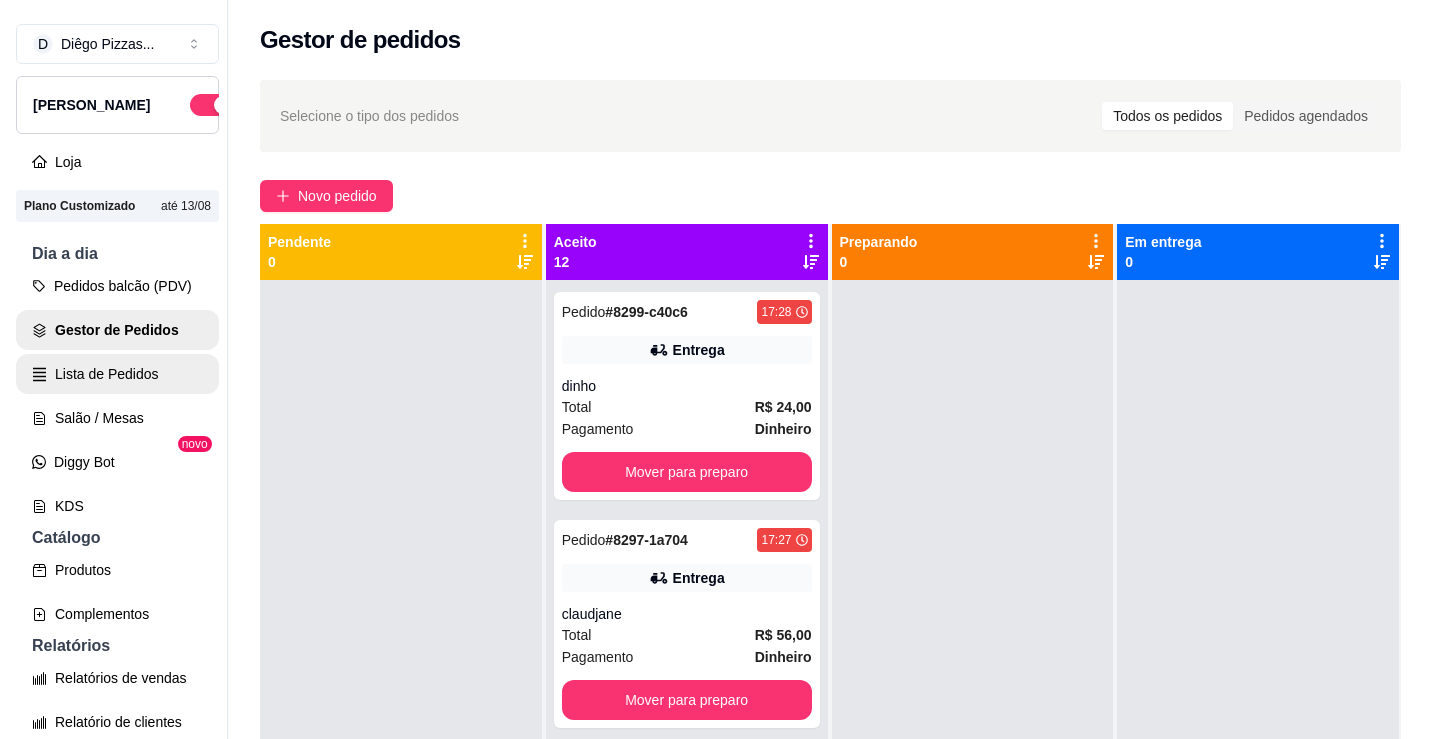 scroll, scrollTop: 0, scrollLeft: 0, axis: both 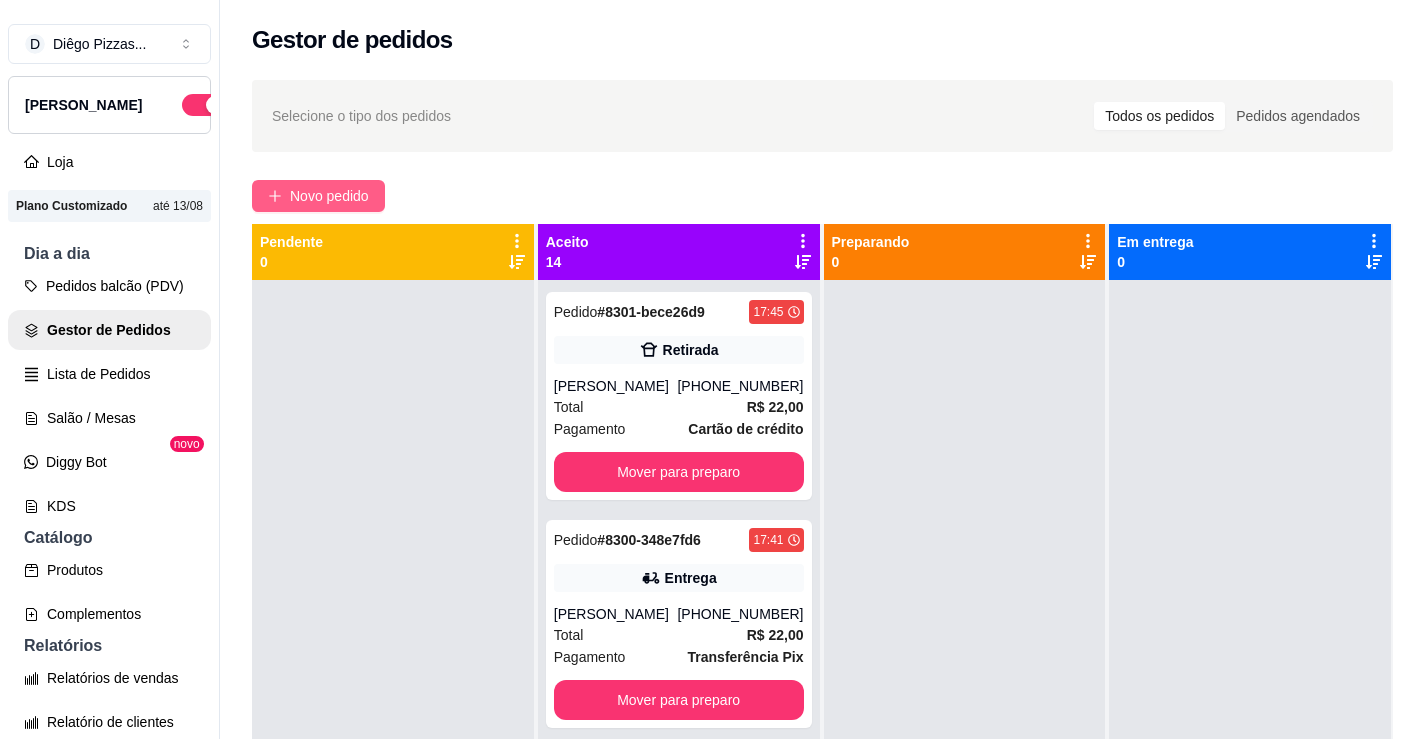 click on "Novo pedido" at bounding box center (329, 196) 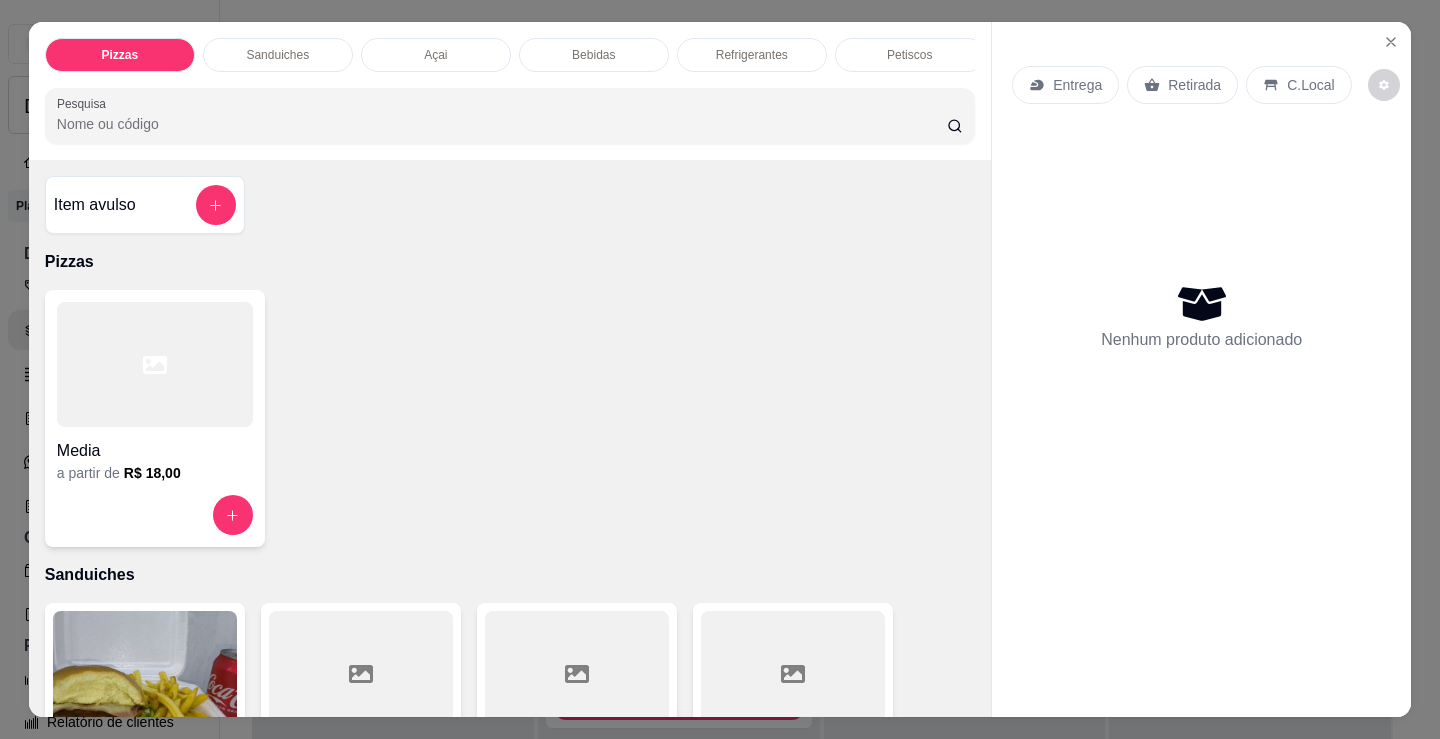 click at bounding box center (155, 364) 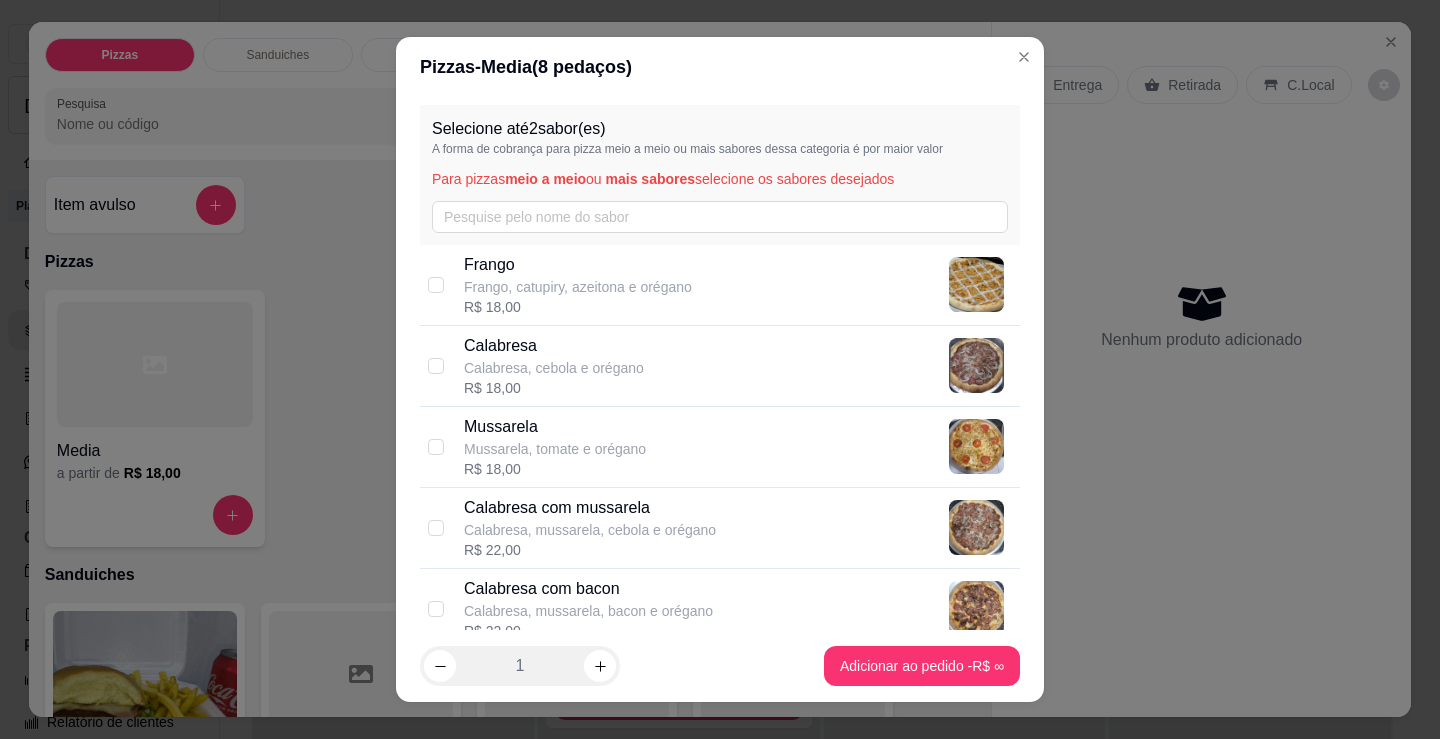 click on "Selecione até  2  sabor(es) A forma de cobrança para pizza meio a meio ou mais sabores dessa categoria é por   maior valor Para pizzas  meio a meio  ou   mais sabores  selecione os sabores desejados" at bounding box center [720, 175] 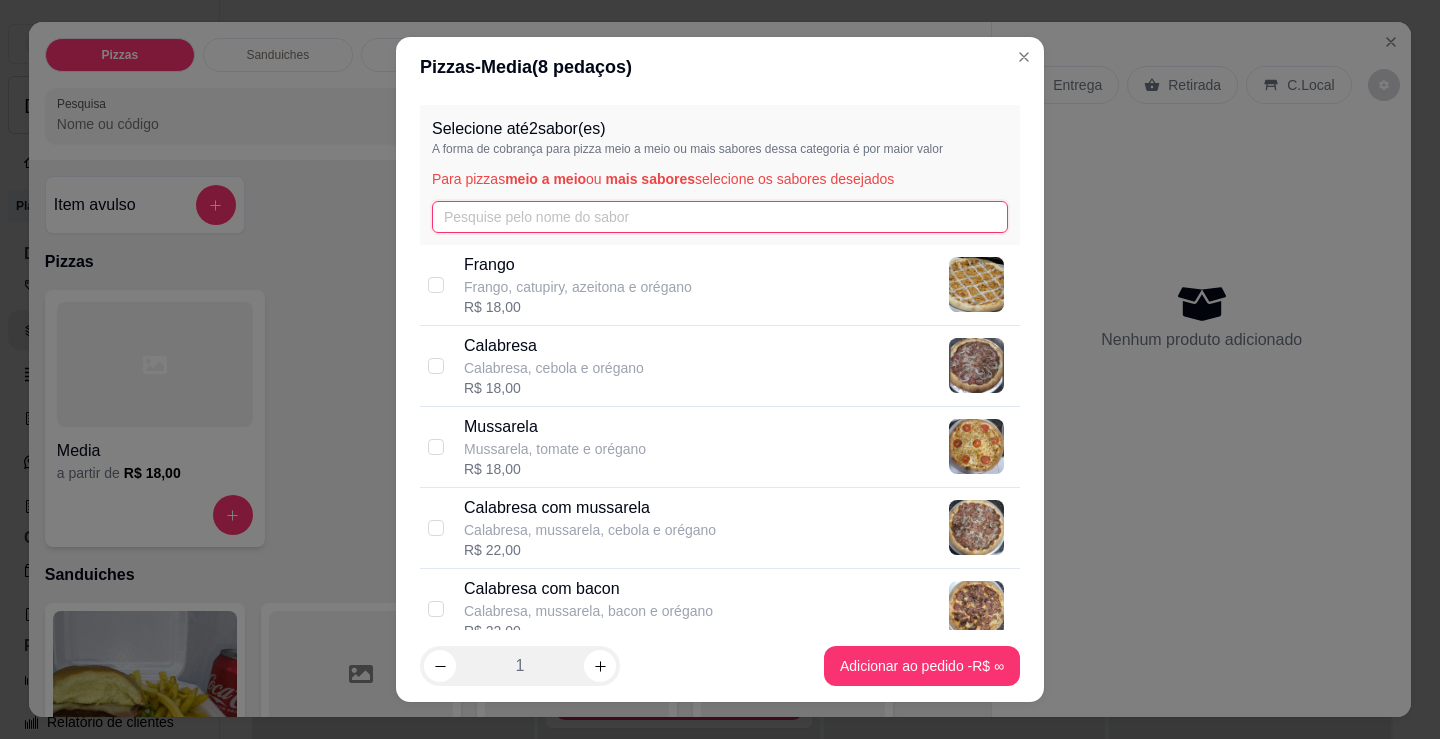 click at bounding box center (720, 217) 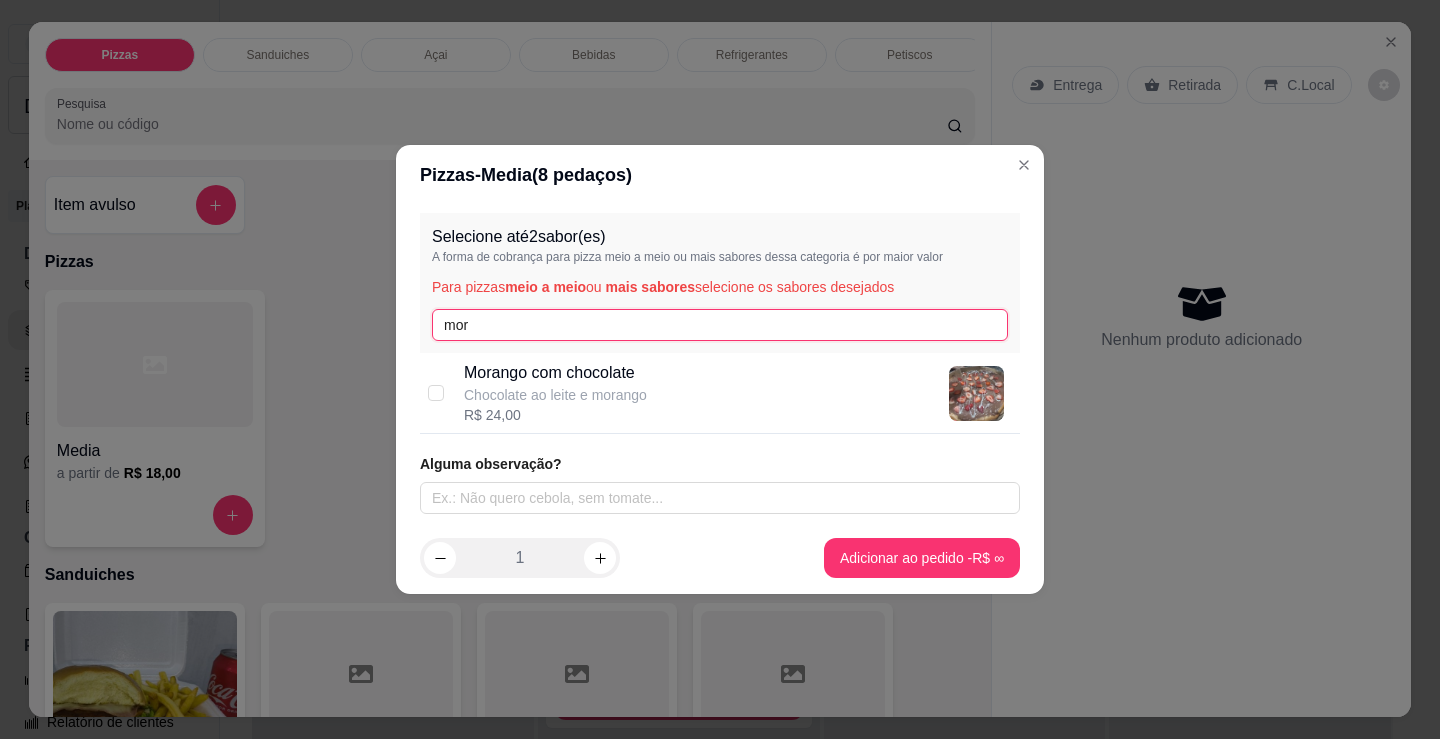 type on "mor" 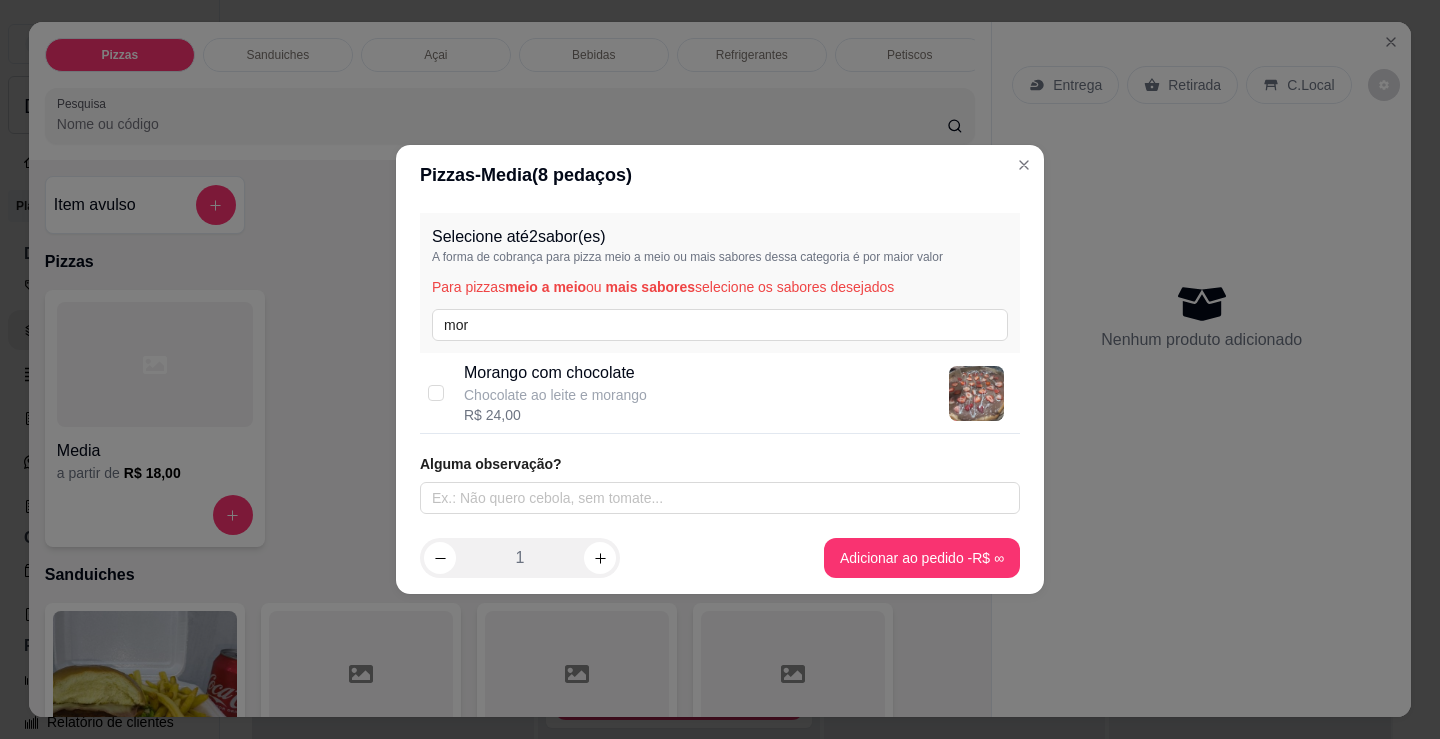 click on "Chocolate ao leite e morango" at bounding box center [555, 395] 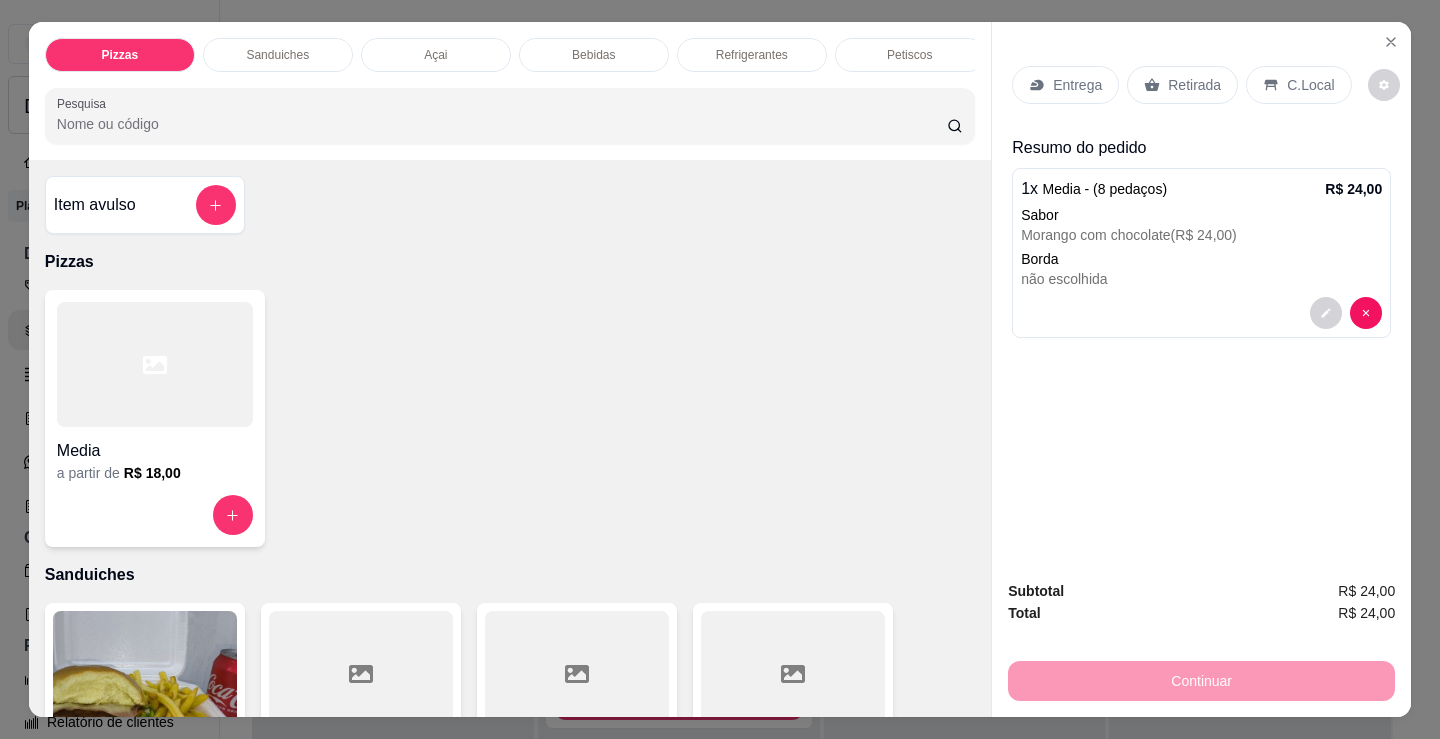 click on "Entrega" at bounding box center (1065, 85) 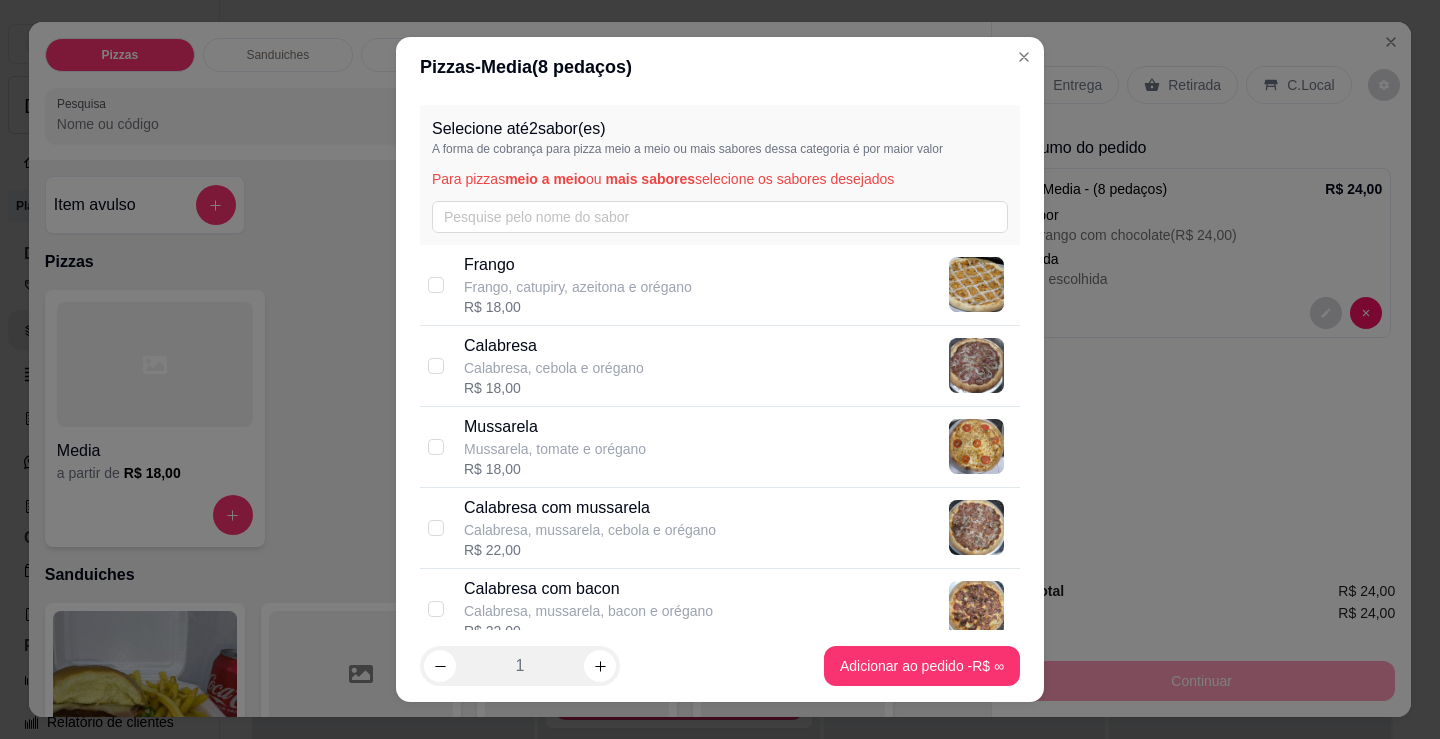 click on "Frango, catupiry, azeitona e orégano" at bounding box center (578, 287) 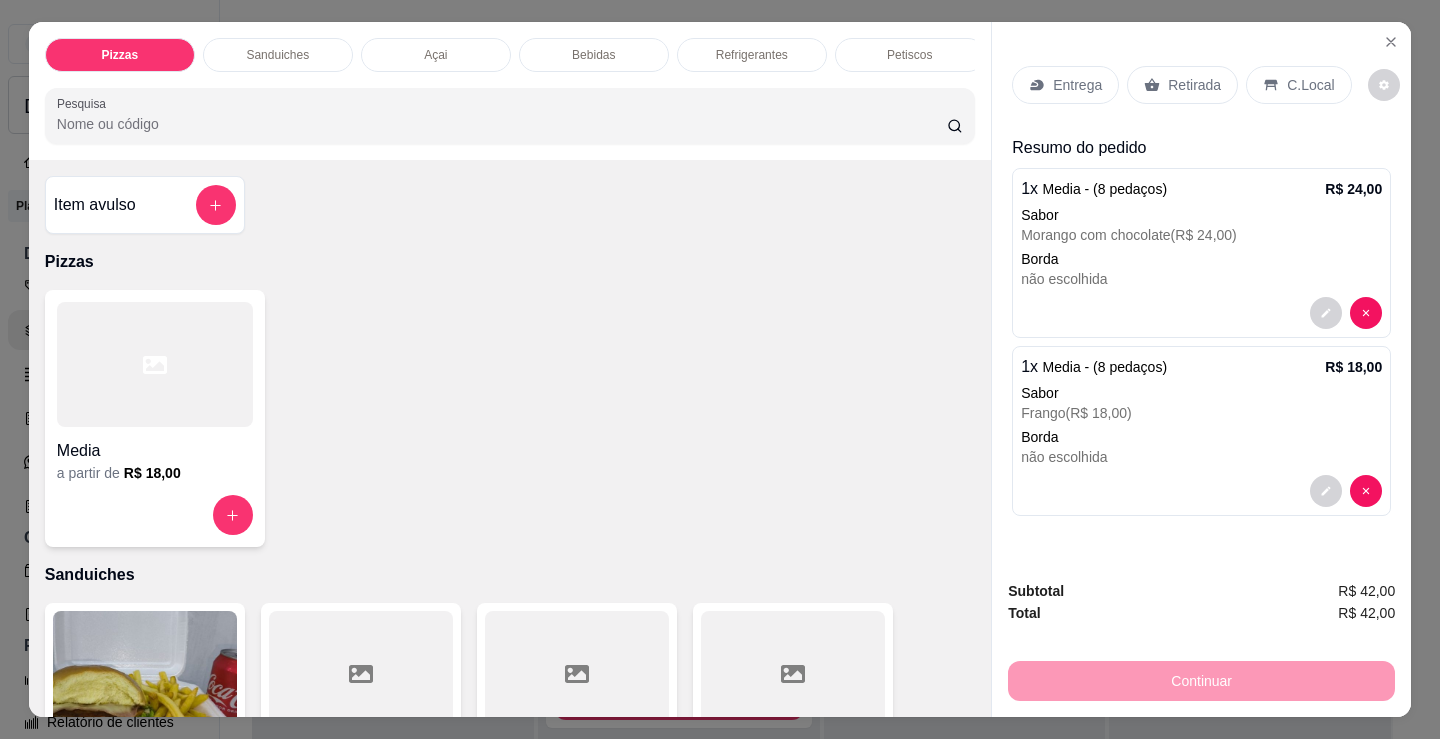 drag, startPoint x: 478, startPoint y: 227, endPoint x: 492, endPoint y: 221, distance: 15.231546 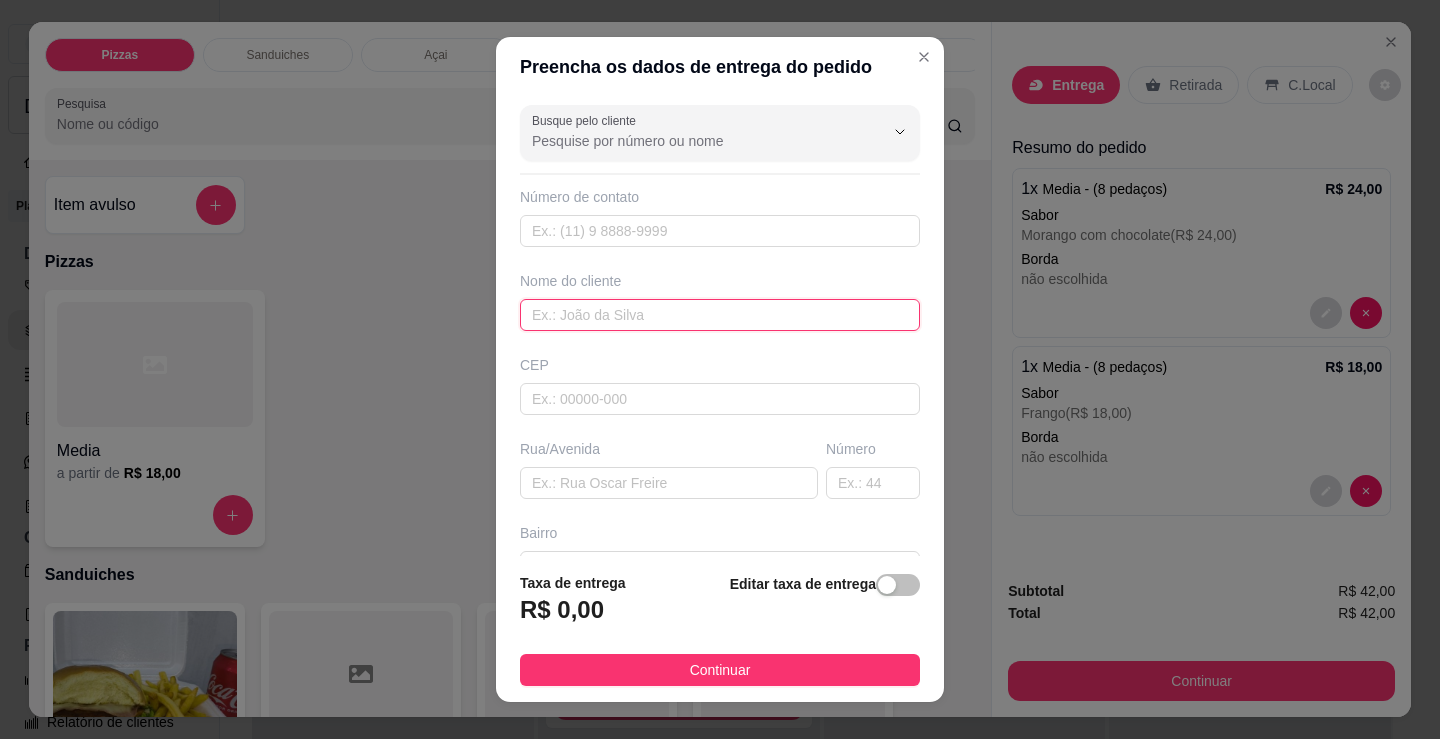 click at bounding box center (720, 315) 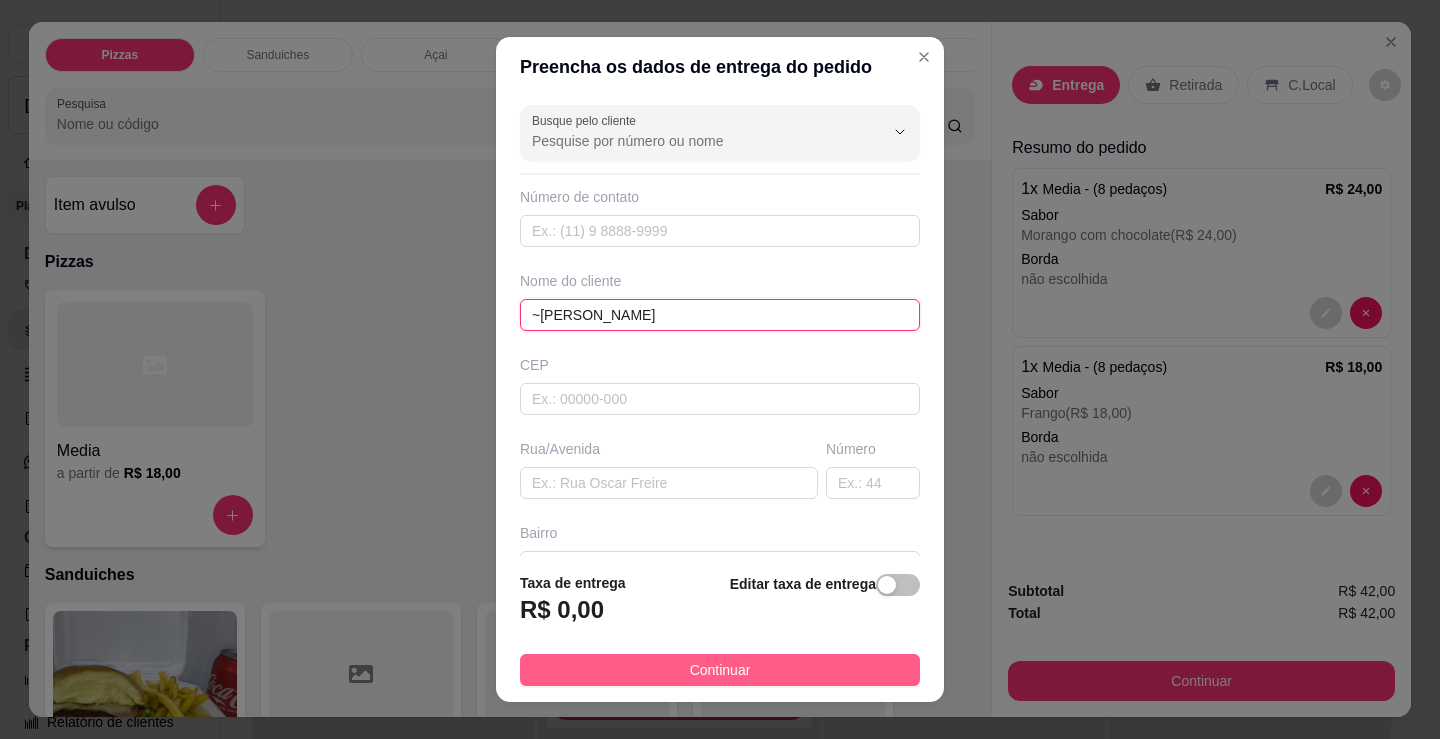 type on "~[PERSON_NAME]" 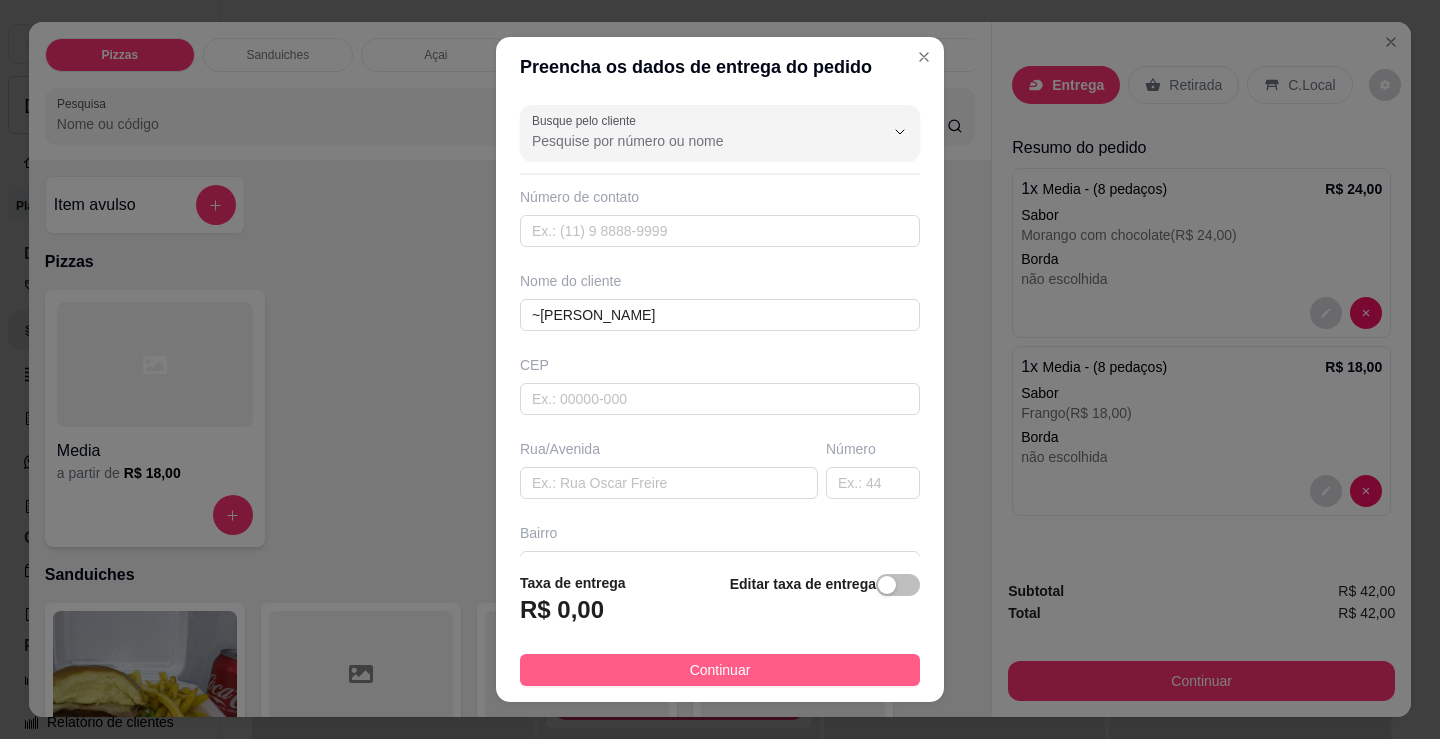 click on "Continuar" at bounding box center [720, 670] 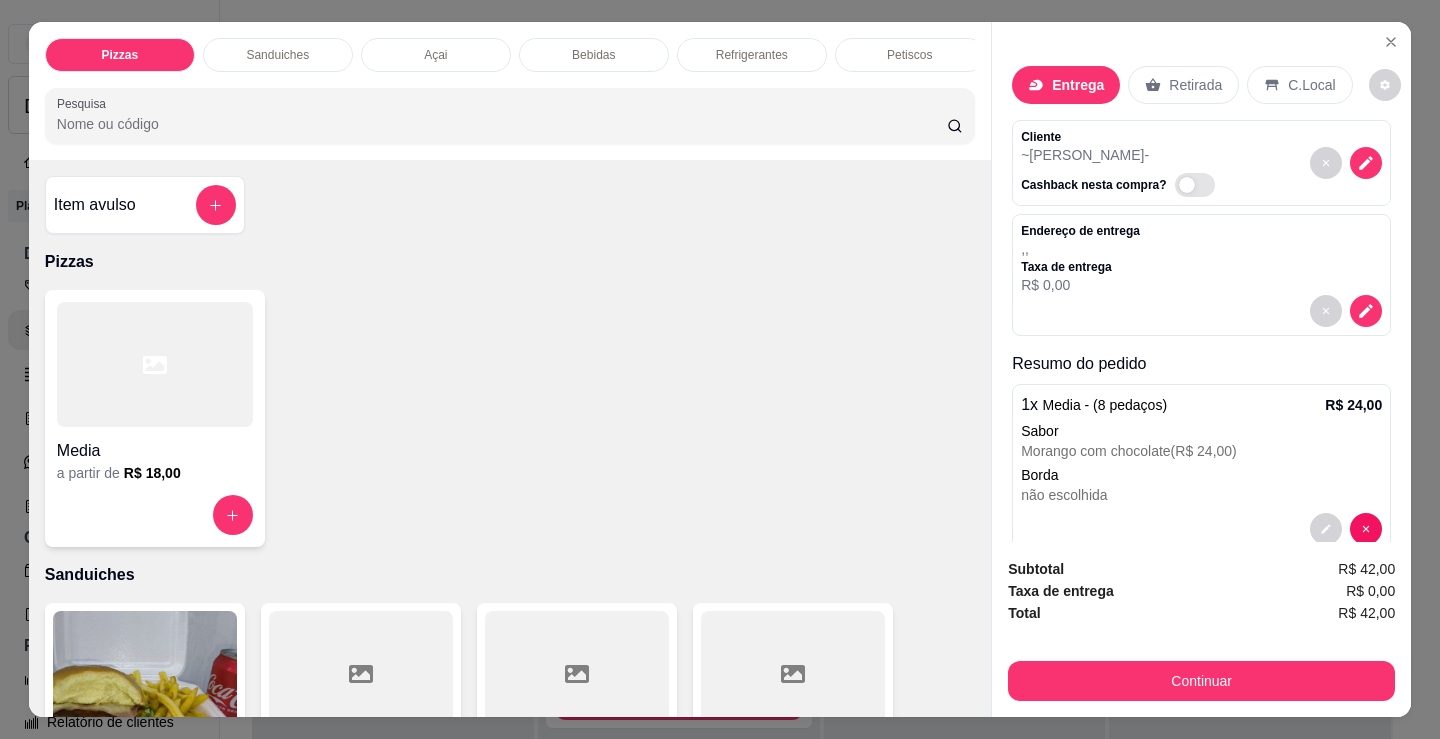 click on "Retirada" at bounding box center [1195, 85] 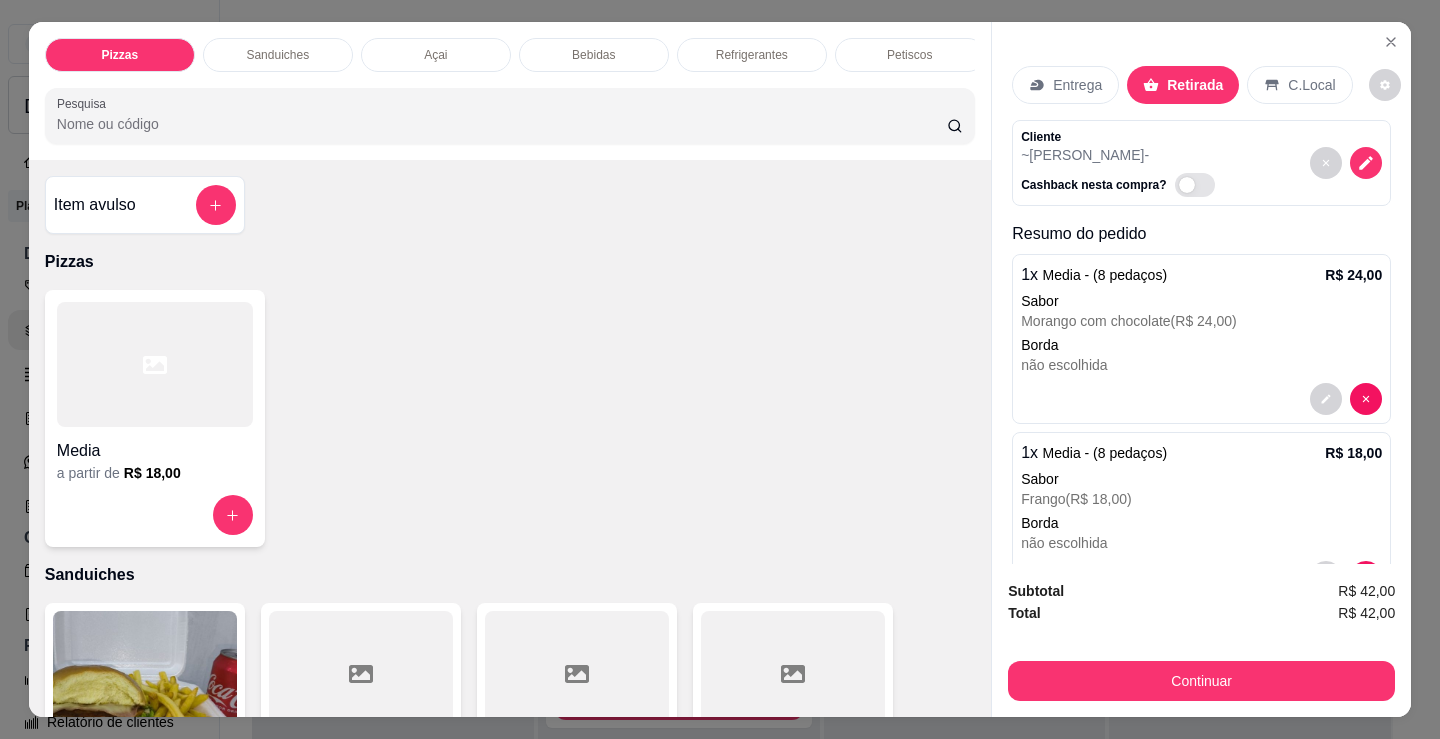 scroll, scrollTop: 66, scrollLeft: 0, axis: vertical 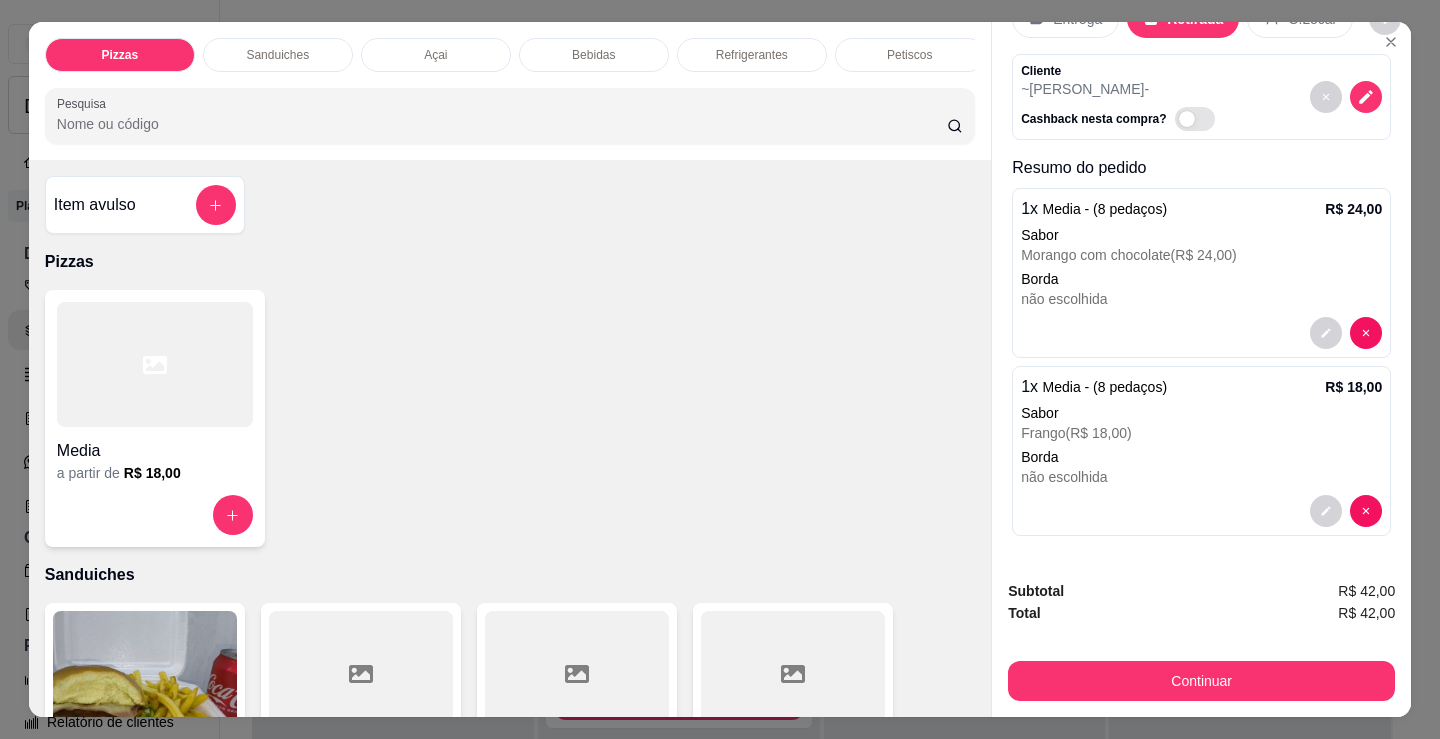 click on "Subtotal R$ 42,00 Total R$ 42,00 Continuar" at bounding box center [1201, 640] 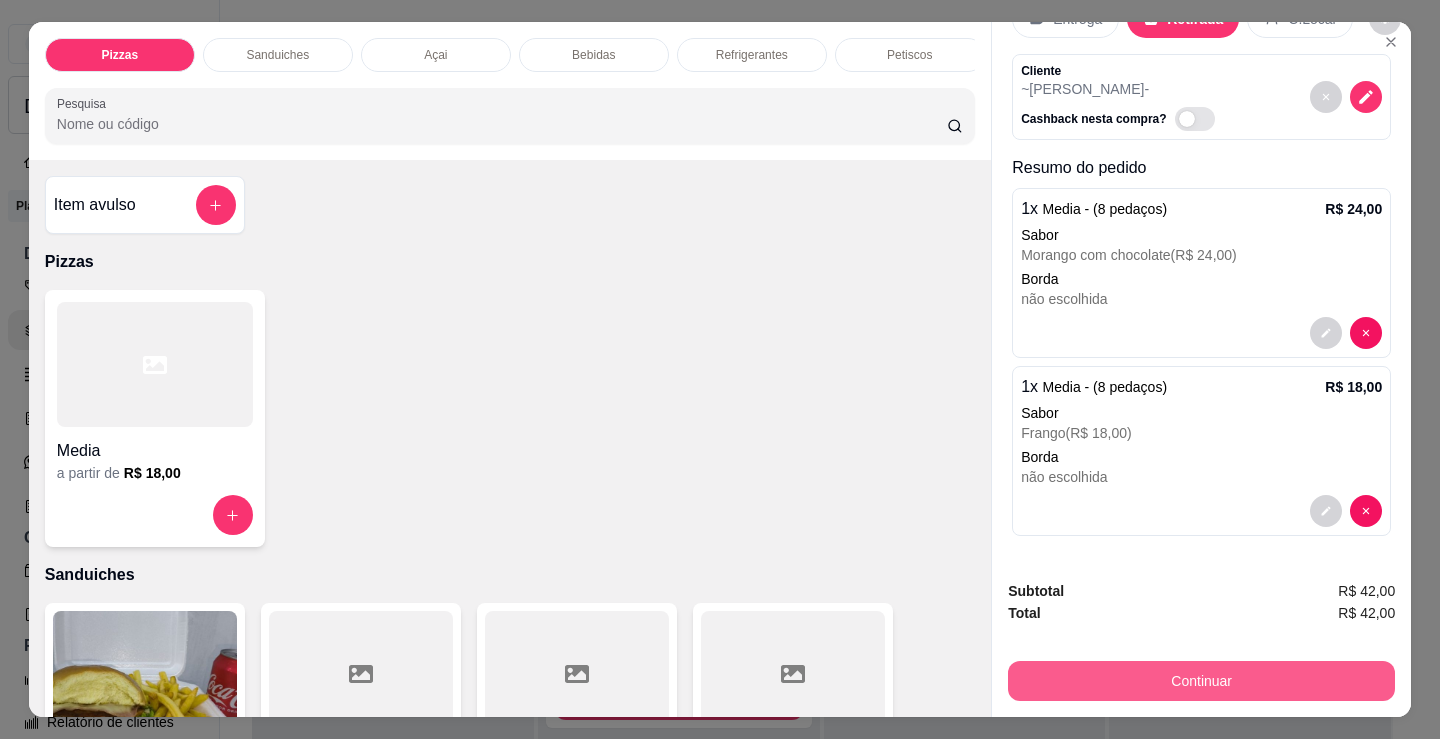 click on "Continuar" at bounding box center [1201, 681] 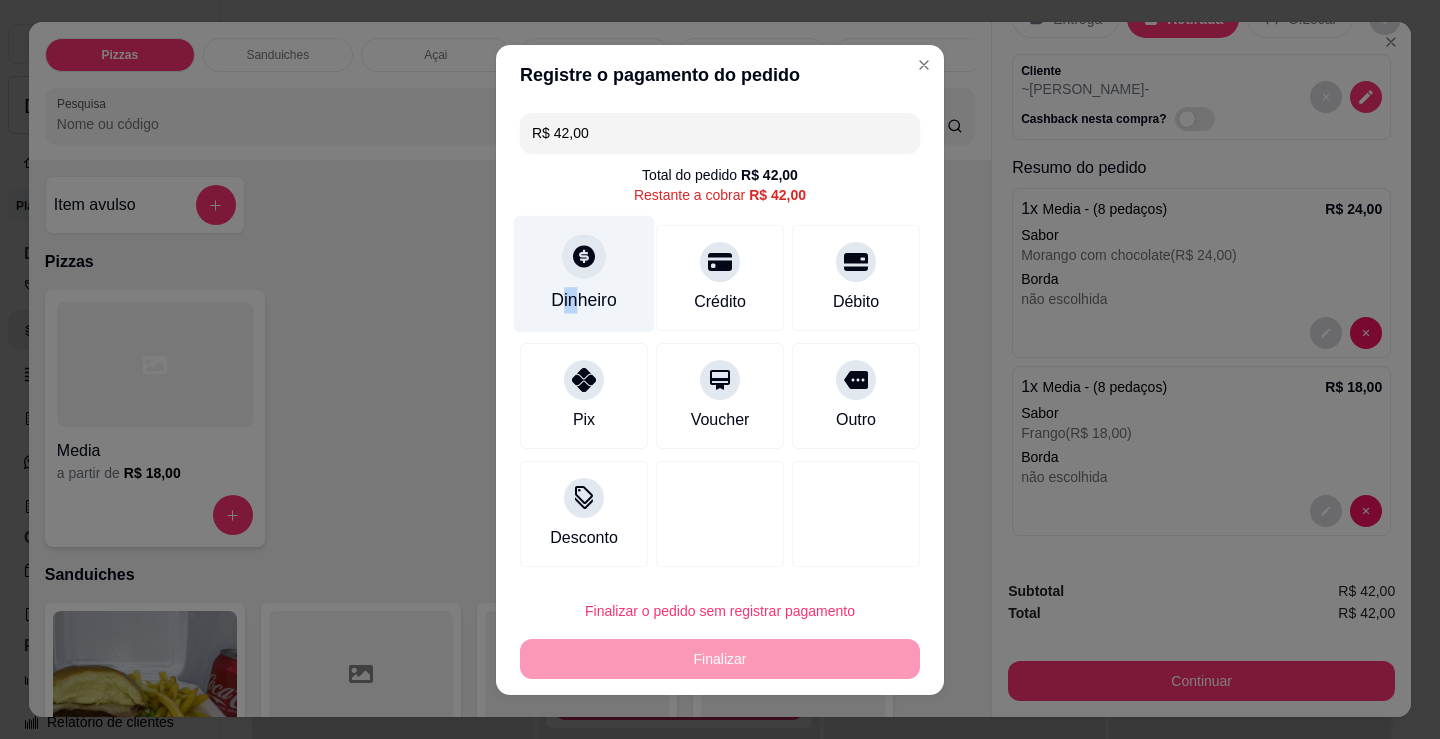 click on "Dinheiro" at bounding box center [584, 300] 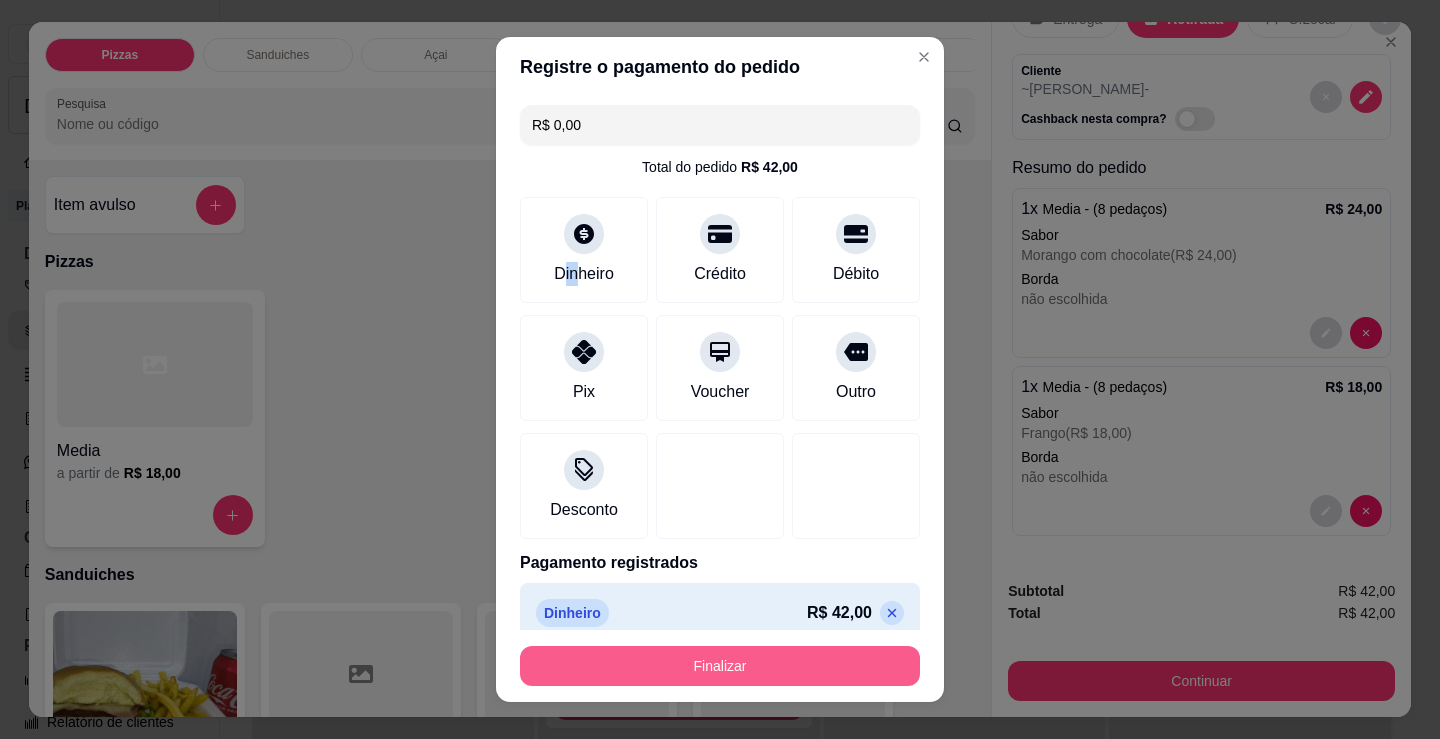 click on "Finalizar" at bounding box center [720, 666] 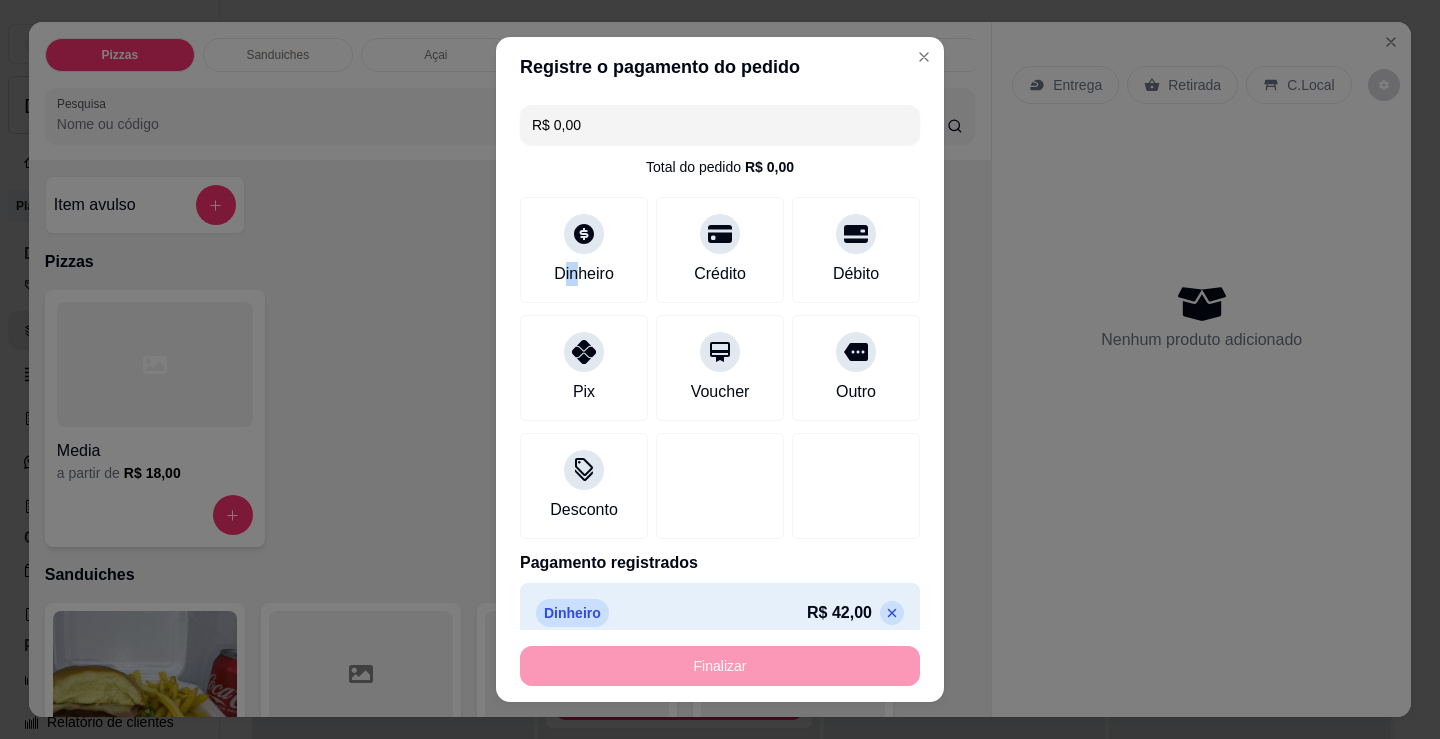 type on "-R$ 42,00" 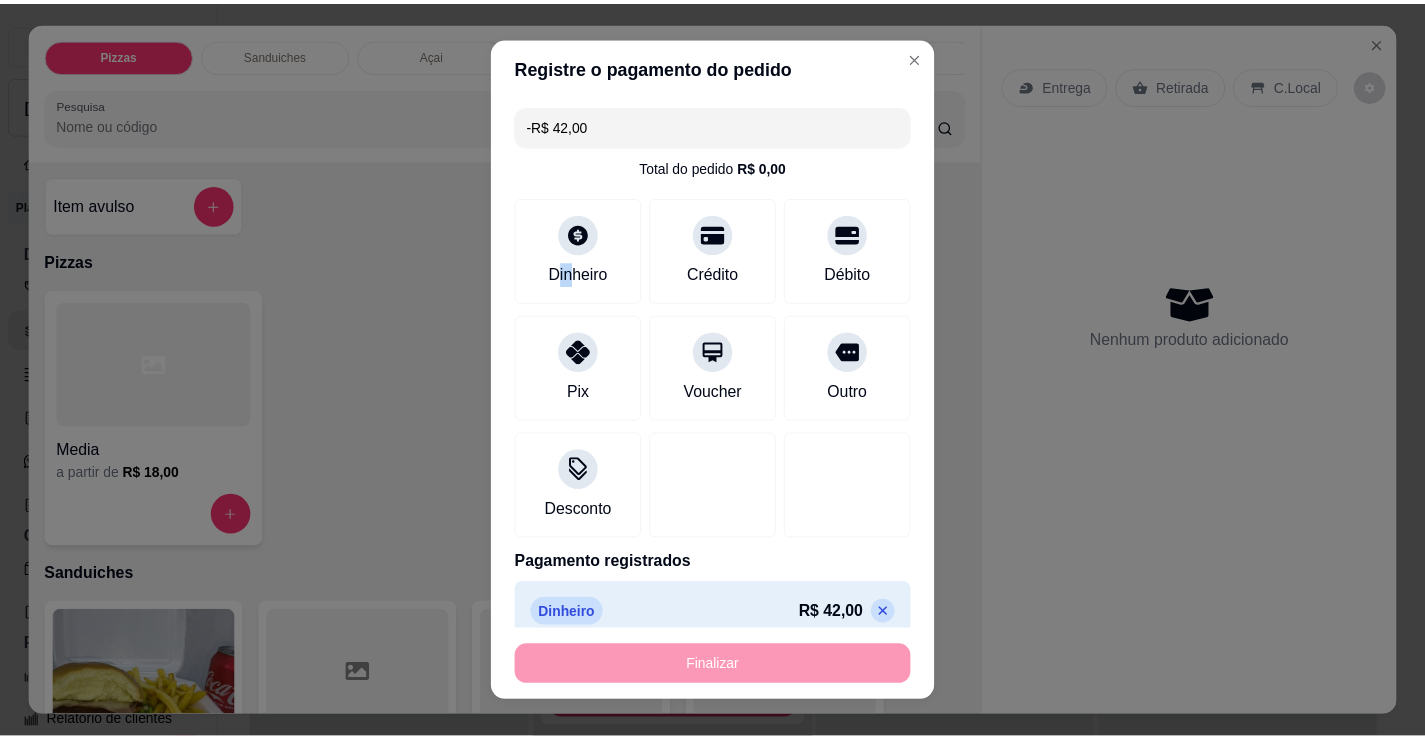 scroll, scrollTop: 0, scrollLeft: 0, axis: both 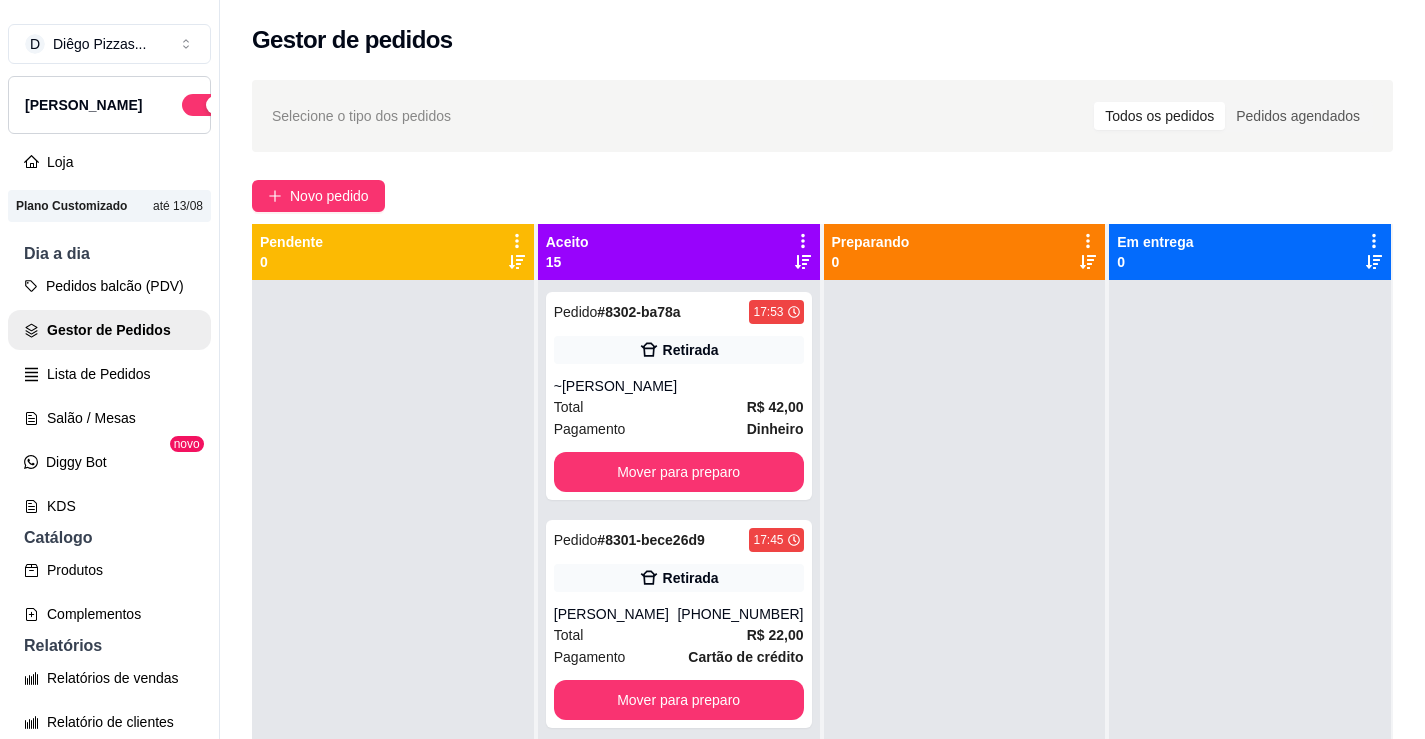 click at bounding box center [393, 649] 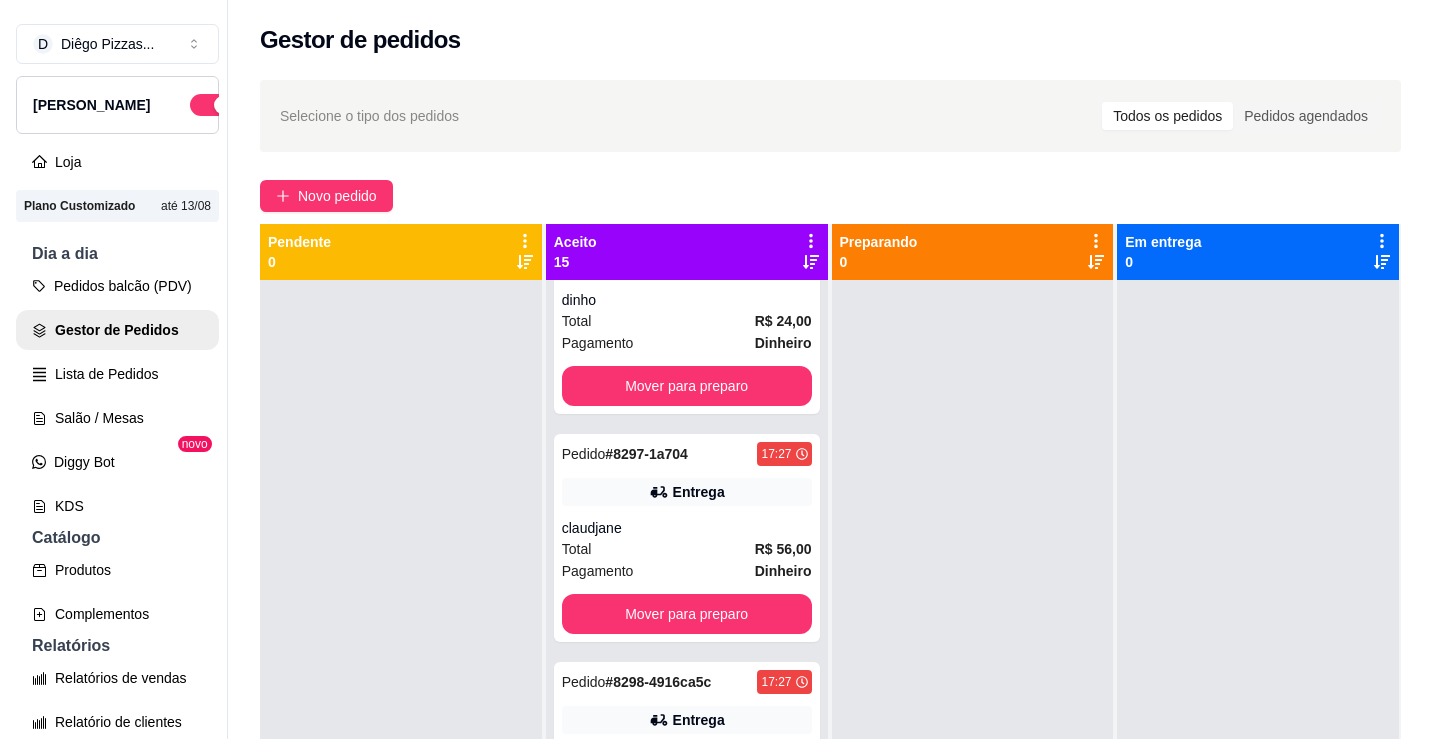 scroll, scrollTop: 800, scrollLeft: 0, axis: vertical 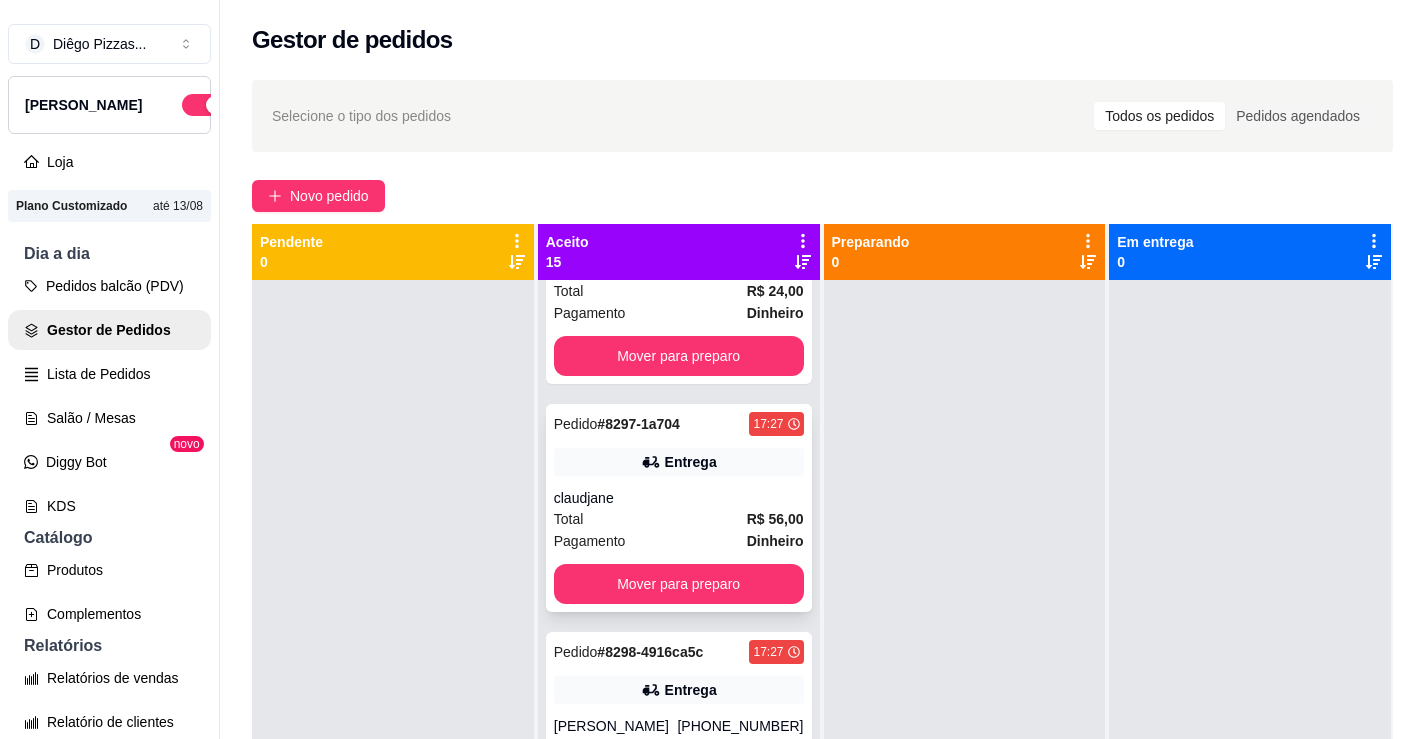 click on "claudjane" at bounding box center [679, 498] 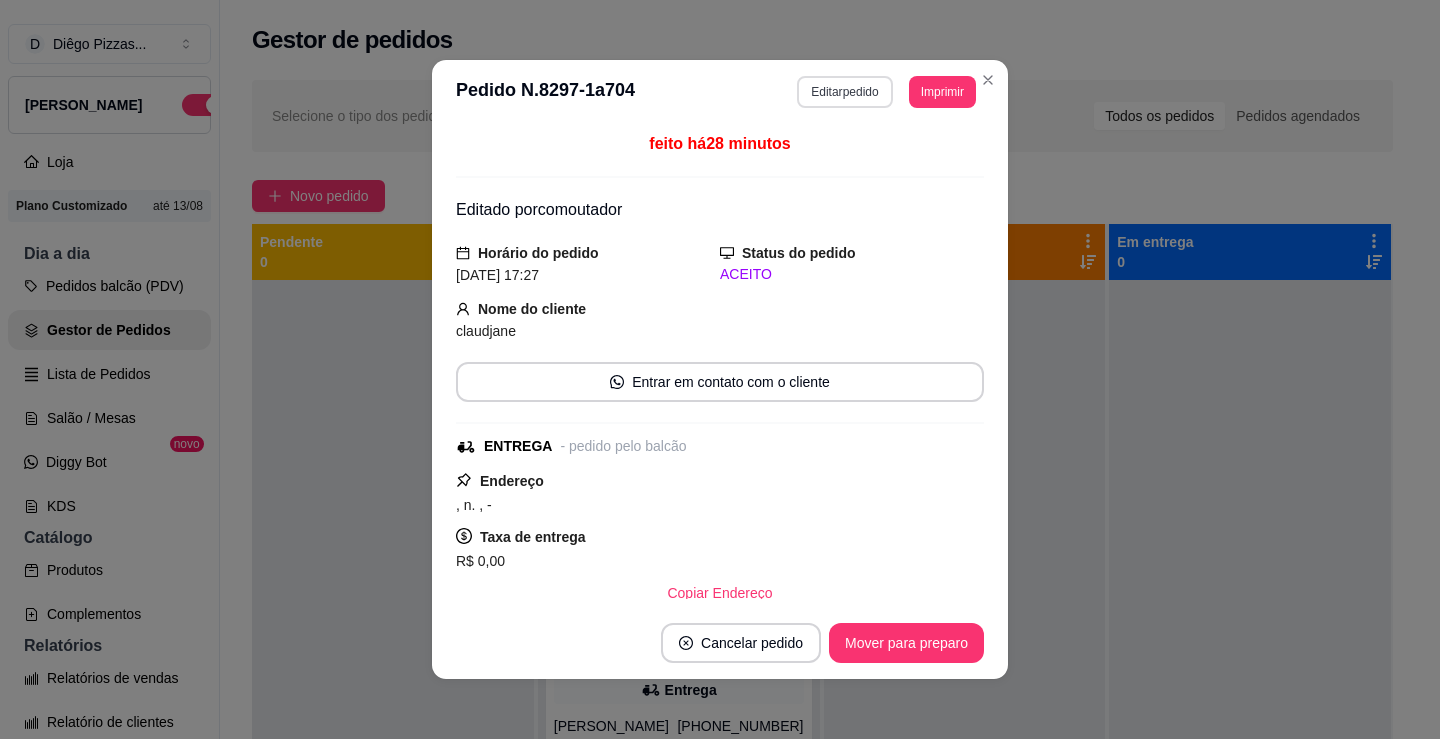 click on "Editar  pedido" at bounding box center [844, 92] 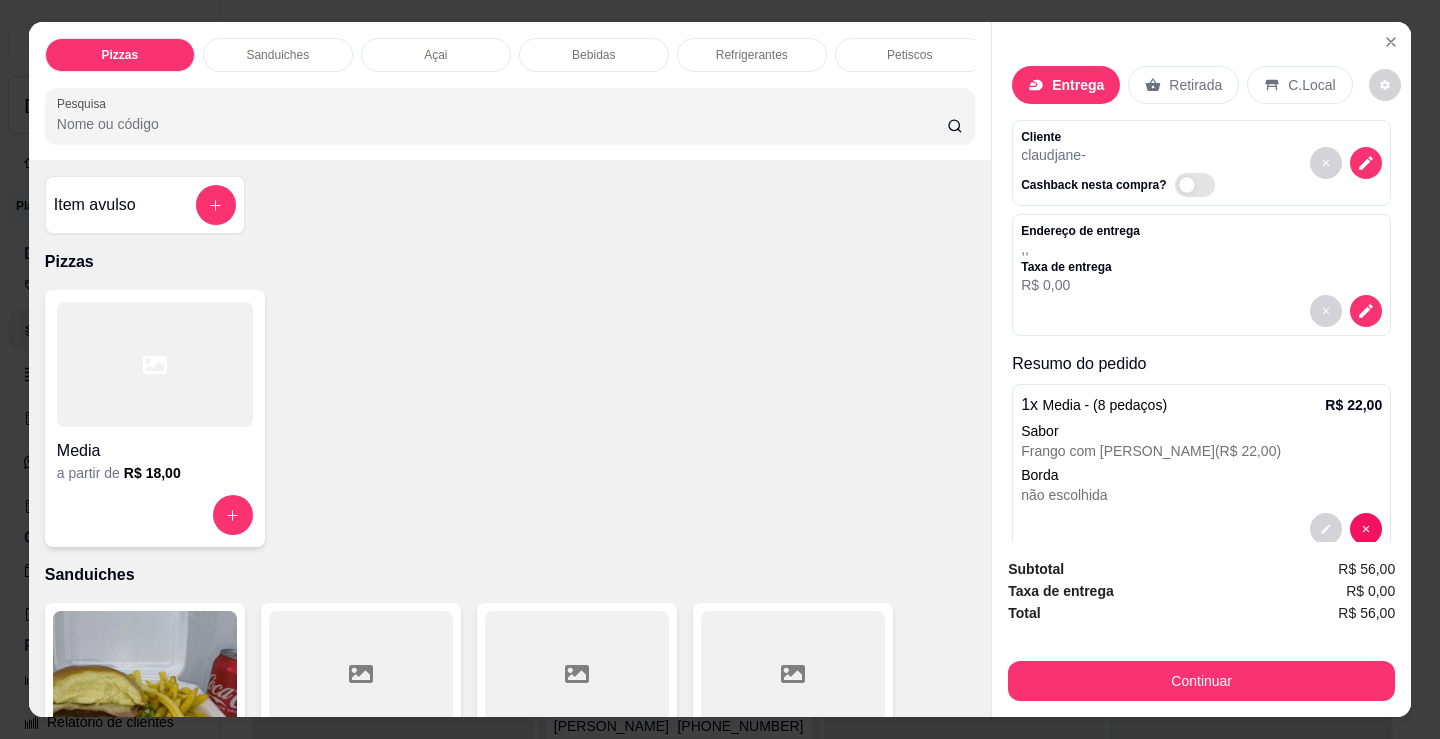 click on "Petiscos" at bounding box center [909, 55] 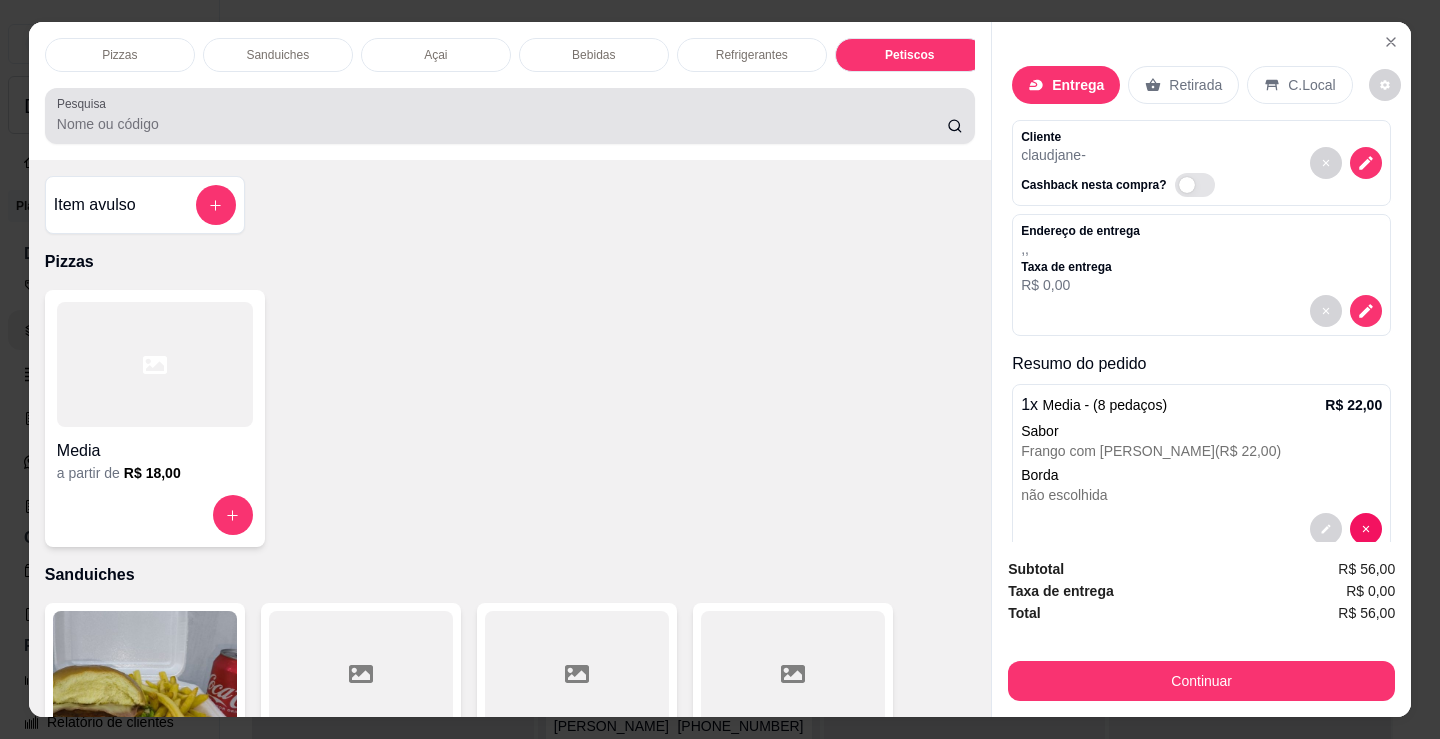 scroll, scrollTop: 6694, scrollLeft: 0, axis: vertical 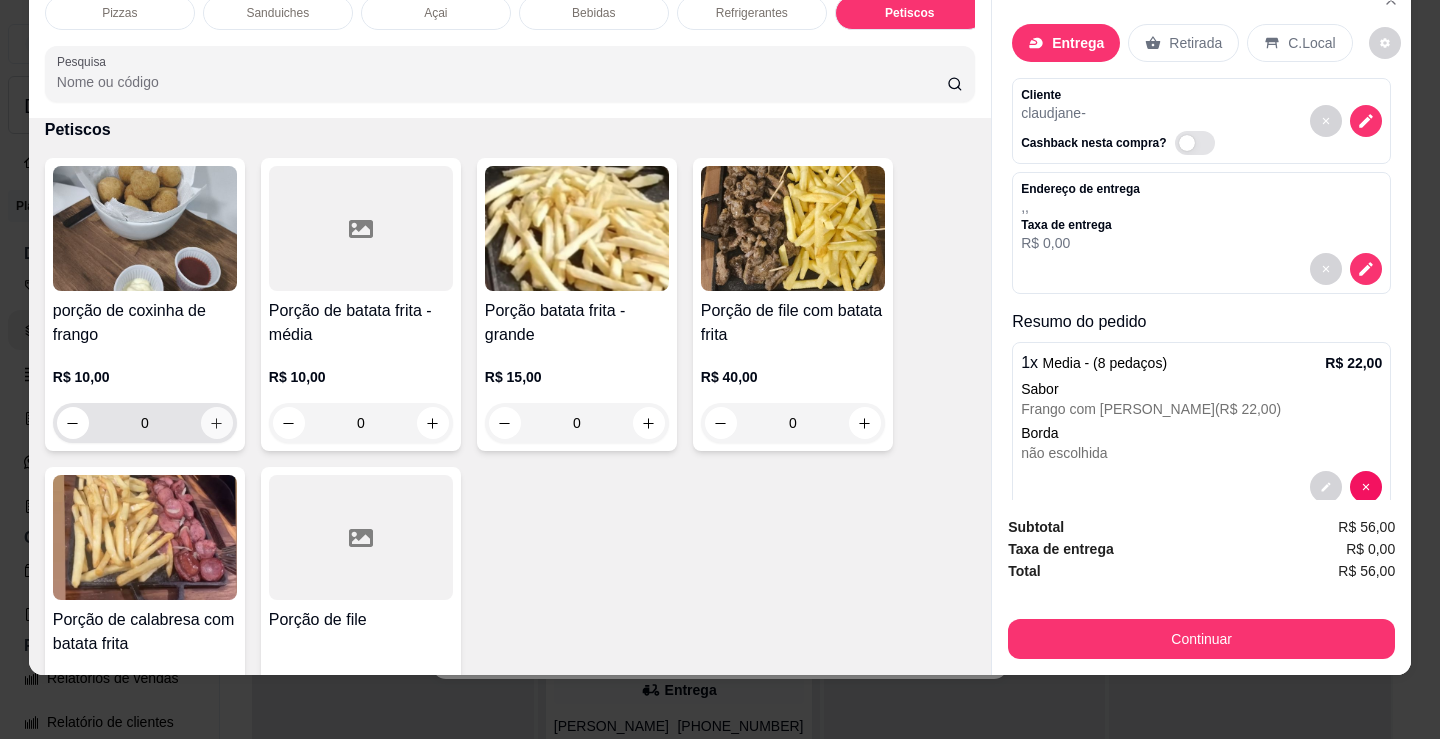 click 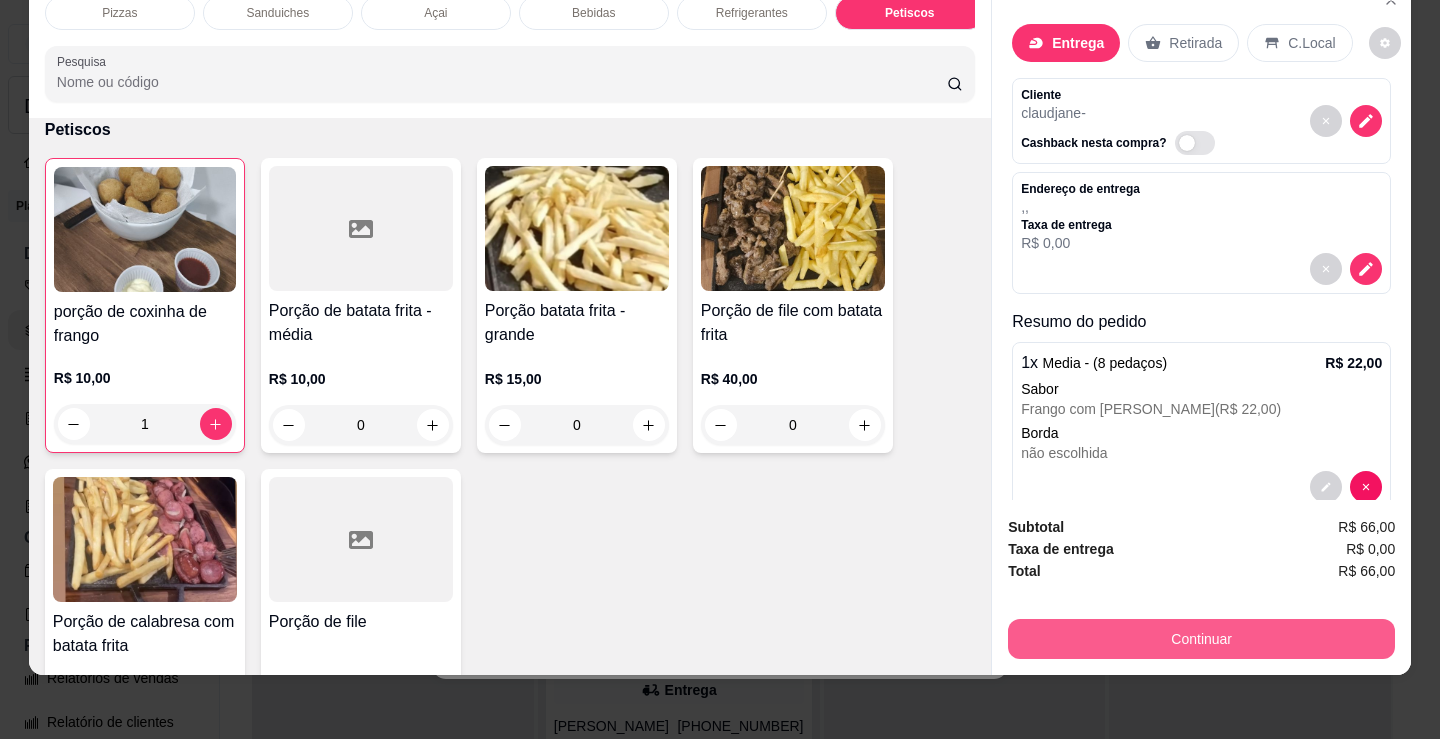 click on "Continuar" at bounding box center [1201, 639] 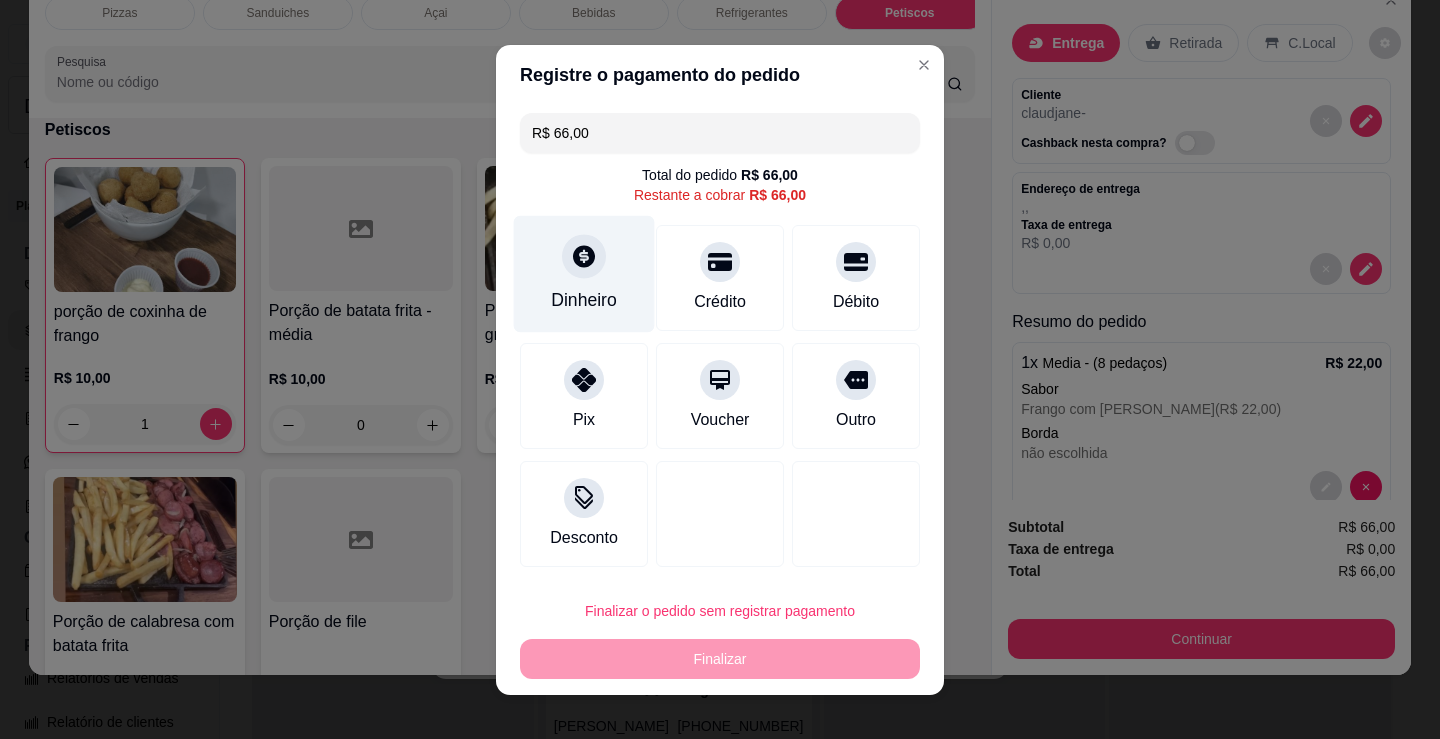 click on "Dinheiro" at bounding box center [584, 273] 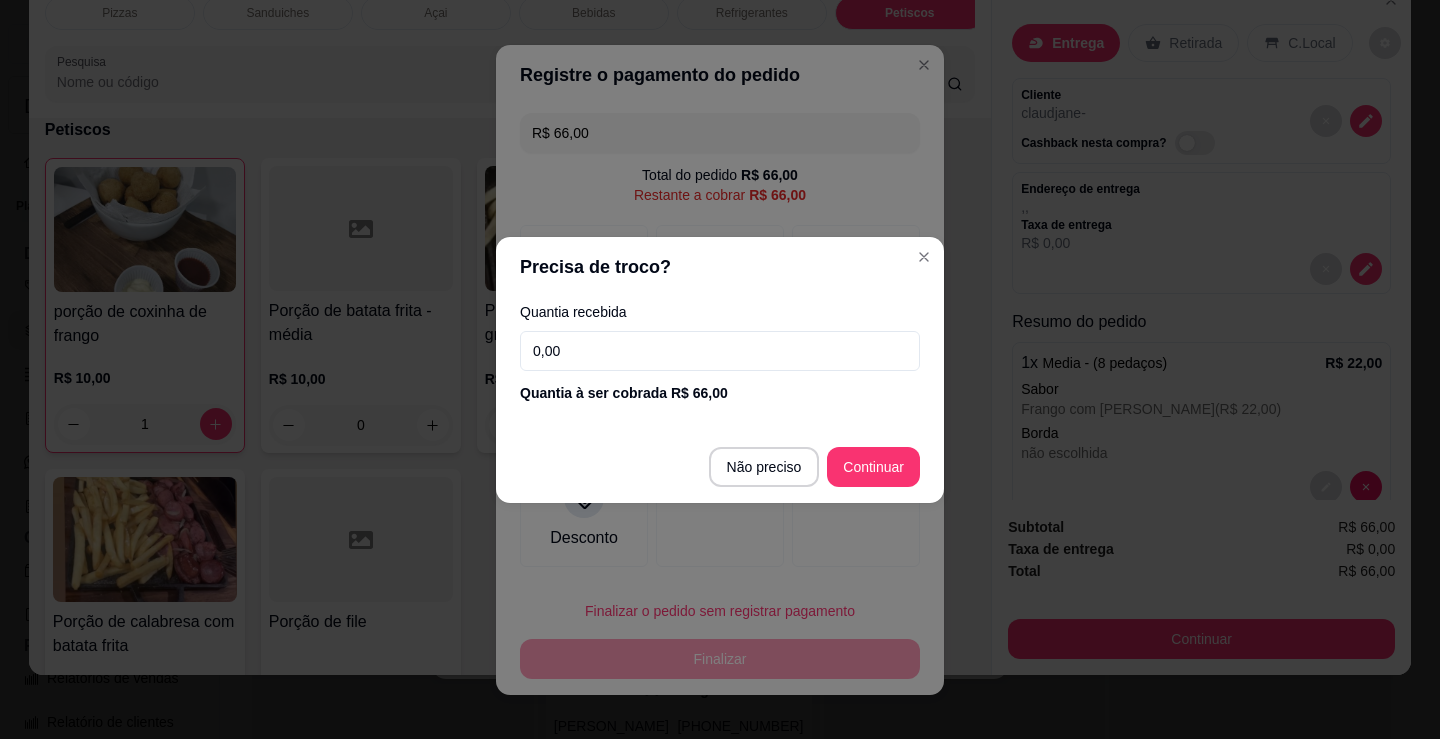 click on "0,00" at bounding box center [720, 351] 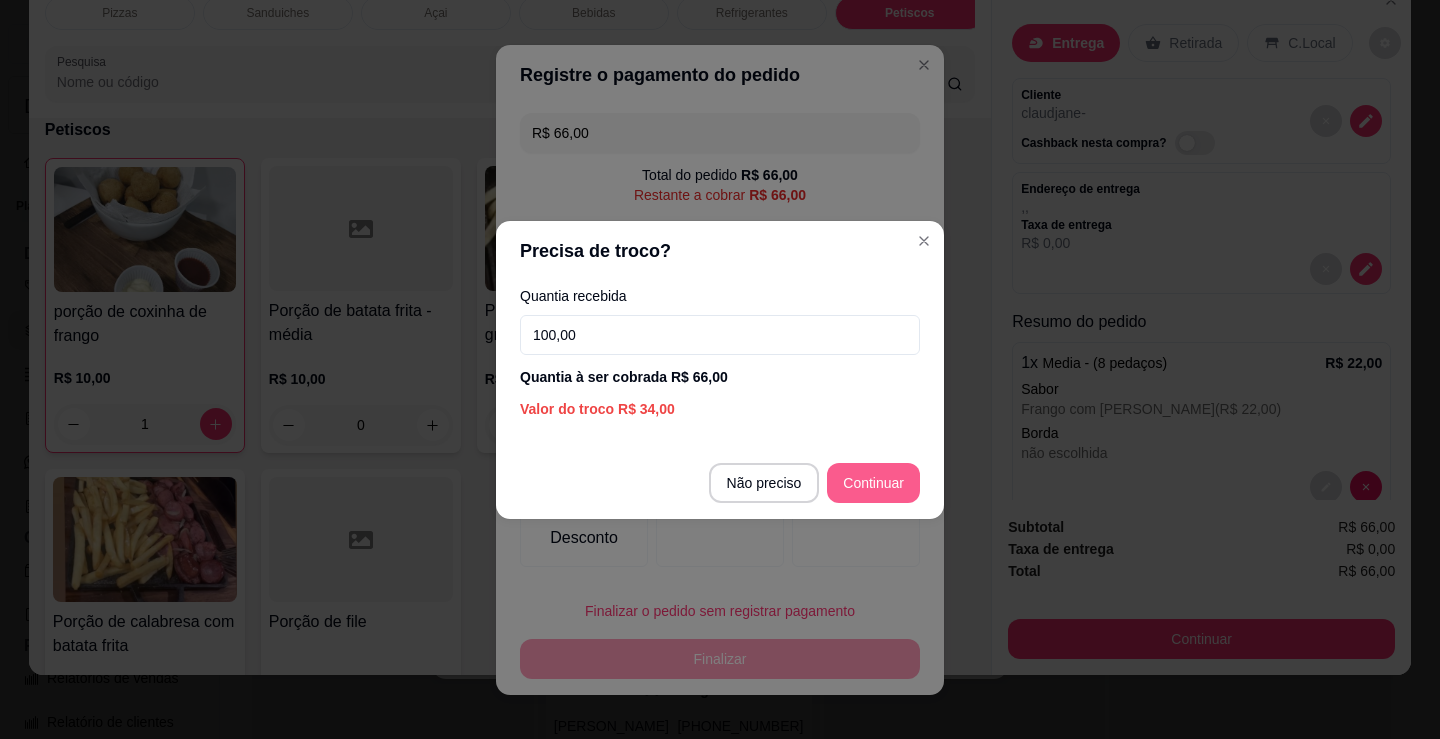 type on "100,00" 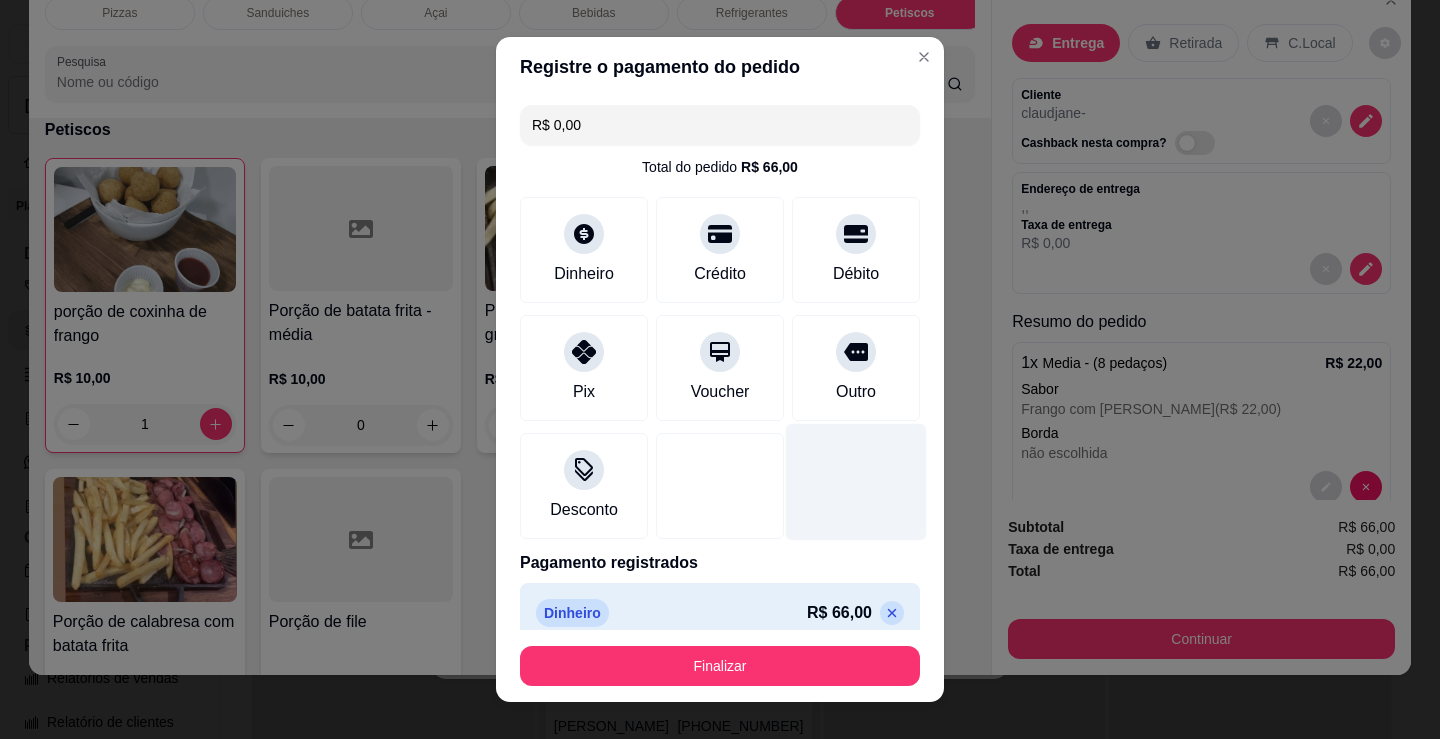 type on "R$ 0,00" 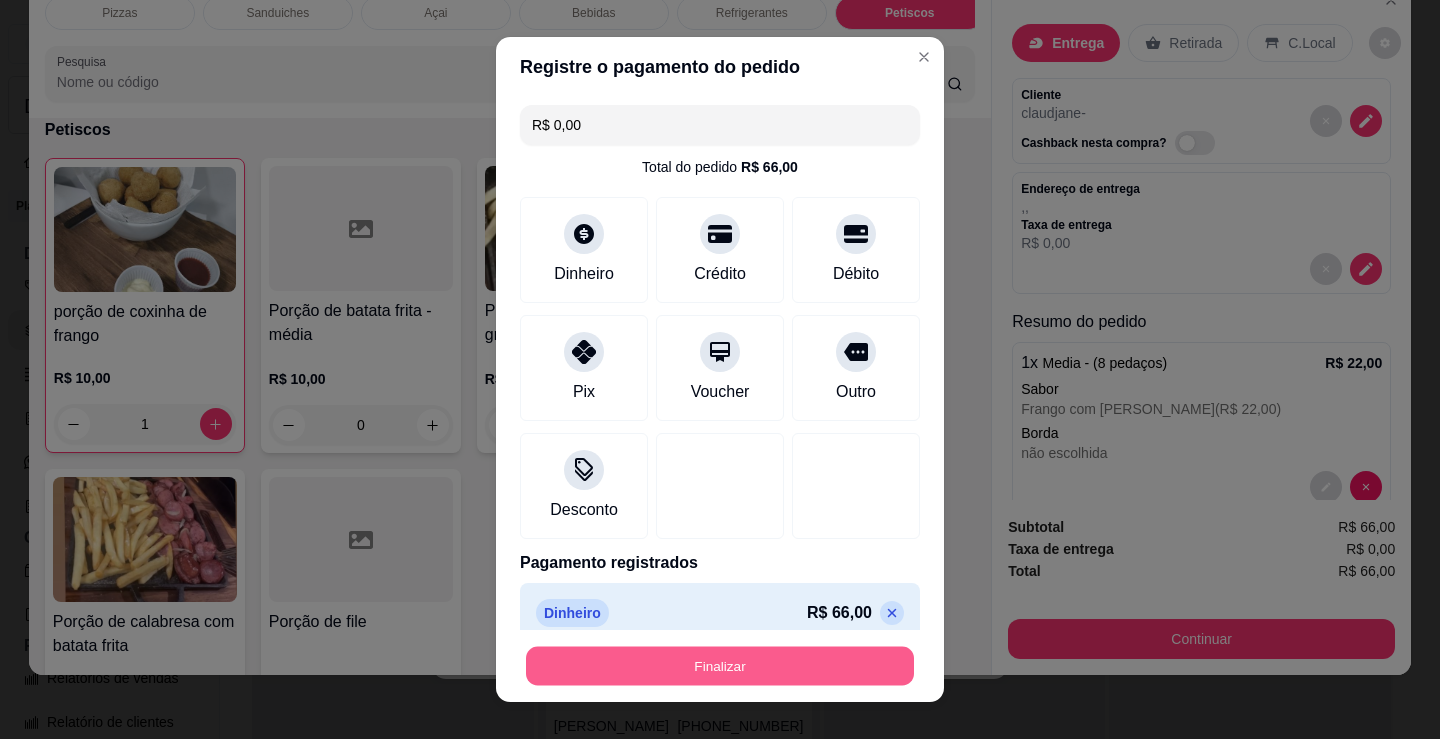 click on "Finalizar" at bounding box center [720, 666] 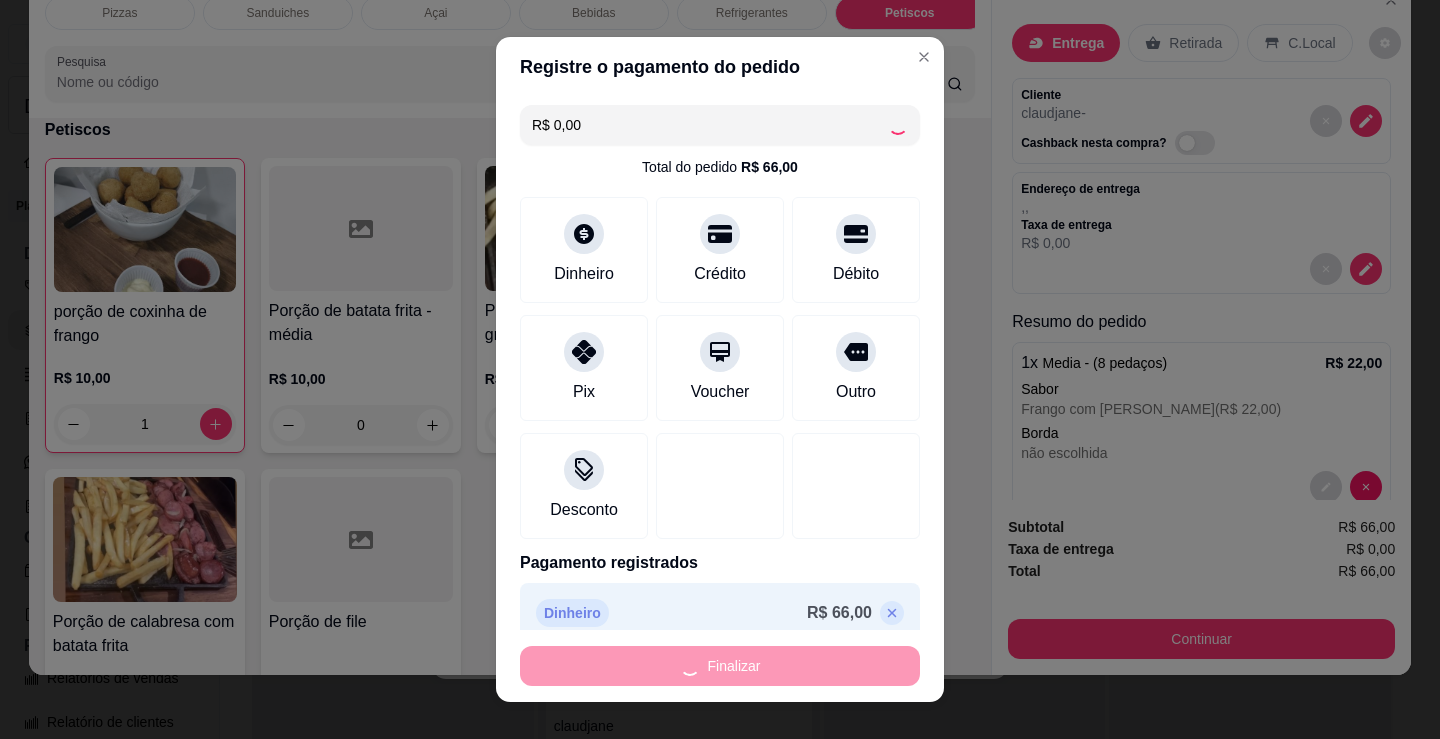 type on "0" 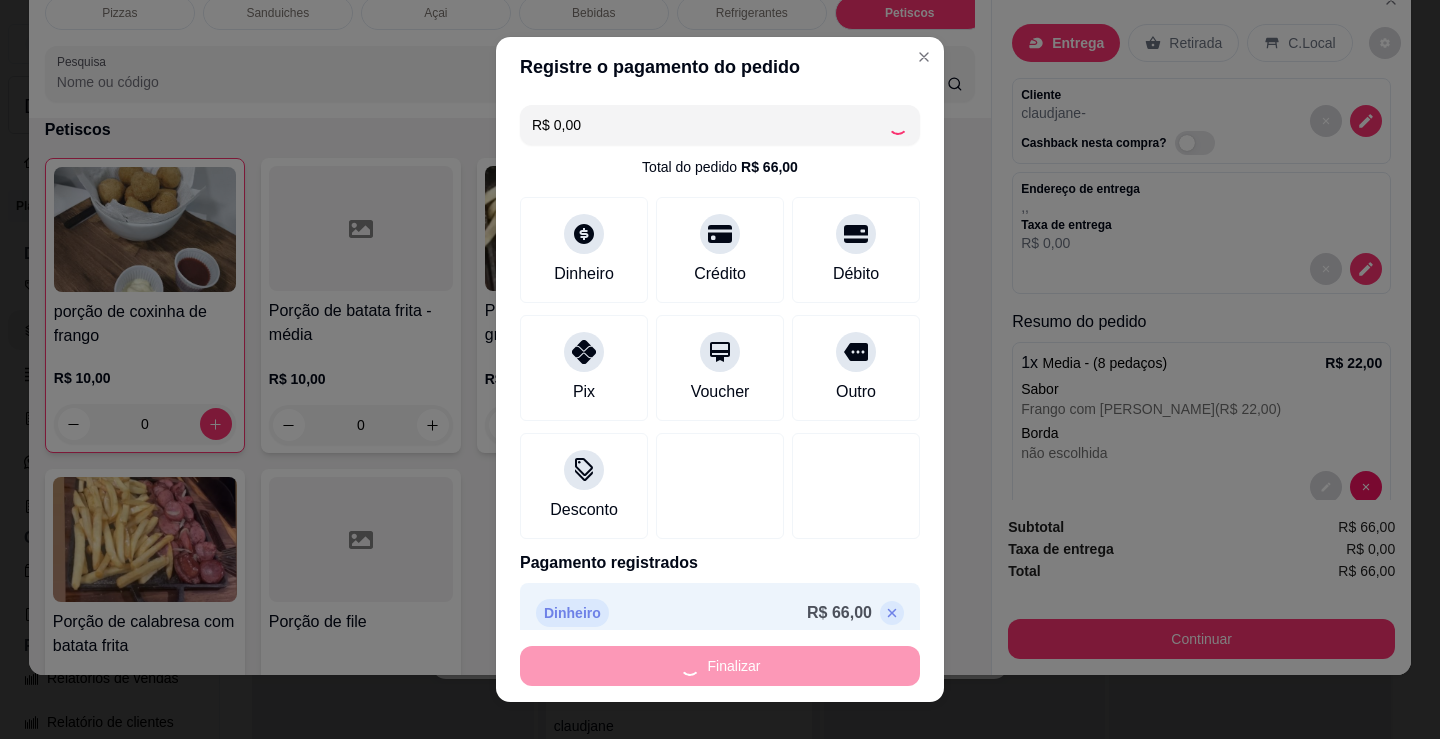 type on "-R$ 66,00" 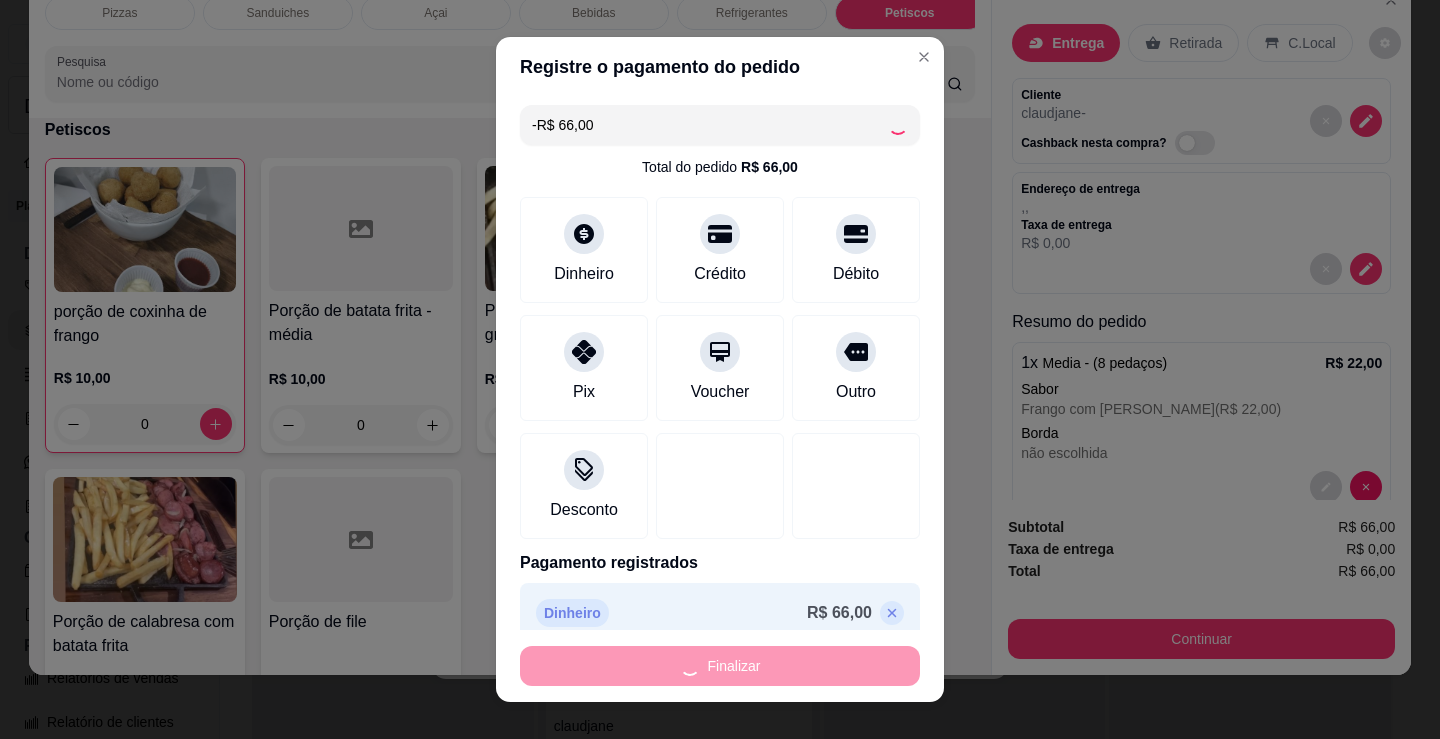 scroll, scrollTop: 6692, scrollLeft: 0, axis: vertical 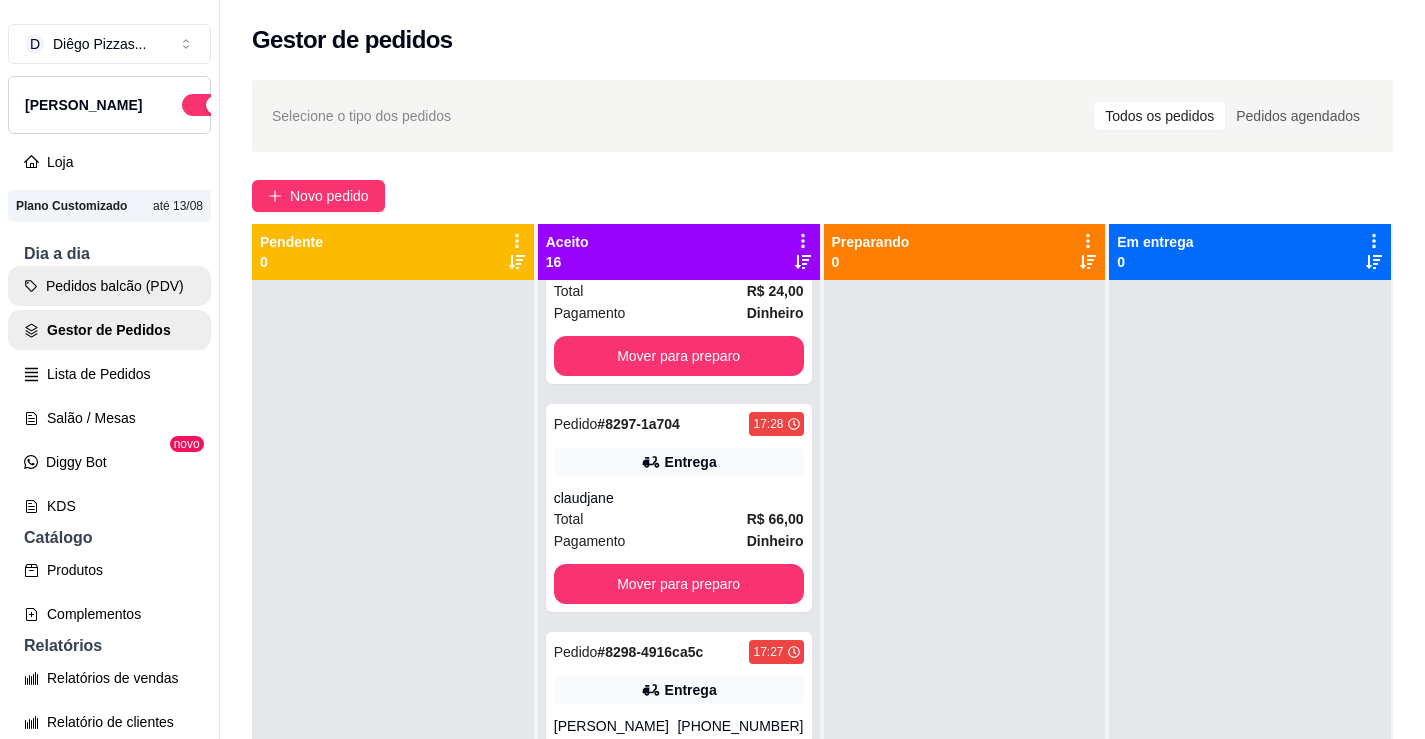 click on "Pedidos balcão (PDV)" at bounding box center (109, 286) 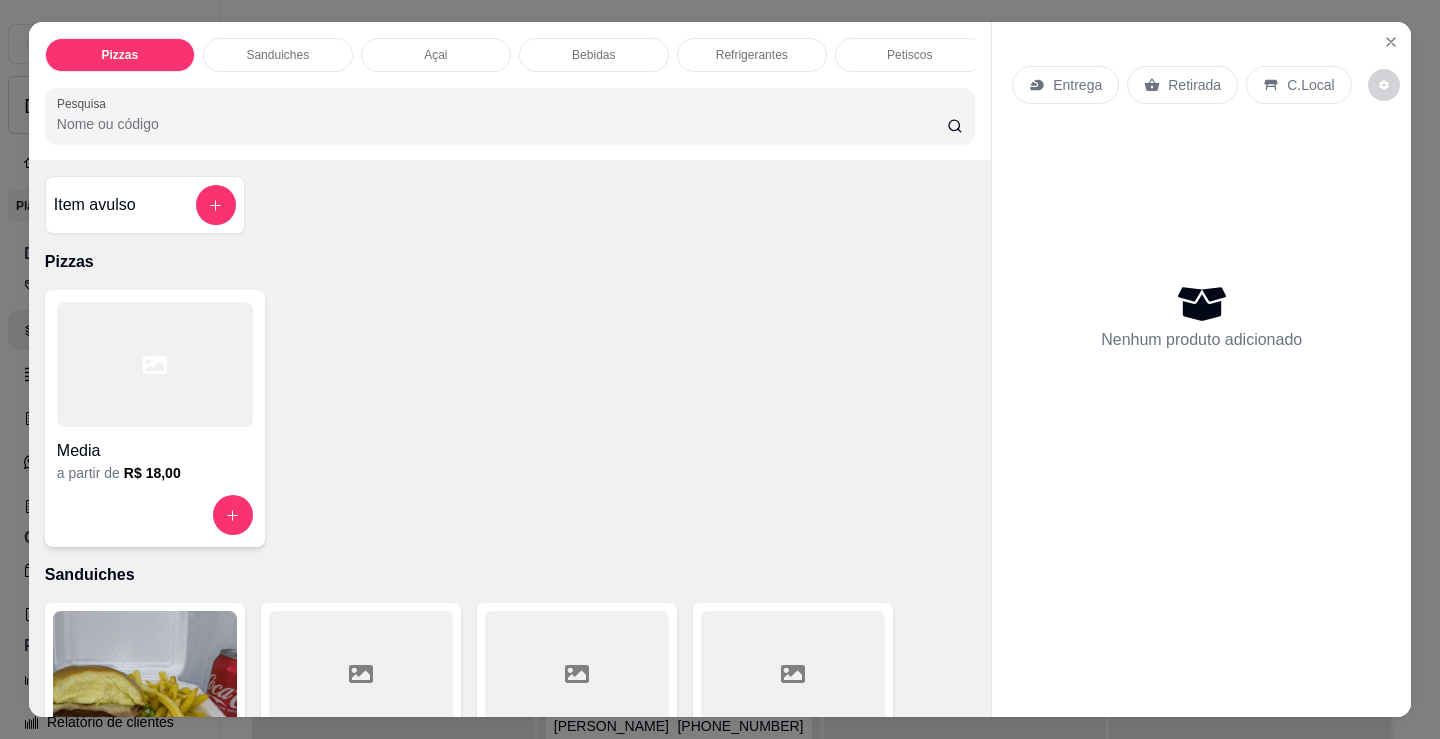 click on "Sanduiches" at bounding box center (277, 55) 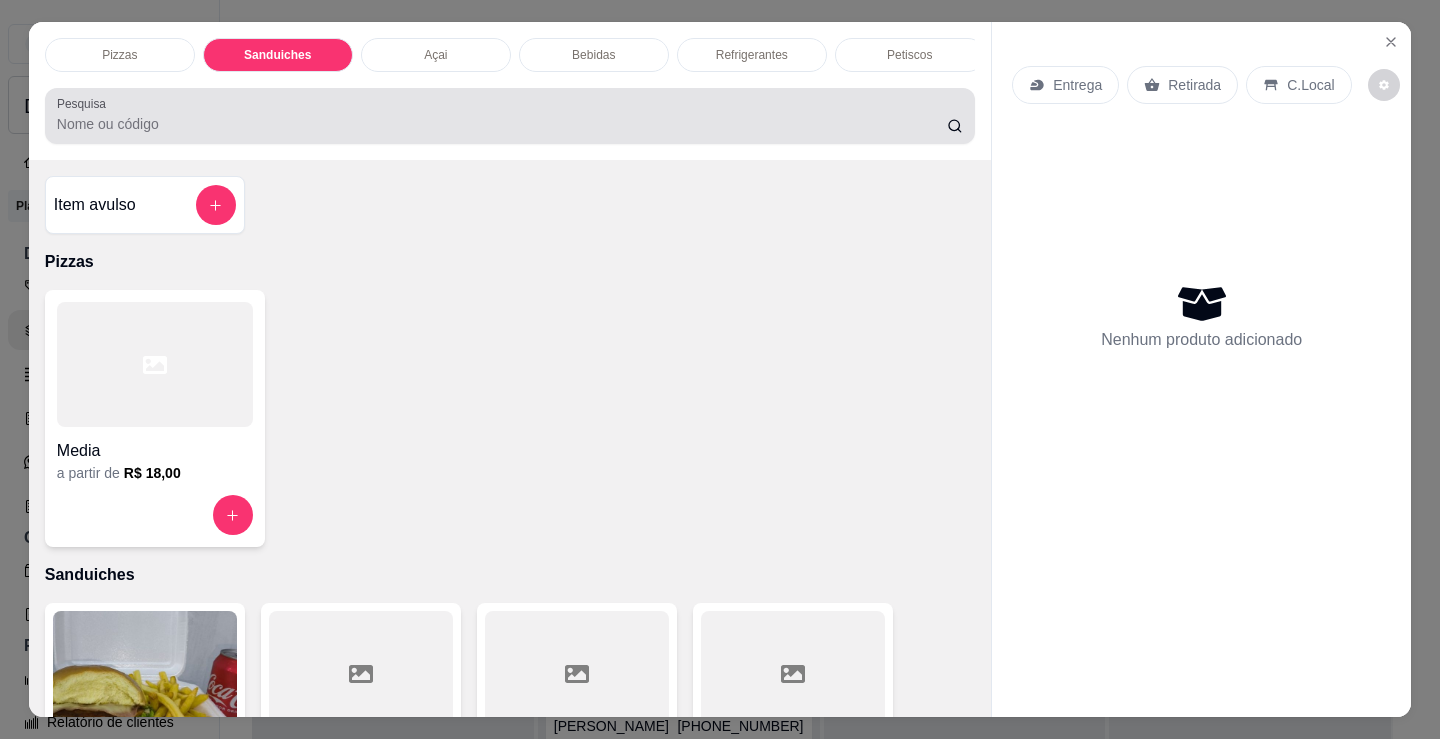 scroll, scrollTop: 403, scrollLeft: 0, axis: vertical 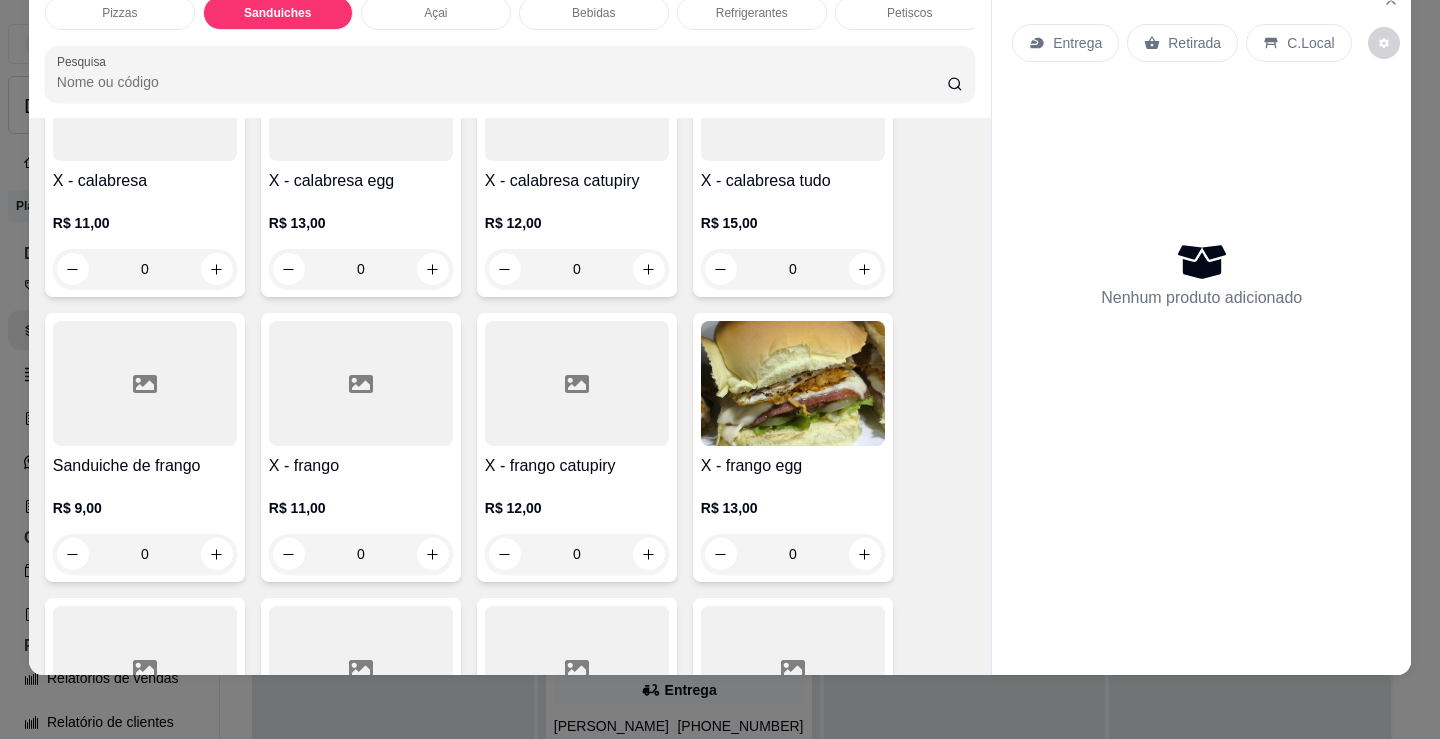 click on "0" at bounding box center (361, 554) 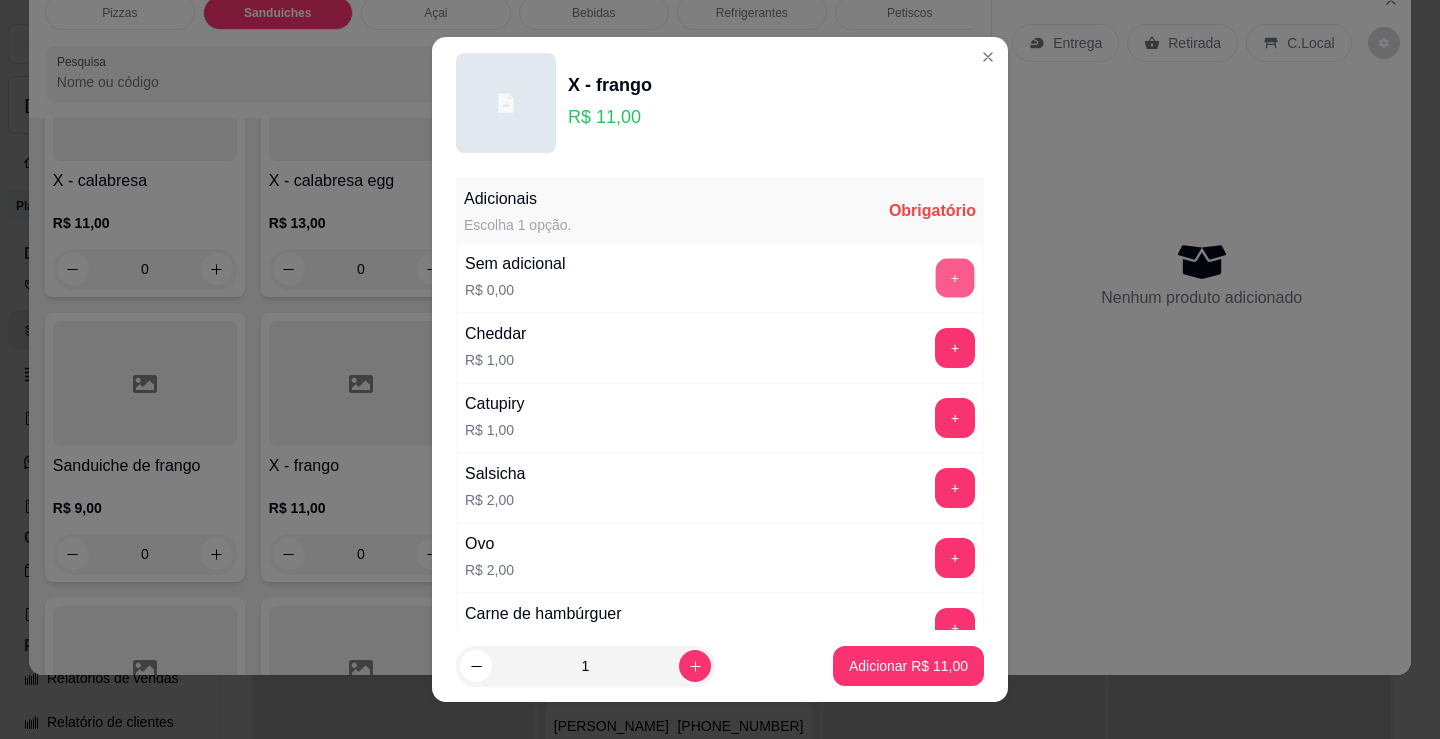 click on "+" at bounding box center (955, 278) 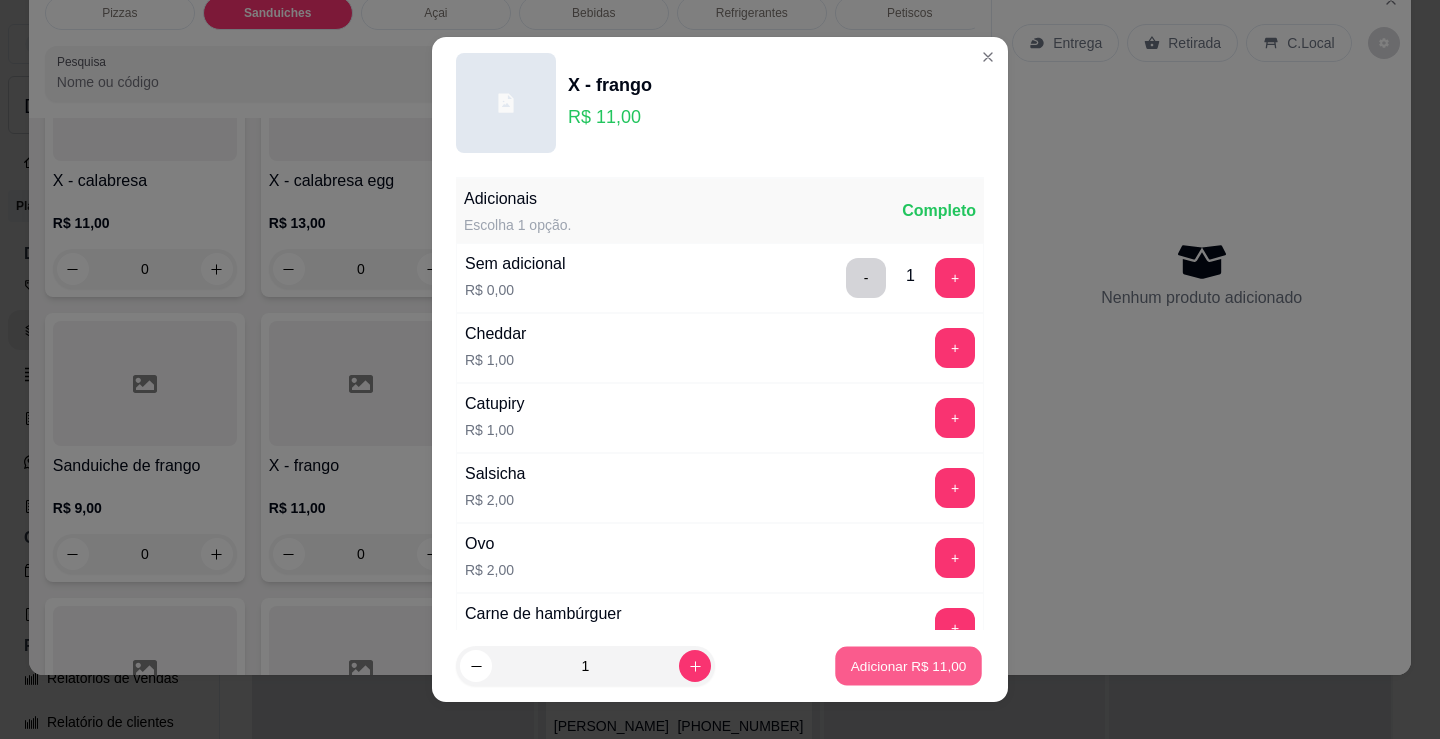 click on "Adicionar   R$ 11,00" at bounding box center [909, 665] 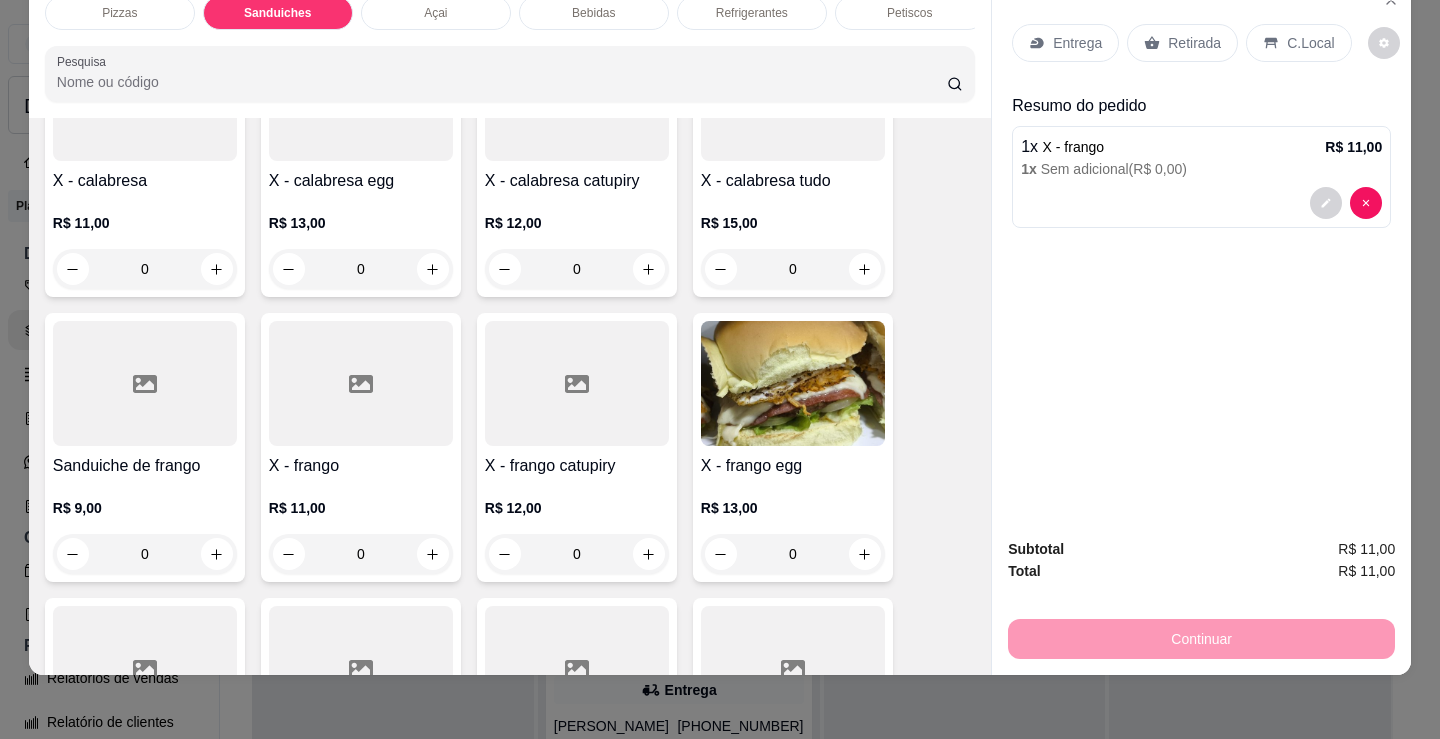 click 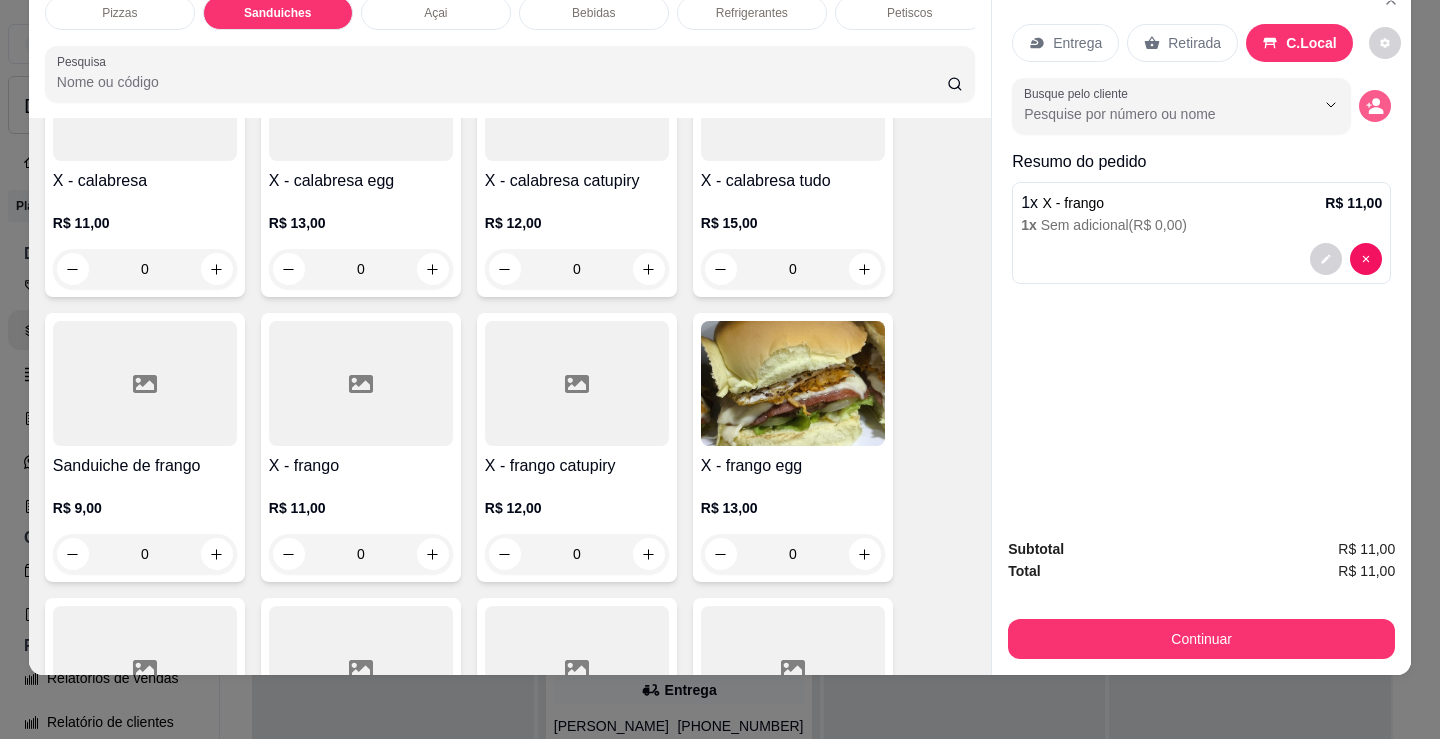 click at bounding box center [1375, 106] 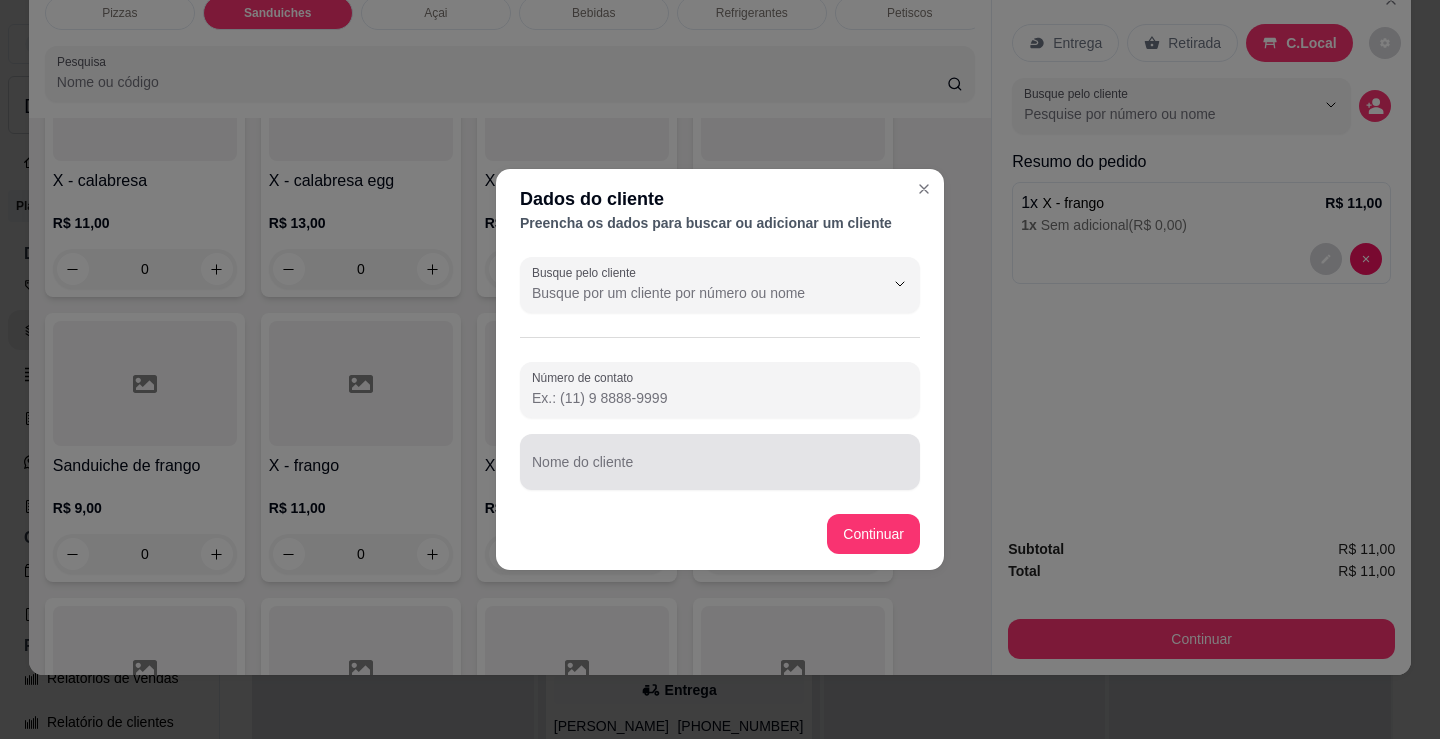 click at bounding box center (720, 462) 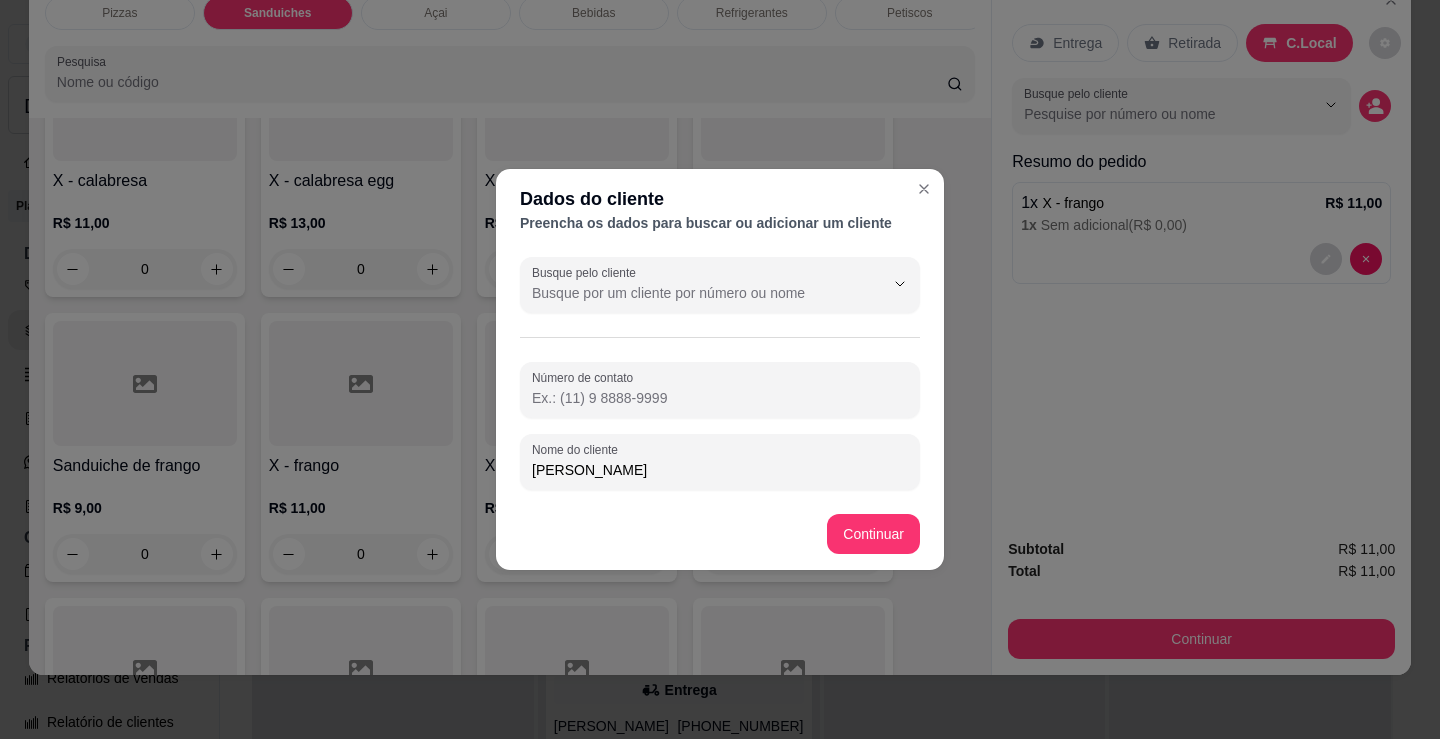 type on "[PERSON_NAME]" 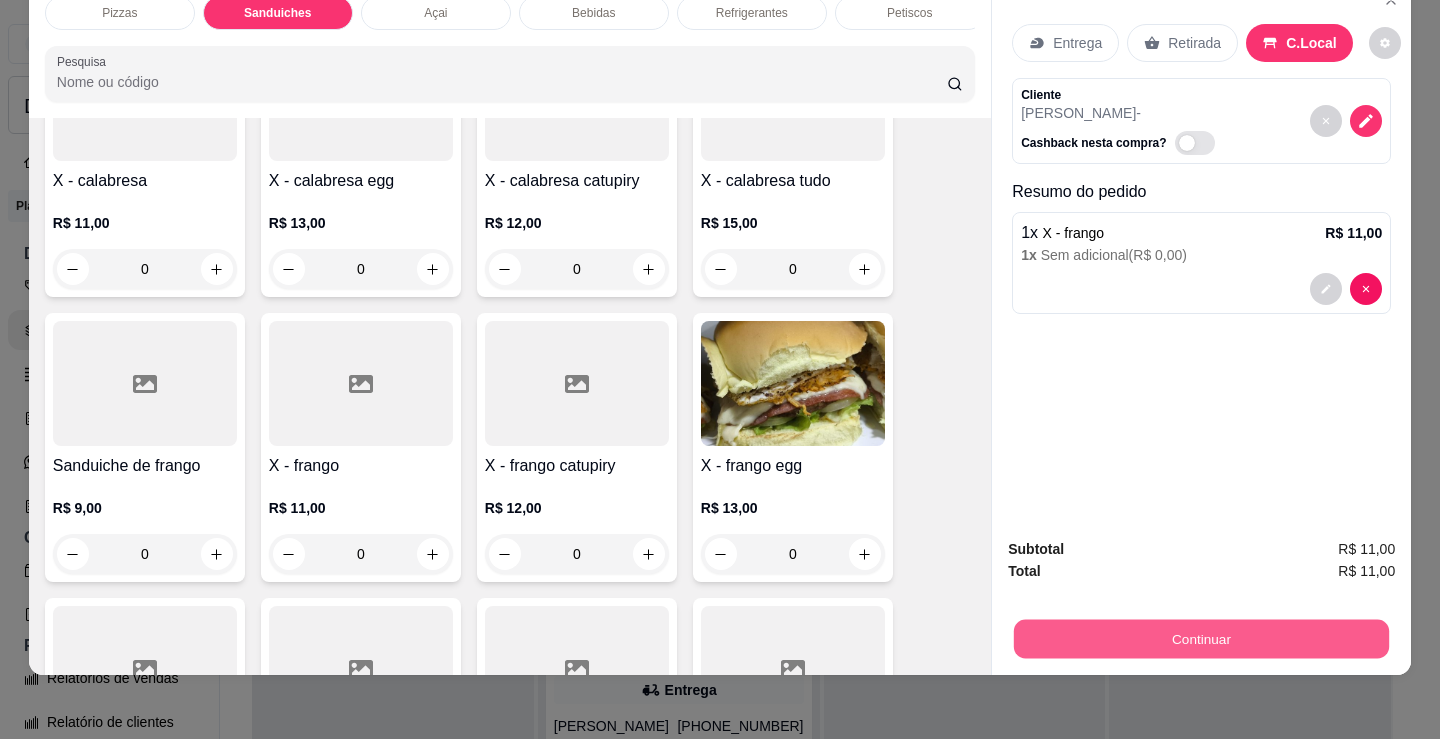 click on "Continuar" at bounding box center (1201, 638) 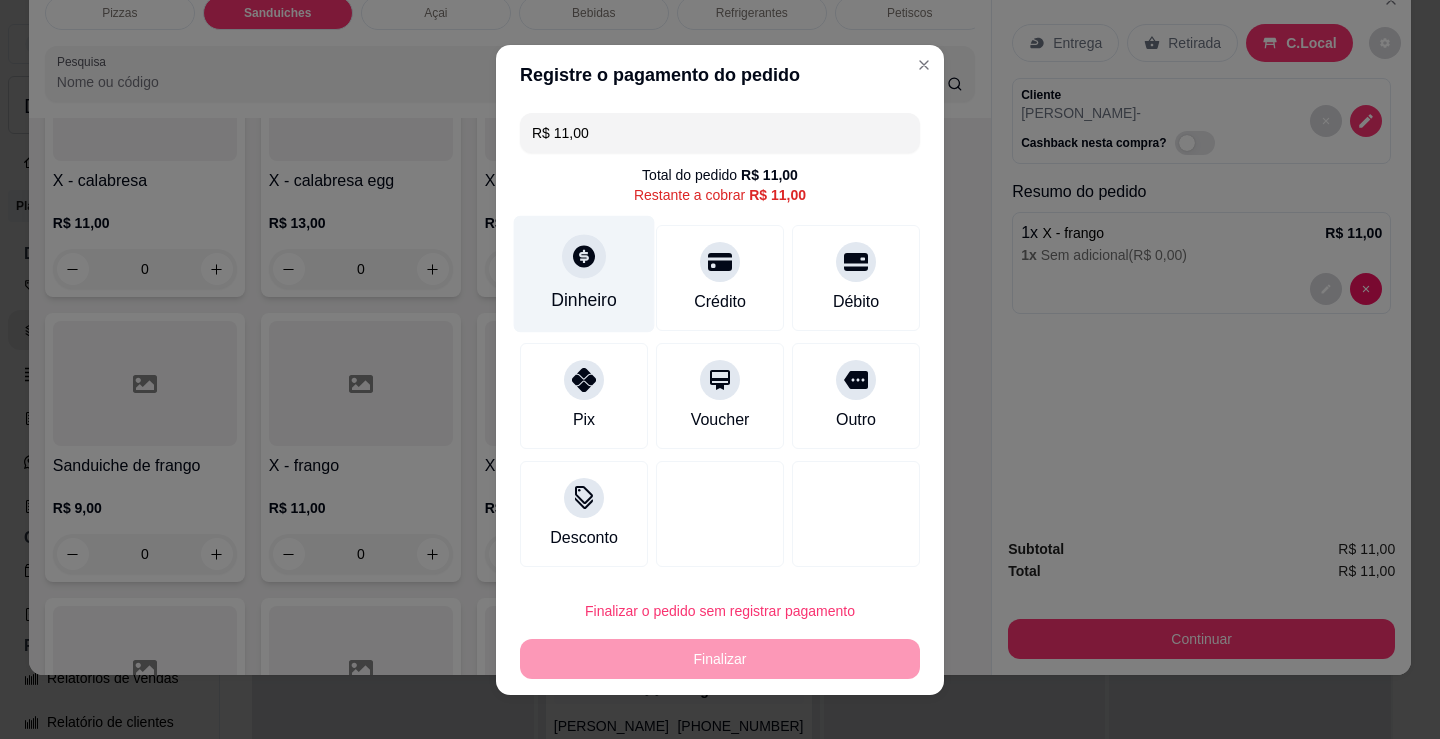 click on "Dinheiro" at bounding box center (584, 273) 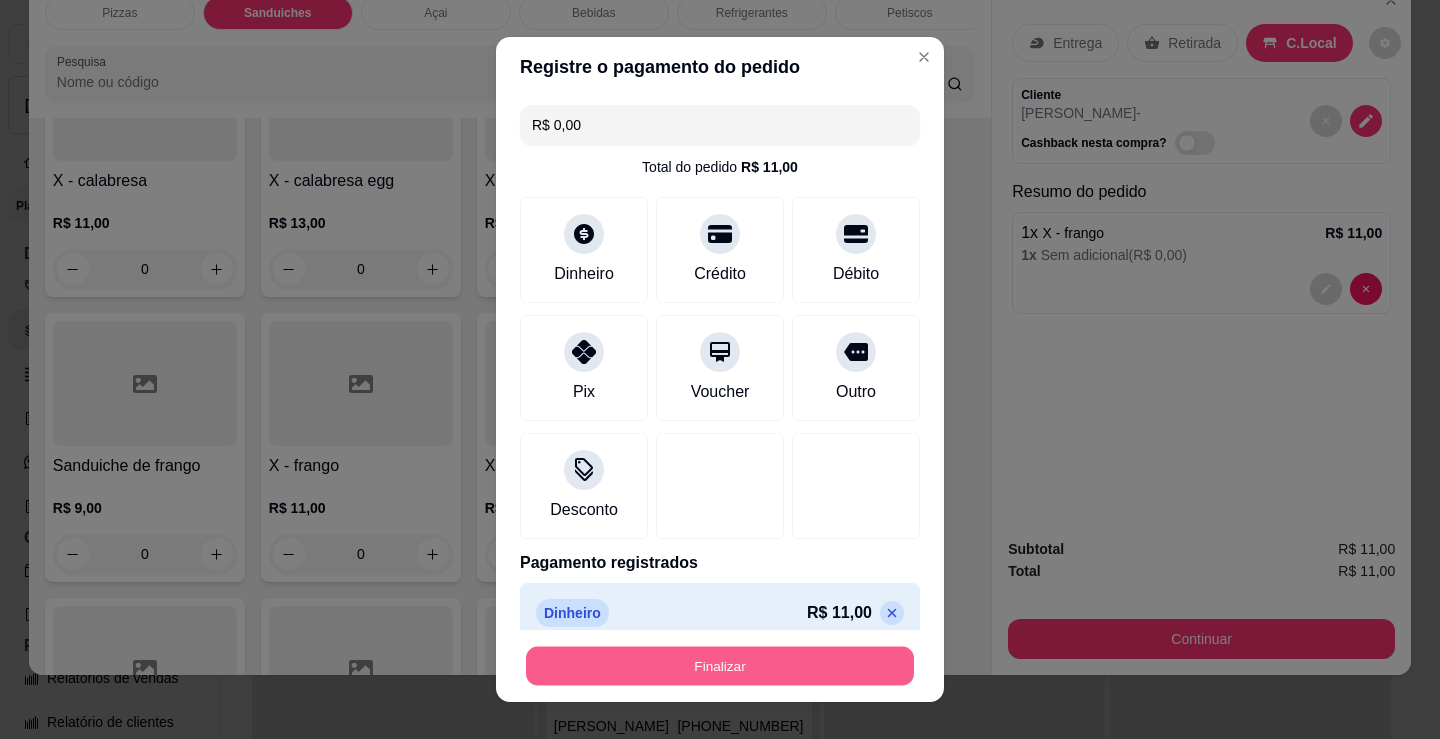 click on "Finalizar" at bounding box center [720, 666] 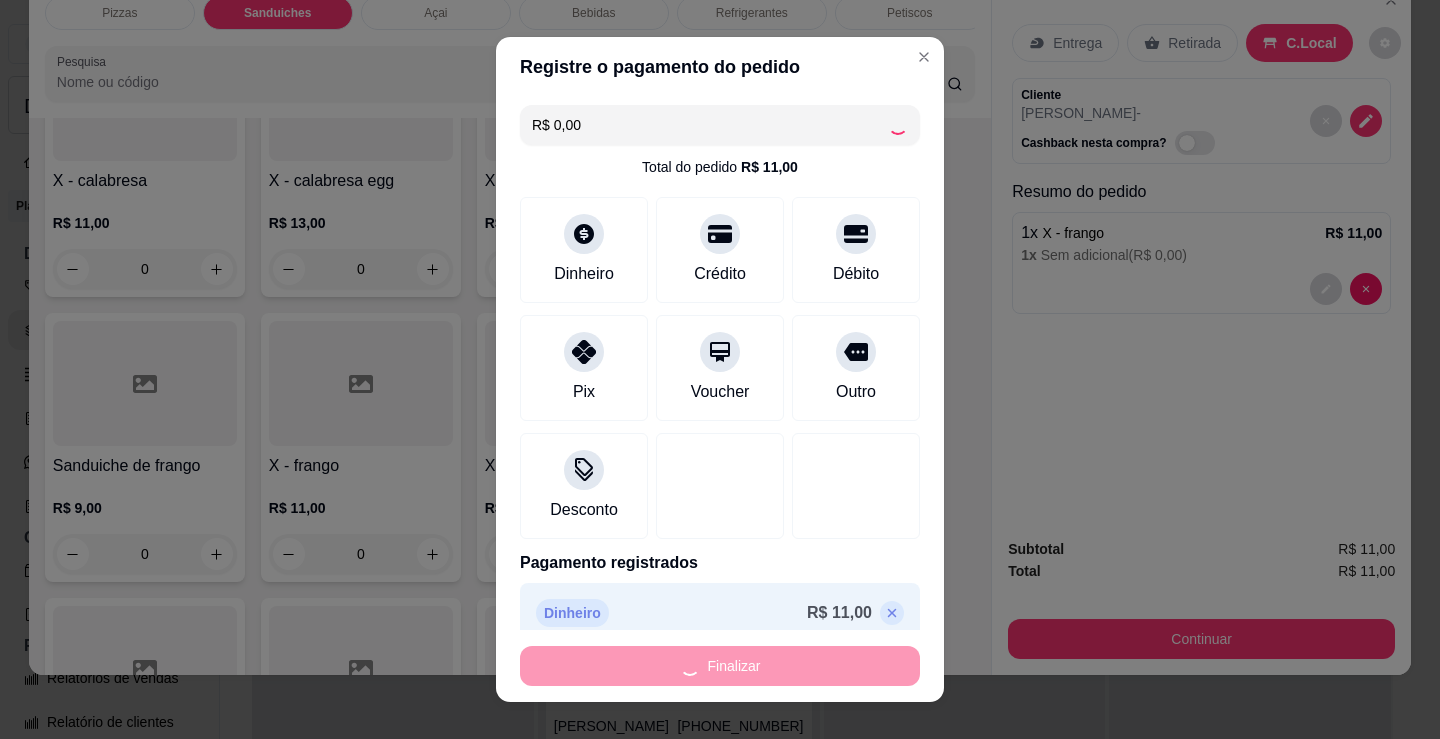 scroll, scrollTop: 1256, scrollLeft: 0, axis: vertical 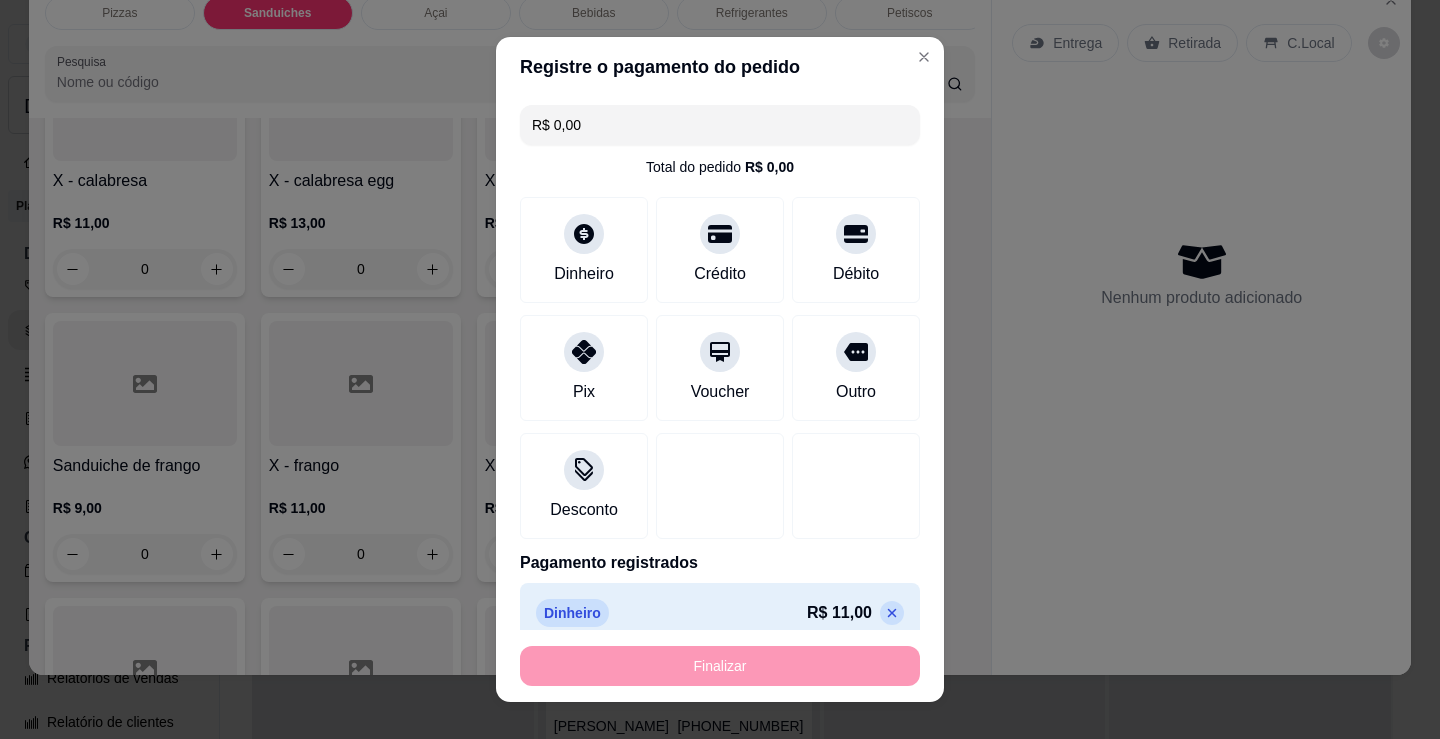 type on "-R$ 11,00" 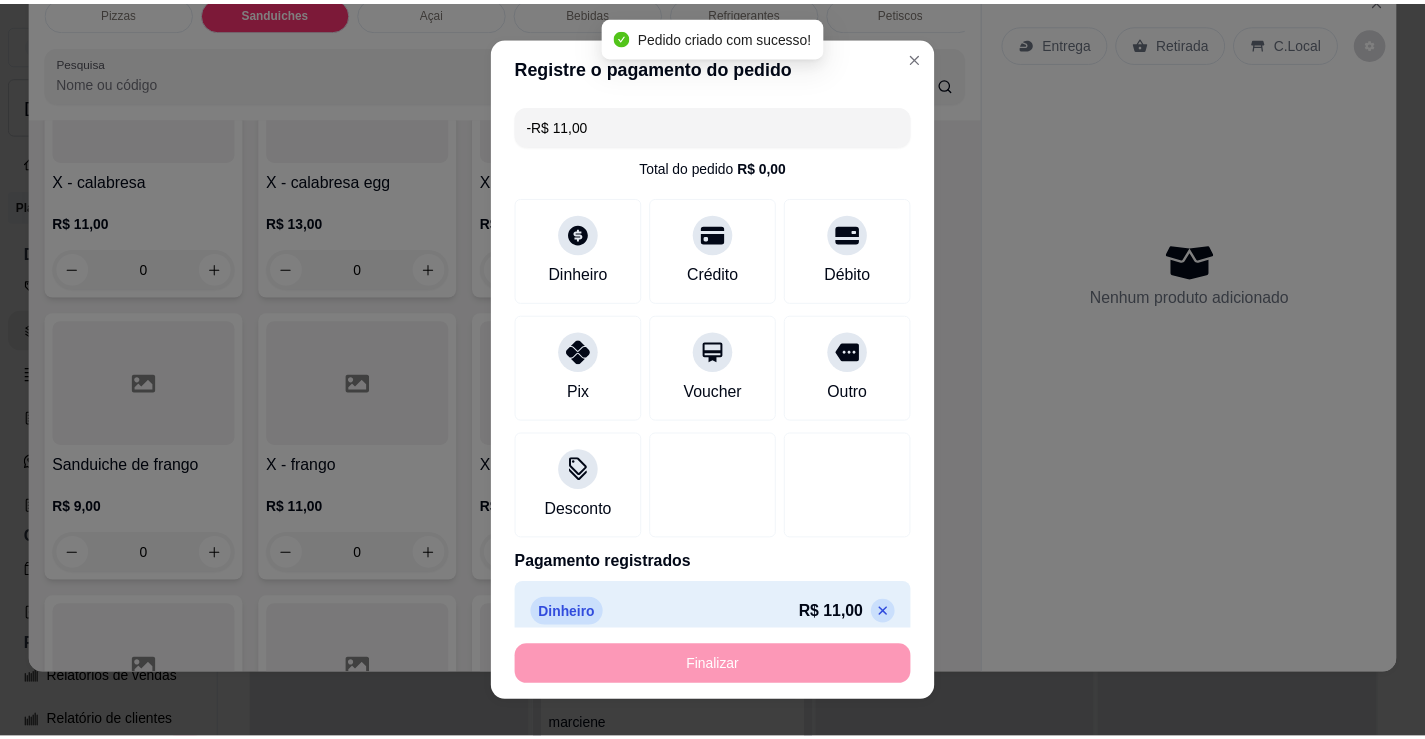scroll, scrollTop: 1028, scrollLeft: 0, axis: vertical 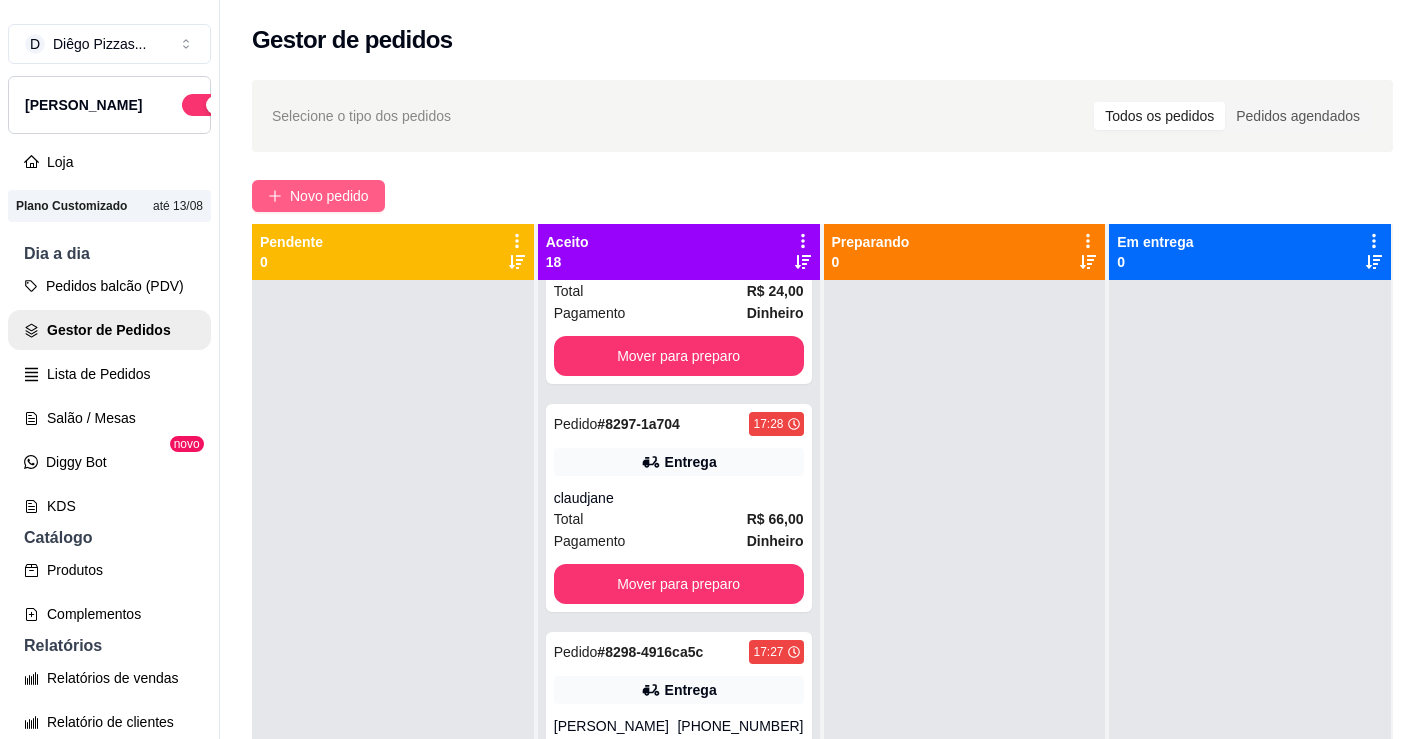 click on "Novo pedido" at bounding box center (329, 196) 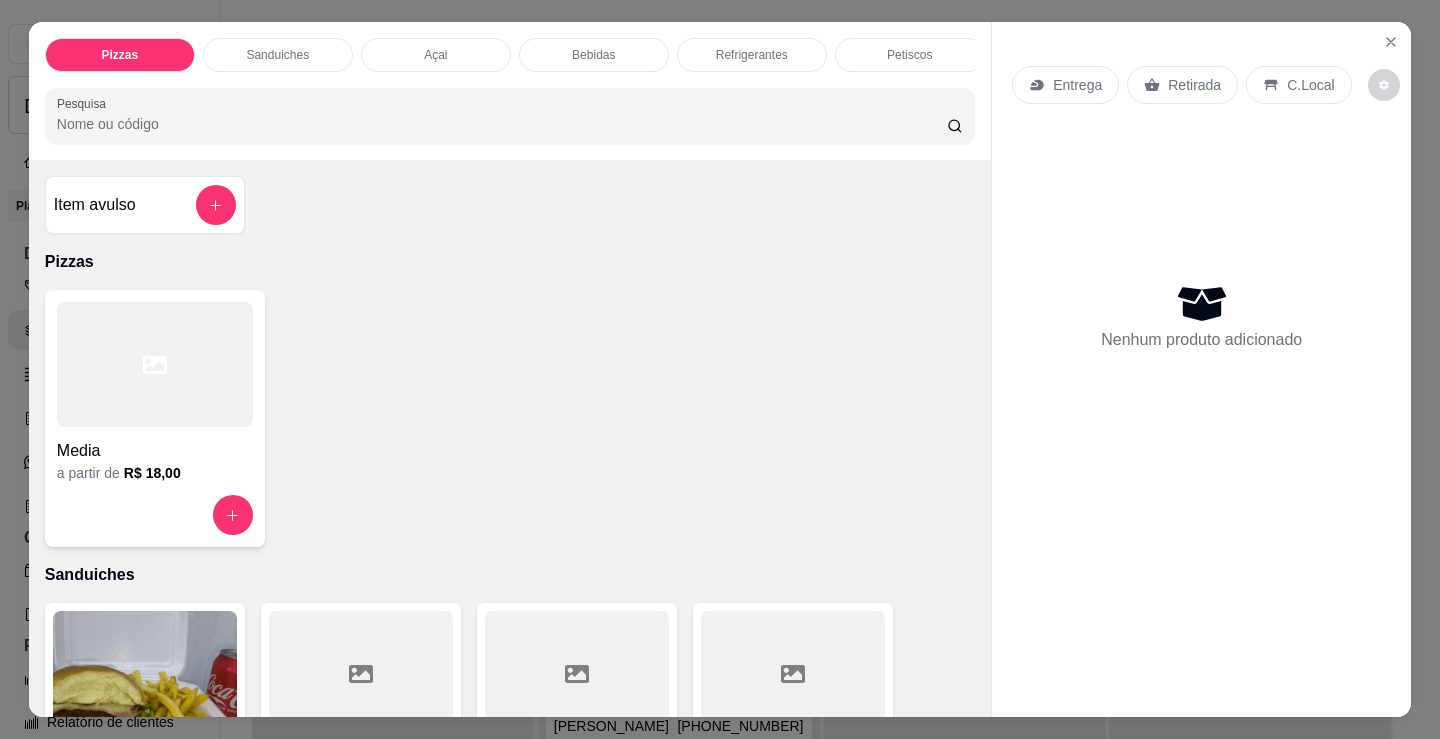 click on "Media" at bounding box center (155, 451) 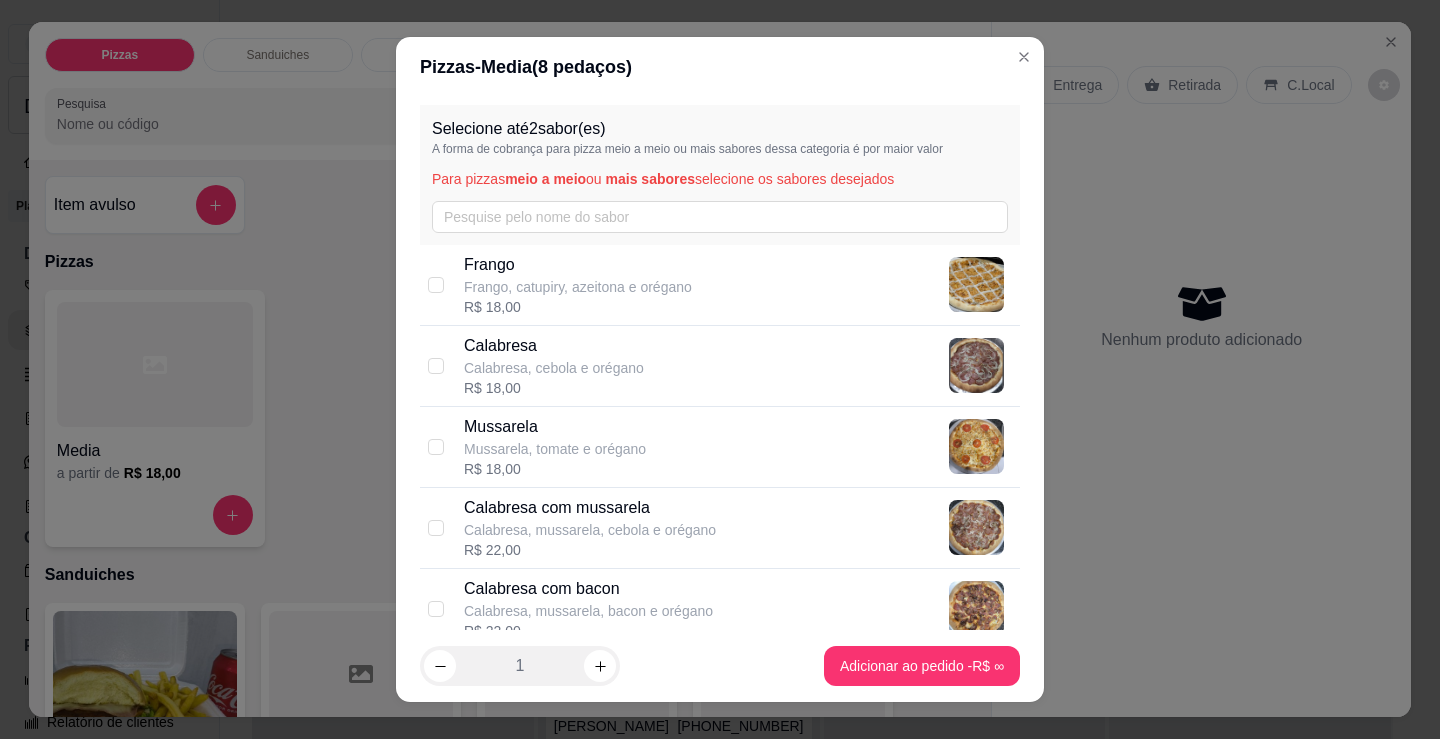 drag, startPoint x: 610, startPoint y: 277, endPoint x: 615, endPoint y: 304, distance: 27.45906 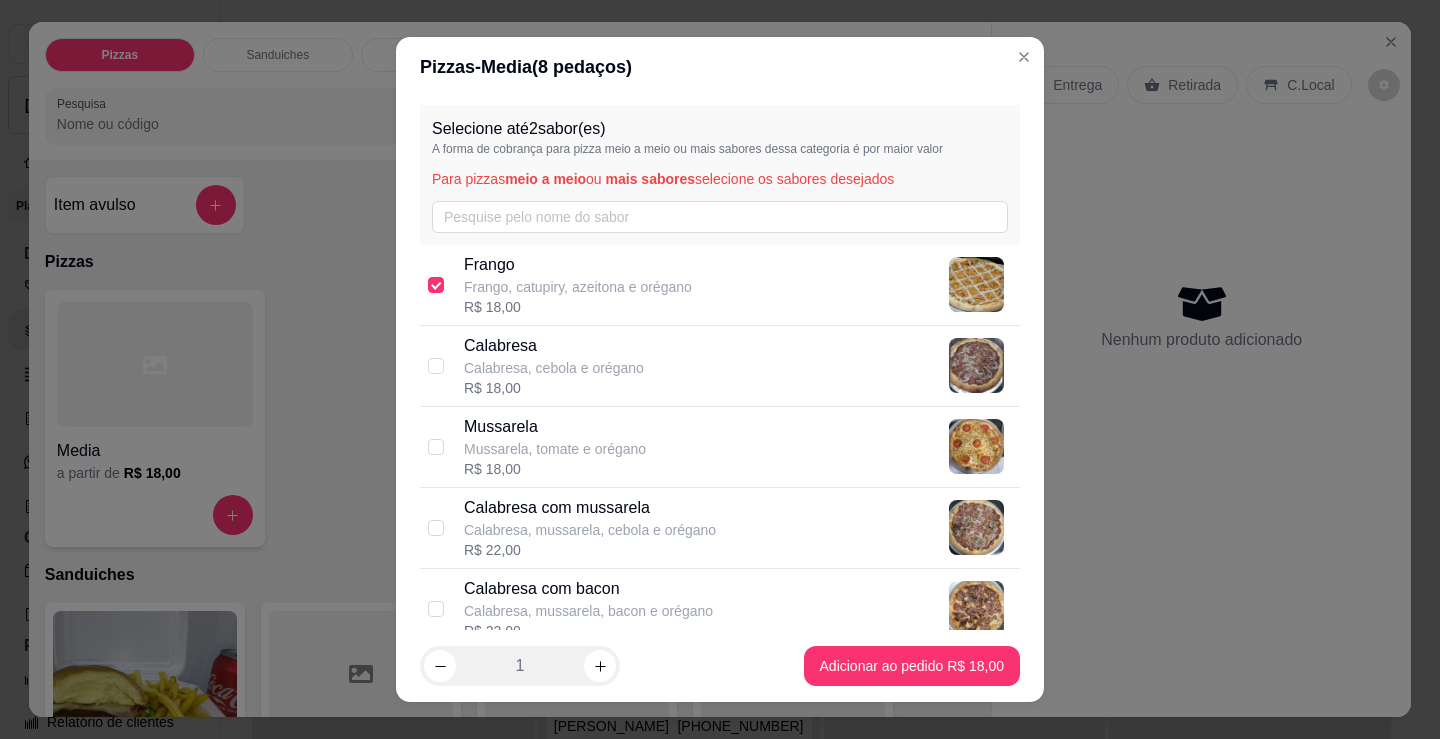 click on "Calabresa, cebola e orégano" at bounding box center (554, 368) 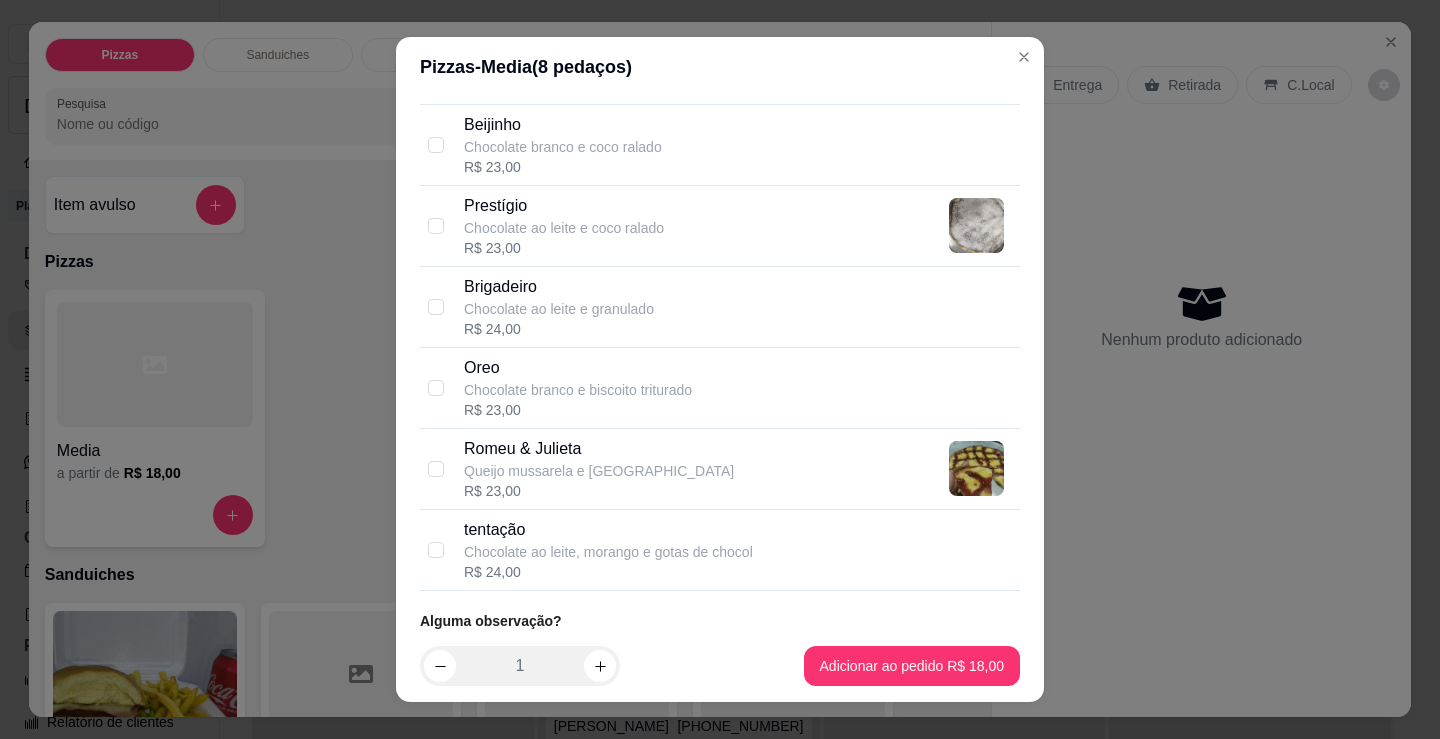 scroll, scrollTop: 1809, scrollLeft: 0, axis: vertical 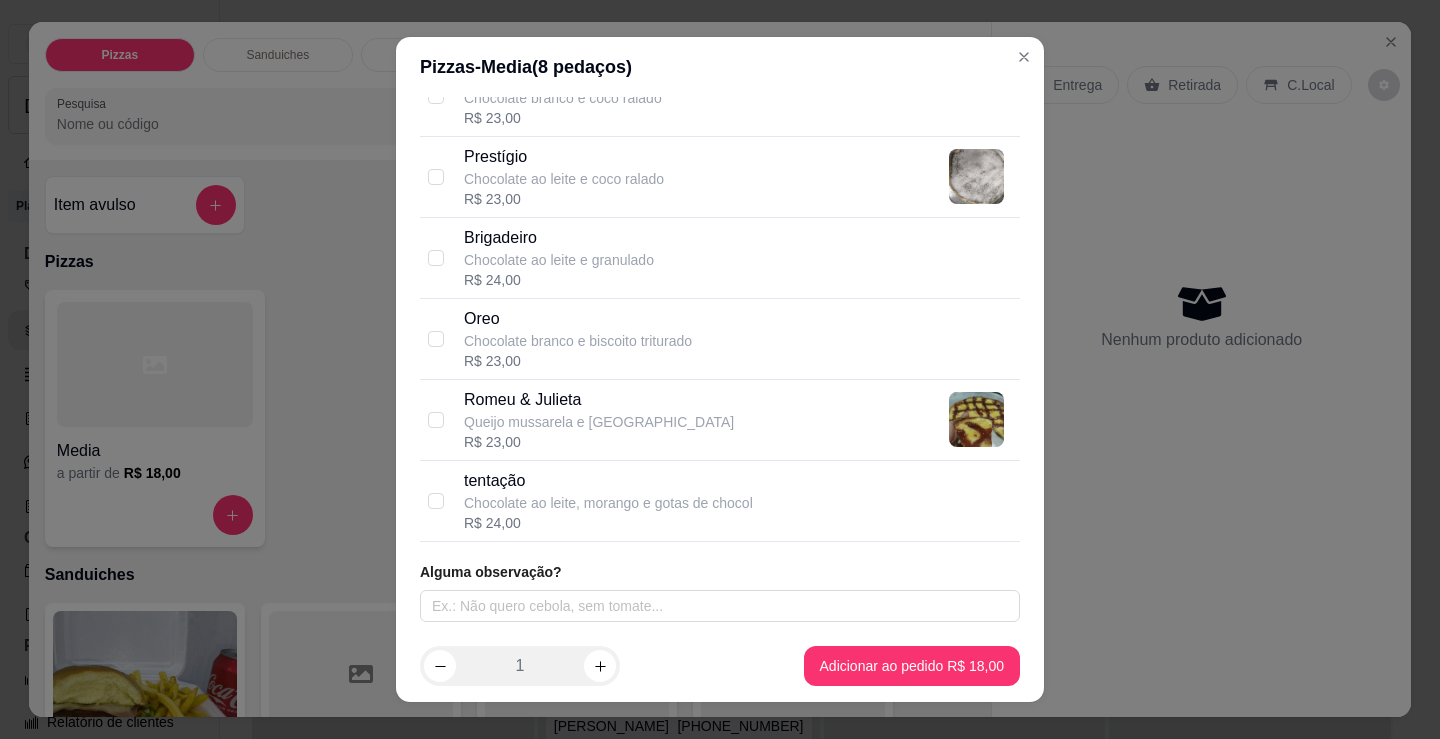 click on "Alguma observação?" at bounding box center [720, 592] 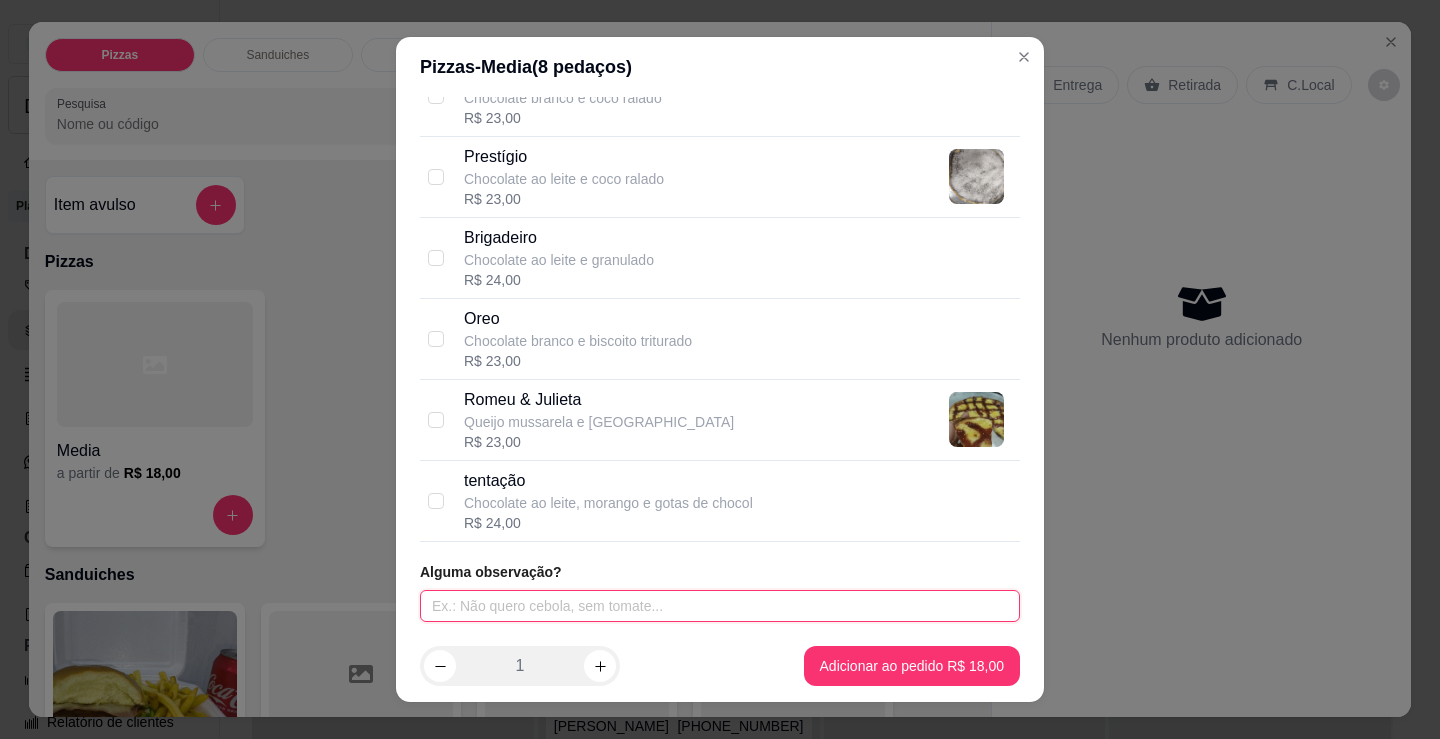 click at bounding box center (720, 606) 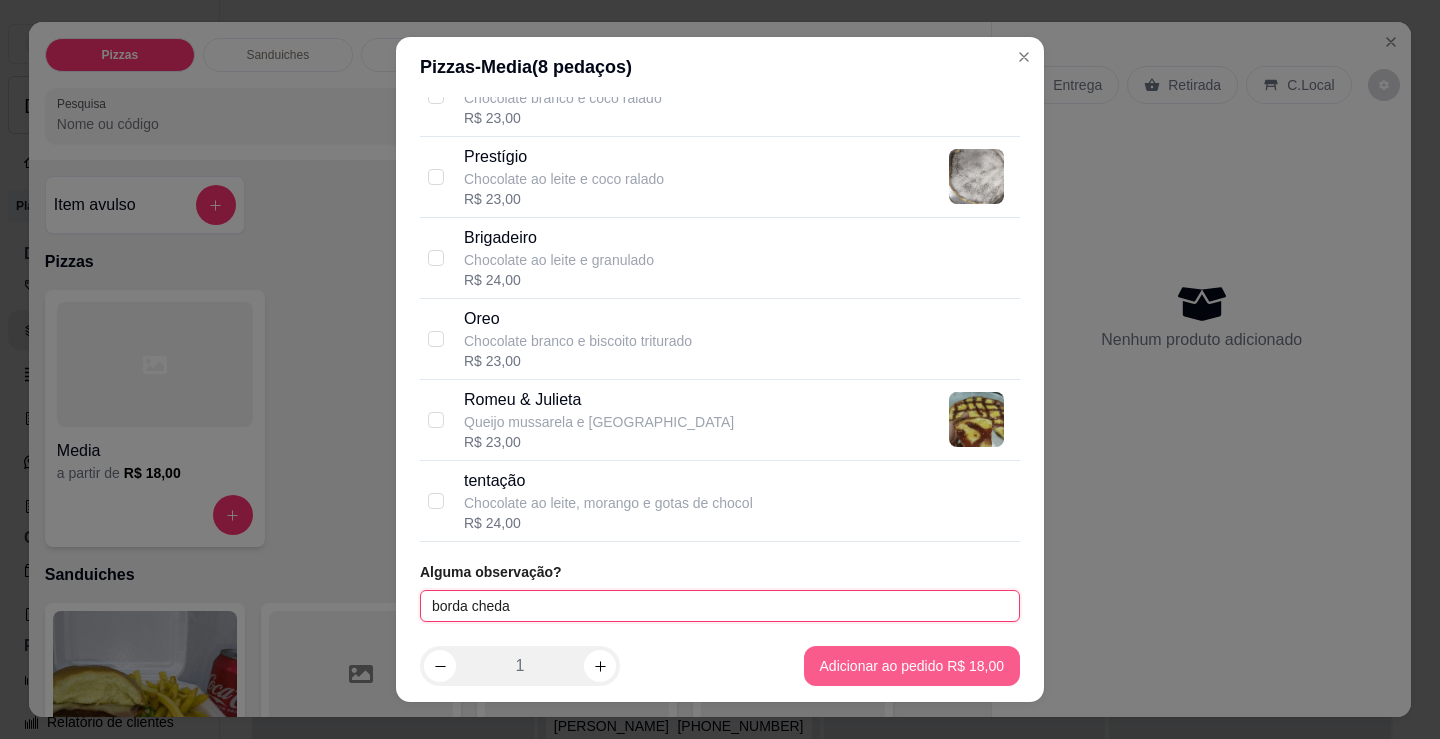 type on "borda cheda" 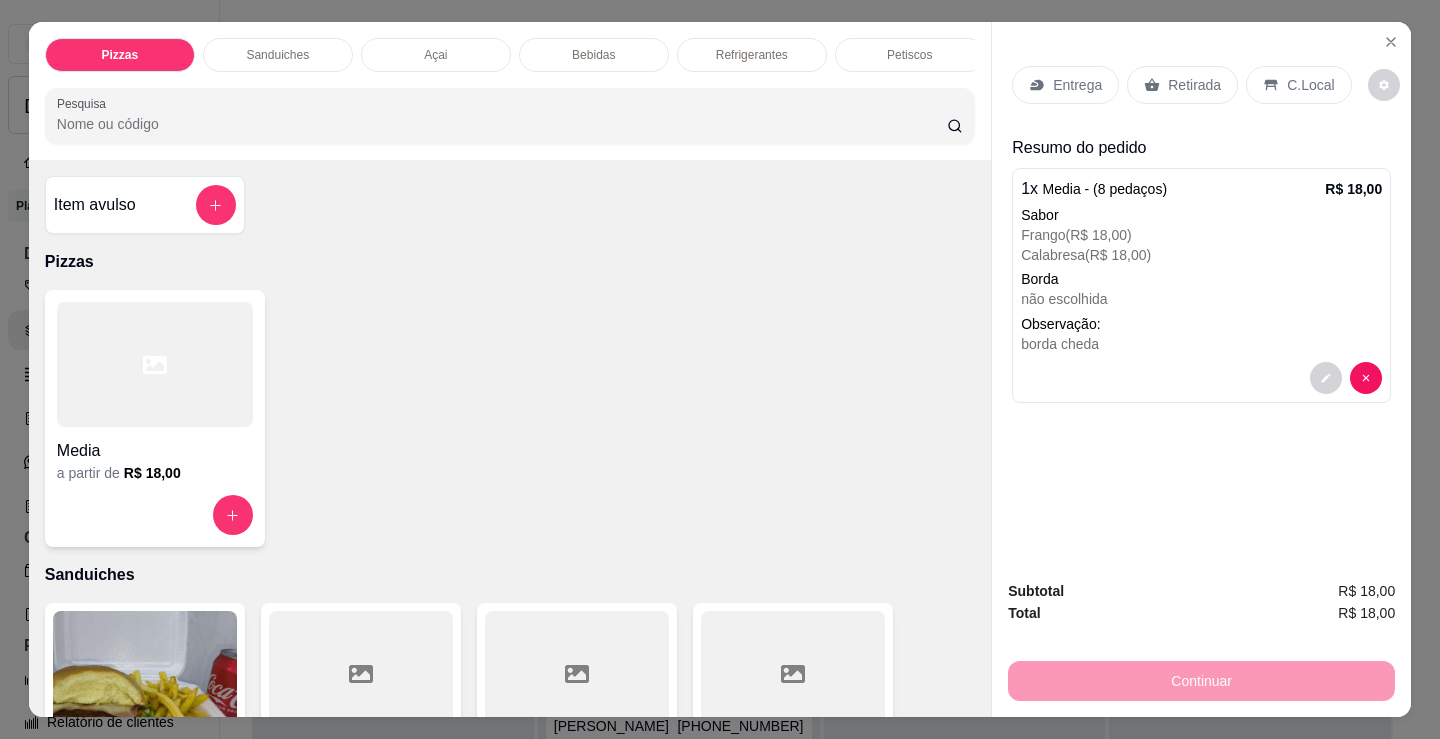 click 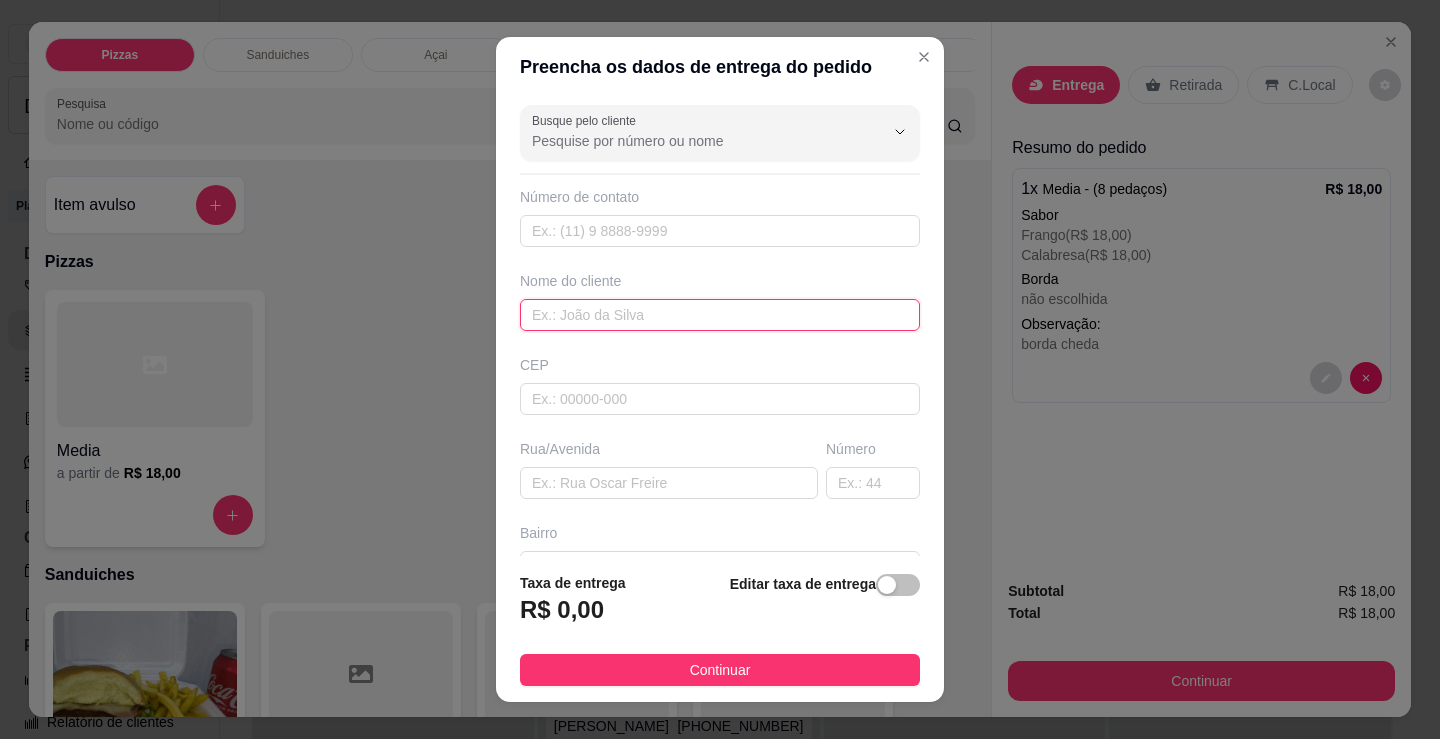 click at bounding box center [720, 315] 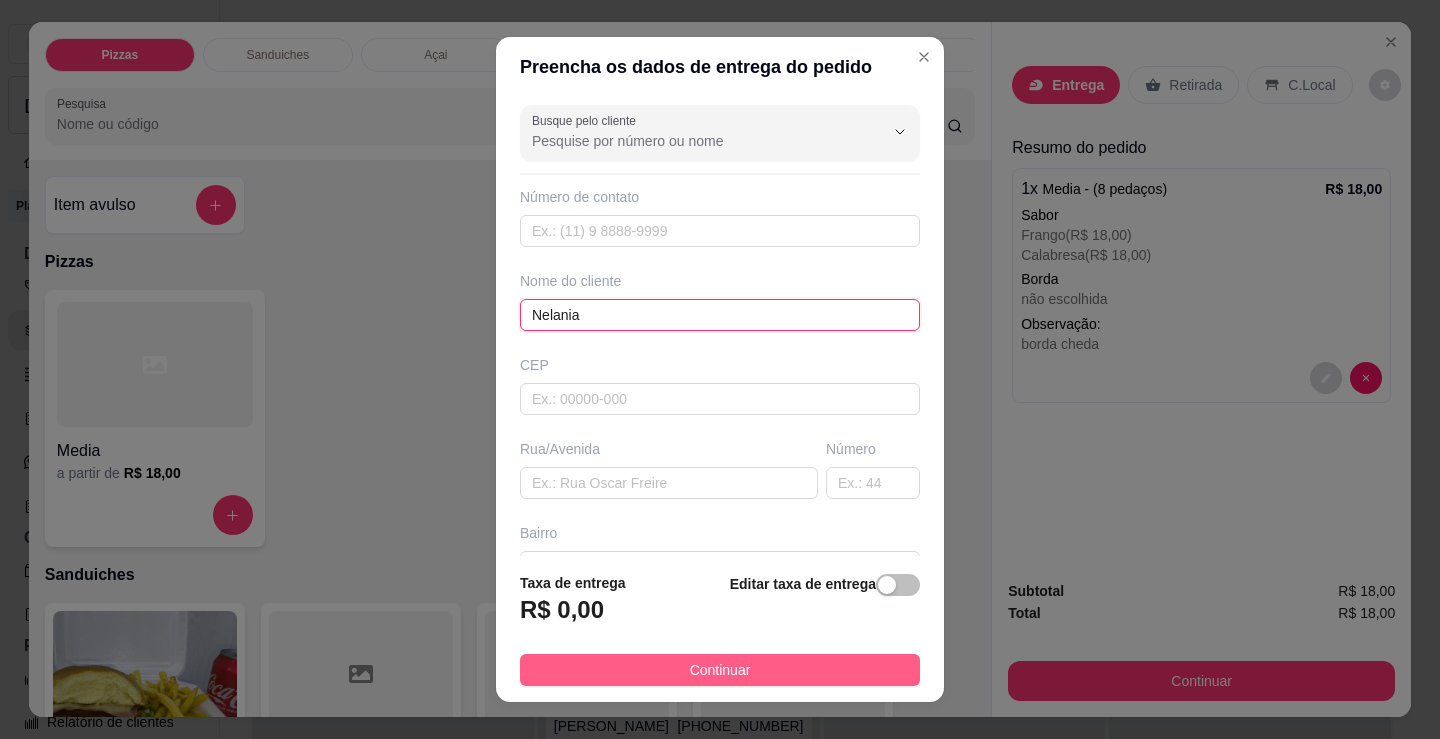 type on "Nelania" 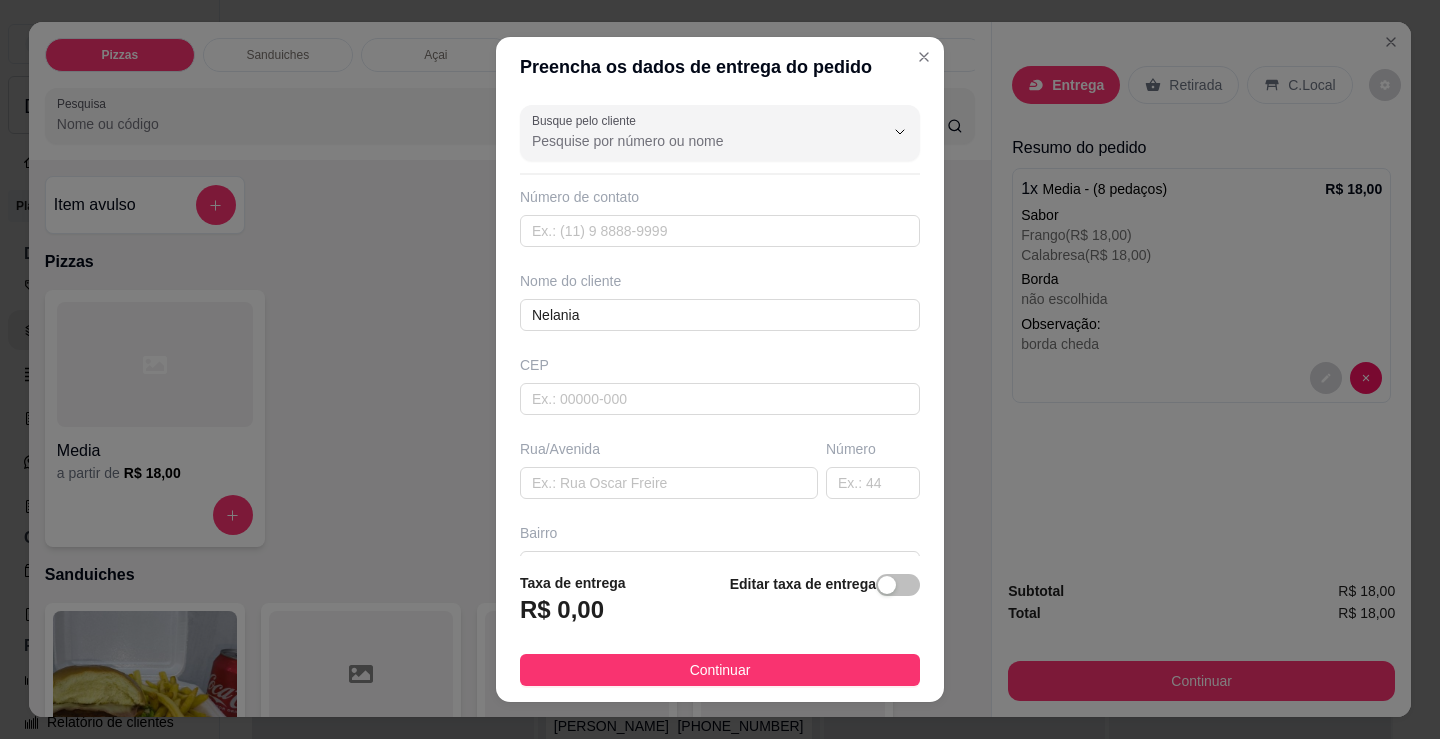 drag, startPoint x: 632, startPoint y: 664, endPoint x: 840, endPoint y: 633, distance: 210.29741 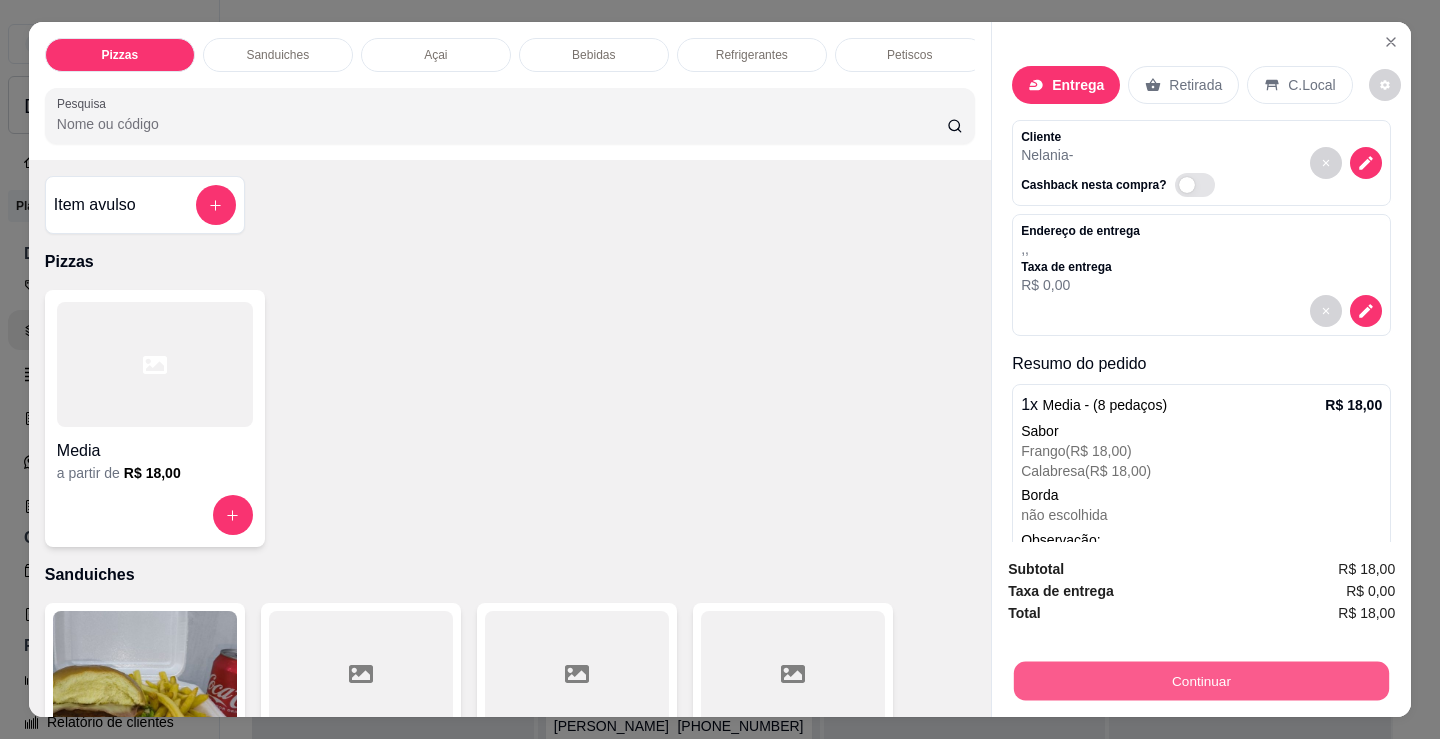 click on "Continuar" at bounding box center [1201, 680] 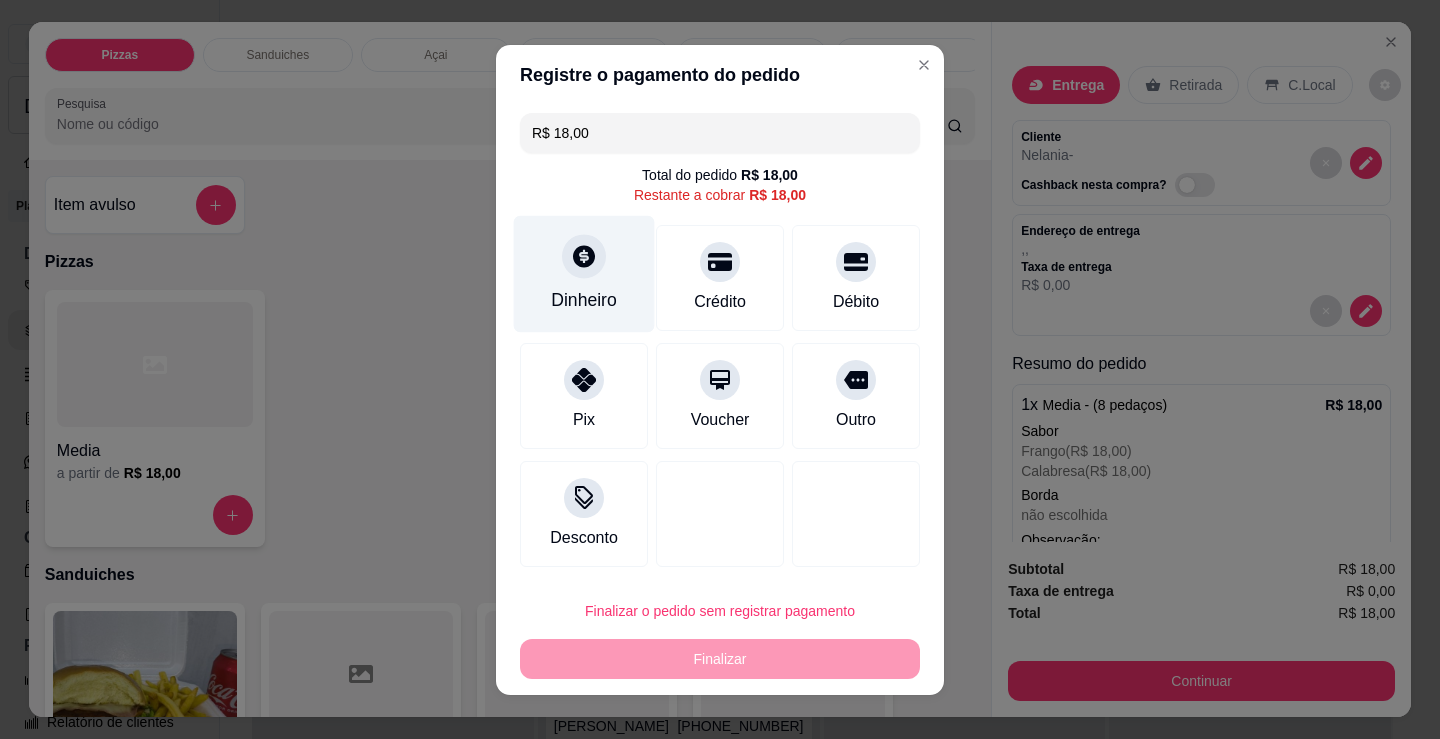 click at bounding box center [584, 256] 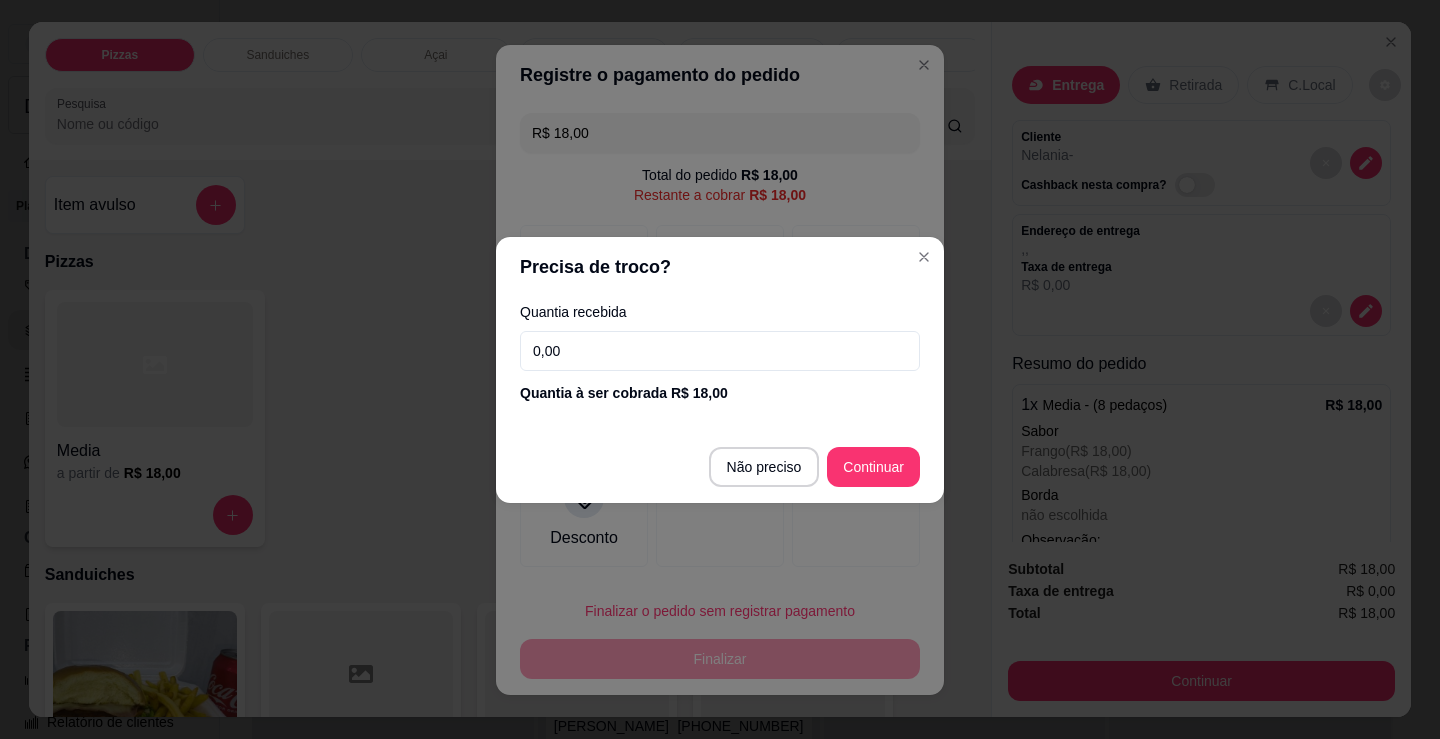 click on "0,00" at bounding box center [720, 351] 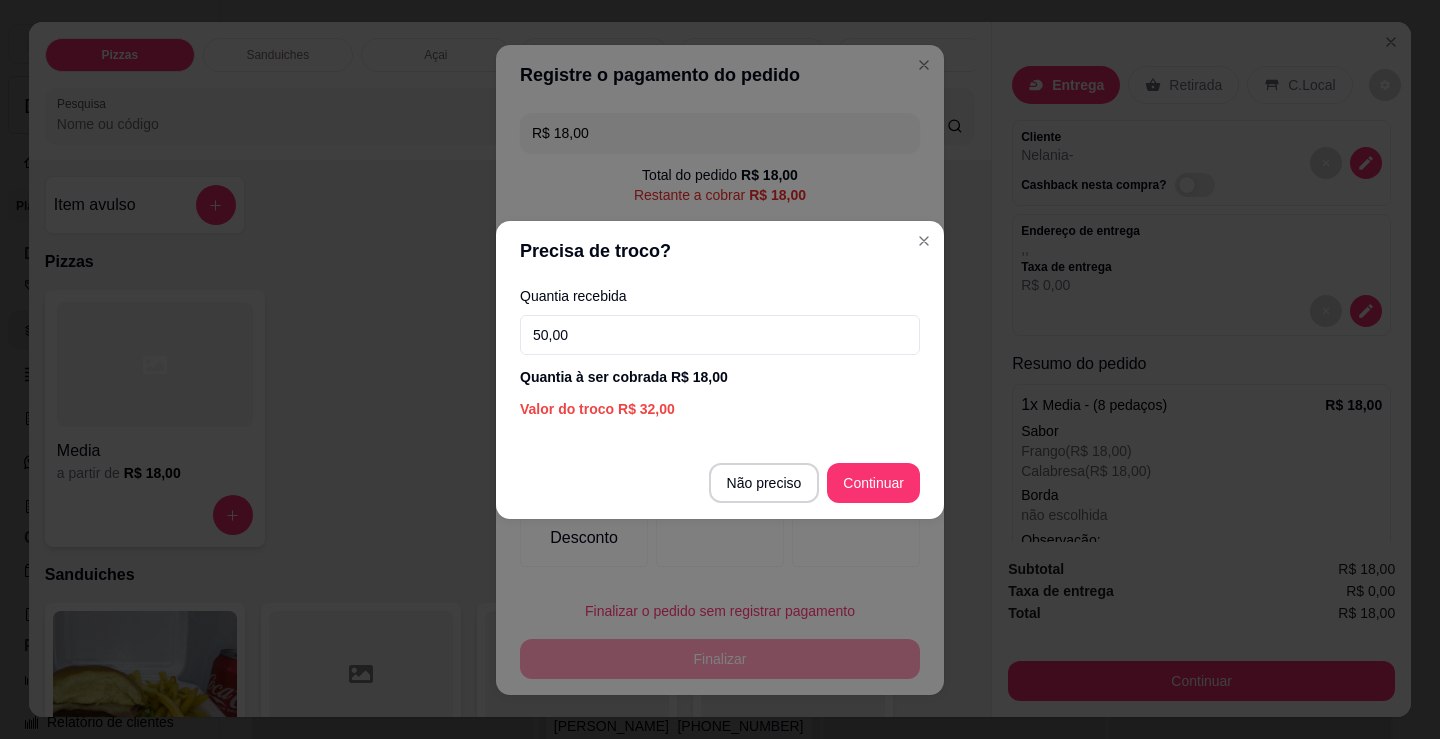 type on "50,00" 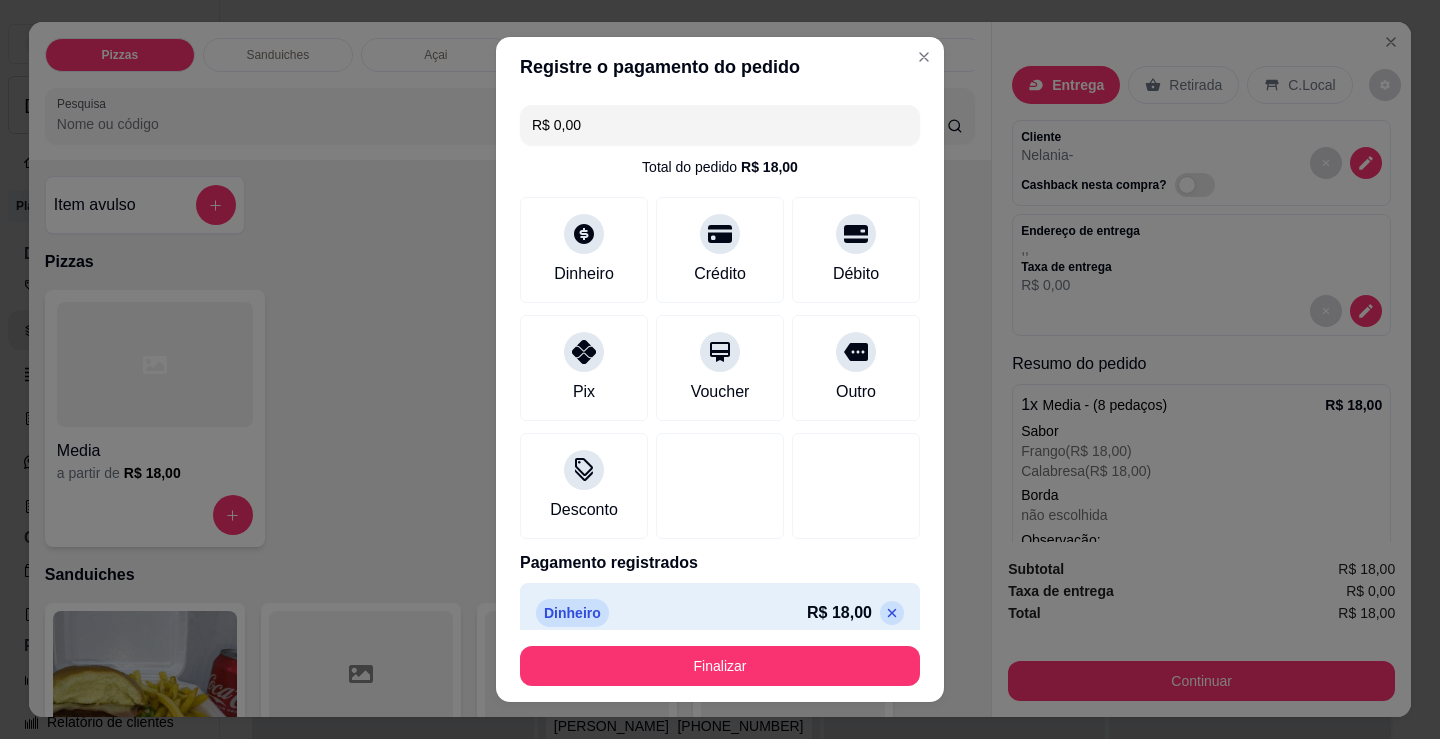 click on "Finalizar" at bounding box center (720, 666) 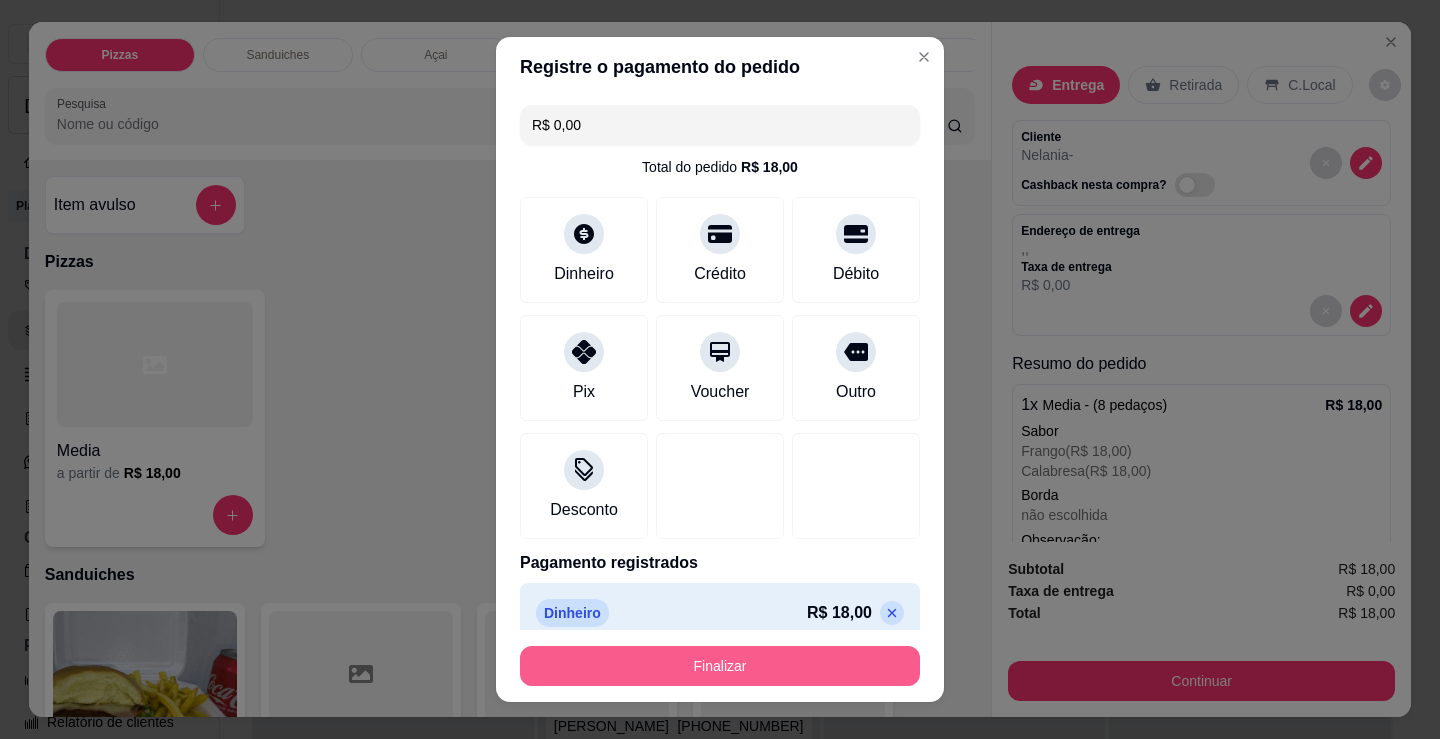 click on "Finalizar" at bounding box center [720, 666] 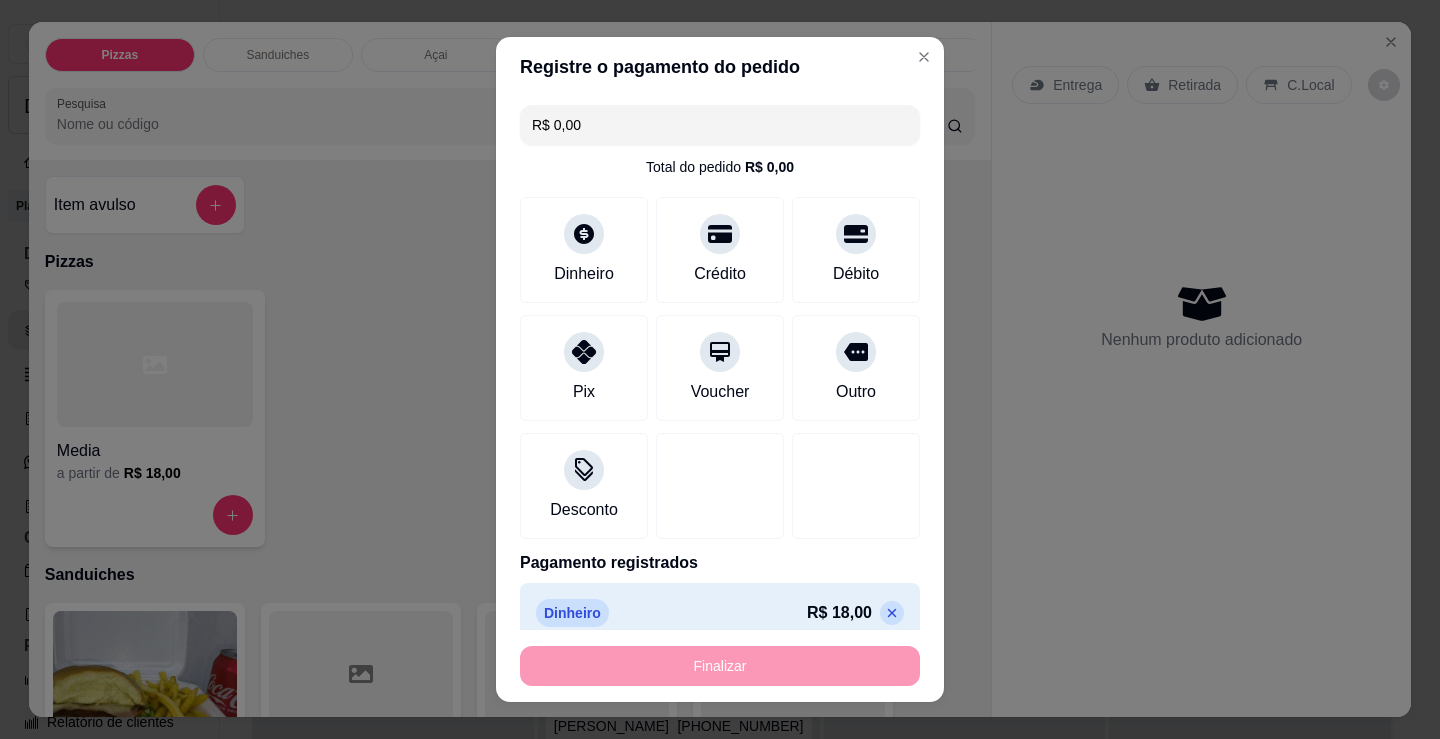 type on "-R$ 18,00" 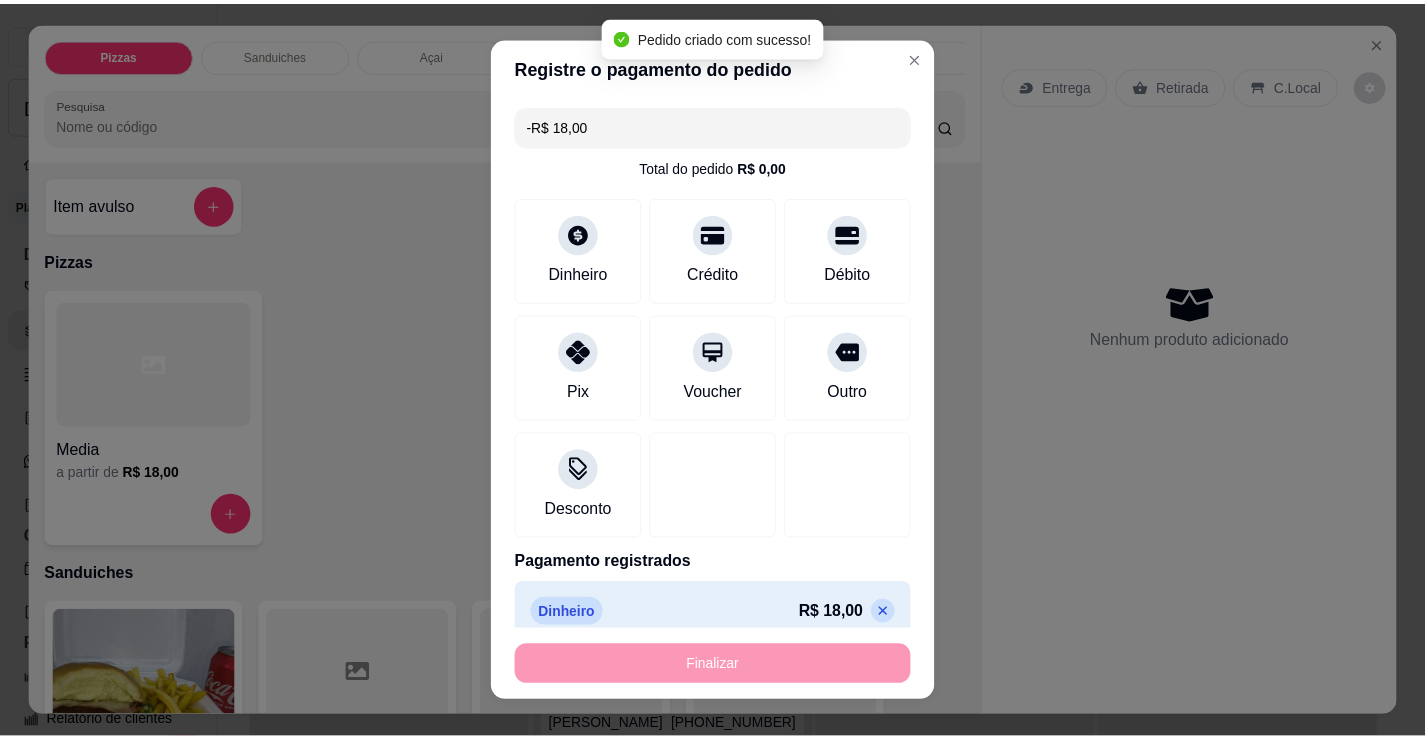 scroll, scrollTop: 1484, scrollLeft: 0, axis: vertical 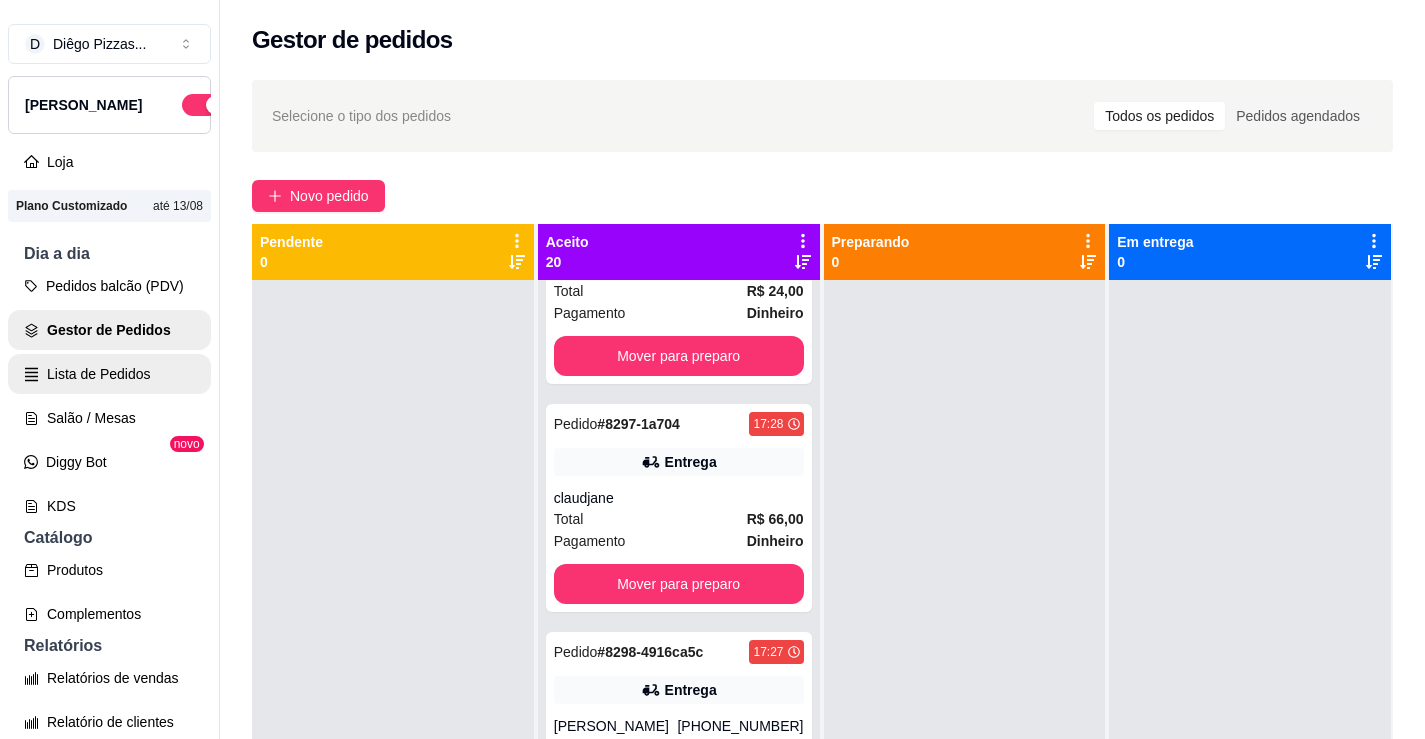click on "Lista de Pedidos" at bounding box center (109, 374) 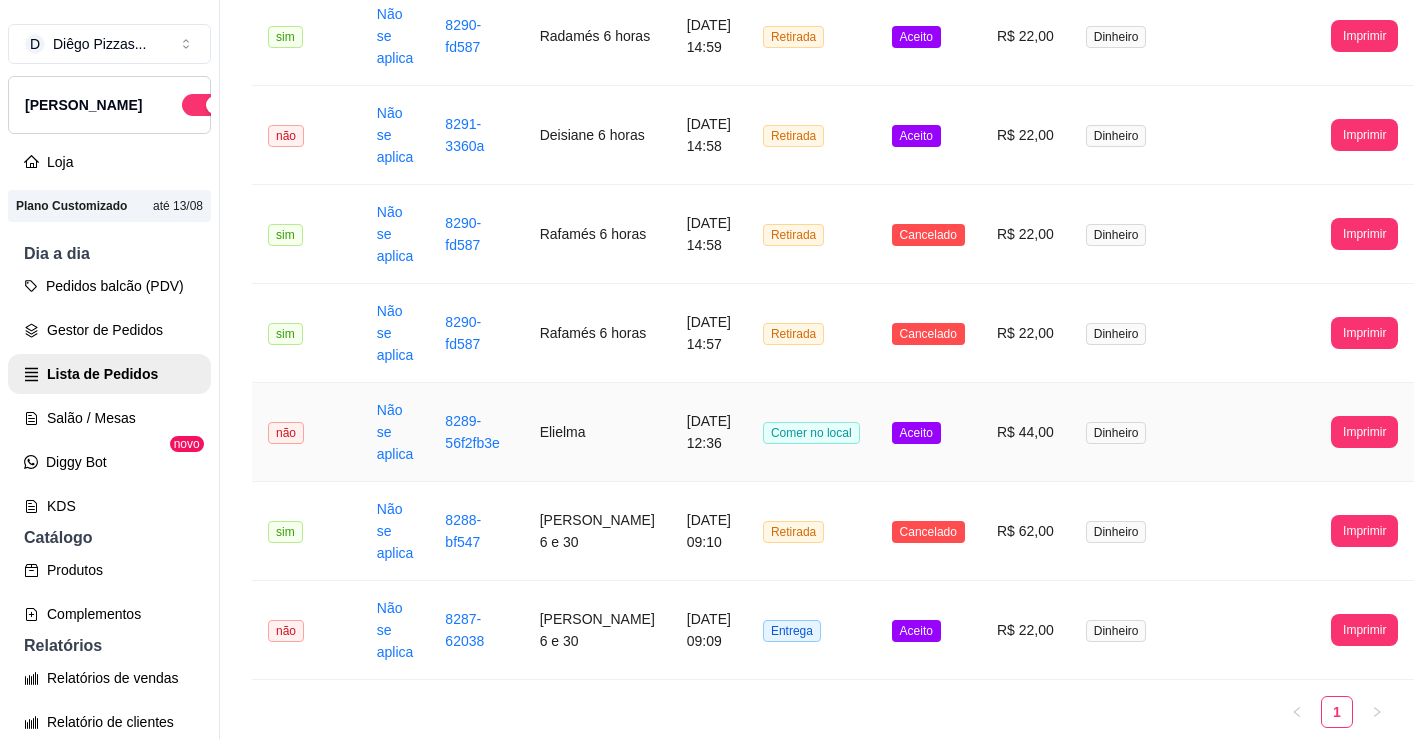 scroll, scrollTop: 2152, scrollLeft: 0, axis: vertical 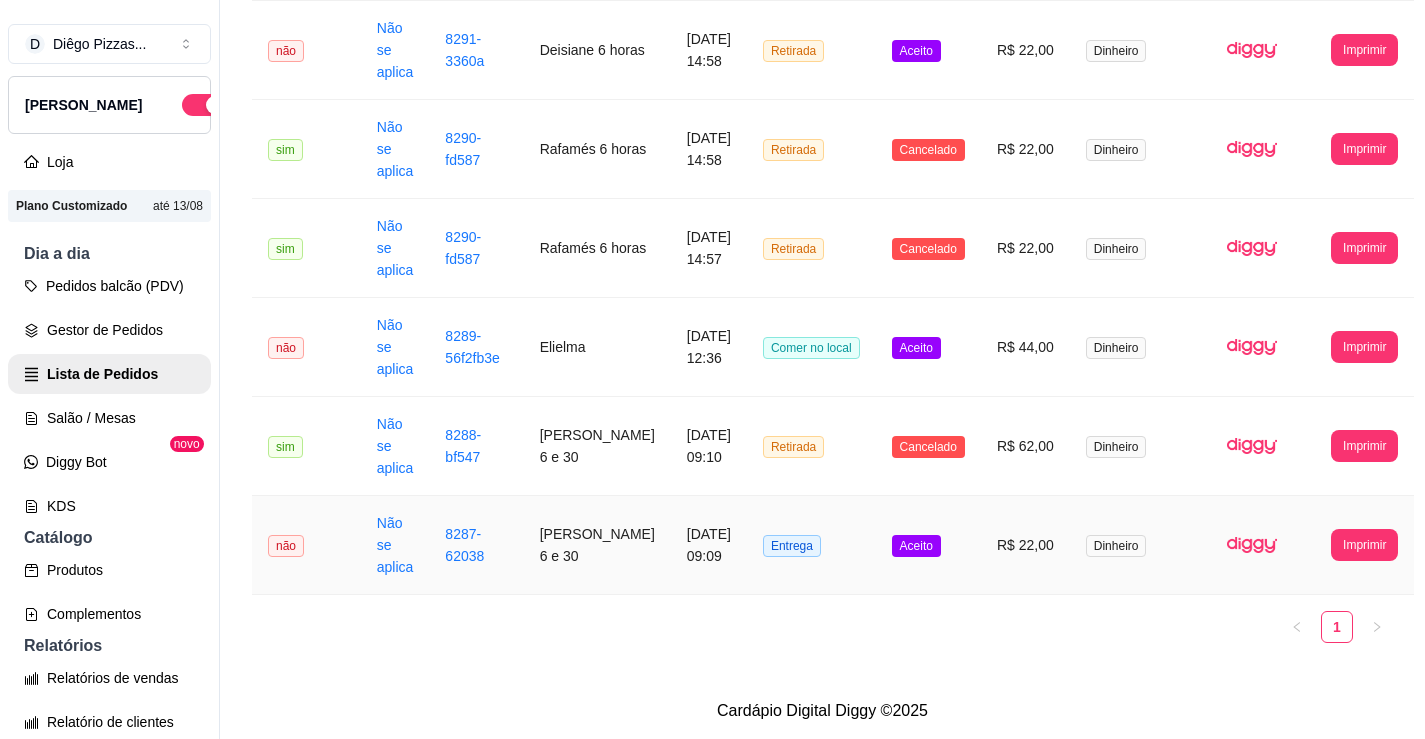 click on "[PERSON_NAME] 6 e 30" at bounding box center [597, 545] 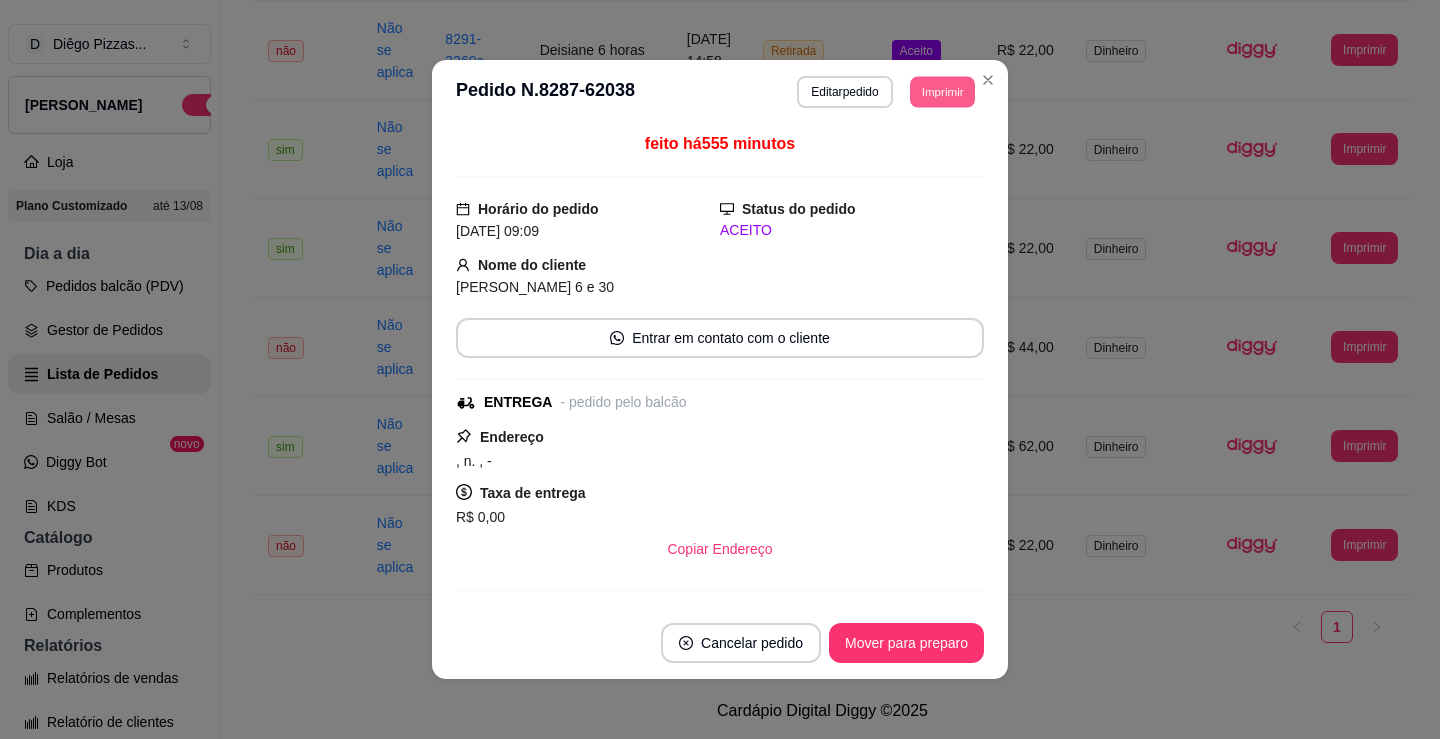 click on "Imprimir" at bounding box center [942, 91] 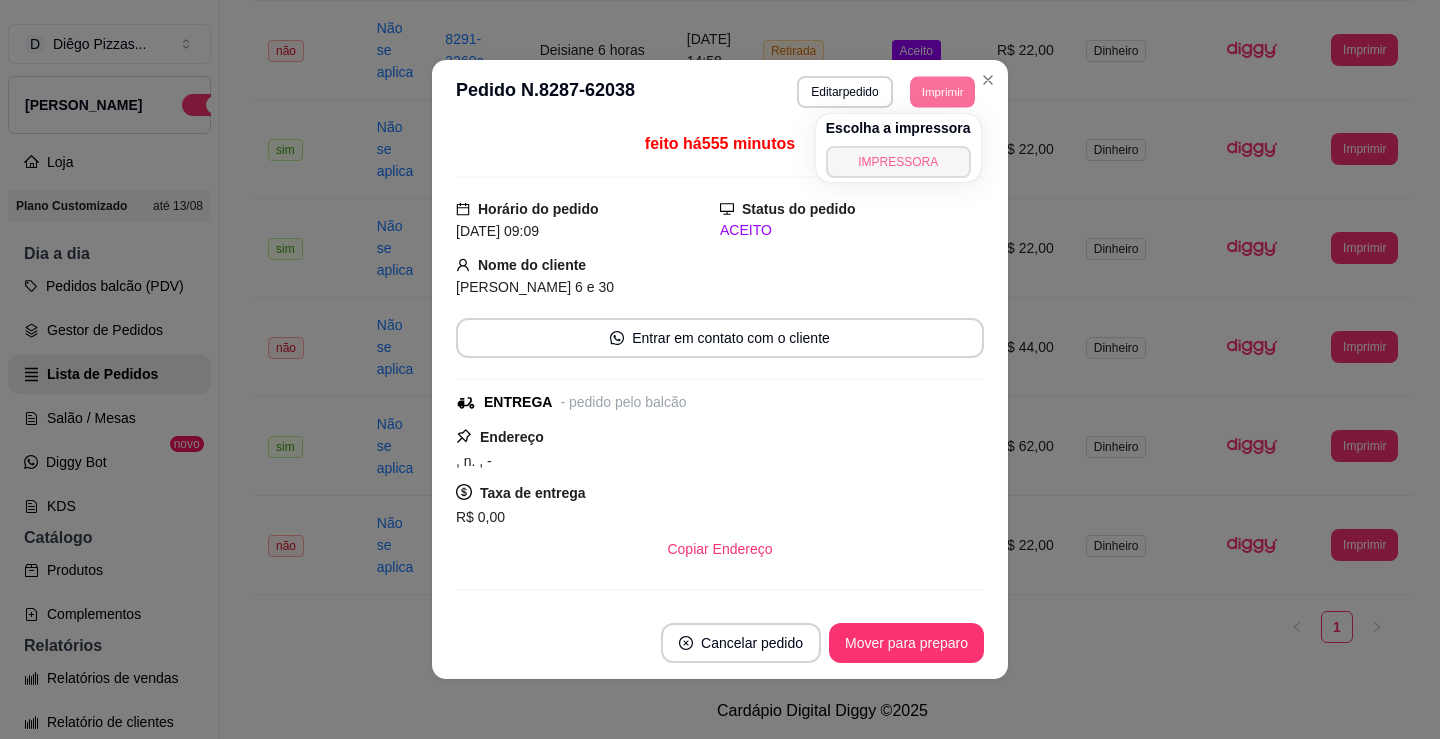 click on "IMPRESSORA" at bounding box center [898, 162] 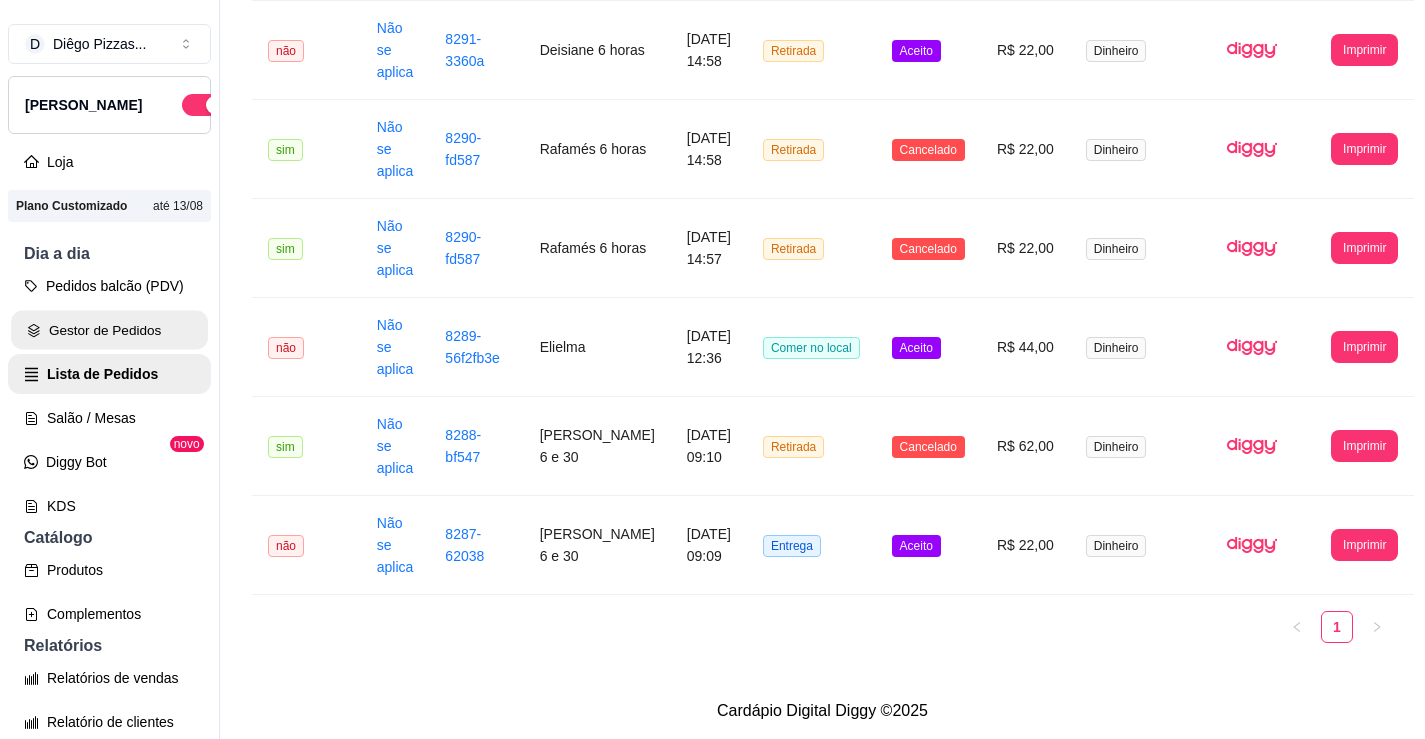 click on "Gestor de Pedidos" at bounding box center [109, 330] 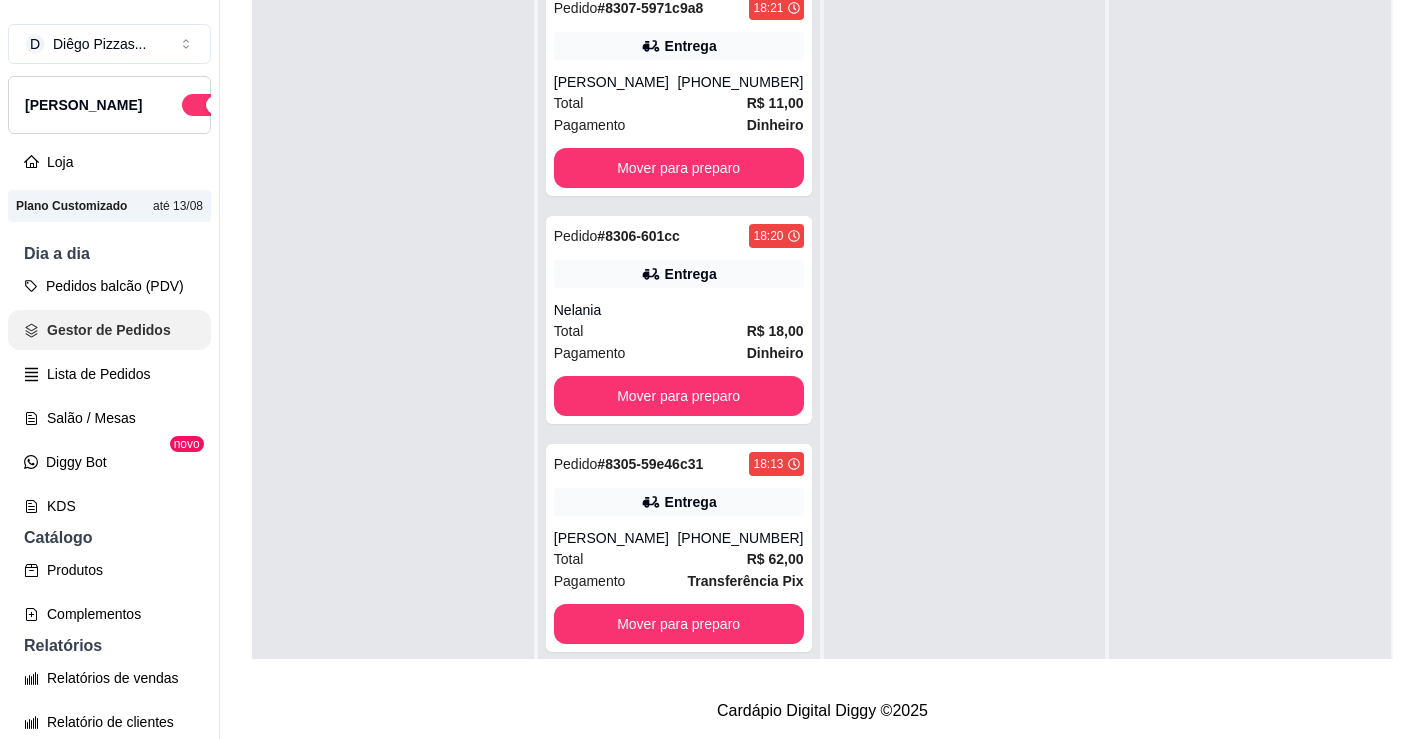 scroll, scrollTop: 0, scrollLeft: 0, axis: both 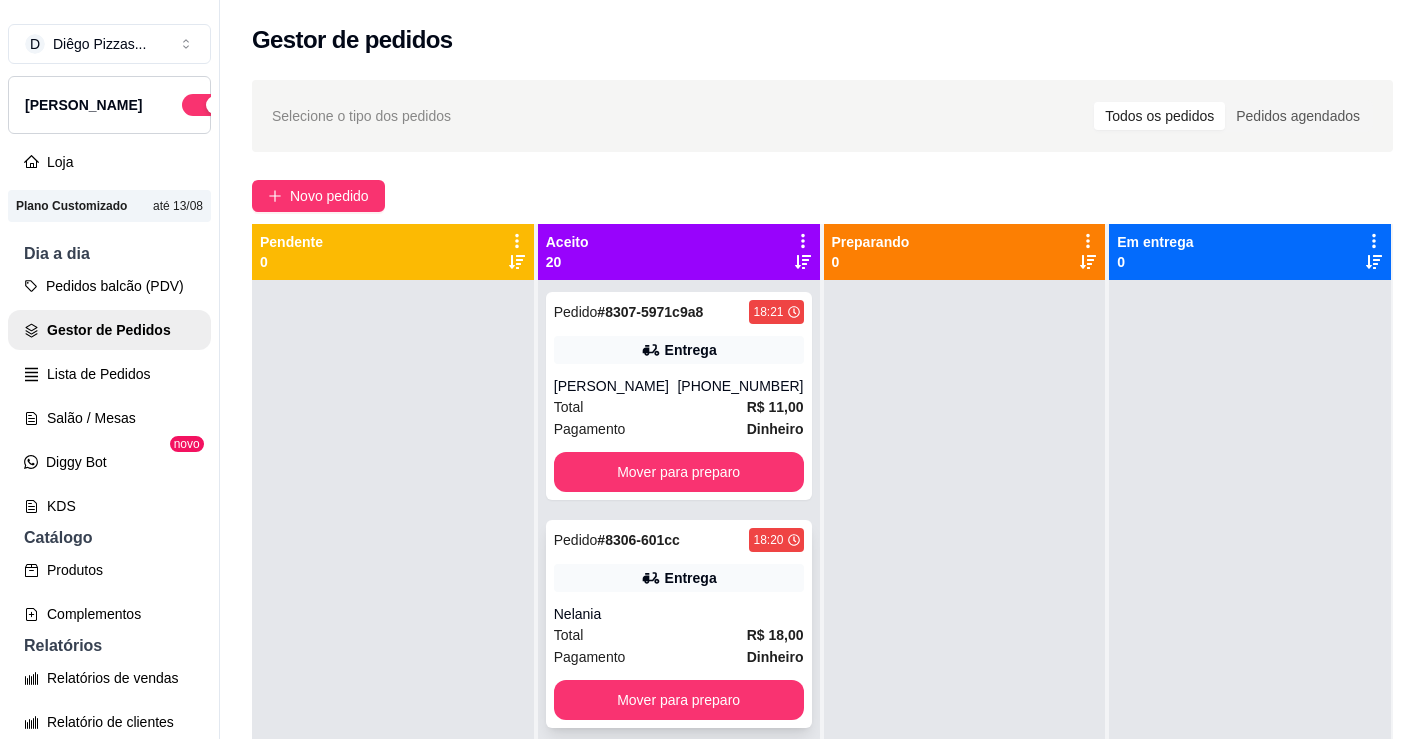 click on "Total R$ 18,00" at bounding box center (679, 635) 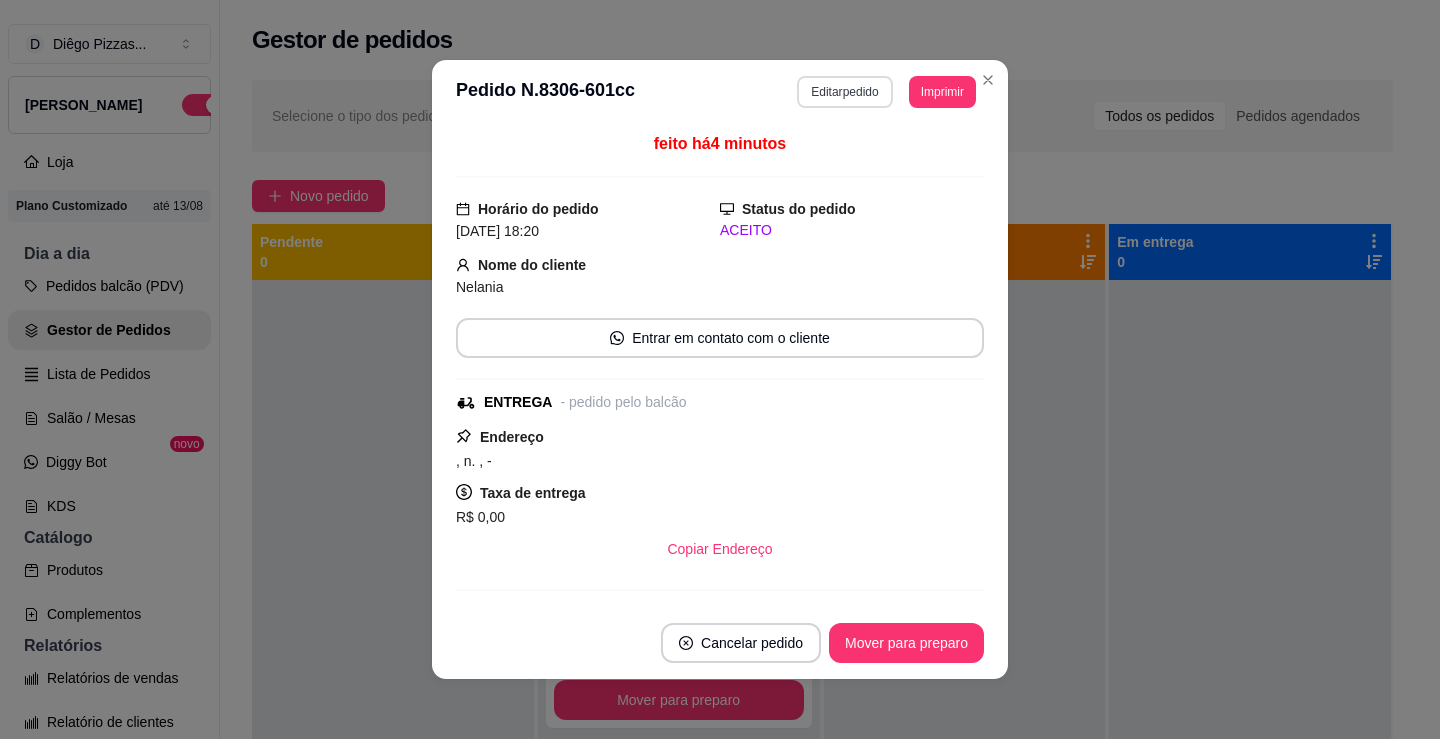 click on "Editar  pedido" at bounding box center [844, 92] 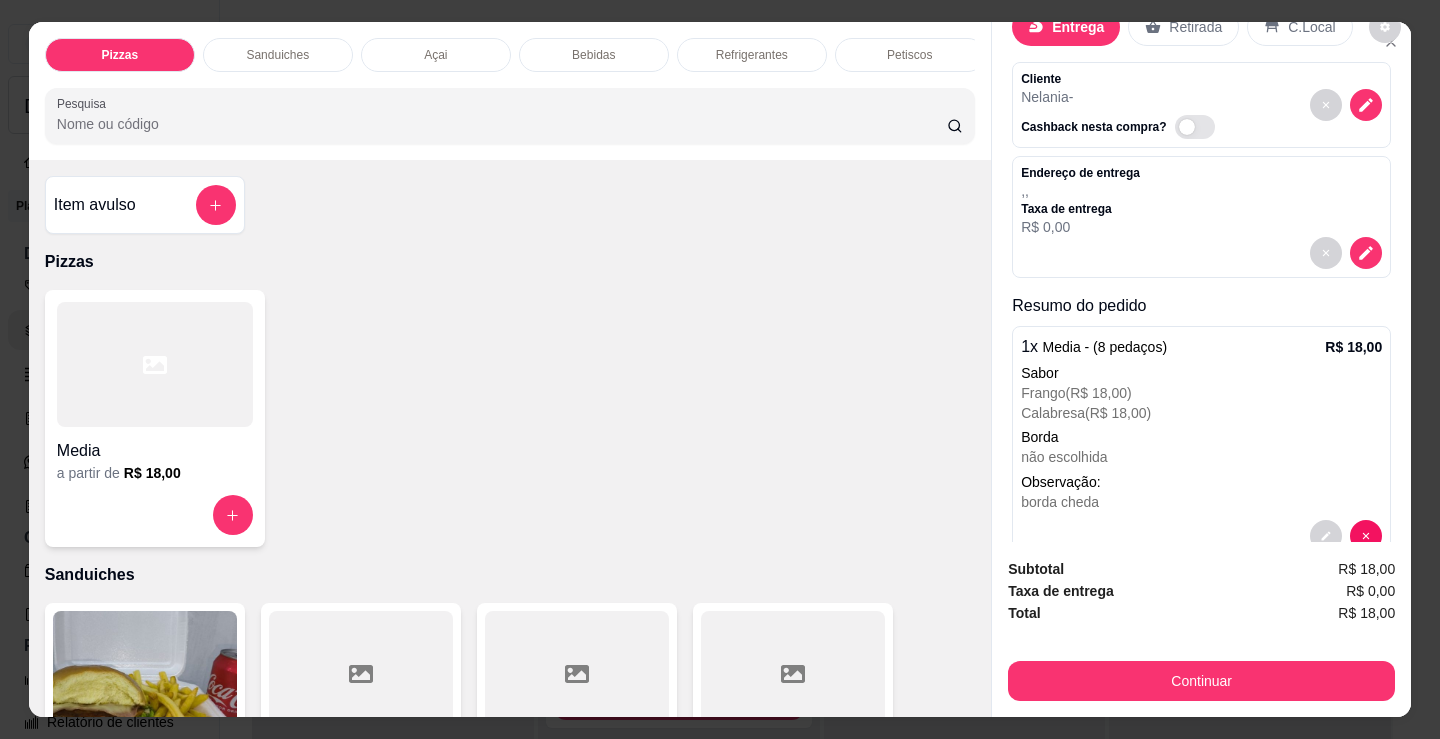 scroll, scrollTop: 105, scrollLeft: 0, axis: vertical 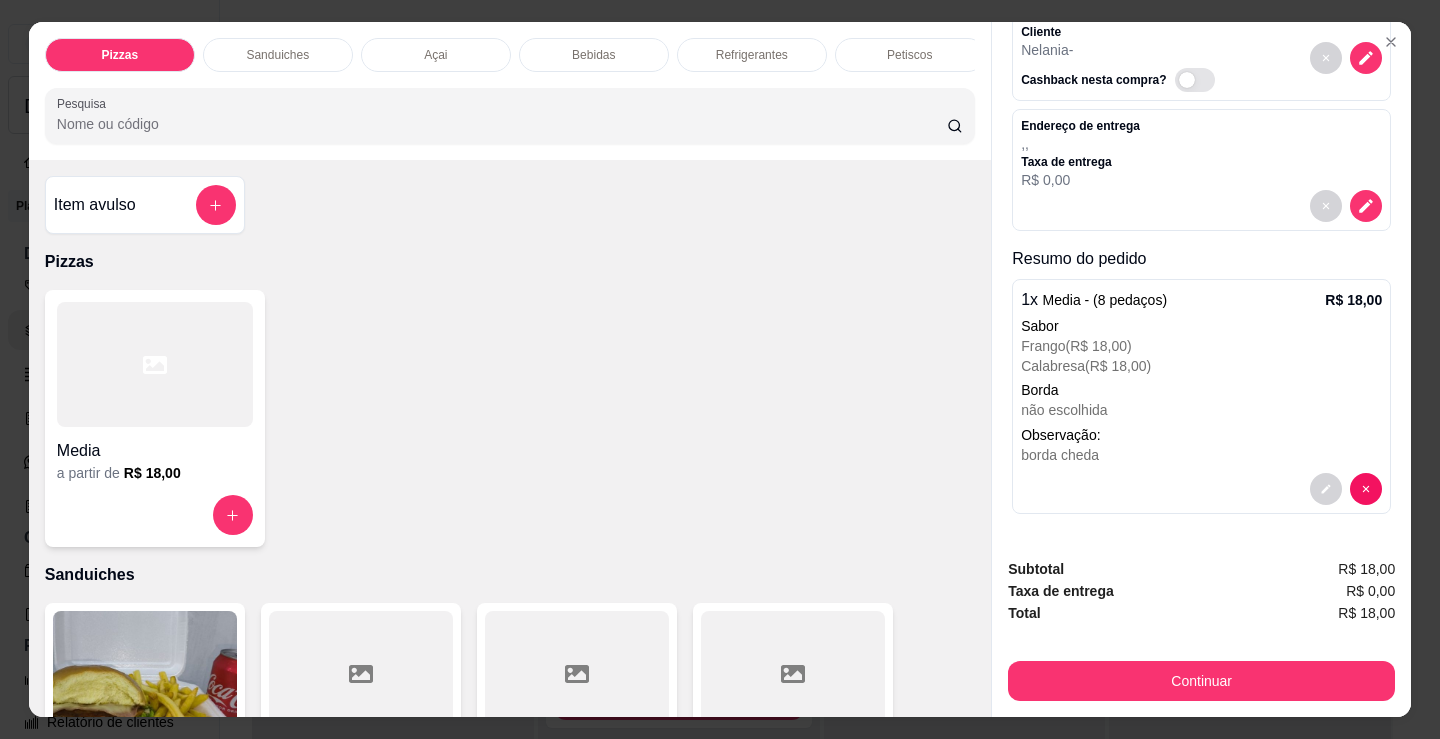 click on "Item avulso Pizzas  Media a partir de     R$ 18,00 Sanduiches  Combo de X-burguer    R$ 22,00 0 Misto    R$ 5,00 0 Hambúrguer    R$ 5,00 0 Bauru   R$ 6,00 0 Americano   R$ 8,00 0 X - burguer    R$ 8,00 0 Minuano    R$ 10,00 0 Sanduíche de calabresa    R$ 9,00 0 X - calabresa    R$ 11,00 0 X - calabresa egg   R$ 13,00 0 X - calabresa catupiry    R$ 12,00 0 X - calabresa tudo    R$ 15,00 0 Sanduiche de frango   R$ 9,00 0 X - frango    R$ 11,00 0 X - frango catupiry    R$ 12,00 0 X - frango egg   R$ 13,00 0 X - frango bacon   R$ 14,00 0 X - frango tudo   R$ 15,00 0 X - bacon    R$ 12,00 0 X - bacon egg   R$ 13,00 0 American bacon    R$ 12,00 0 Açai  Açai    R$ 15,00 0 Bebidas  Budweiser lata   R$ 5,00 0 Budweiser sem álcool    R$ 6,00 0 07 - Skol latão    R$ 5,00 0 Itaipava latão   R$ 5,00 0 Brahma sem álcool    R$ 5,00 0 09 - Heineken long neck   R$ 9,00 0 Heineken long neck sem álcool    R$ 9,00 0 05 - Budweiser long neck   R$ 8,00 0 02 - Skol 600ml   R$ 9,00 0   0   0" at bounding box center (510, 438) 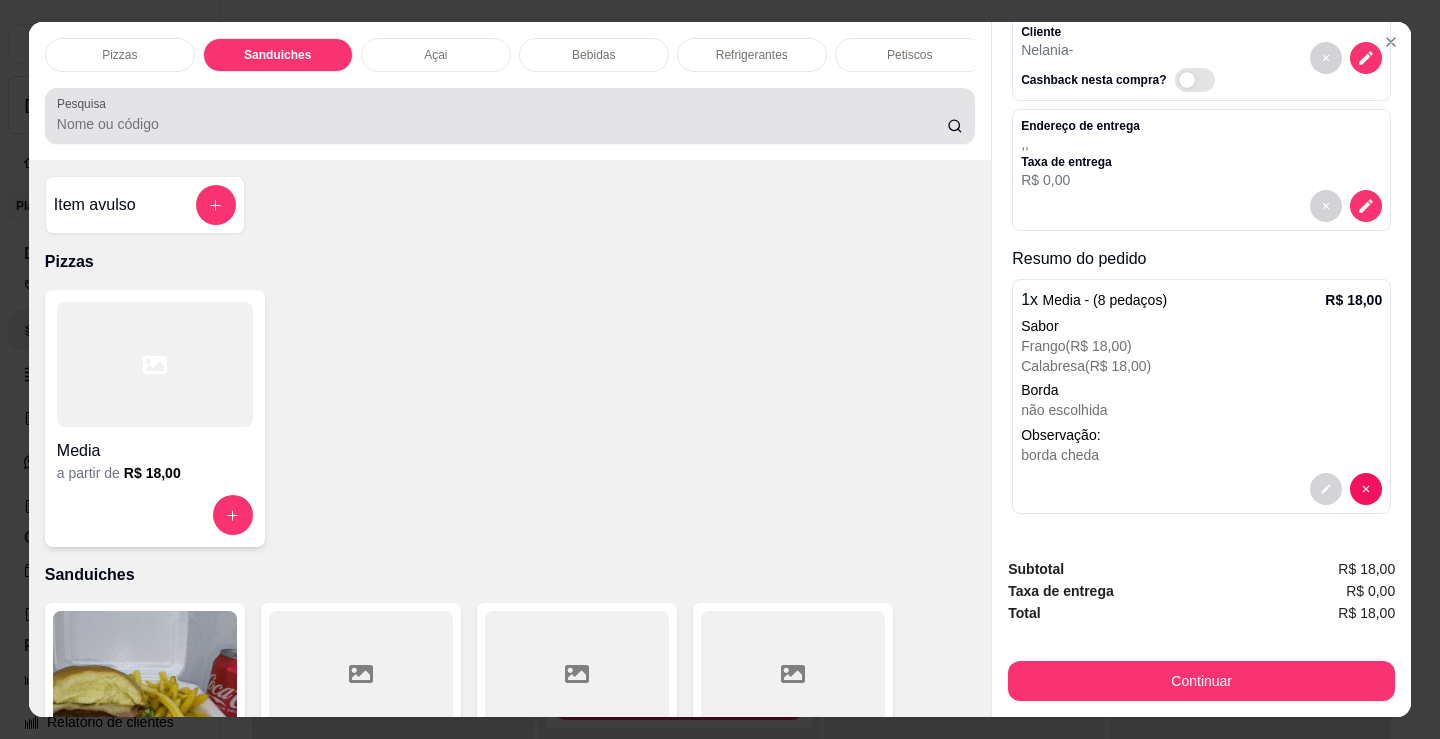 scroll, scrollTop: 403, scrollLeft: 0, axis: vertical 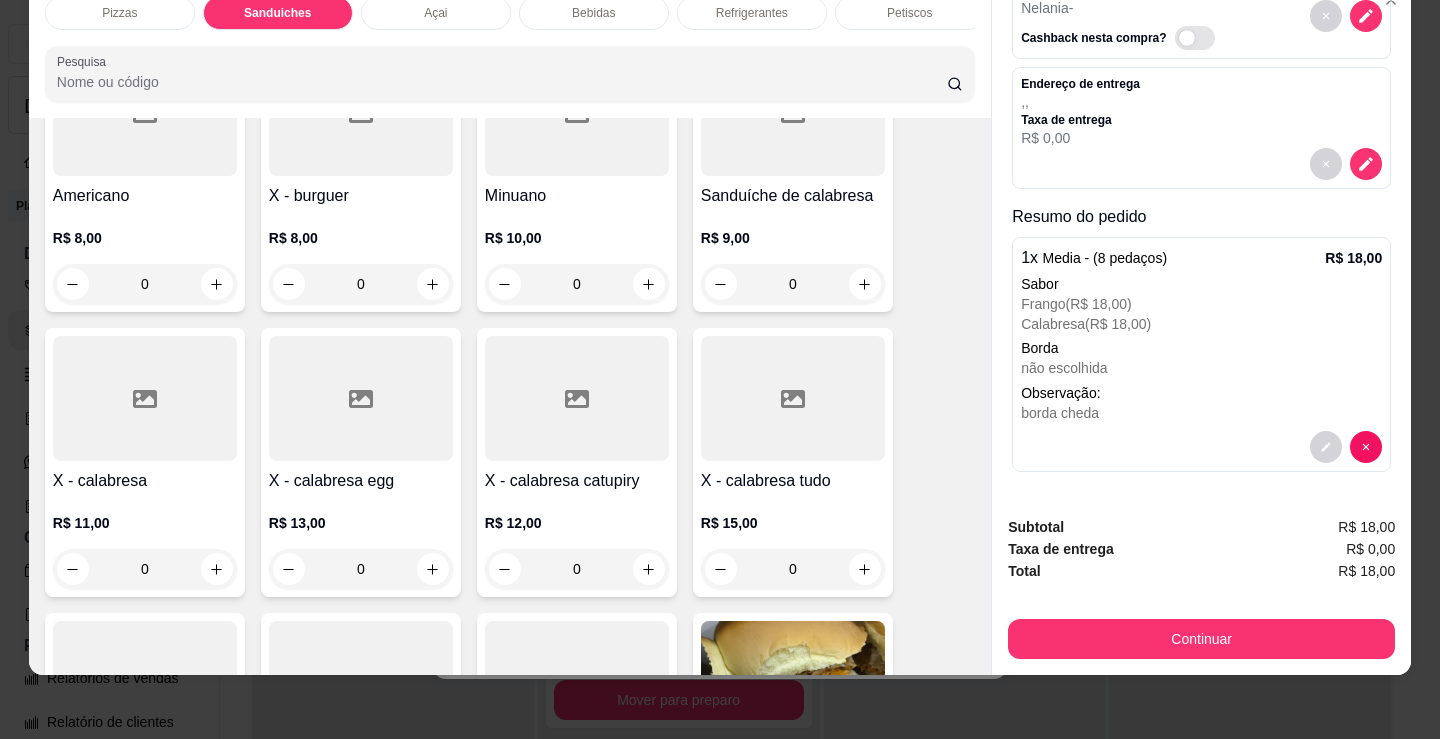 click on "0" at bounding box center (361, 284) 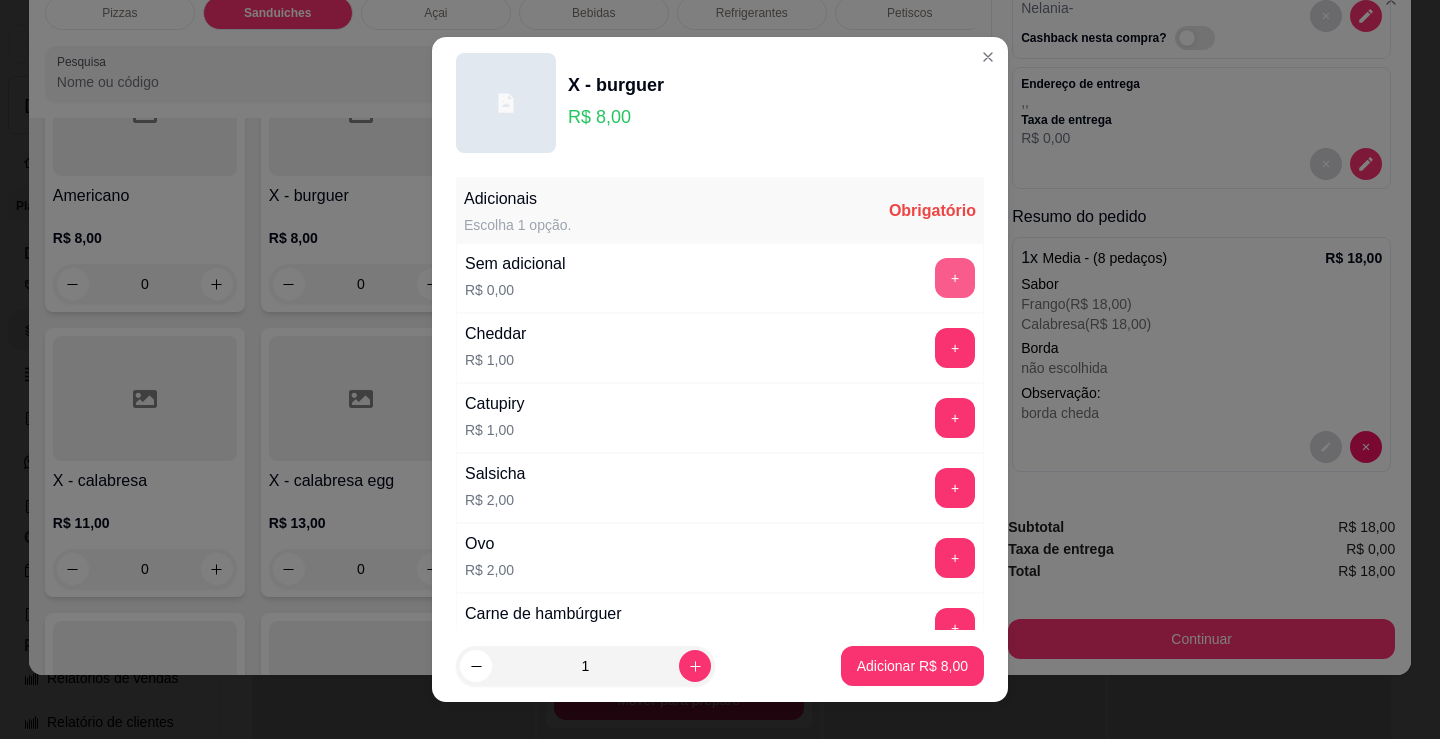 click on "+" at bounding box center [955, 278] 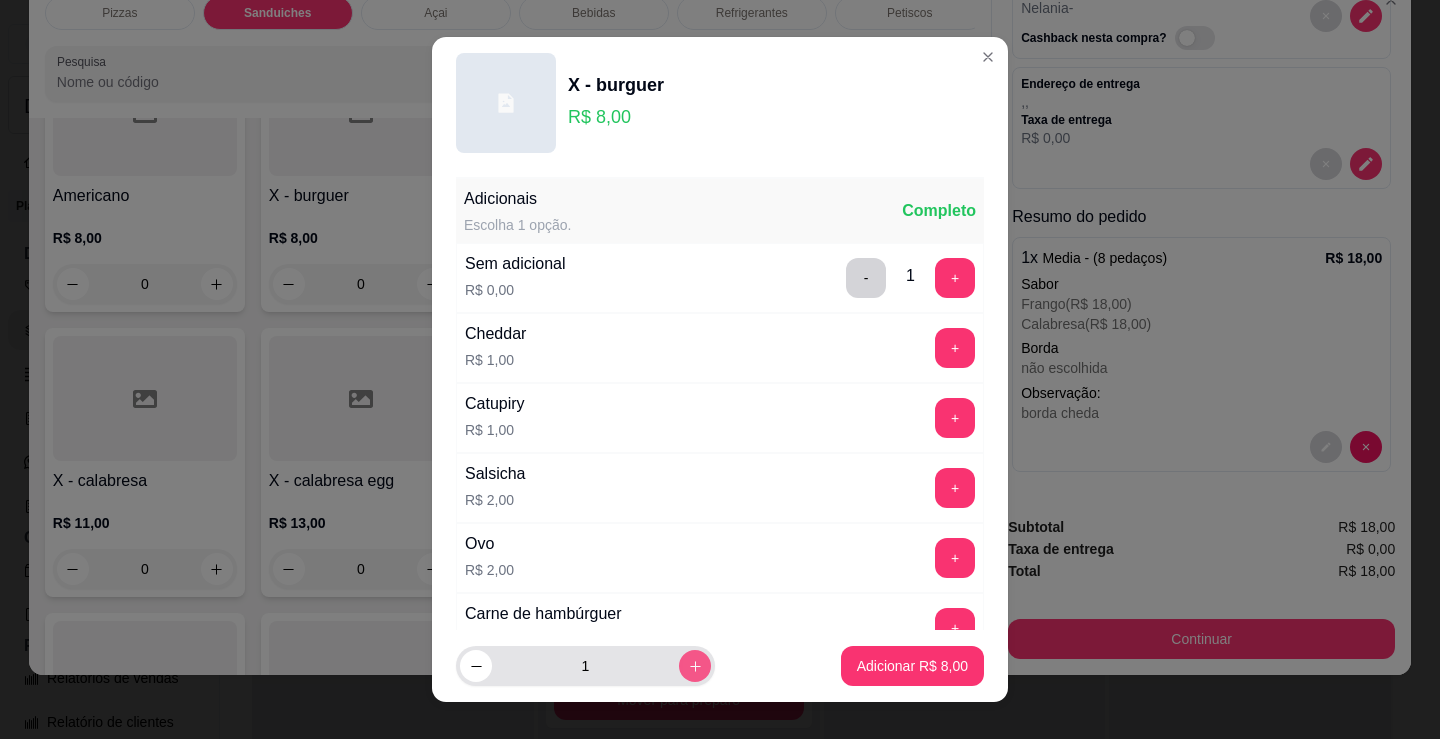 click at bounding box center (695, 666) 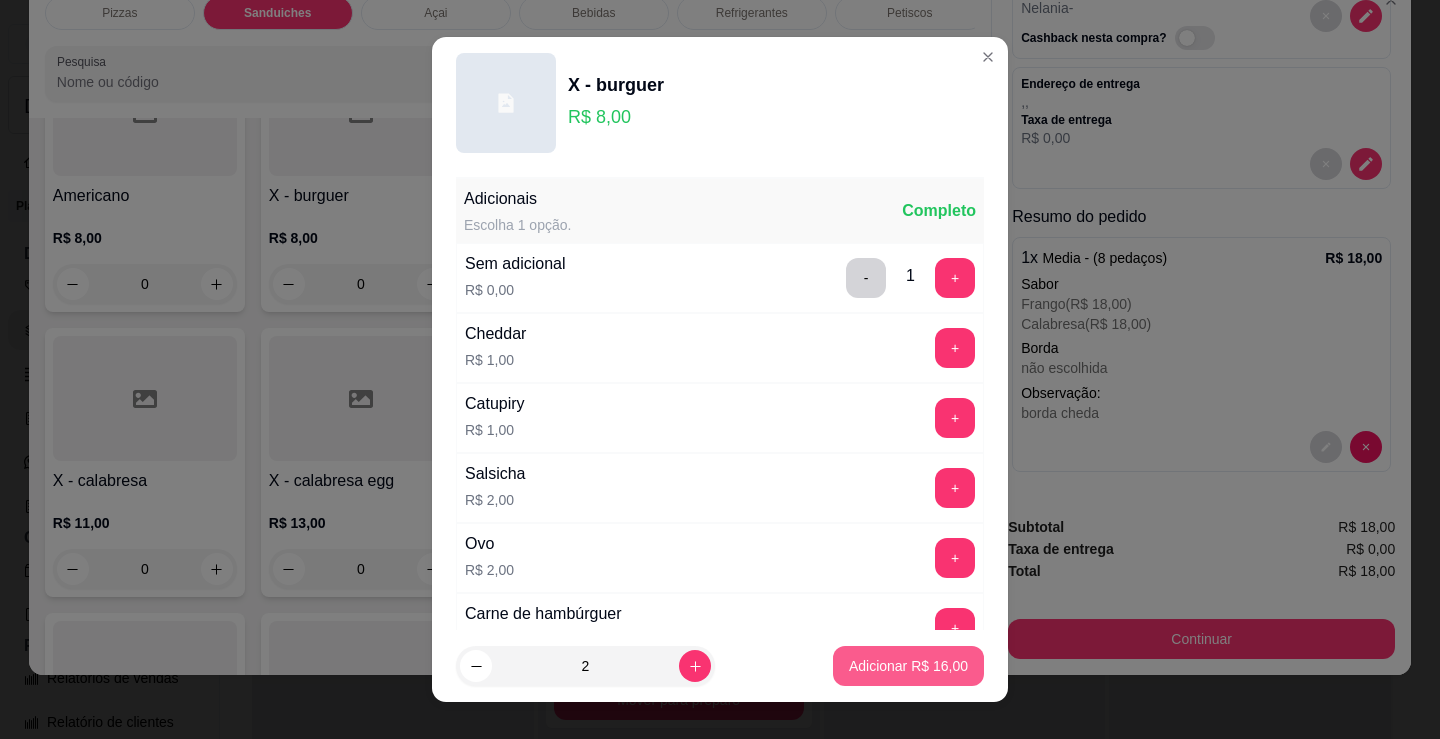 click on "Adicionar   R$ 16,00" at bounding box center (908, 666) 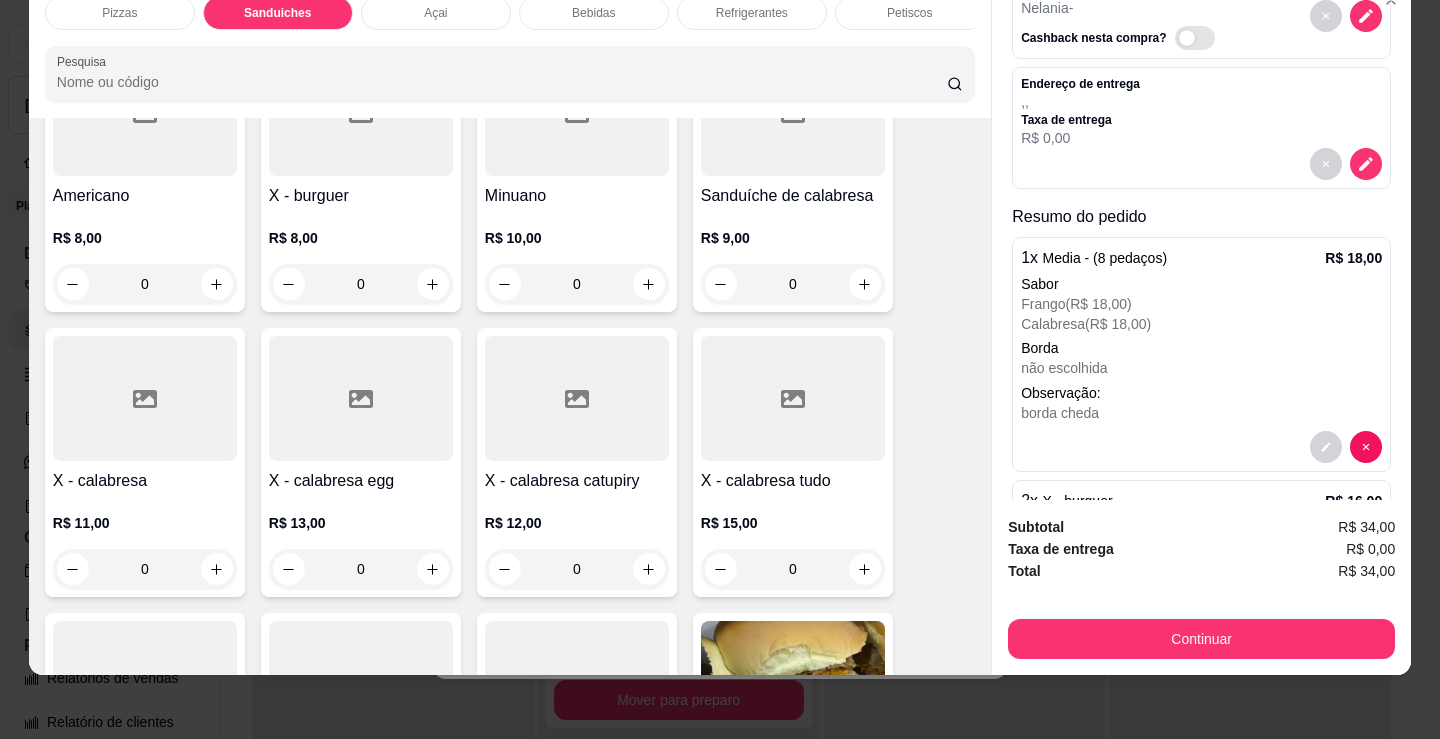 click on "Refrigerantes" at bounding box center (752, 13) 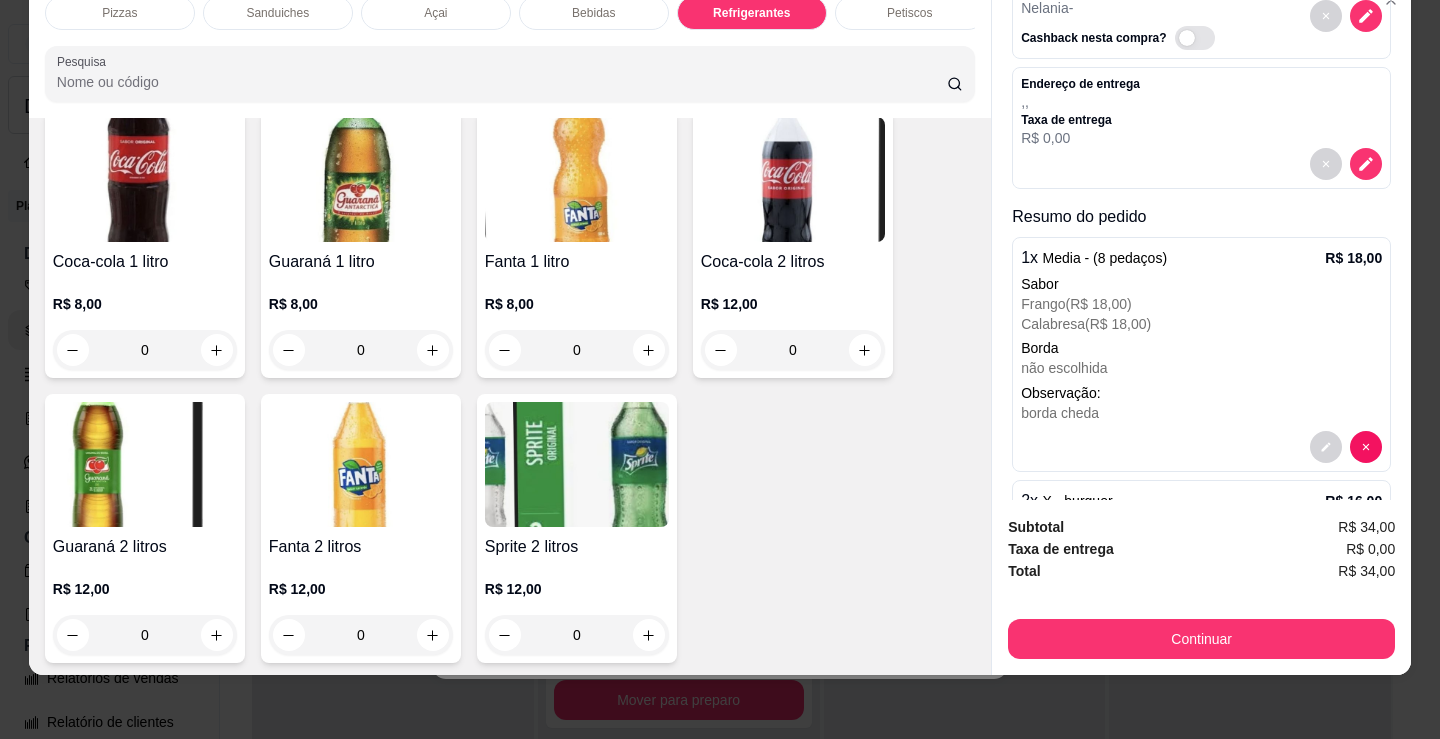 scroll, scrollTop: 6203, scrollLeft: 0, axis: vertical 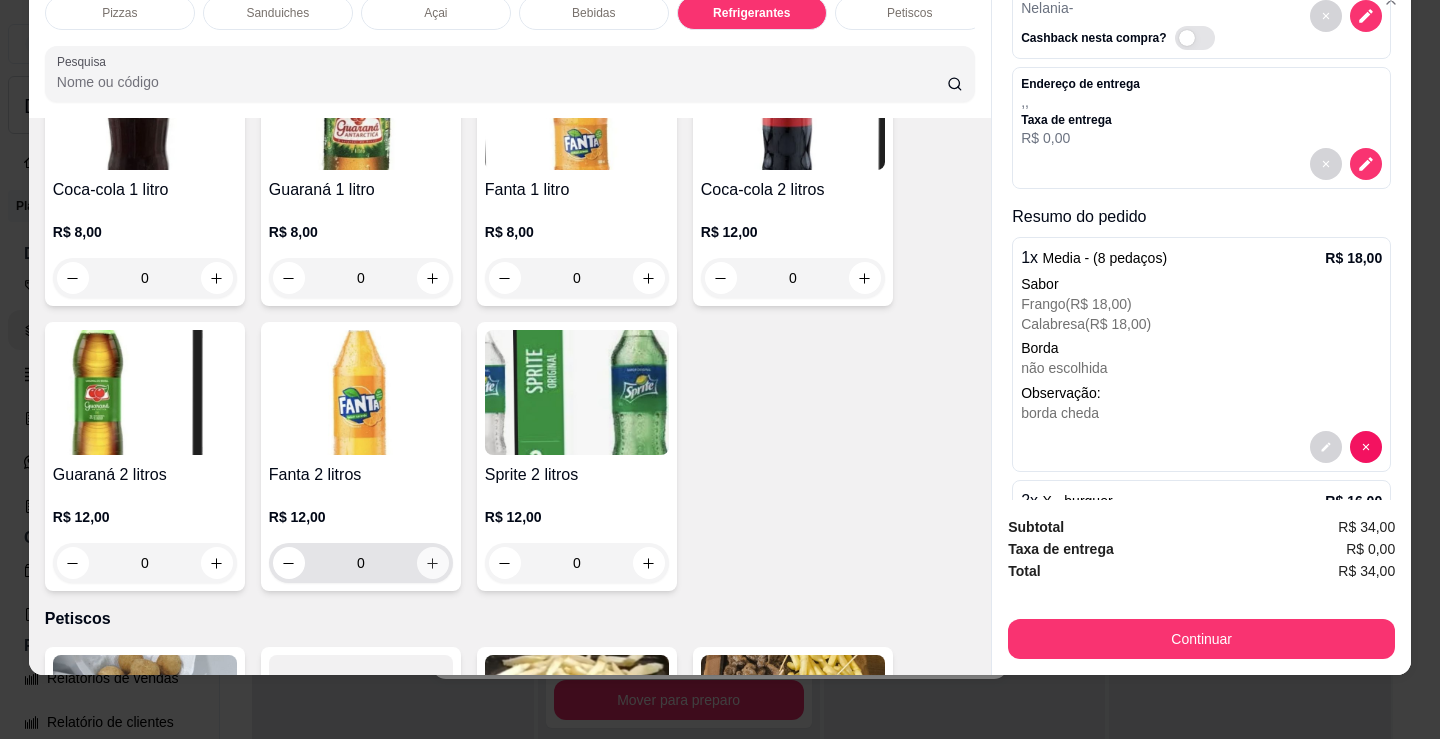 click at bounding box center [433, 563] 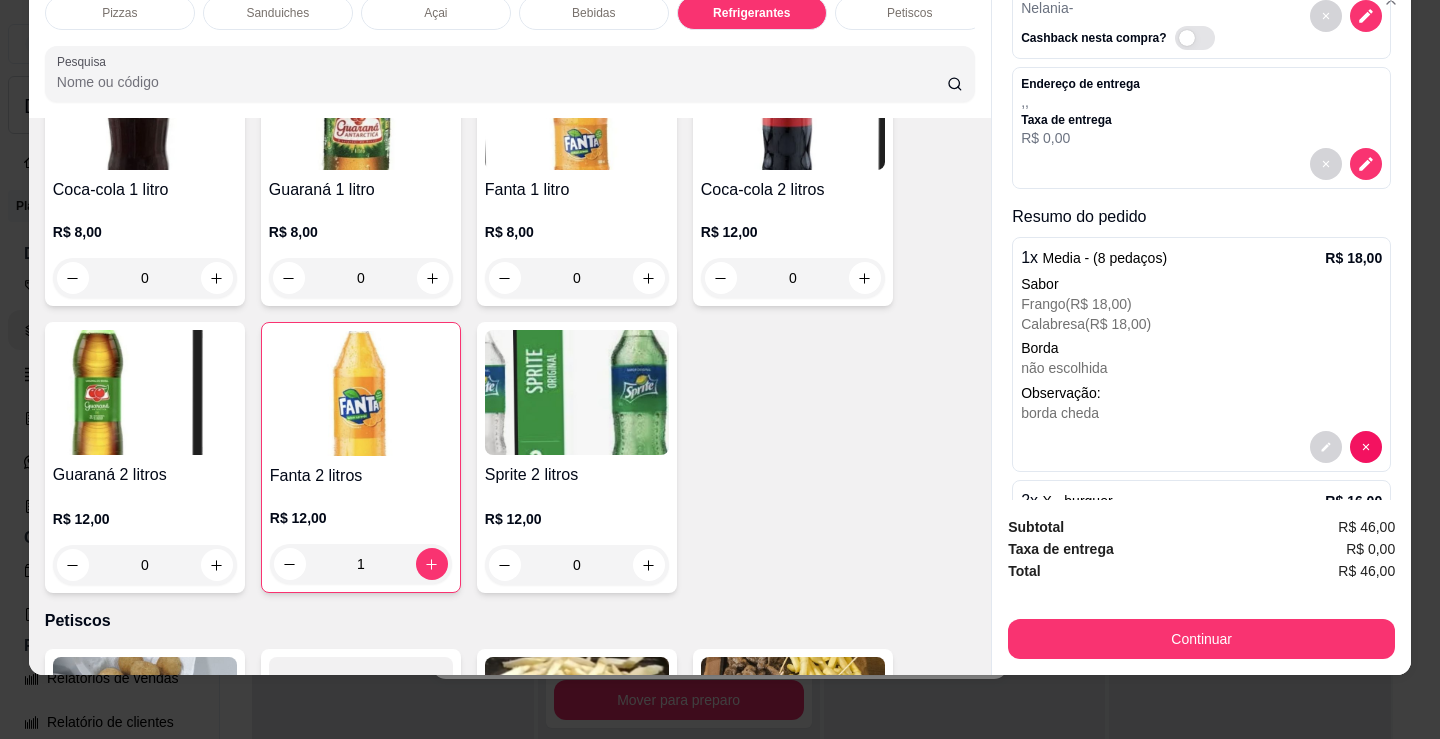scroll, scrollTop: 0, scrollLeft: 0, axis: both 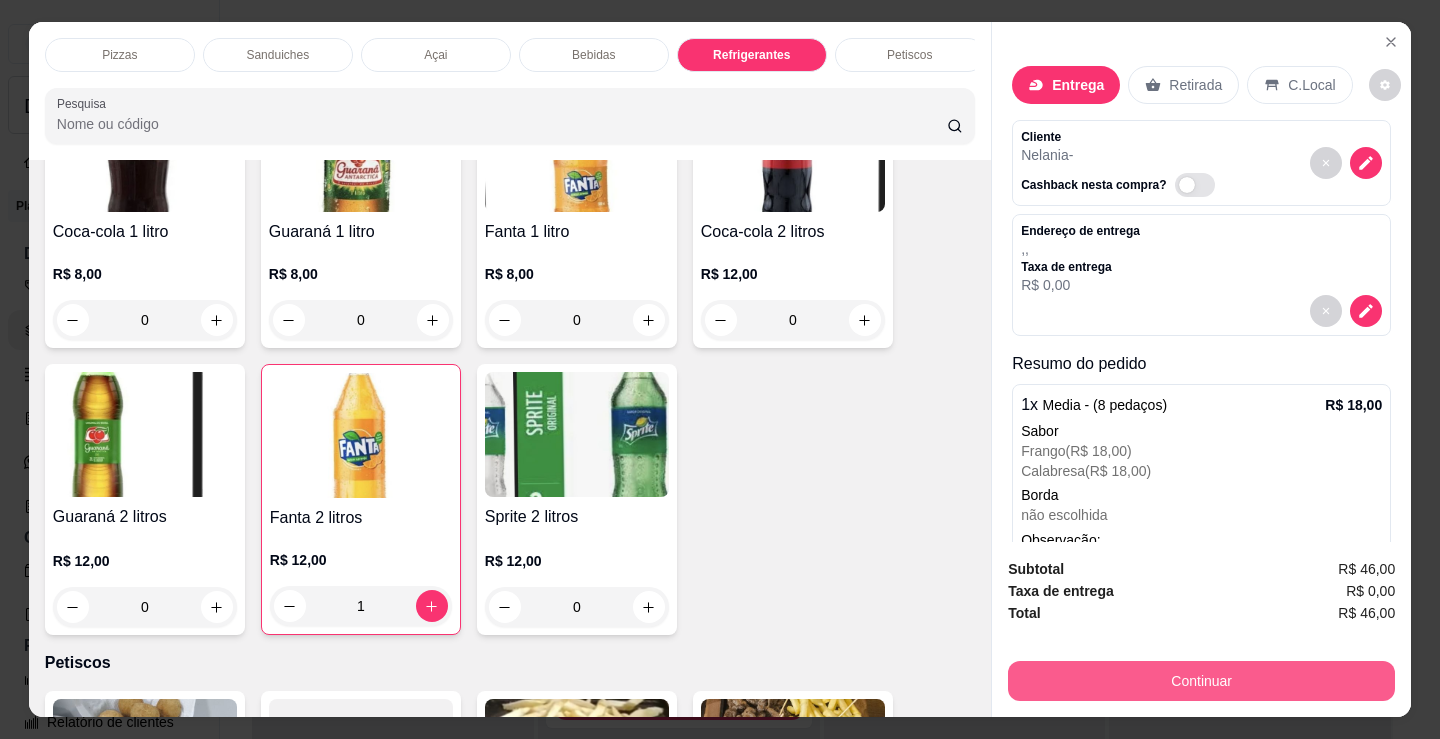 click on "Continuar" at bounding box center (1201, 681) 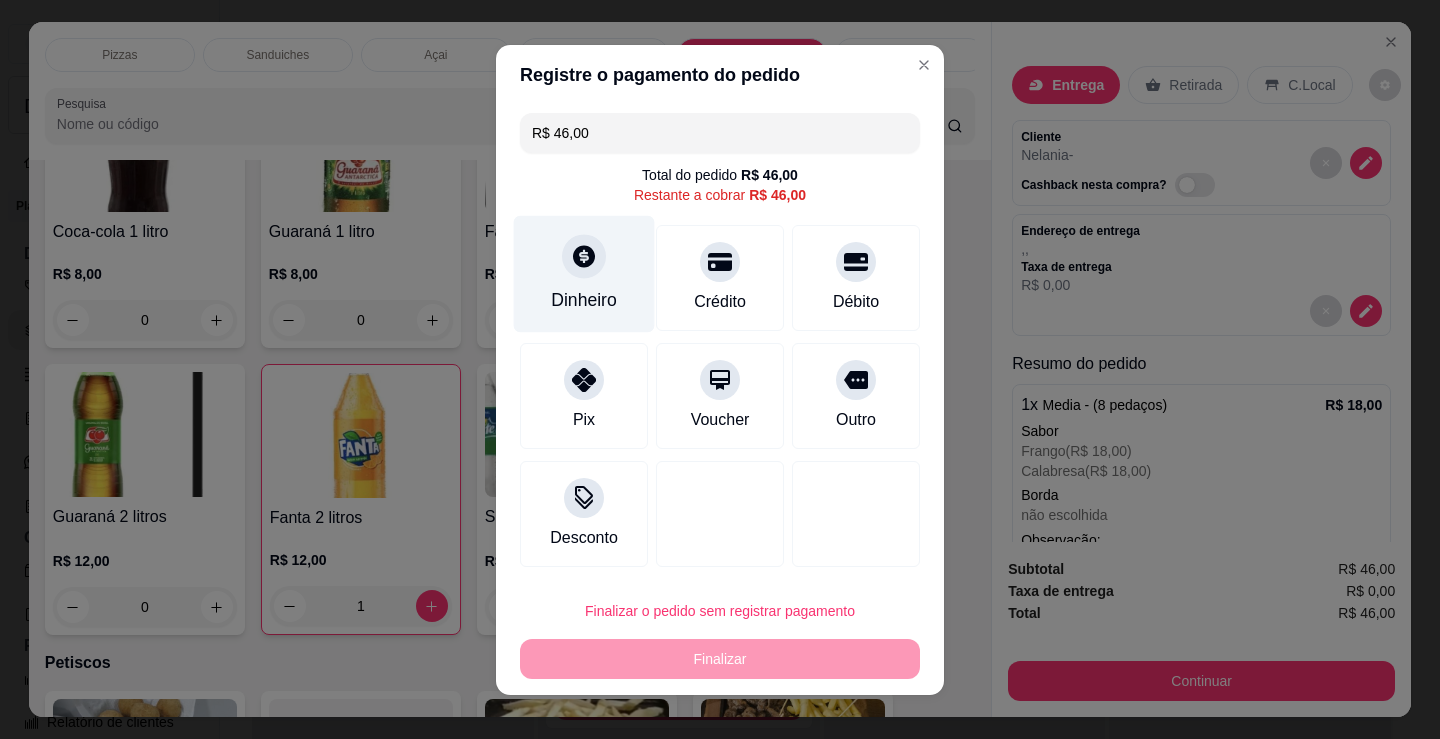click on "Dinheiro" at bounding box center [584, 300] 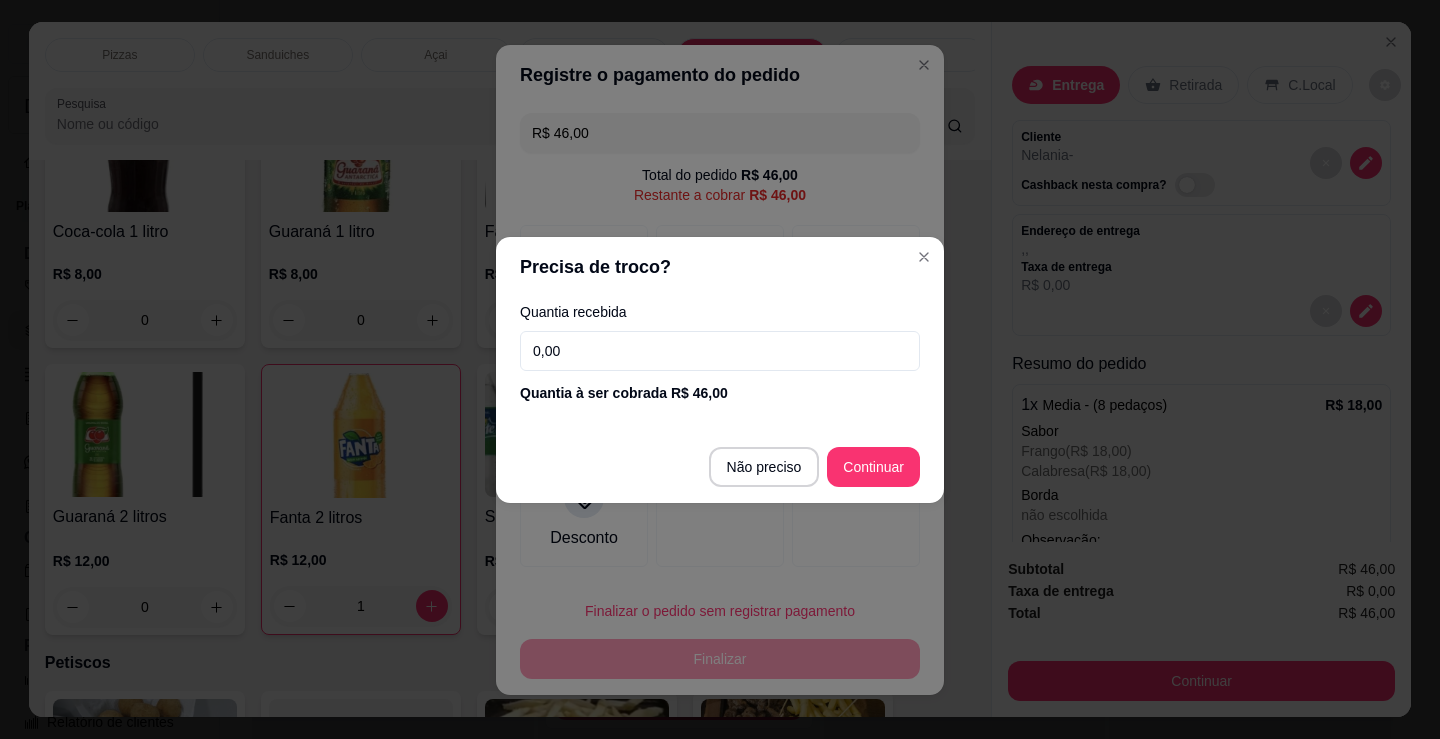 click on "0,00" at bounding box center [720, 351] 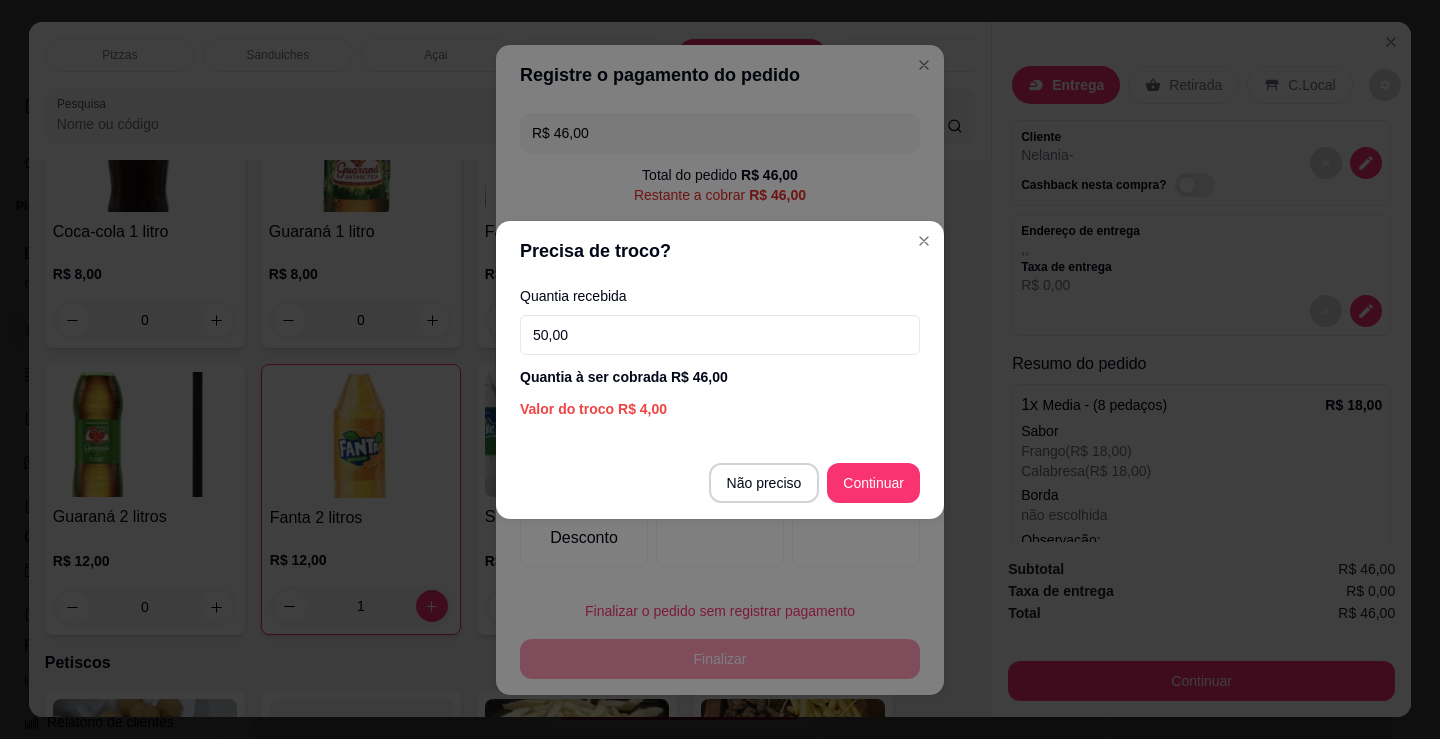 type on "50,00" 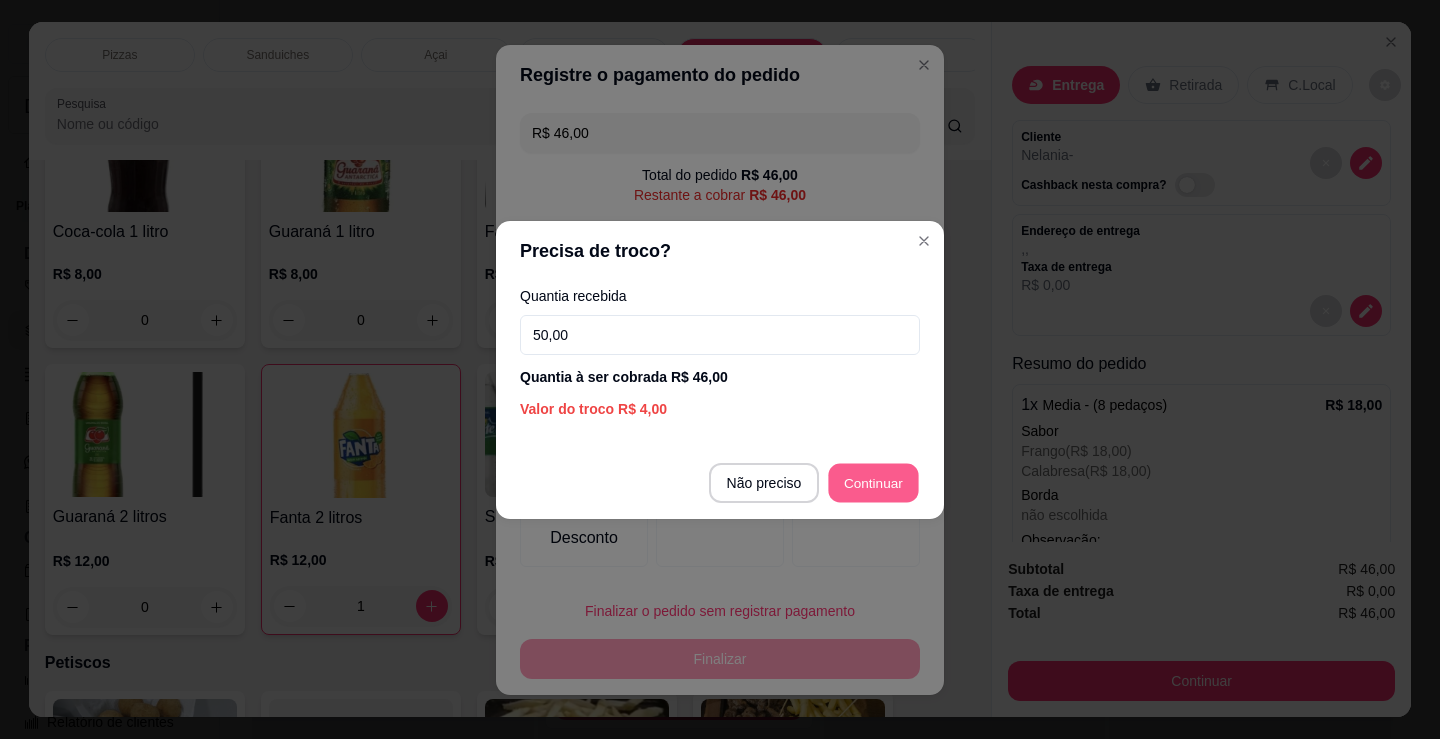 type on "R$ 0,00" 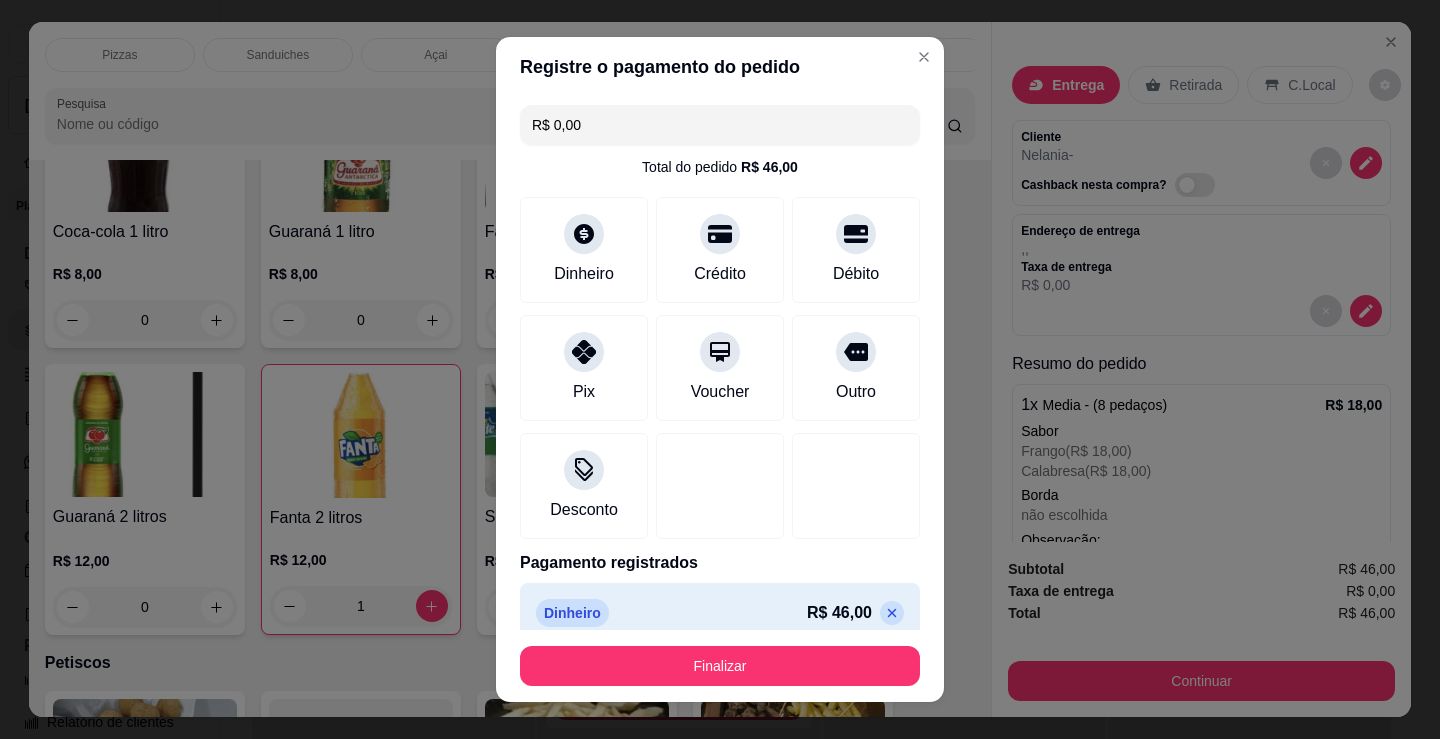 click on "Finalizar" at bounding box center [720, 666] 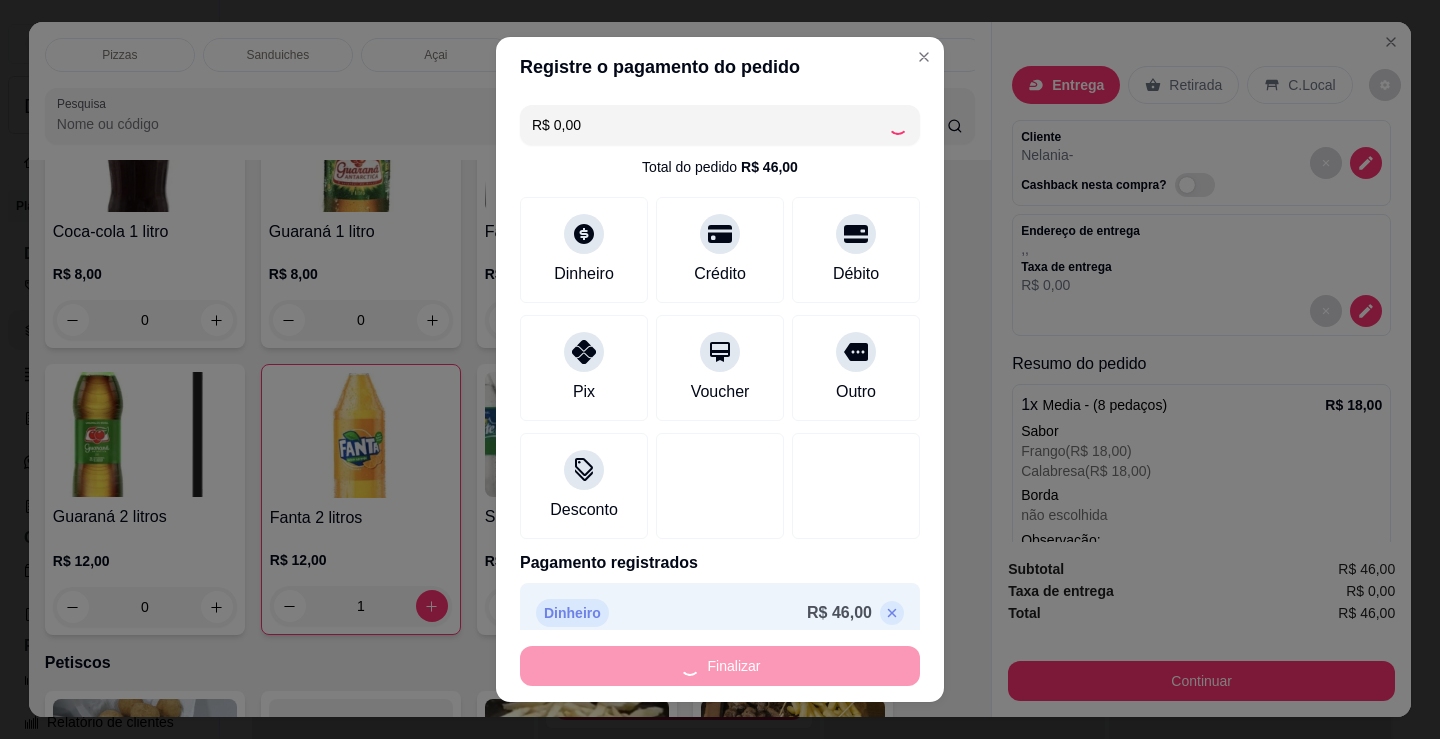 type on "0" 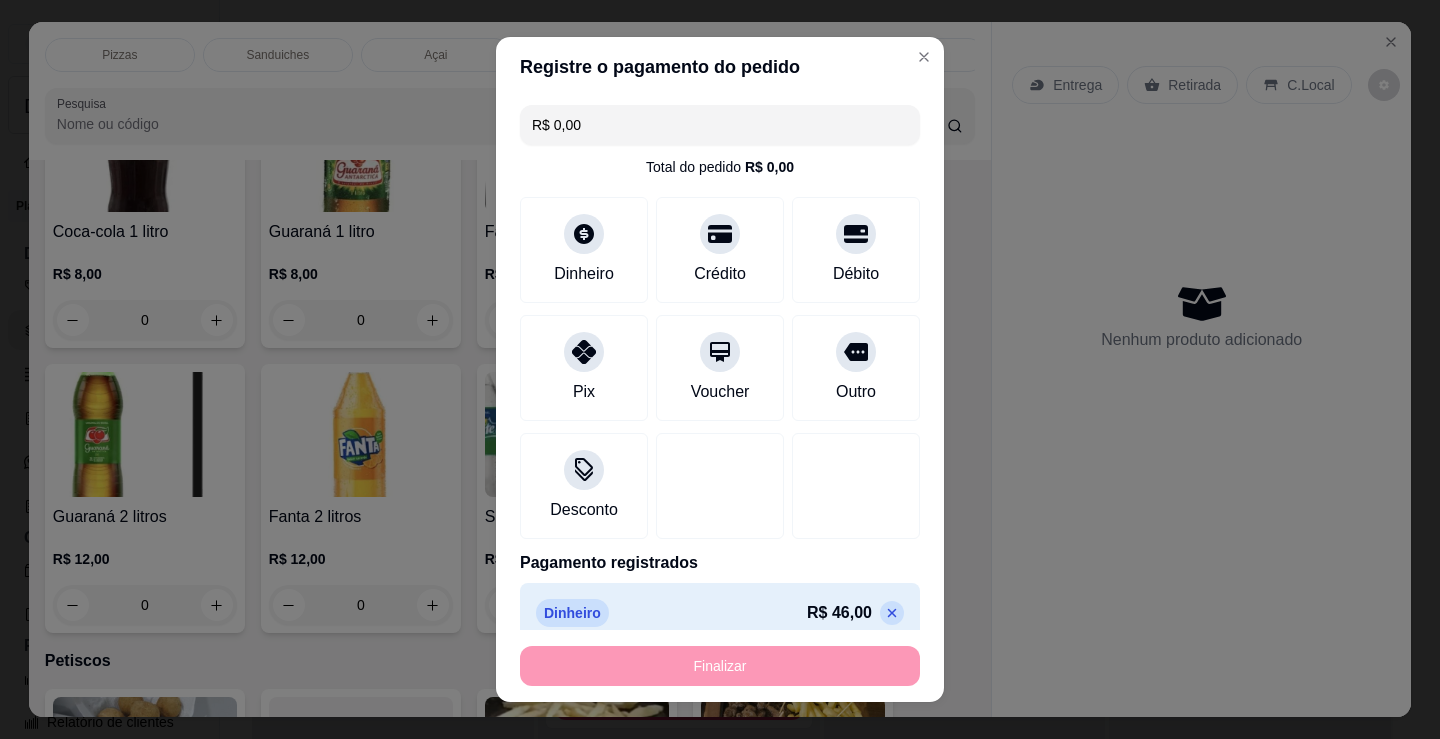 type on "-R$ 46,00" 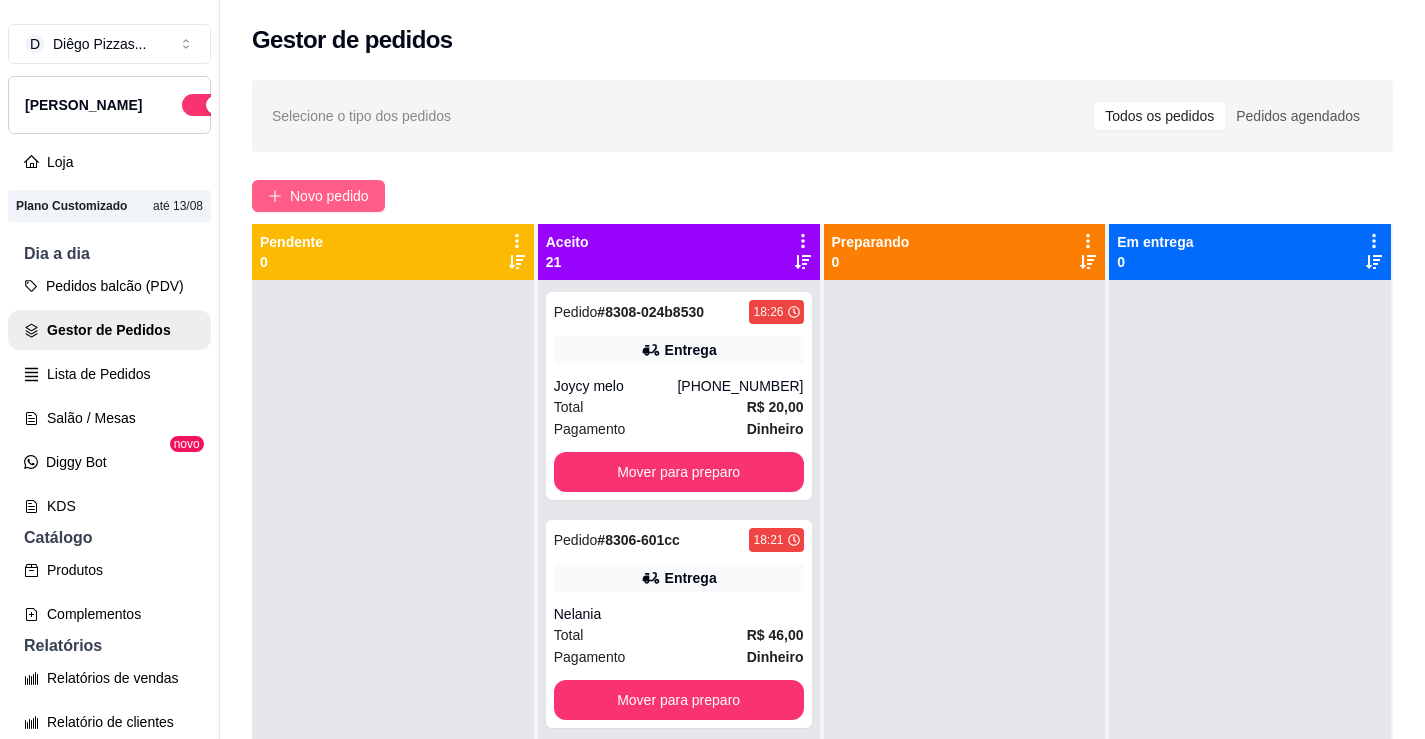 click on "Novo pedido" at bounding box center [329, 196] 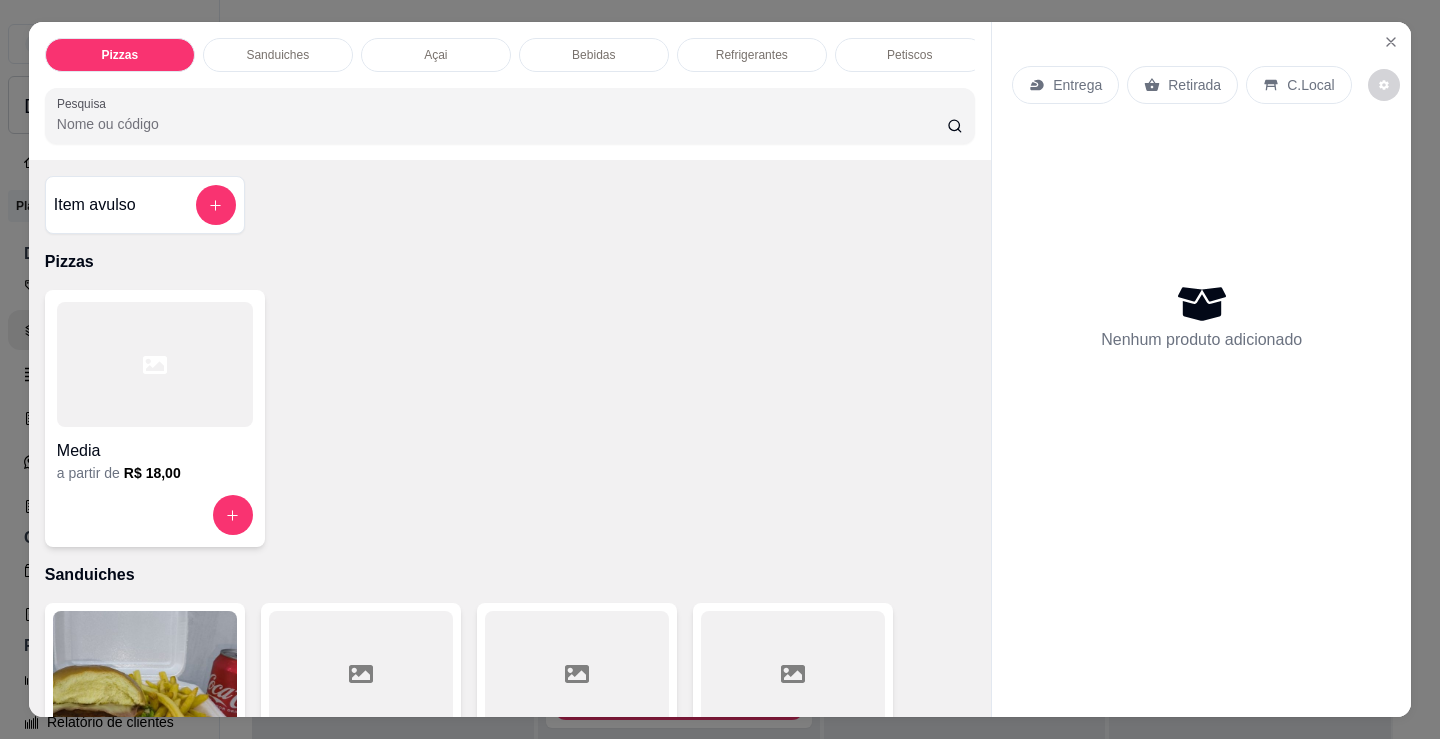 click at bounding box center [155, 364] 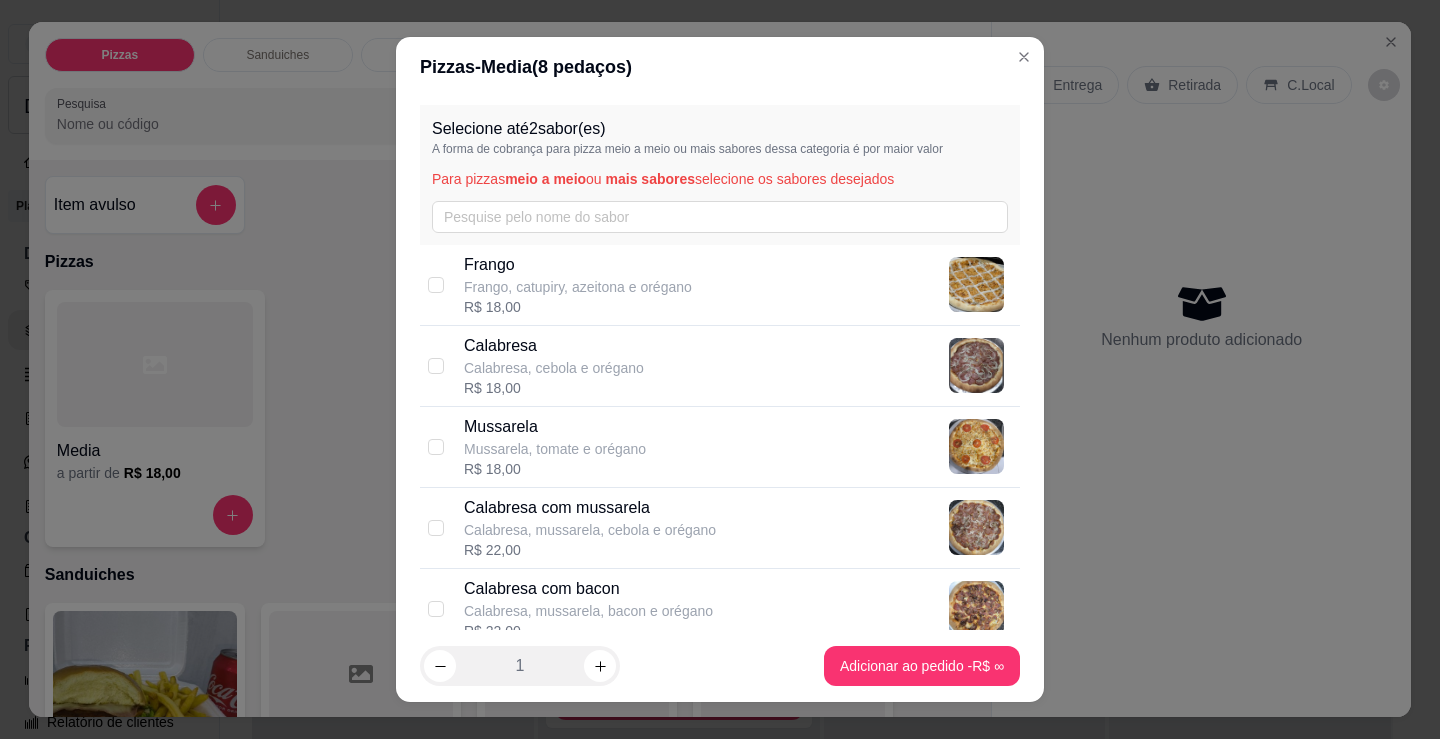 click on "Calabresa, mussarela, cebola e orégano" at bounding box center (590, 530) 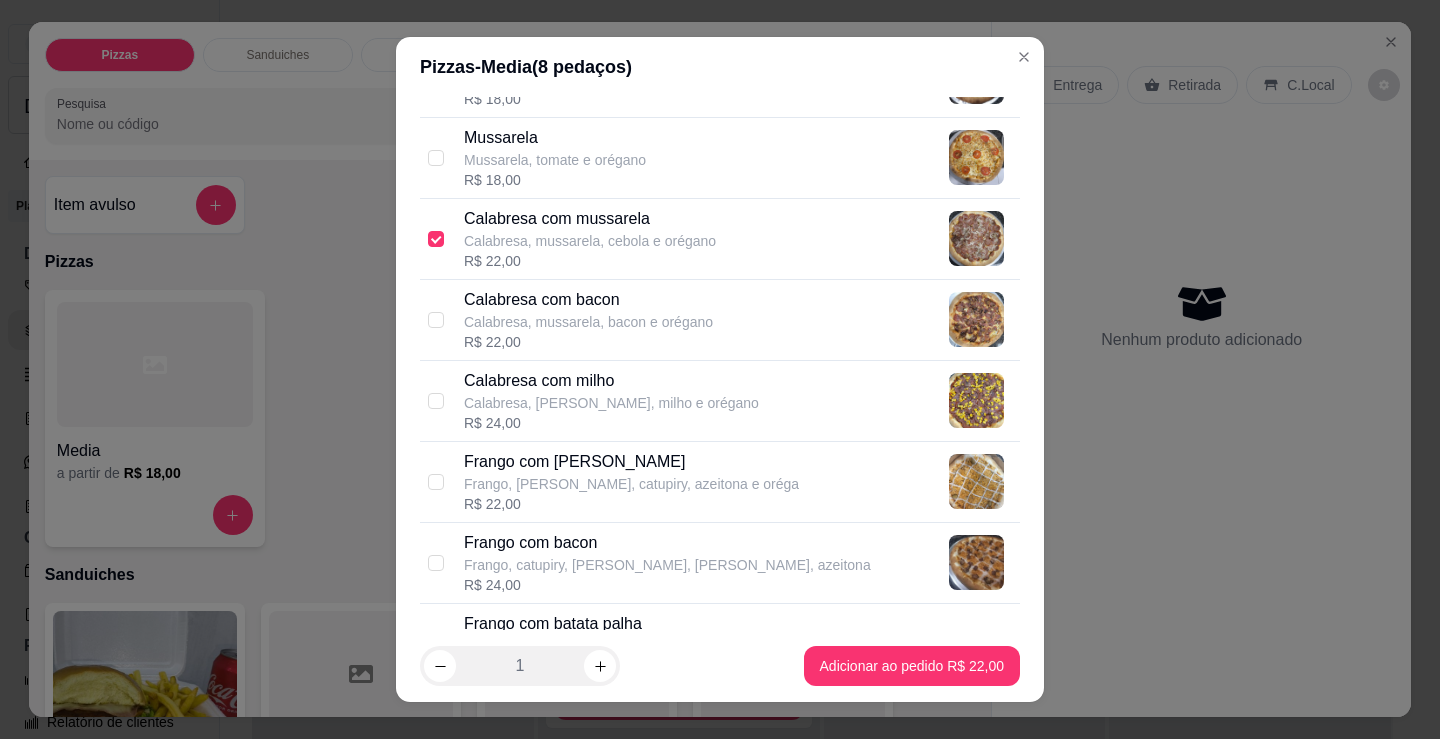 scroll, scrollTop: 300, scrollLeft: 0, axis: vertical 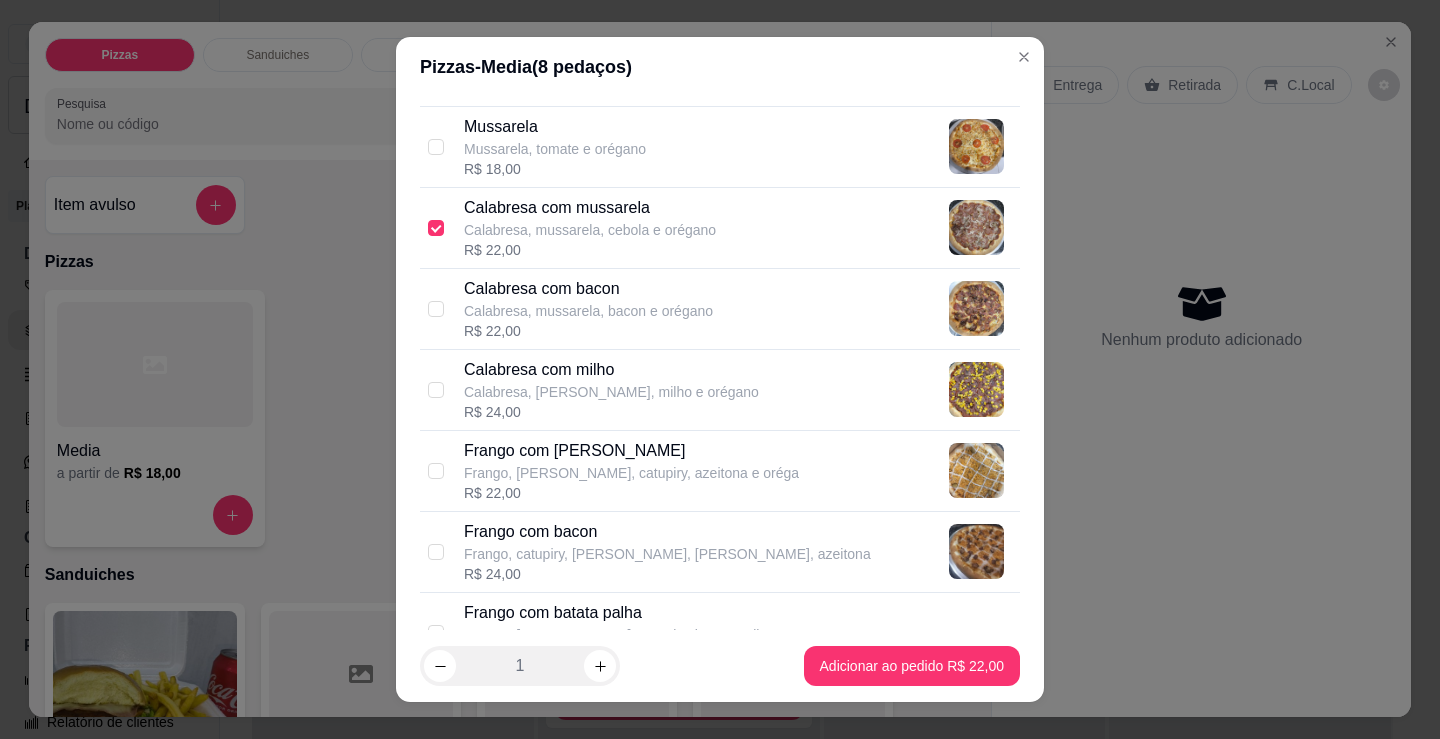 click on "Frango, [PERSON_NAME], catupiry, azeitona e oréga" at bounding box center (631, 473) 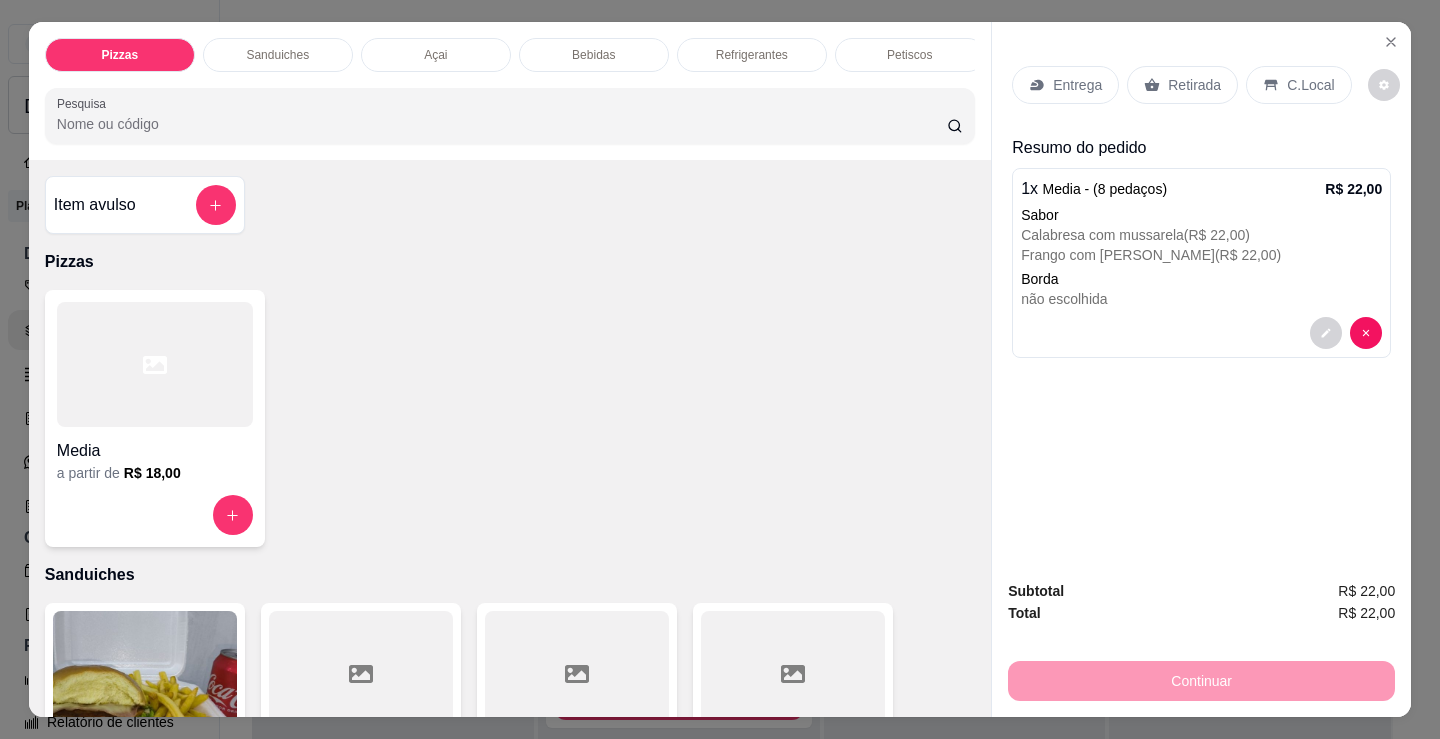 click on "Entrega" at bounding box center (1077, 85) 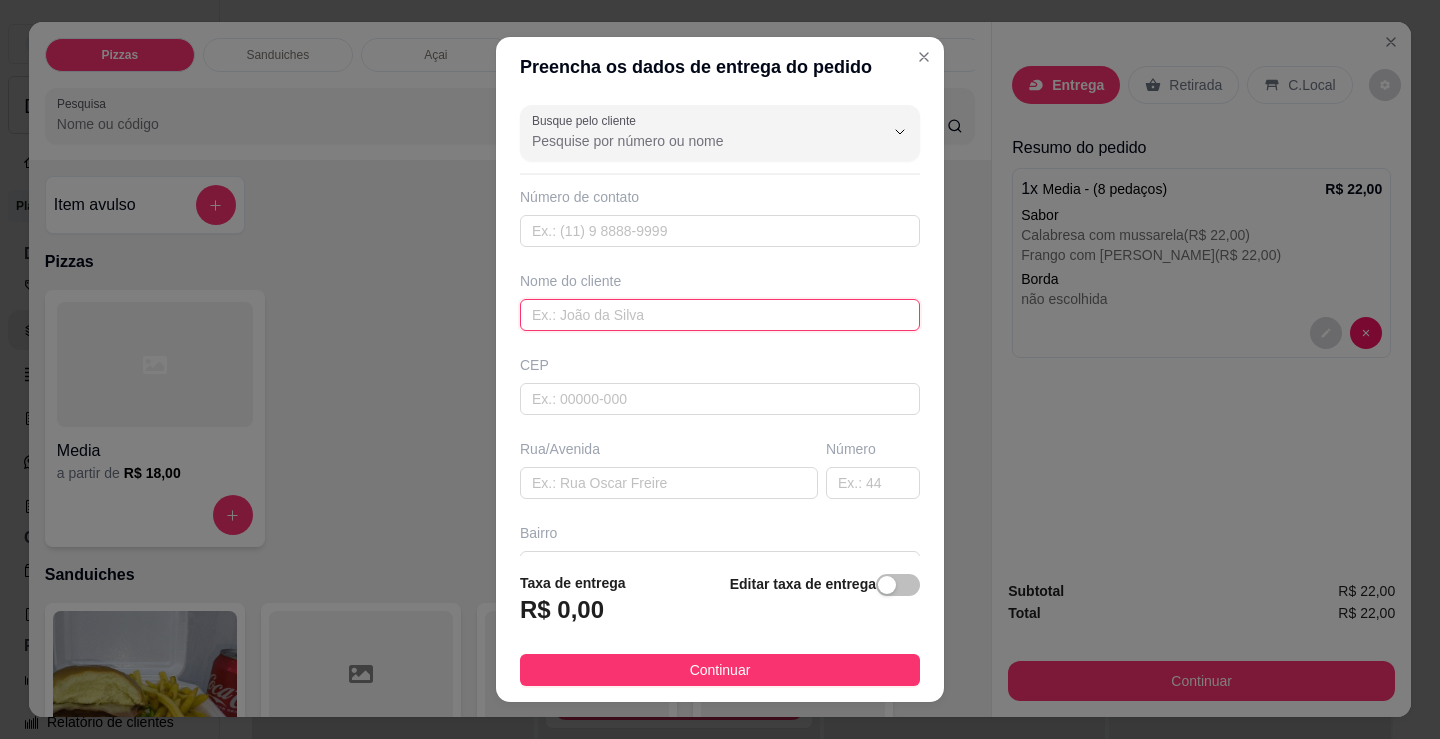 click at bounding box center (720, 315) 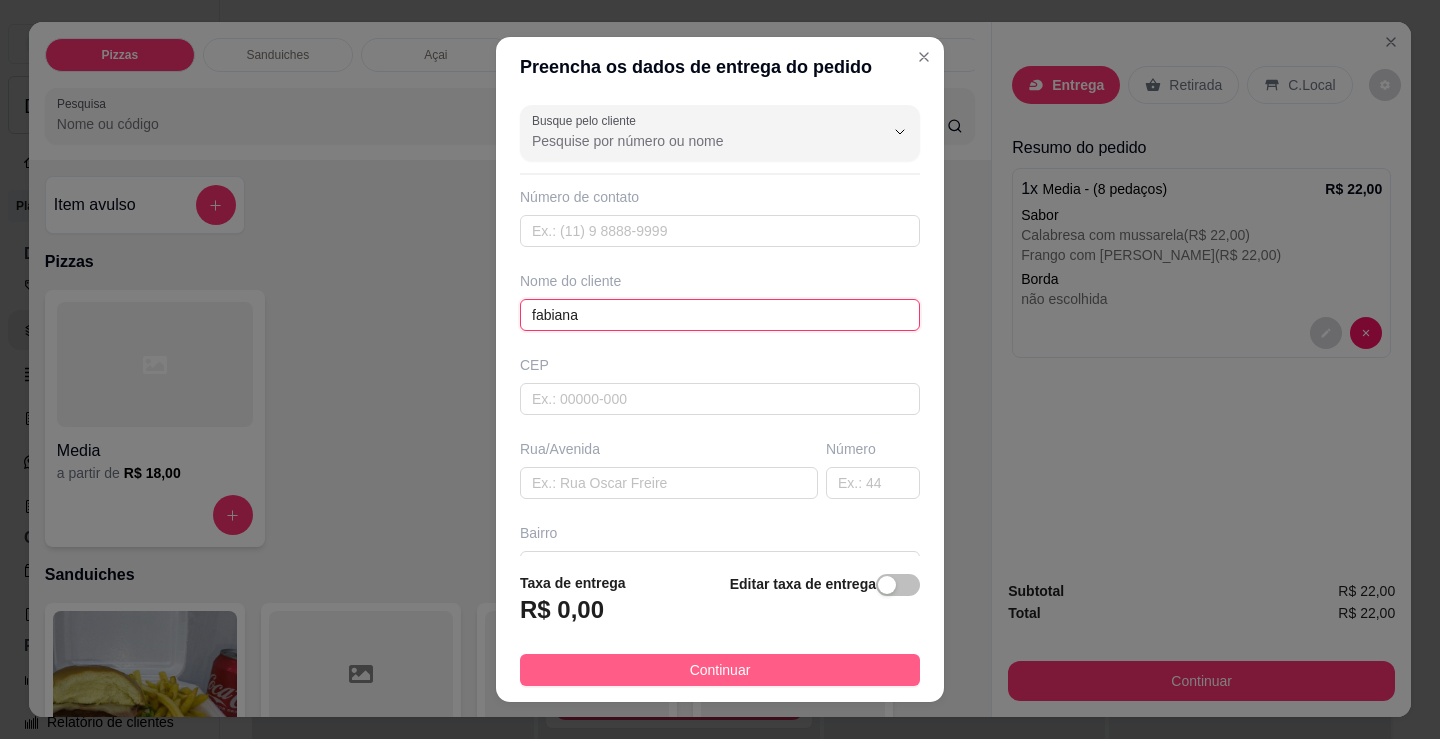 type on "fabiana" 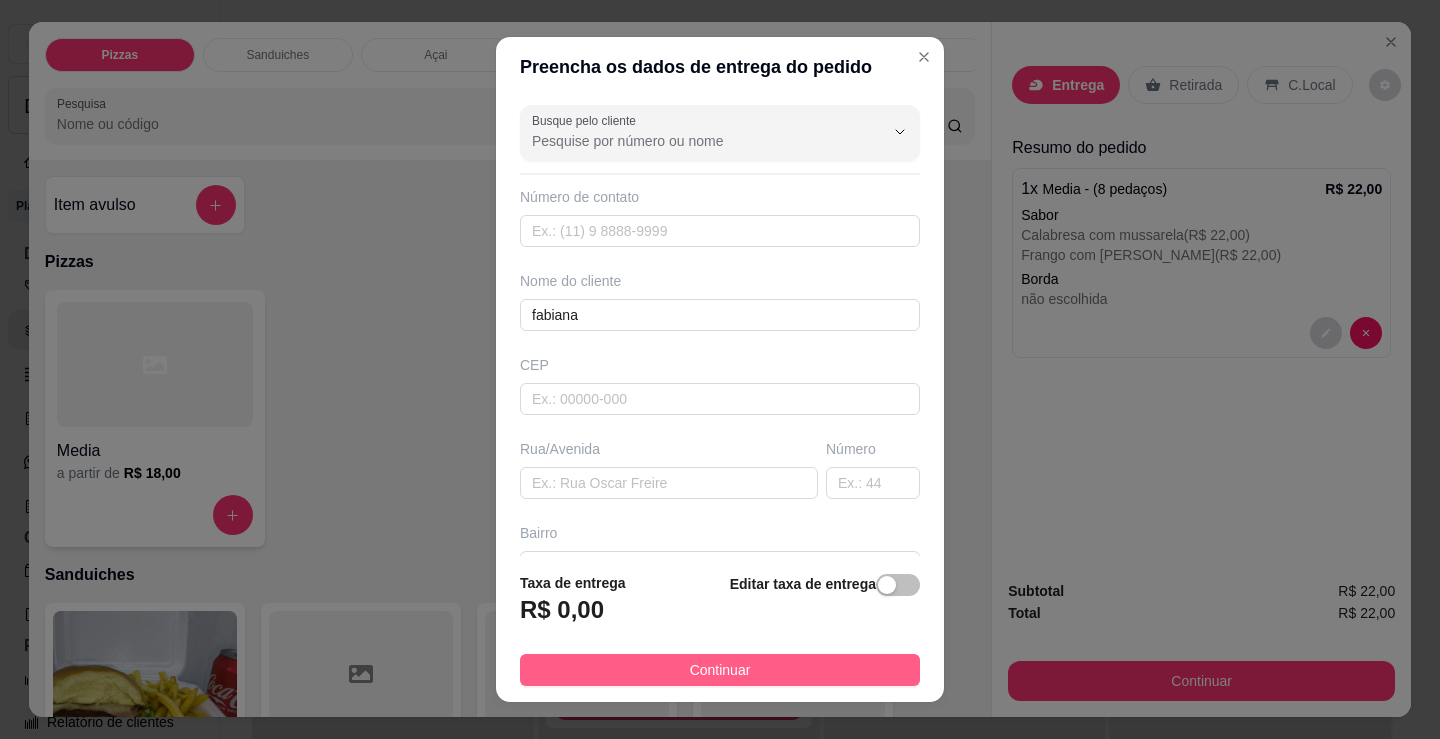 drag, startPoint x: 811, startPoint y: 662, endPoint x: 1002, endPoint y: 656, distance: 191.09422 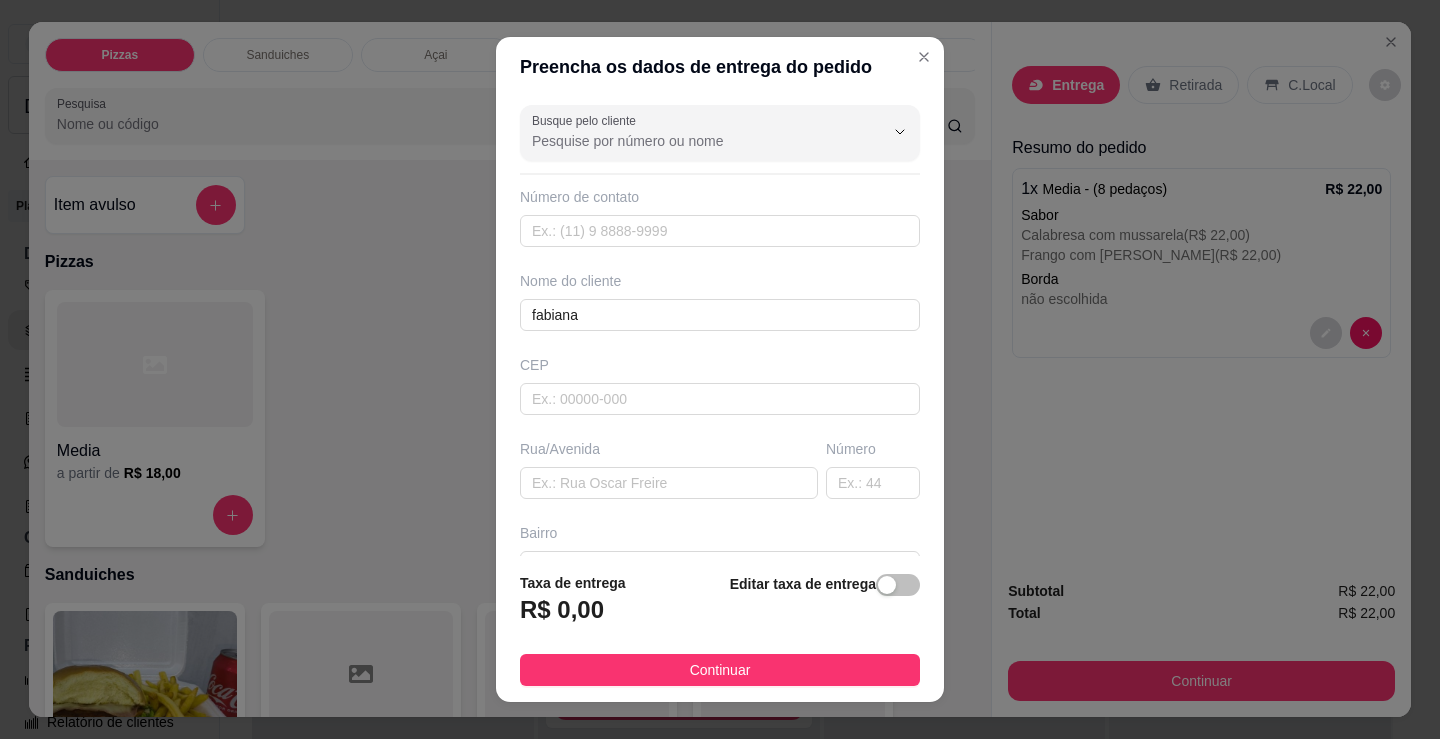 click on "Continuar" at bounding box center [720, 670] 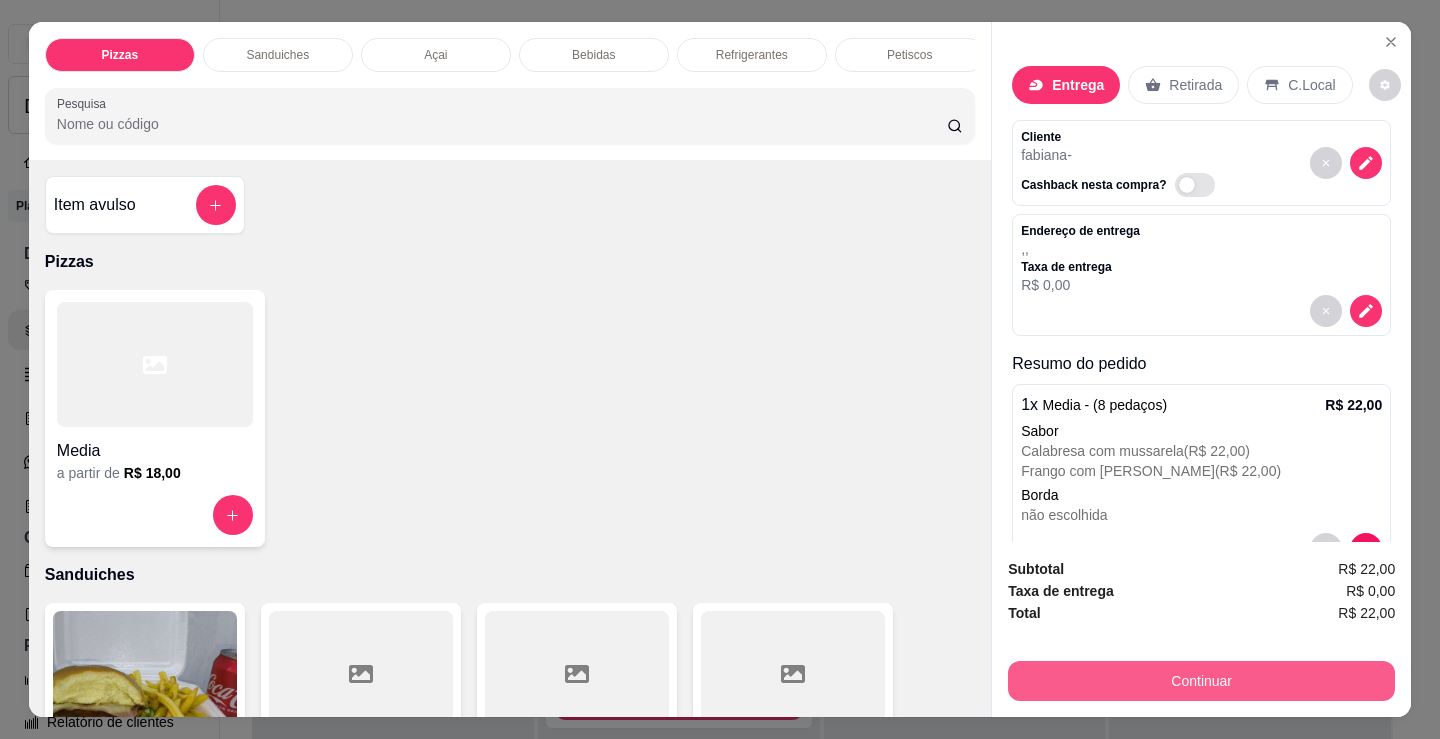 click on "Continuar" at bounding box center (1201, 681) 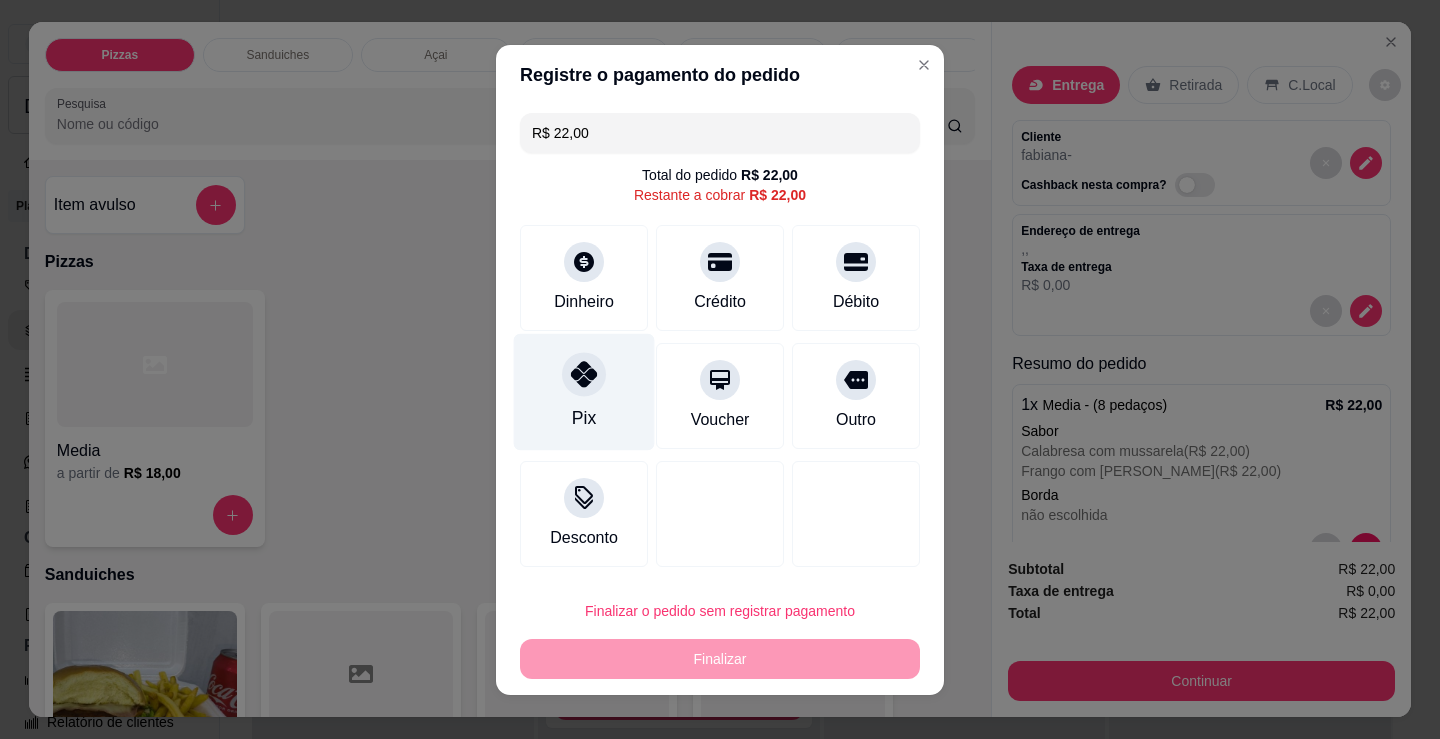 click at bounding box center (584, 374) 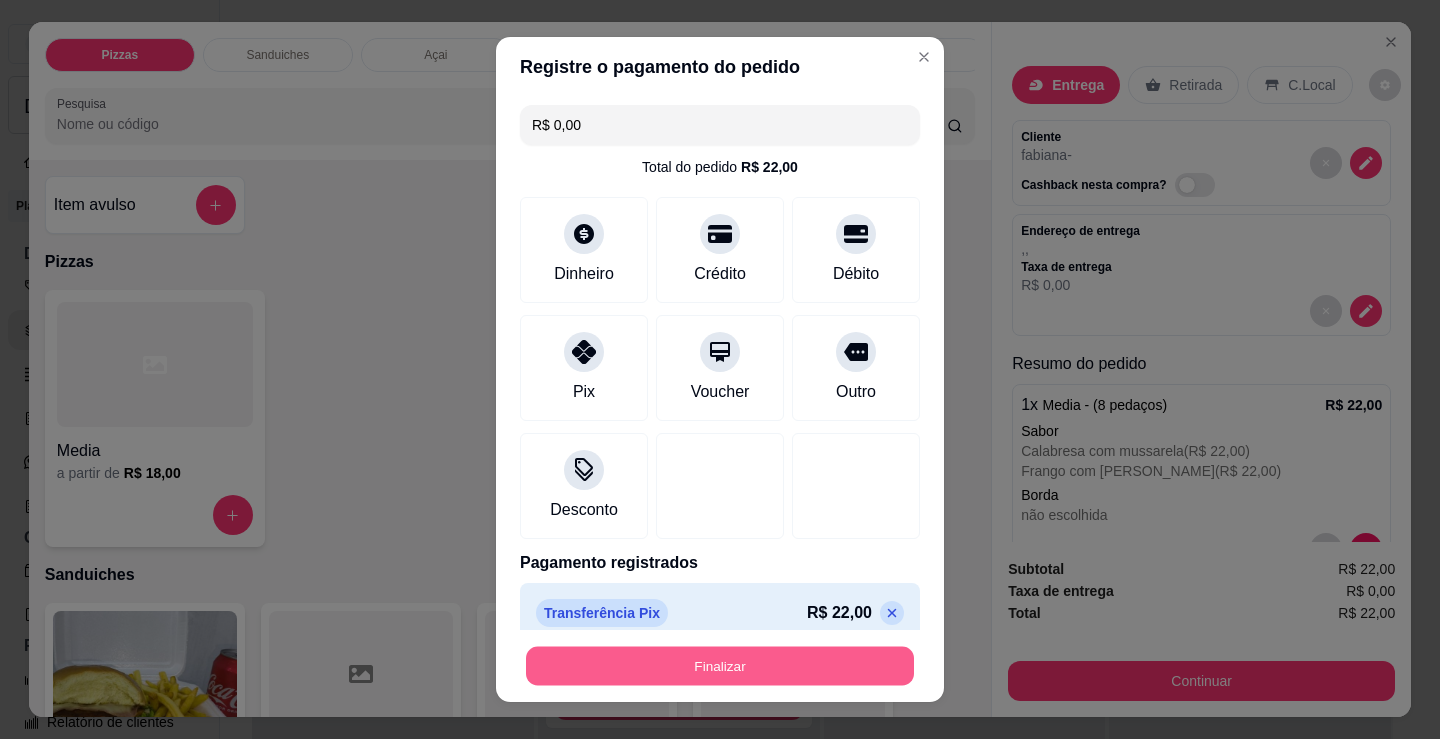 click on "Finalizar" at bounding box center [720, 666] 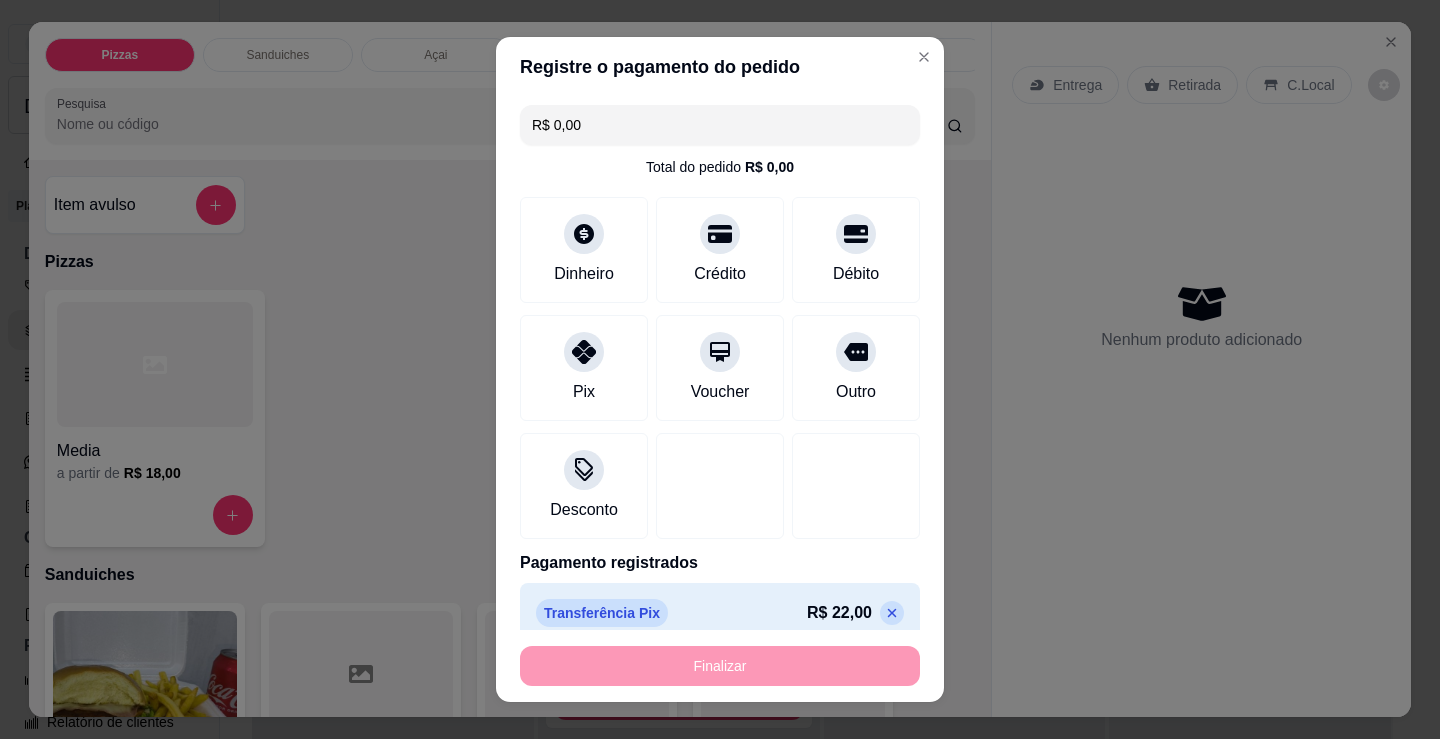 type on "-R$ 22,00" 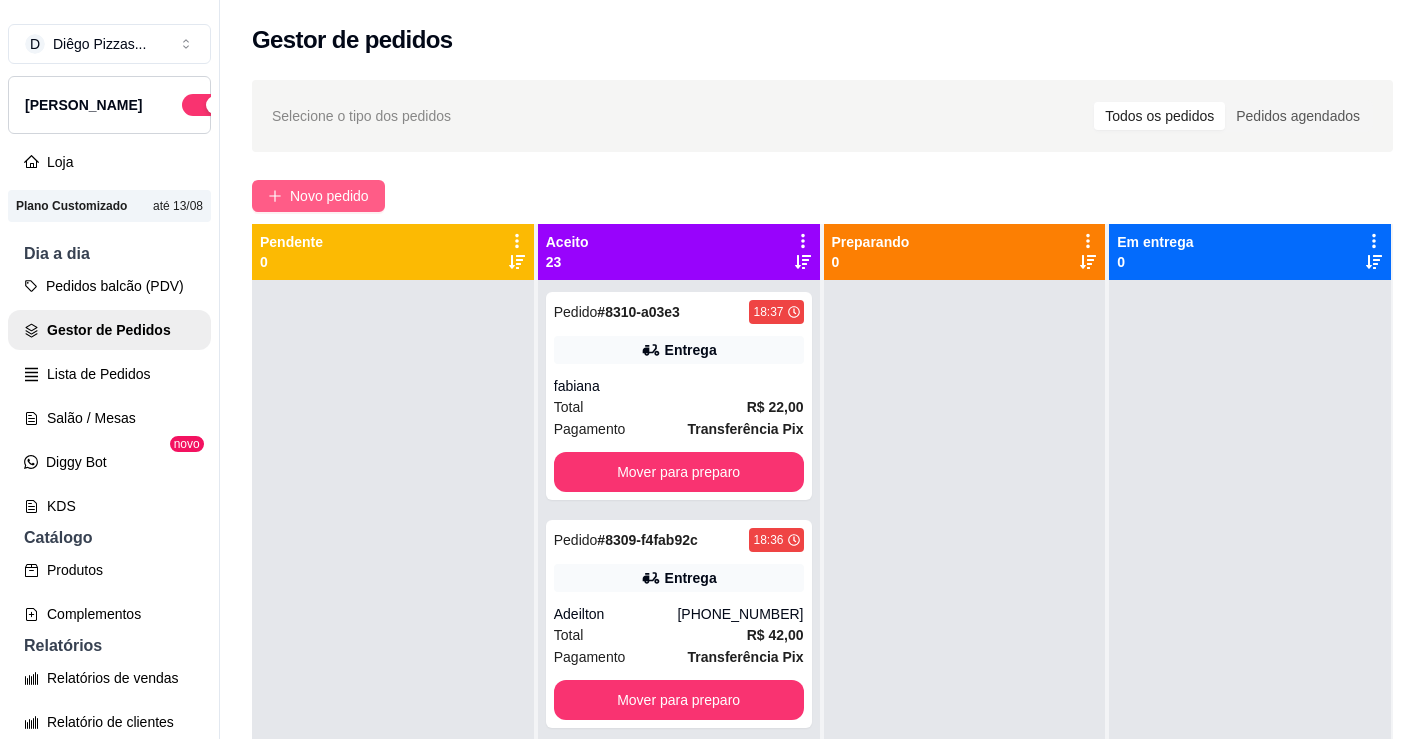 click on "Novo pedido" at bounding box center (318, 196) 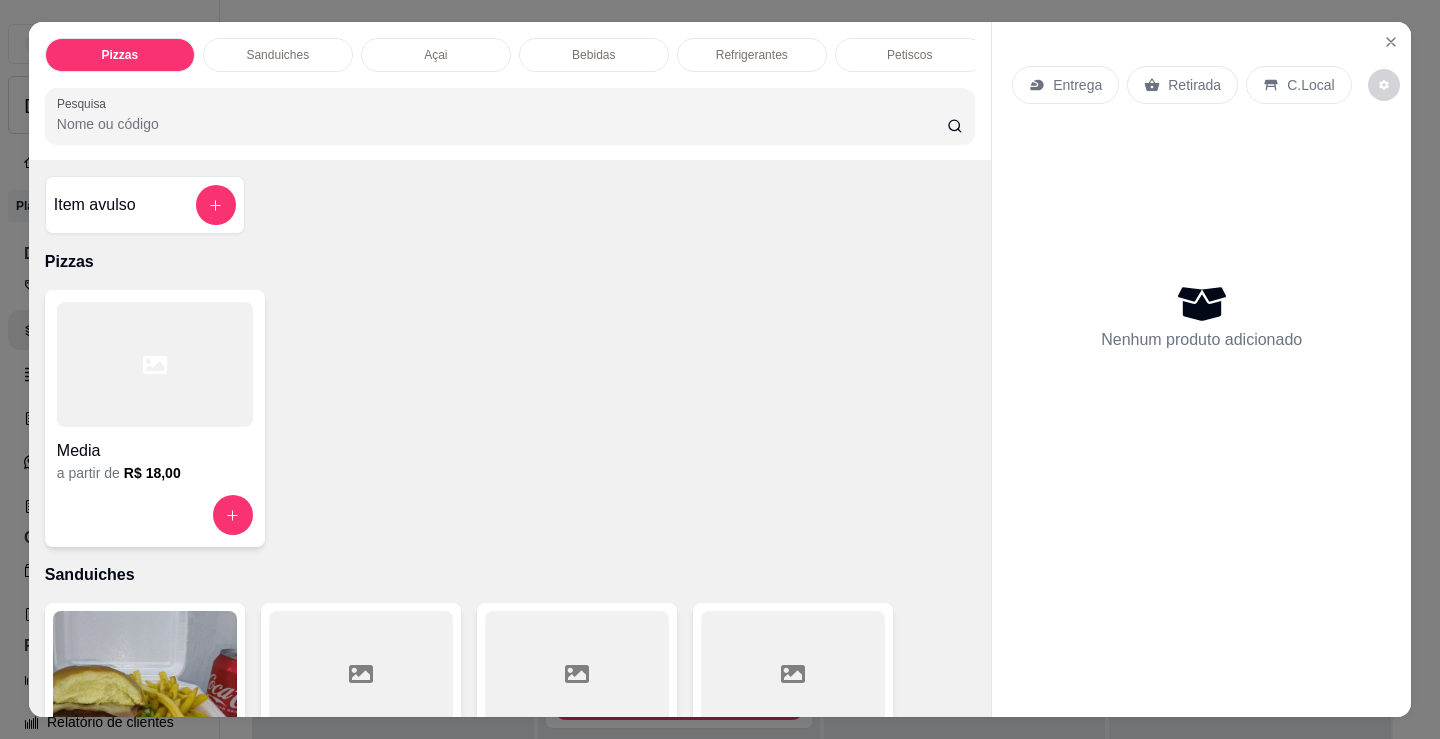 click at bounding box center (155, 364) 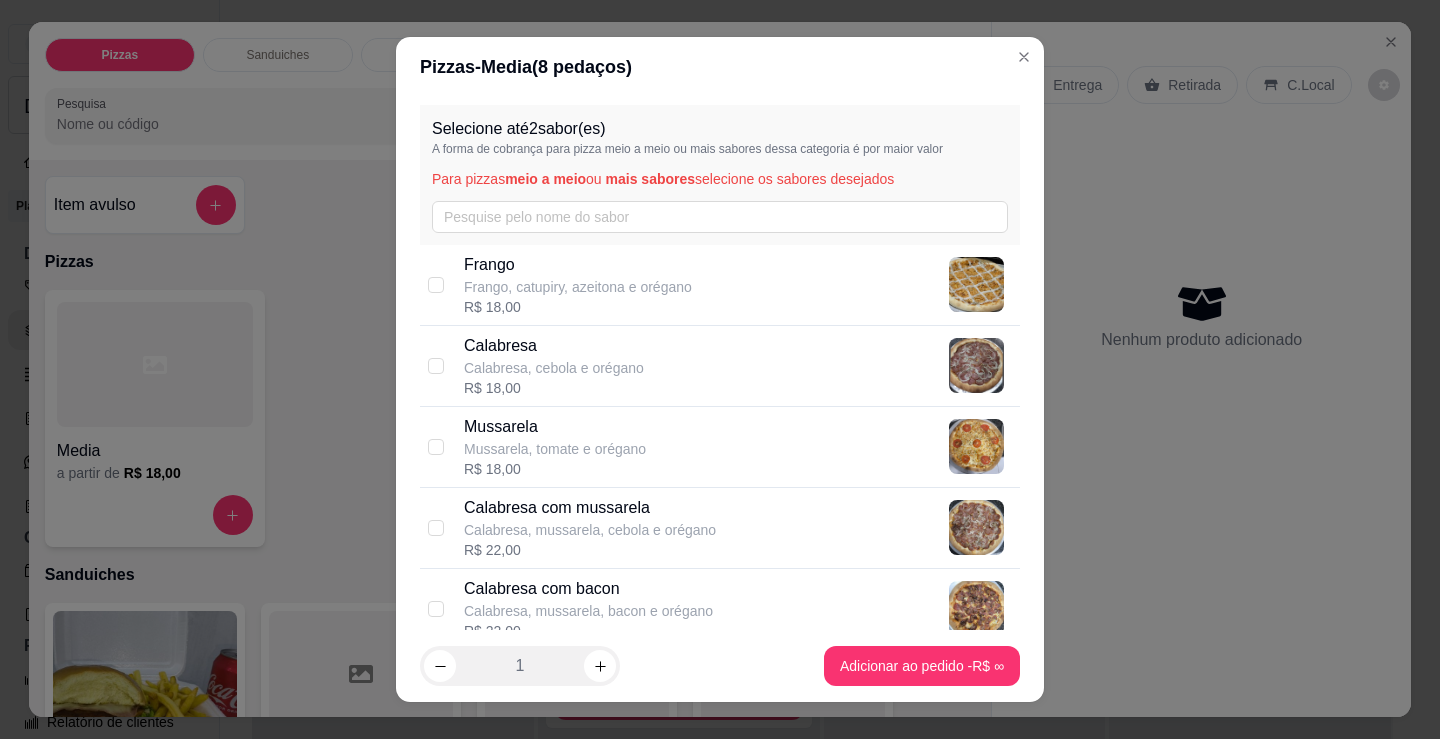 drag, startPoint x: 506, startPoint y: 379, endPoint x: 566, endPoint y: 443, distance: 87.72685 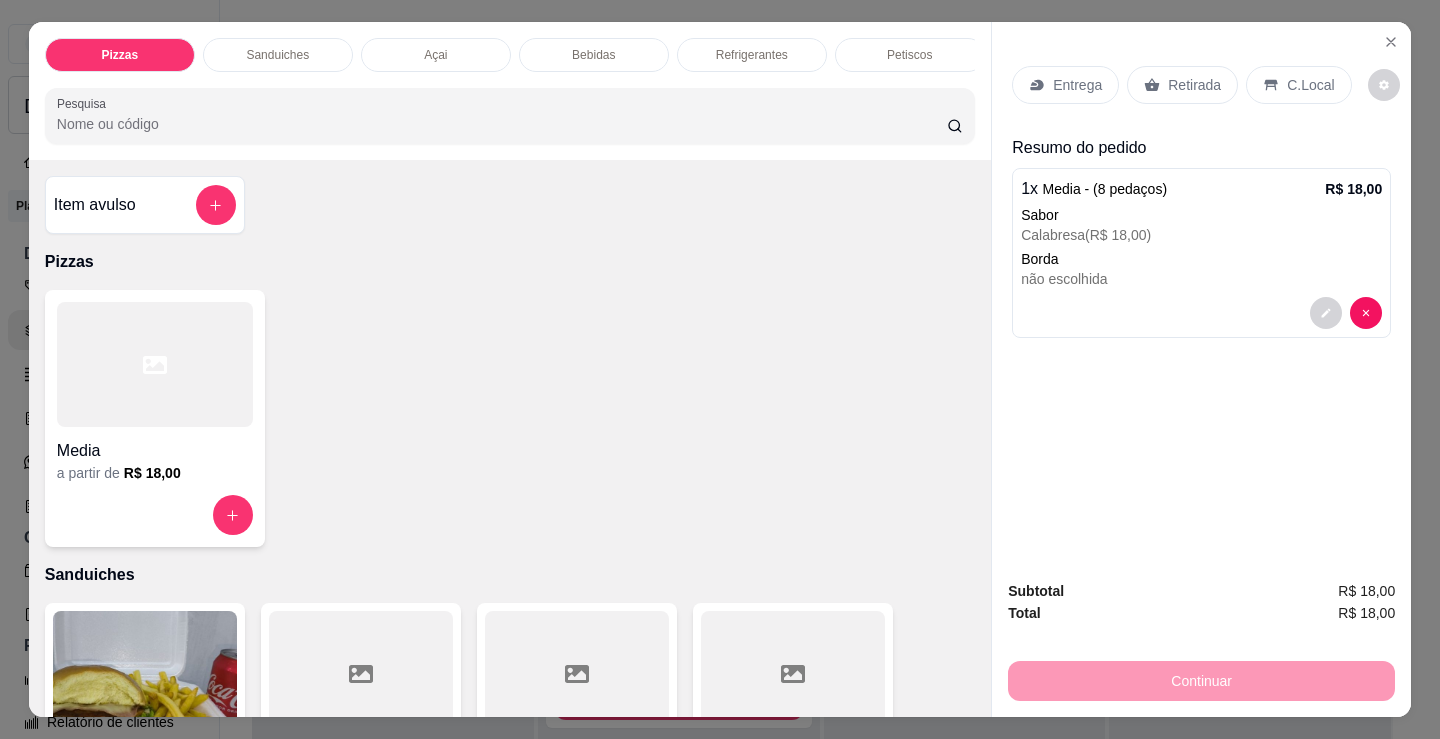 click at bounding box center [155, 364] 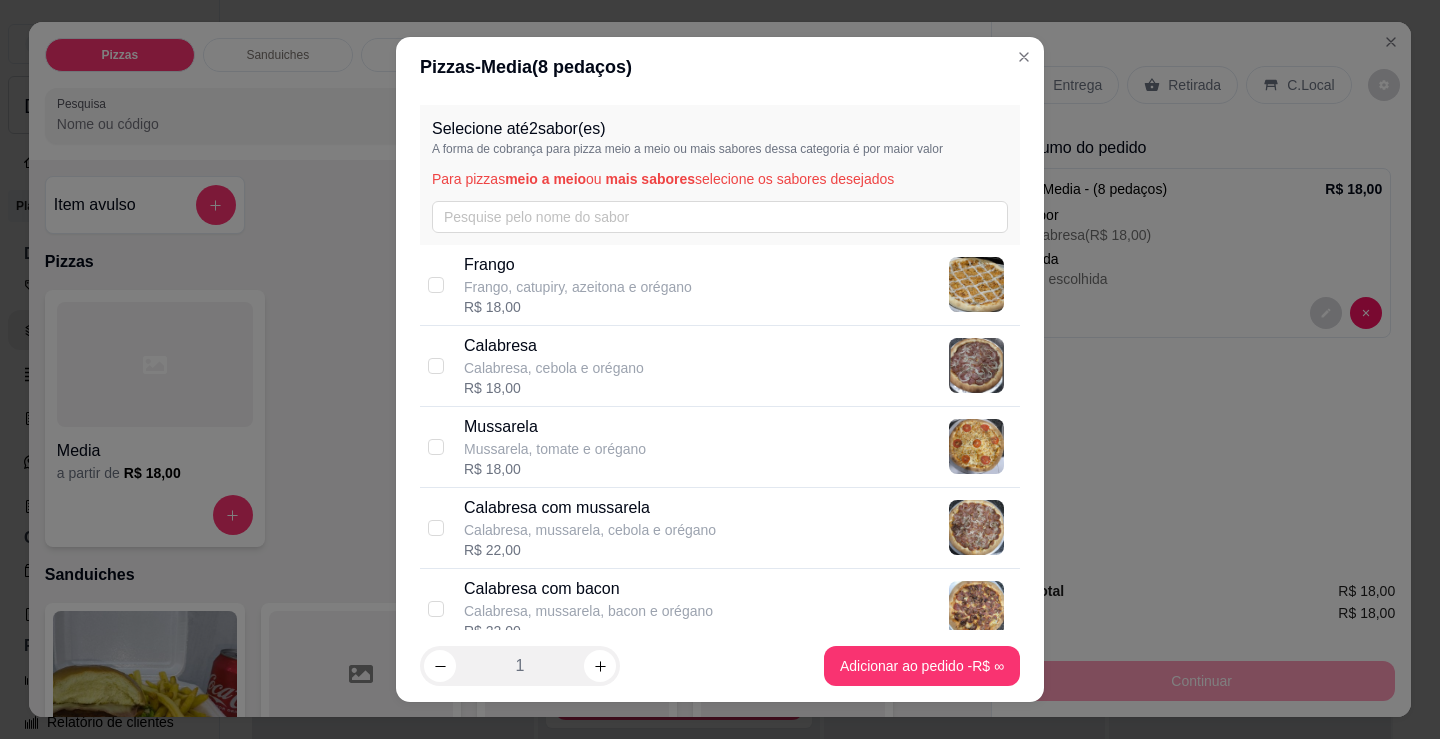 click on "Frango, catupiry, azeitona e orégano" at bounding box center (578, 287) 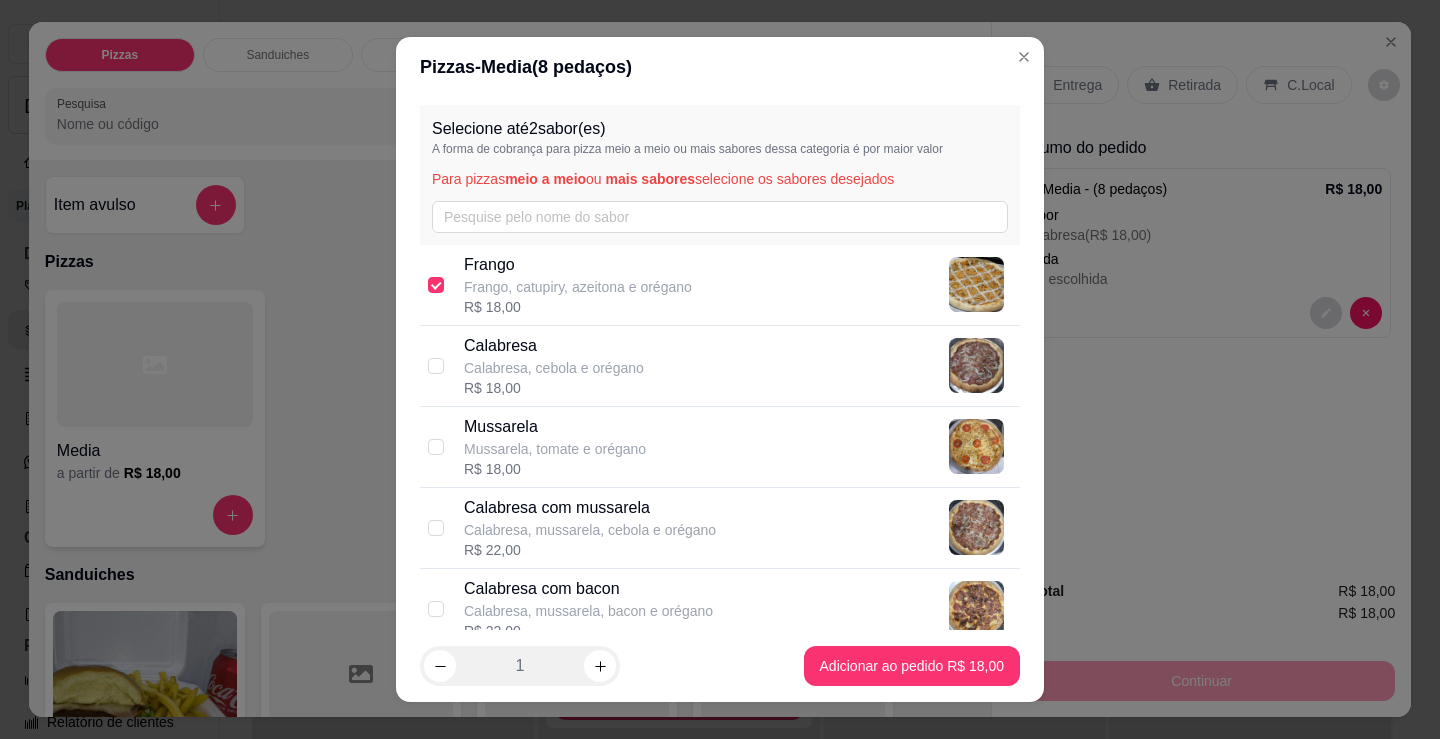 click on "Mussarela  Mussarela, tomate e orégano  R$ 18,00" at bounding box center [738, 447] 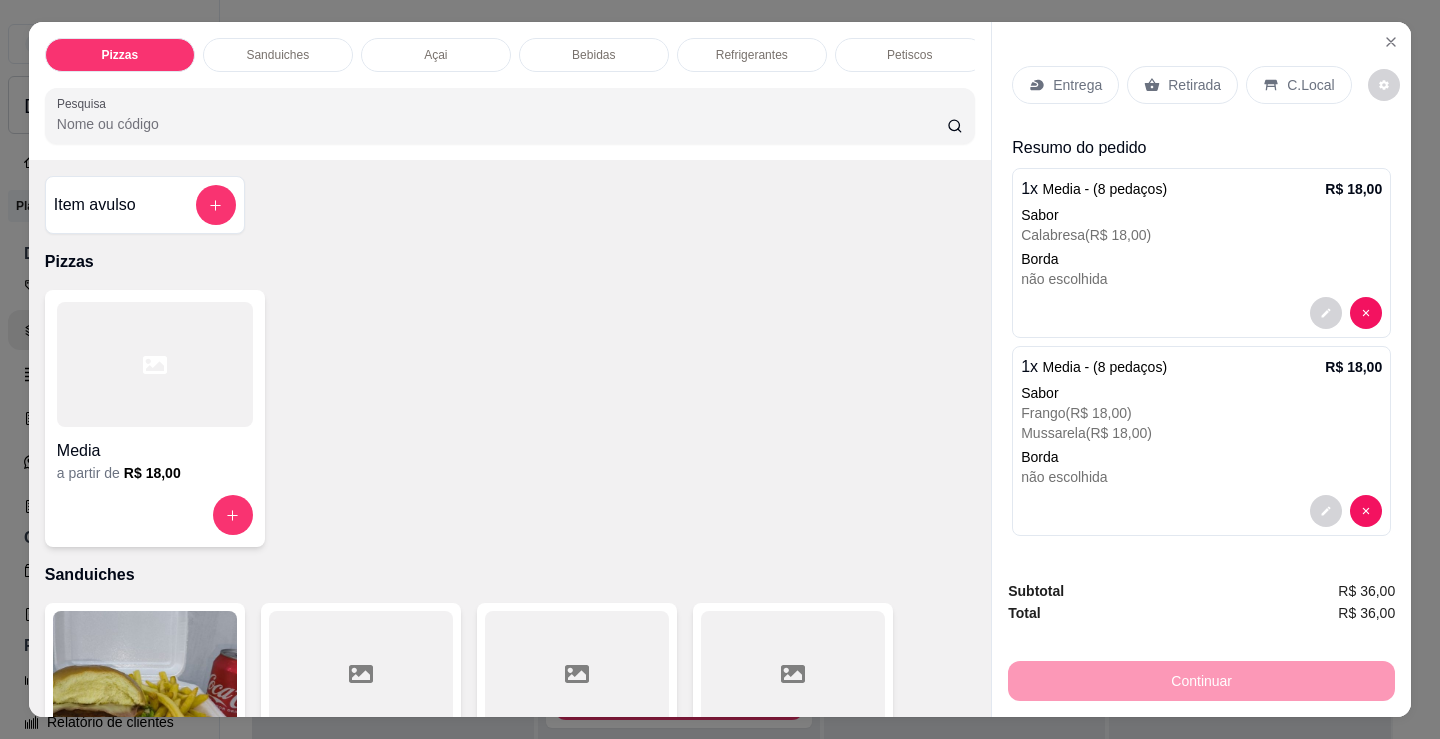 click on "Refrigerantes" at bounding box center [752, 55] 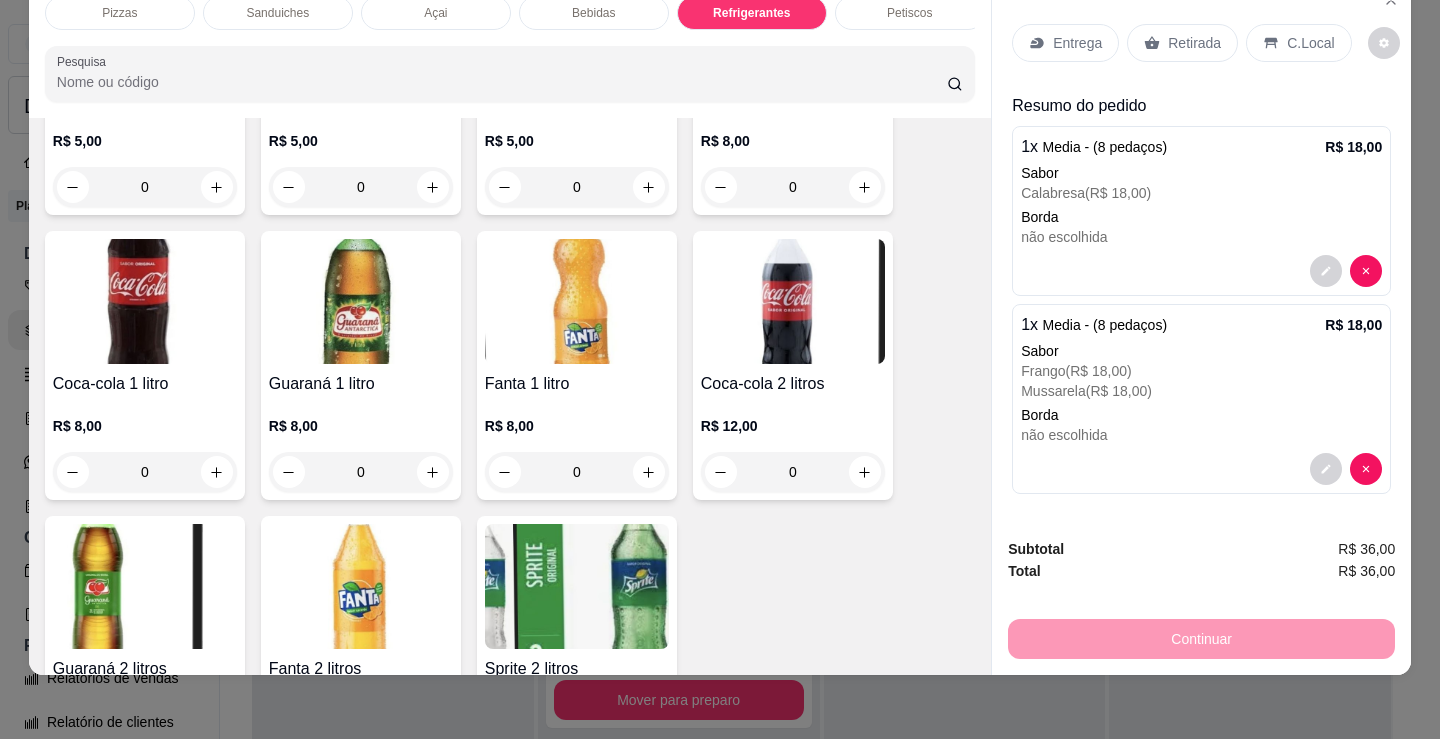 scroll, scrollTop: 6103, scrollLeft: 0, axis: vertical 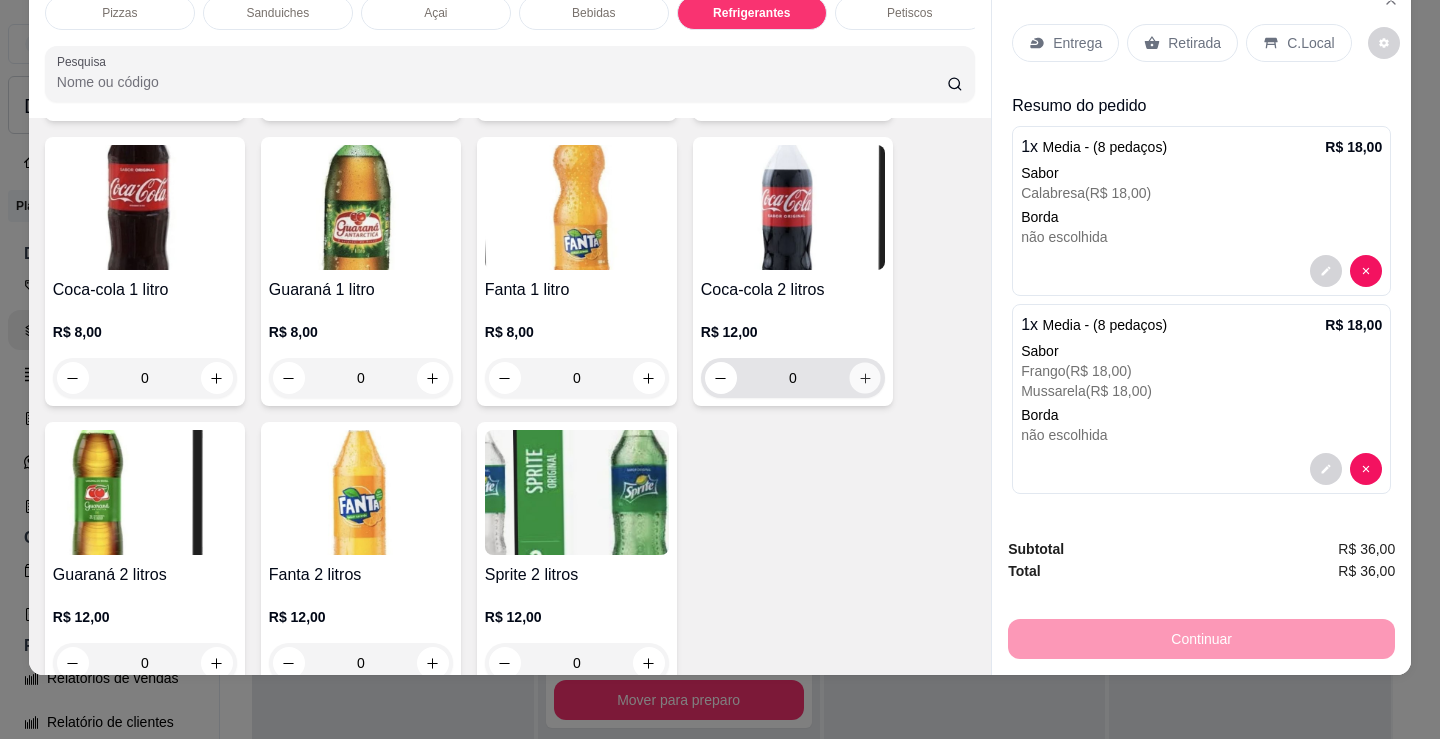 click 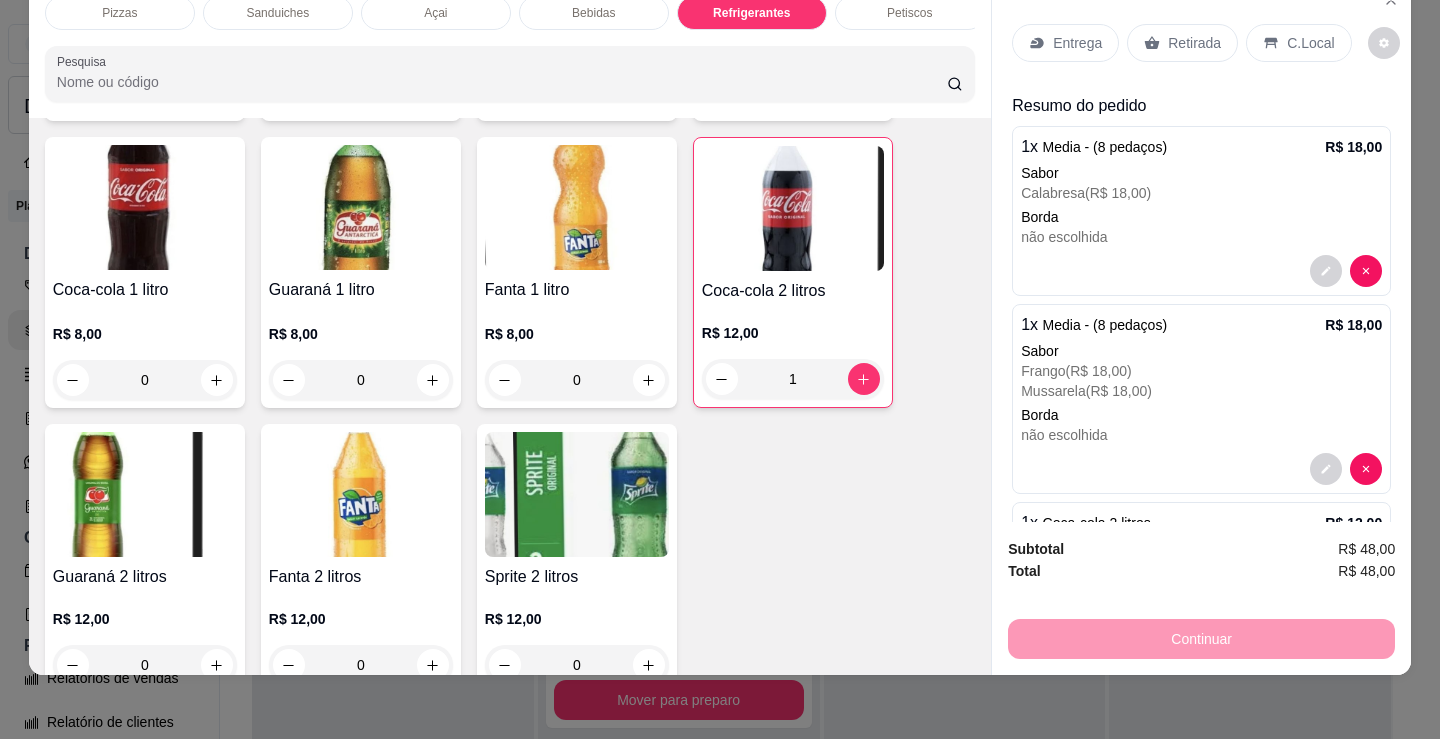 click on "Entrega" at bounding box center [1077, 43] 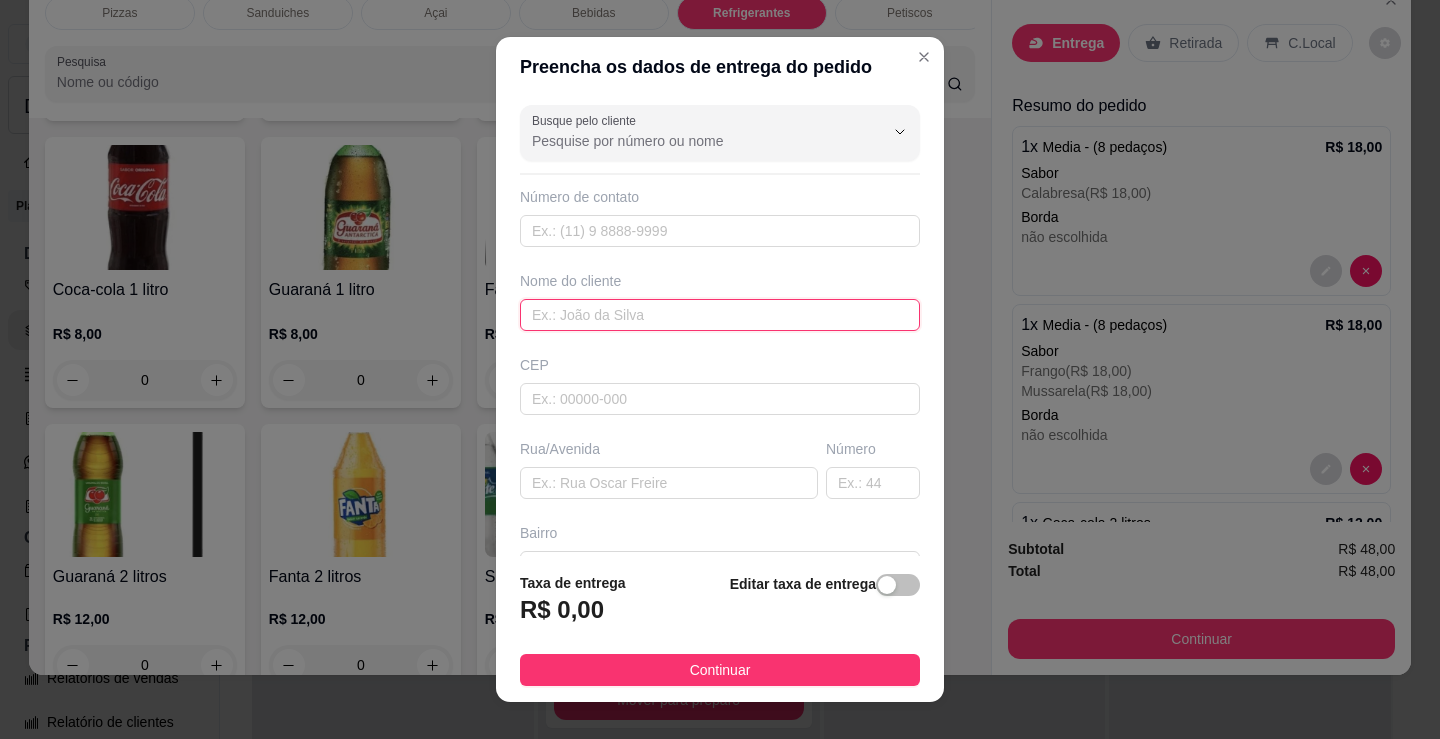 click at bounding box center [720, 315] 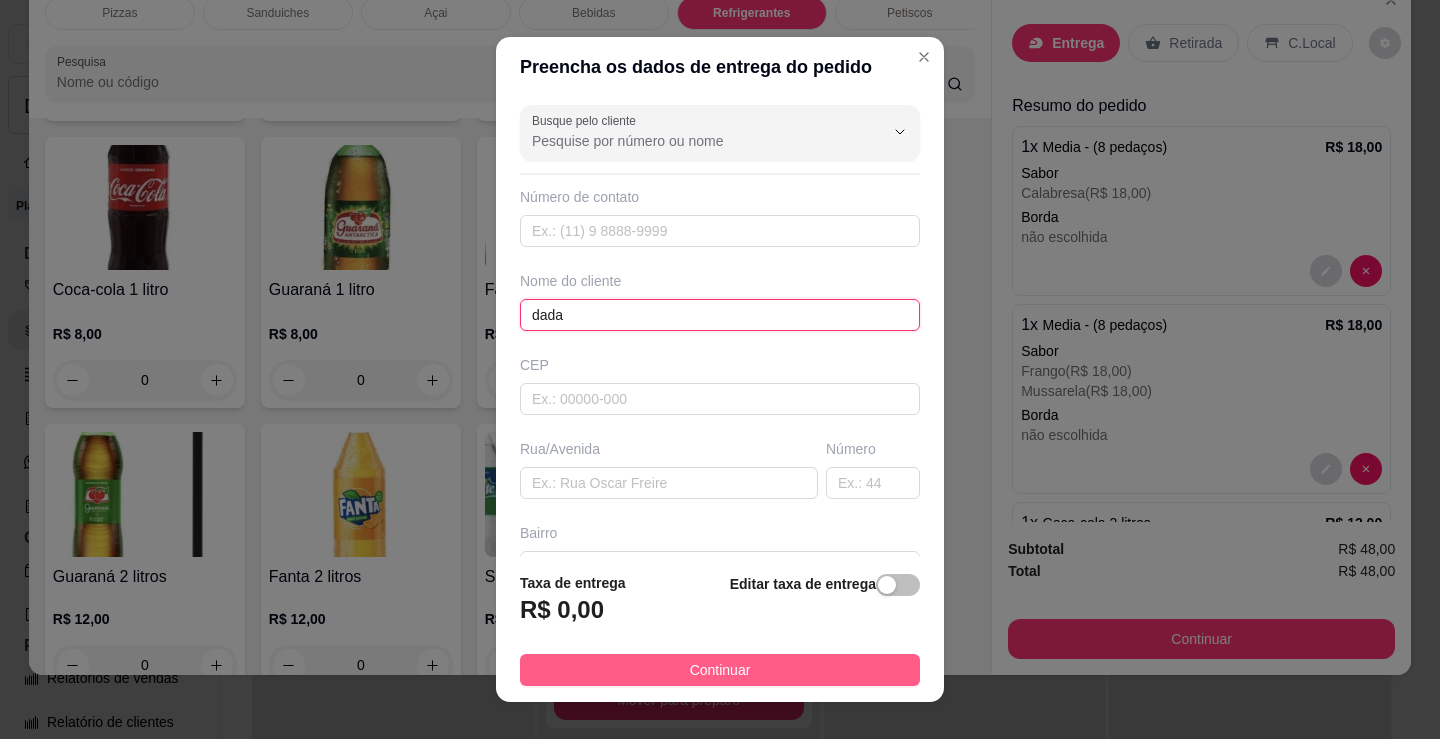 type on "dada" 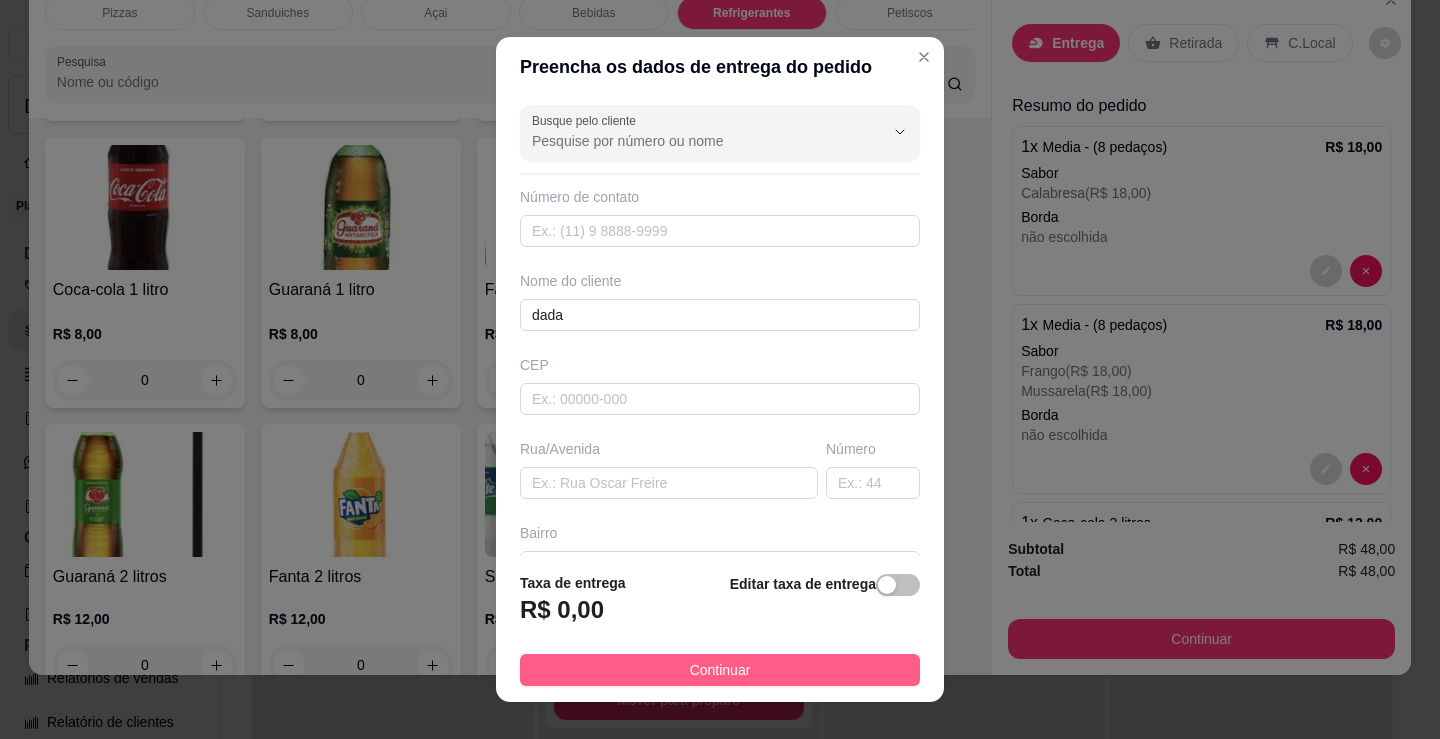 click on "Continuar" at bounding box center [720, 670] 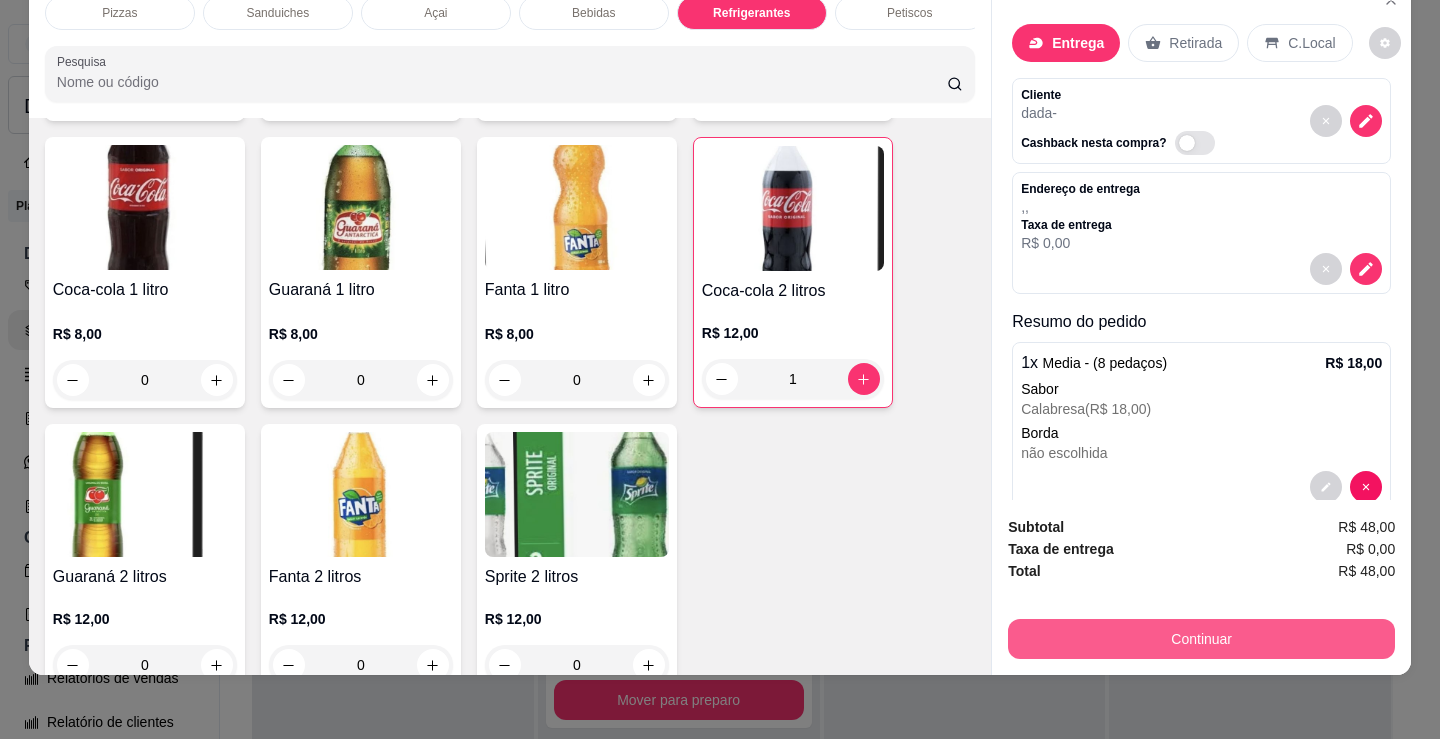 click on "Continuar" at bounding box center (1201, 639) 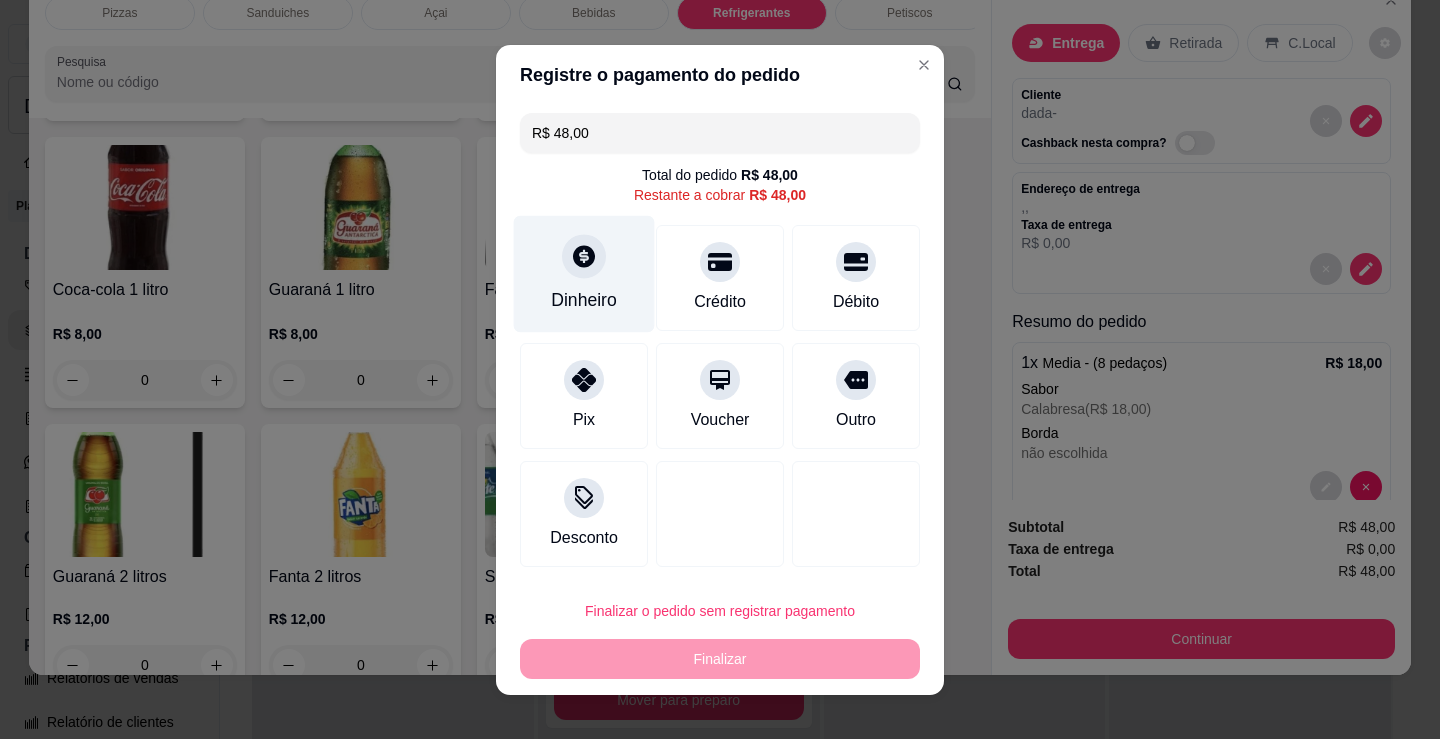 click on "Dinheiro" at bounding box center [584, 300] 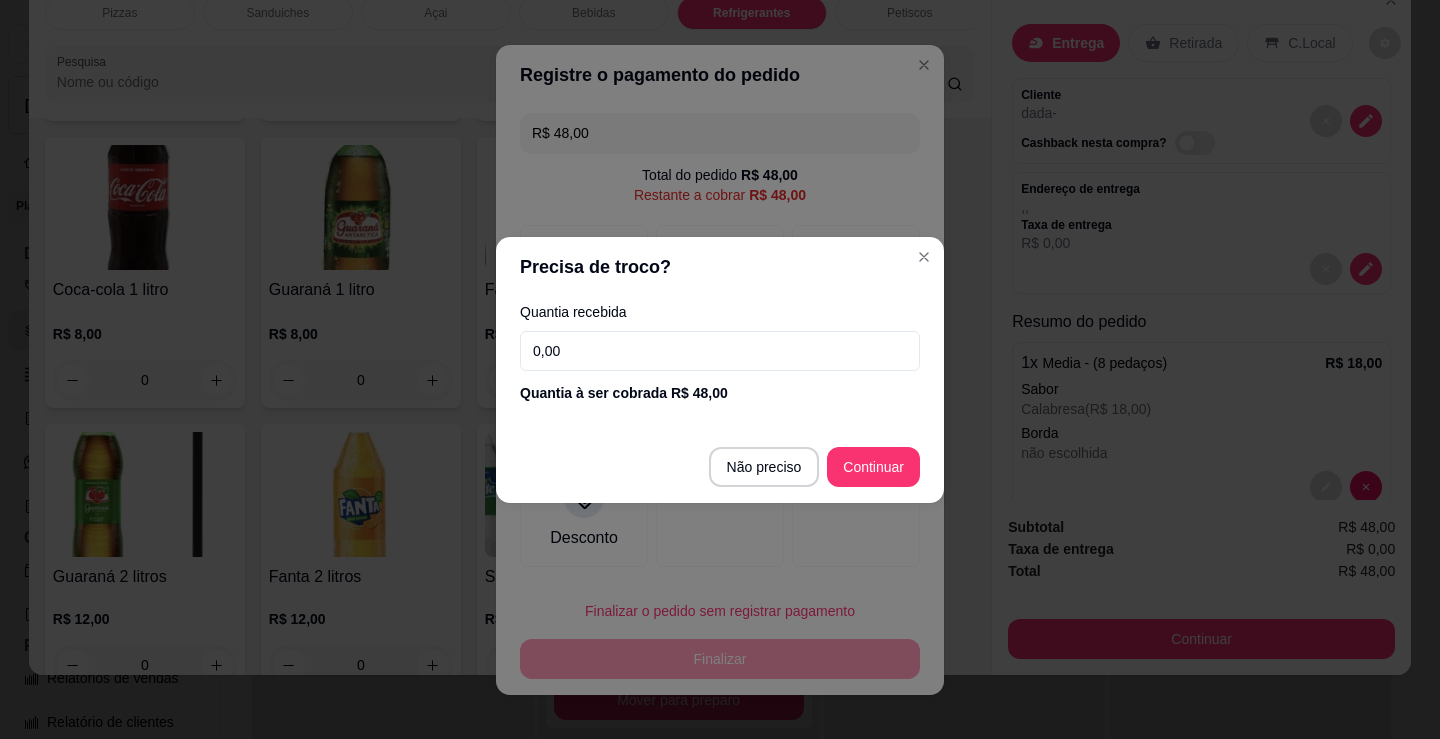 click on "0,00" at bounding box center (720, 351) 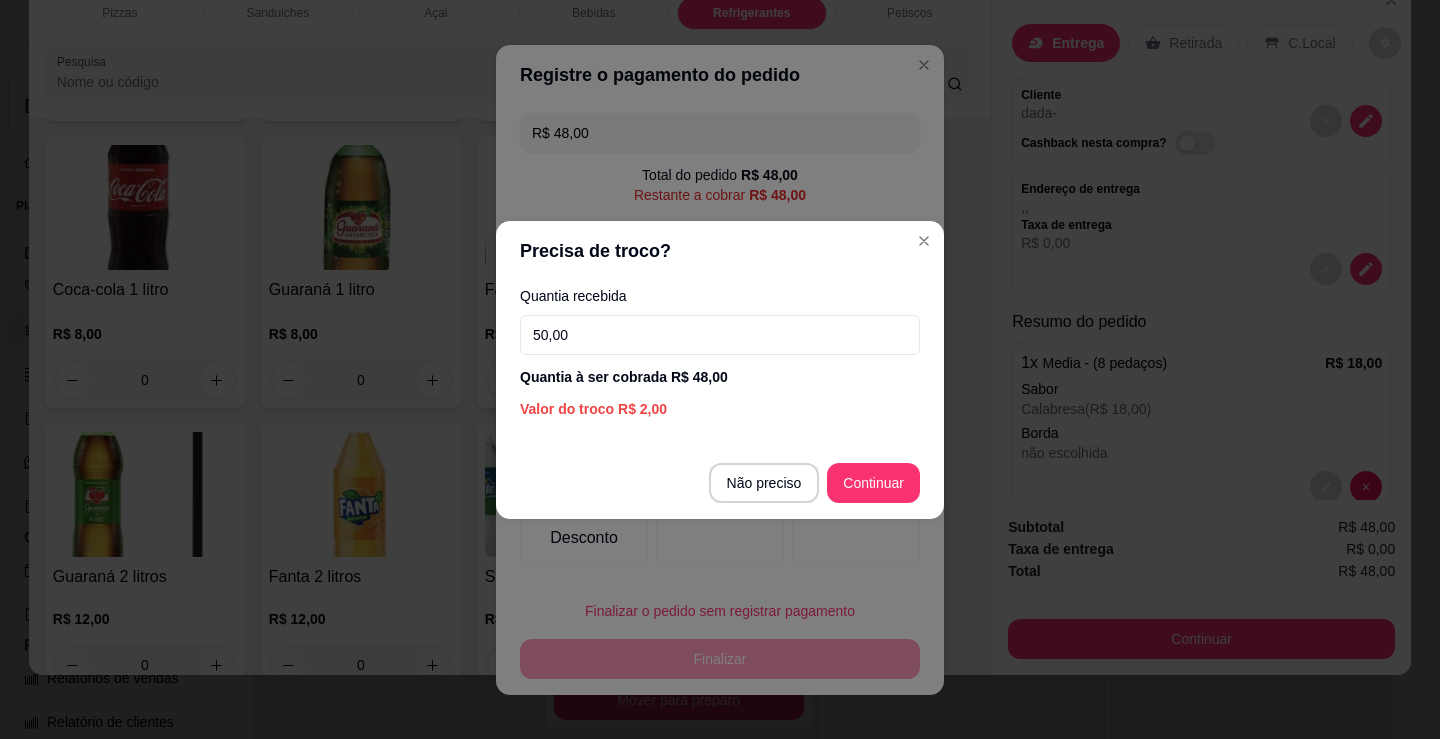 type on "50,00" 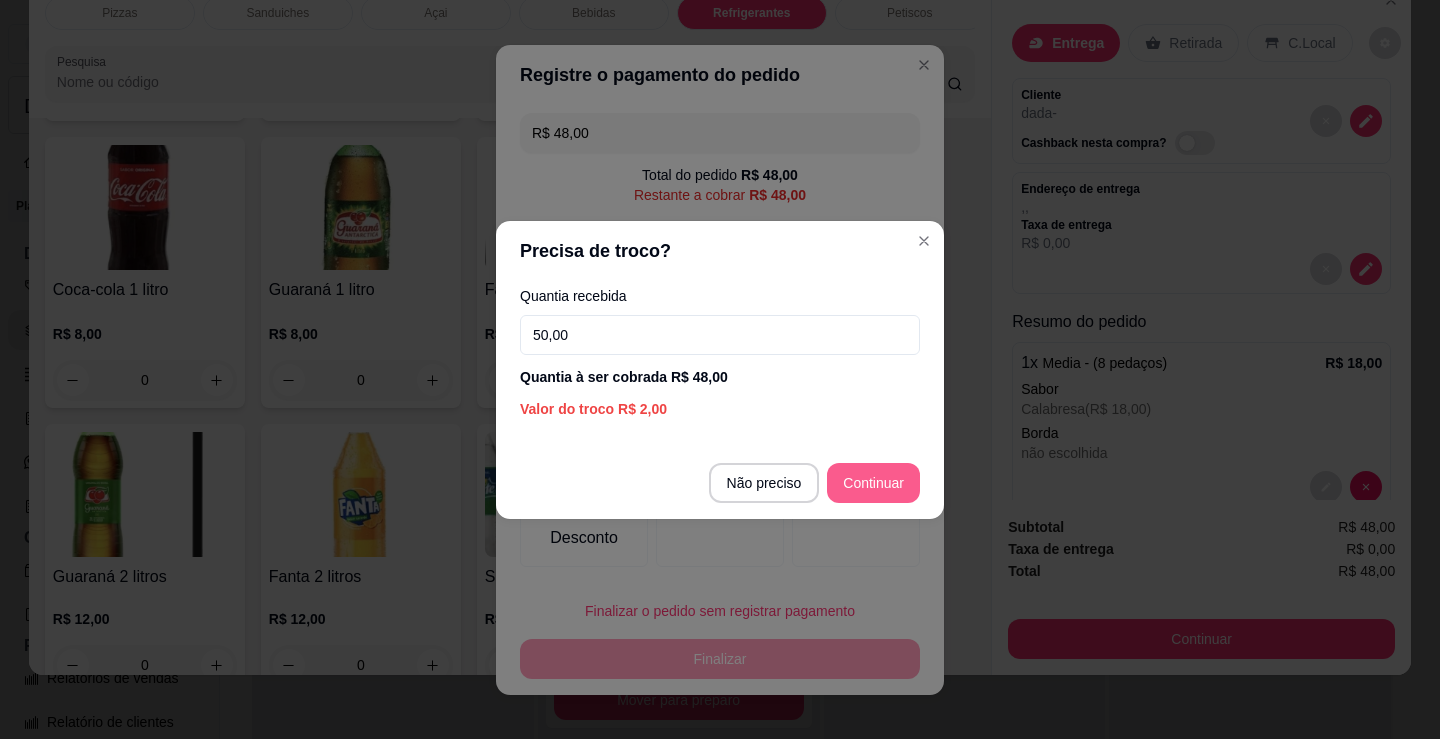 type on "R$ 0,00" 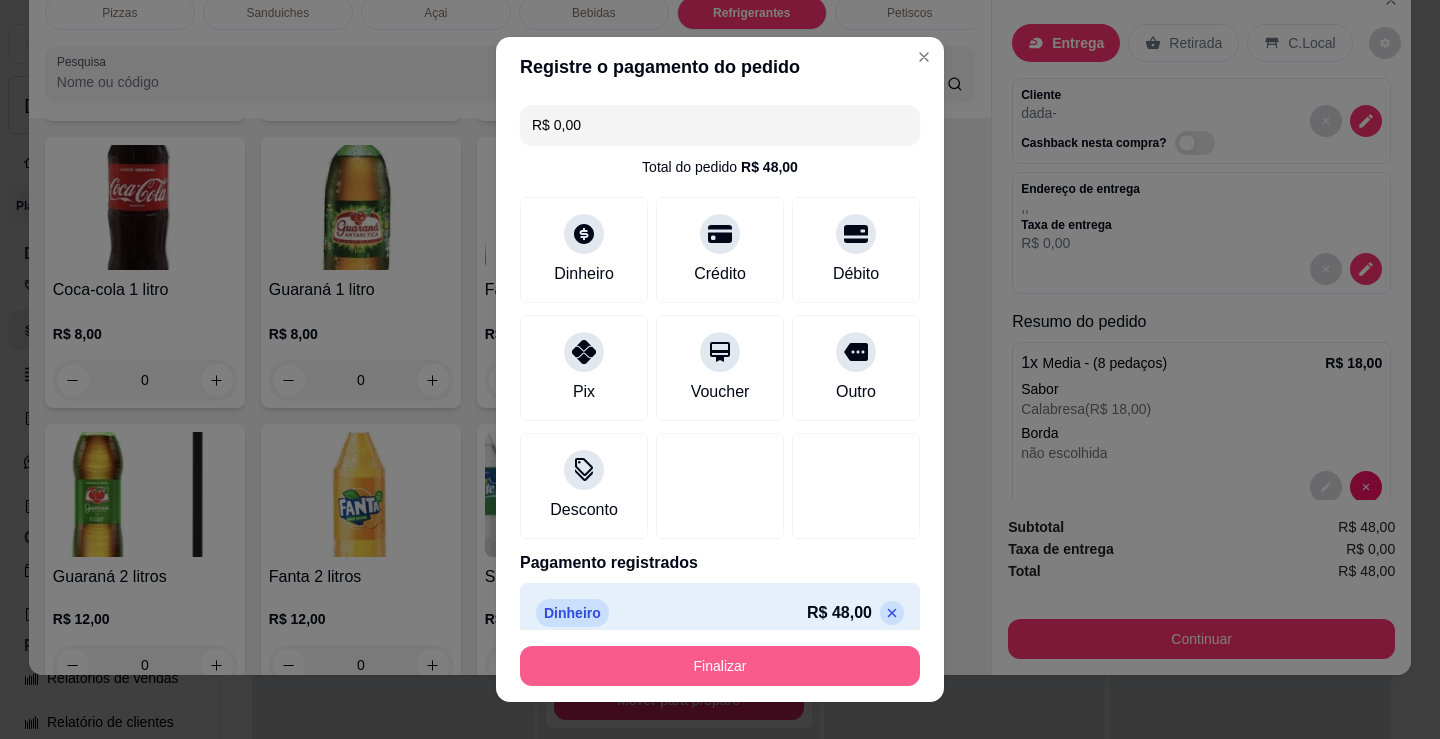 click on "Finalizar" at bounding box center [720, 666] 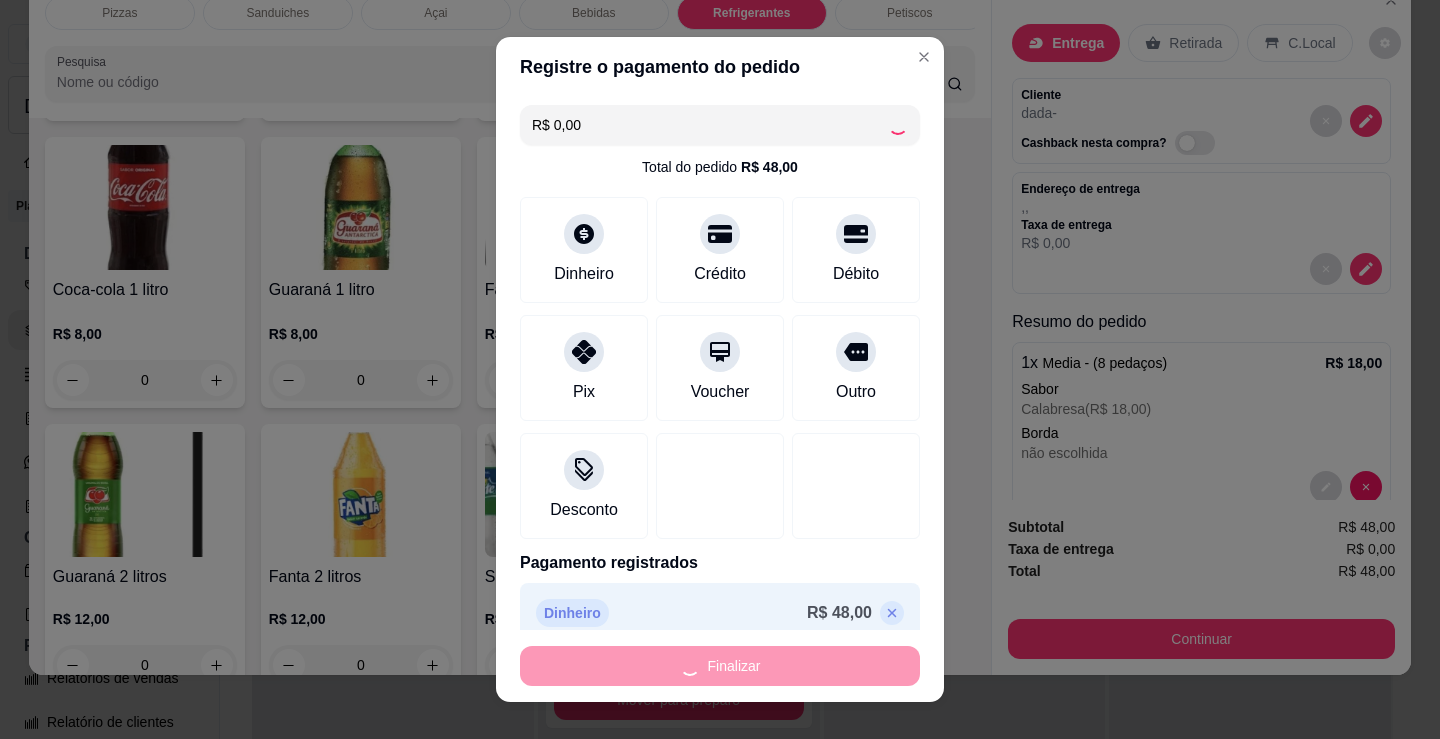 type on "0" 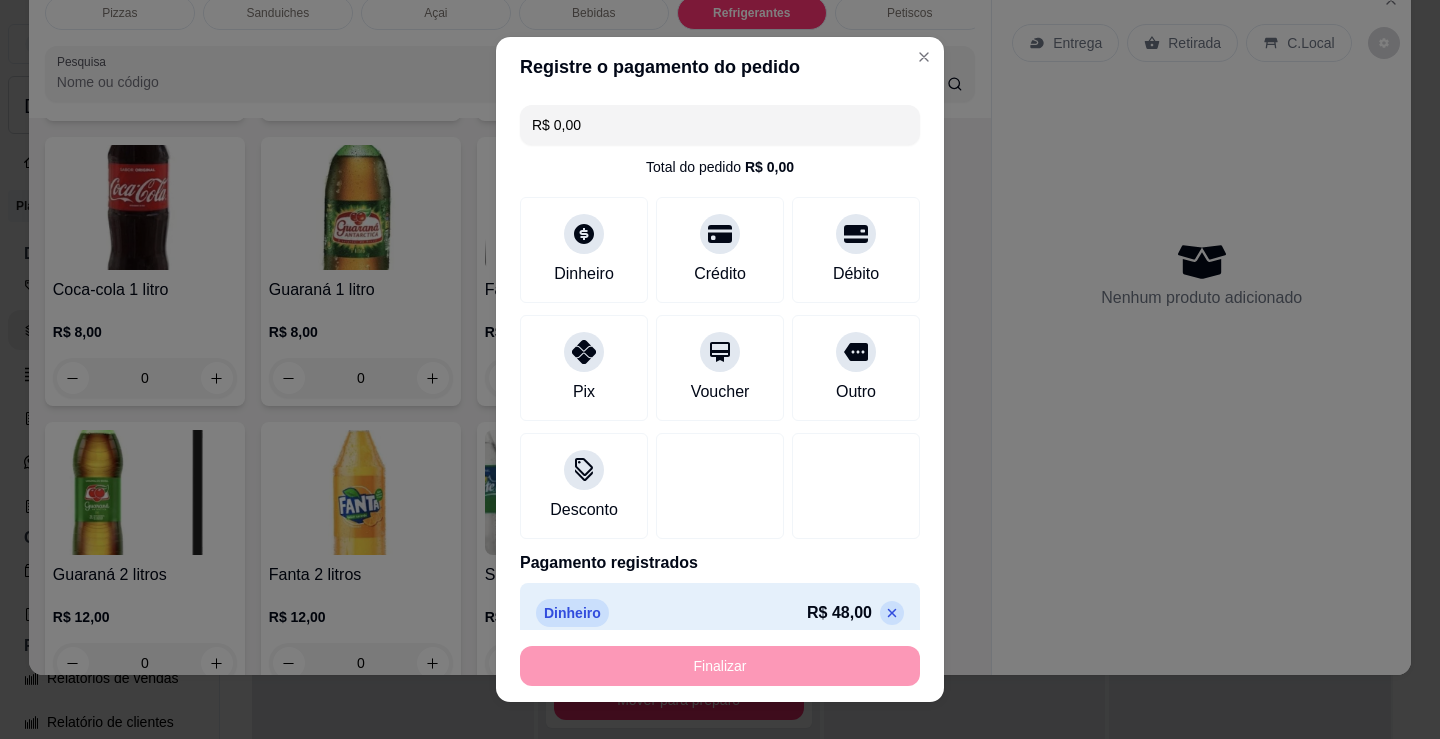 type on "-R$ 48,00" 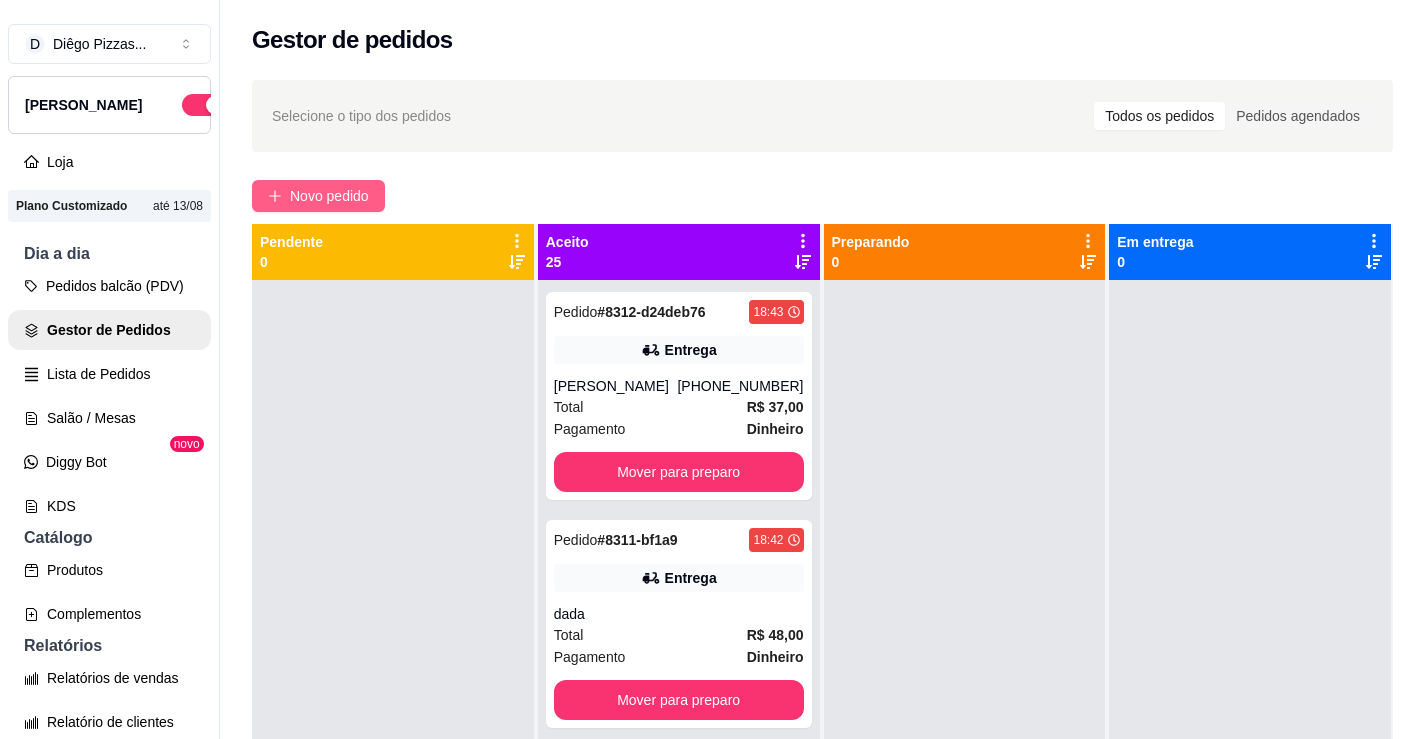 click on "Novo pedido" at bounding box center (329, 196) 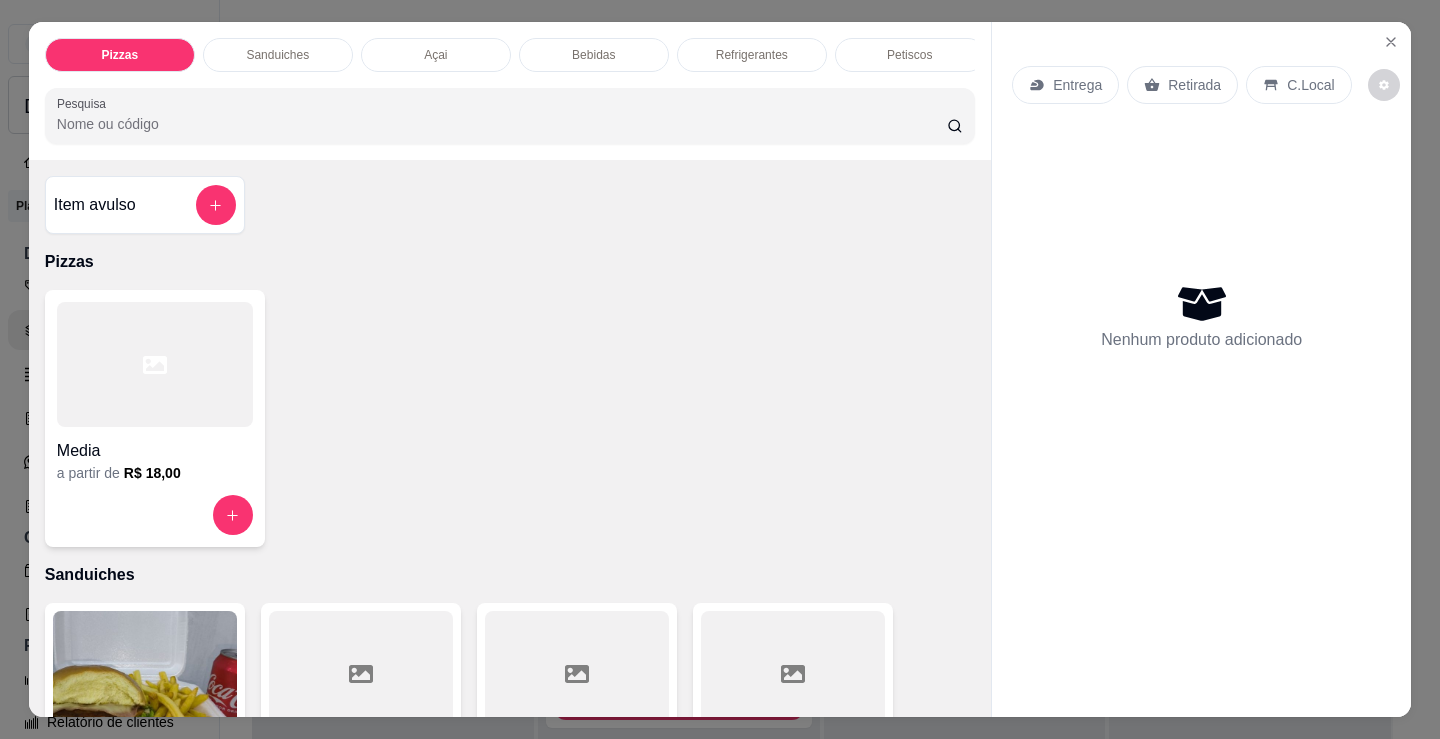 click on "Açai" at bounding box center [436, 55] 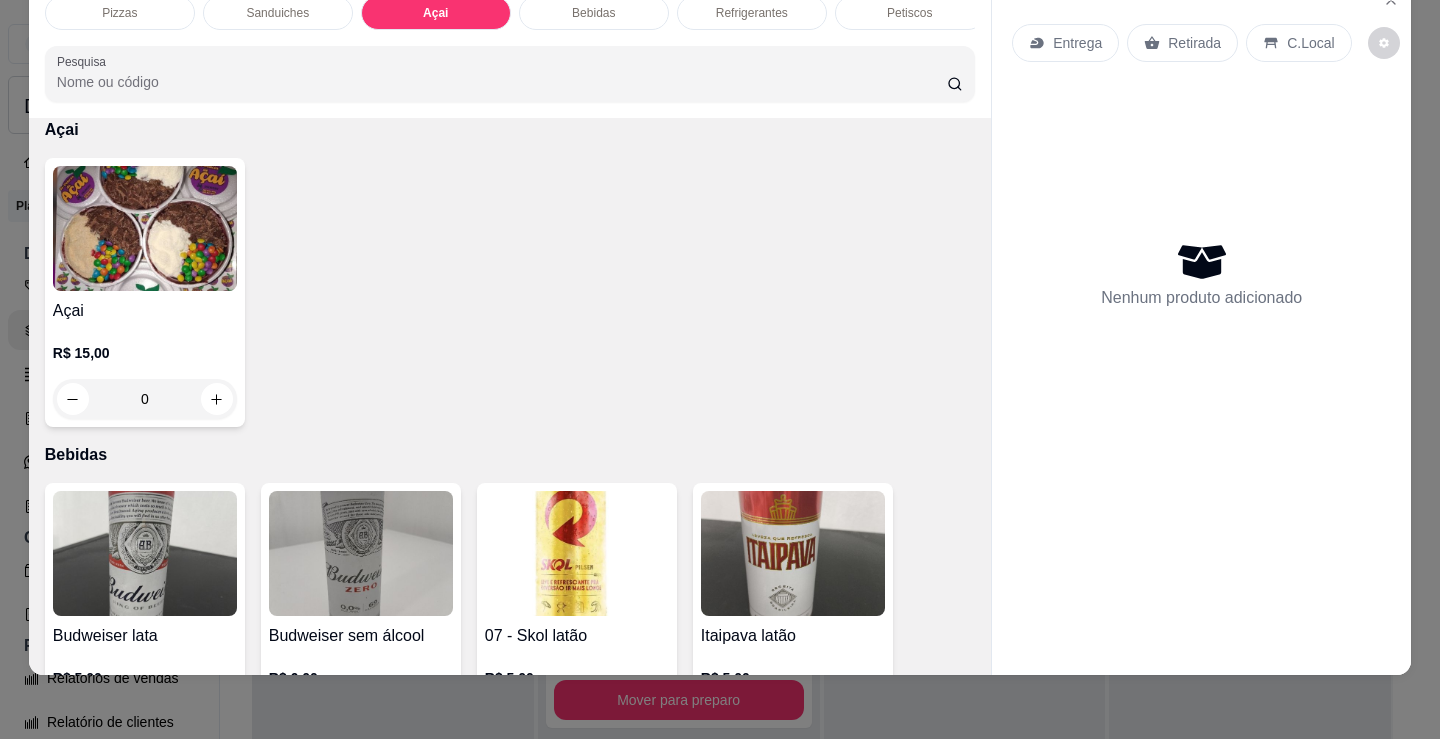 click on "Sanduiches" at bounding box center (278, 13) 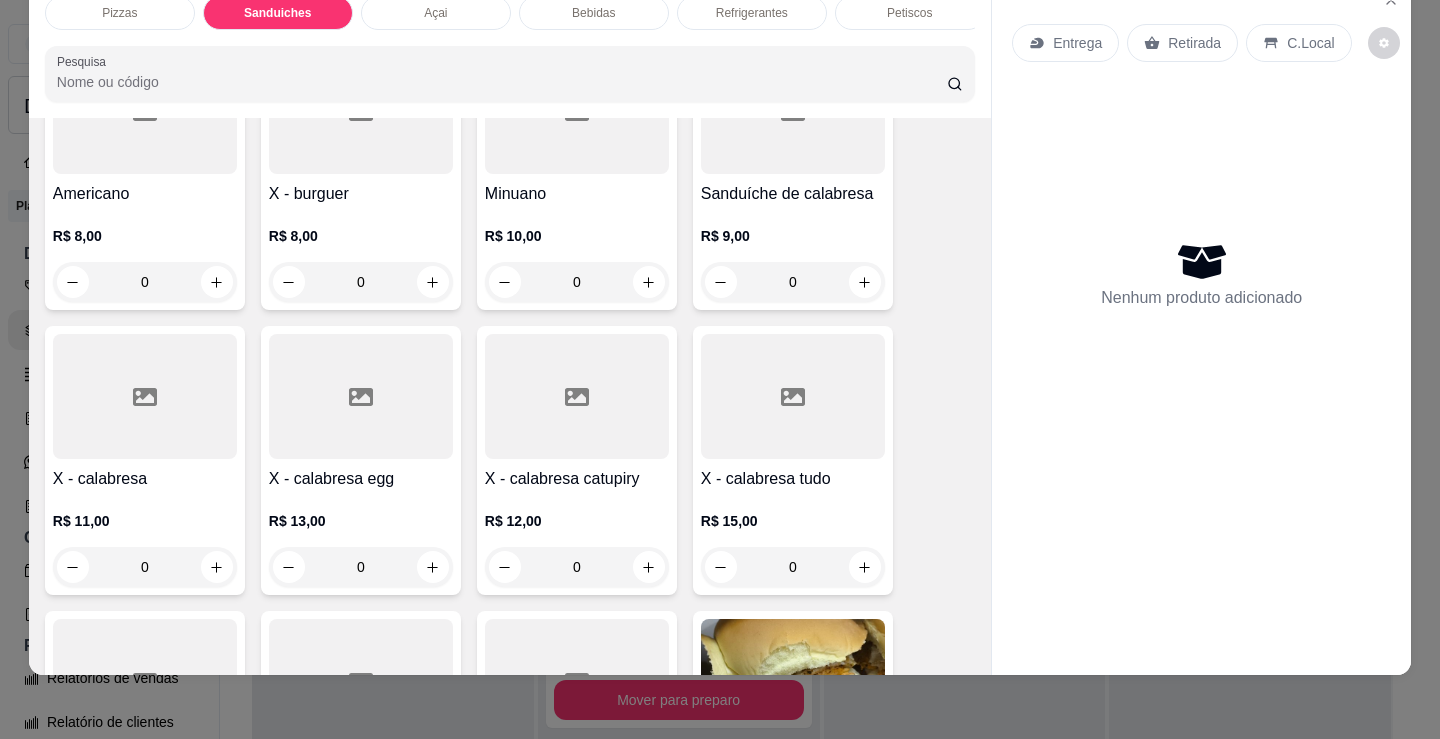 scroll, scrollTop: 903, scrollLeft: 0, axis: vertical 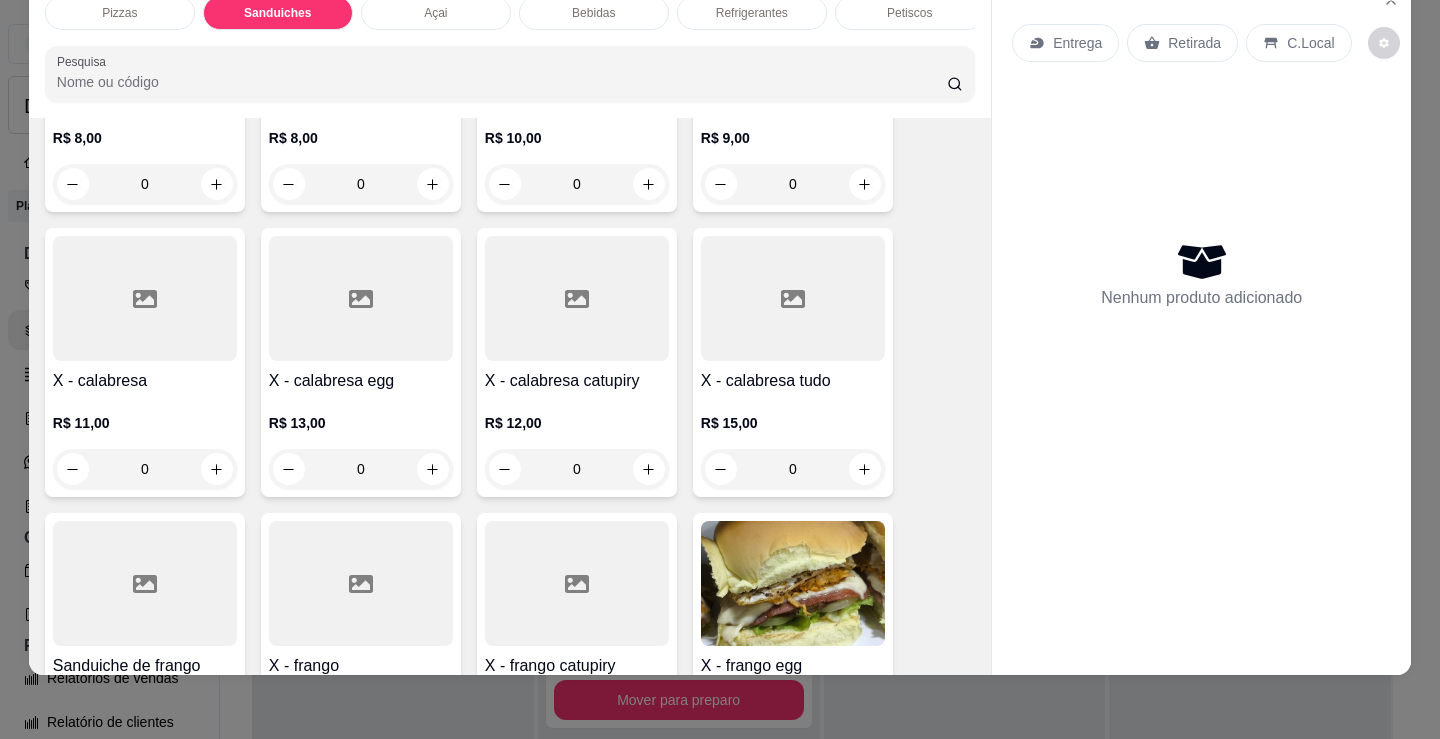 click on "0" at bounding box center (793, 469) 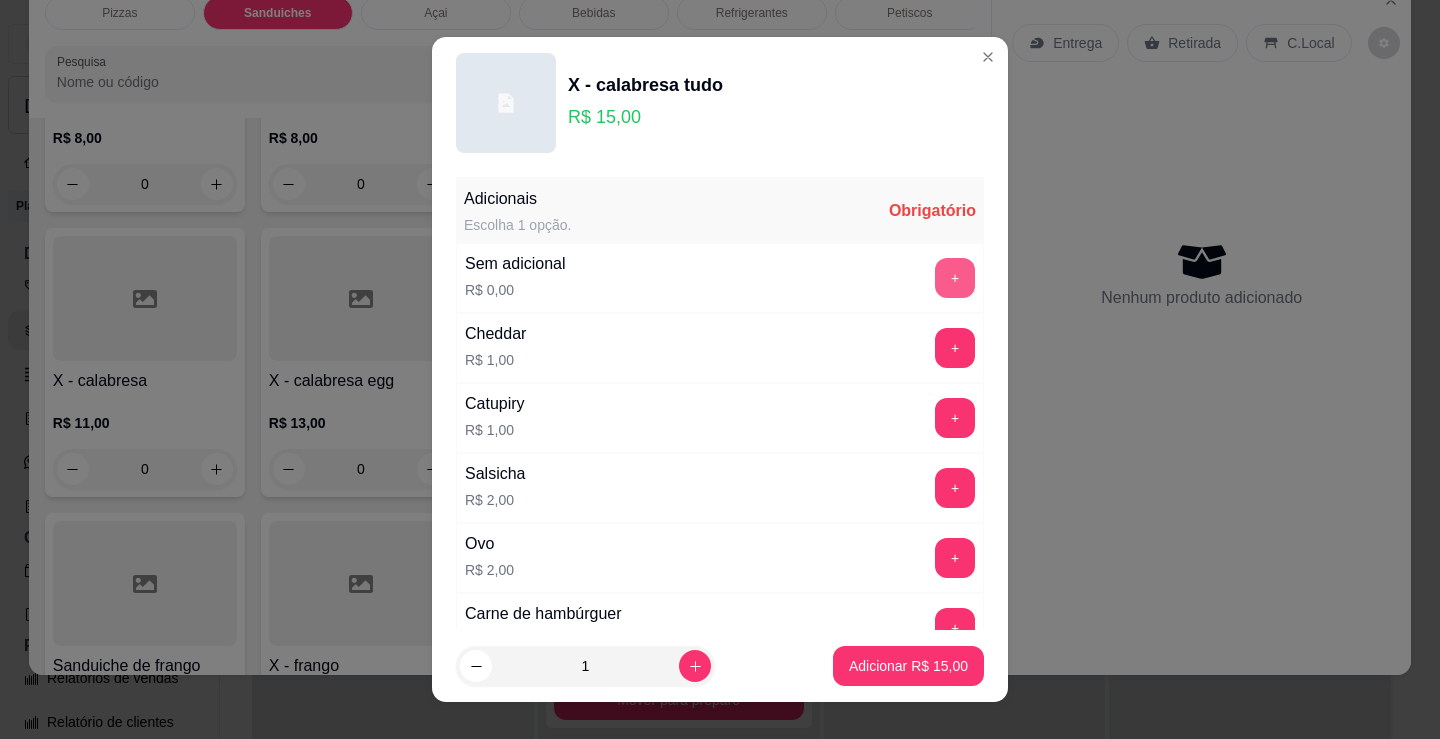 click on "+" at bounding box center (955, 278) 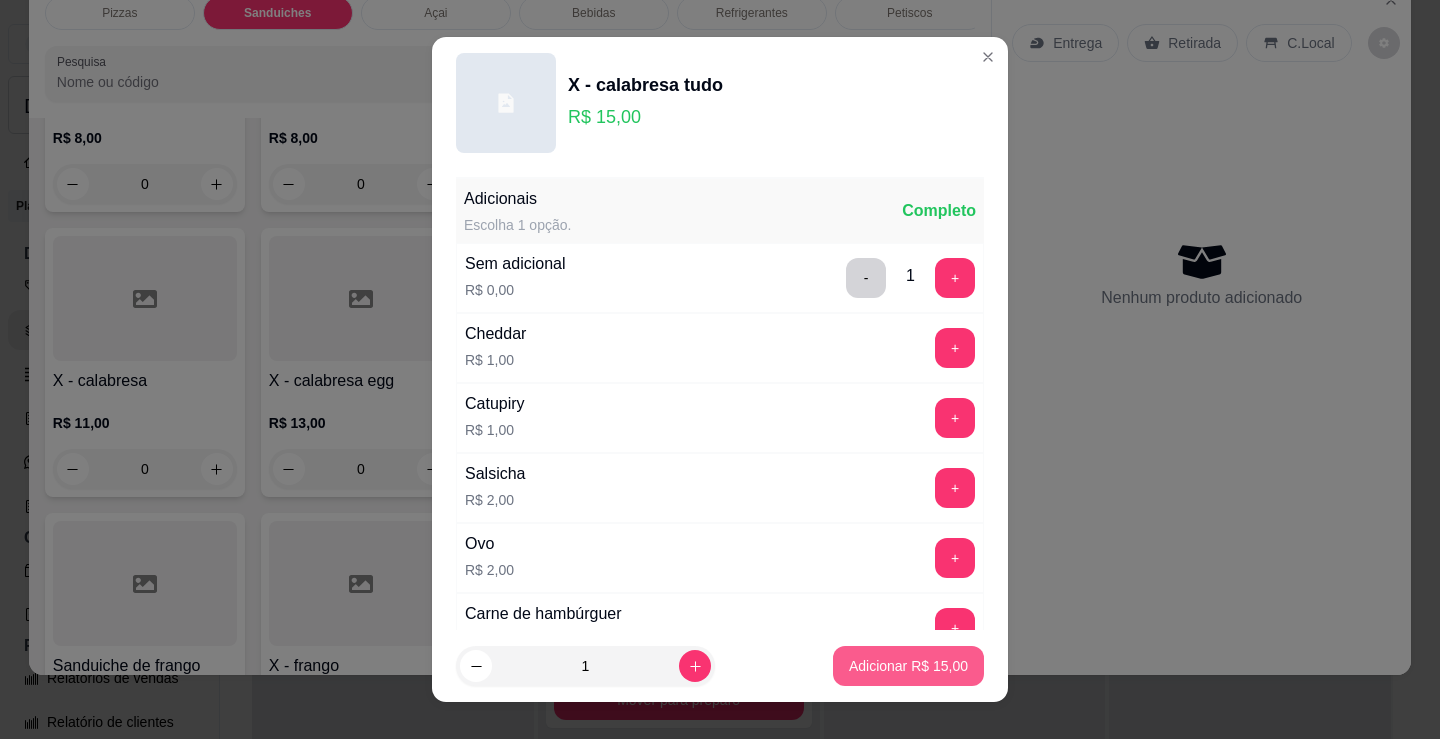 click on "Adicionar   R$ 15,00" at bounding box center (908, 666) 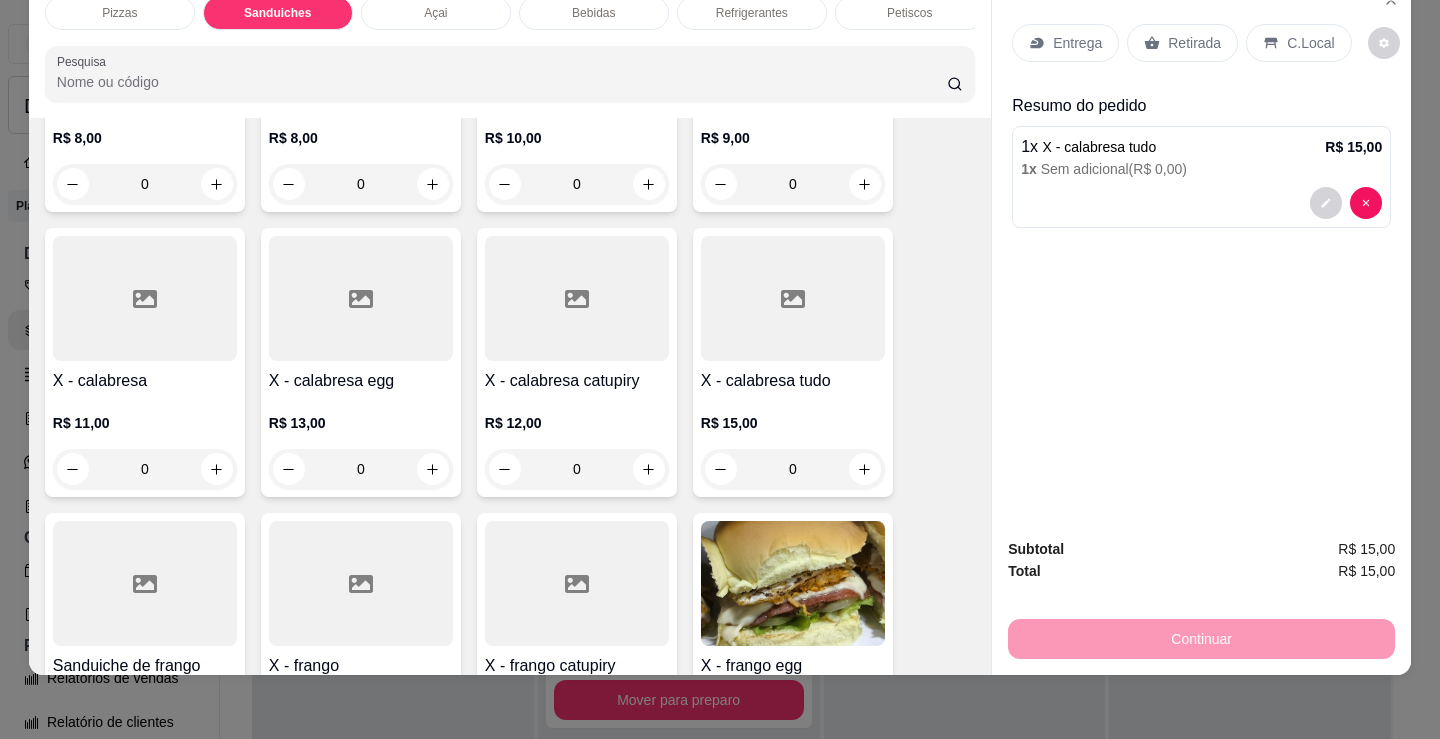 click on "Pizzas" at bounding box center [120, 13] 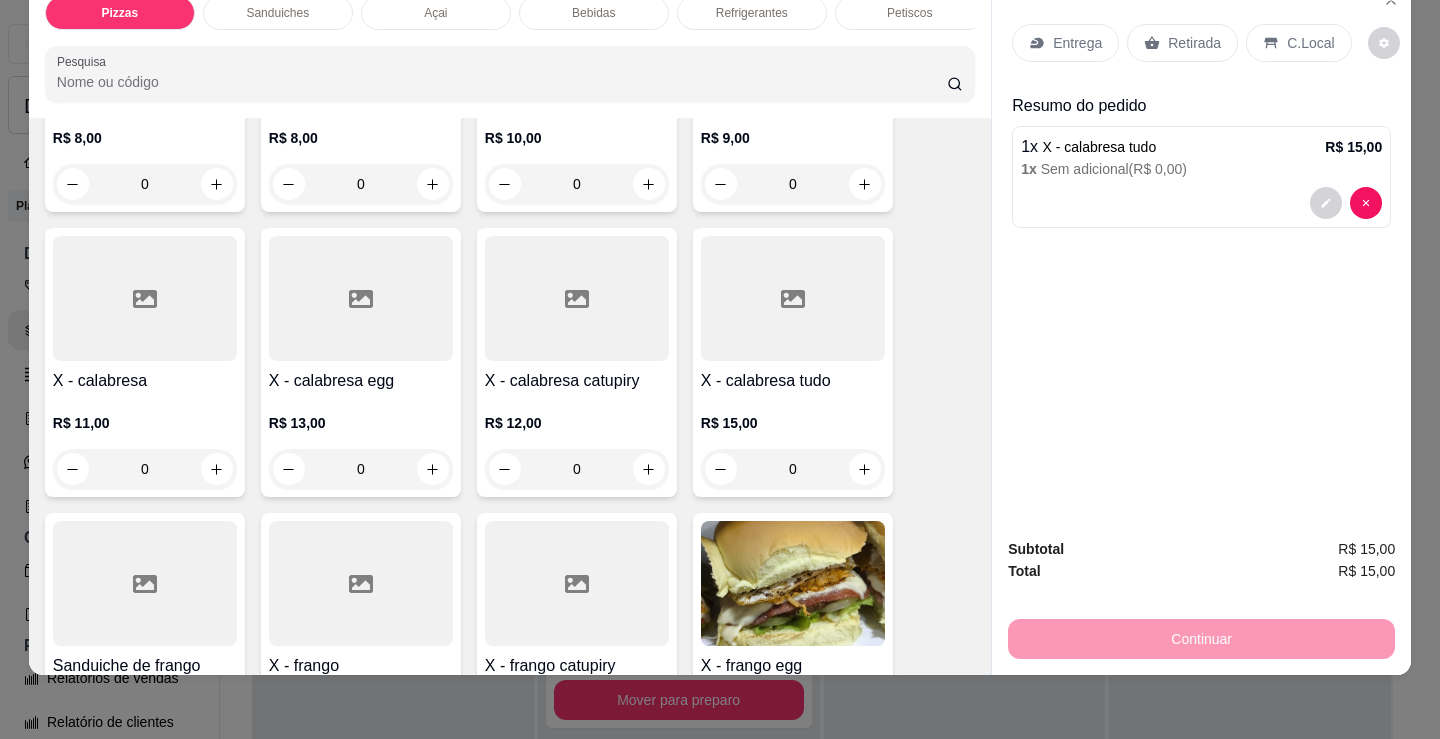 scroll, scrollTop: 90, scrollLeft: 0, axis: vertical 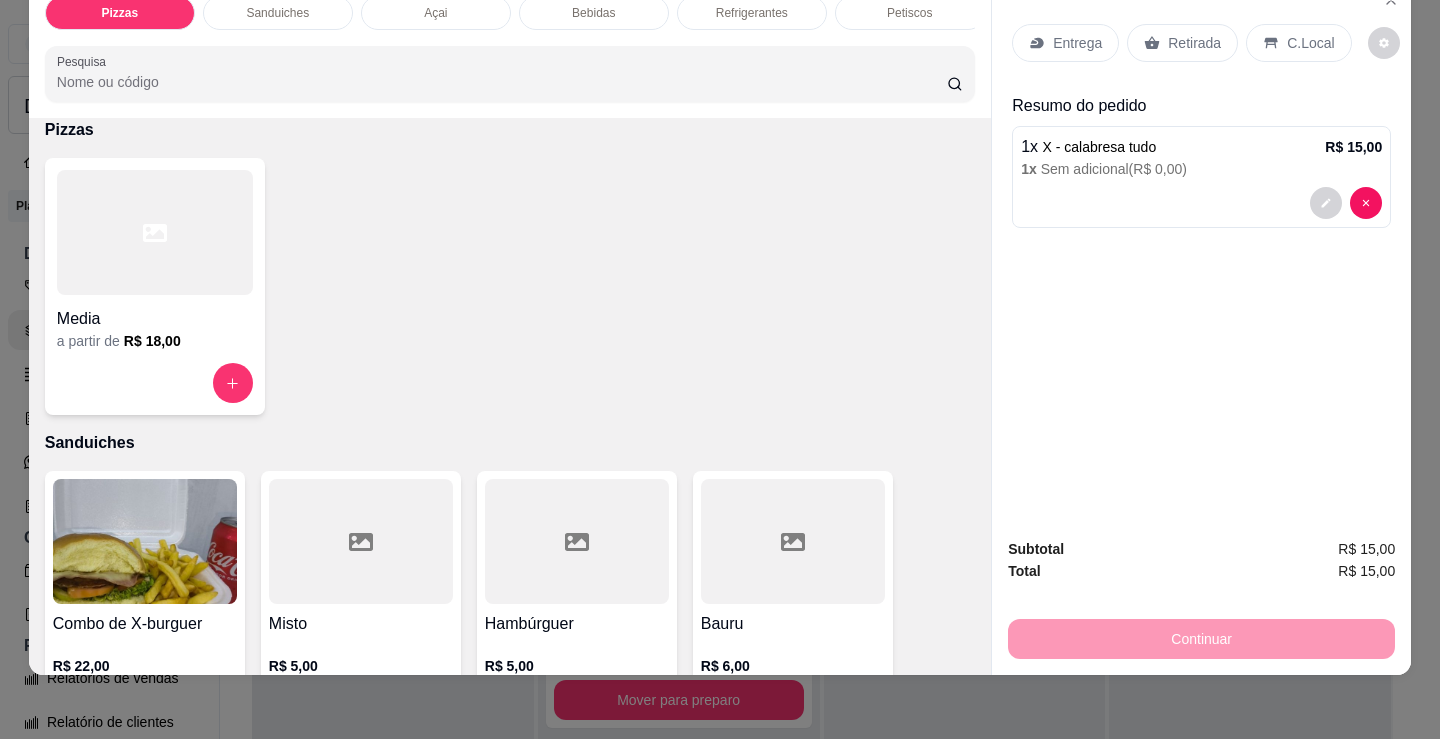 click on "R$ 18,00" at bounding box center (152, 341) 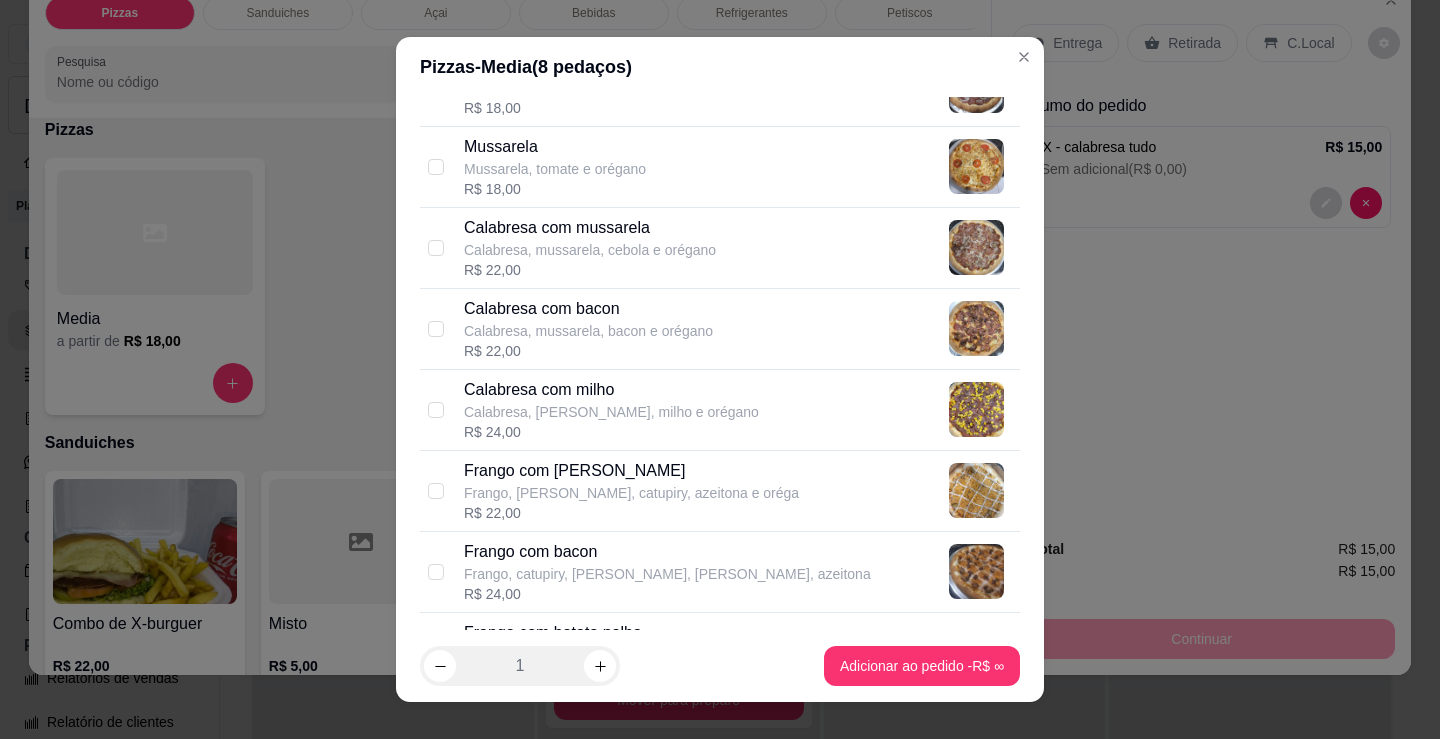 scroll, scrollTop: 300, scrollLeft: 0, axis: vertical 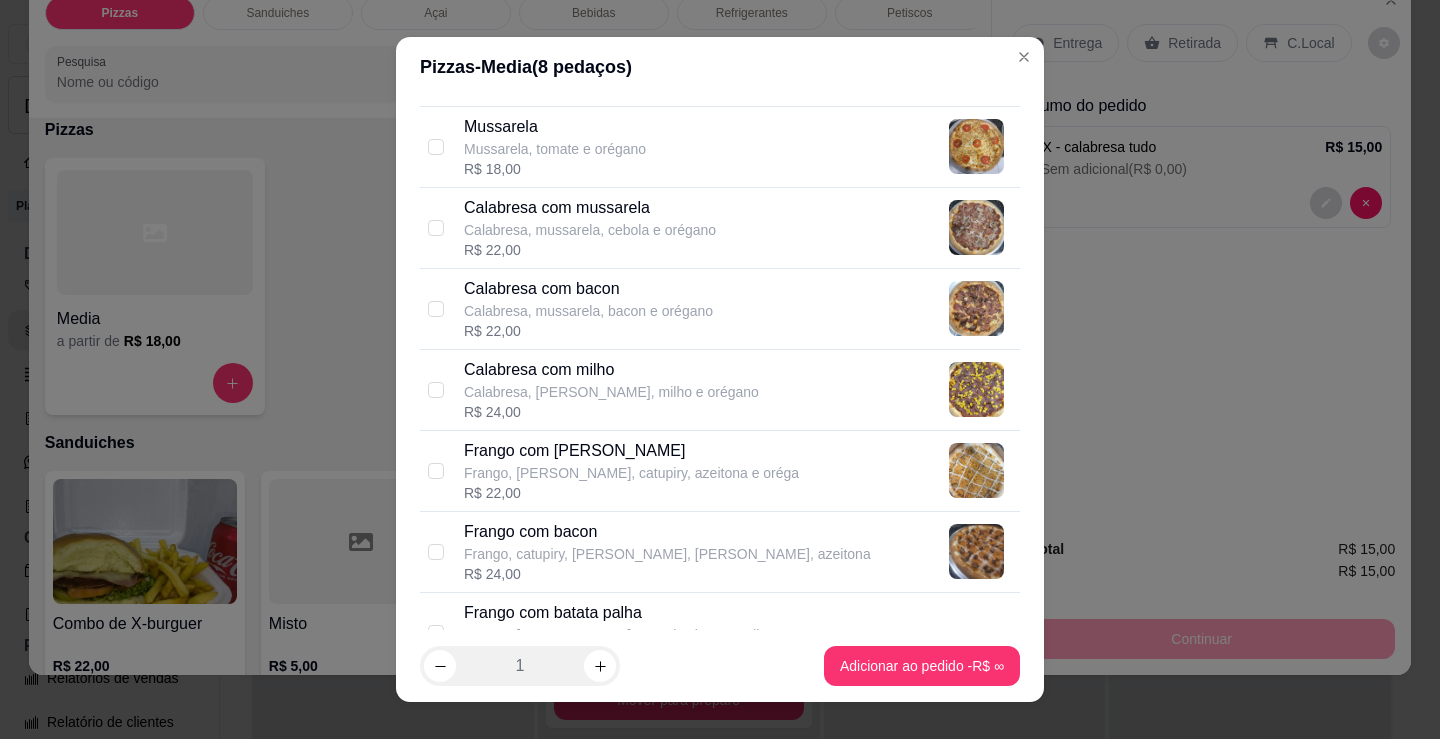 click on "Calabresa com mussarela  Calabresa, mussarela, cebola e orégano  R$ 22,00" at bounding box center [738, 228] 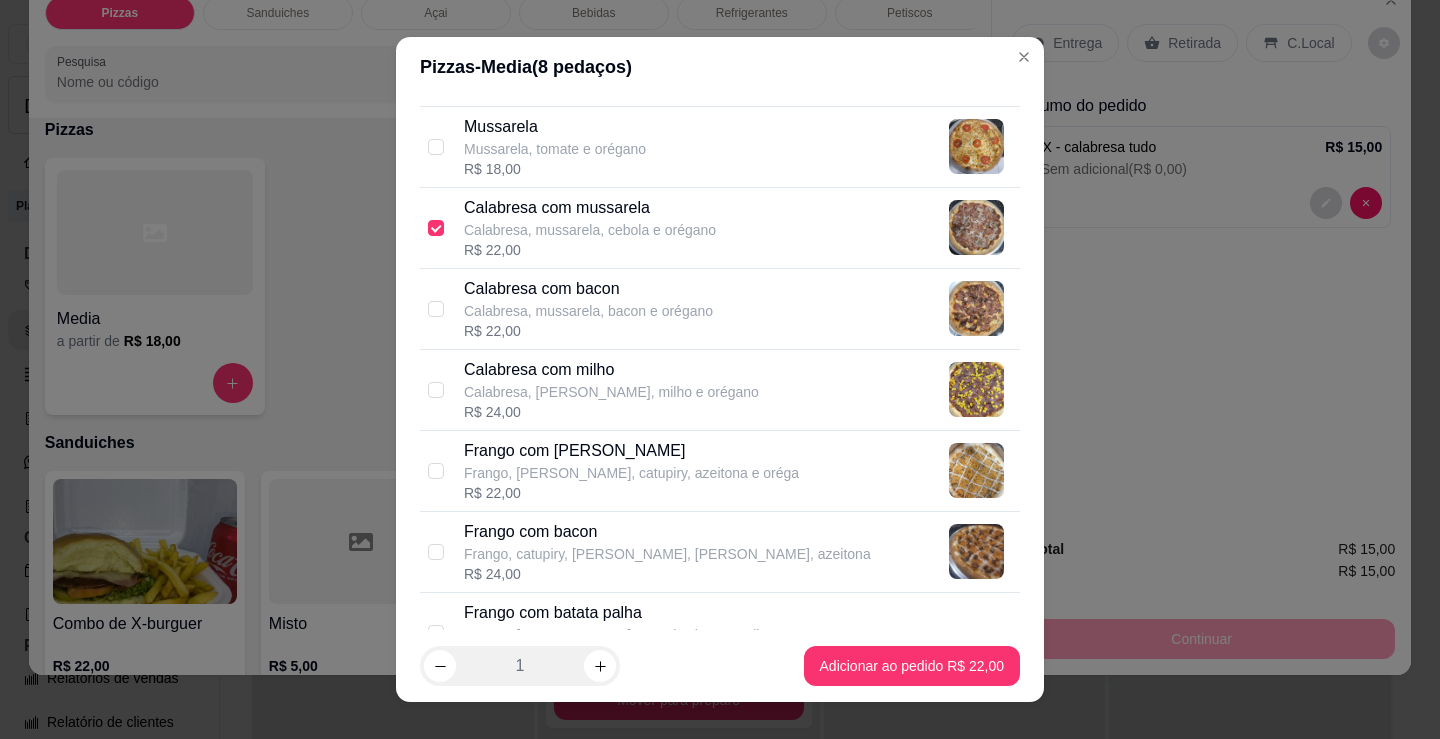 click on "Frango, [PERSON_NAME], catupiry, azeitona e oréga" at bounding box center [631, 473] 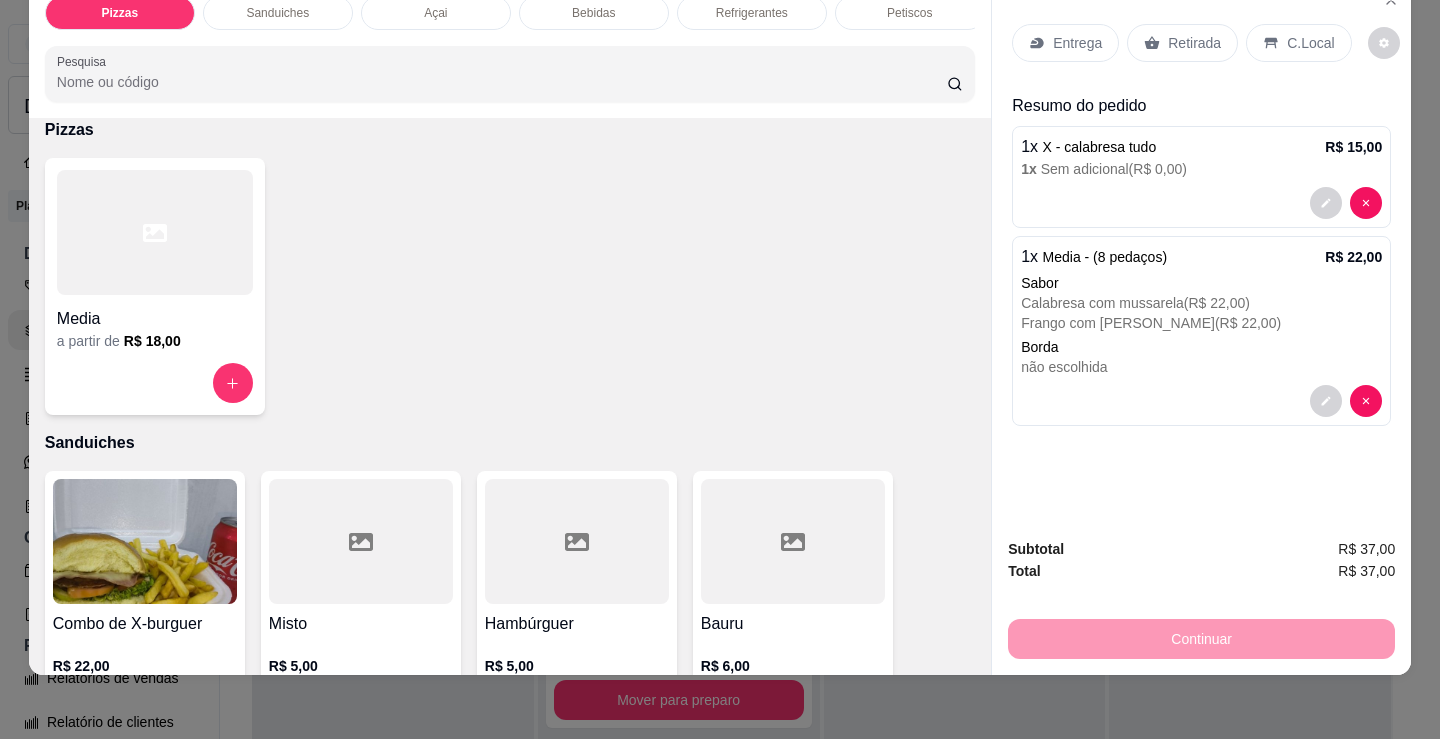 click on "Entrega" at bounding box center (1077, 43) 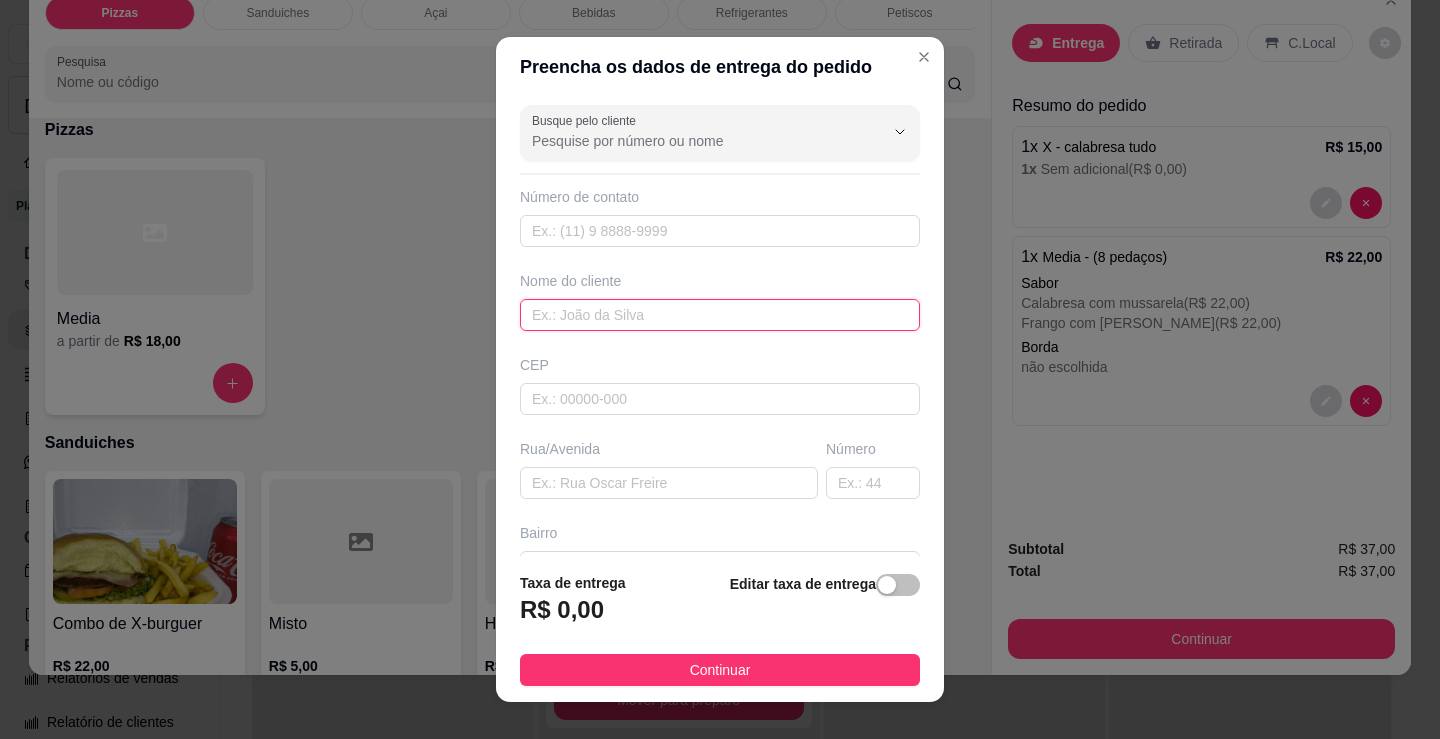 click at bounding box center [720, 315] 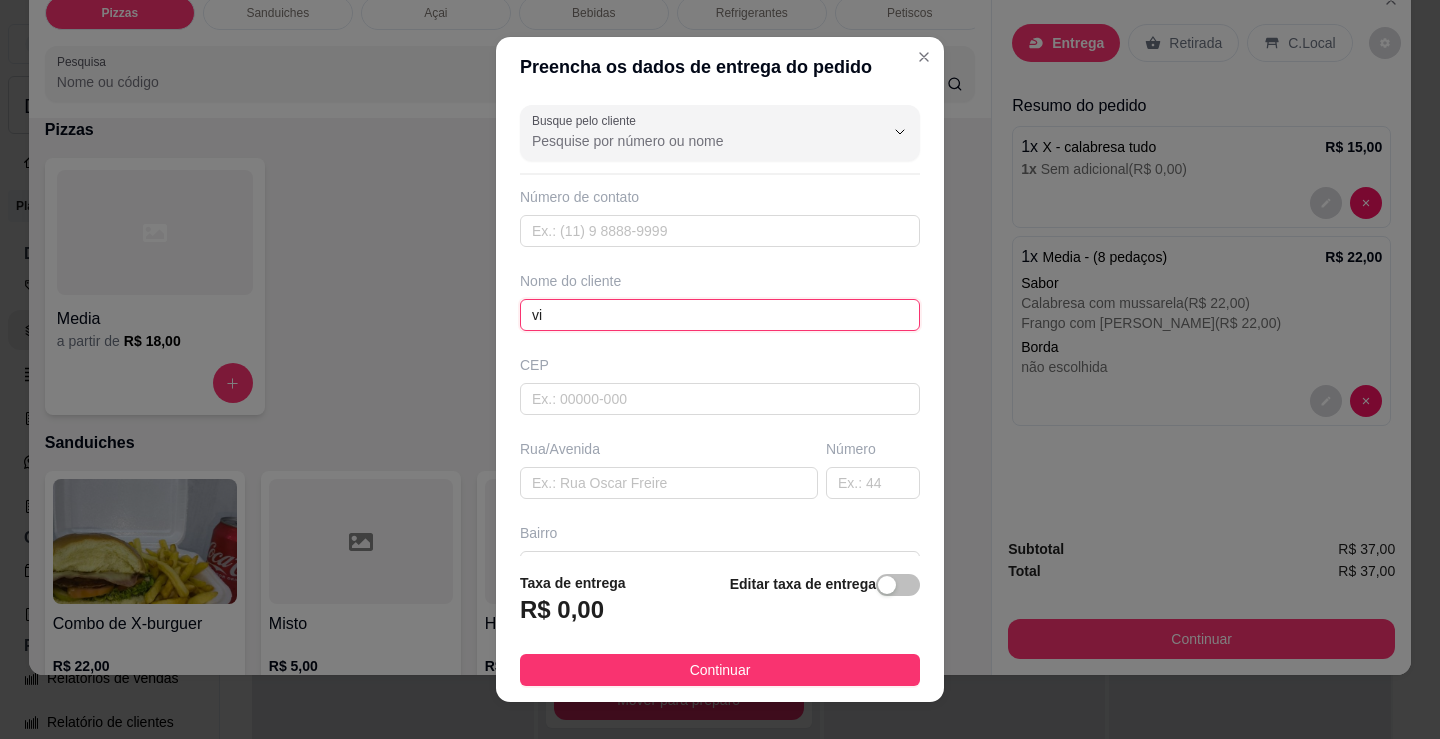 type on "v" 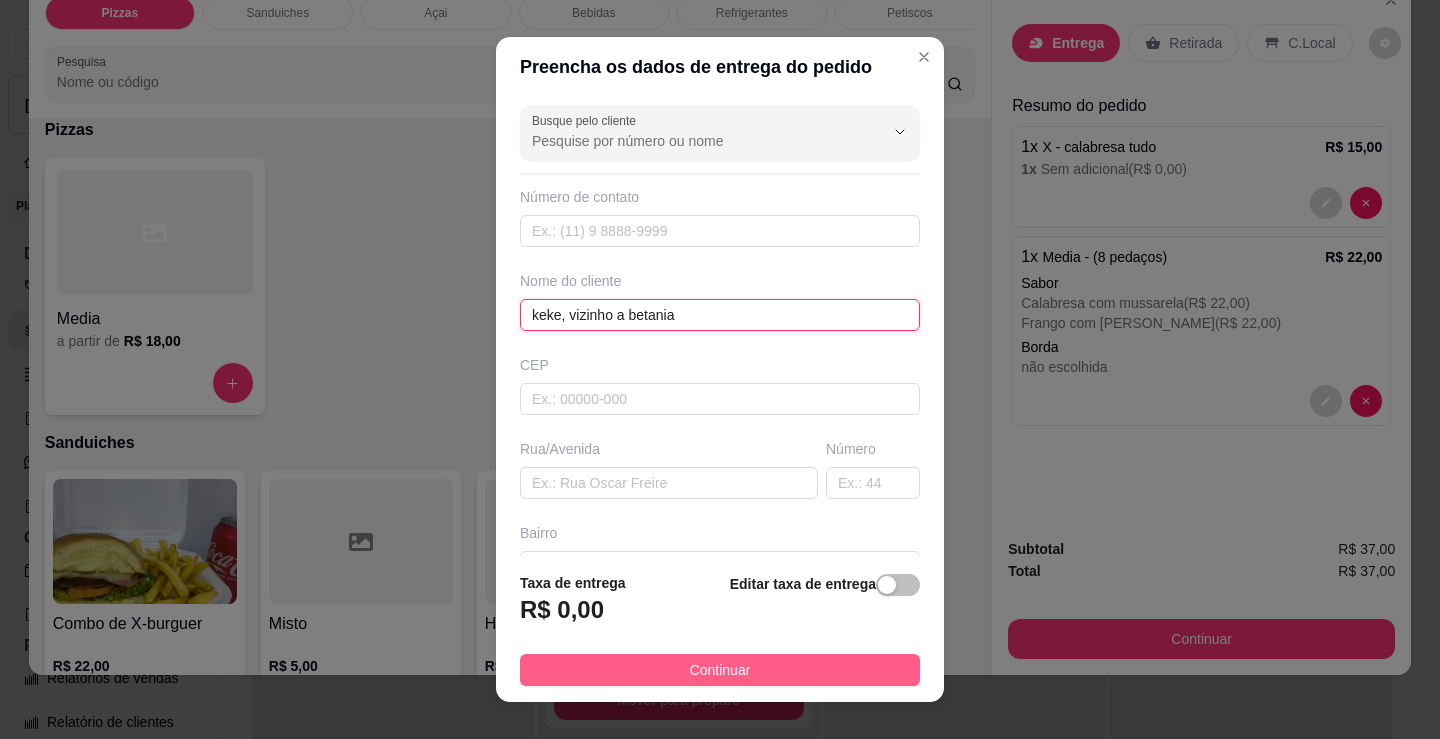 type on "keke, vizinho a betania" 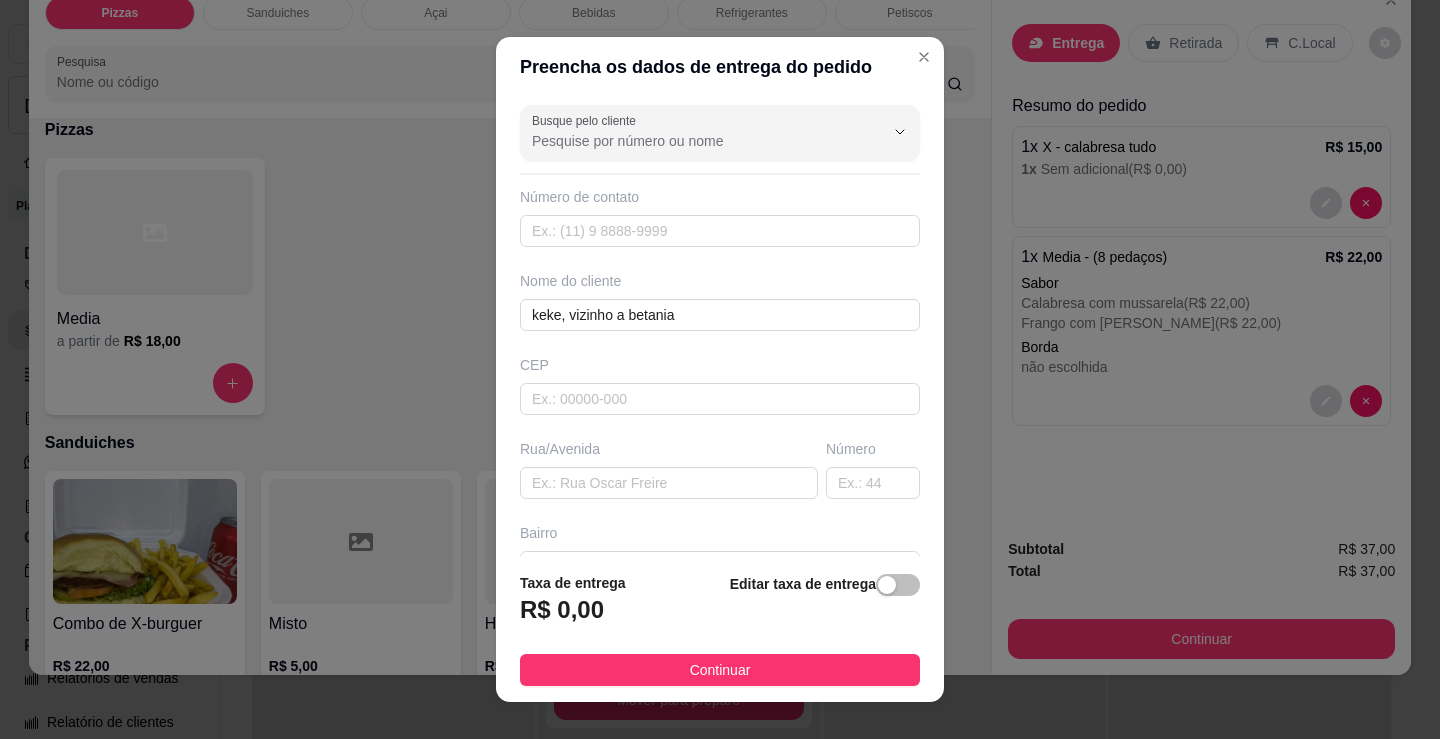 drag, startPoint x: 729, startPoint y: 657, endPoint x: 954, endPoint y: 638, distance: 225.8008 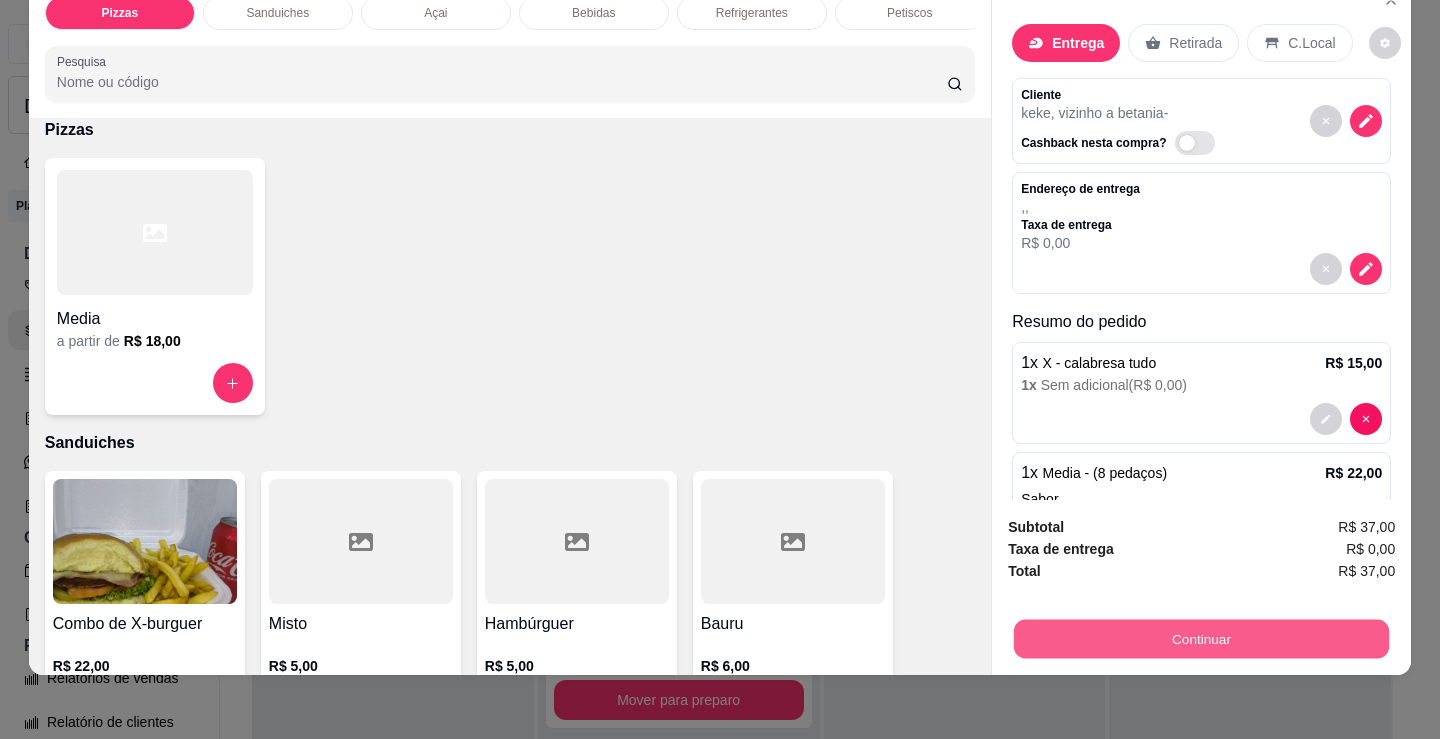click on "Continuar" at bounding box center (1201, 638) 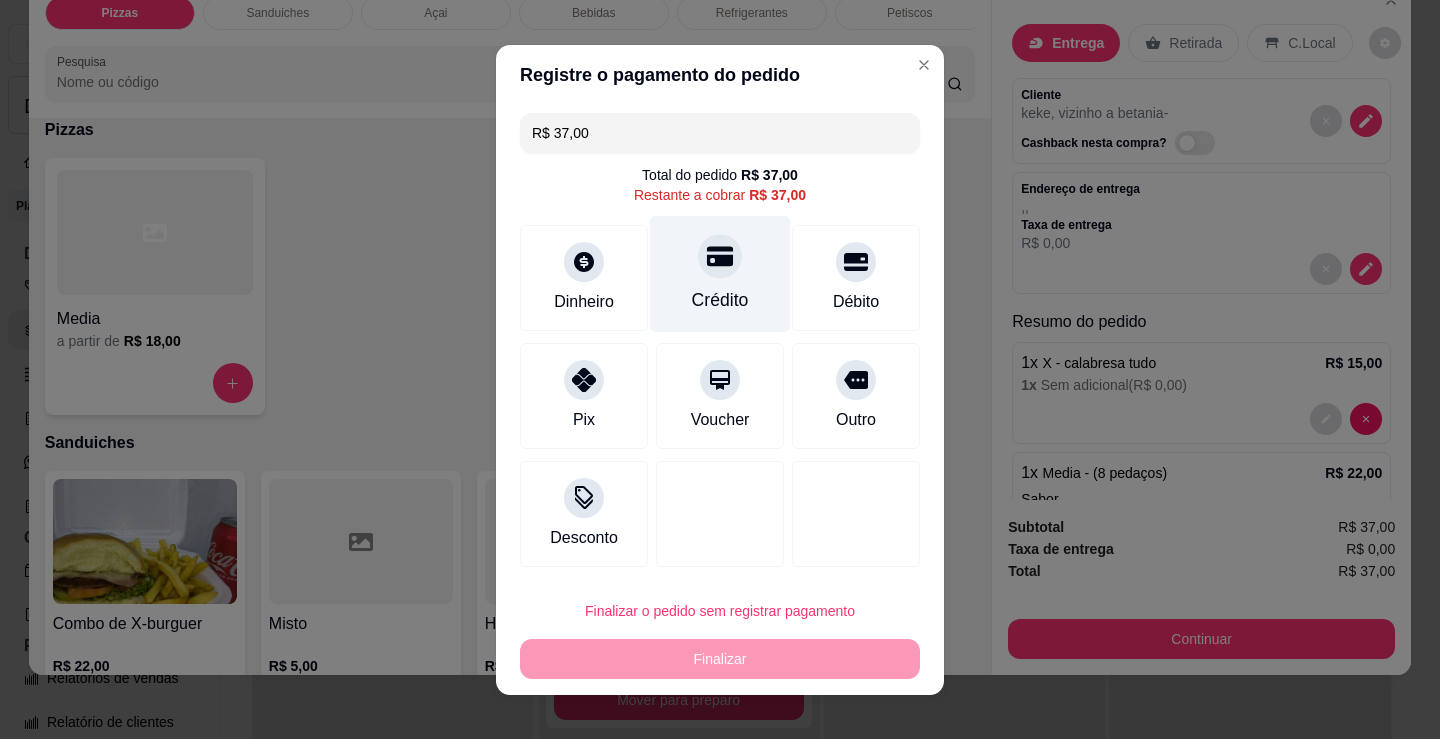 click at bounding box center [720, 256] 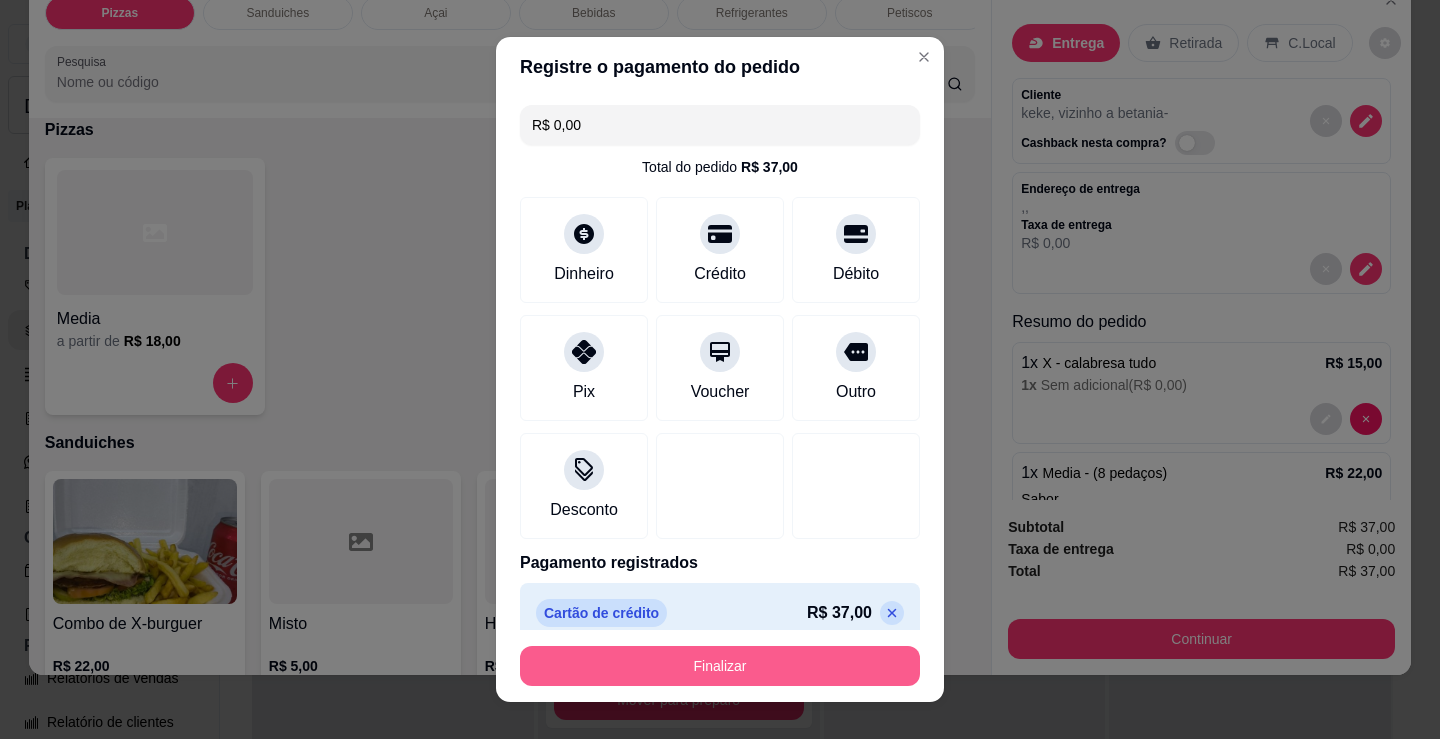 click on "Finalizar" at bounding box center [720, 666] 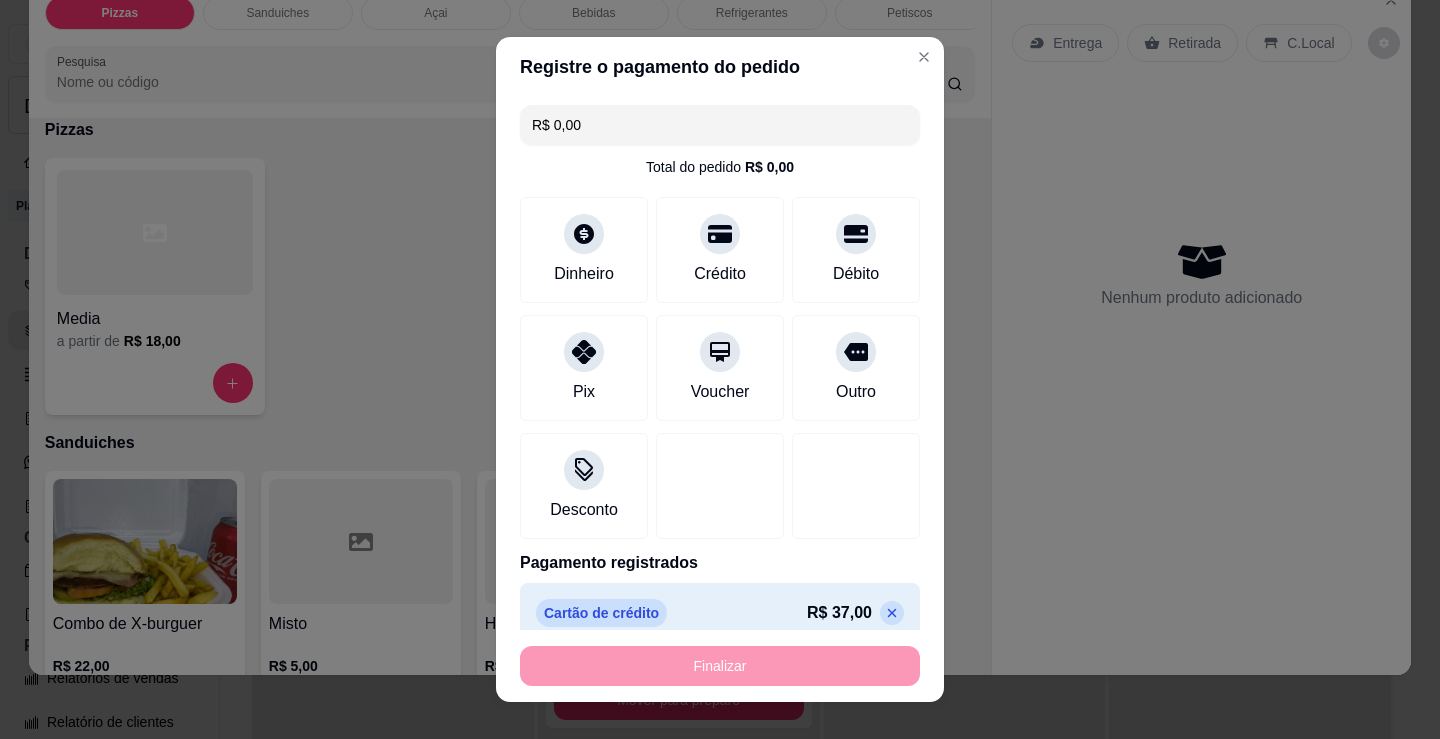 type on "-R$ 37,00" 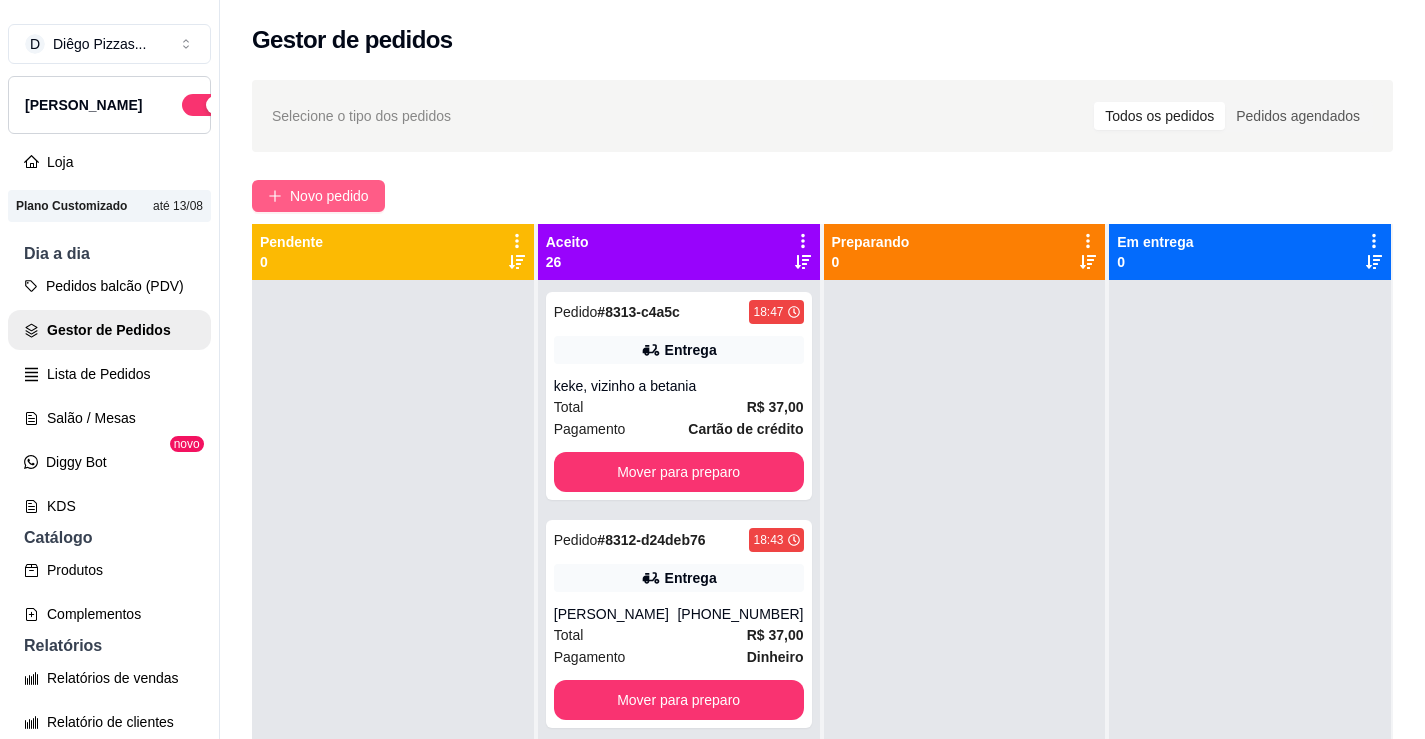 click on "Novo pedido" at bounding box center [329, 196] 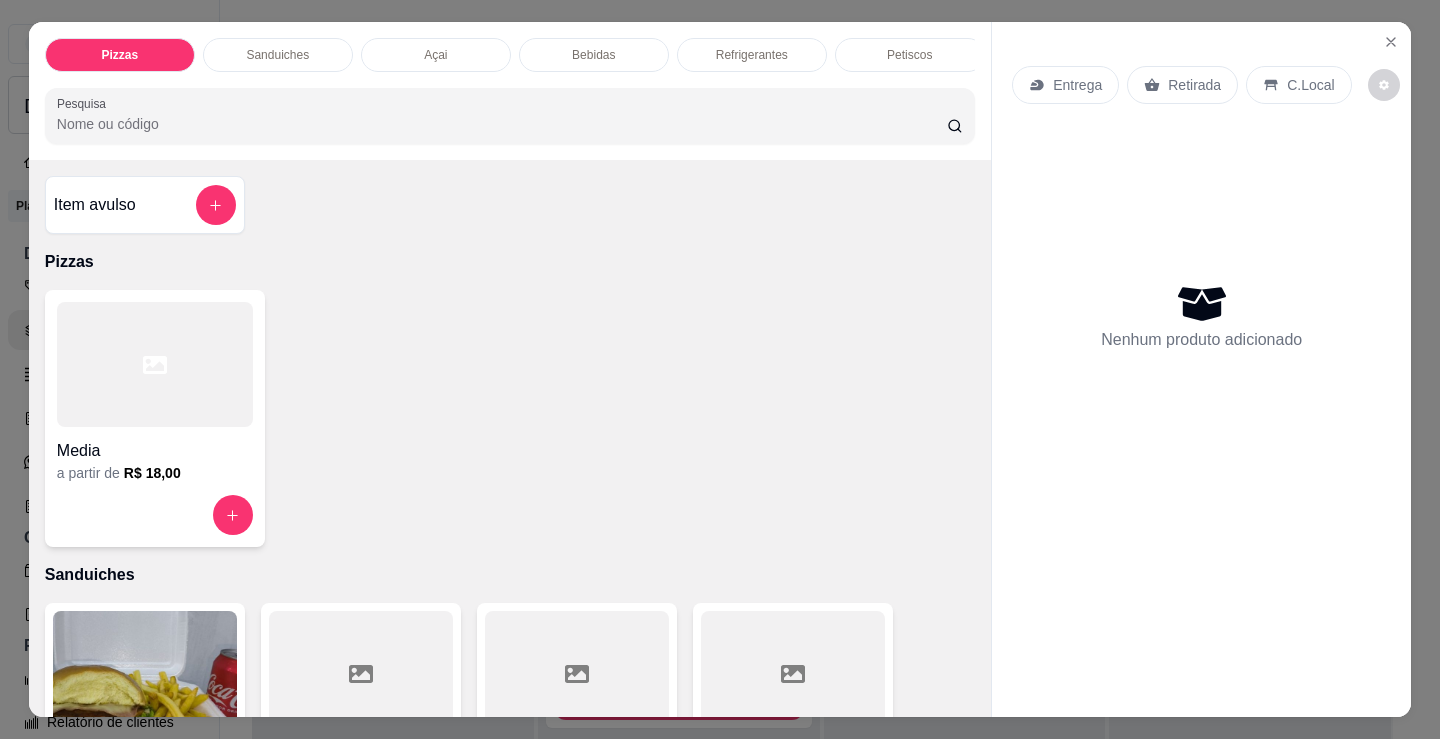 click on "Petiscos" at bounding box center [910, 55] 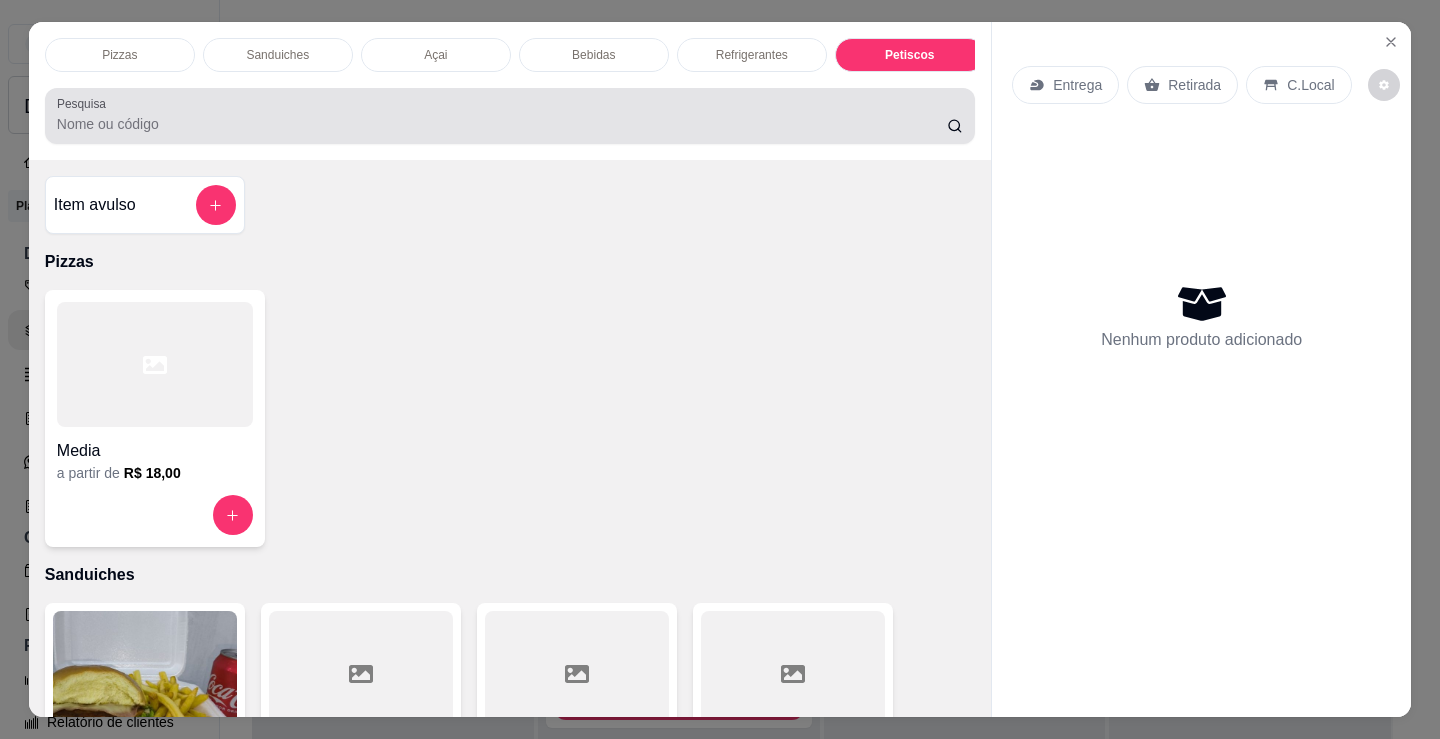 scroll, scrollTop: 6692, scrollLeft: 0, axis: vertical 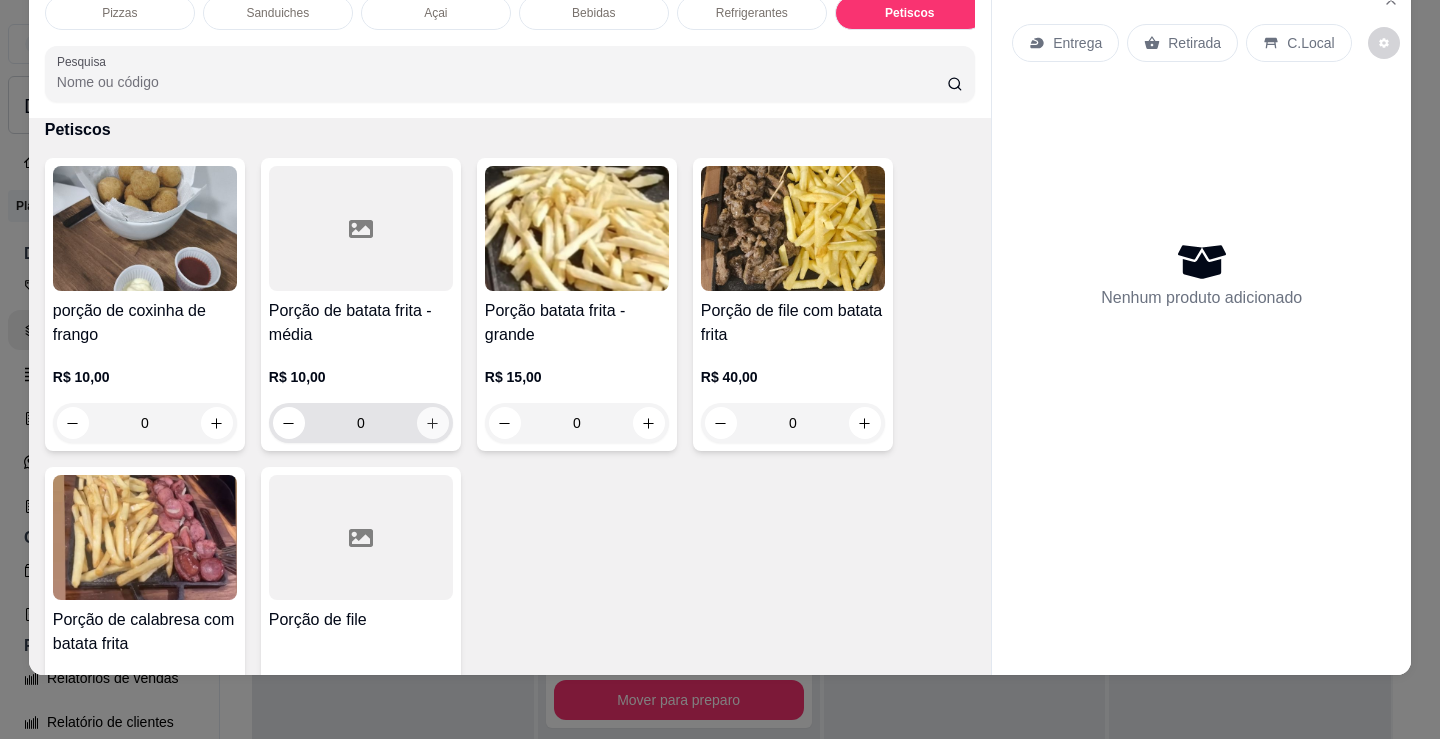 click 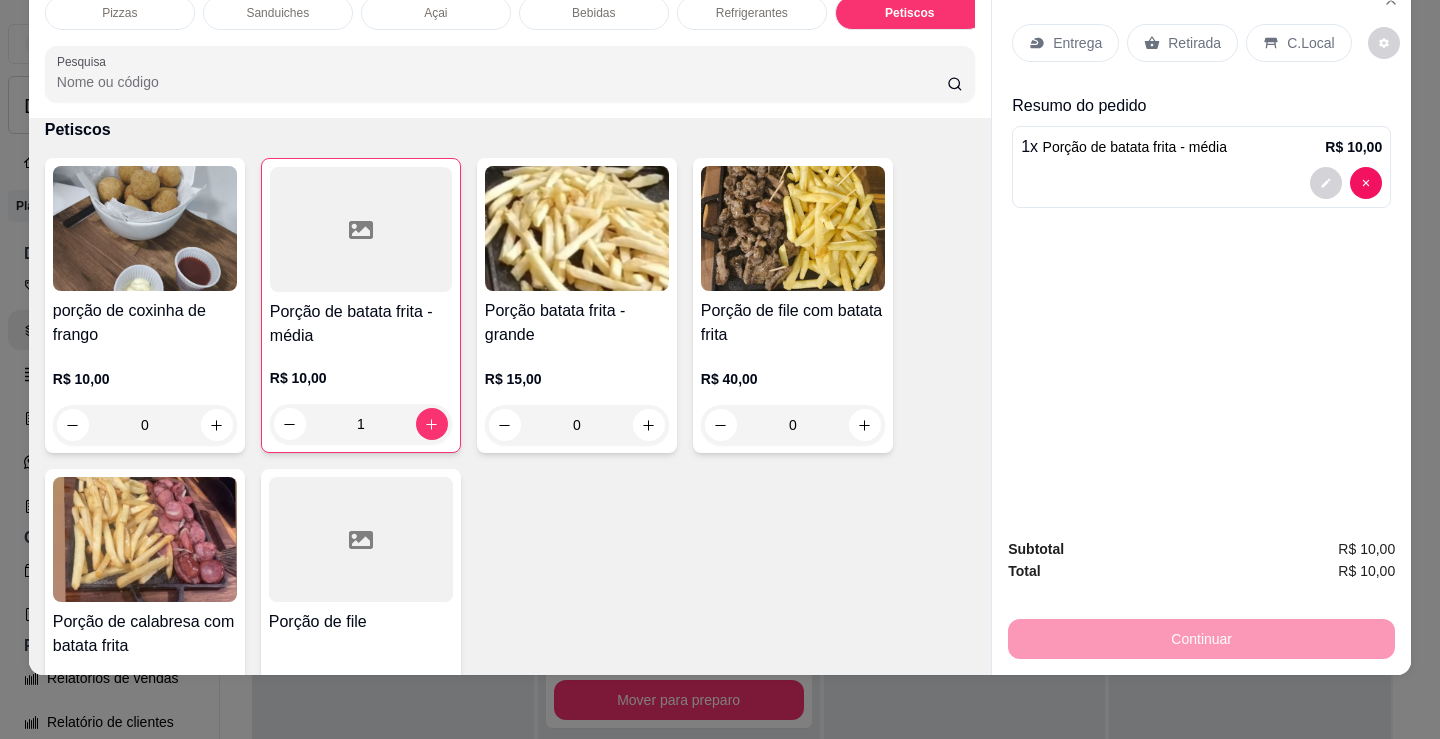 click on "Entrega" at bounding box center (1065, 43) 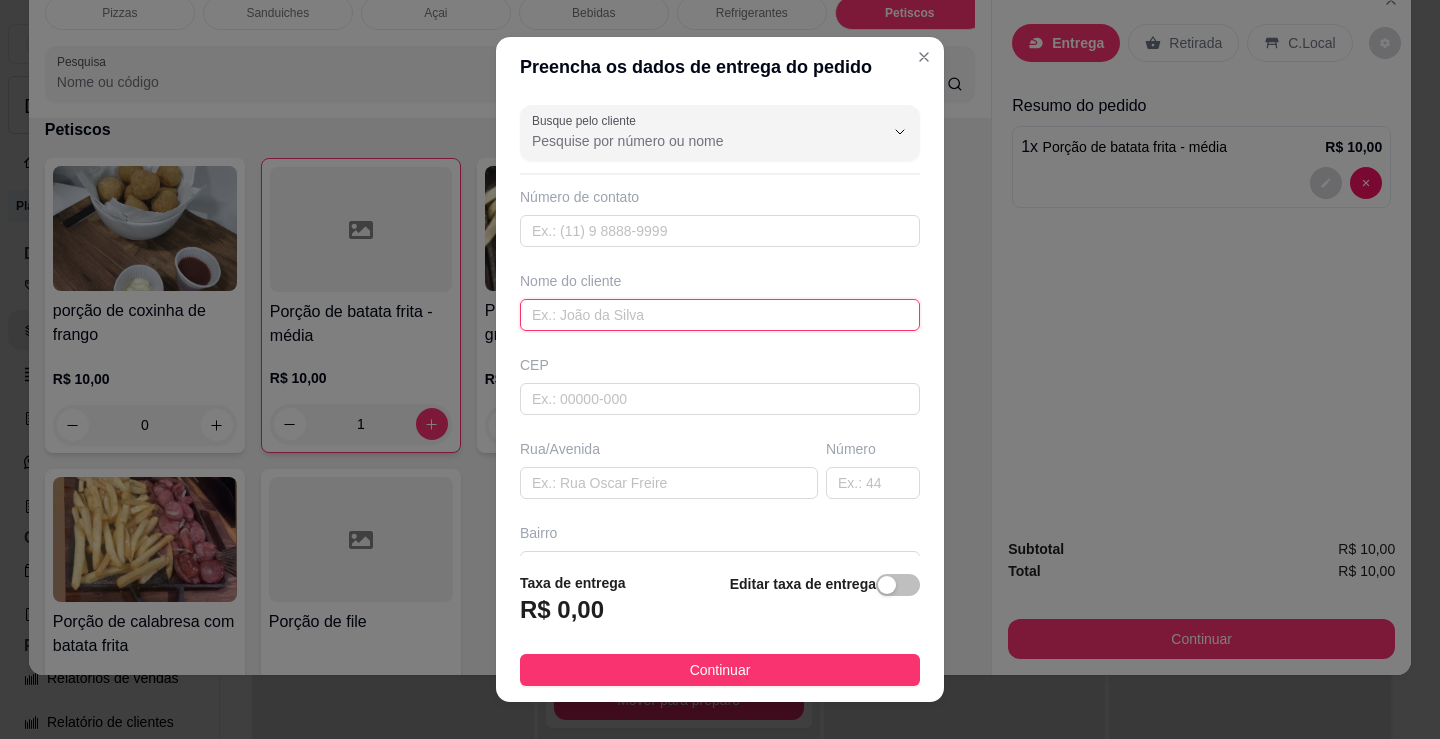 click at bounding box center (720, 315) 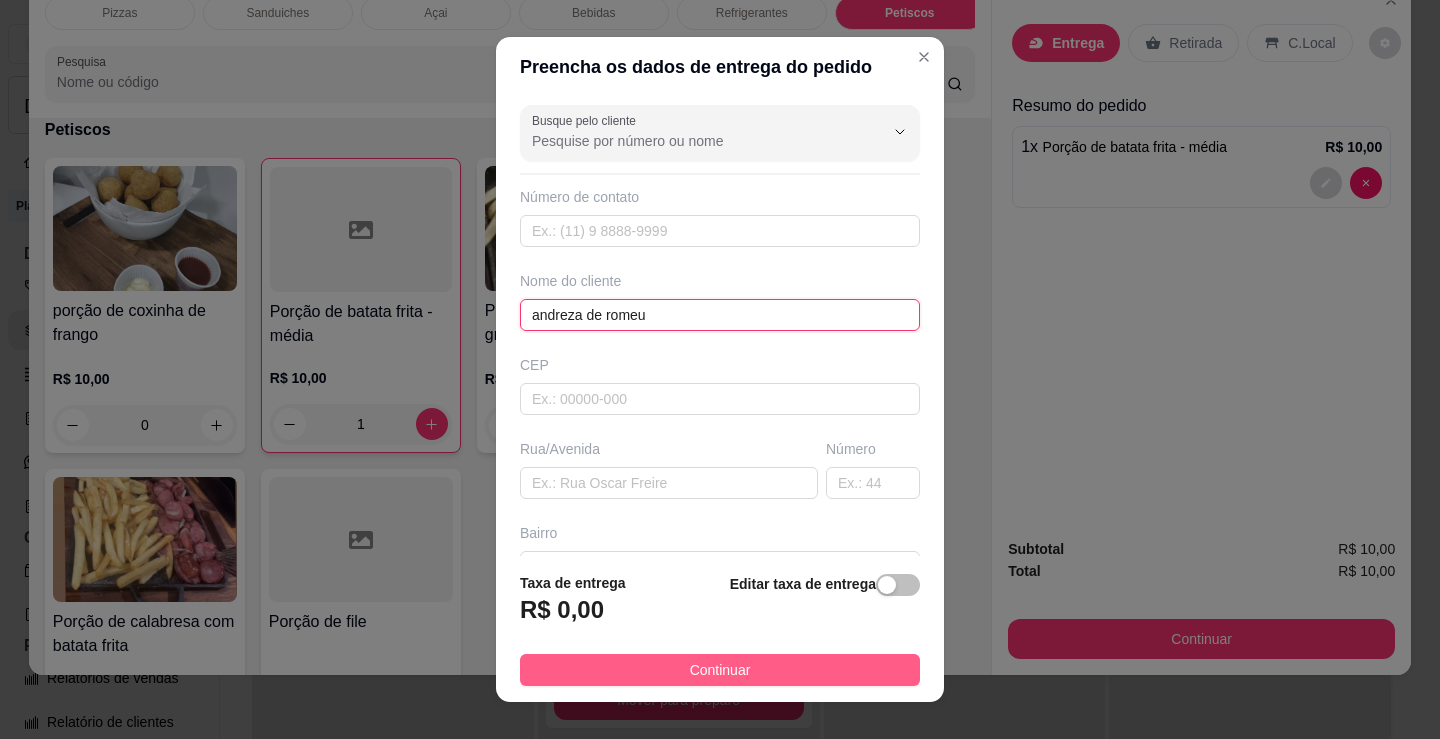 type on "andreza de romeu" 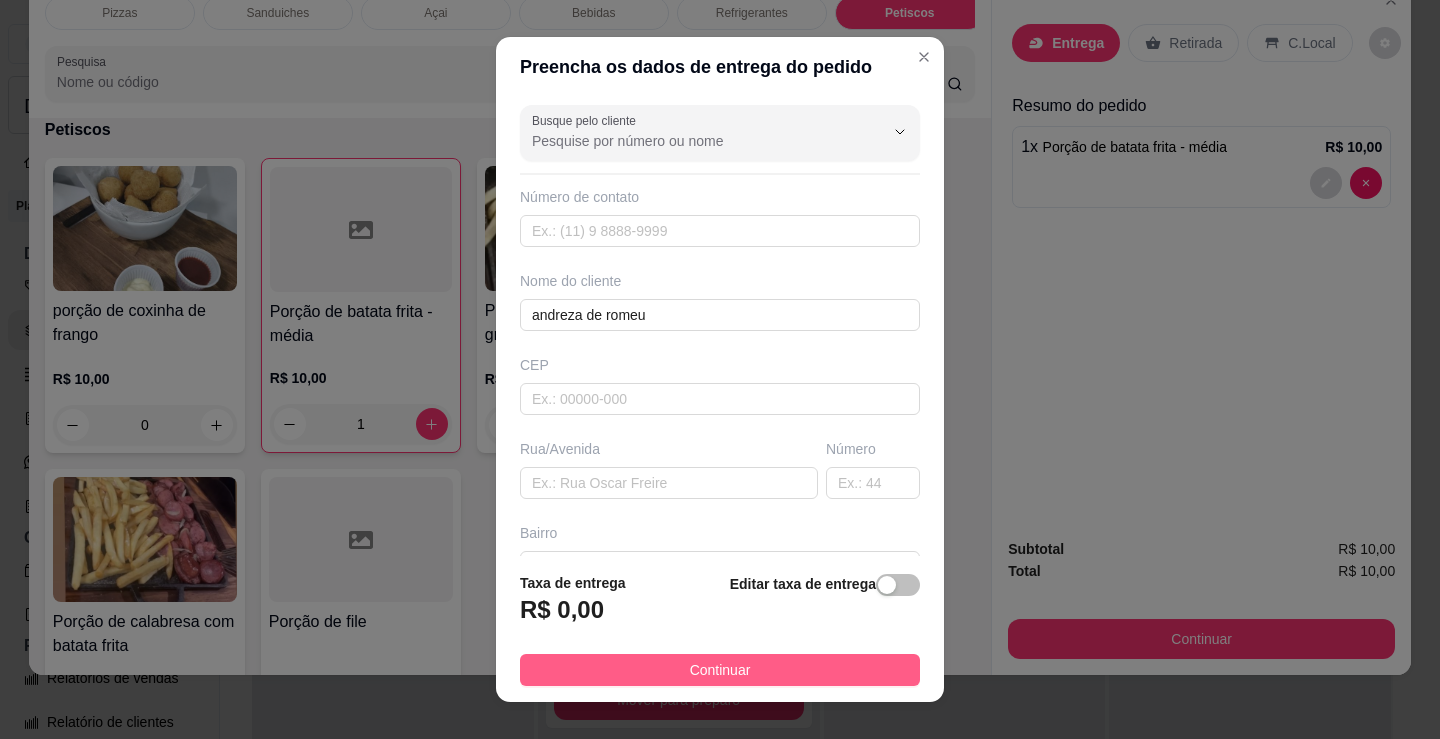 click on "Continuar" at bounding box center (720, 670) 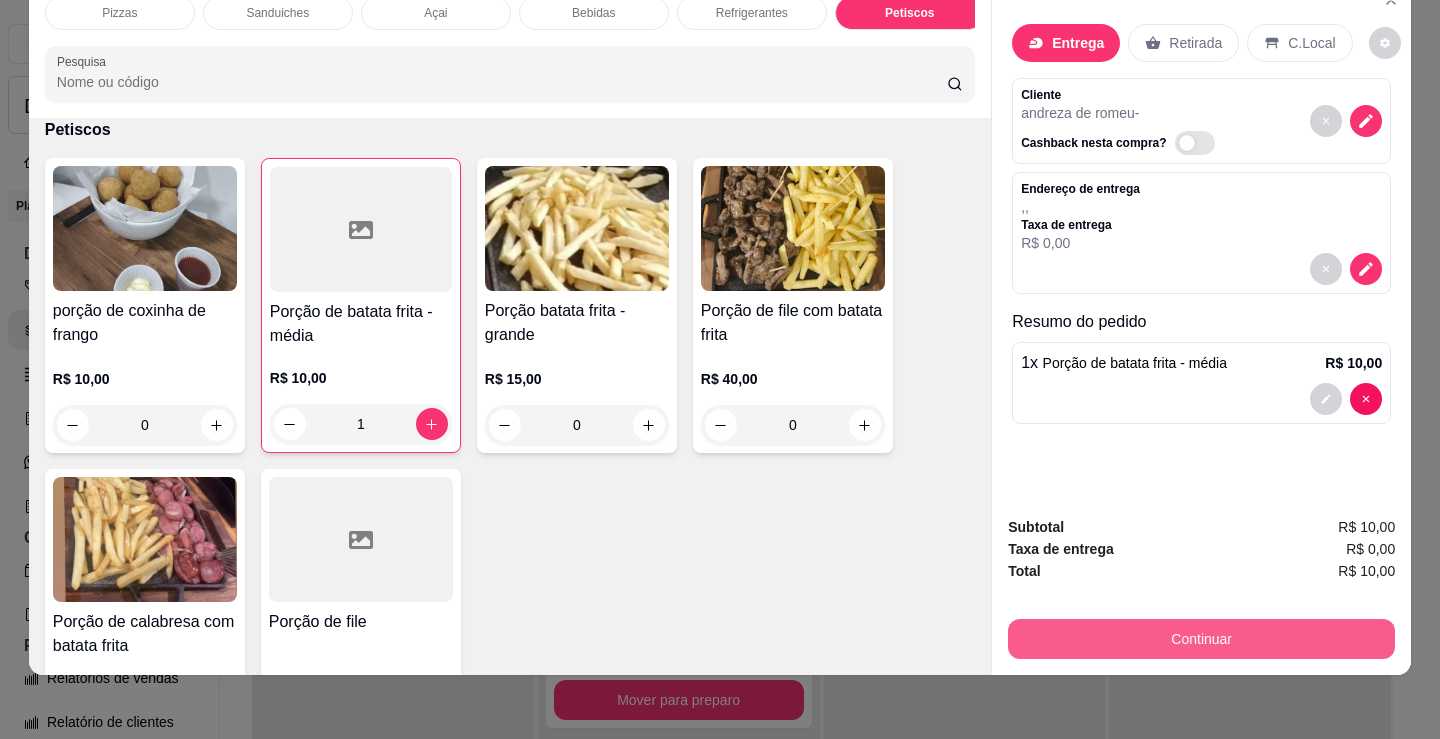 click on "Continuar" at bounding box center (1201, 639) 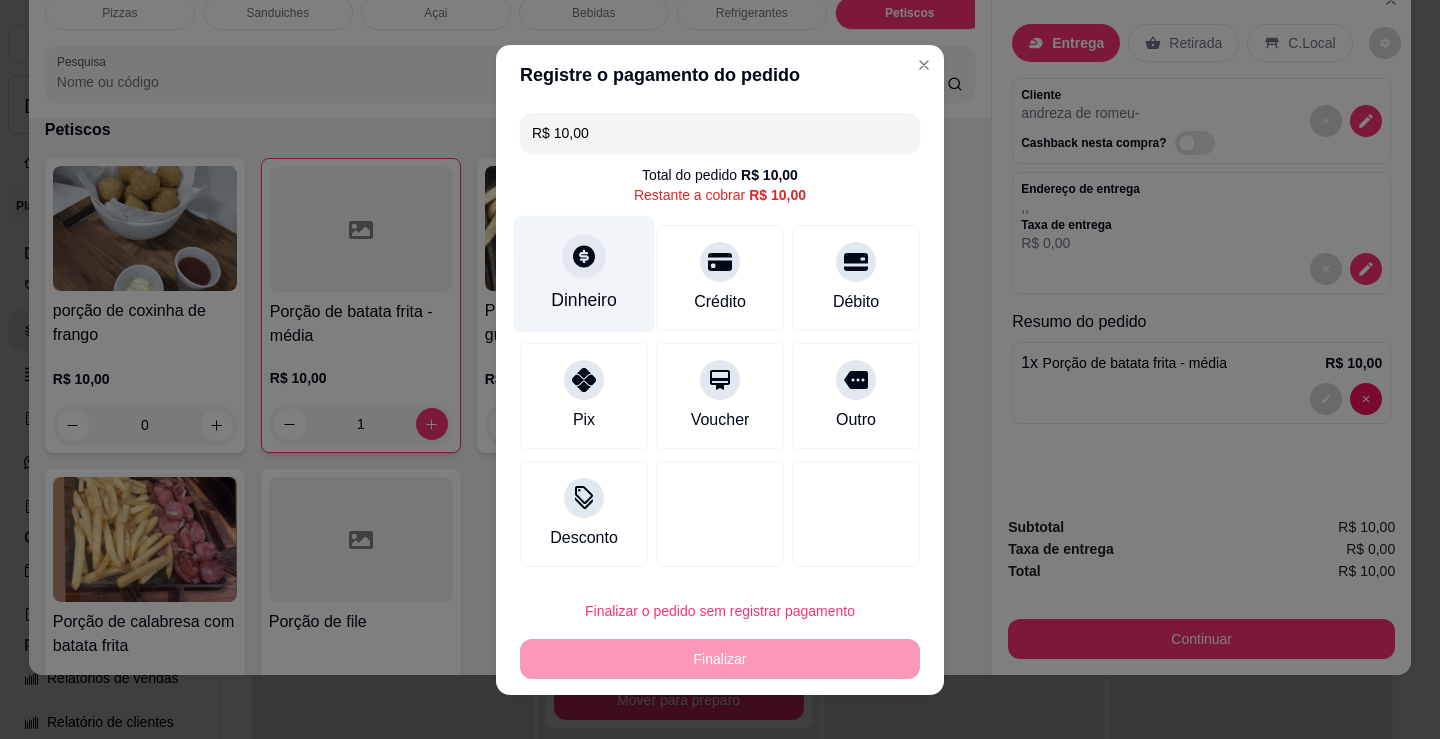 click at bounding box center [584, 256] 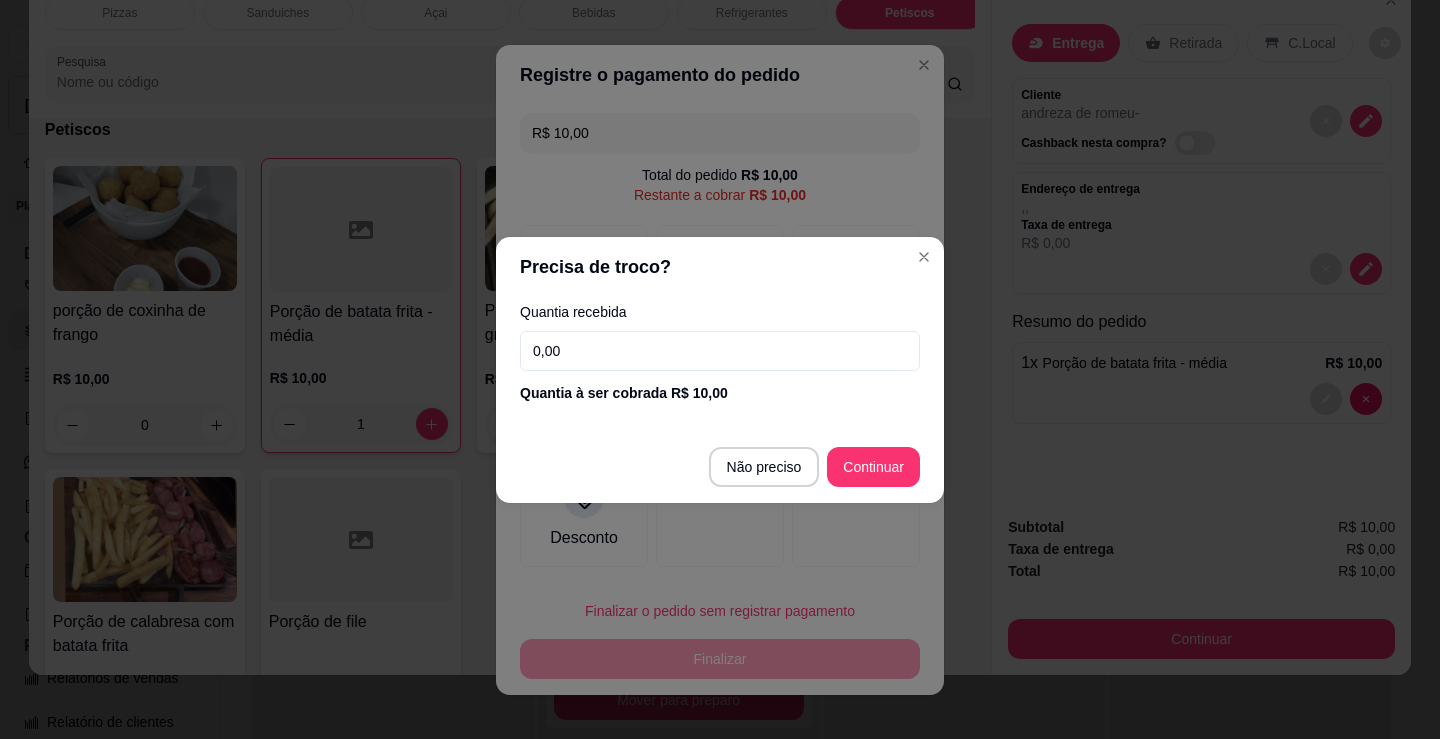 click on "0,00" at bounding box center (720, 351) 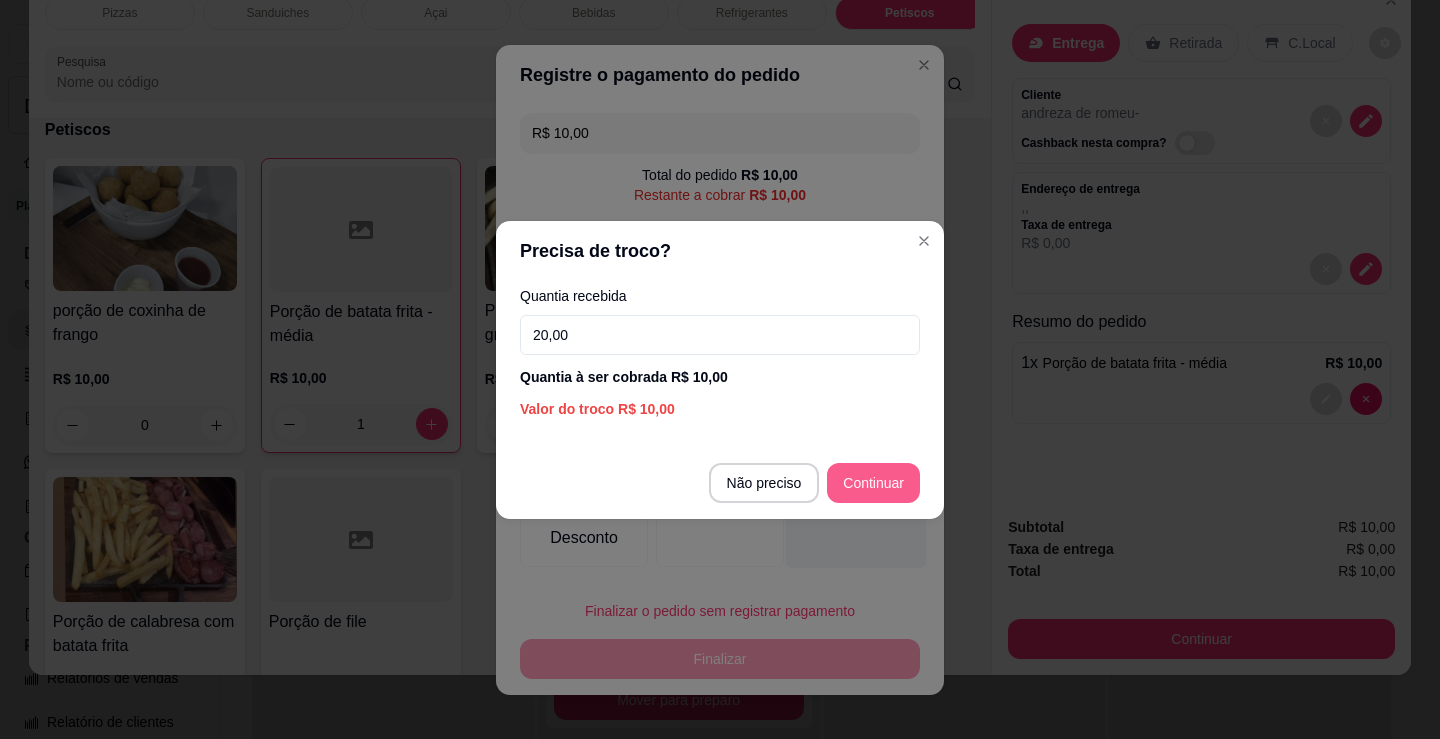 type on "20,00" 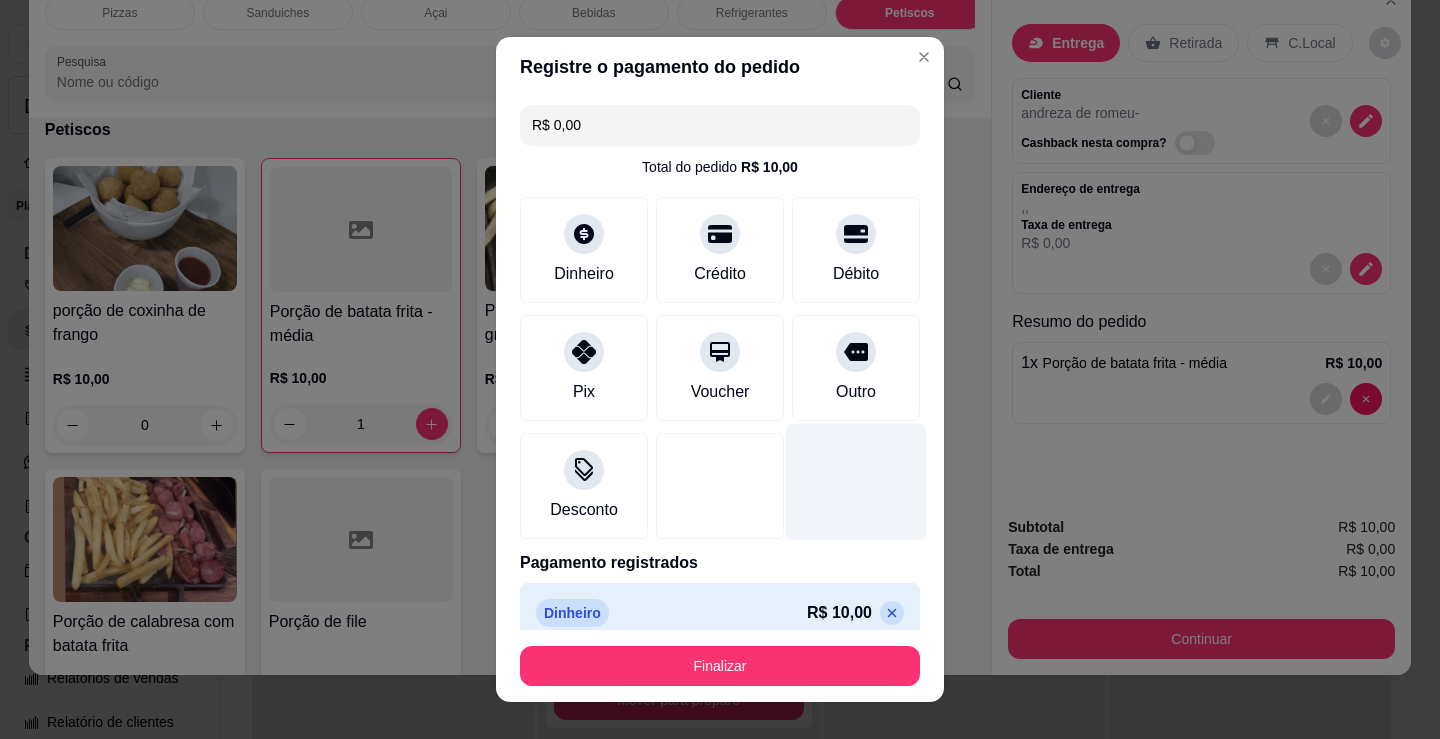 type on "R$ 0,00" 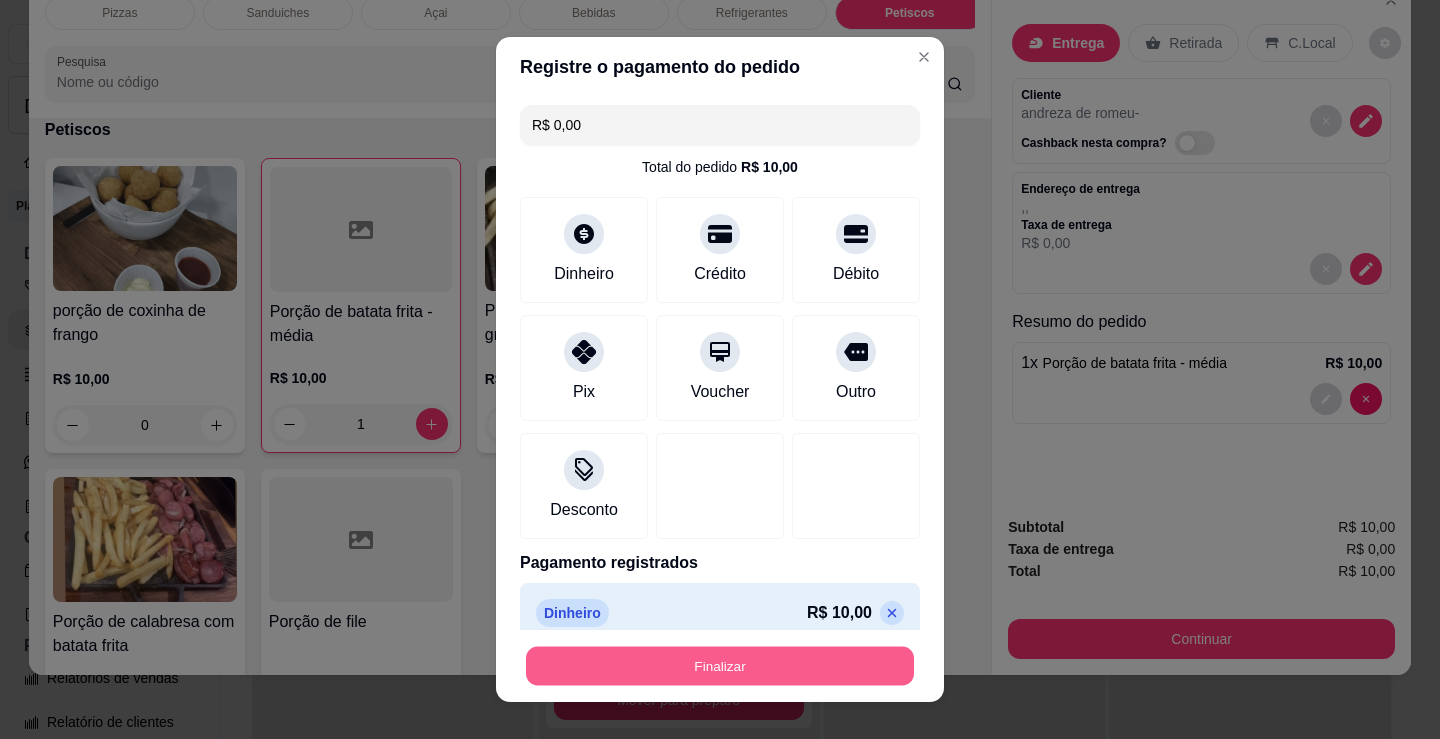click on "Finalizar" at bounding box center [720, 666] 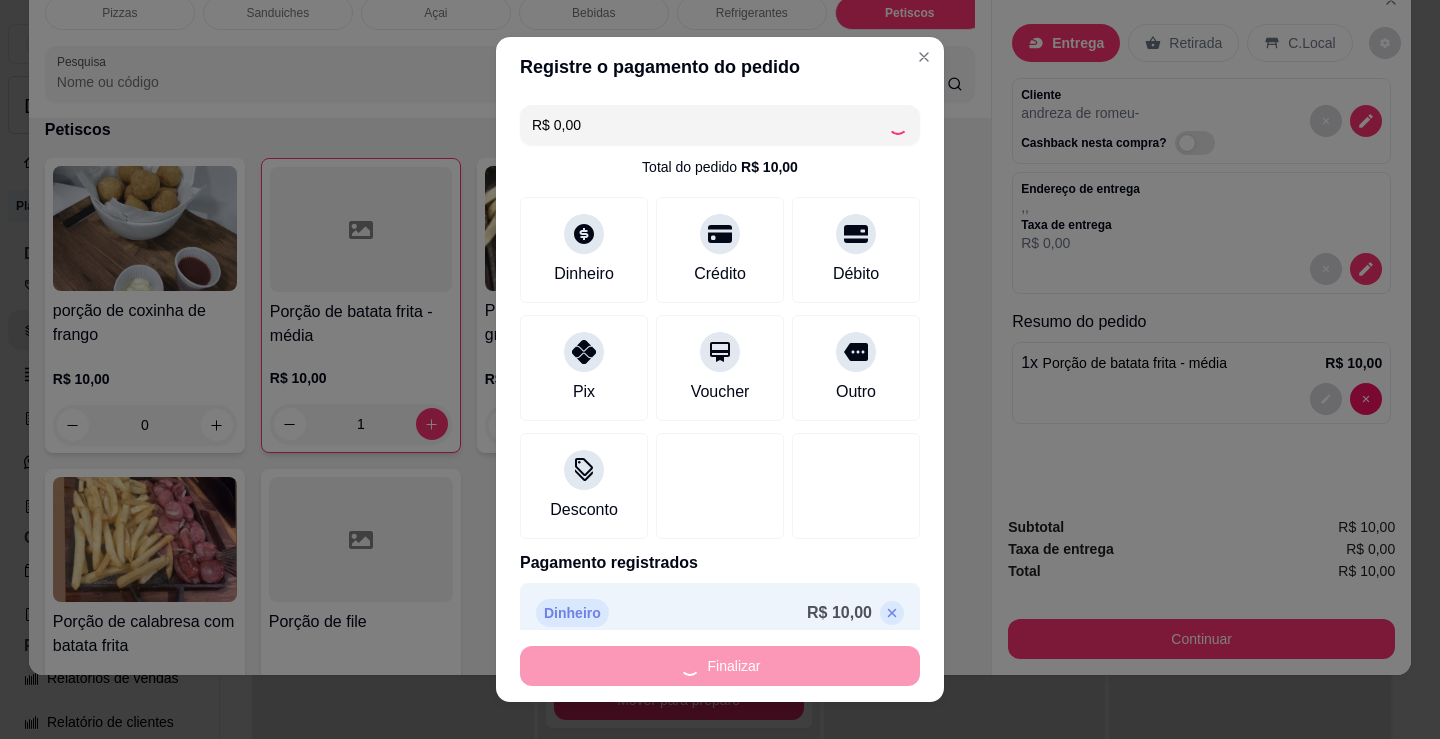 type on "0" 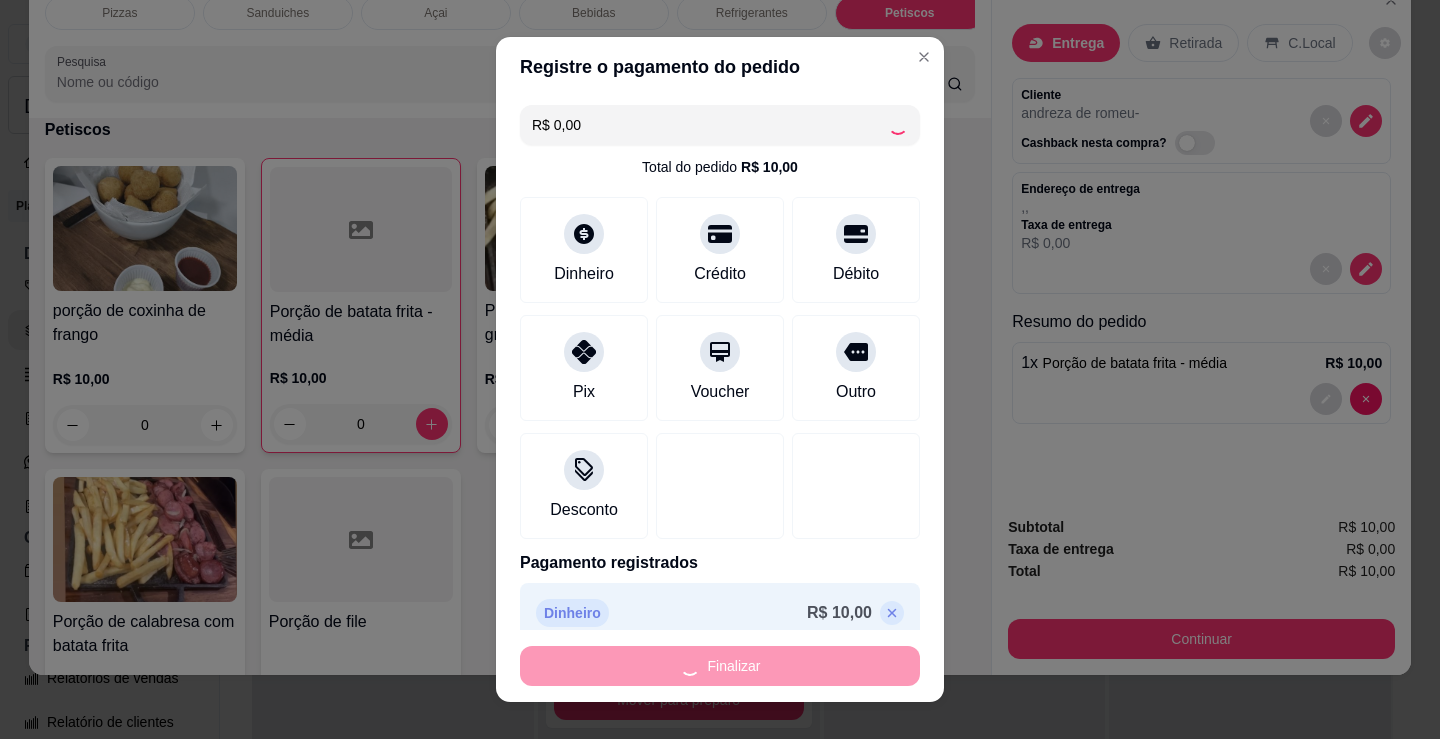 type on "-R$ 10,00" 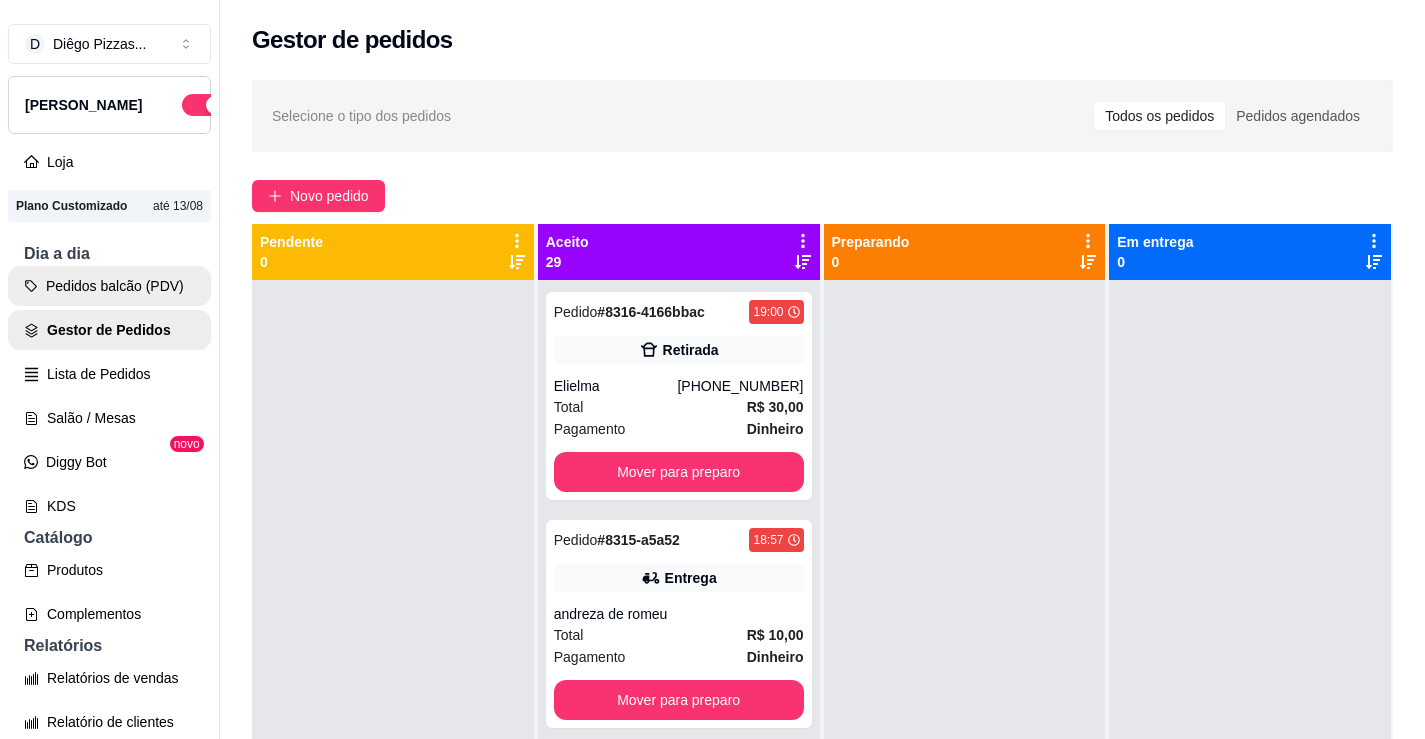 click on "Pedidos balcão (PDV)" at bounding box center (109, 286) 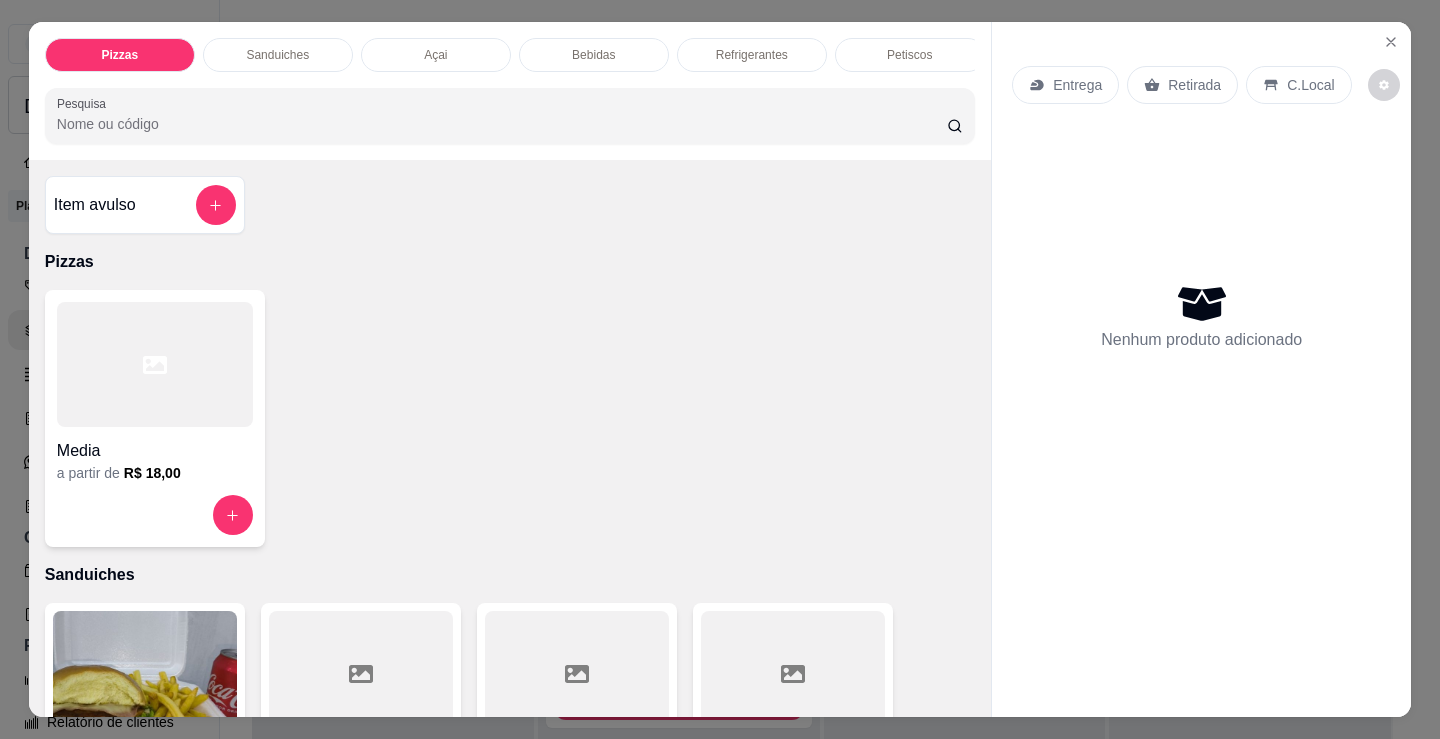 click at bounding box center [155, 364] 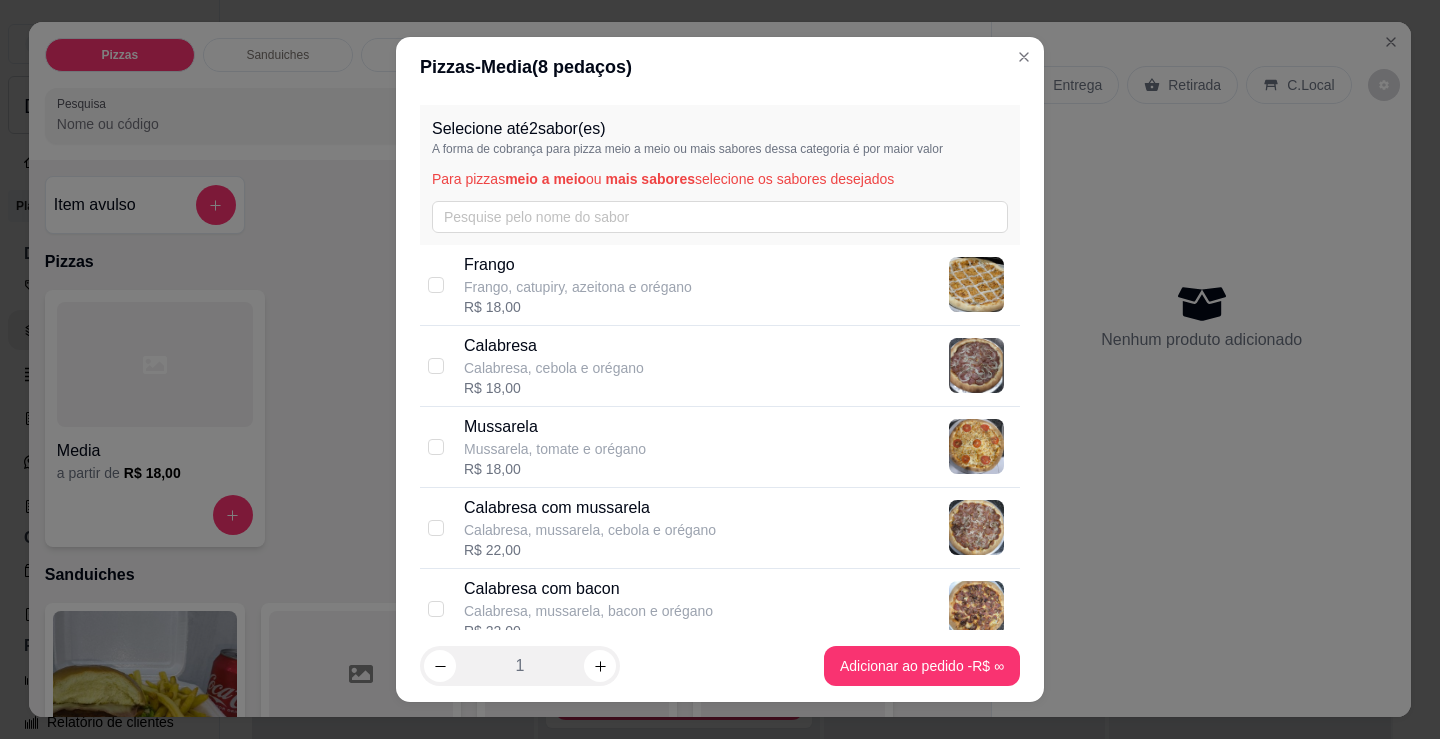 click on "Calabresa" at bounding box center (554, 346) 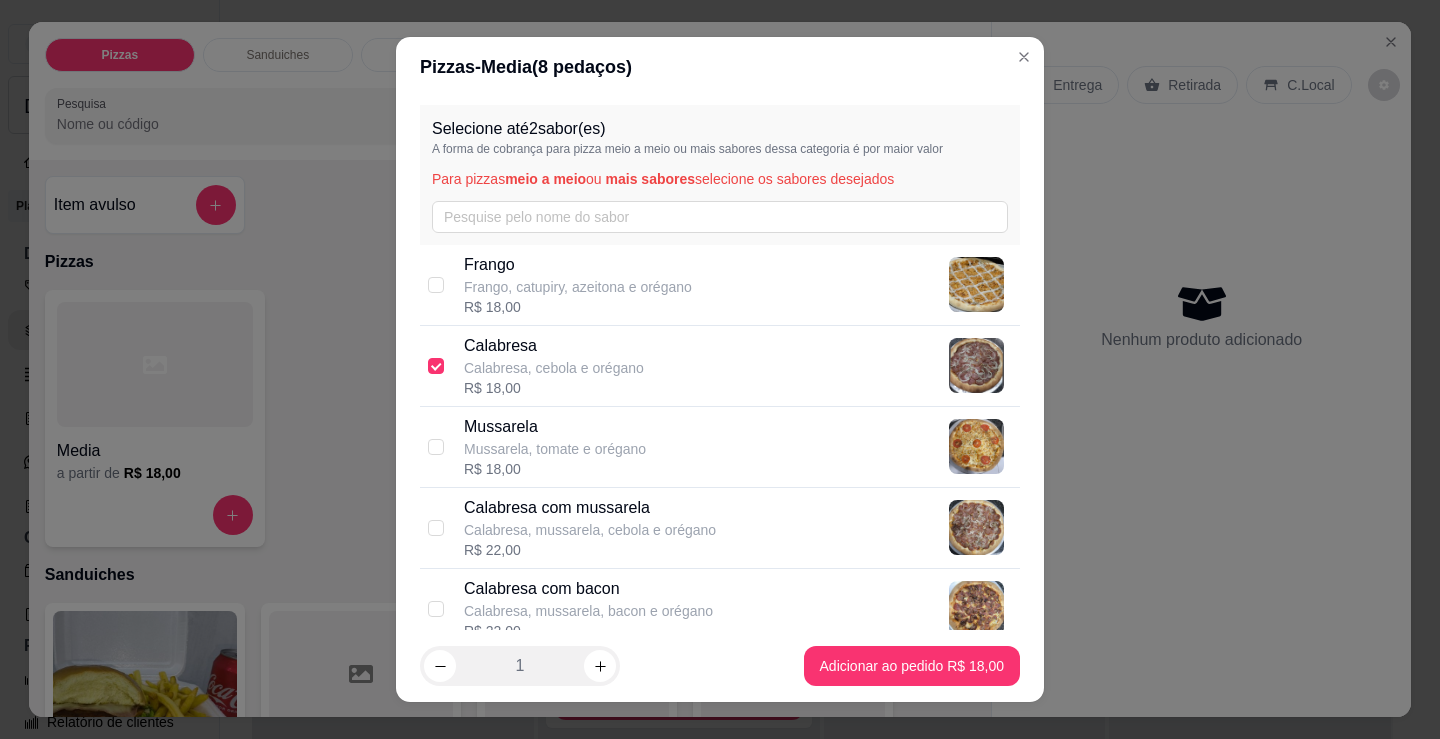 click on "Mussarela" at bounding box center [555, 427] 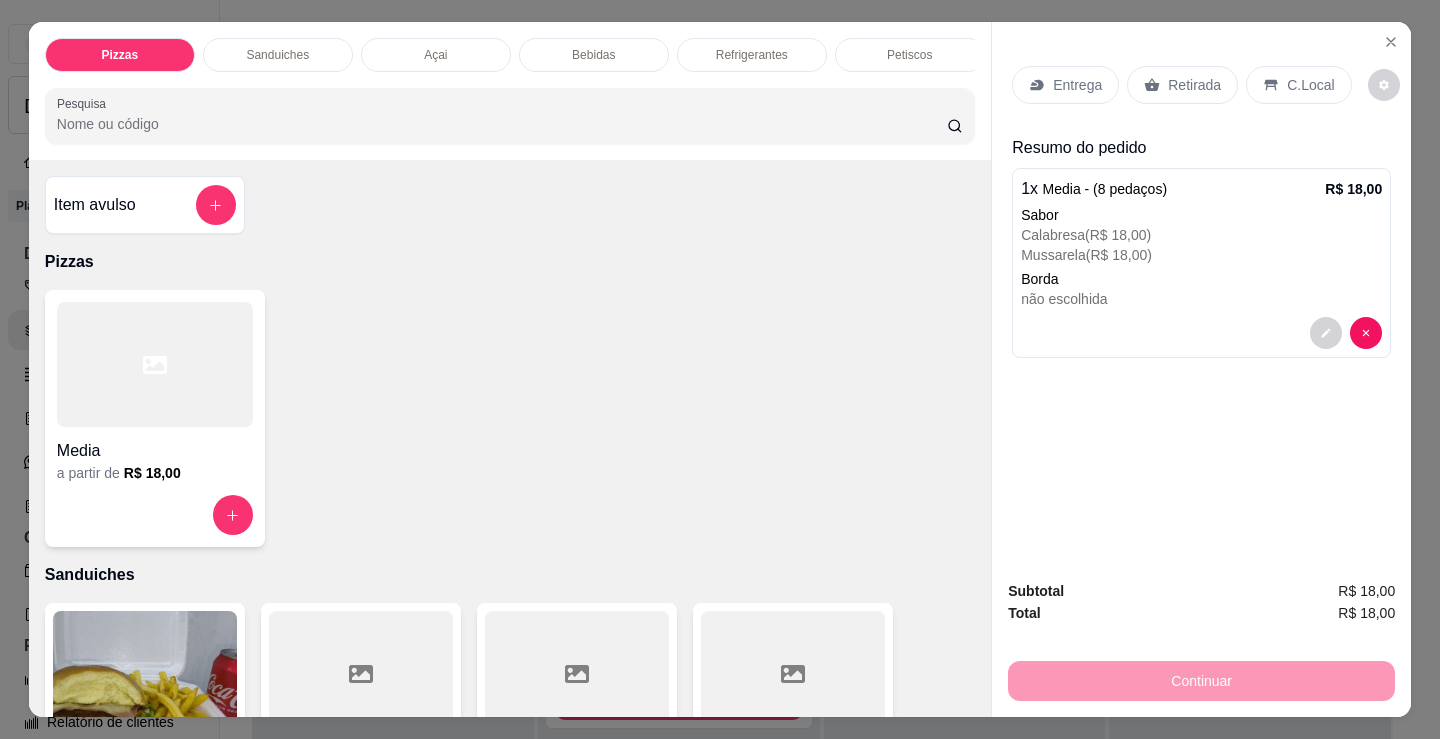 click on "Entrega Retirada C.Local" at bounding box center (1201, 85) 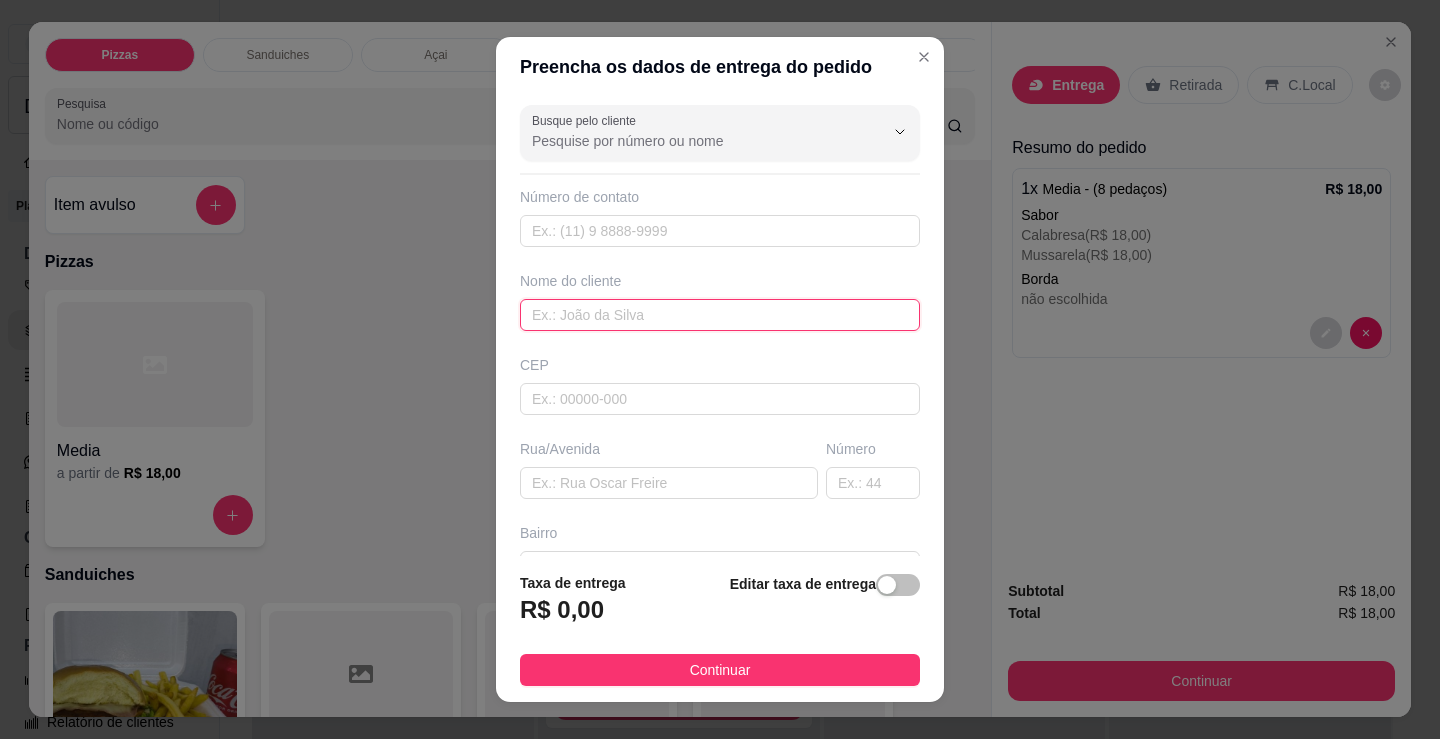 click at bounding box center [720, 315] 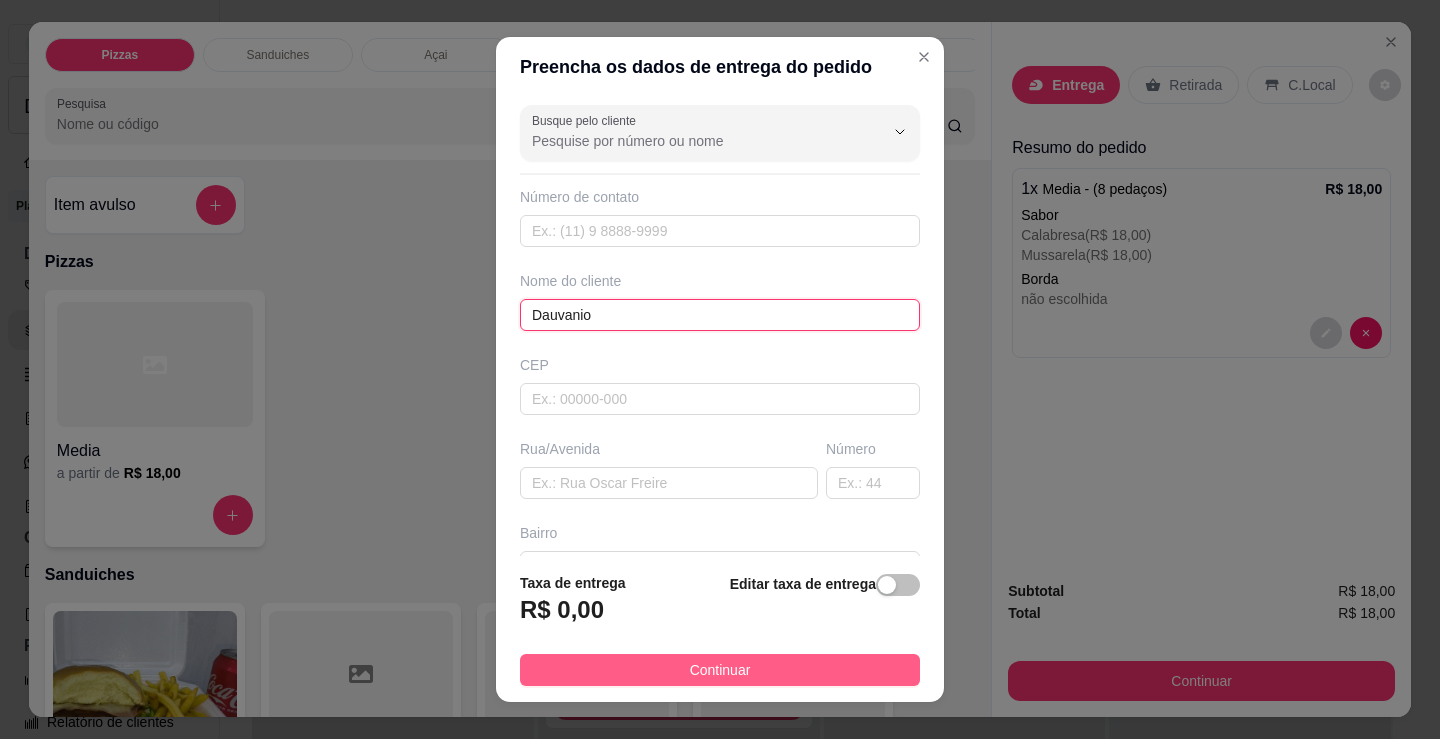 type on "Dauvanio" 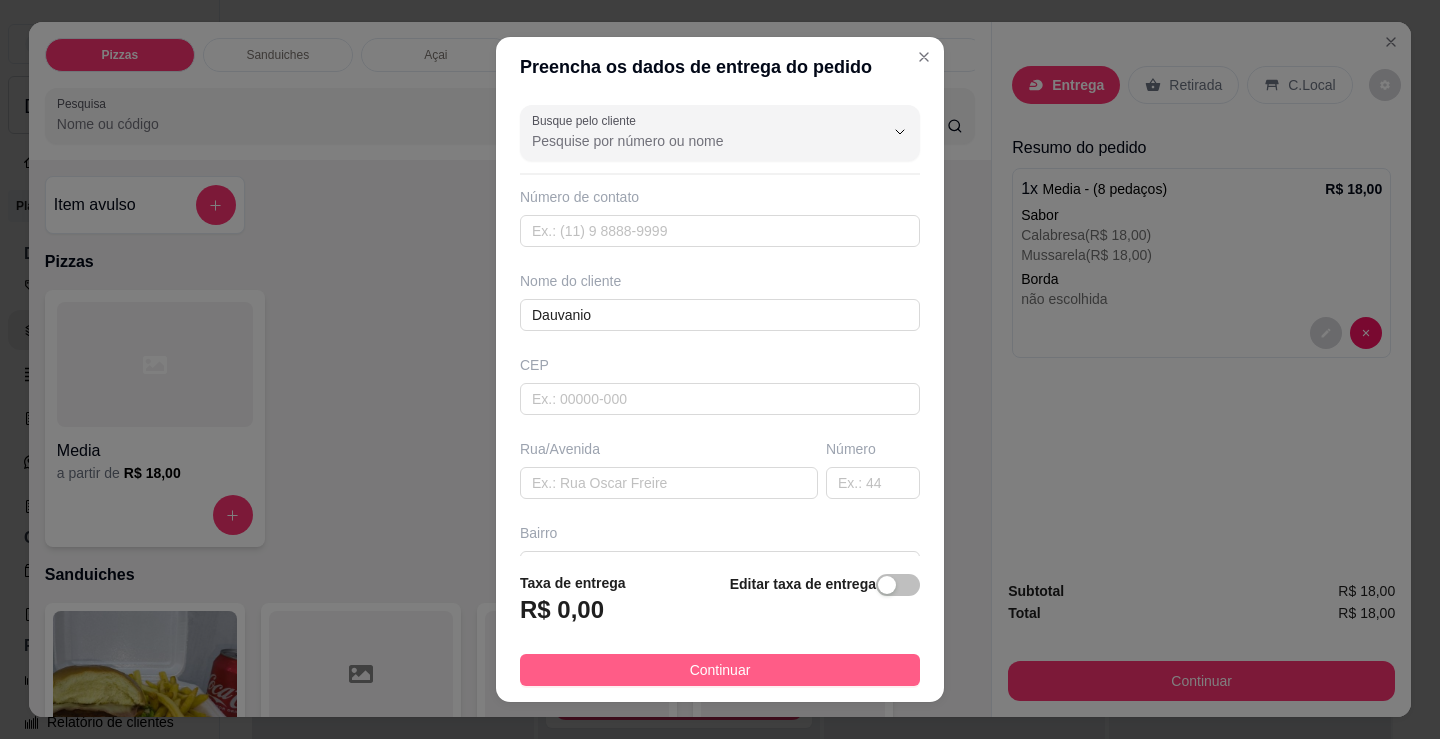 click on "Continuar" at bounding box center (720, 670) 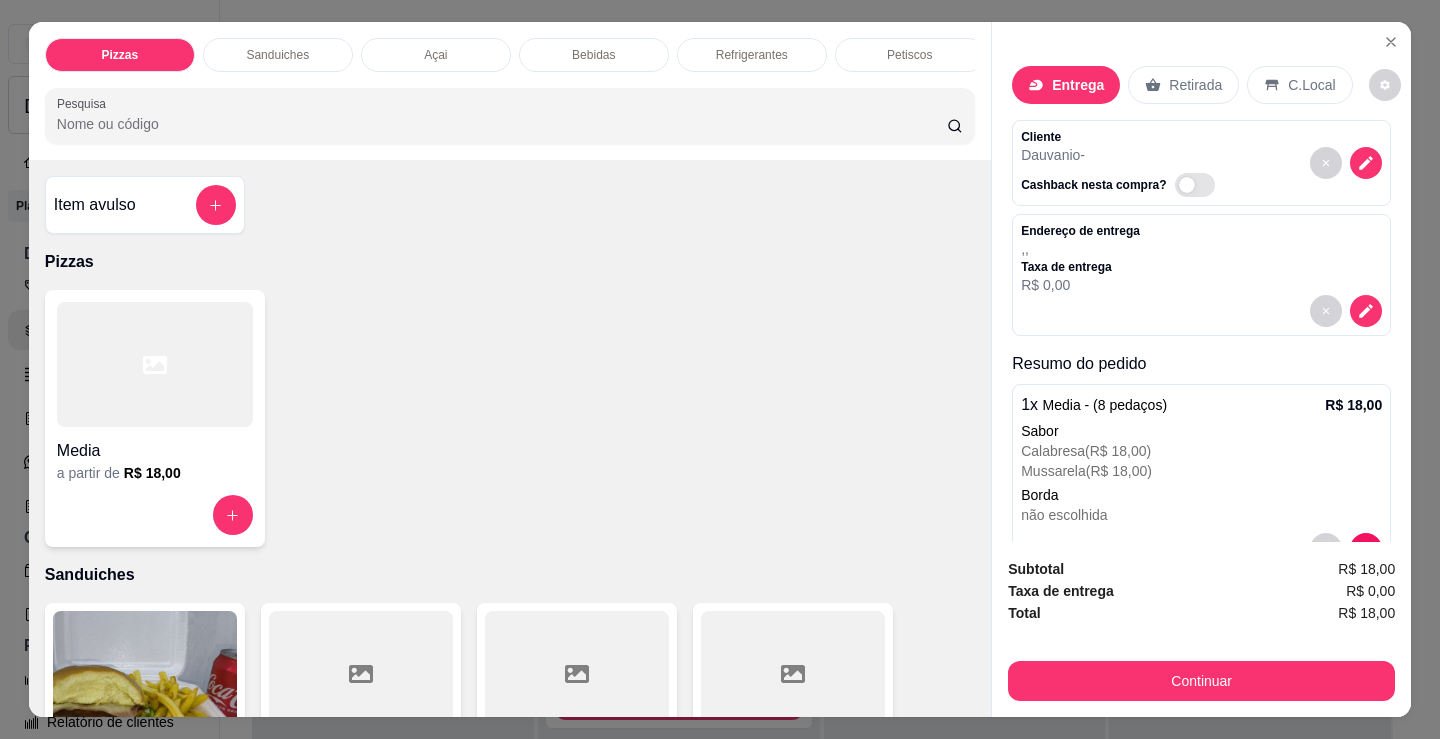 click on "Refrigerantes" at bounding box center (752, 55) 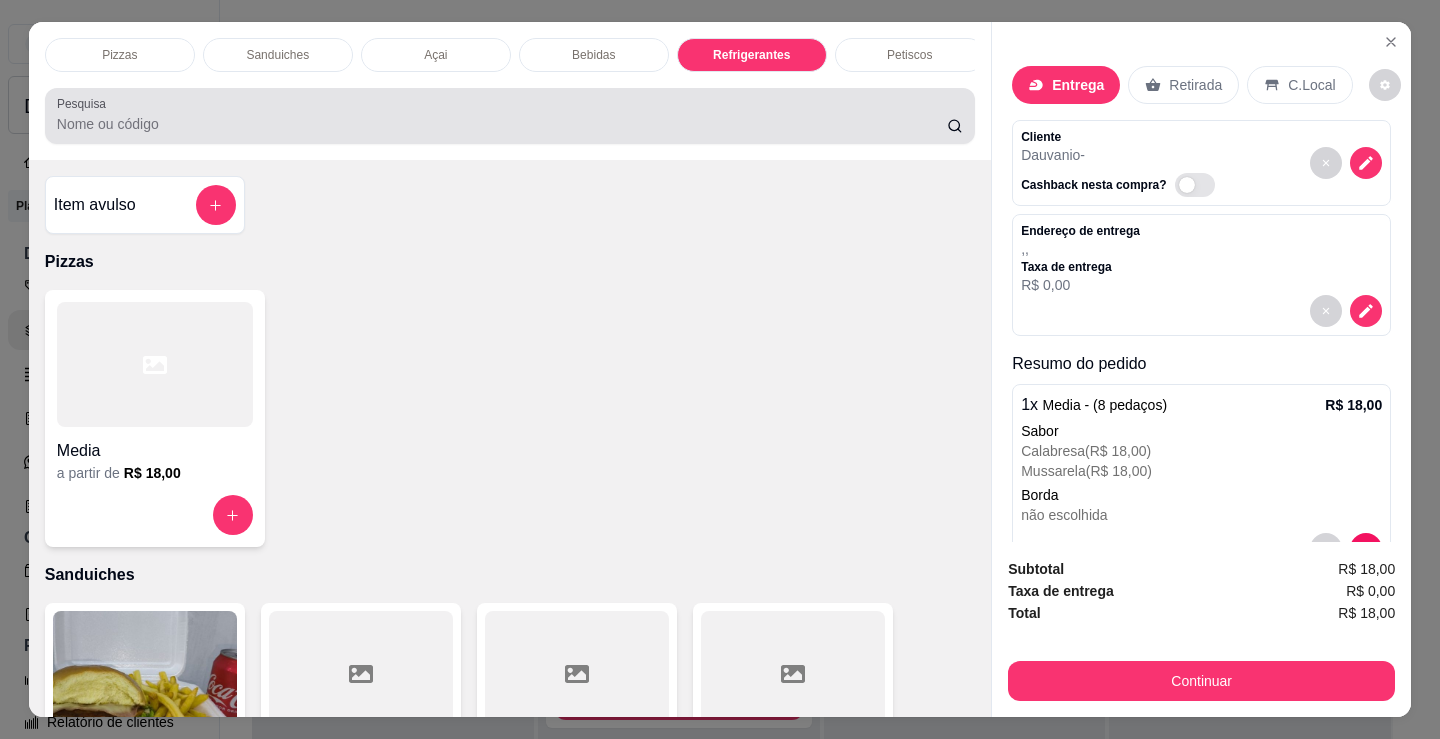 scroll, scrollTop: 5203, scrollLeft: 0, axis: vertical 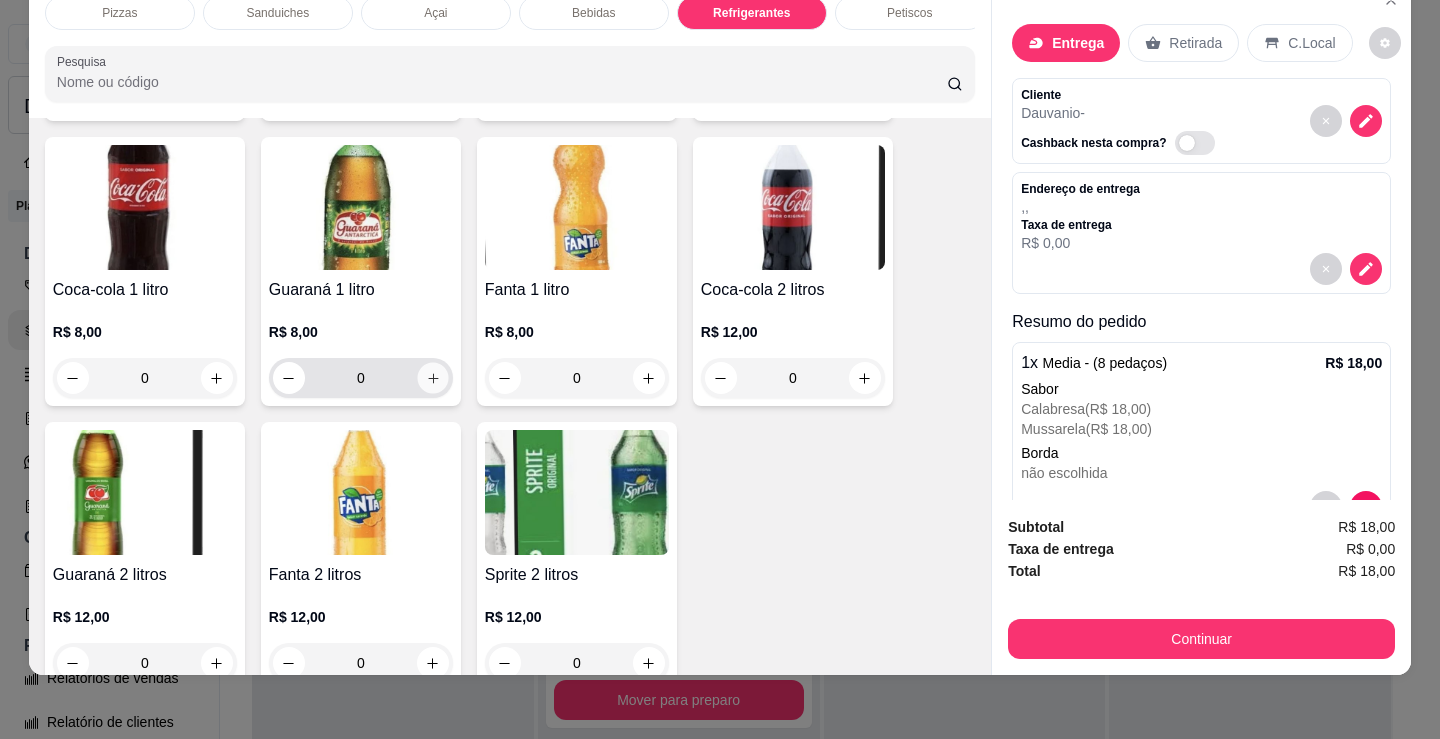 click 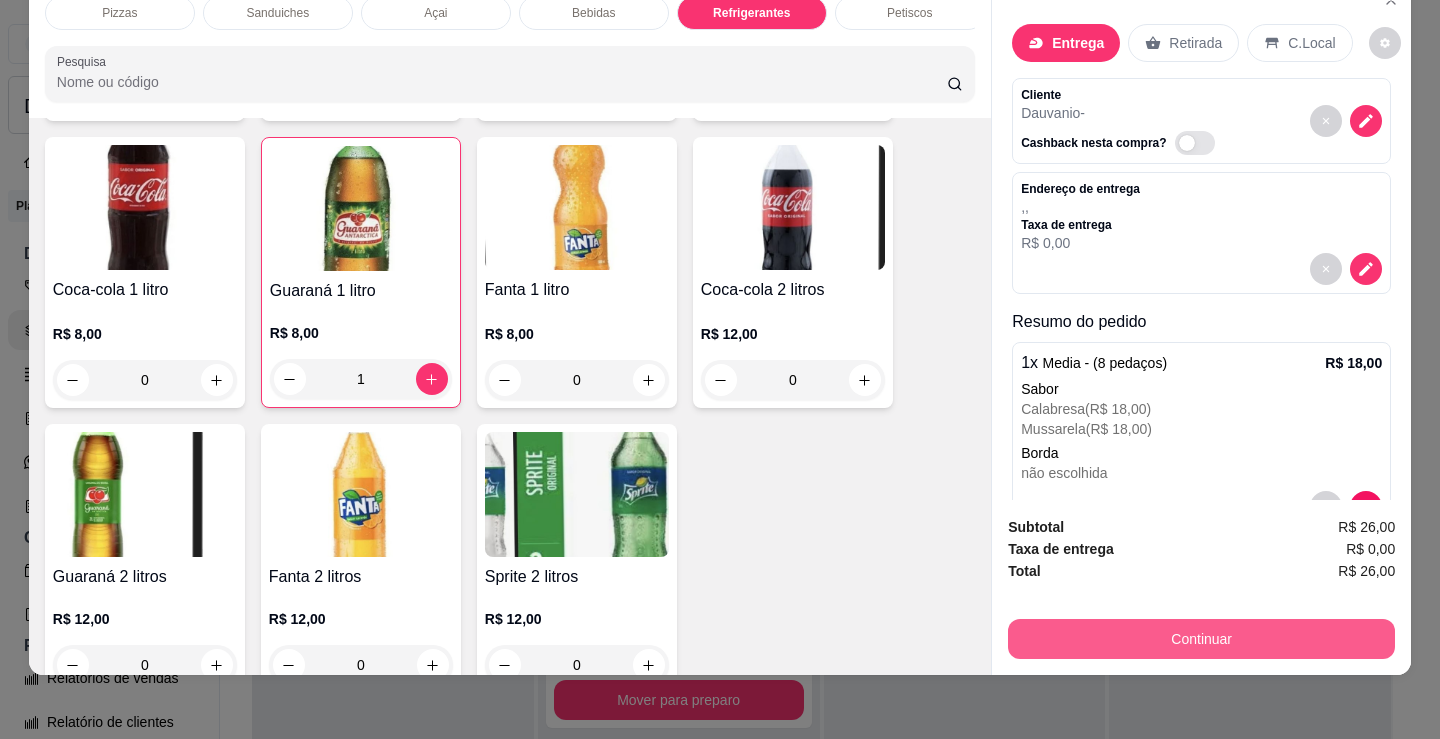 click on "Continuar" at bounding box center [1201, 639] 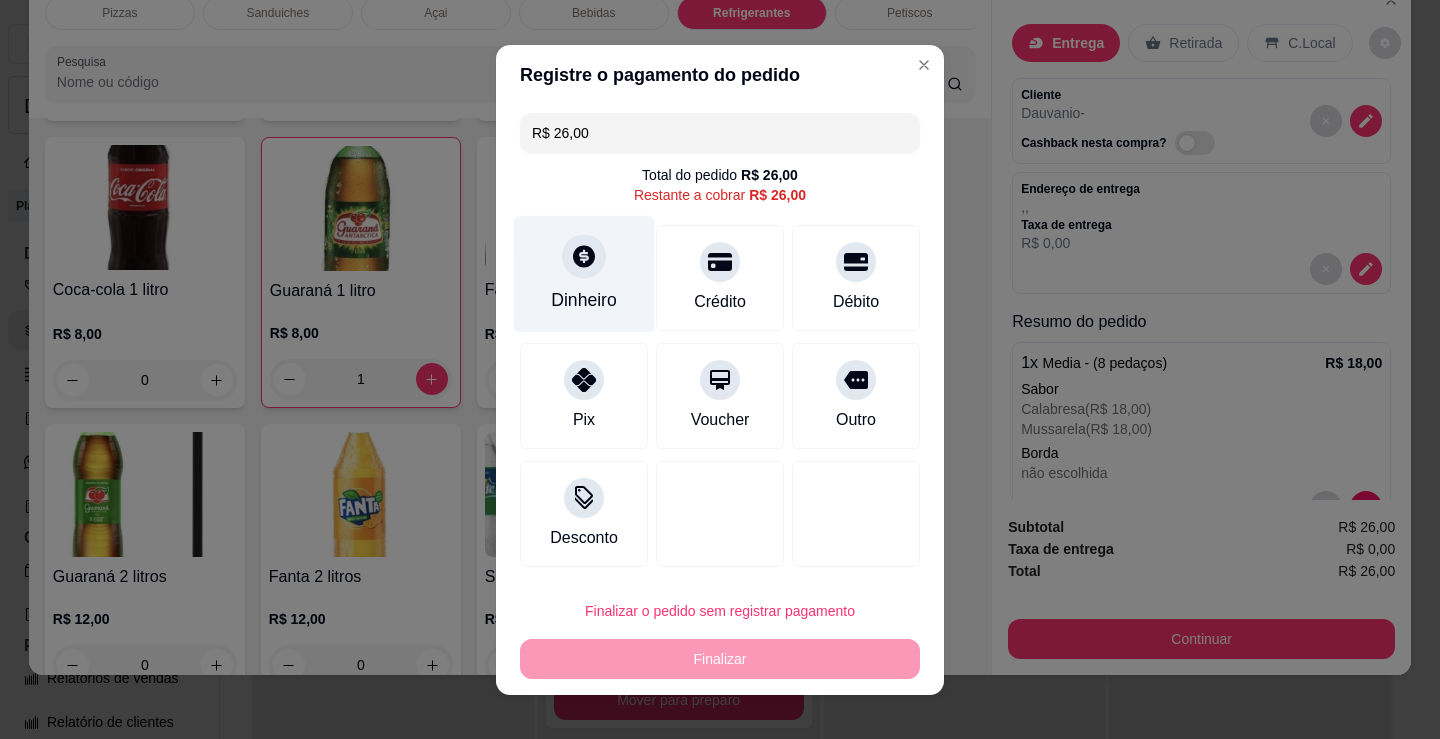 click on "Dinheiro" at bounding box center [584, 273] 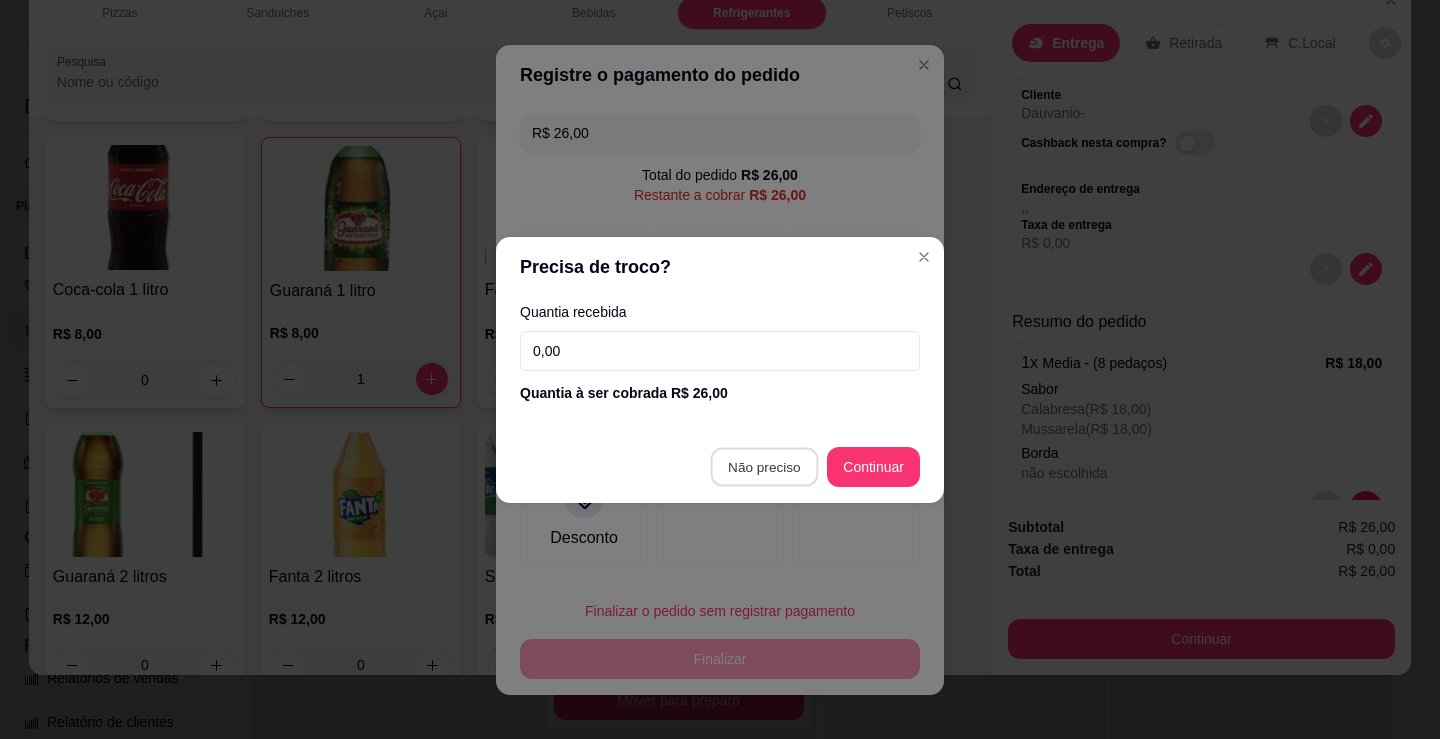 type on "R$ 0,00" 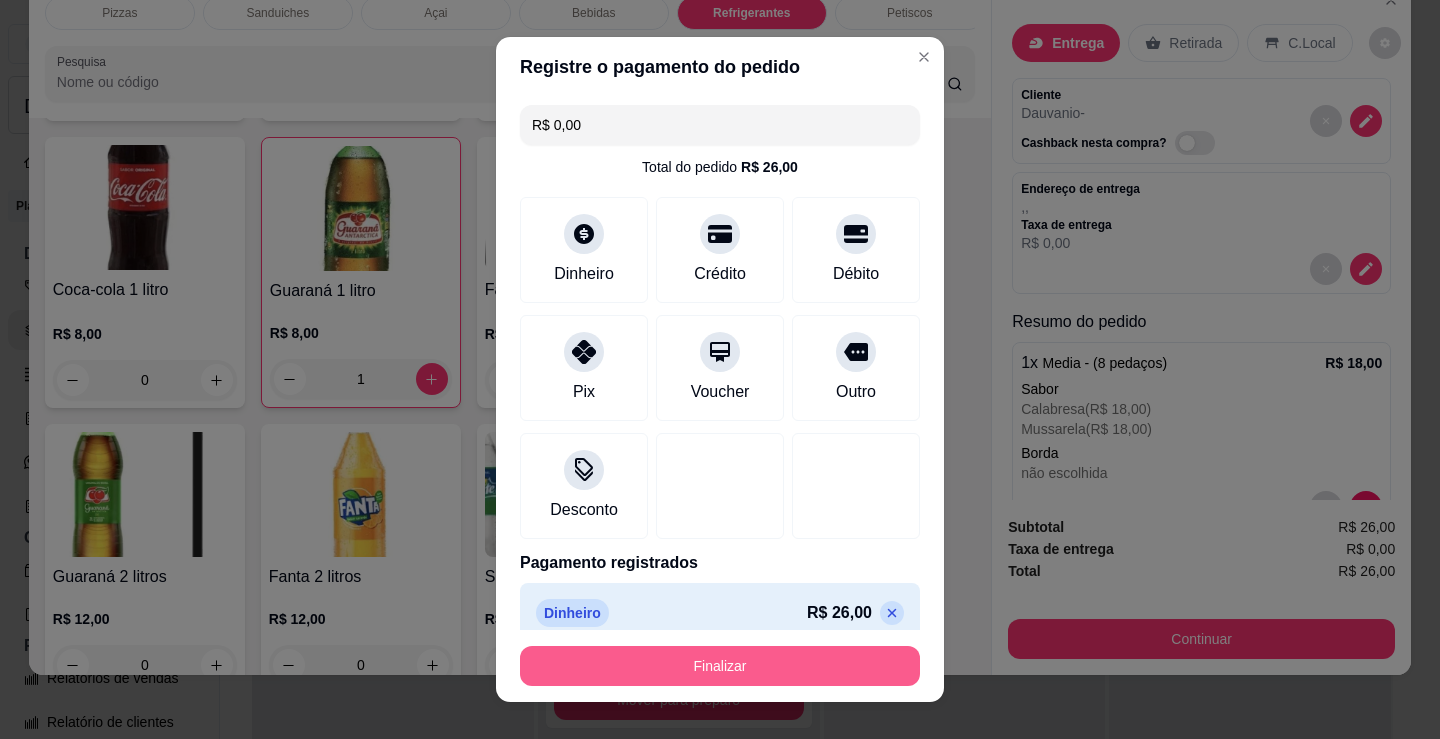 click on "Finalizar" at bounding box center (720, 666) 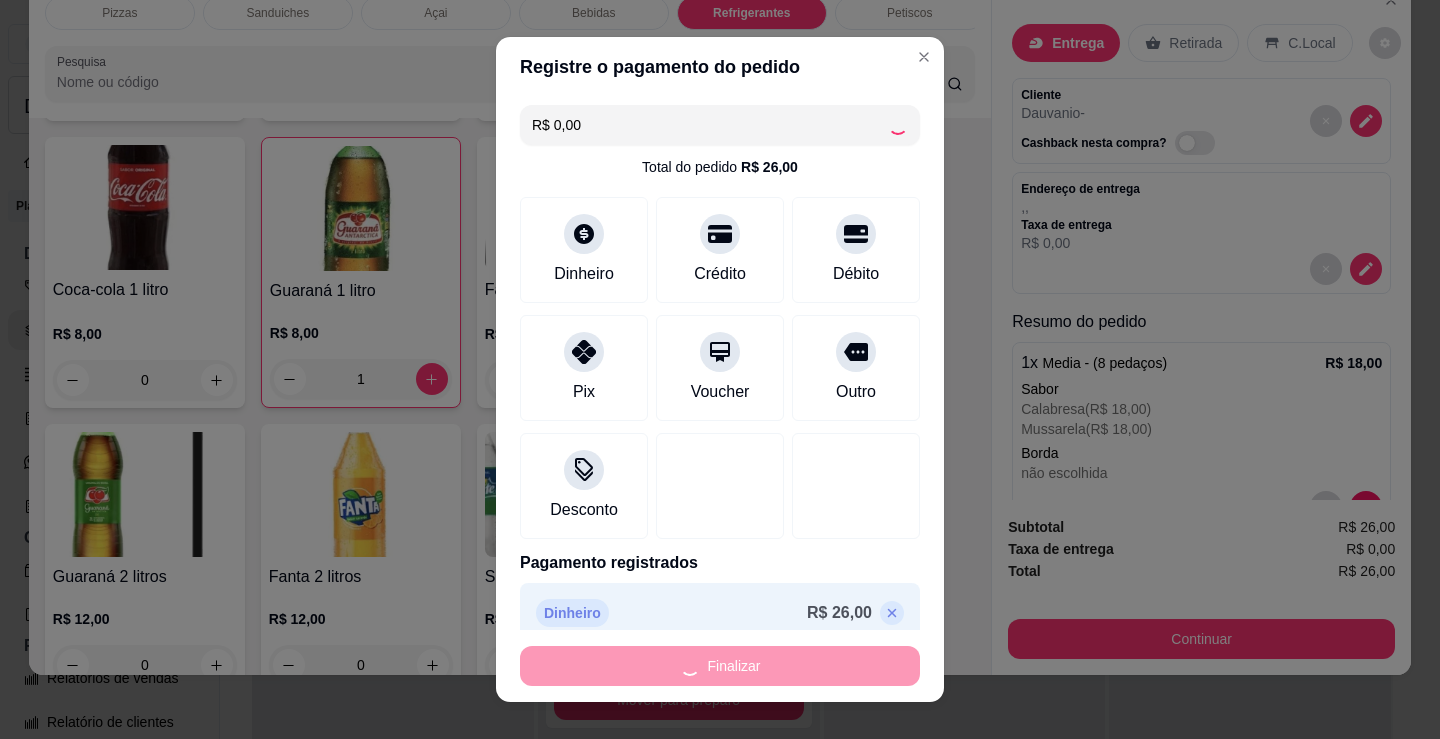type on "0" 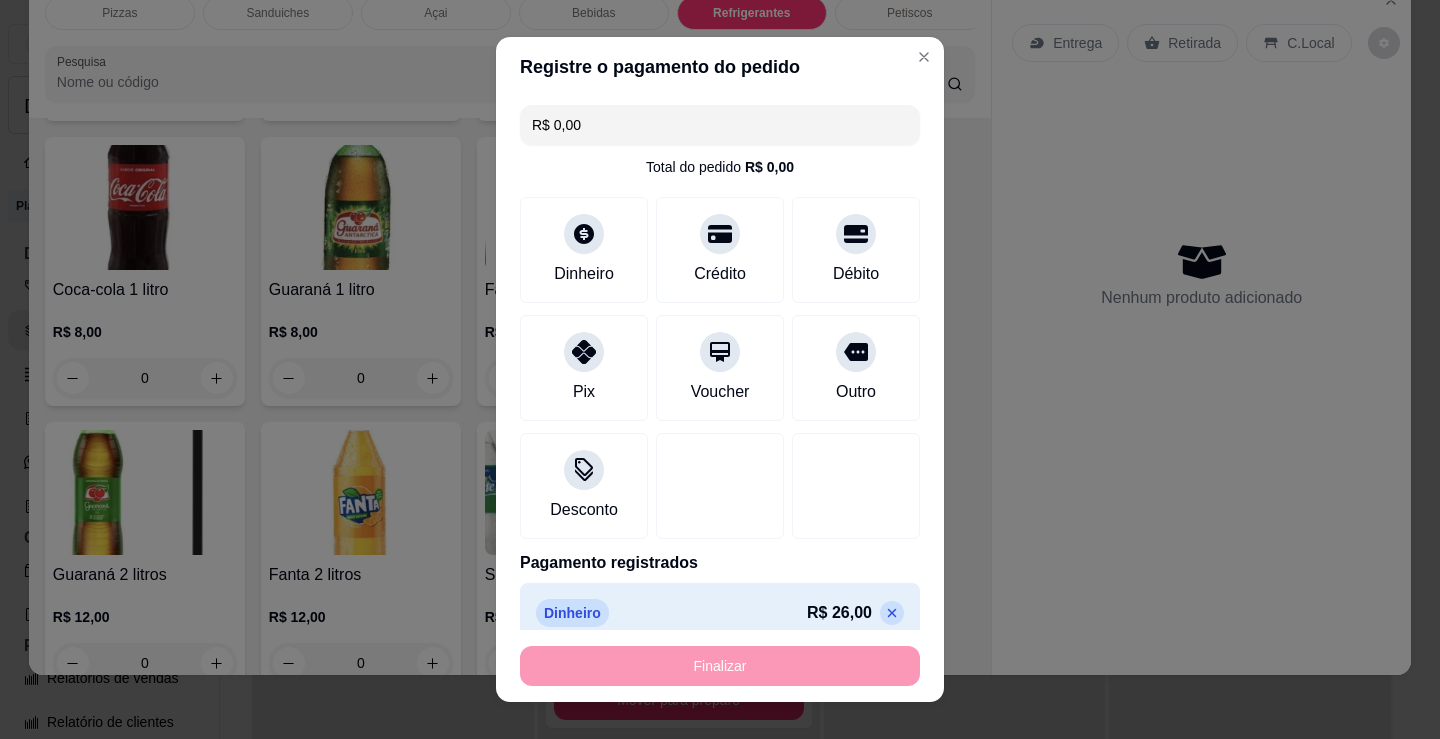 type on "-R$ 26,00" 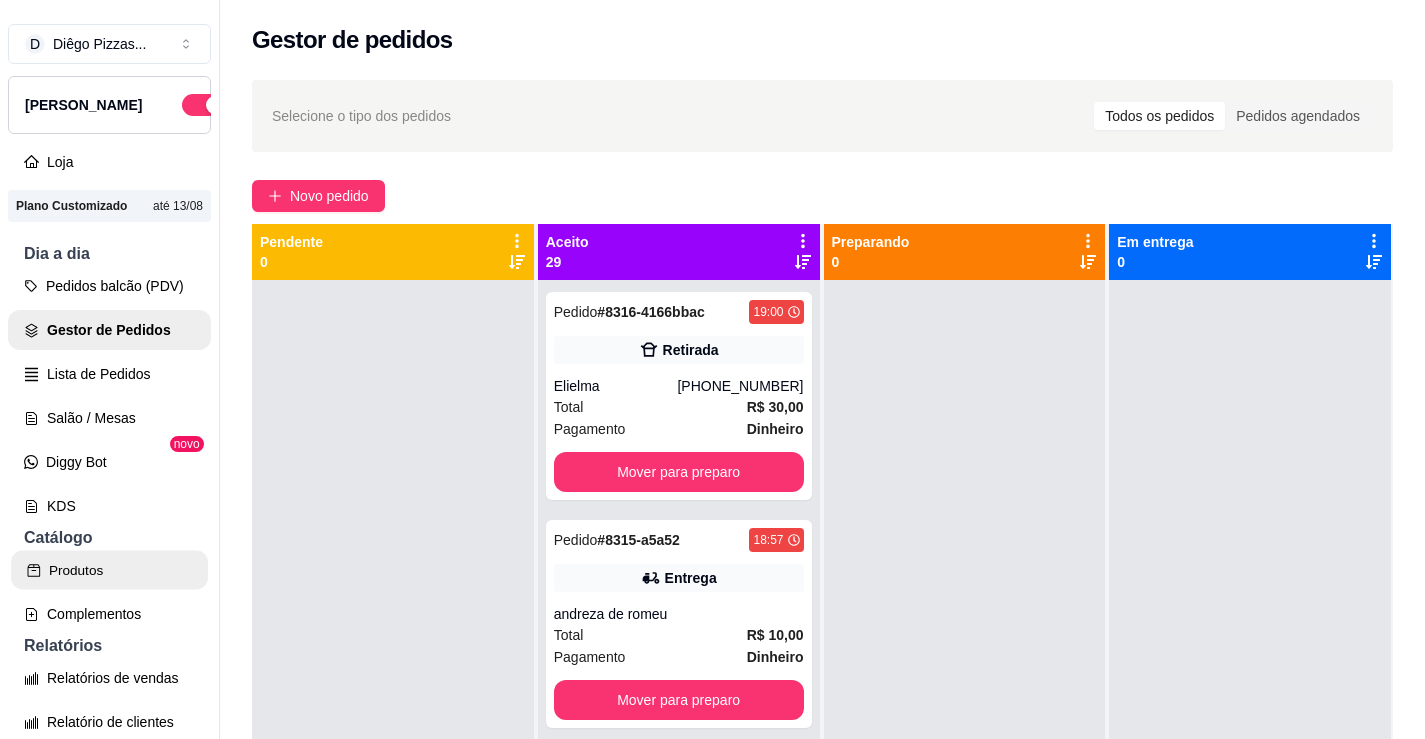 click on "Produtos" at bounding box center (109, 570) 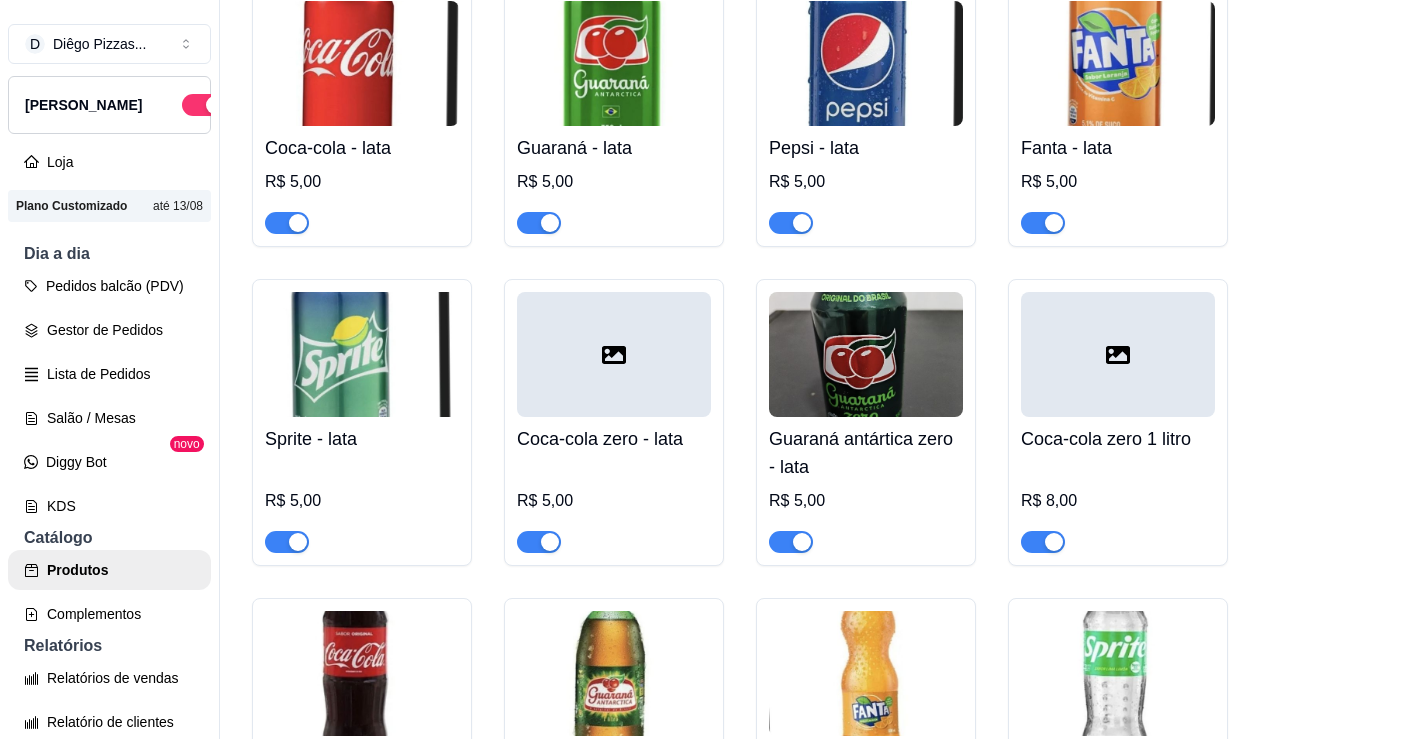 scroll, scrollTop: 8200, scrollLeft: 0, axis: vertical 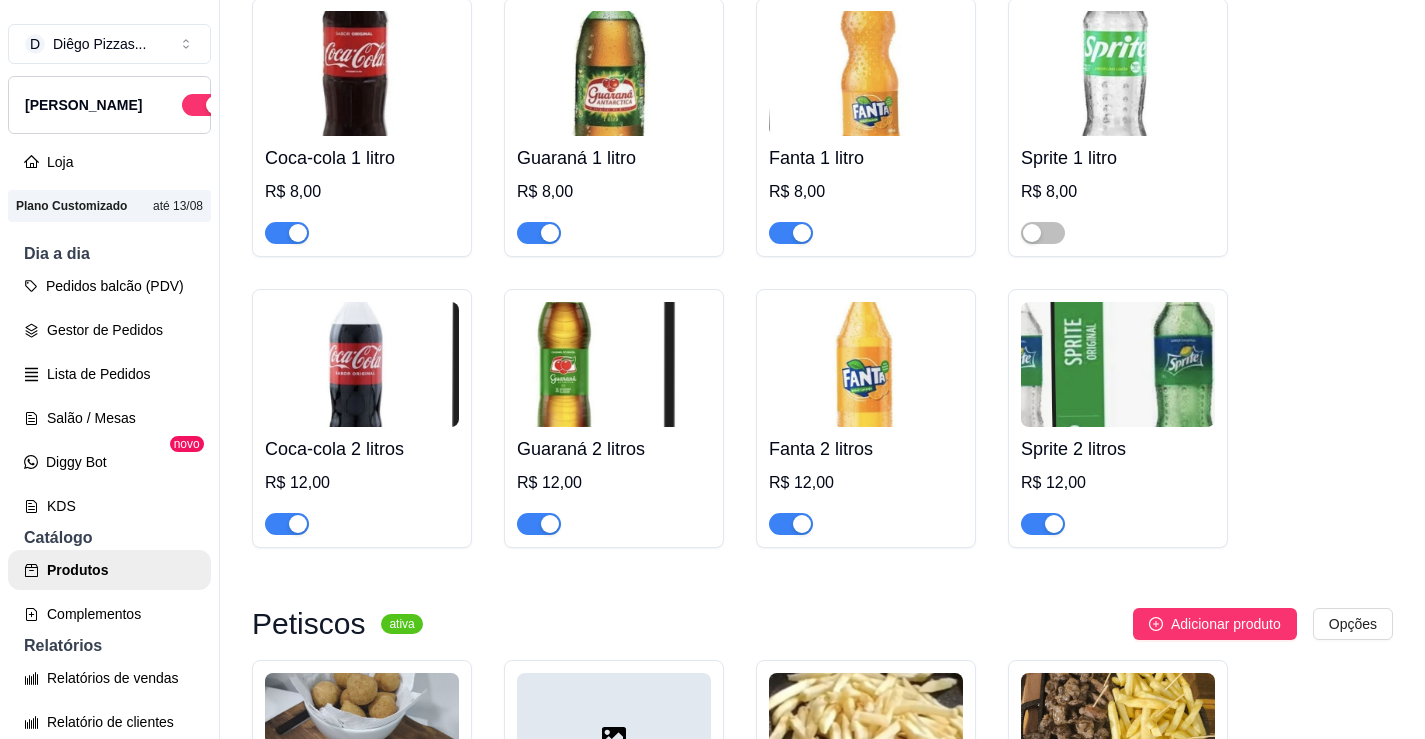 click at bounding box center (791, 233) 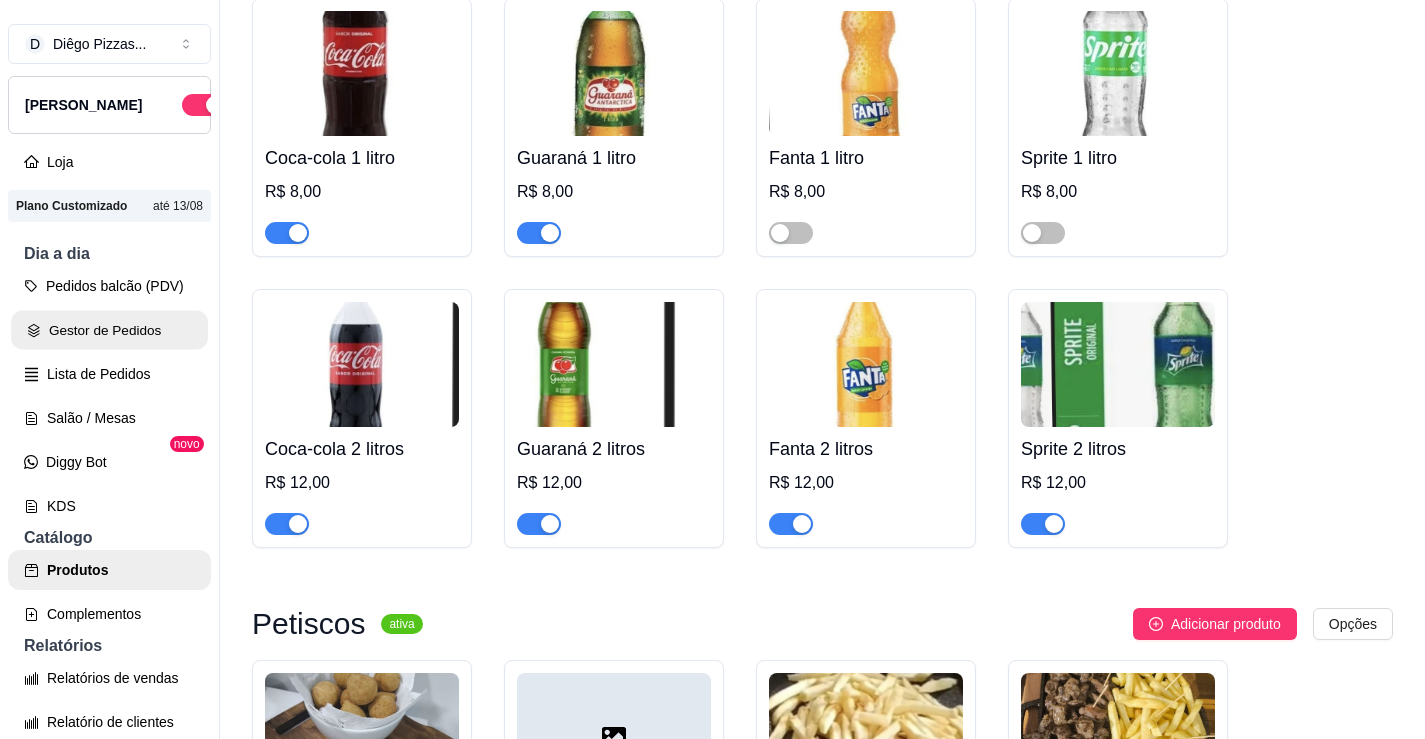 click on "Gestor de Pedidos" at bounding box center [109, 330] 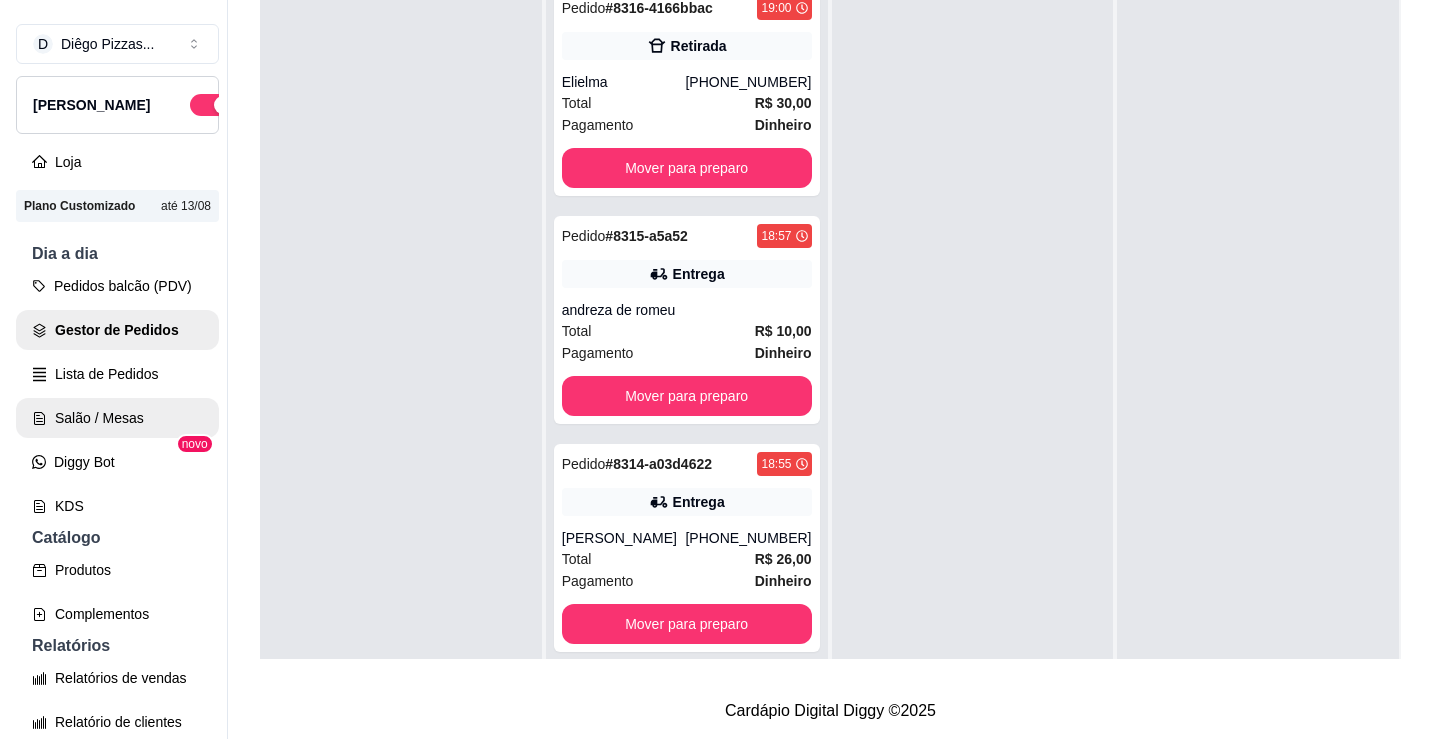 scroll, scrollTop: 0, scrollLeft: 0, axis: both 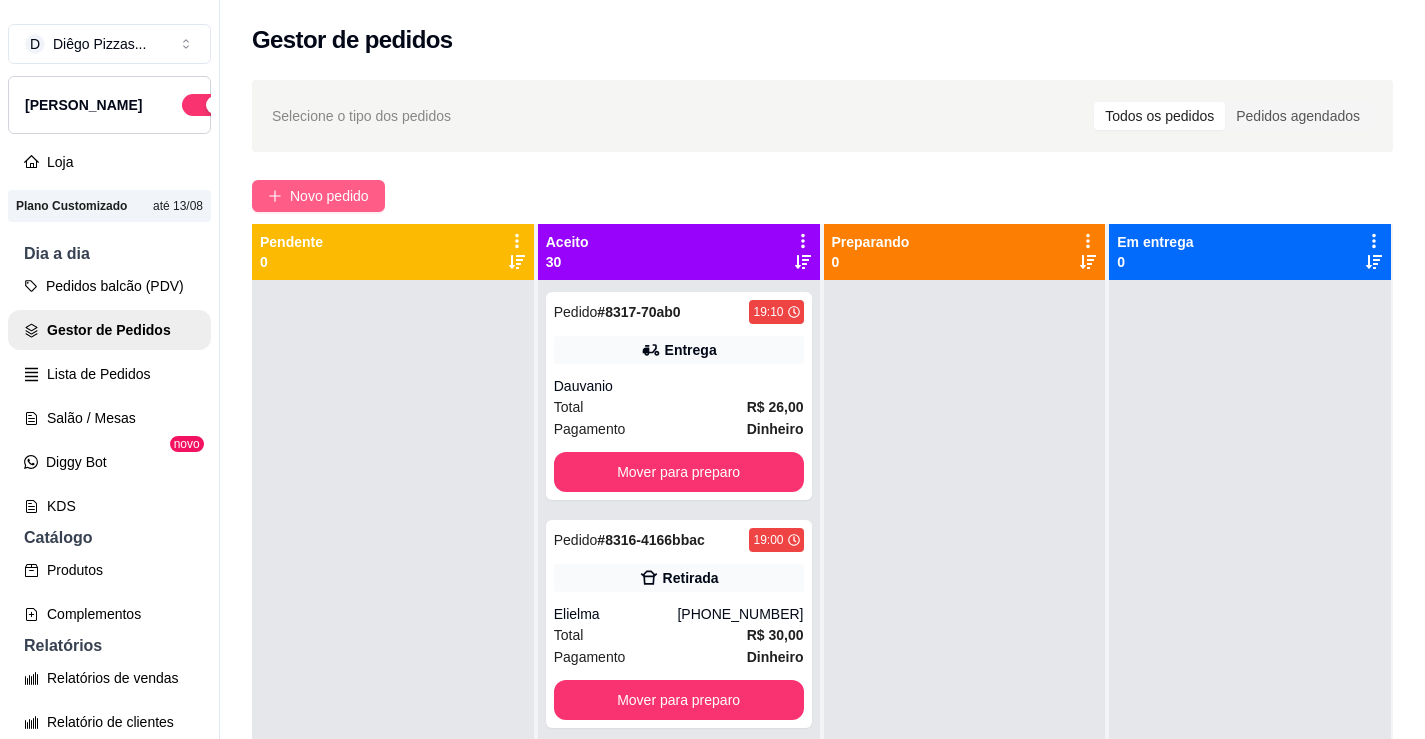 click on "Novo pedido" at bounding box center [329, 196] 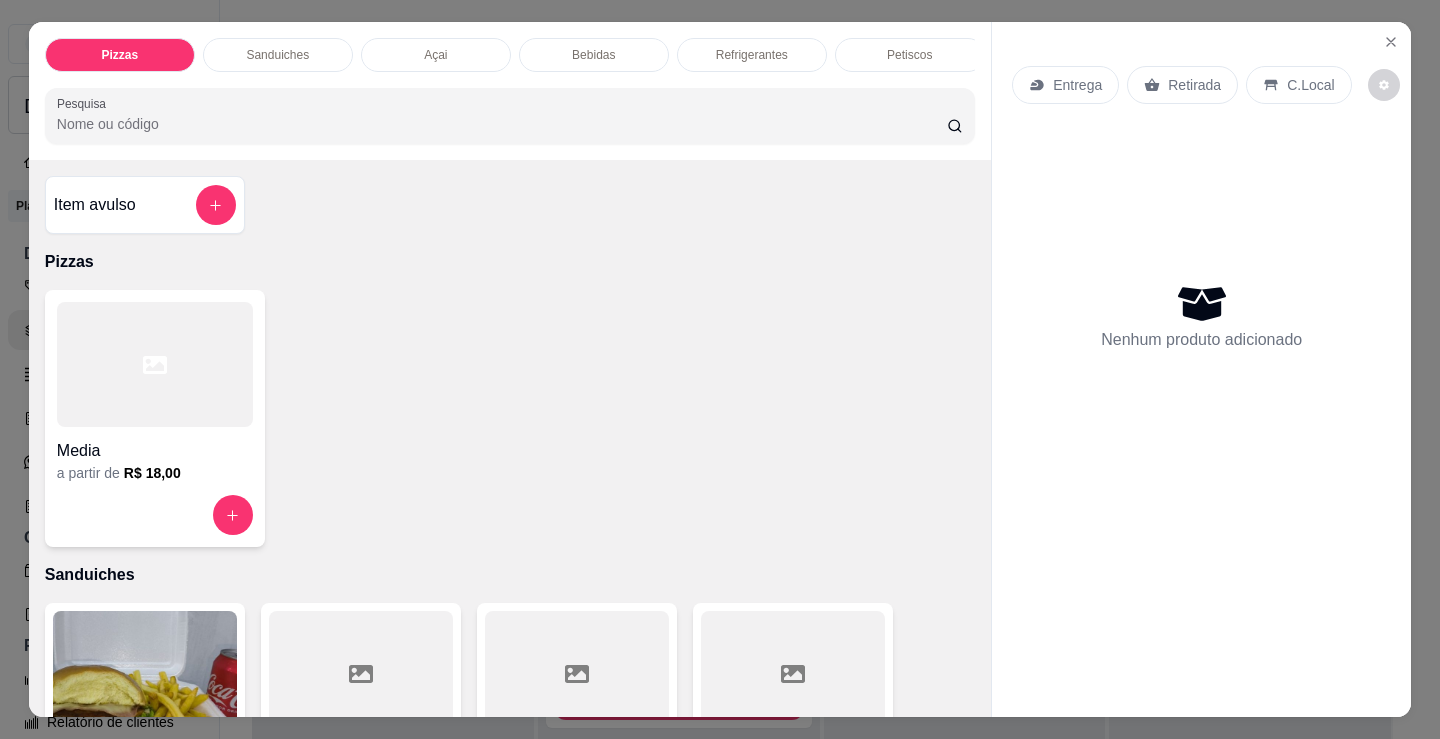 click on "Sanduiches" at bounding box center [277, 55] 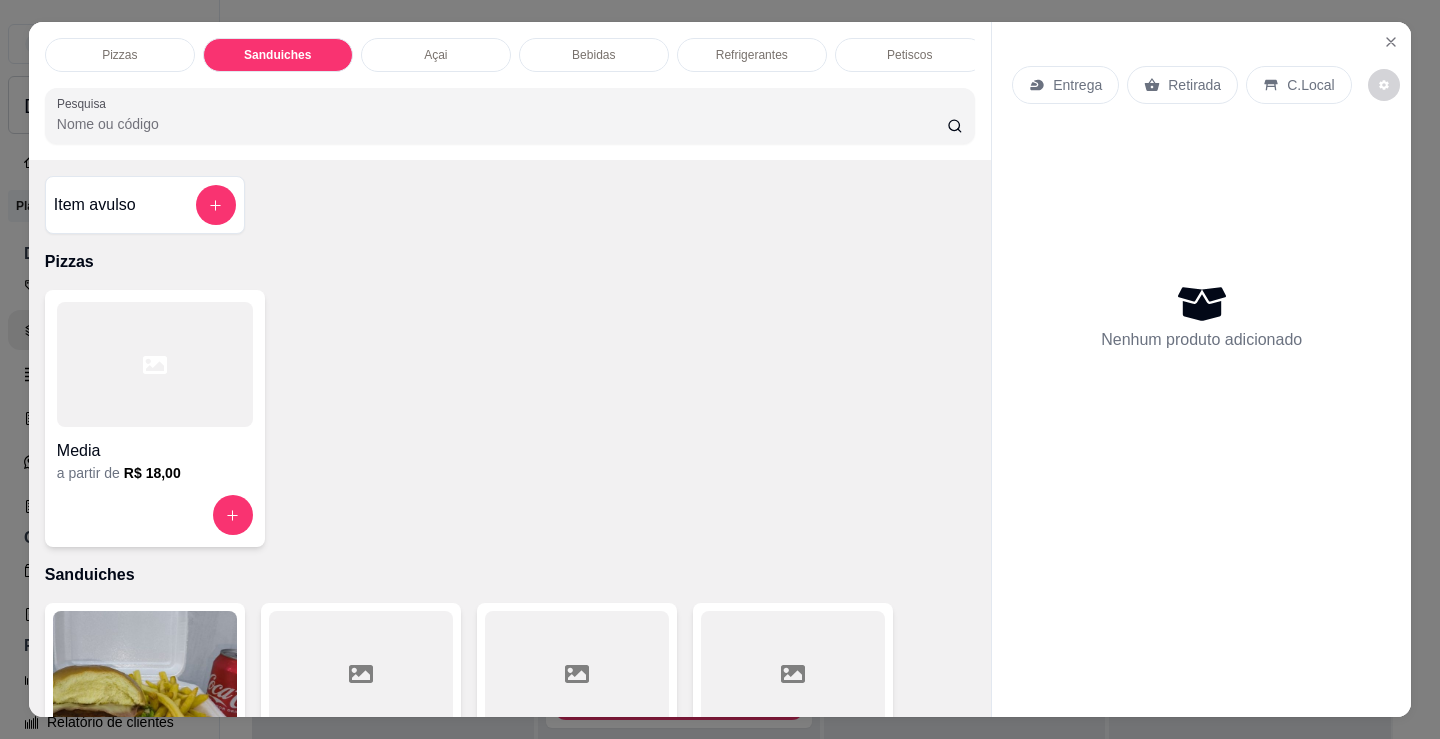 scroll, scrollTop: 403, scrollLeft: 0, axis: vertical 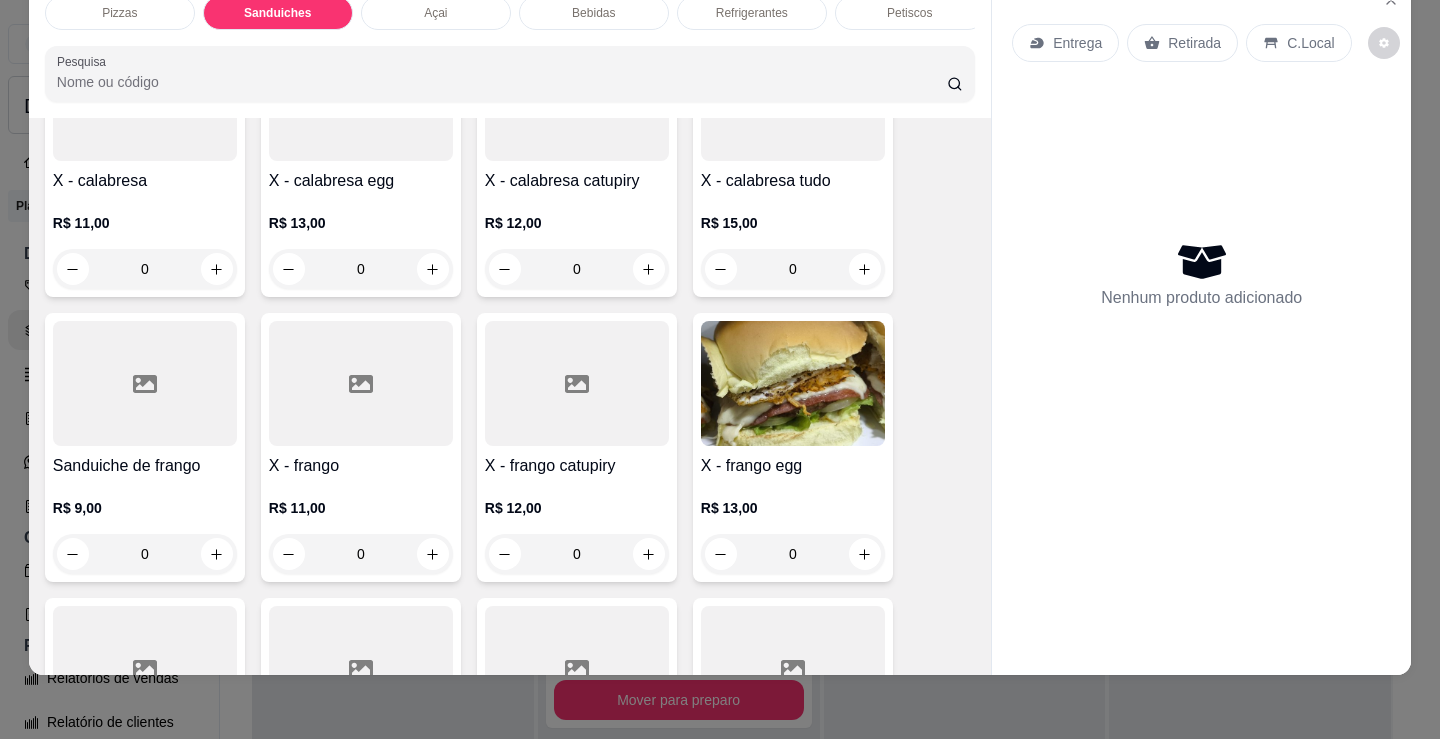 click on "0" at bounding box center [145, 269] 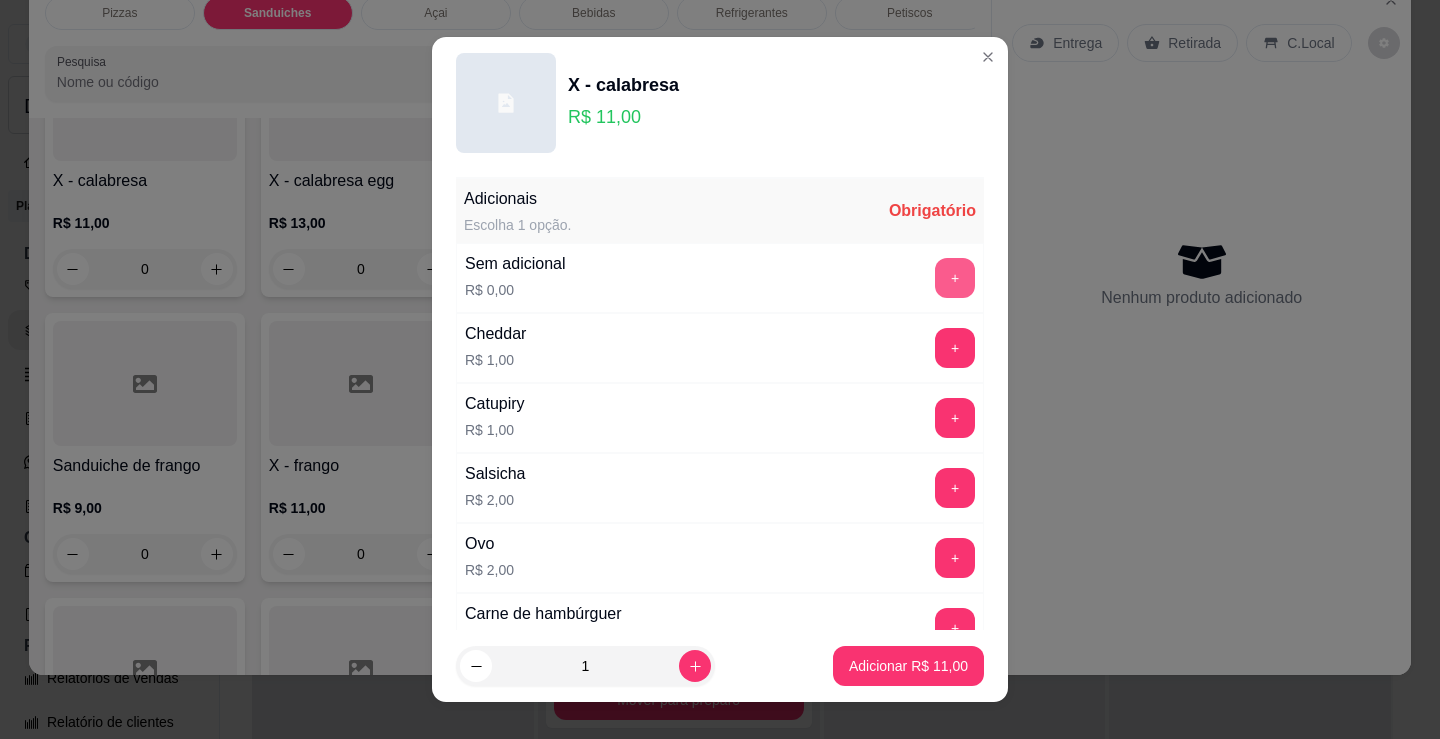 click on "+" at bounding box center [955, 278] 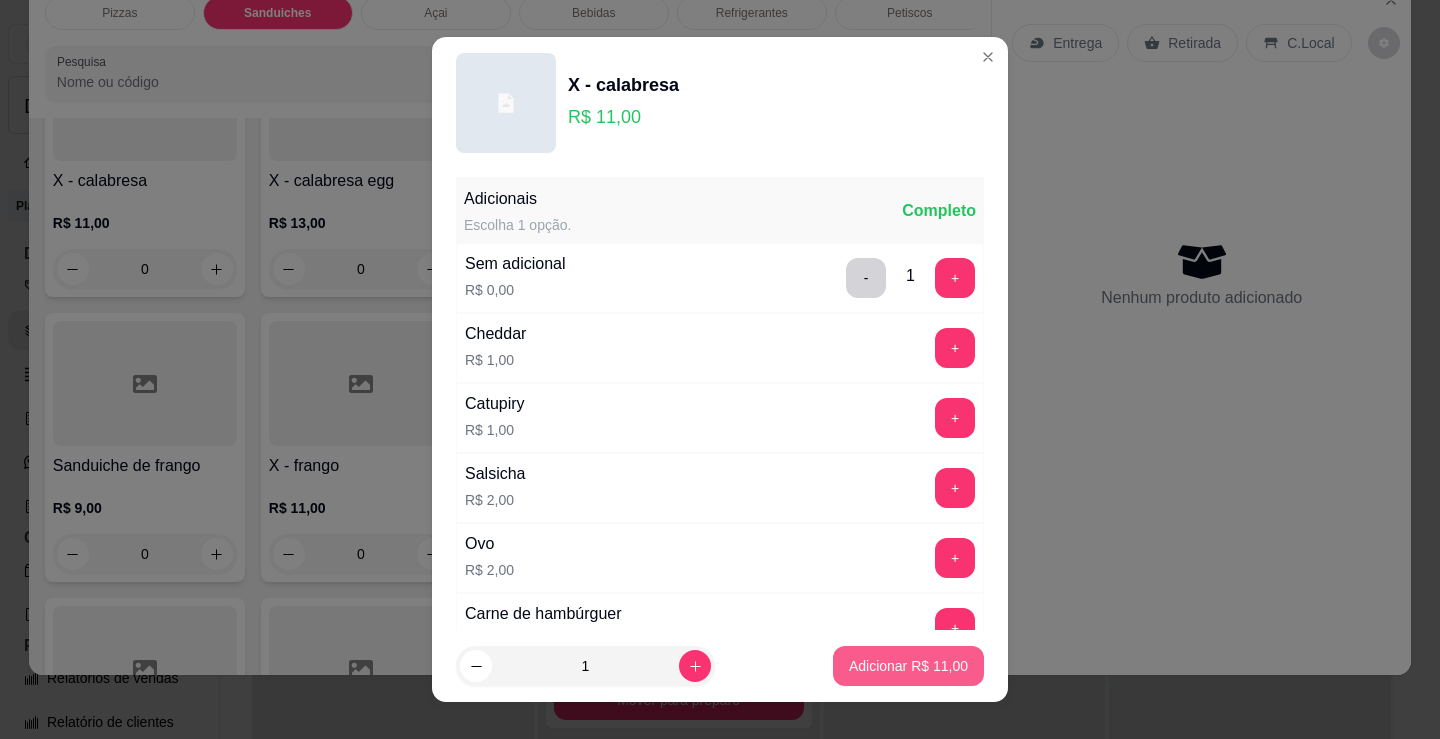 click on "Adicionar   R$ 11,00" at bounding box center [908, 666] 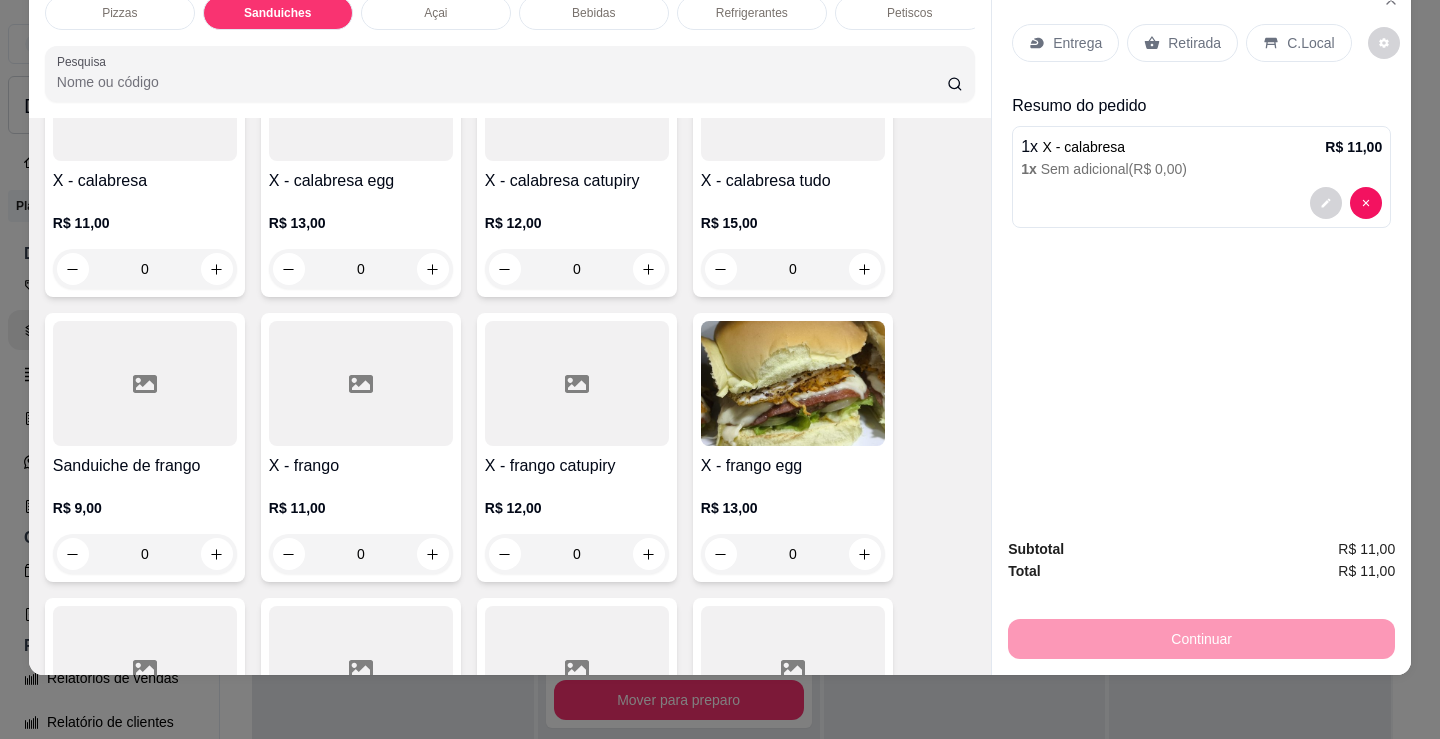 click on "0" at bounding box center [361, 554] 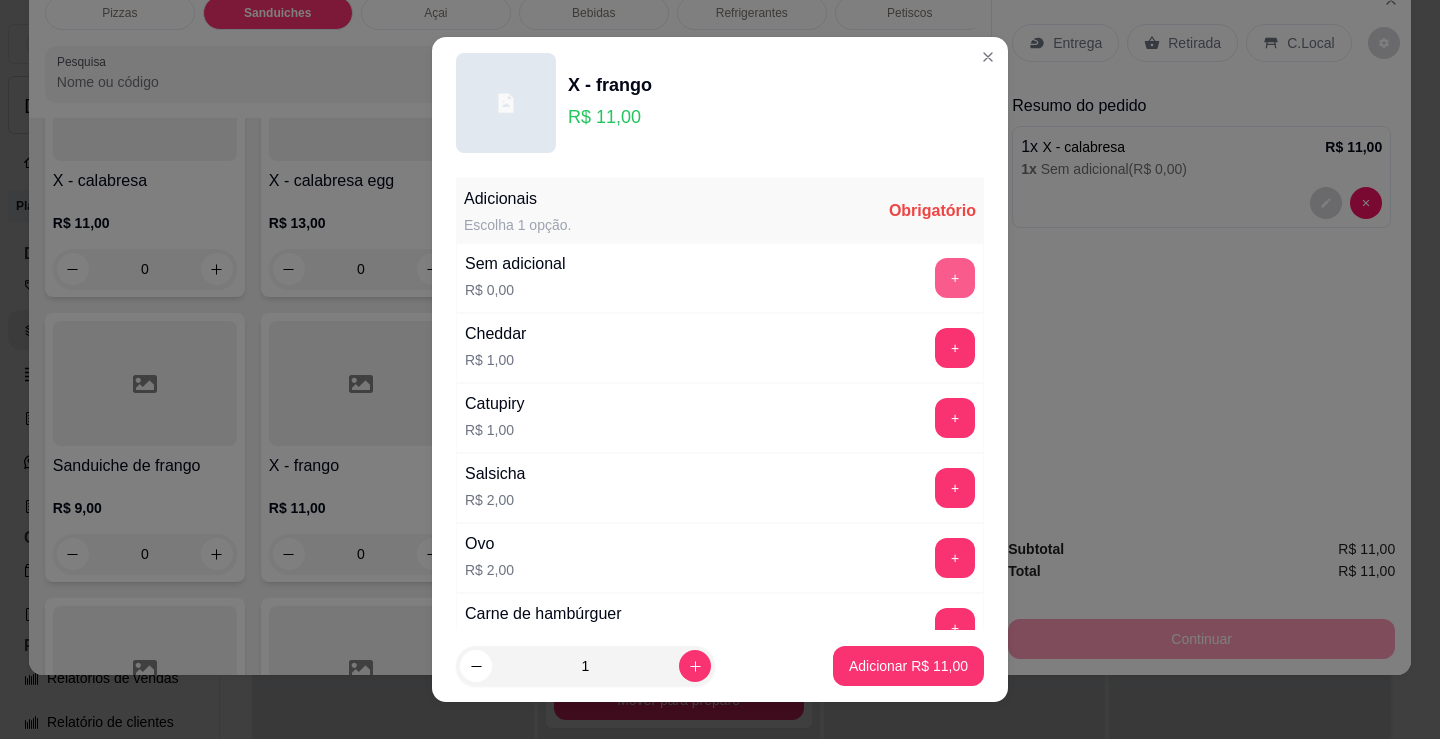 click on "+" at bounding box center (955, 278) 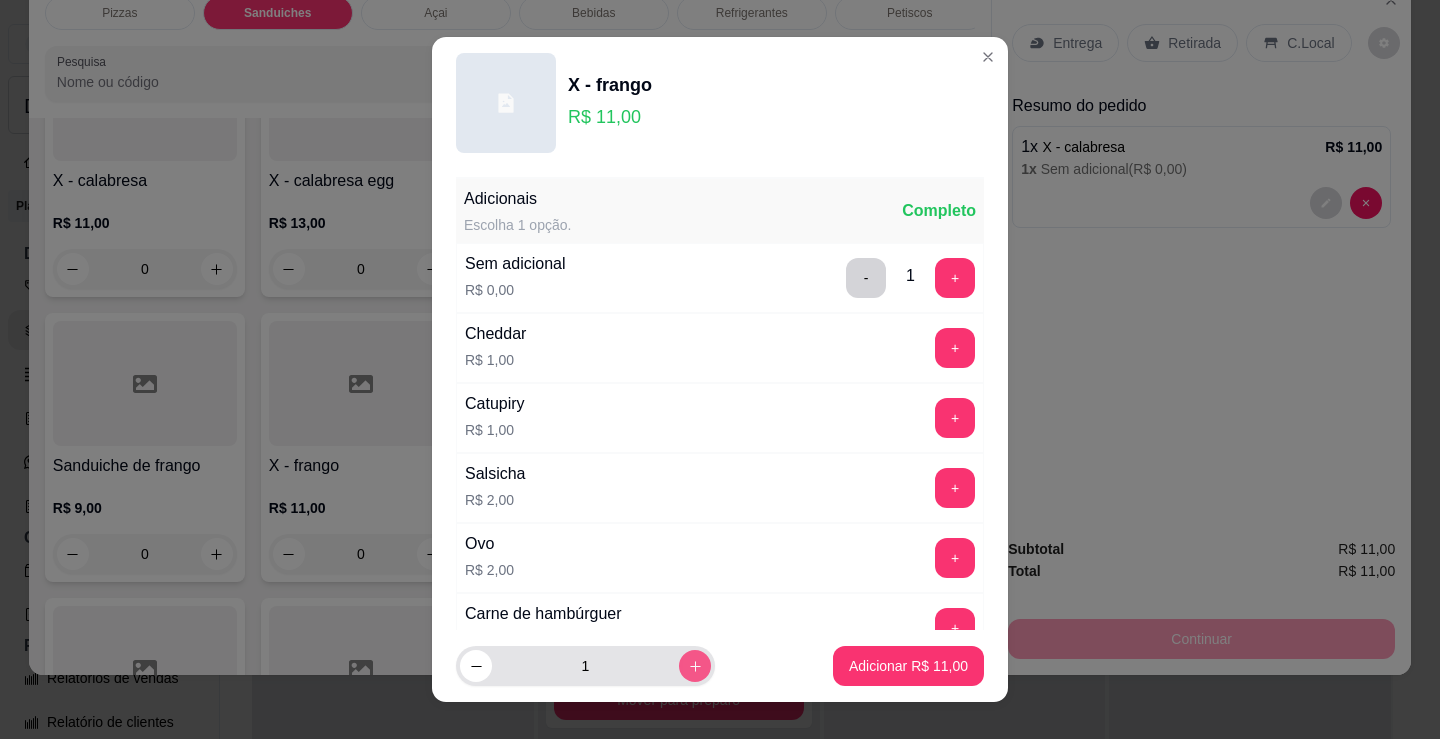 click 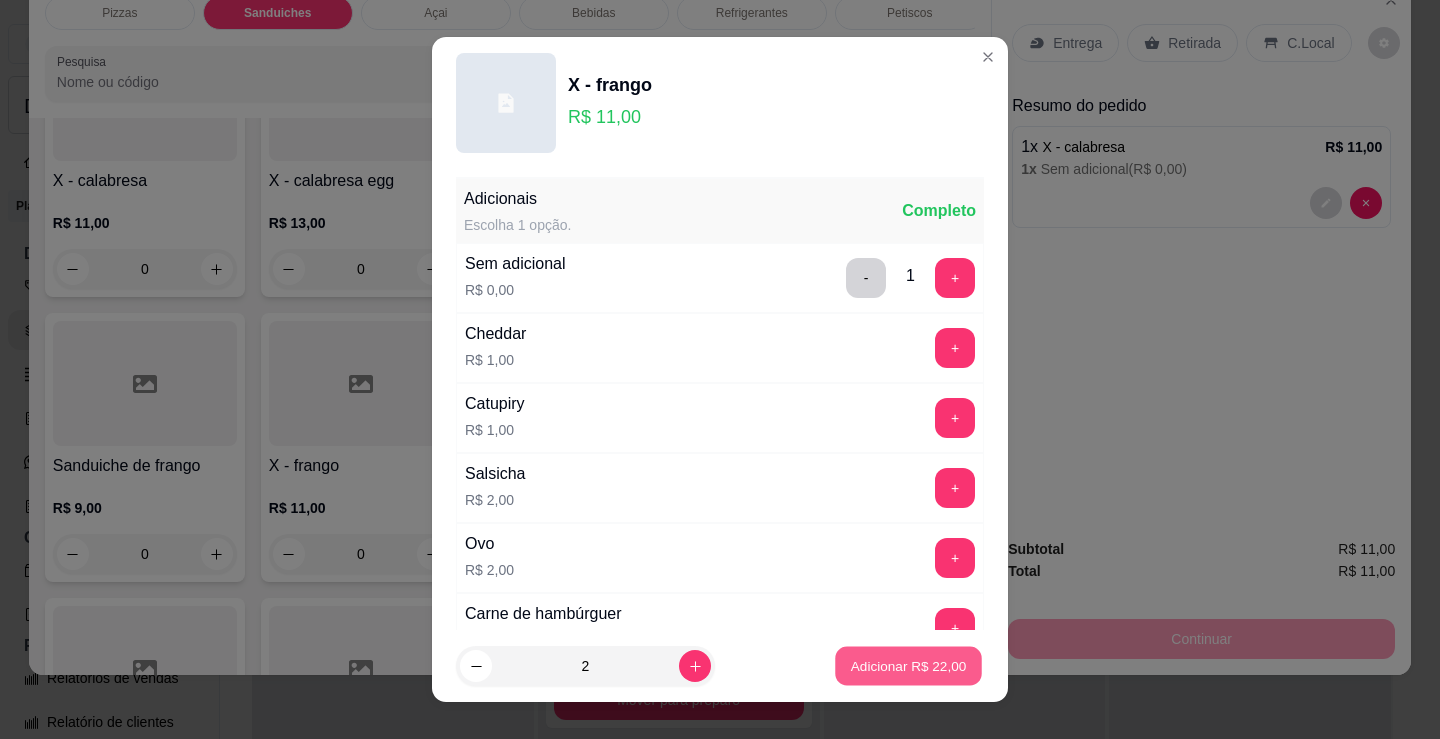 click on "Adicionar   R$ 22,00" at bounding box center [909, 665] 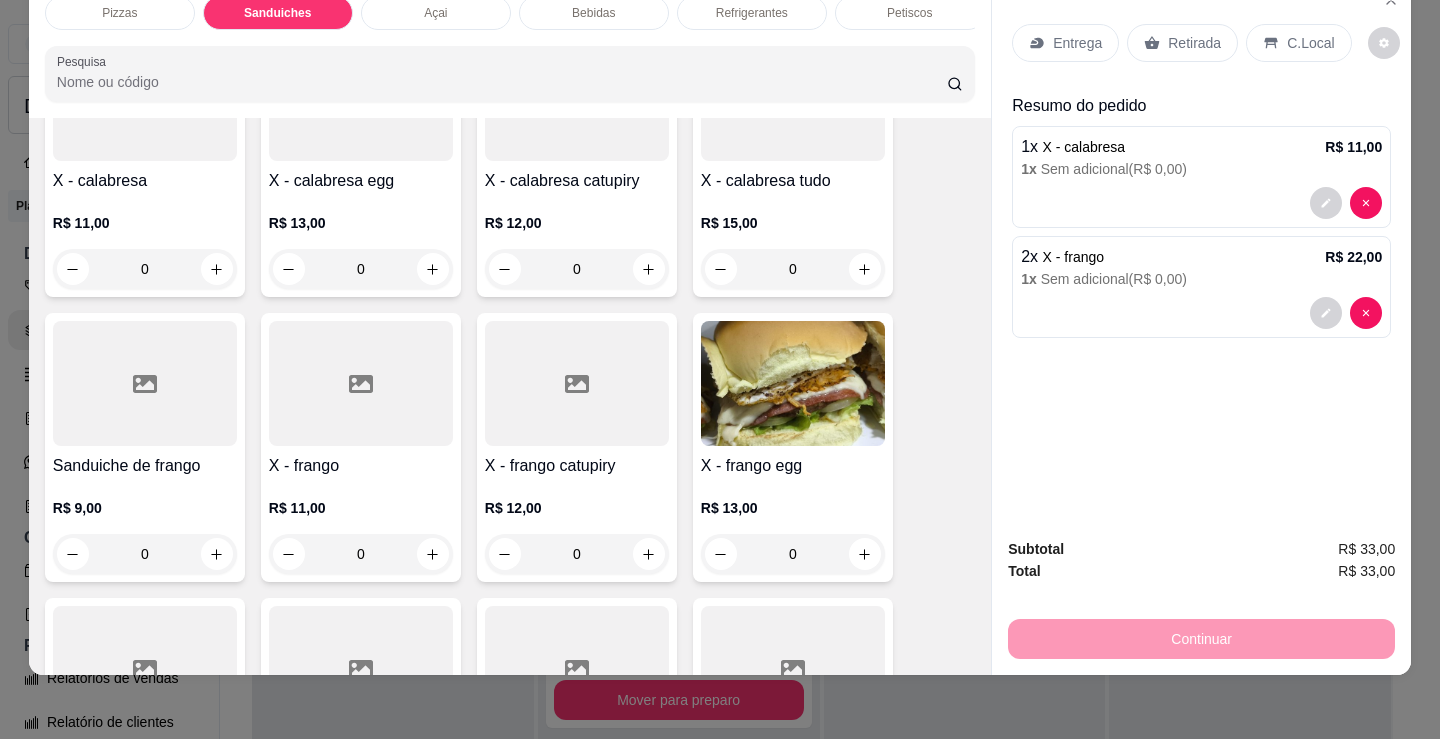 click on "Refrigerantes" at bounding box center (752, 13) 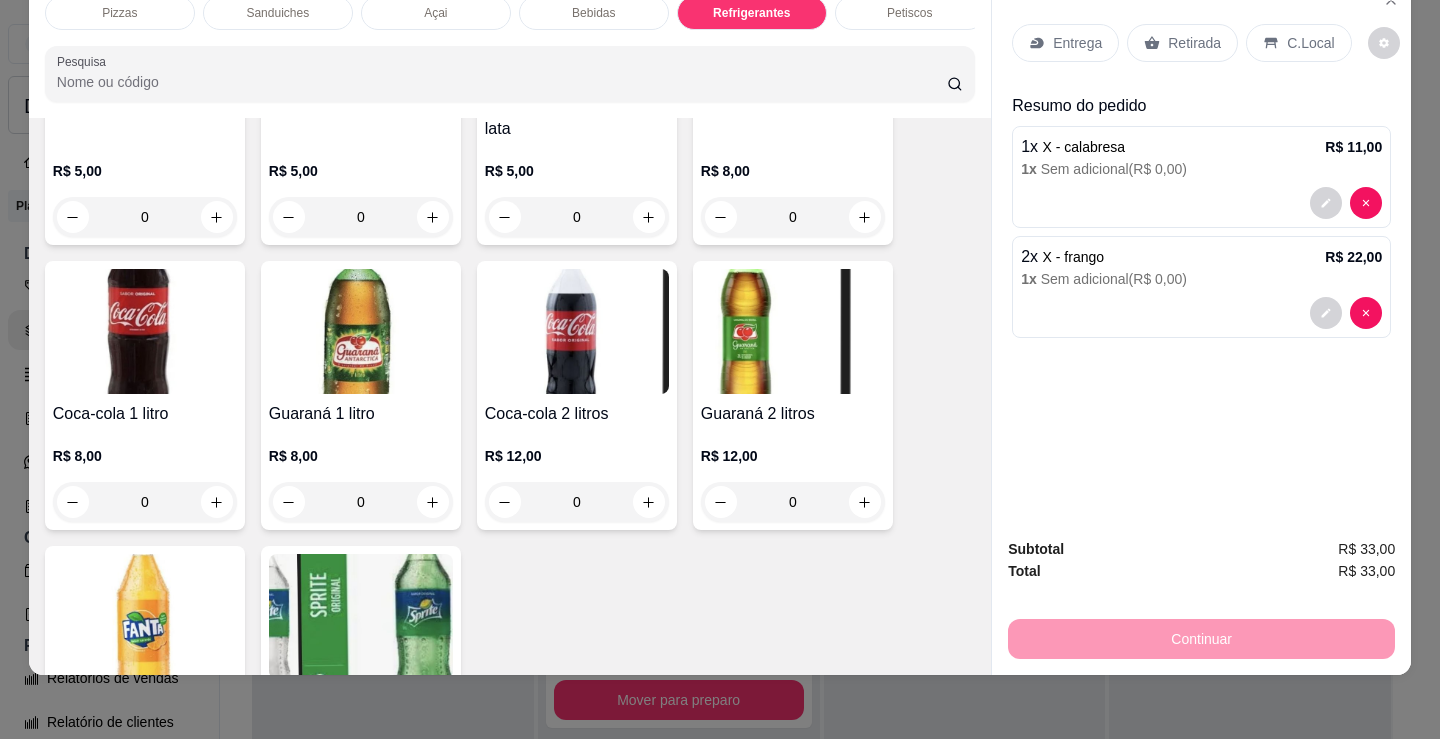 scroll, scrollTop: 6003, scrollLeft: 0, axis: vertical 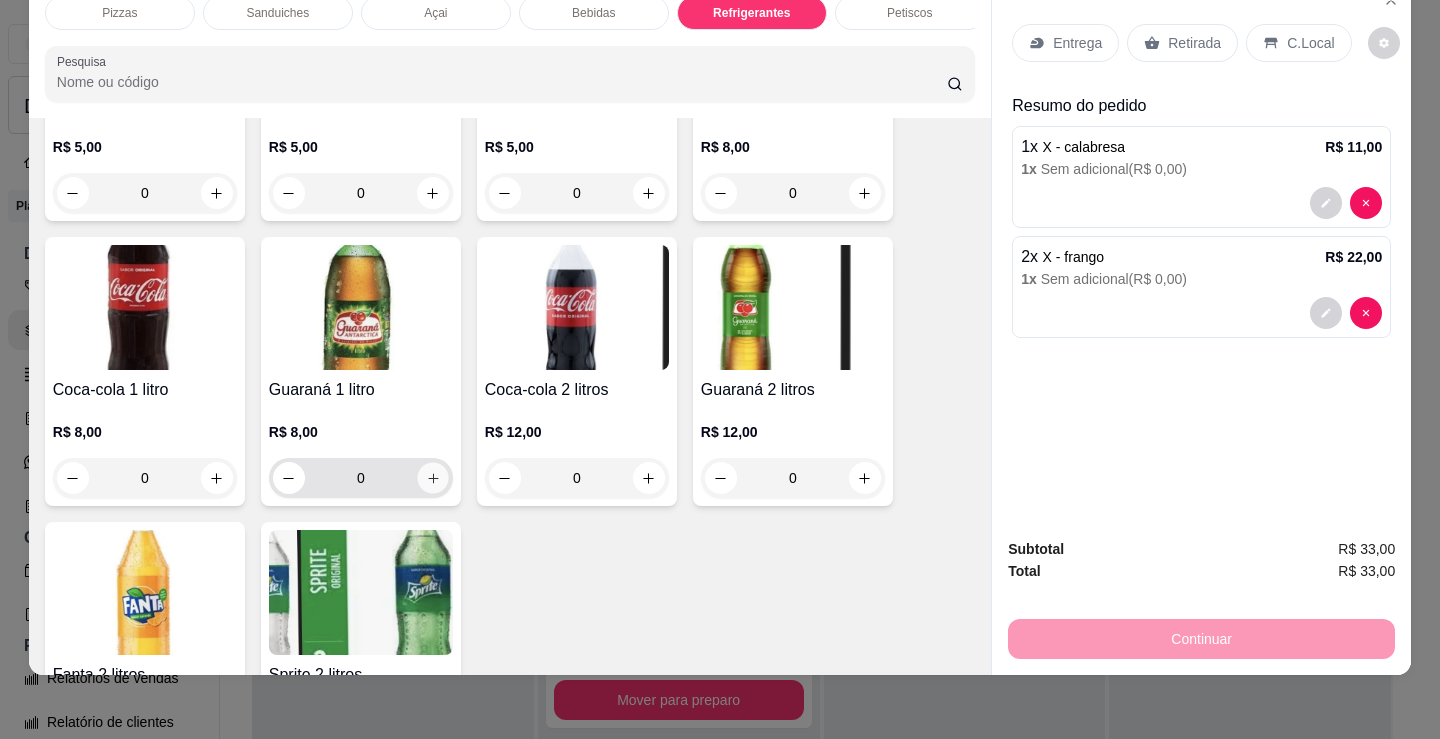 click 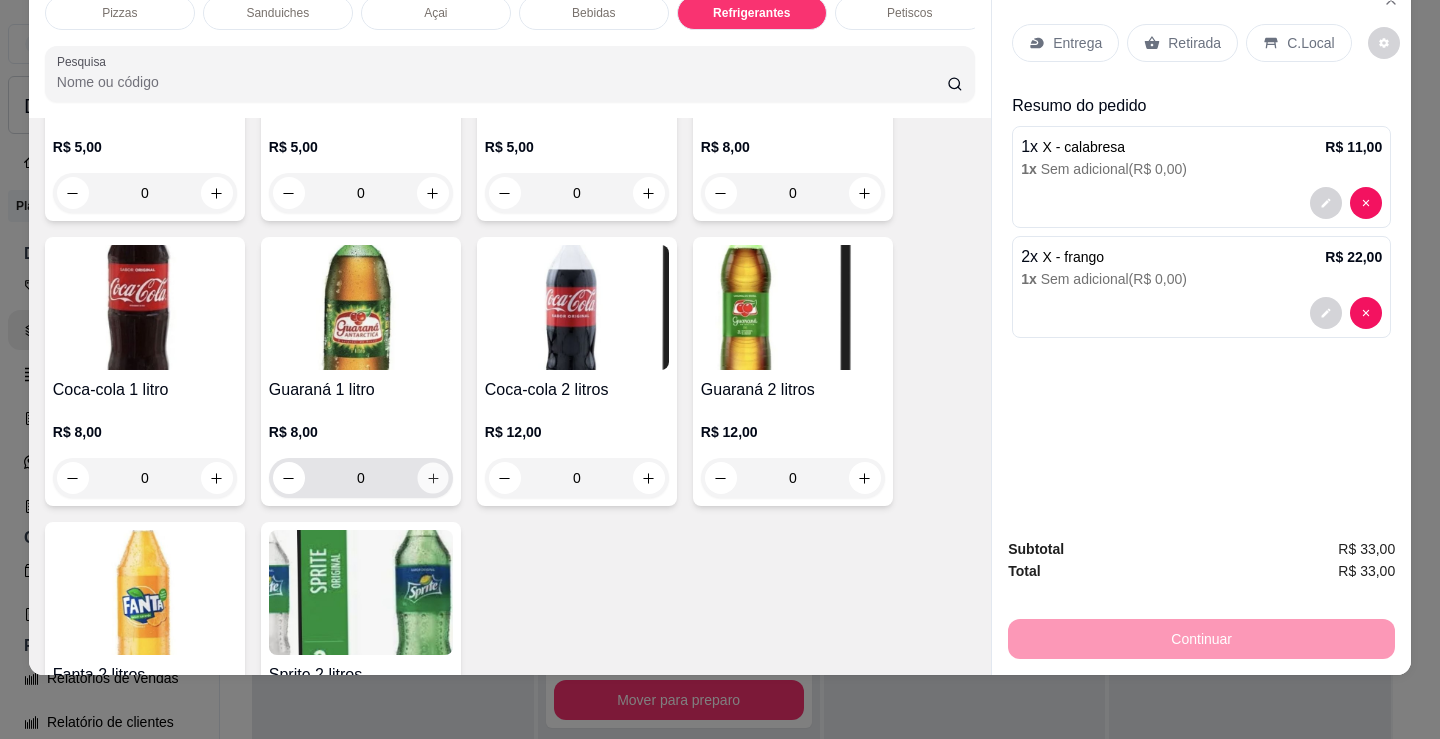 type on "1" 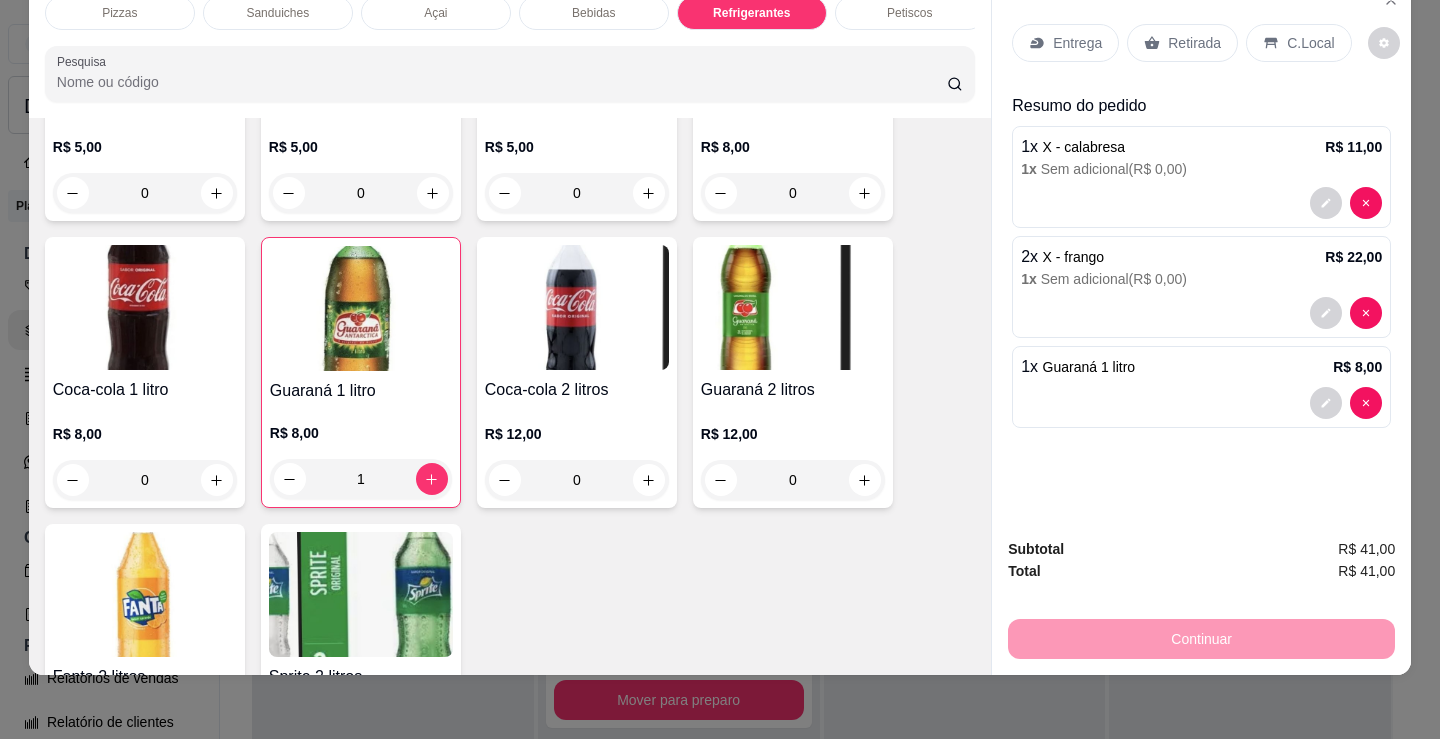 click on "Bebidas" at bounding box center (594, 13) 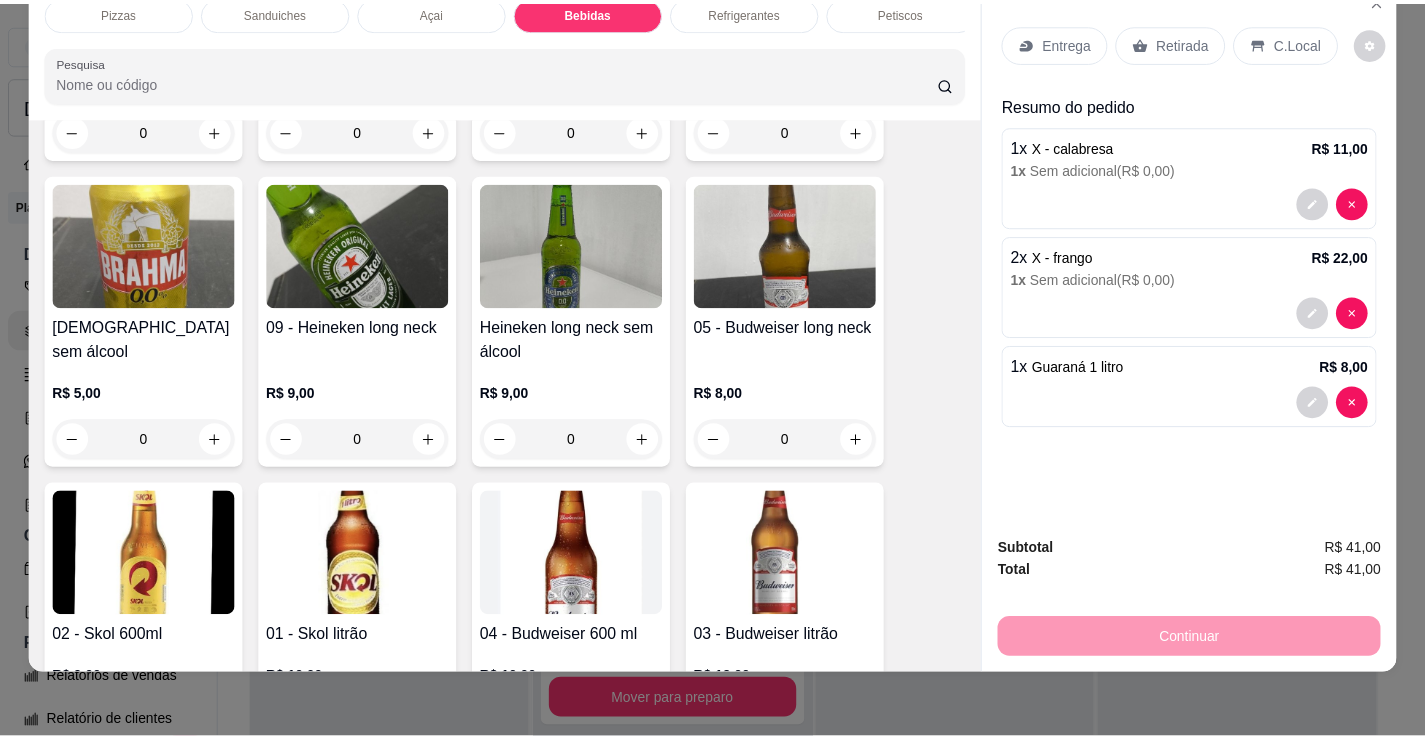 scroll, scrollTop: 2778, scrollLeft: 0, axis: vertical 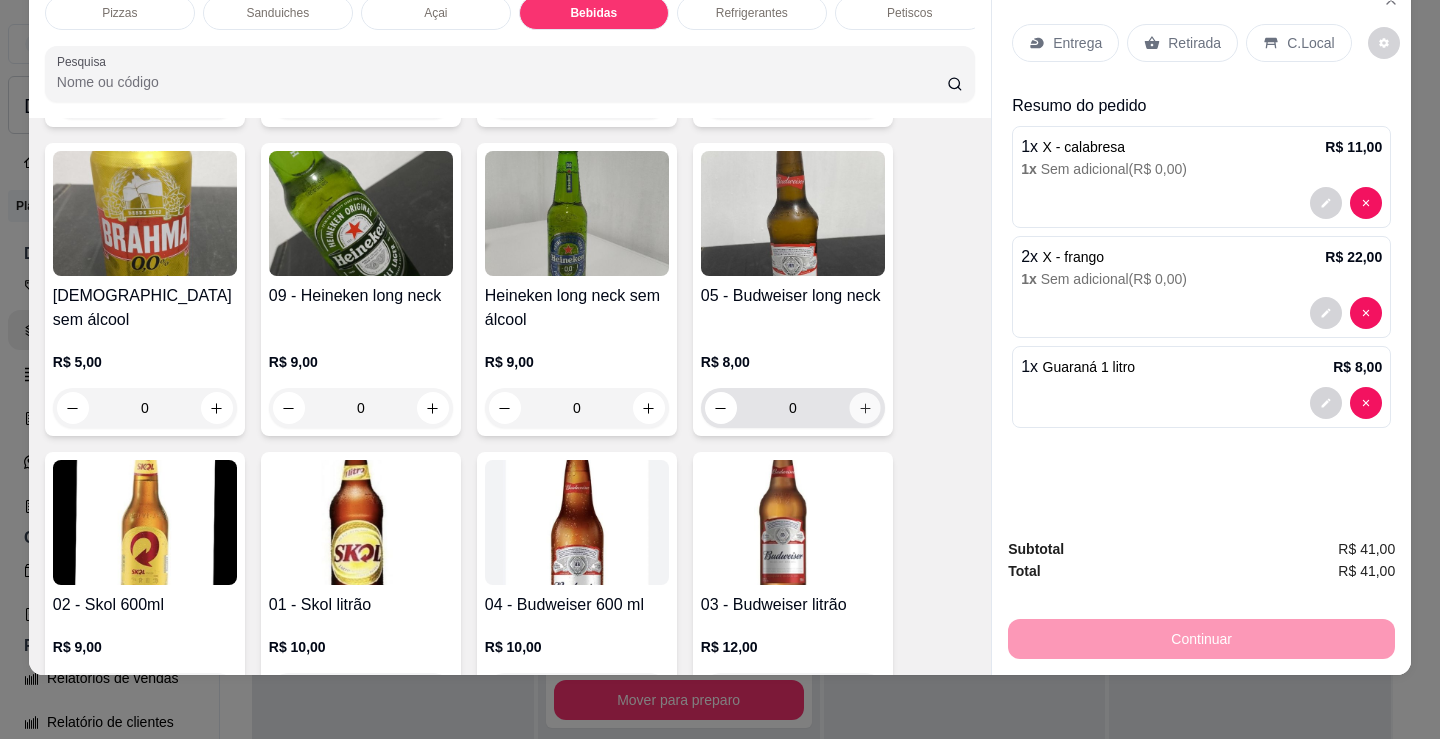 click at bounding box center (864, 408) 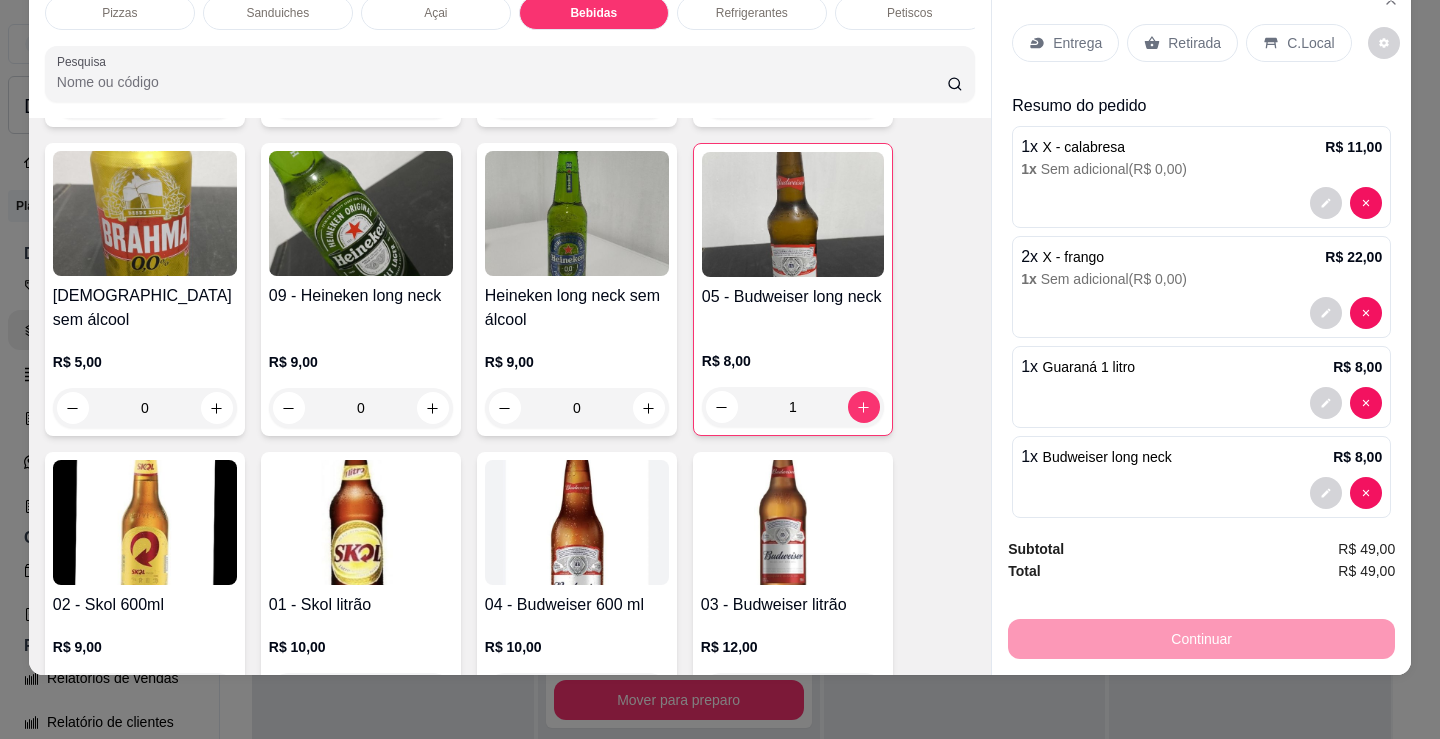 click on "C.Local" at bounding box center [1298, 43] 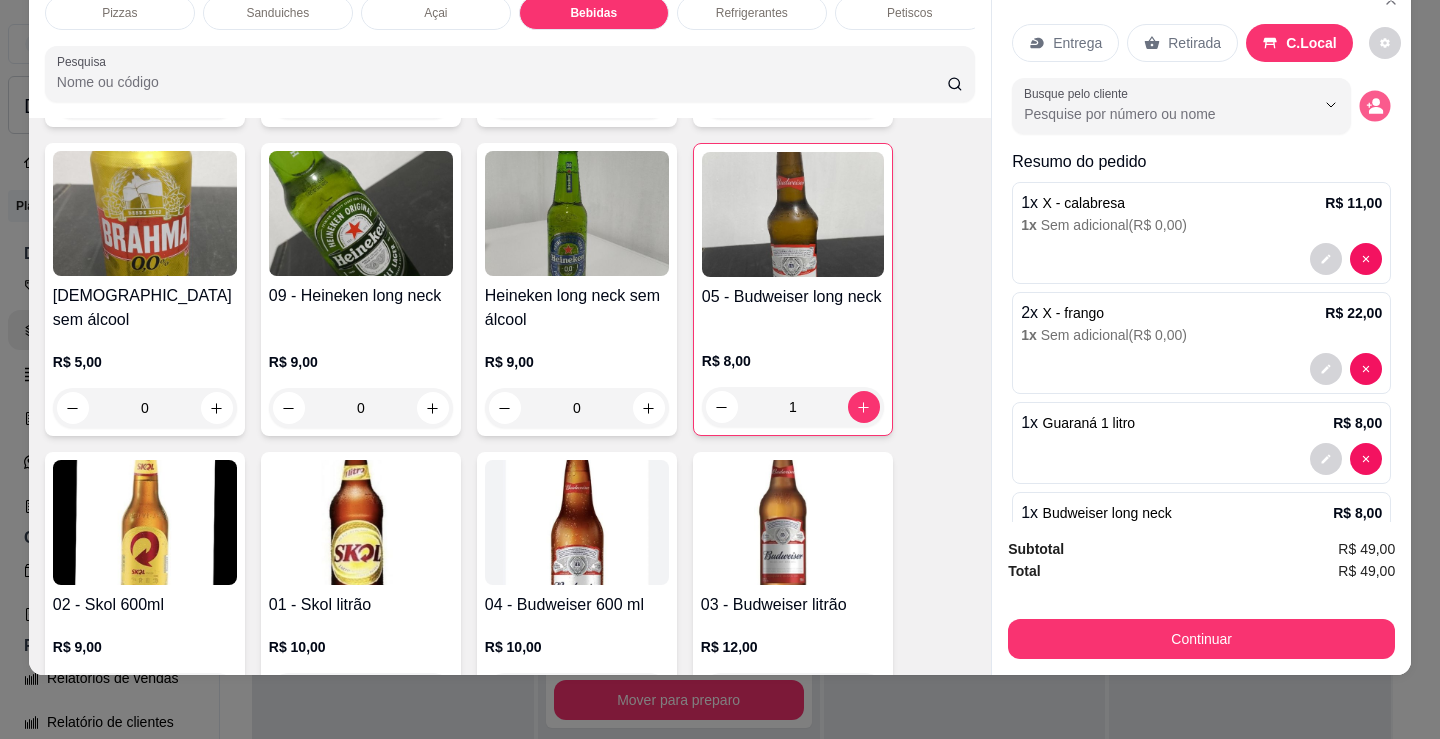 click 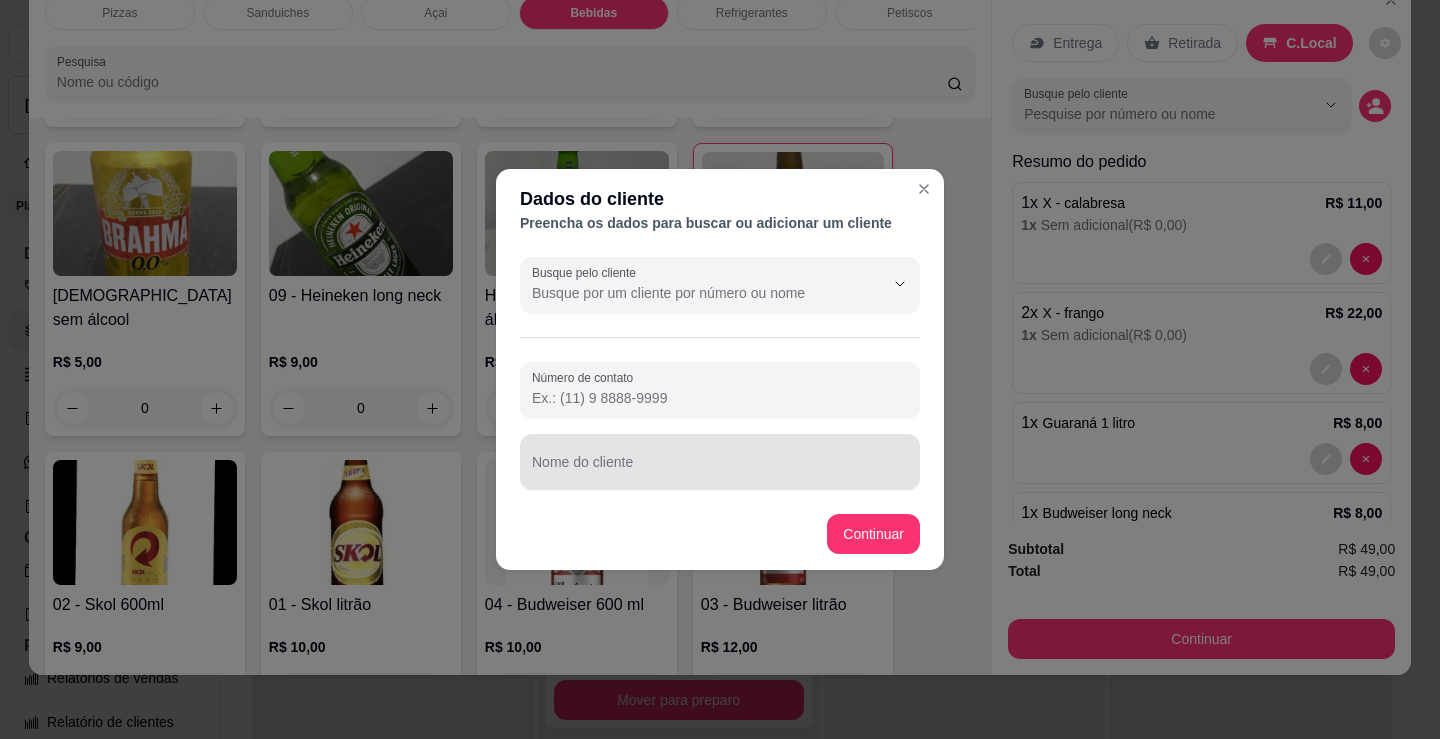 click on "Nome do cliente" at bounding box center (720, 470) 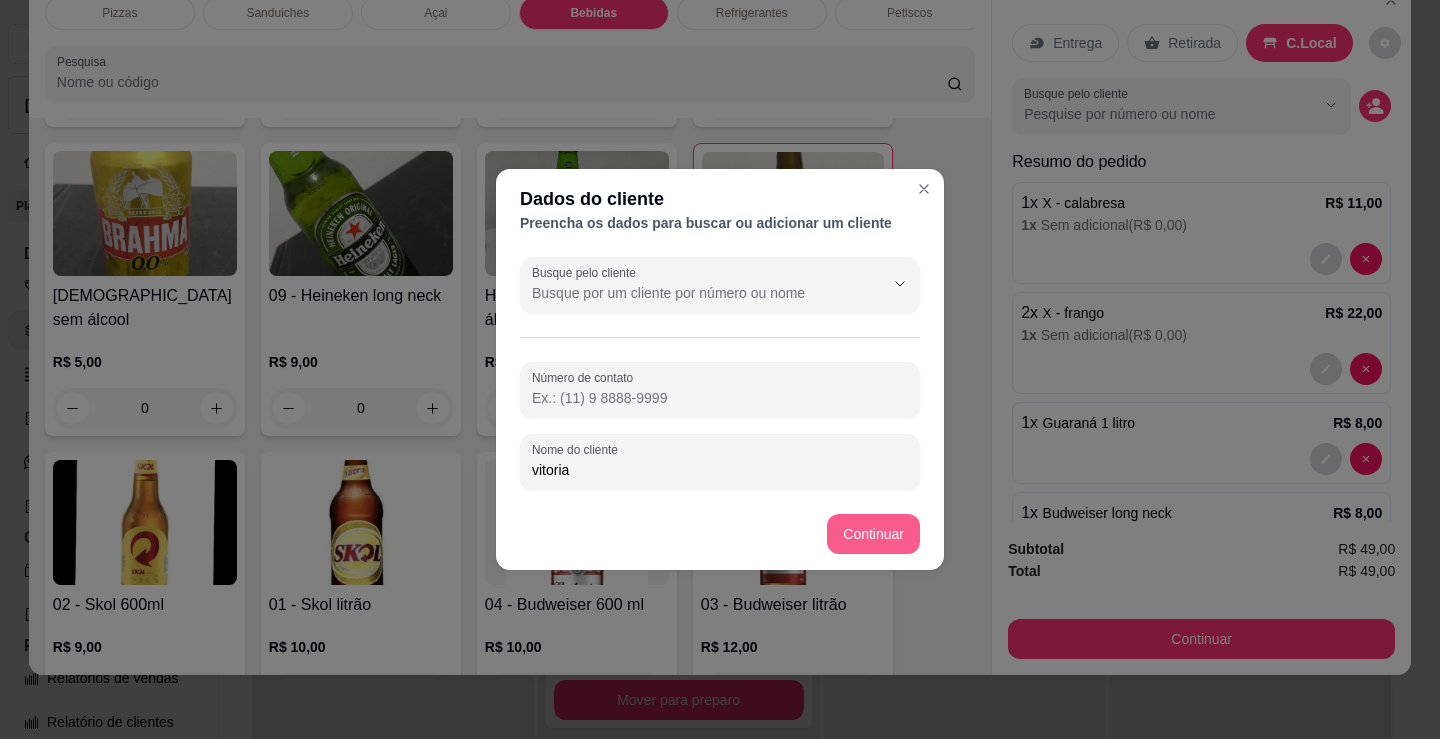 type on "vitoria" 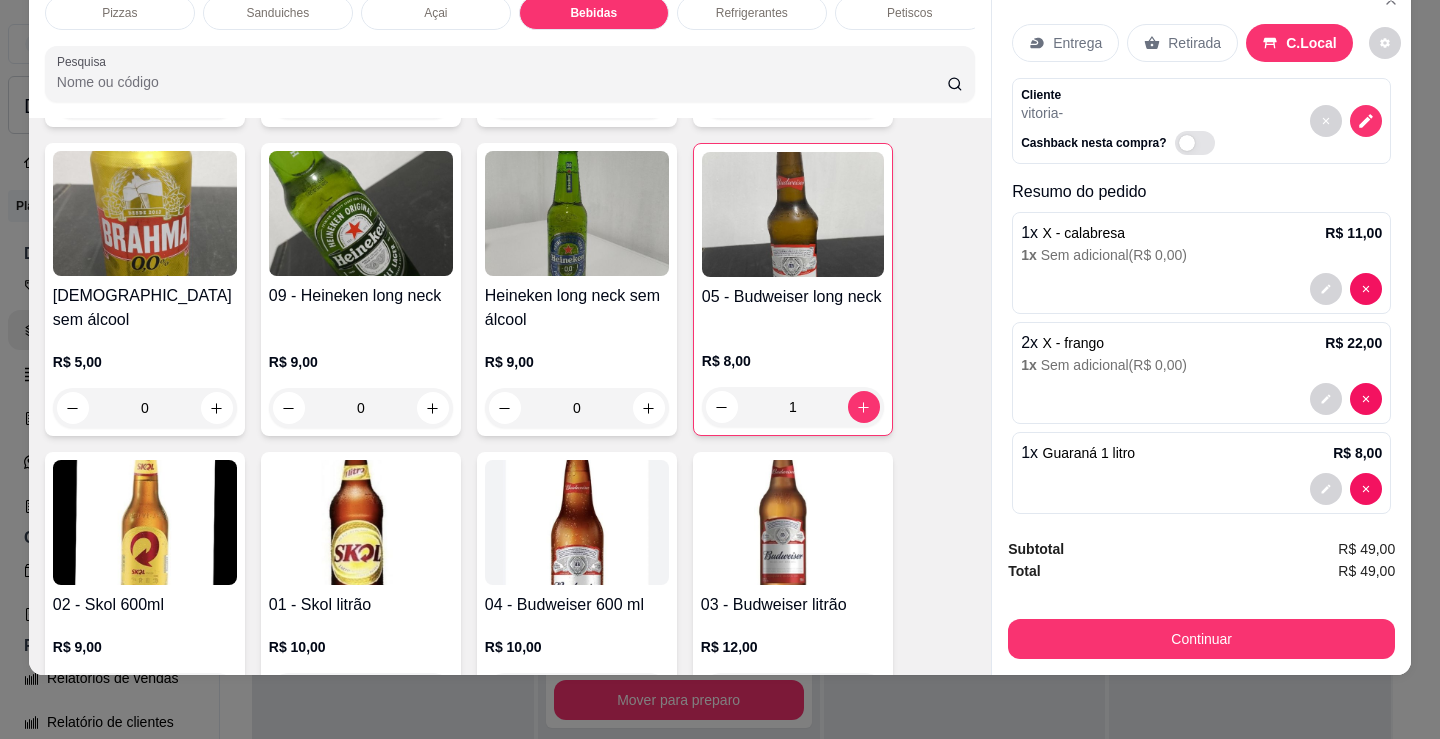 click on "Subtotal R$ 49,00 Total R$ 49,00 Continuar" at bounding box center [1201, 598] 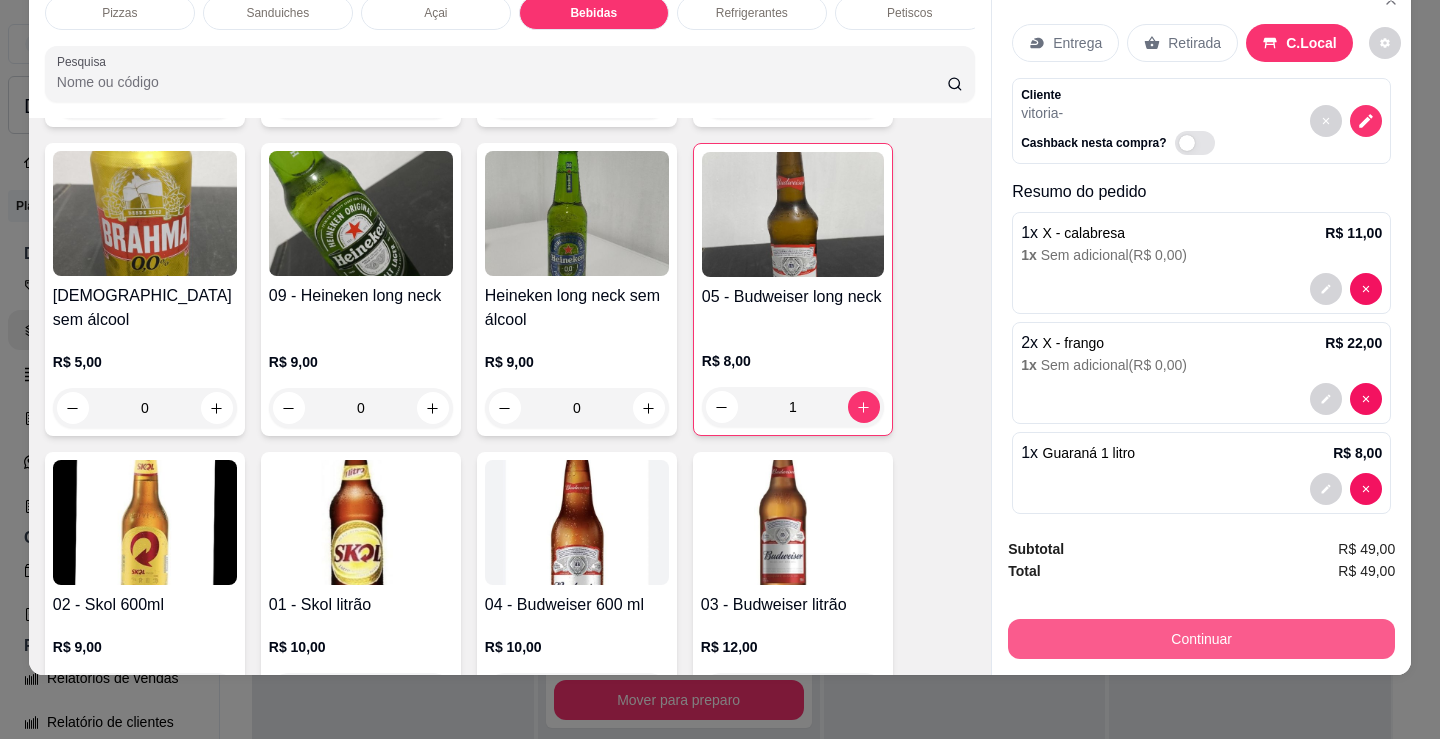 click on "Continuar" at bounding box center (1201, 639) 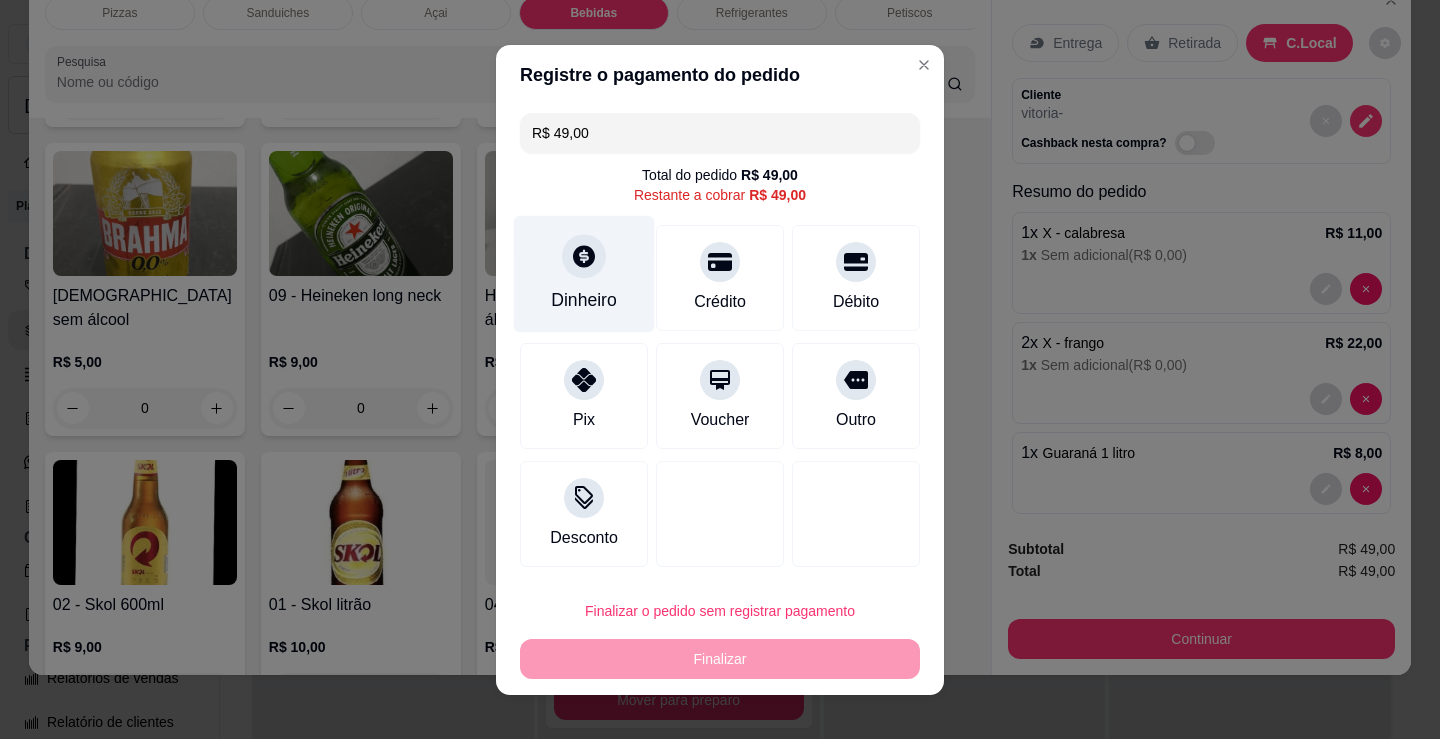 click at bounding box center (584, 256) 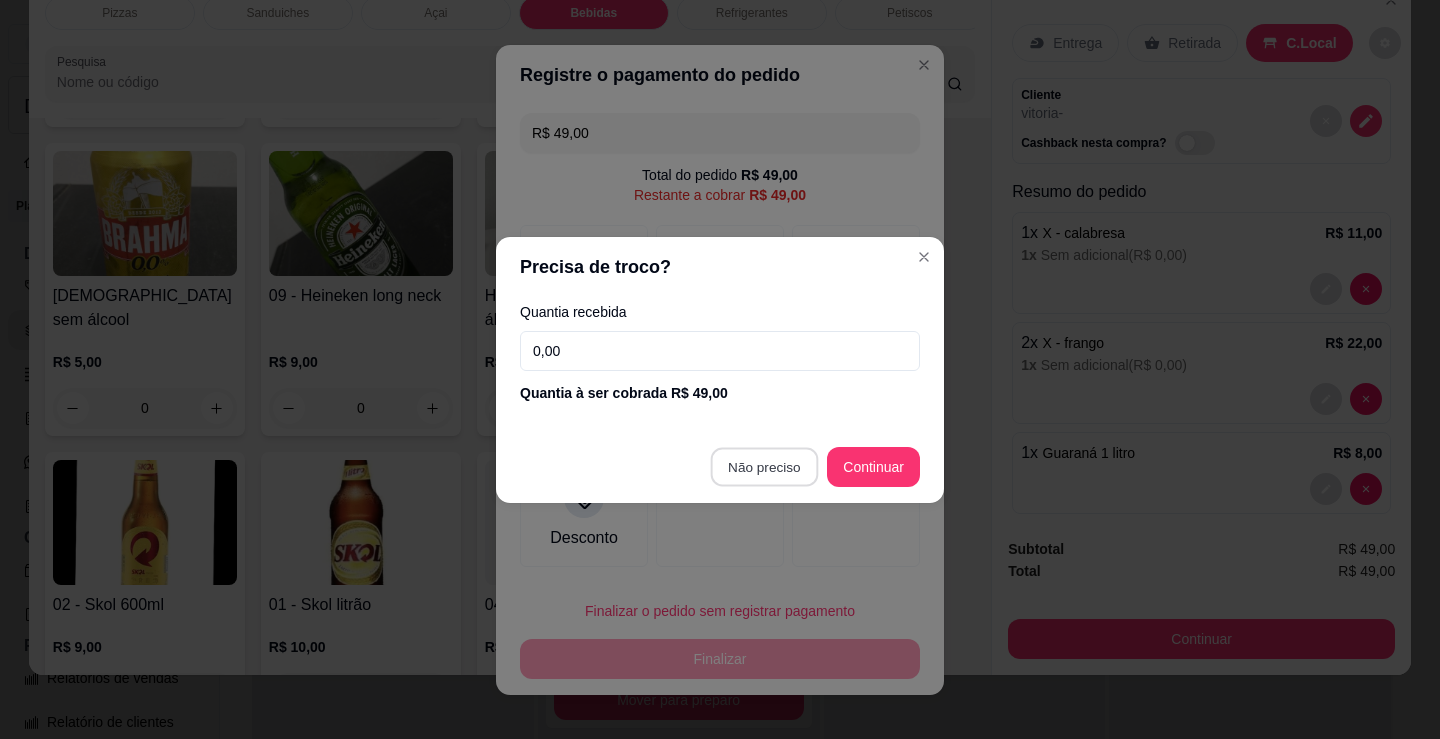 type on "R$ 0,00" 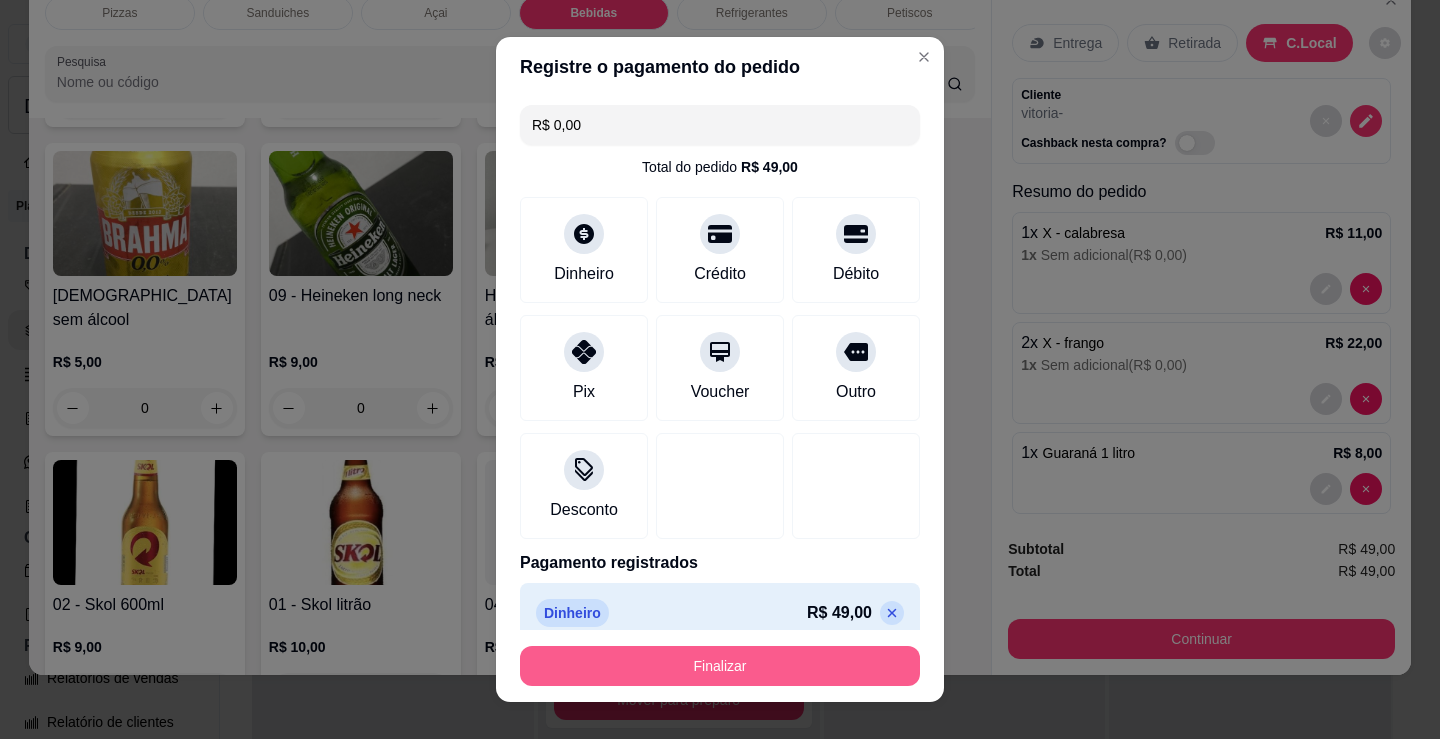 click on "Finalizar" at bounding box center [720, 666] 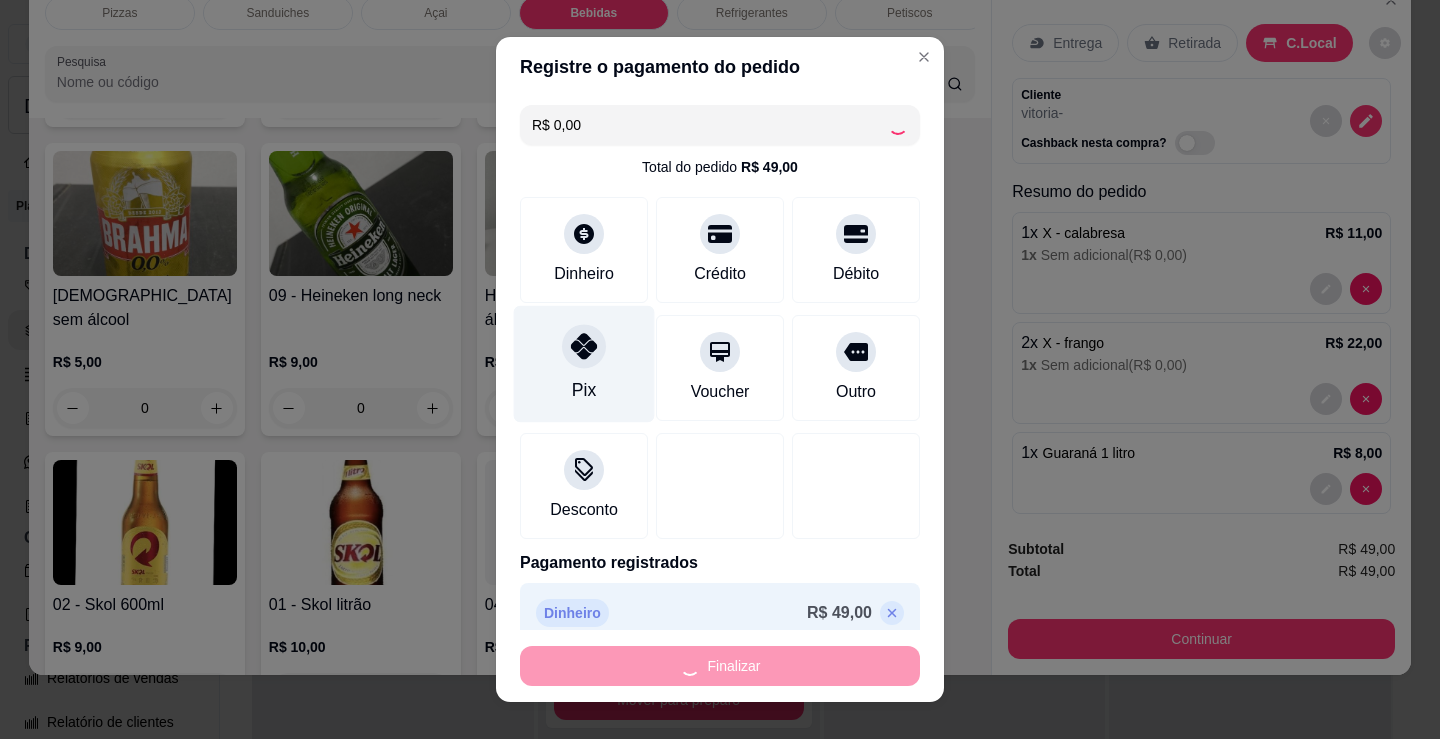 type on "0" 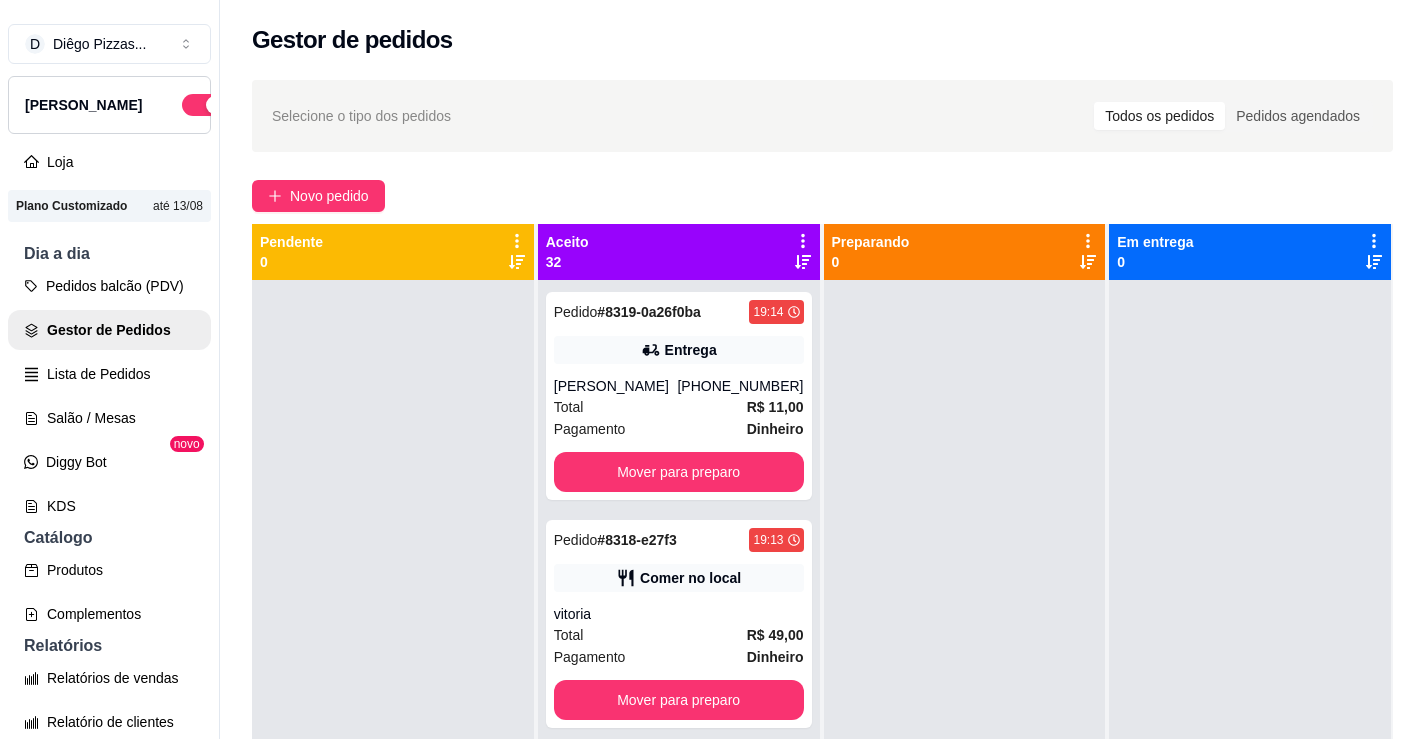 drag, startPoint x: 396, startPoint y: 420, endPoint x: 385, endPoint y: 431, distance: 15.556349 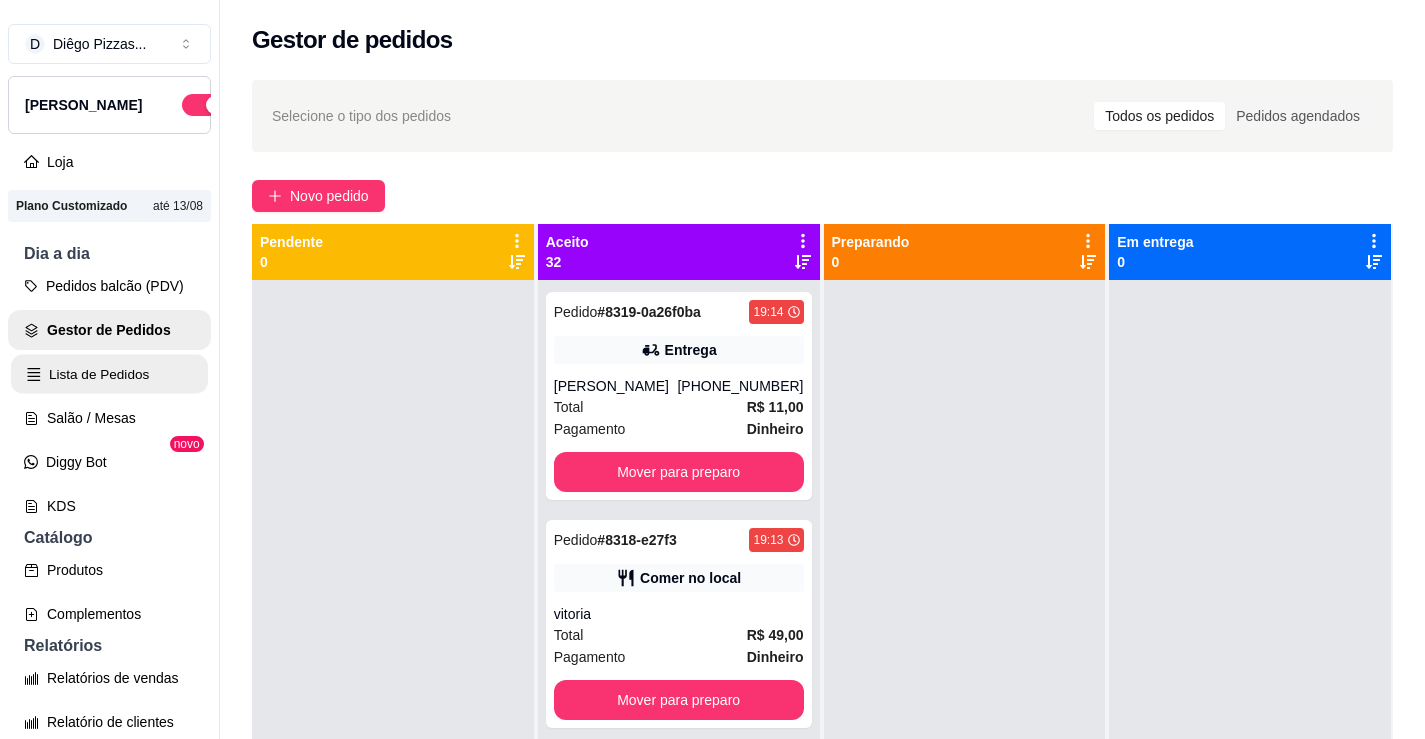 click on "Lista de Pedidos" at bounding box center (109, 374) 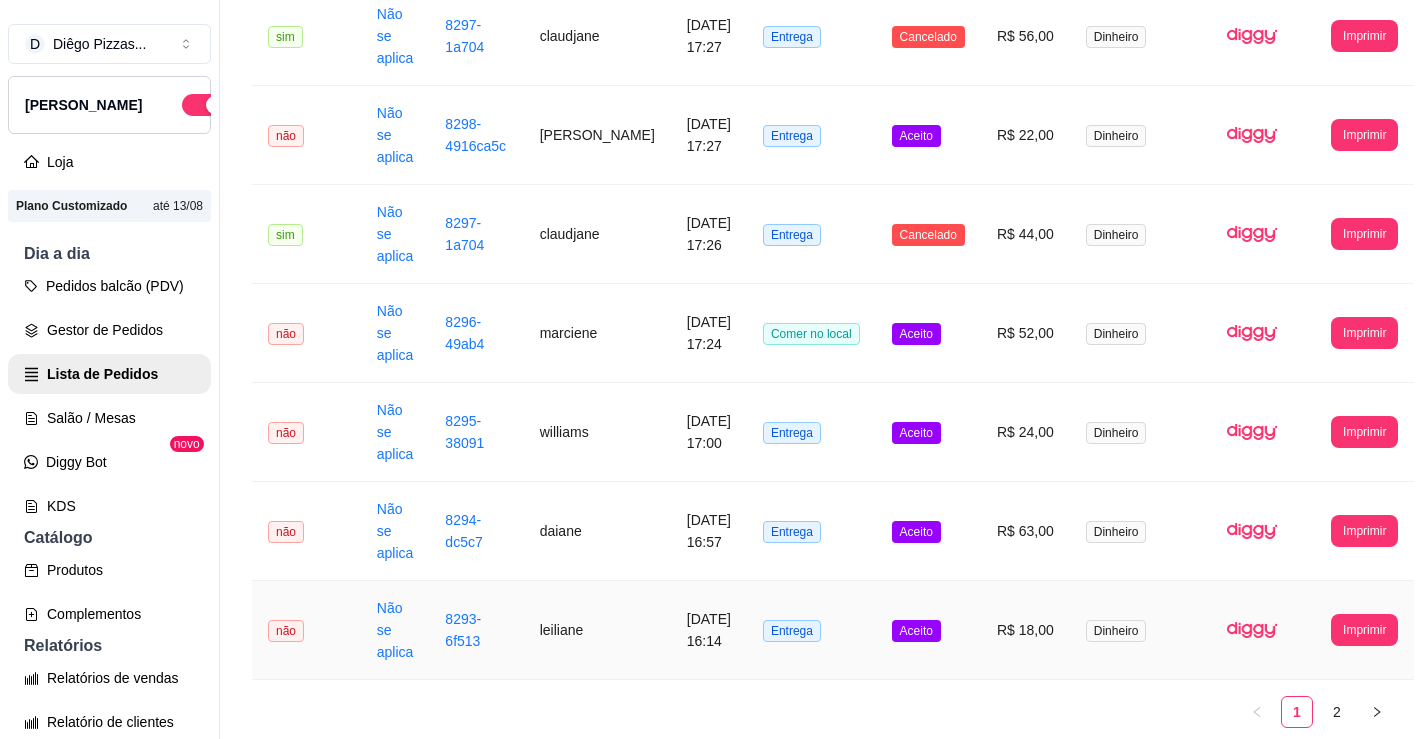 scroll, scrollTop: 2647, scrollLeft: 0, axis: vertical 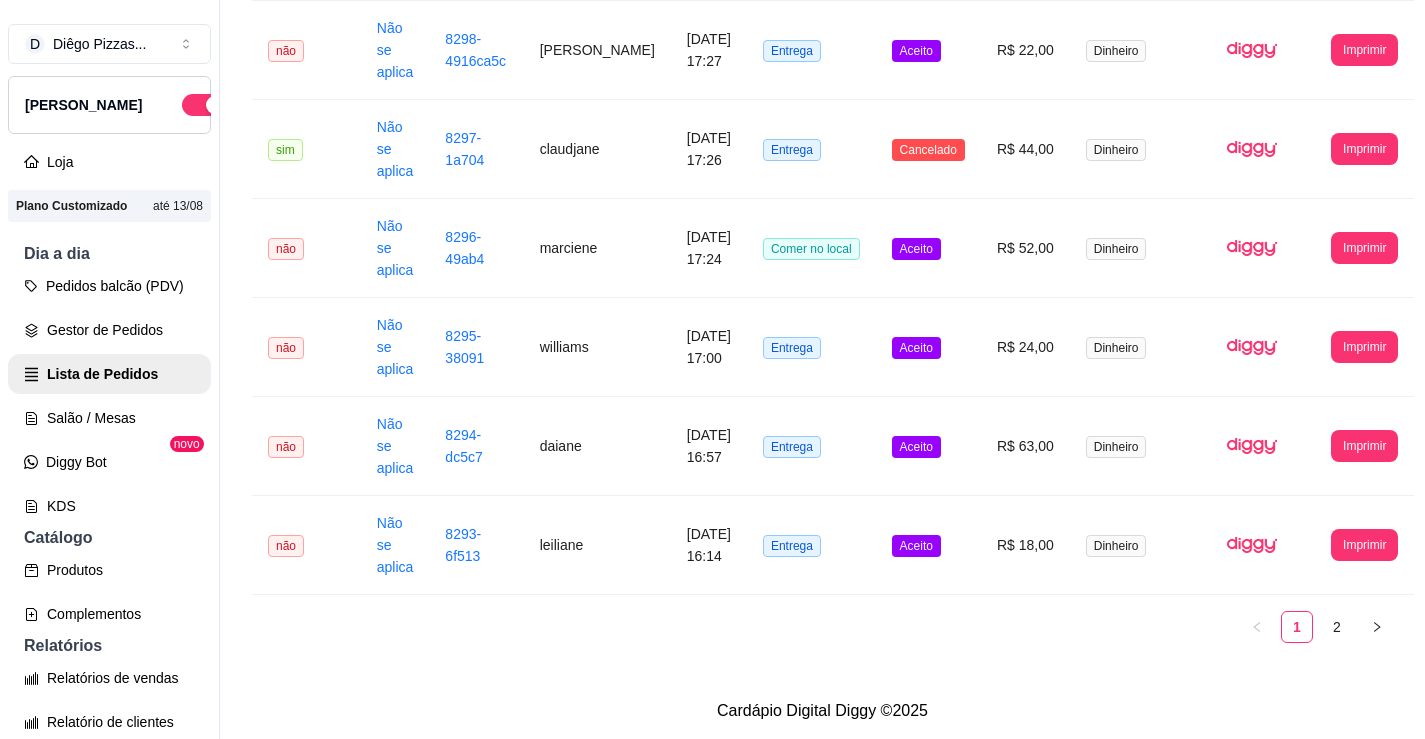 click on "**********" at bounding box center [822, -941] 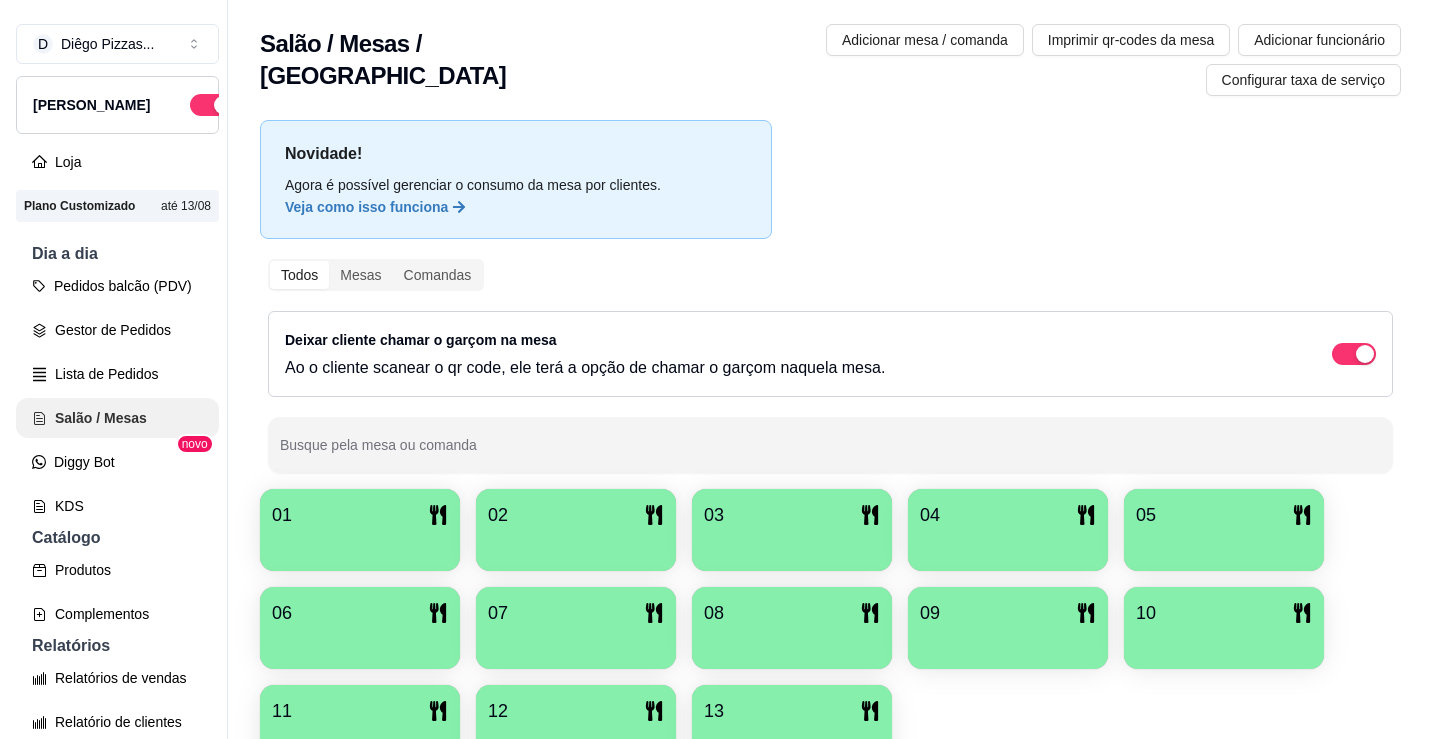 scroll, scrollTop: 0, scrollLeft: 0, axis: both 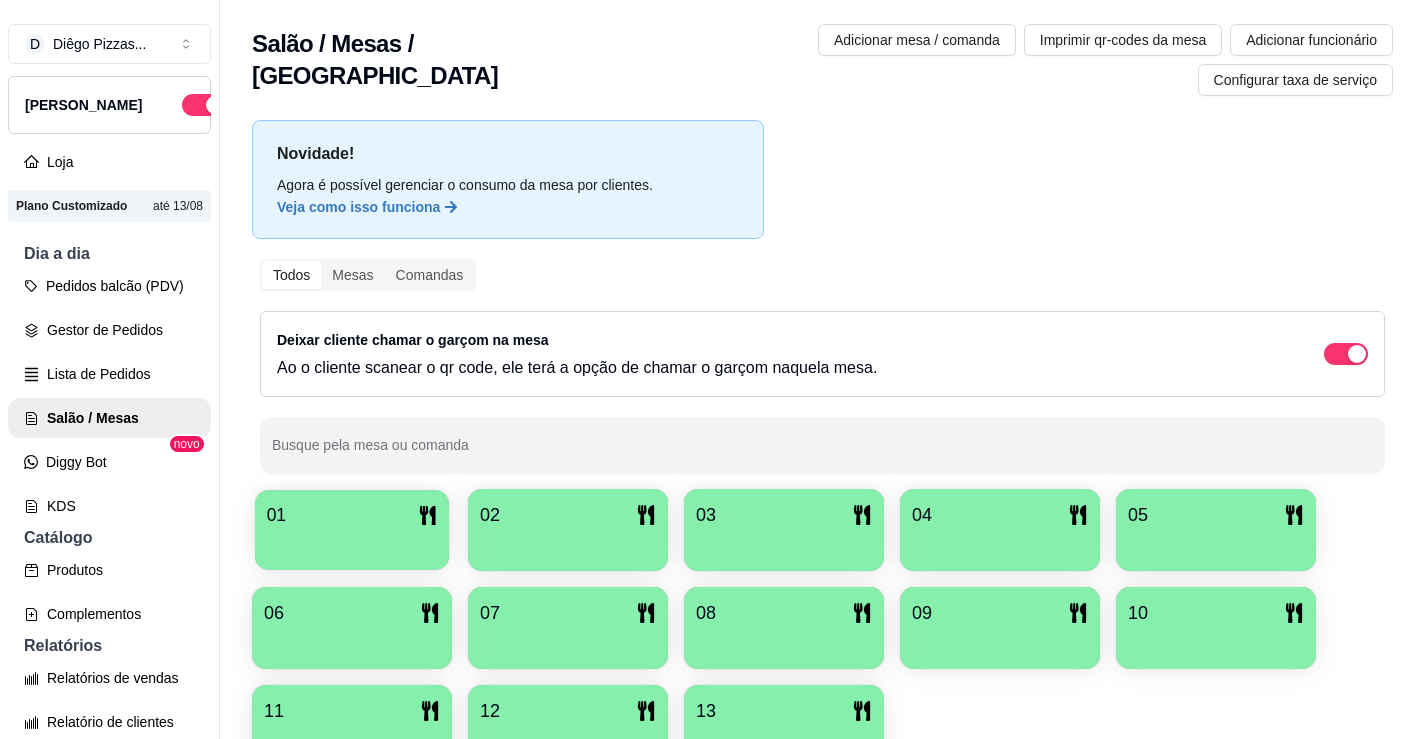 click on "01" at bounding box center (352, 515) 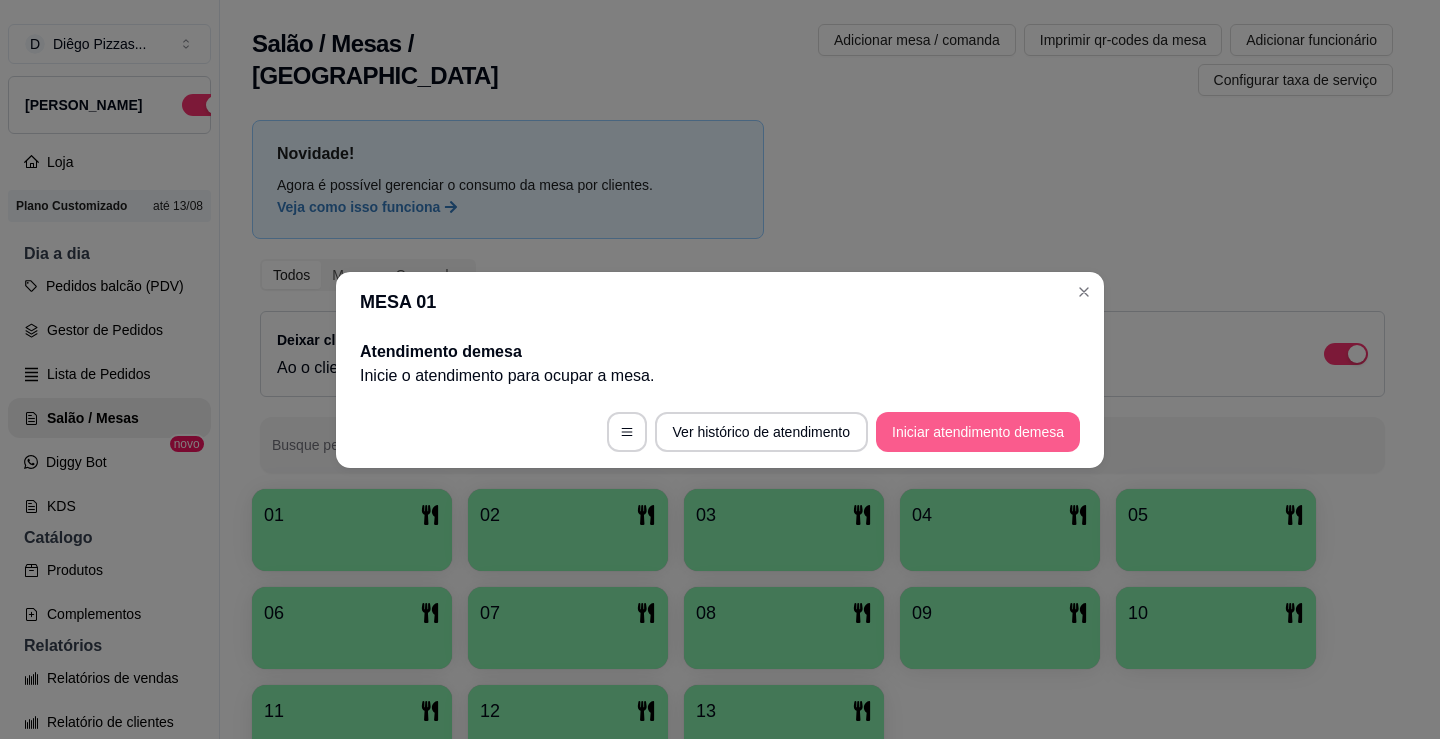 click on "Iniciar atendimento de  mesa" at bounding box center [978, 432] 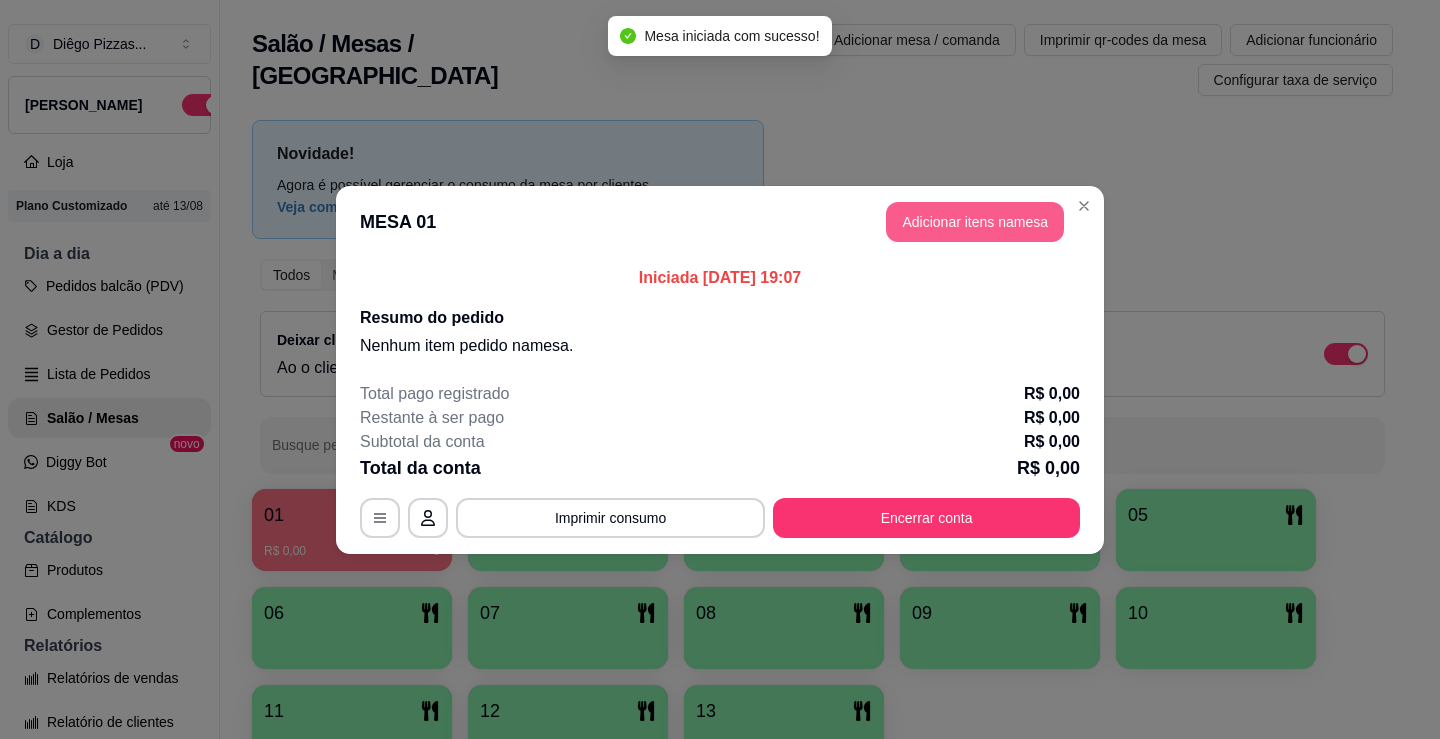 click on "Adicionar itens na  mesa" at bounding box center (975, 222) 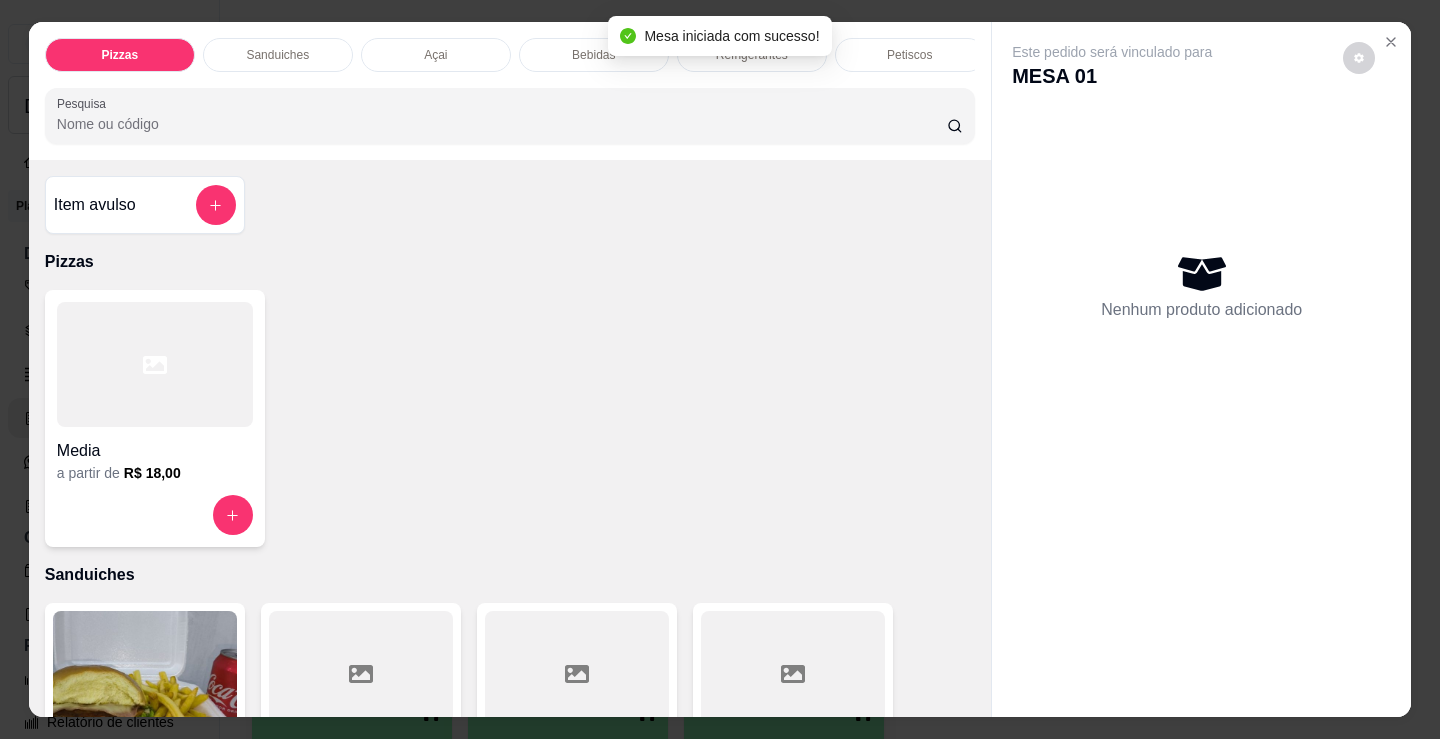 click on "Sanduiches" at bounding box center (278, 55) 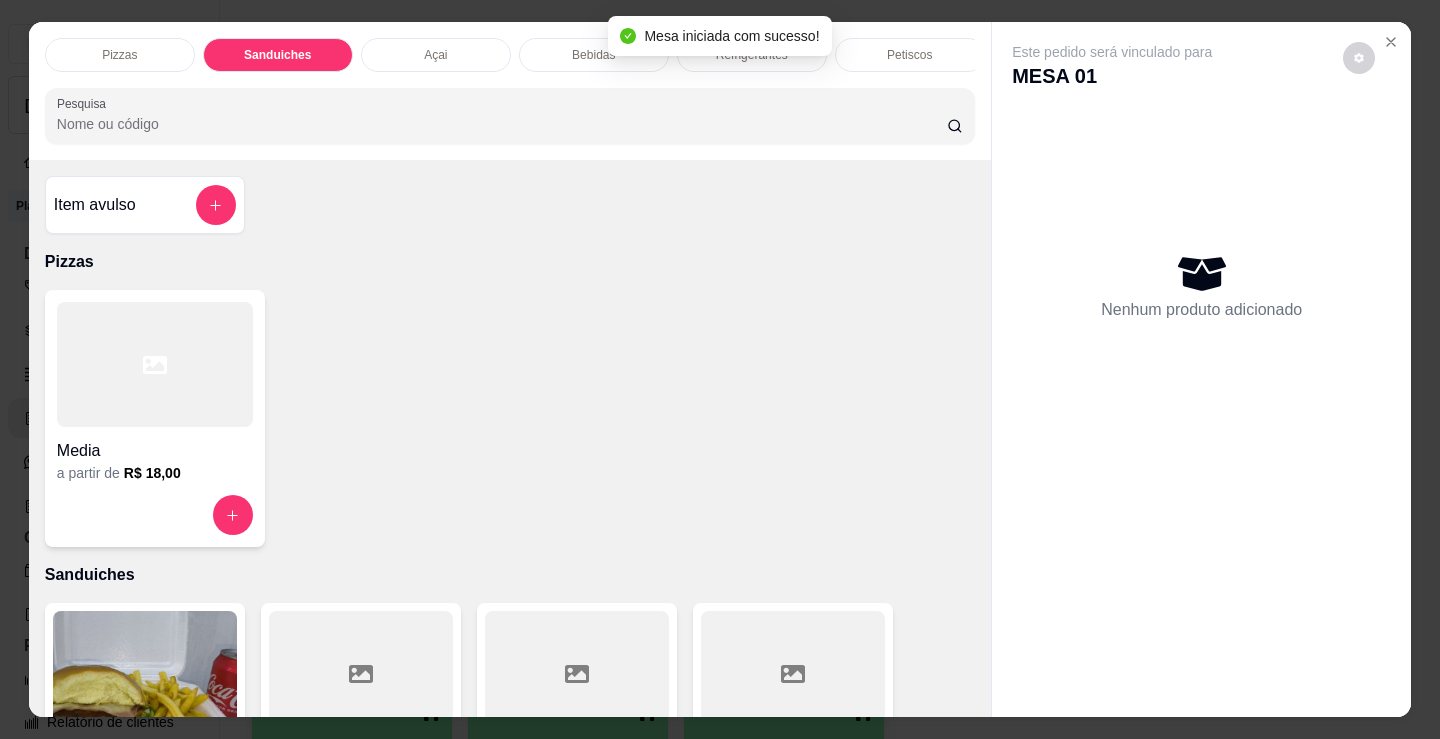 scroll, scrollTop: 403, scrollLeft: 0, axis: vertical 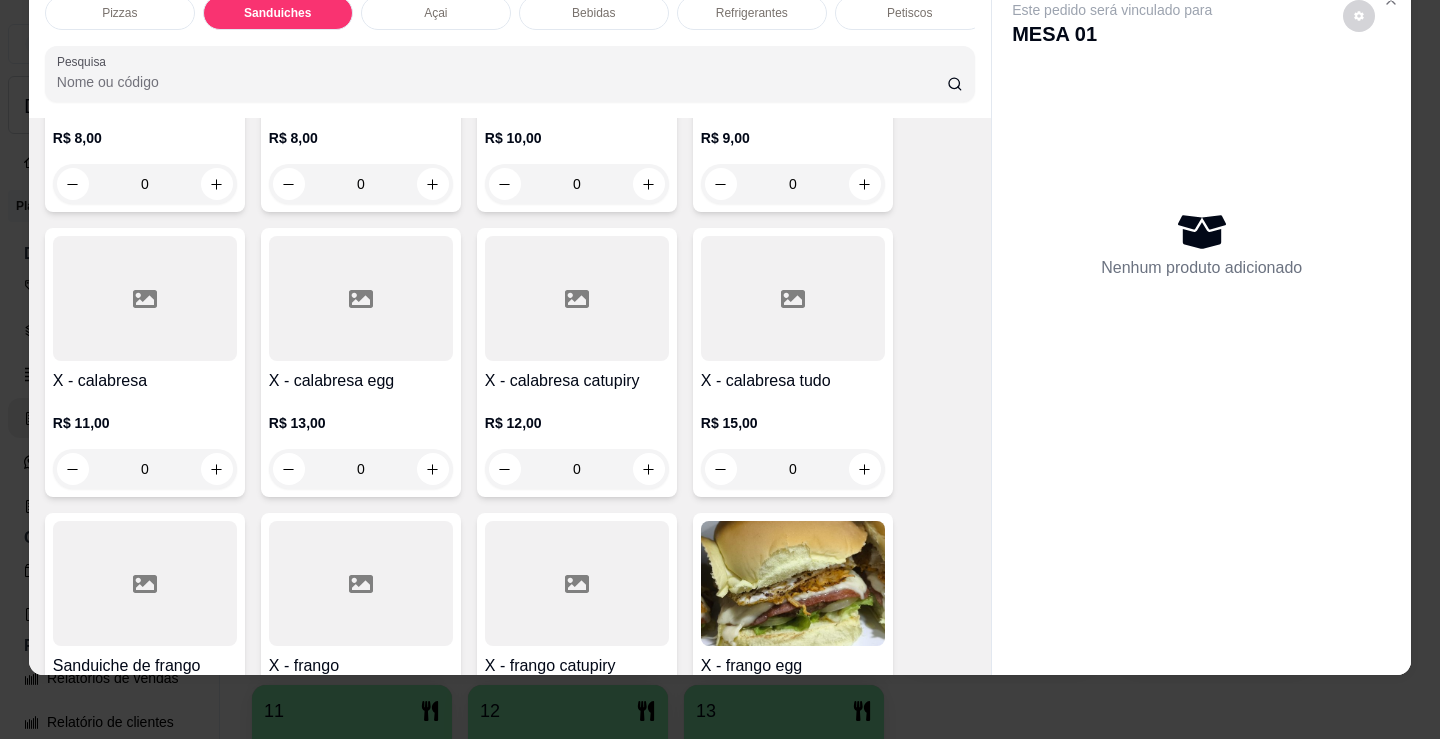 click on "0" at bounding box center (145, 469) 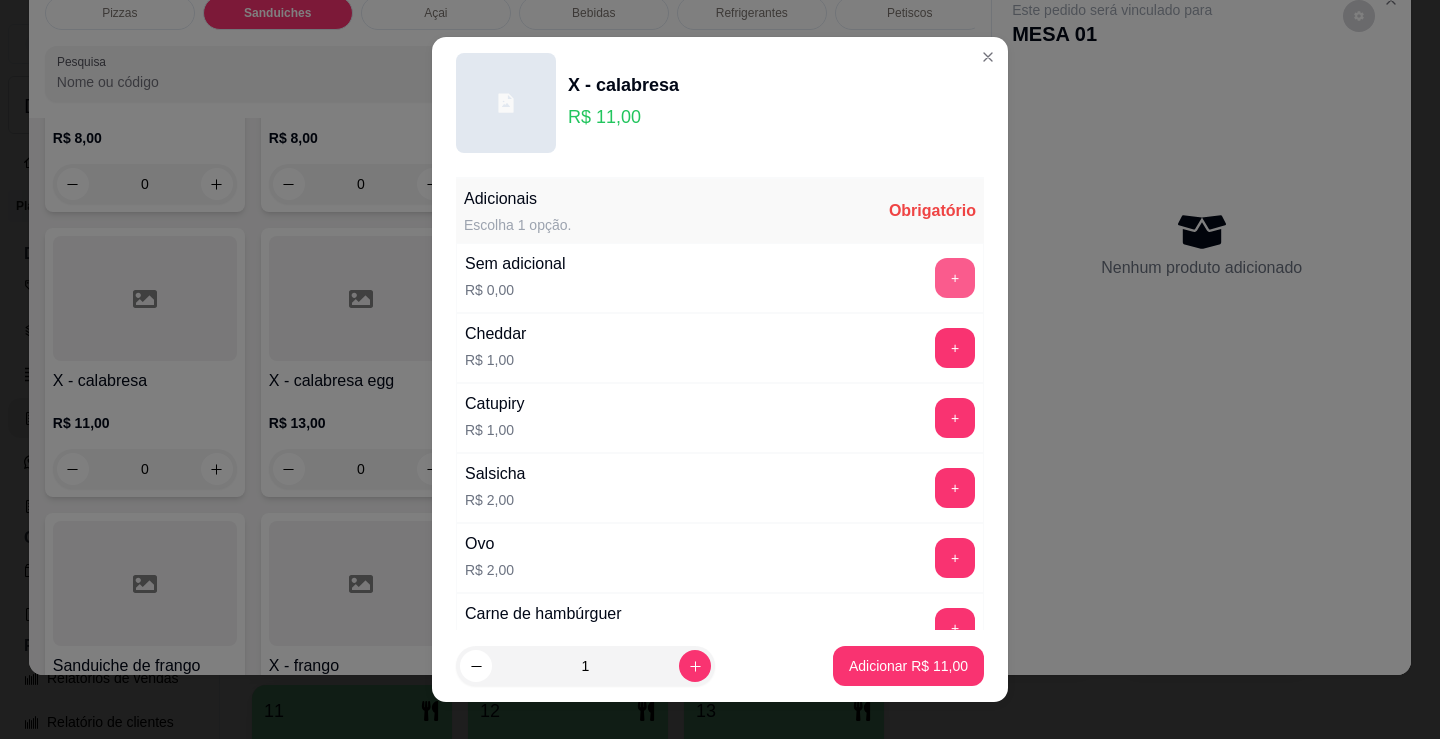 click on "+" at bounding box center (955, 278) 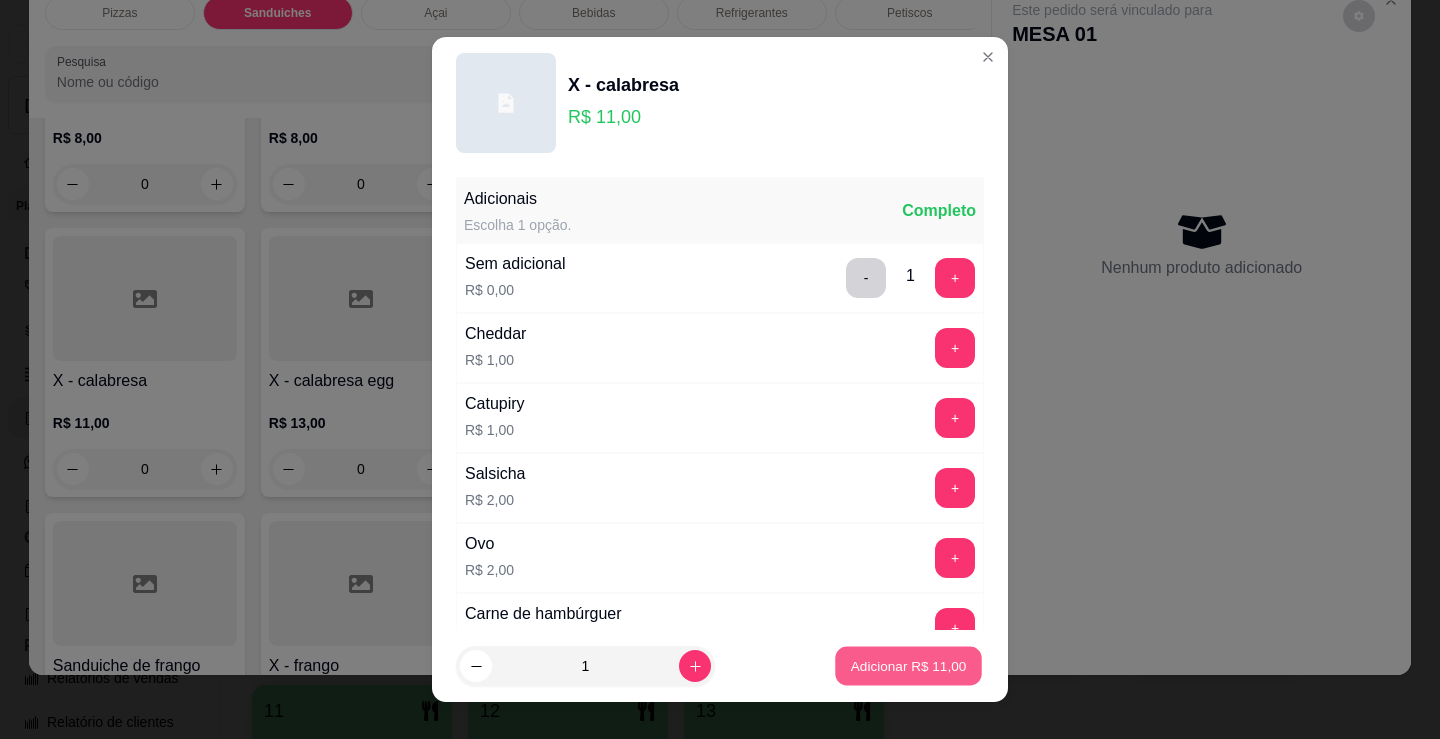 click on "Adicionar   R$ 11,00" at bounding box center (909, 665) 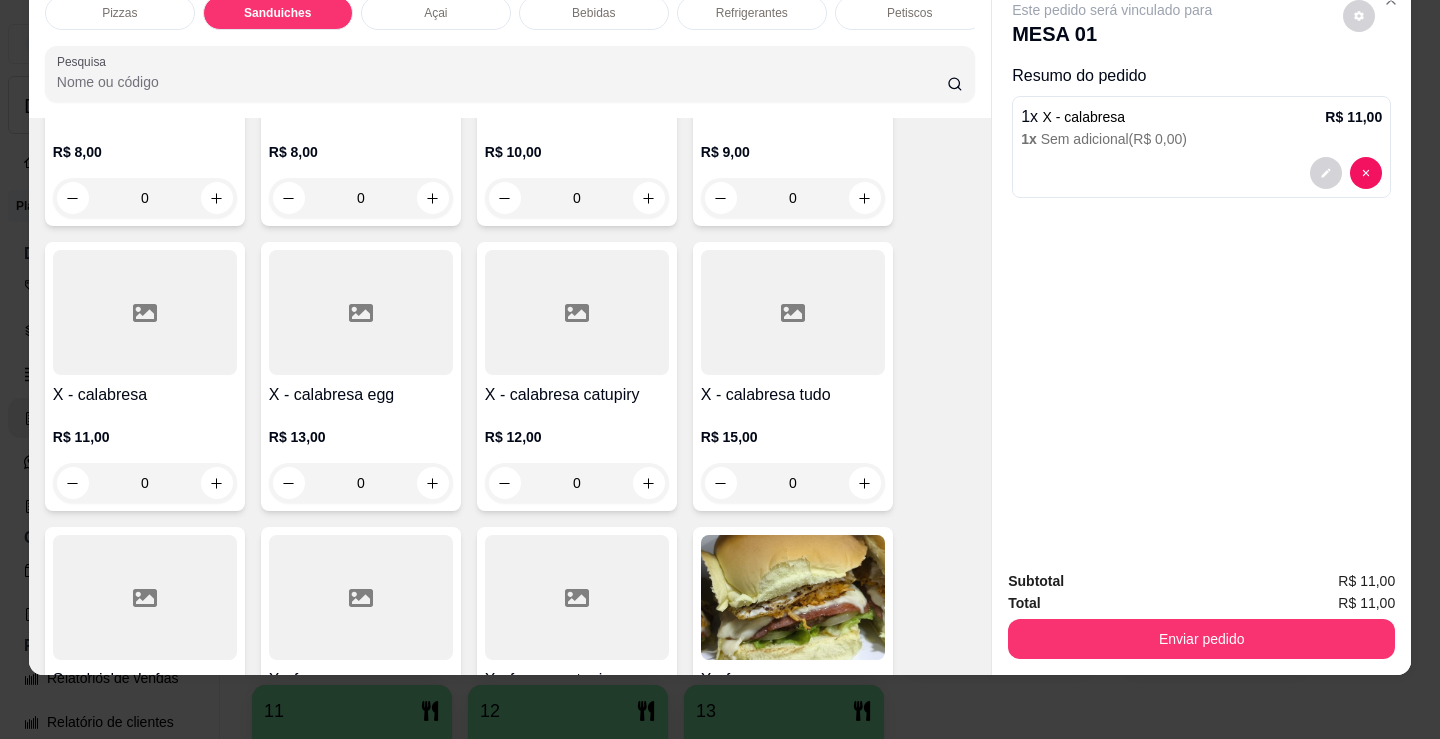 scroll, scrollTop: 1203, scrollLeft: 0, axis: vertical 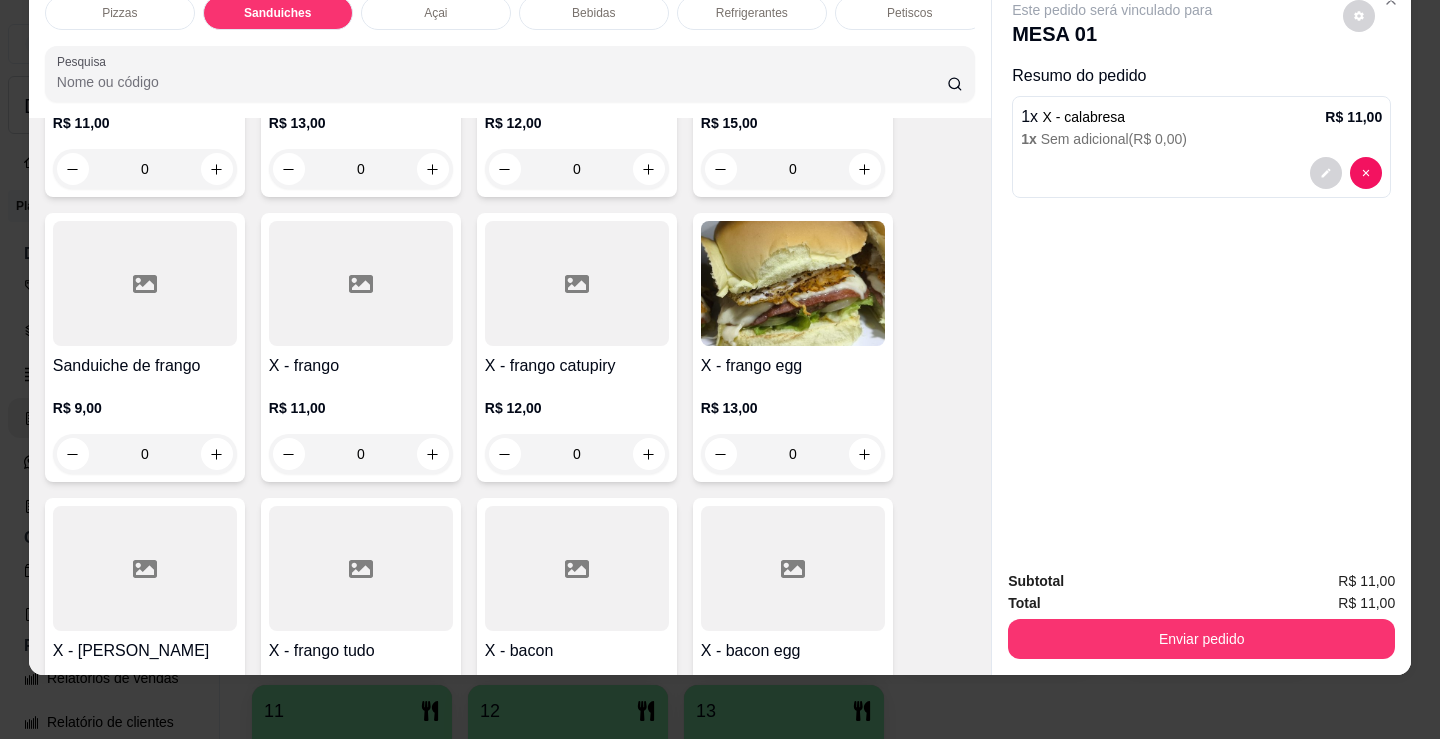 click on "0" at bounding box center [361, 454] 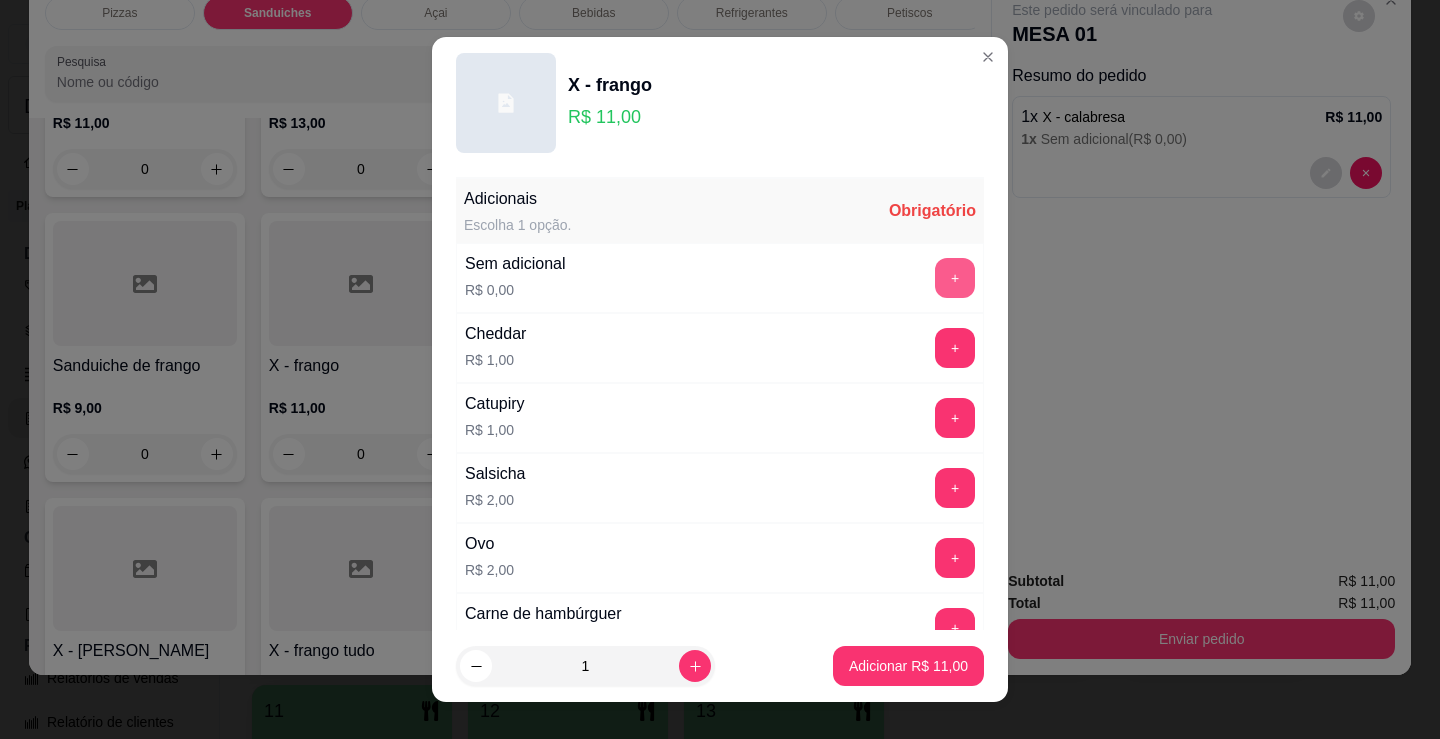 click on "+" at bounding box center (955, 278) 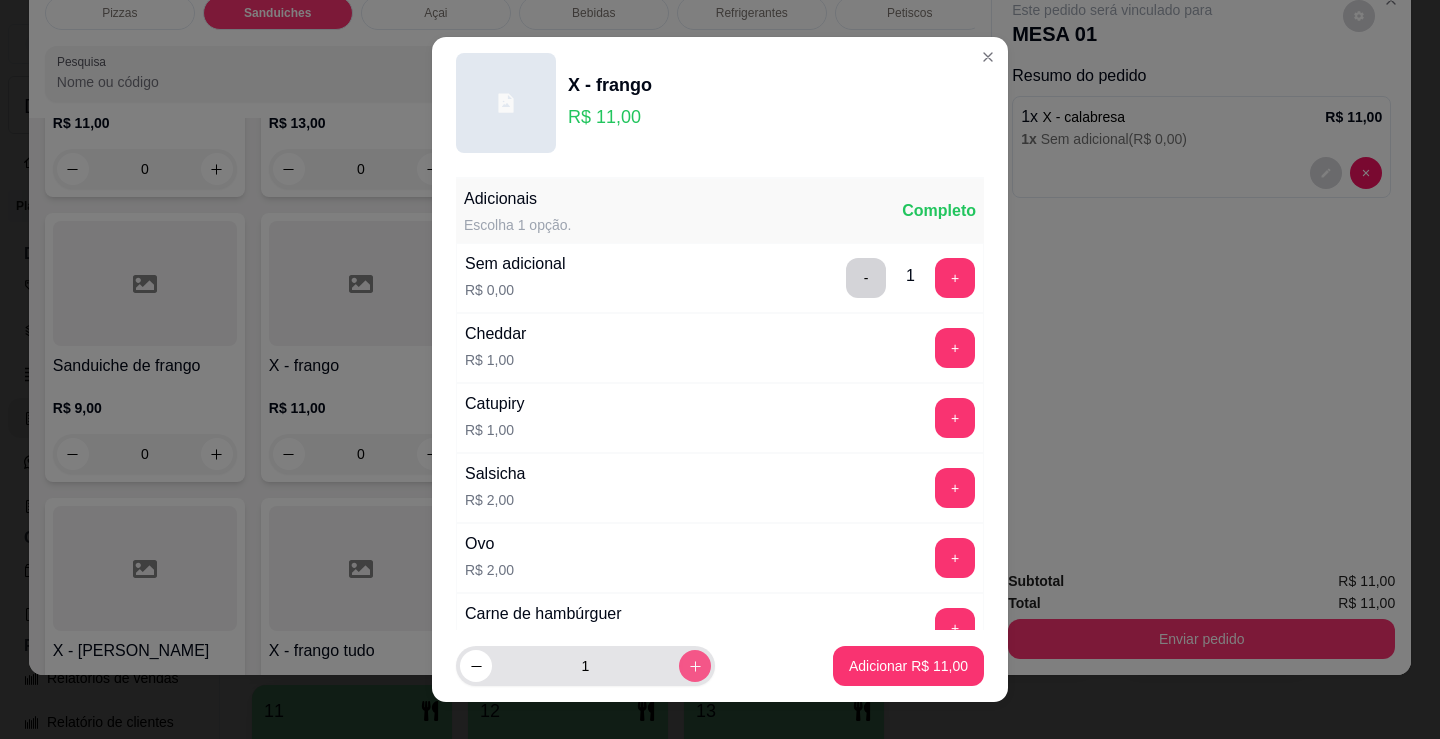 click at bounding box center [695, 666] 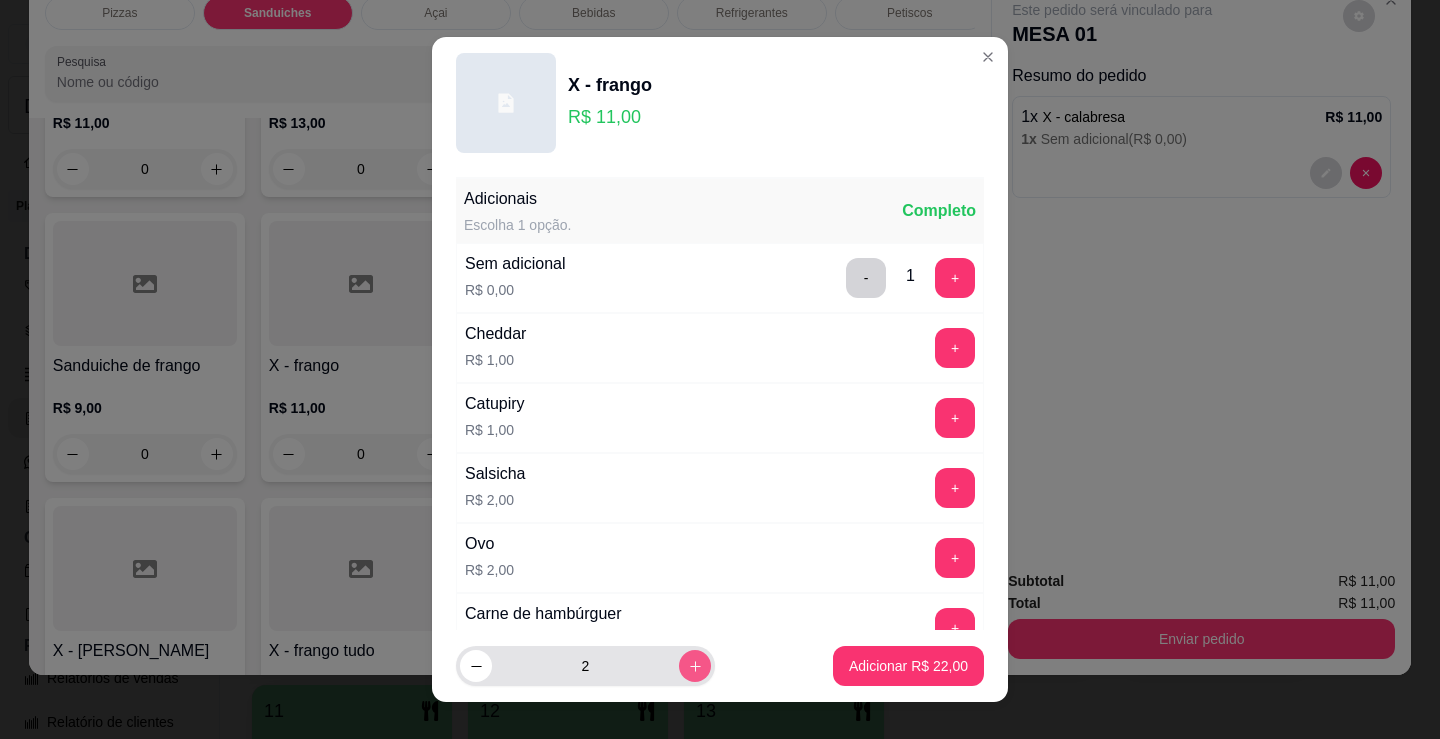 click 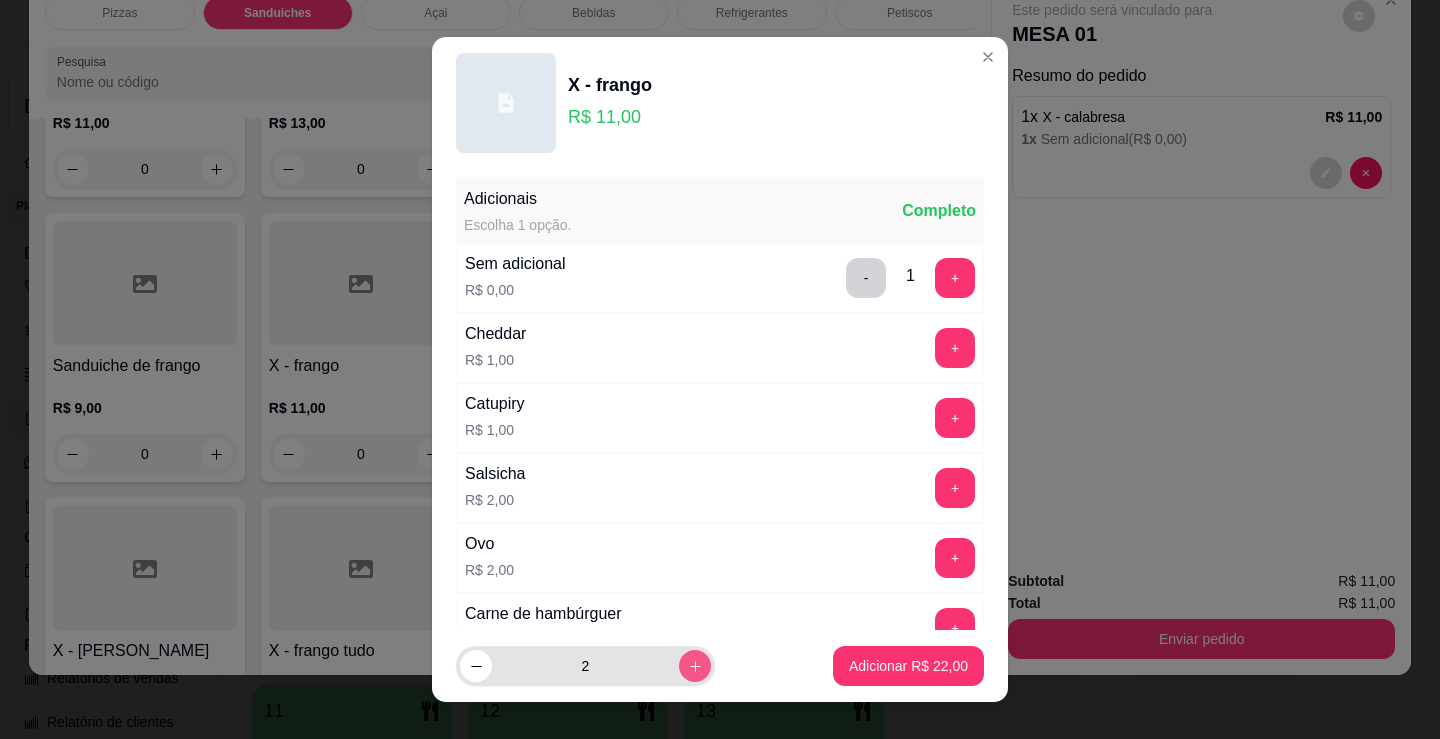 type on "3" 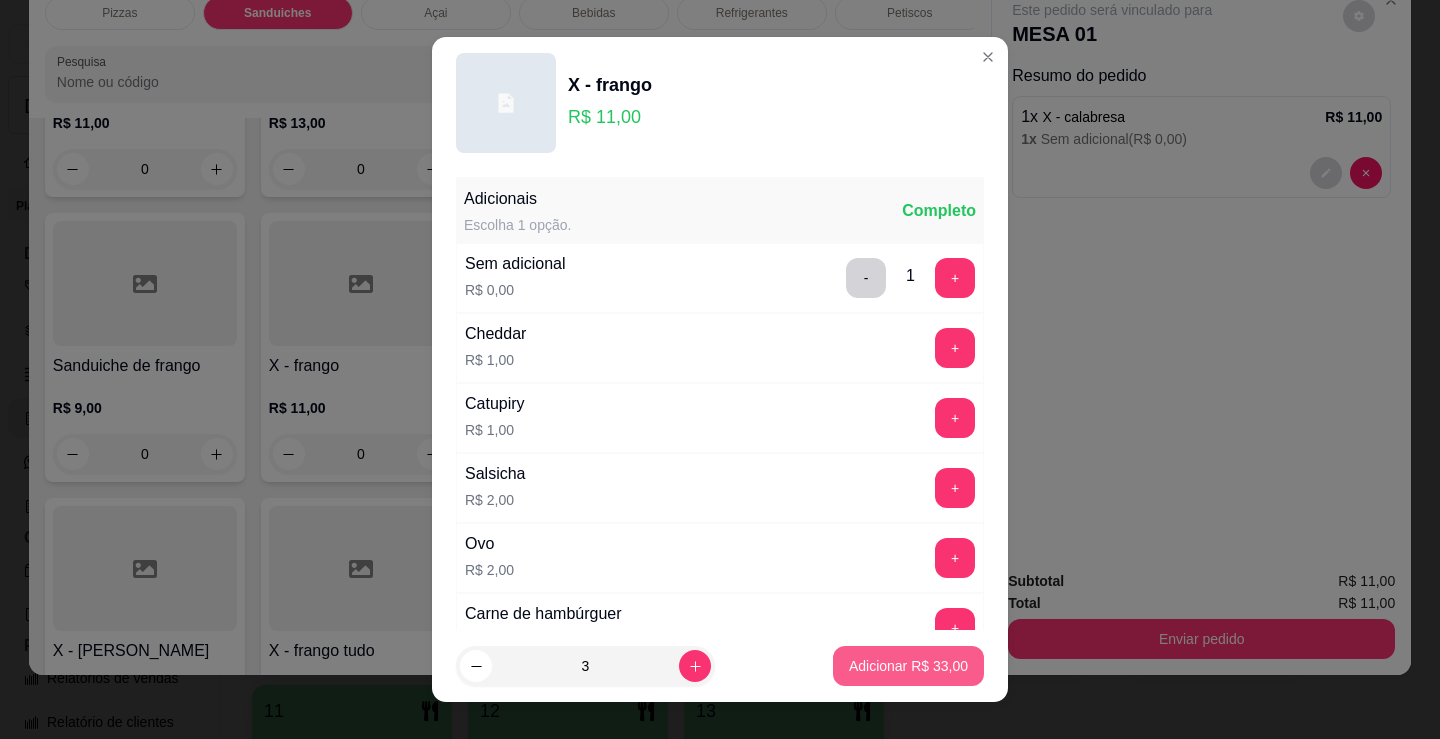 click on "Adicionar   R$ 33,00" at bounding box center [908, 666] 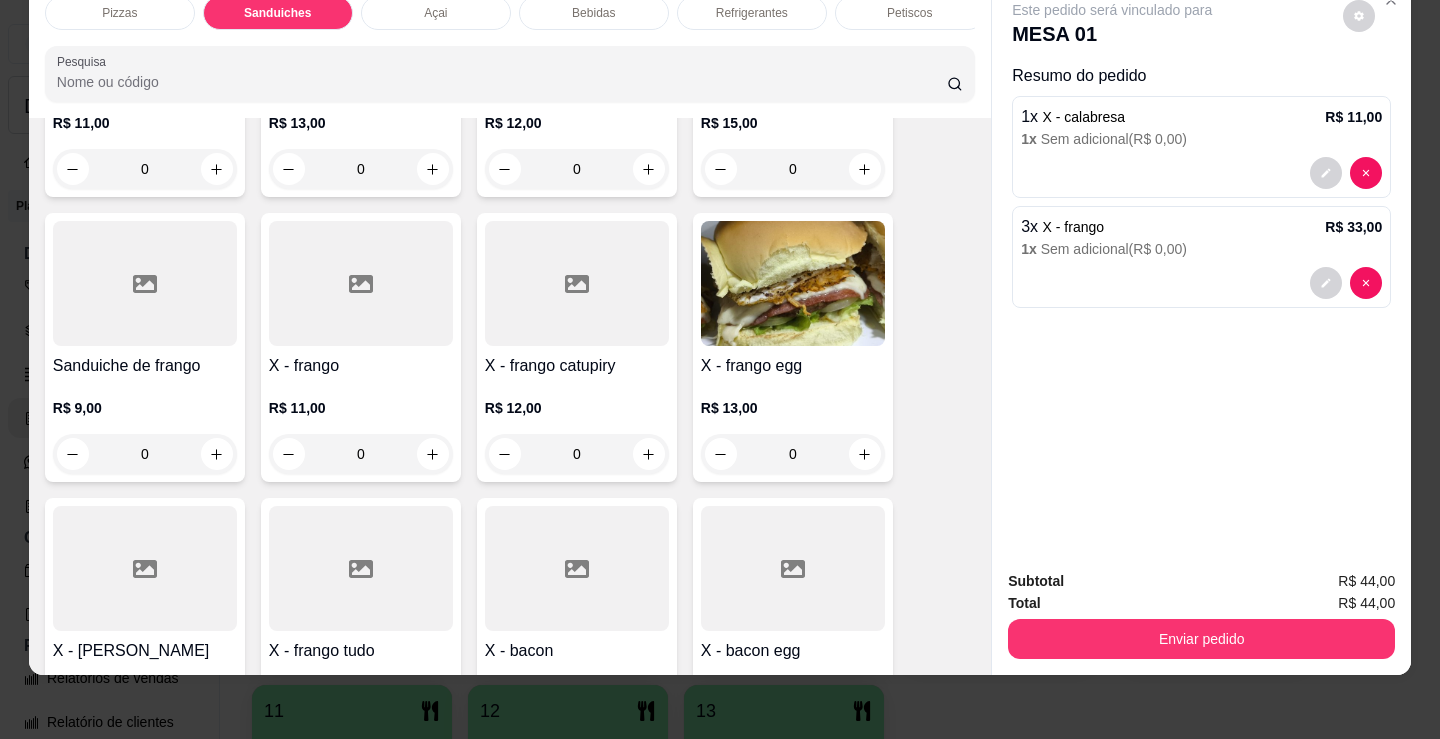 click on "Bebidas" at bounding box center (594, 13) 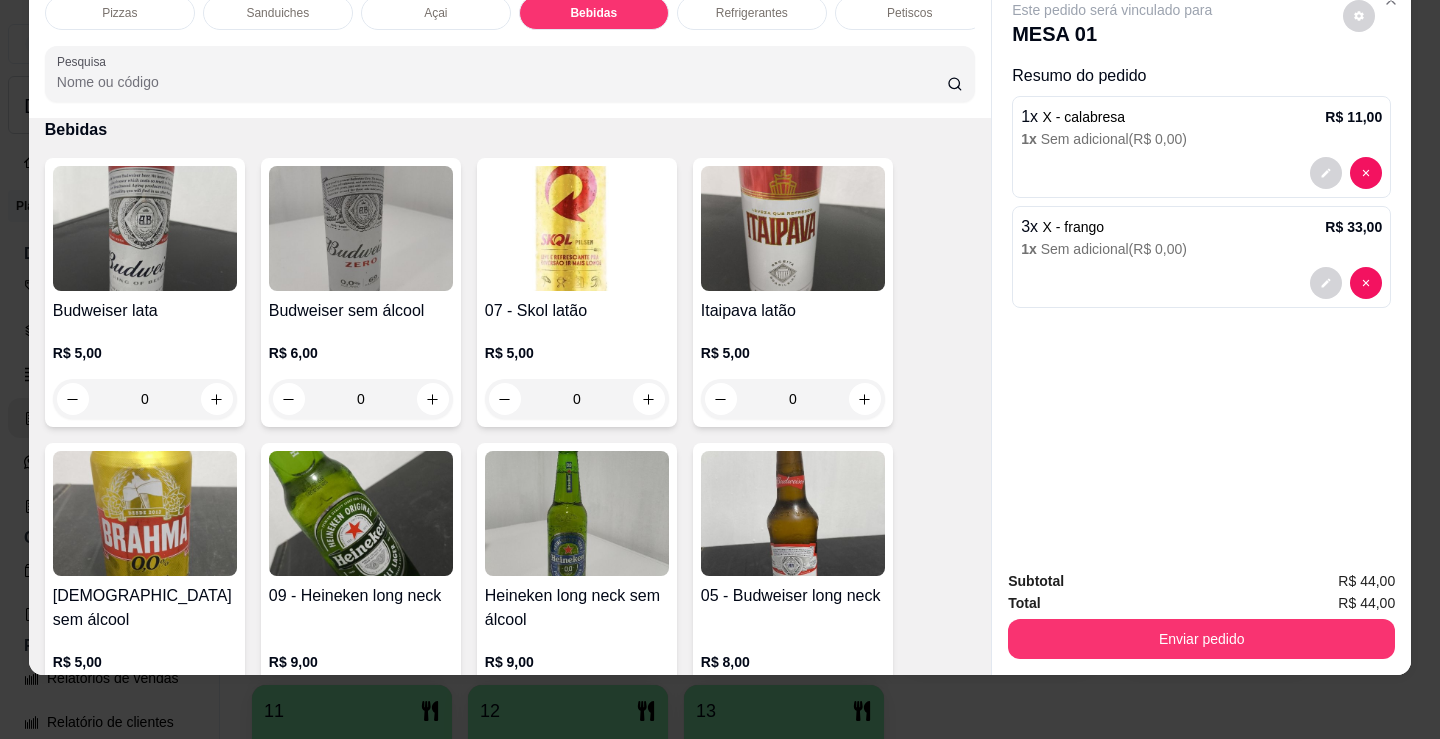 scroll, scrollTop: 2678, scrollLeft: 0, axis: vertical 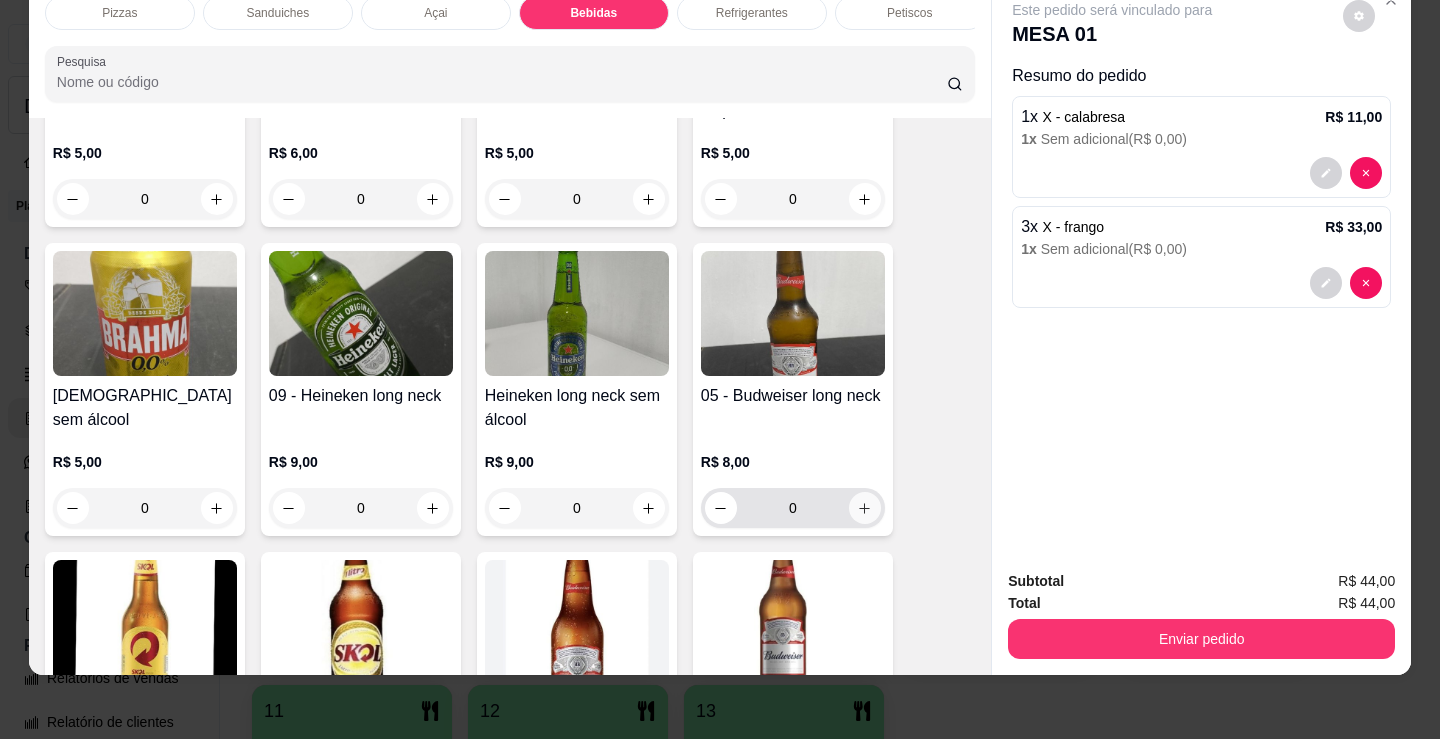 click 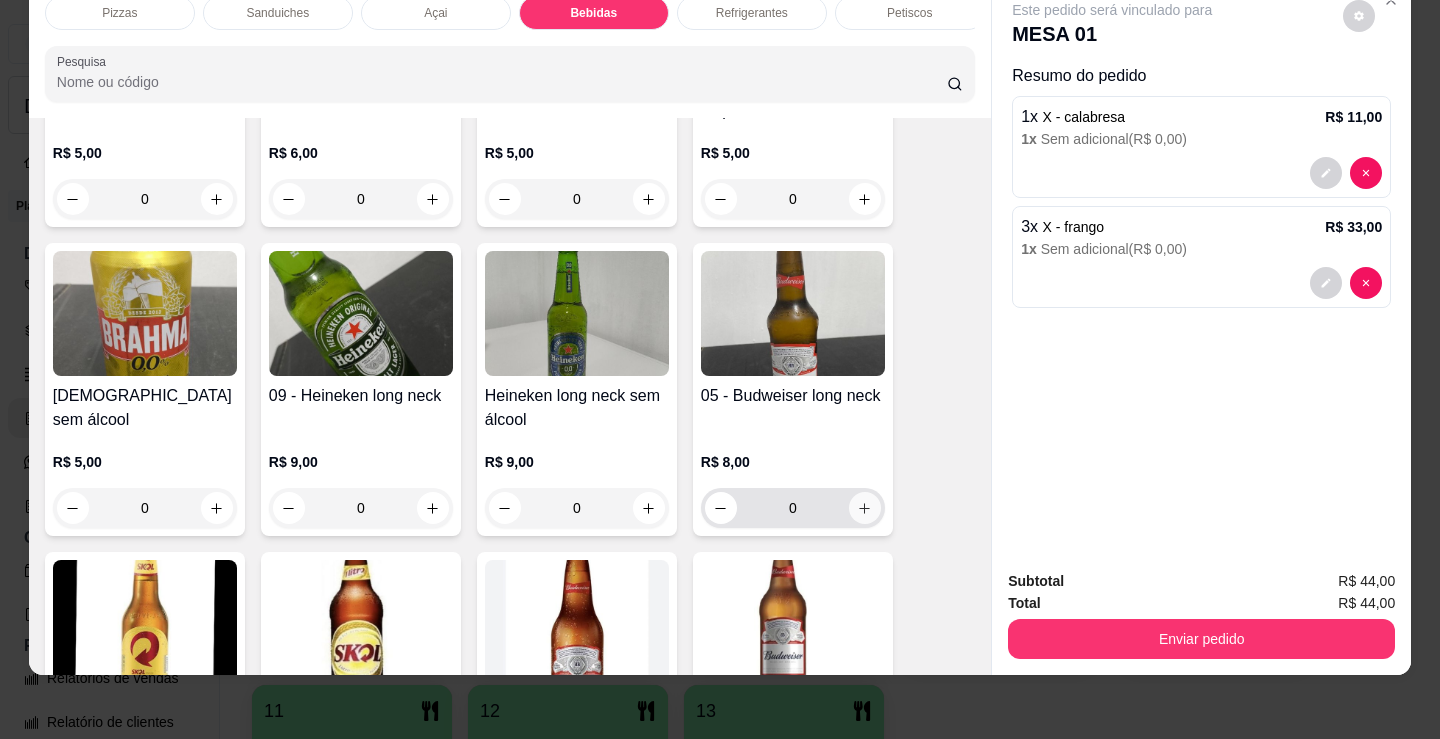 type on "1" 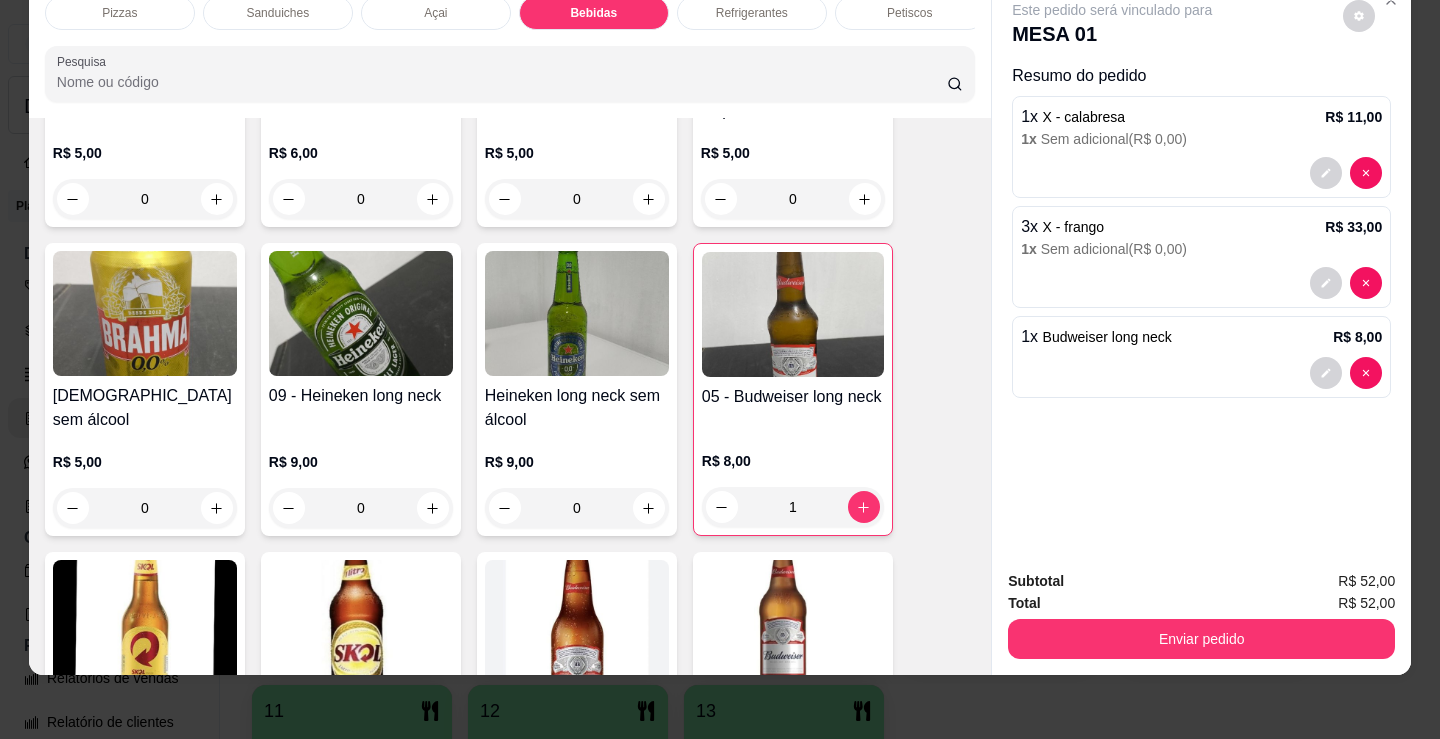 click on "Refrigerantes" at bounding box center [752, 13] 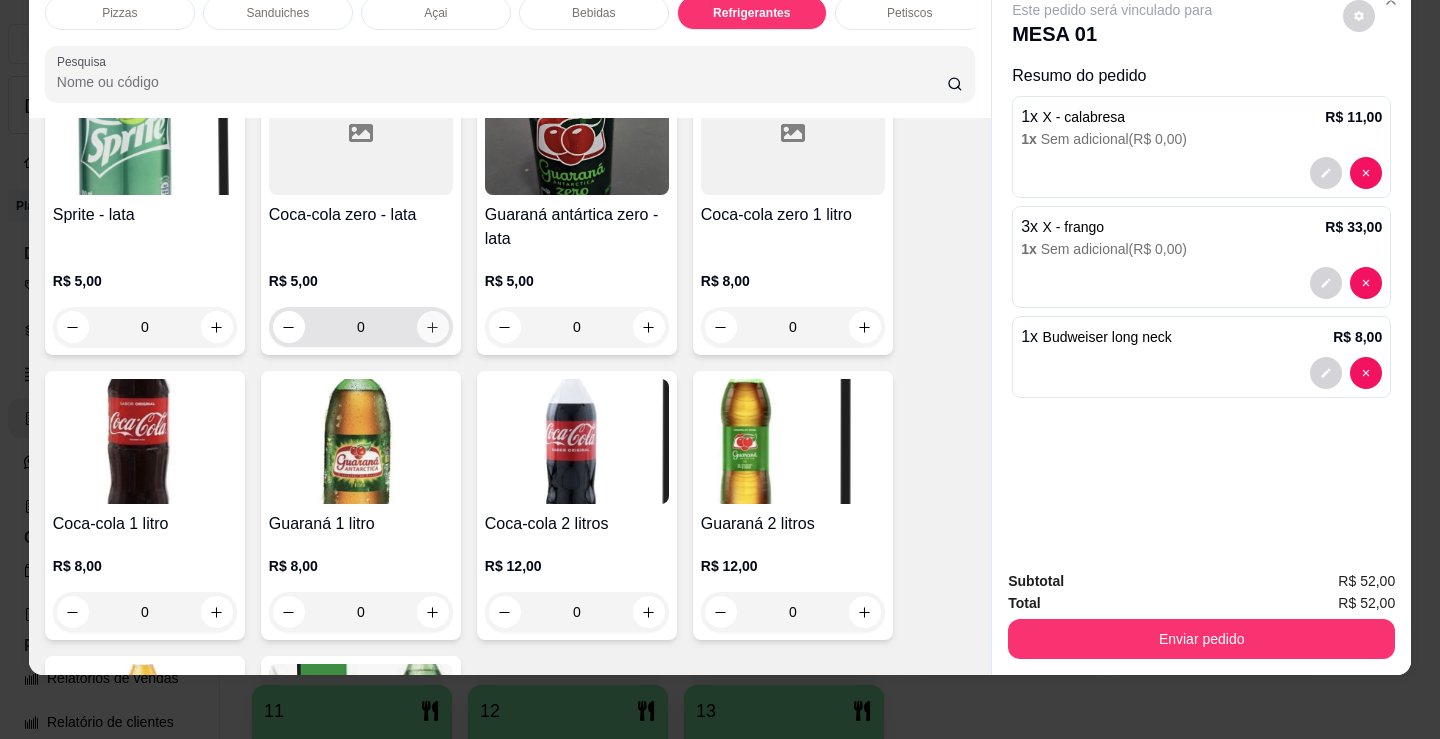 scroll, scrollTop: 5903, scrollLeft: 0, axis: vertical 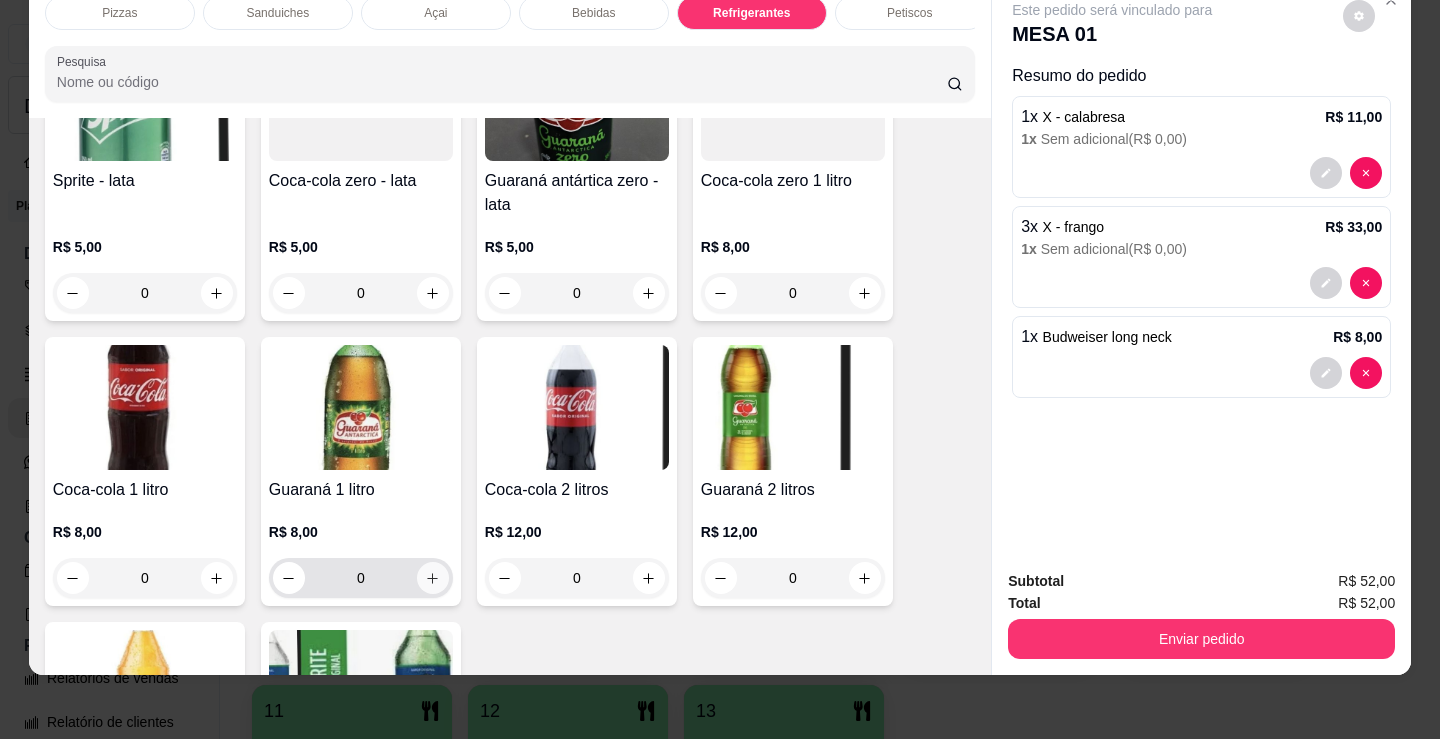 click at bounding box center [433, 578] 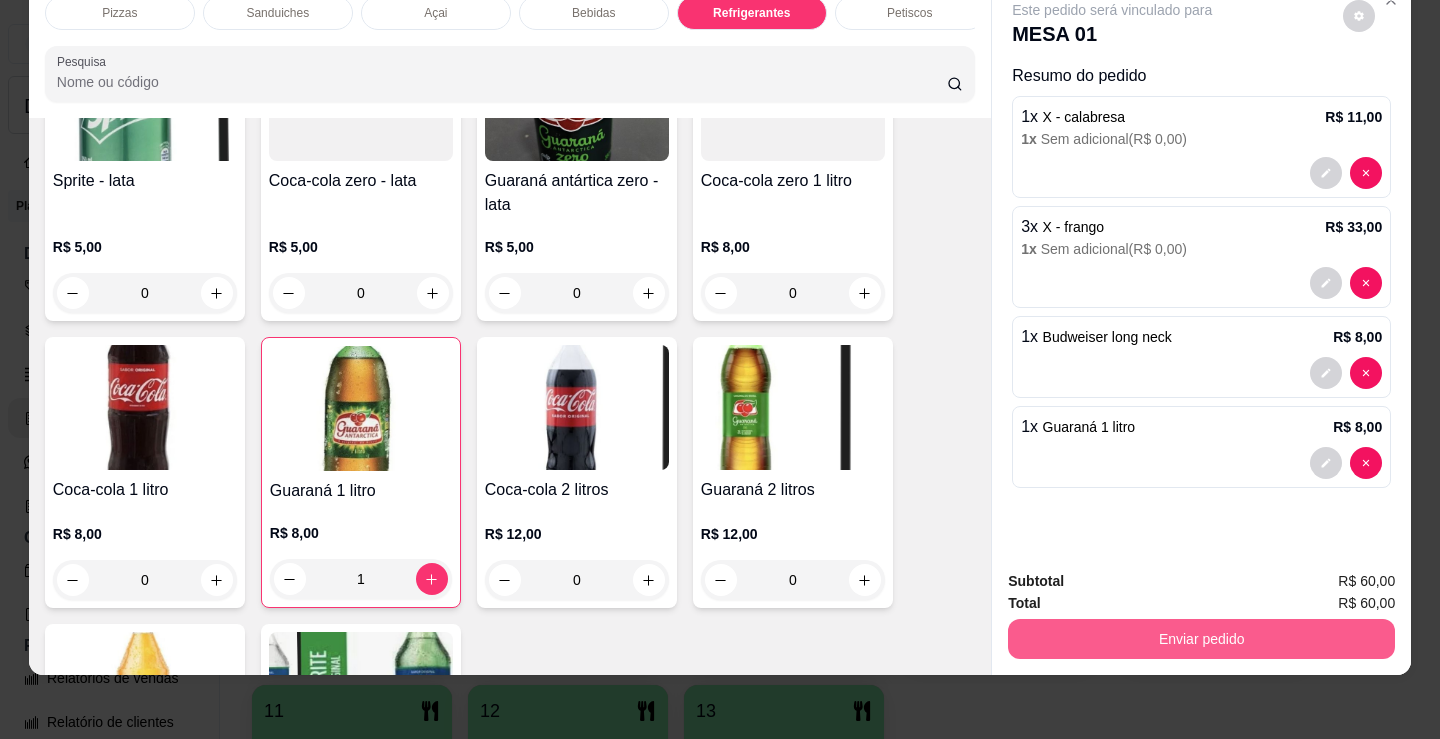 click on "Enviar pedido" at bounding box center (1201, 639) 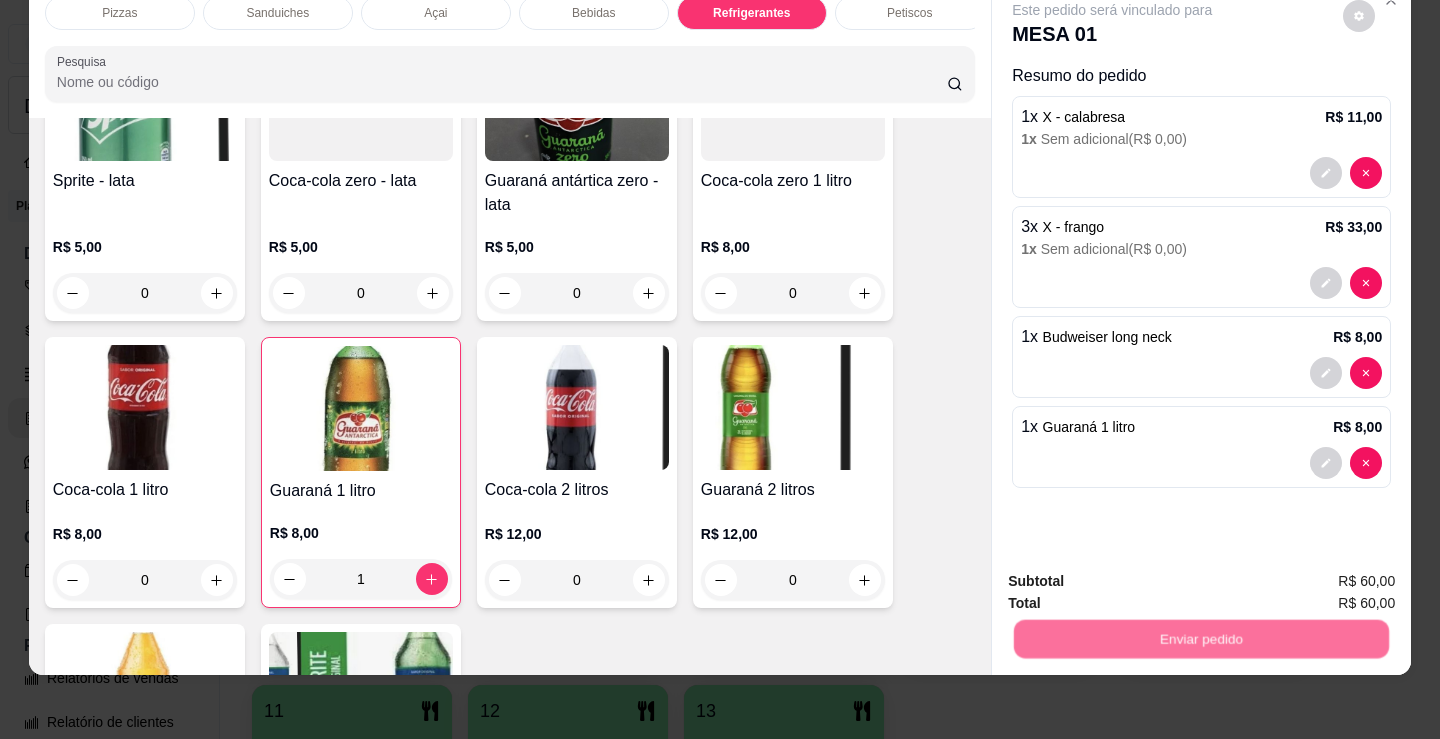 click on "Não registrar e enviar pedido" at bounding box center (1135, 575) 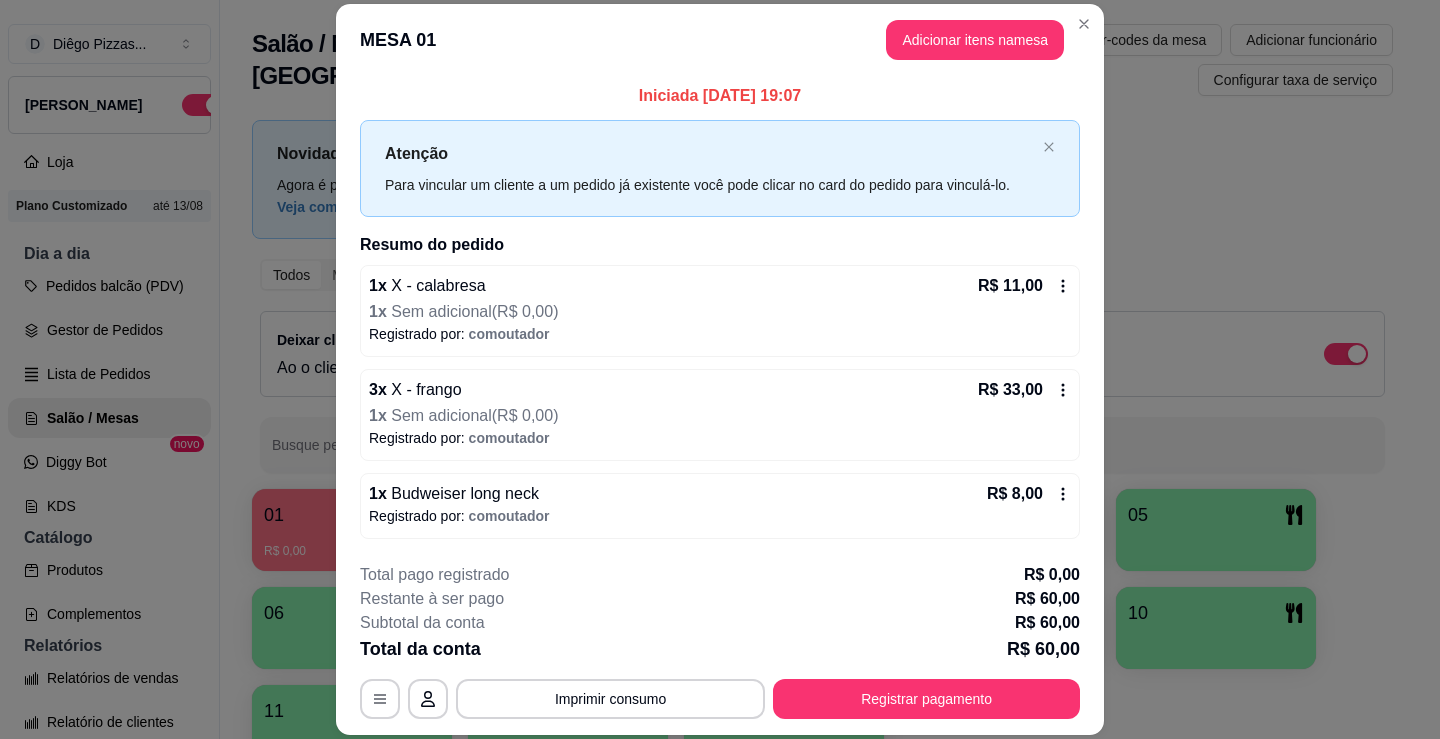 type 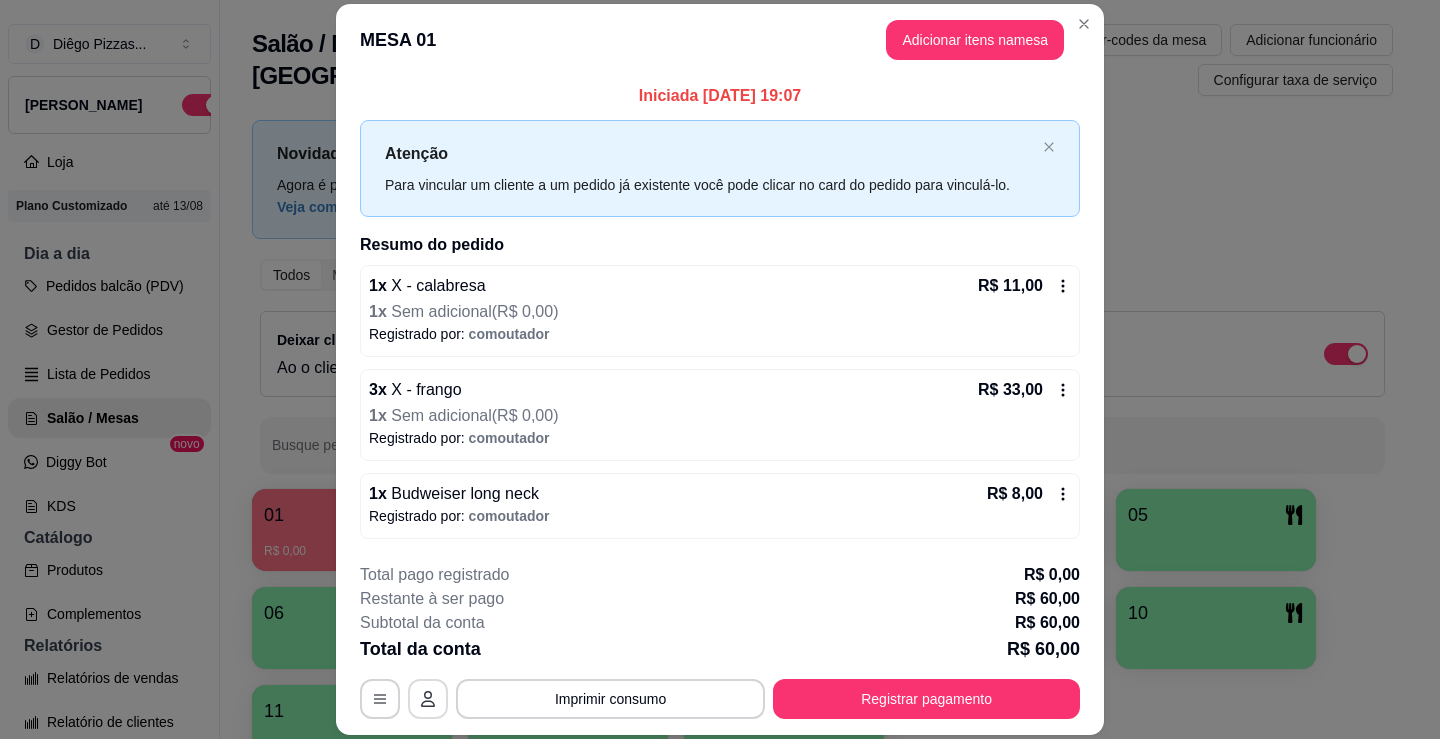 click at bounding box center [428, 699] 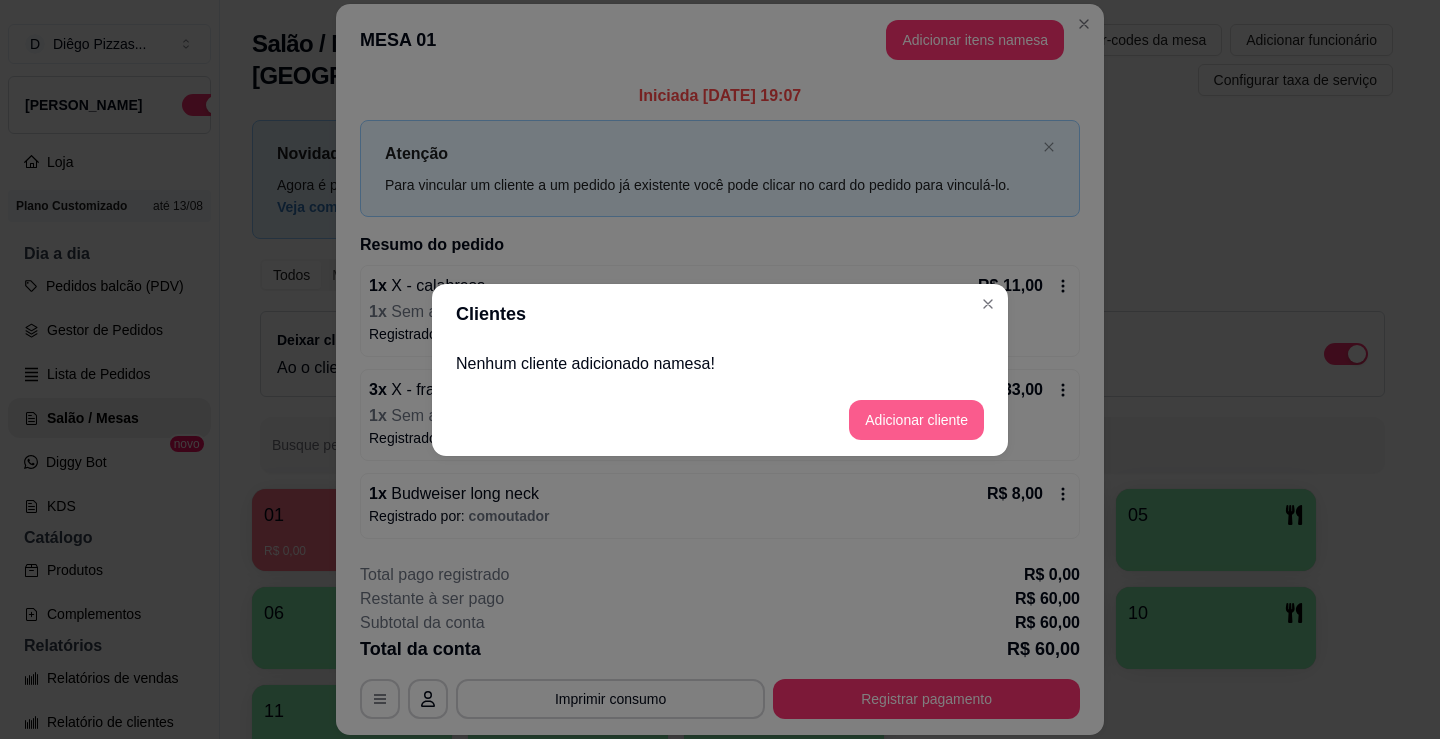 click on "Adicionar cliente" at bounding box center (916, 420) 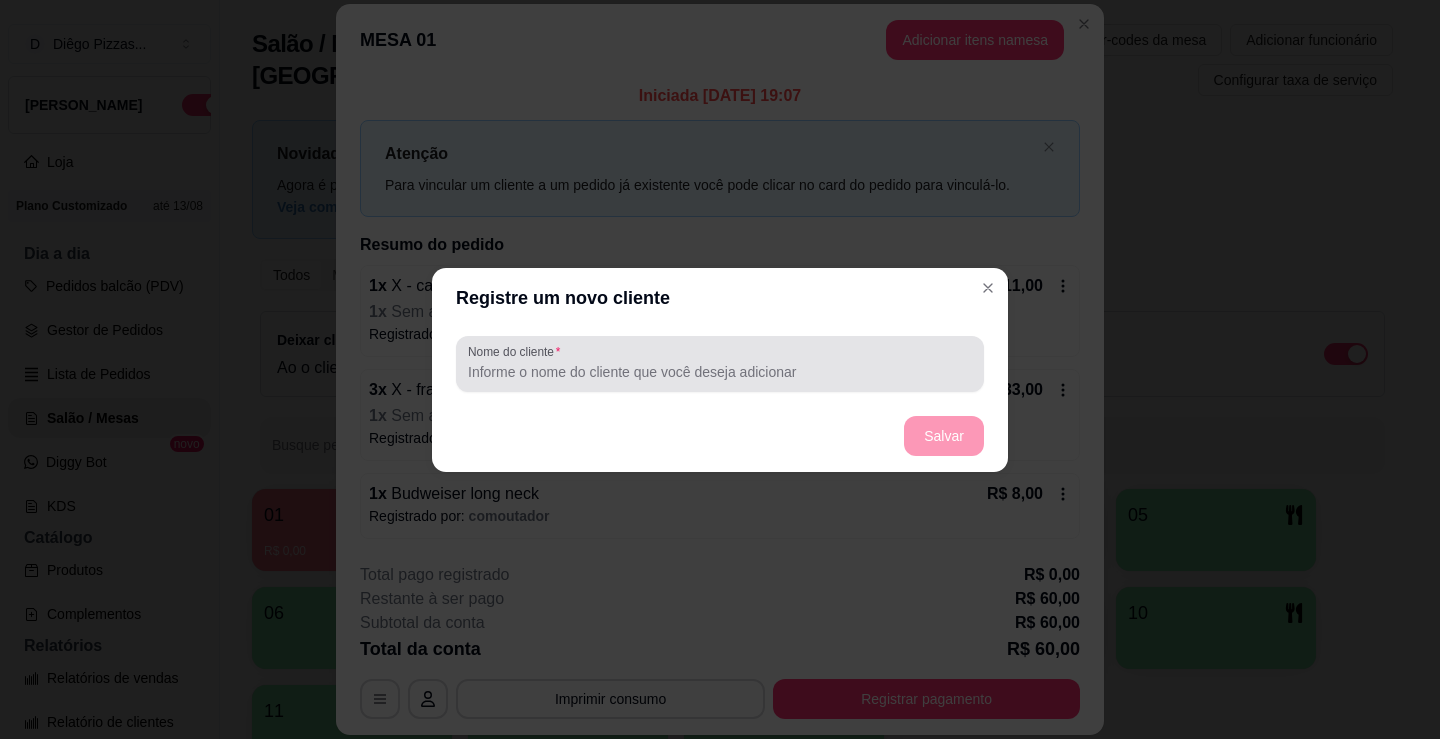 click on "Nome do cliente" at bounding box center [720, 372] 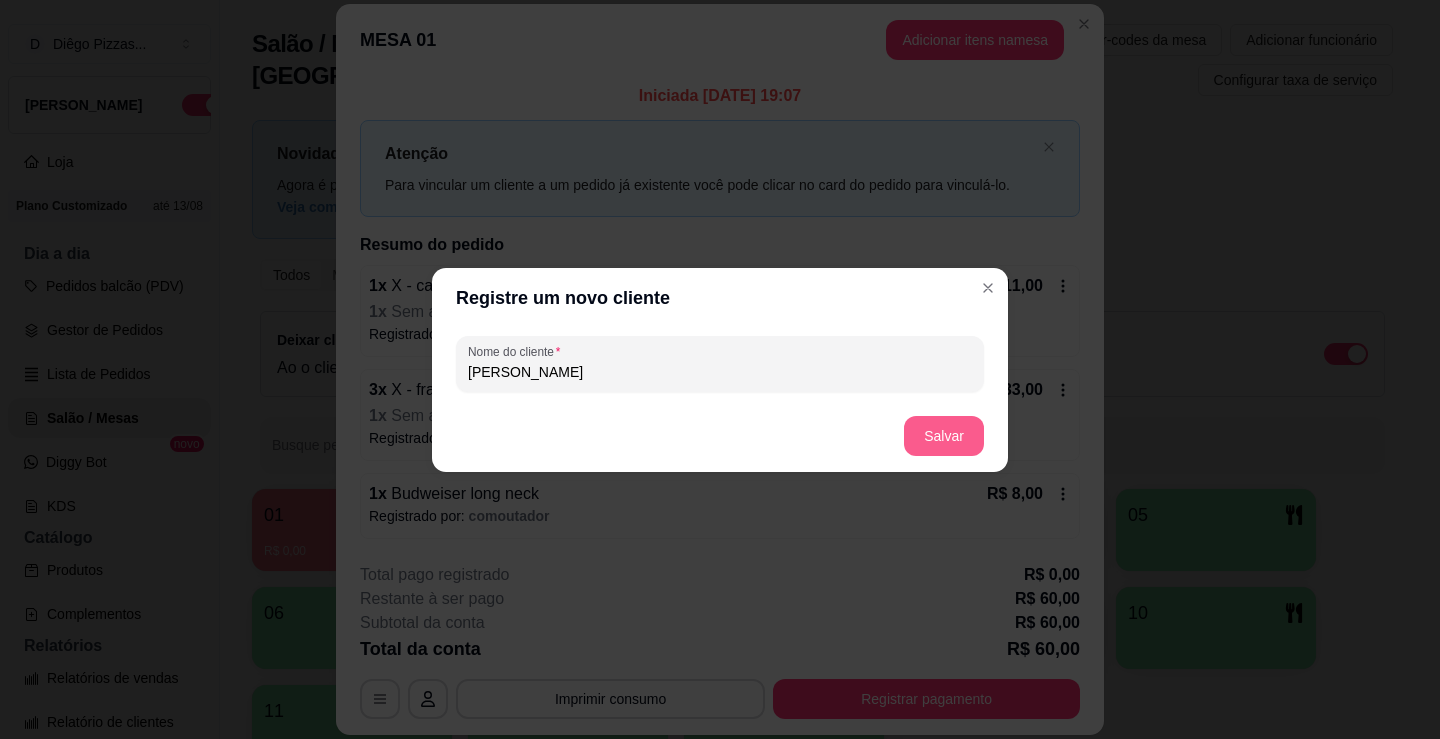 type on "[PERSON_NAME]" 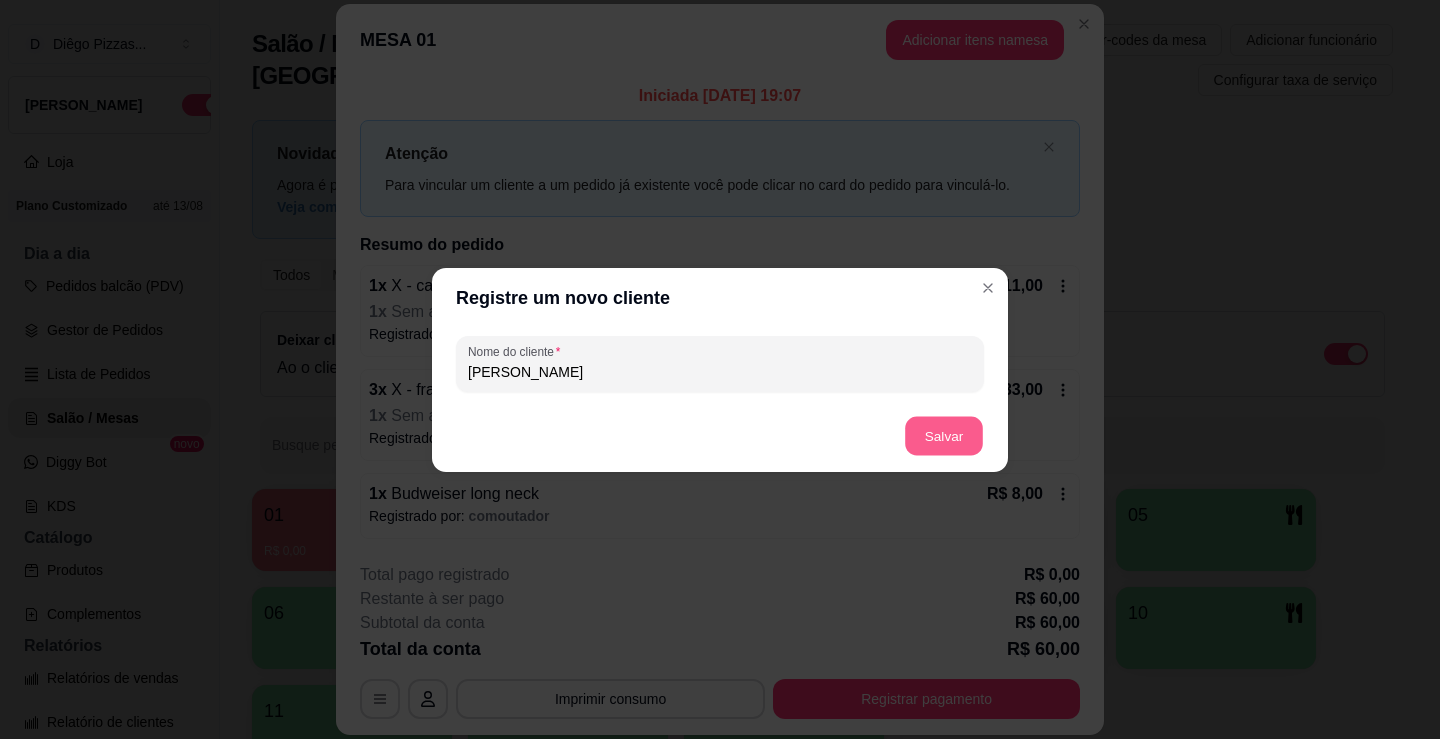 click on "Salvar" at bounding box center (944, 435) 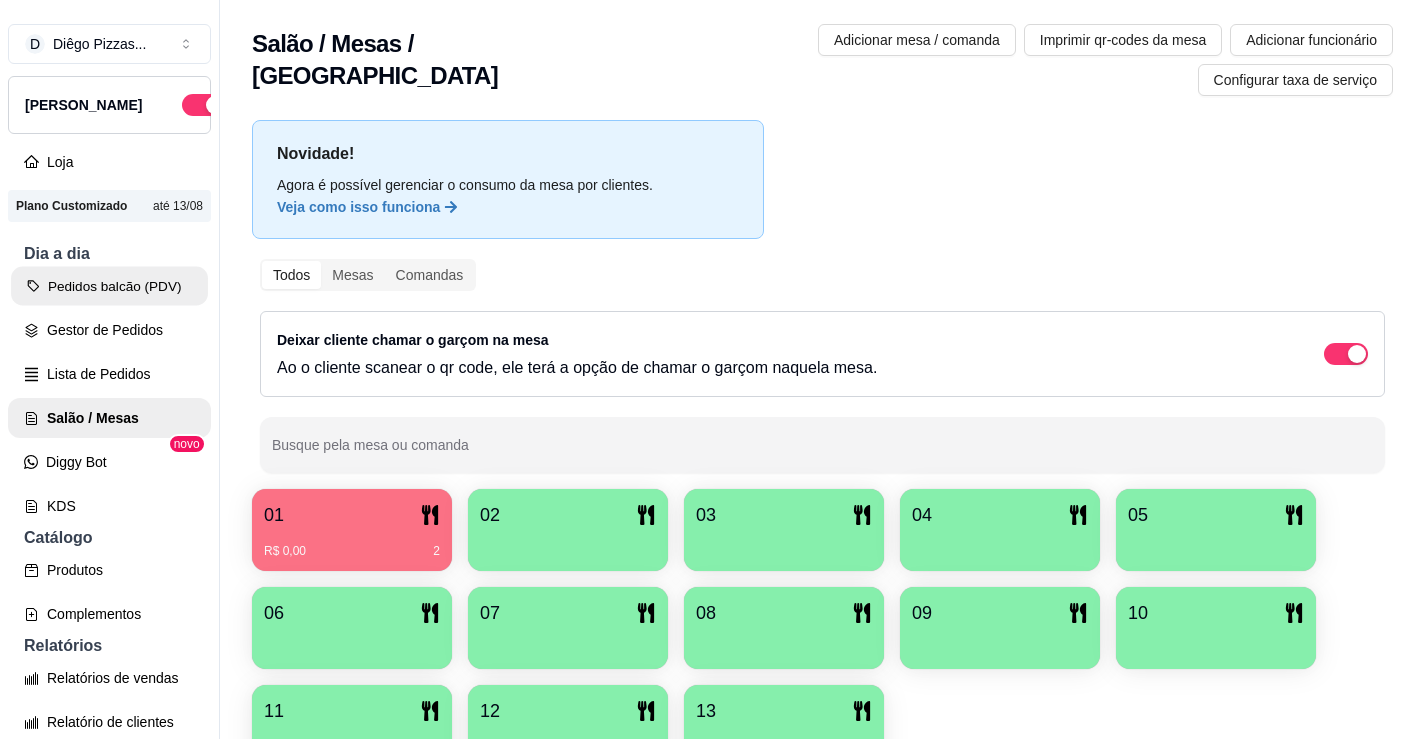 click on "Pedidos balcão (PDV)" at bounding box center (109, 286) 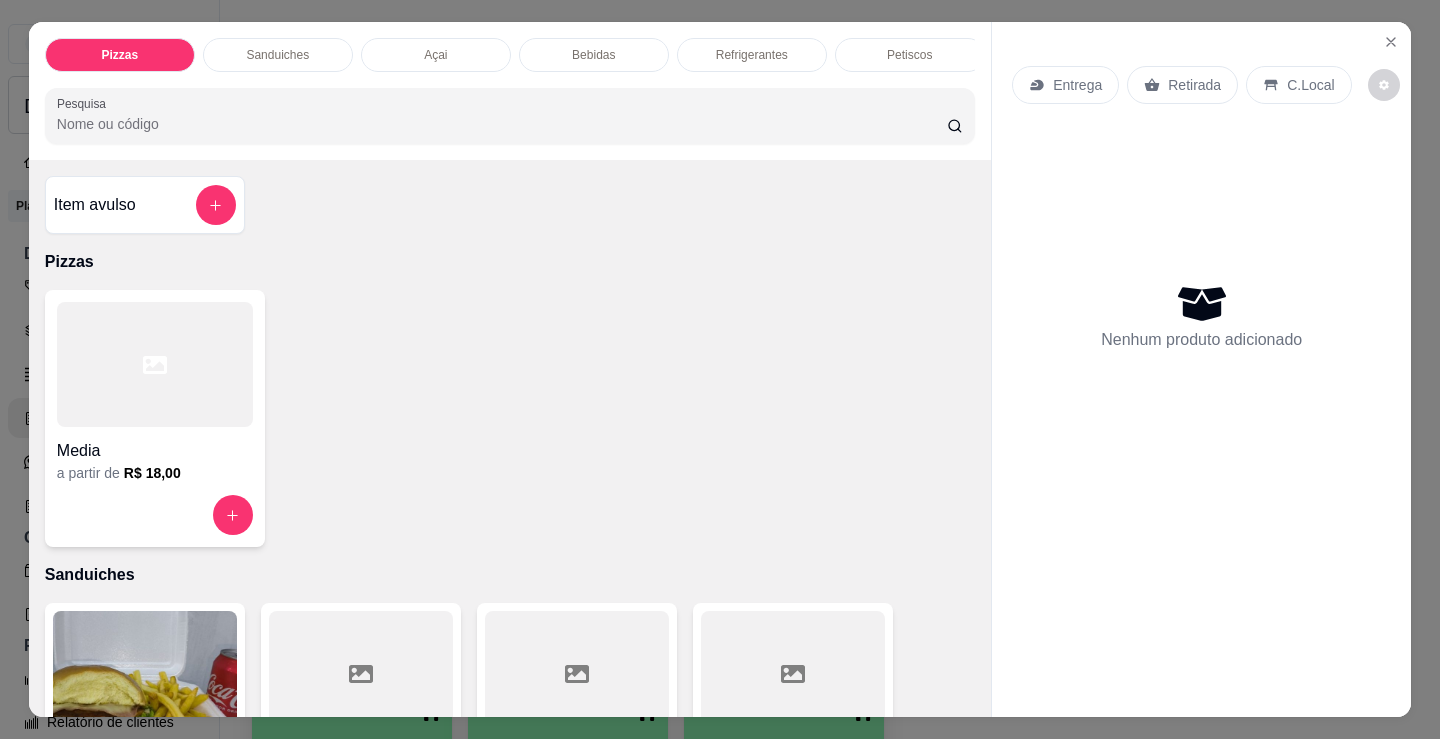 click at bounding box center (155, 364) 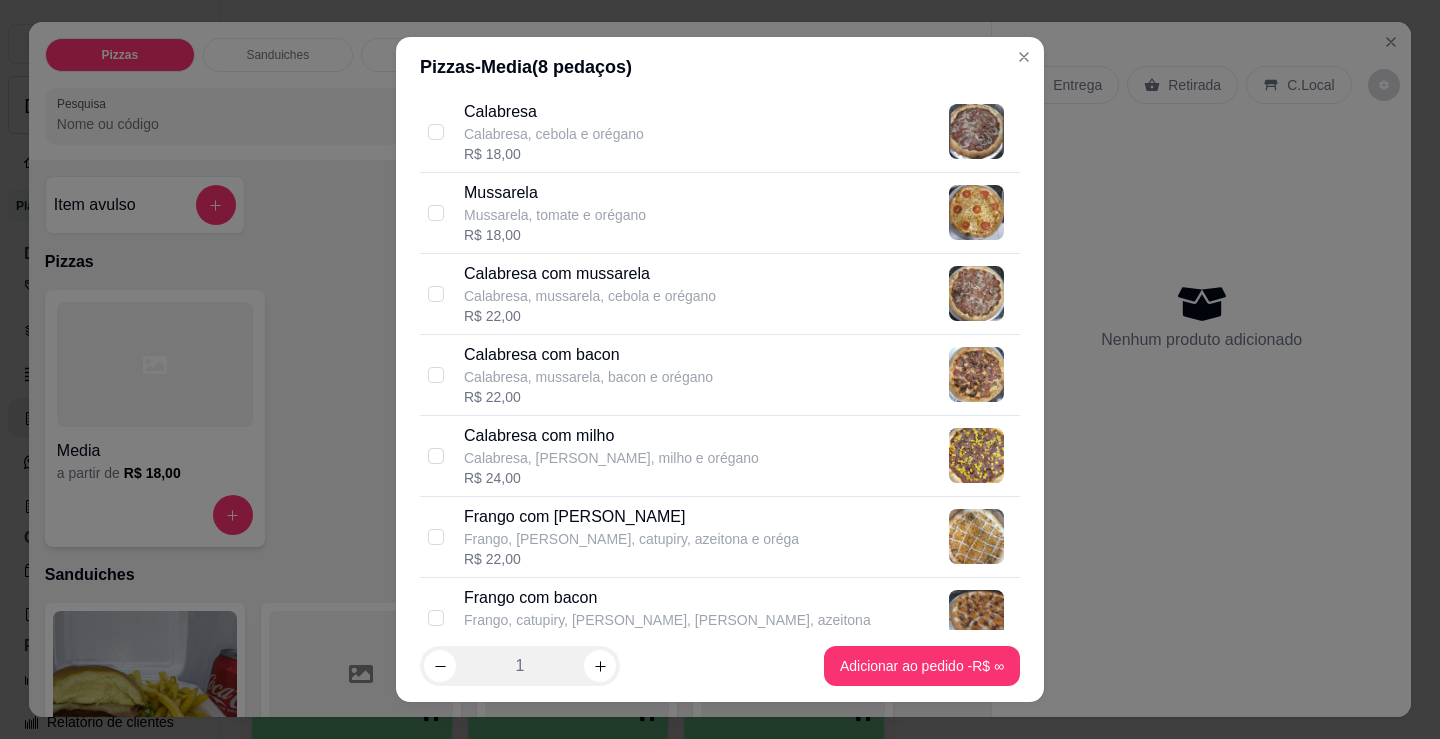 scroll, scrollTop: 300, scrollLeft: 0, axis: vertical 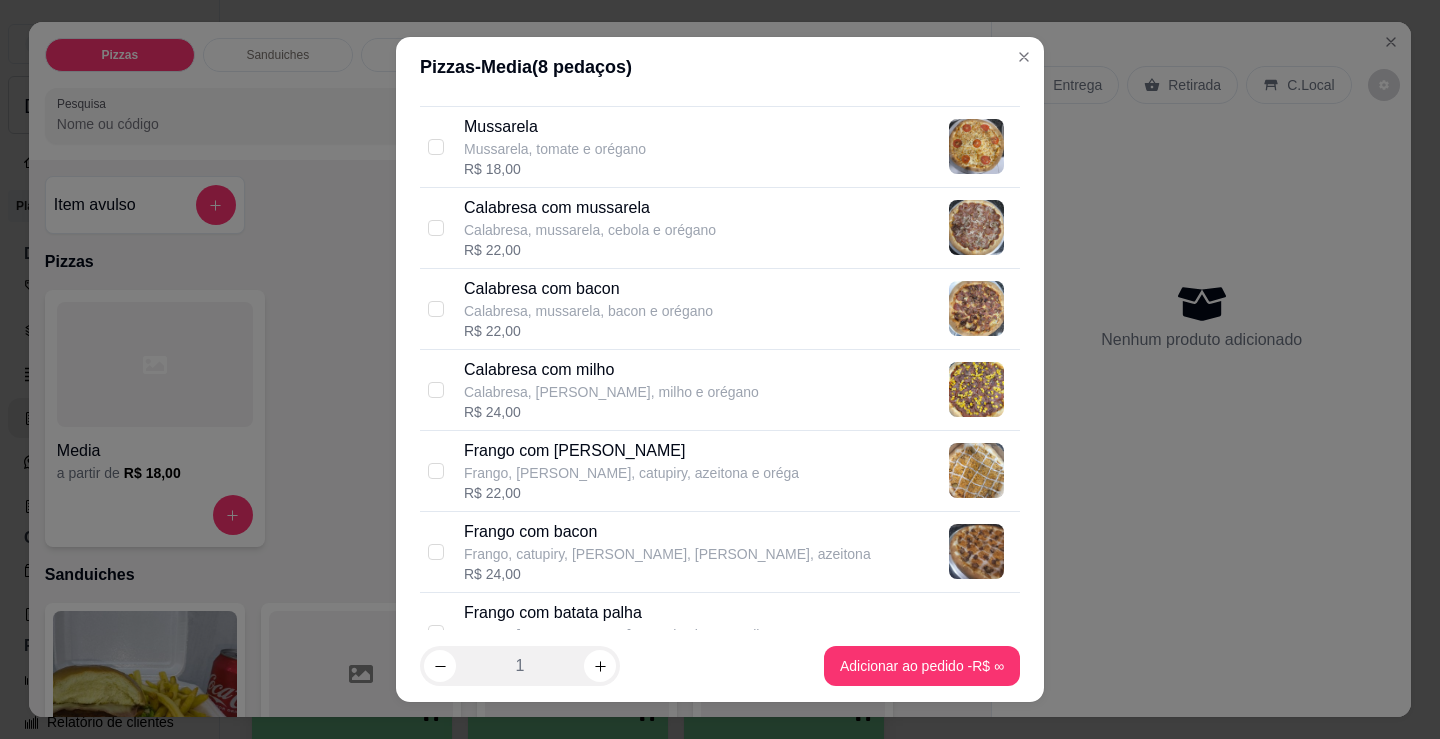 click on "Frango, [PERSON_NAME], catupiry, azeitona e oréga" at bounding box center (631, 473) 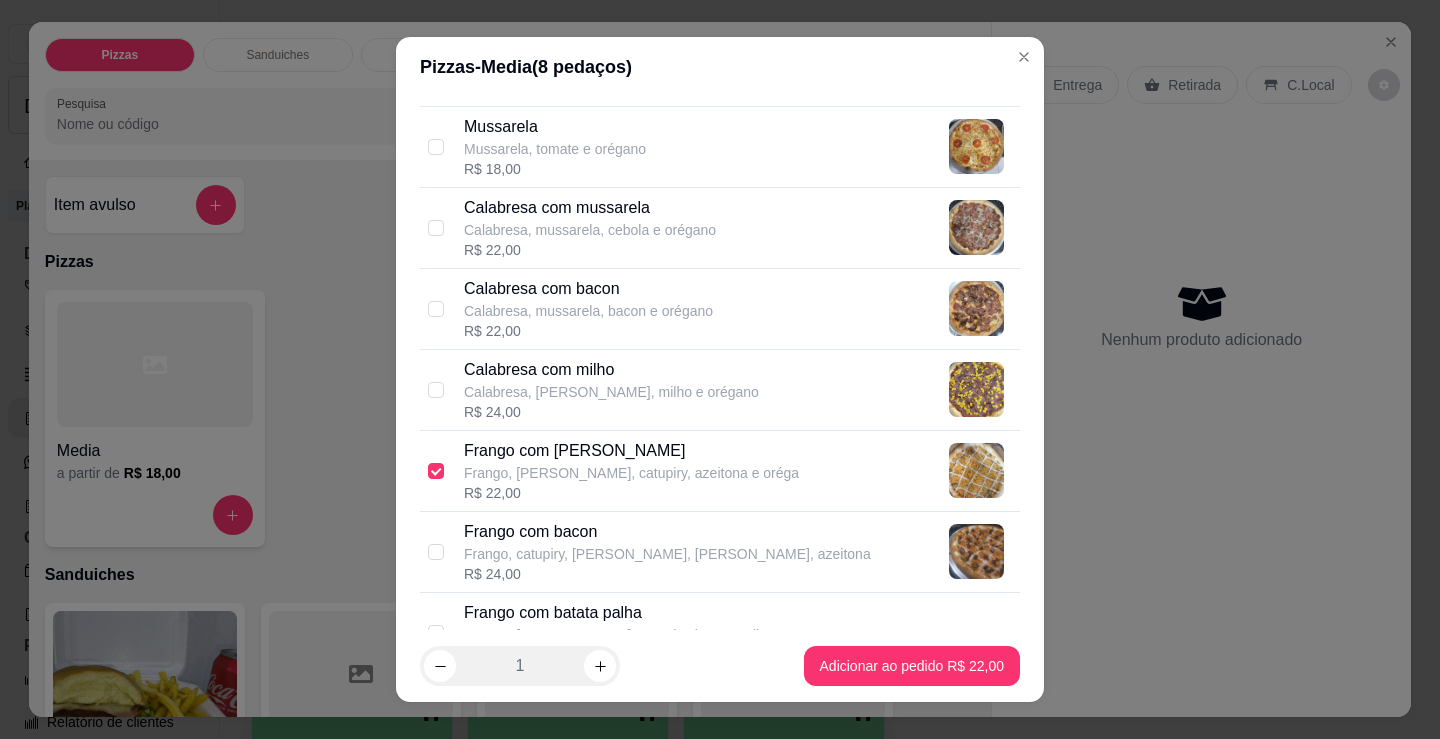 click on "Frango, [PERSON_NAME], catupiry, azeitona e oréga" at bounding box center [631, 473] 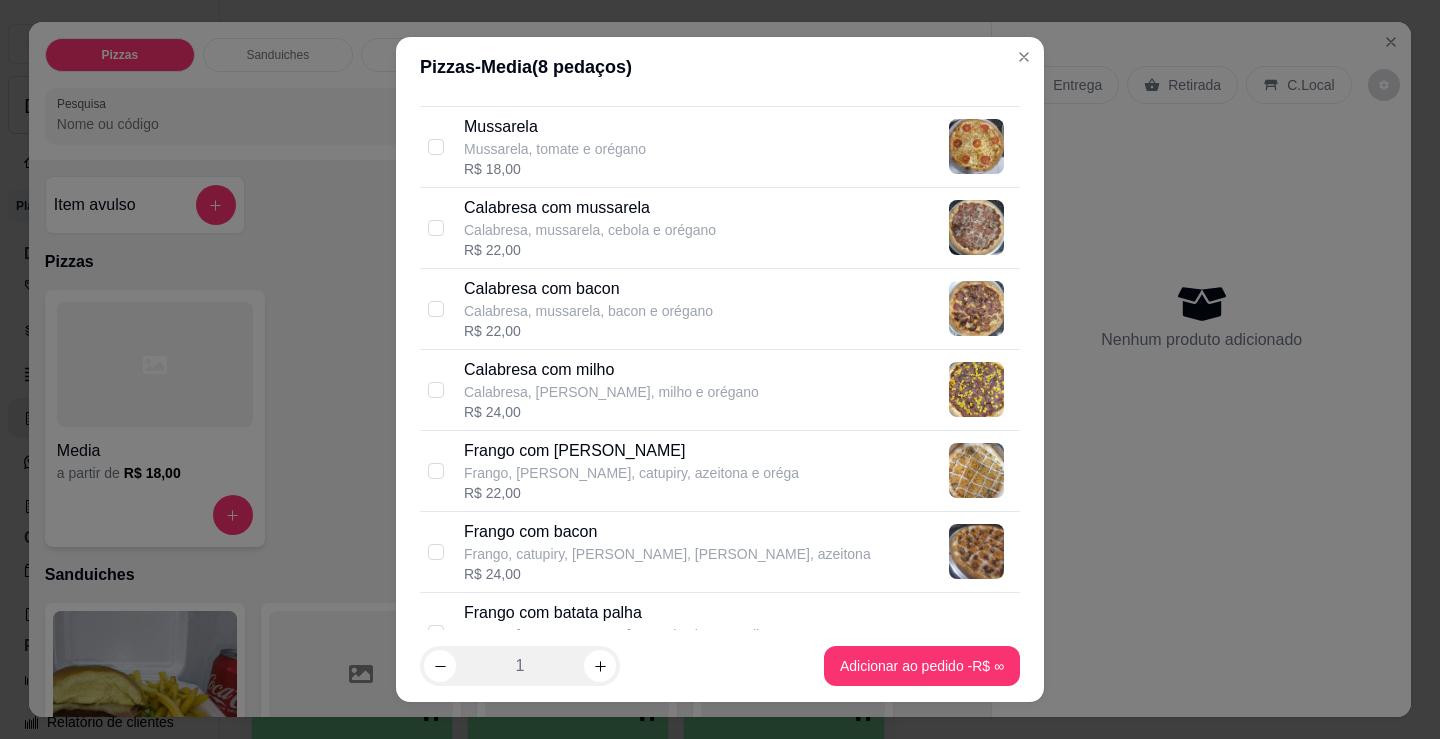 click on "Frango com batata palha" at bounding box center [629, 613] 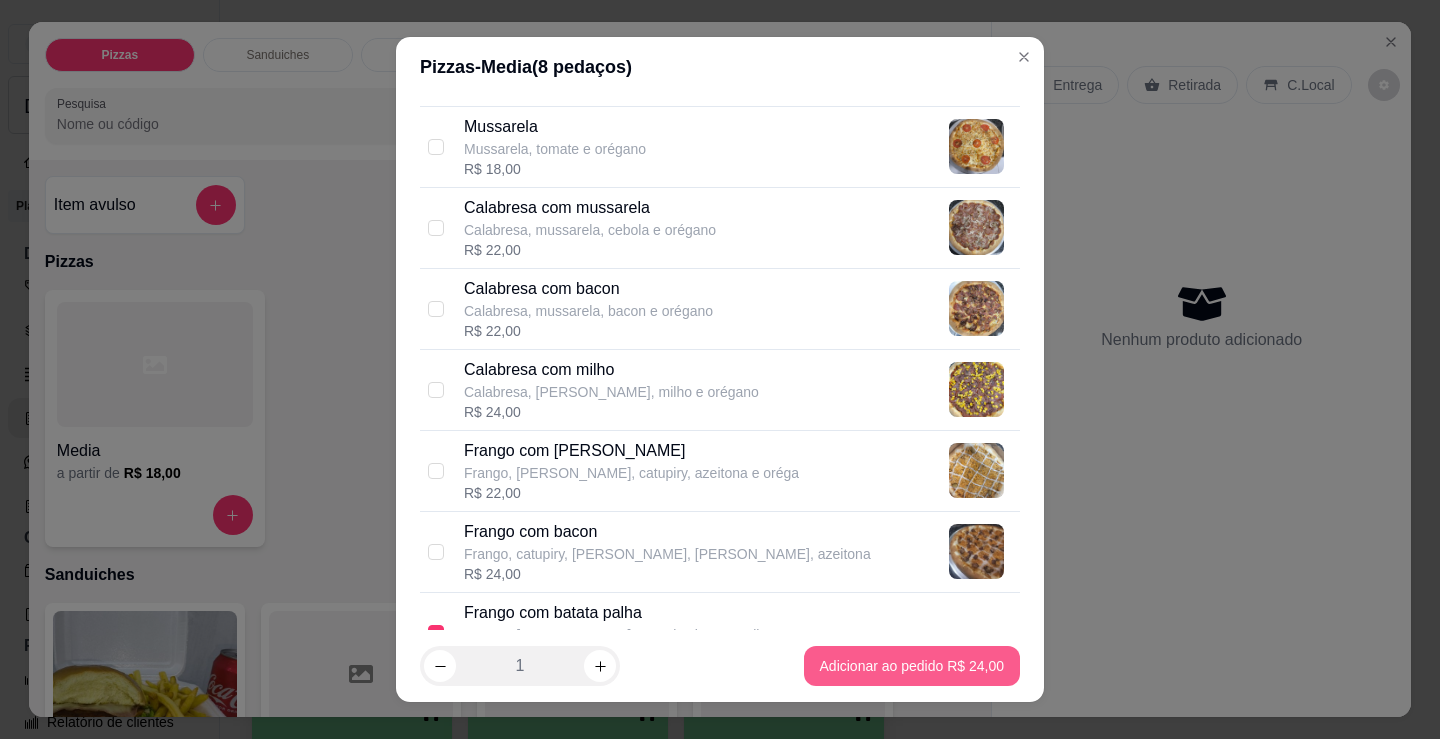 click on "1 Adicionar ao pedido   R$ 24,00" at bounding box center (720, 666) 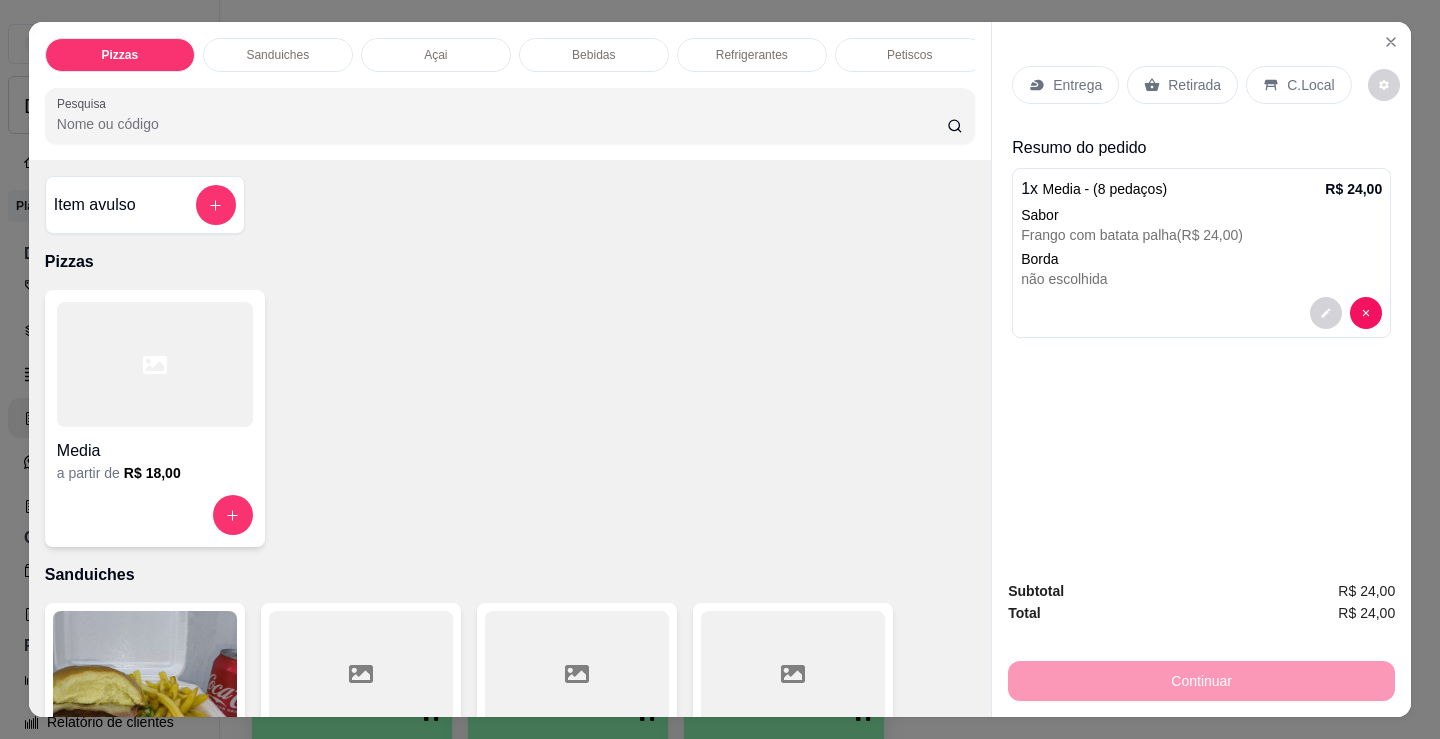 click at bounding box center (155, 364) 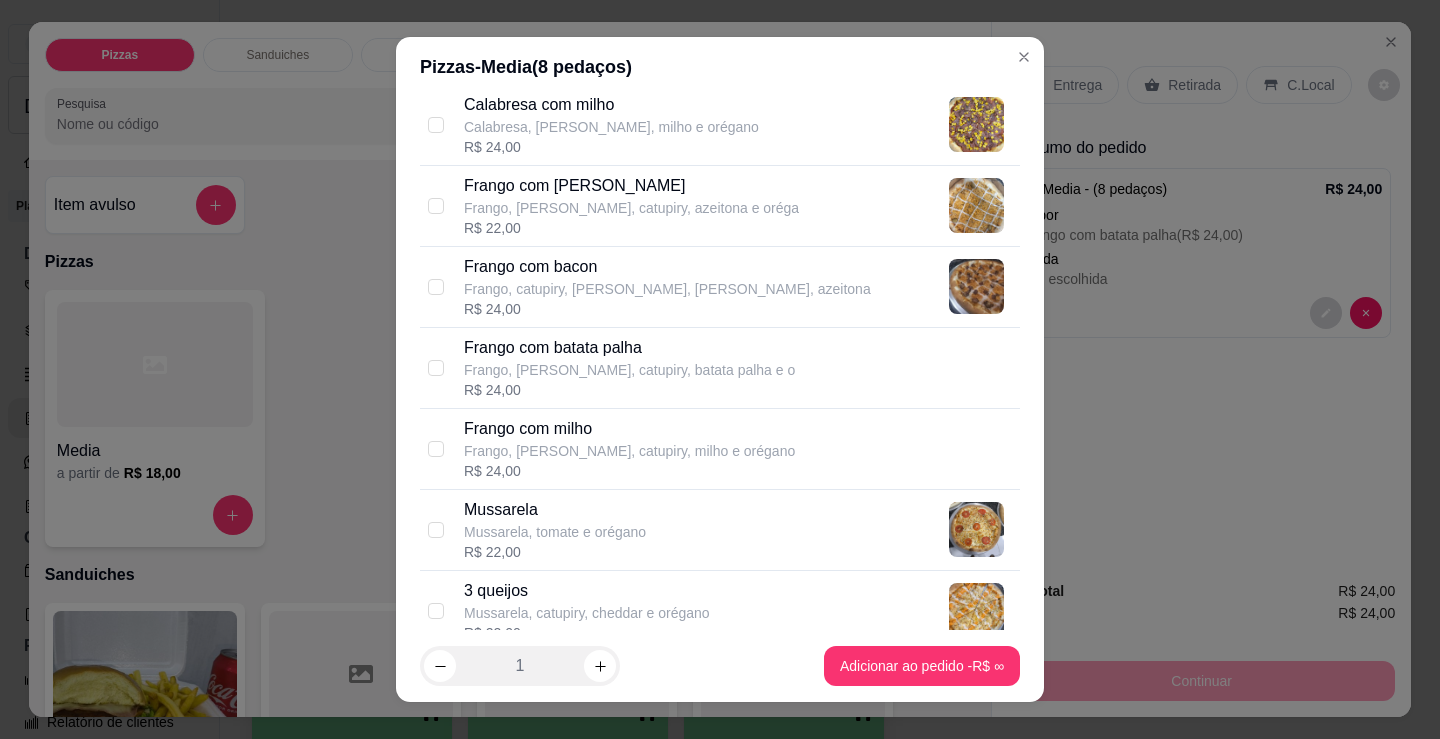 scroll, scrollTop: 700, scrollLeft: 0, axis: vertical 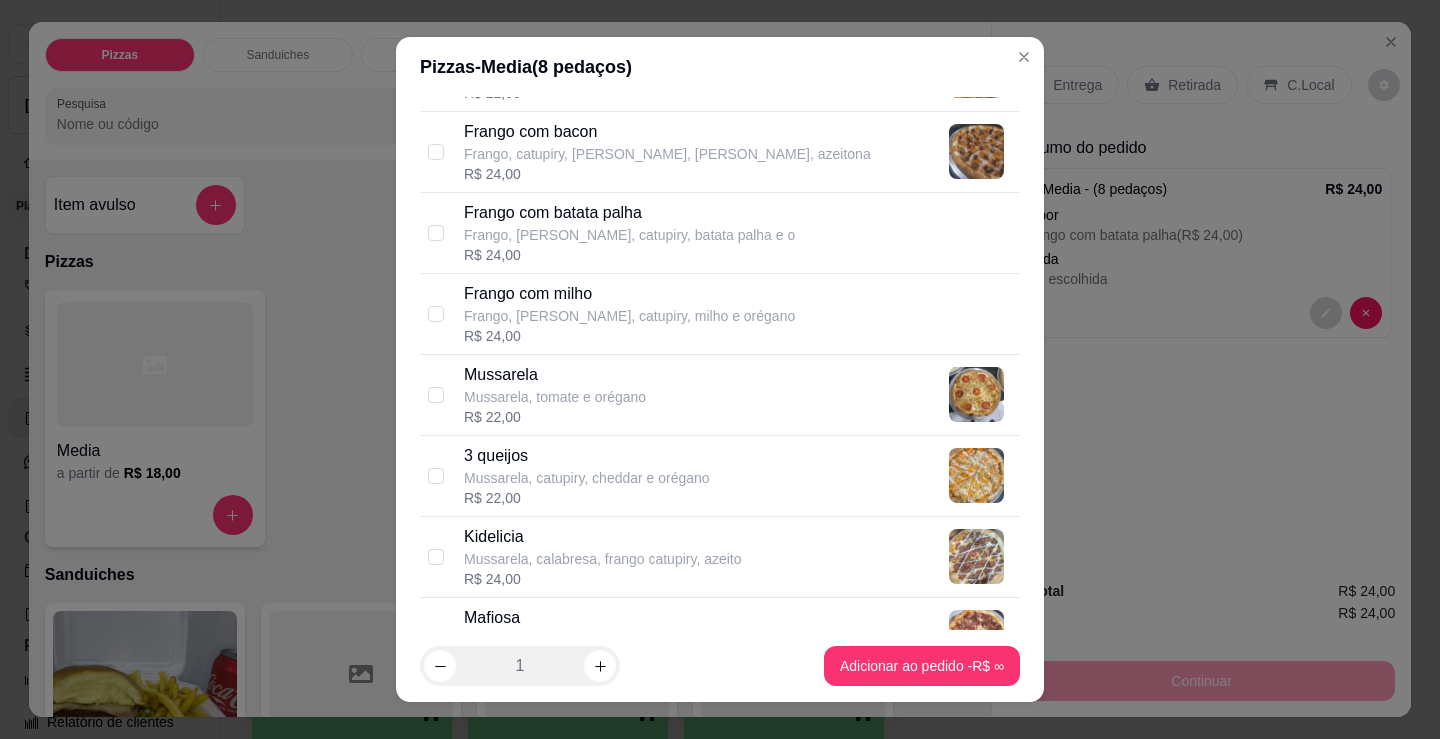 click on "3 queijos" at bounding box center (587, 456) 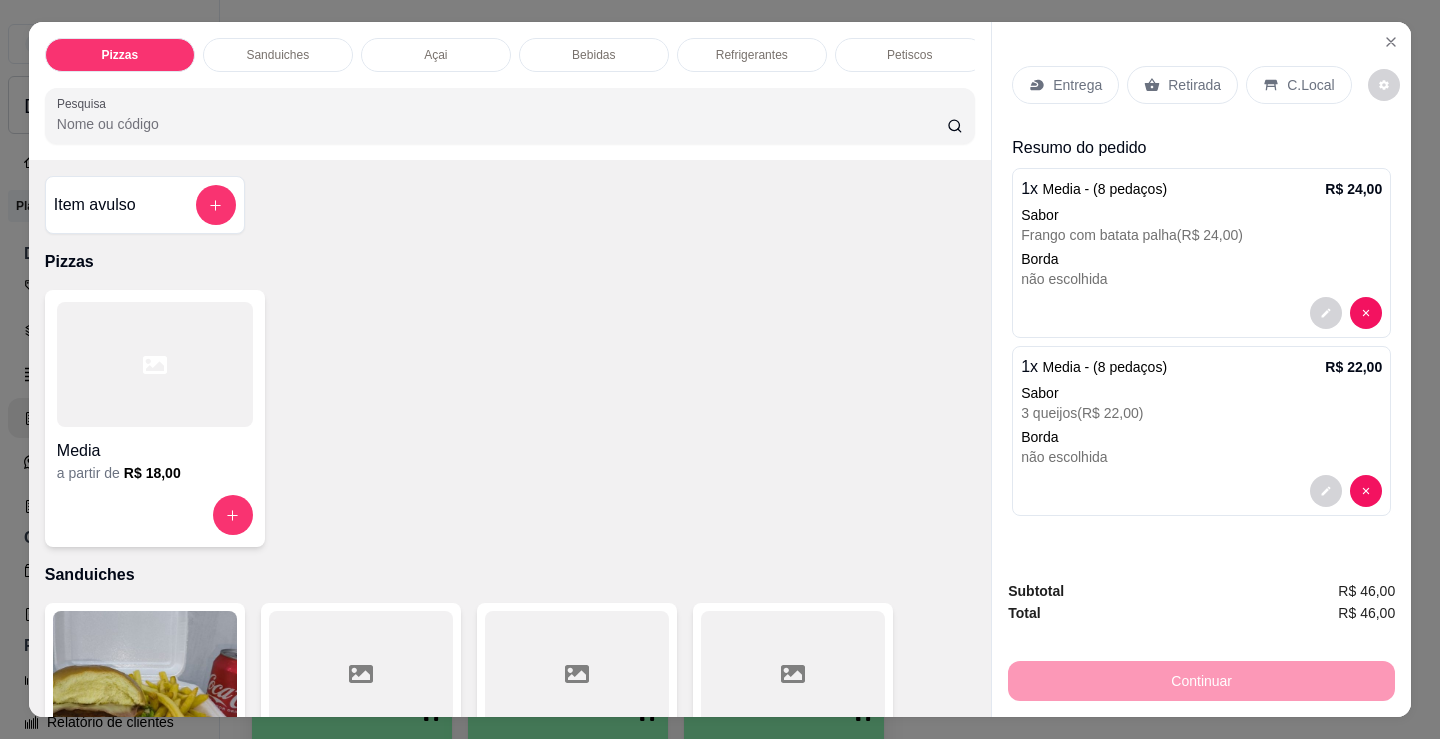 click on "Media" at bounding box center (155, 451) 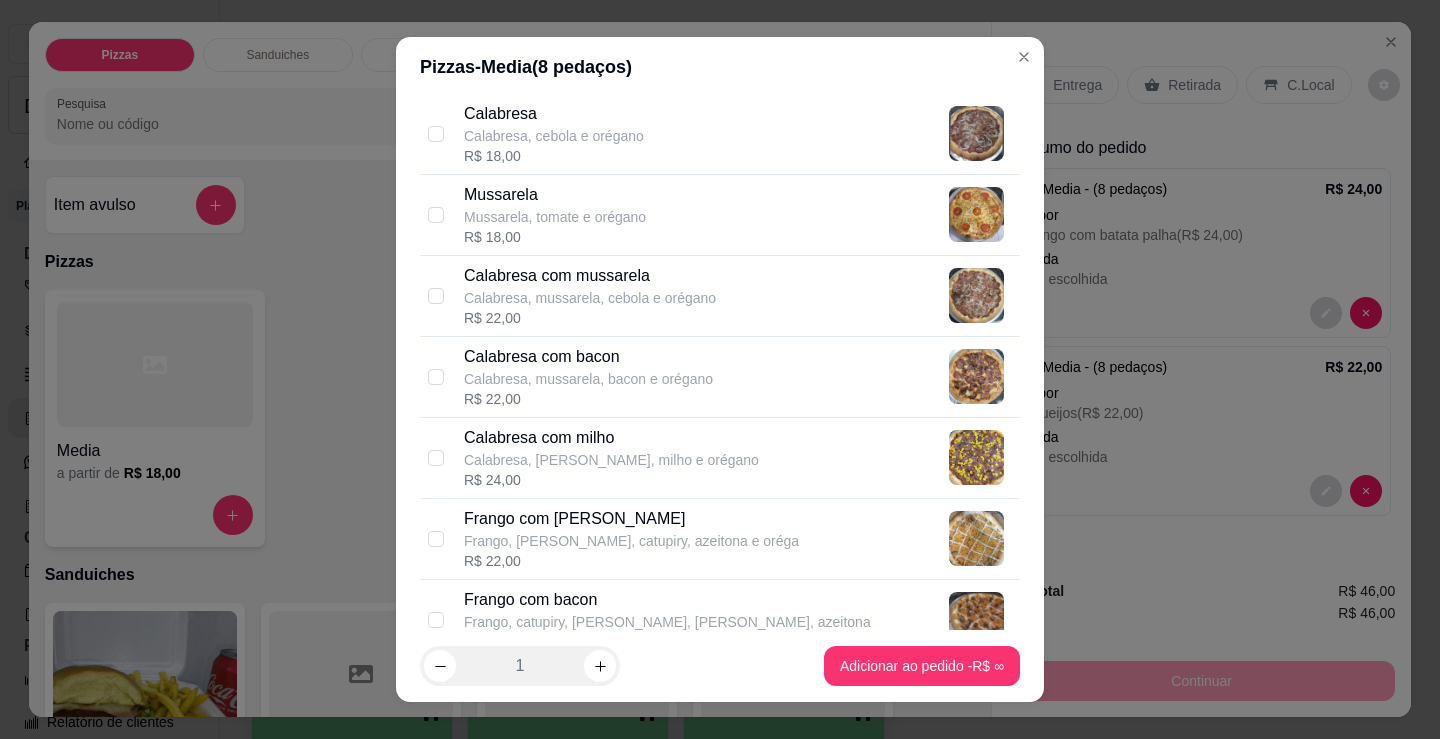 scroll, scrollTop: 200, scrollLeft: 0, axis: vertical 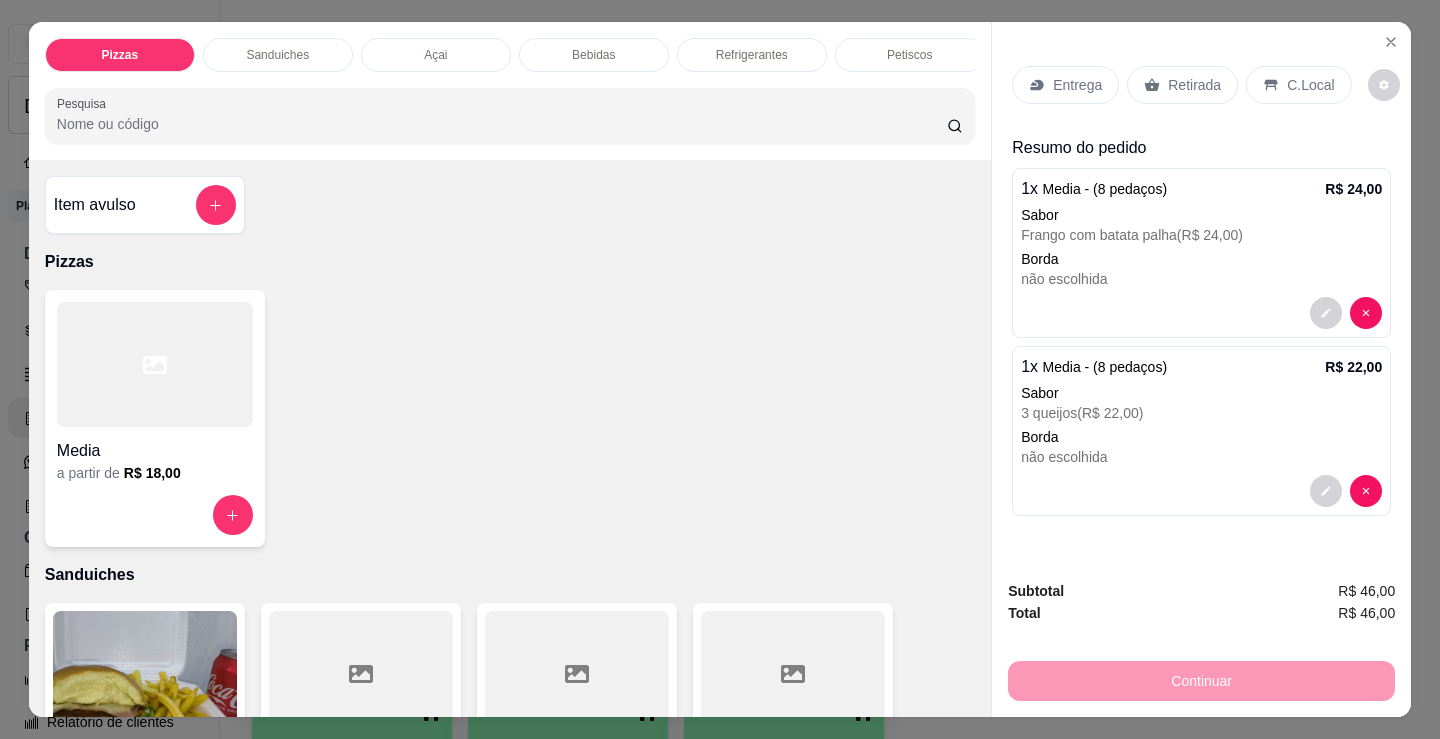 click on "Media" at bounding box center [155, 451] 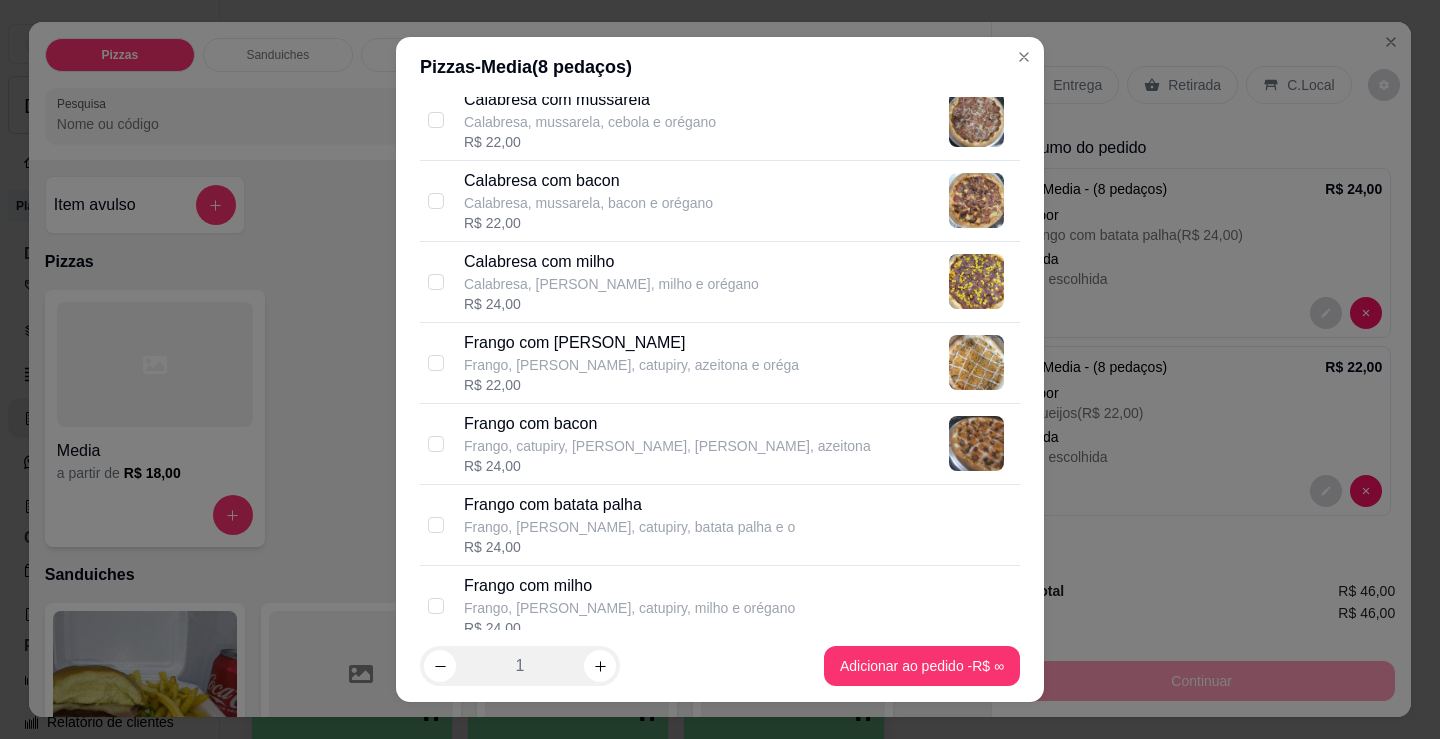 scroll, scrollTop: 400, scrollLeft: 0, axis: vertical 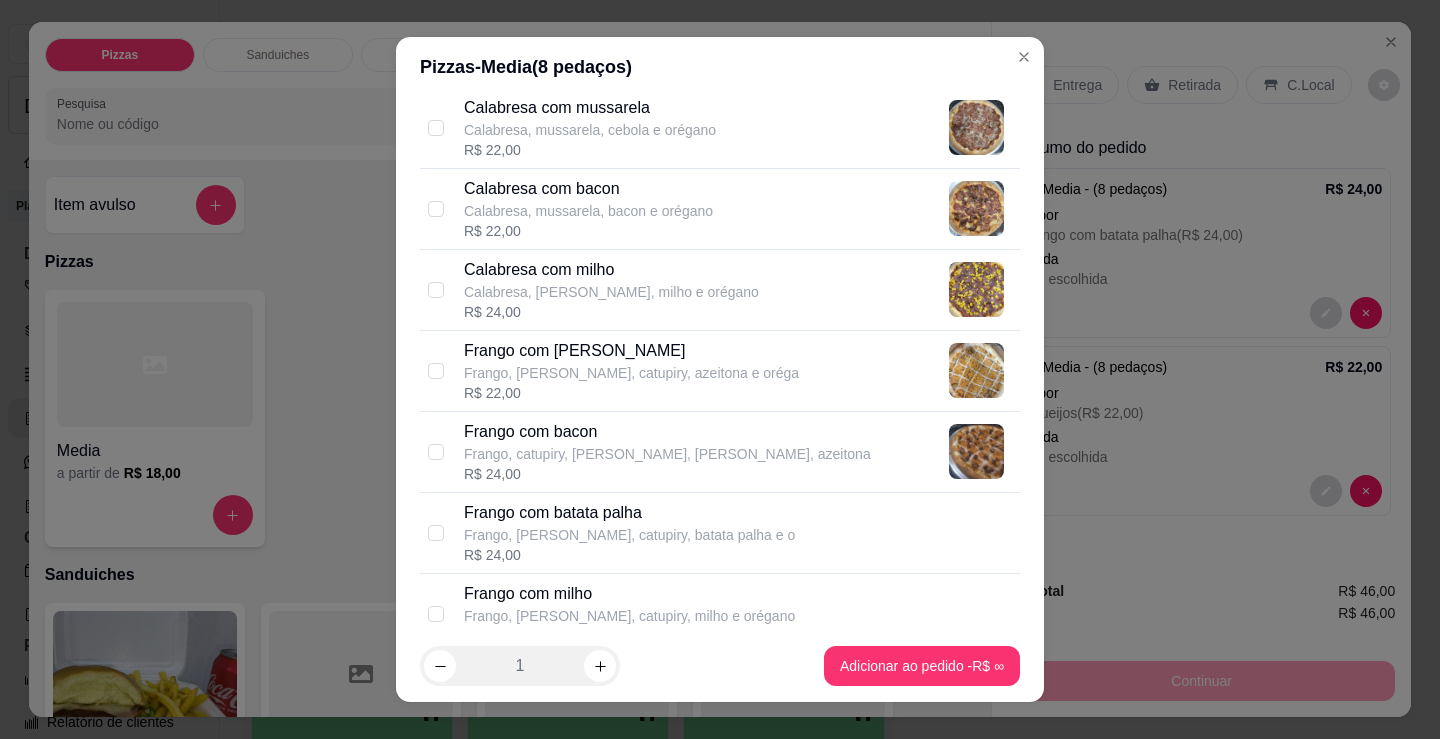 click on "Frango, [PERSON_NAME], catupiry, azeitona e oréga" at bounding box center [631, 373] 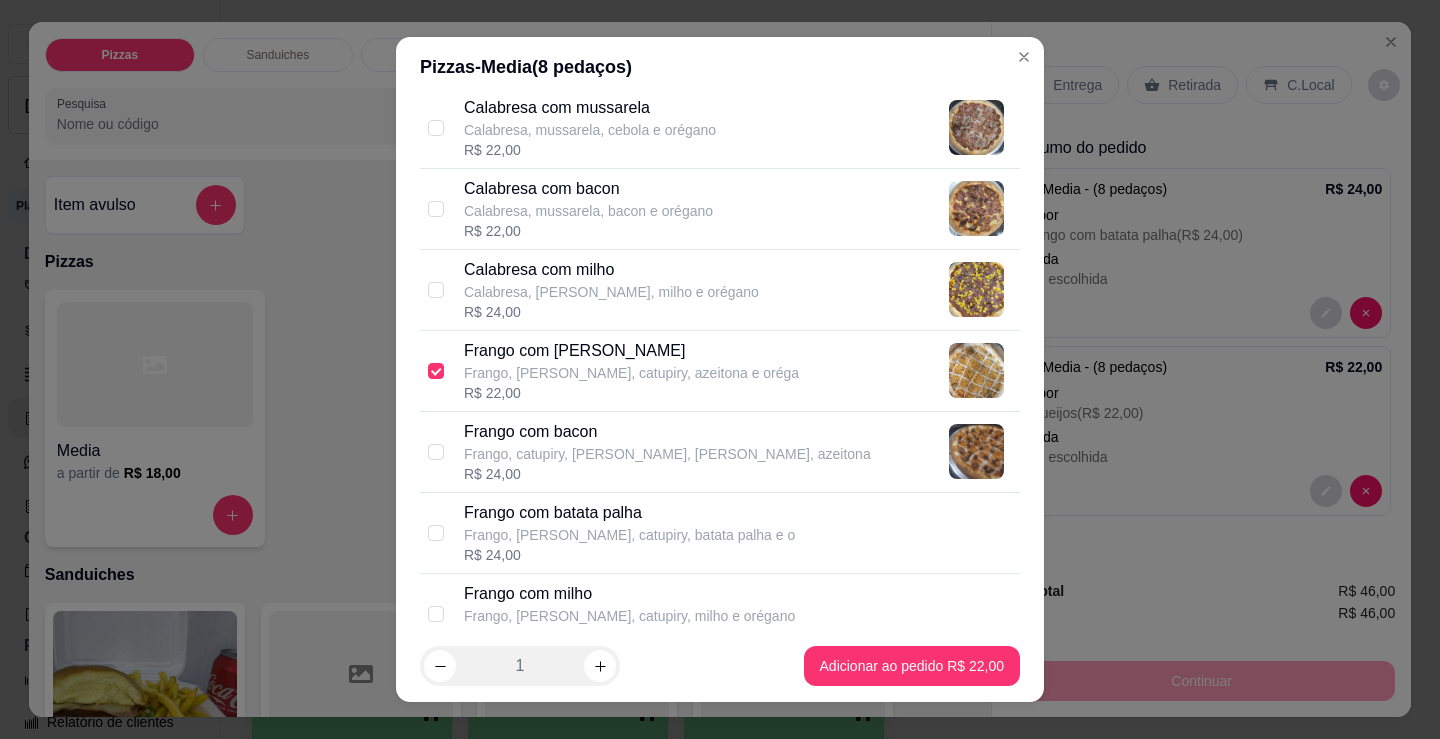 click on "R$ 22,00" at bounding box center [631, 393] 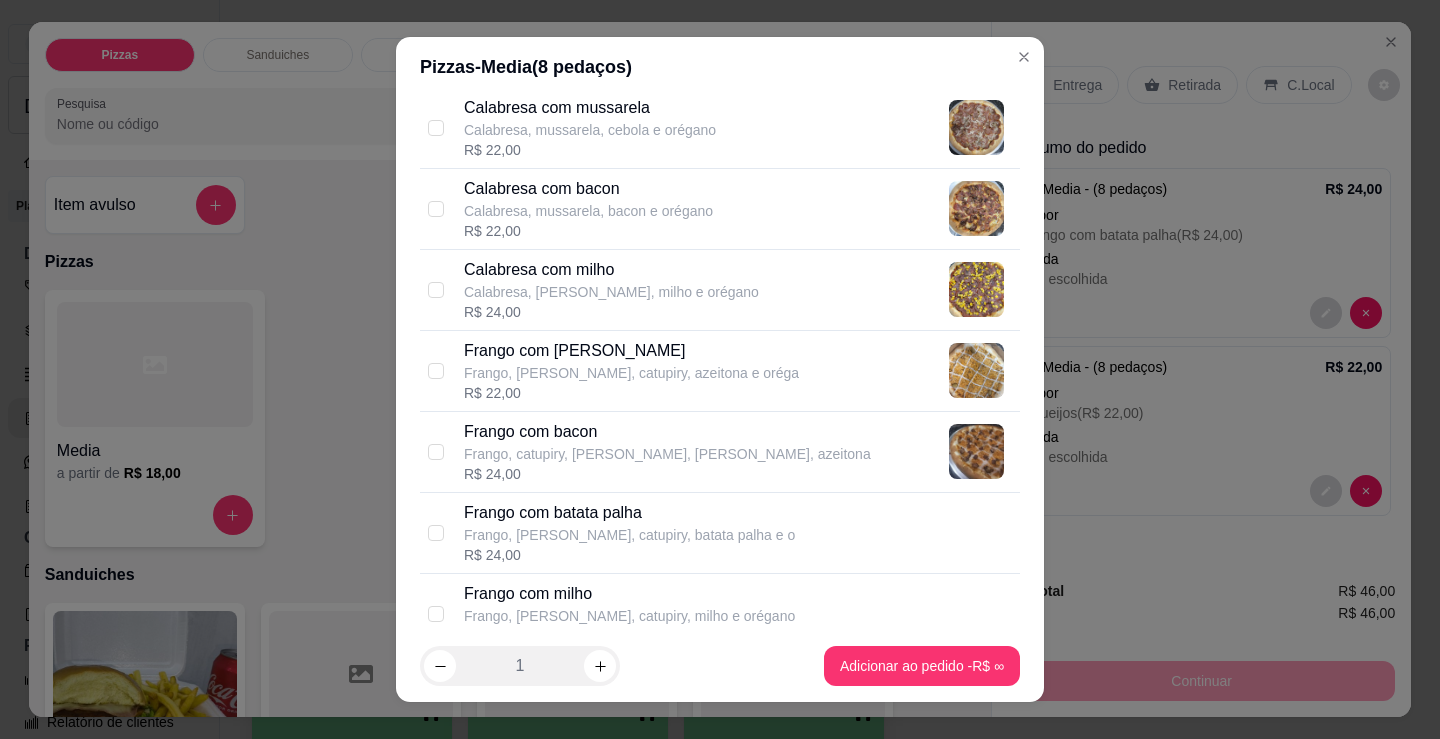 click on "Calabresa, mussarela, cebola e orégano" at bounding box center (590, 130) 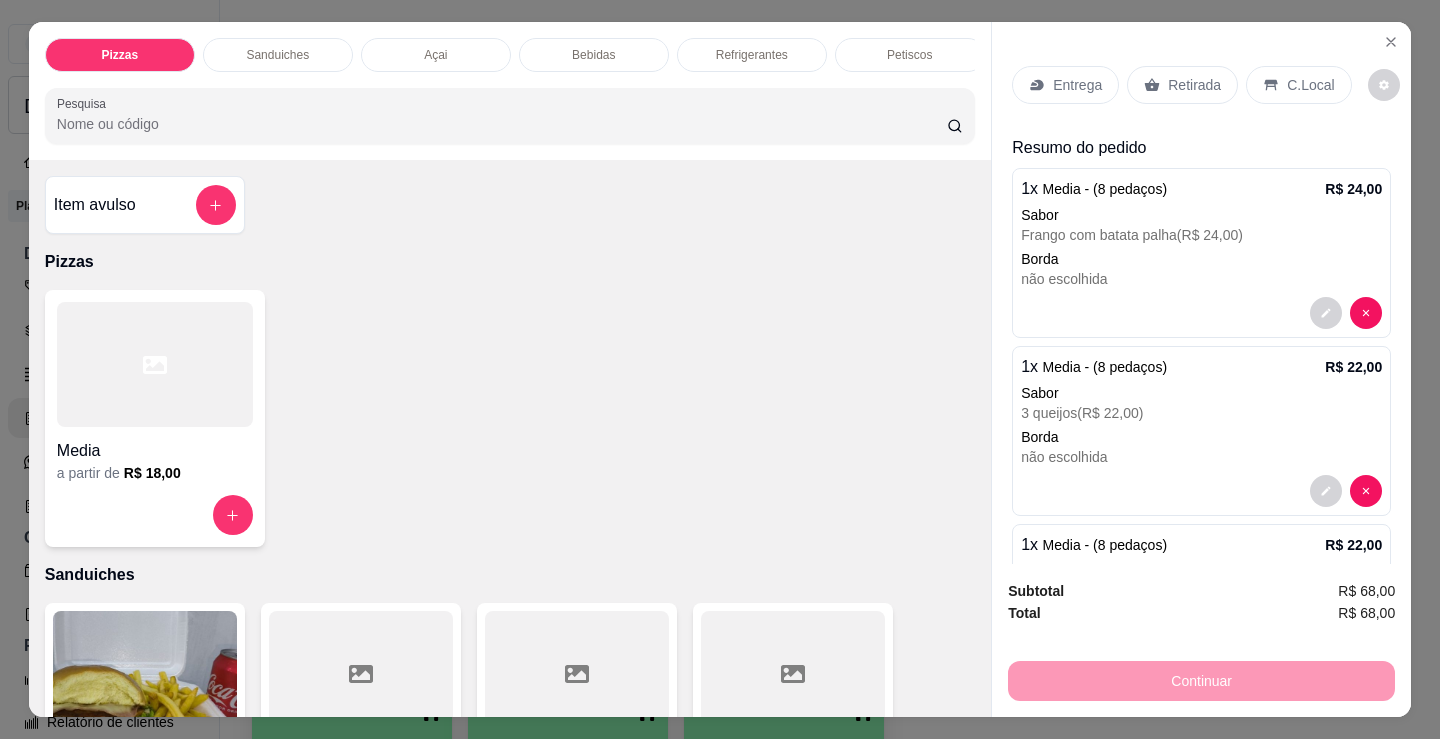 click on "Bebidas" at bounding box center [593, 55] 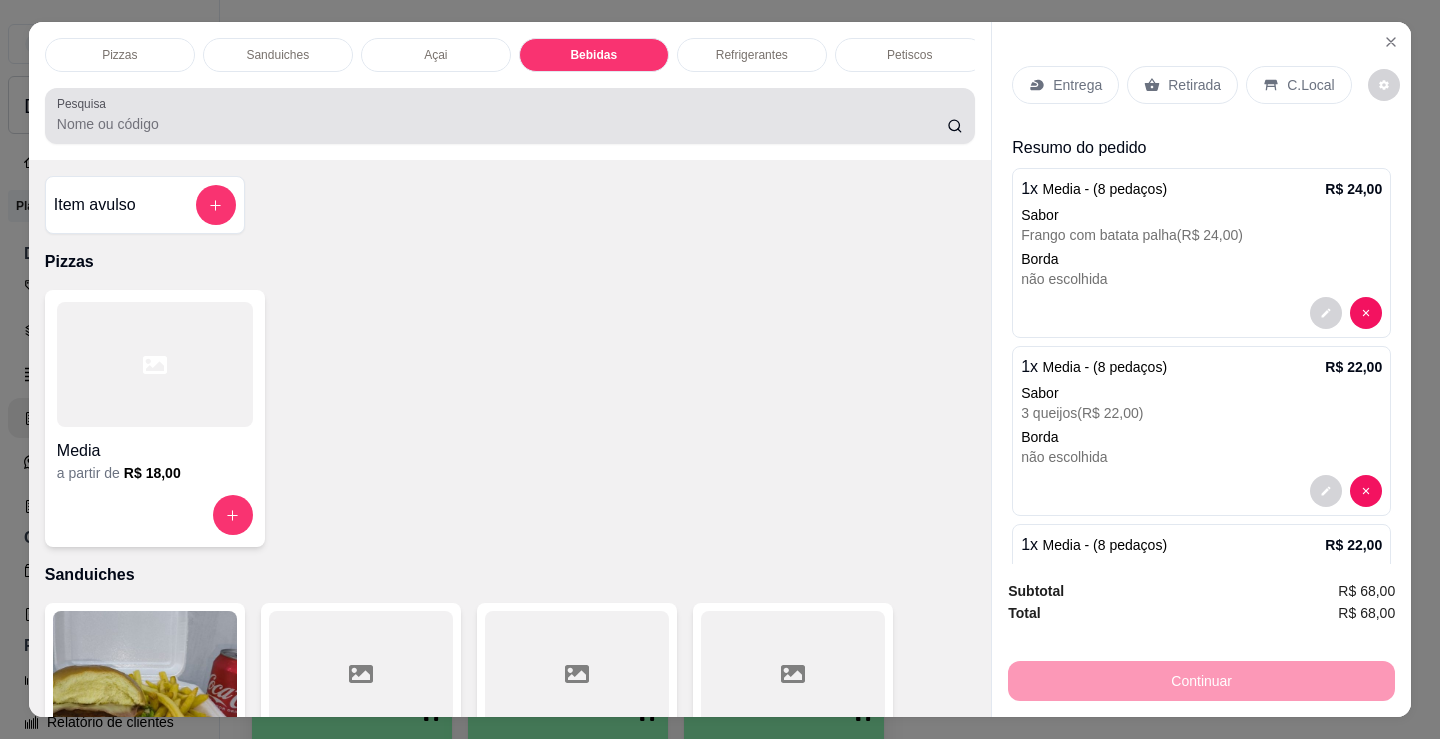 scroll, scrollTop: 2478, scrollLeft: 0, axis: vertical 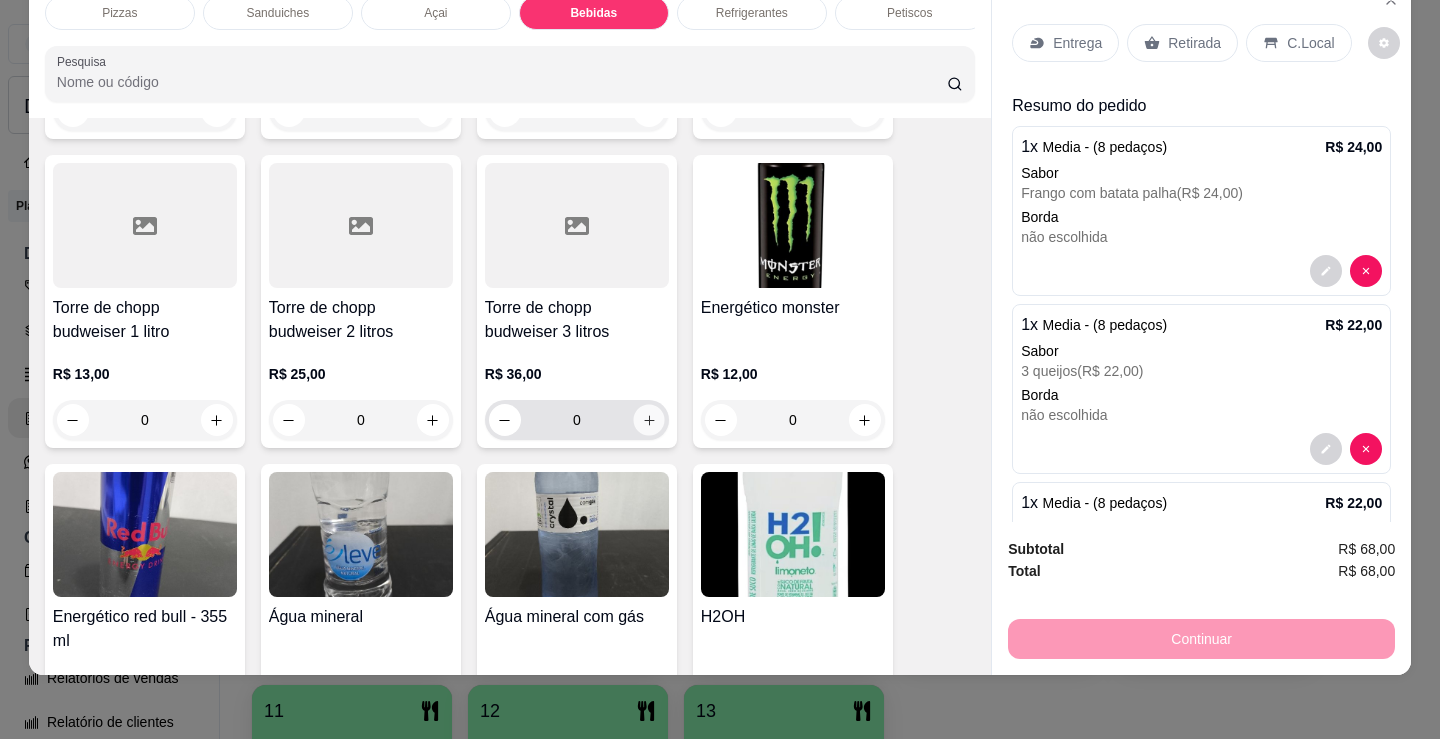 click at bounding box center [648, 420] 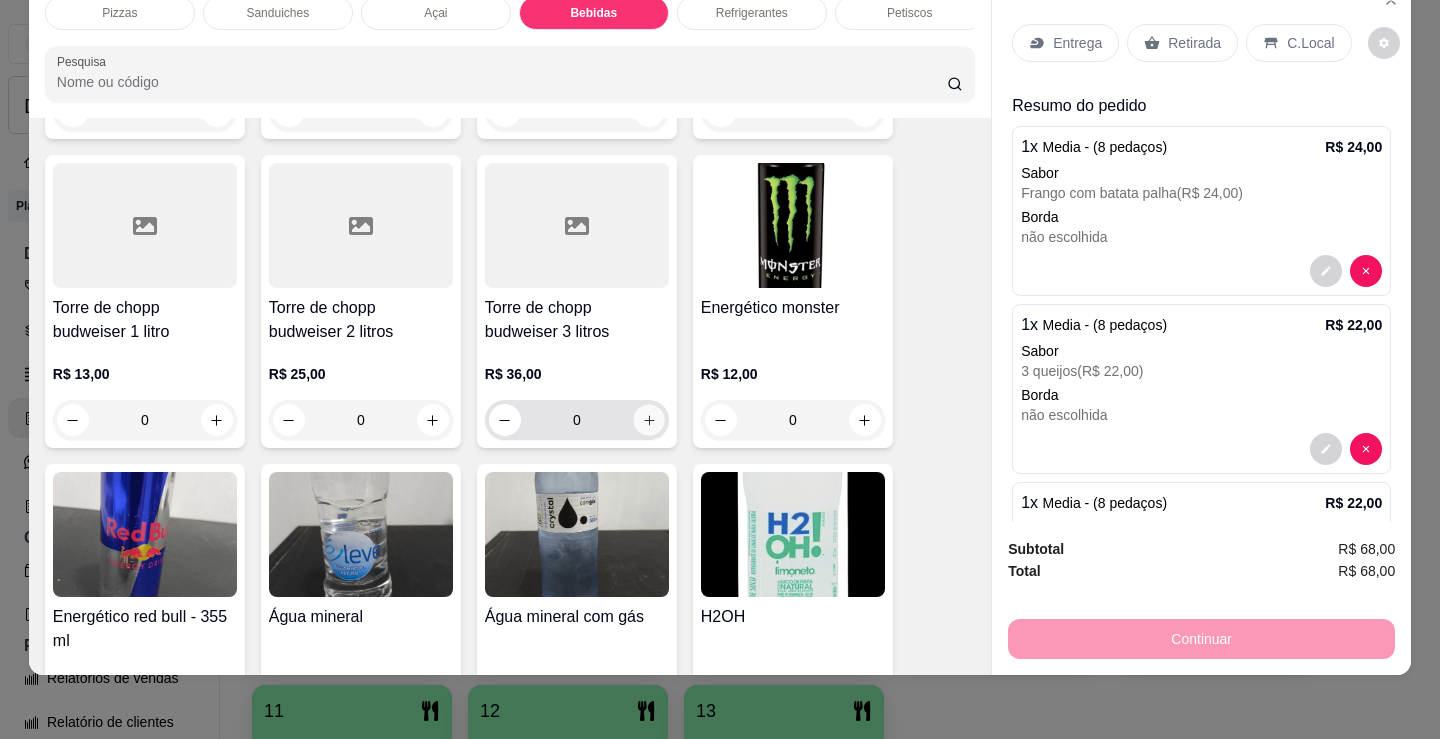 type on "1" 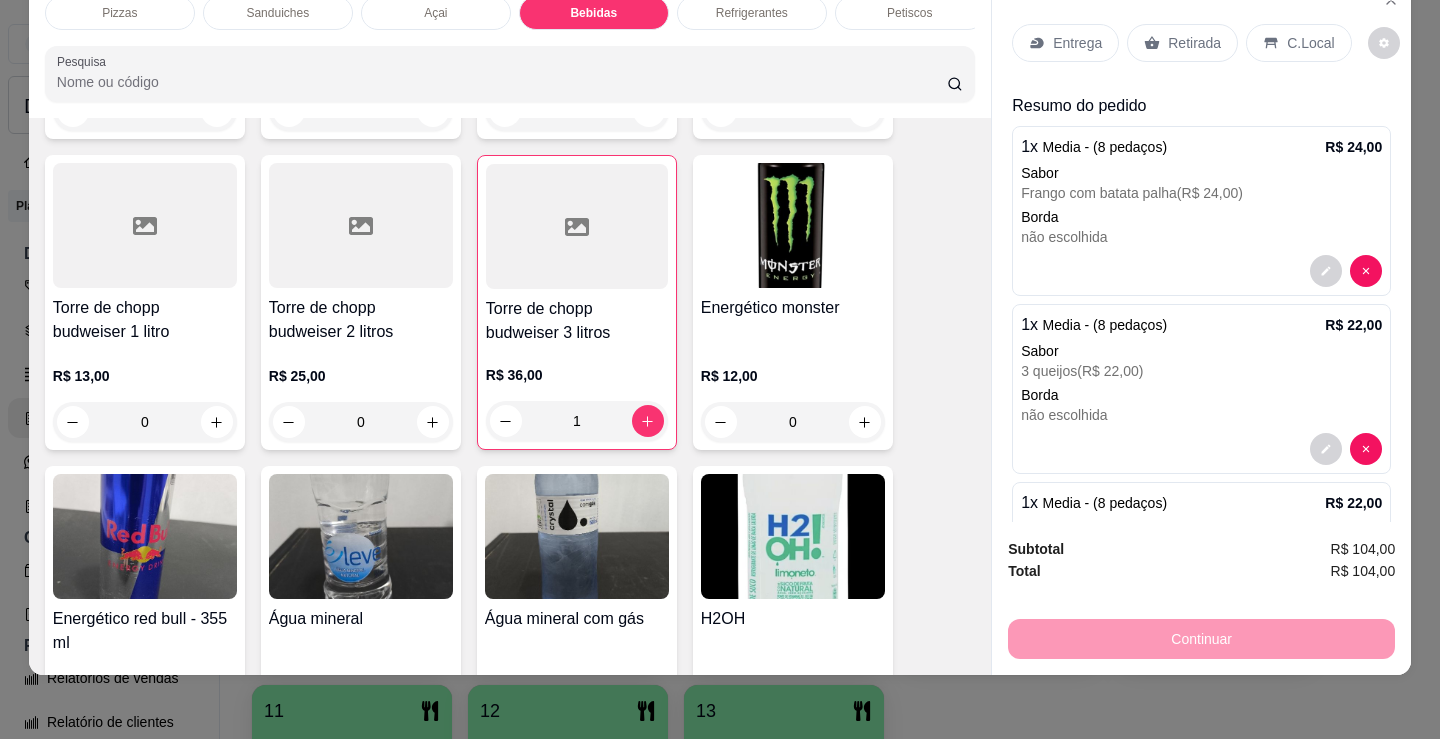 click on "Petiscos" at bounding box center (910, 13) 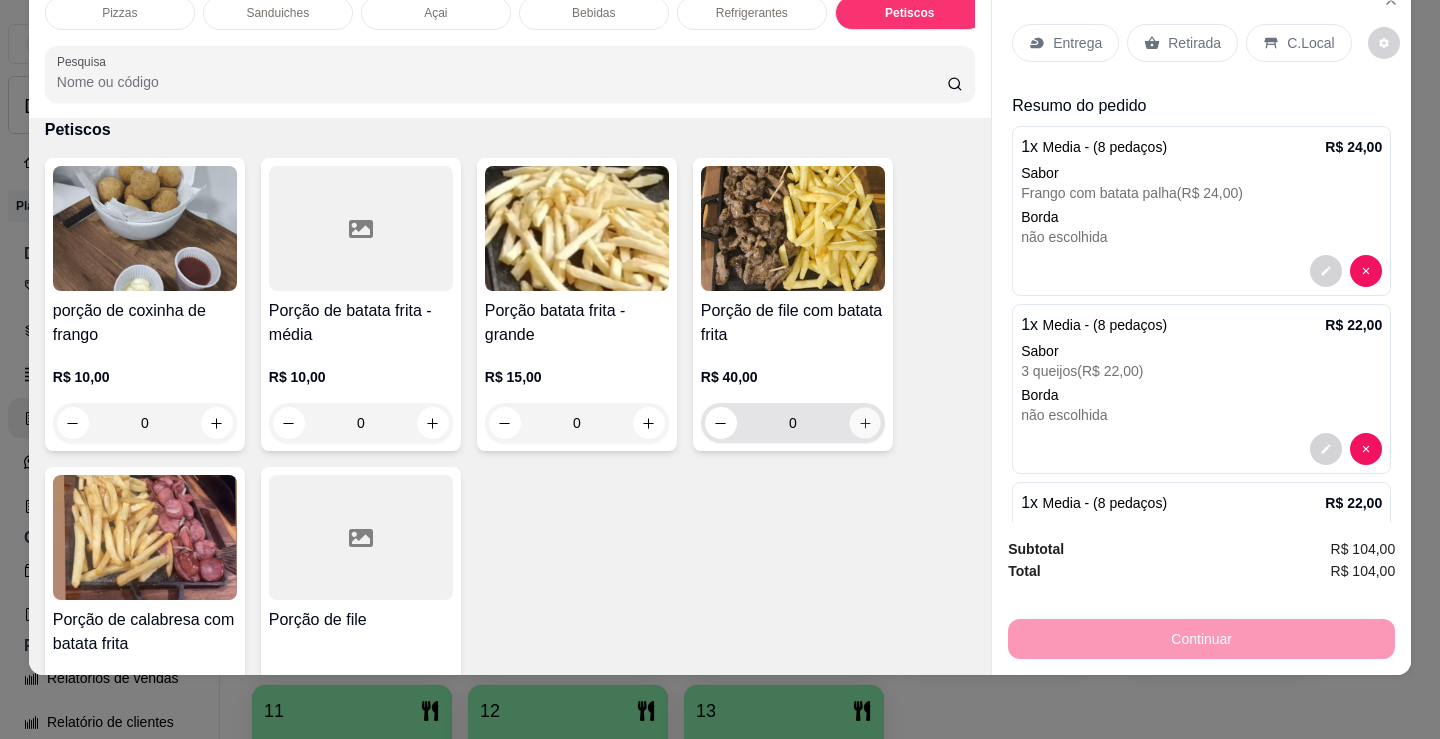 click at bounding box center [864, 423] 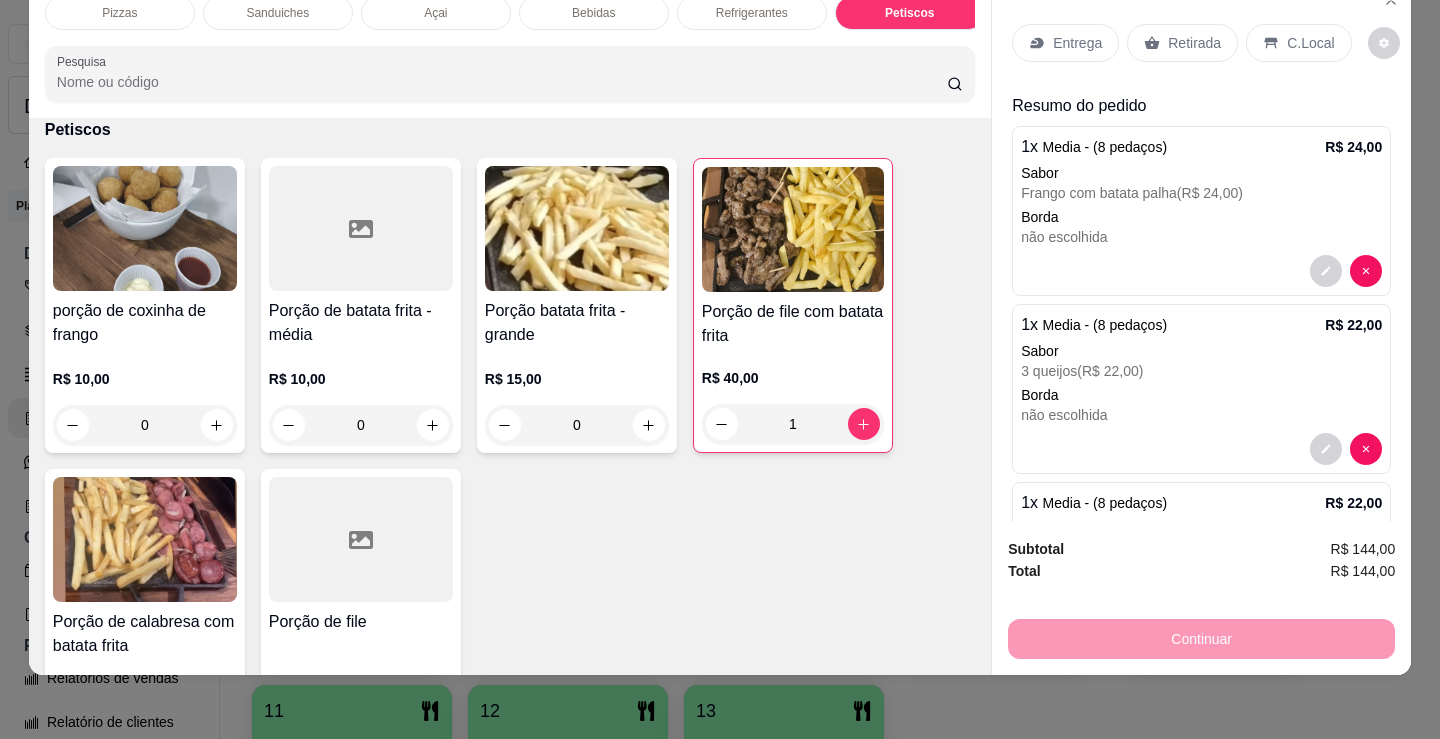 click on "C.Local" at bounding box center [1310, 43] 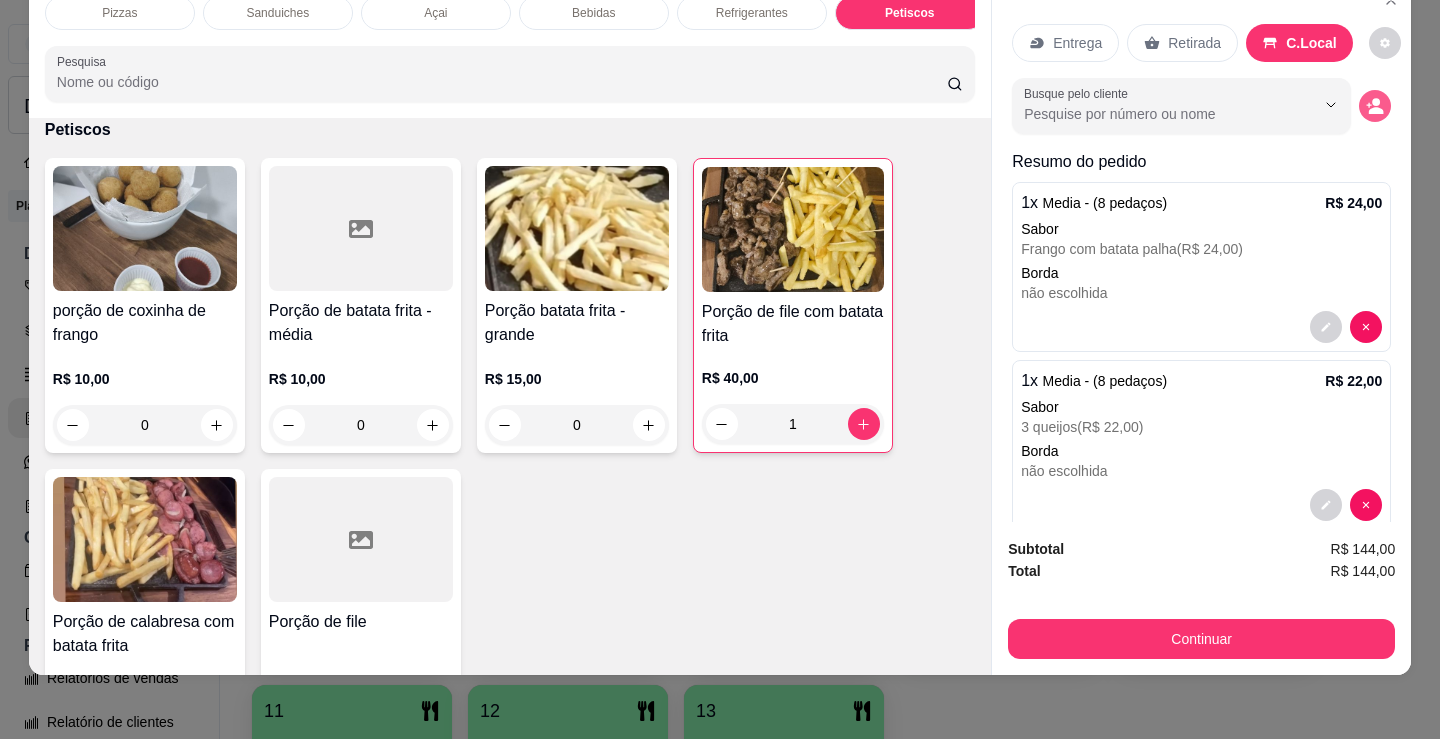 click at bounding box center (1375, 106) 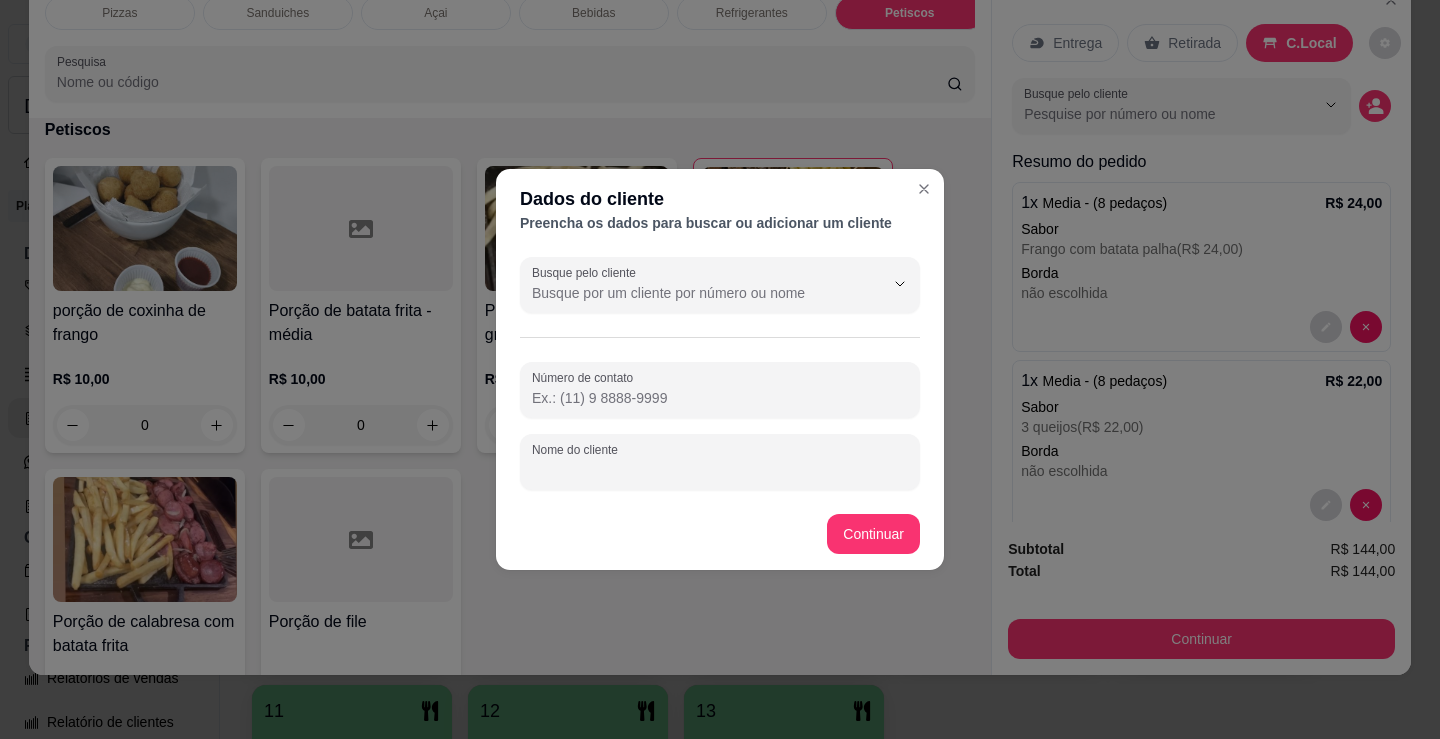 click on "Nome do cliente" at bounding box center (720, 470) 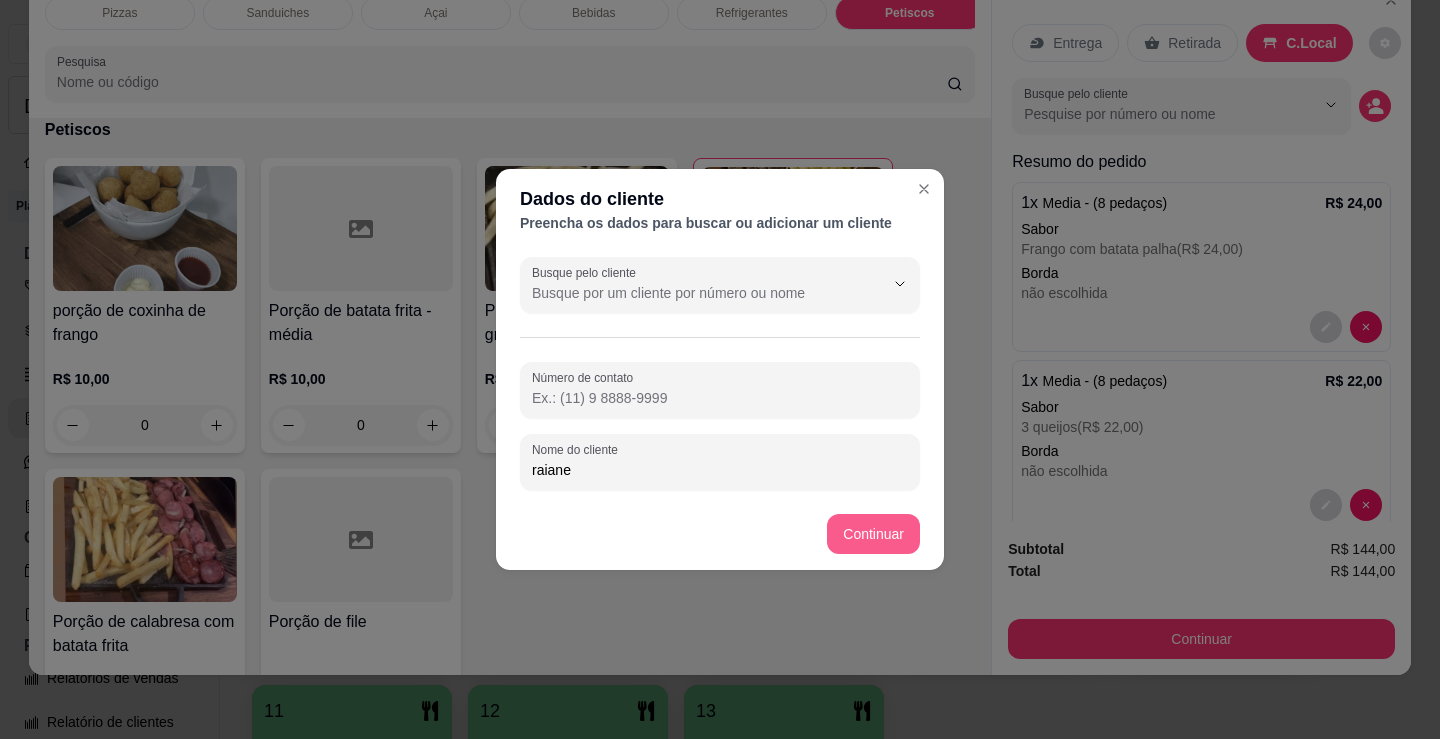 type on "raiane" 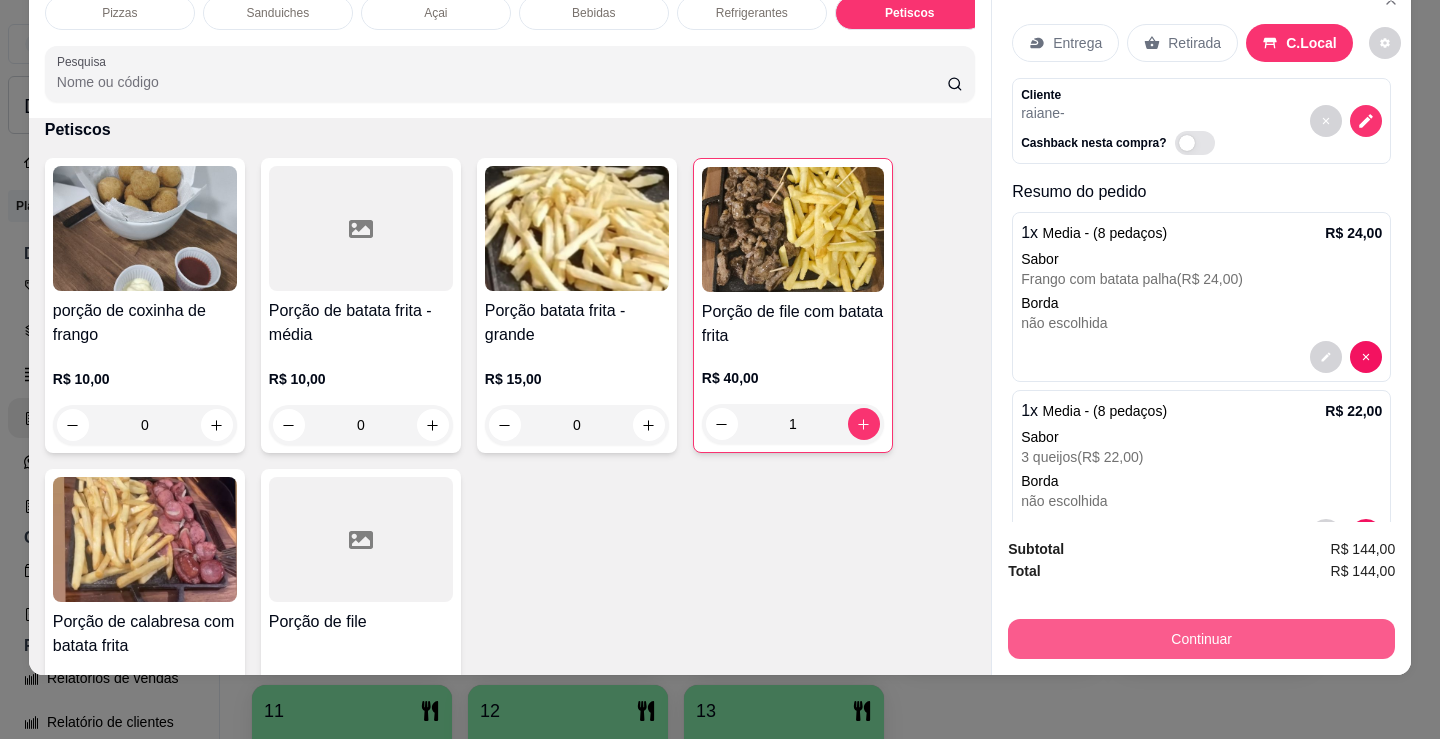 click on "Continuar" at bounding box center [1201, 639] 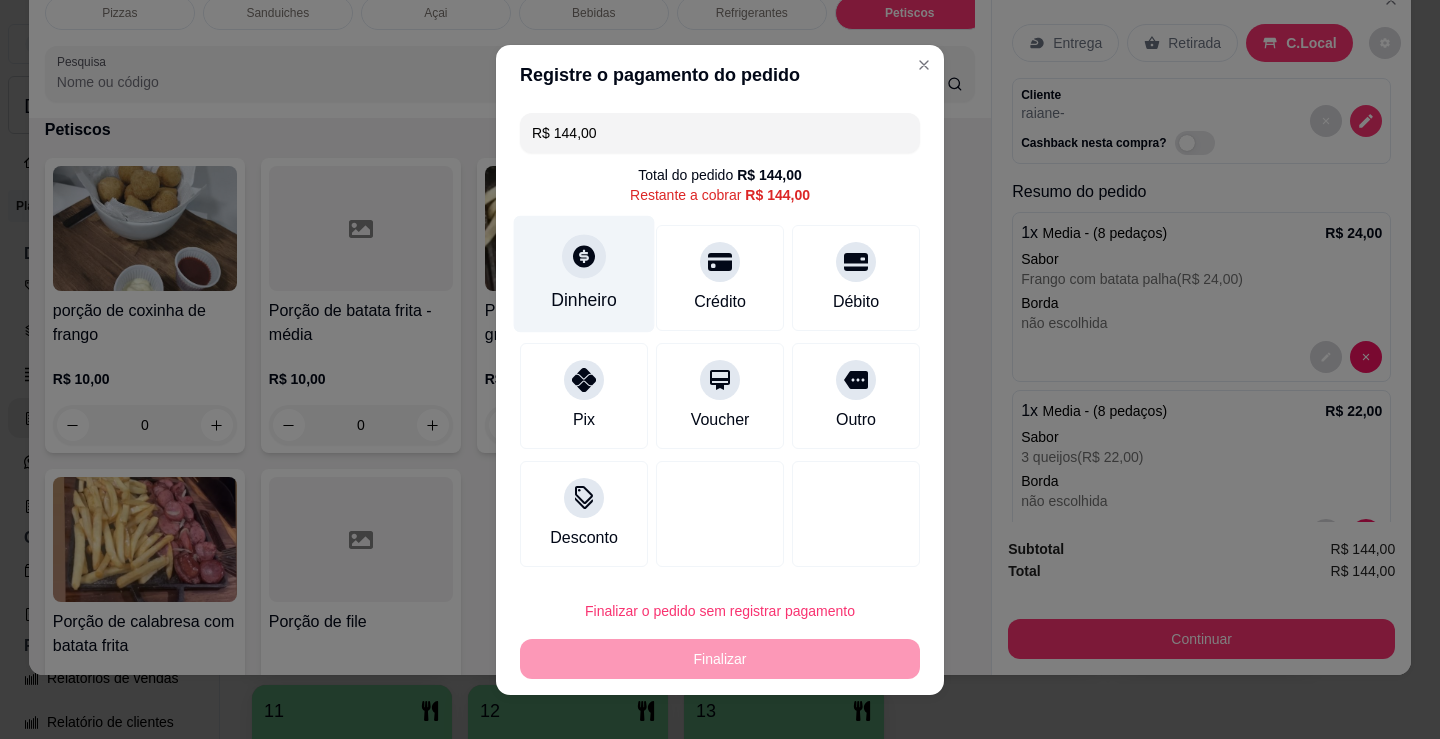 click 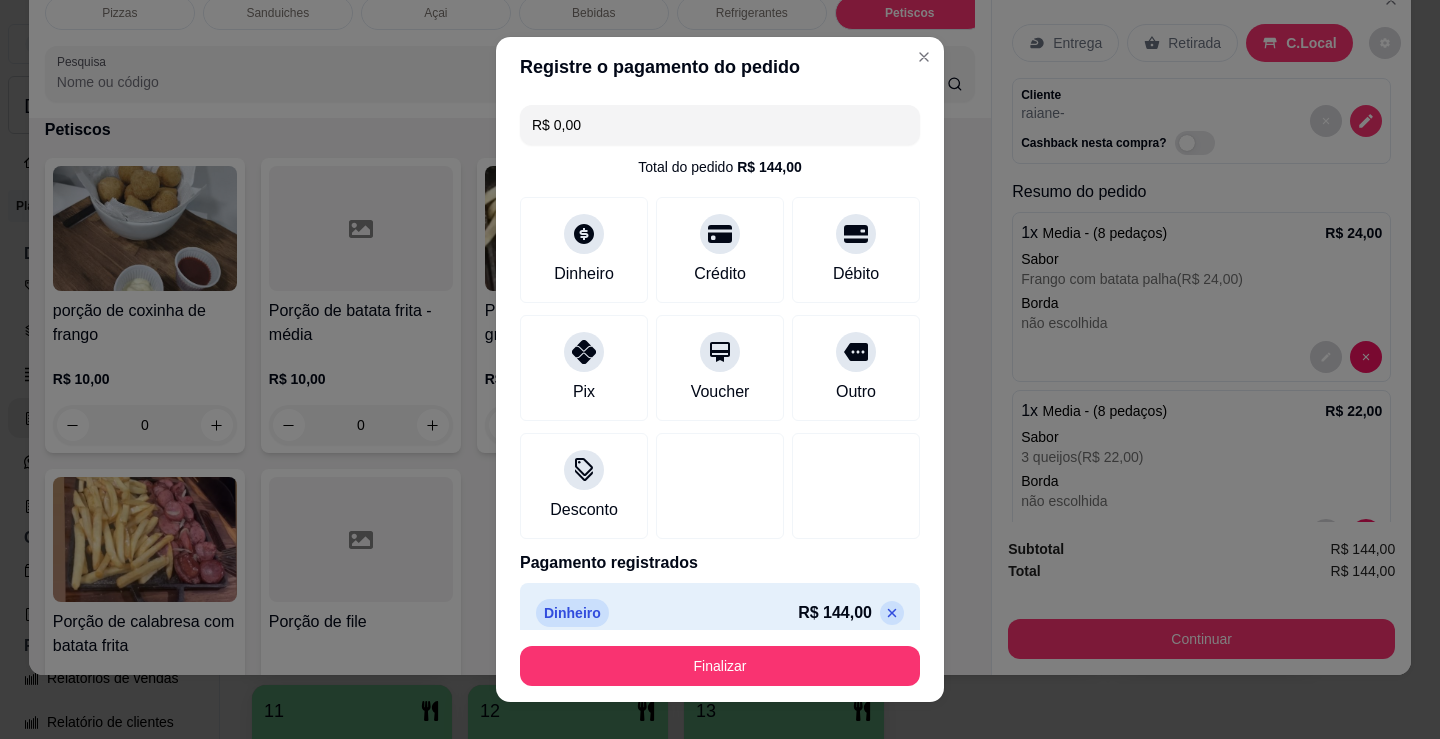 type on "R$ 0,00" 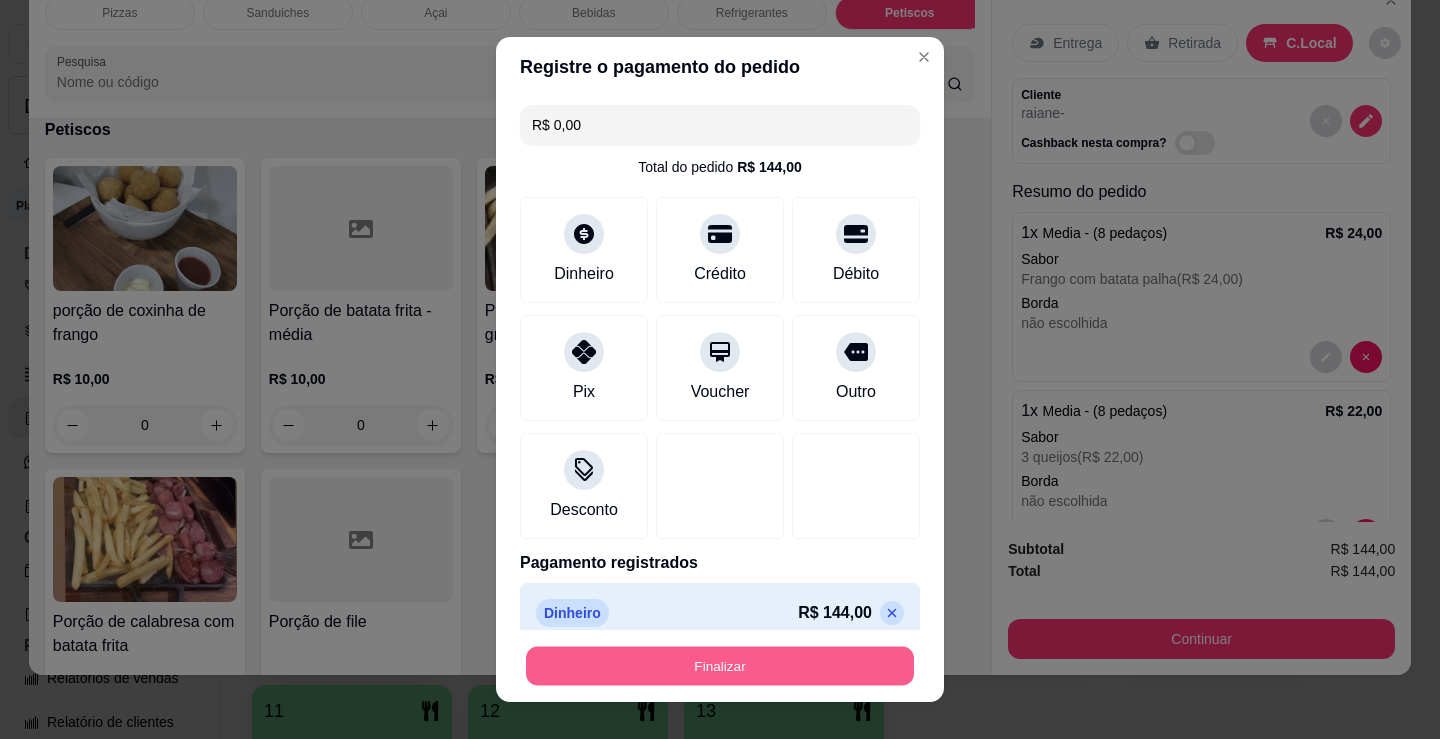 click on "Finalizar" at bounding box center (720, 666) 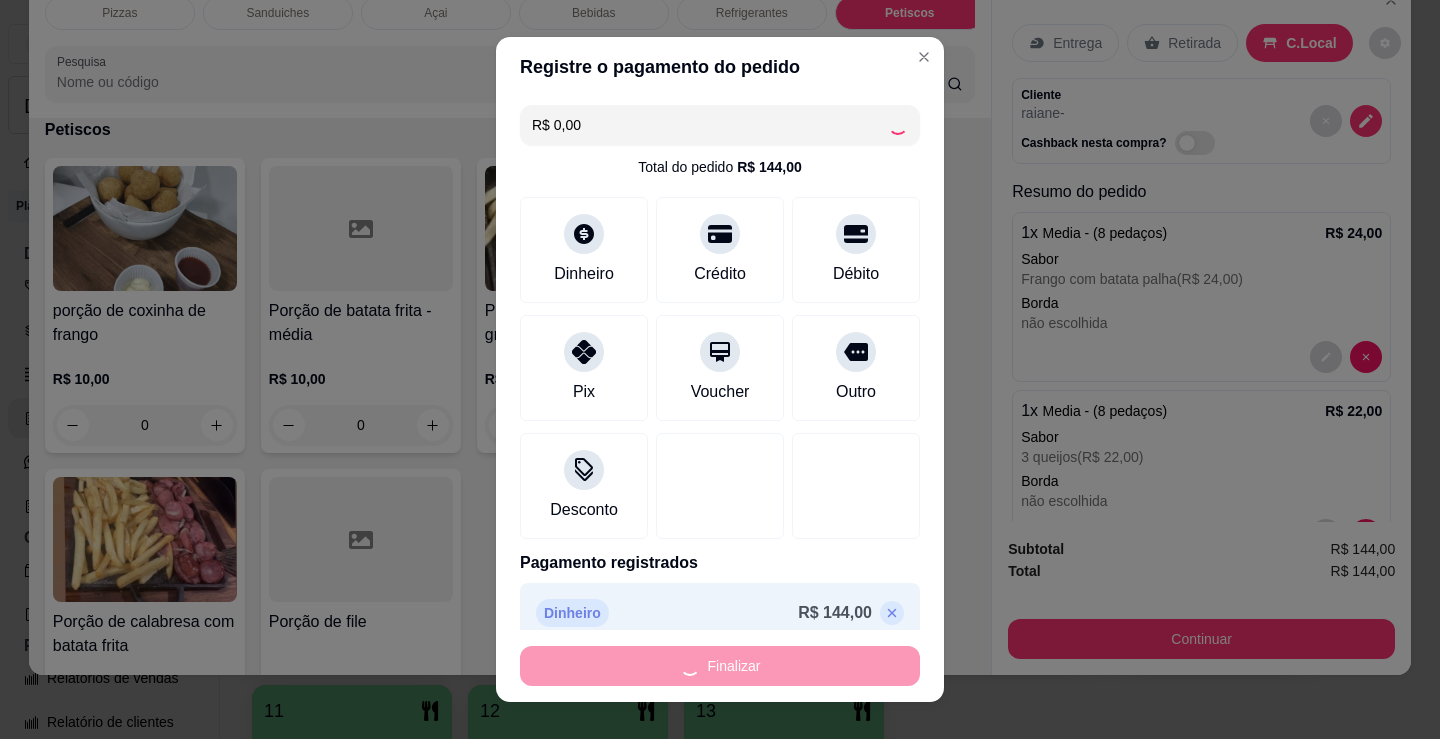 type on "0" 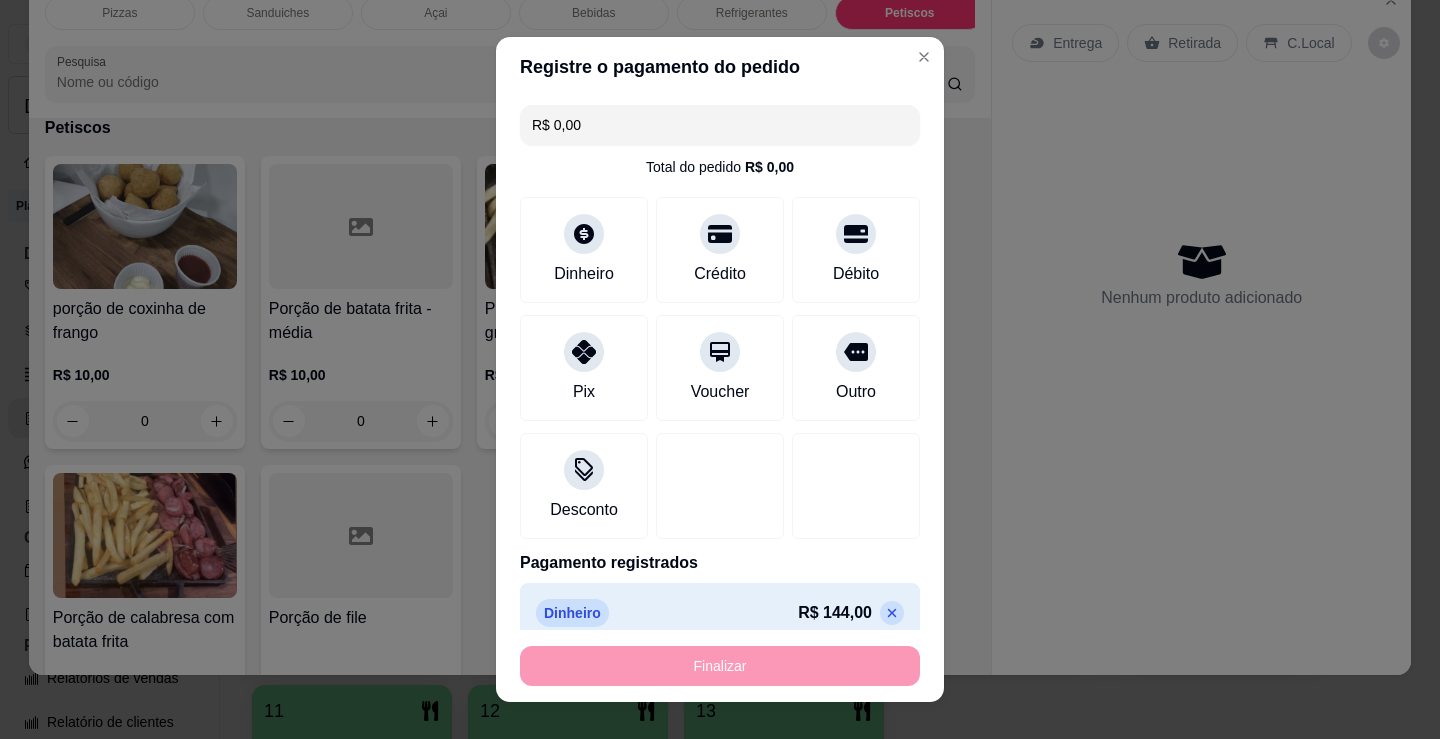 type on "-R$ 144,00" 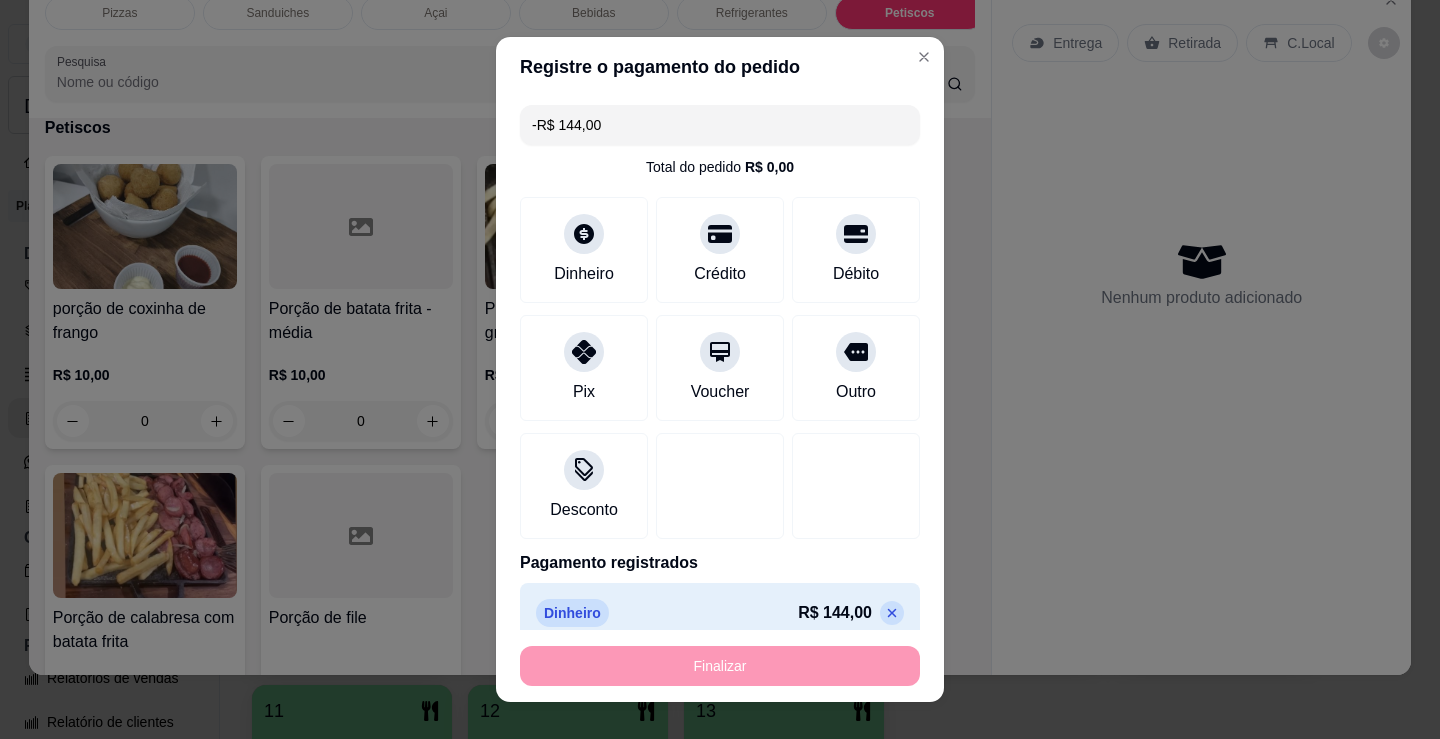 scroll, scrollTop: 6692, scrollLeft: 0, axis: vertical 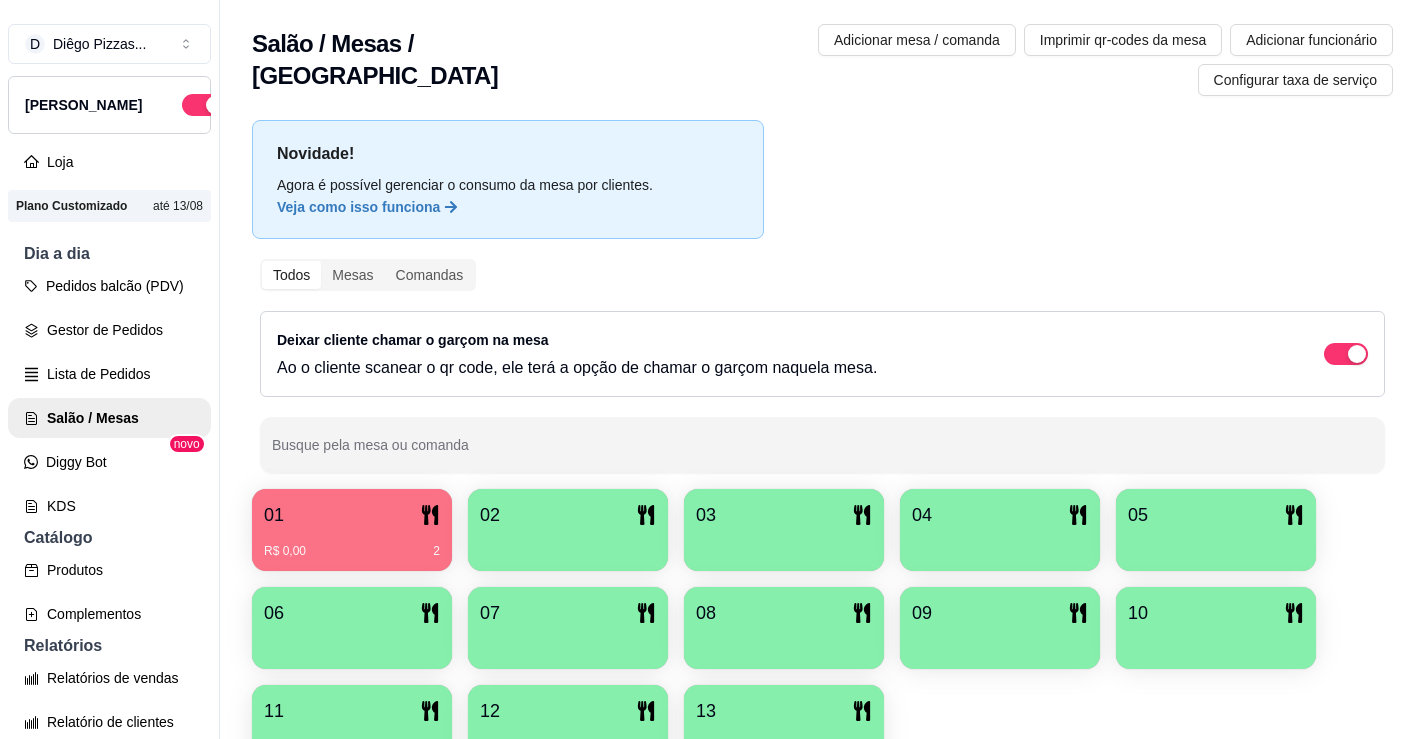 click at bounding box center [568, 544] 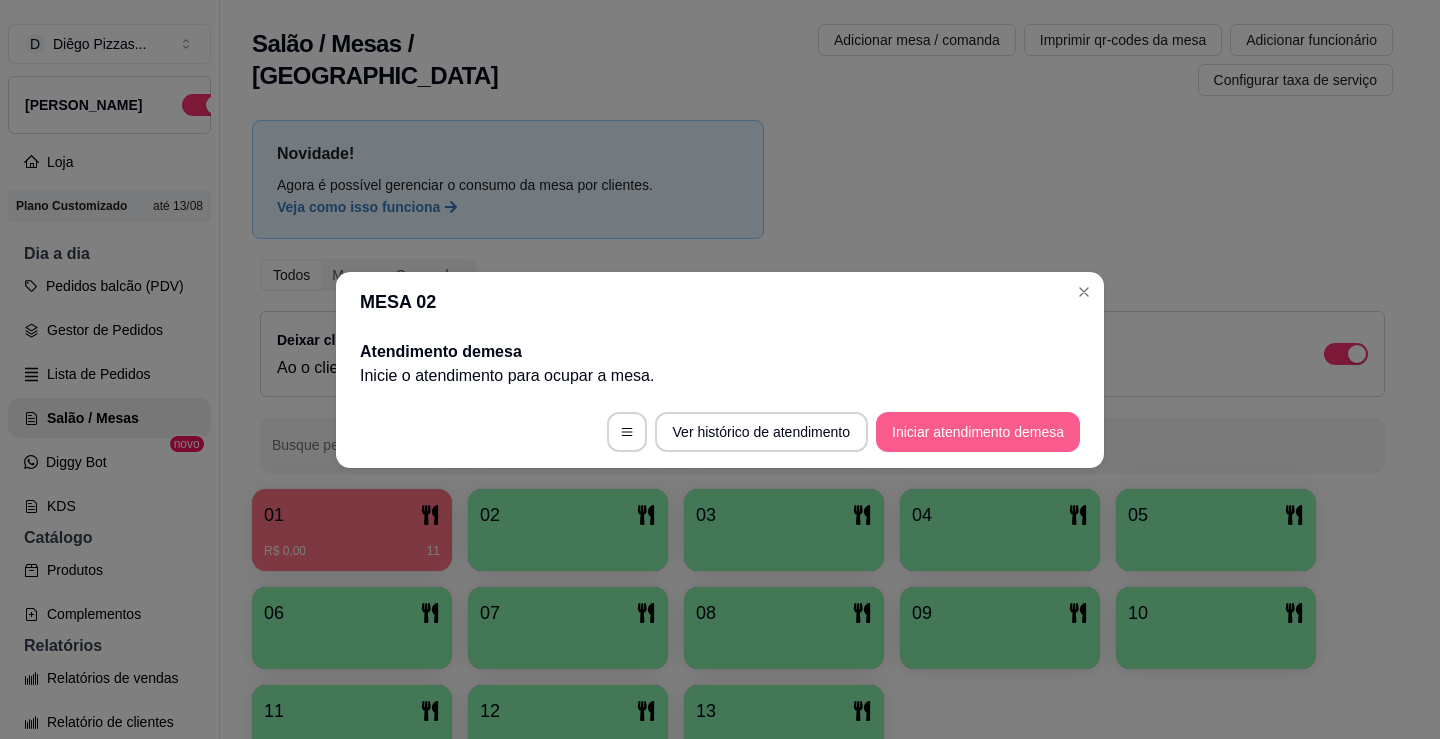 click on "Iniciar atendimento de  mesa" at bounding box center (978, 432) 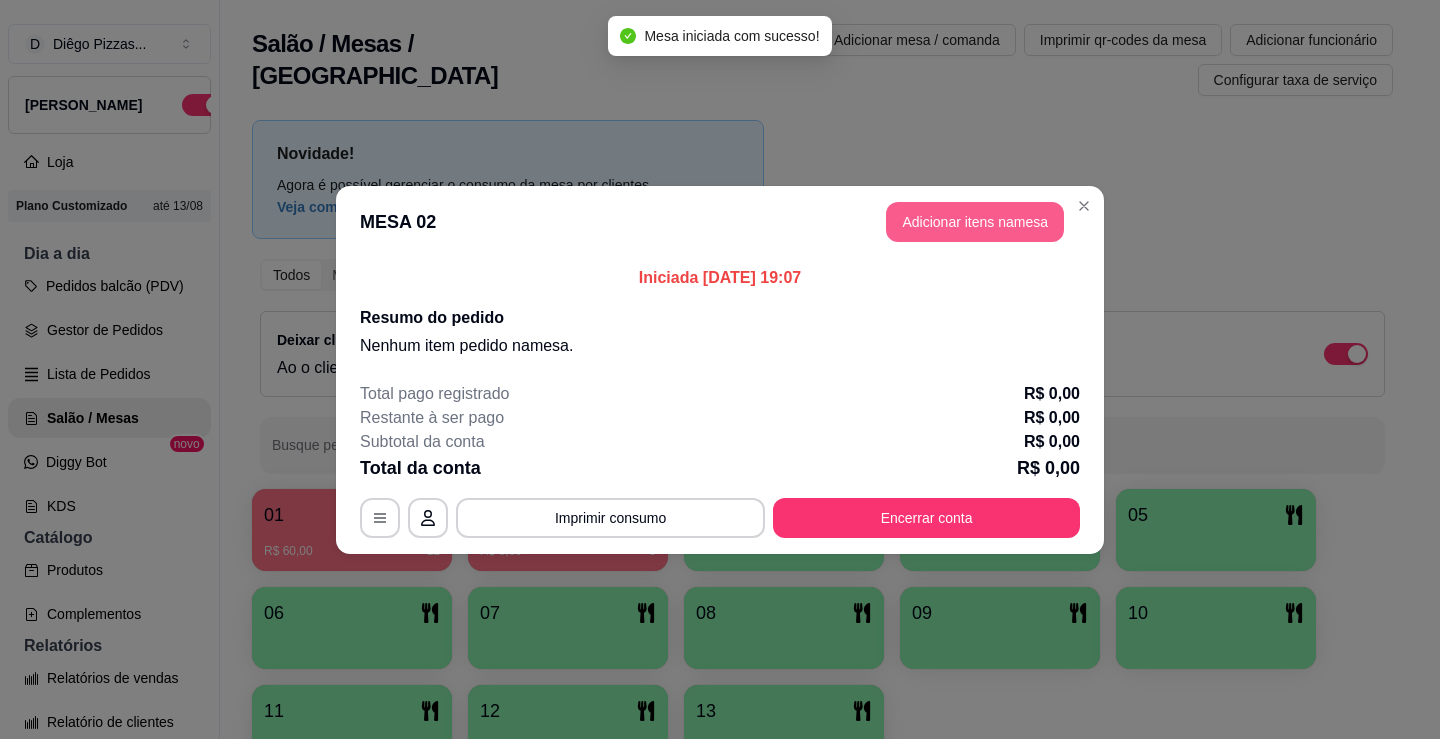 click on "Adicionar itens na  mesa" at bounding box center (975, 222) 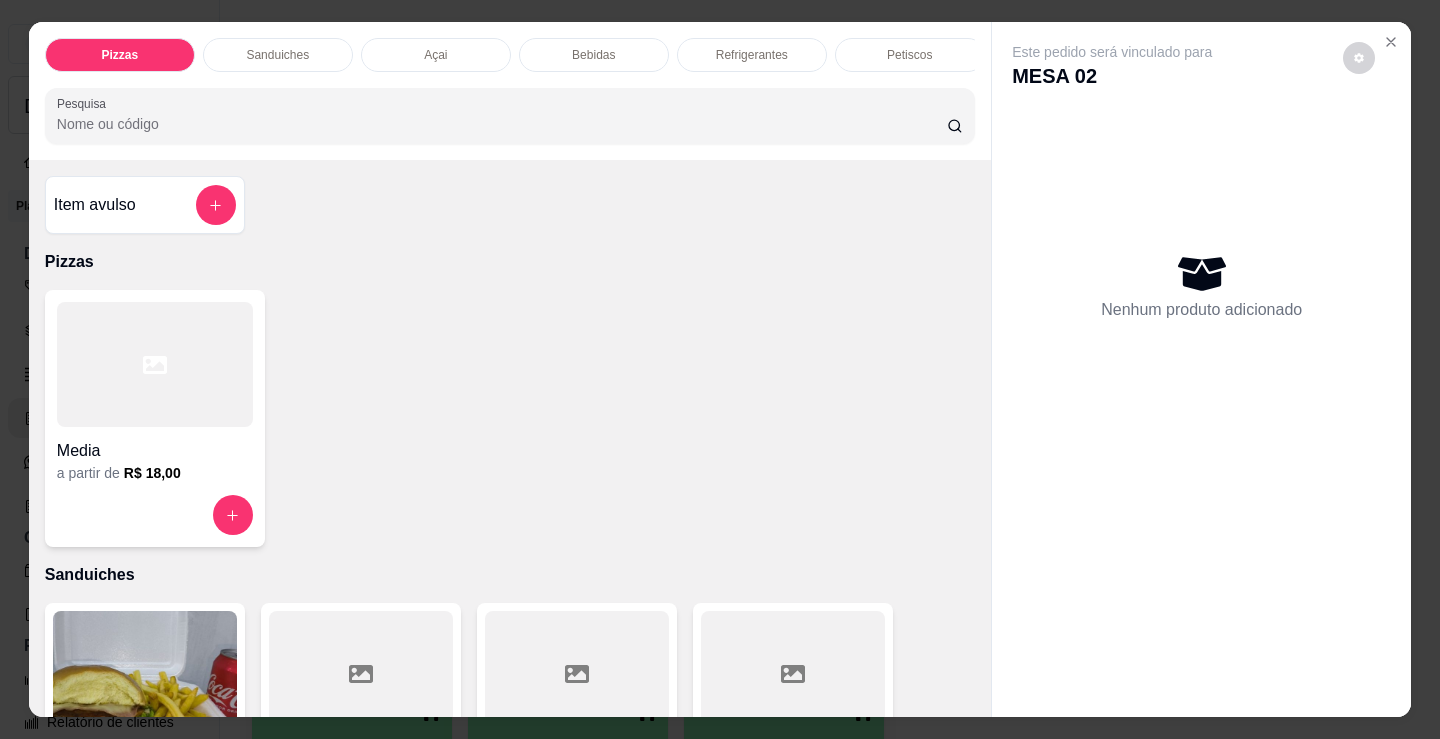 click at bounding box center [155, 364] 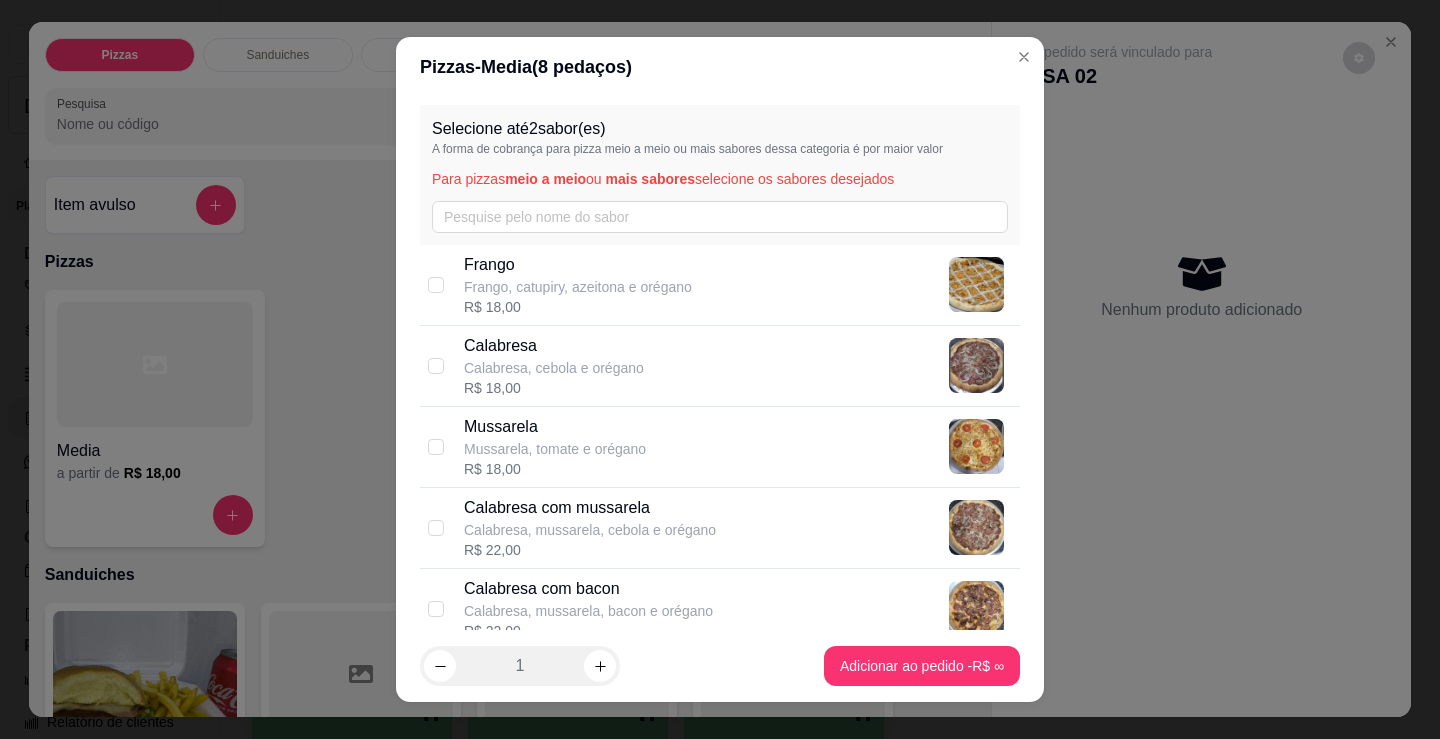 click on "Calabresa, cebola e orégano" at bounding box center [554, 368] 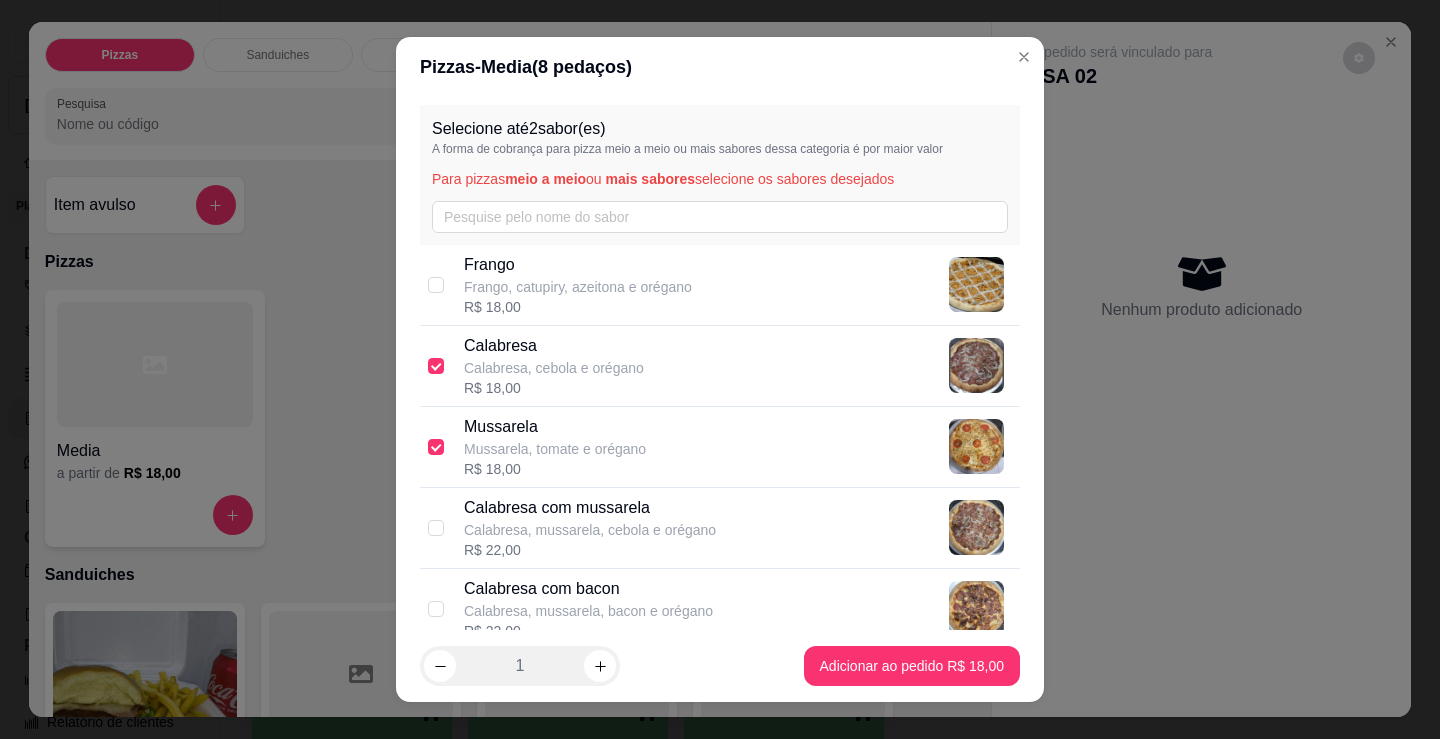 checkbox on "true" 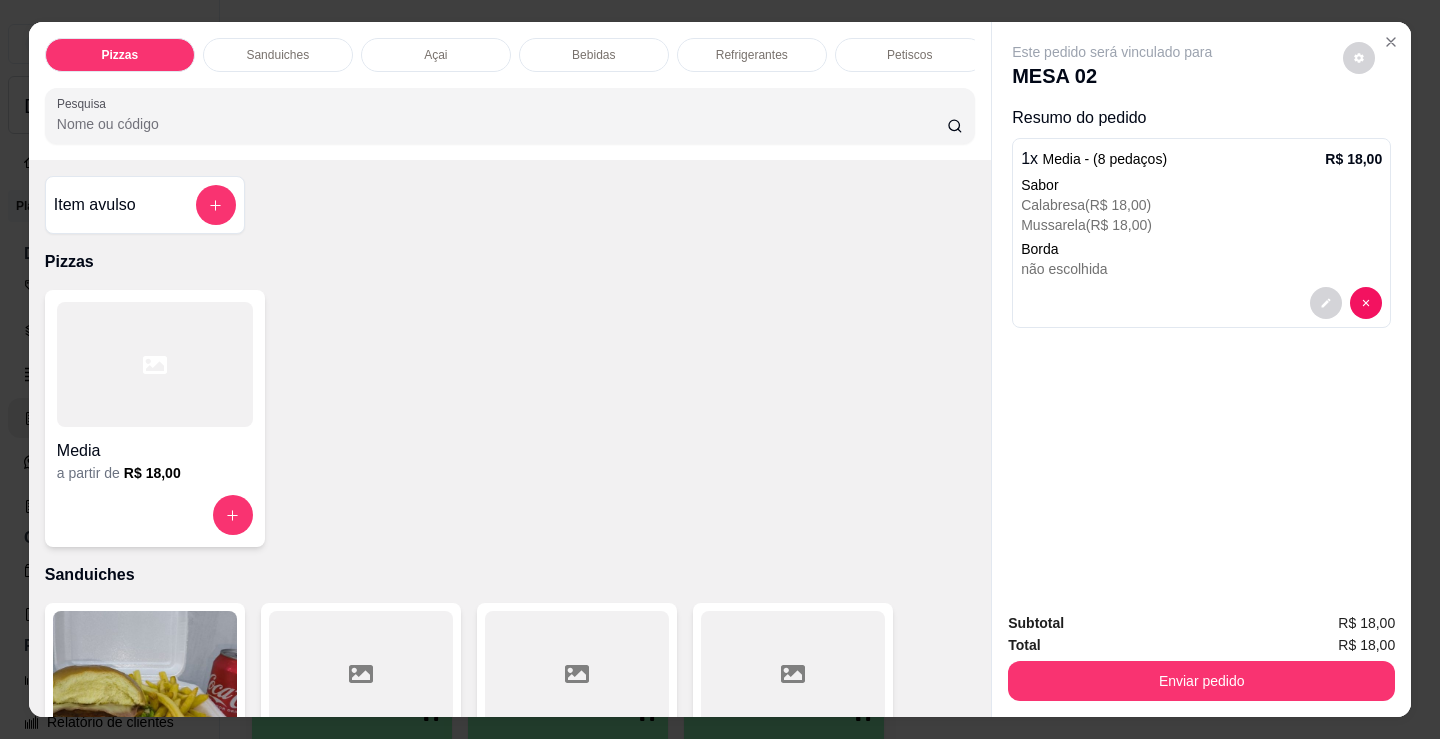 click at bounding box center (155, 364) 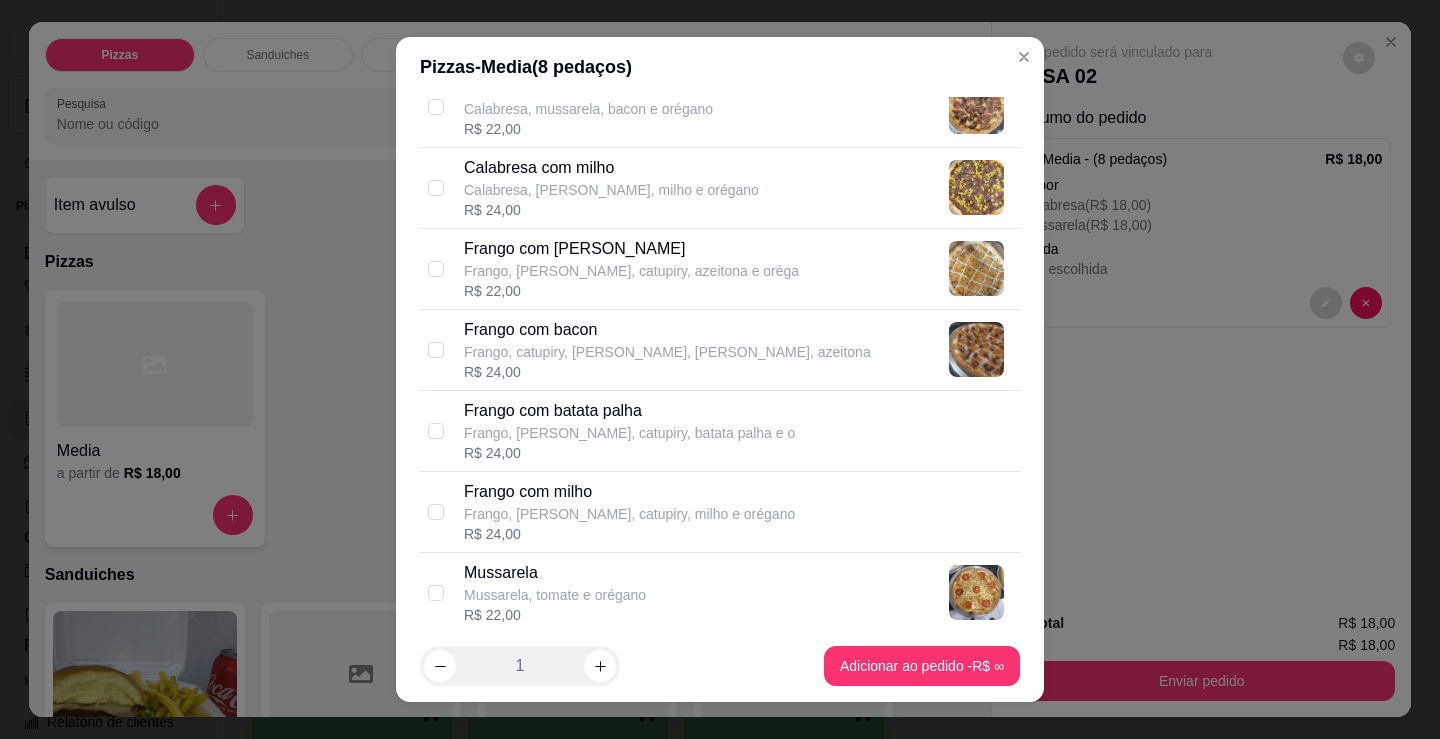 scroll, scrollTop: 500, scrollLeft: 0, axis: vertical 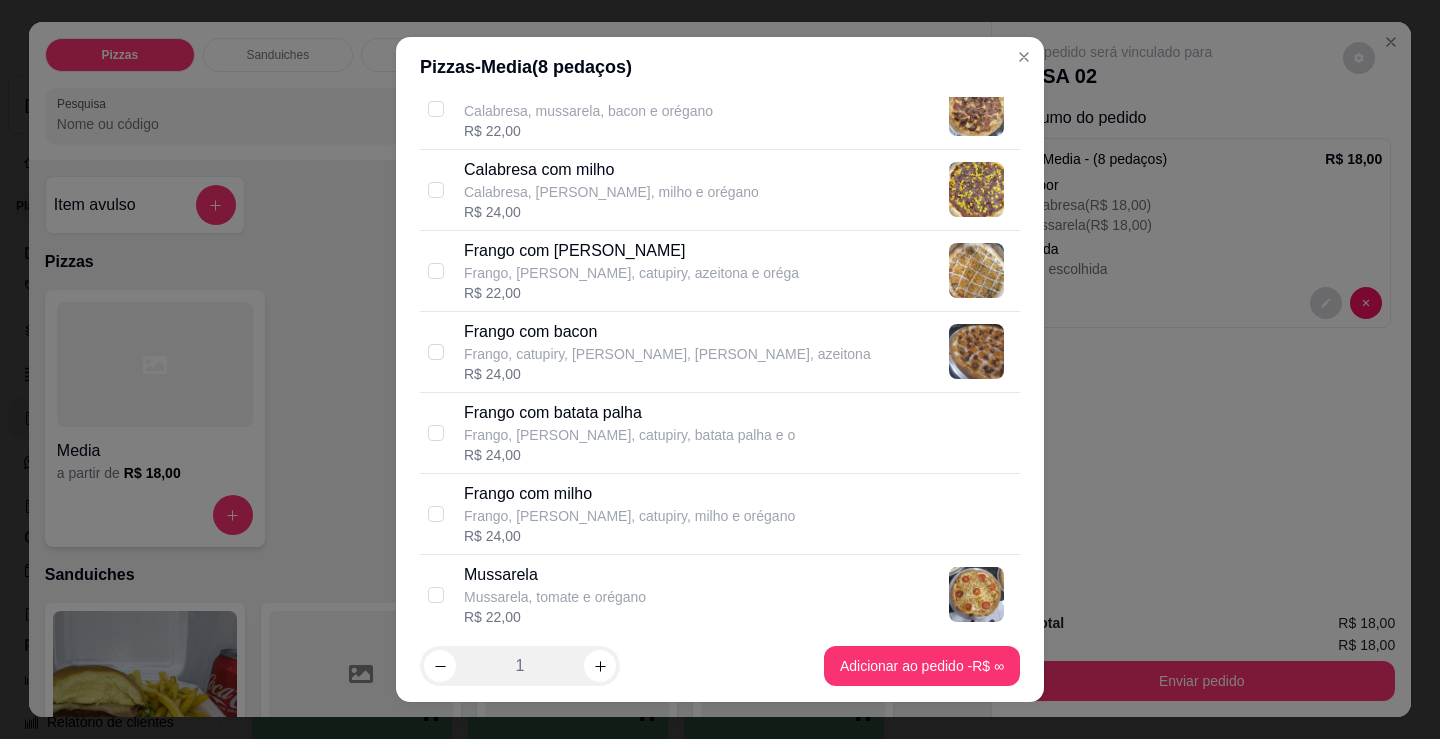 click on "Frango com bacon  Frango, catupiry, [PERSON_NAME], bacon, azeitona" at bounding box center [667, 342] 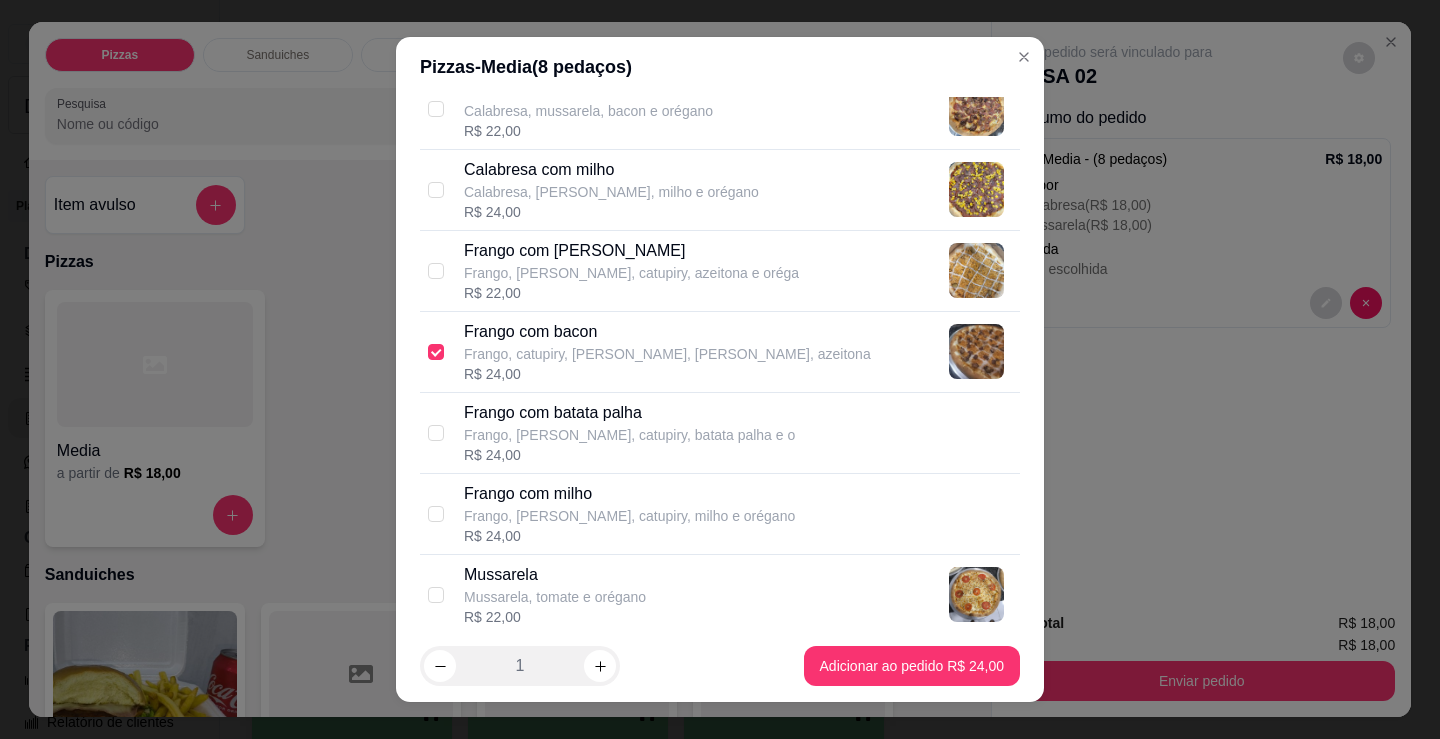 checkbox on "true" 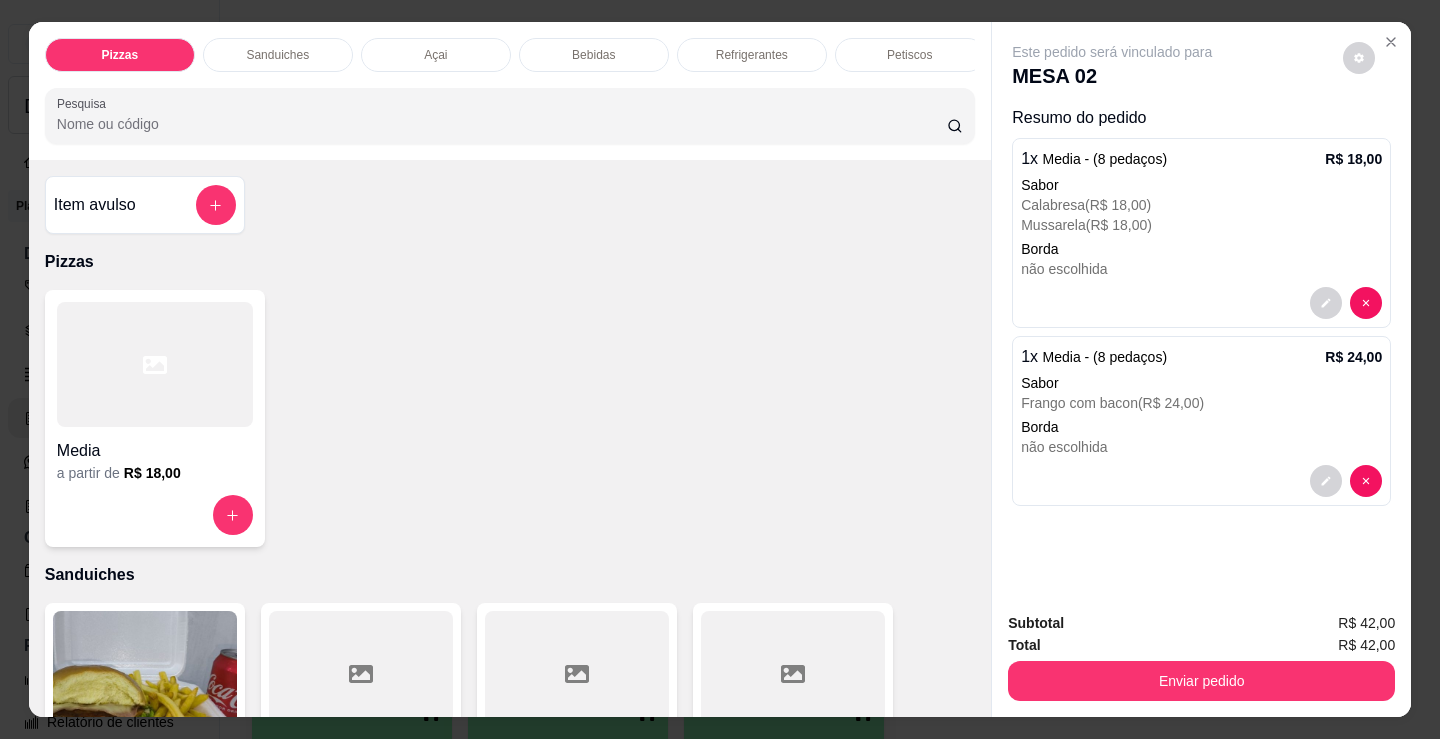click on "Petiscos" at bounding box center (910, 55) 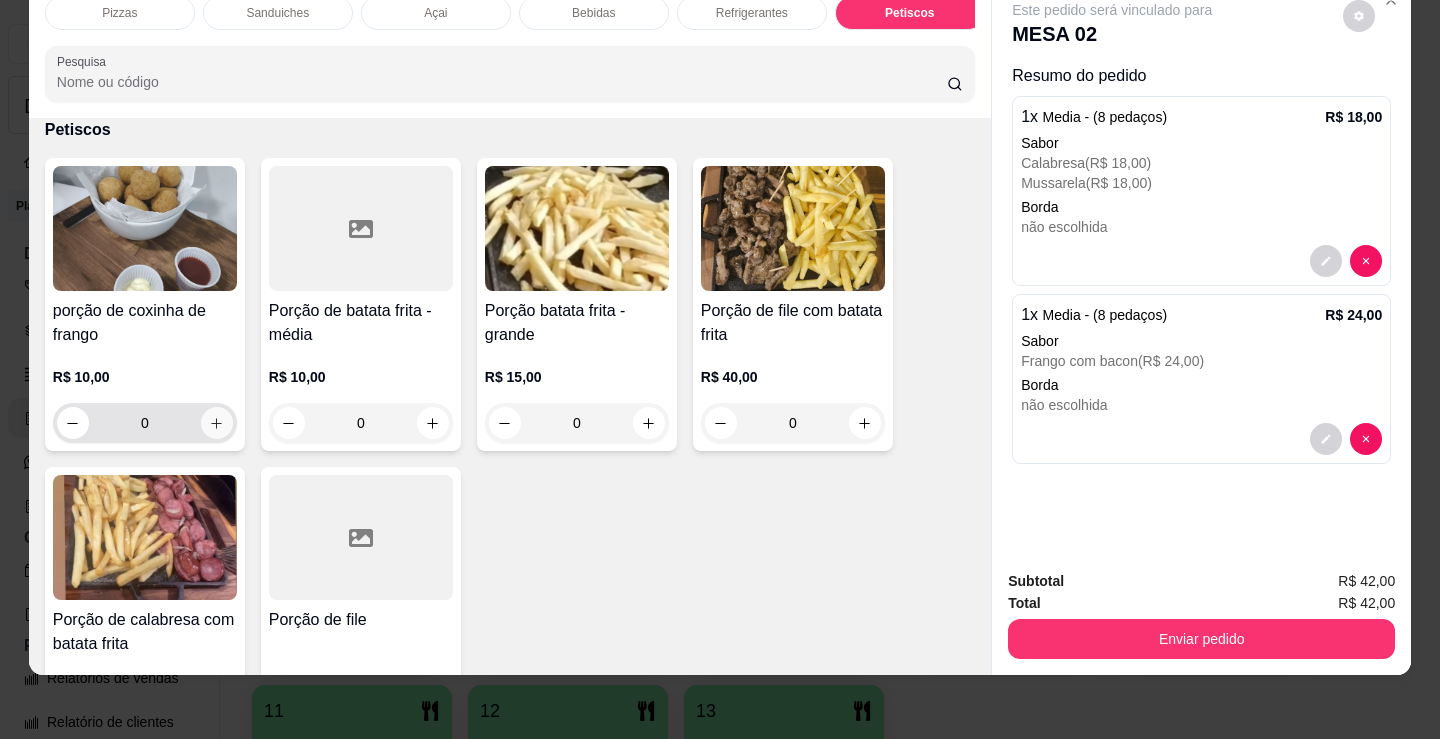 click 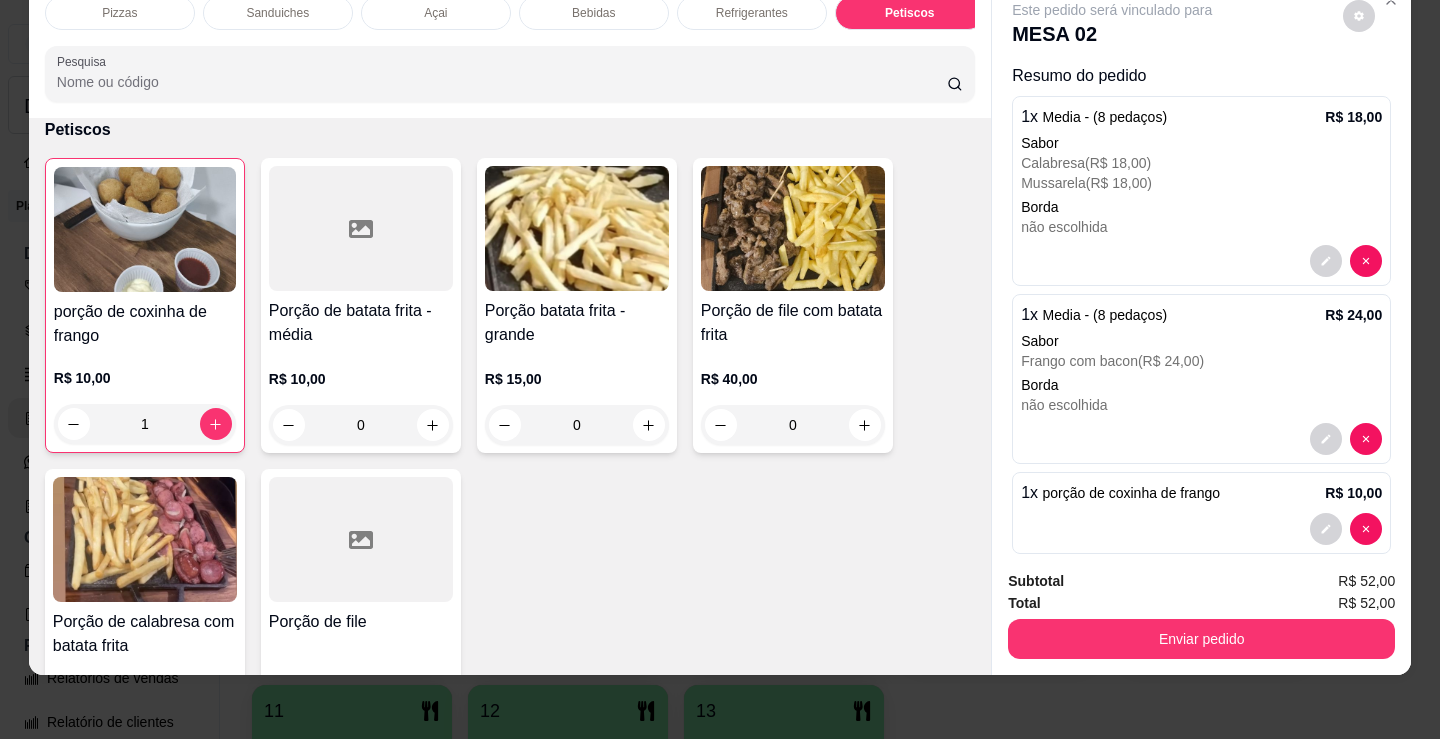 click on "Refrigerantes" at bounding box center [752, 13] 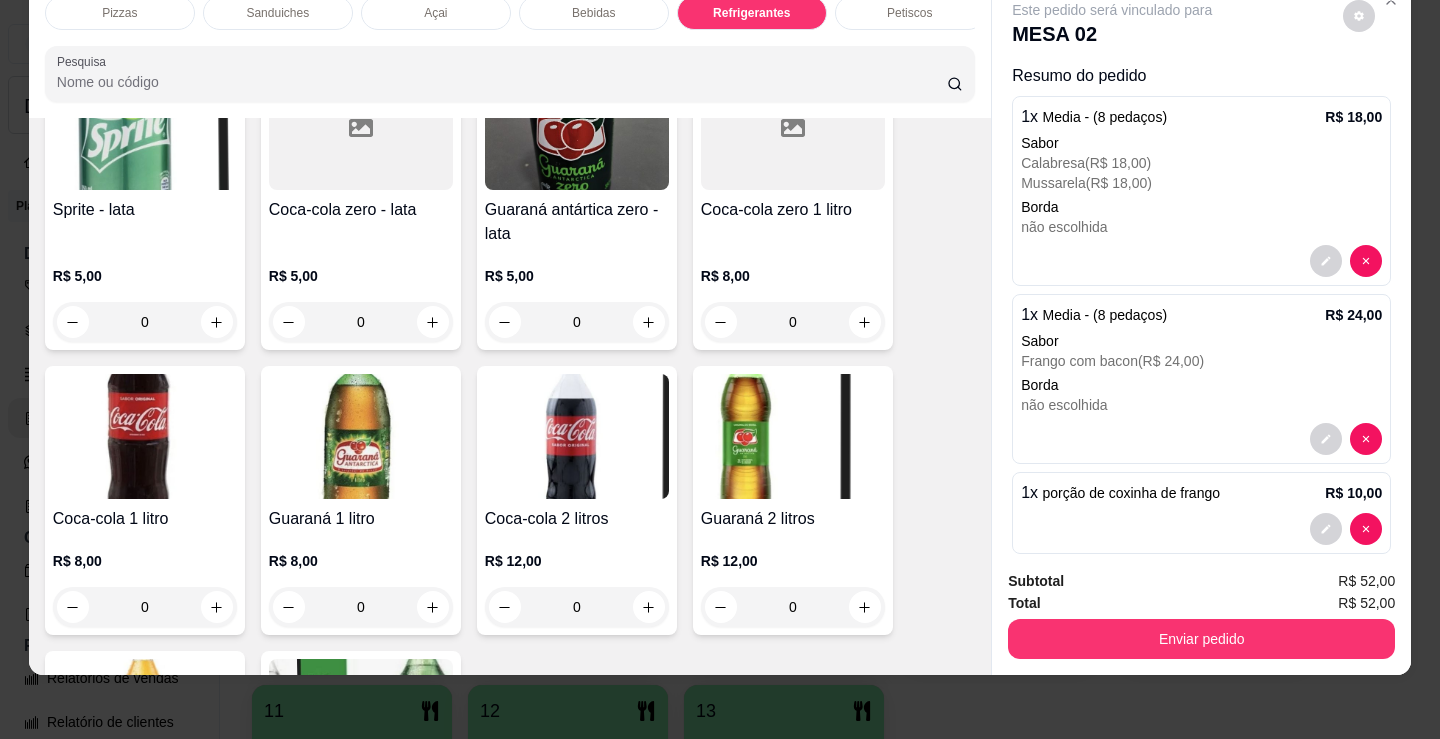 scroll, scrollTop: 5903, scrollLeft: 0, axis: vertical 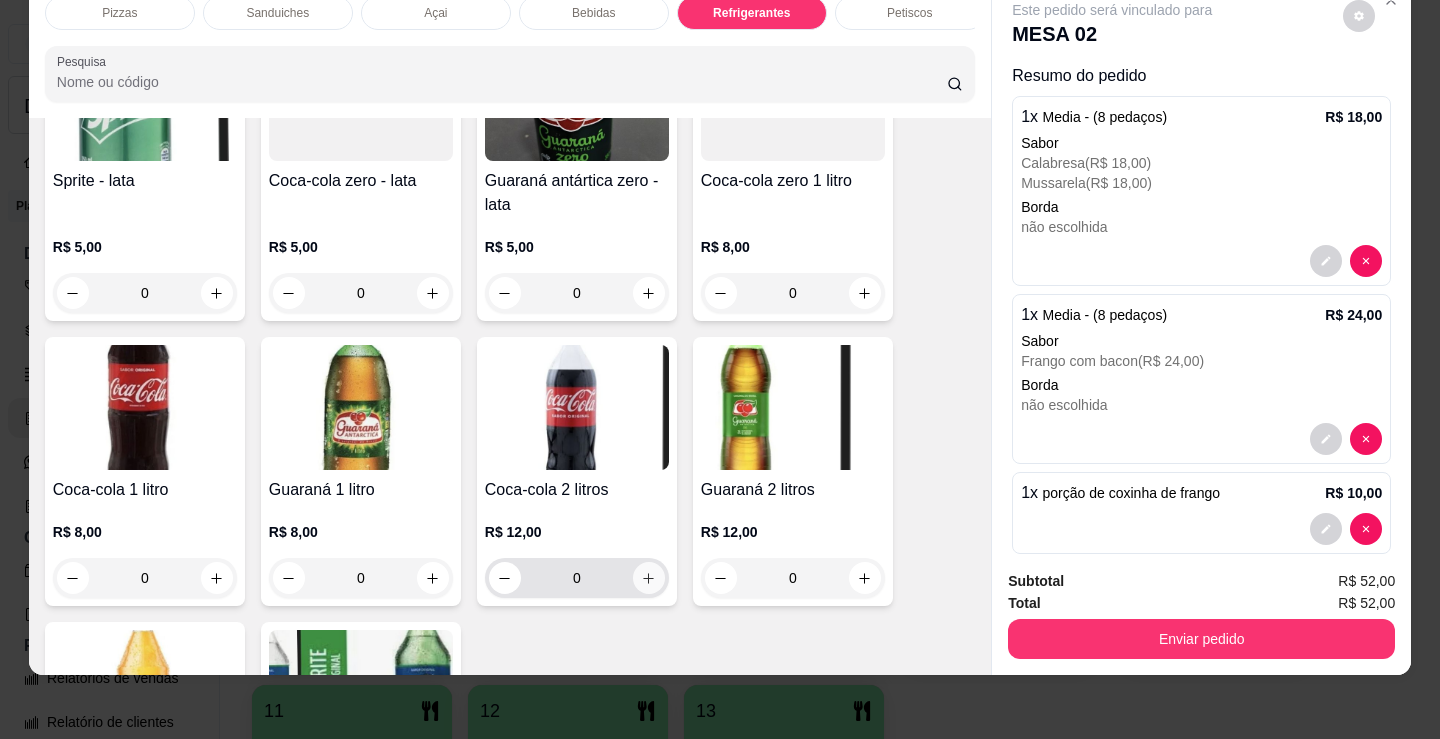 click at bounding box center [649, 578] 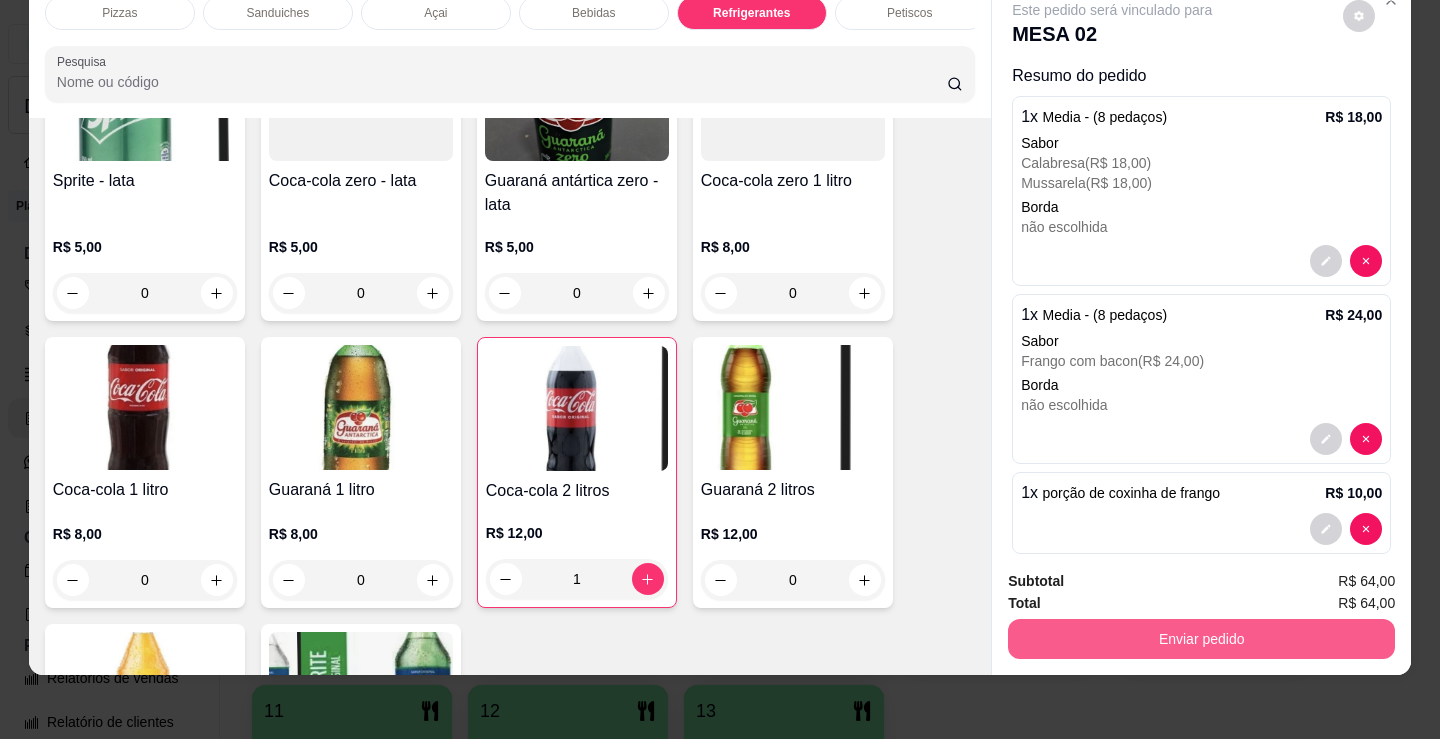 click on "Enviar pedido" at bounding box center (1201, 639) 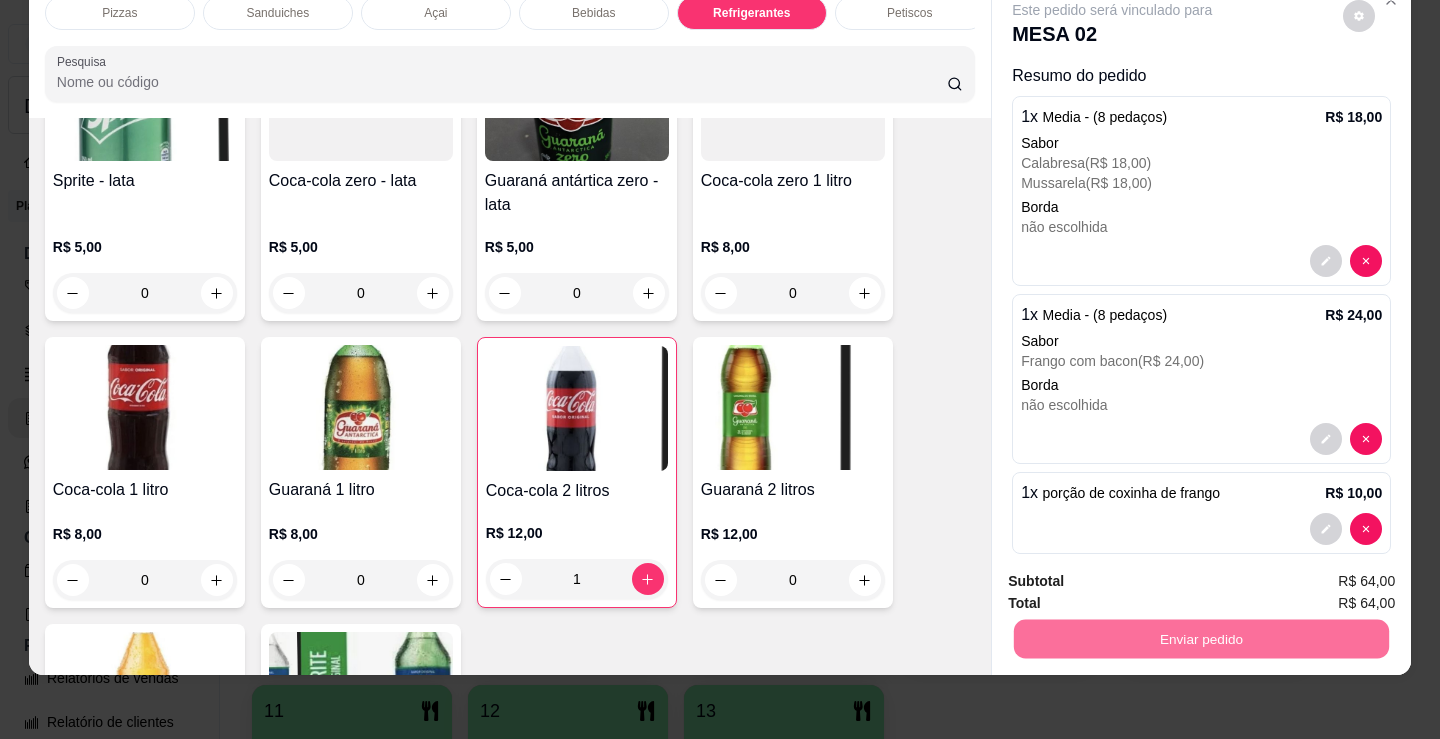 click on "Não registrar e enviar pedido" at bounding box center (1136, 574) 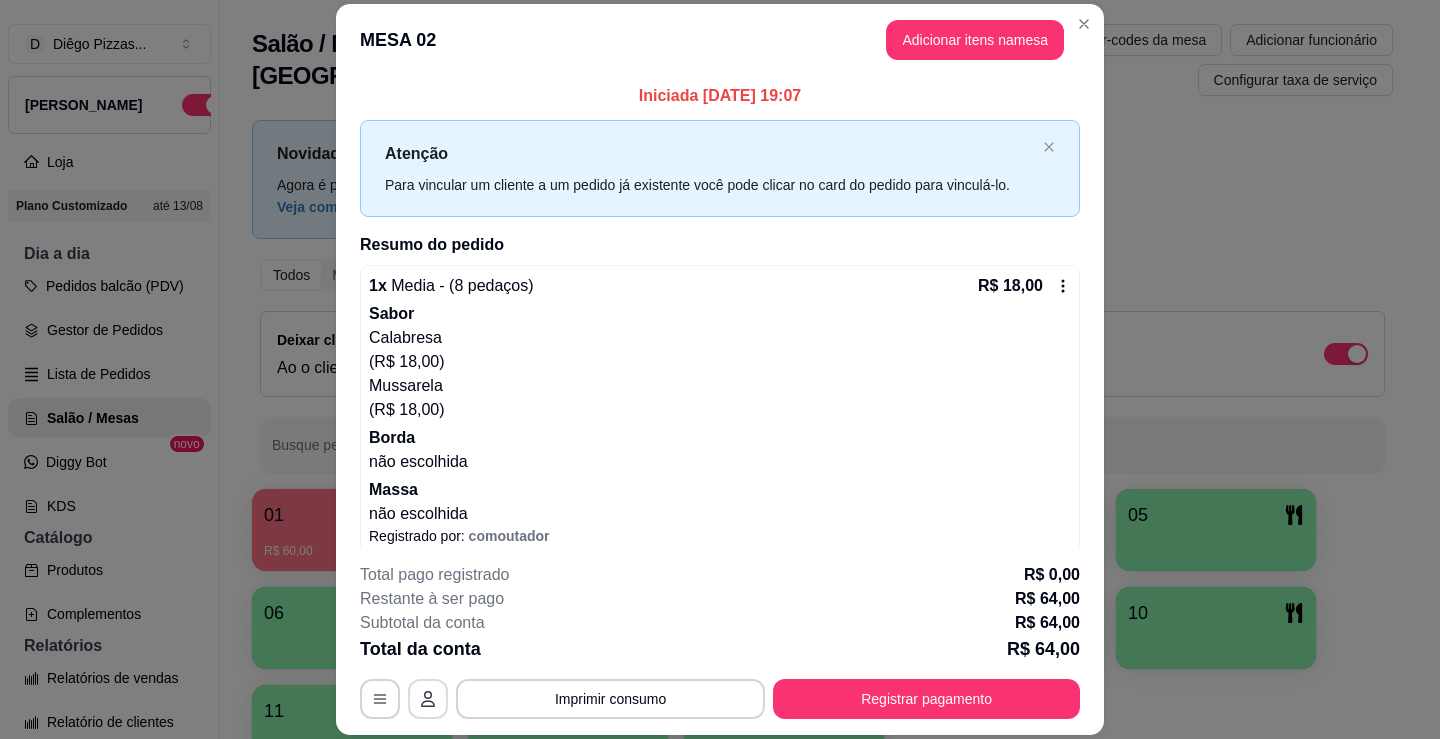 click at bounding box center (428, 699) 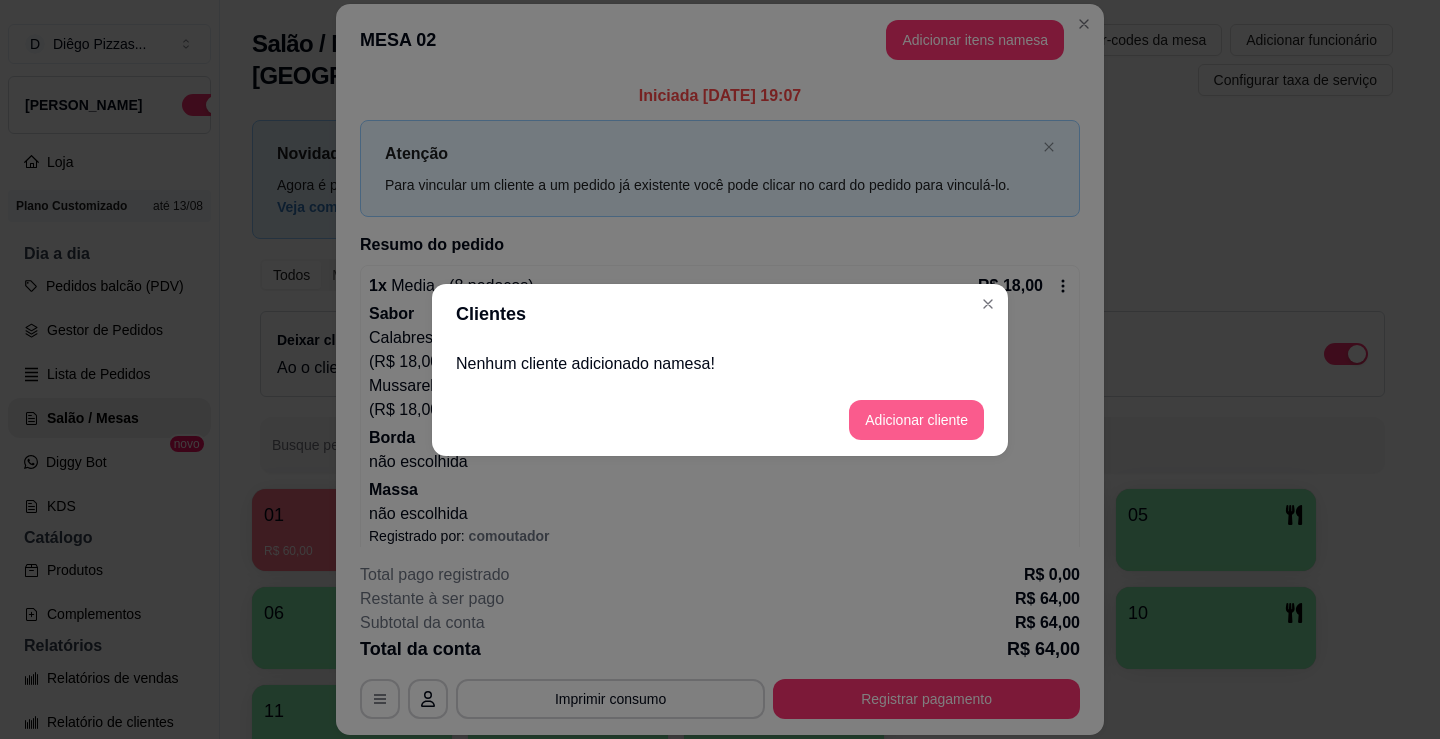 click on "Adicionar cliente" at bounding box center [916, 420] 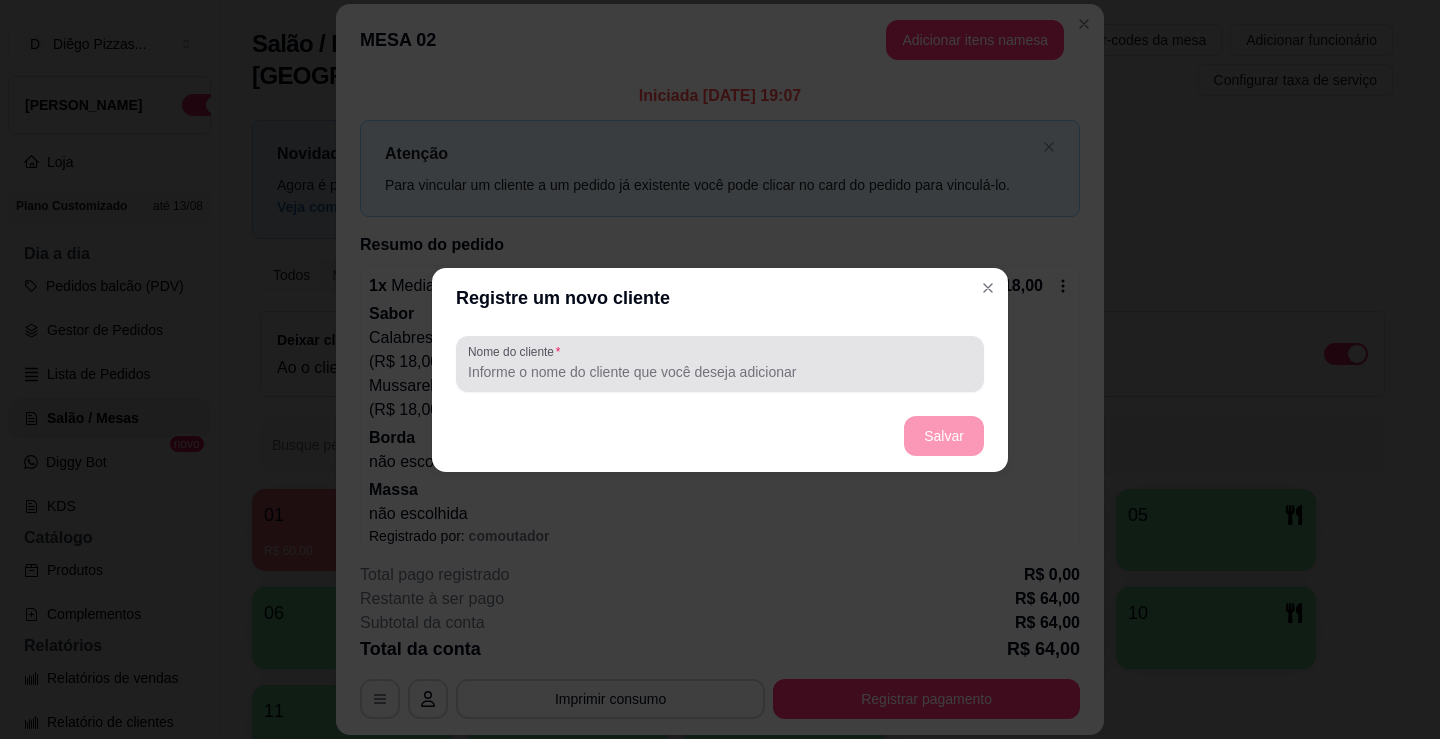 drag, startPoint x: 695, startPoint y: 350, endPoint x: 695, endPoint y: 363, distance: 13 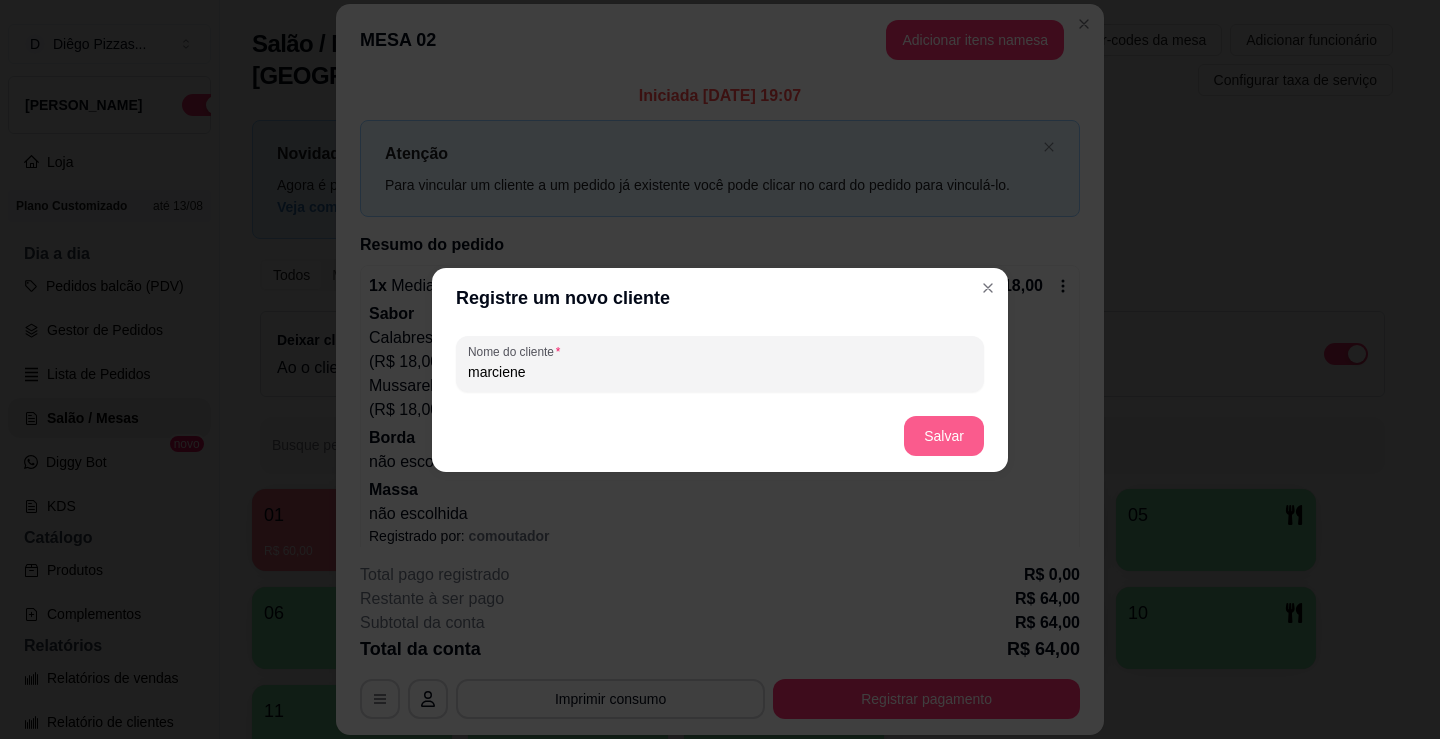type on "marciene" 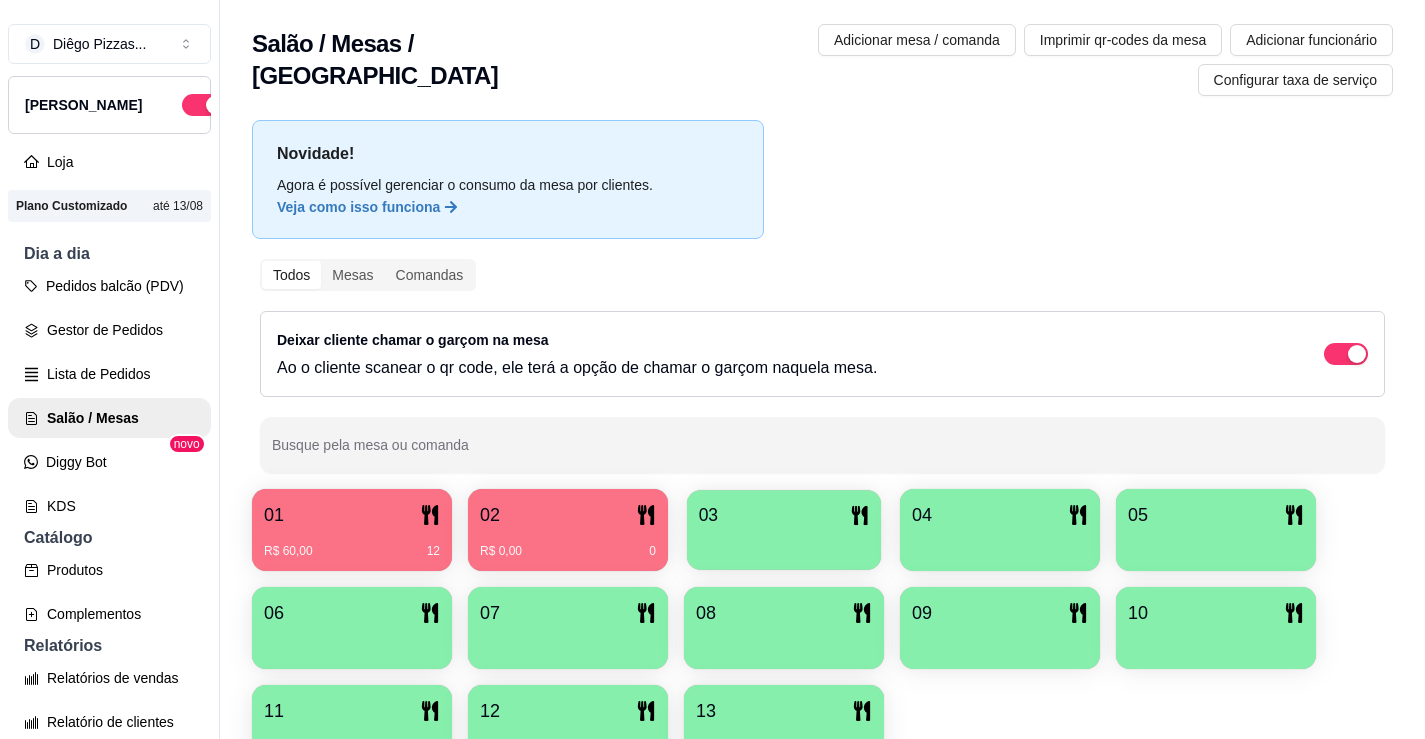 click on "03" at bounding box center (784, 515) 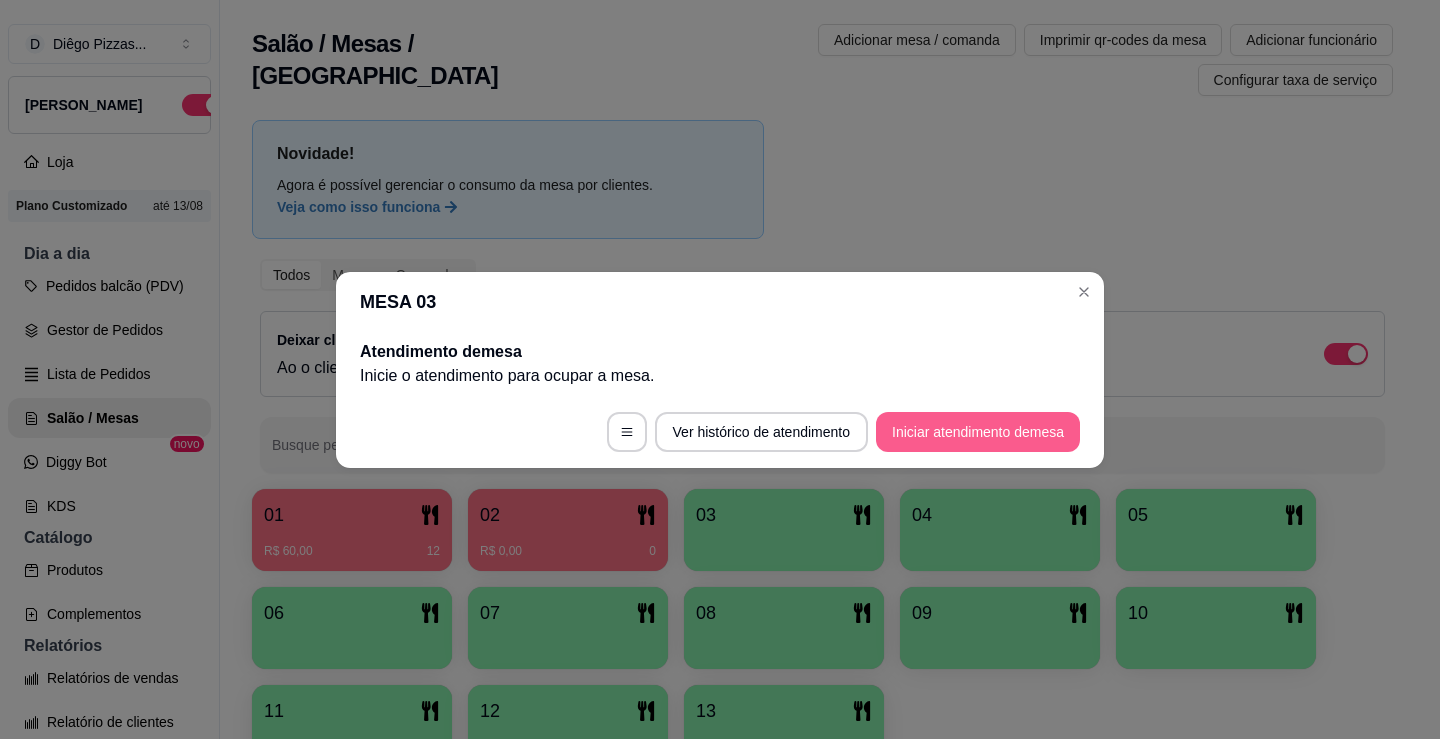 click on "Iniciar atendimento de  mesa" at bounding box center [978, 432] 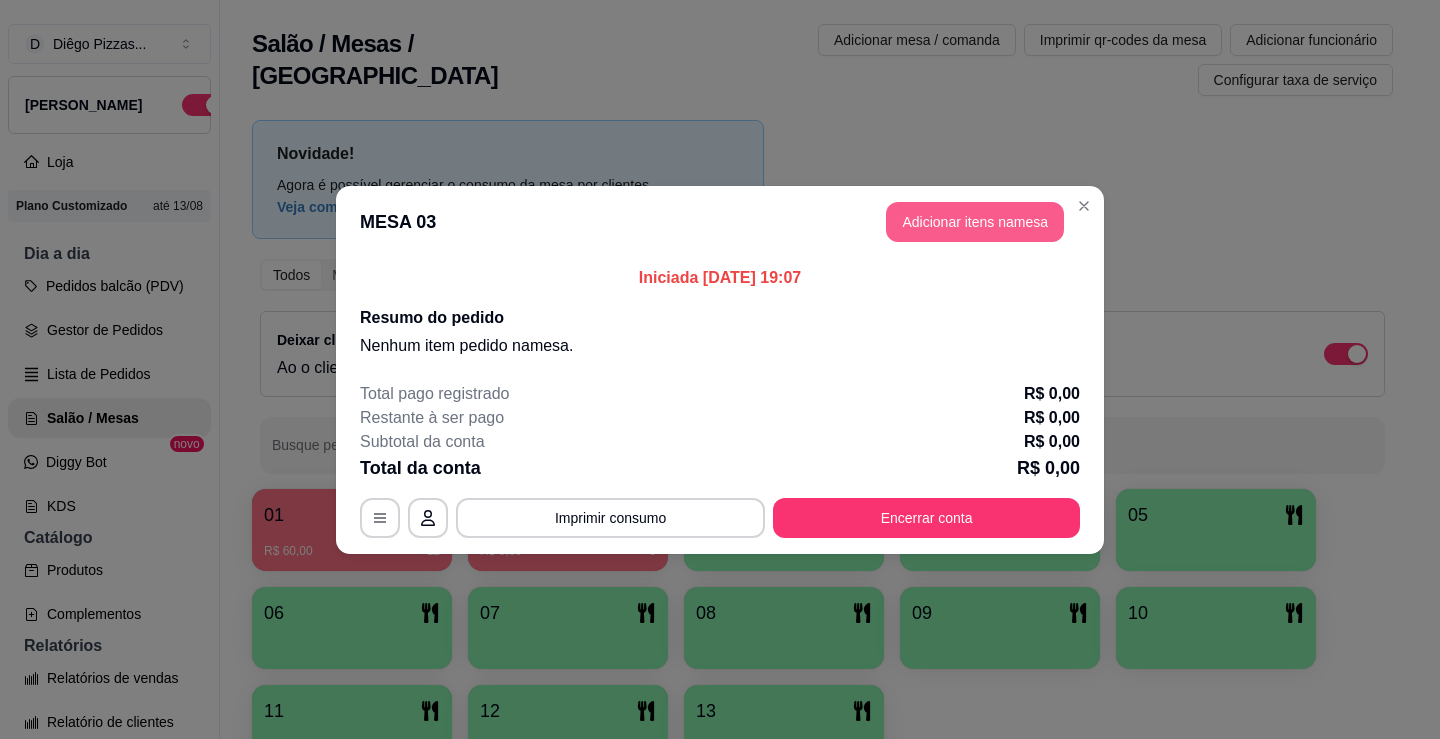 click on "Adicionar itens na  mesa" at bounding box center (975, 222) 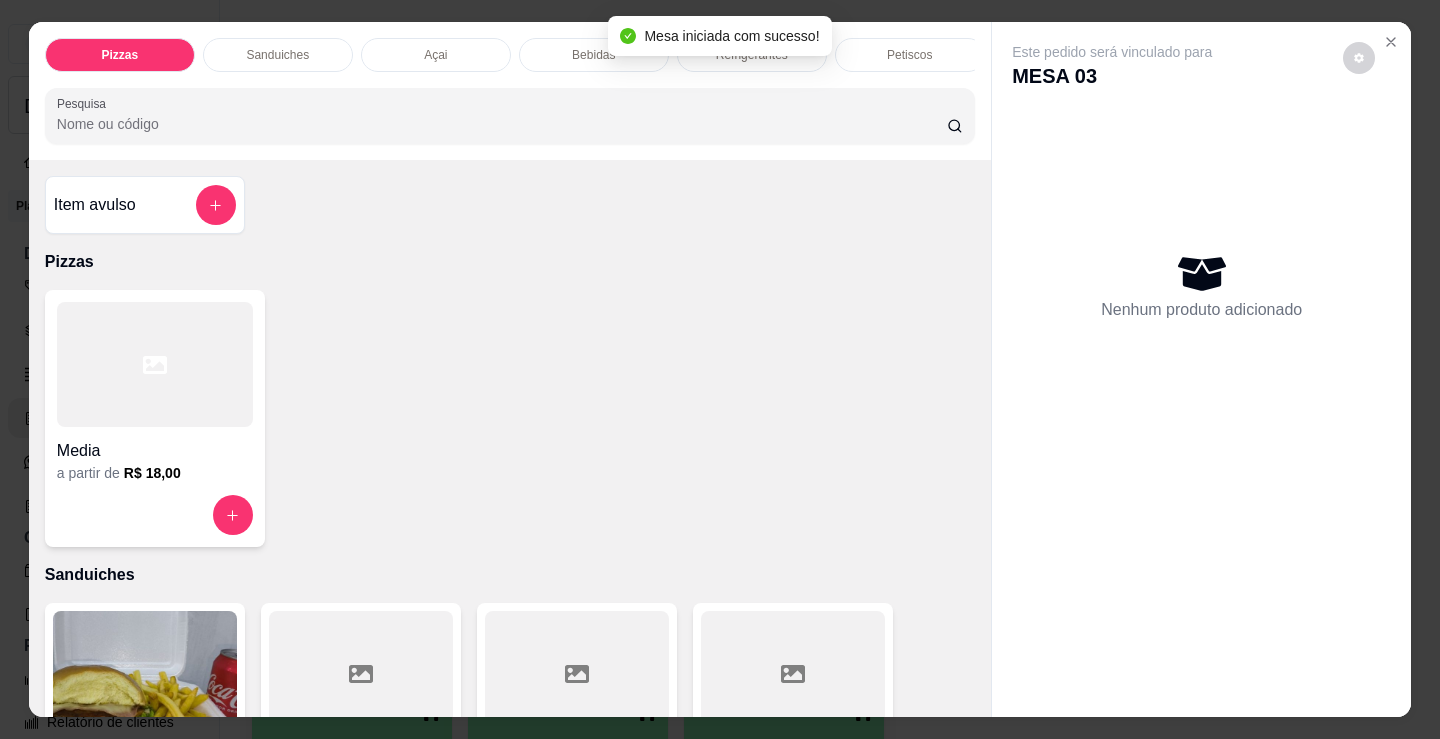 click on "Bebidas" at bounding box center [593, 55] 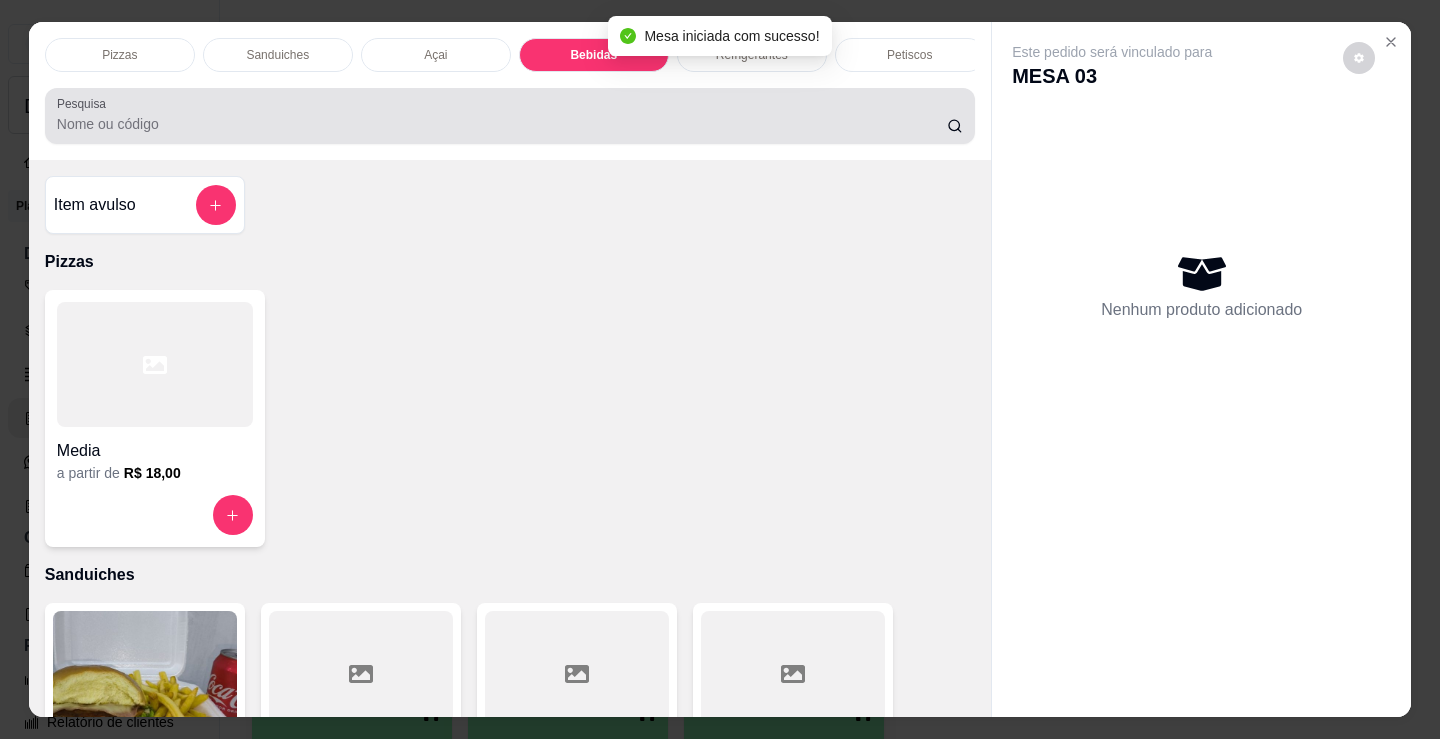 scroll, scrollTop: 2478, scrollLeft: 0, axis: vertical 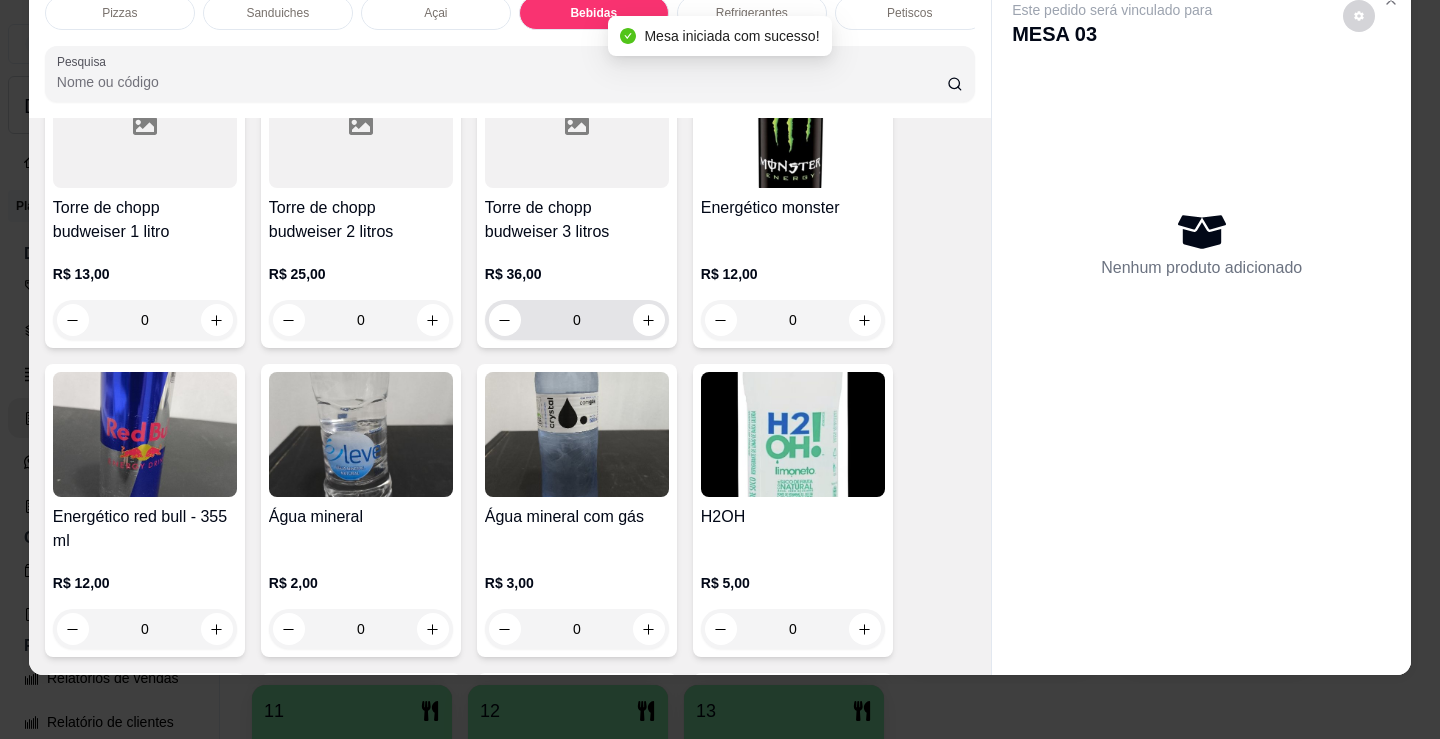 click at bounding box center (649, 320) 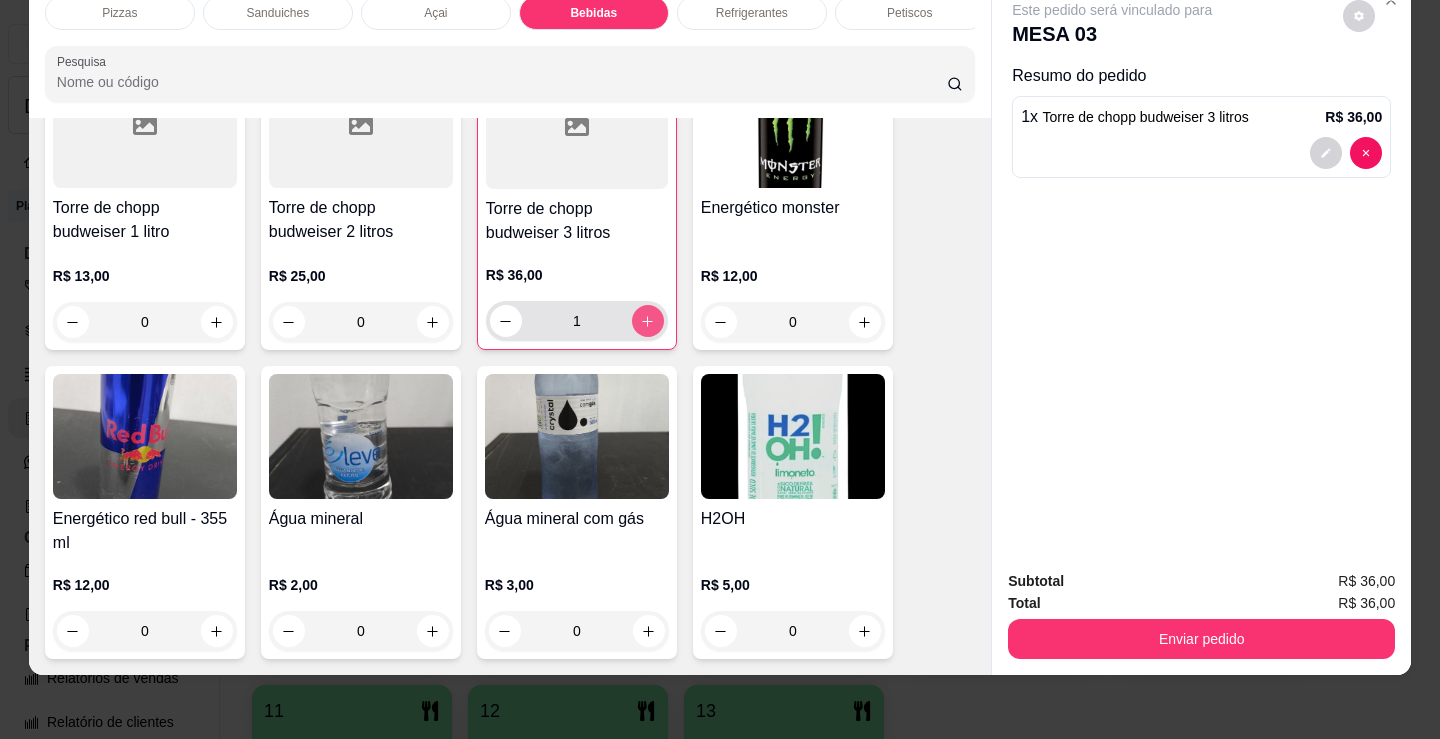 type on "1" 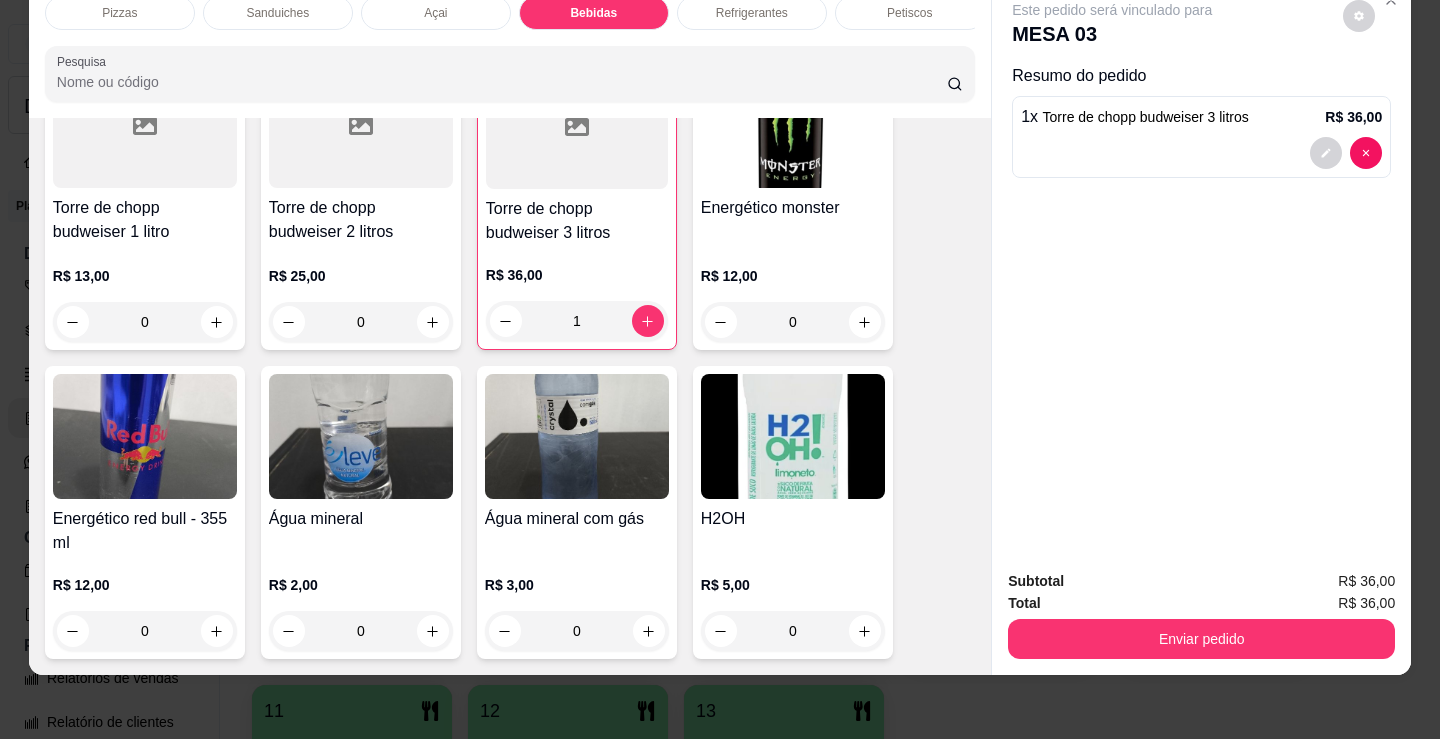 click on "Petiscos" at bounding box center (910, 13) 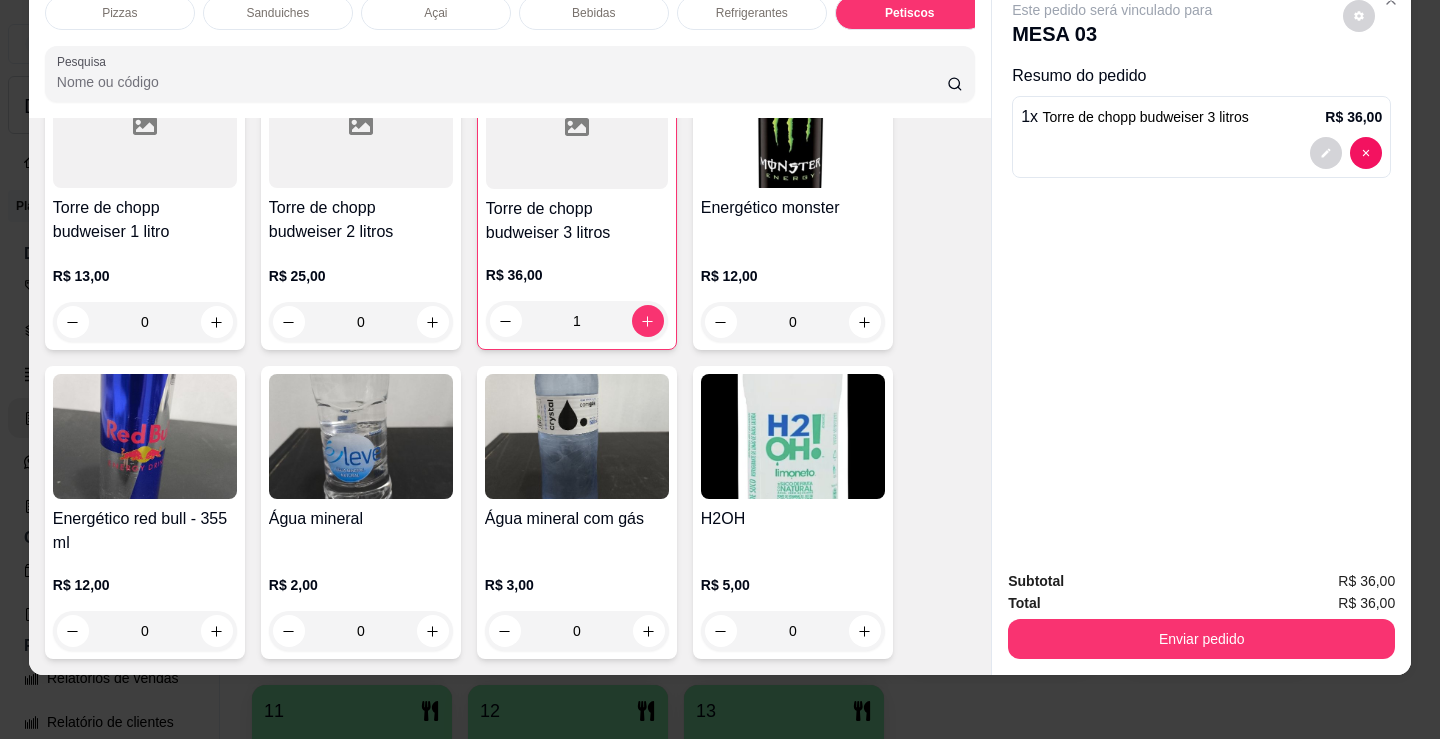 scroll, scrollTop: 6694, scrollLeft: 0, axis: vertical 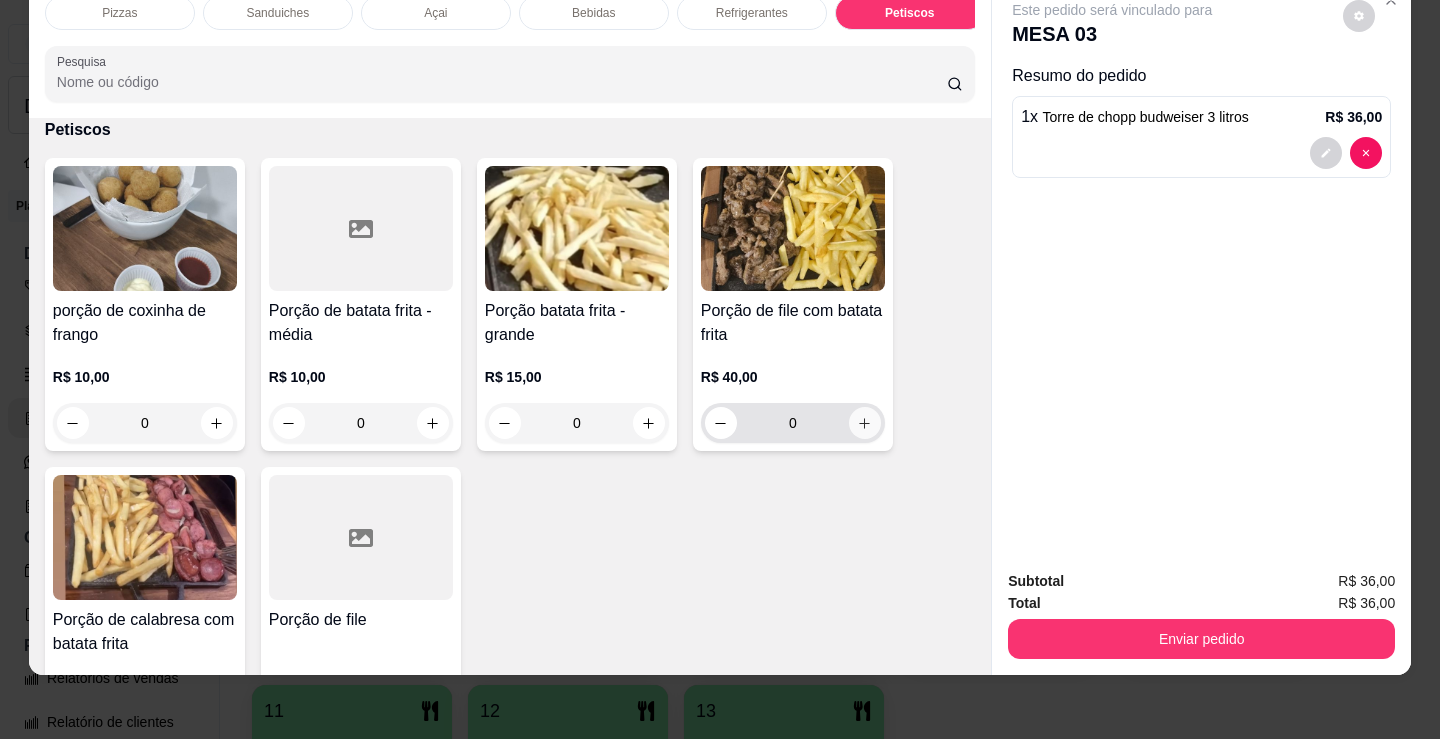 click 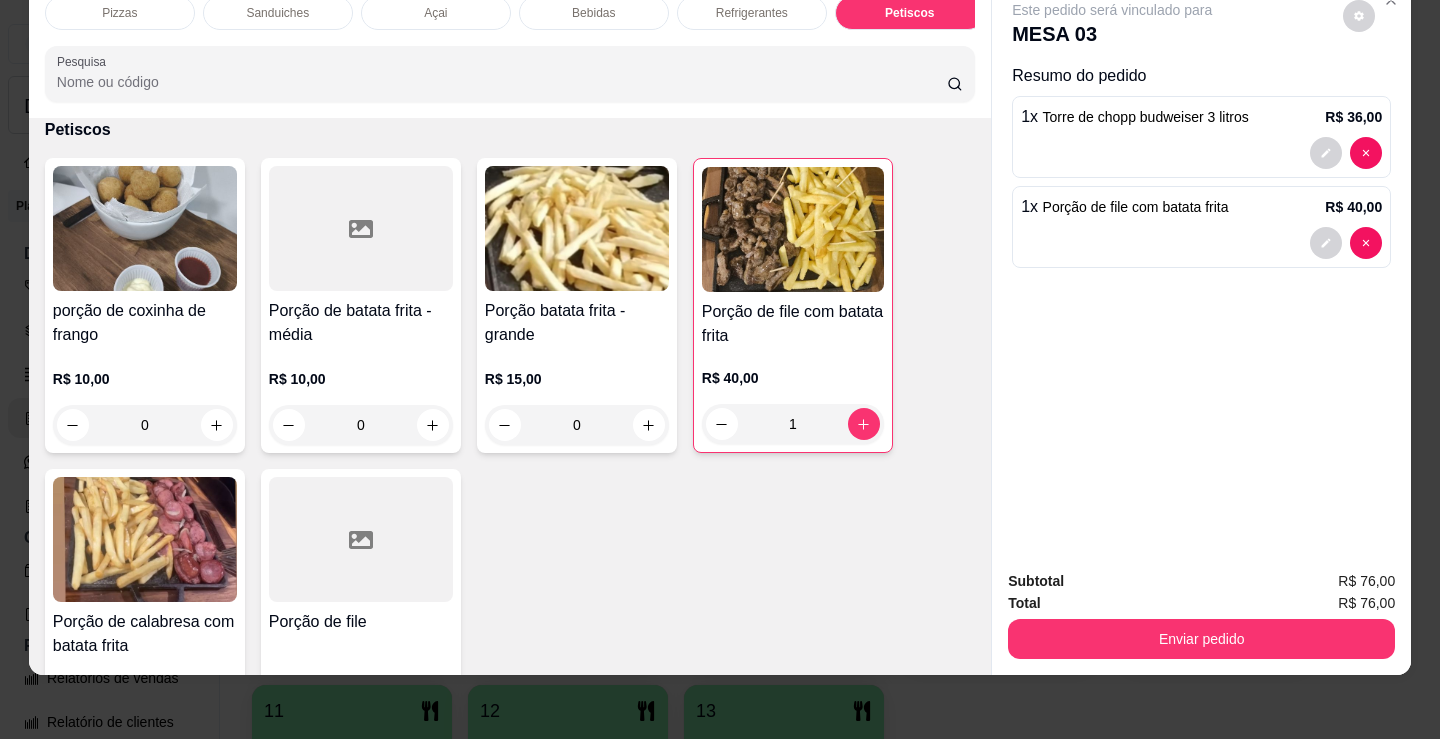 click on "Pizzas" at bounding box center (120, 13) 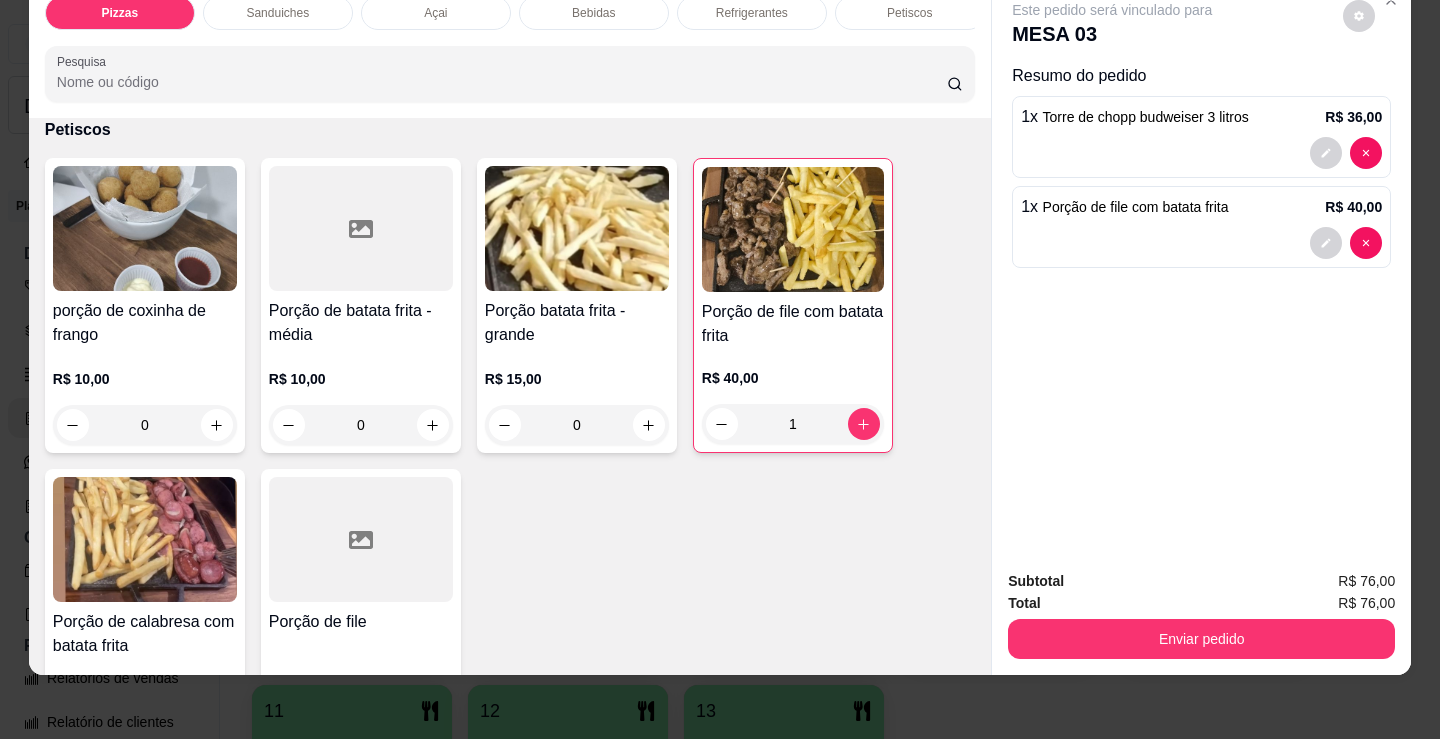 scroll, scrollTop: 90, scrollLeft: 0, axis: vertical 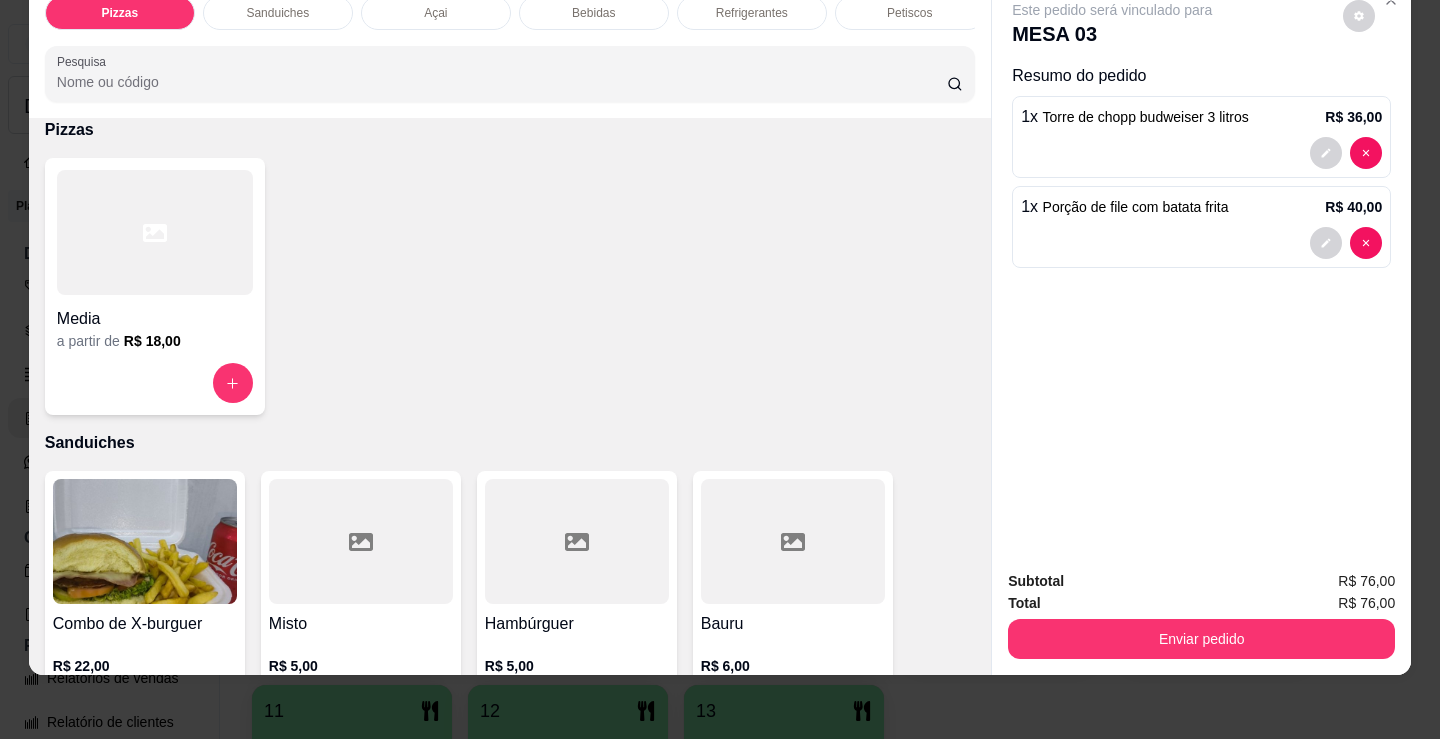 click at bounding box center (155, 232) 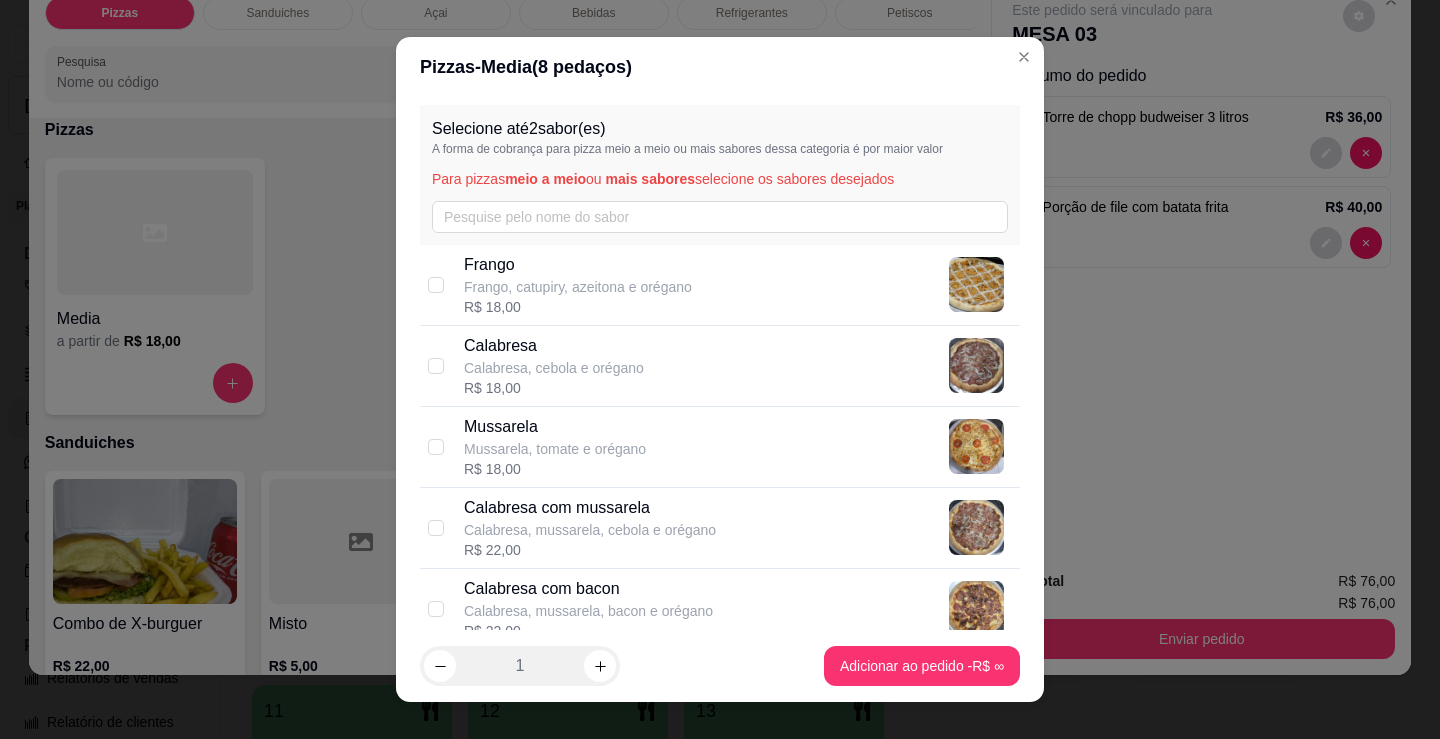 scroll, scrollTop: 100, scrollLeft: 0, axis: vertical 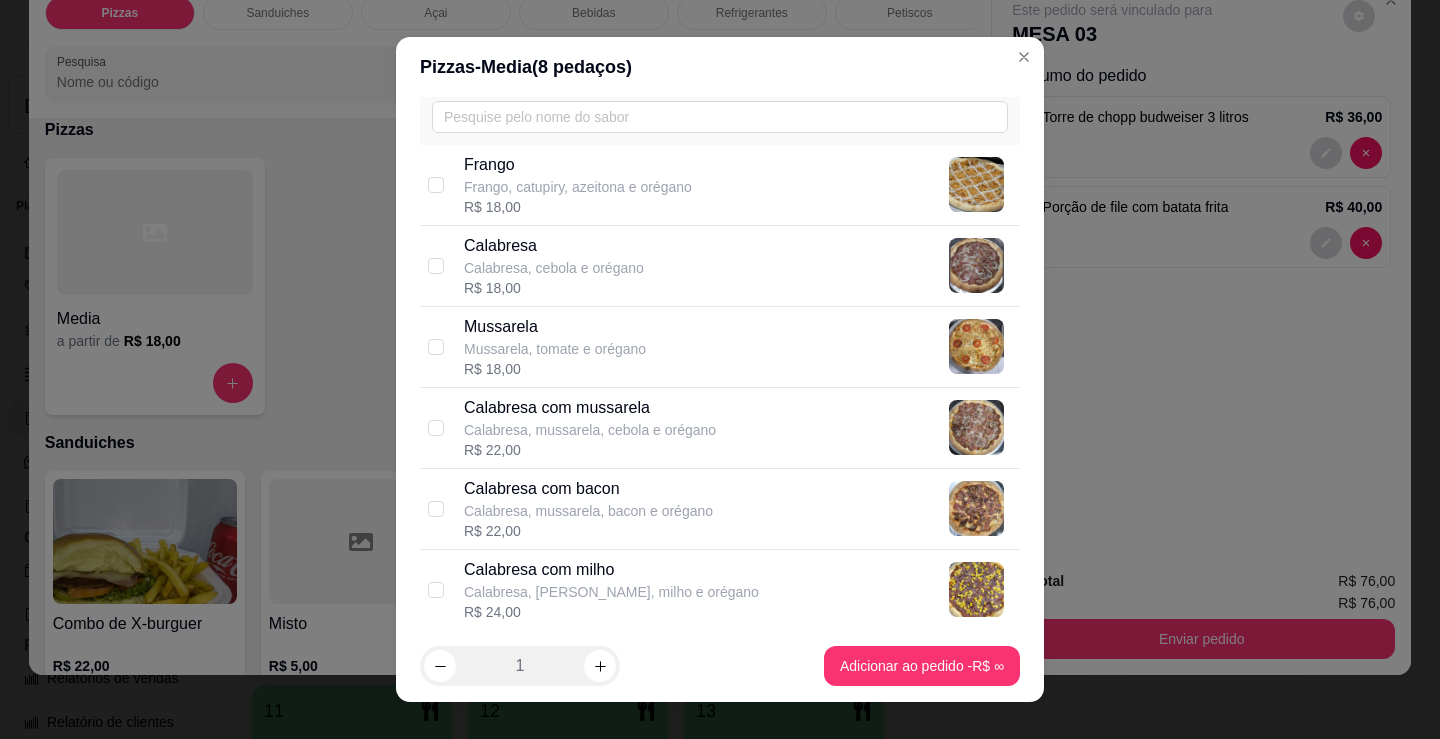 click on "Calabresa com mussarela" at bounding box center [590, 408] 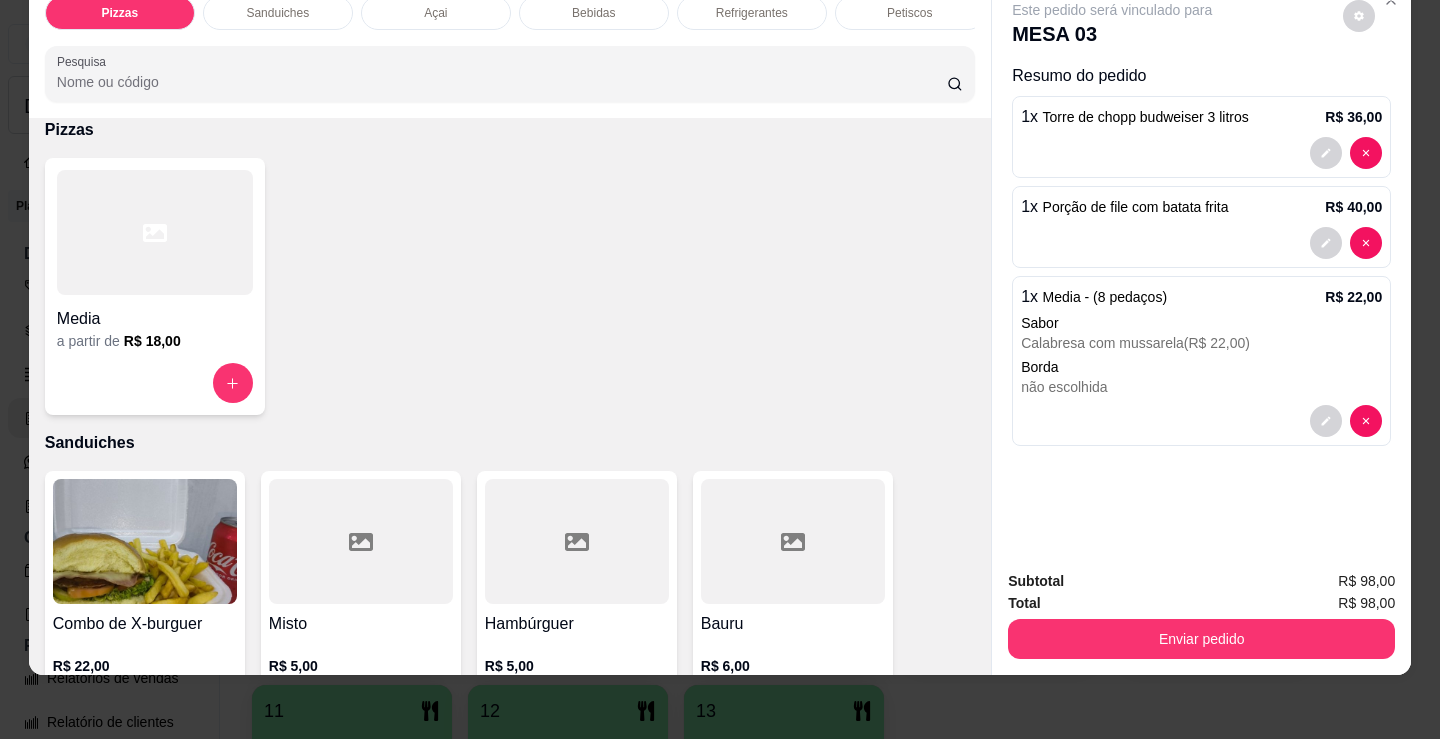 click on "Media" at bounding box center (155, 319) 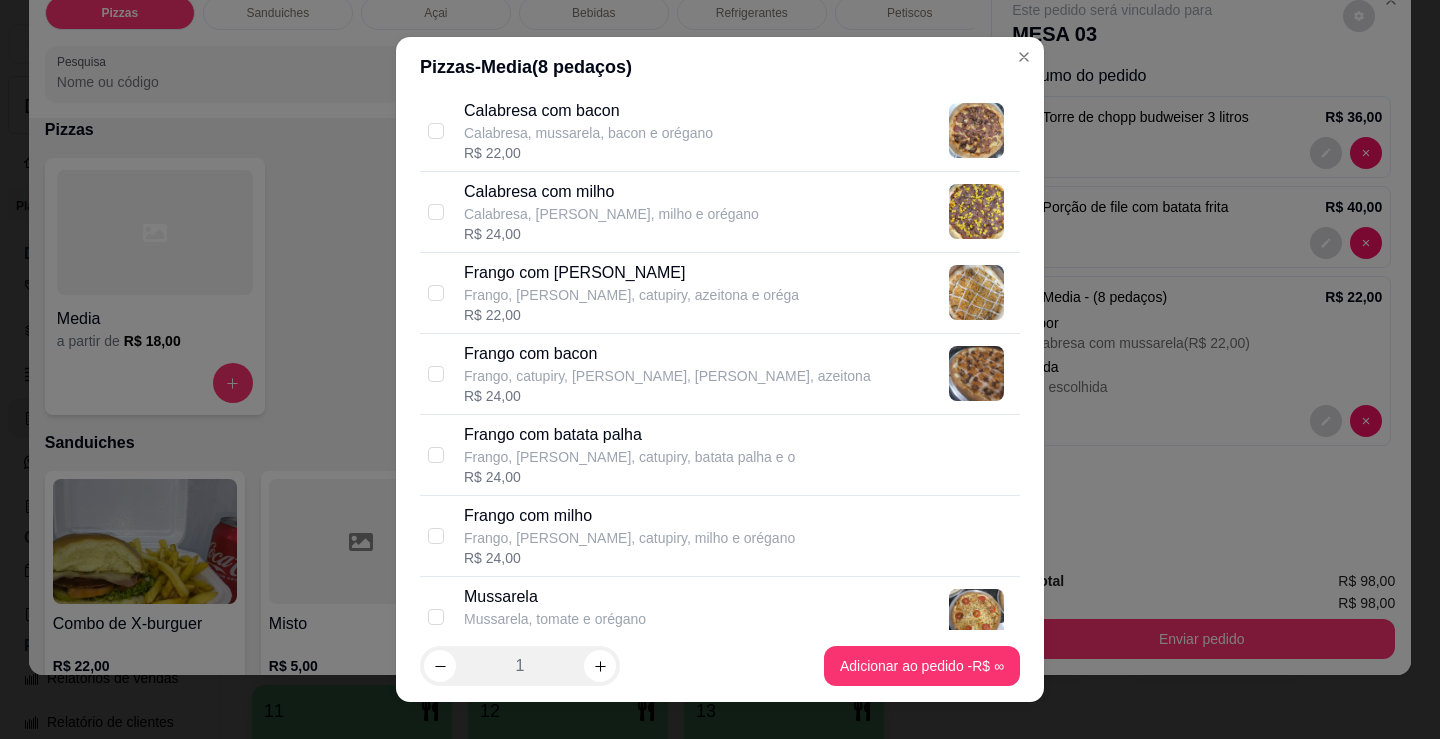 scroll, scrollTop: 500, scrollLeft: 0, axis: vertical 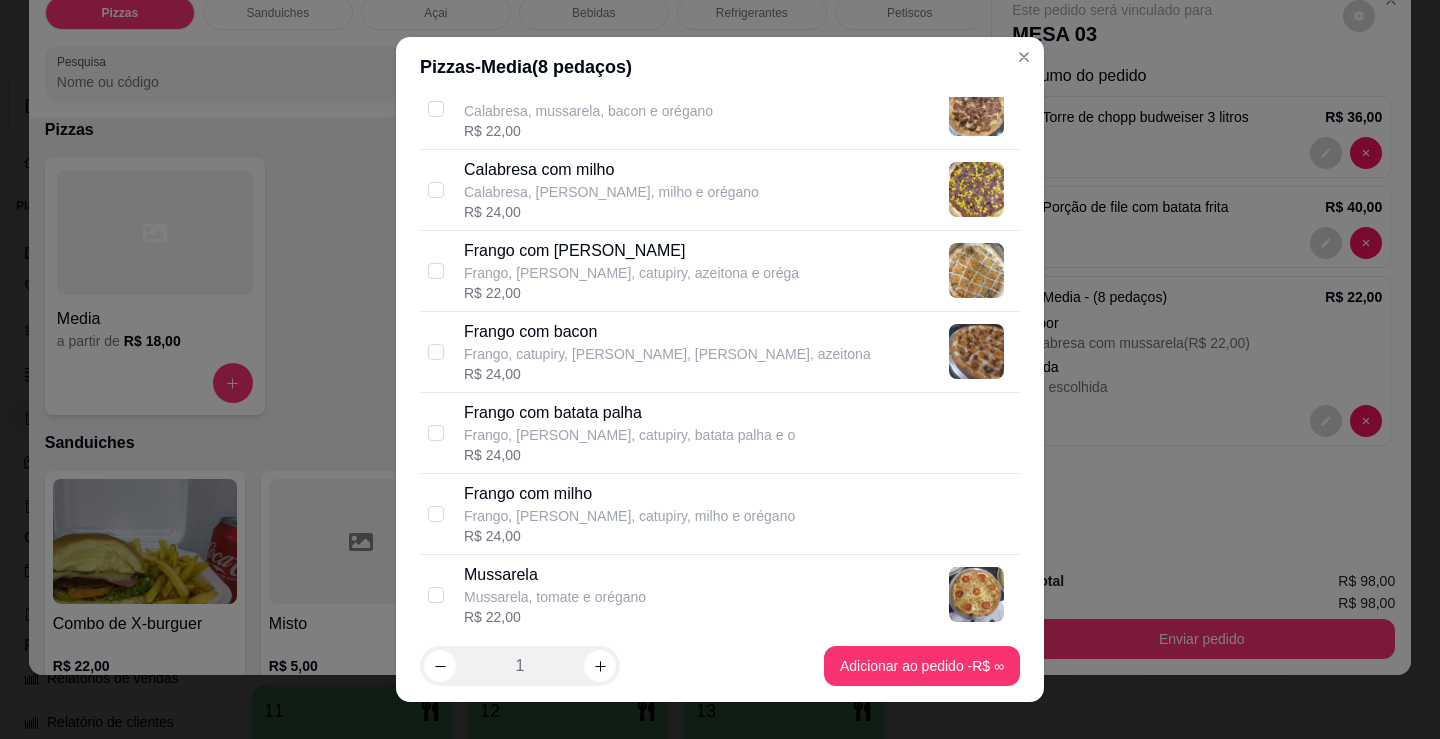 click on "Frango com batata palha" at bounding box center [629, 413] 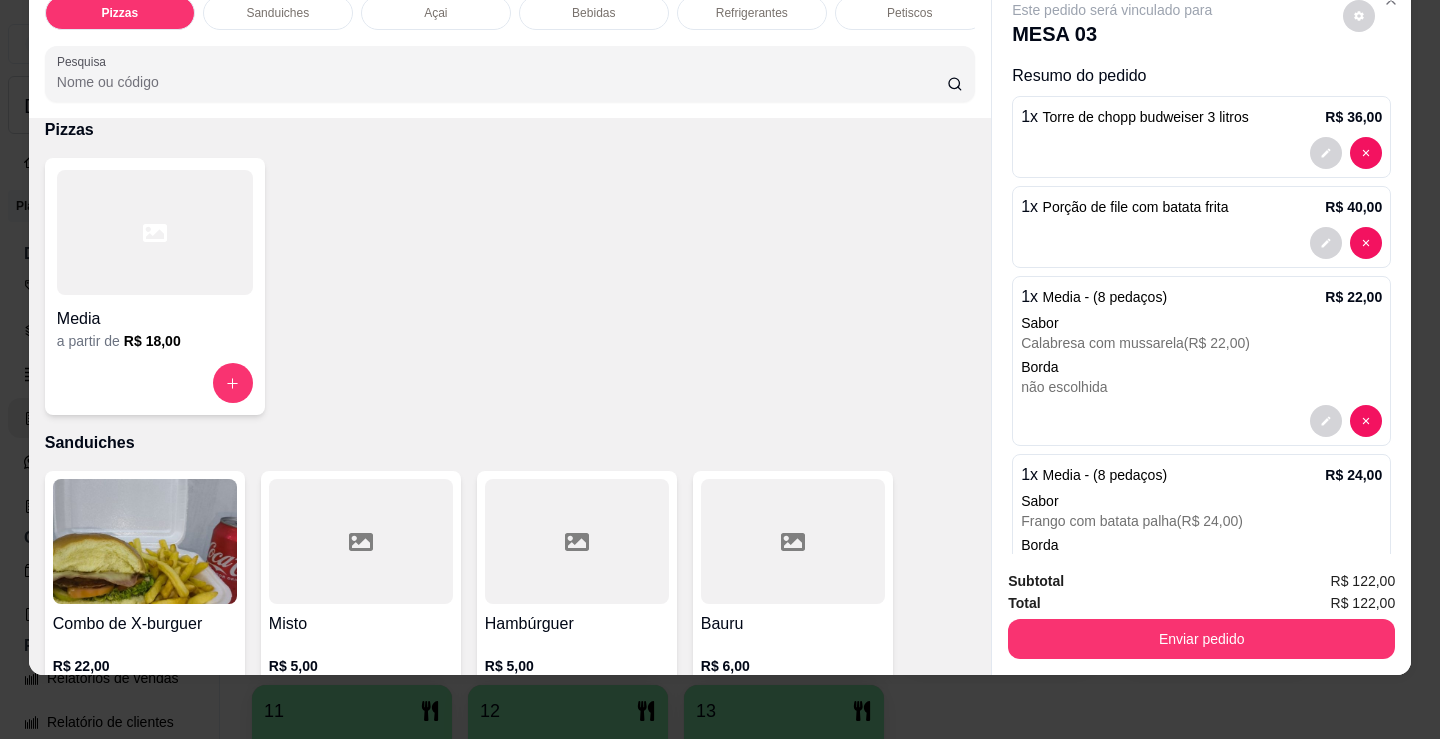 click on "Media" at bounding box center (155, 319) 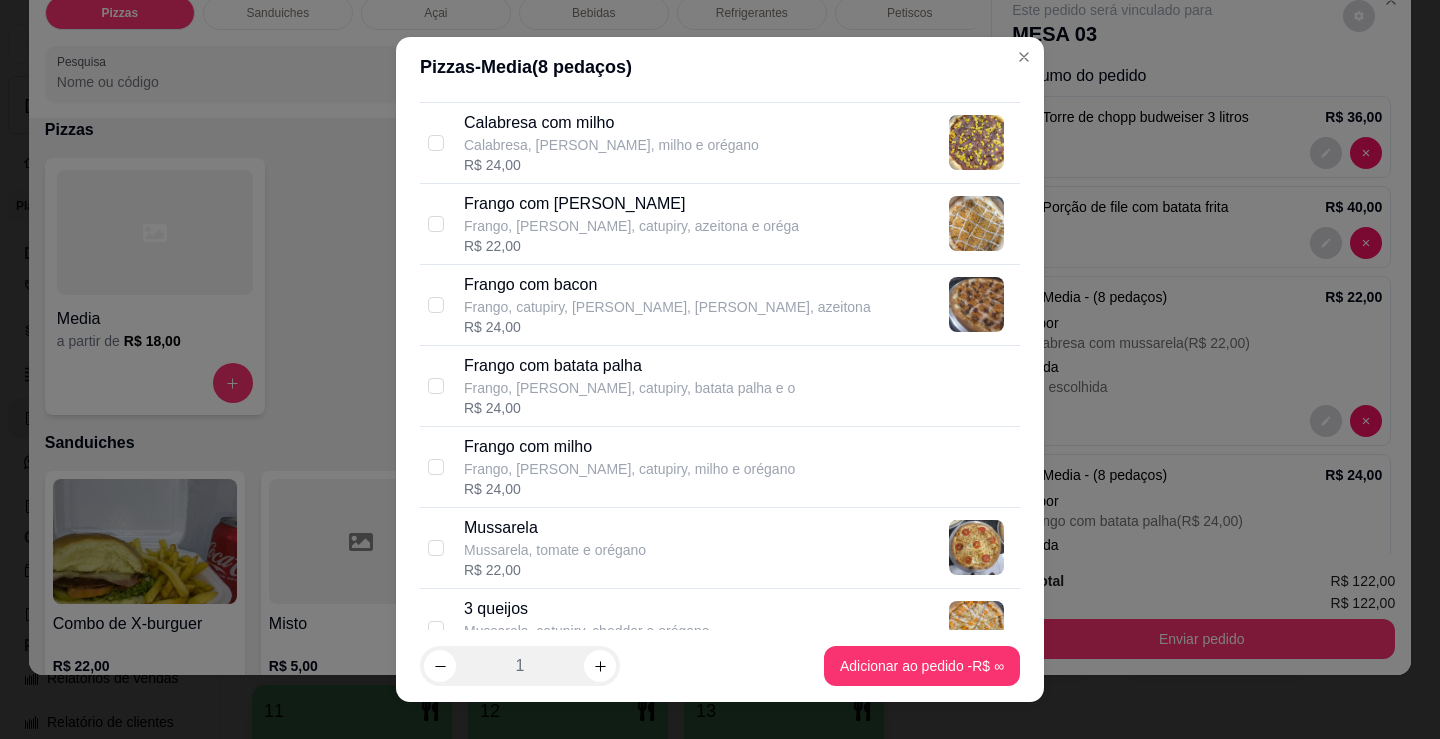 scroll, scrollTop: 600, scrollLeft: 0, axis: vertical 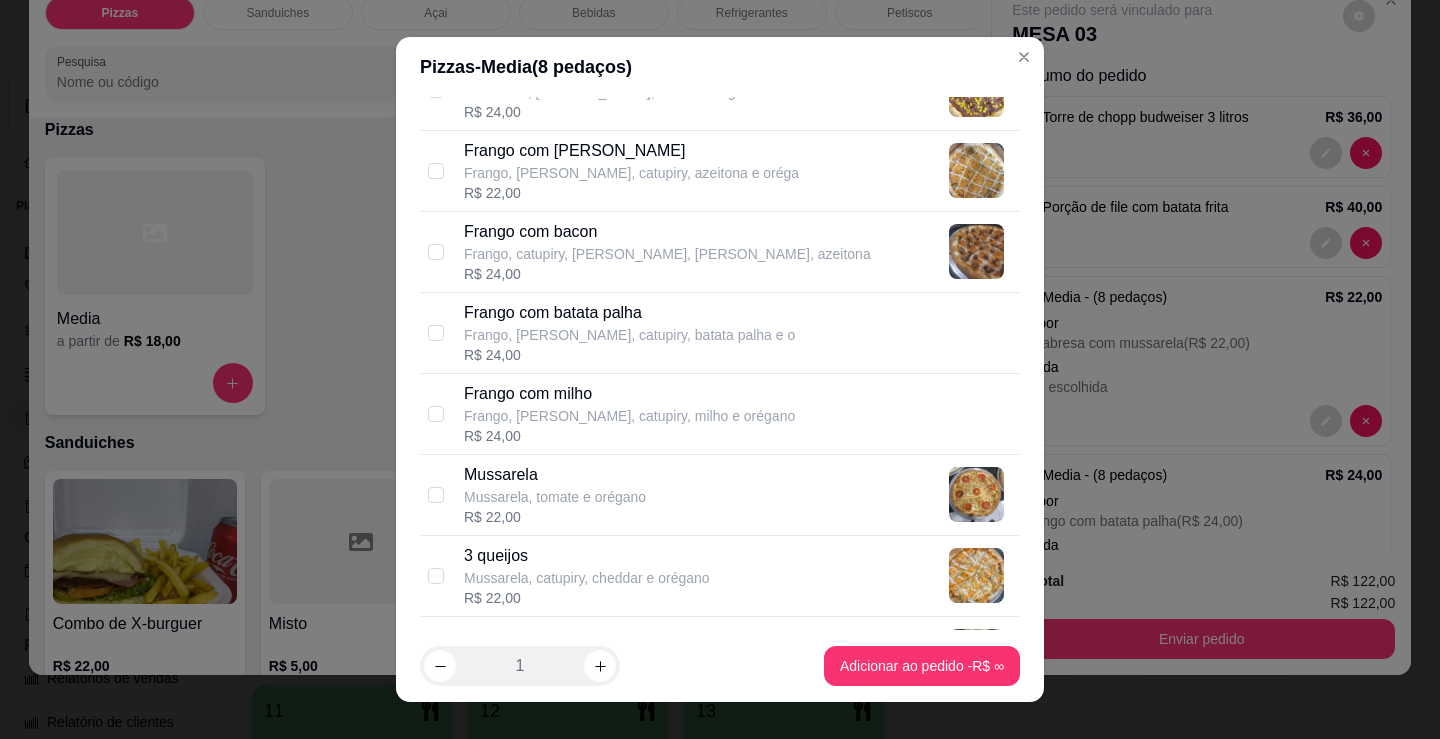 click on "Mussarela, catupiry, cheddar e orégano" at bounding box center [587, 578] 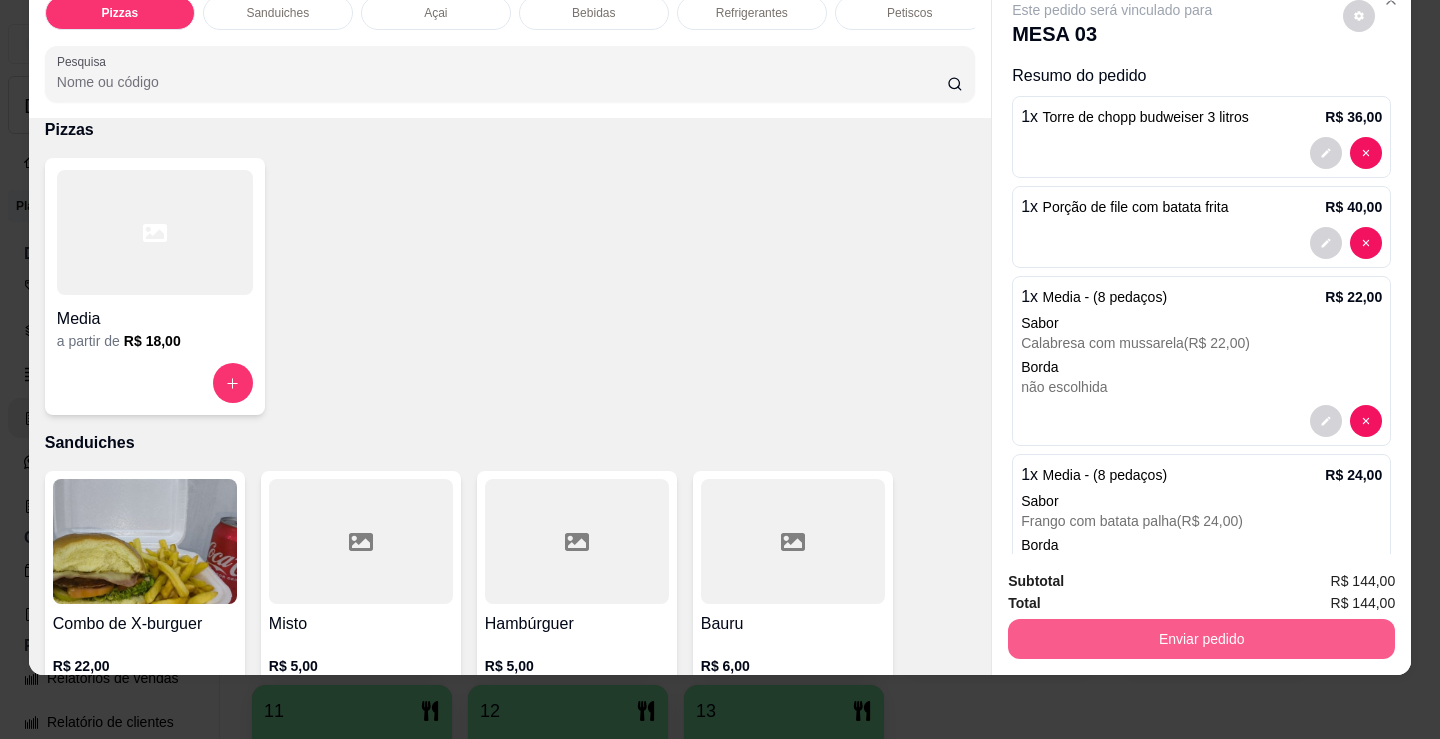 click on "Enviar pedido" at bounding box center [1201, 639] 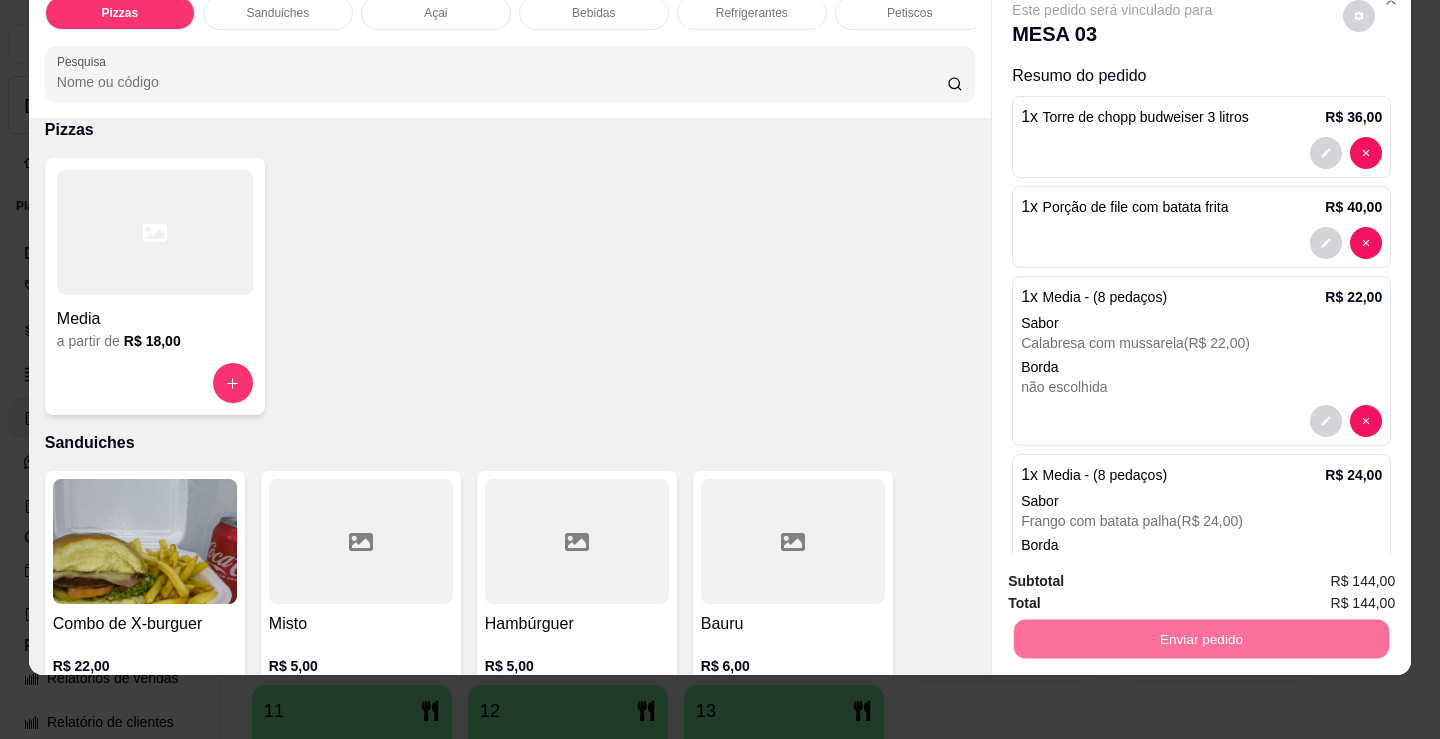 click on "Não registrar e enviar pedido" at bounding box center (1135, 575) 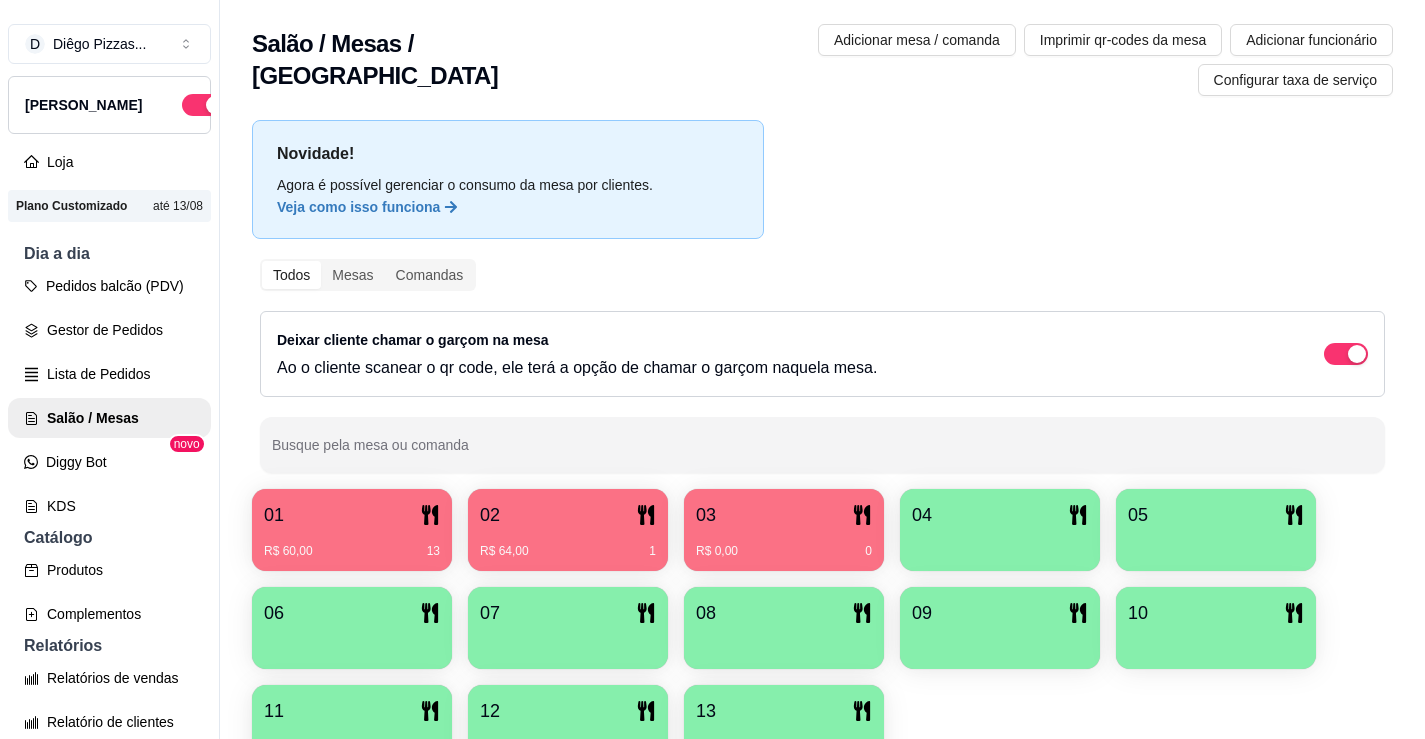 click on "01 R$ 60,00 13 02 R$ 64,00 1 03 R$ 0,00 0 04 05 06 07 08 09 10 11 12 13" at bounding box center (822, 628) 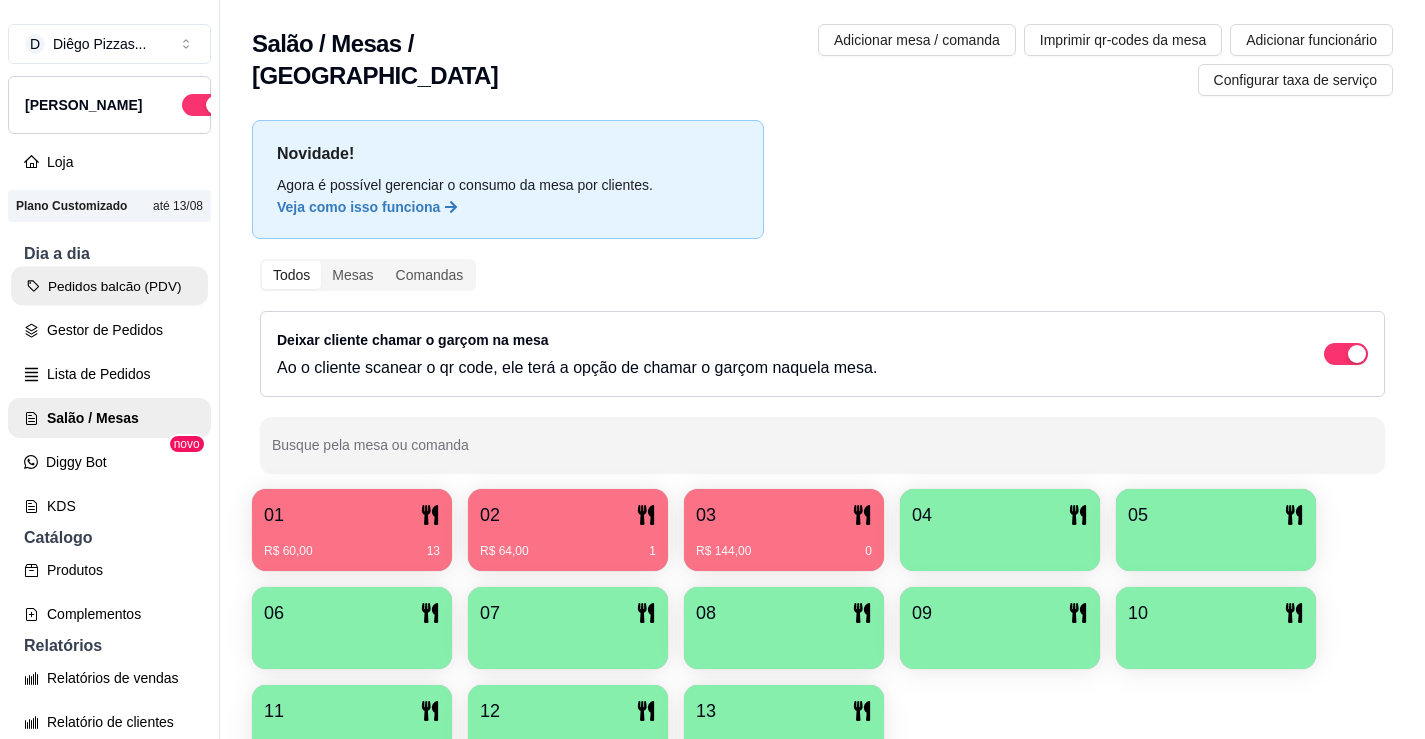 click on "Pedidos balcão (PDV)" at bounding box center (109, 286) 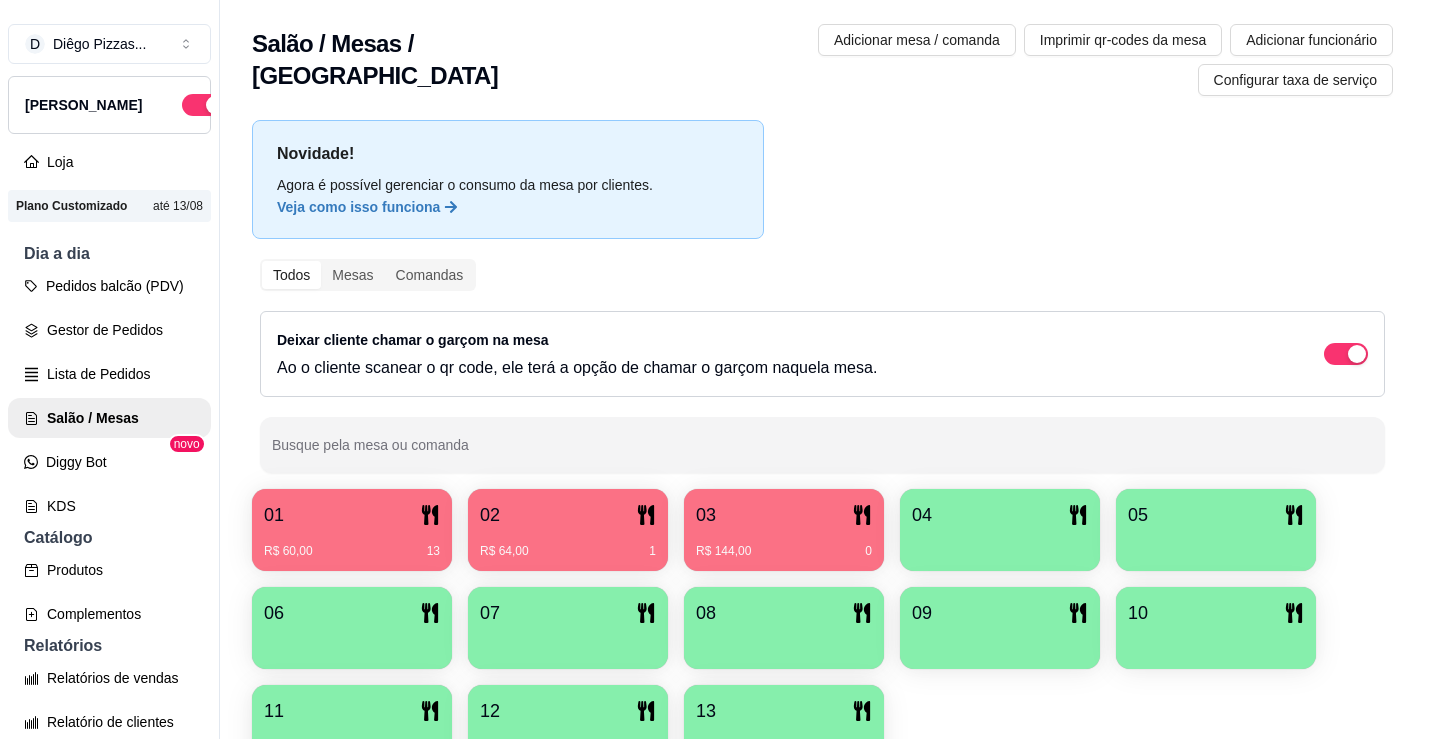 click on "Sanduiches" at bounding box center (277, 55) 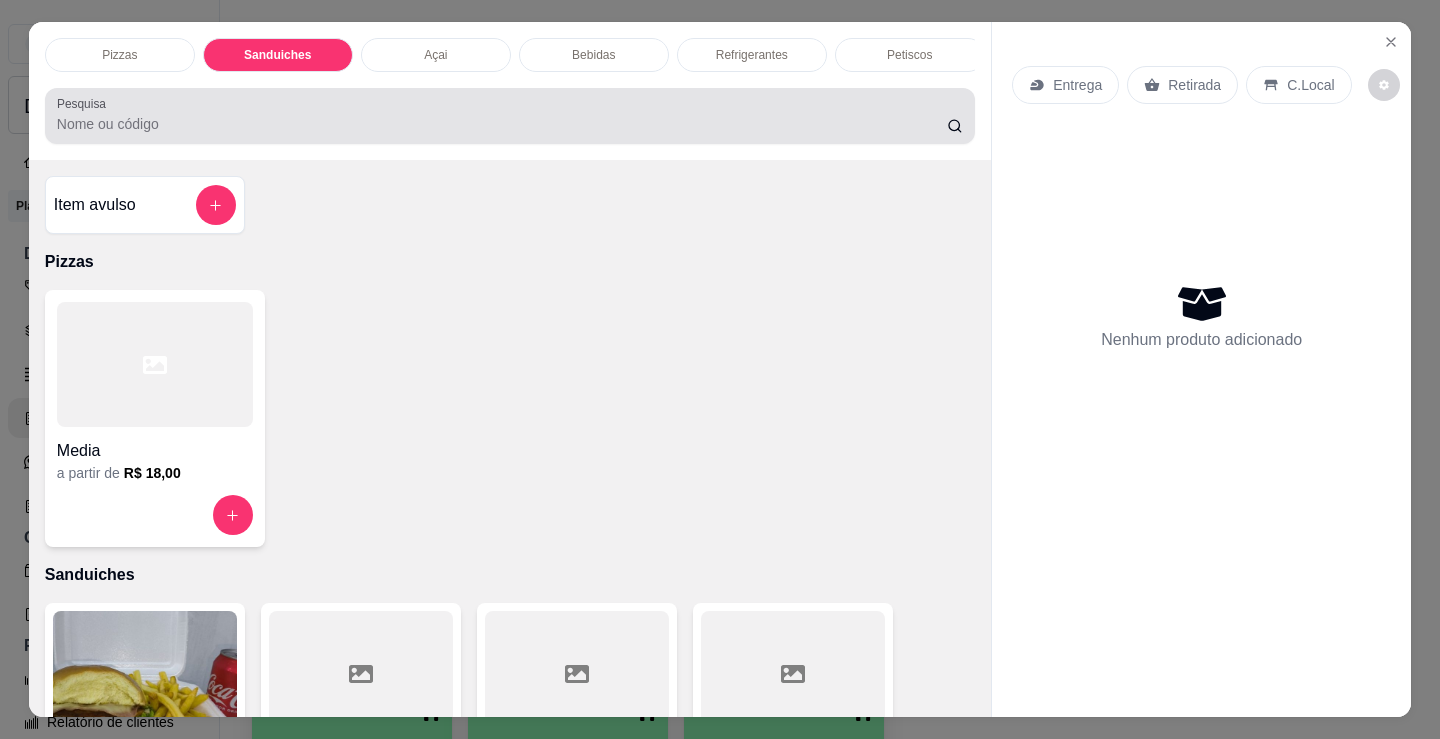 scroll, scrollTop: 403, scrollLeft: 0, axis: vertical 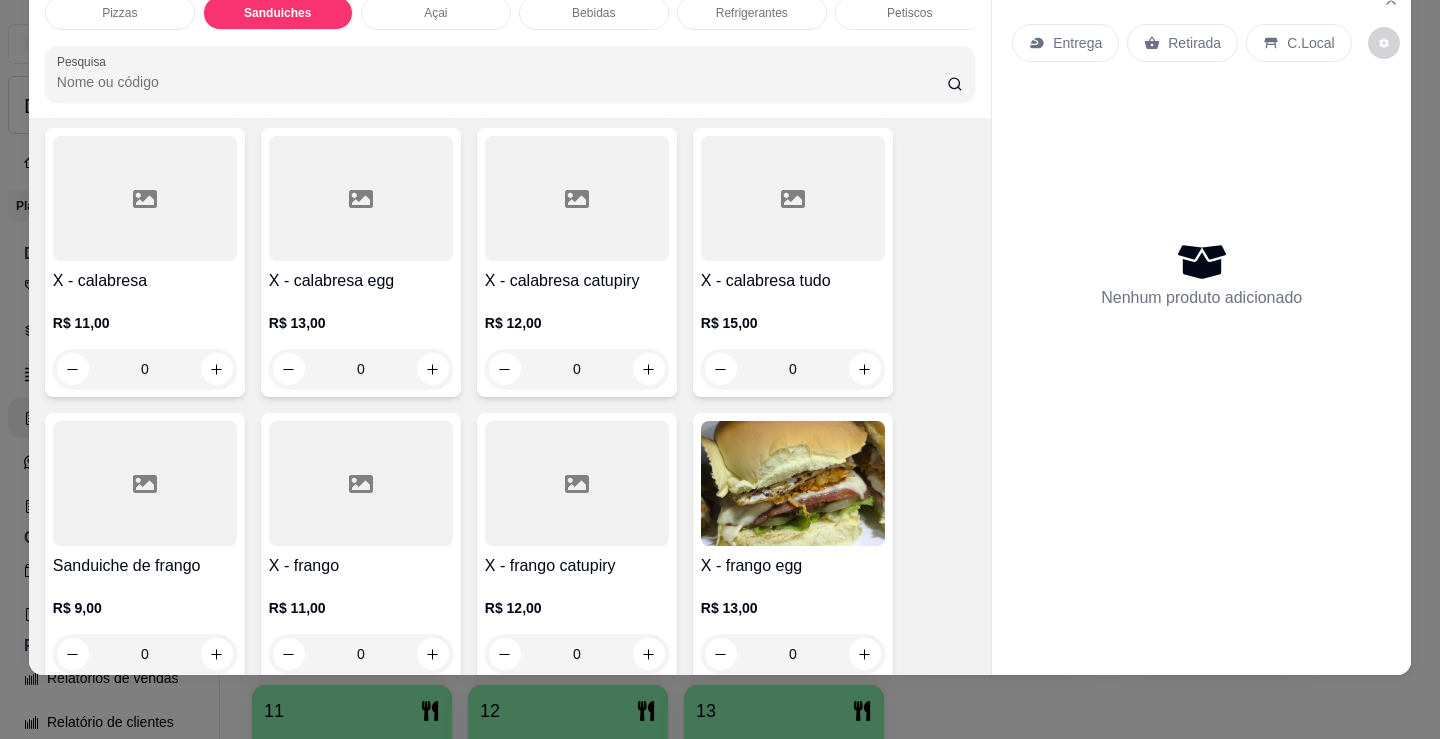 click on "0" at bounding box center [145, 369] 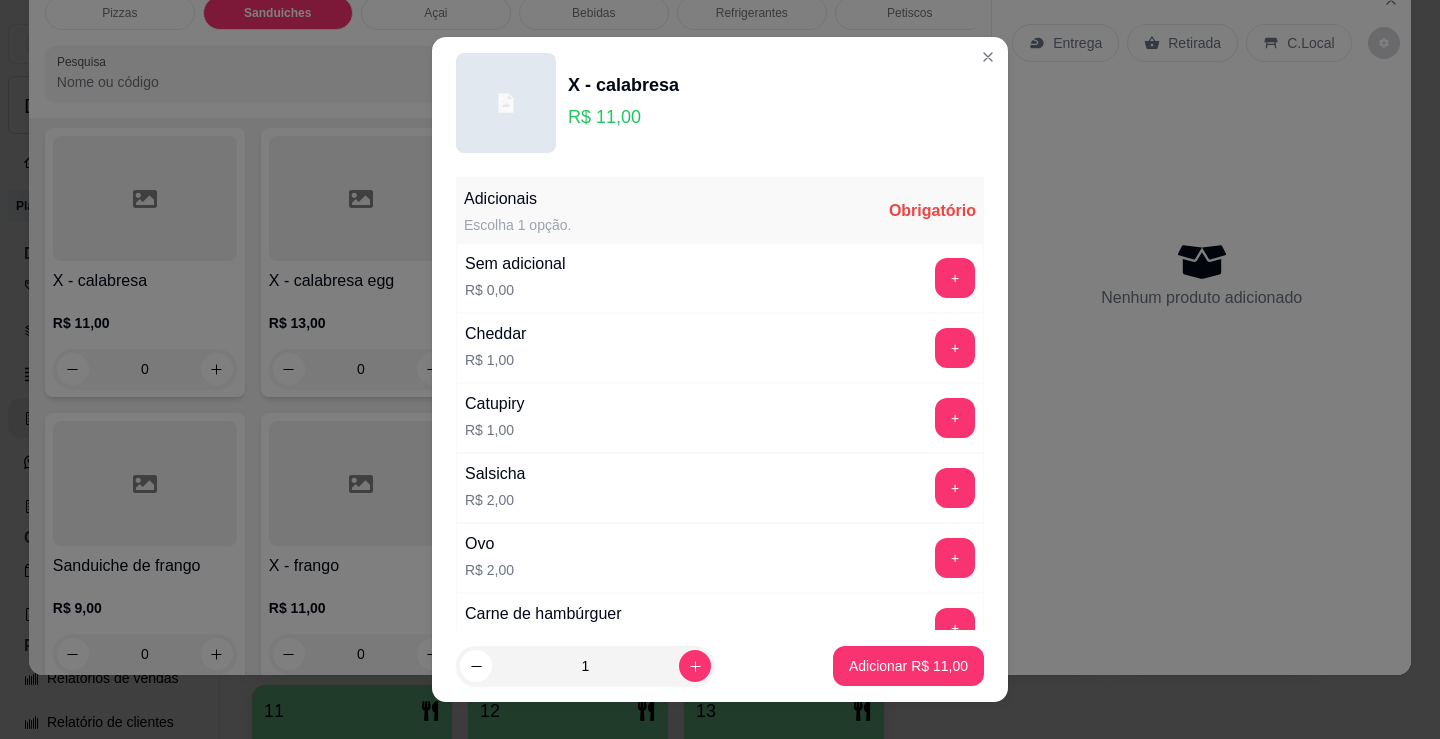 click on "+" at bounding box center [955, 278] 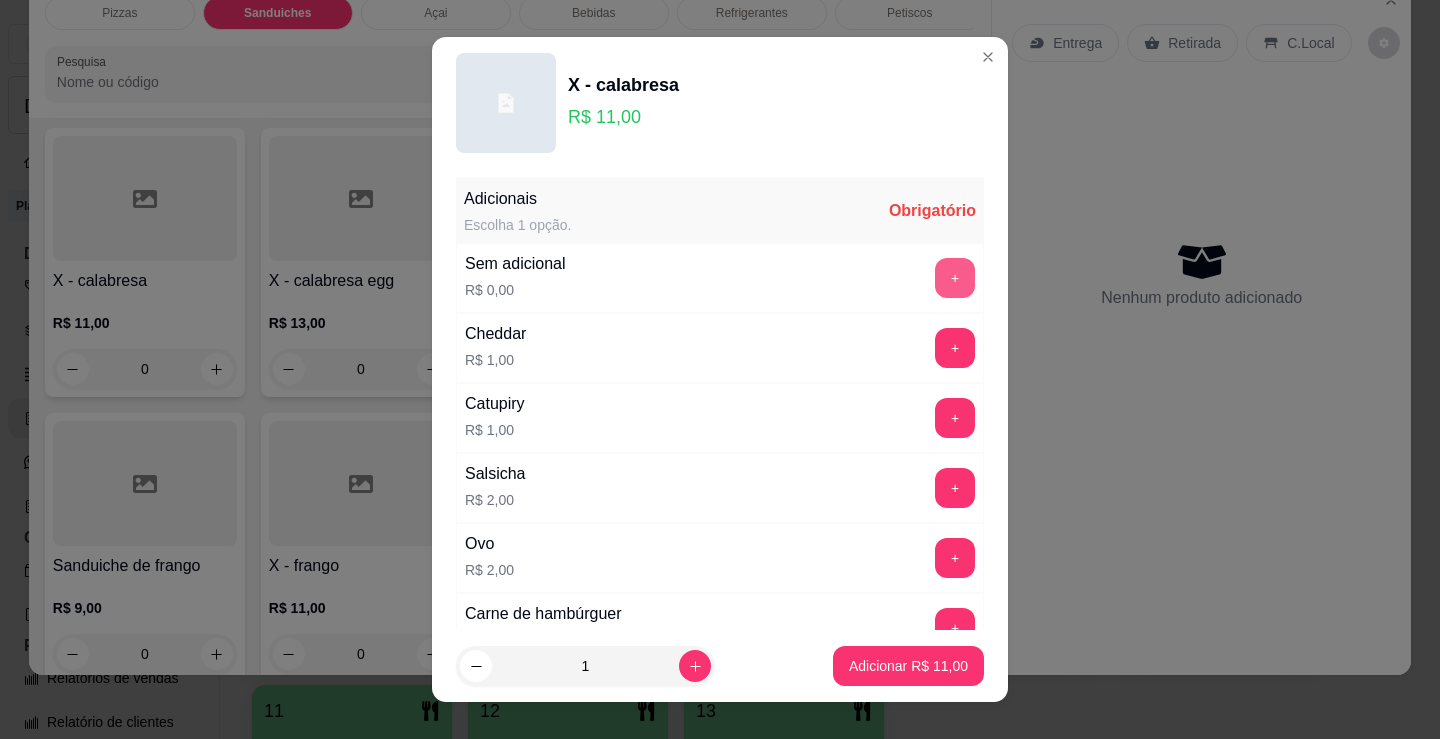 click on "+" at bounding box center [955, 278] 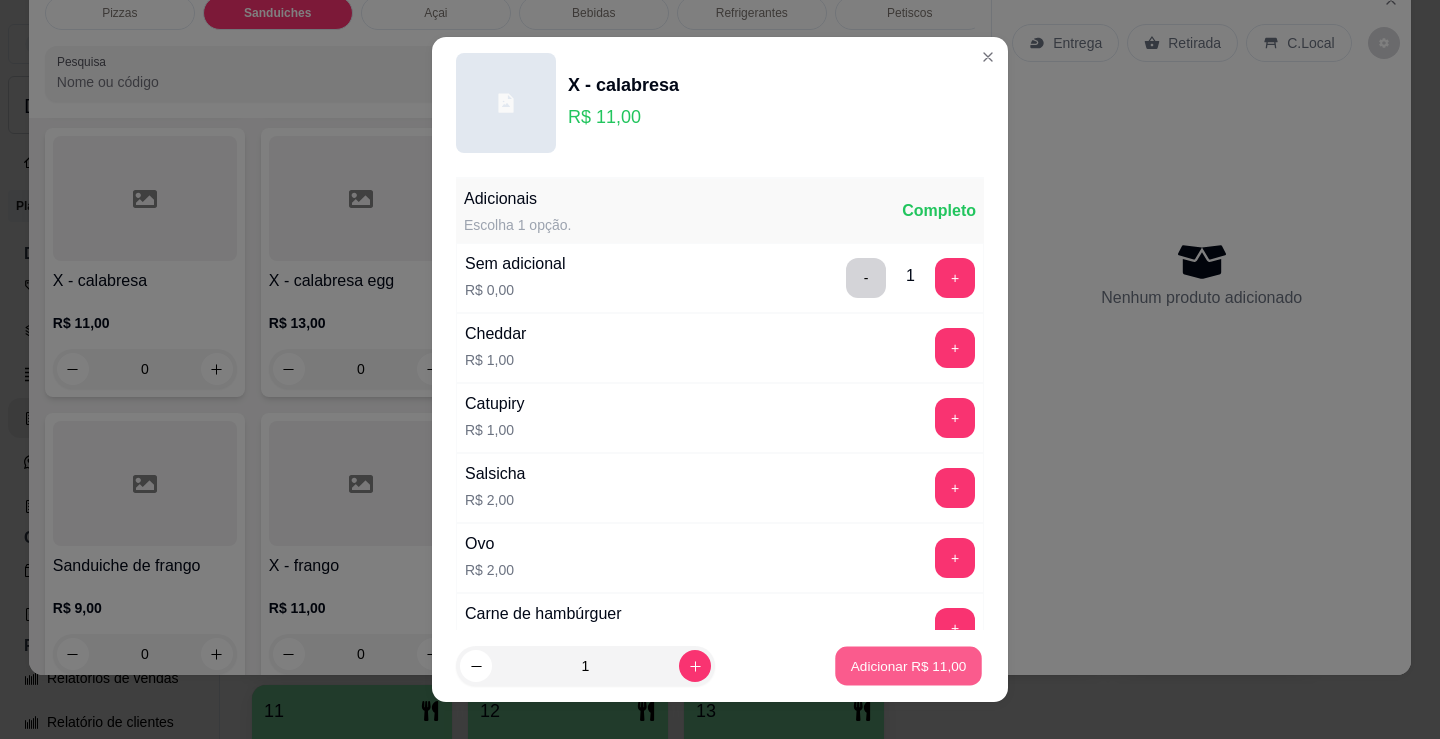 click on "Adicionar   R$ 11,00" at bounding box center [909, 665] 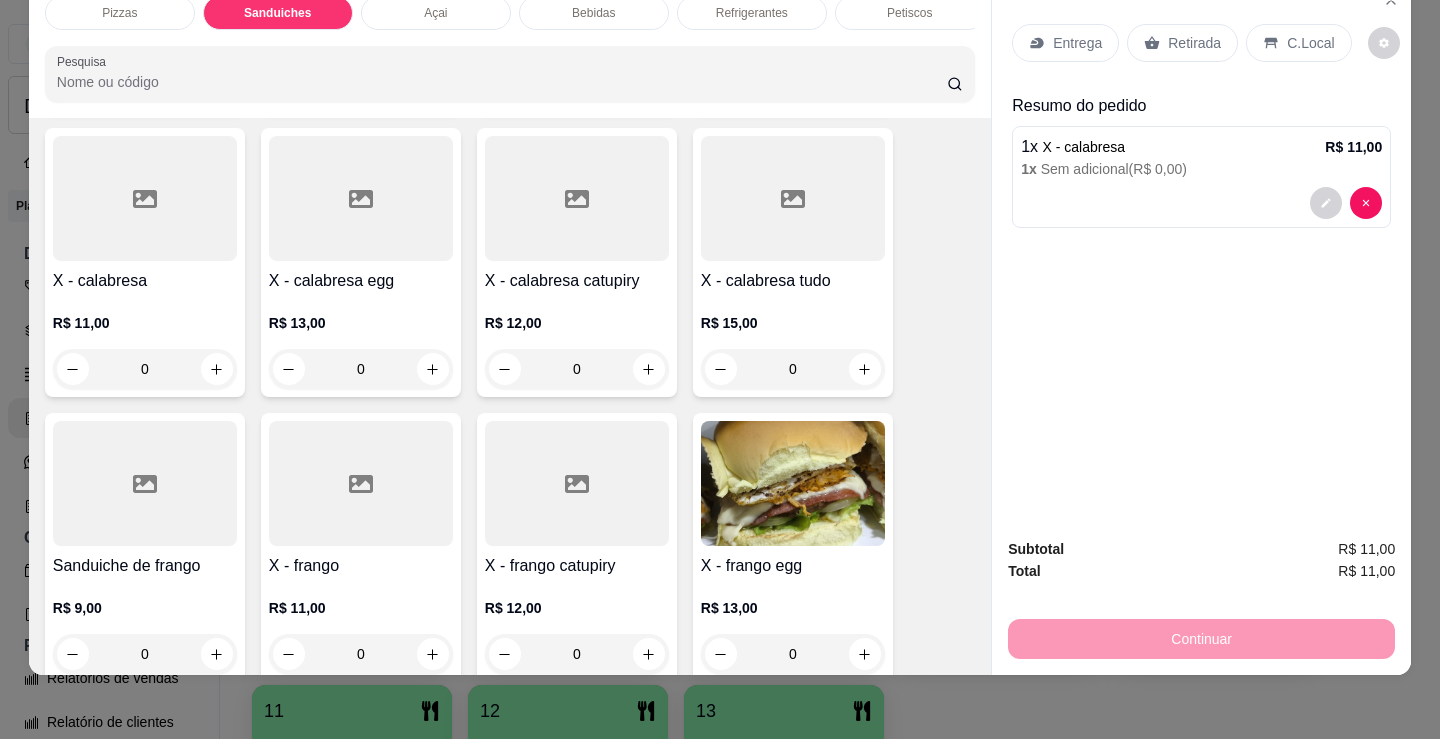 click on "Entrega" at bounding box center (1065, 43) 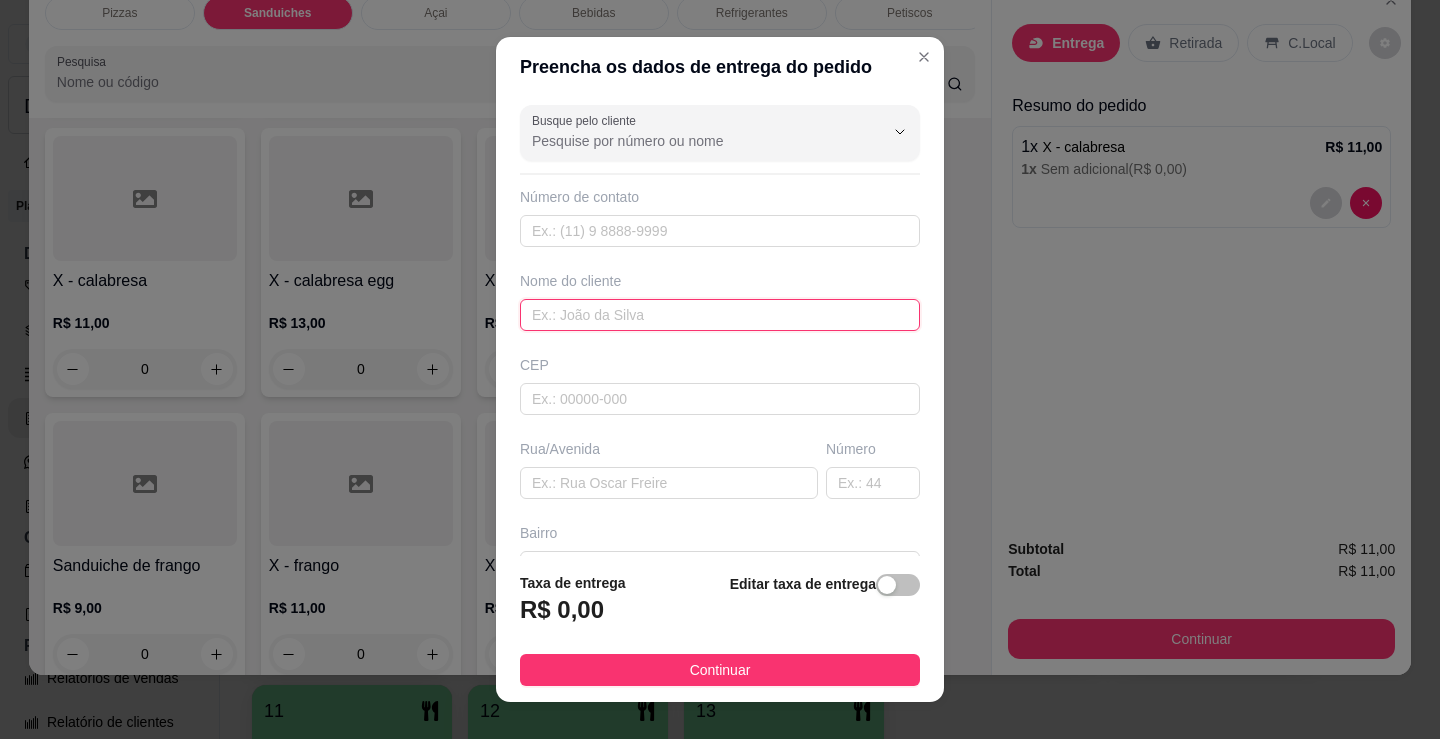 click at bounding box center (720, 315) 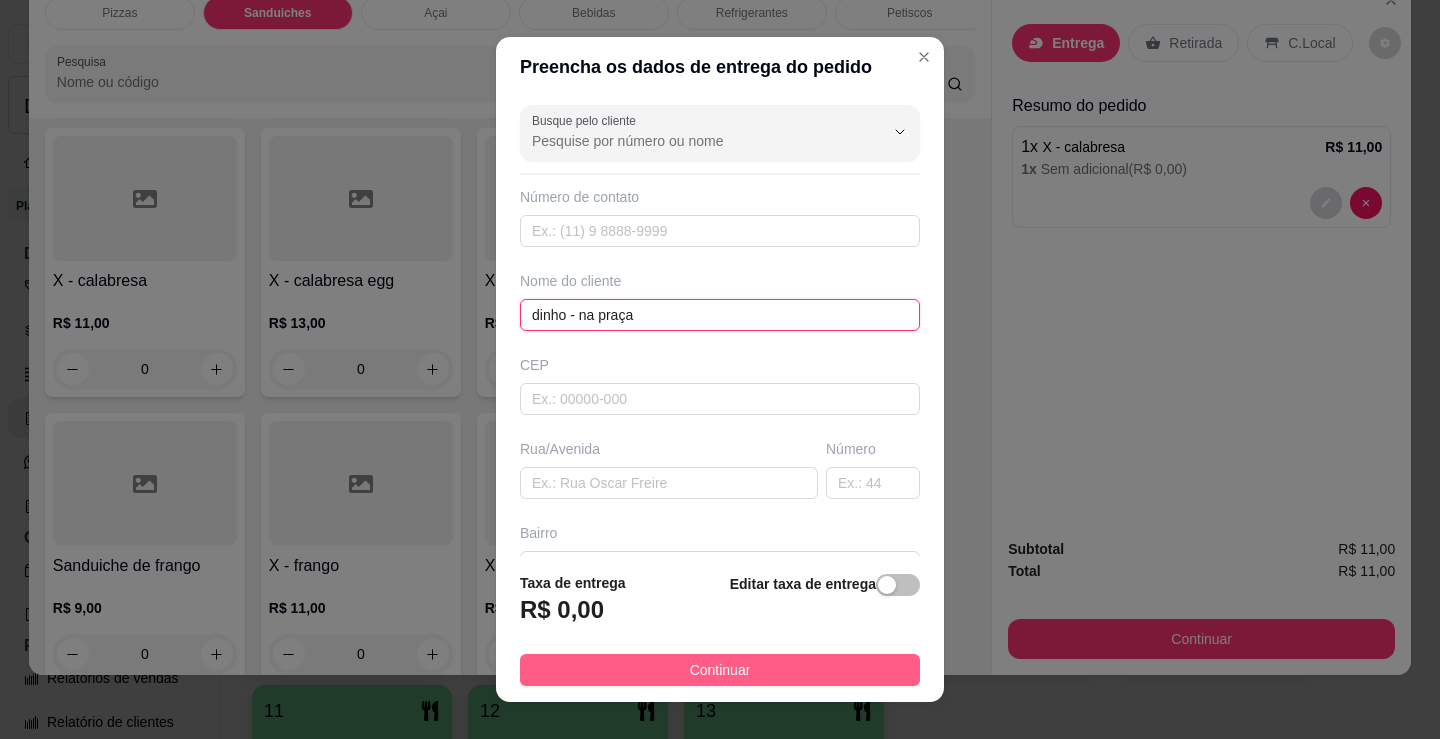 type on "dinho - na praça" 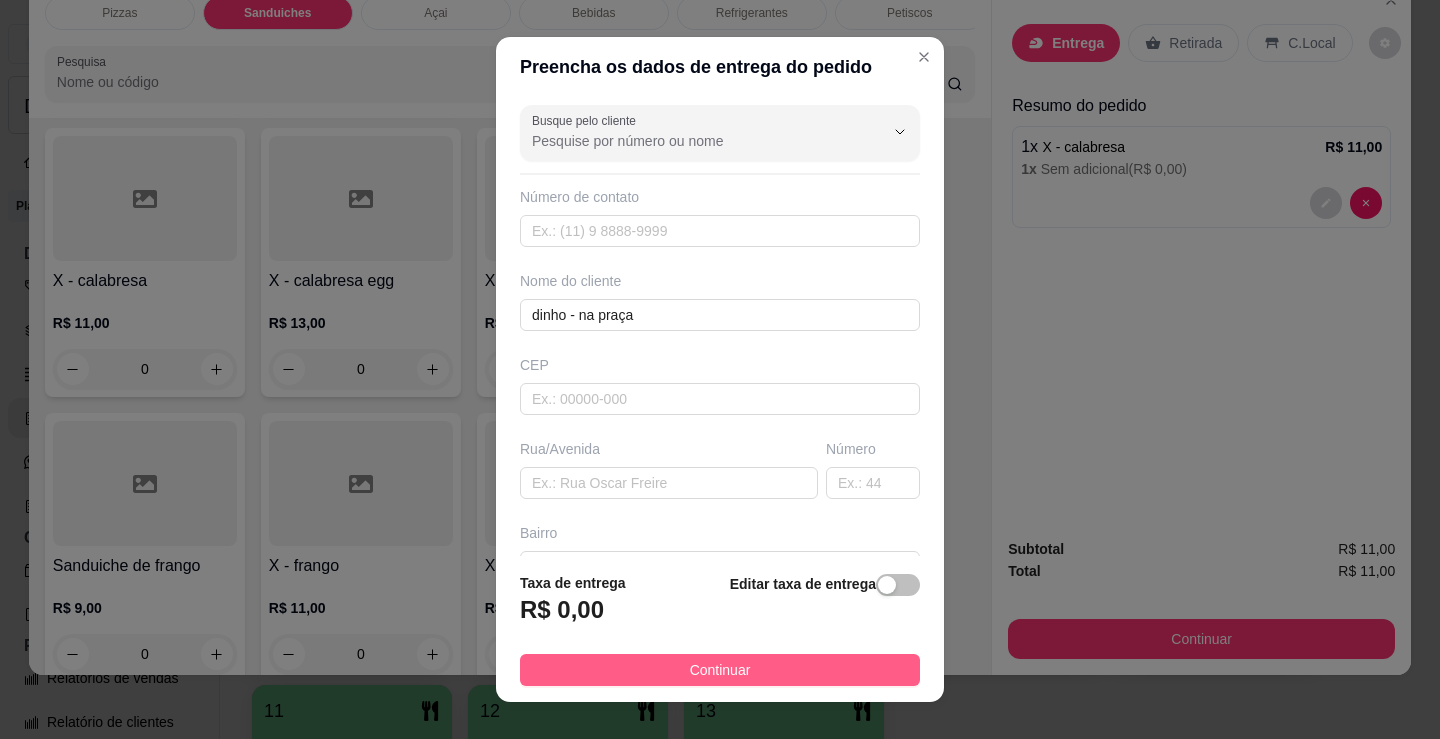 click on "Continuar" at bounding box center (720, 670) 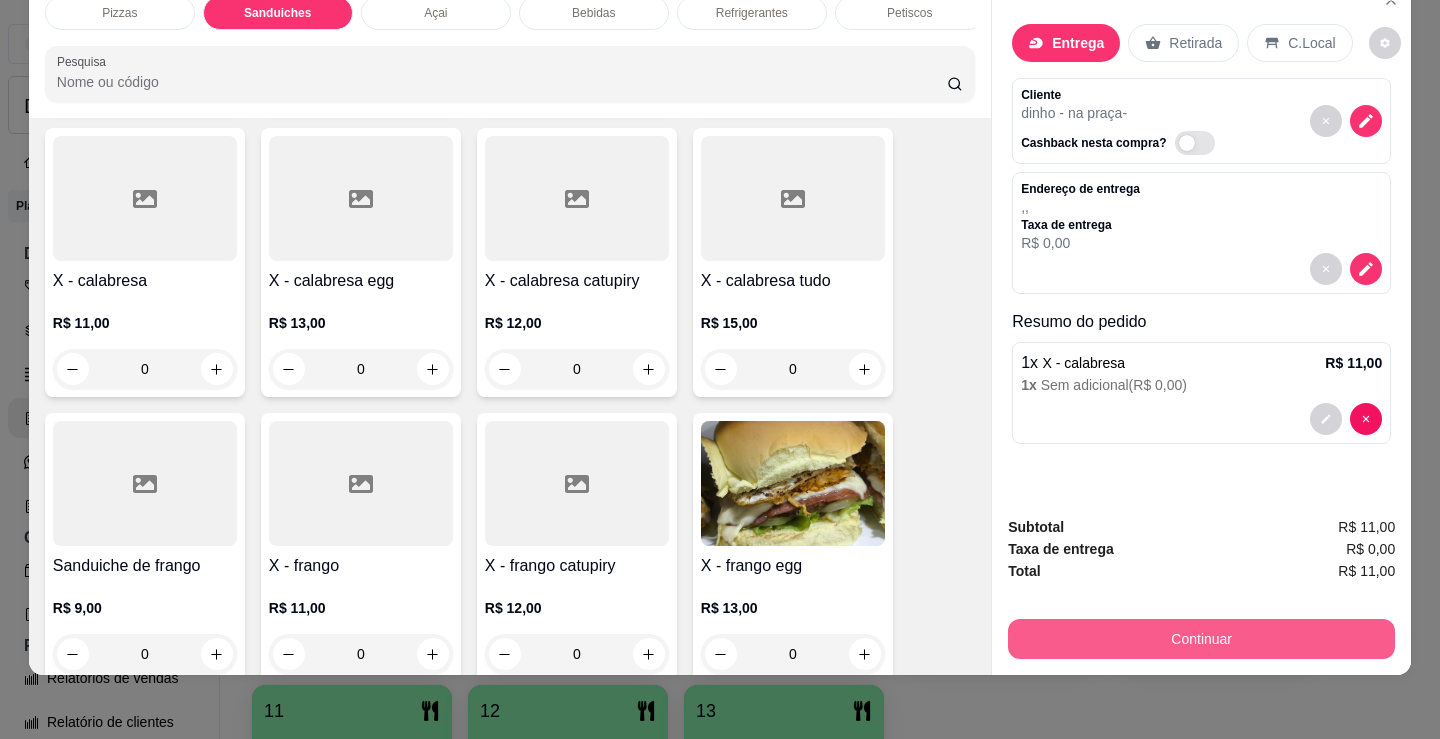 click on "Continuar" at bounding box center (1201, 639) 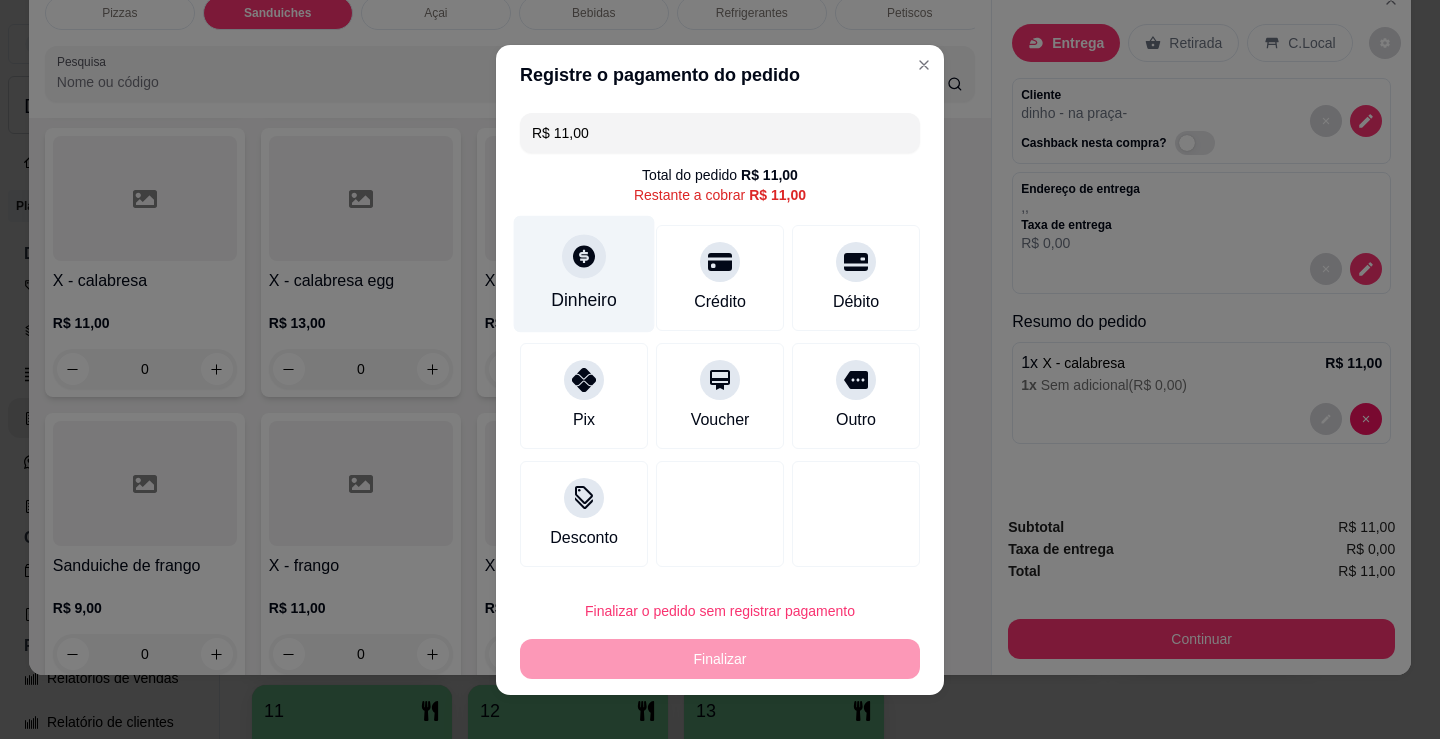click on "Dinheiro" at bounding box center [584, 273] 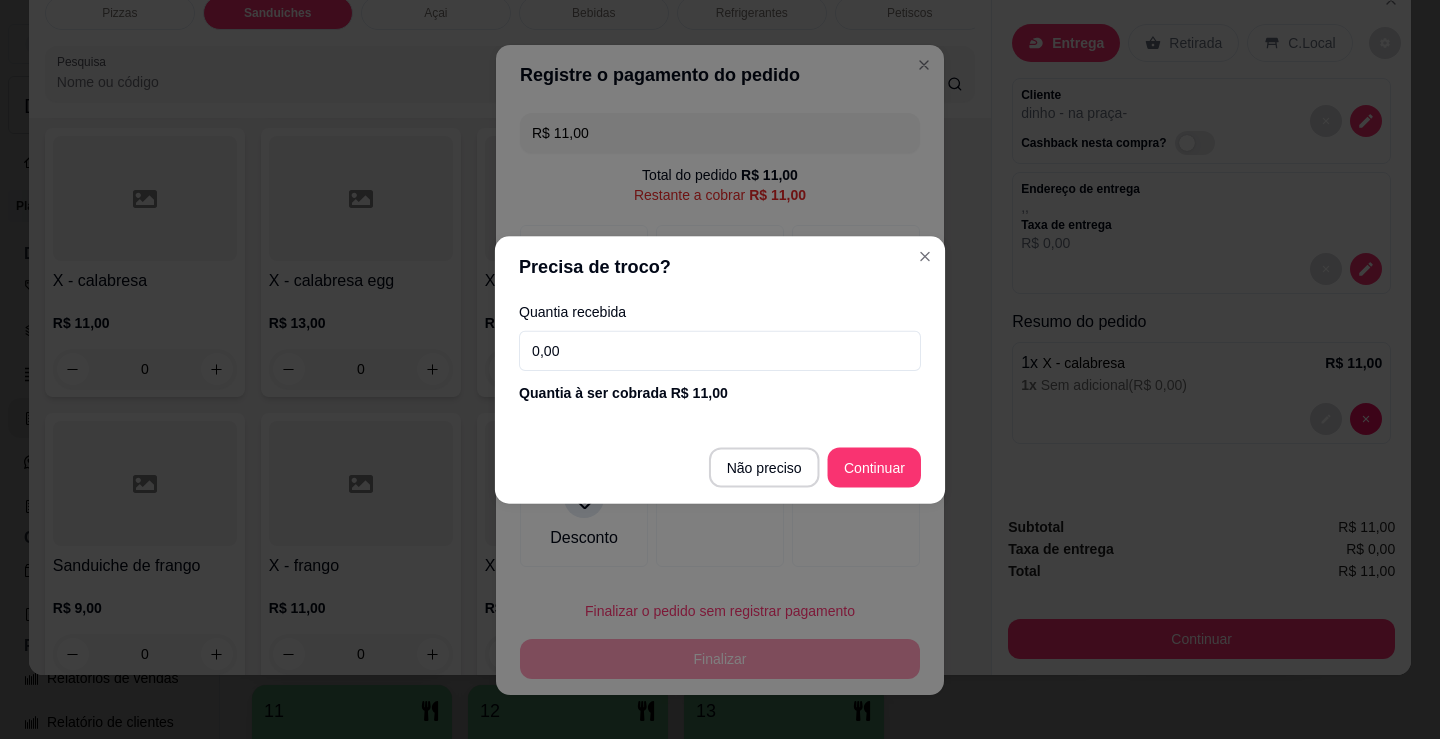 click on "0,00" at bounding box center [720, 350] 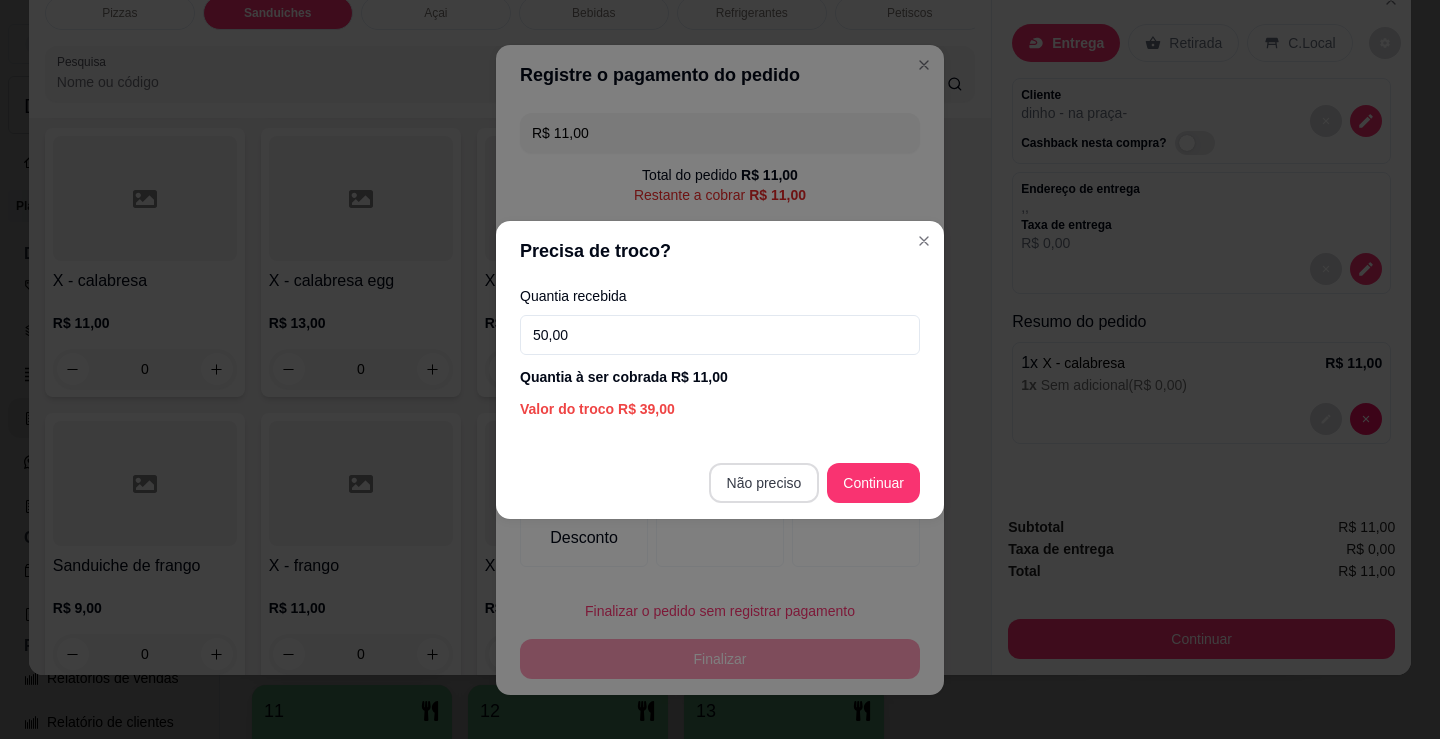 type on "50,00" 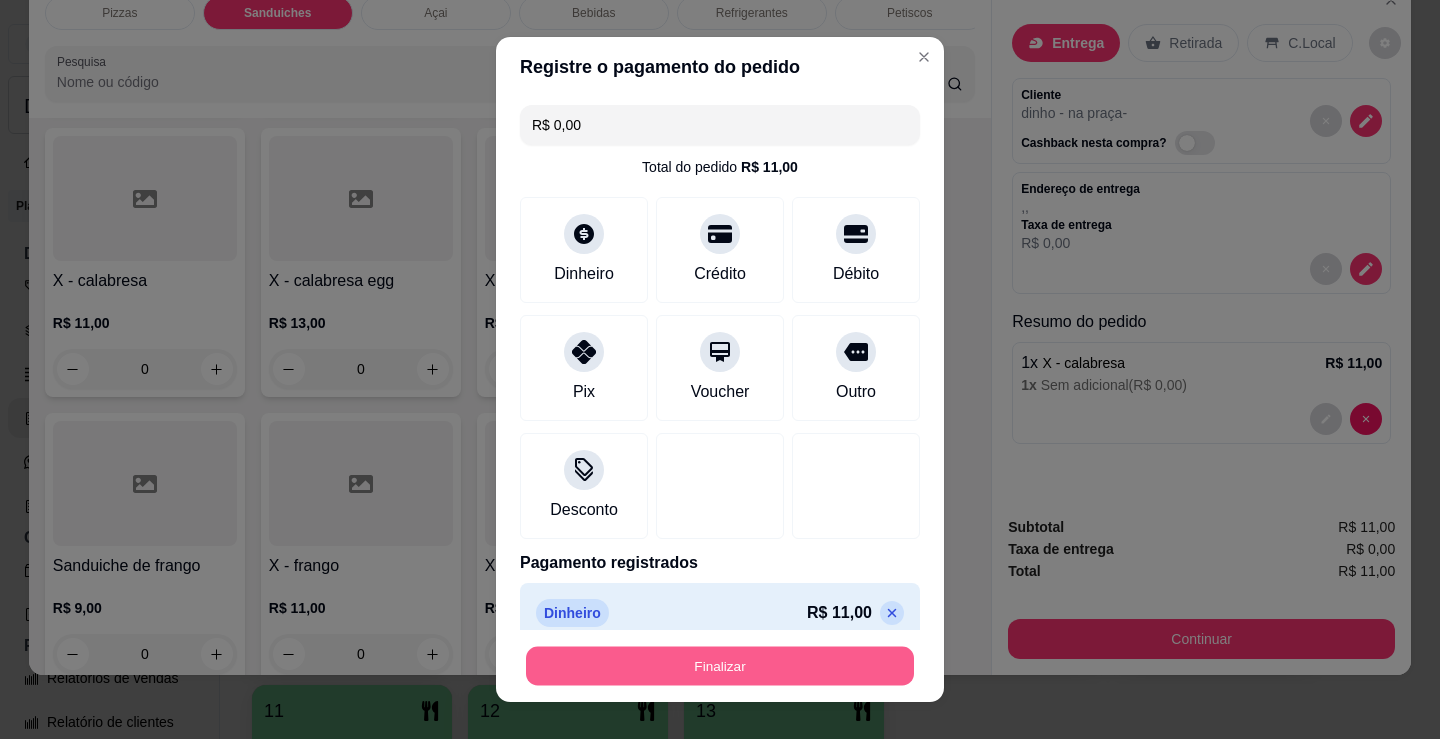 click on "Finalizar" at bounding box center (720, 666) 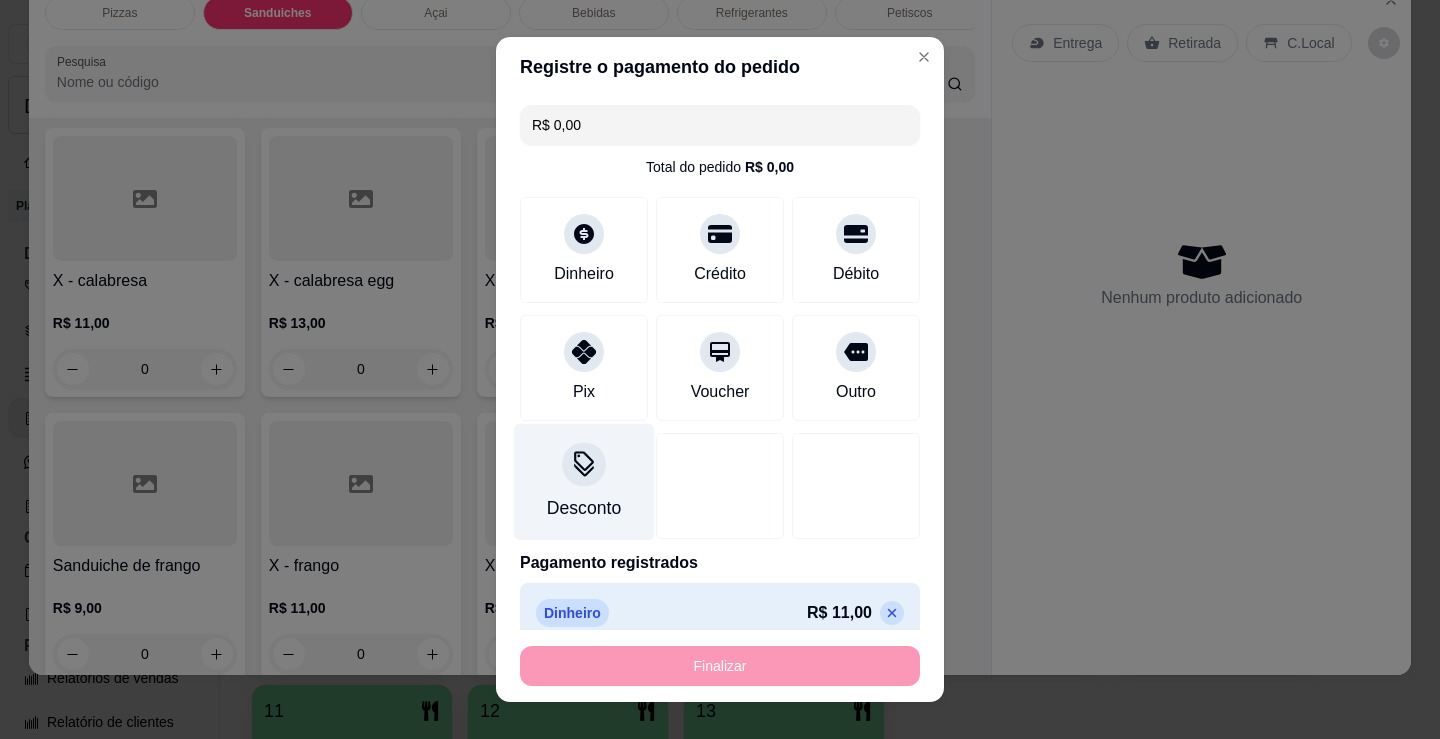 type on "-R$ 11,00" 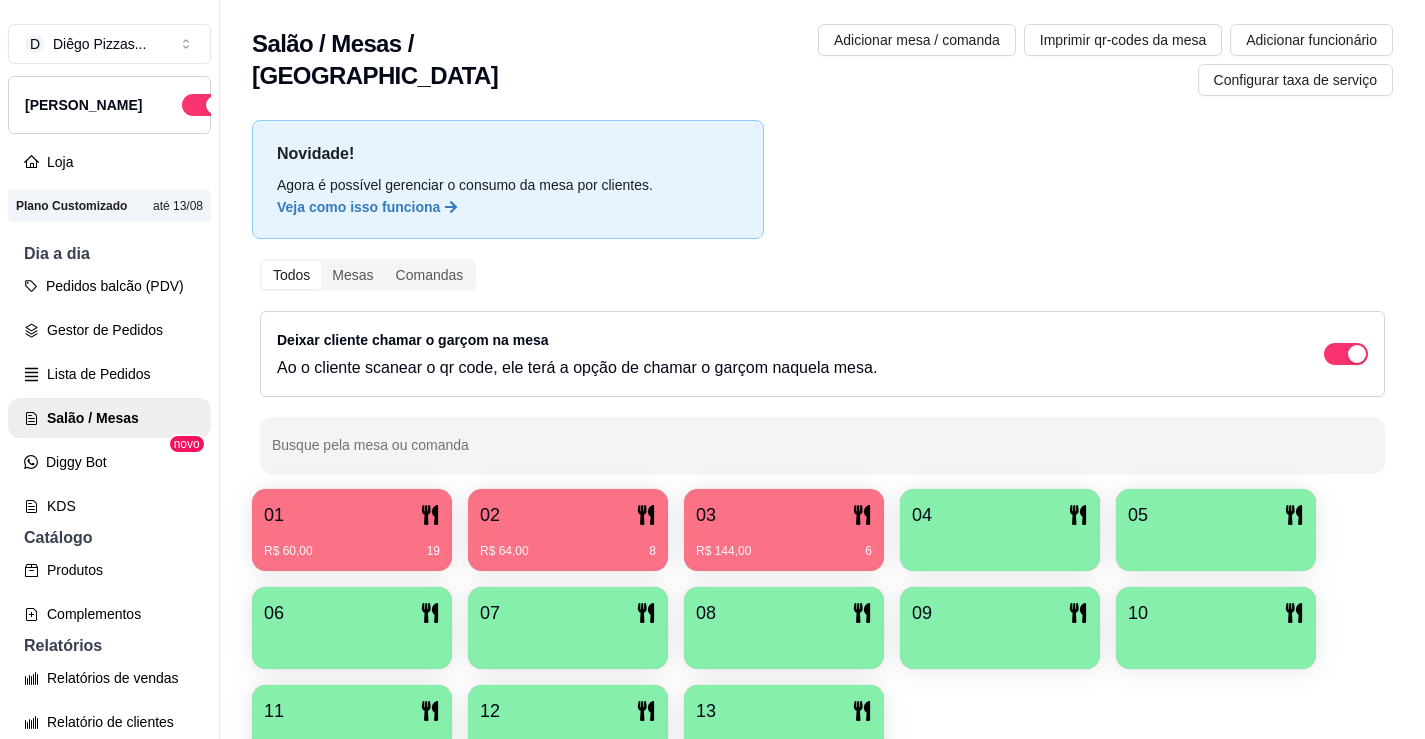 click on "Produtos" at bounding box center (109, 570) 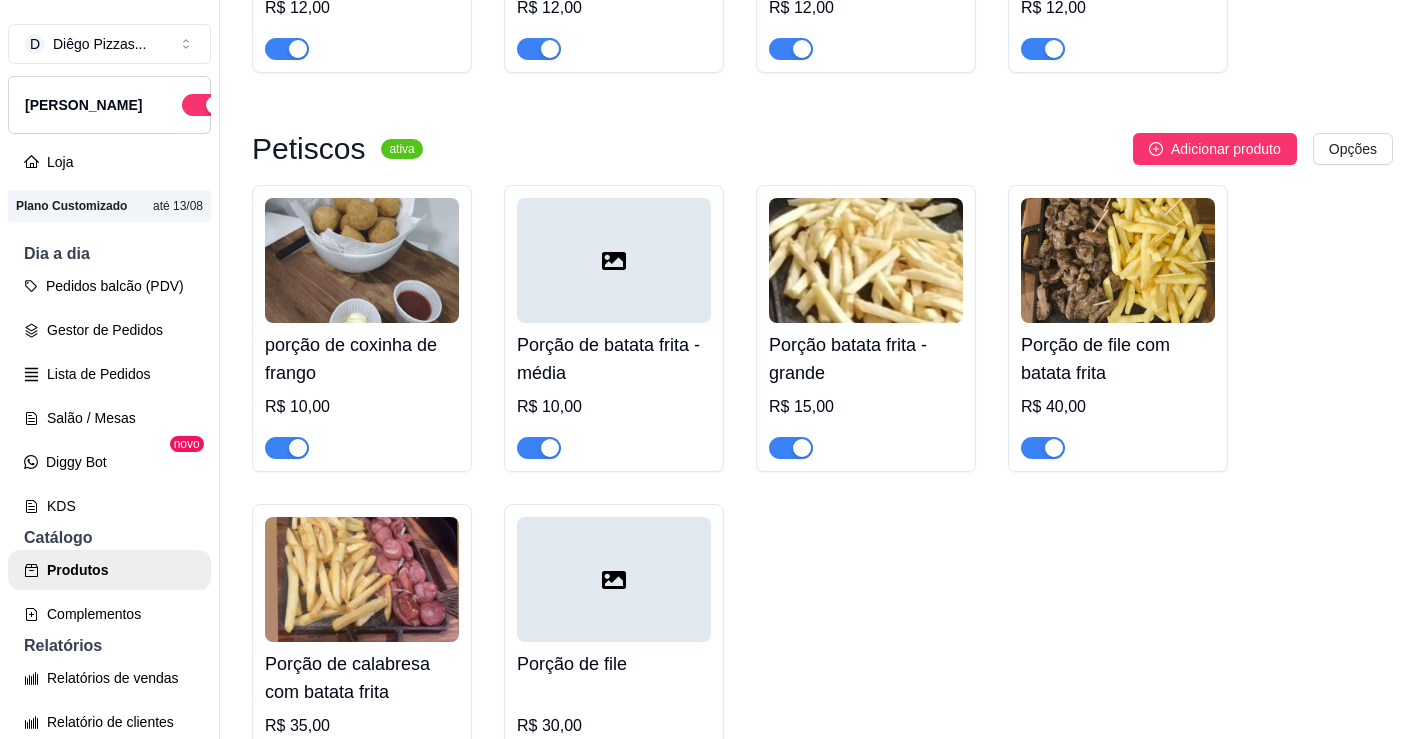 scroll, scrollTop: 8600, scrollLeft: 0, axis: vertical 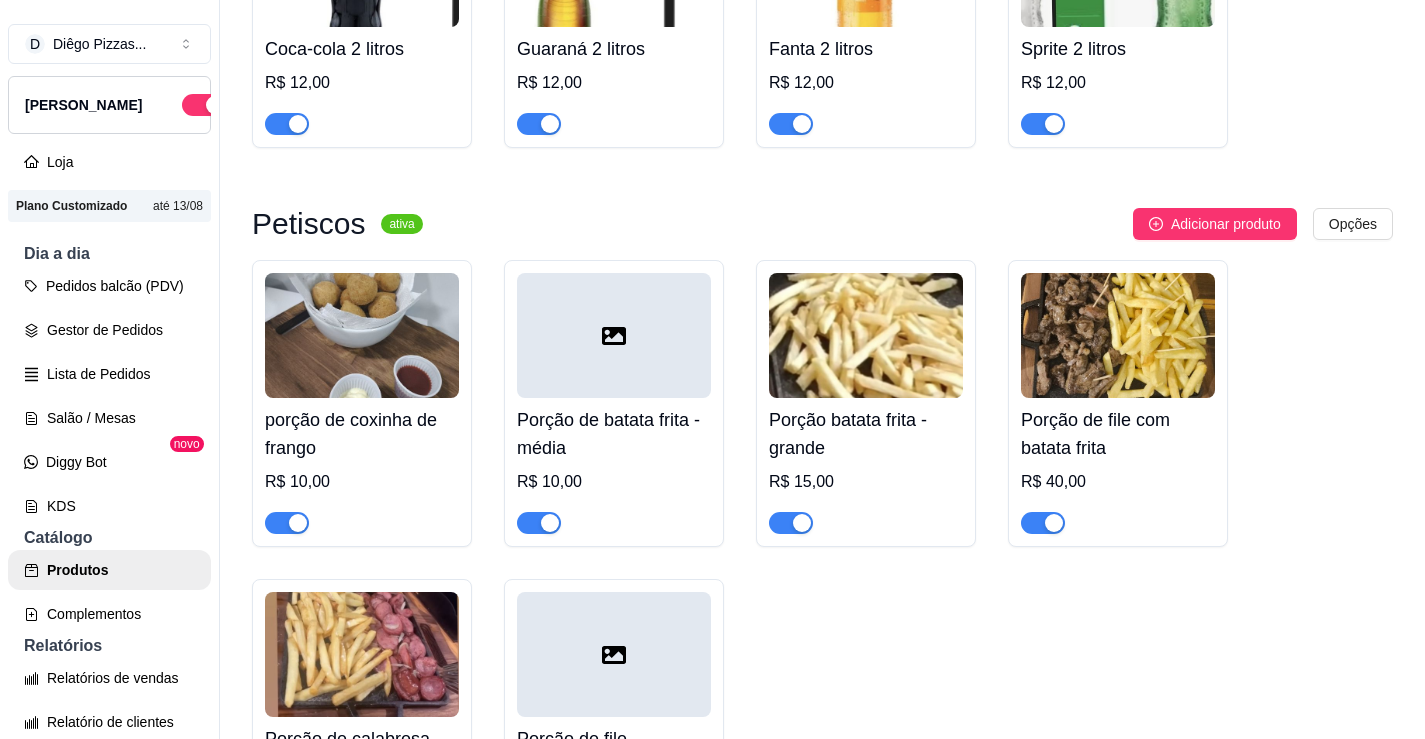 click at bounding box center (1043, 523) 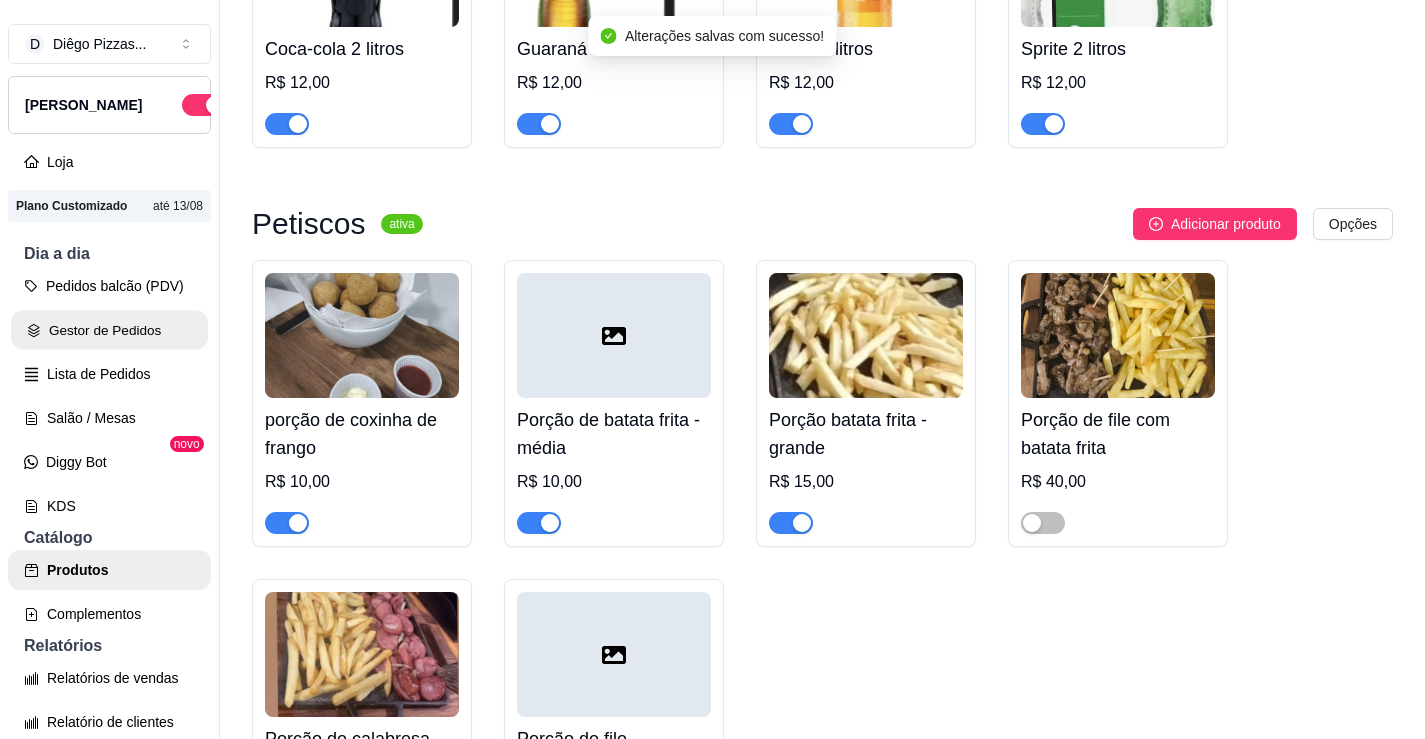 click on "Gestor de Pedidos" at bounding box center (109, 330) 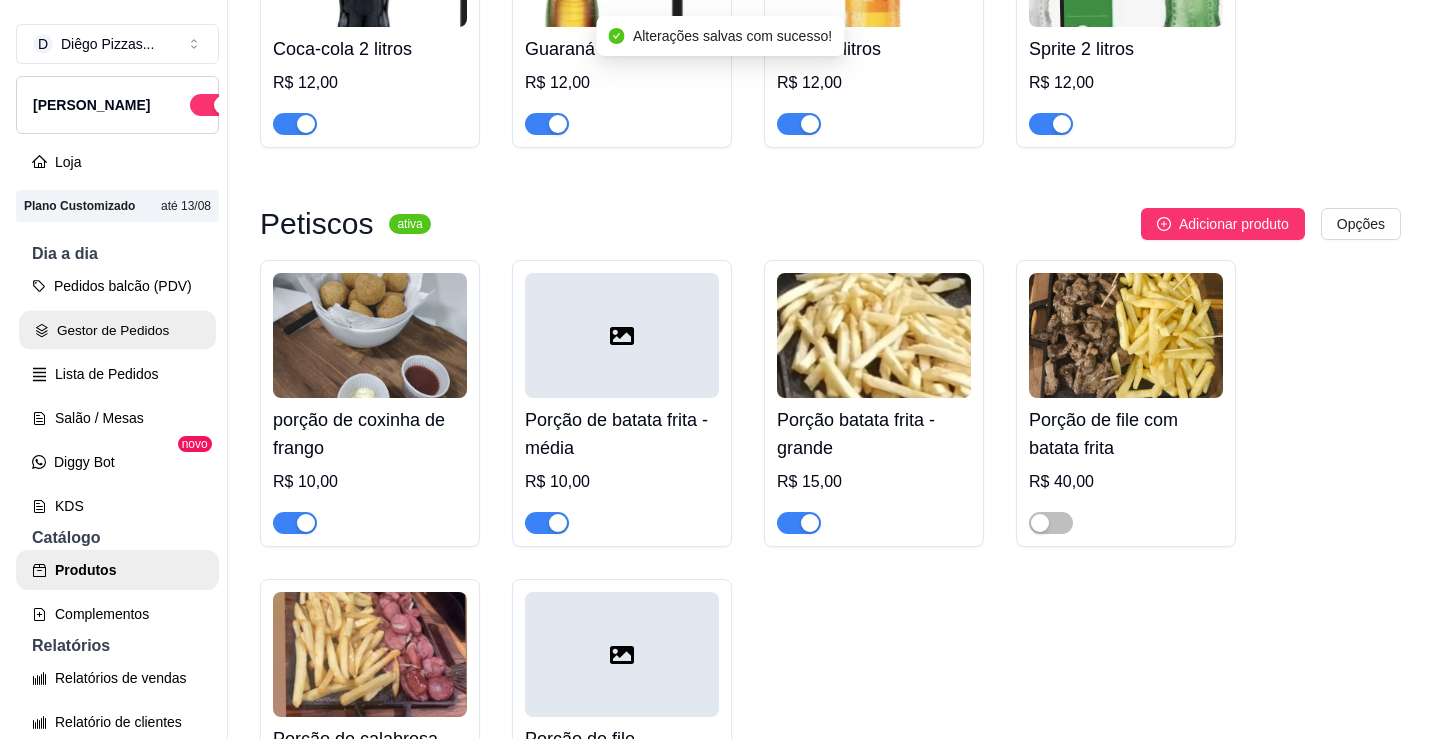 scroll, scrollTop: 0, scrollLeft: 0, axis: both 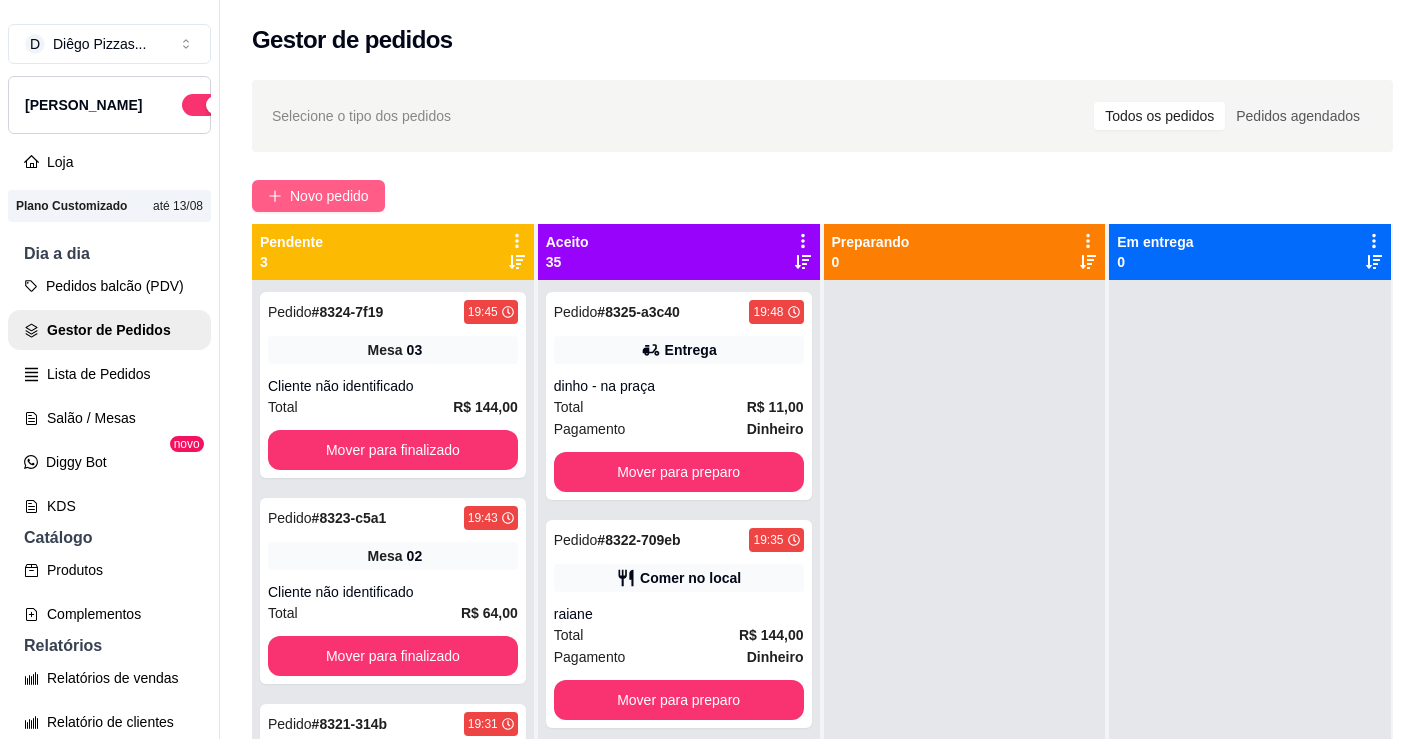 click on "Novo pedido" at bounding box center (318, 196) 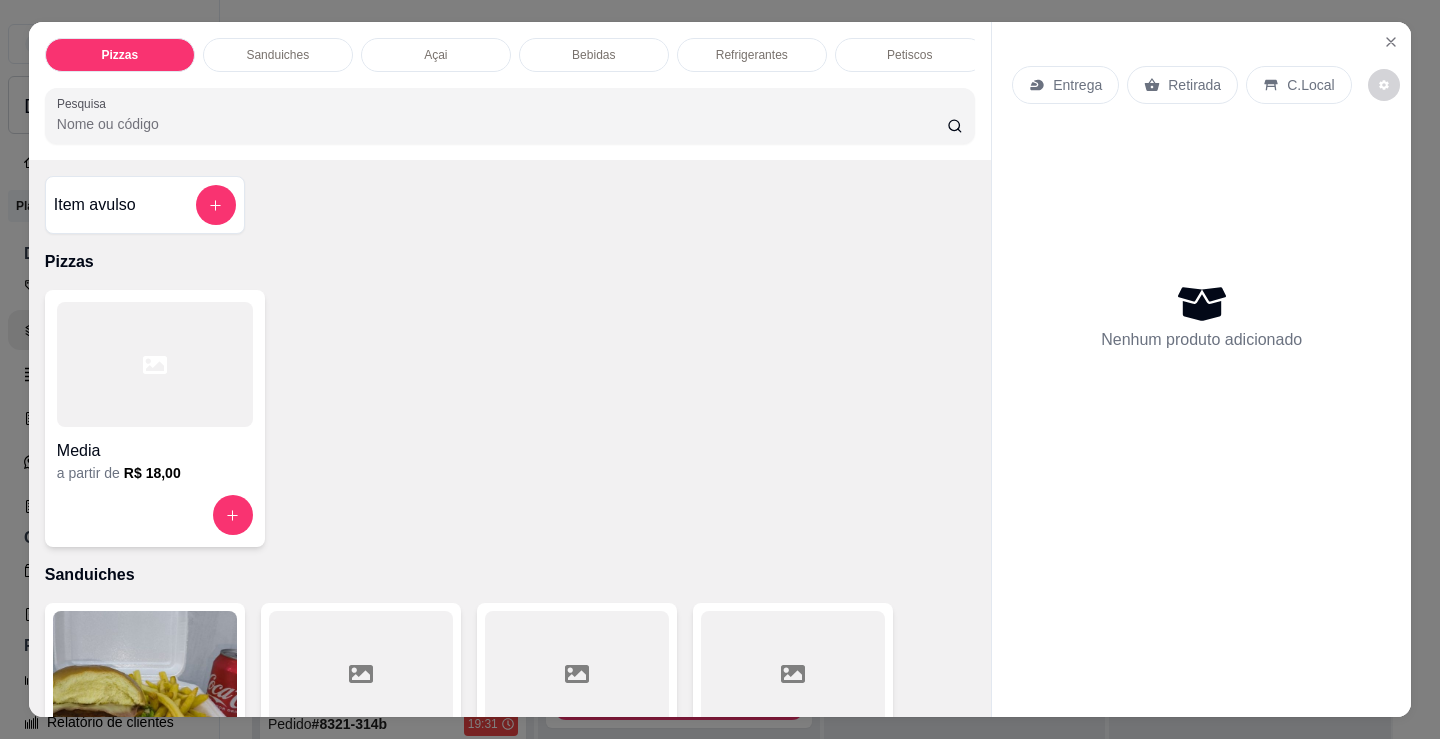 click on "Media" at bounding box center [155, 445] 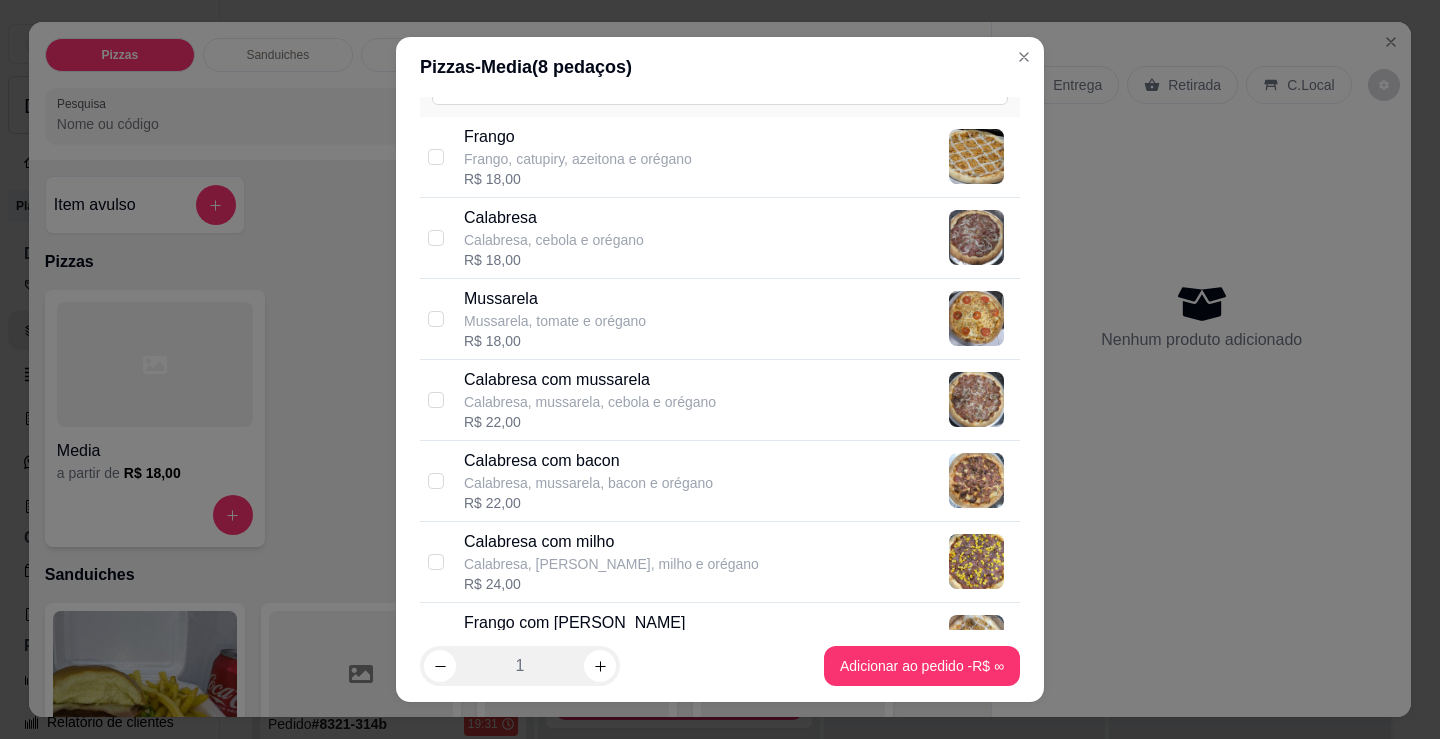 scroll, scrollTop: 300, scrollLeft: 0, axis: vertical 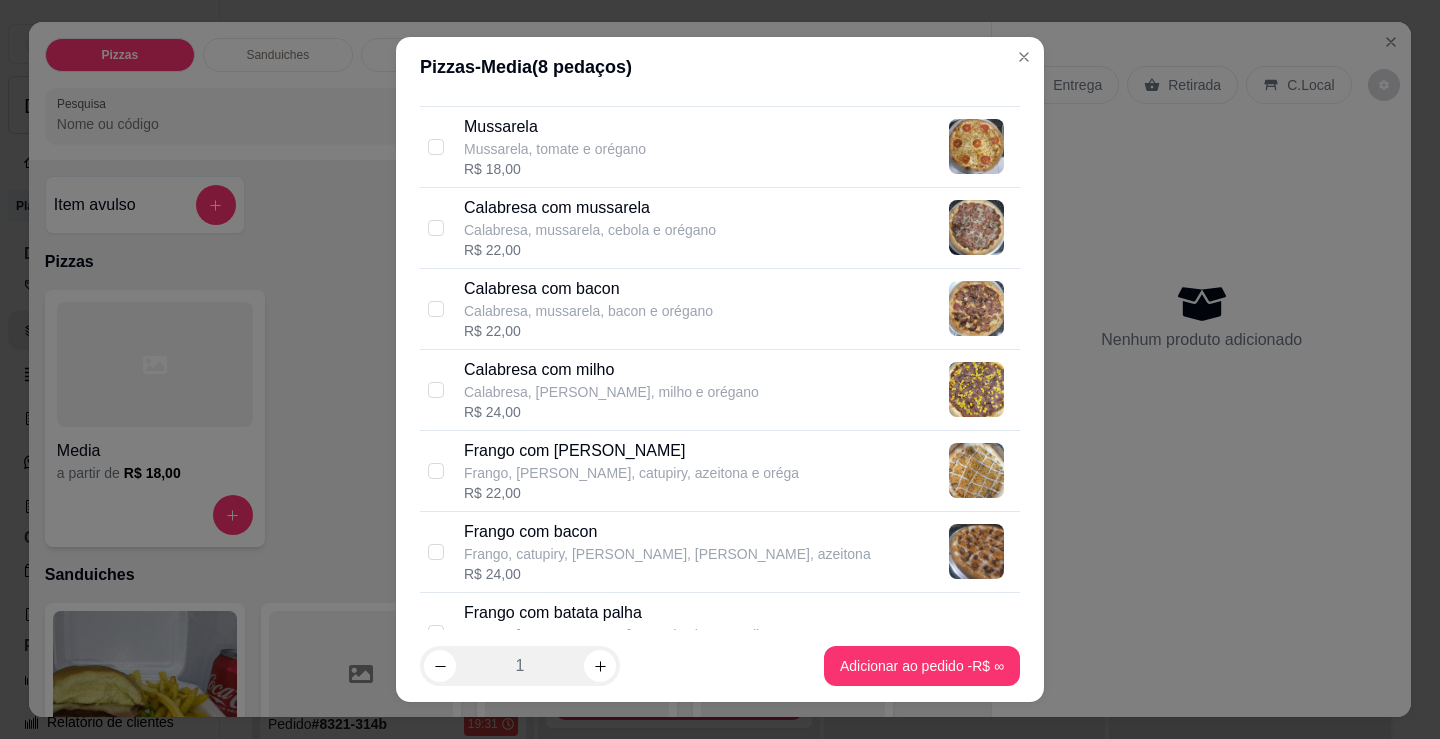 click on "Frango, [PERSON_NAME], catupiry, azeitona e oréga" at bounding box center (631, 473) 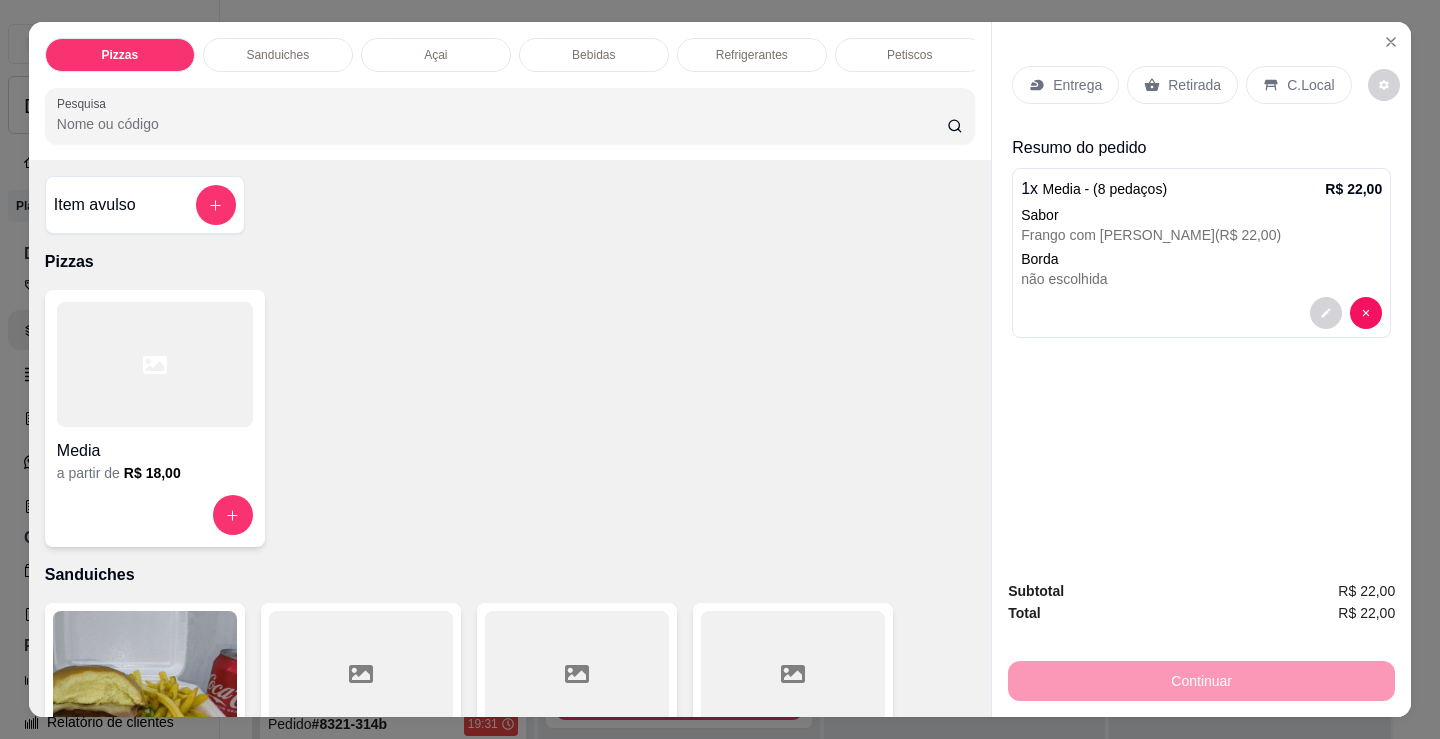 click on "R$ 18,00" at bounding box center (152, 473) 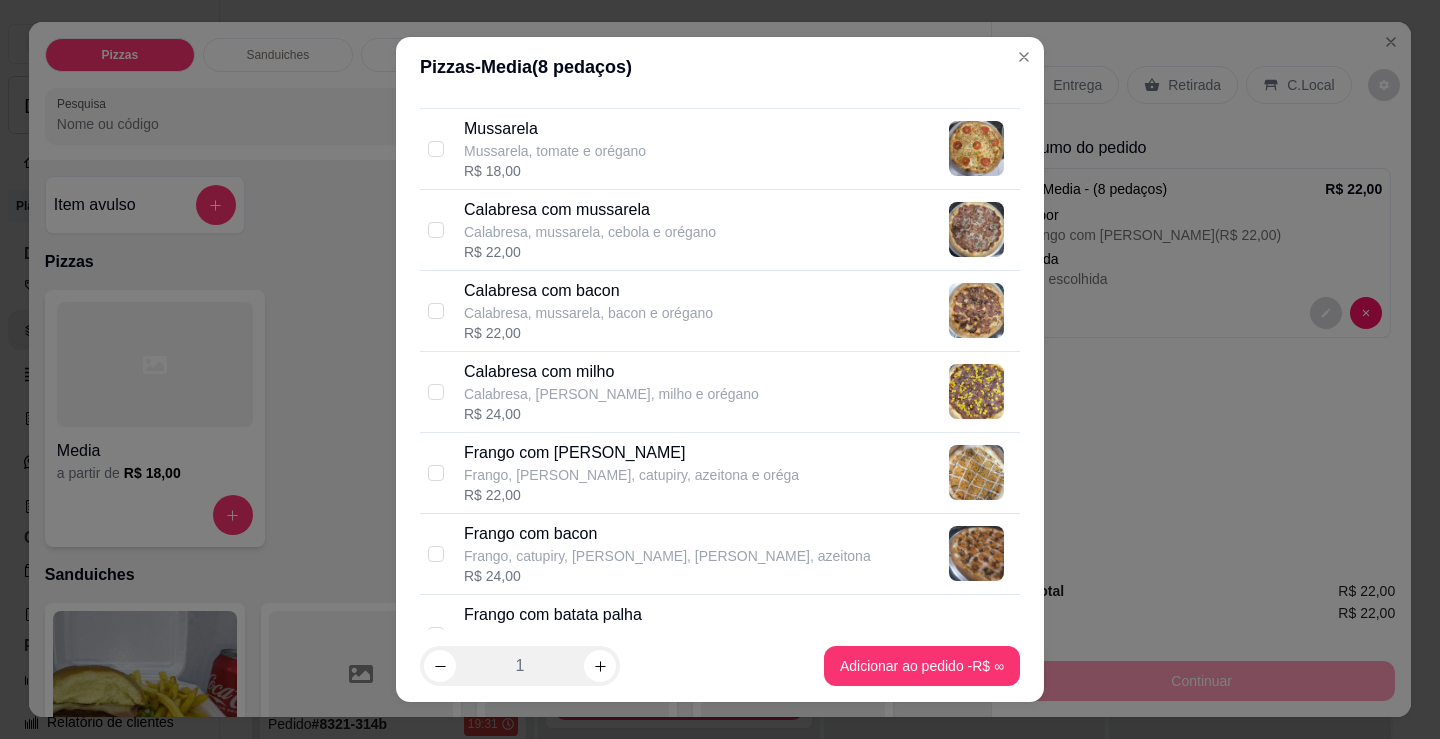scroll, scrollTop: 300, scrollLeft: 0, axis: vertical 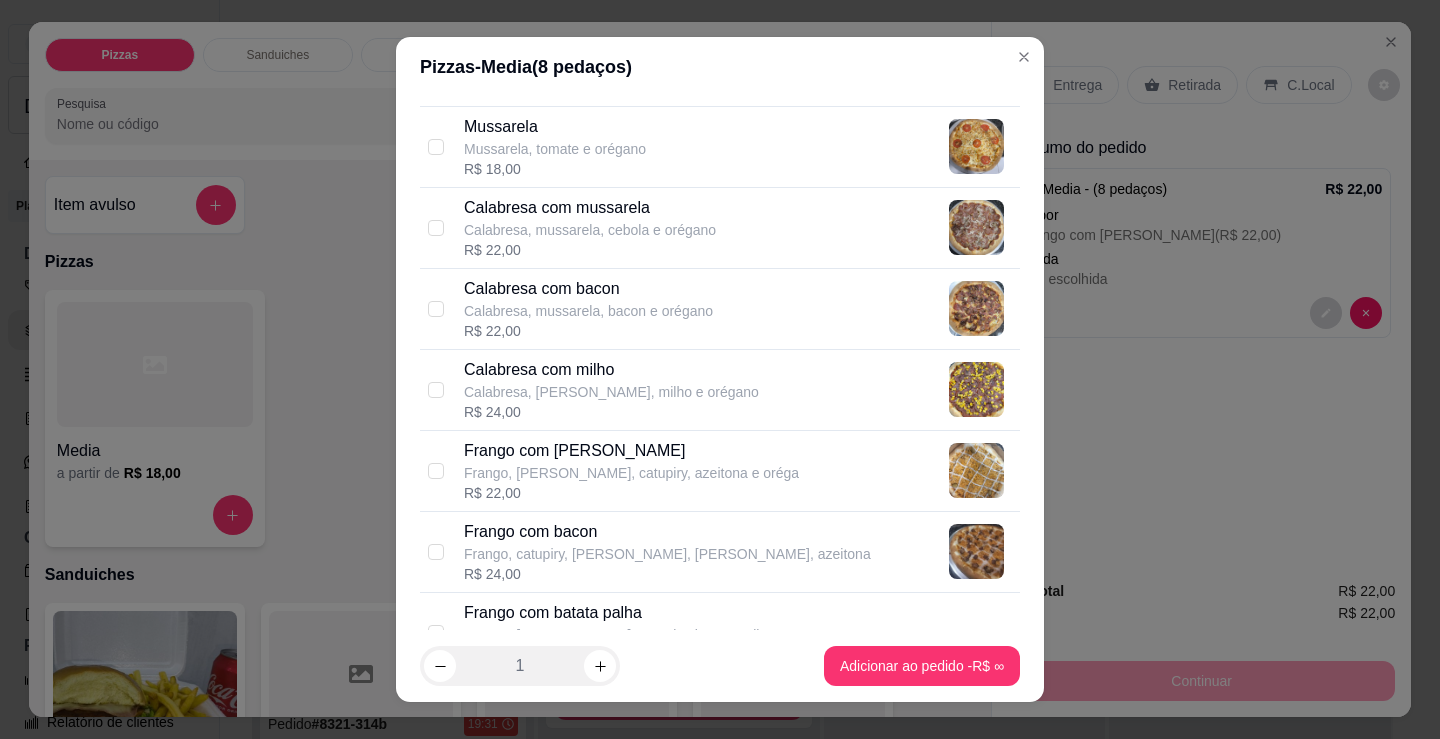 click on "Calabresa, mussarela, cebola e orégano" at bounding box center (590, 230) 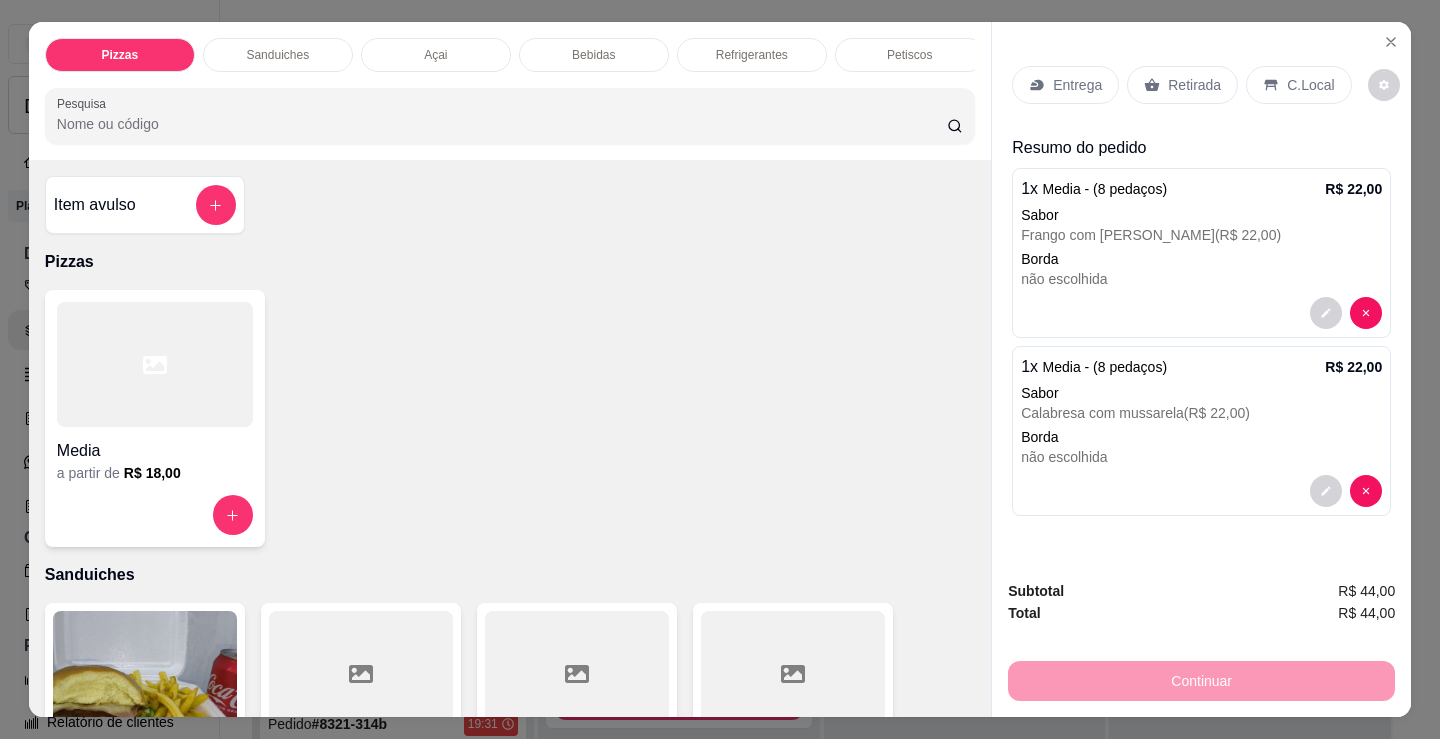 click on "C.Local" at bounding box center (1298, 85) 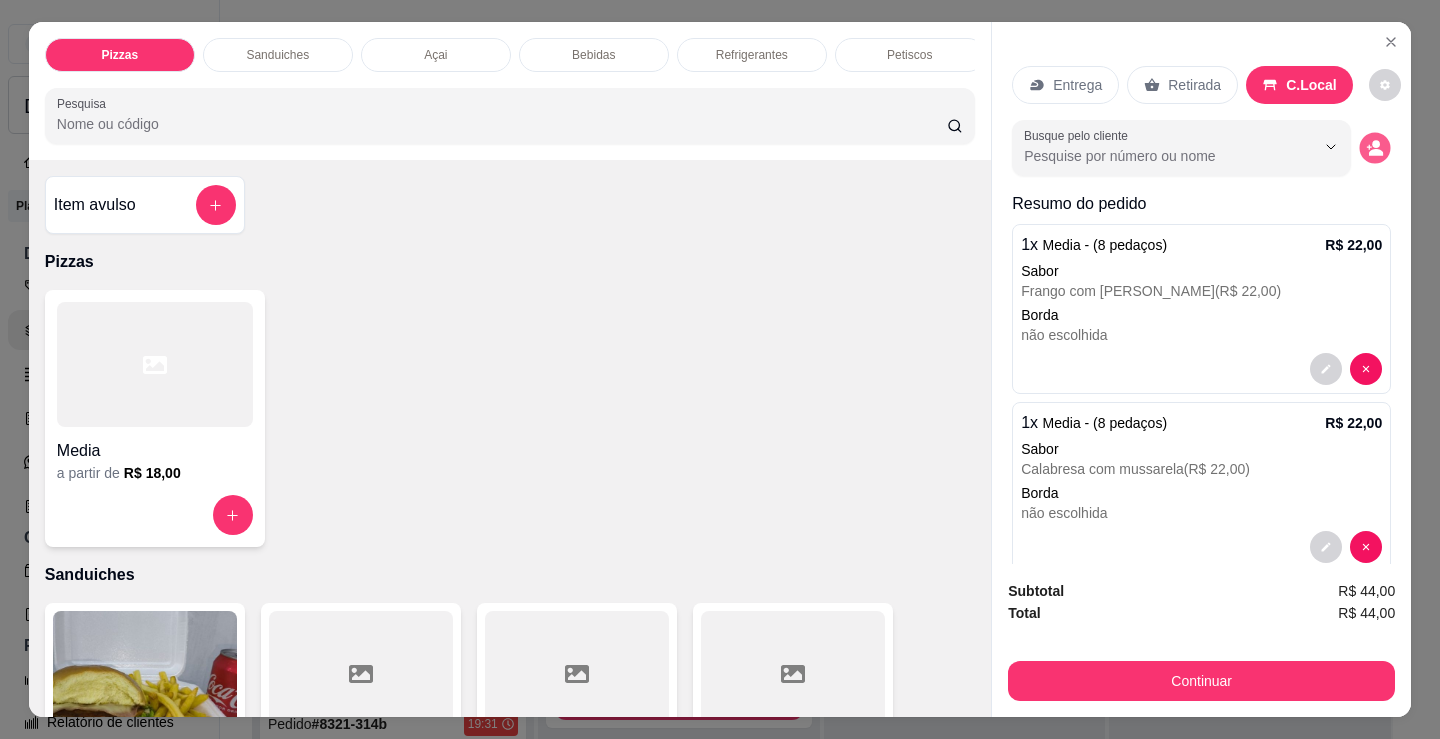click at bounding box center (1375, 148) 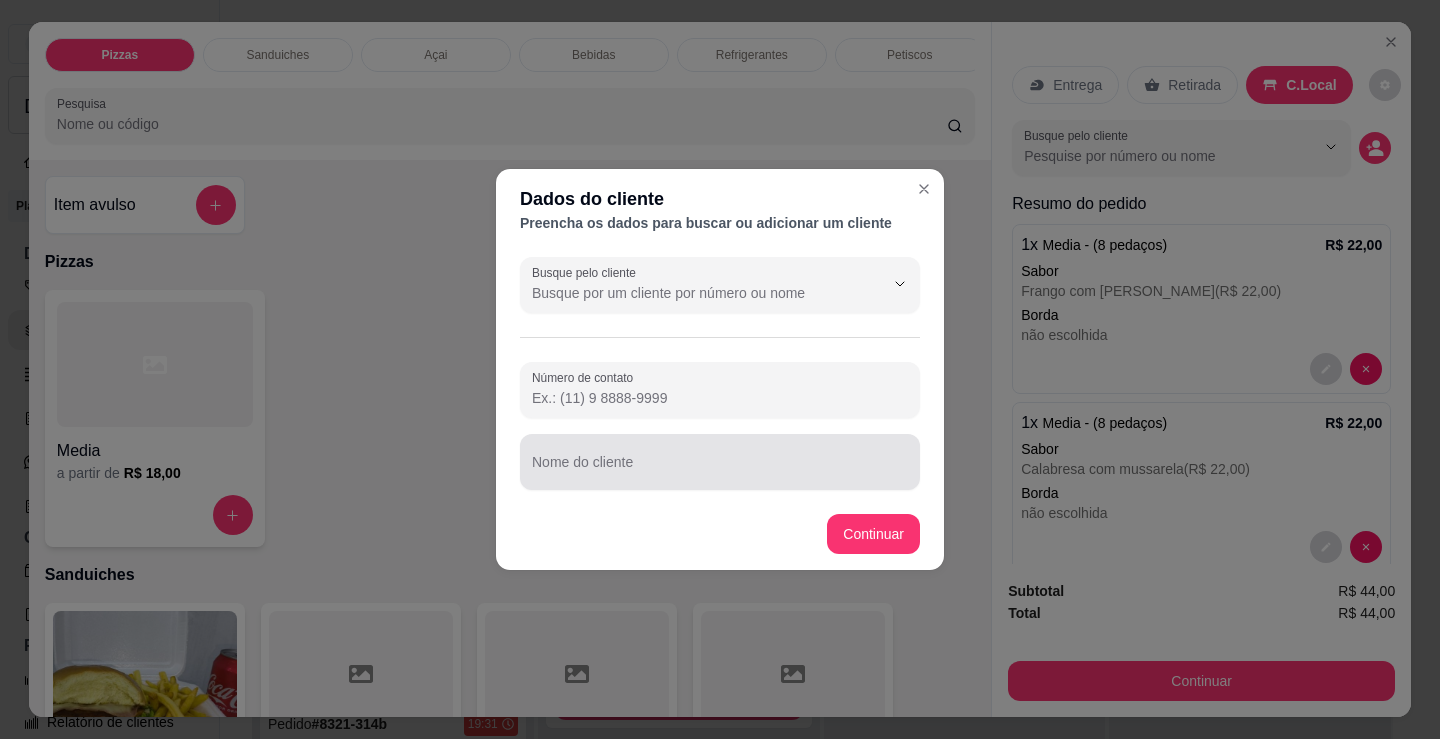 click on "Nome do cliente" at bounding box center (720, 470) 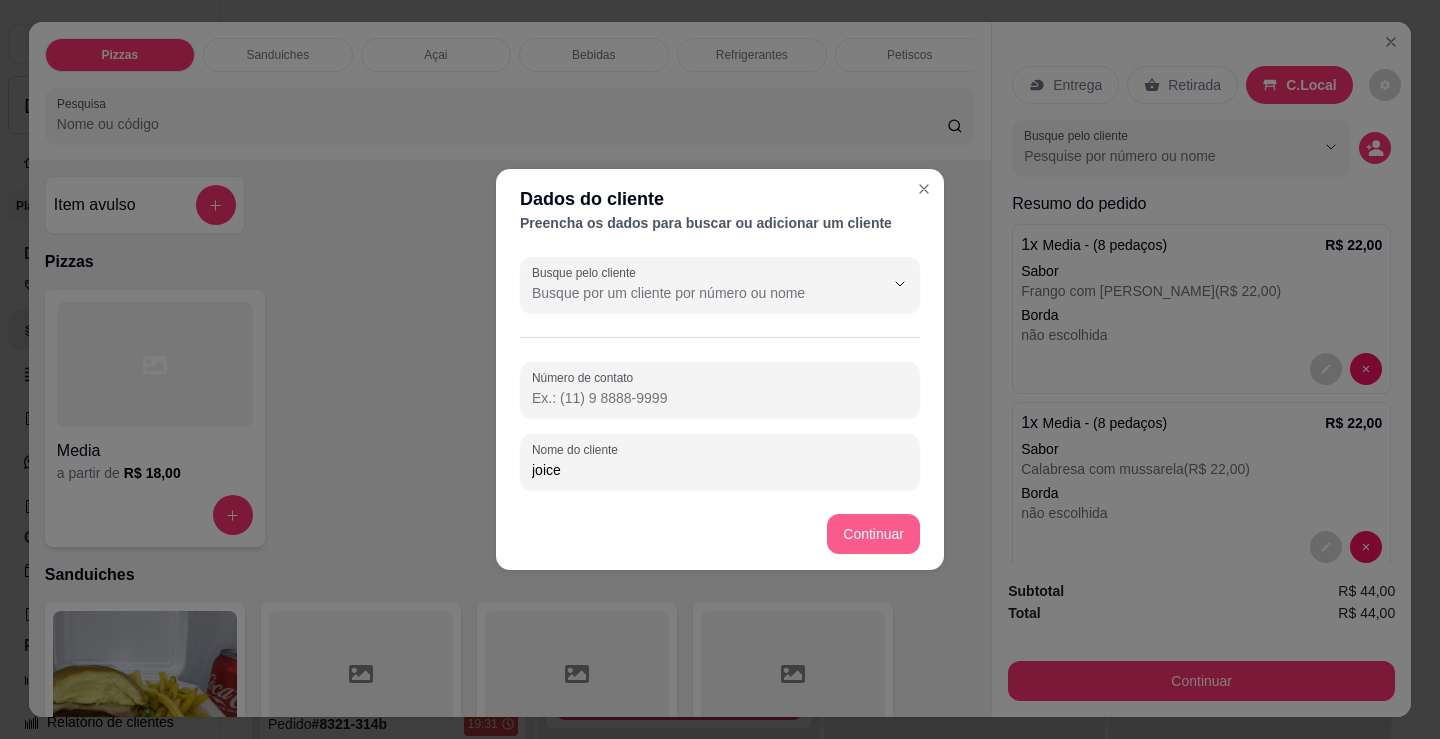 type on "joice" 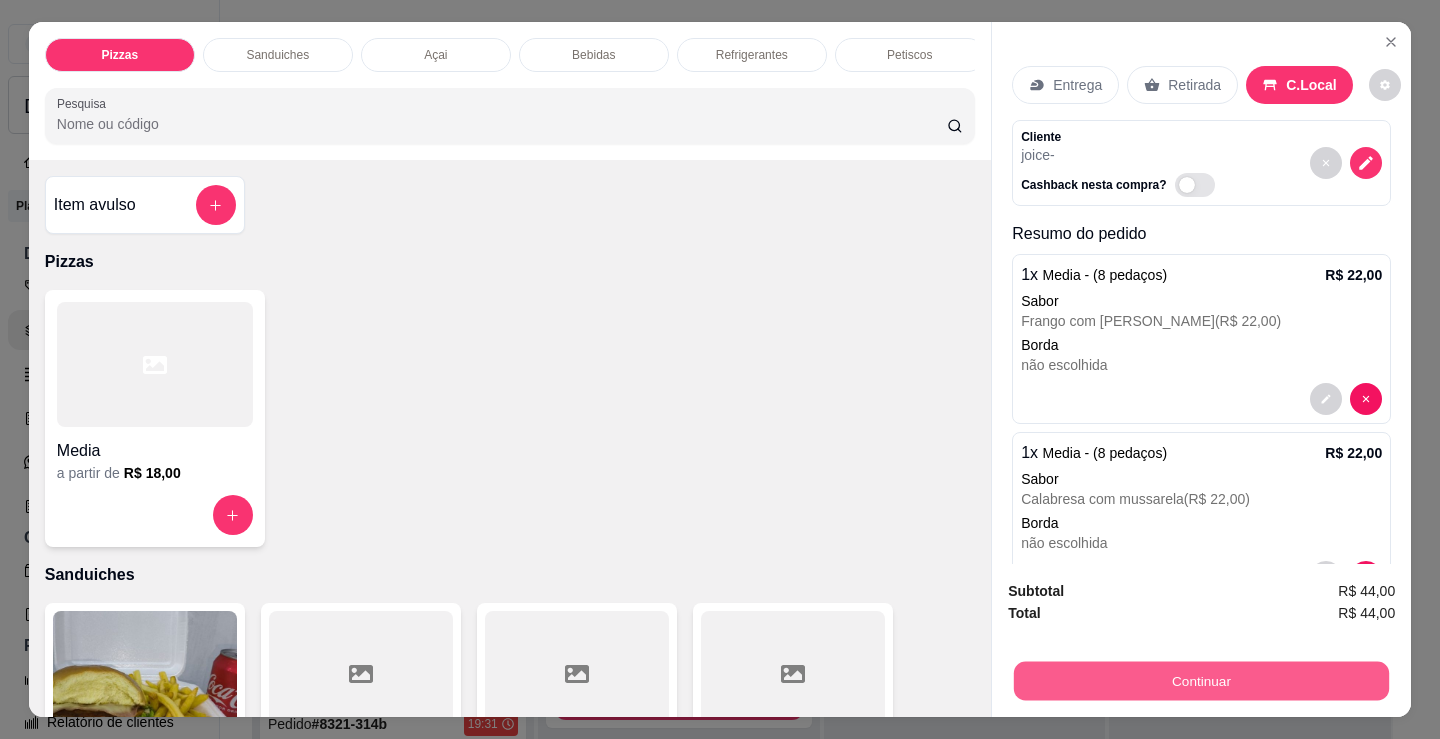 click on "Continuar" at bounding box center (1201, 680) 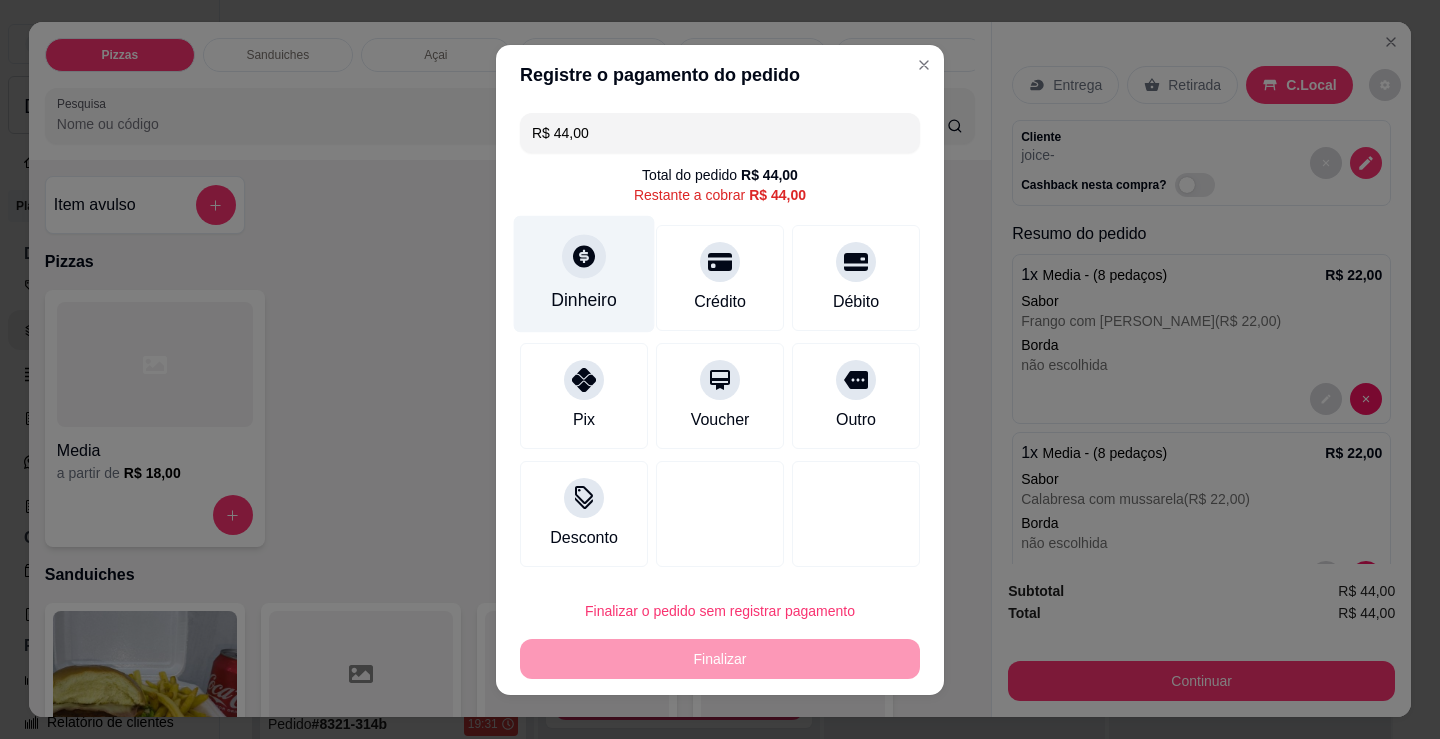 click on "Dinheiro" at bounding box center [584, 300] 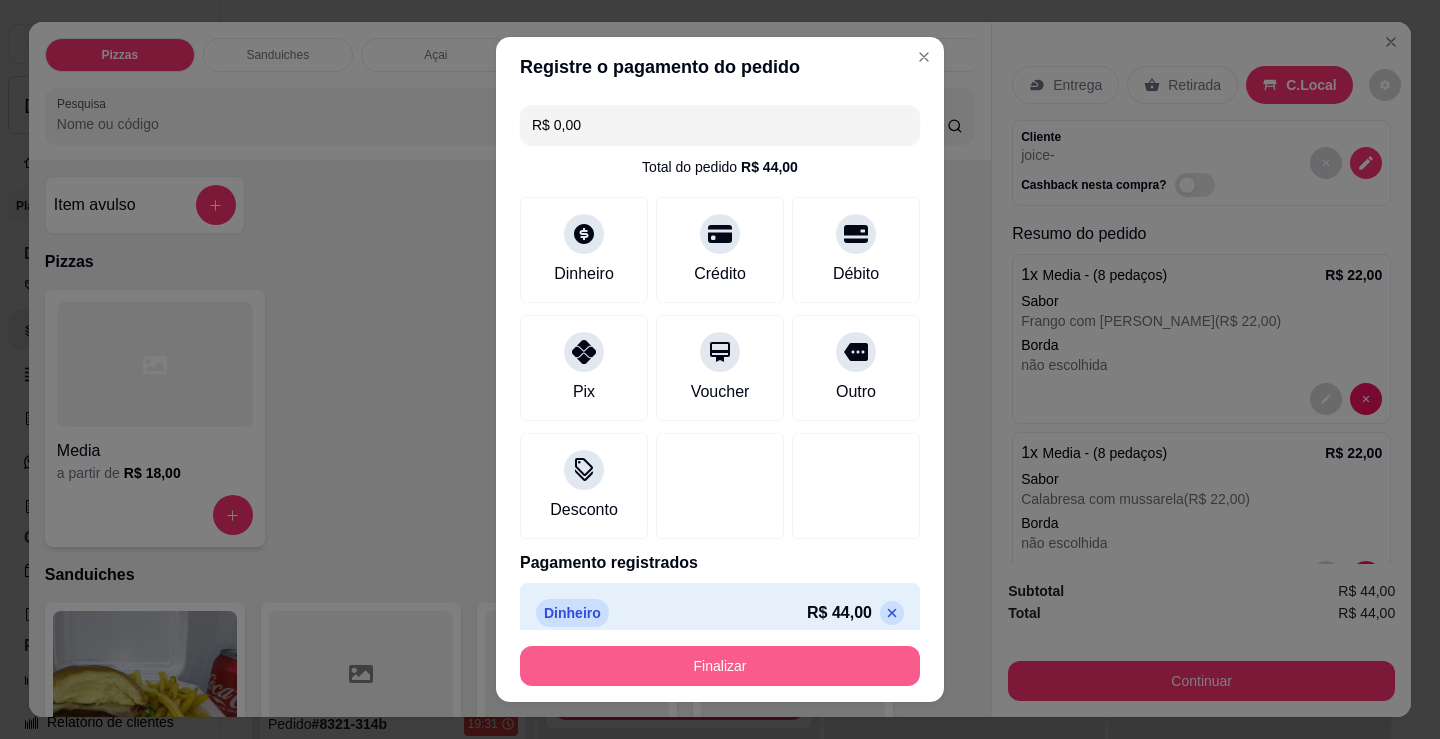 click on "Finalizar" at bounding box center [720, 666] 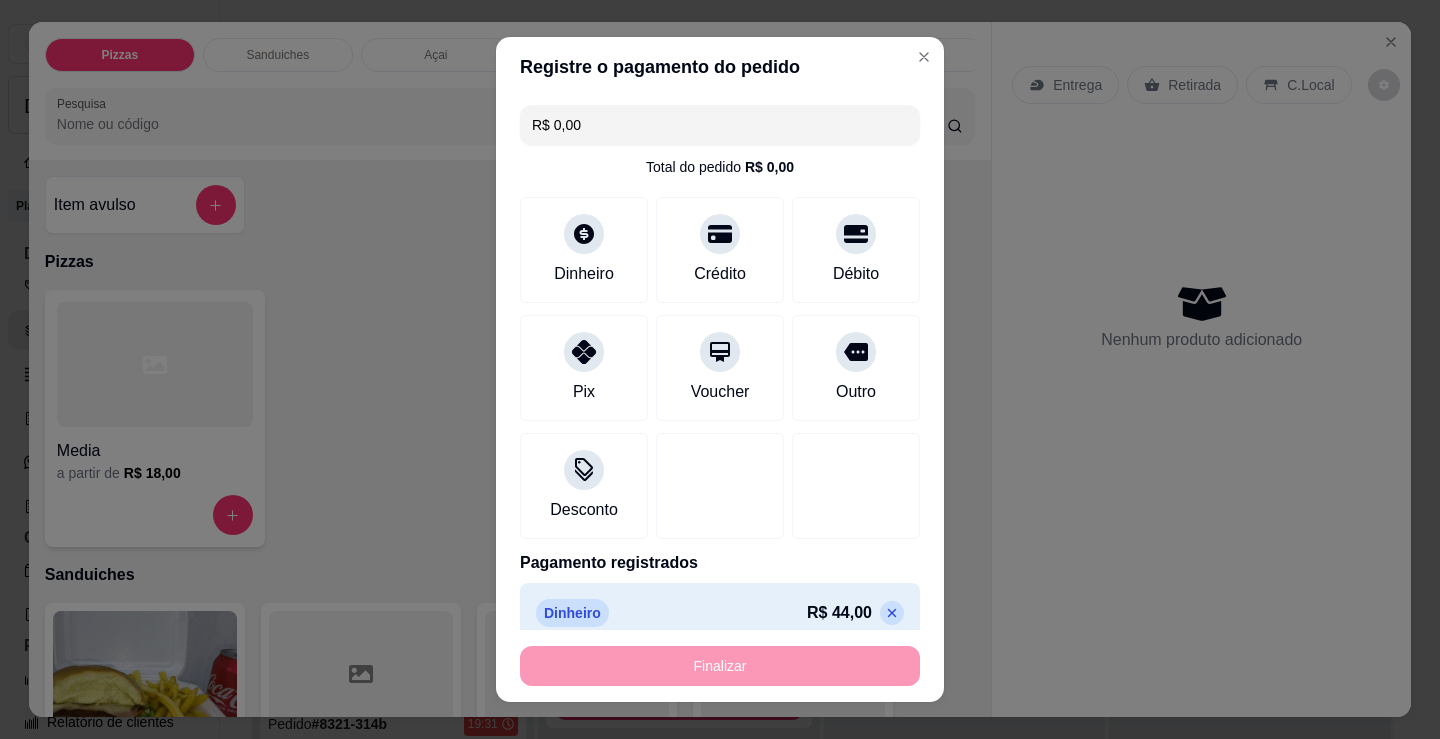 type on "-R$ 44,00" 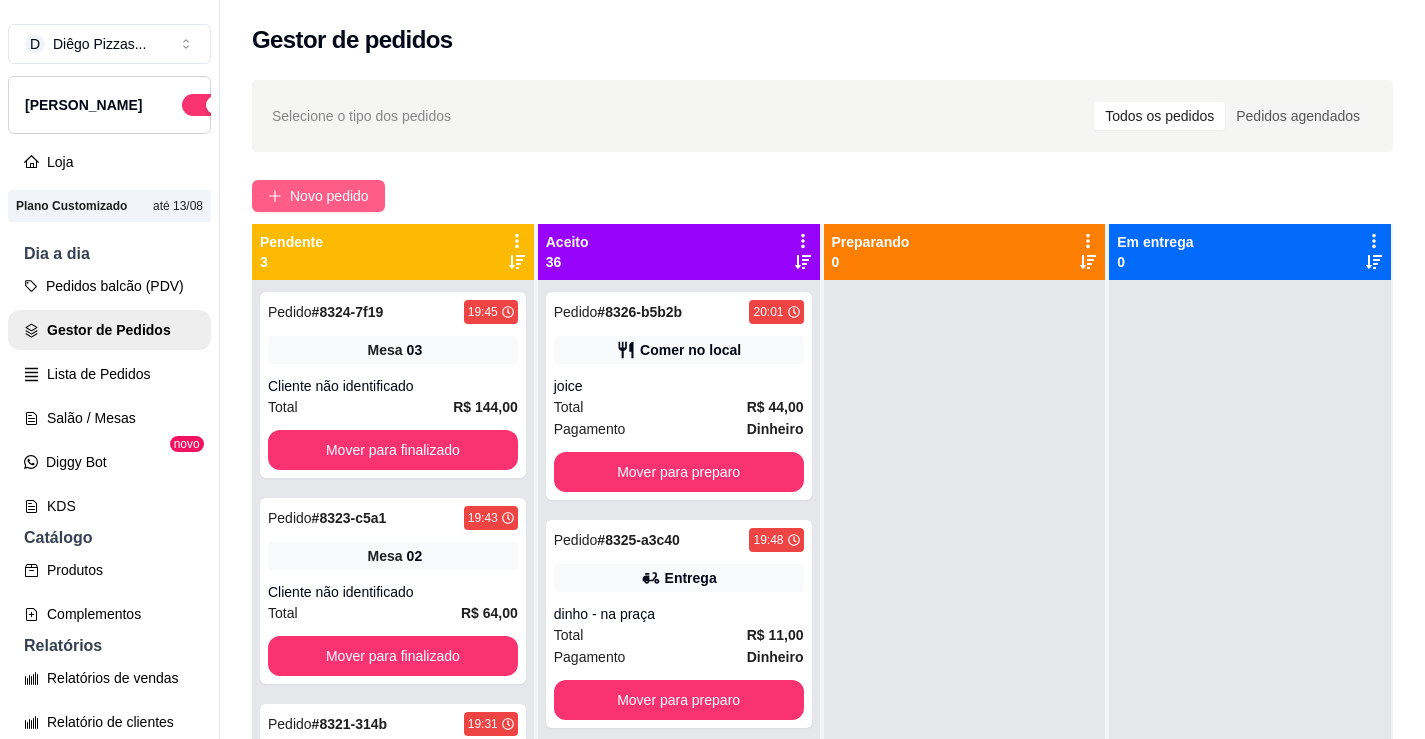 click on "Novo pedido" at bounding box center [329, 196] 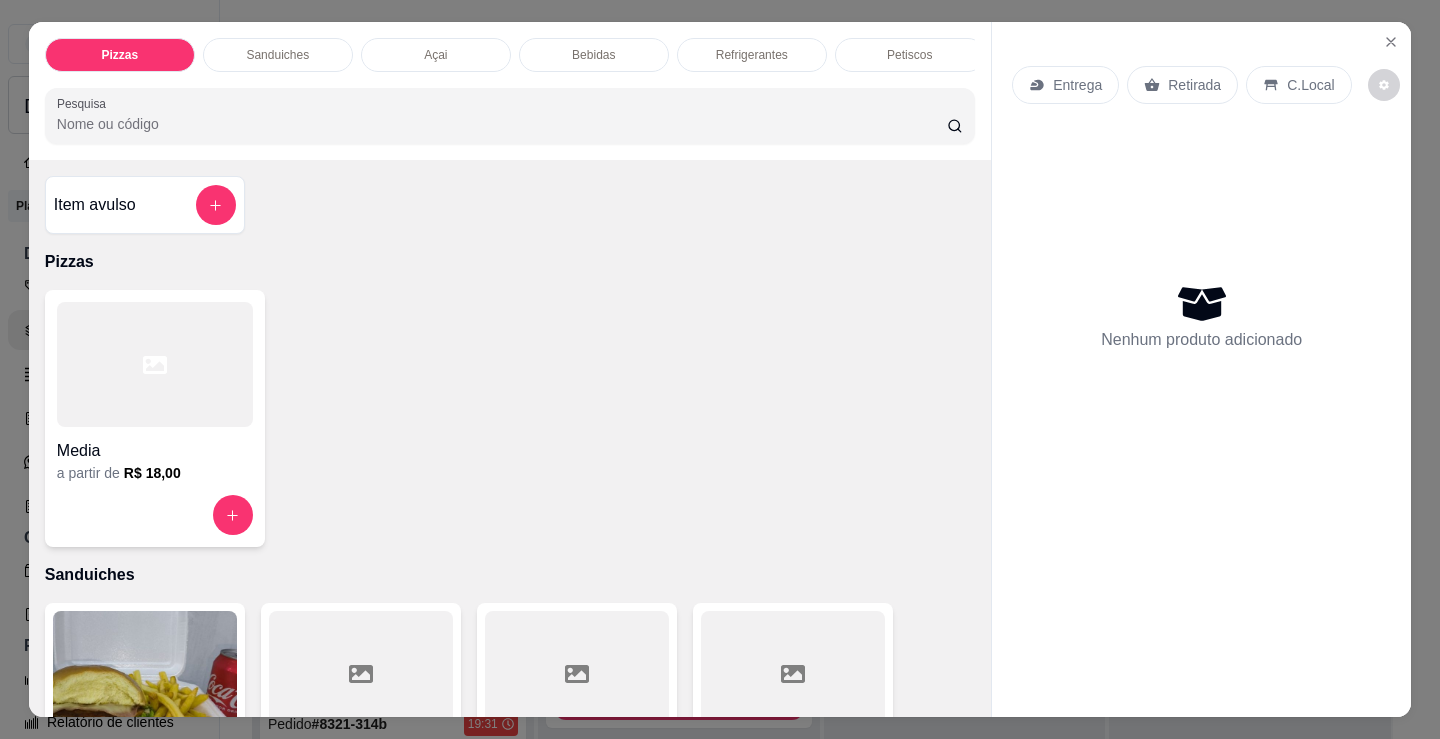 click at bounding box center [155, 364] 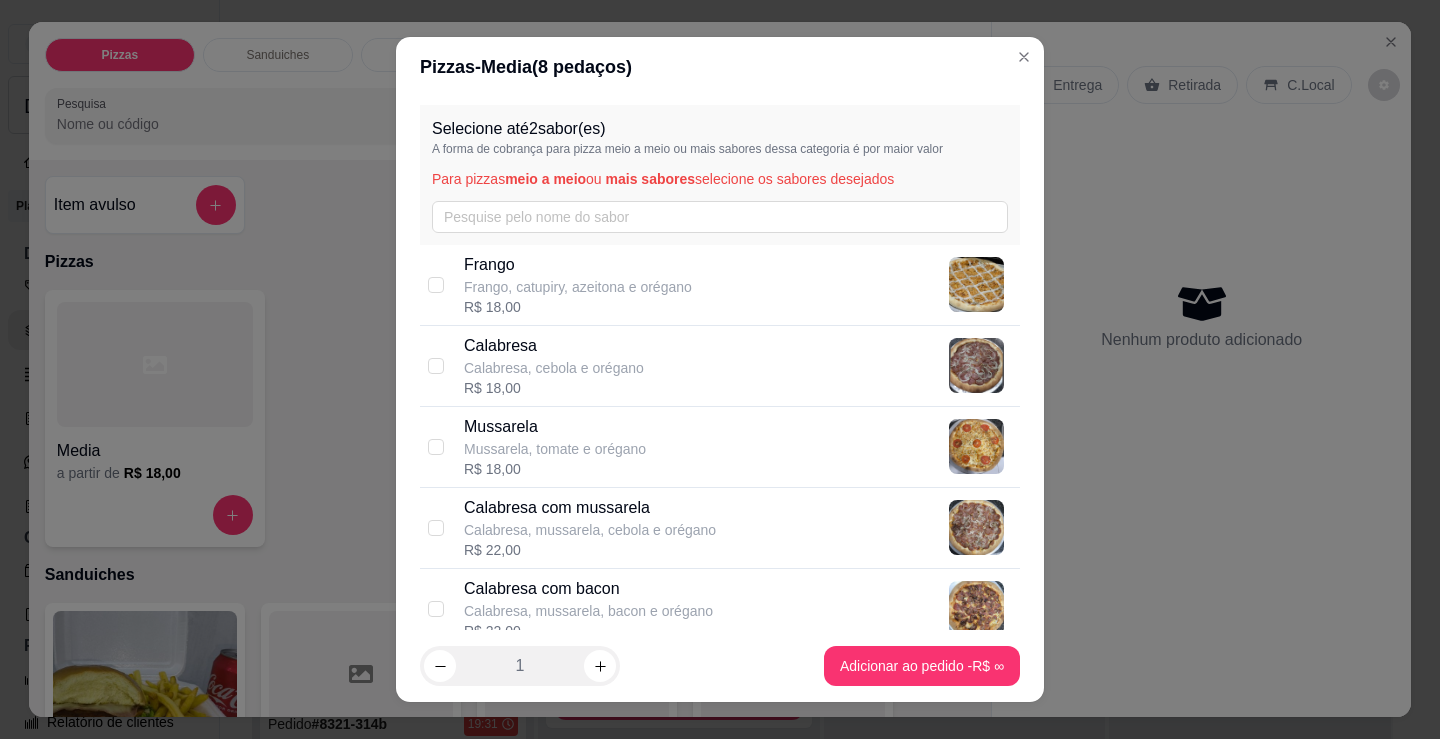 scroll, scrollTop: 27, scrollLeft: 0, axis: vertical 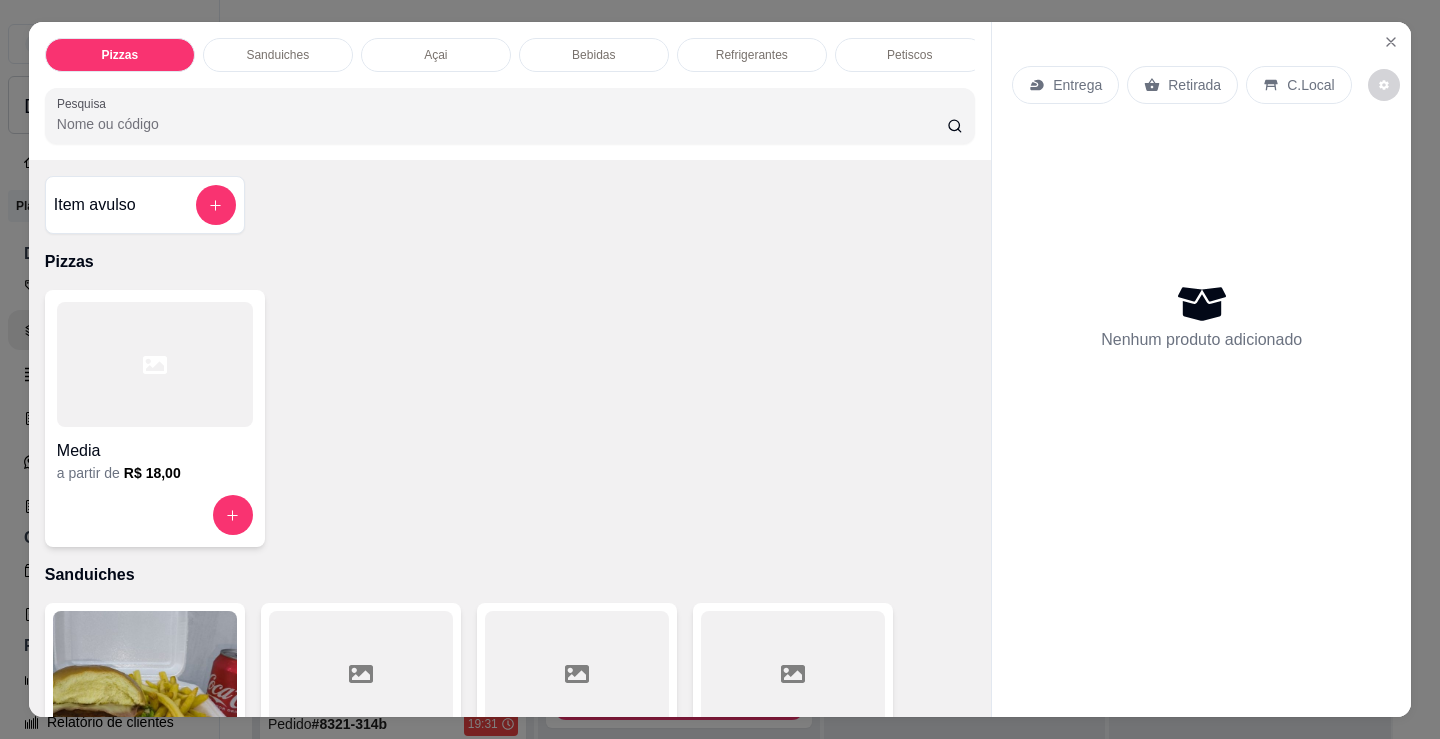 click on "Sanduiches" at bounding box center [278, 55] 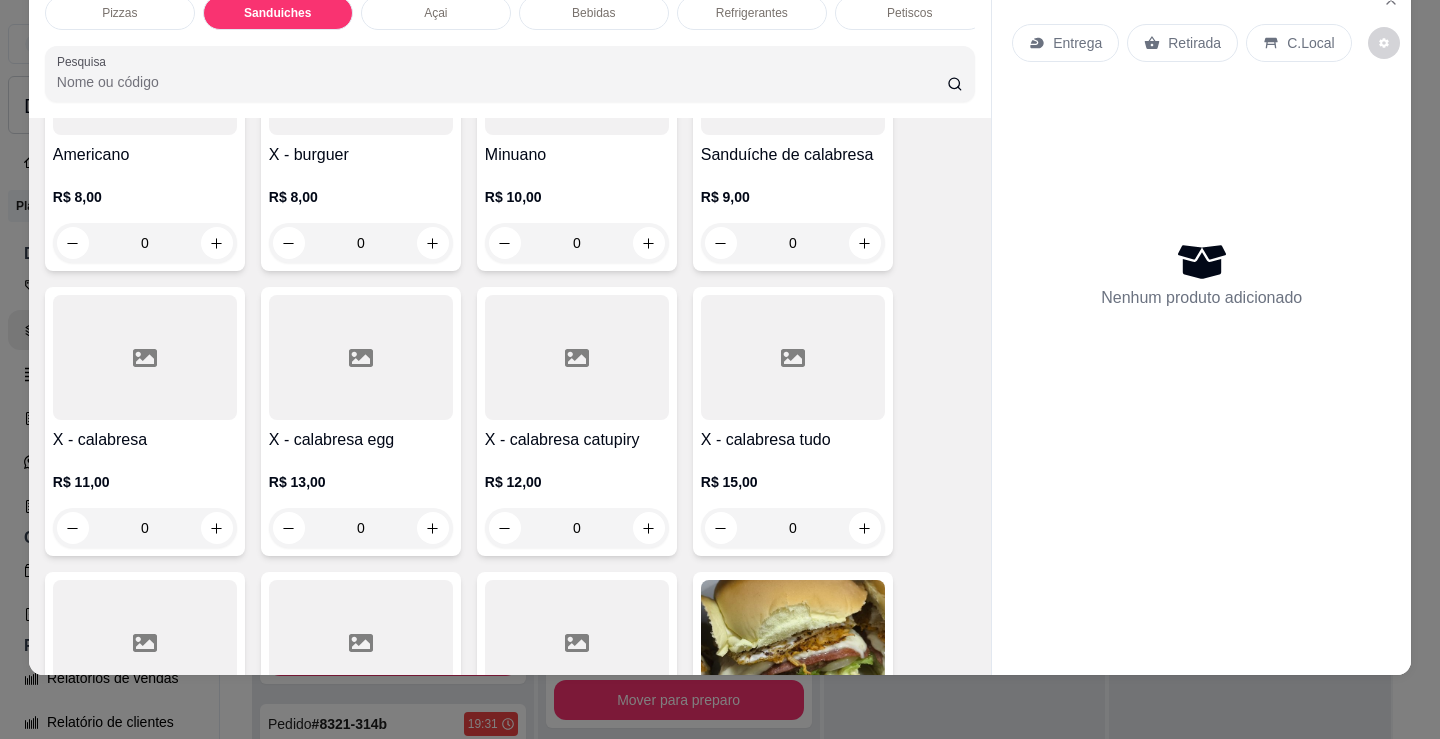 scroll, scrollTop: 903, scrollLeft: 0, axis: vertical 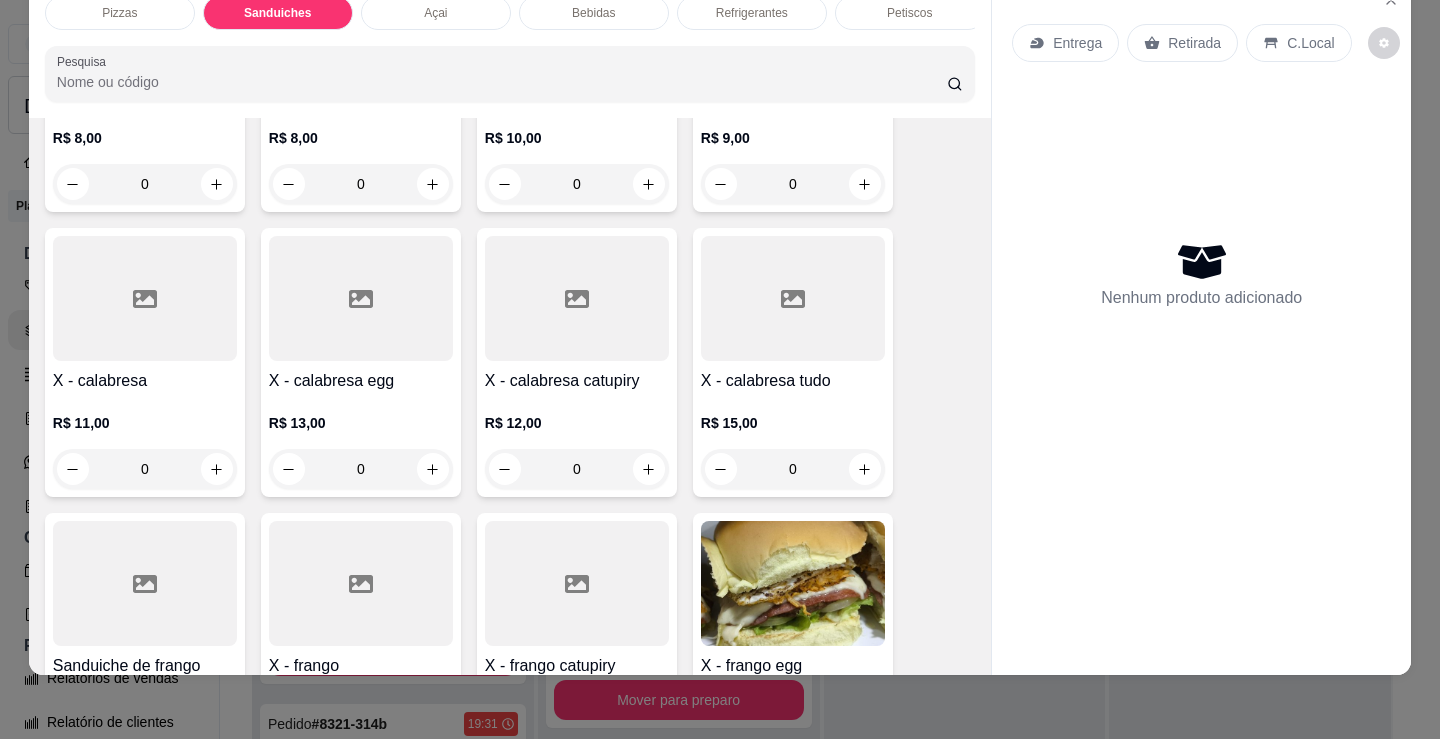 click on "0" at bounding box center (577, 184) 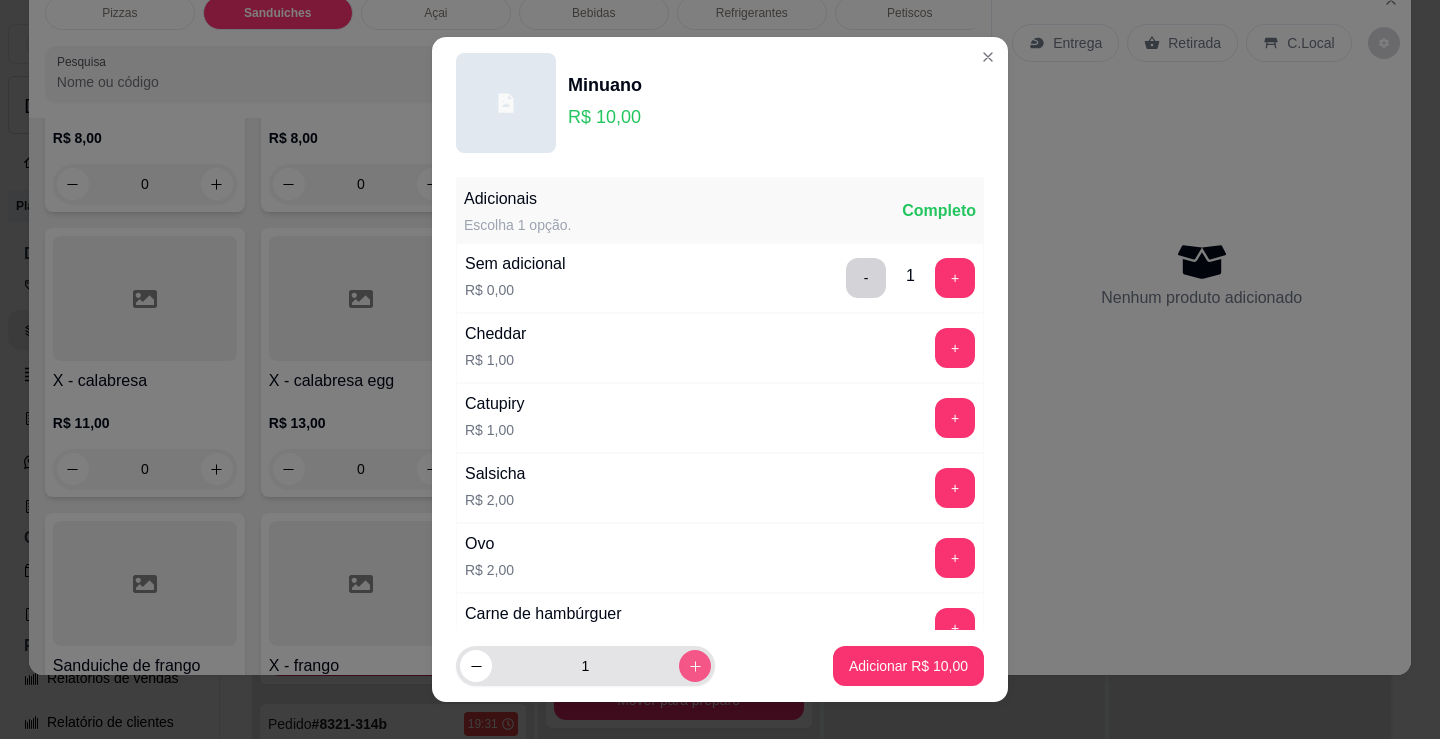 click 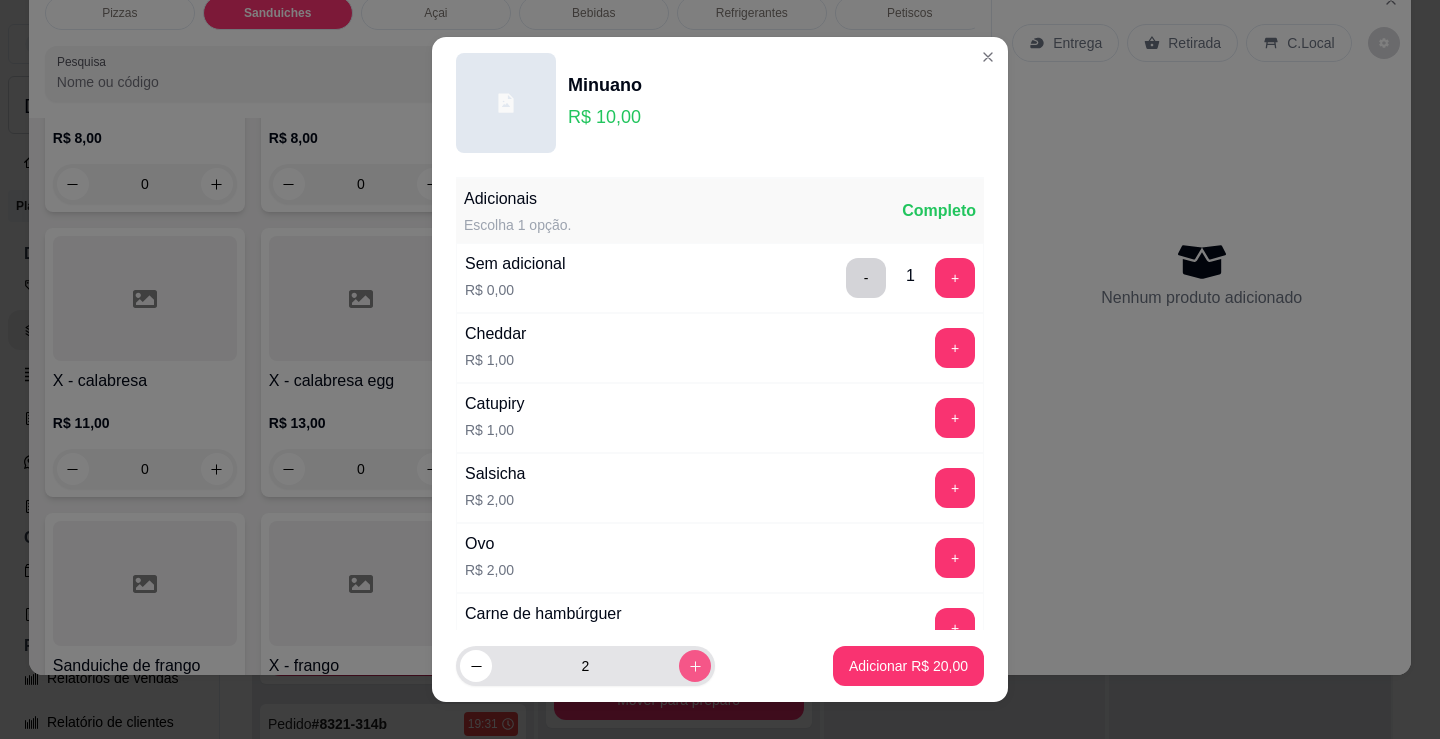 click 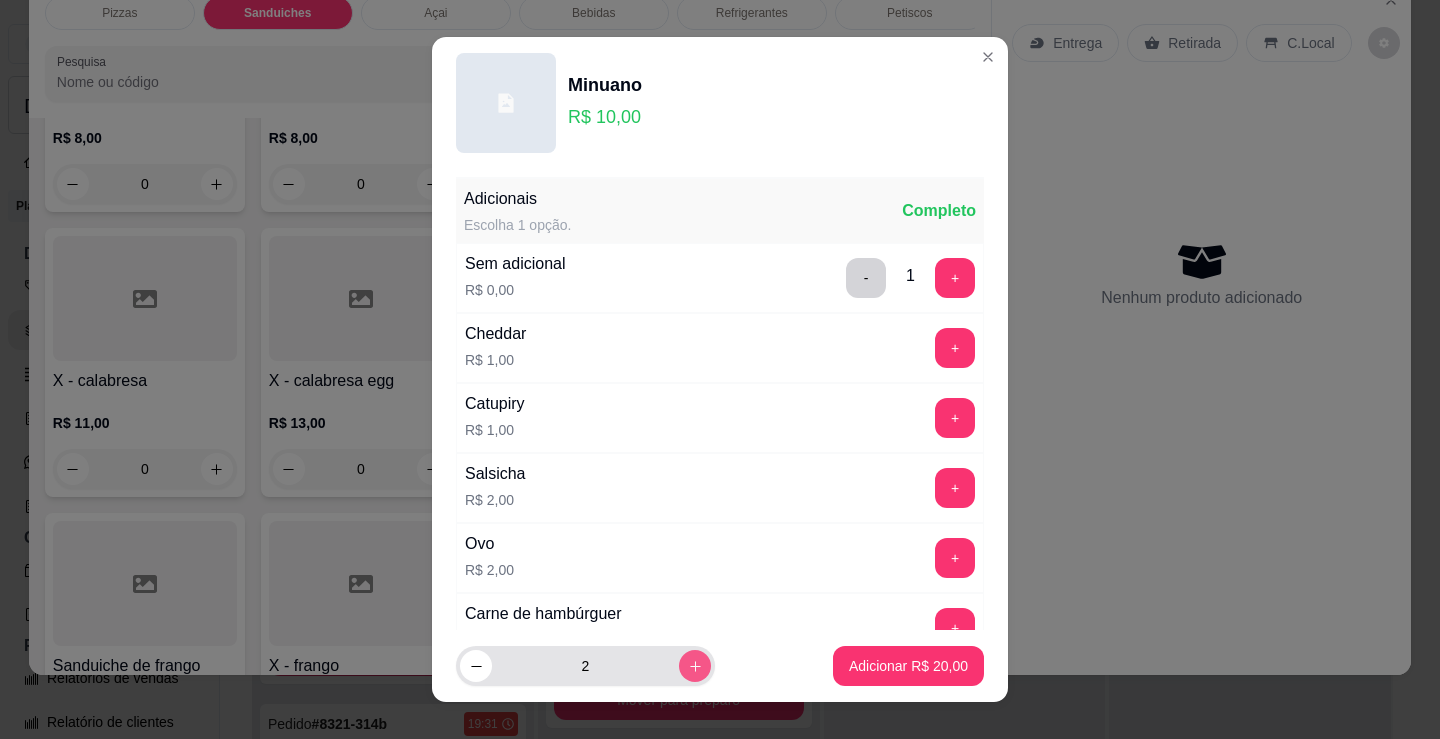 type on "3" 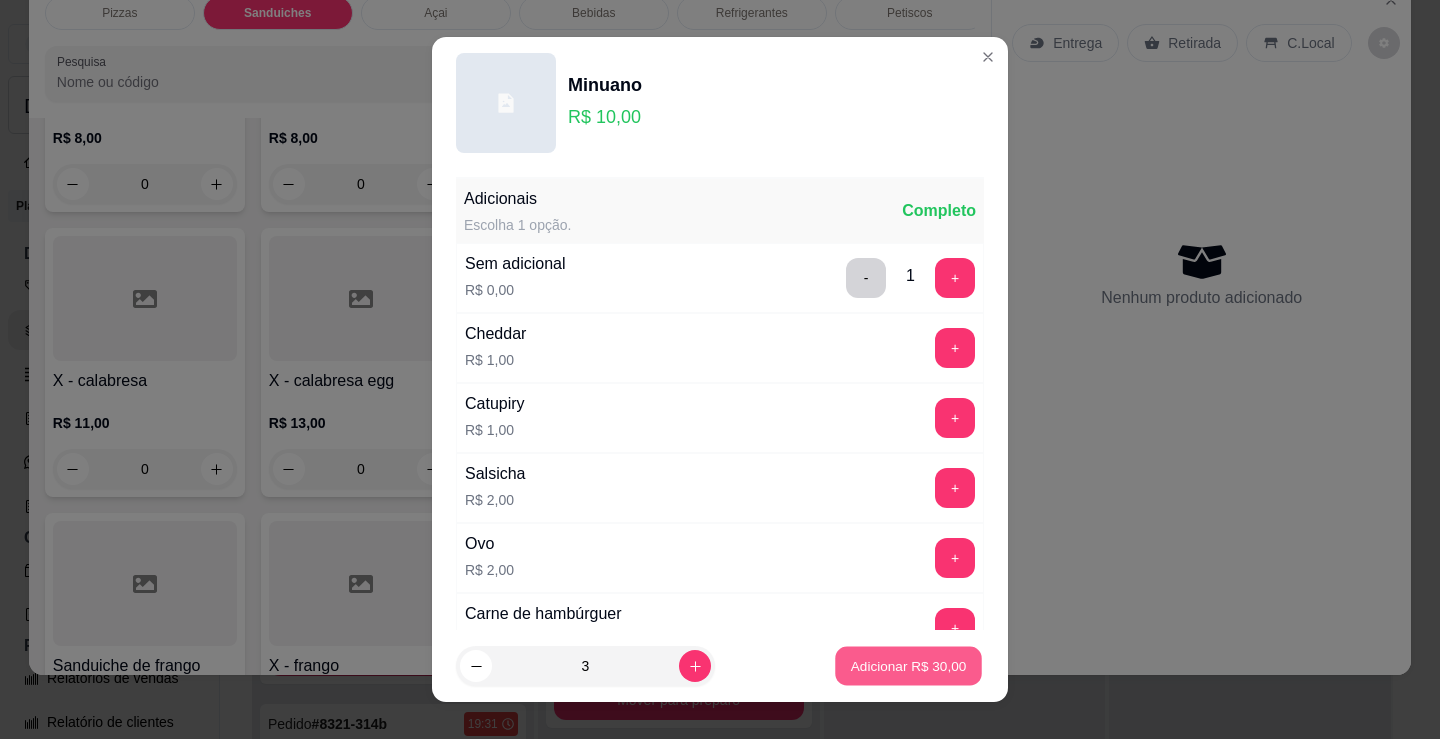 click on "Adicionar   R$ 30,00" at bounding box center [909, 665] 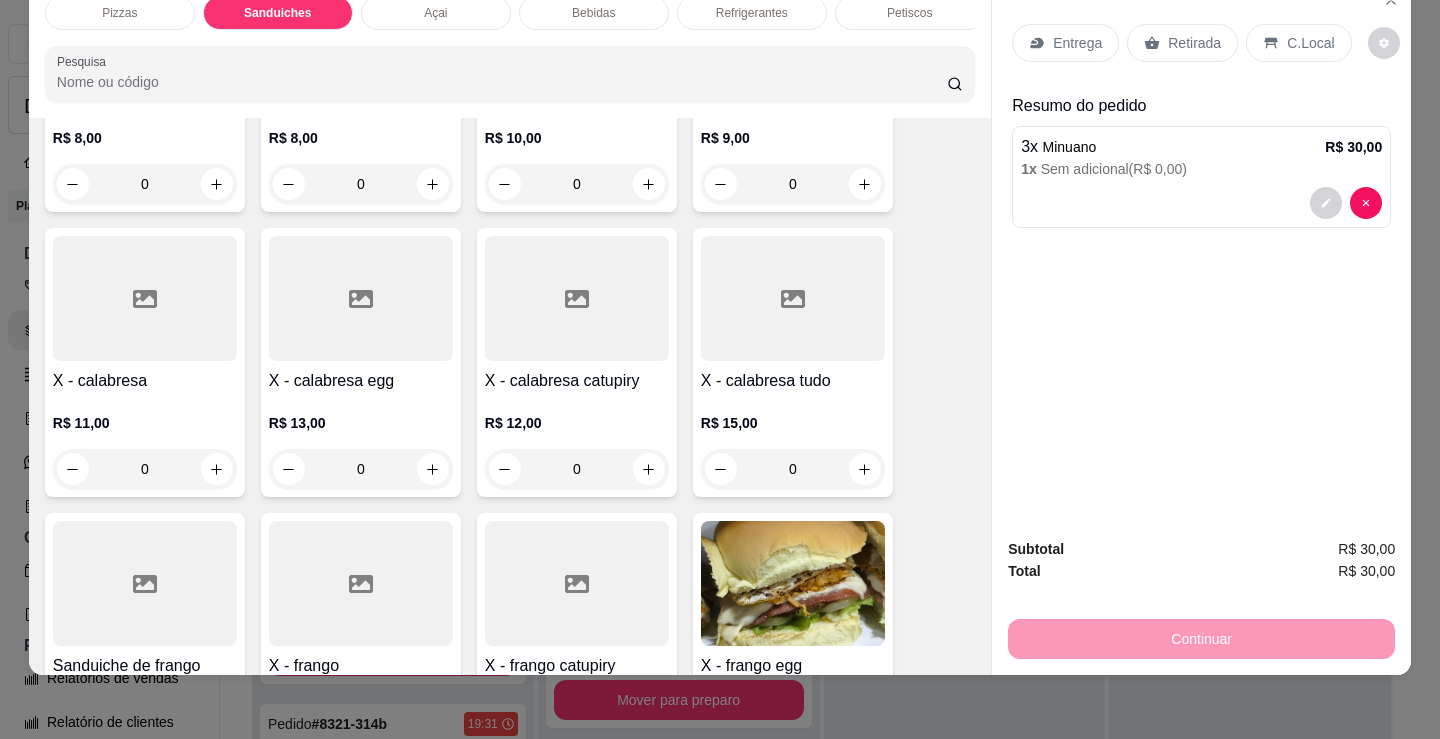 scroll, scrollTop: 1376, scrollLeft: 0, axis: vertical 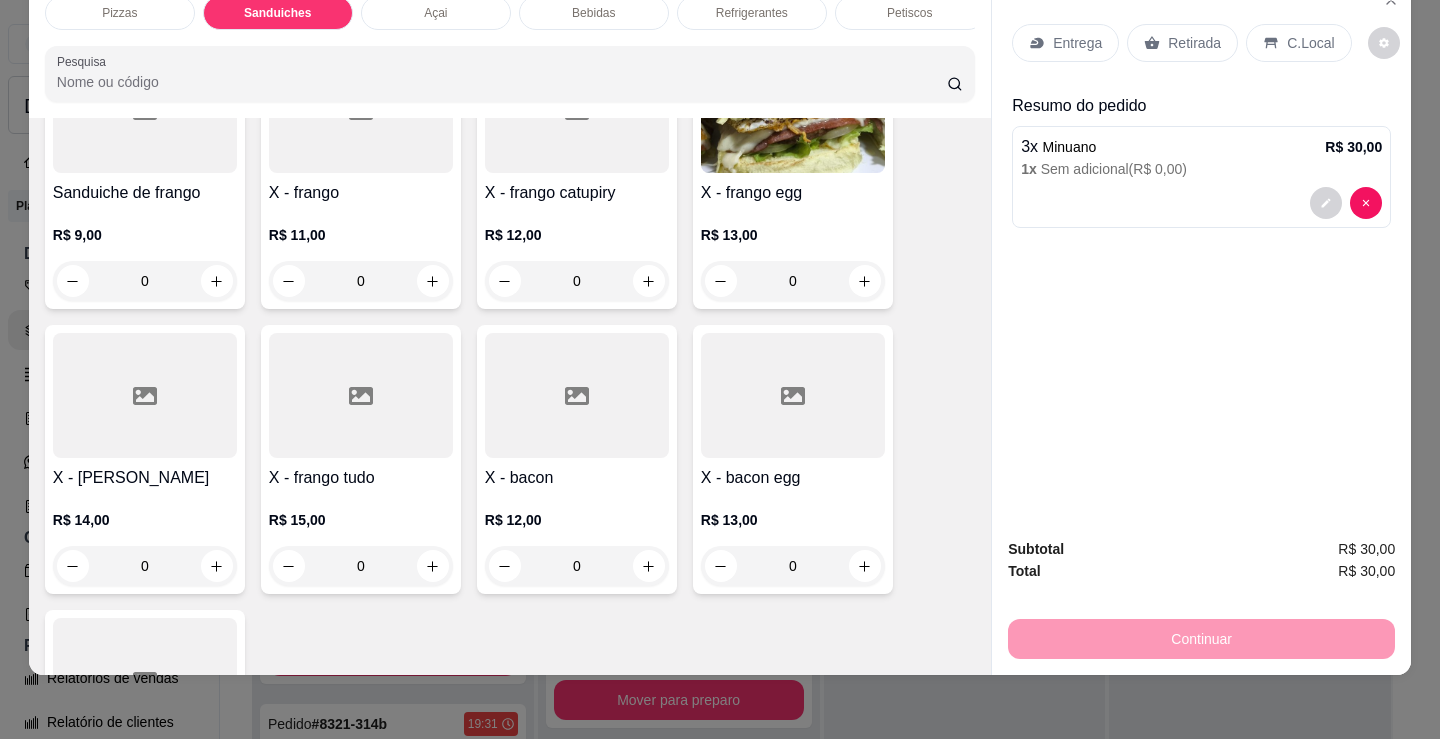 click on "Entrega" at bounding box center [1077, 43] 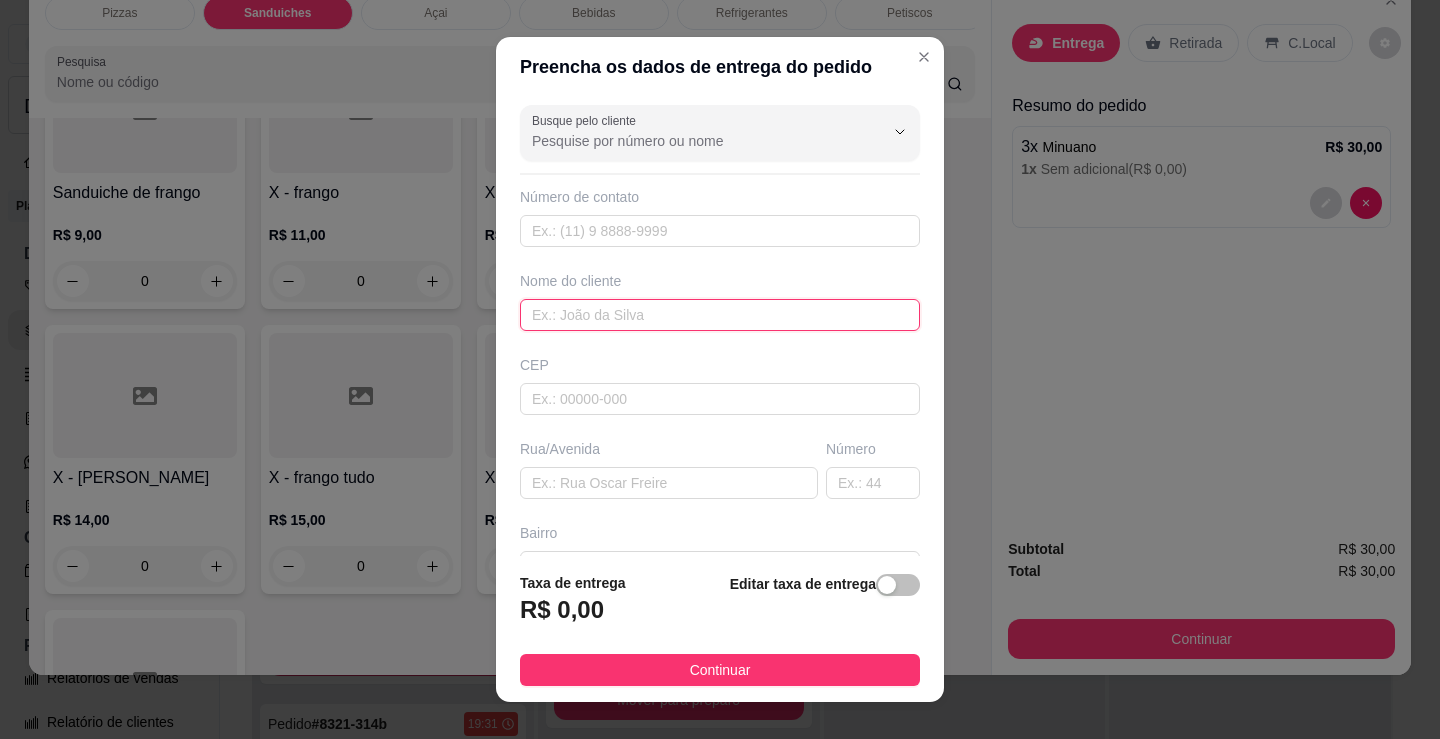 click at bounding box center [720, 315] 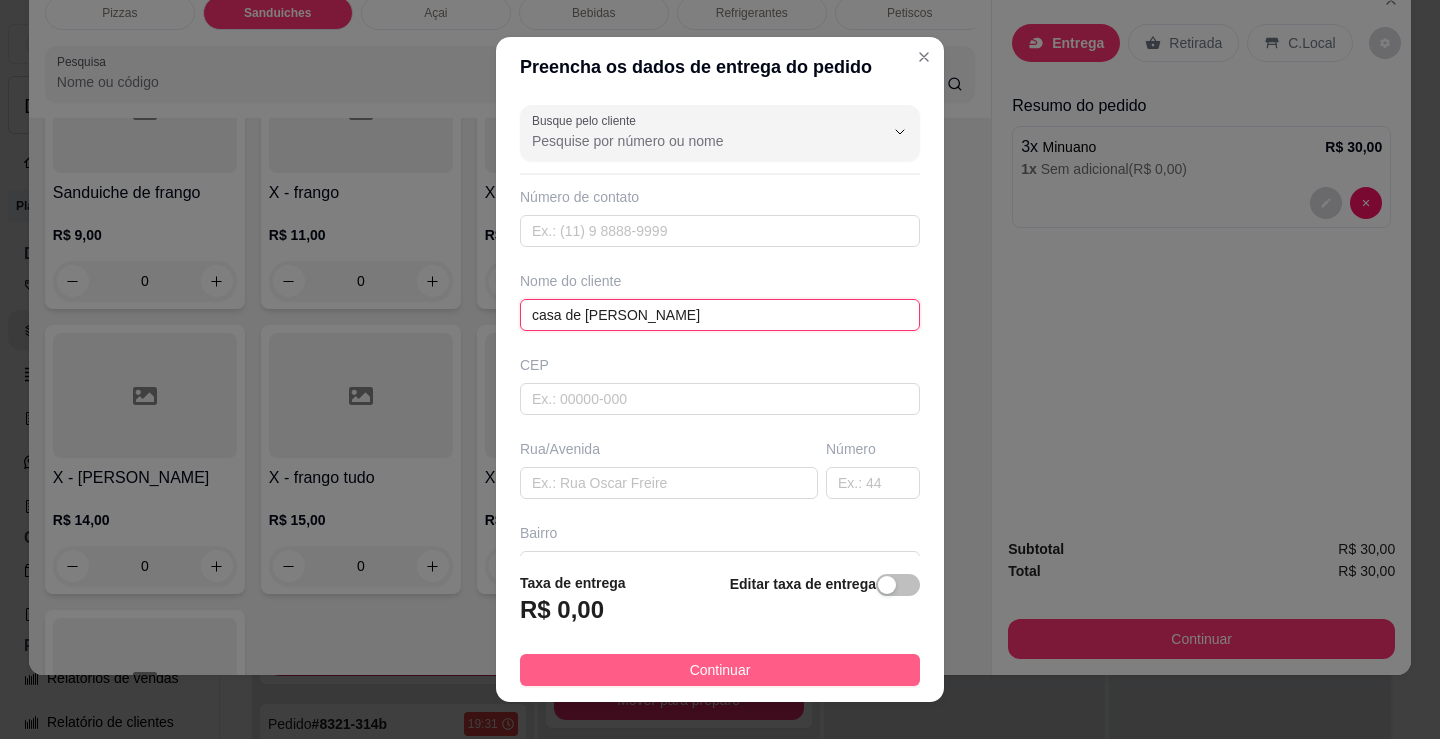 type on "casa de [PERSON_NAME]" 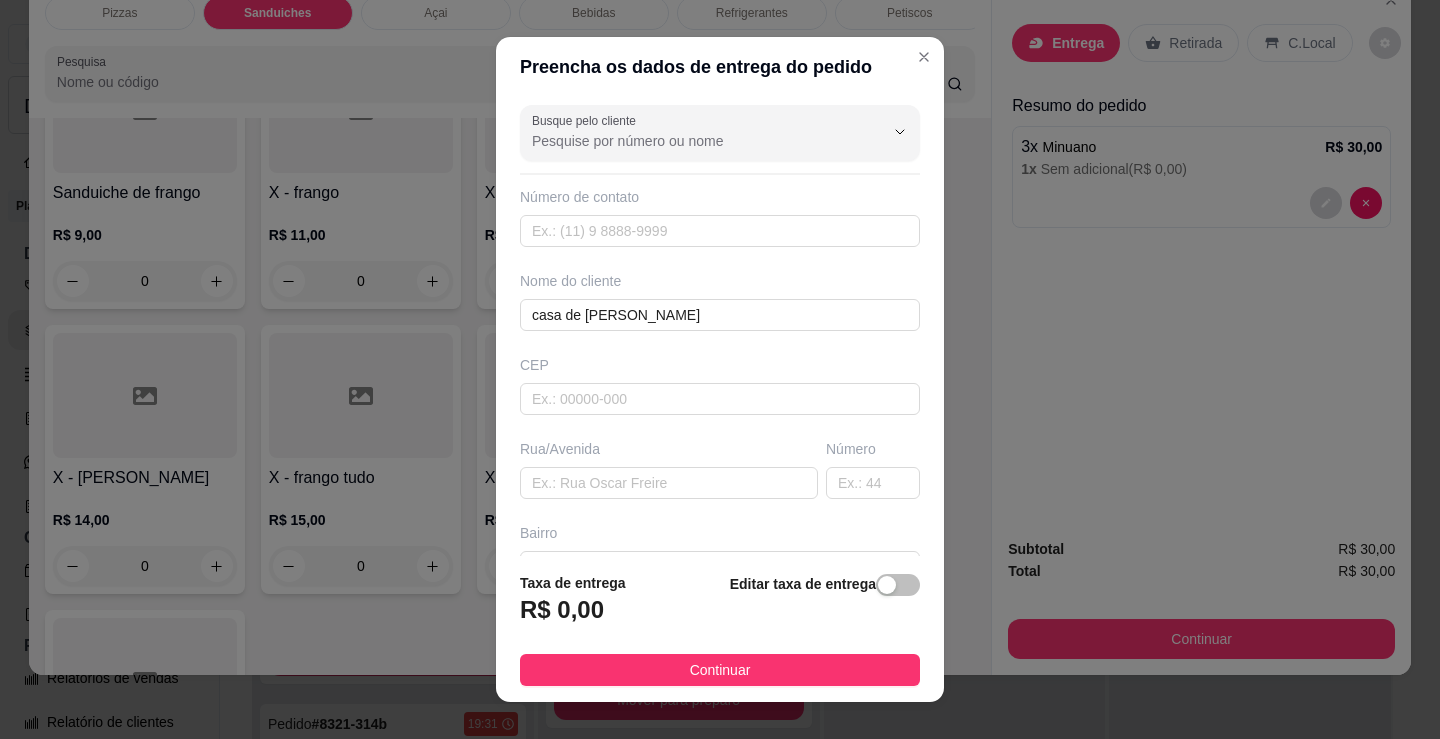 drag, startPoint x: 747, startPoint y: 675, endPoint x: 760, endPoint y: 679, distance: 13.601471 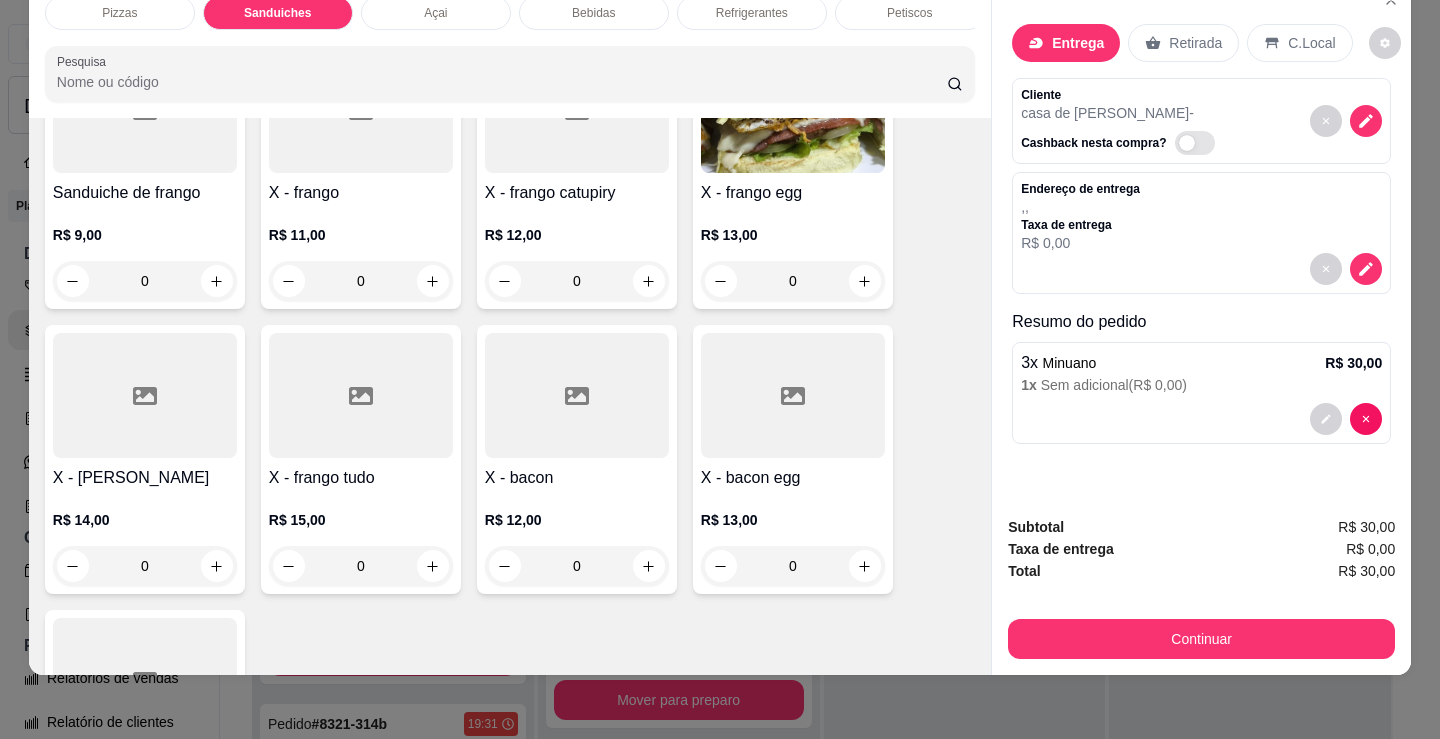click on "Continuar" at bounding box center [1201, 639] 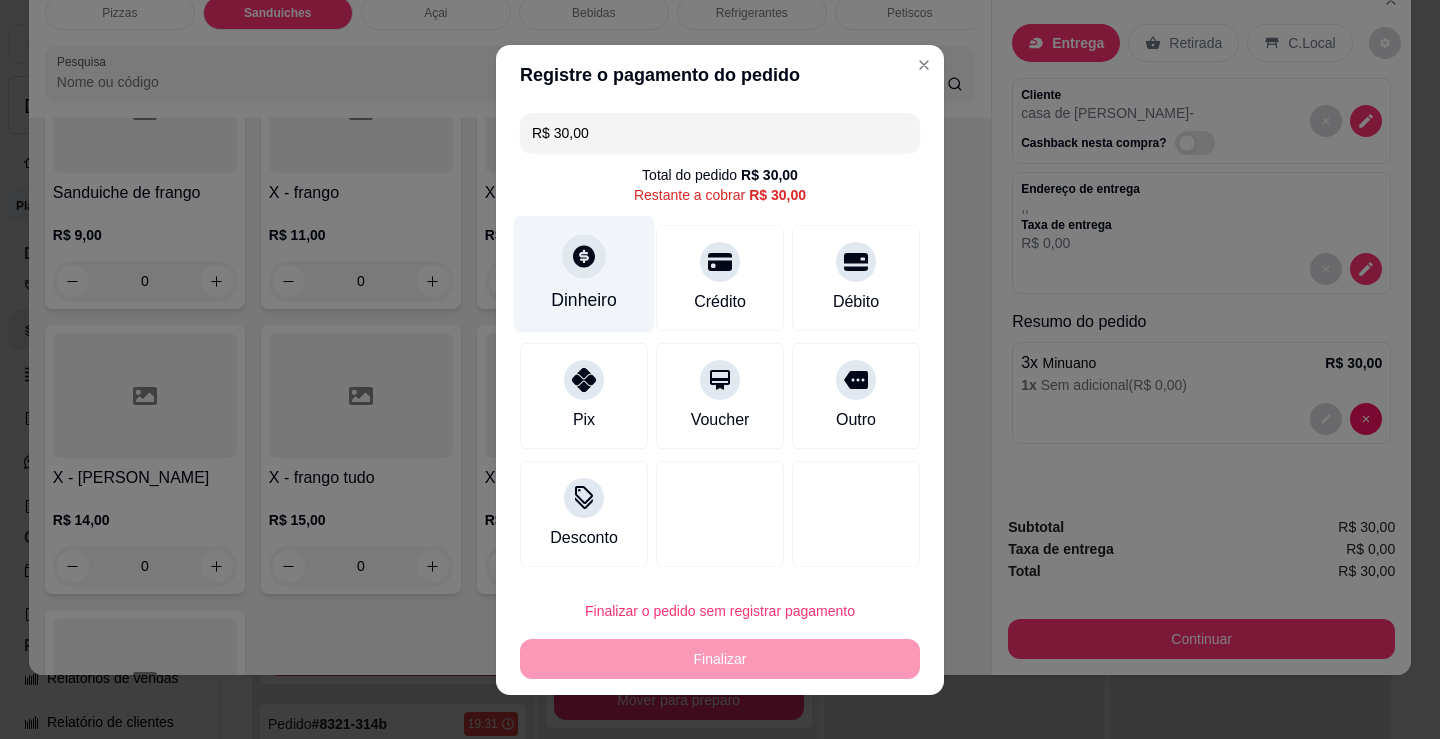 click 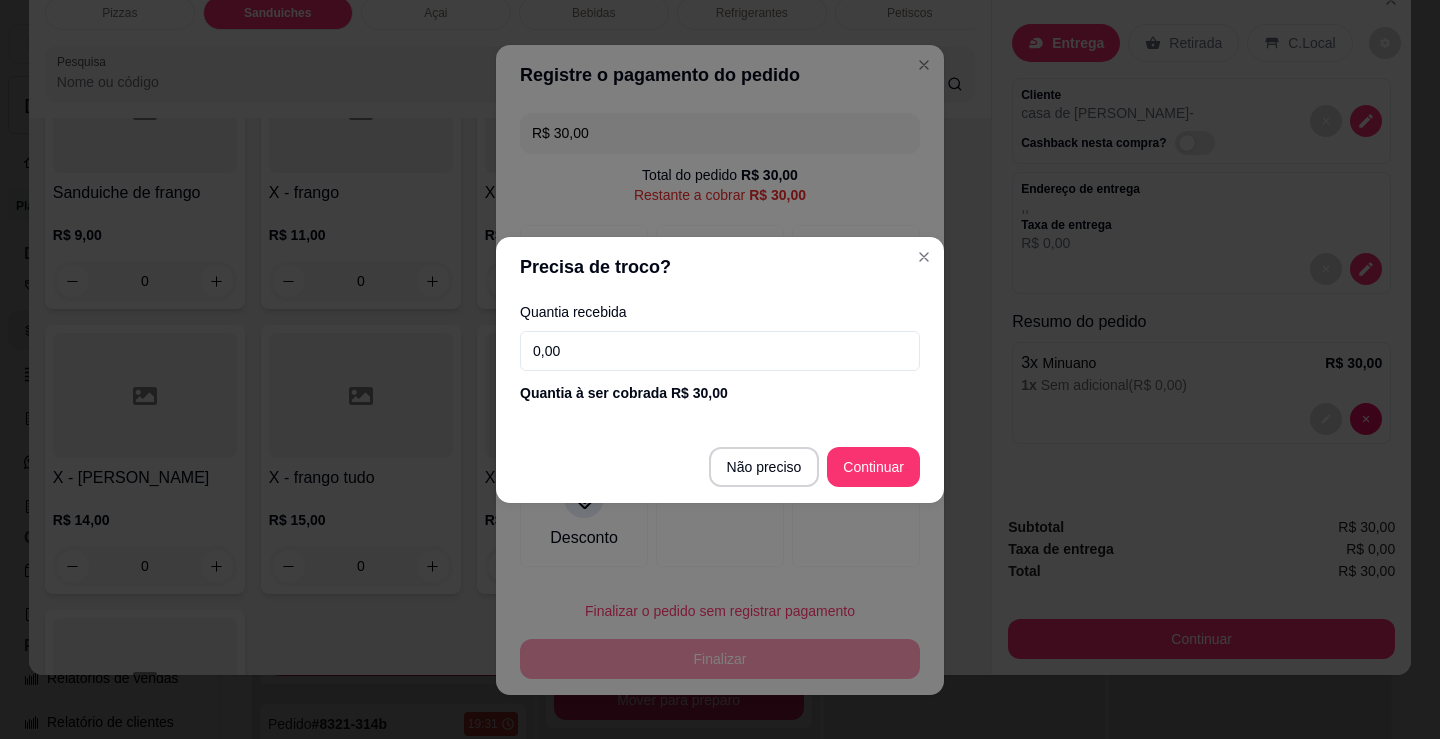click on "0,00" at bounding box center (720, 351) 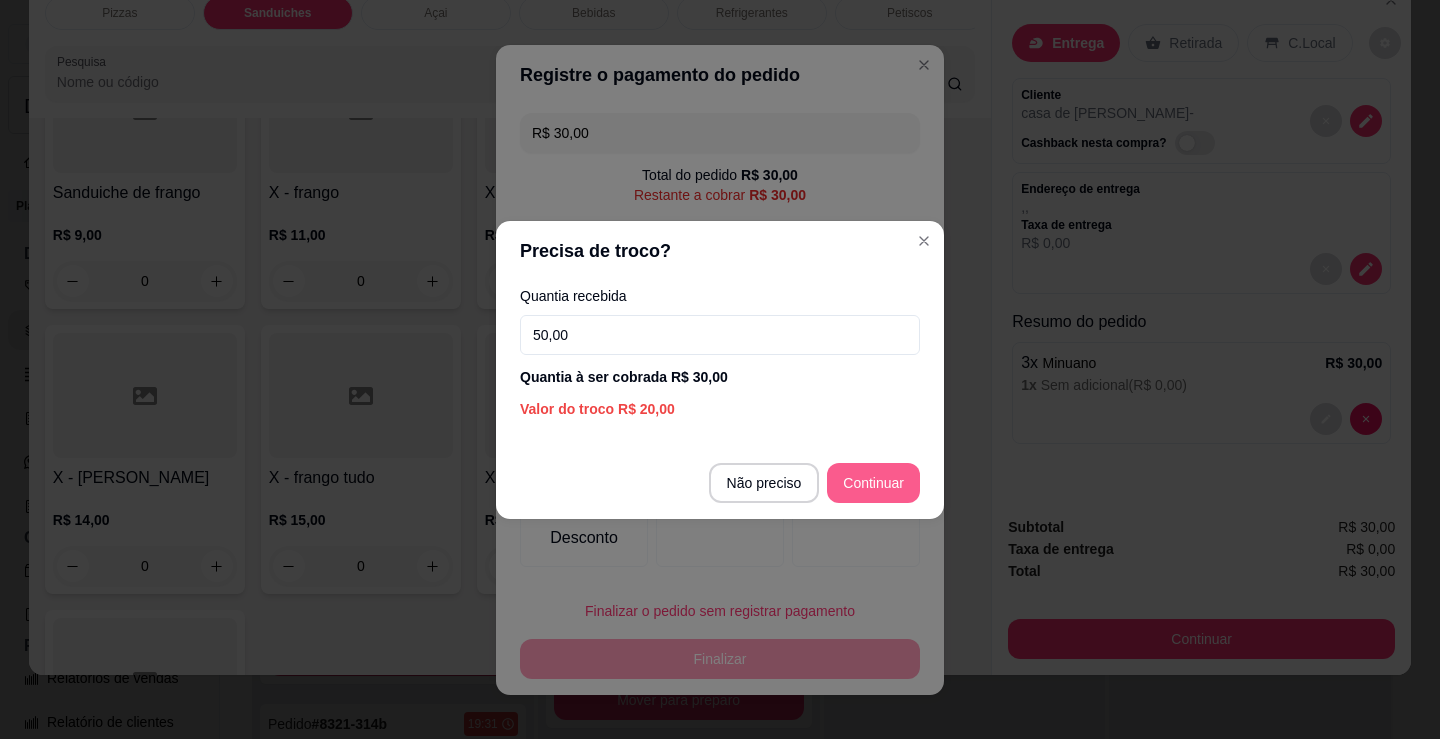 type on "50,00" 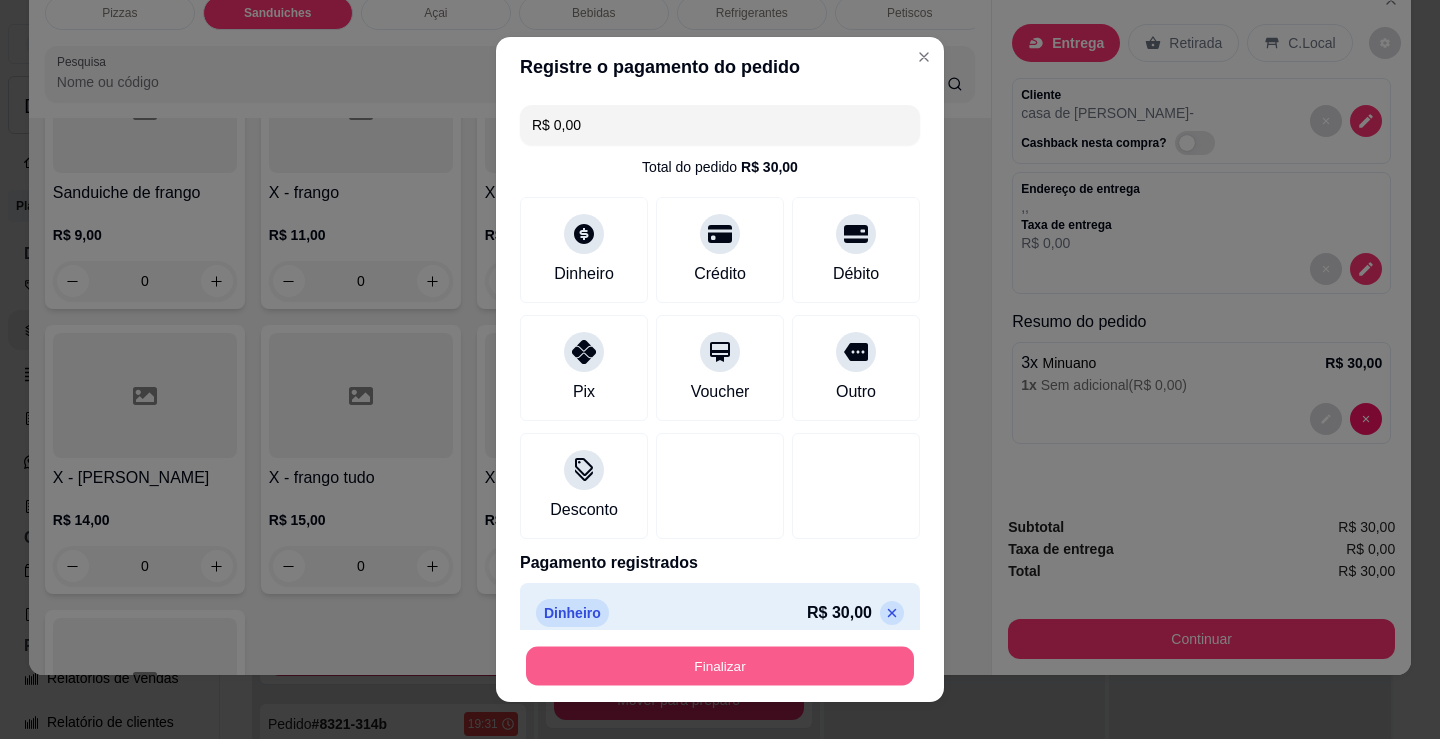 click on "Finalizar" at bounding box center [720, 666] 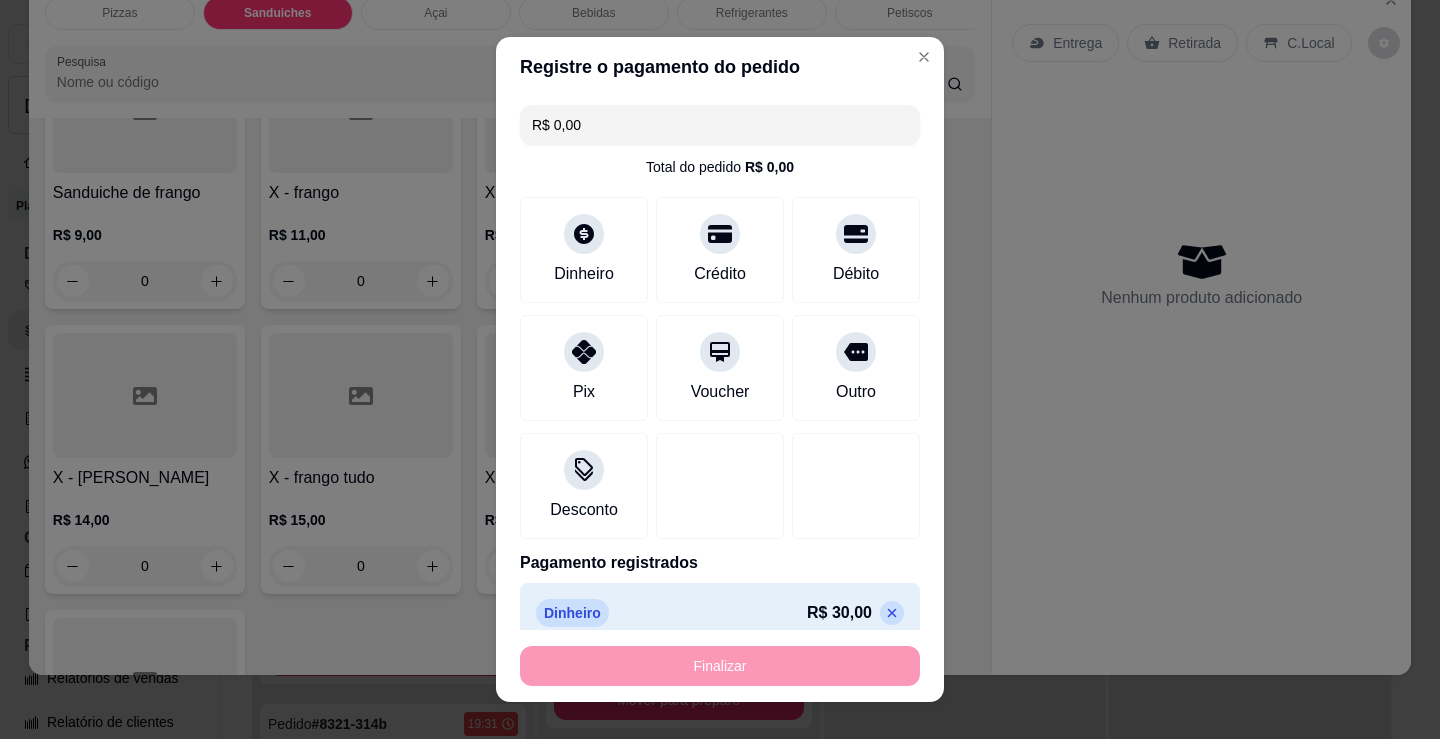 type on "-R$ 30,00" 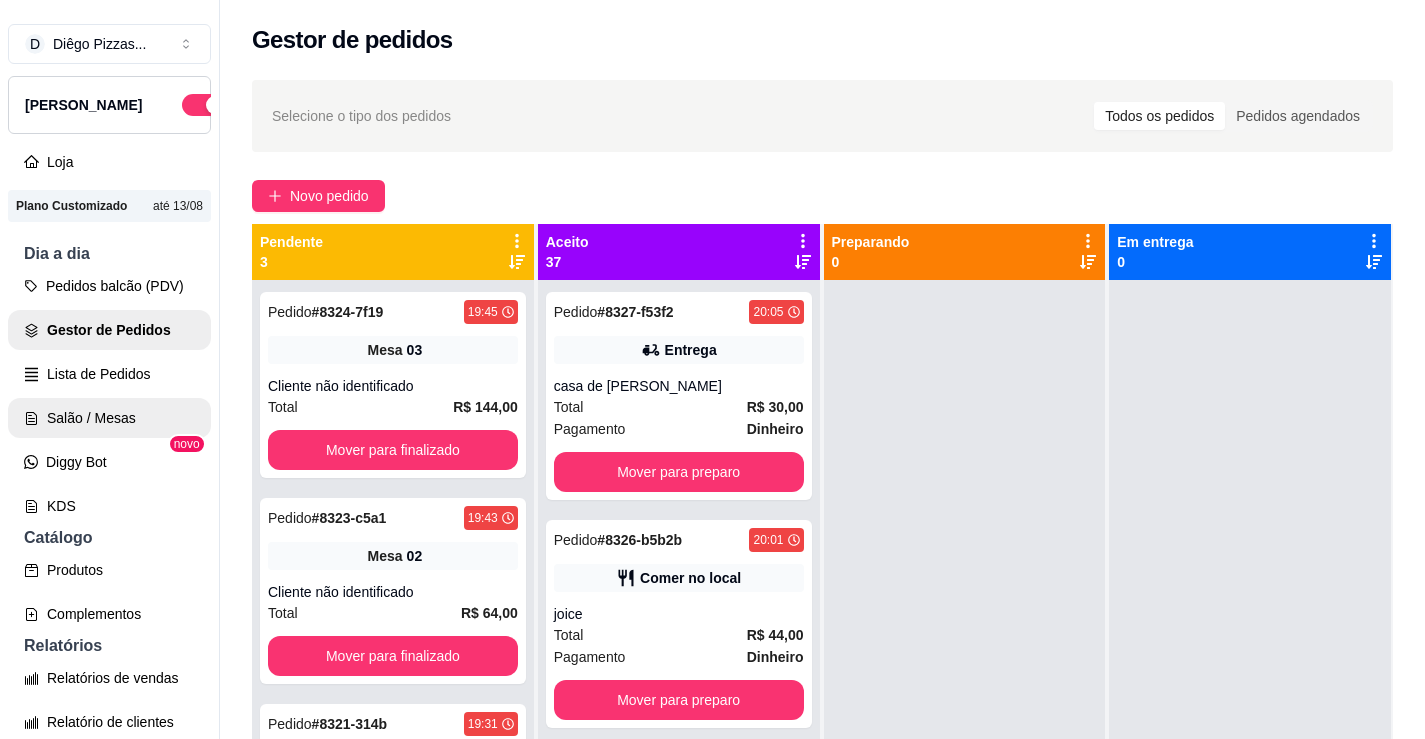 click on "Salão / Mesas" at bounding box center [109, 418] 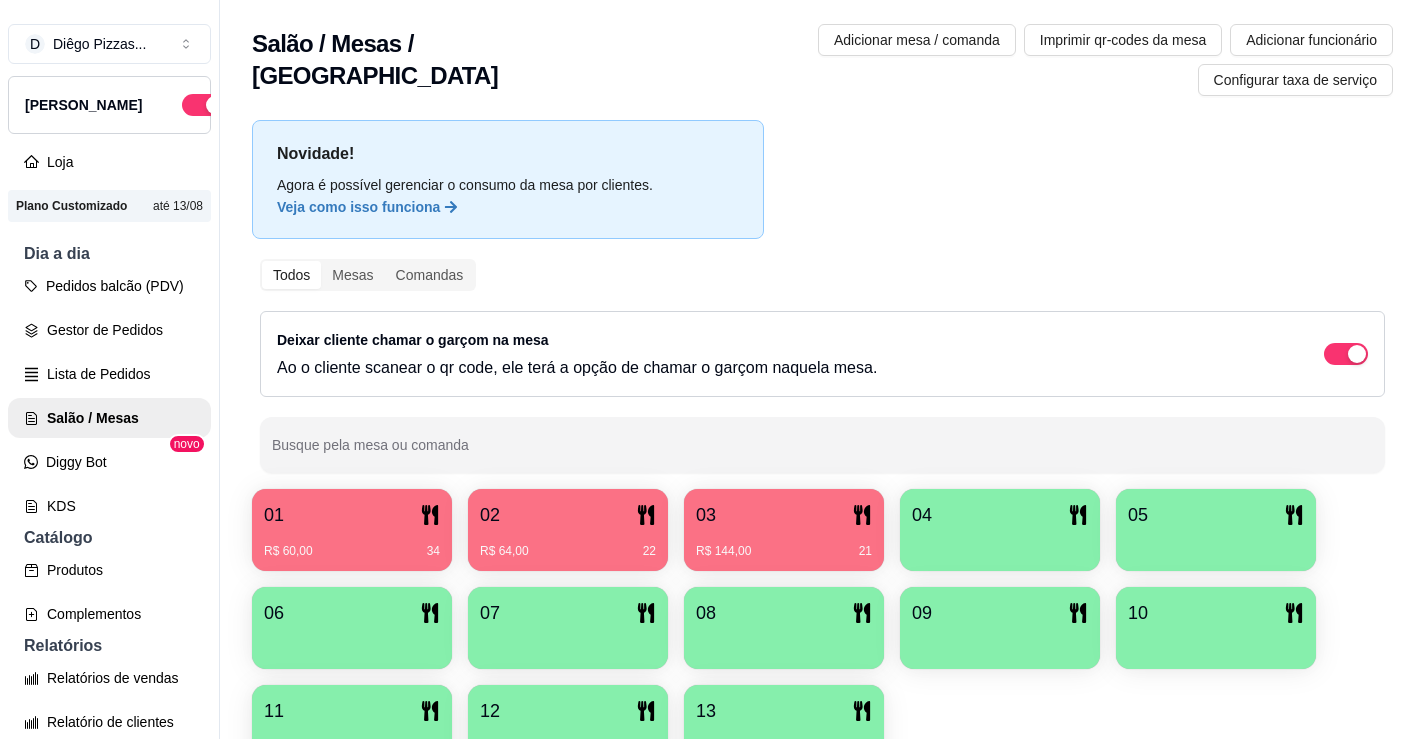 click on "03" at bounding box center (784, 515) 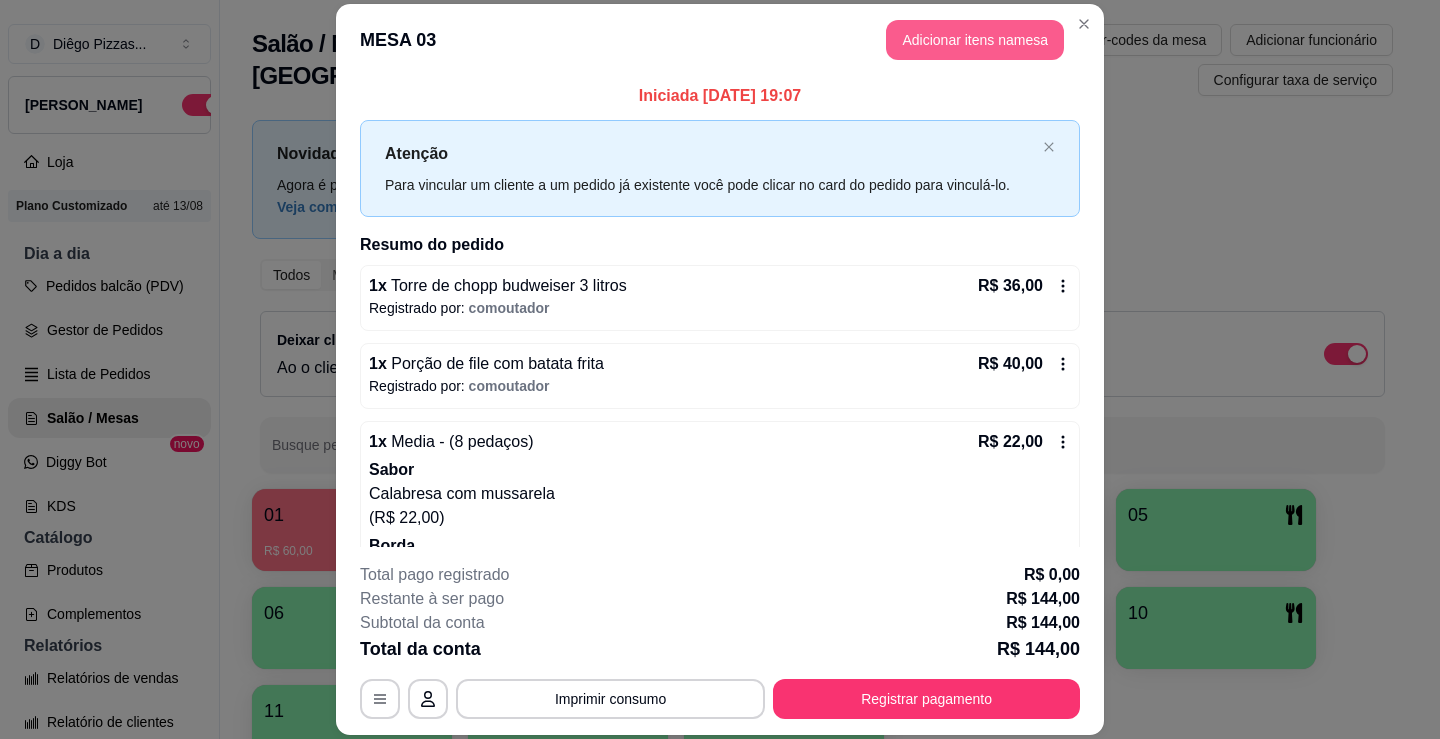 click on "Adicionar itens na  mesa" at bounding box center [975, 40] 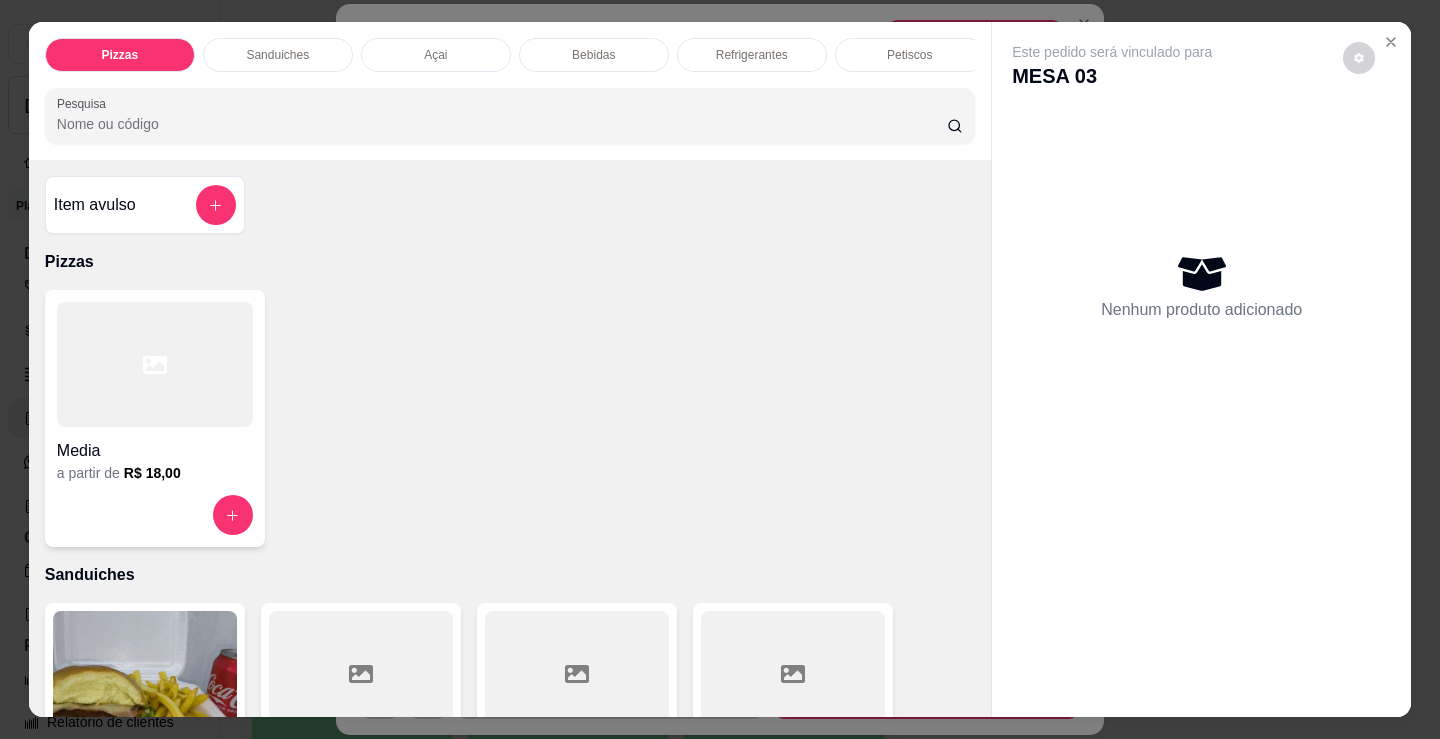 click on "Refrigerantes" at bounding box center [752, 55] 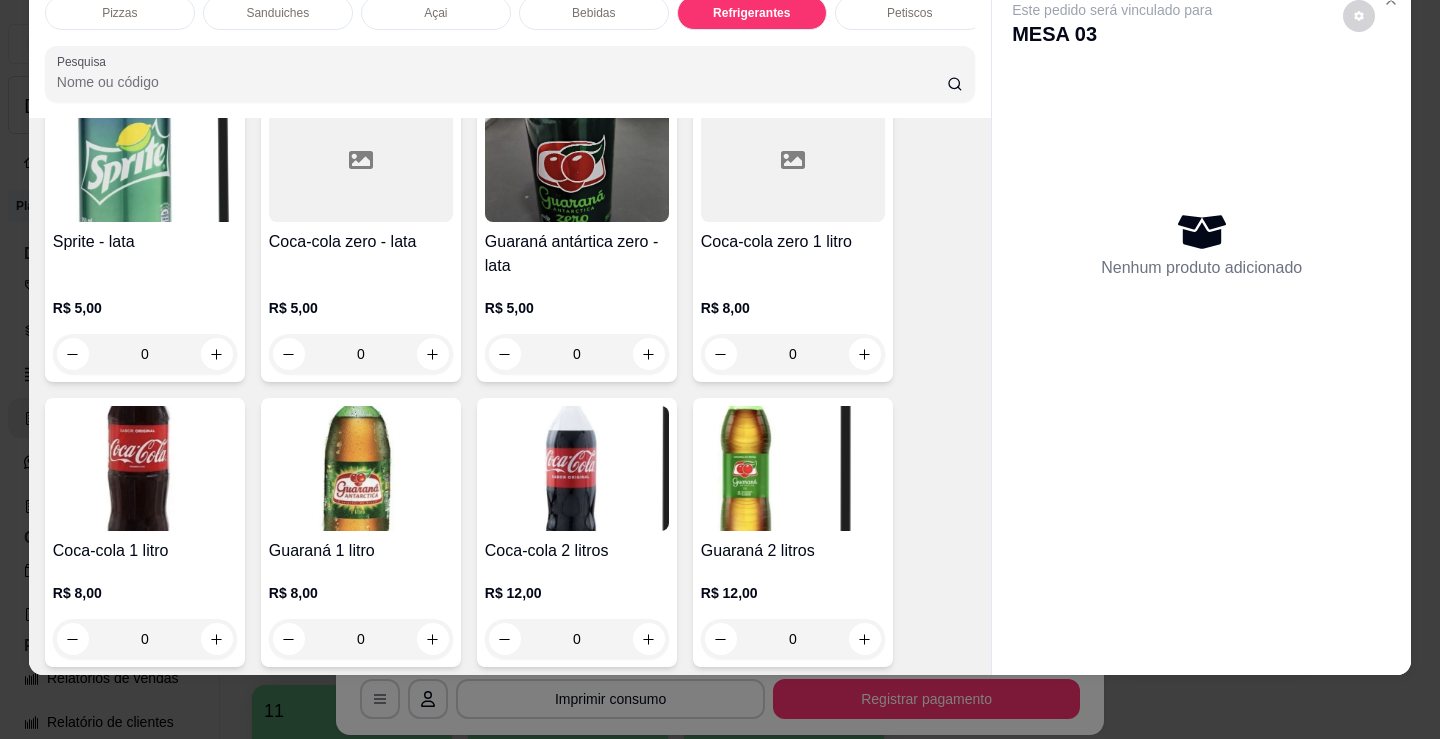 scroll, scrollTop: 5903, scrollLeft: 0, axis: vertical 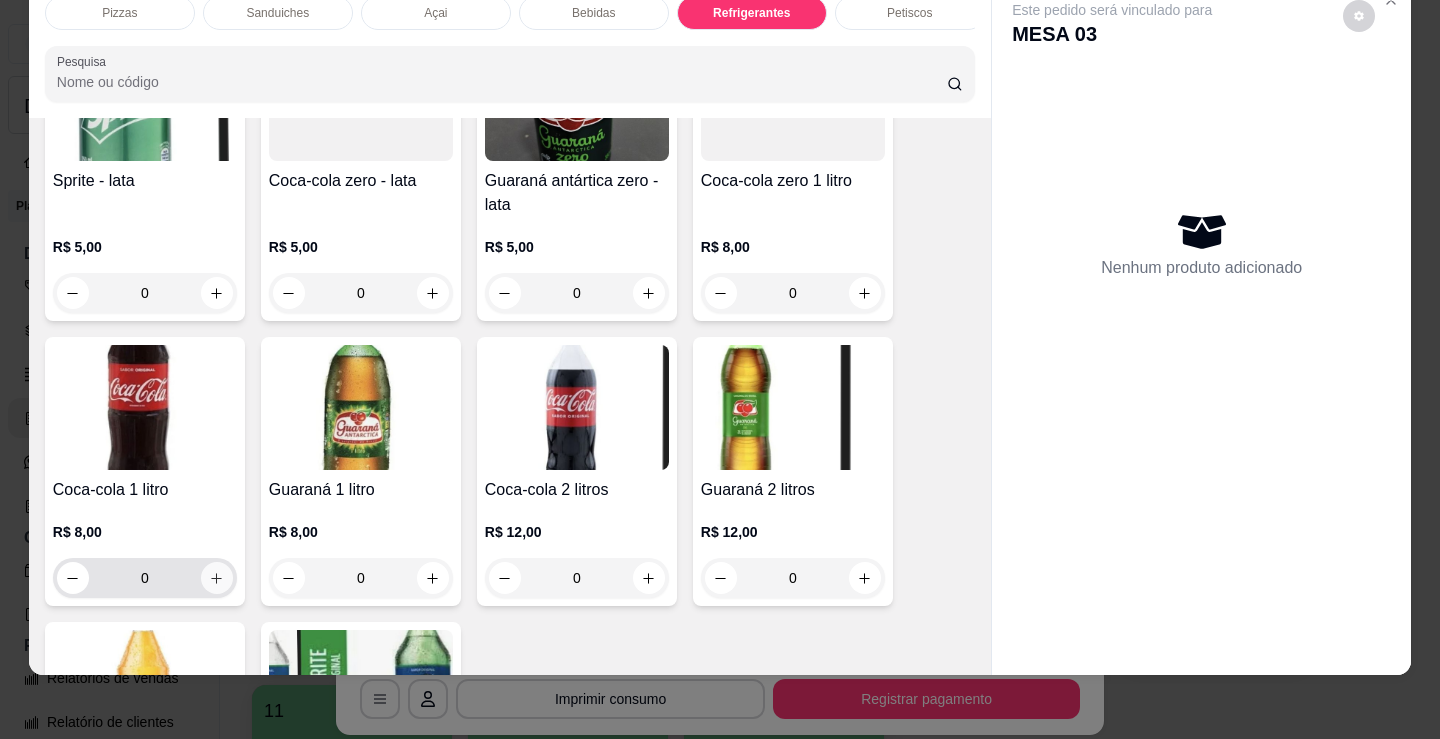 click 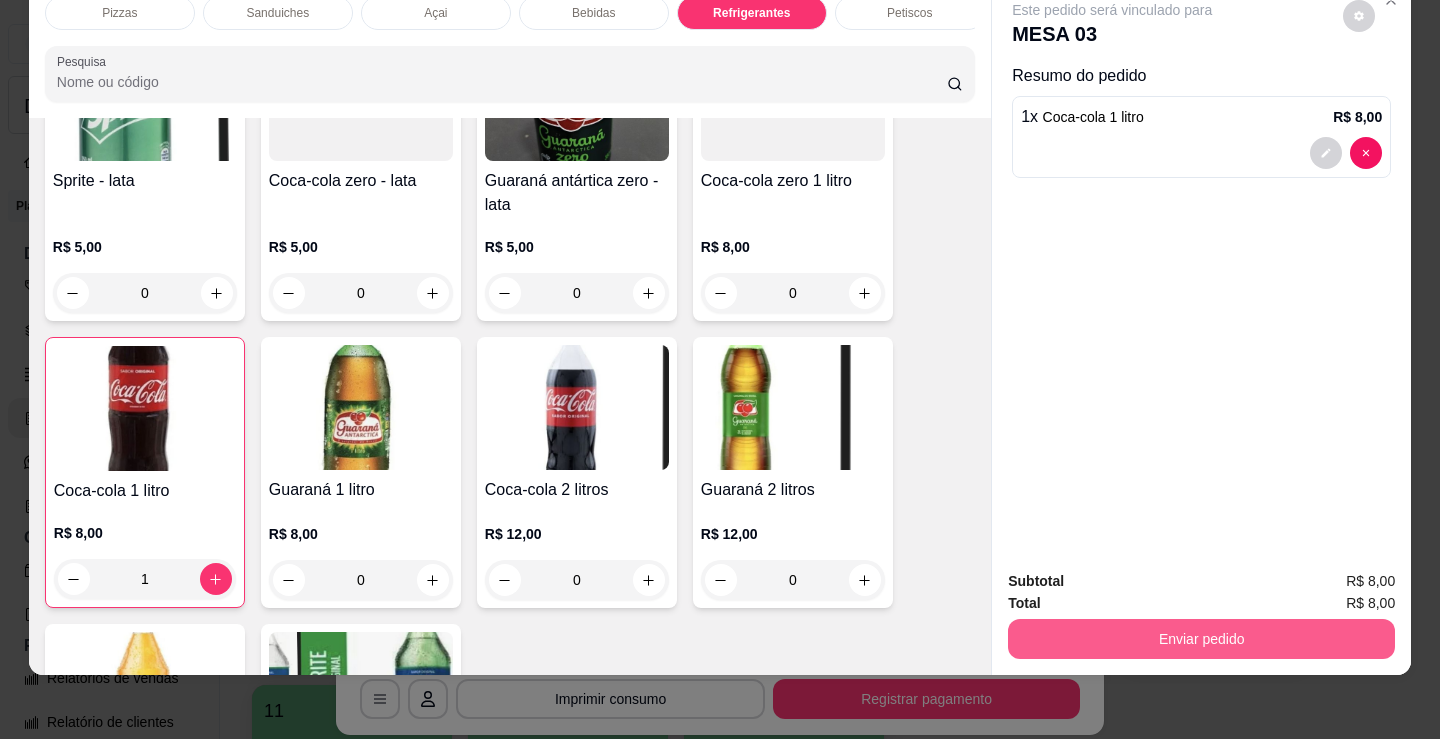click on "Enviar pedido" at bounding box center (1201, 639) 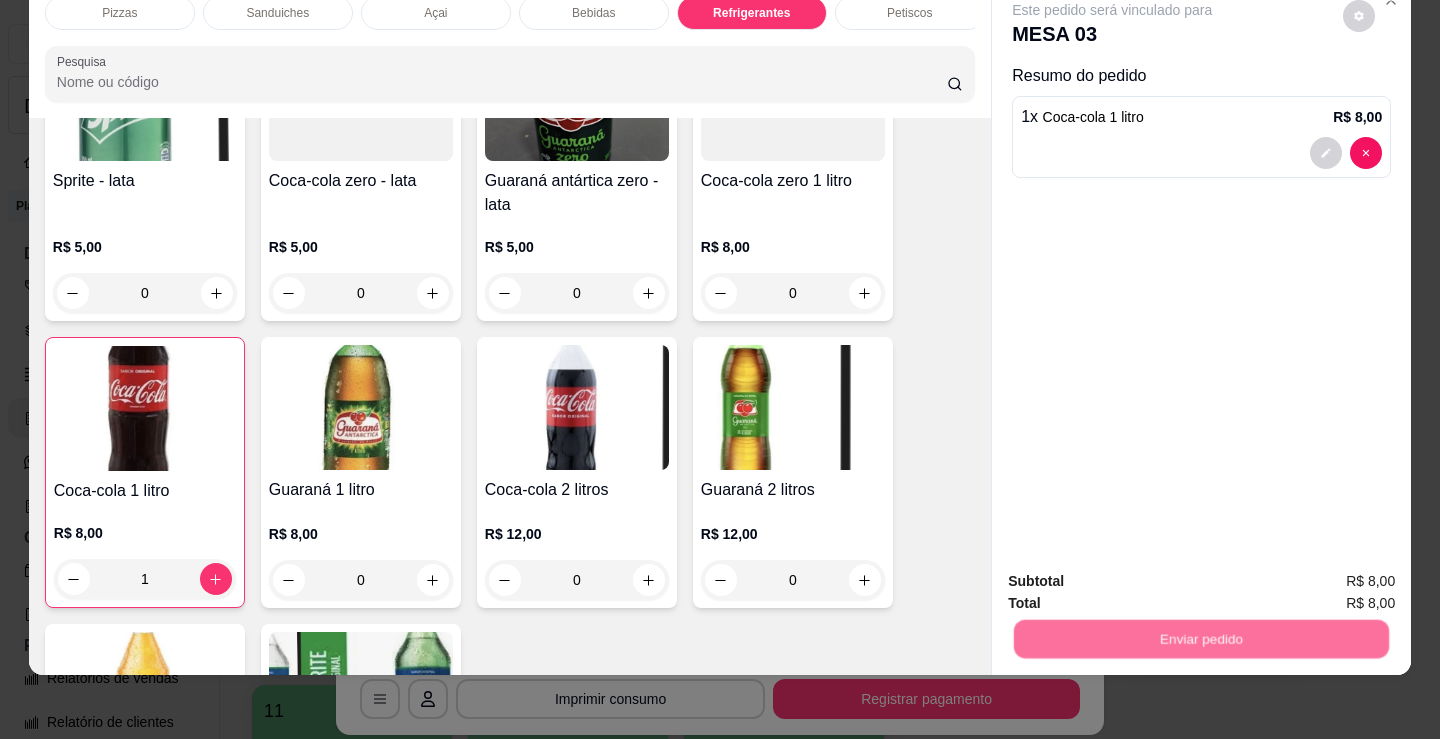 click on "Não registrar e enviar pedido" at bounding box center [1135, 575] 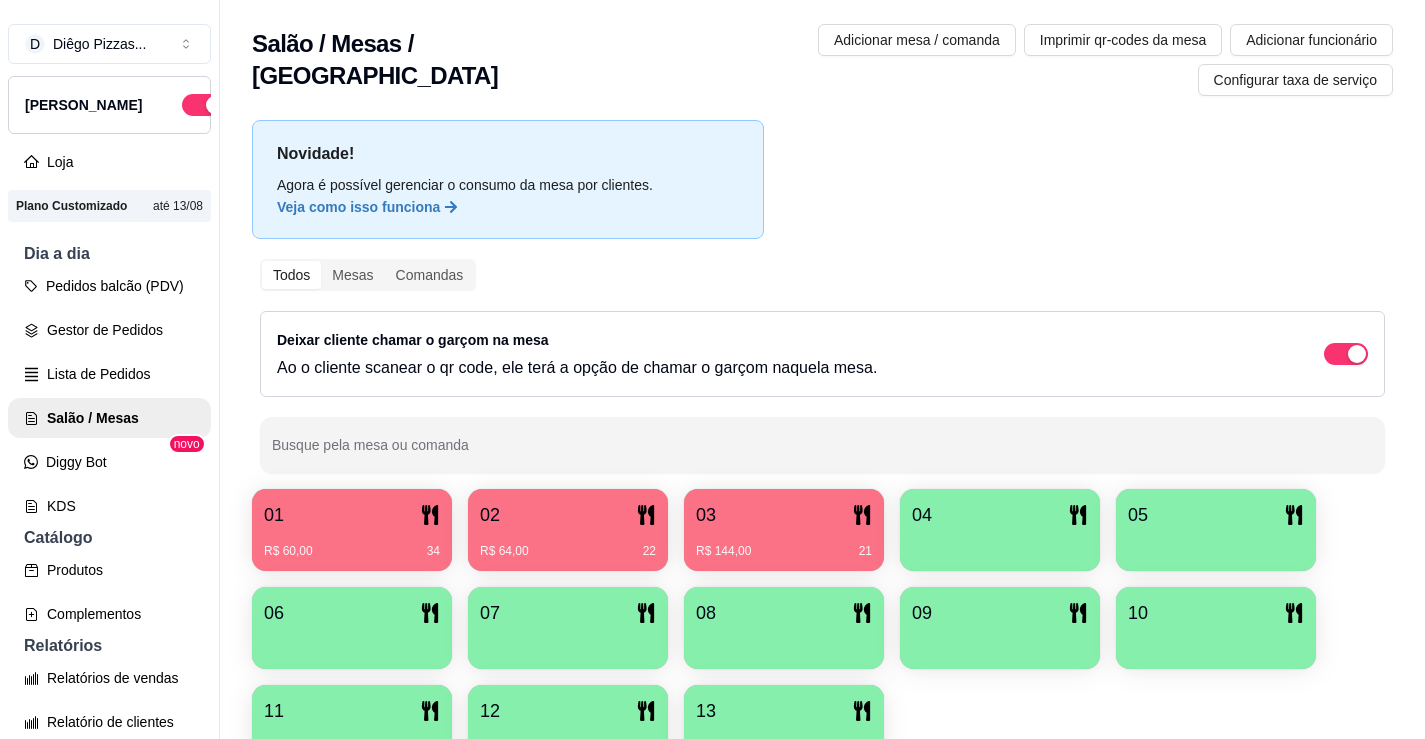 click on "01 R$ 60,00 34 02 R$ 64,00 22 03 R$ 144,00 21 04 05 06 07 08 09 10 11 12 13" at bounding box center [822, 628] 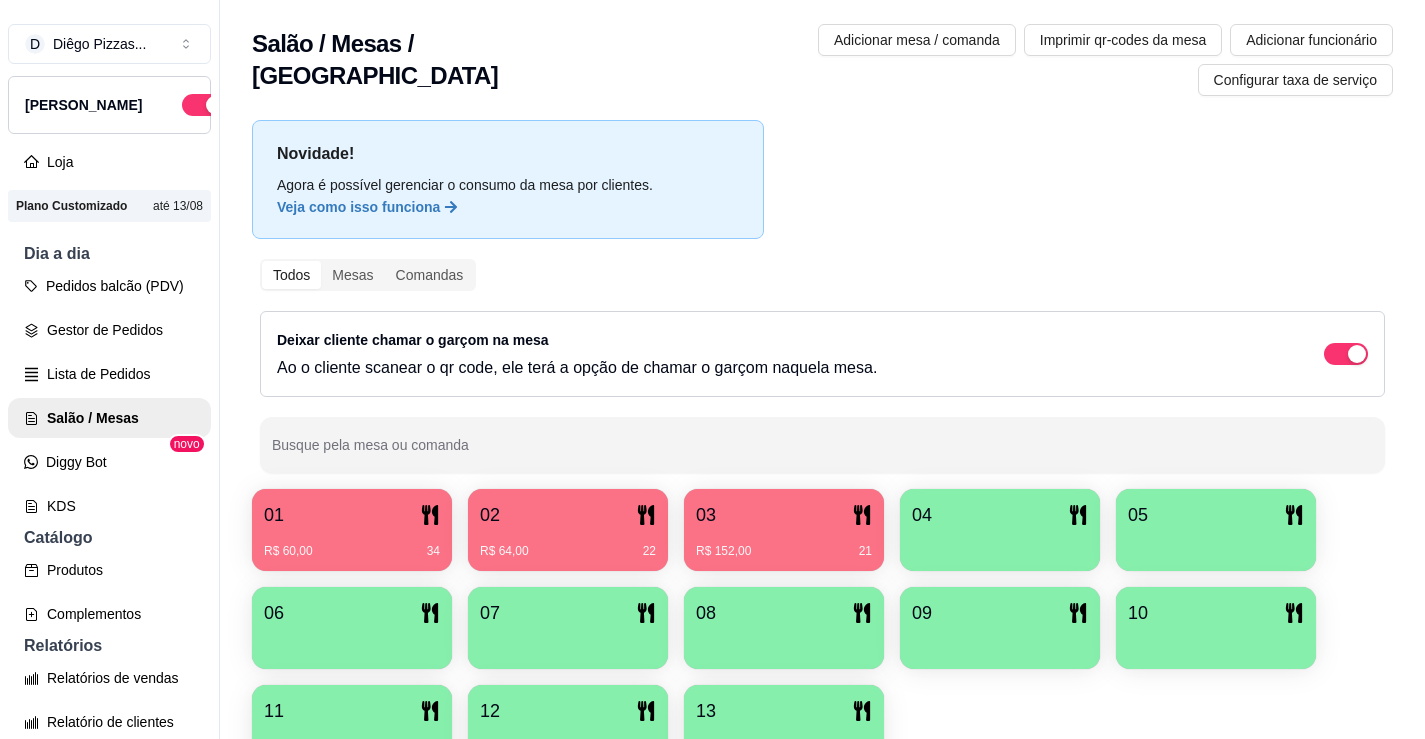 click at bounding box center (1000, 544) 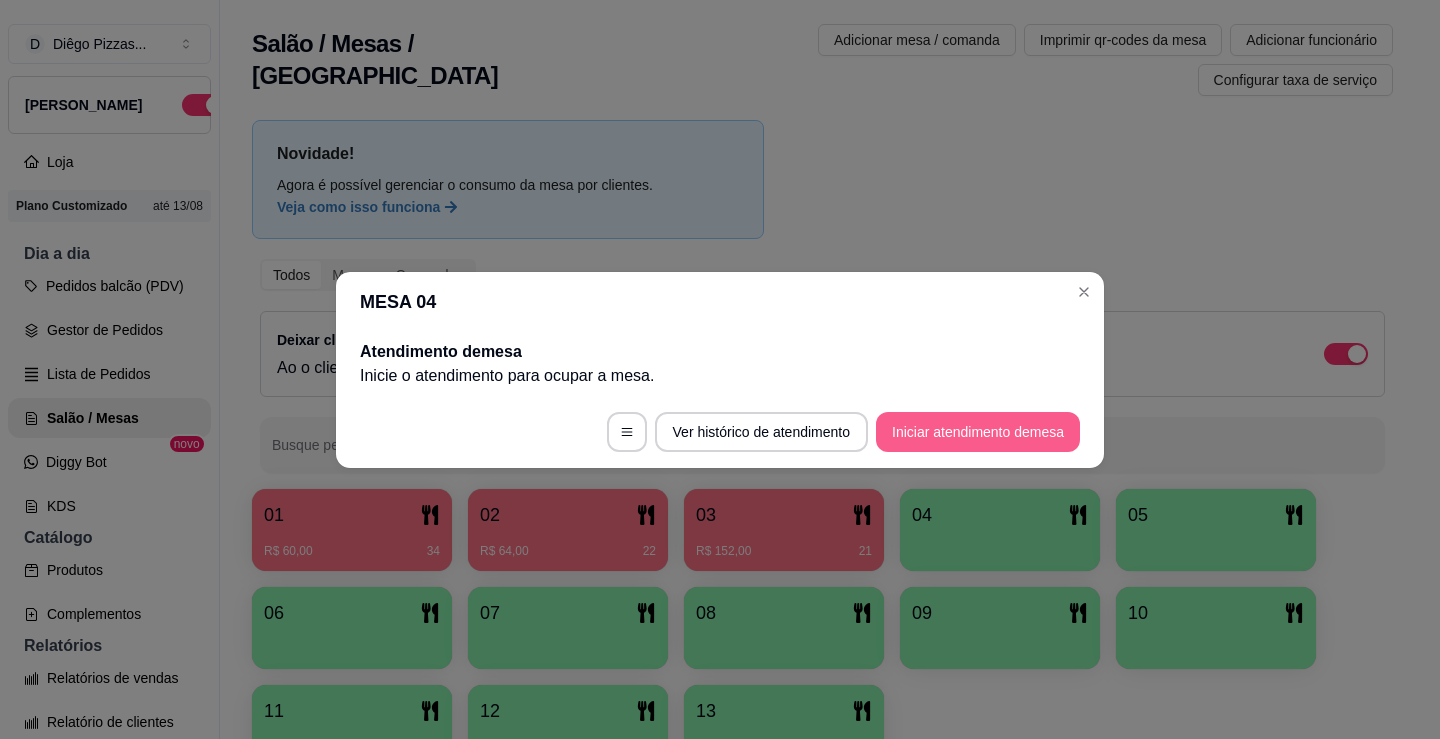 click on "Iniciar atendimento de  mesa" at bounding box center [978, 432] 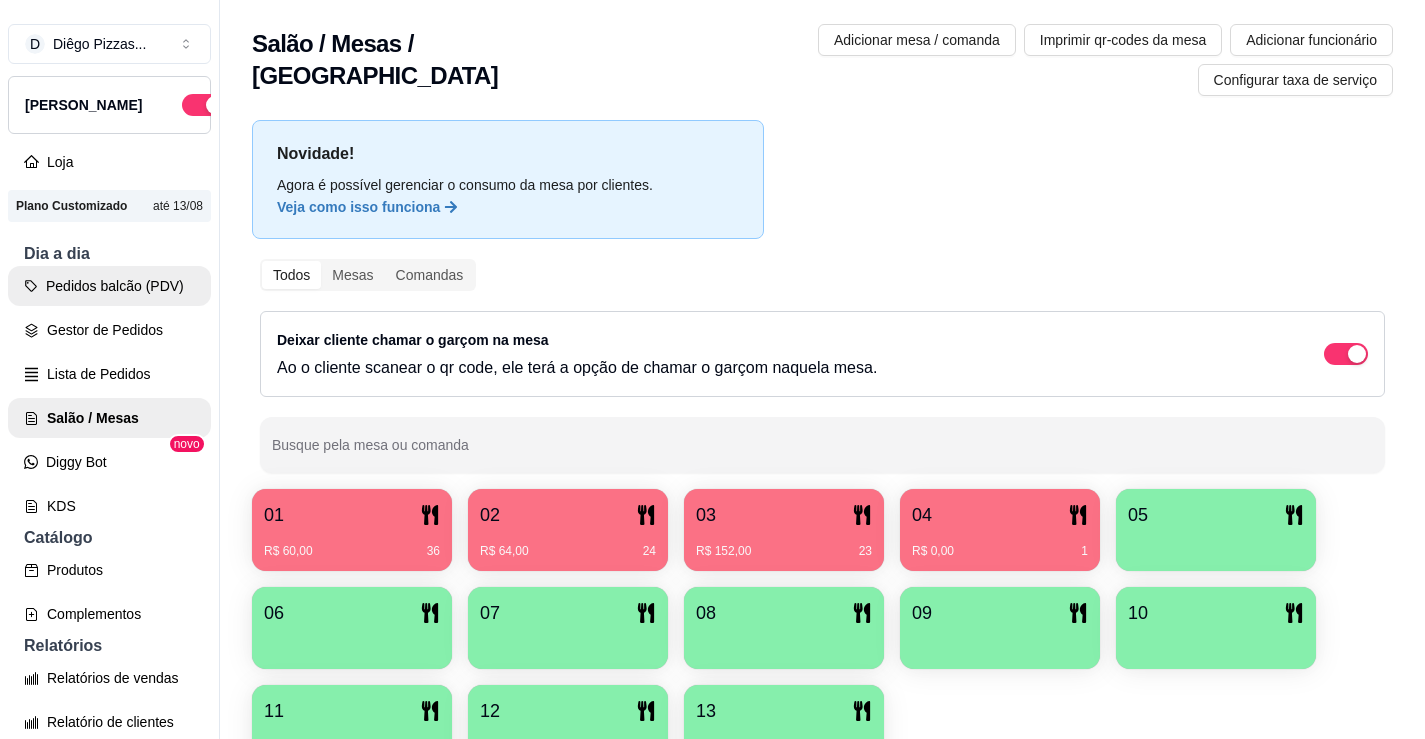 click on "Pedidos balcão (PDV)" at bounding box center [109, 286] 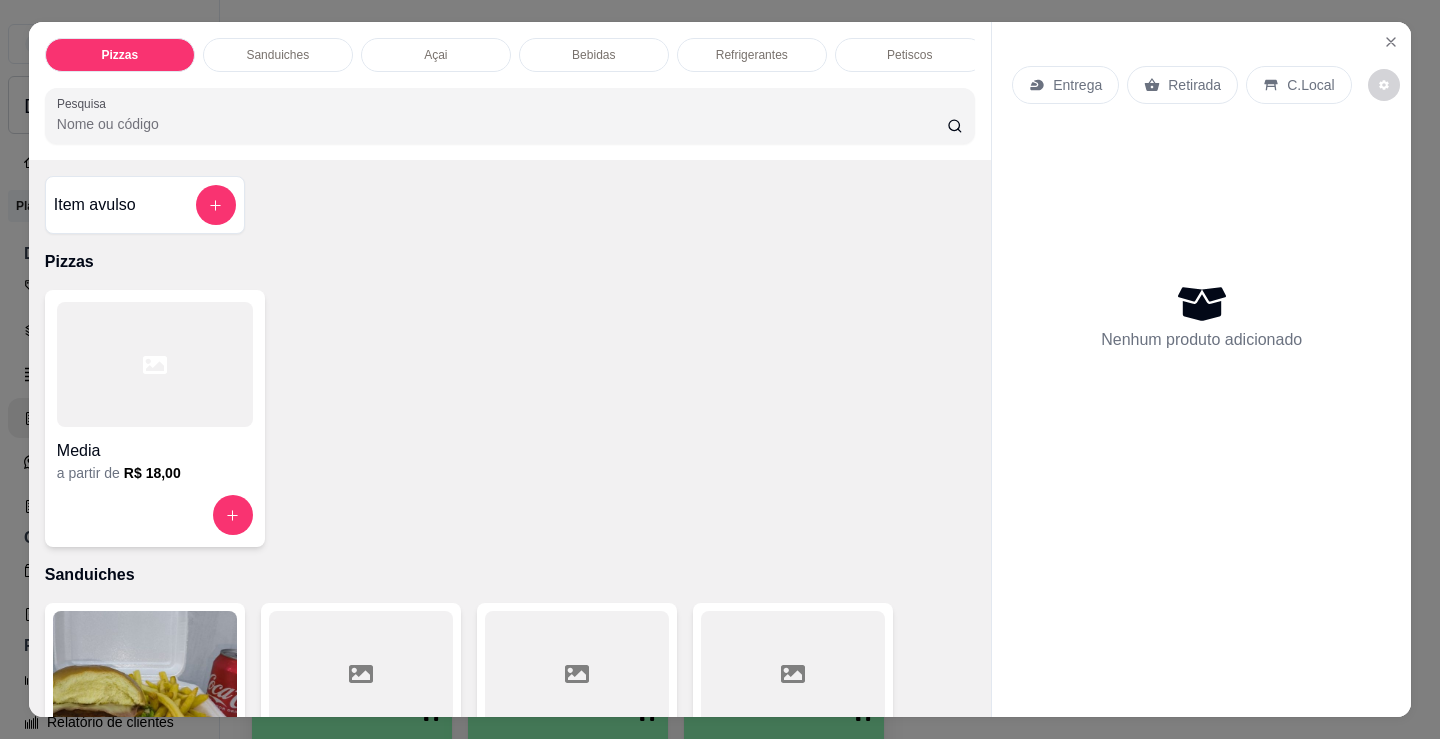 click at bounding box center (155, 364) 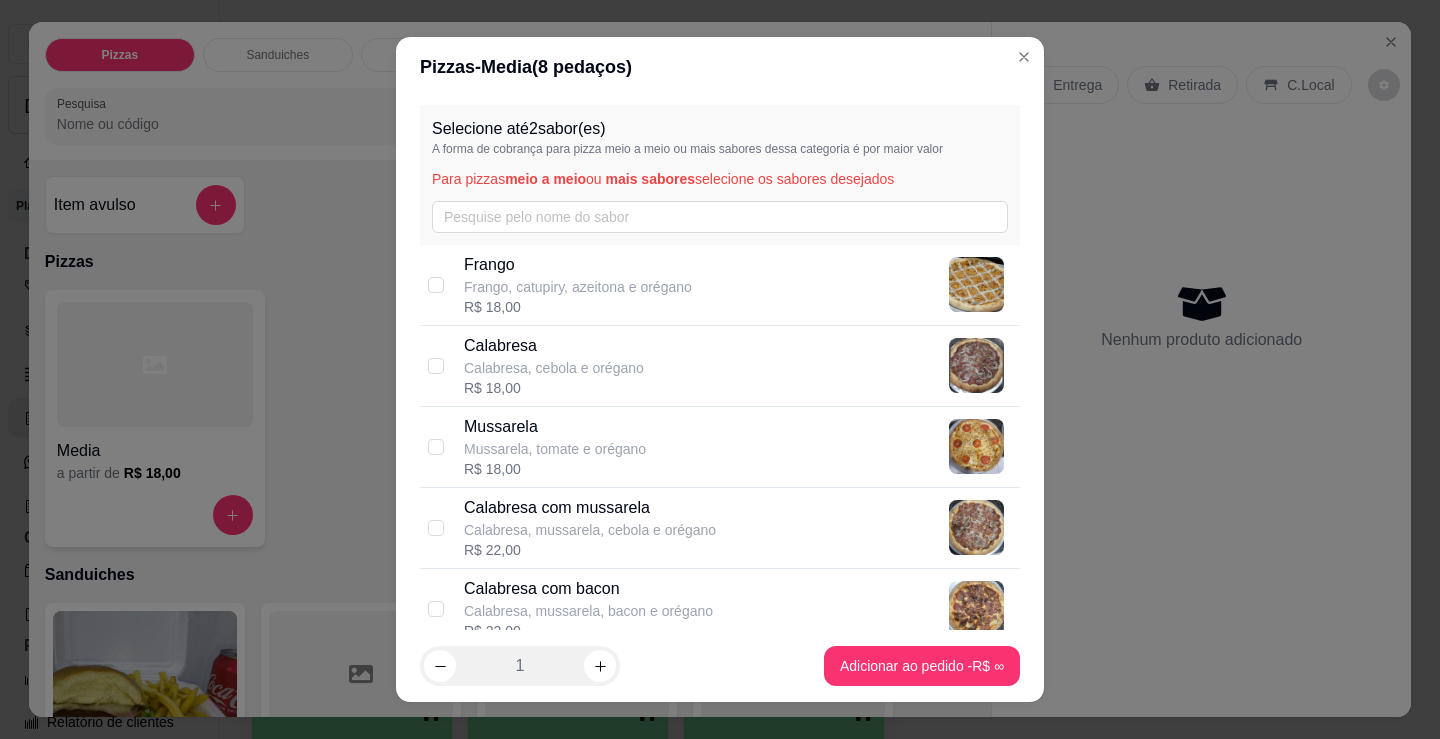 scroll, scrollTop: 300, scrollLeft: 0, axis: vertical 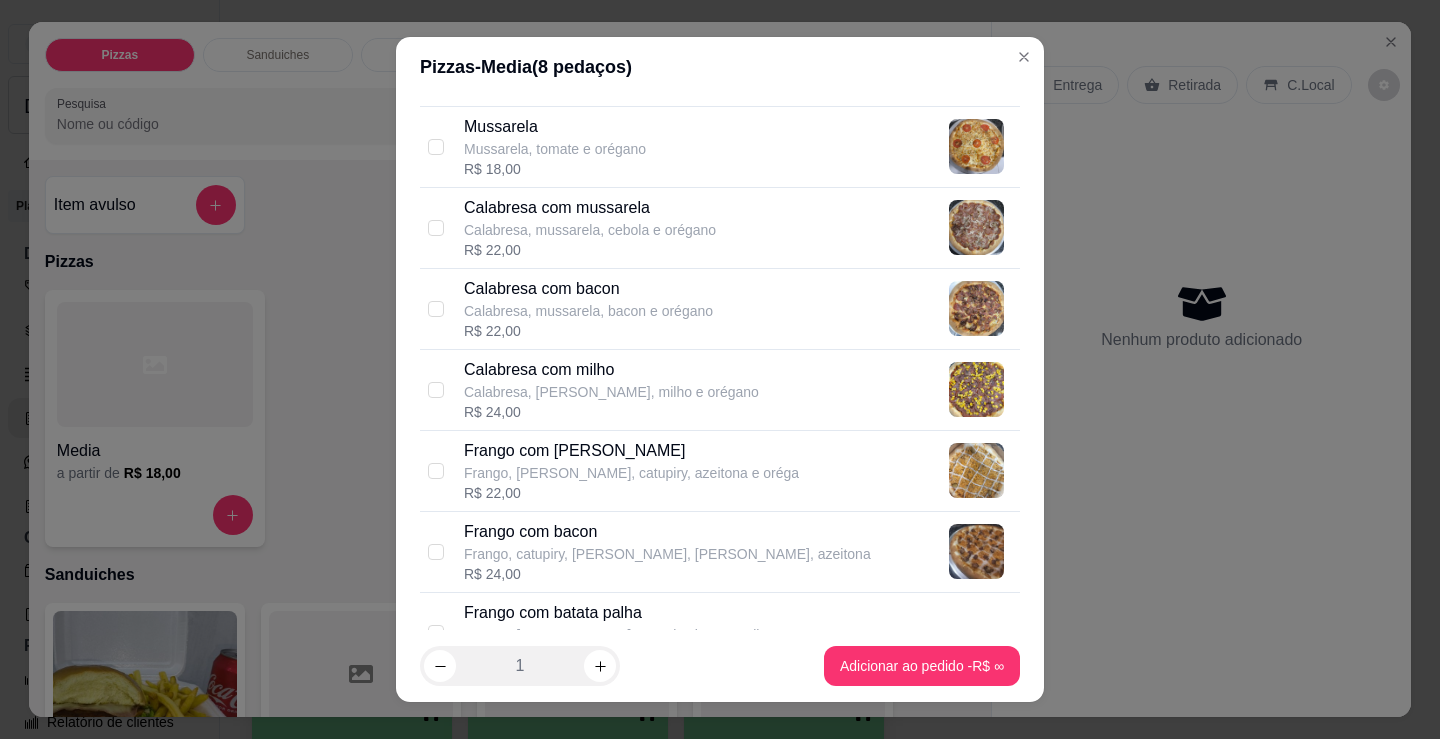 click on "Frango com bacon" at bounding box center (667, 532) 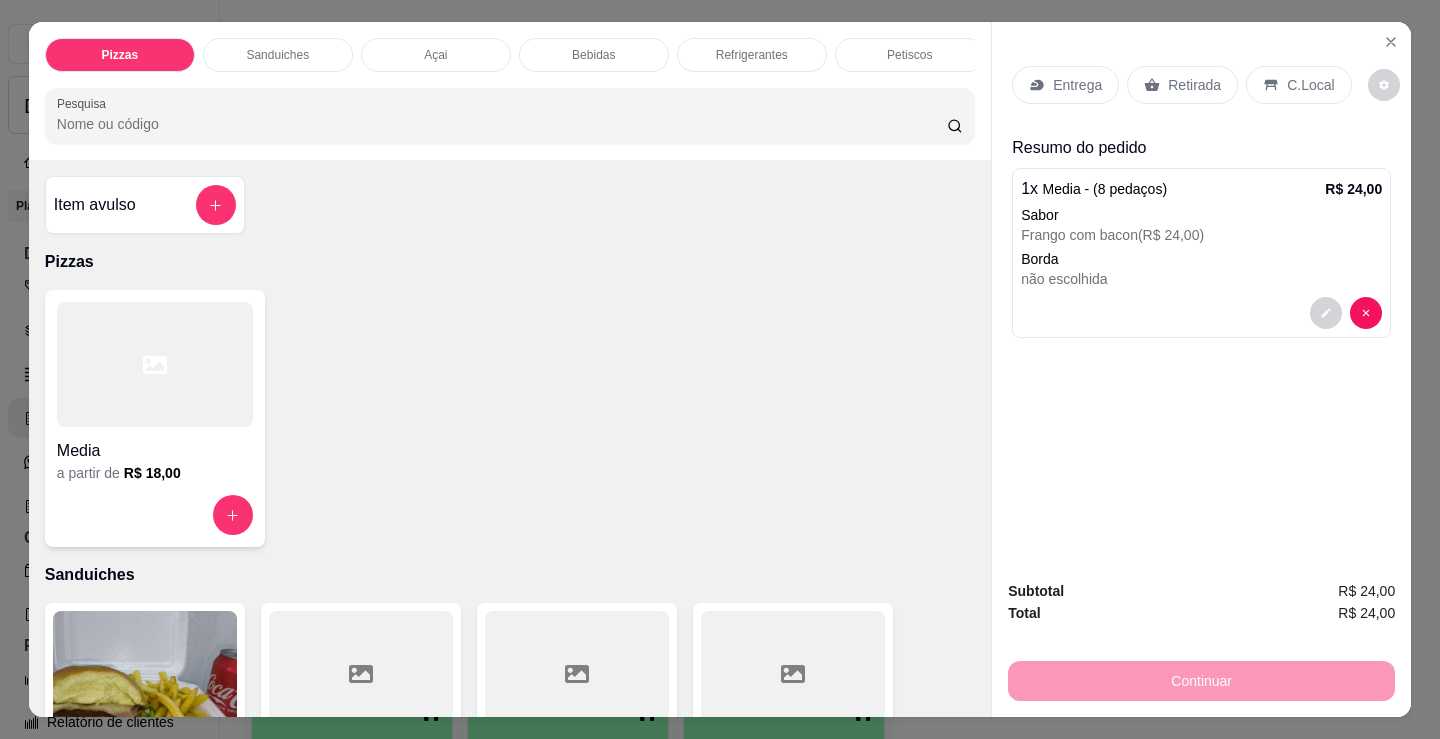 click at bounding box center [155, 364] 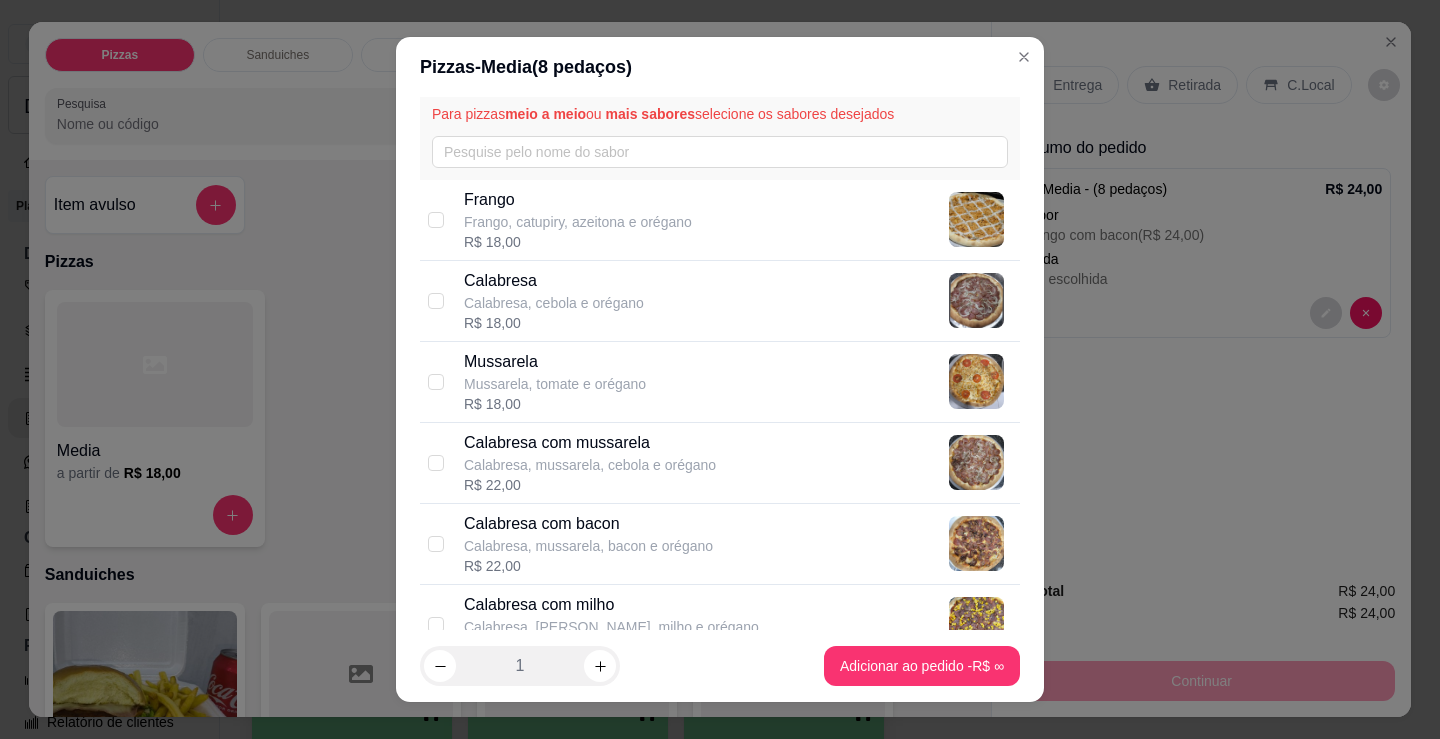 scroll, scrollTop: 100, scrollLeft: 0, axis: vertical 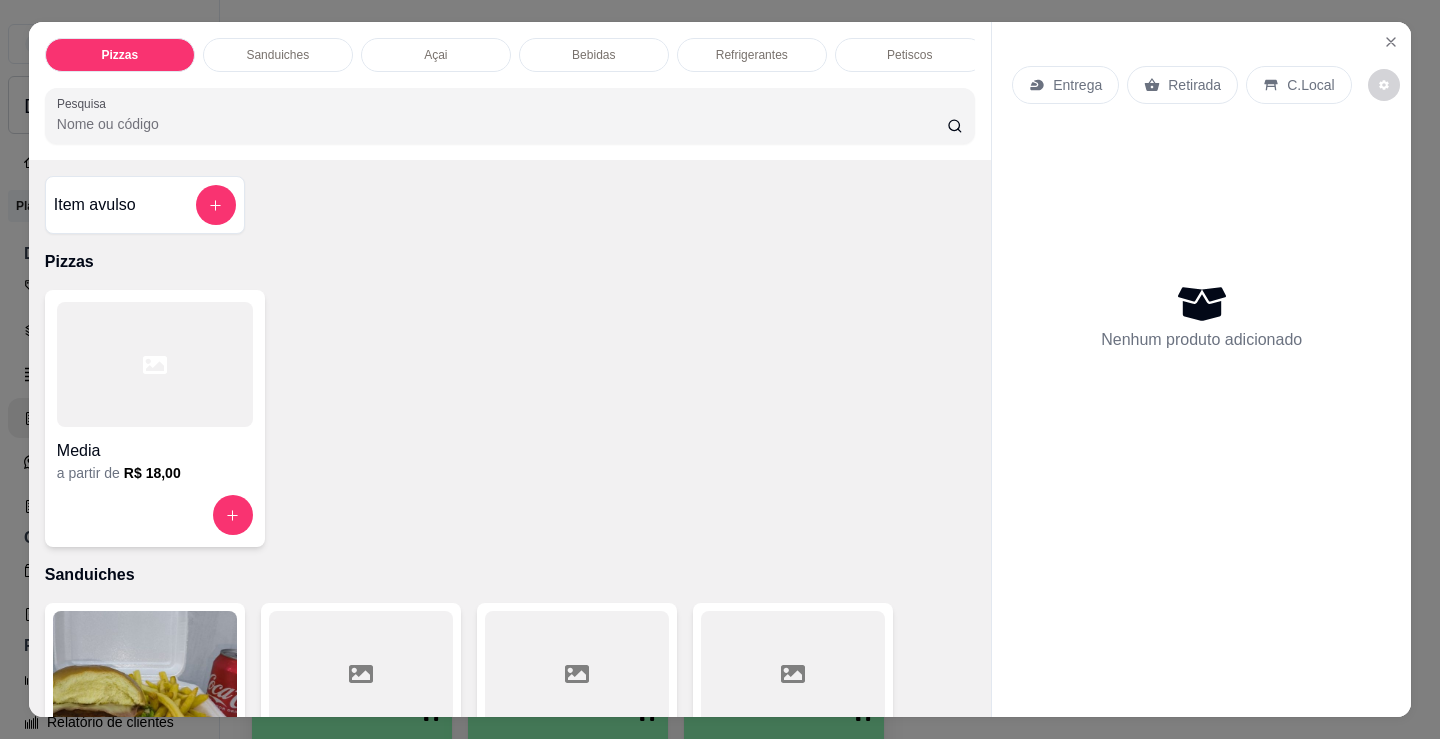 drag, startPoint x: 126, startPoint y: 432, endPoint x: 142, endPoint y: 427, distance: 16.763054 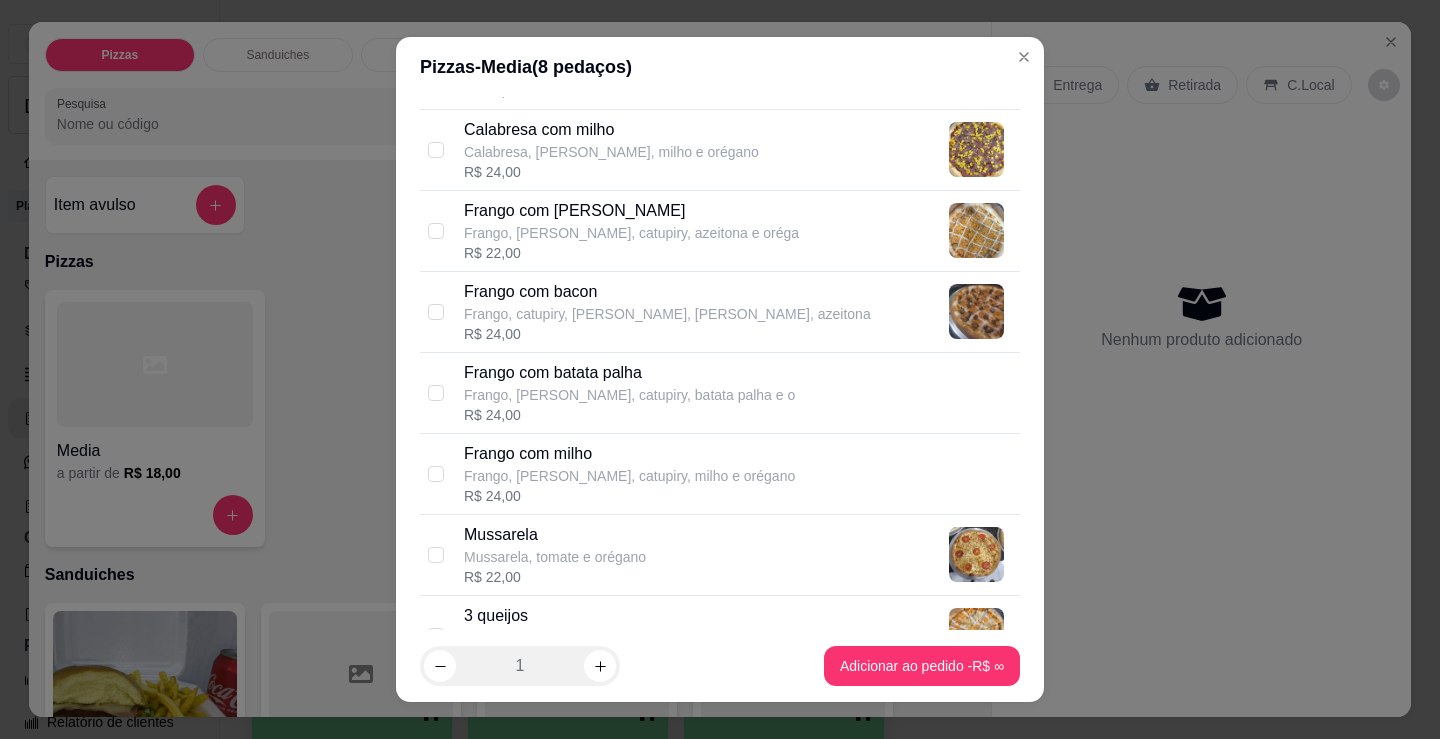 scroll, scrollTop: 600, scrollLeft: 0, axis: vertical 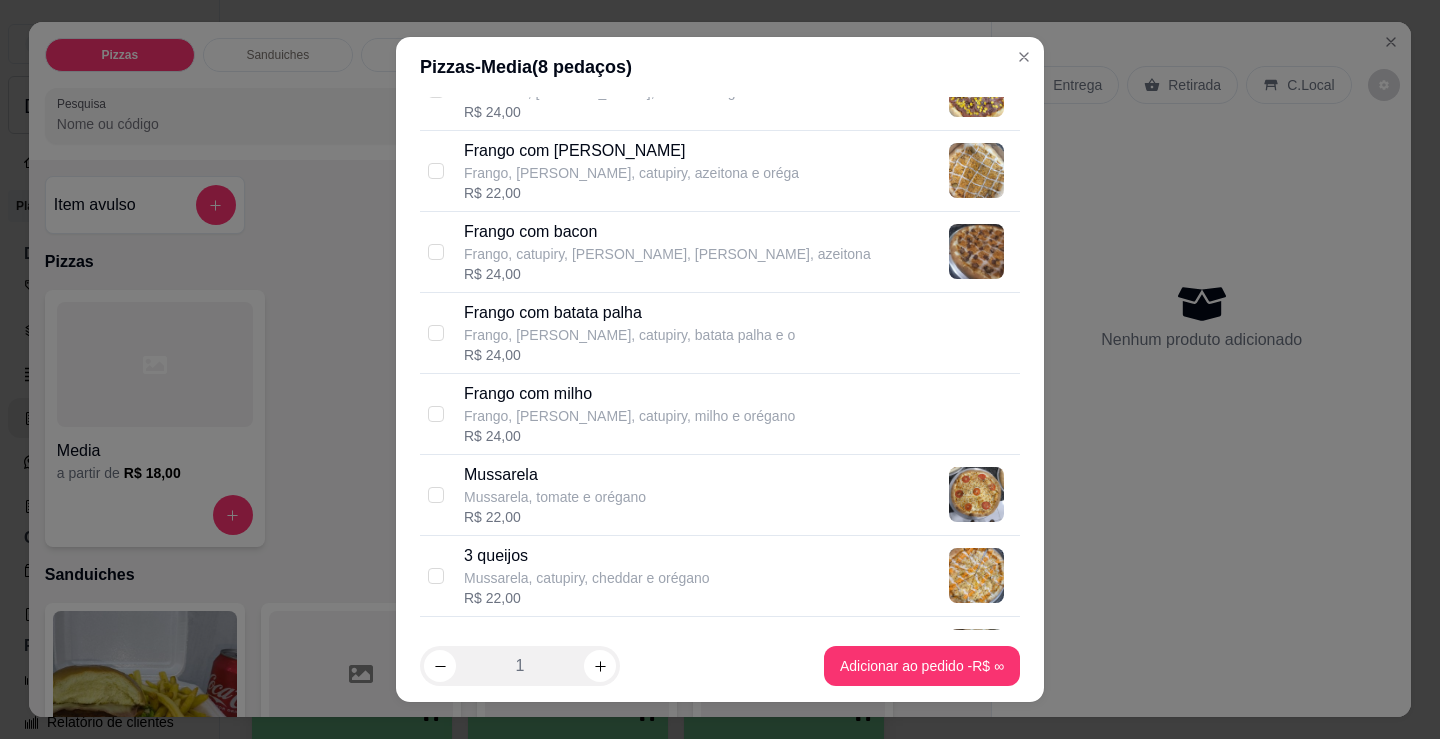 click on "Mussarela, catupiry, cheddar e orégano" at bounding box center (587, 578) 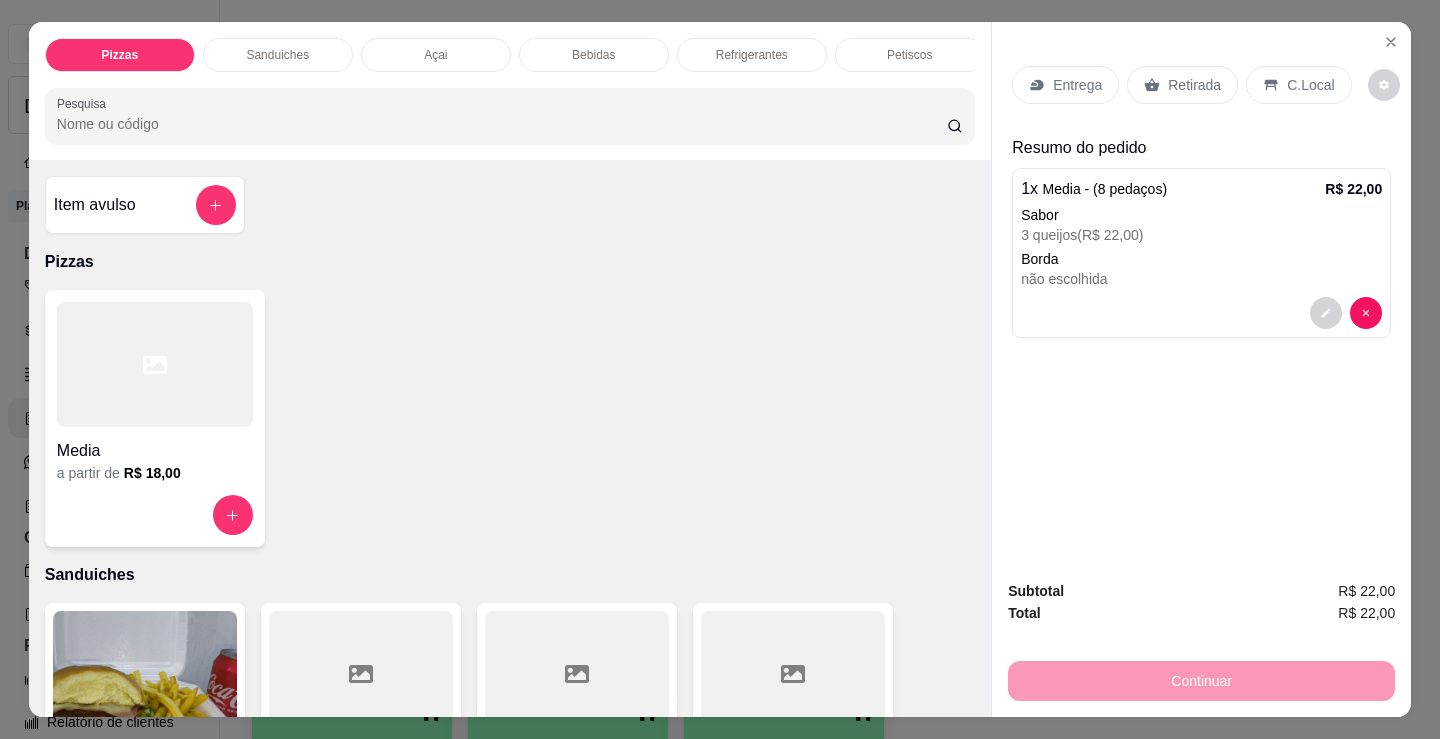 click on "Media" at bounding box center (155, 451) 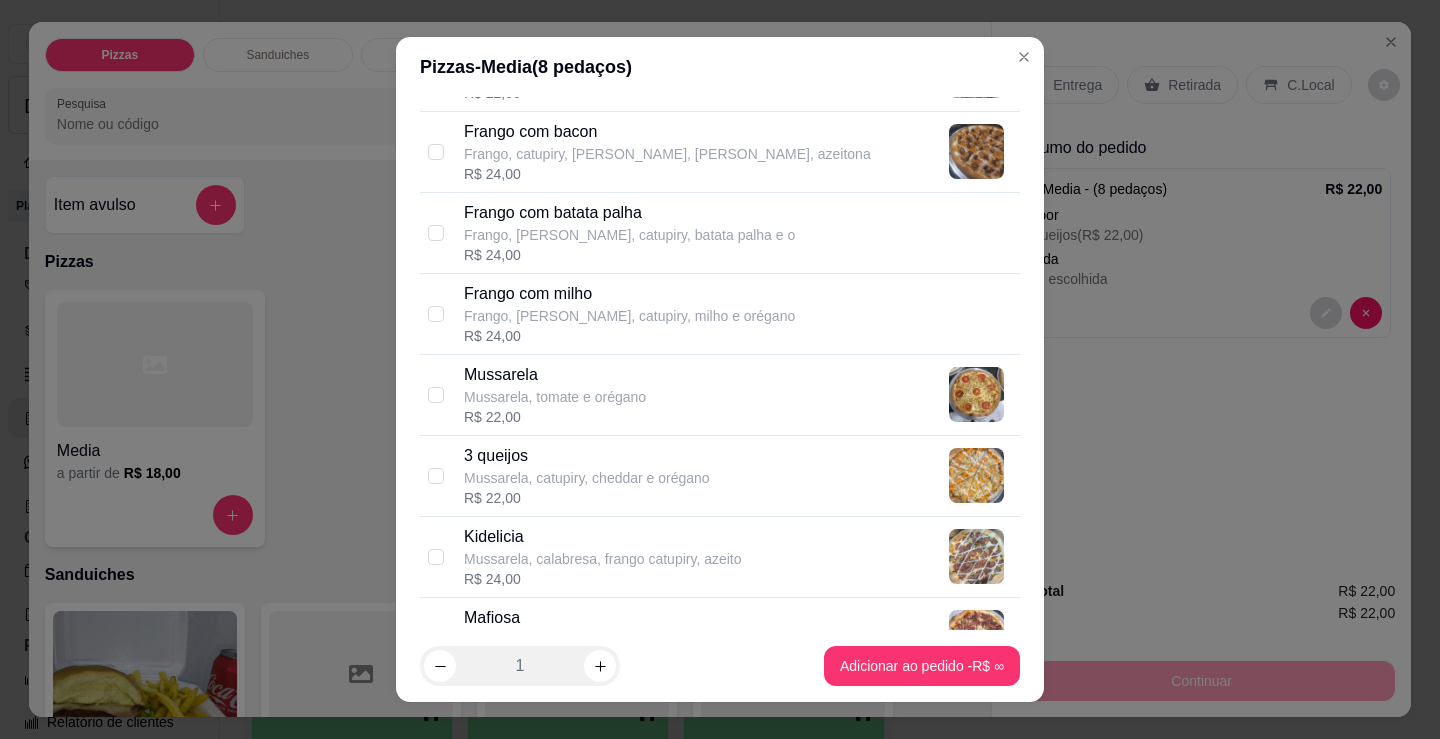 scroll, scrollTop: 900, scrollLeft: 0, axis: vertical 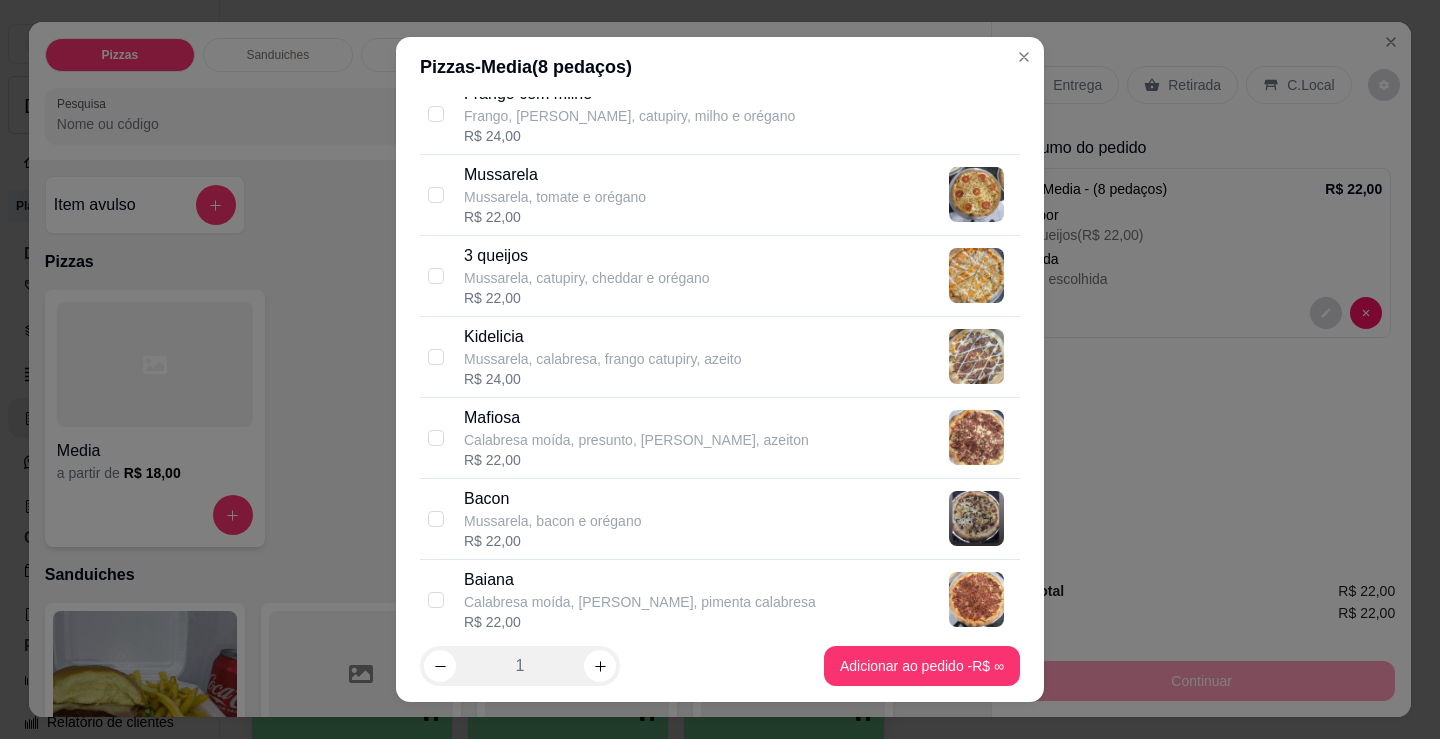 click on "Bacon Mussarela, bacon e orégano  R$ 22,00" at bounding box center (738, 519) 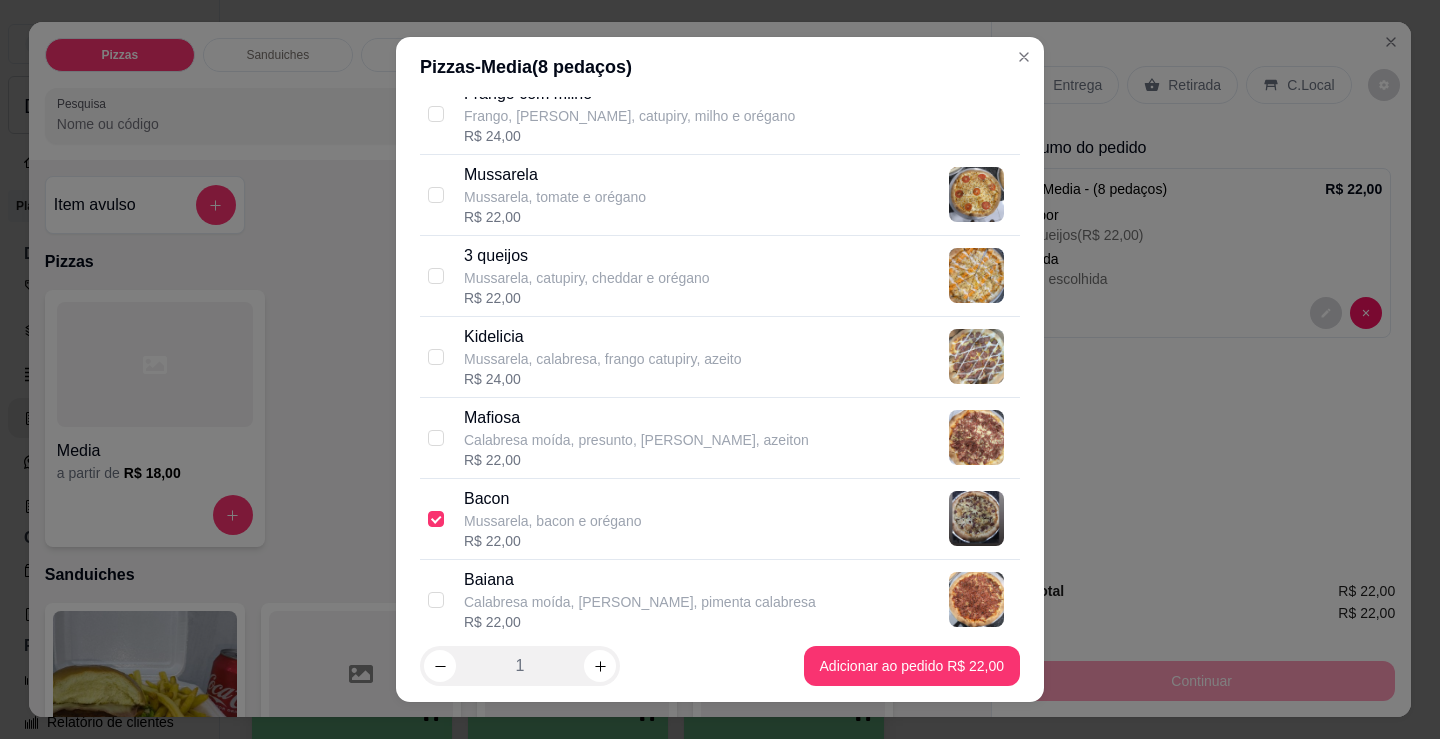 click on "Bacon Mussarela, bacon e orégano  R$ 22,00" at bounding box center [738, 519] 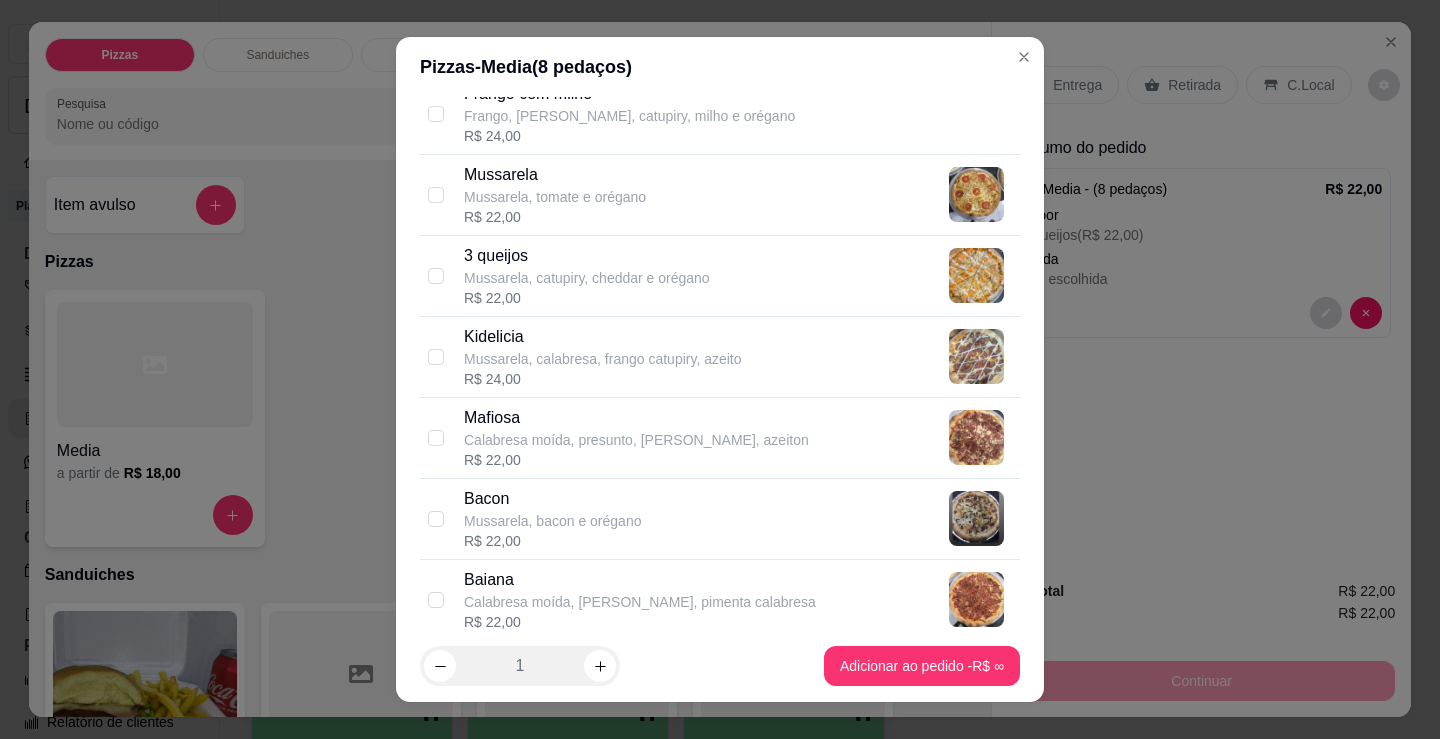click on "Baiana" at bounding box center [640, 580] 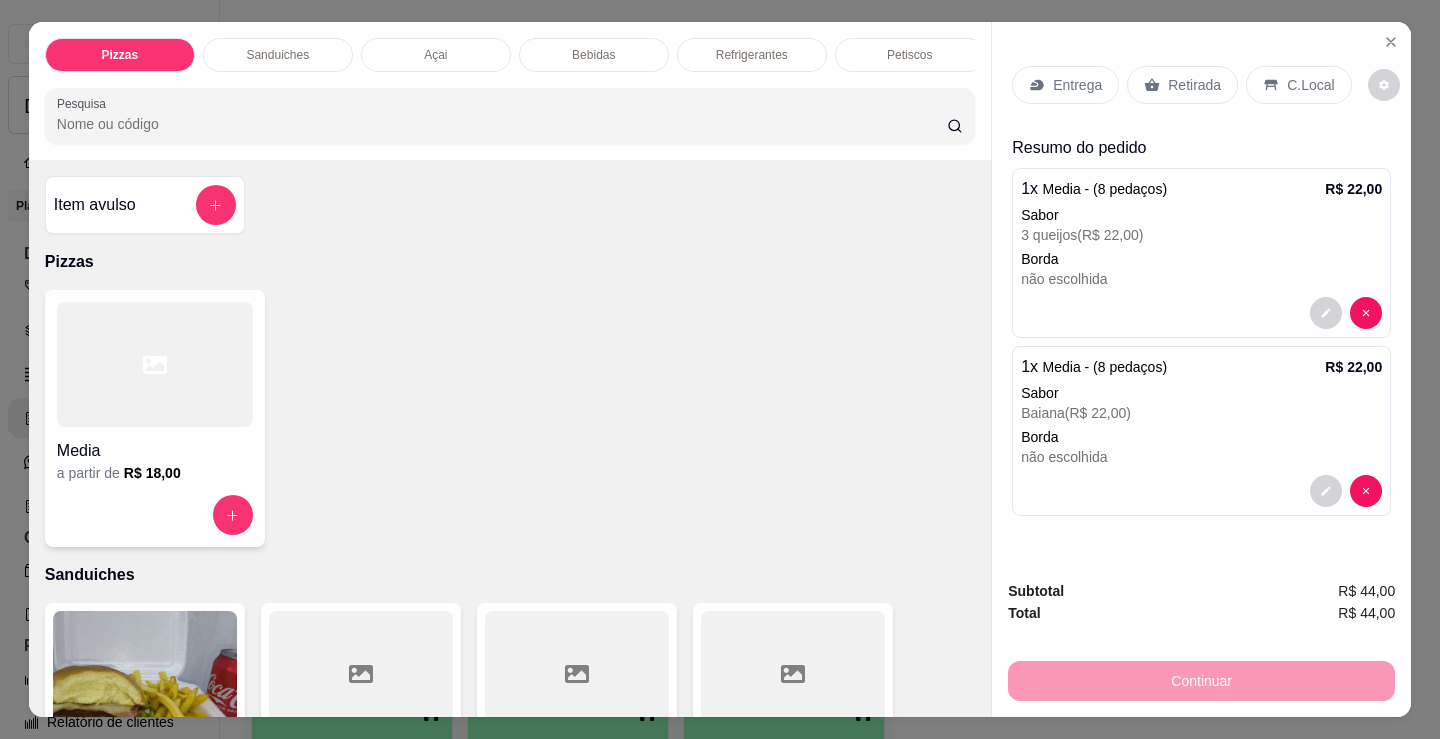 click on "C.Local" at bounding box center (1310, 85) 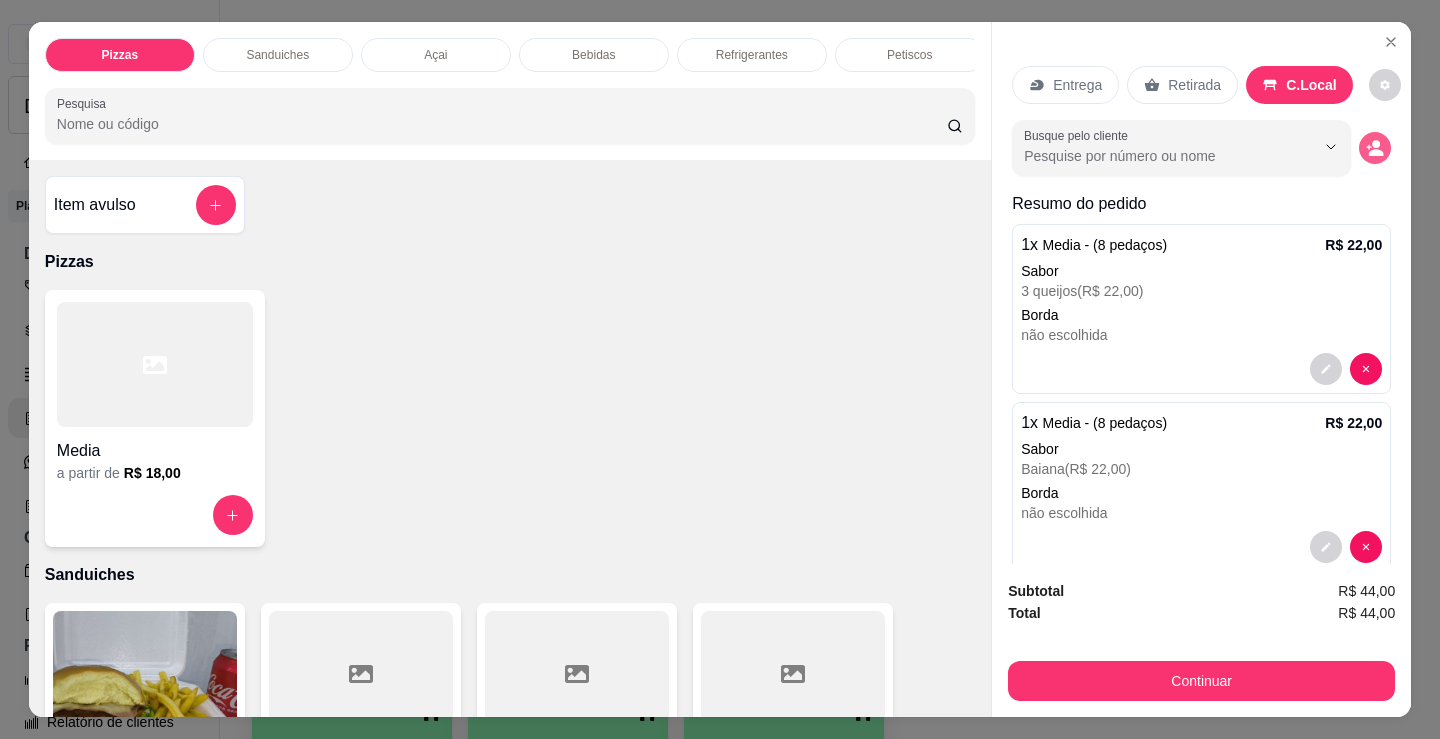 click 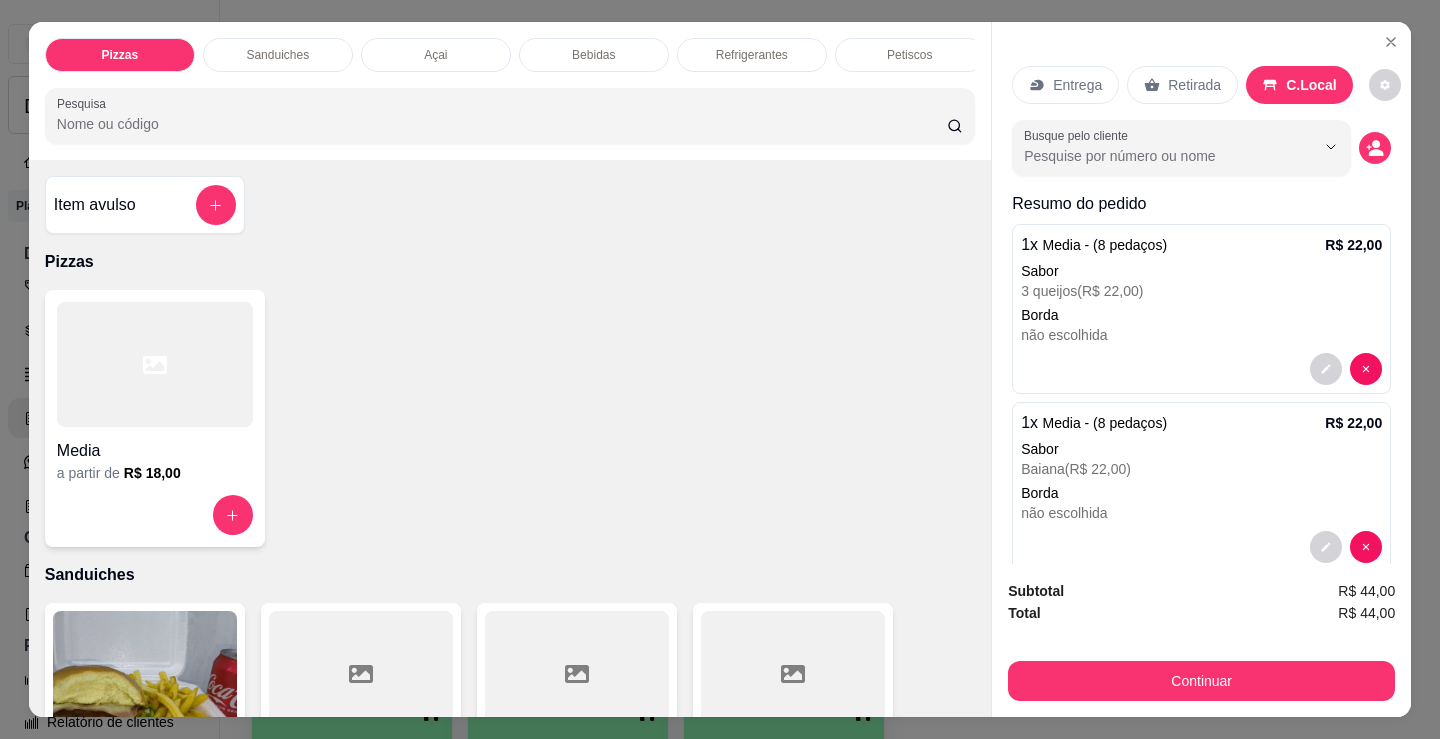 click on "Bebidas" at bounding box center [594, 55] 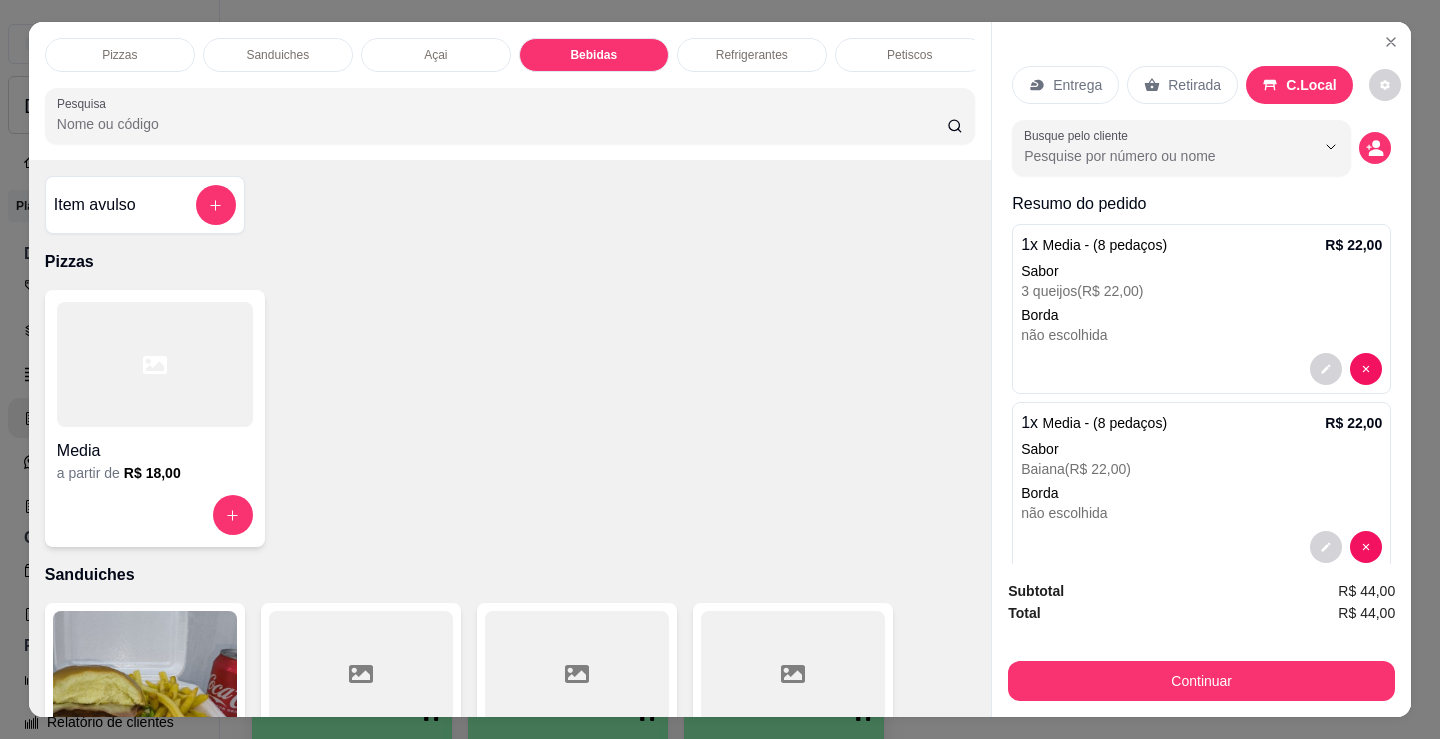 scroll, scrollTop: 2478, scrollLeft: 0, axis: vertical 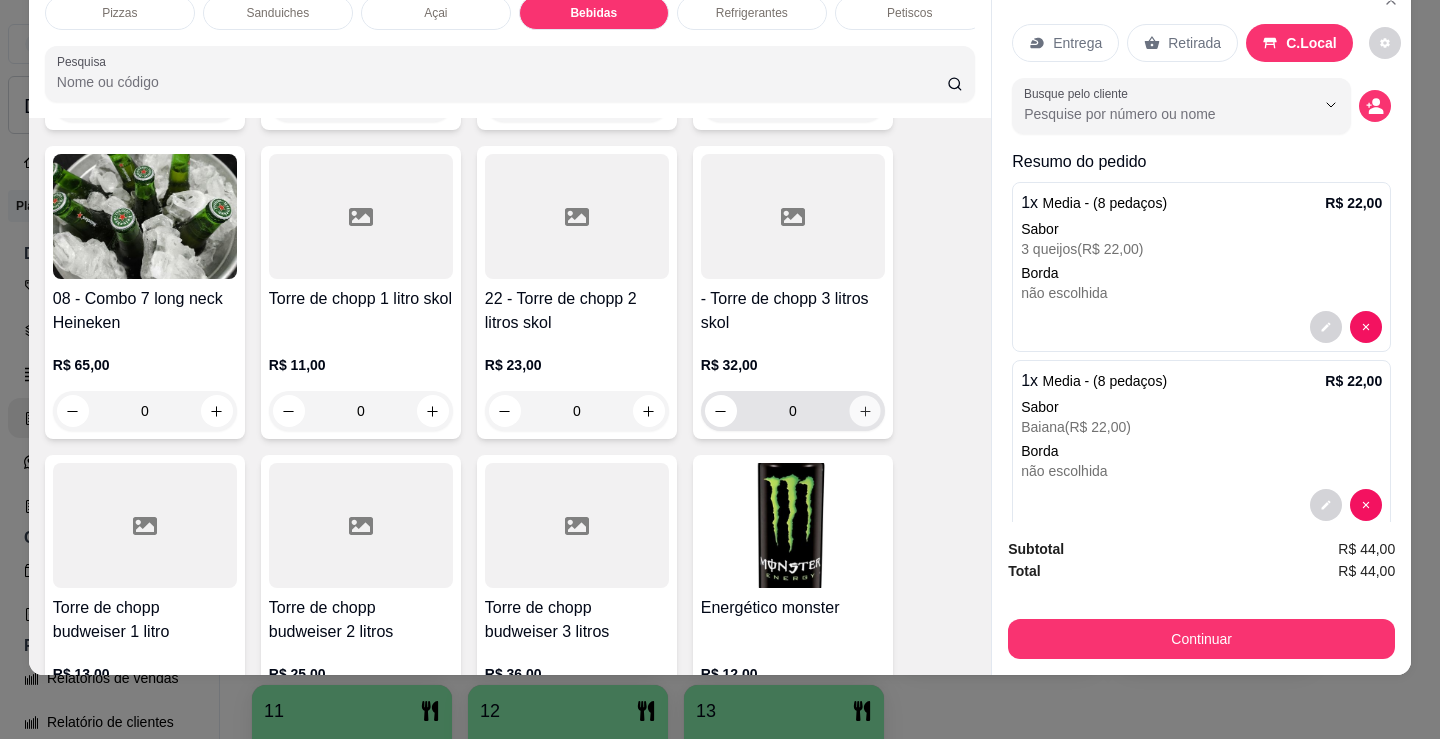 click 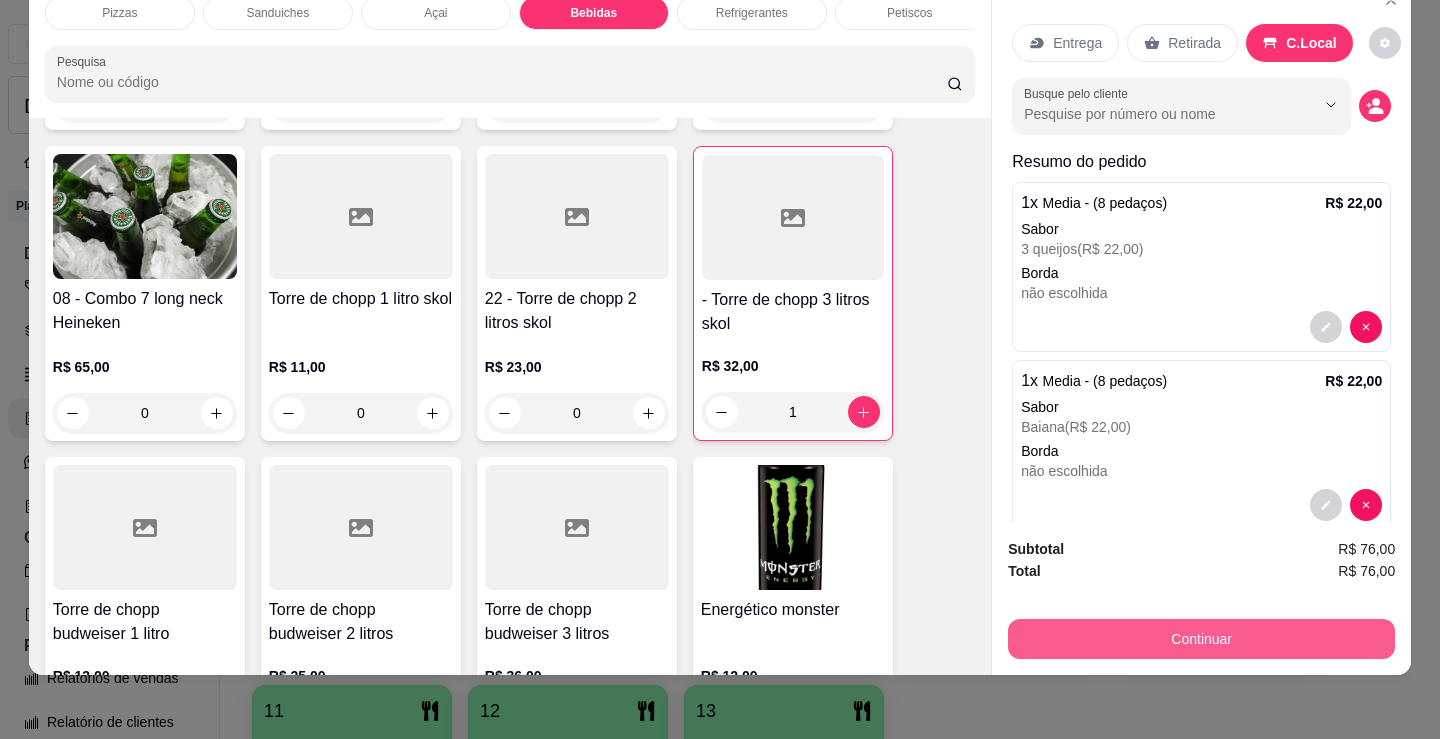 click on "Continuar" at bounding box center (1201, 639) 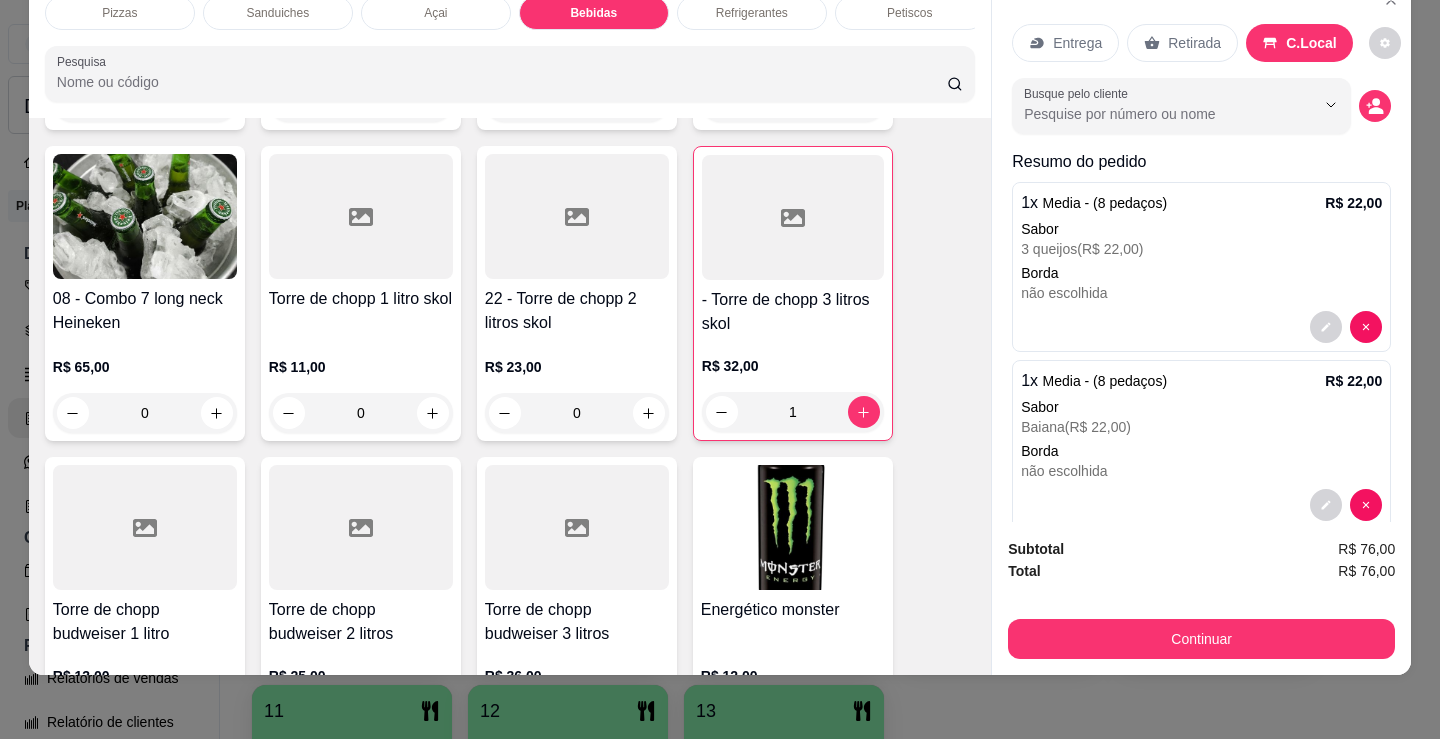 click 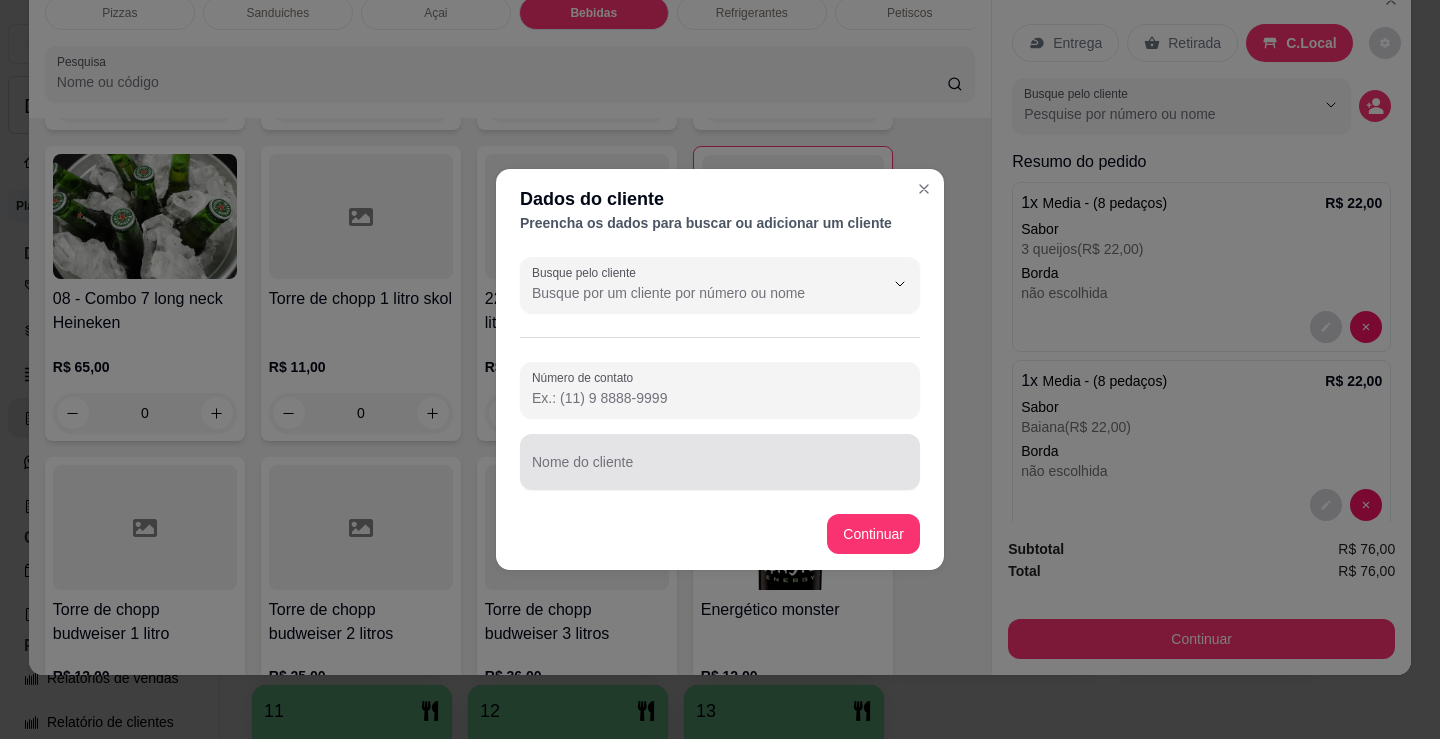 click on "Nome do cliente" at bounding box center [720, 470] 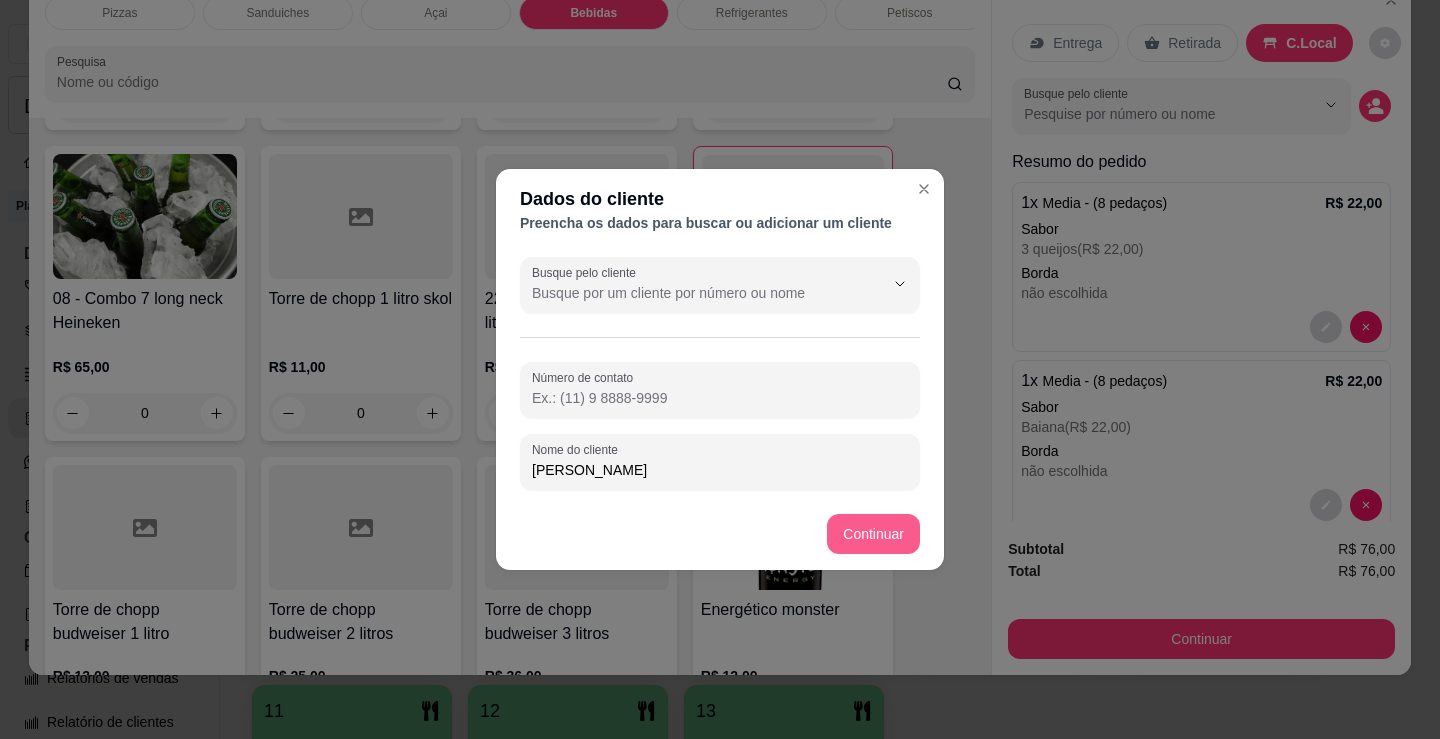type on "[PERSON_NAME]" 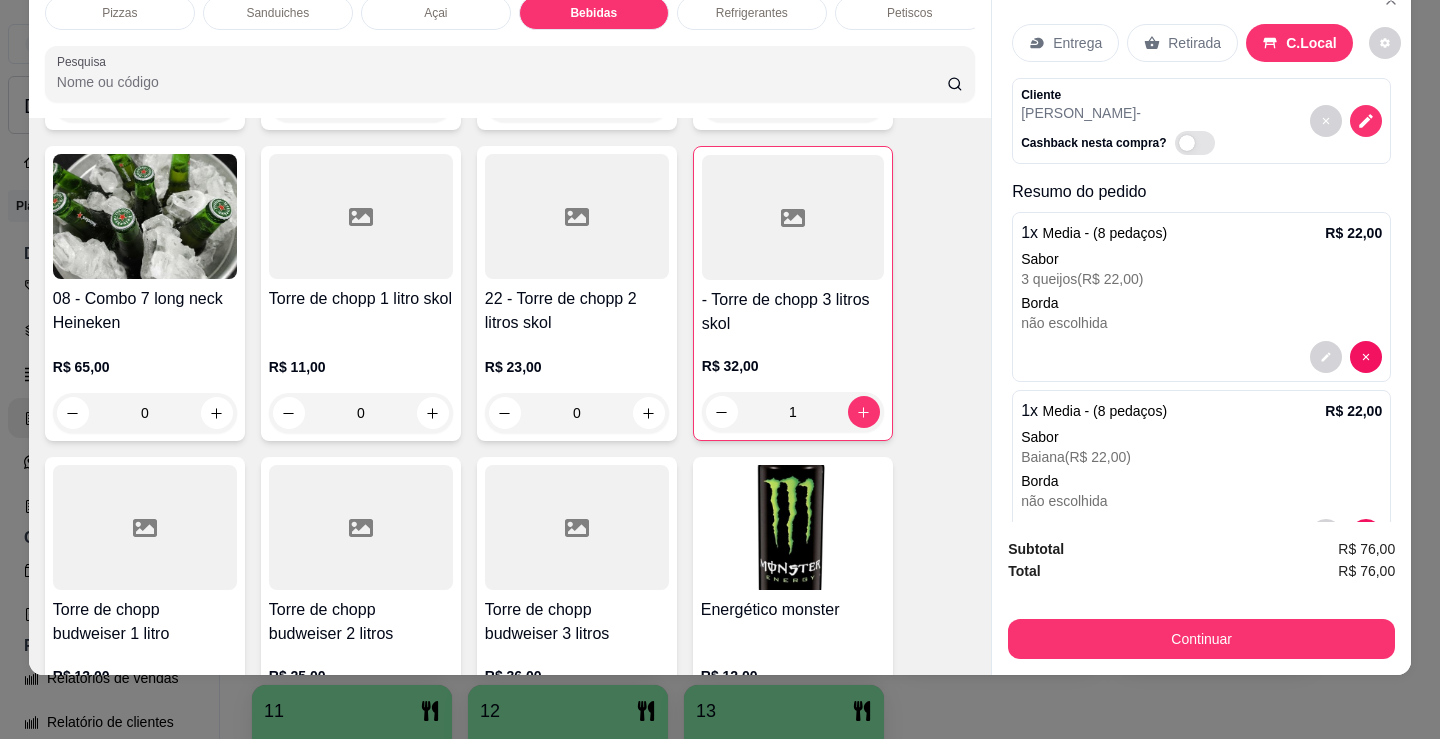 click on "Continuar" at bounding box center (1201, 639) 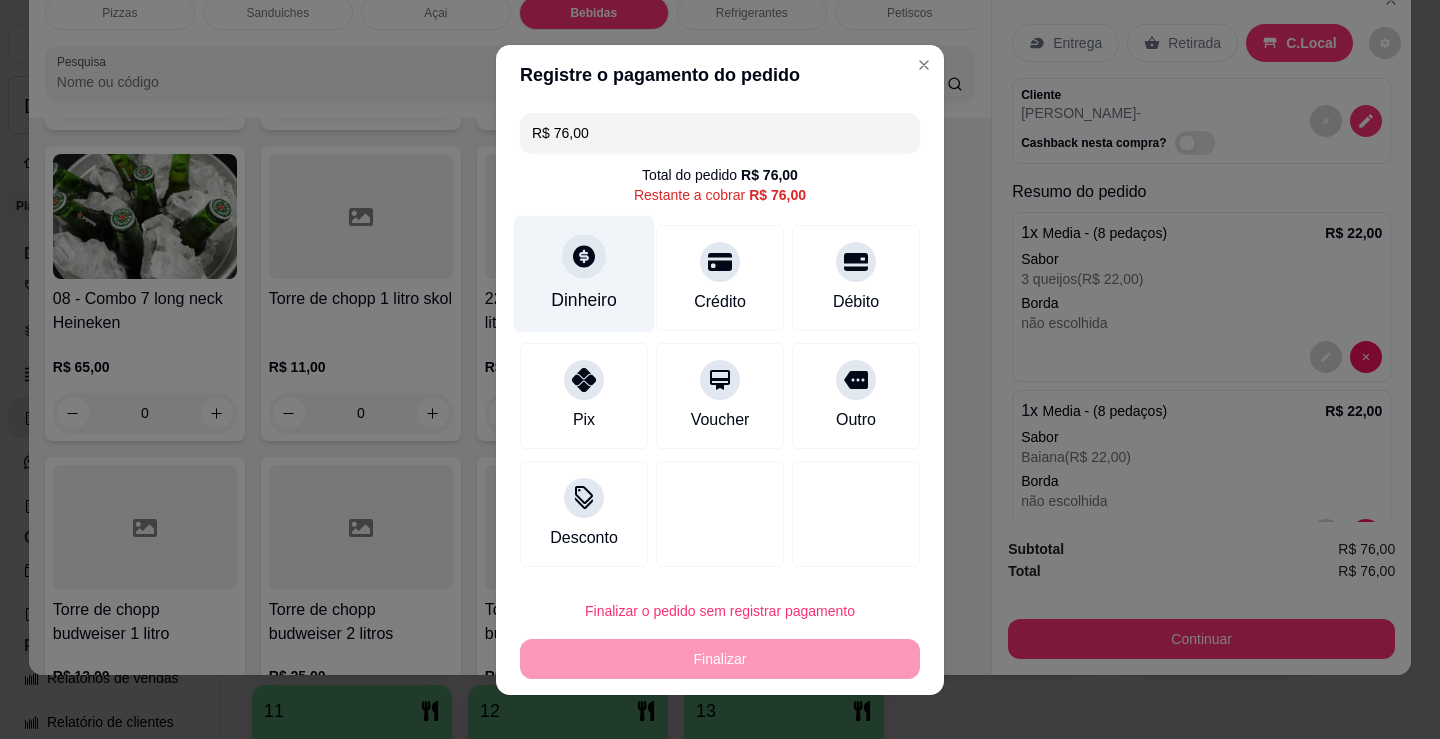 click on "Dinheiro" at bounding box center [584, 273] 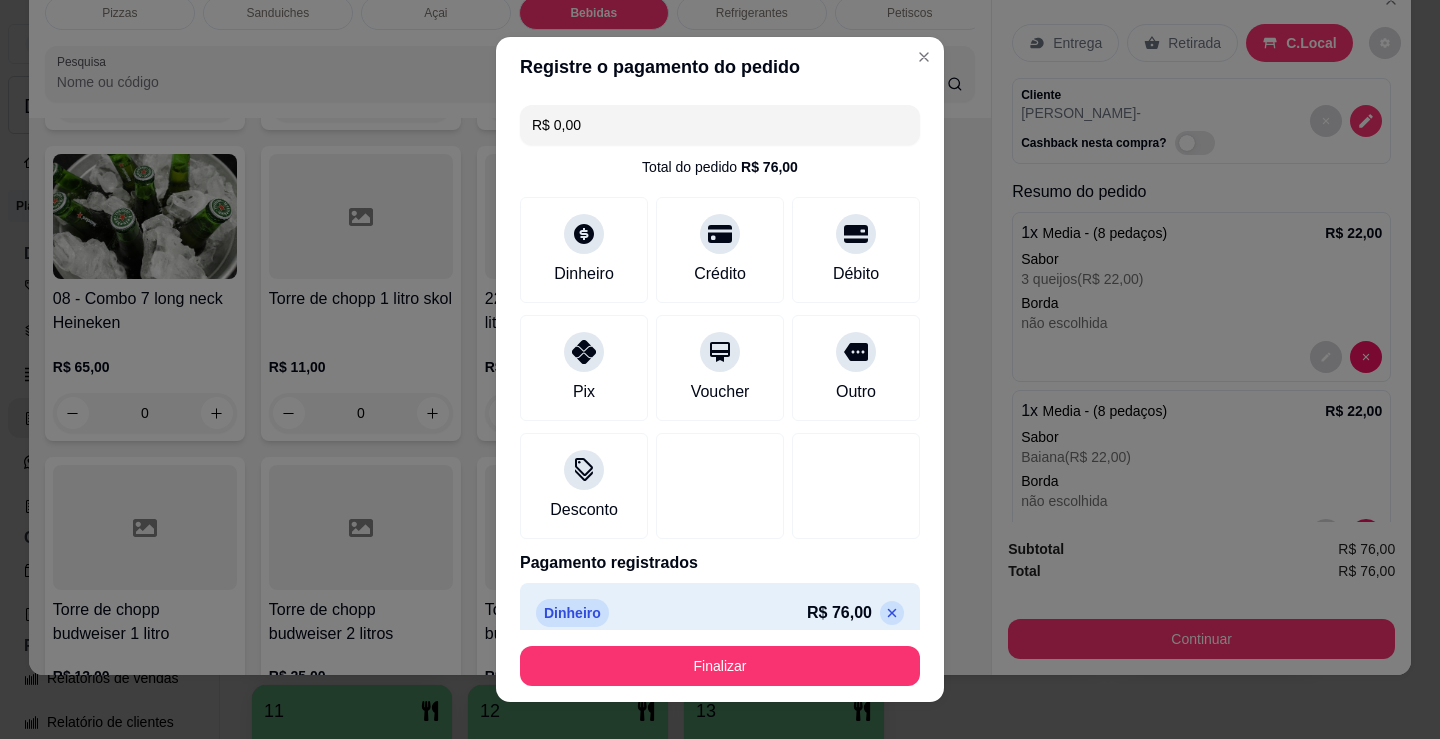 type on "R$ 0,00" 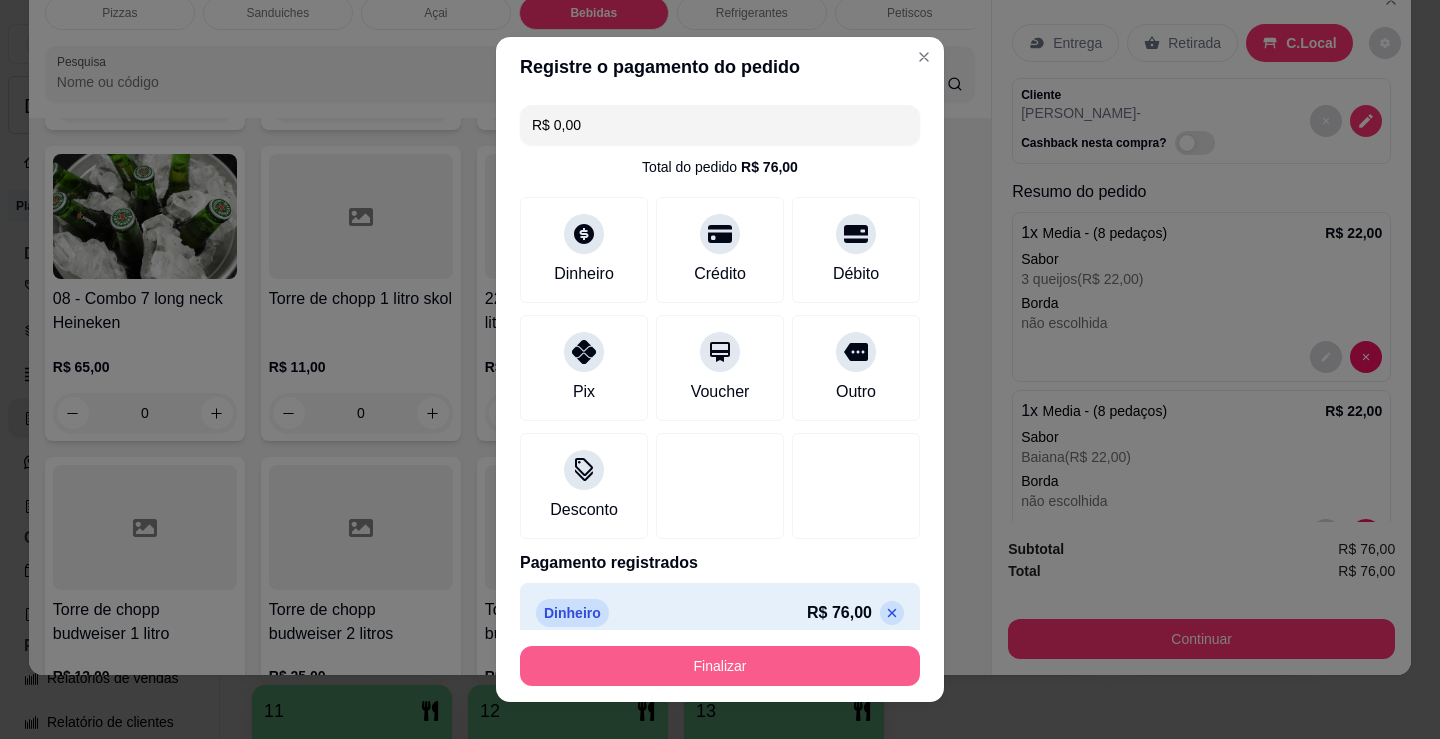 click on "Finalizar" at bounding box center (720, 666) 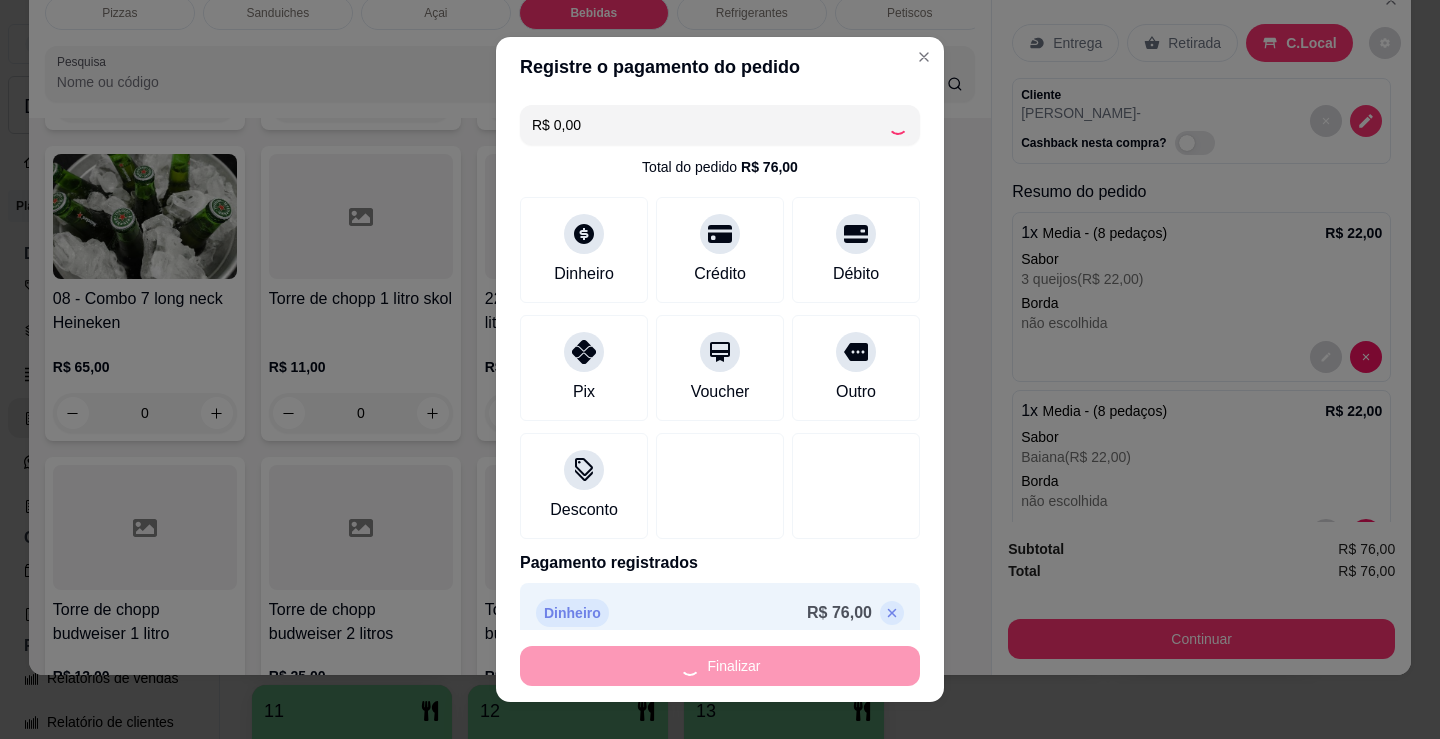 type on "0" 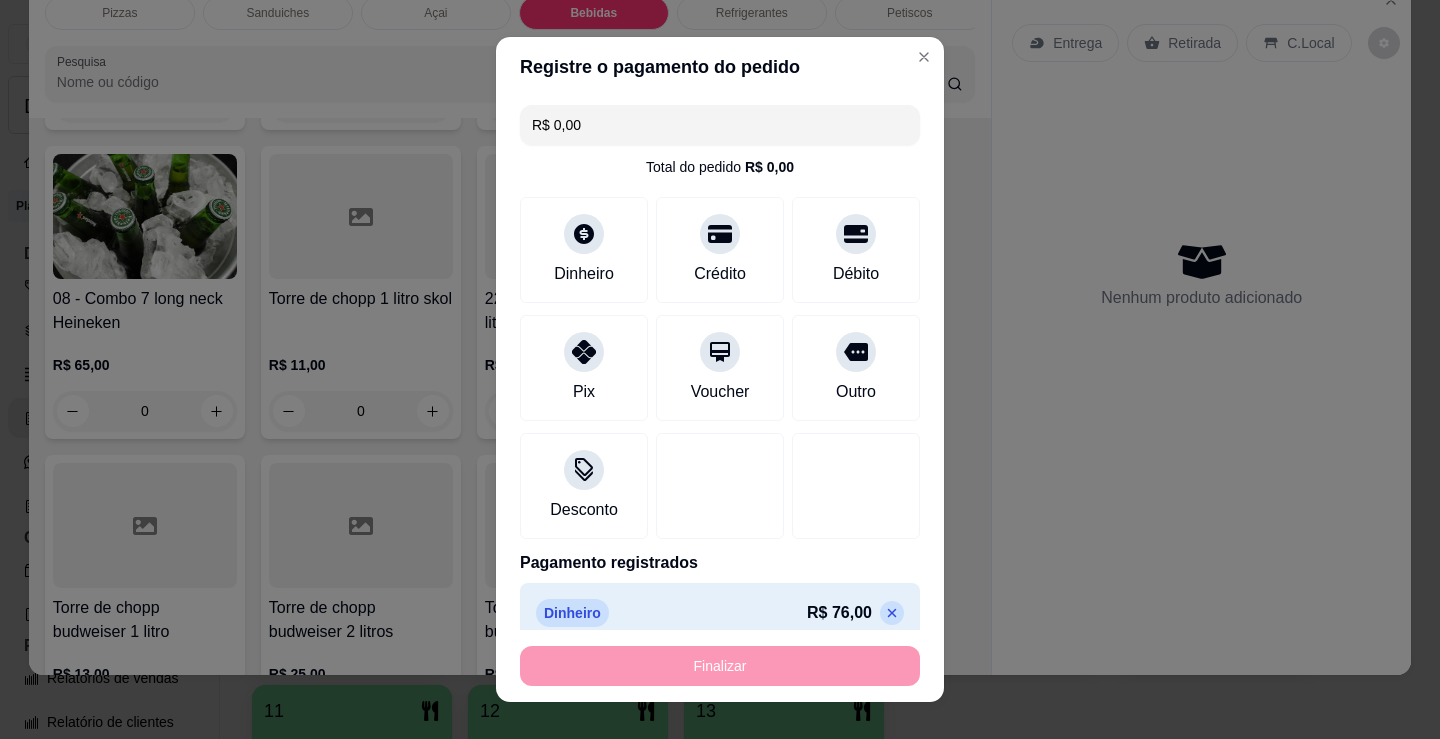 type on "-R$ 76,00" 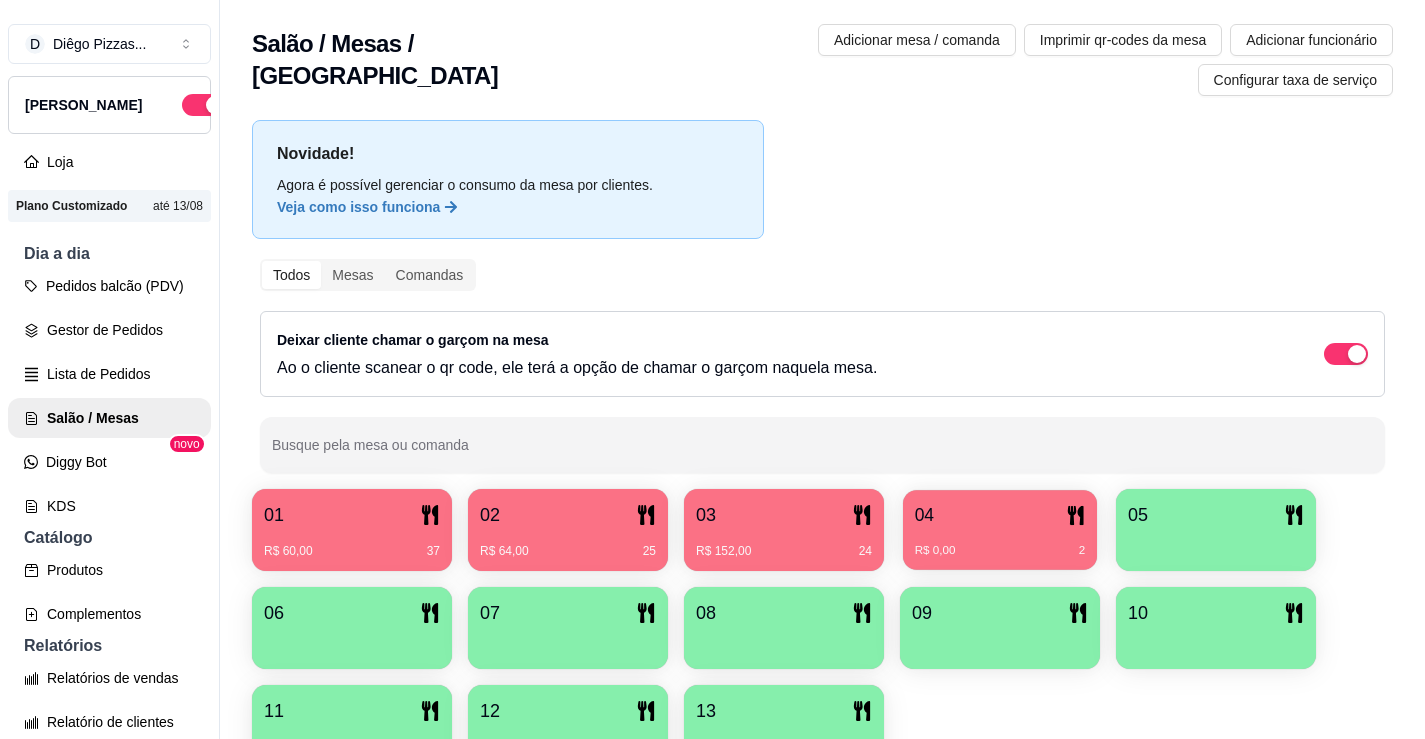 click on "R$ 0,00 2" at bounding box center [1000, 551] 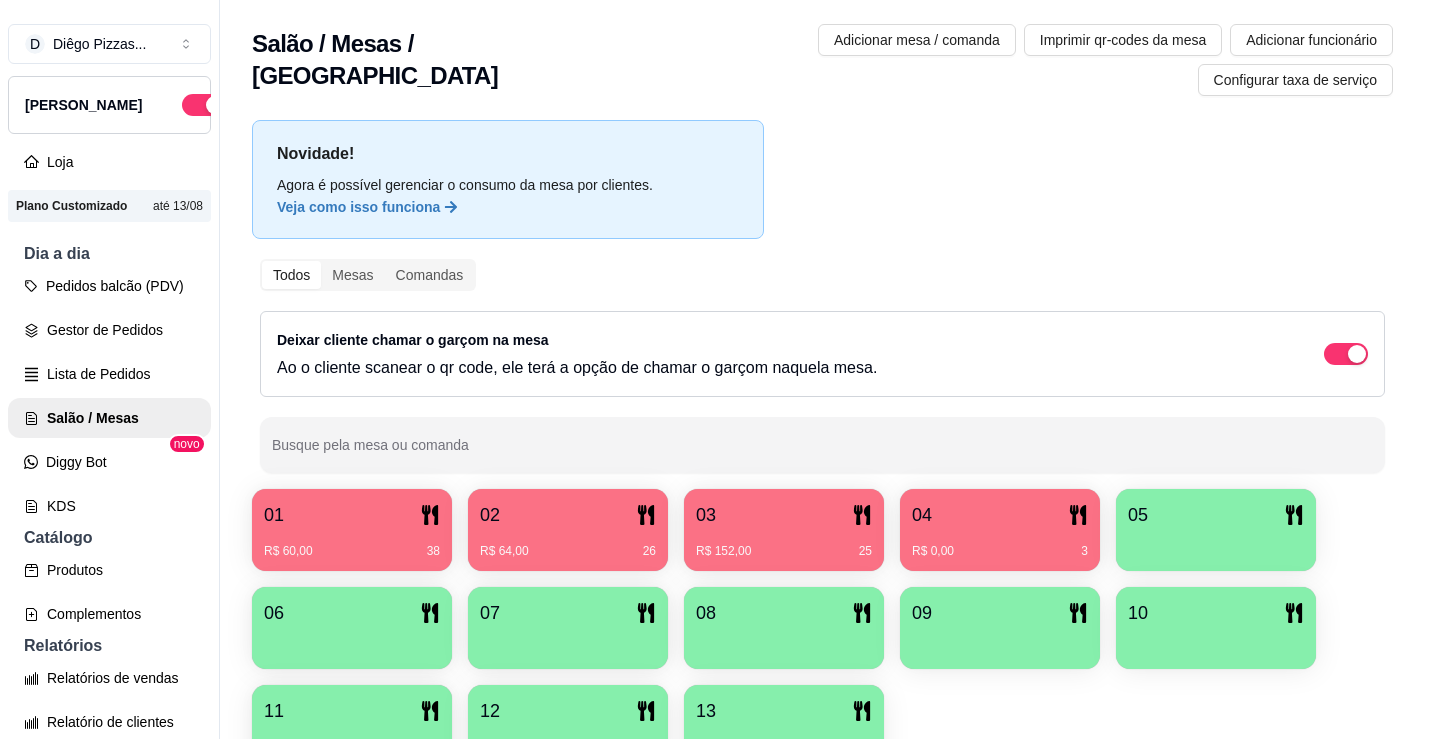 click on "Adicionar itens na  mesa" at bounding box center [975, 221] 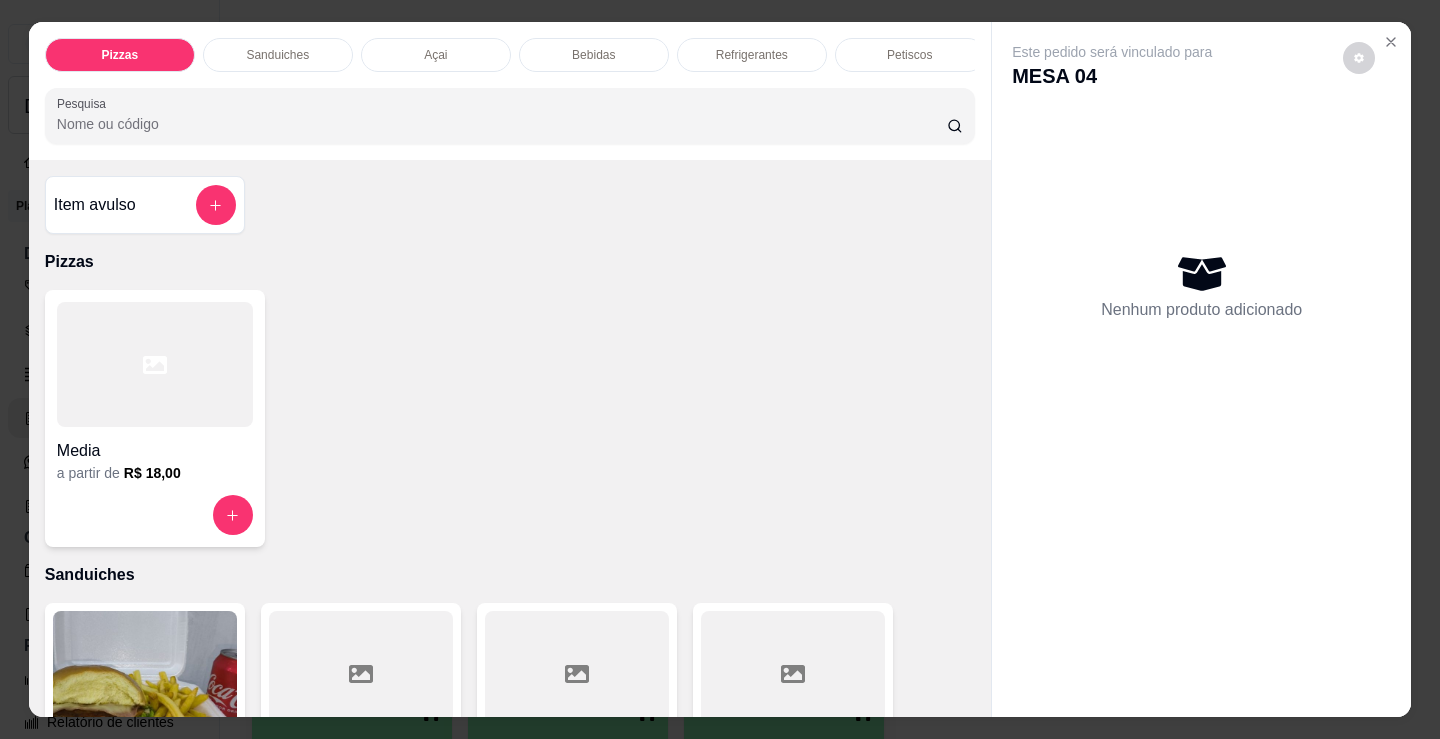 click on "Refrigerantes" at bounding box center (752, 55) 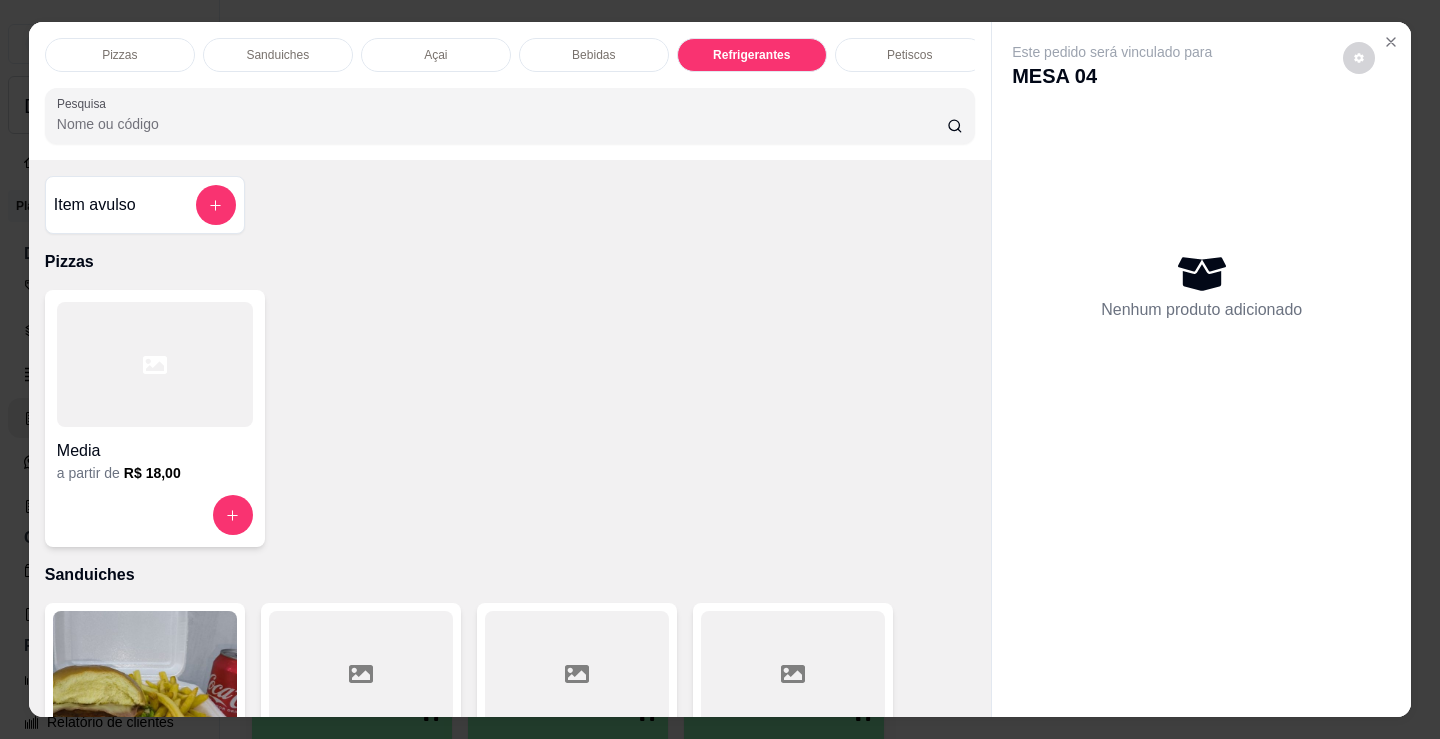 scroll, scrollTop: 5203, scrollLeft: 0, axis: vertical 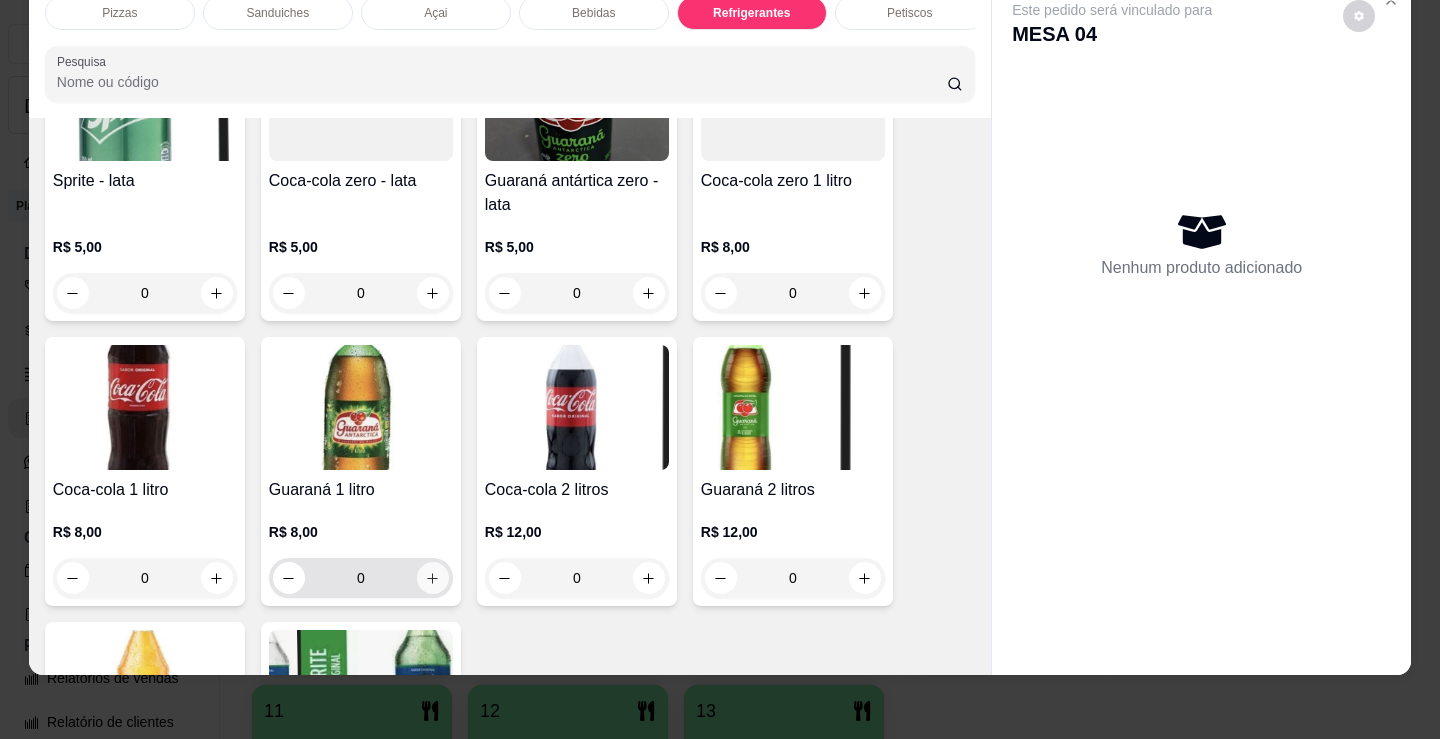 click 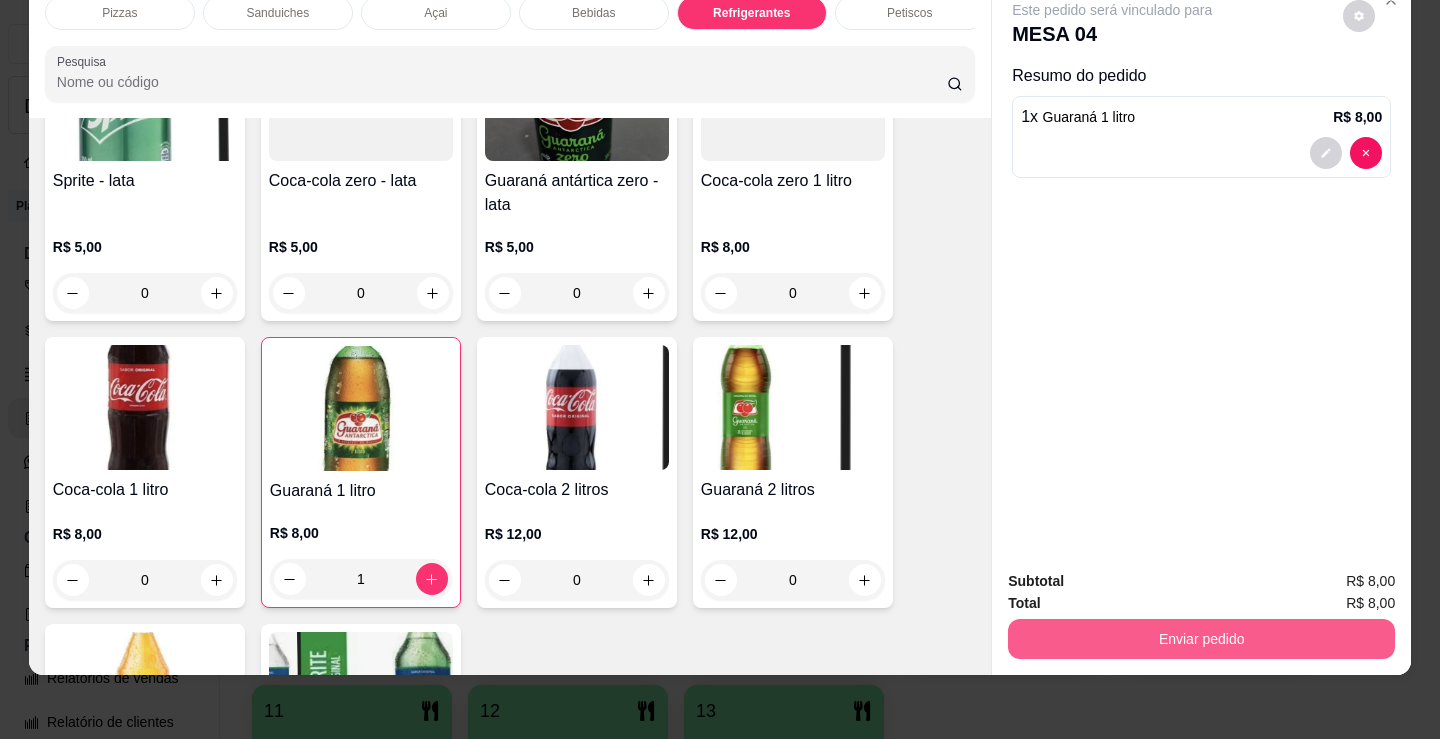 click on "Enviar pedido" at bounding box center (1201, 639) 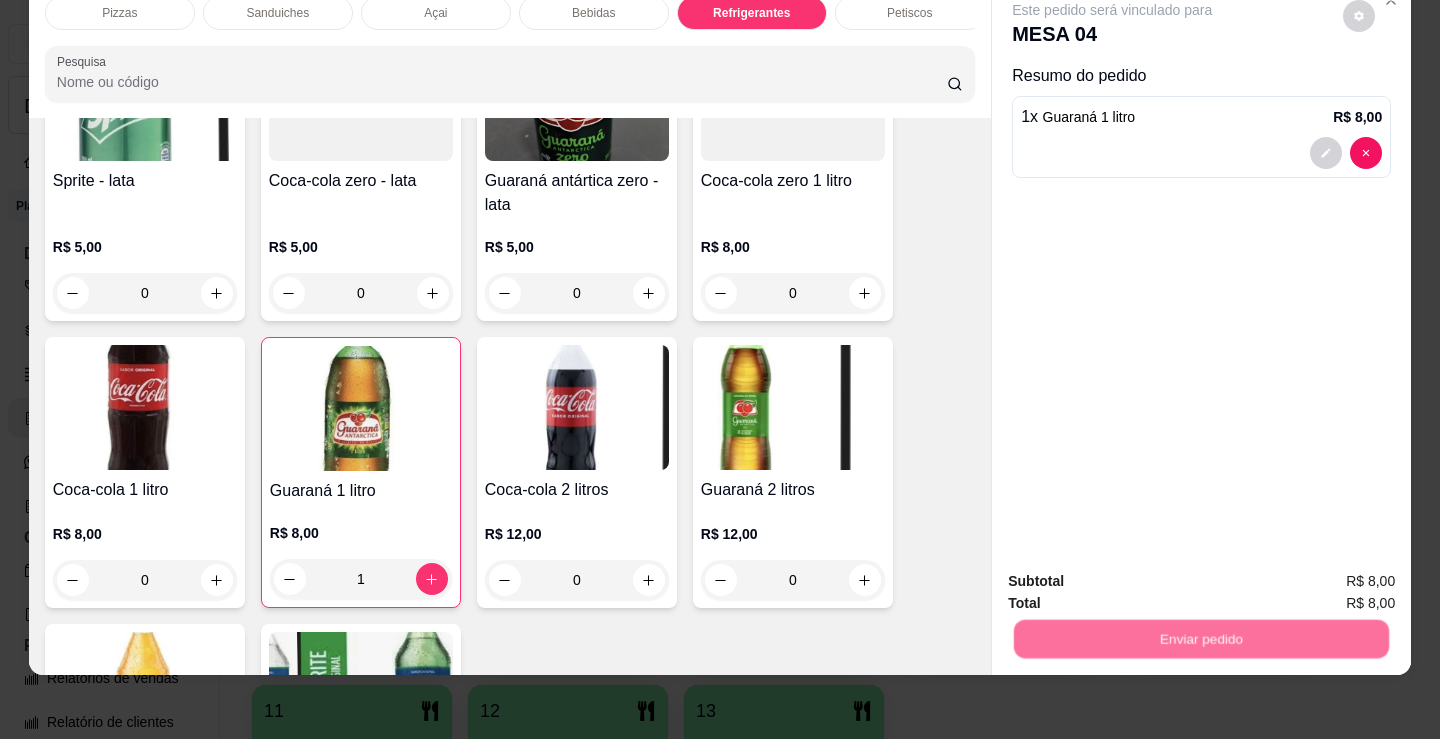 click on "Não registrar e enviar pedido" at bounding box center [1135, 575] 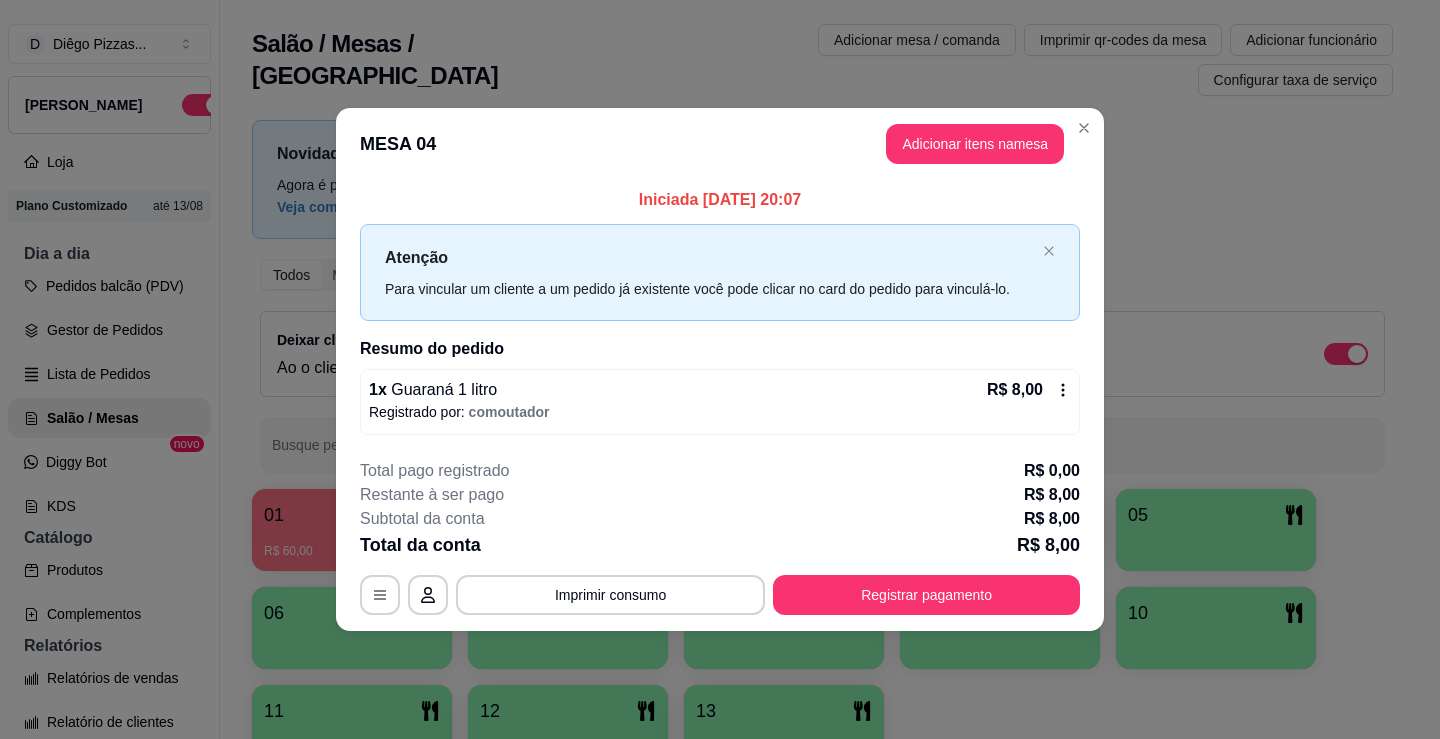 type 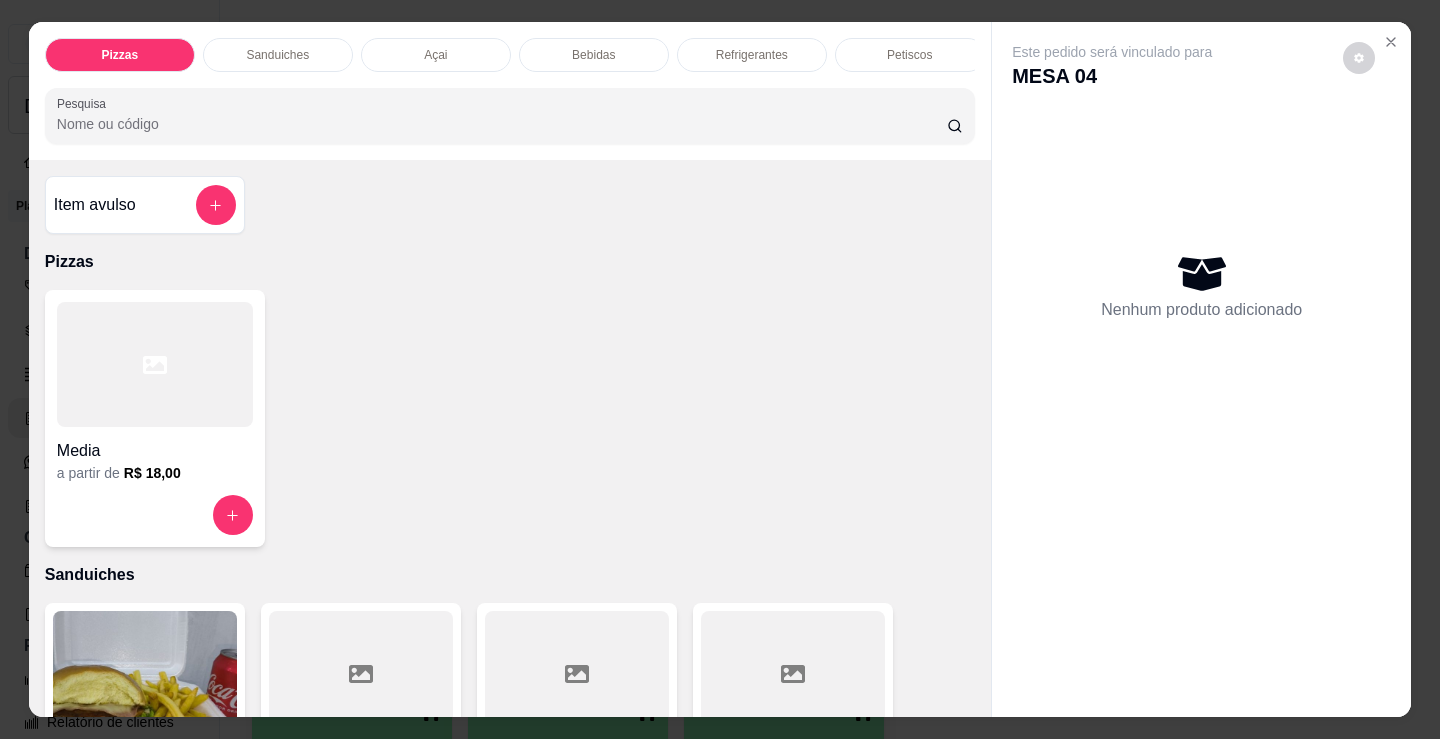 click at bounding box center [155, 364] 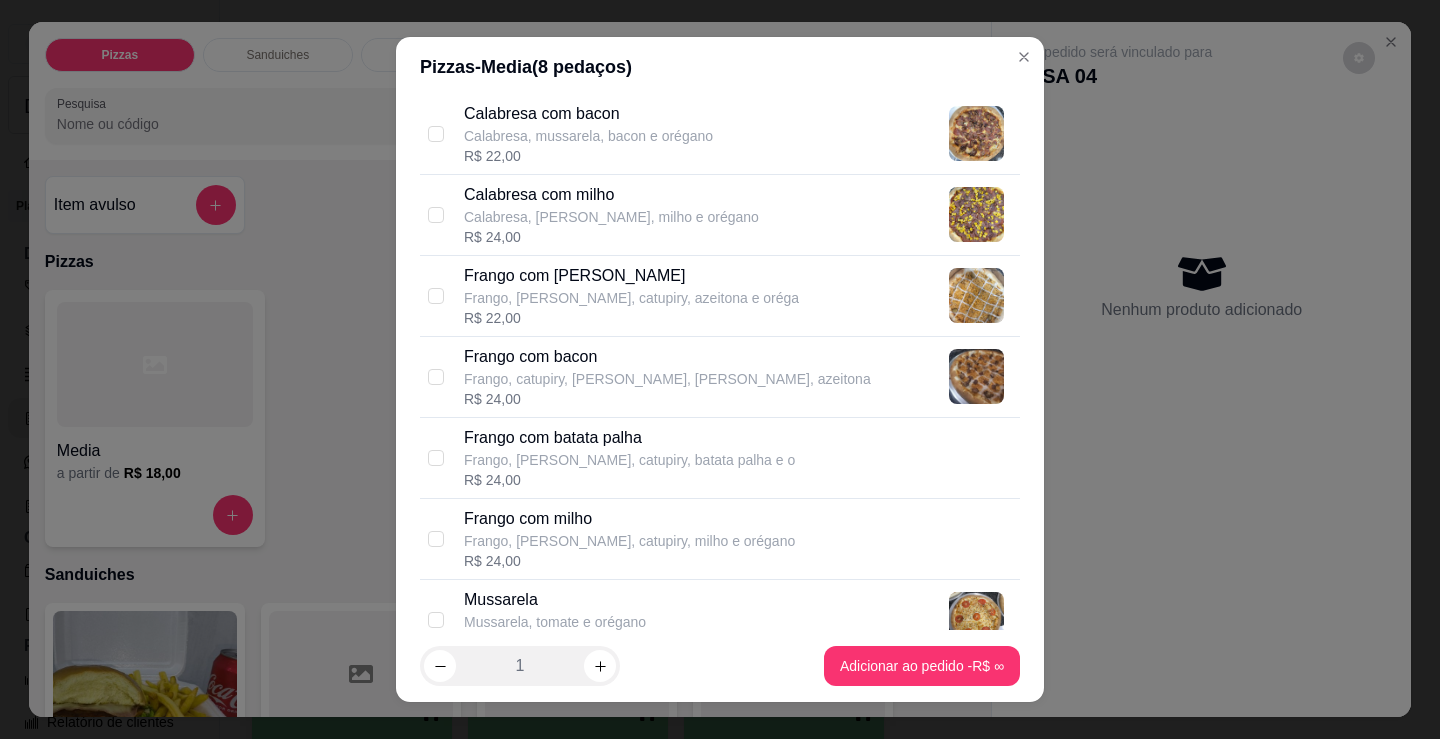 scroll, scrollTop: 400, scrollLeft: 0, axis: vertical 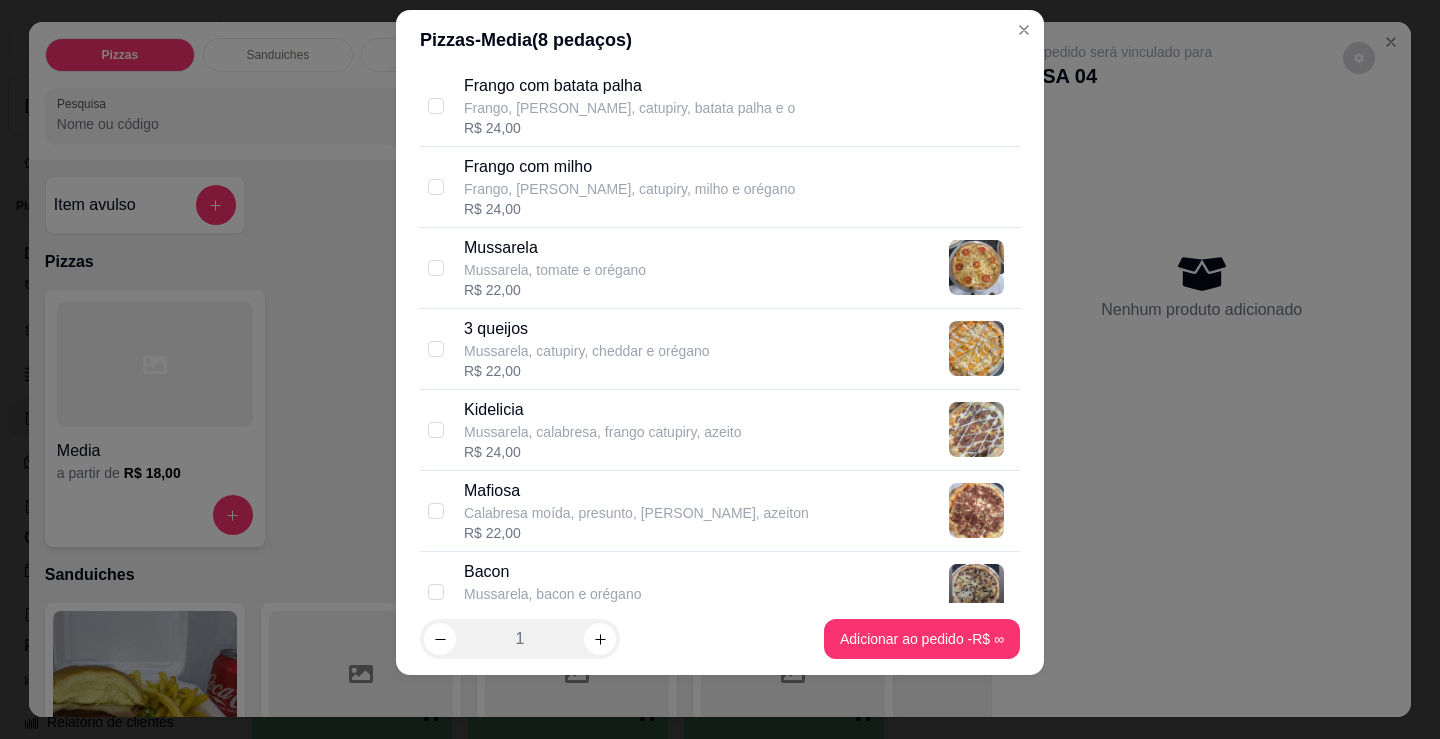 click on "3 queijos" at bounding box center [587, 329] 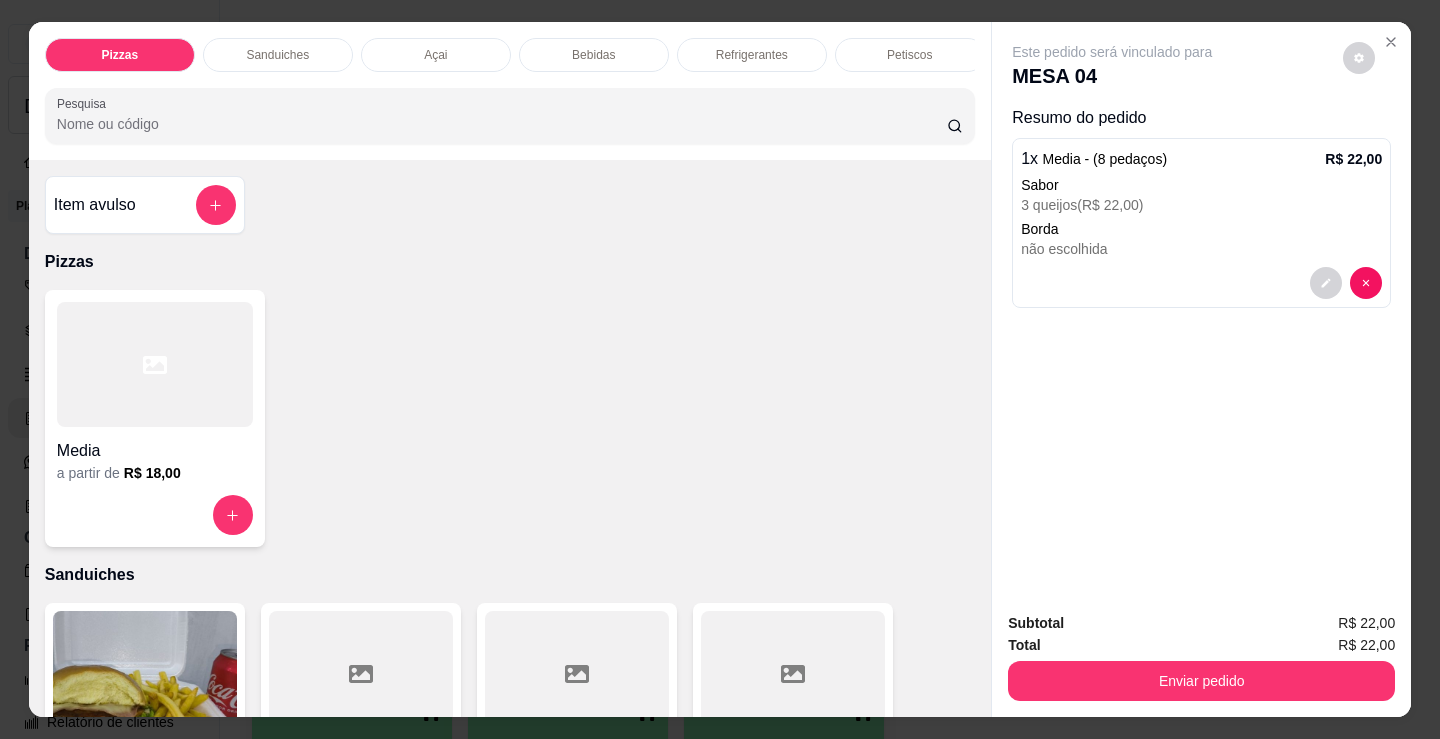 click on "Media" at bounding box center (155, 451) 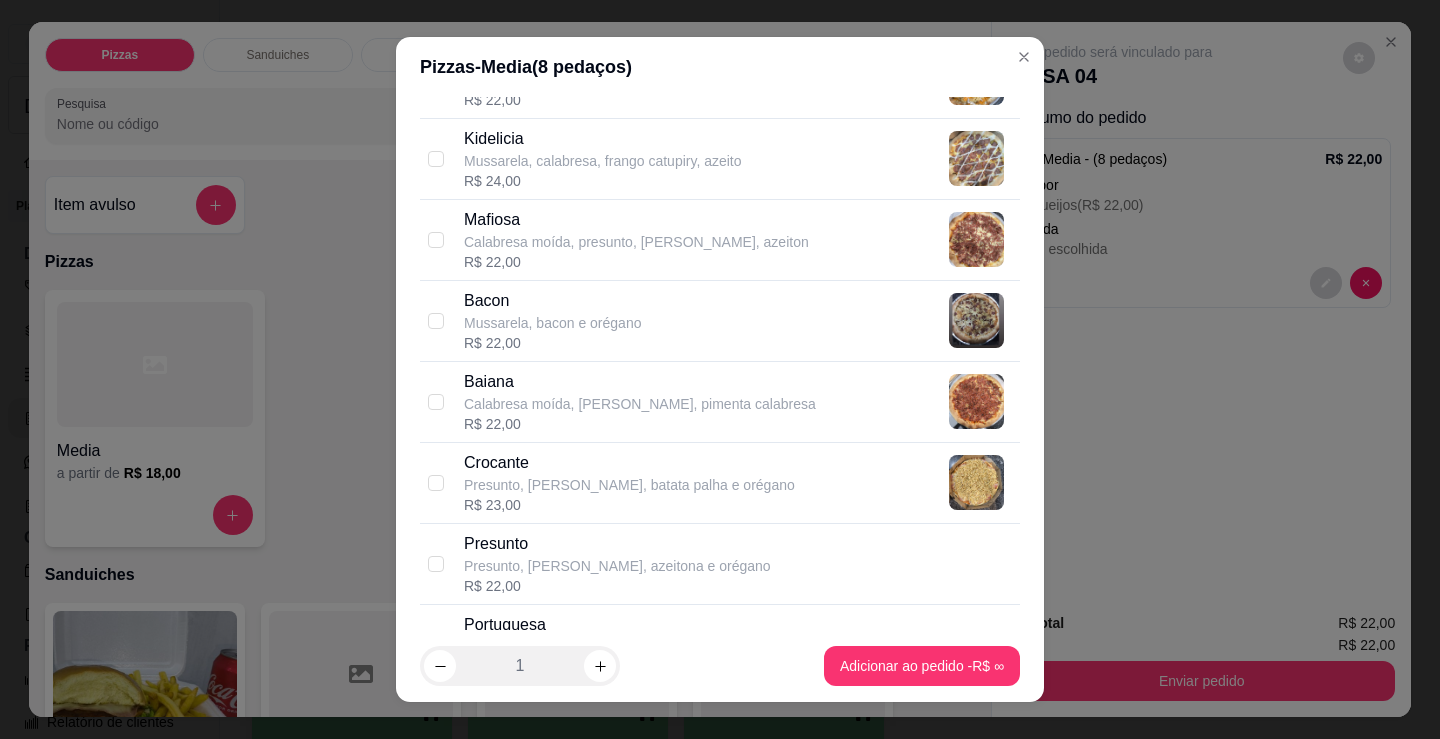 scroll, scrollTop: 1100, scrollLeft: 0, axis: vertical 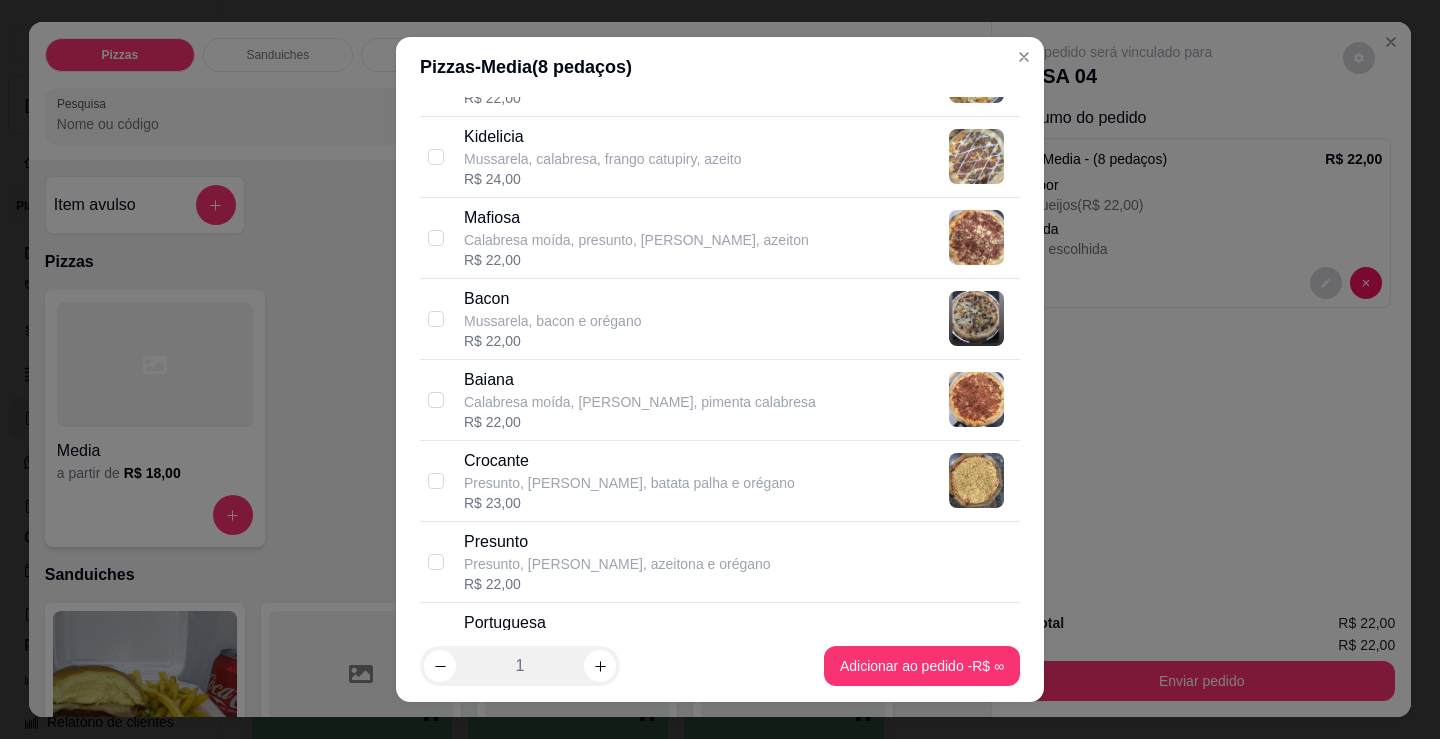 click on "Bacon Mussarela, bacon e orégano  R$ 22,00" at bounding box center (738, 319) 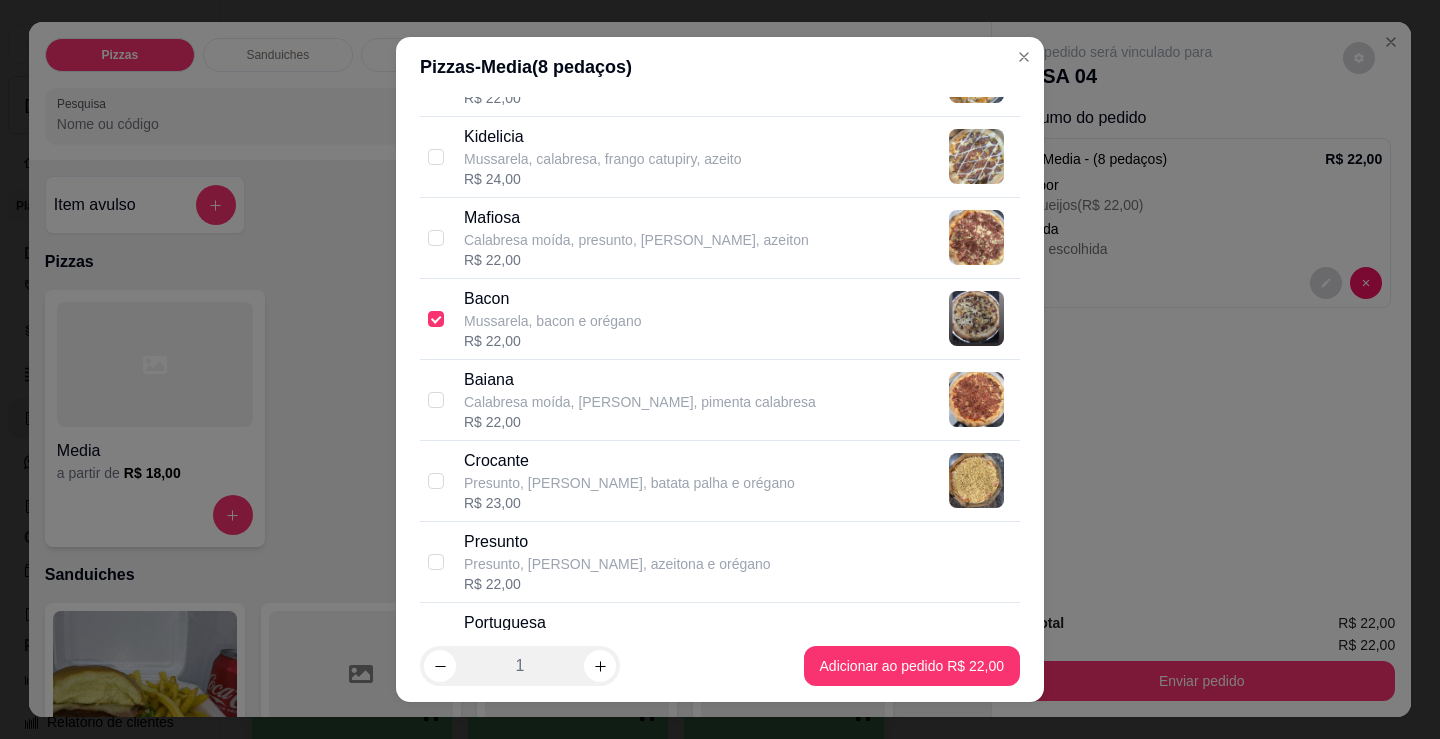 click on "Bacon Mussarela, bacon e orégano  R$ 22,00" at bounding box center (720, 319) 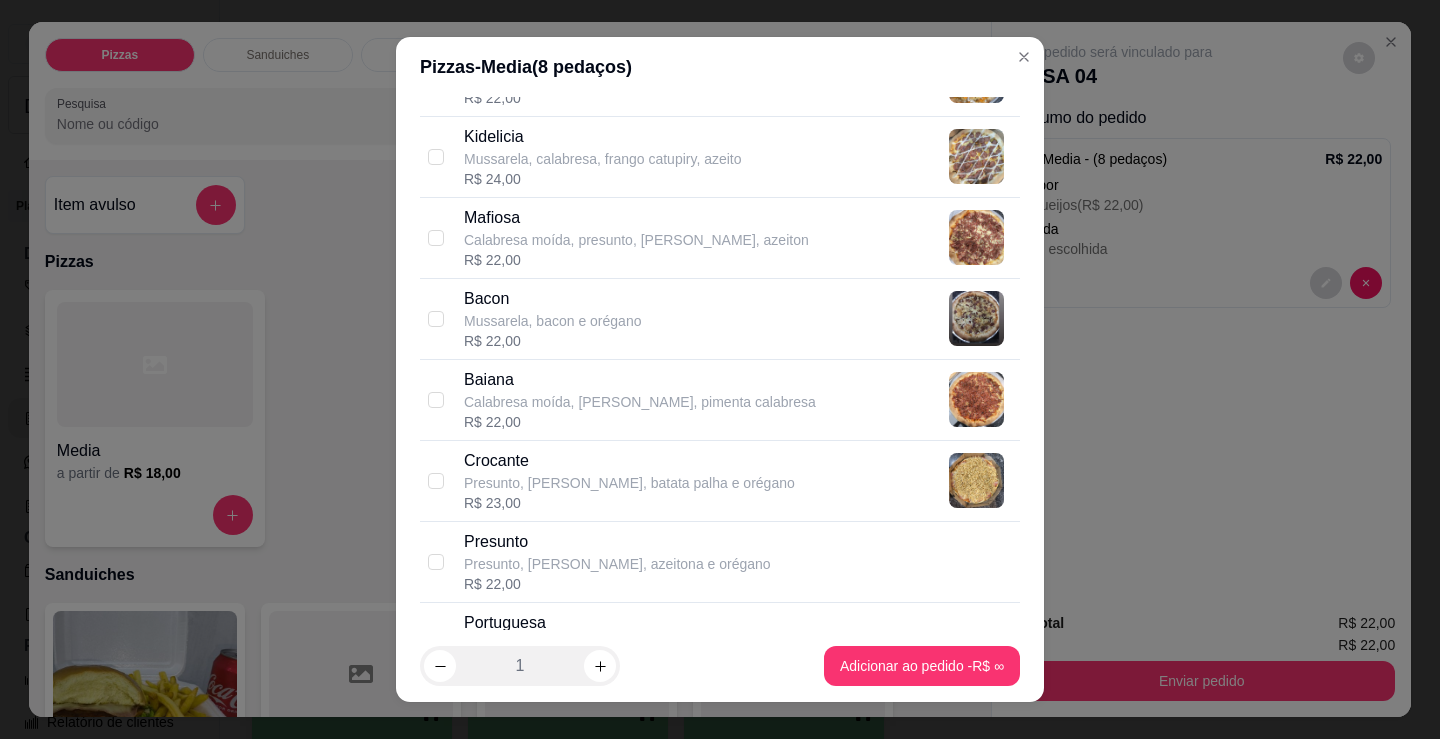 click on "Calabresa moída, [PERSON_NAME], pimenta calabresa" at bounding box center (640, 402) 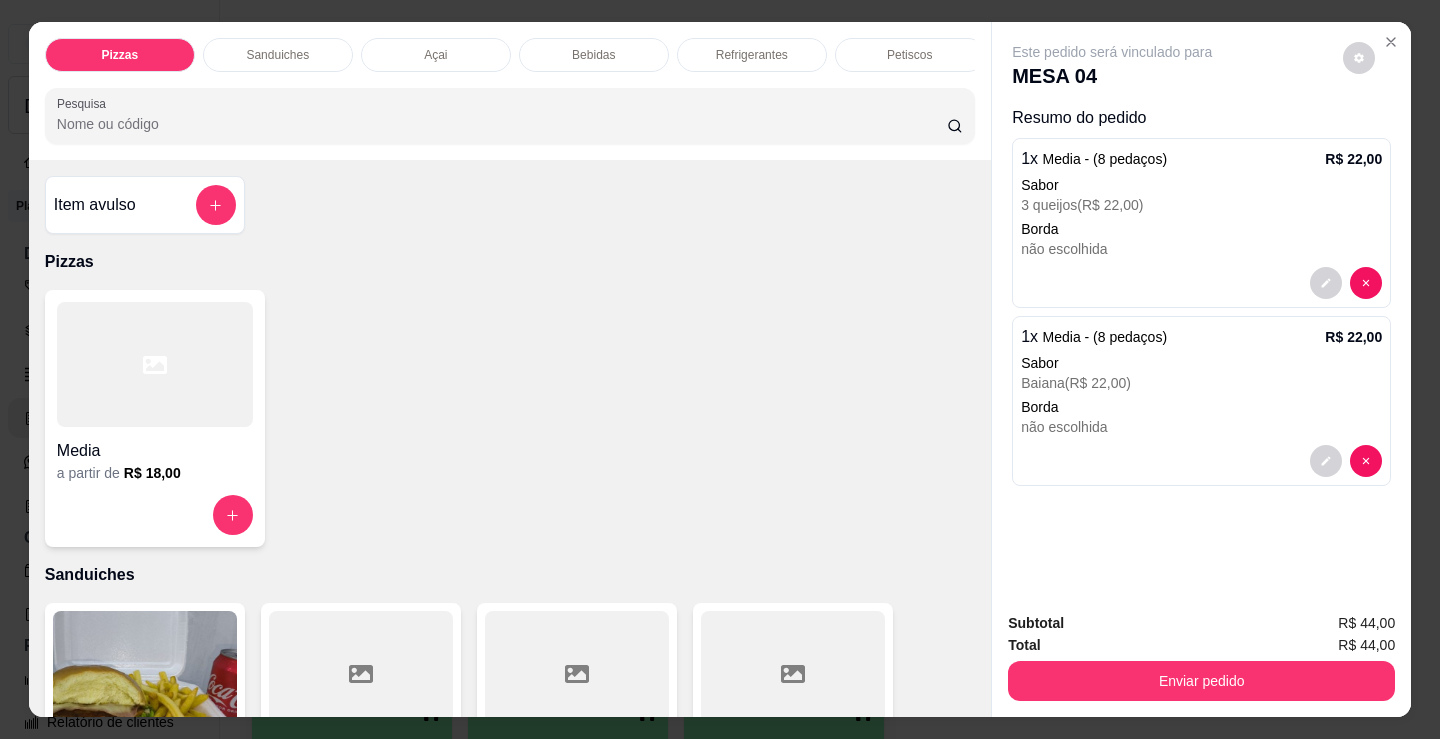 click on "Bebidas" at bounding box center [593, 55] 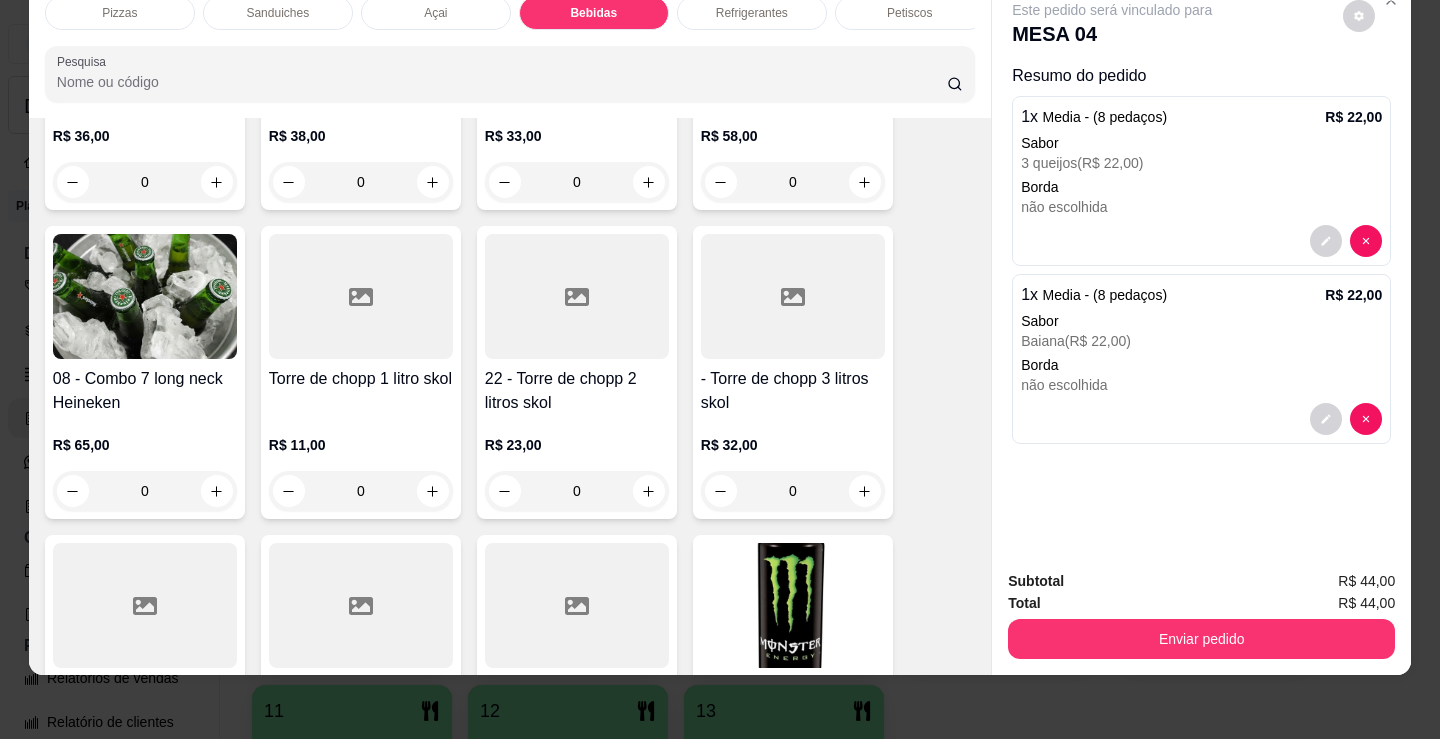 scroll, scrollTop: 3778, scrollLeft: 0, axis: vertical 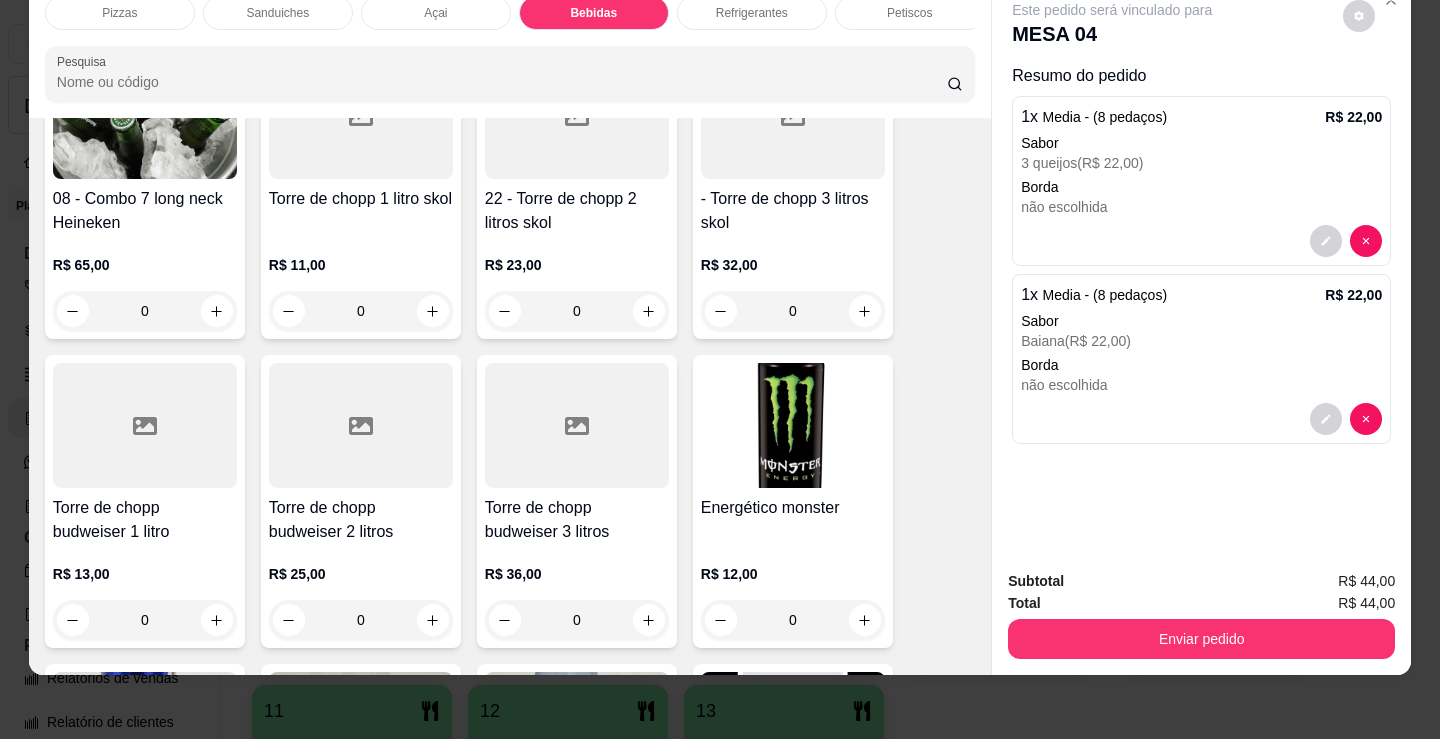 click on "0" at bounding box center [793, 311] 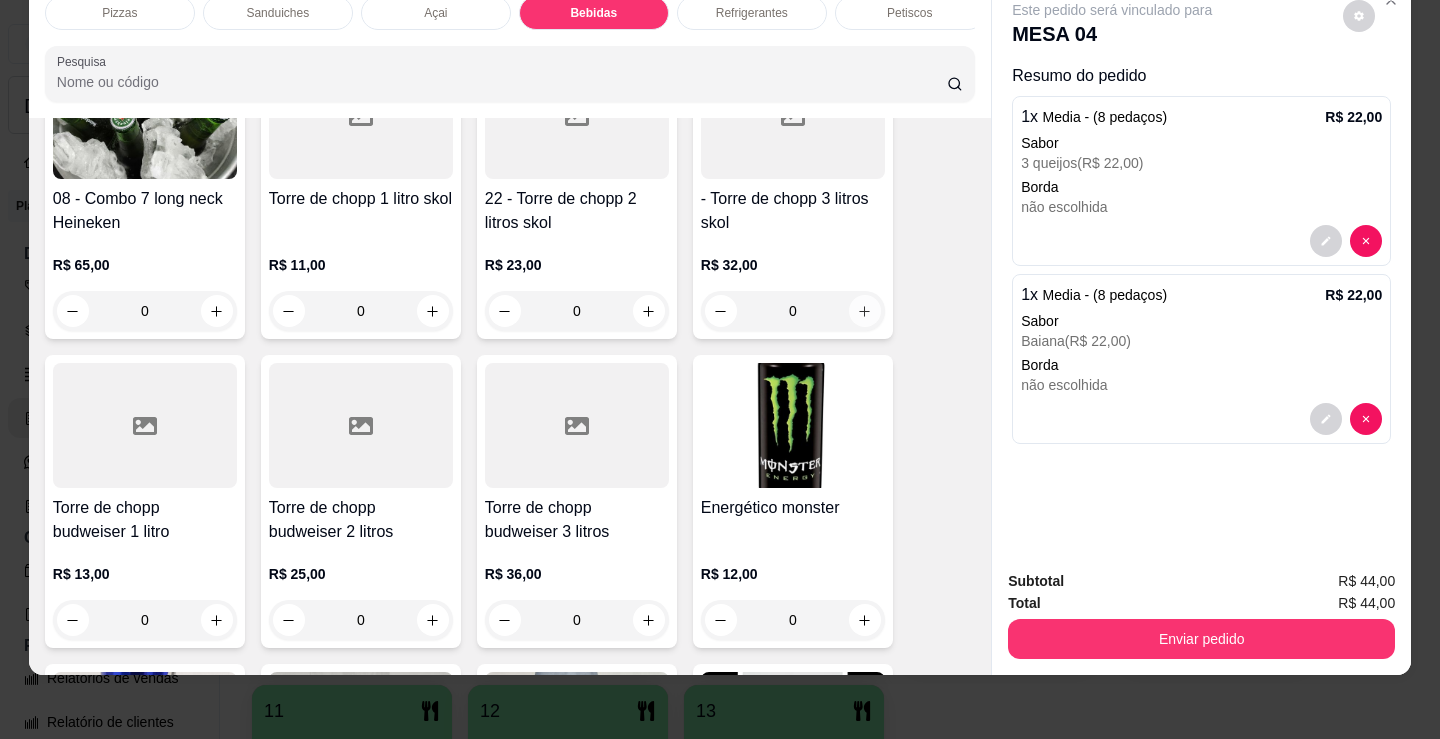 click 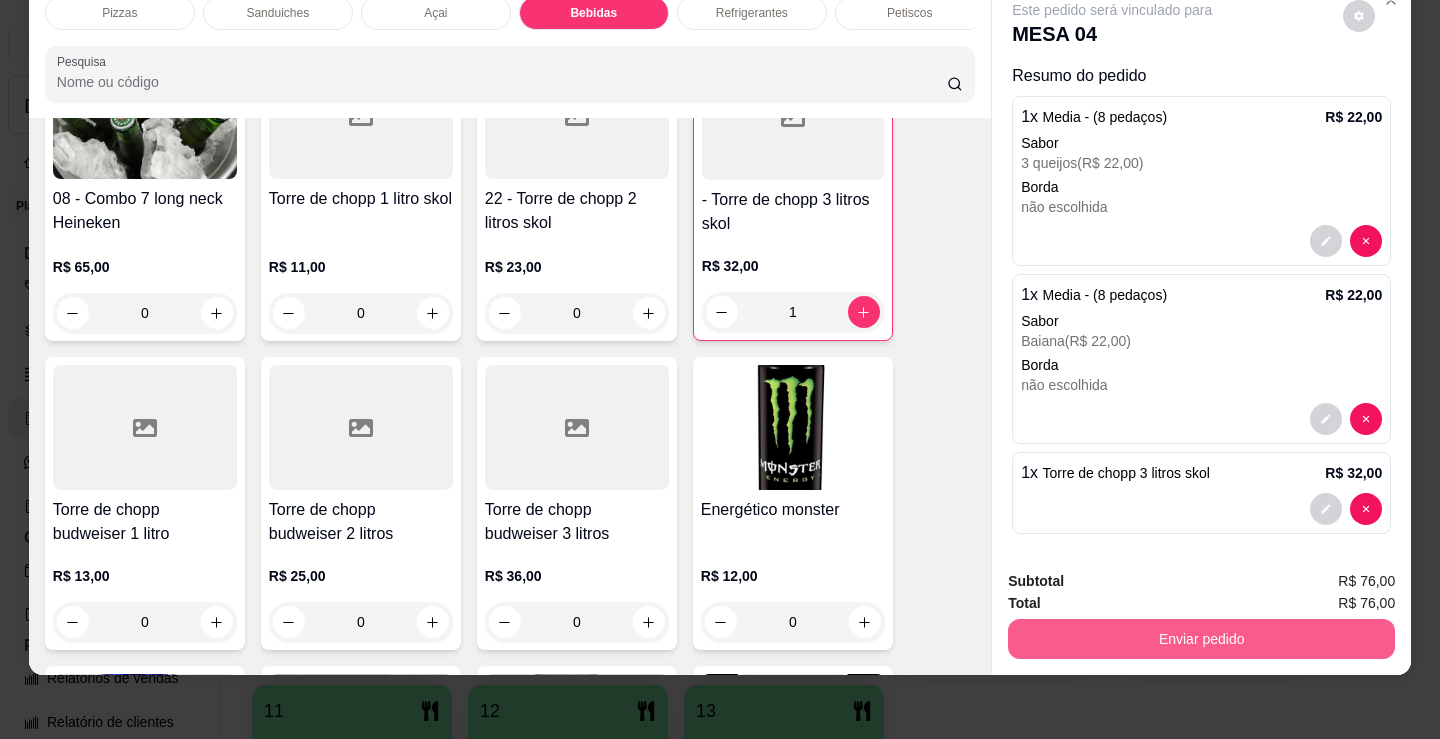 click on "Enviar pedido" at bounding box center (1201, 639) 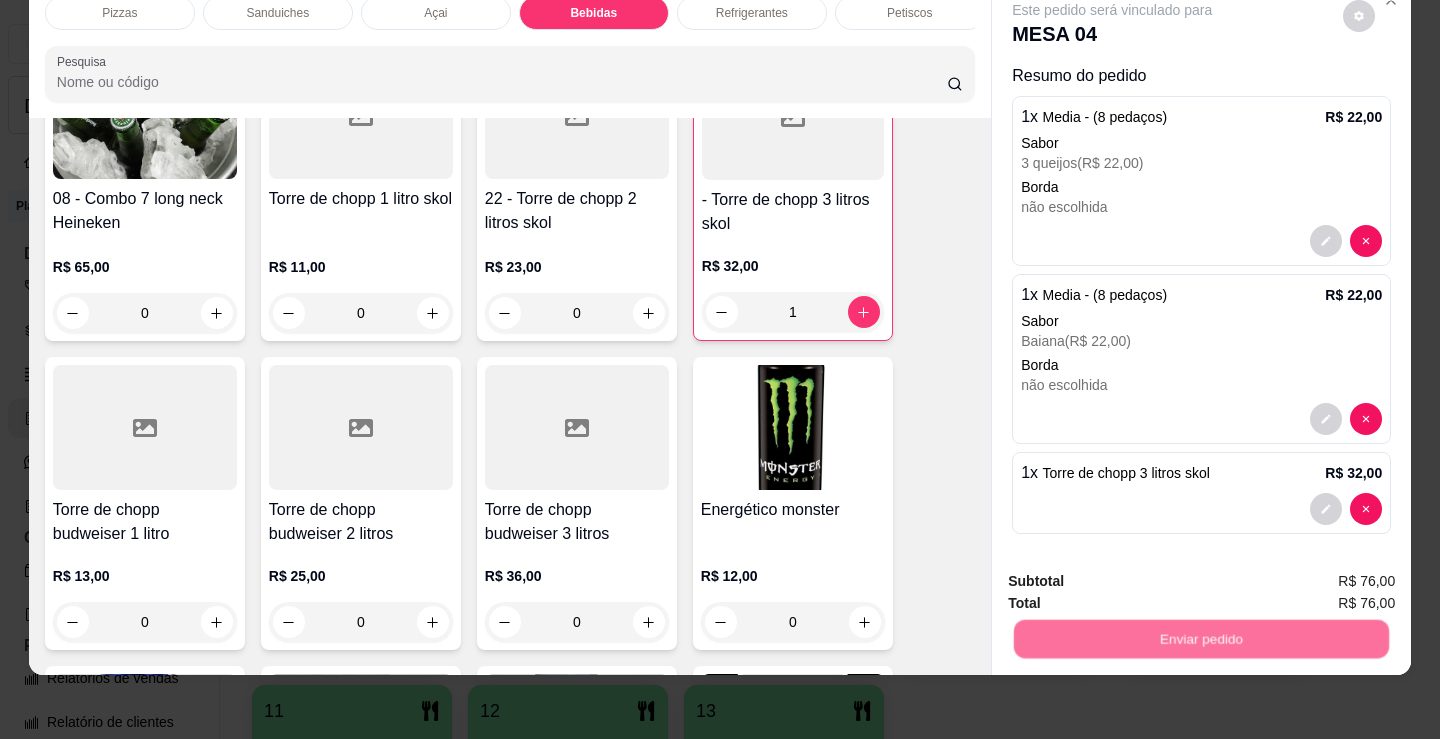 click on "Não registrar e enviar pedido" at bounding box center [1136, 574] 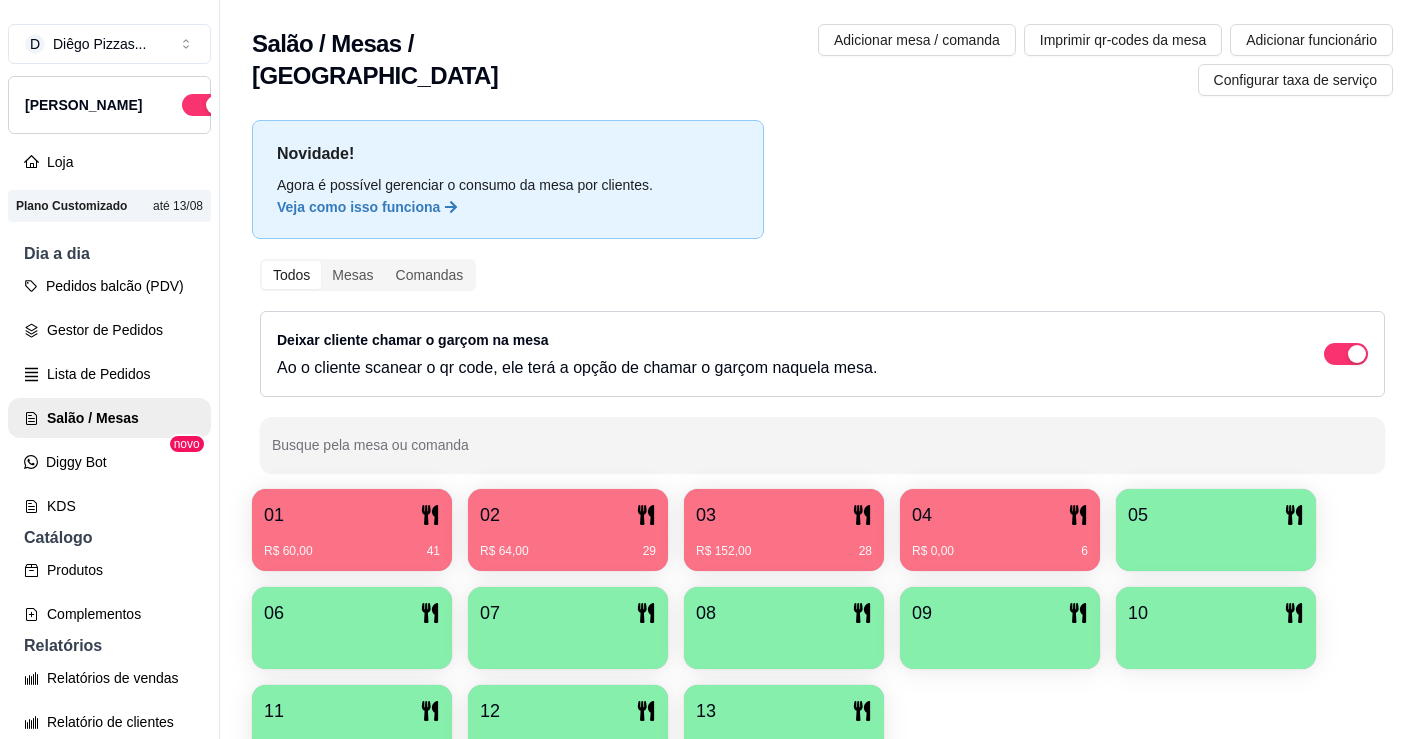 click on "03" at bounding box center [784, 515] 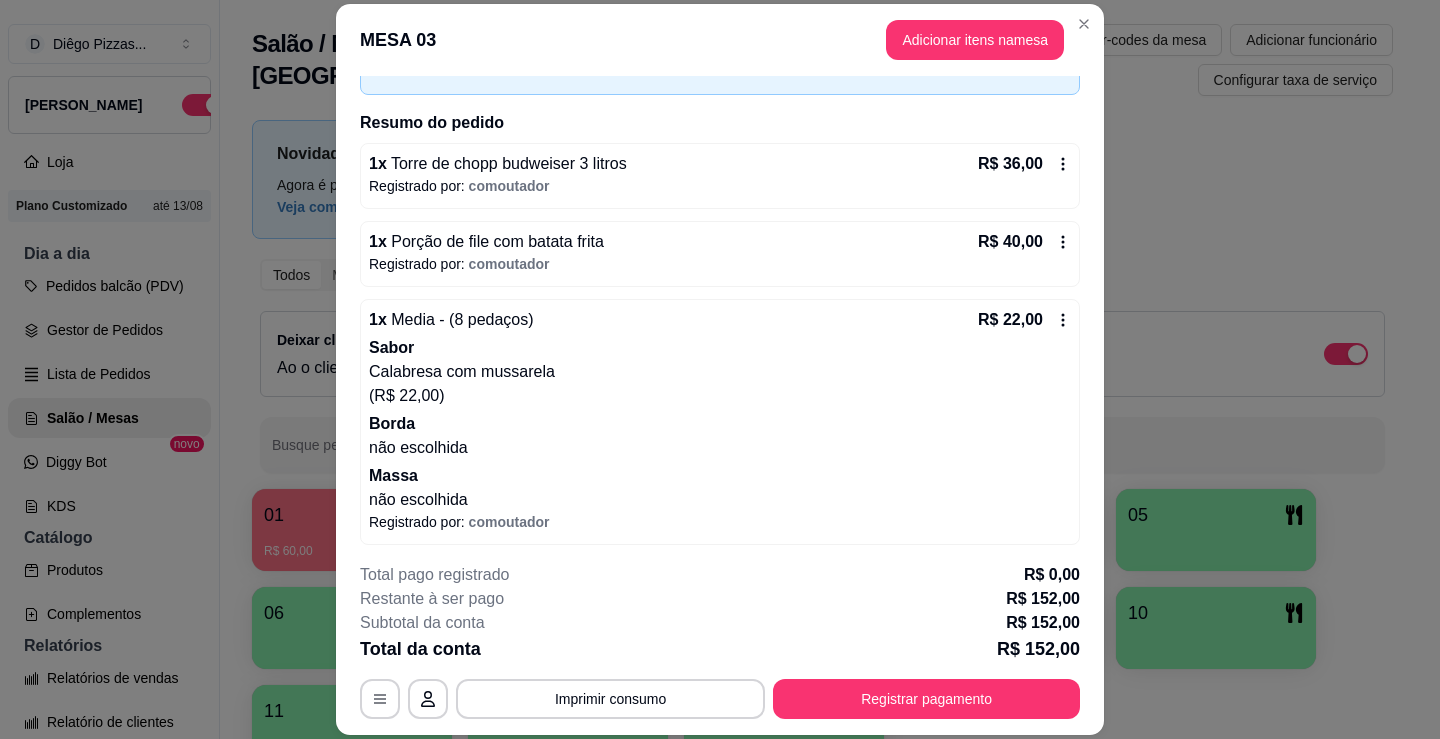 scroll, scrollTop: 22, scrollLeft: 0, axis: vertical 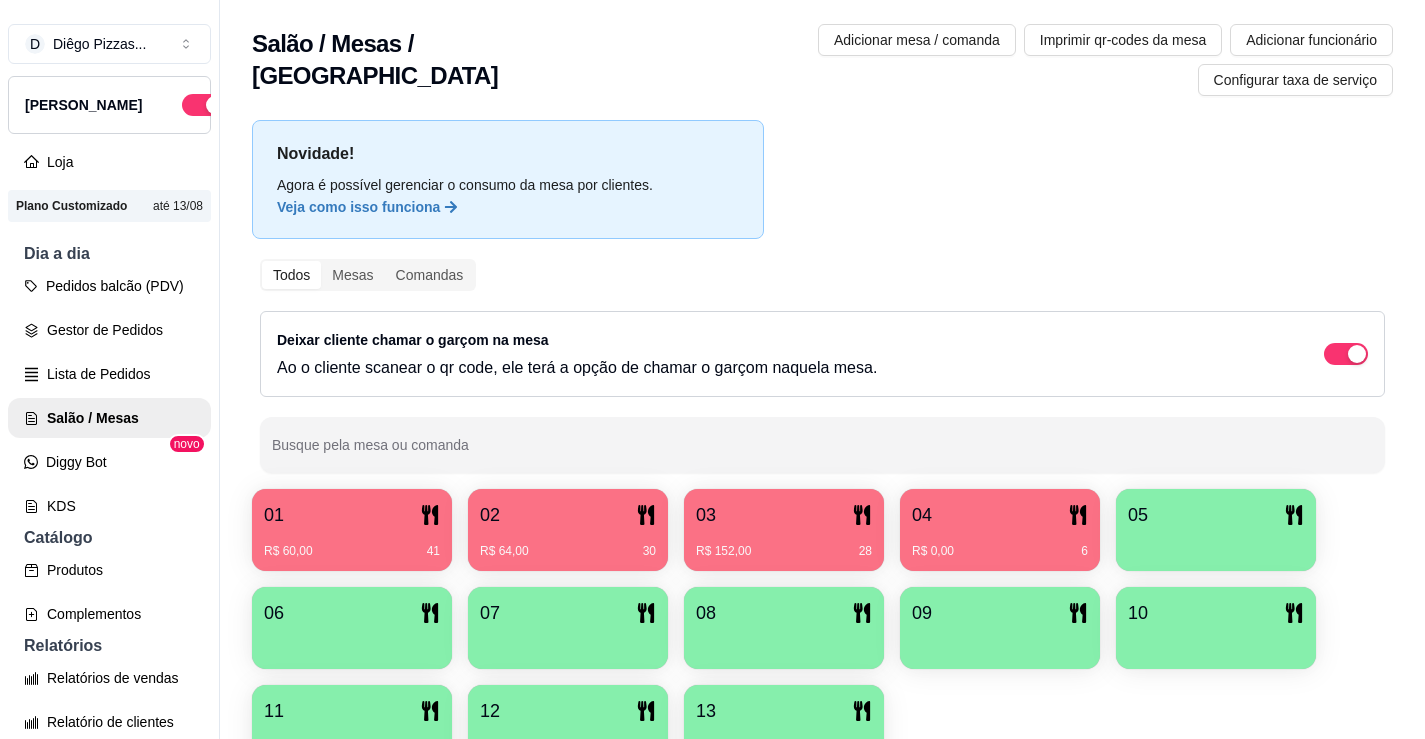 click on "01 R$ 60,00 41 02 R$ 64,00 30 03 R$ 152,00 28 04 R$ 0,00 6 05 06 07 08 09 10 11 12 13" at bounding box center (822, 628) 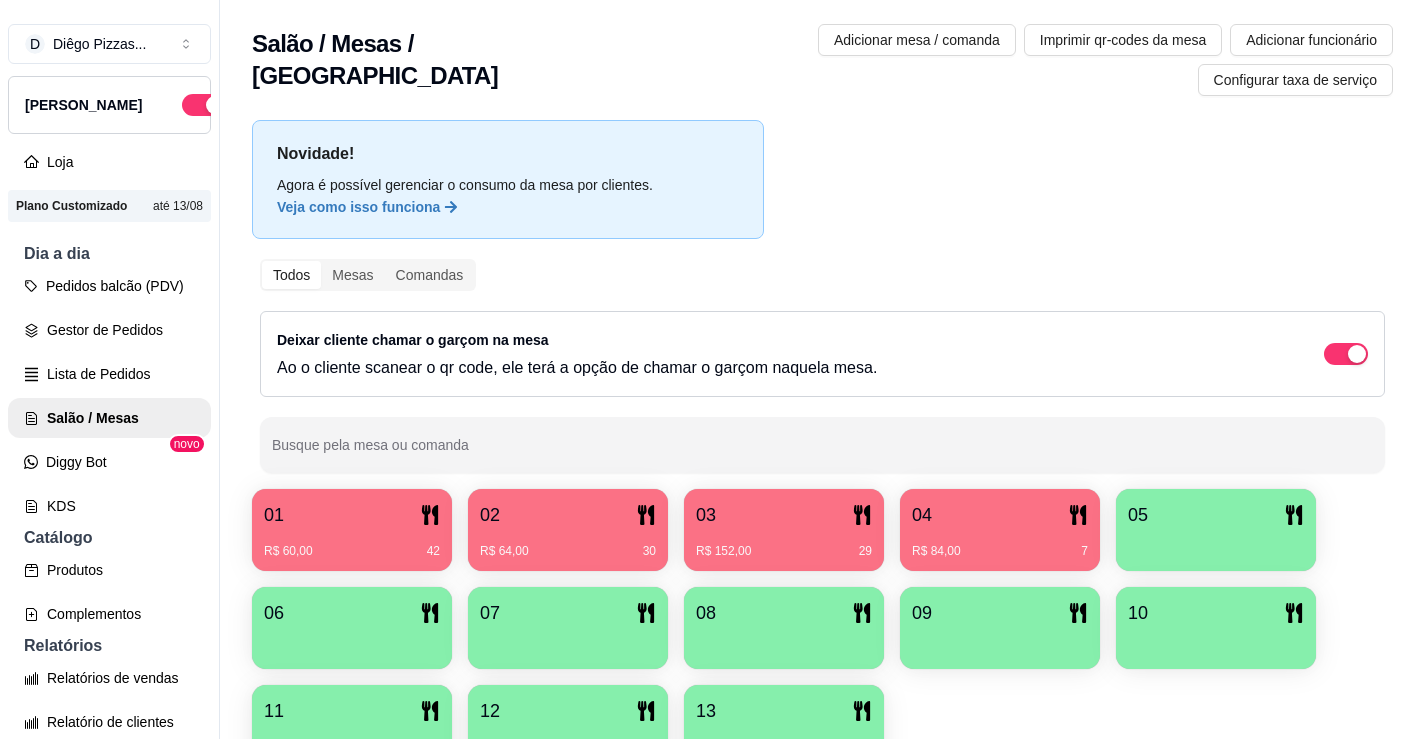 click on "R$ 84,00 7" at bounding box center [1000, 551] 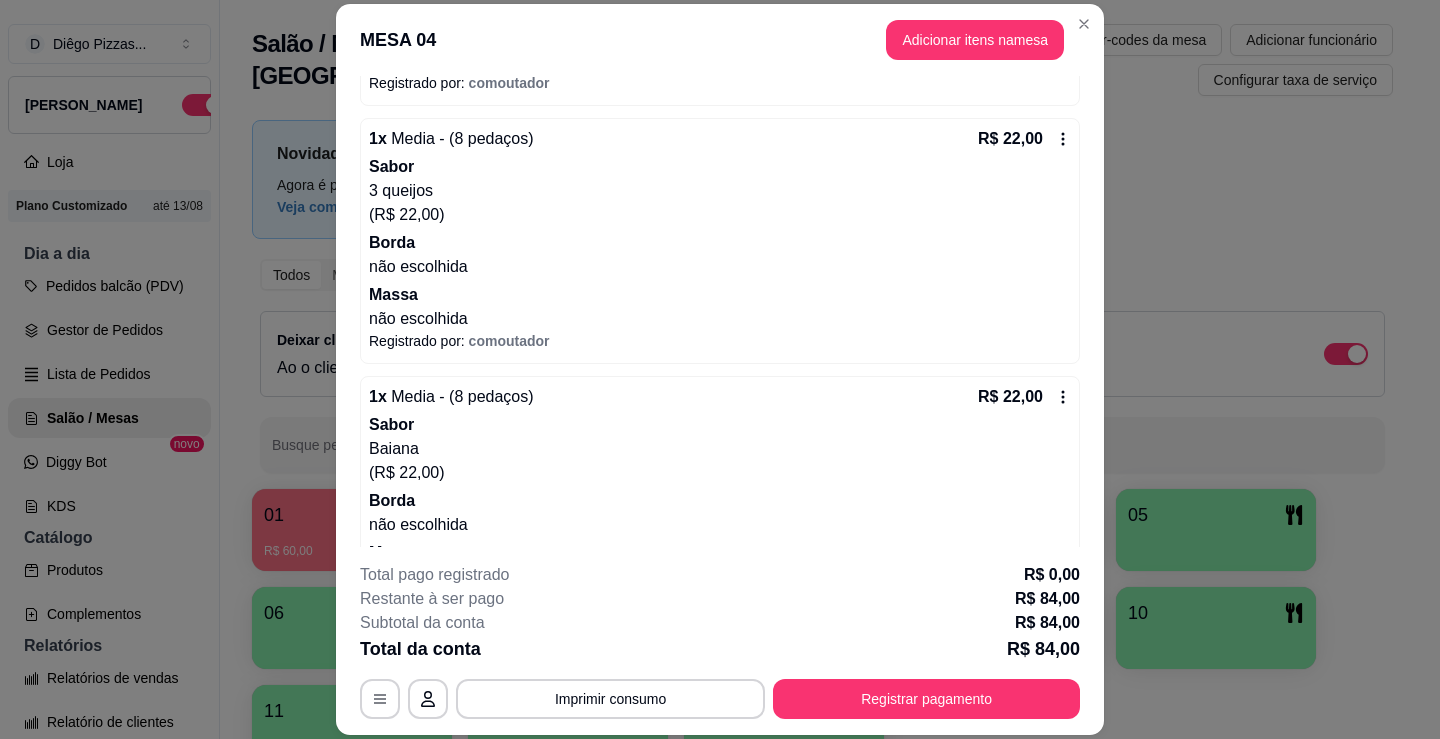scroll, scrollTop: 385, scrollLeft: 0, axis: vertical 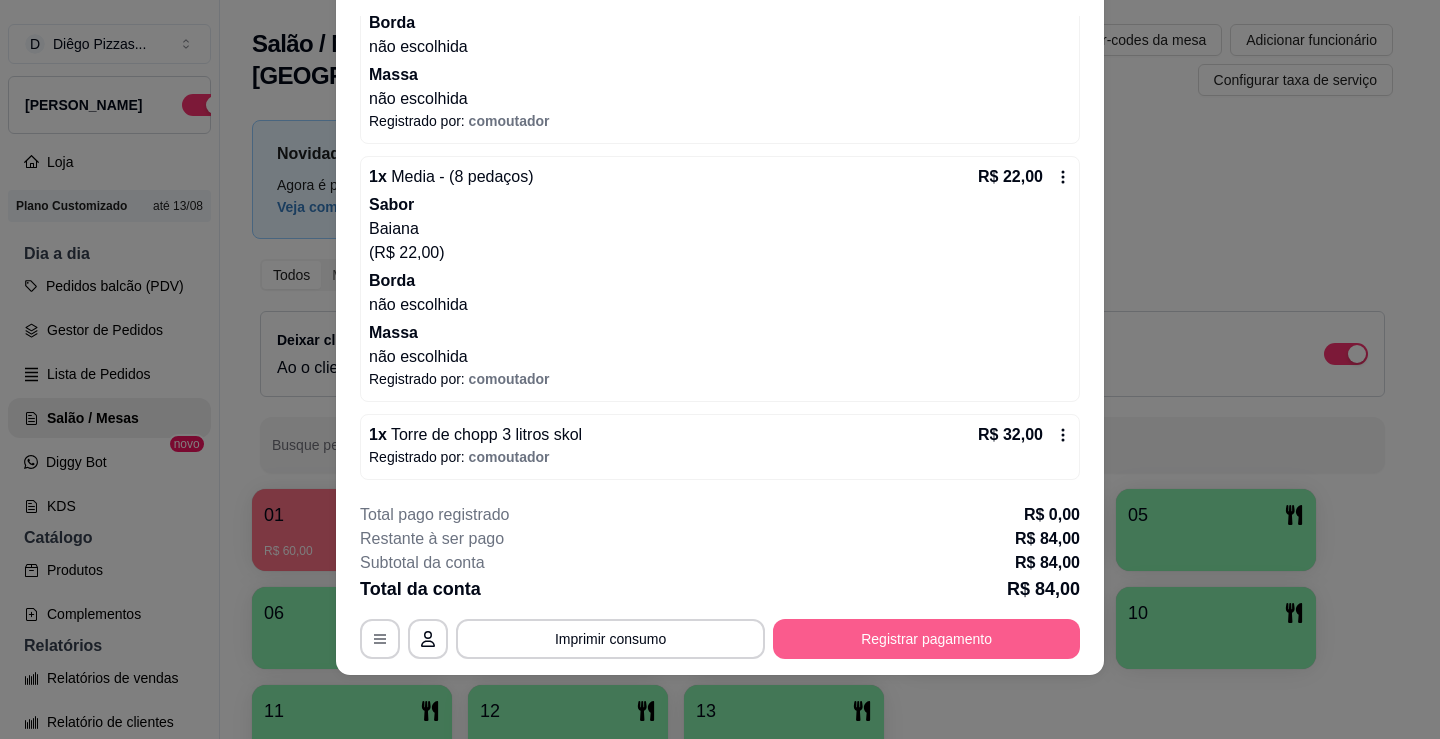click on "Registrar pagamento" at bounding box center [926, 639] 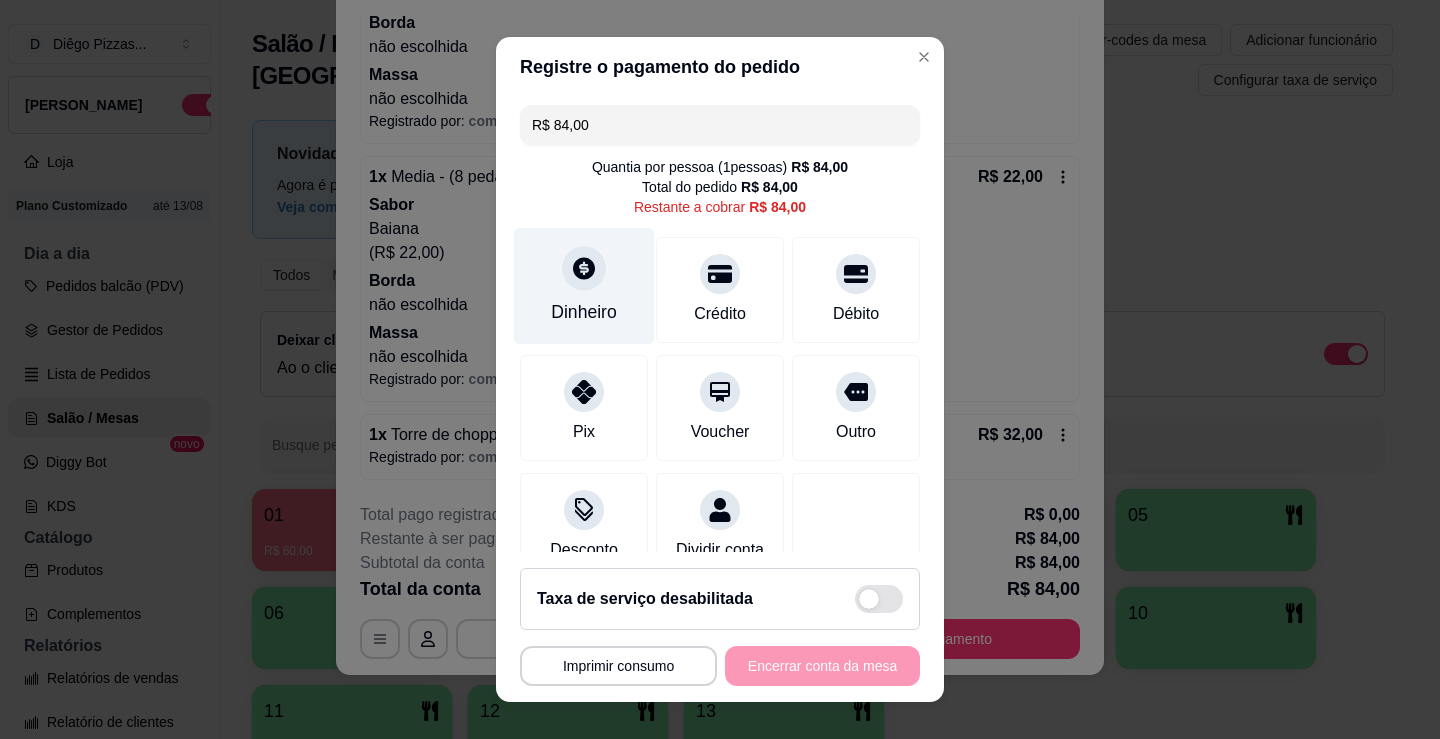 click on "Dinheiro" at bounding box center [584, 286] 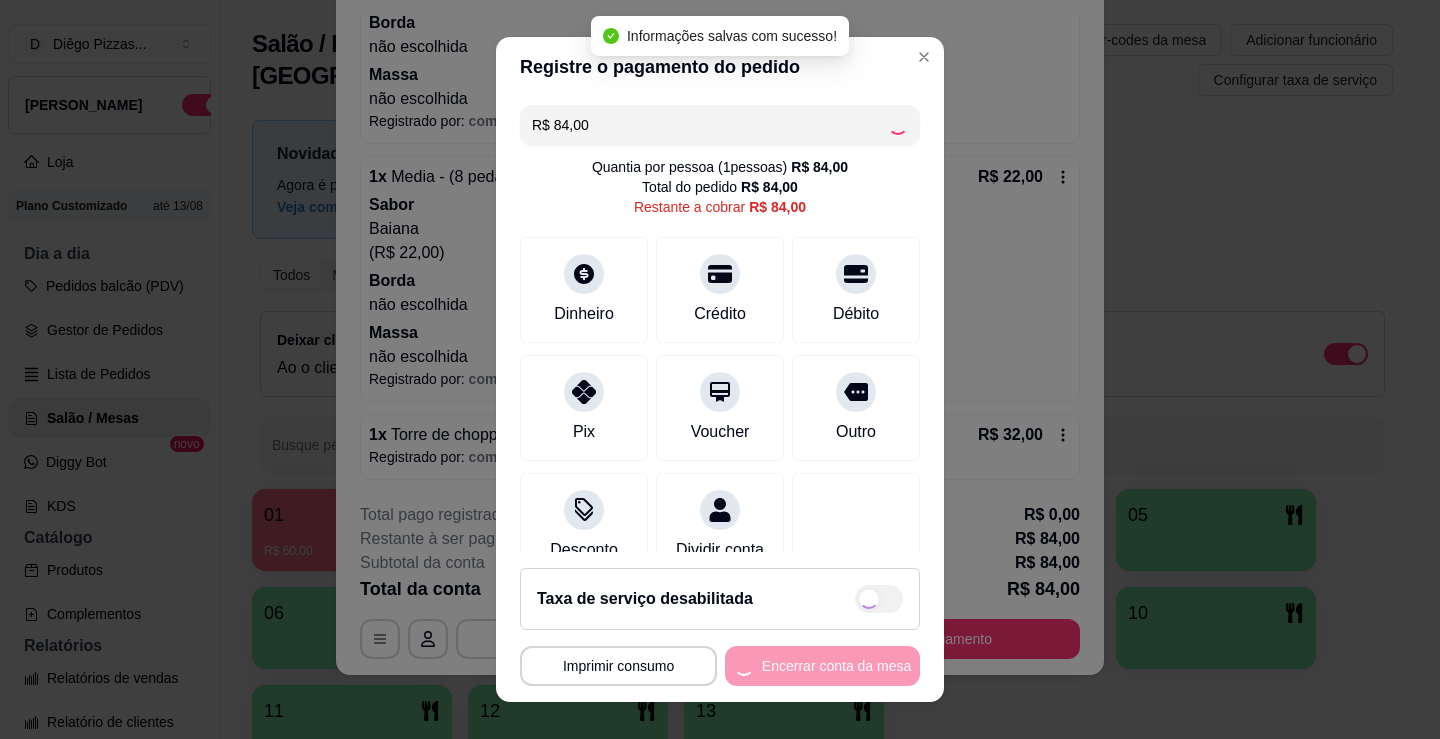 type on "R$ 0,00" 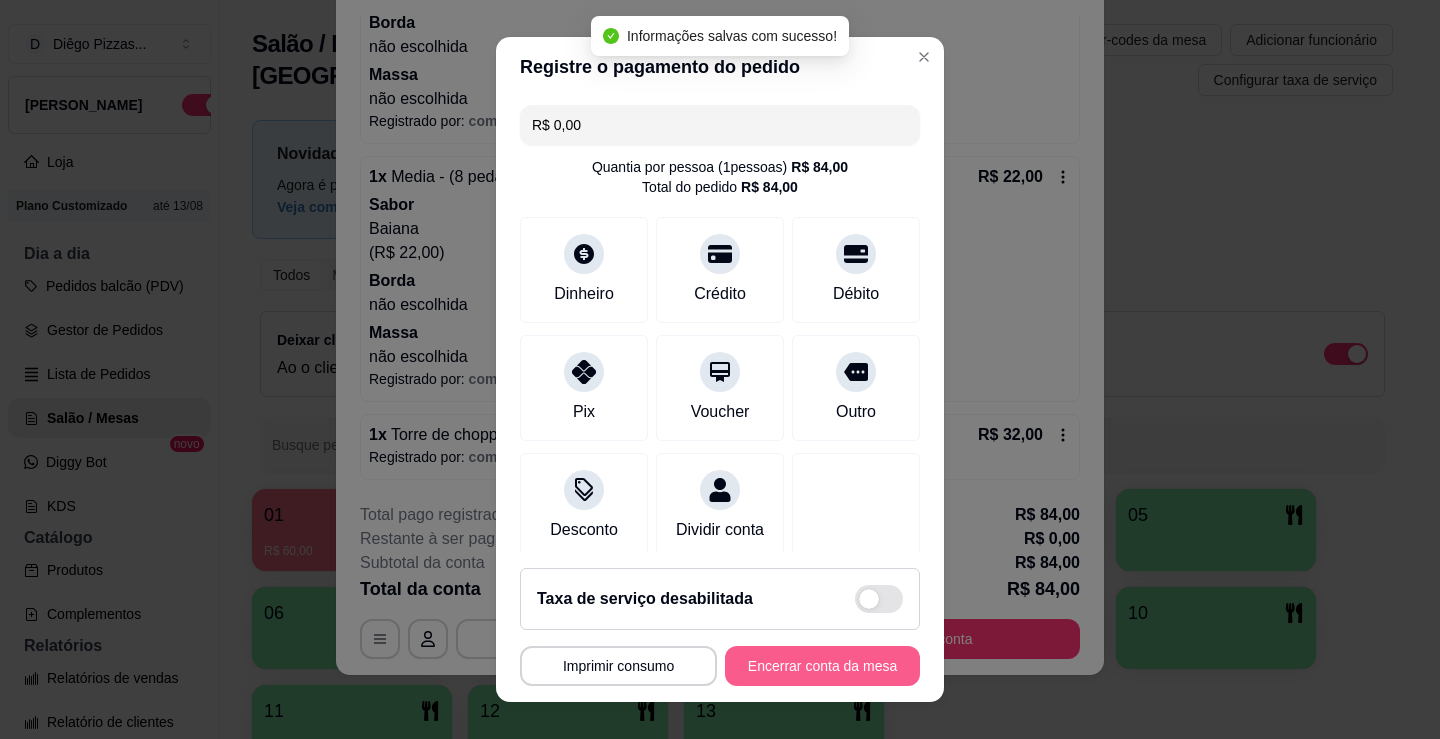 click on "Encerrar conta da mesa" at bounding box center (822, 666) 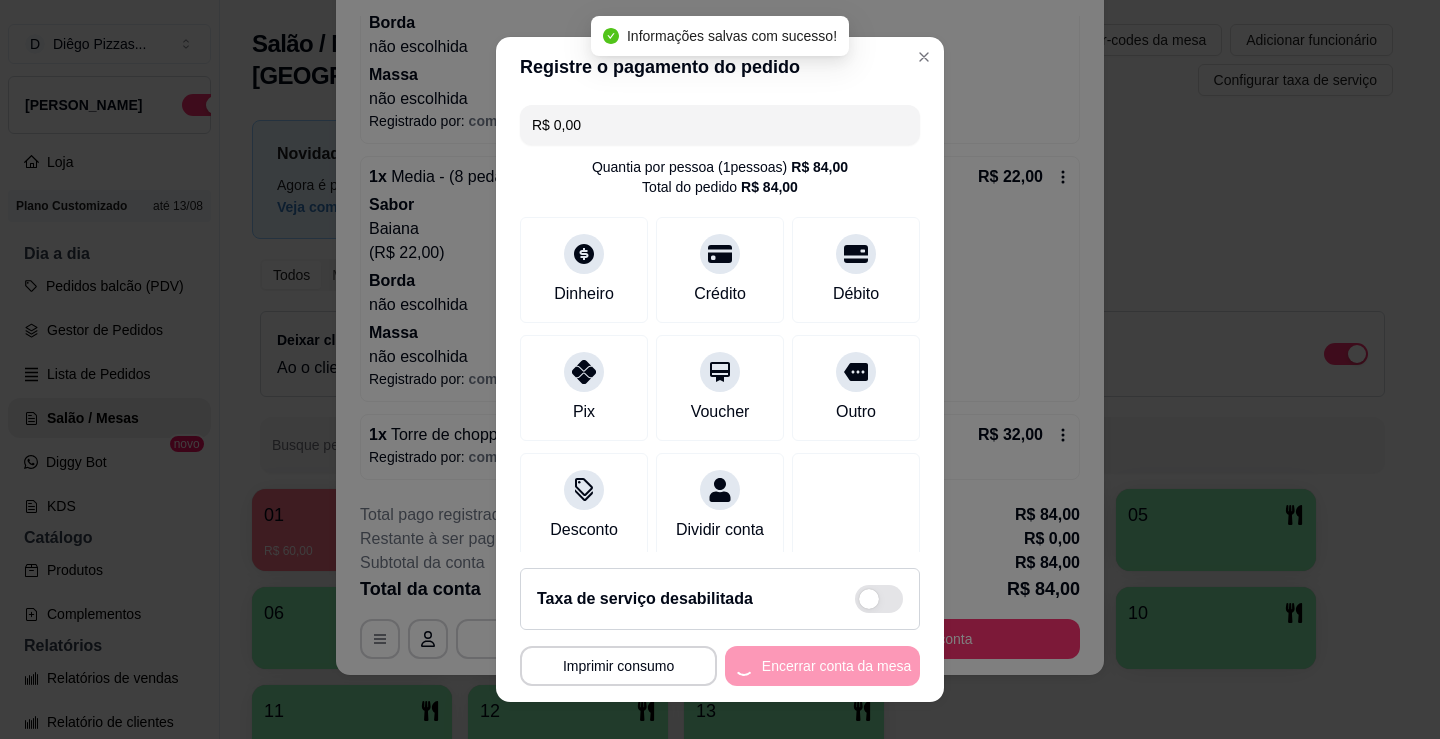 scroll, scrollTop: 0, scrollLeft: 0, axis: both 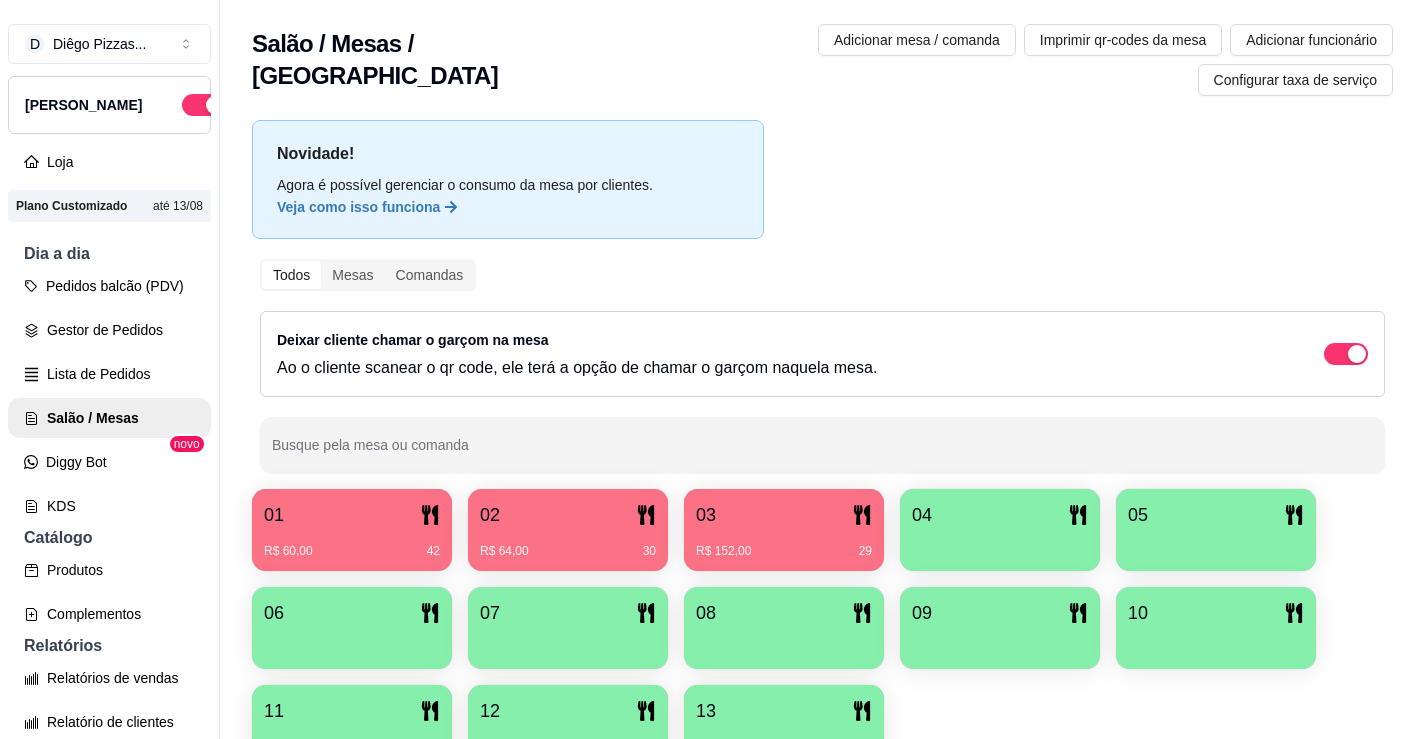 click on "07" at bounding box center [568, 613] 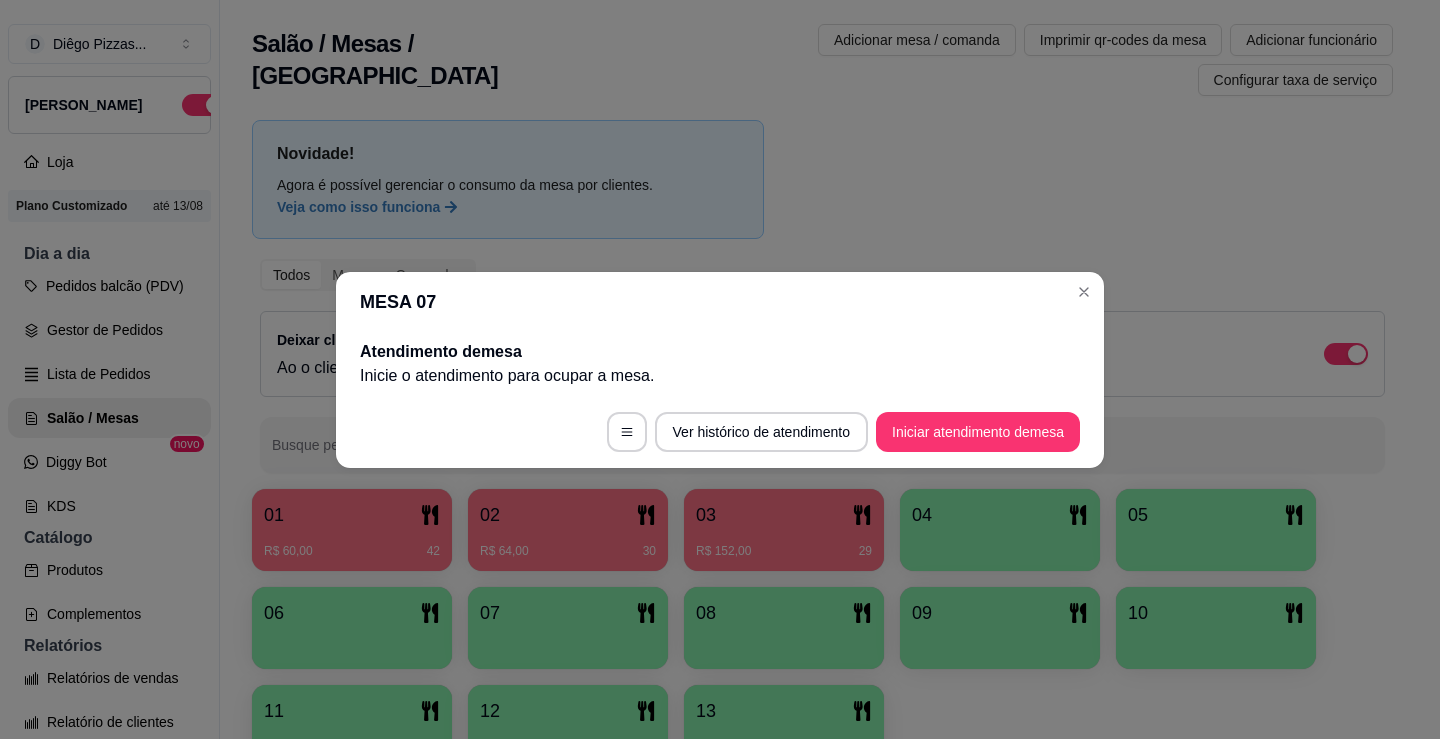 click on "Iniciar atendimento de  mesa" at bounding box center (978, 432) 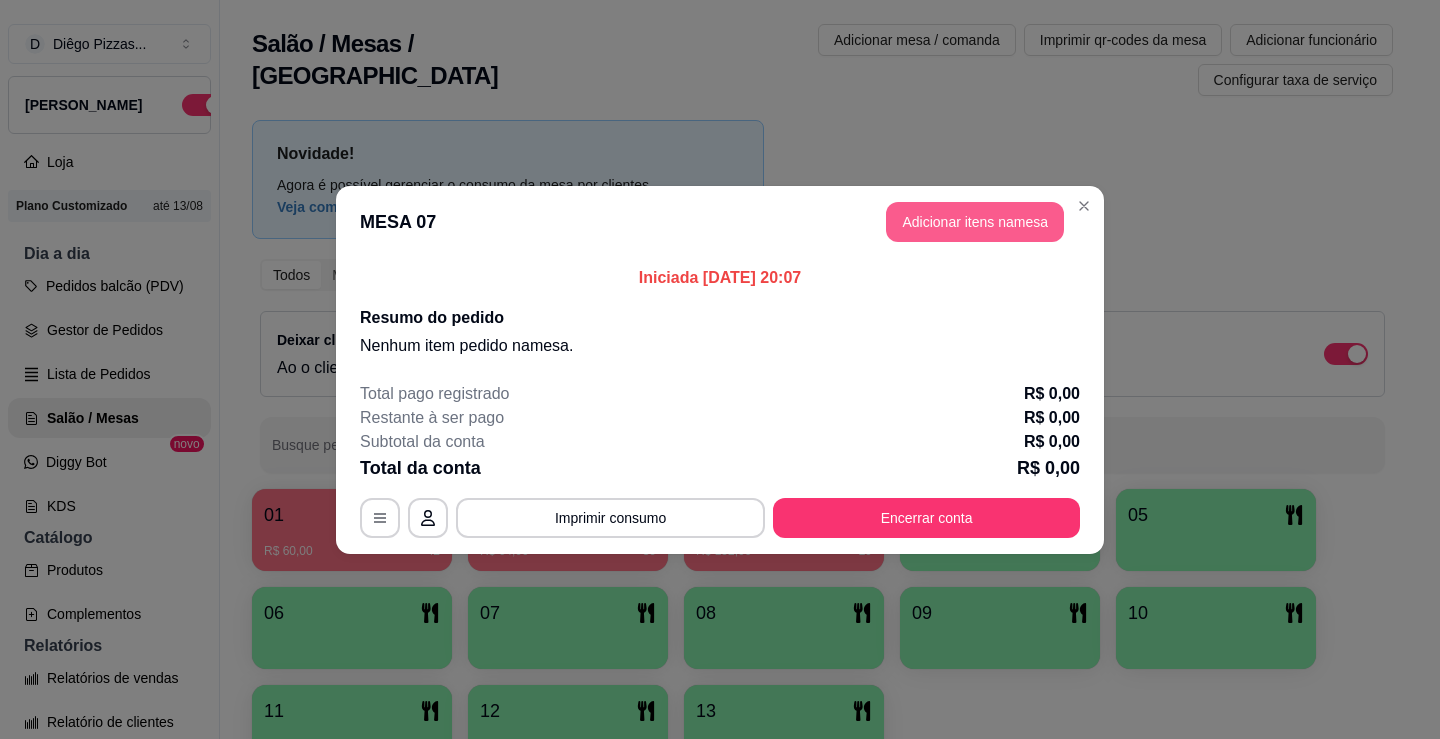 click on "Adicionar itens na  mesa" at bounding box center [975, 222] 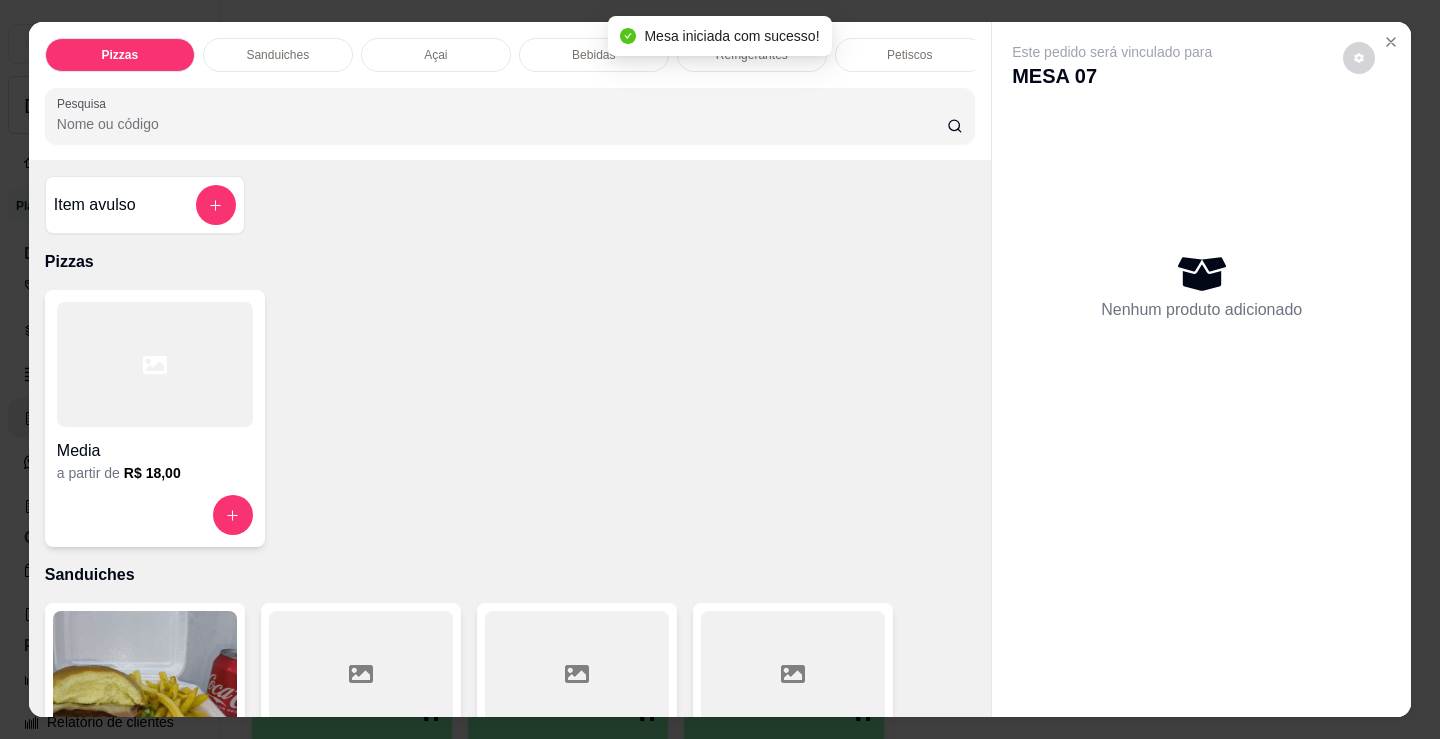 click on "Mesa iniciada com sucesso!" at bounding box center (719, 36) 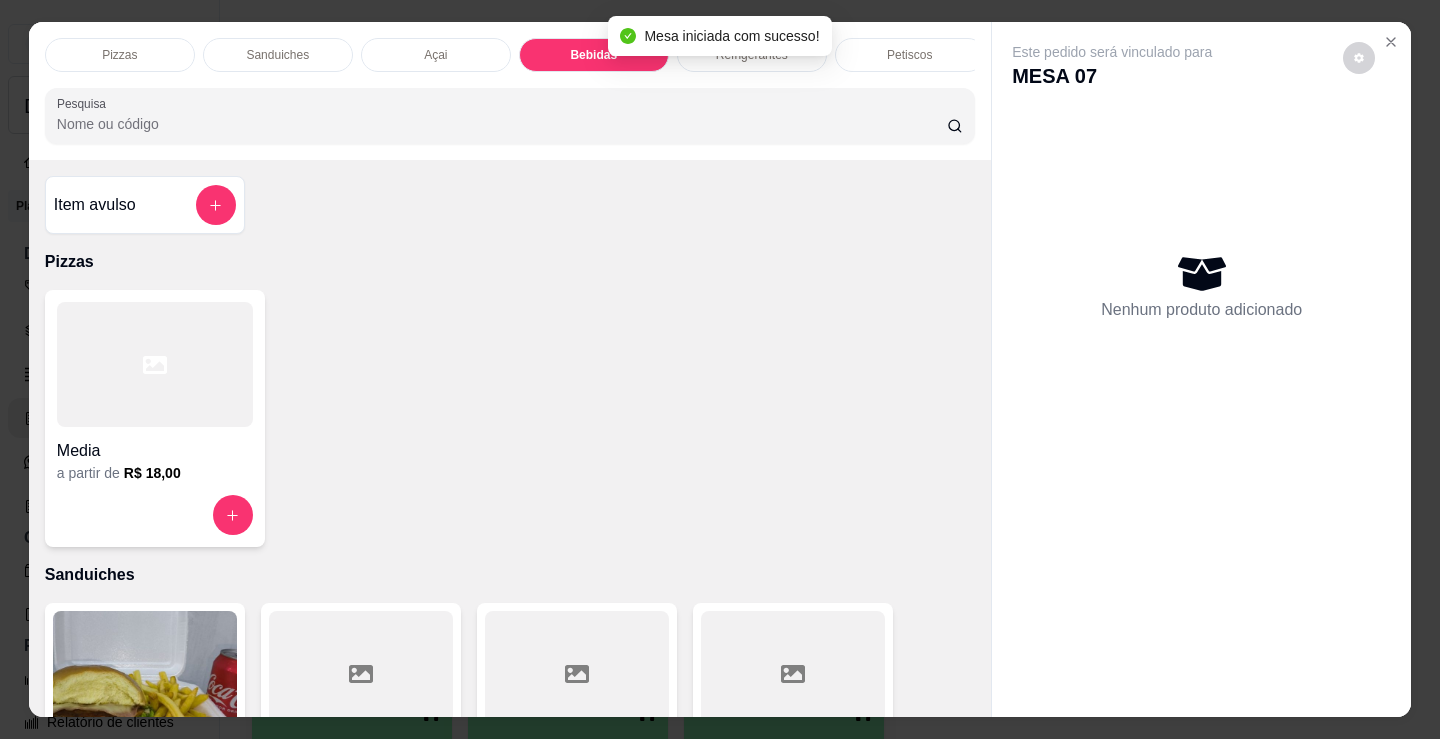 scroll, scrollTop: 2478, scrollLeft: 0, axis: vertical 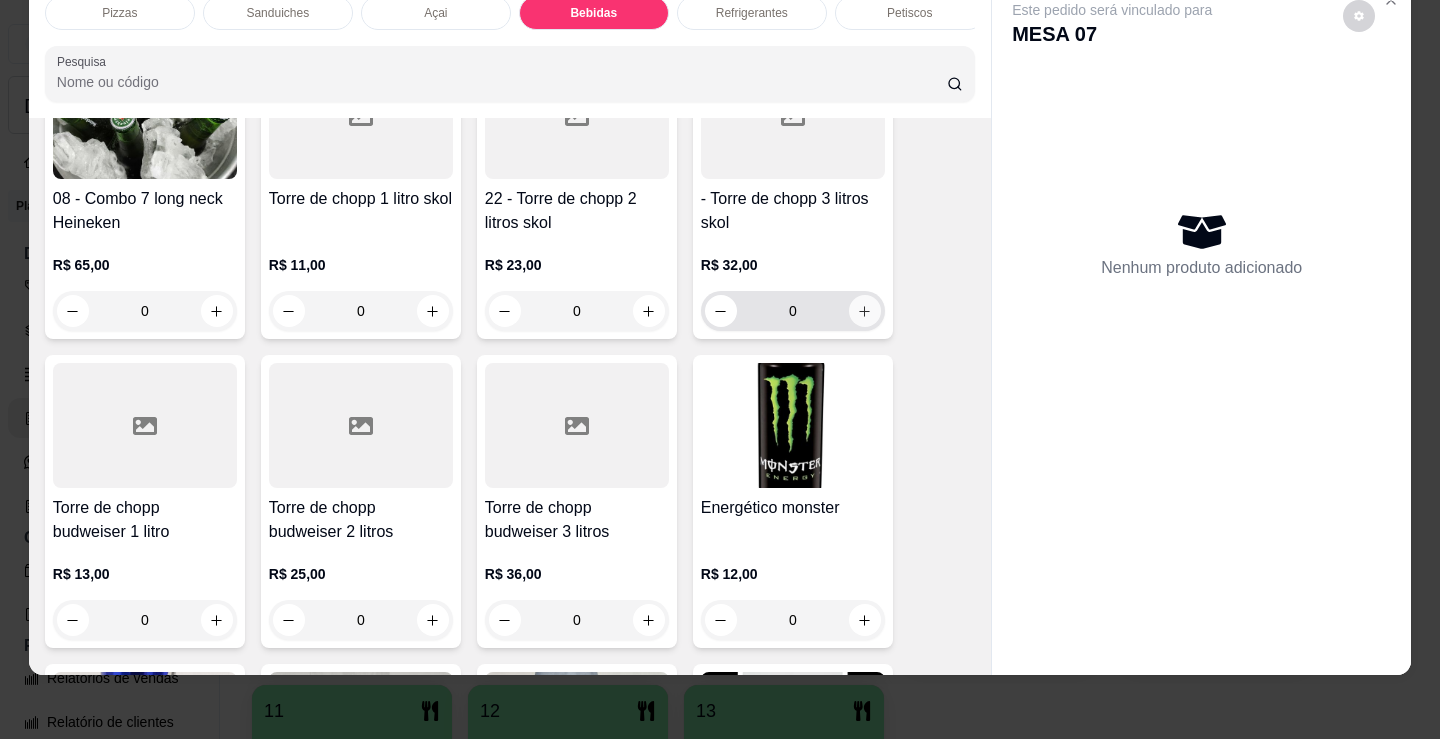 click at bounding box center [865, 311] 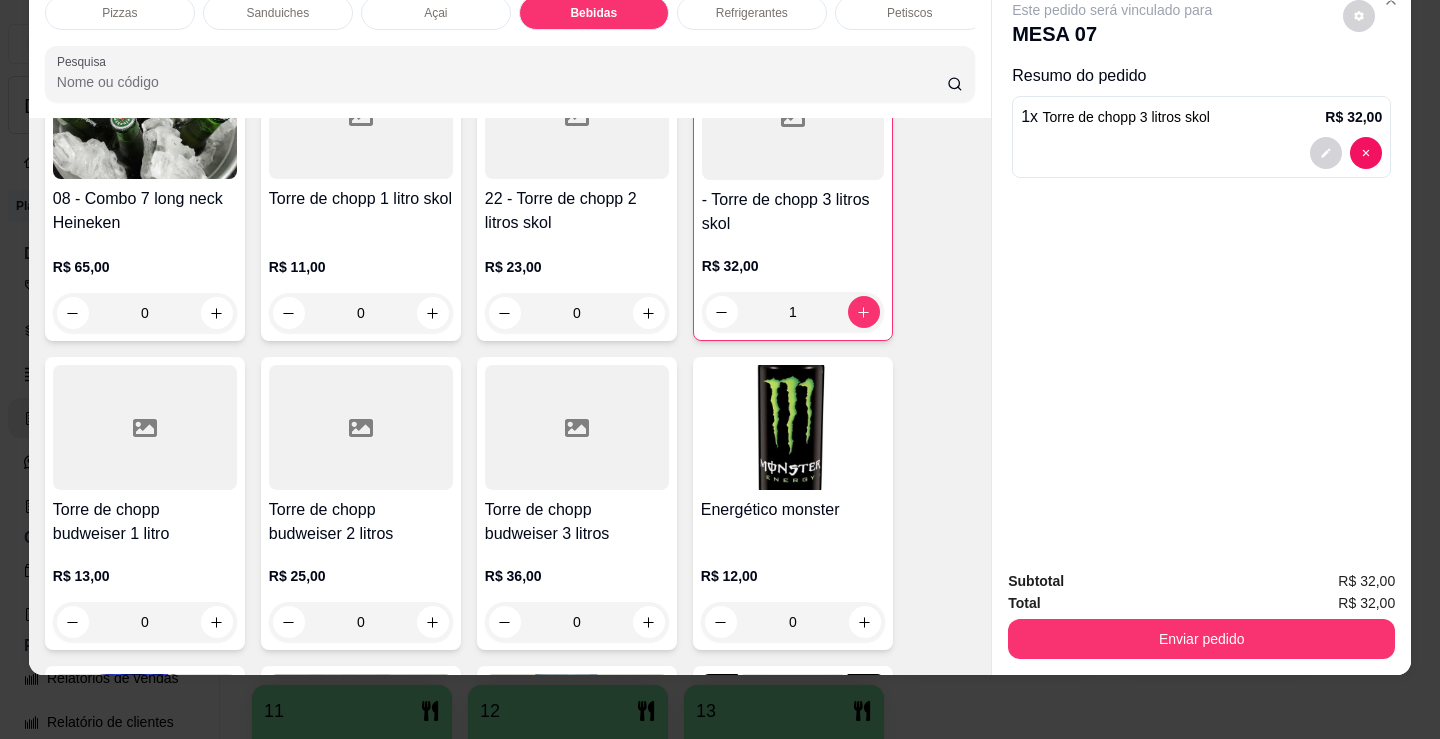click on "Pizzas" at bounding box center [120, 13] 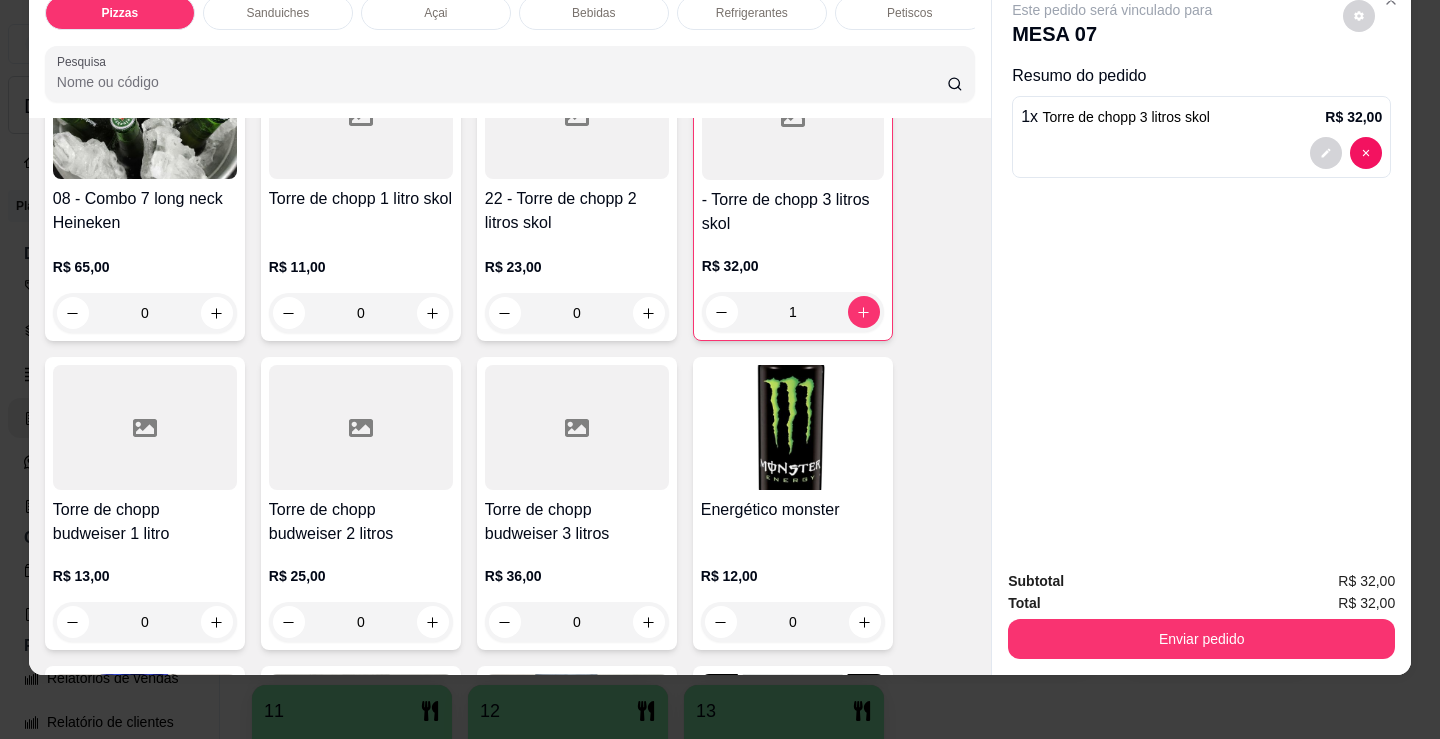 scroll, scrollTop: 90, scrollLeft: 0, axis: vertical 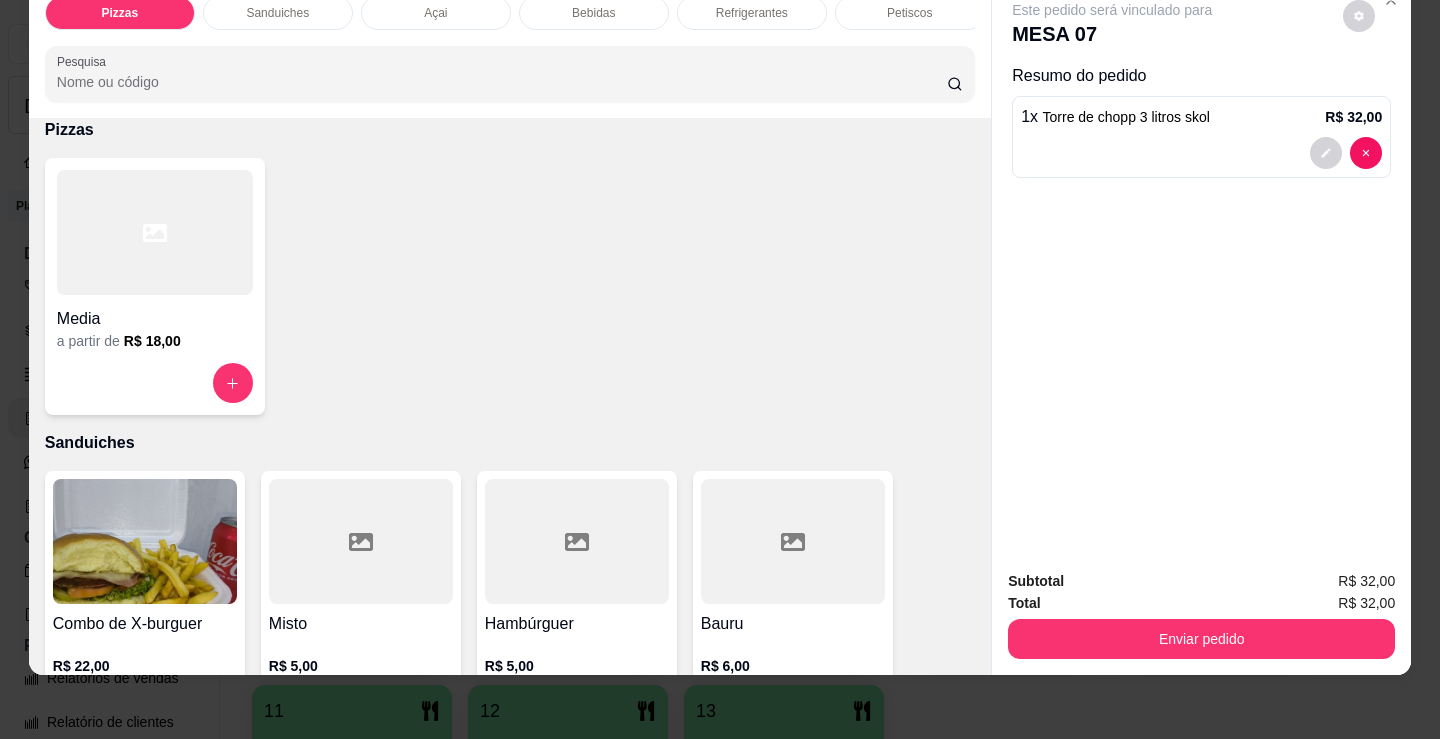 click on "a partir de     R$ 18,00" at bounding box center (155, 341) 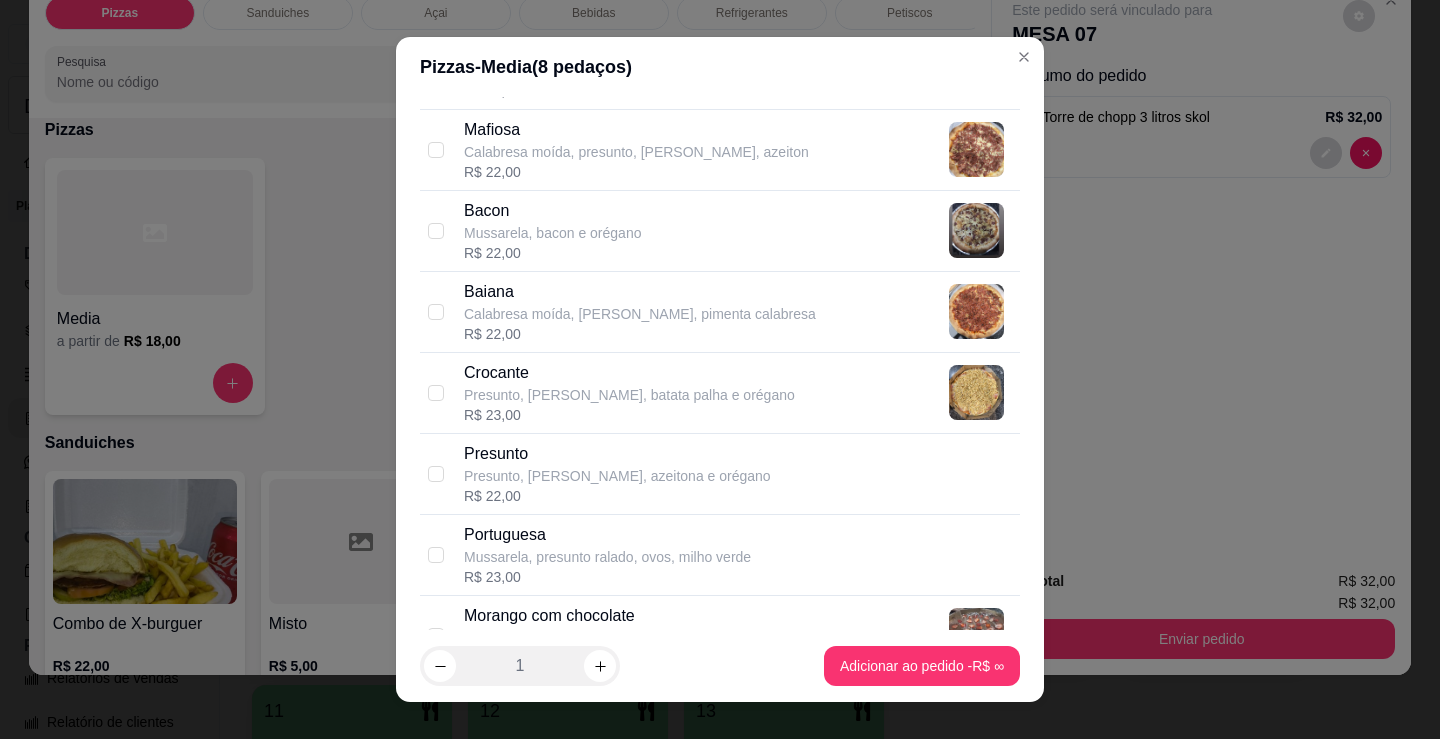 scroll, scrollTop: 1300, scrollLeft: 0, axis: vertical 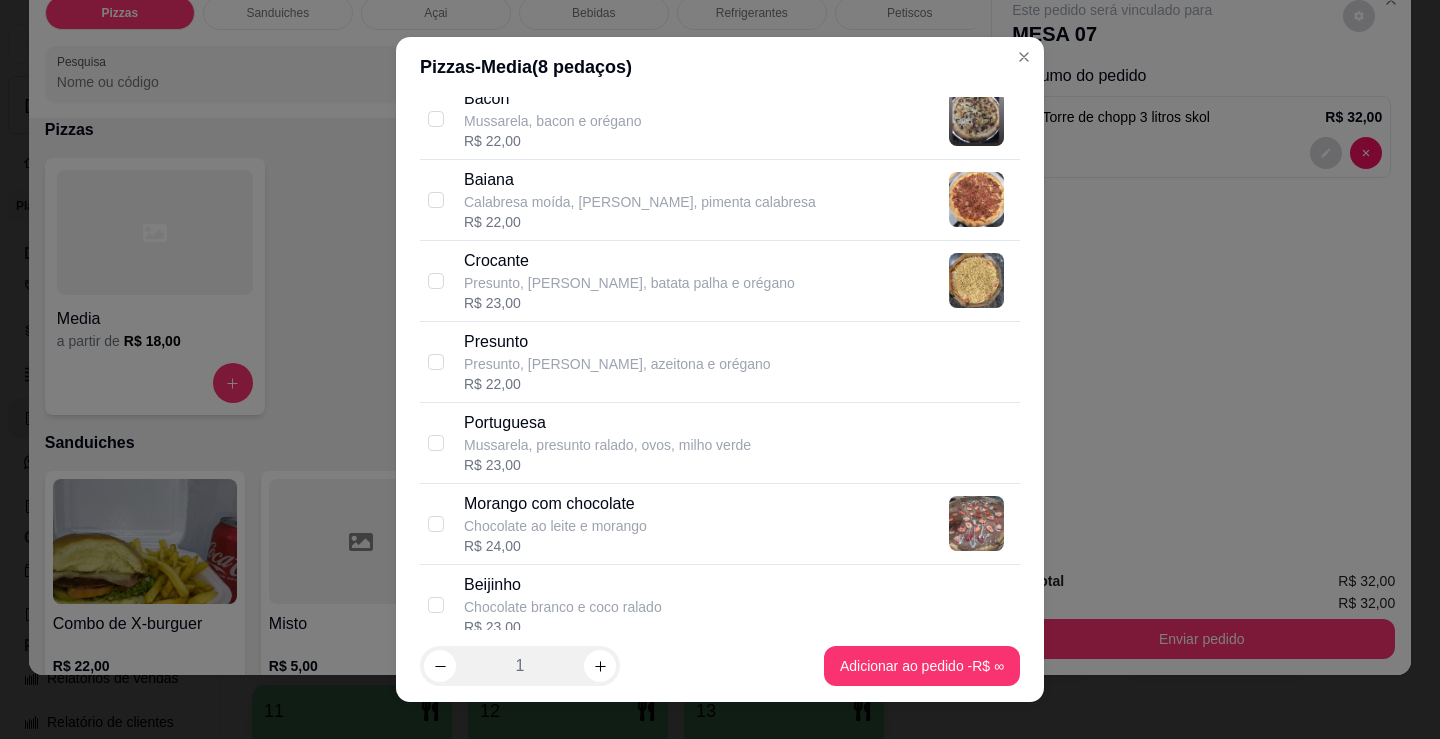 click on "Calabresa moída, [PERSON_NAME], pimenta calabresa" at bounding box center [640, 202] 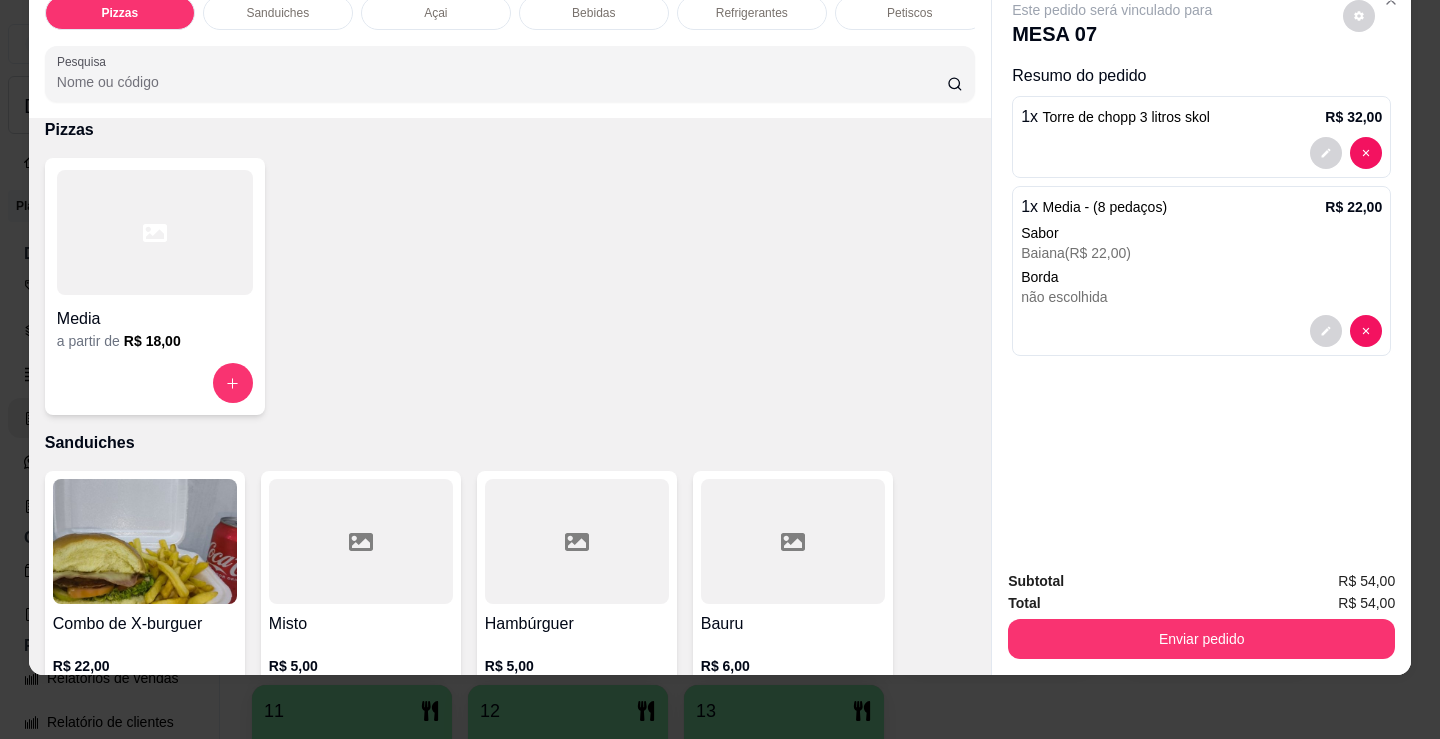 click on "Media" at bounding box center [155, 319] 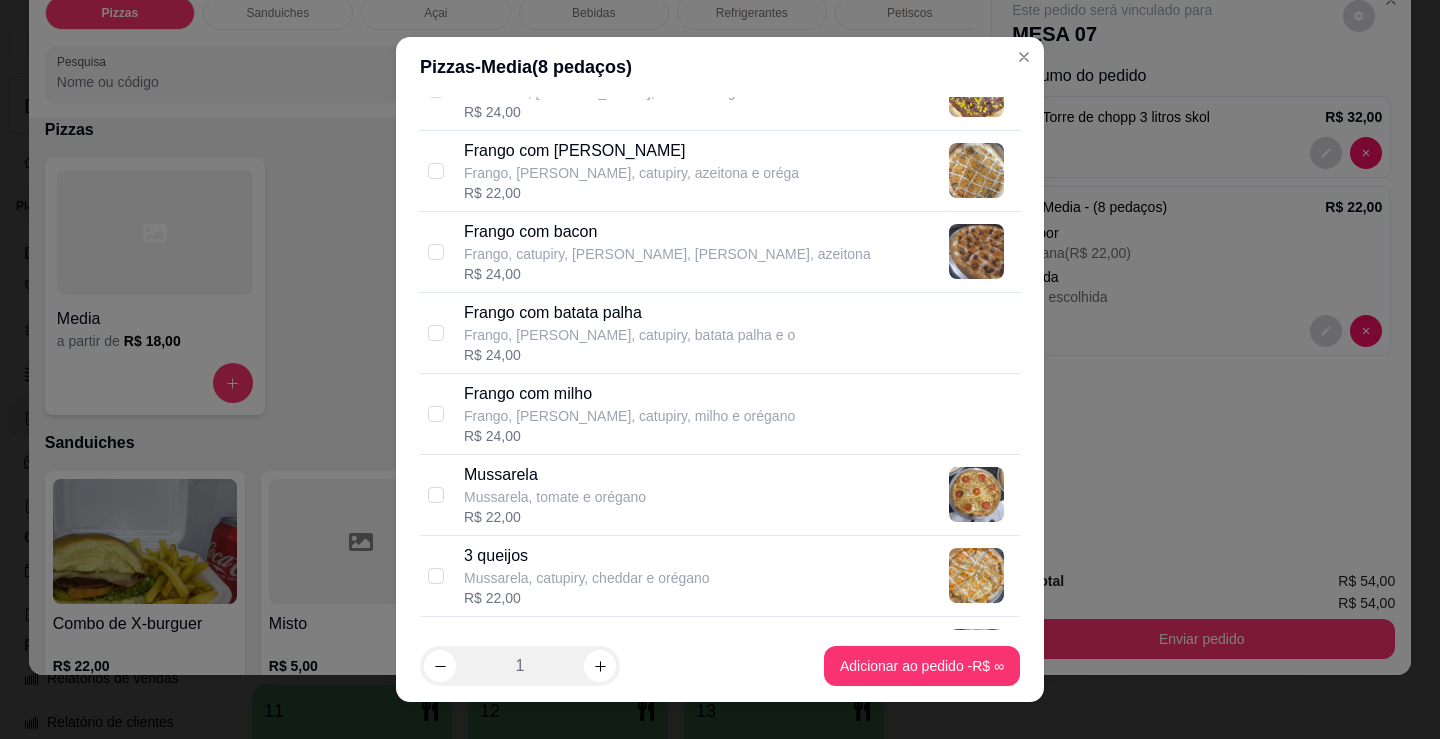 scroll, scrollTop: 800, scrollLeft: 0, axis: vertical 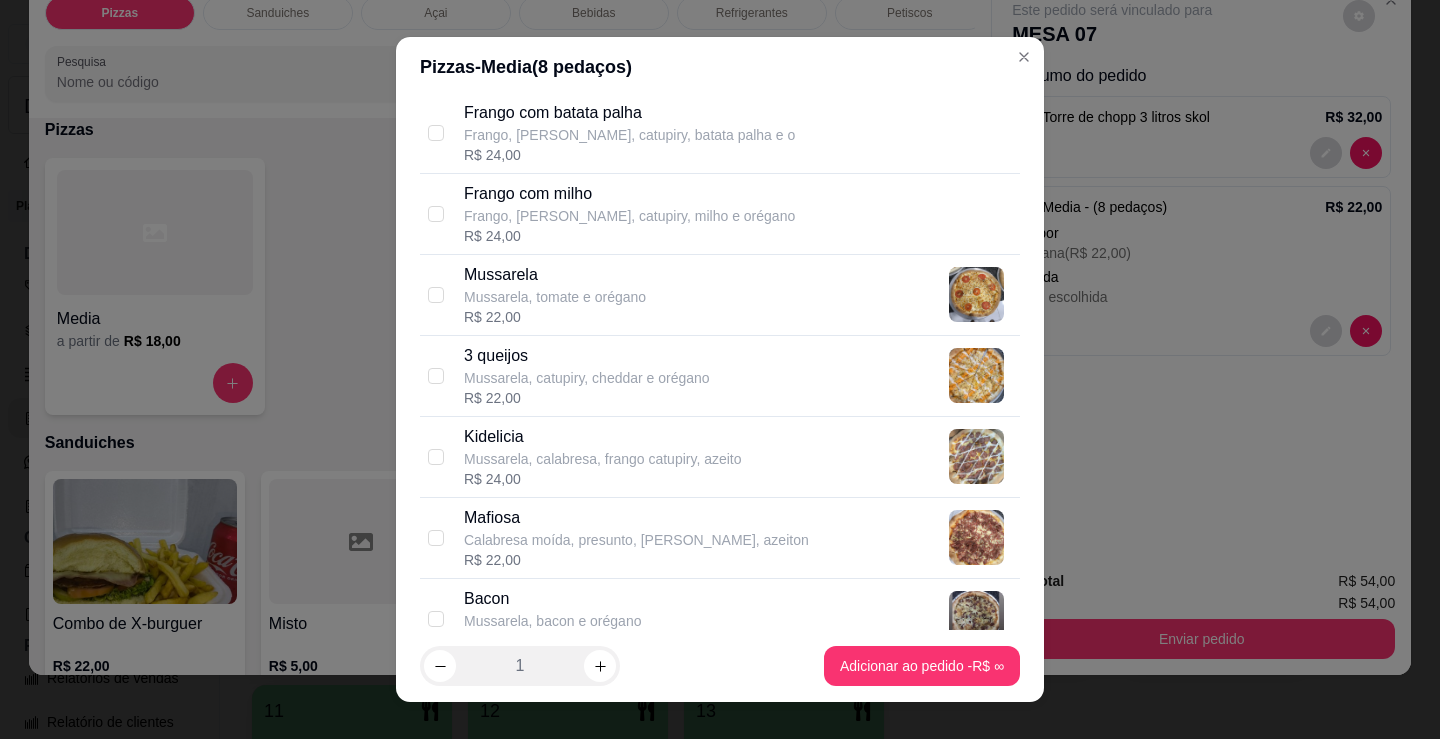 click on "Mussarela, catupiry, cheddar e orégano" at bounding box center (587, 378) 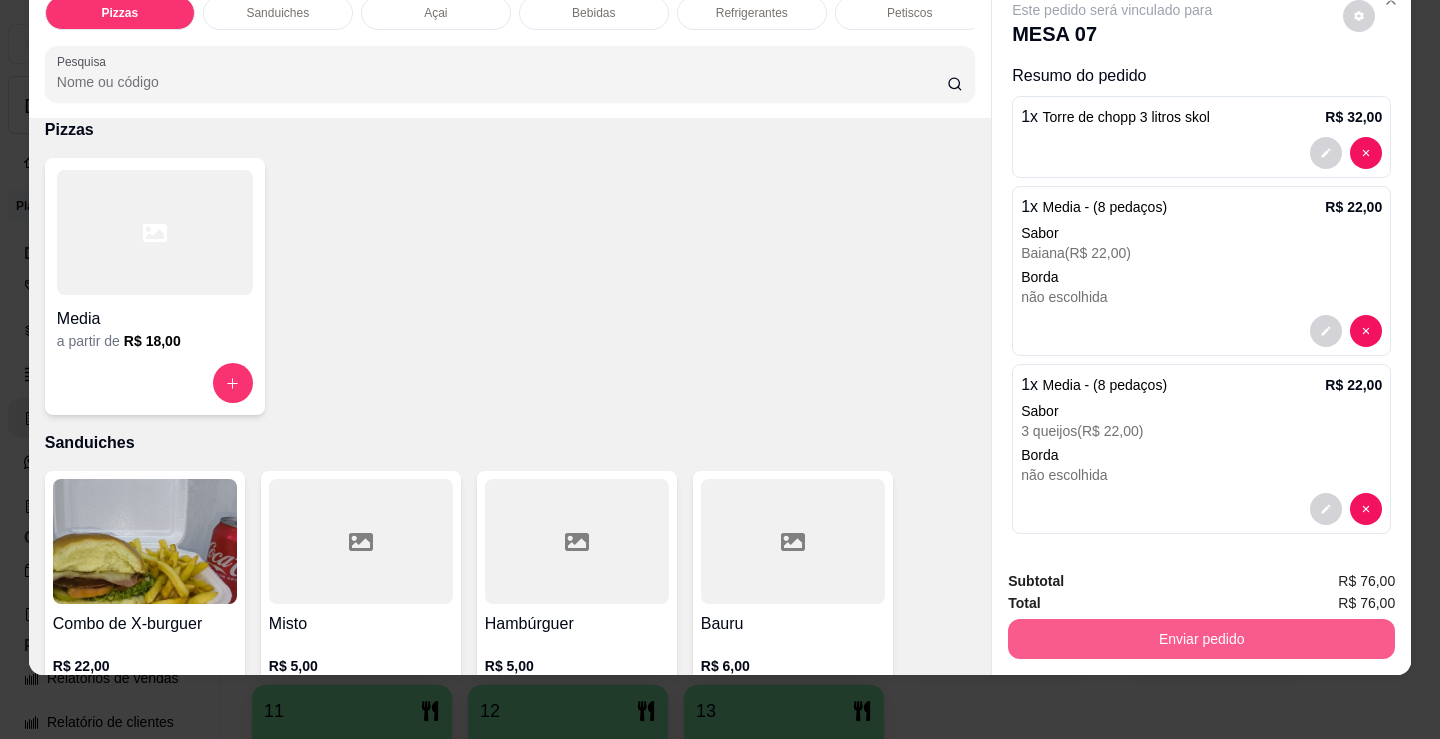 click on "Enviar pedido" at bounding box center [1201, 639] 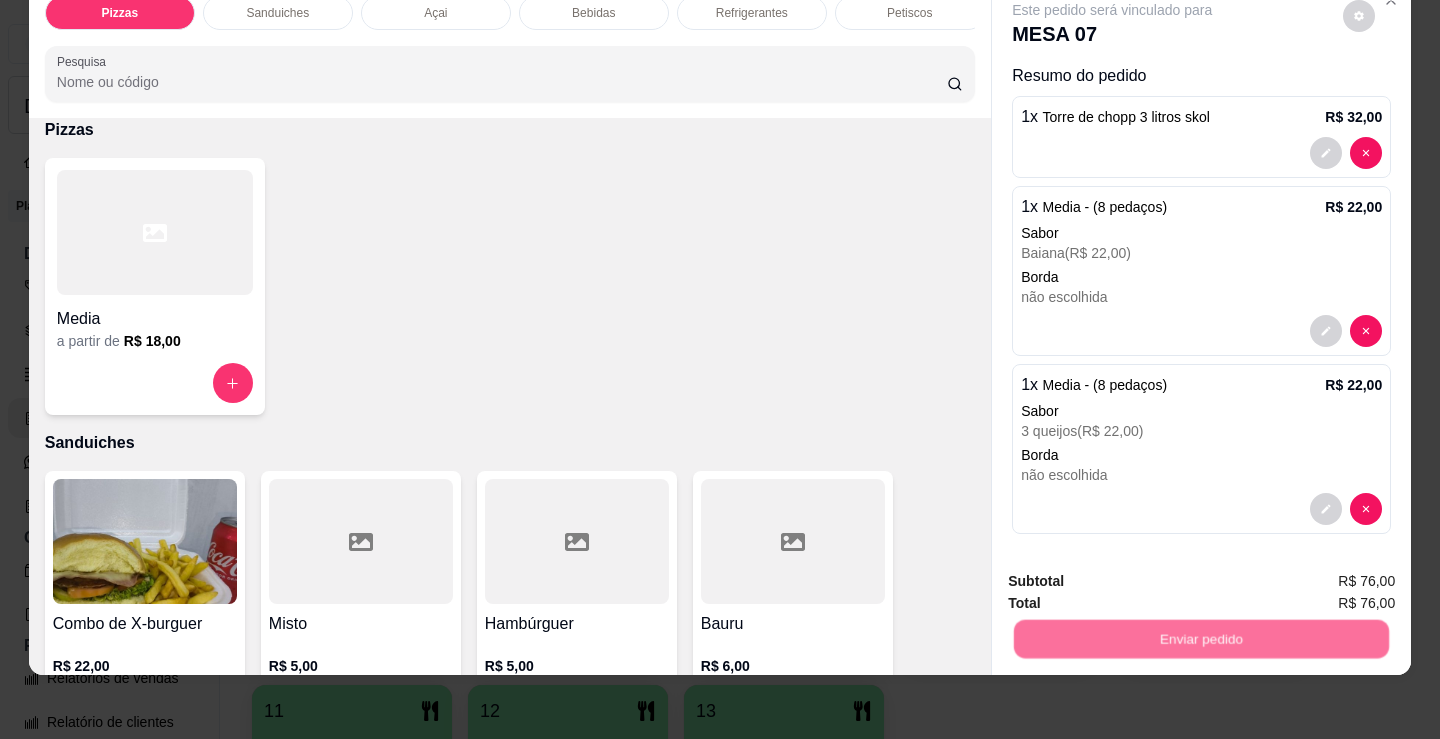 click on "Não registrar e enviar pedido" at bounding box center [1135, 575] 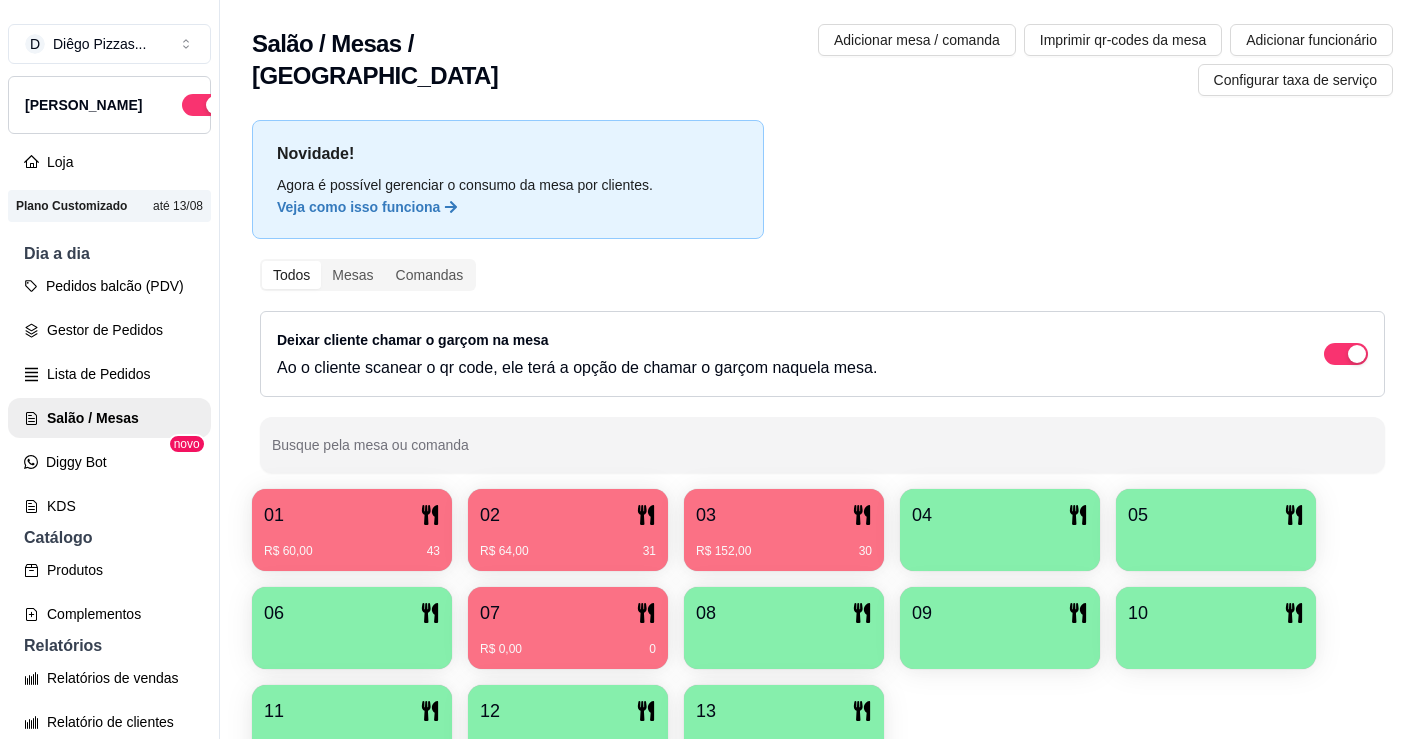 click at bounding box center [352, 642] 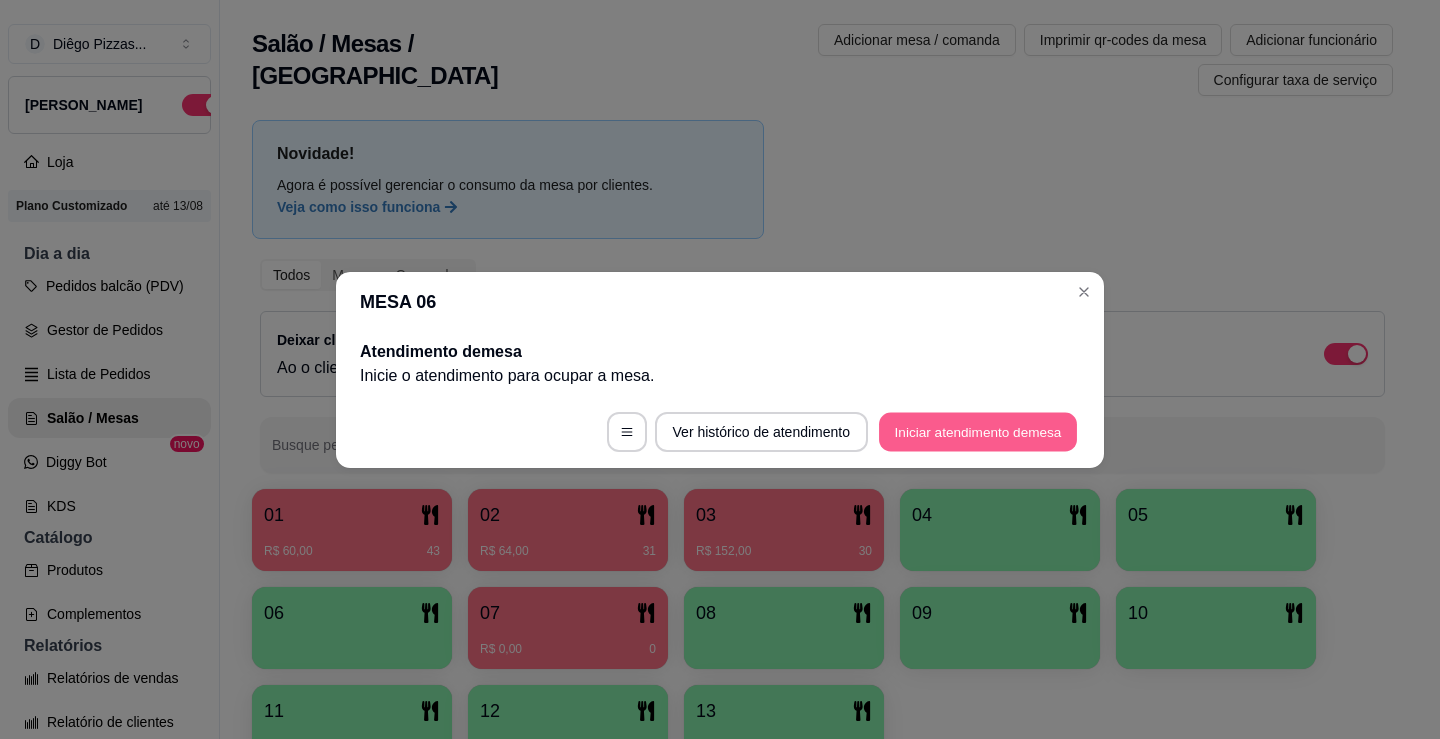 click on "Iniciar atendimento de  mesa" at bounding box center (978, 431) 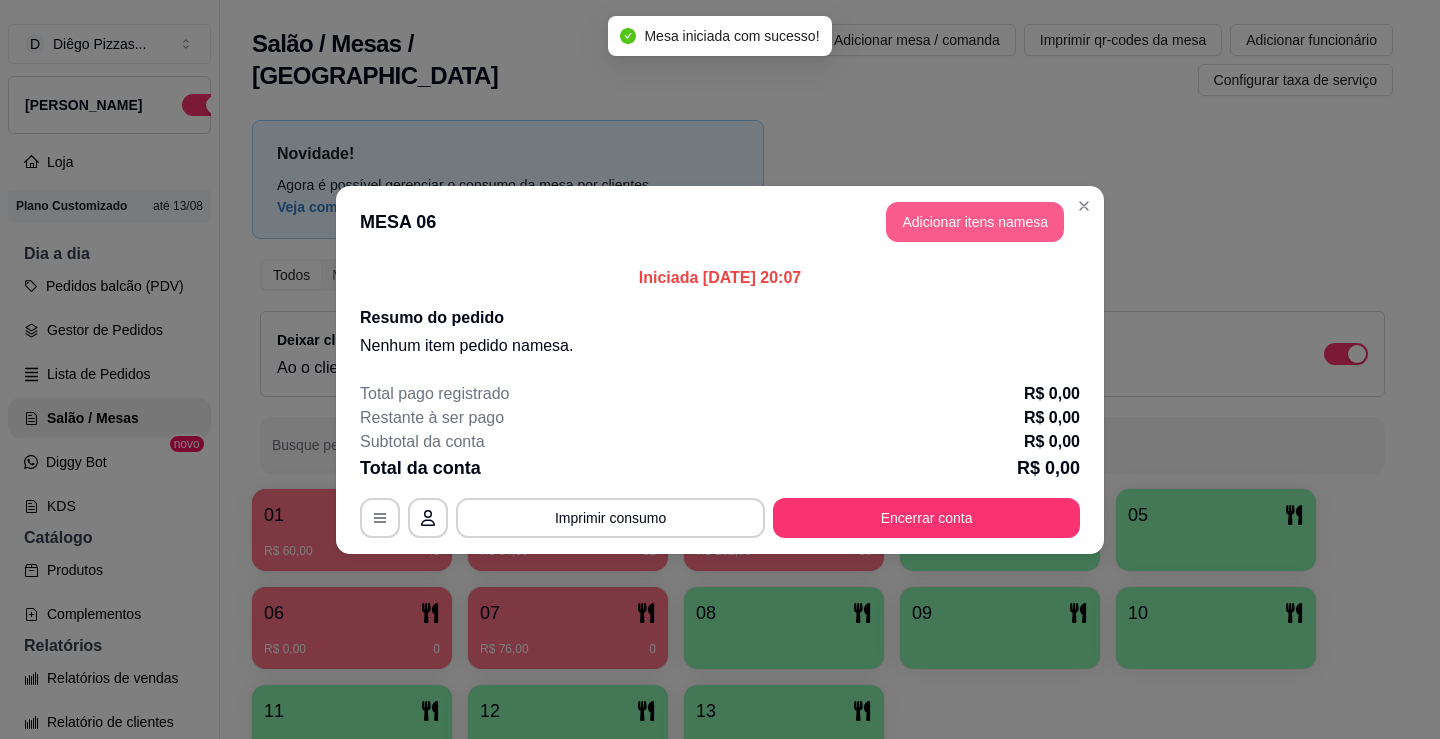 click on "Adicionar itens na  mesa" at bounding box center (975, 222) 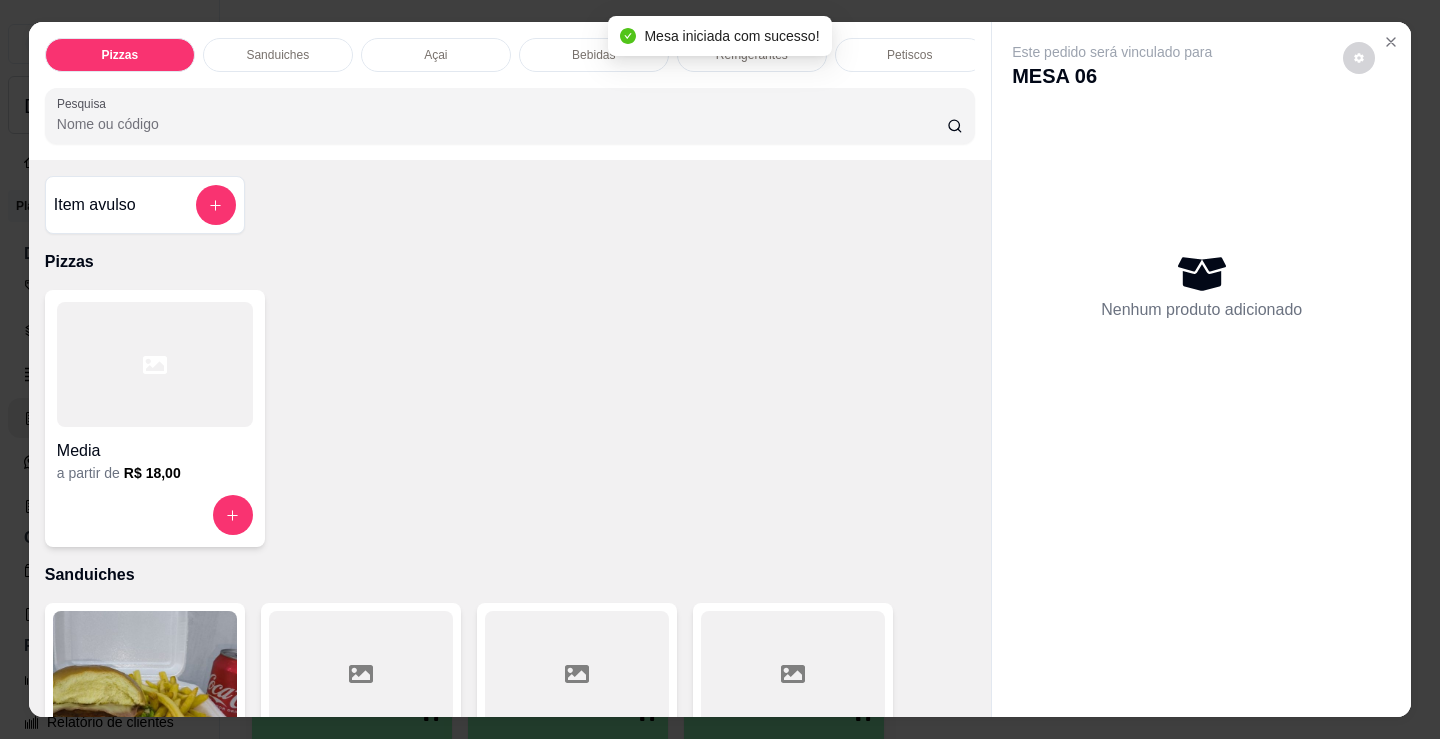 click on "Petiscos" at bounding box center (910, 55) 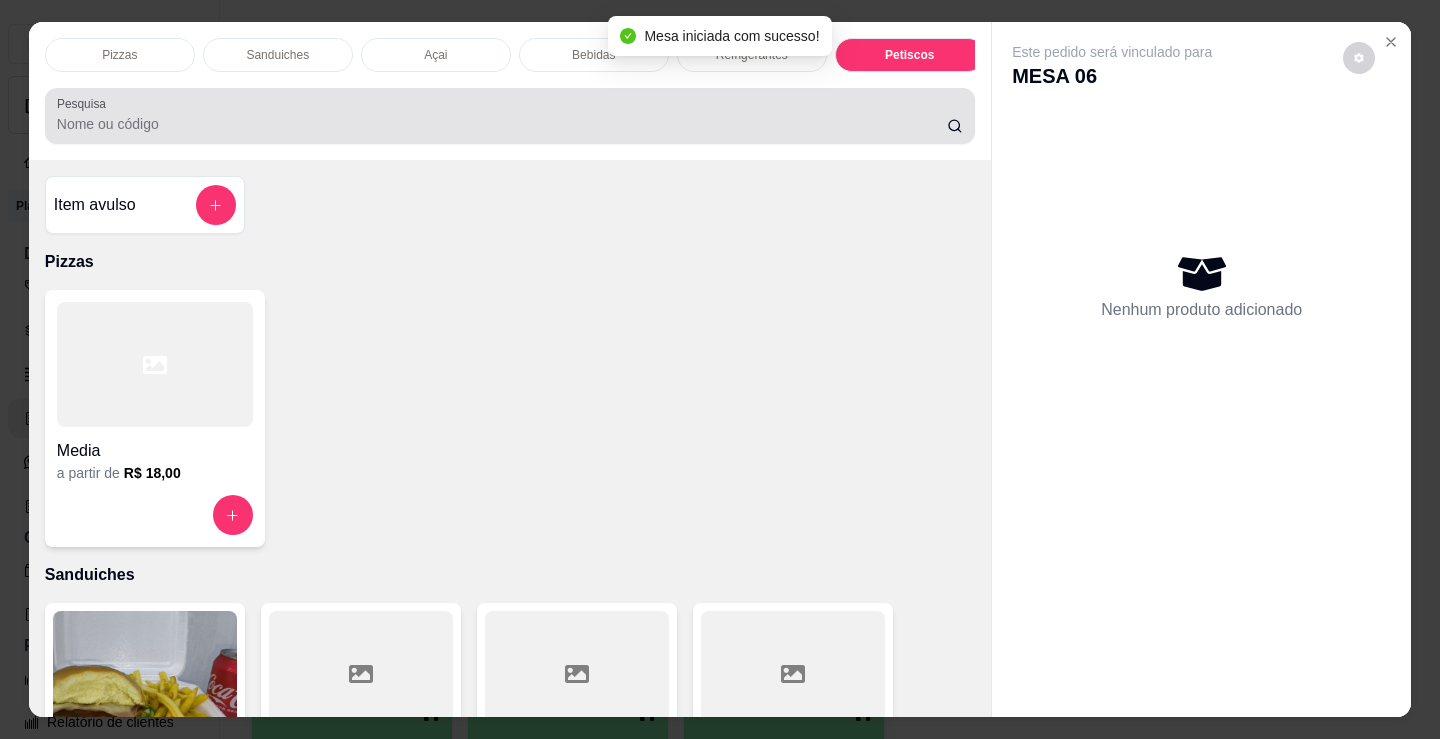 scroll, scrollTop: 6692, scrollLeft: 0, axis: vertical 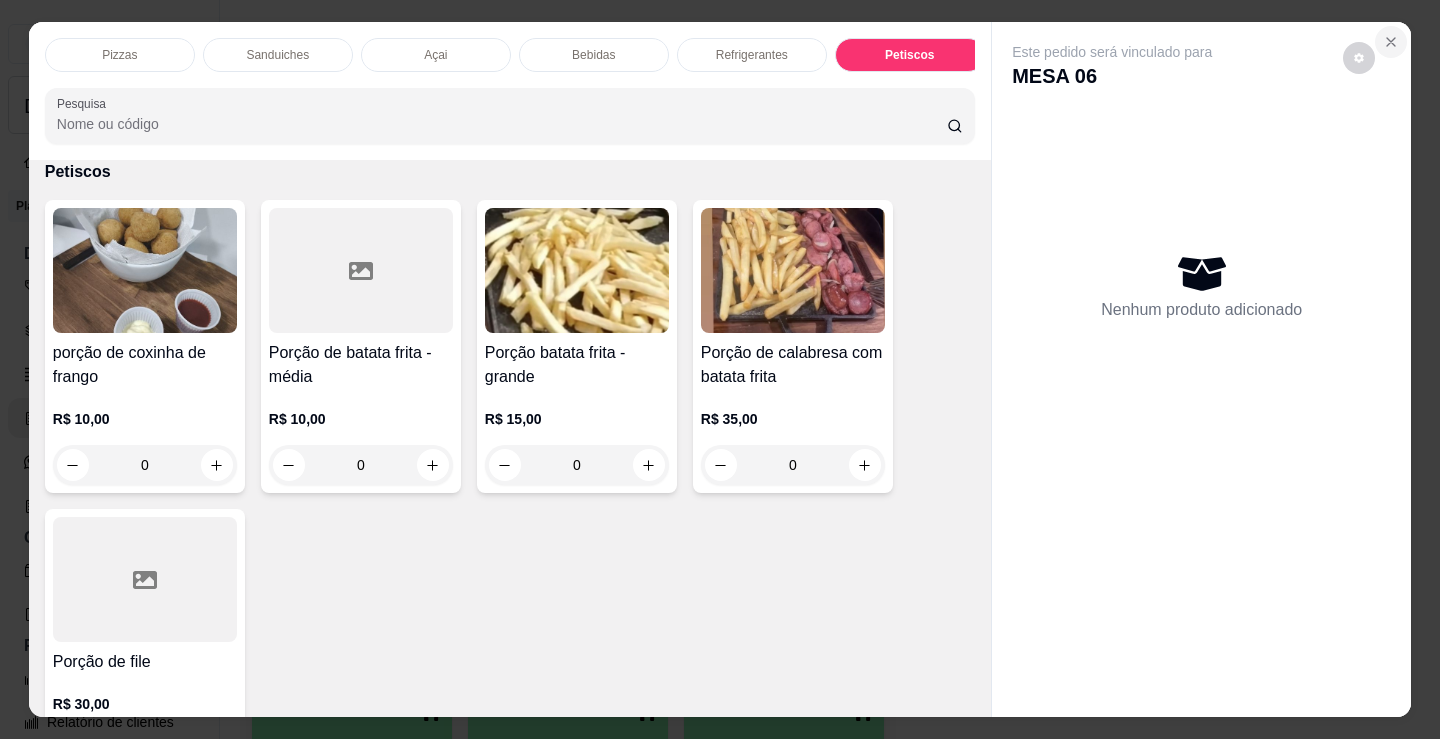 click 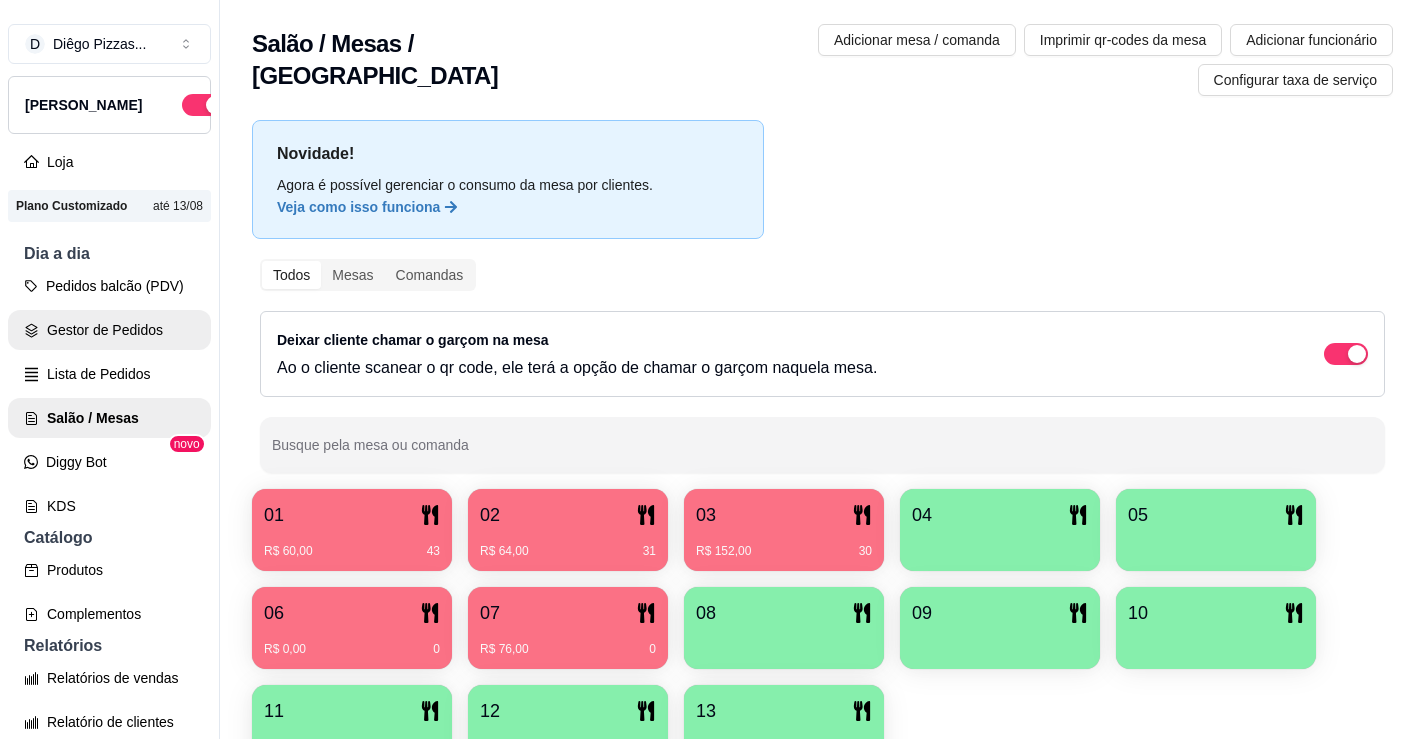 click on "Gestor de Pedidos" at bounding box center (109, 330) 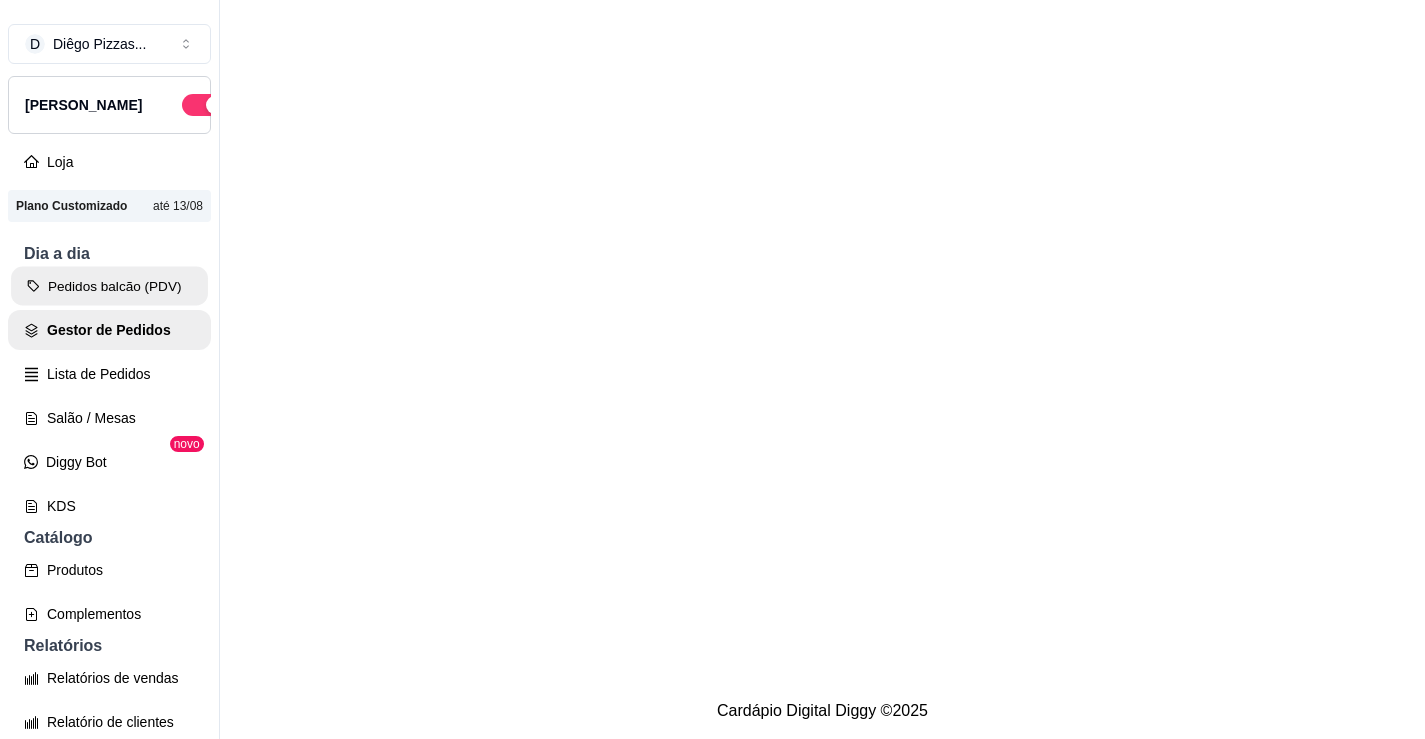 click on "Pedidos balcão (PDV)" at bounding box center (109, 286) 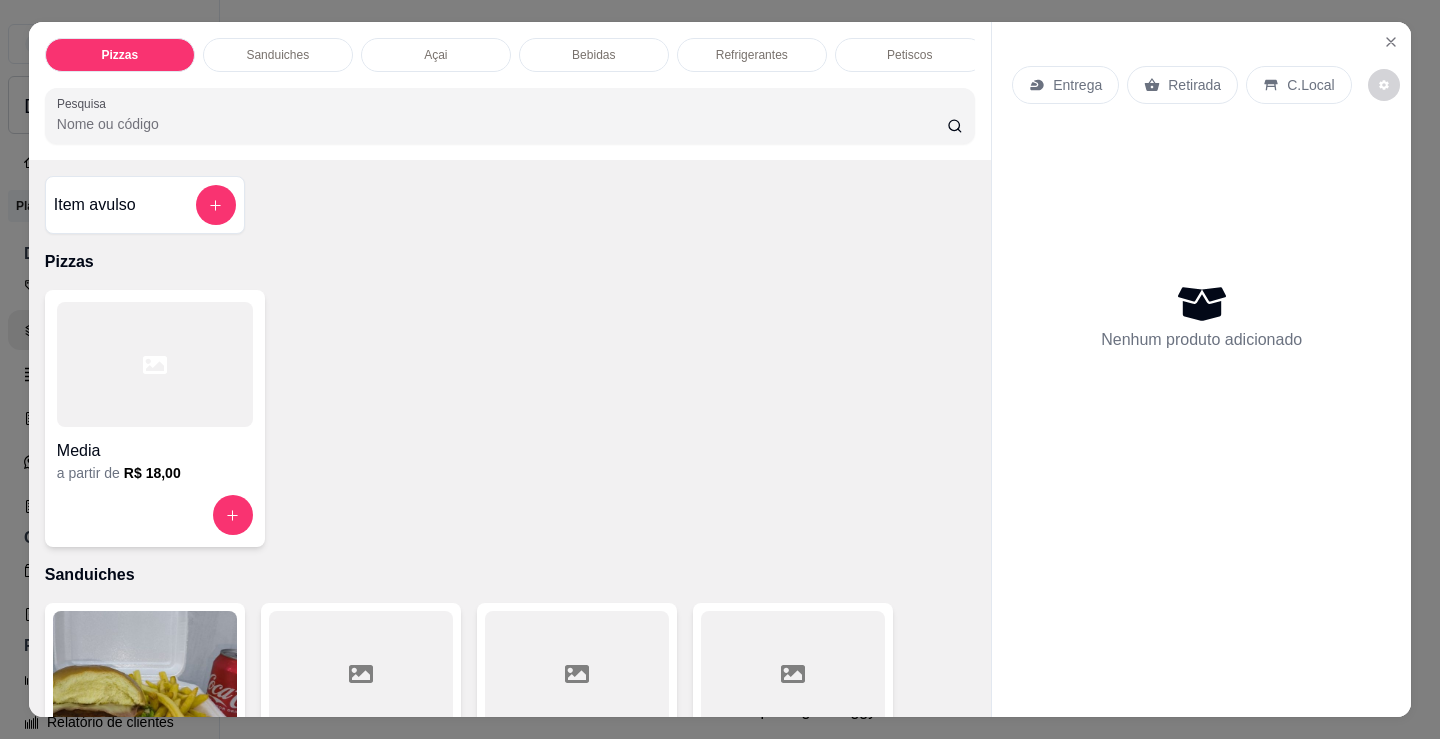 click on "Pizzas  Sanduiches  Açai  Bebidas  Refrigerantes Petiscos  doces Cigarros utensílios   Pesquisa" at bounding box center (510, 91) 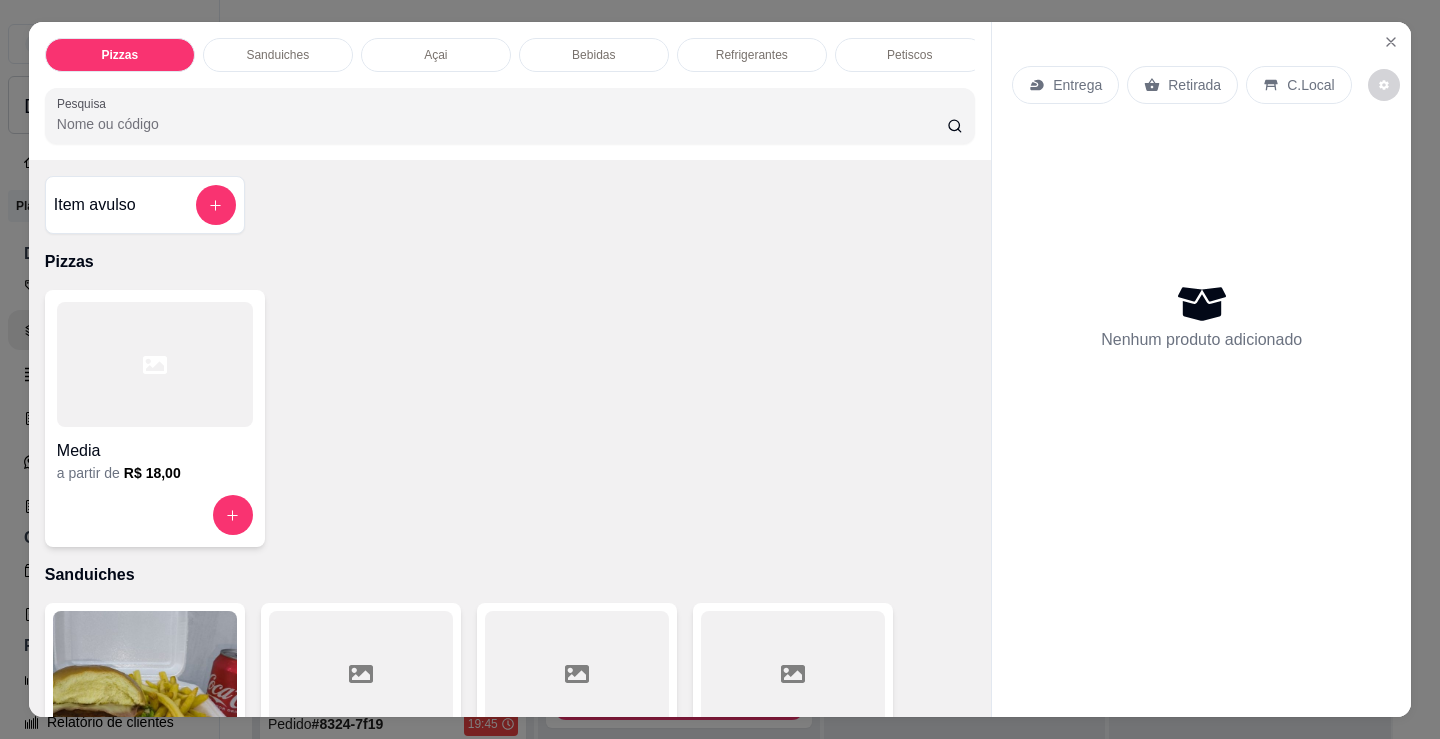 click on "Açai" at bounding box center [436, 55] 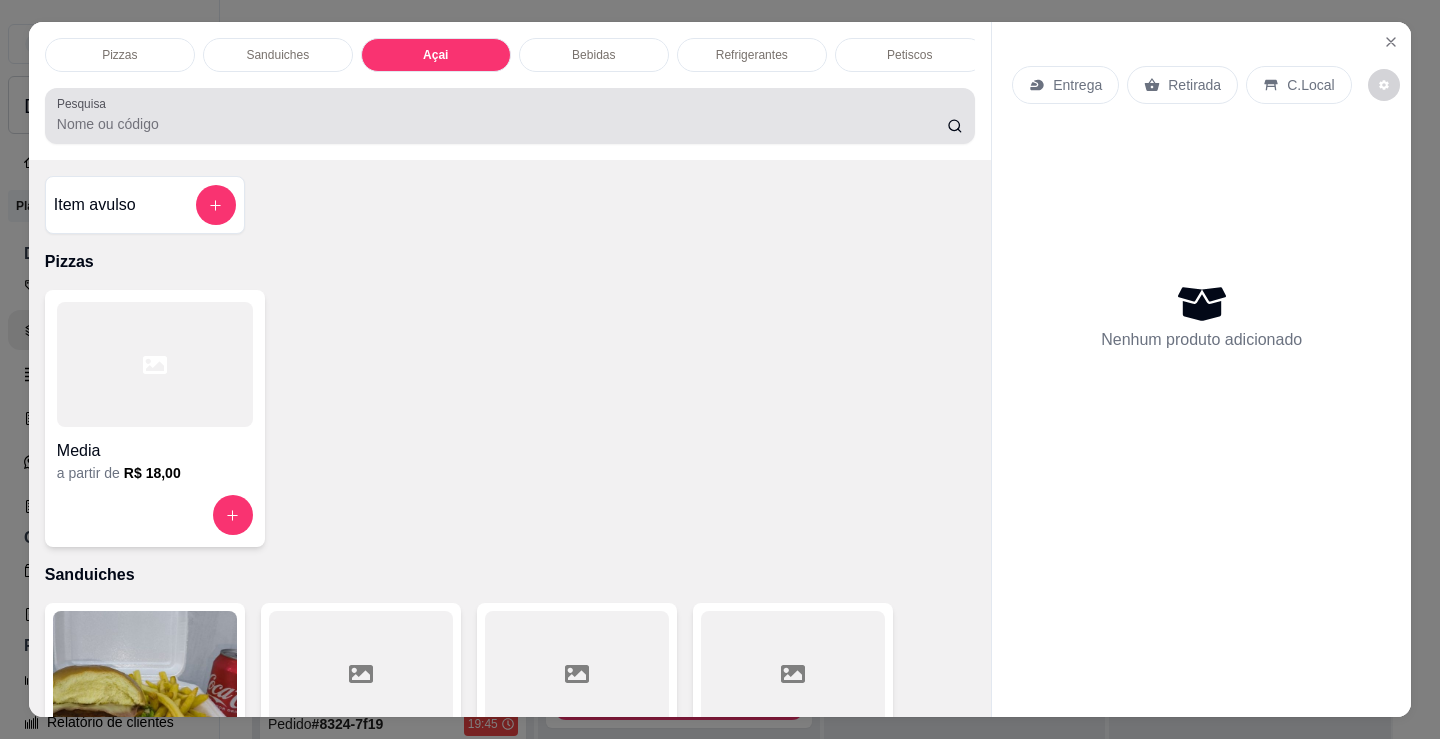 scroll, scrollTop: 2153, scrollLeft: 0, axis: vertical 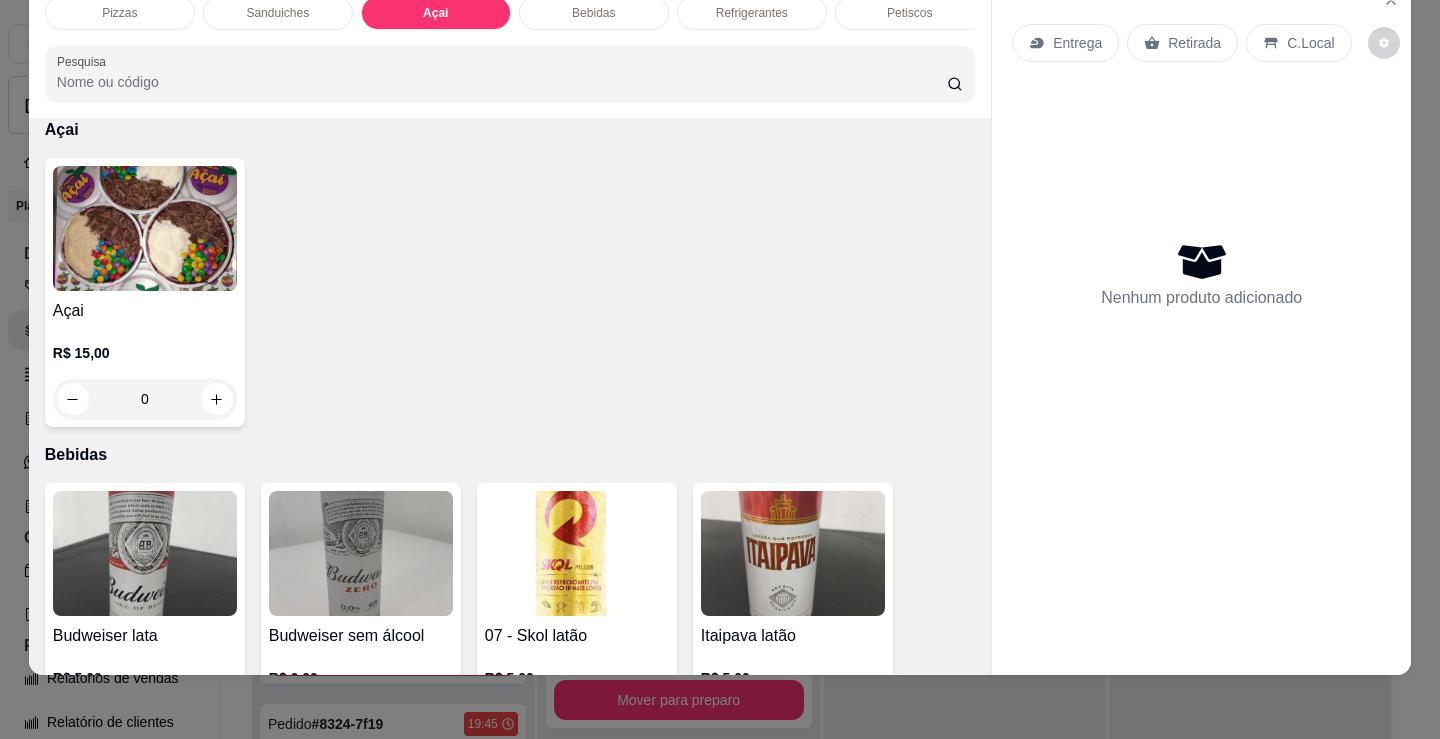 click at bounding box center (145, 228) 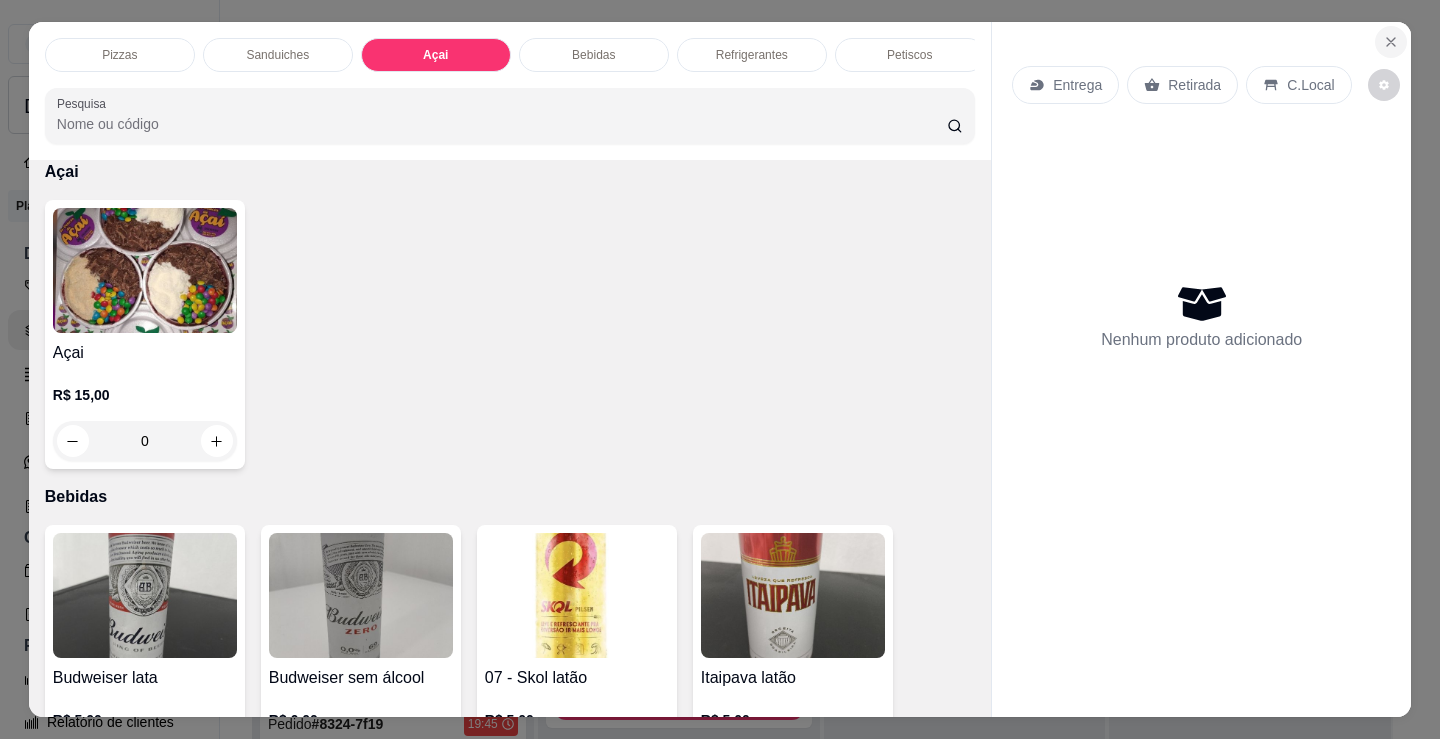 click 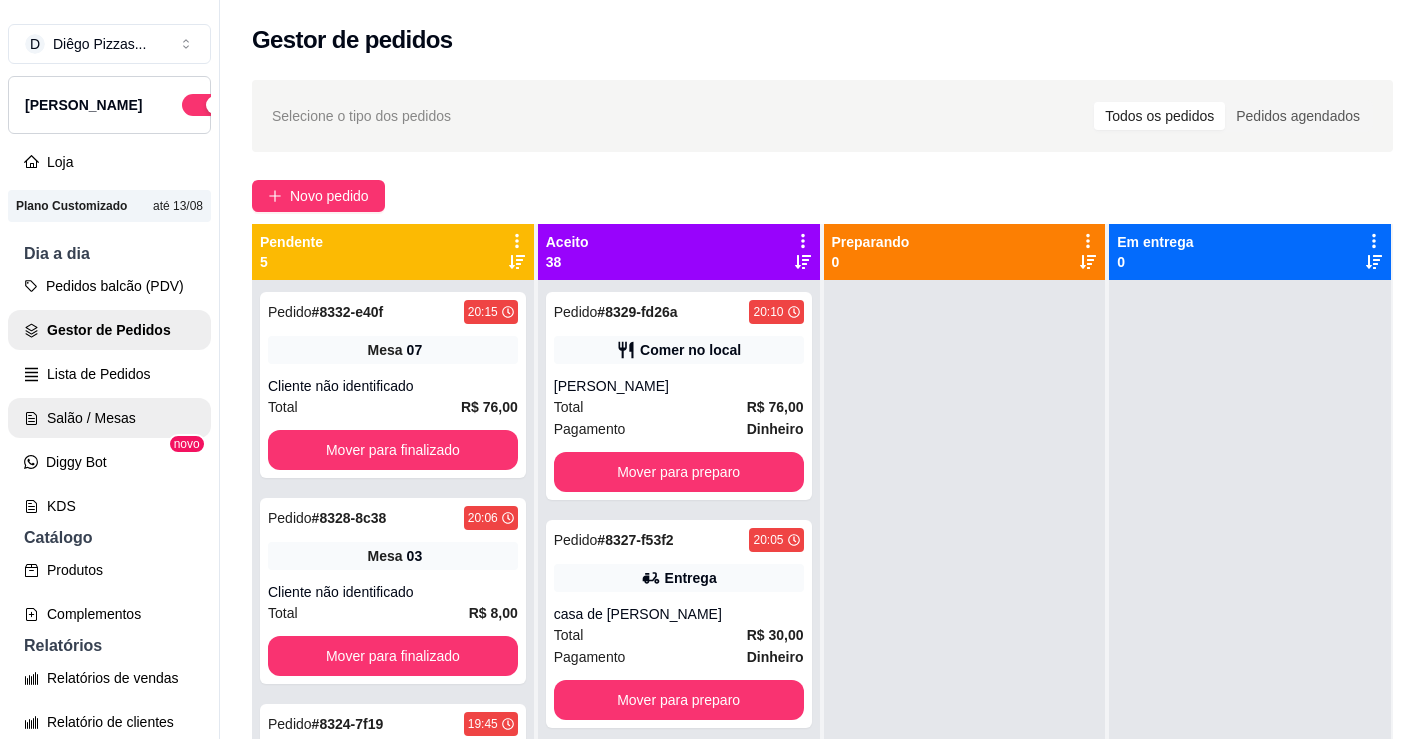 click on "Salão / Mesas" at bounding box center (109, 418) 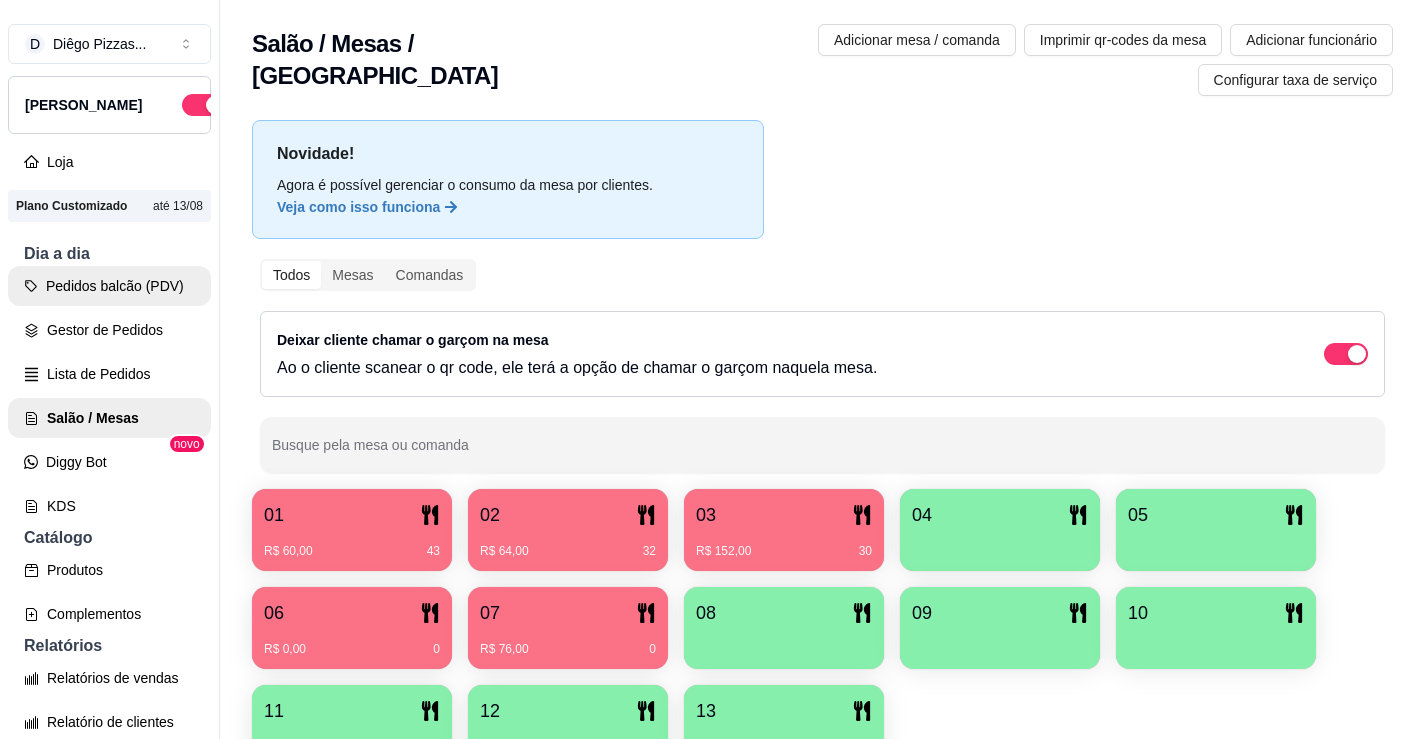 click on "Pedidos balcão (PDV)" at bounding box center [109, 286] 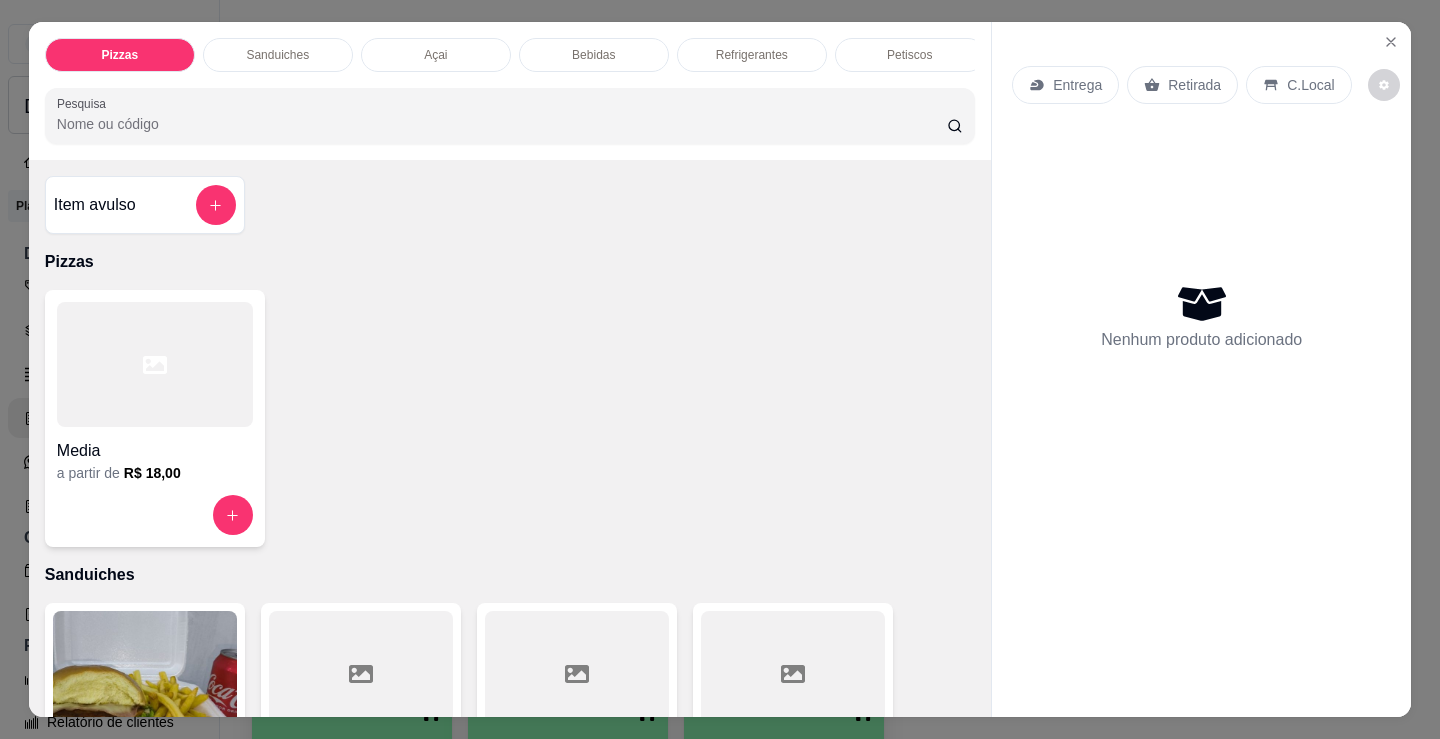 click on "Açai" at bounding box center (436, 55) 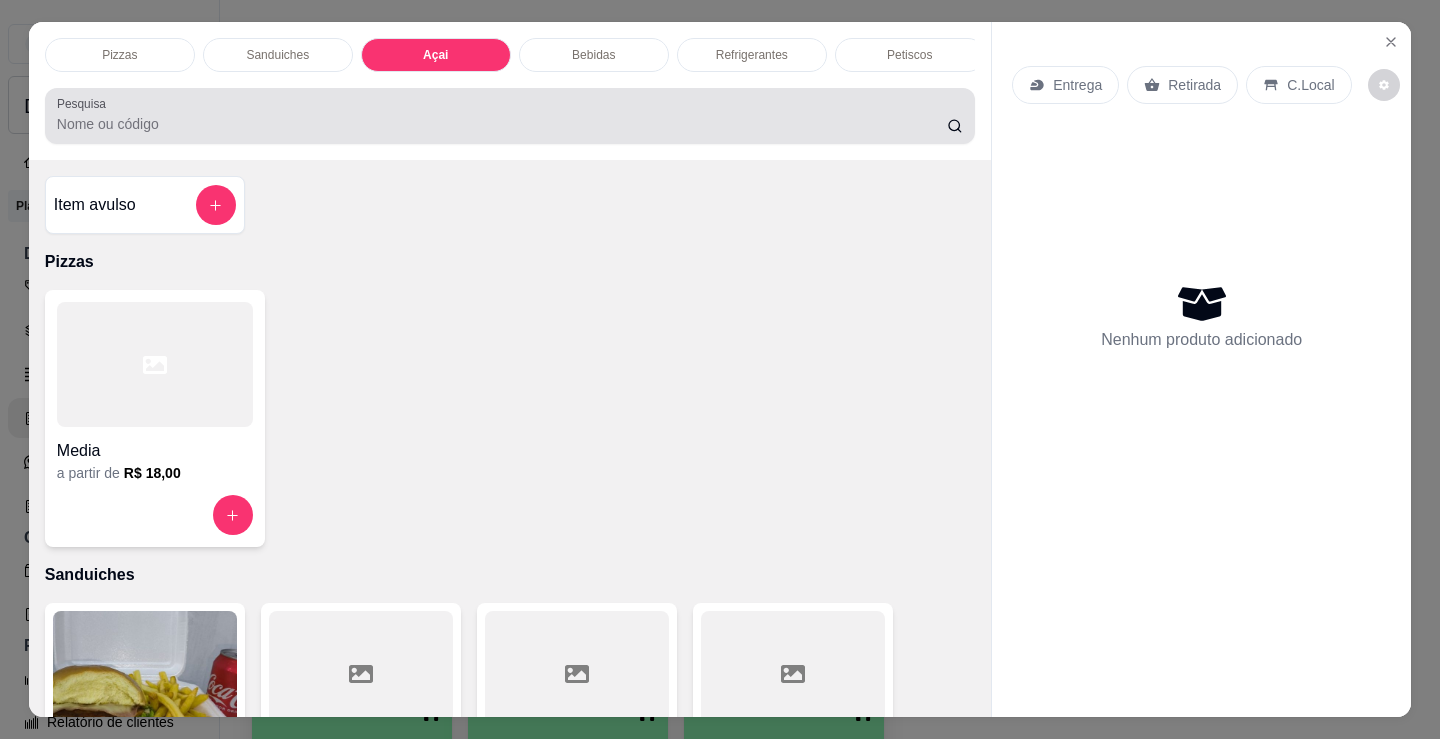 scroll, scrollTop: 2153, scrollLeft: 0, axis: vertical 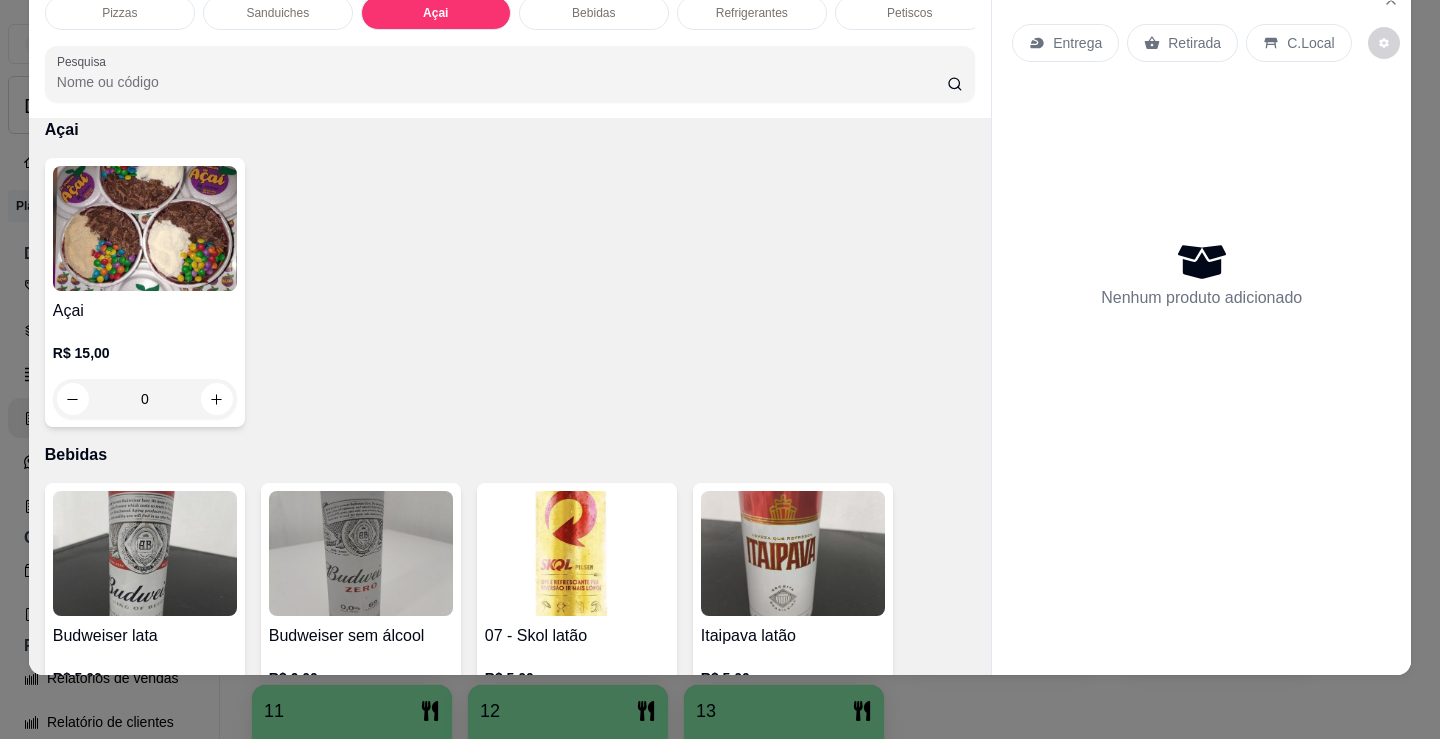 click at bounding box center [145, 228] 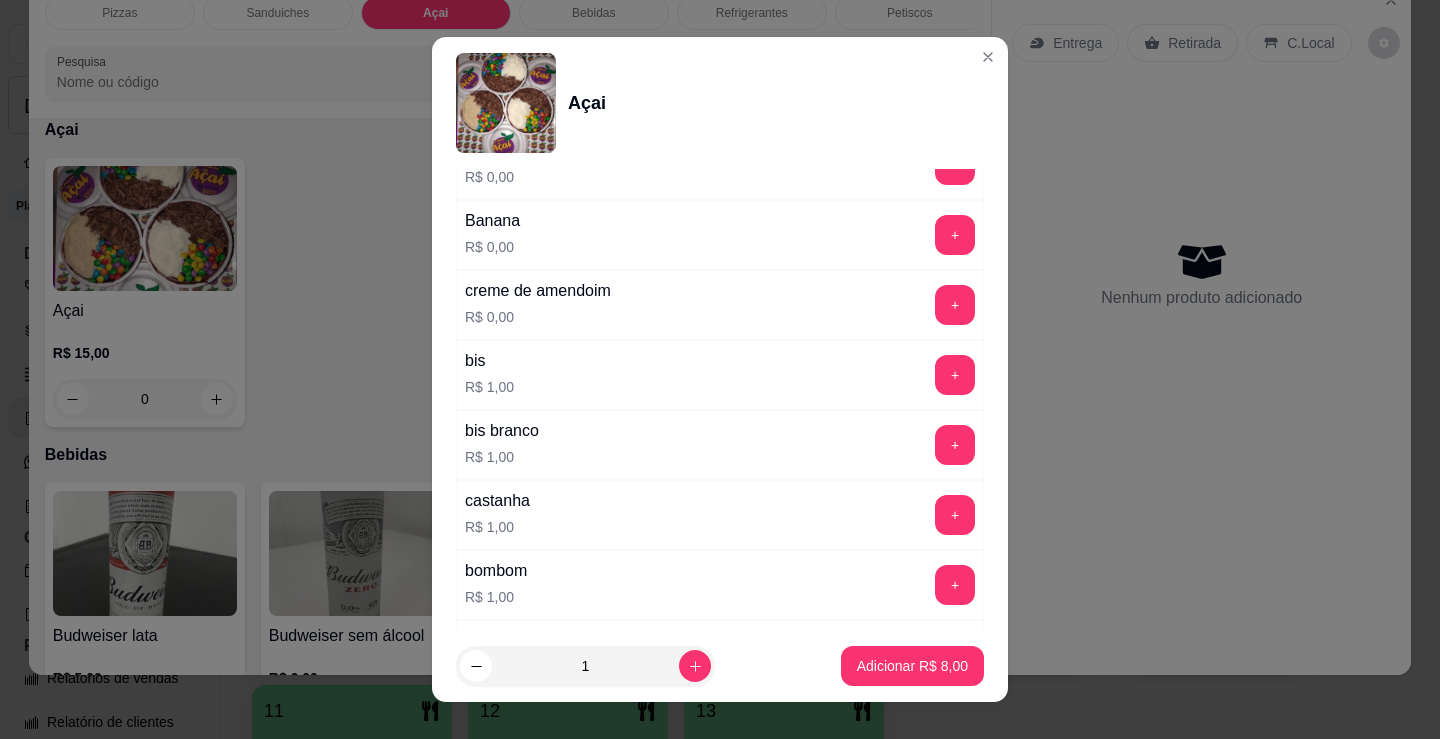 scroll, scrollTop: 1700, scrollLeft: 0, axis: vertical 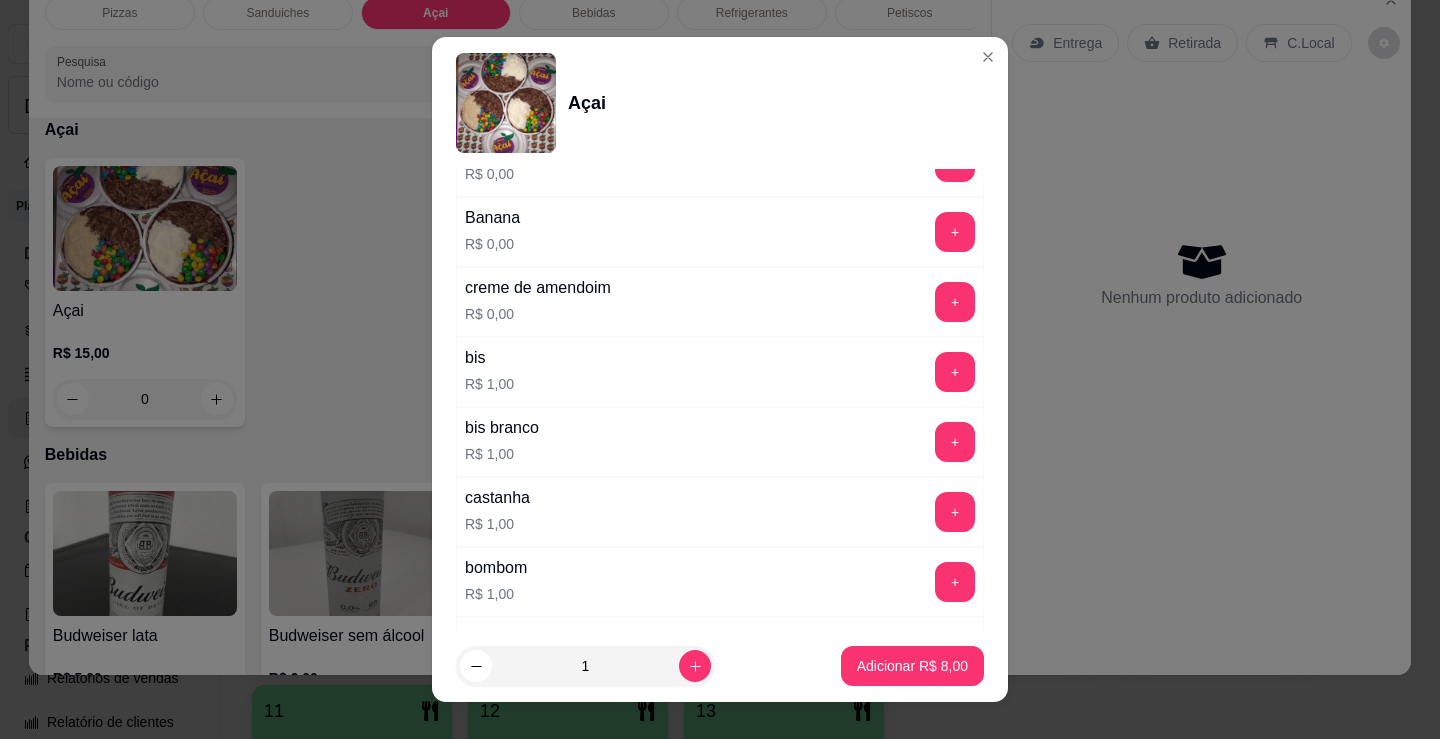 click on "+" at bounding box center (955, 372) 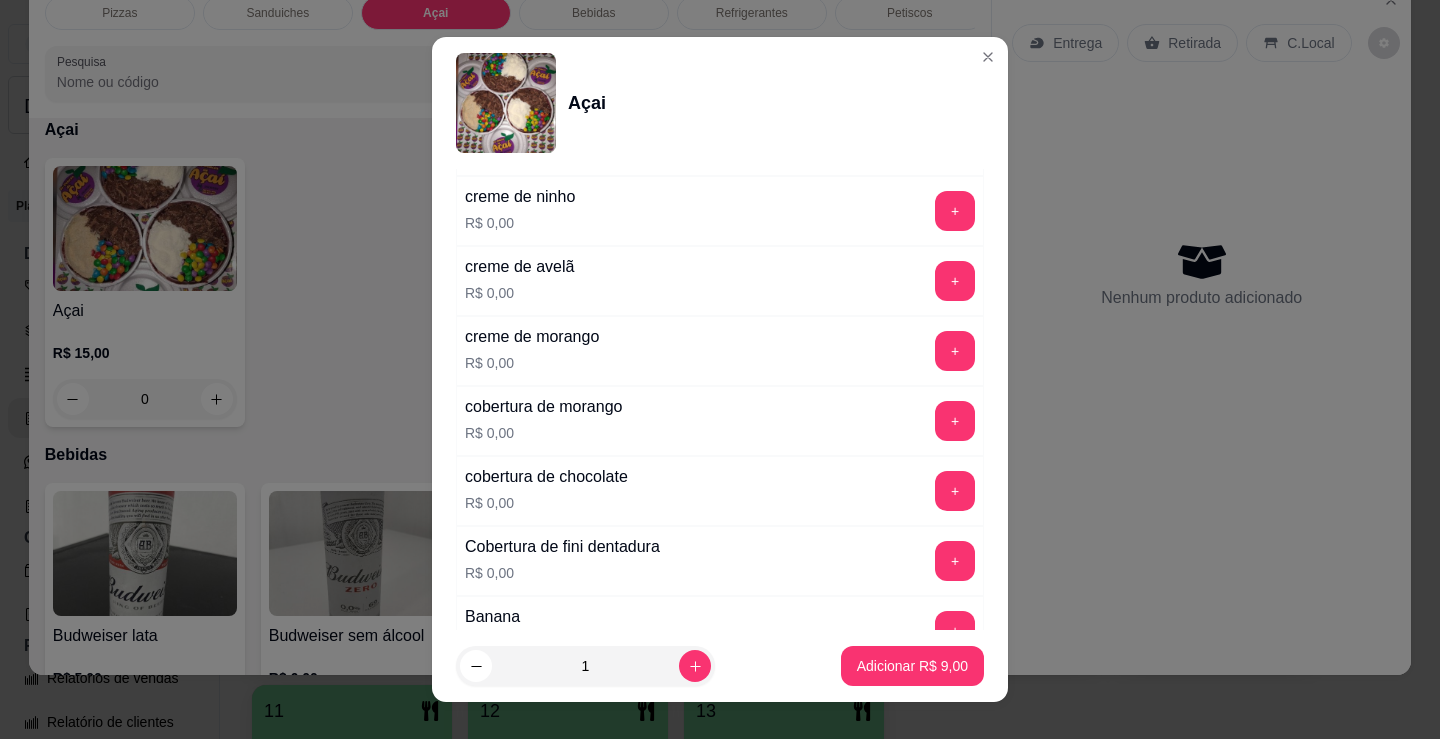 scroll, scrollTop: 1300, scrollLeft: 0, axis: vertical 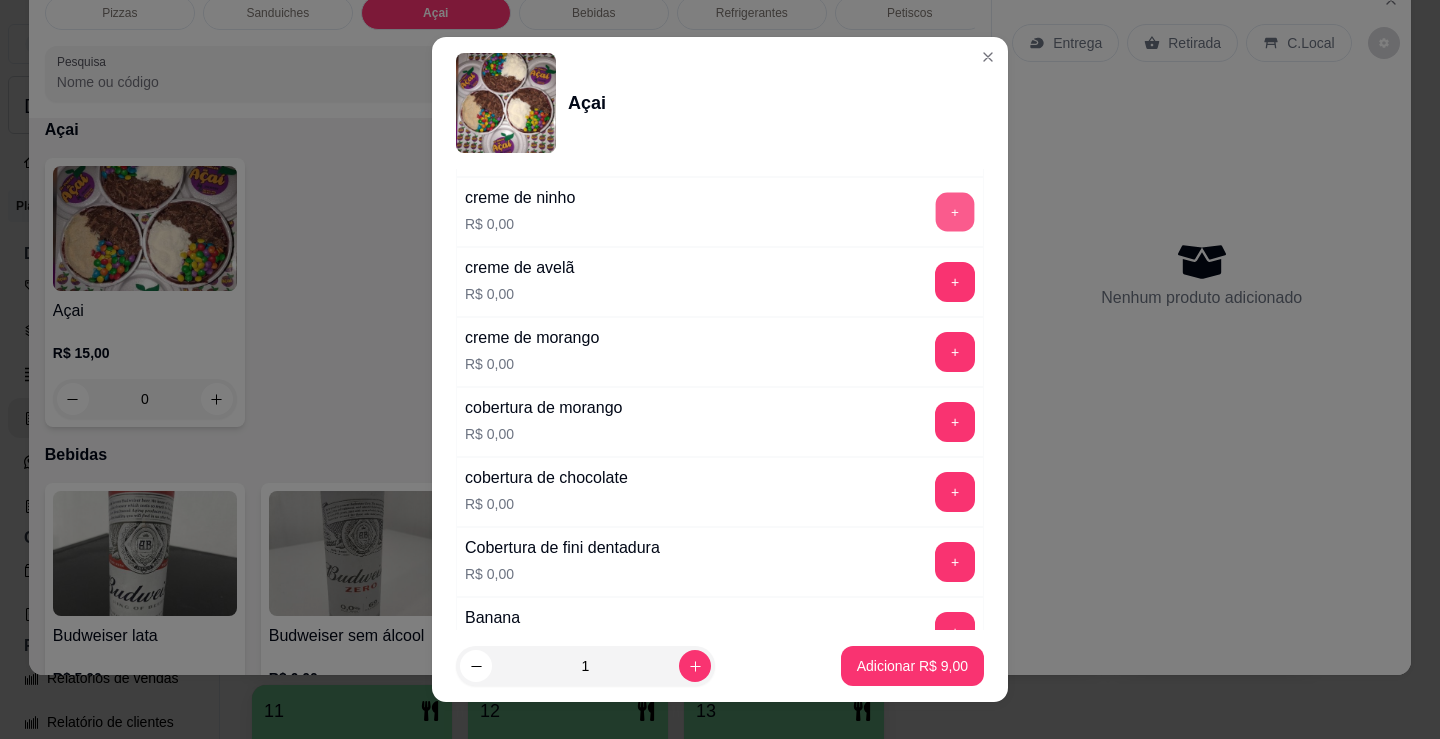 click on "+" at bounding box center (955, 212) 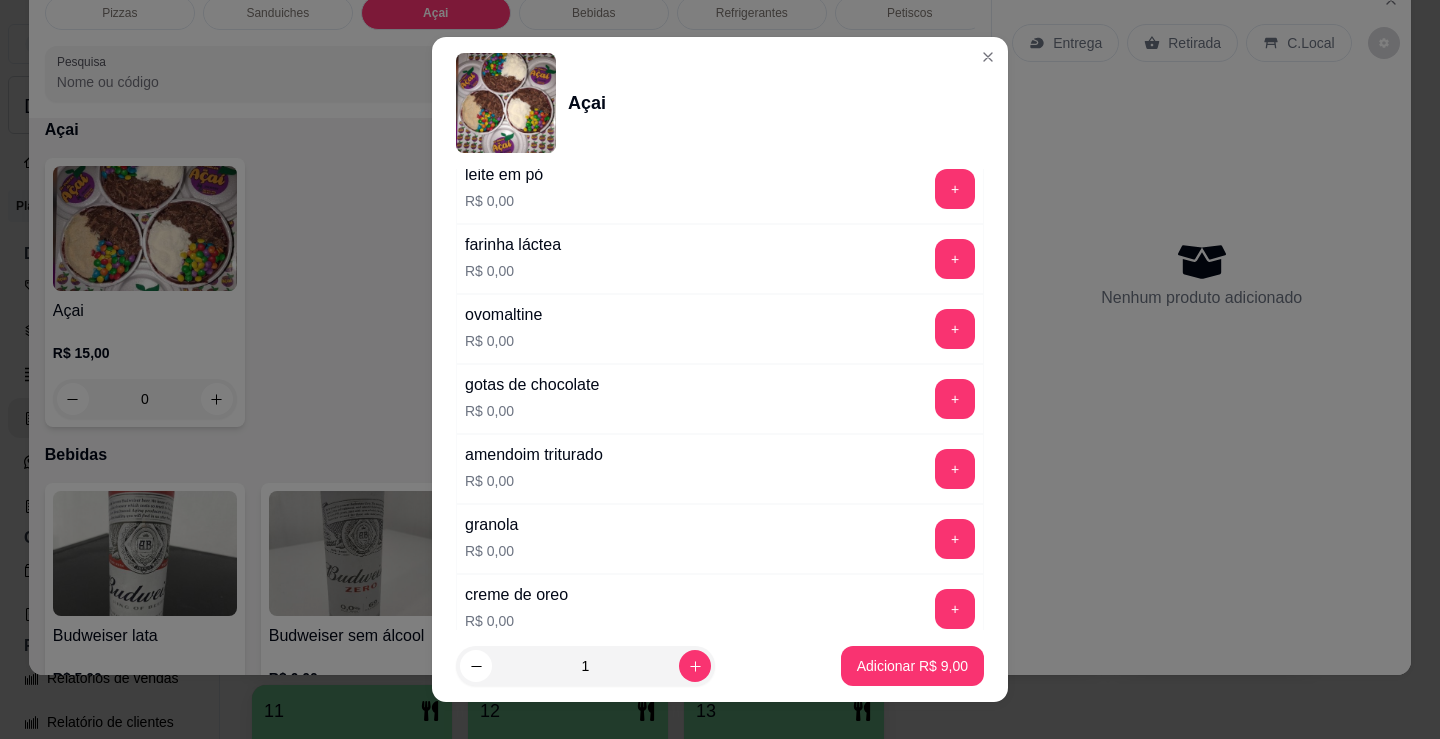 scroll, scrollTop: 800, scrollLeft: 0, axis: vertical 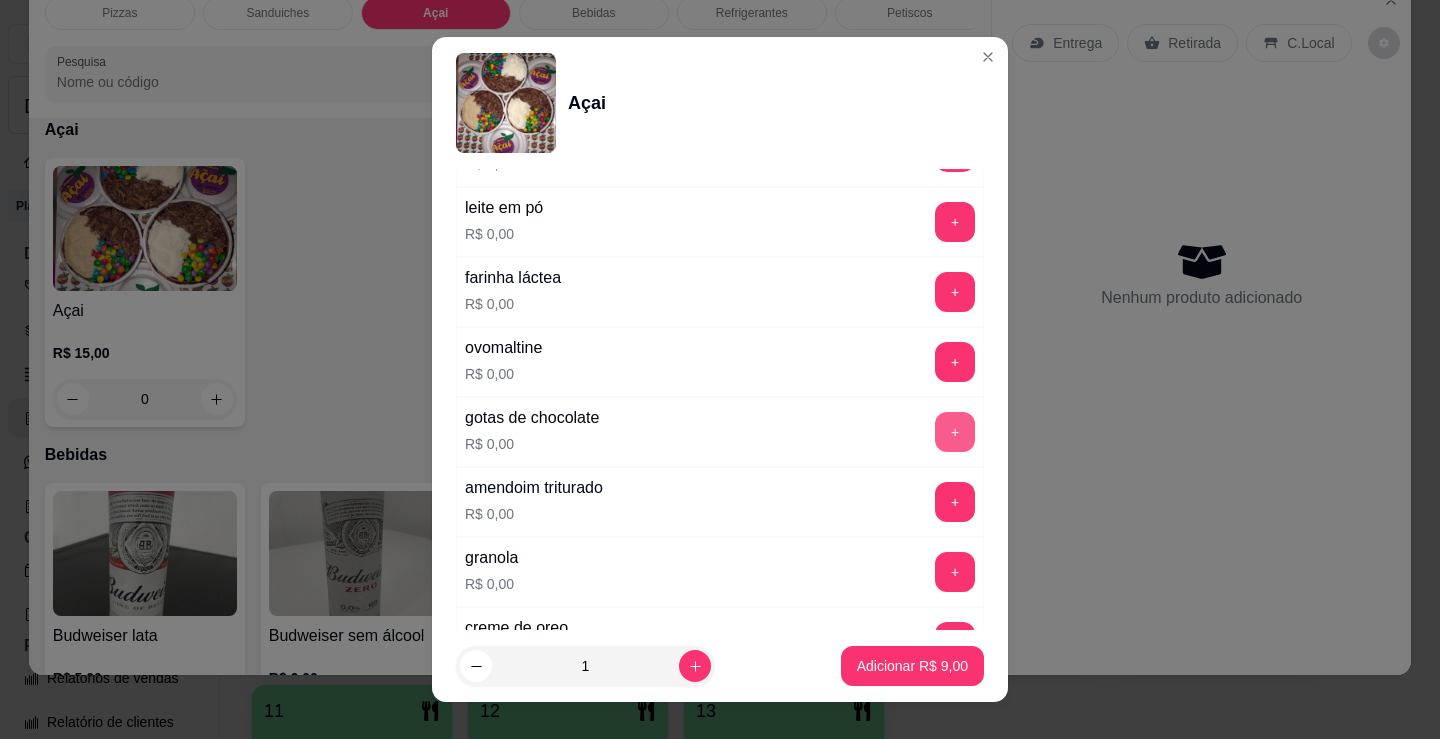 click on "+" at bounding box center (955, 432) 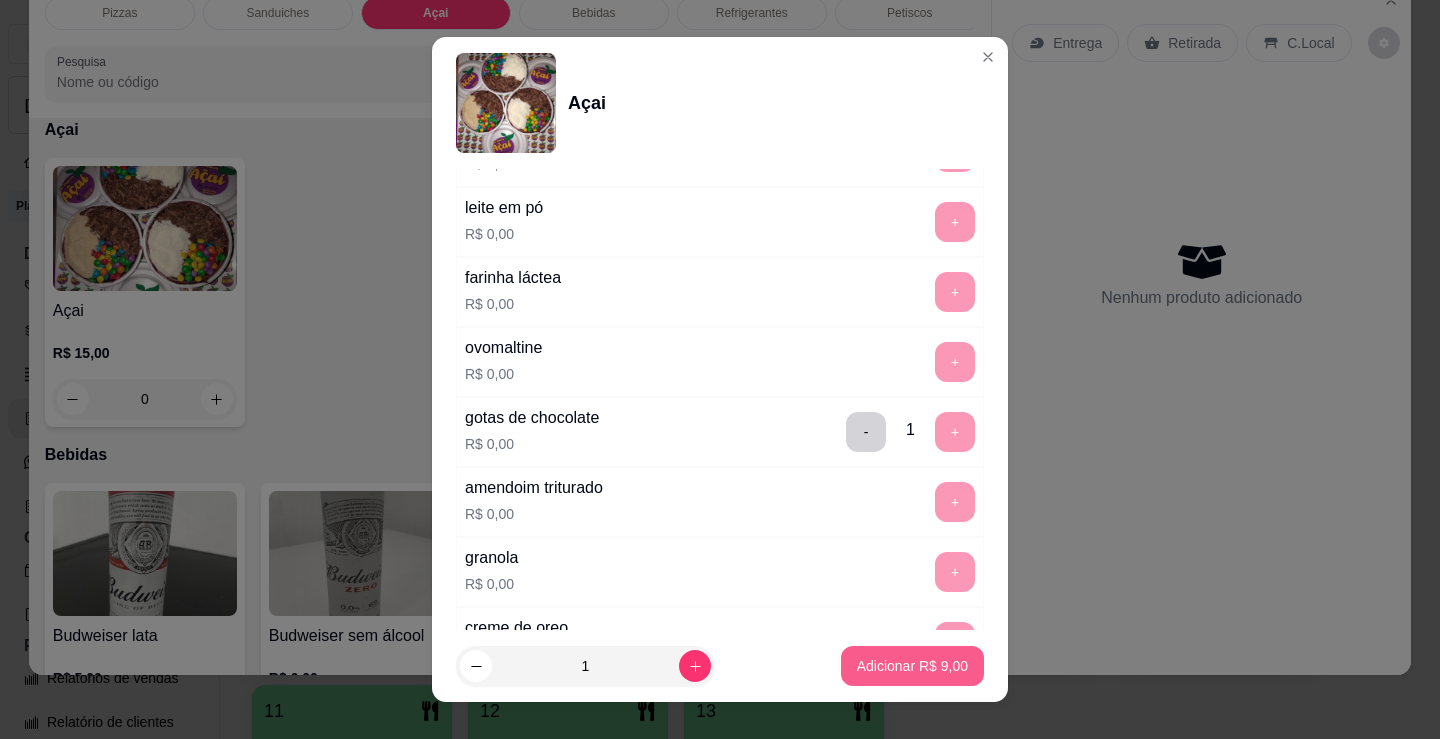 click on "Adicionar   R$ 9,00" at bounding box center [912, 666] 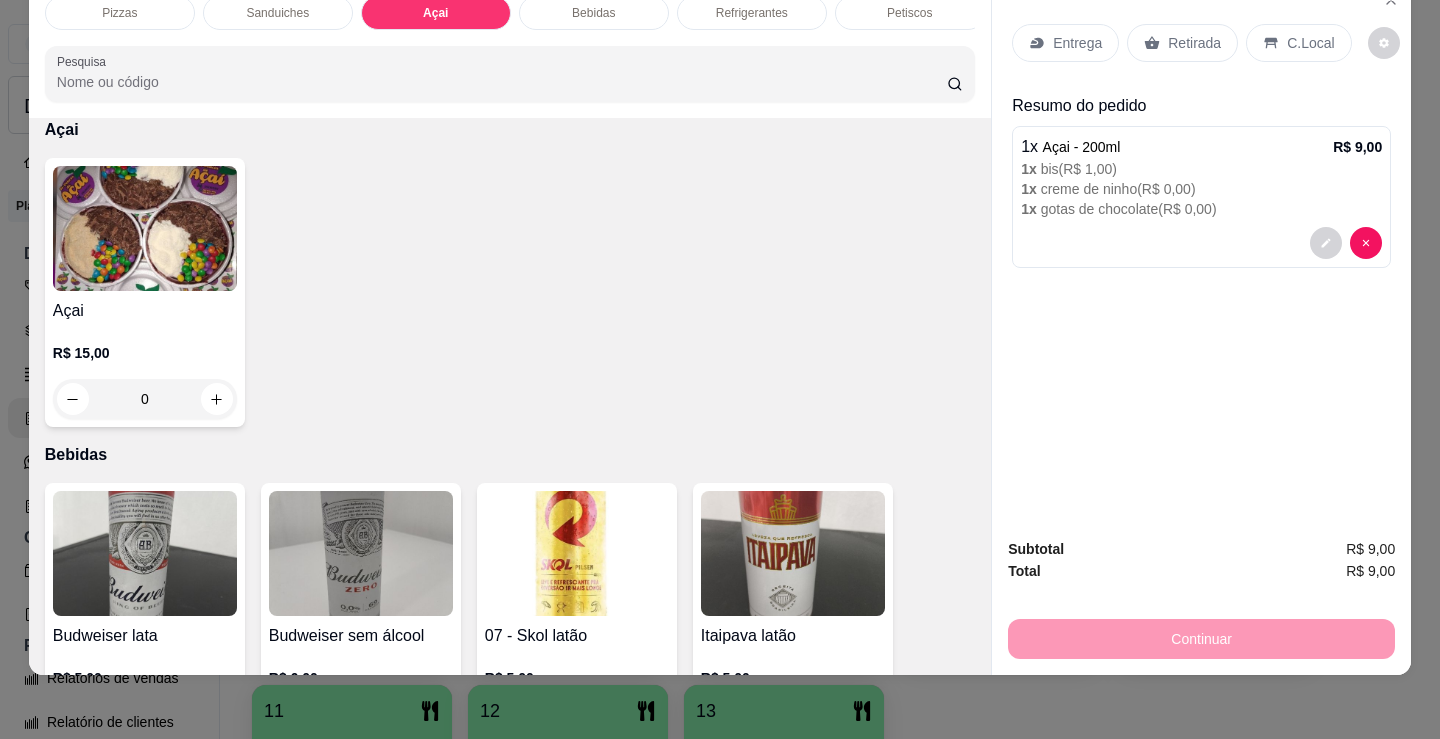 click on "C.Local" at bounding box center (1310, 43) 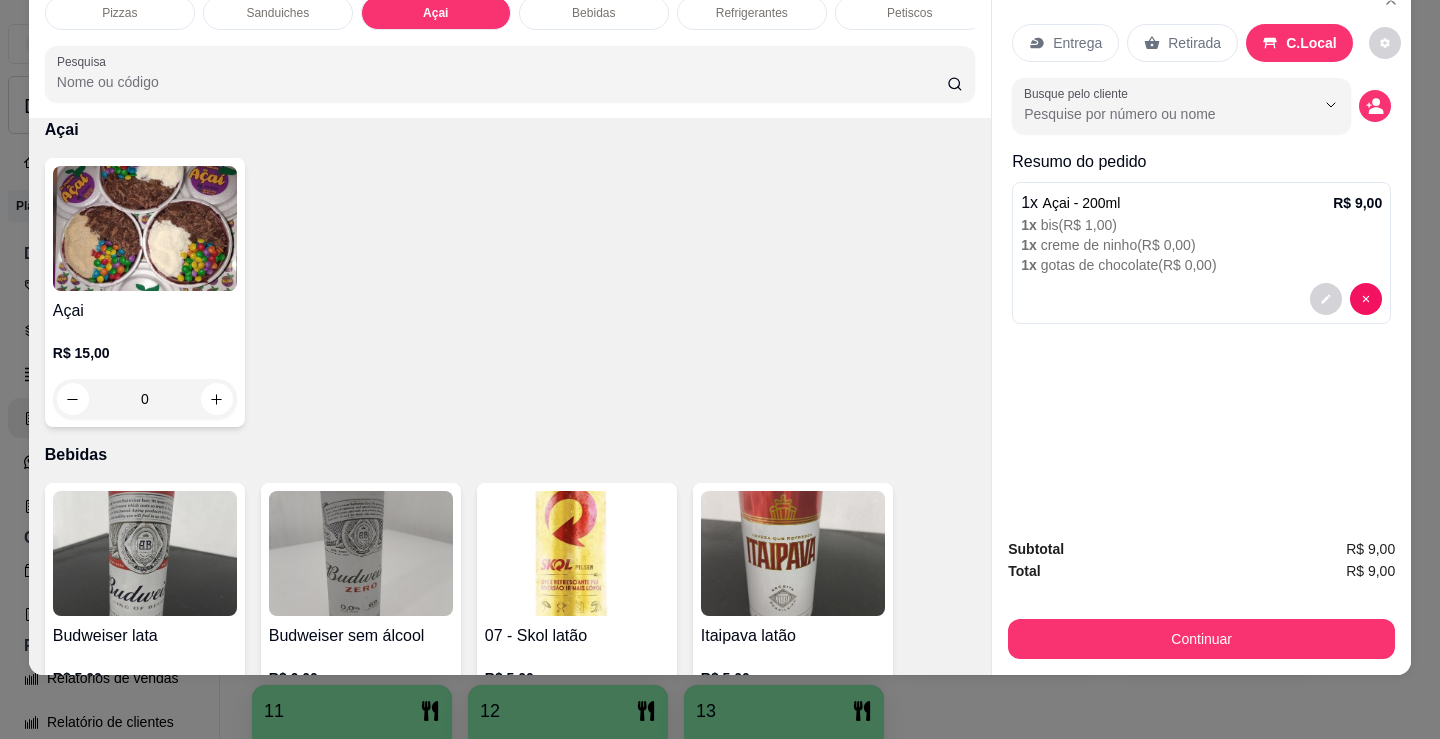 click at bounding box center (145, 228) 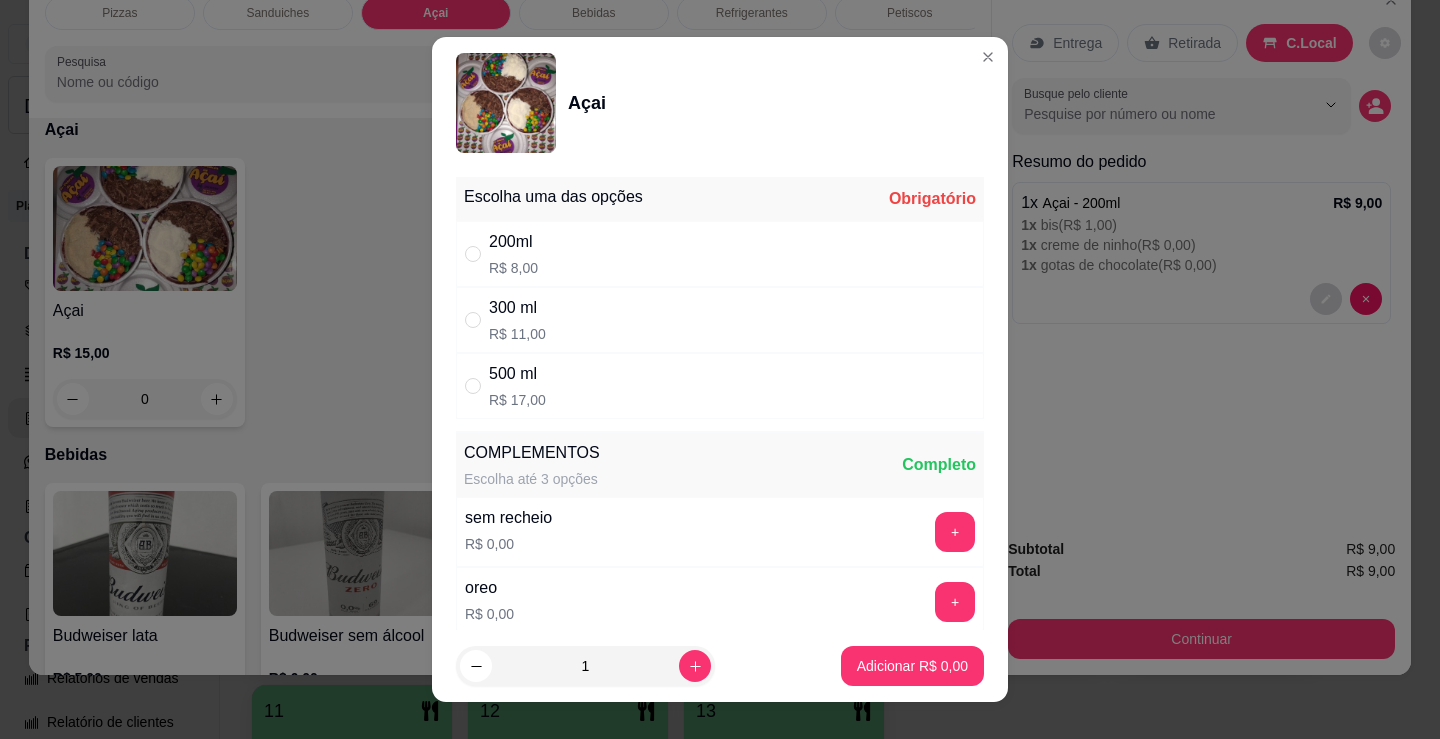 click on "200ml R$ 8,00" at bounding box center (720, 254) 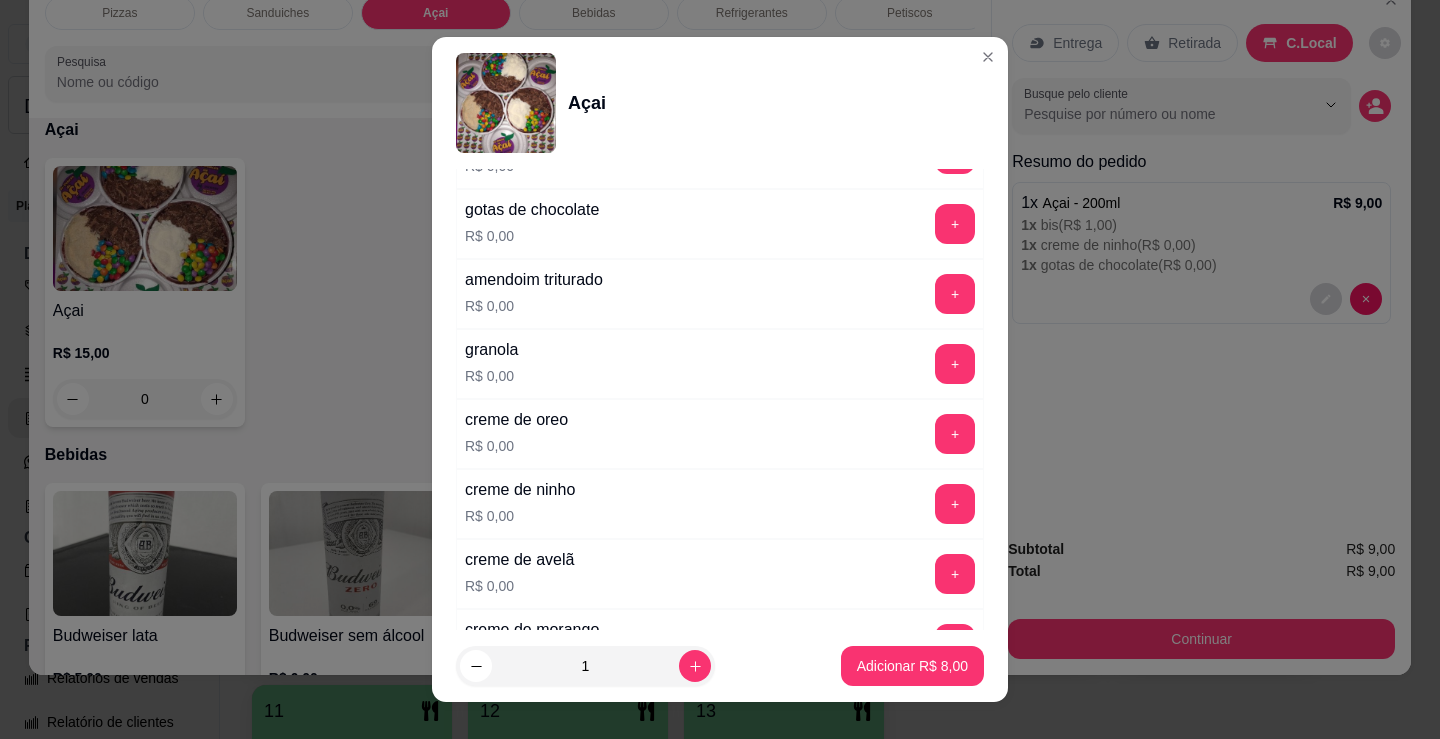 scroll, scrollTop: 1200, scrollLeft: 0, axis: vertical 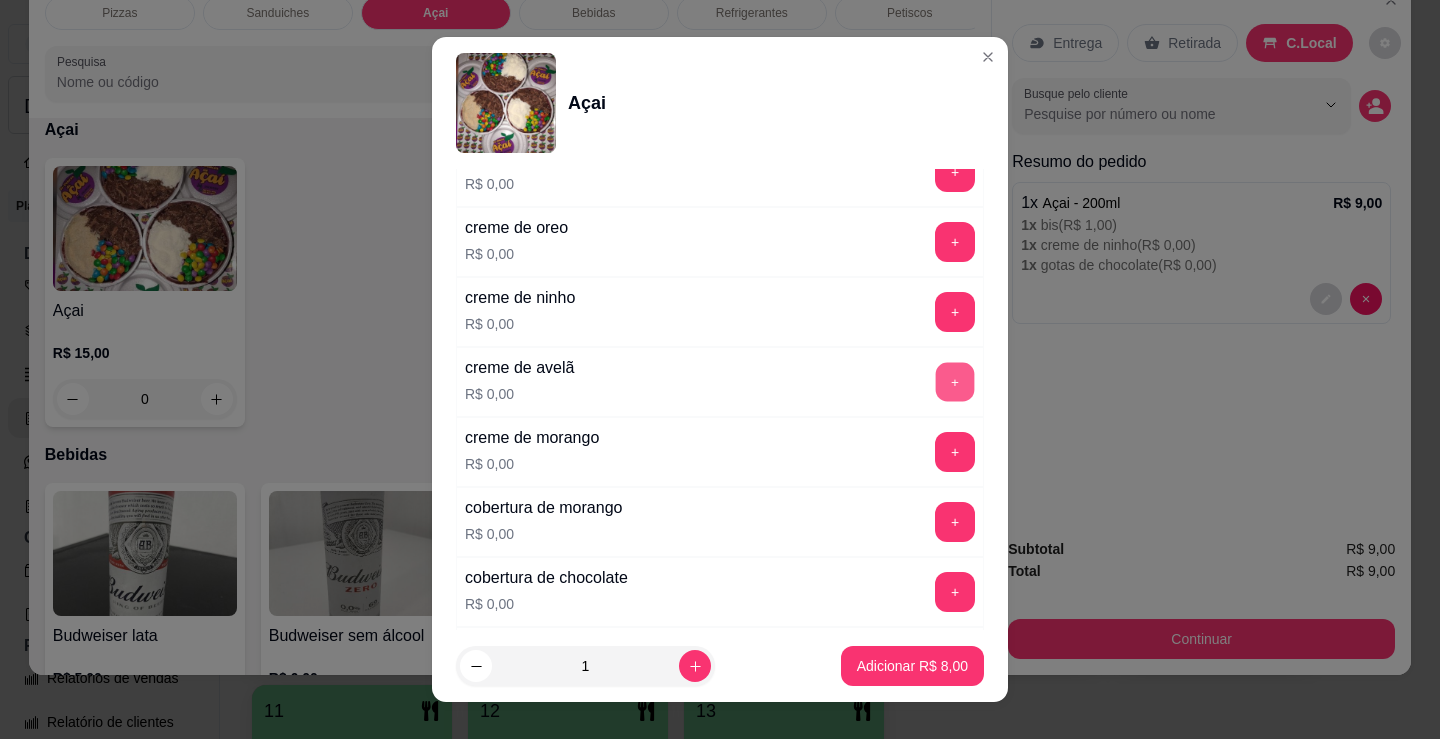 click on "+" at bounding box center (955, 382) 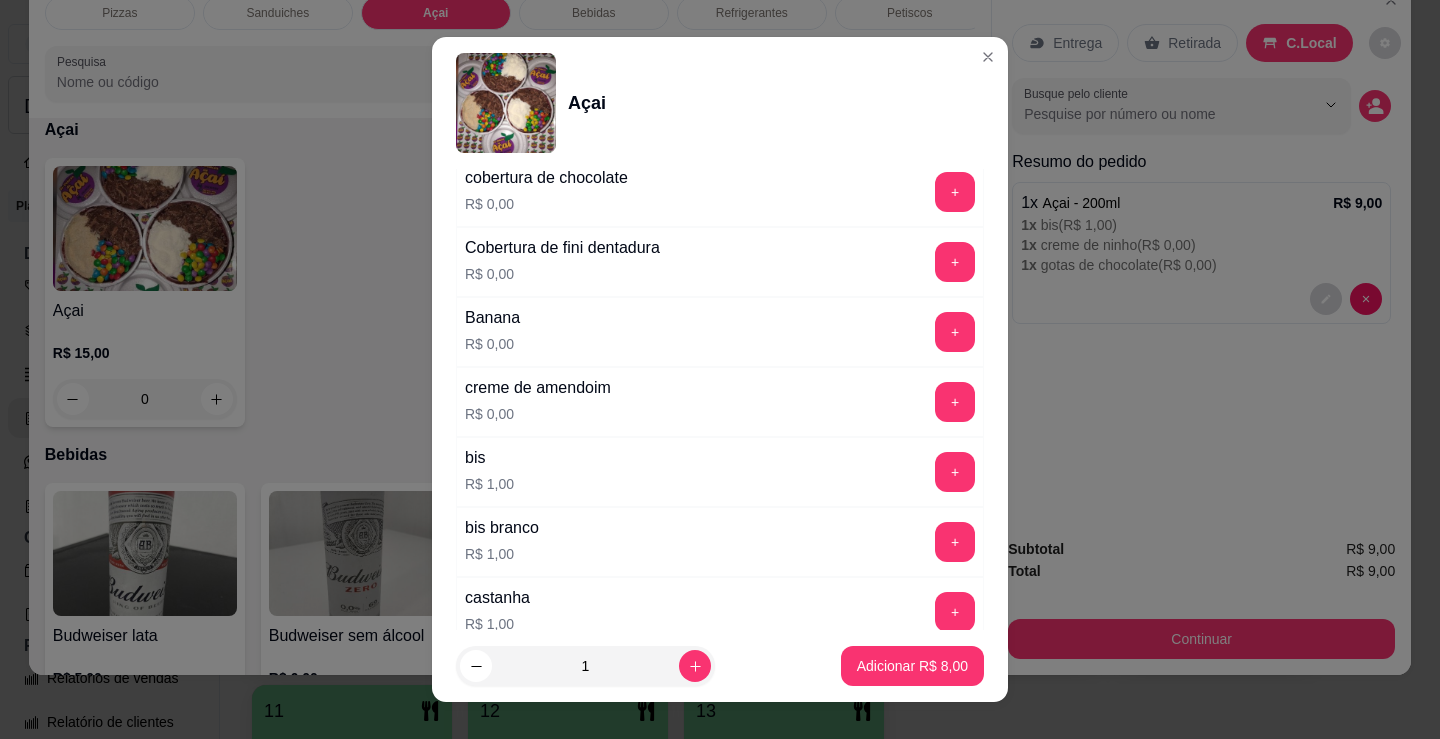 scroll, scrollTop: 1300, scrollLeft: 0, axis: vertical 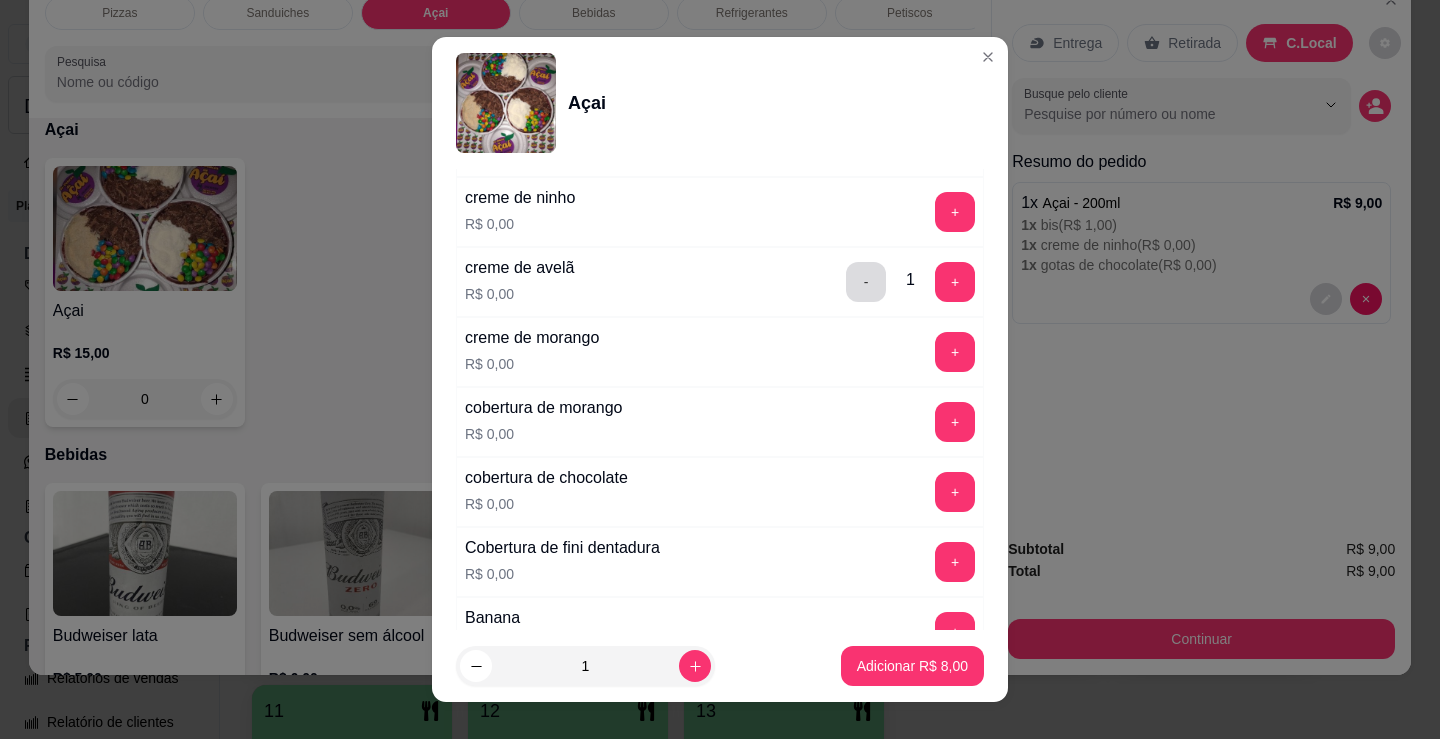 click on "-" at bounding box center [866, 282] 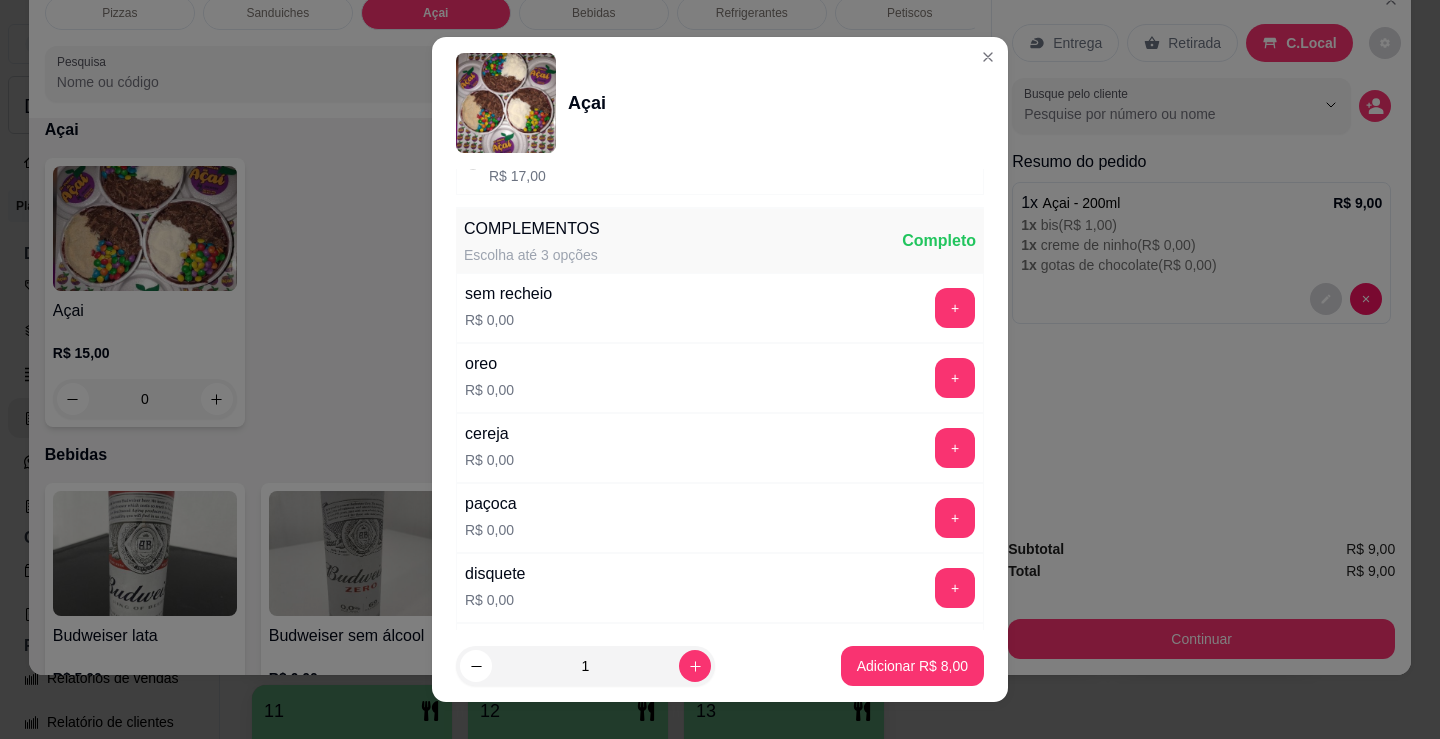 scroll, scrollTop: 0, scrollLeft: 0, axis: both 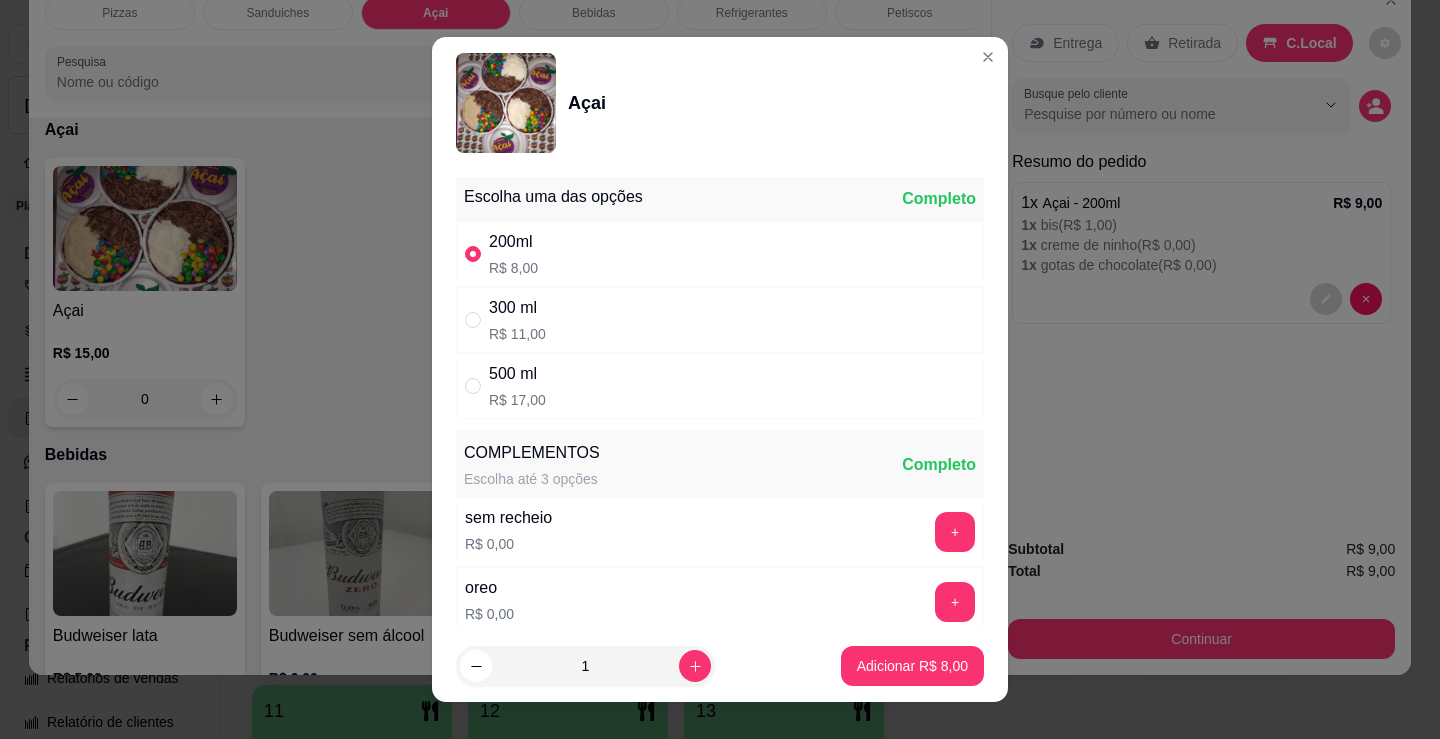 click on "200ml R$ 8,00" at bounding box center (720, 254) 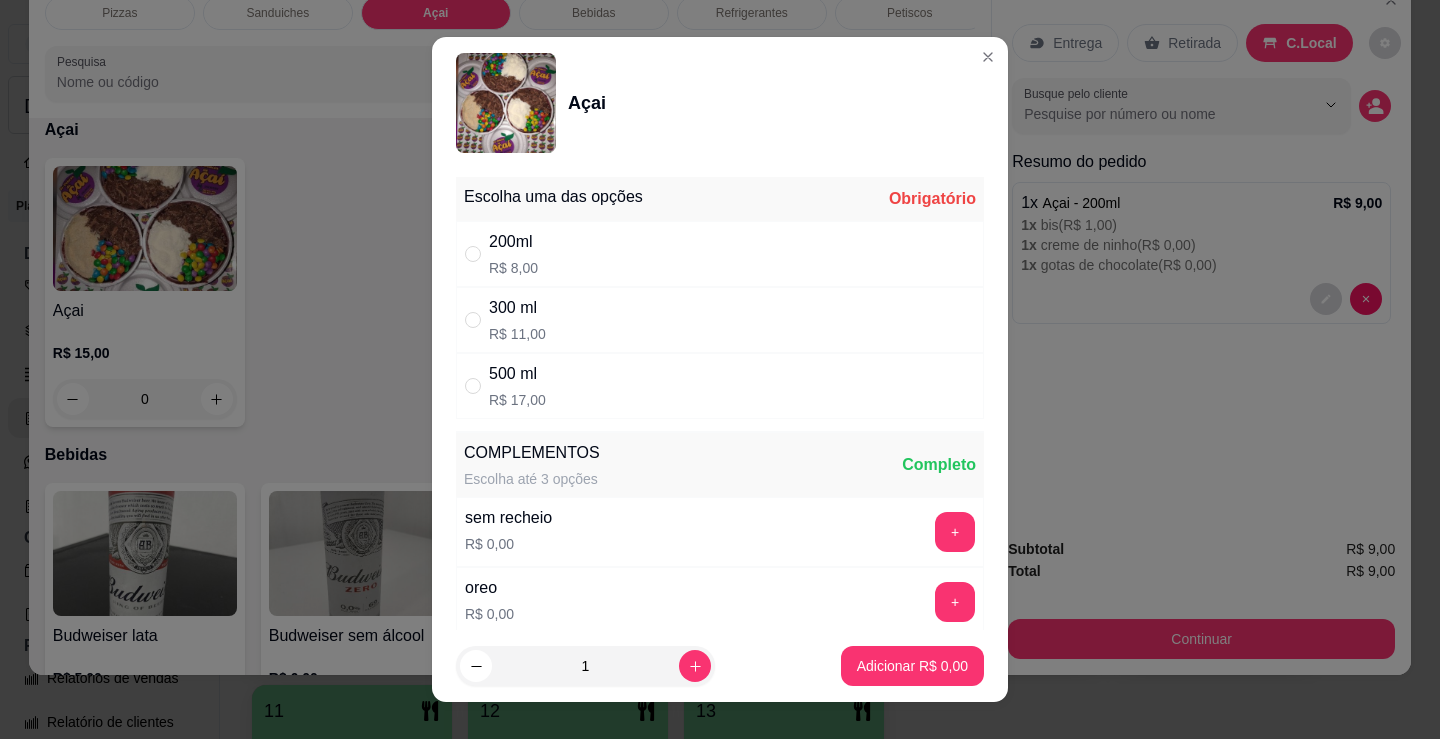 click on "300 ml R$ 11,00" at bounding box center [720, 320] 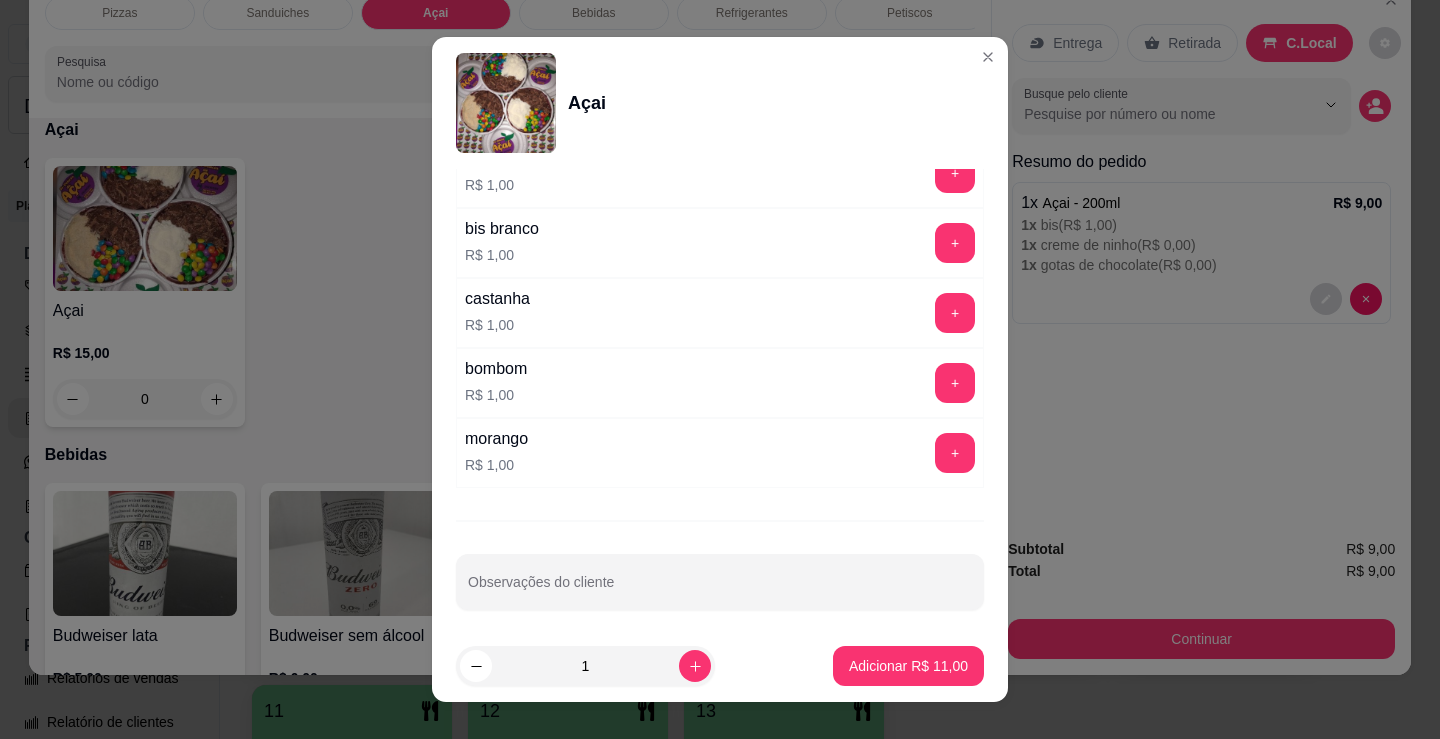 scroll, scrollTop: 1900, scrollLeft: 0, axis: vertical 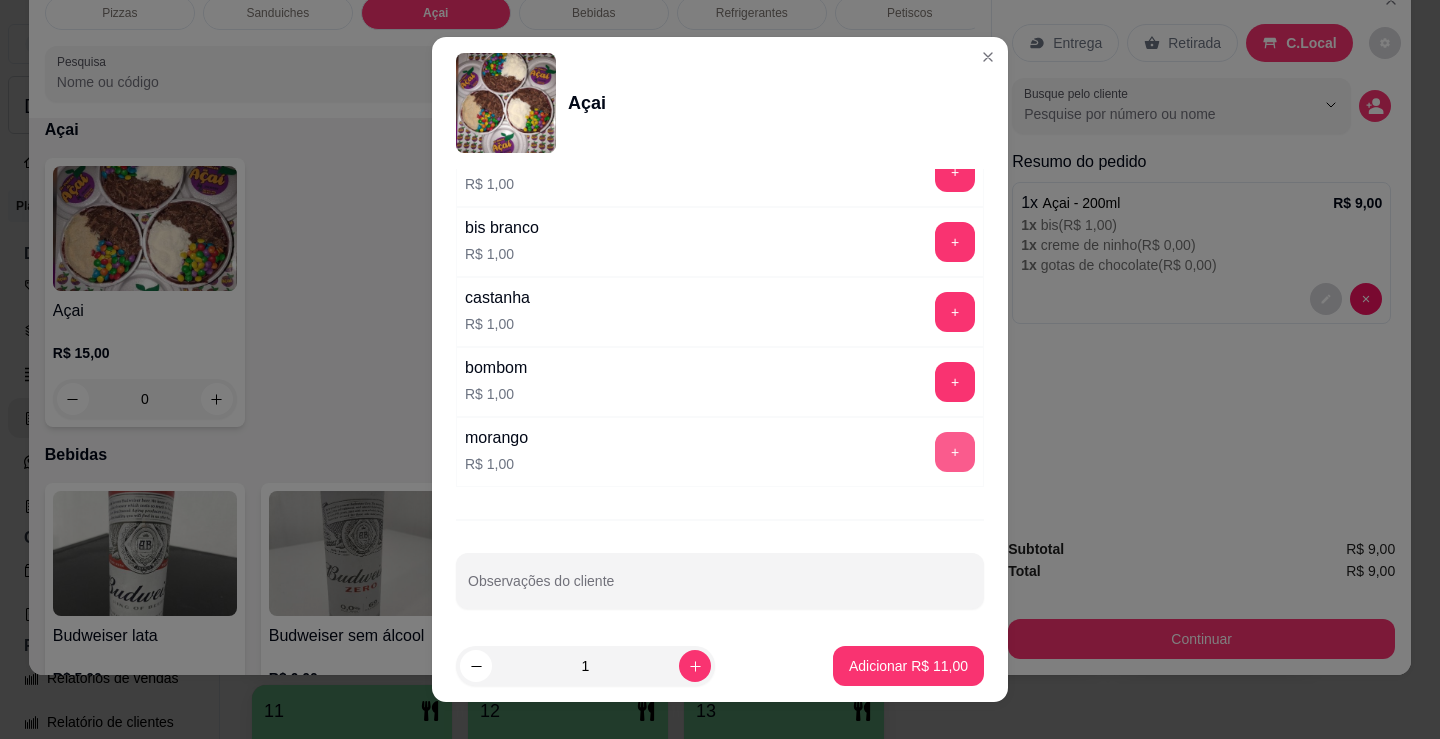 click on "+" at bounding box center [955, 452] 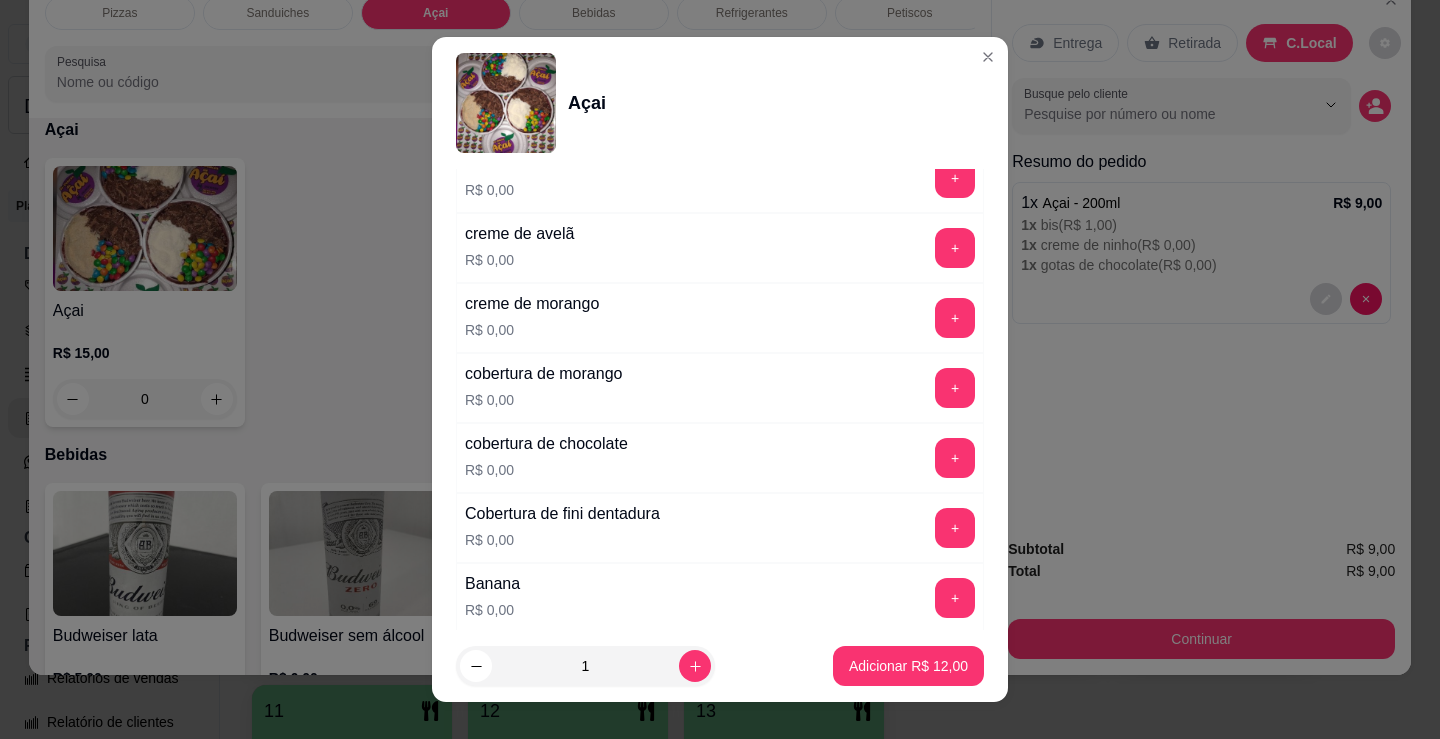 scroll, scrollTop: 1300, scrollLeft: 0, axis: vertical 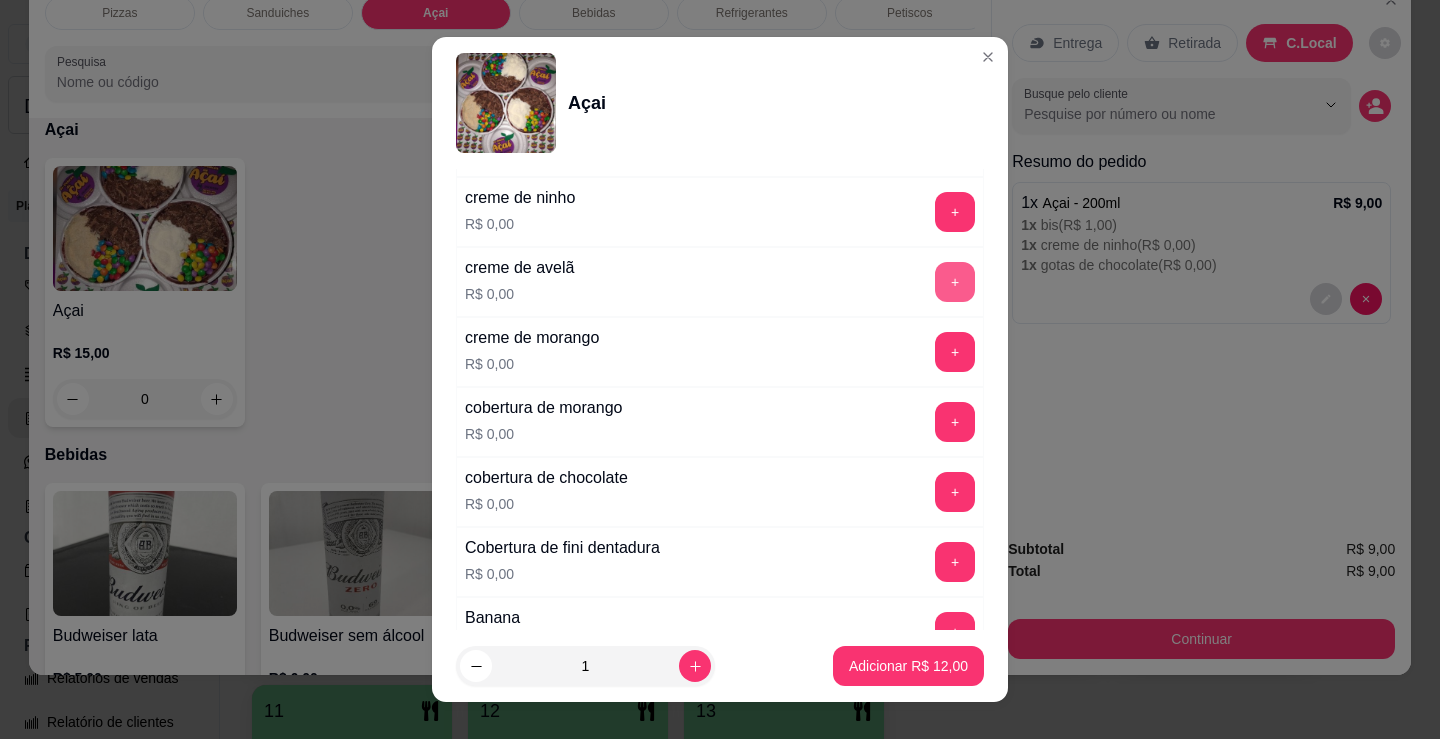 drag, startPoint x: 896, startPoint y: 278, endPoint x: 907, endPoint y: 278, distance: 11 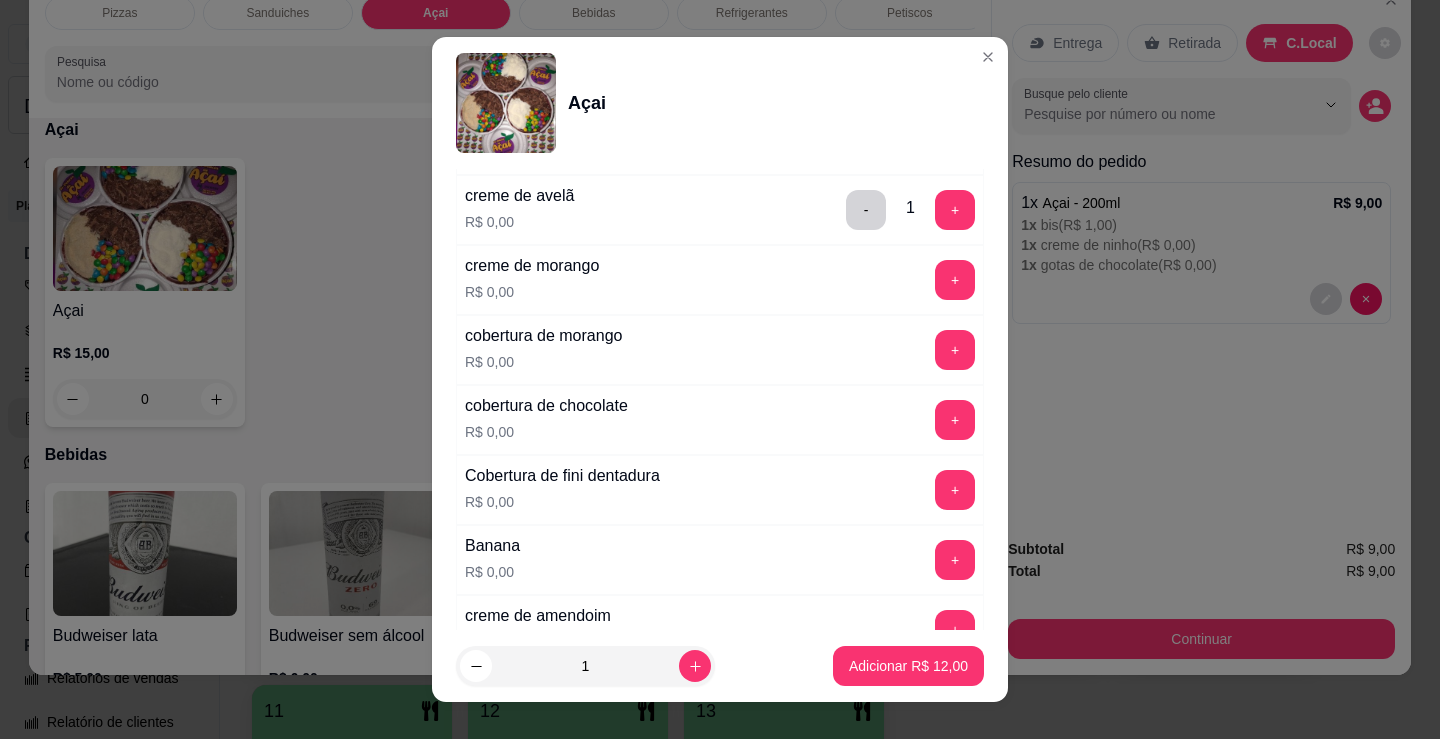 scroll, scrollTop: 1400, scrollLeft: 0, axis: vertical 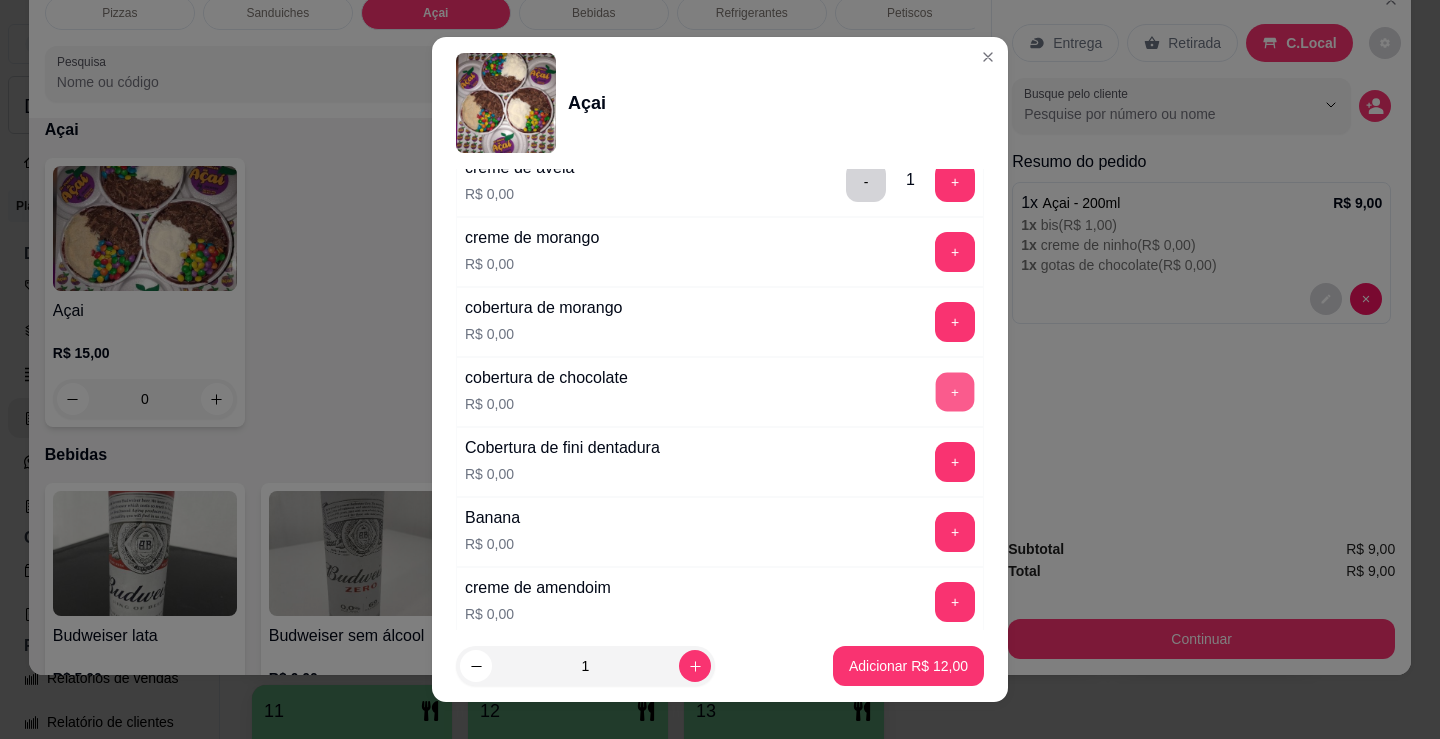 click on "+" at bounding box center [955, 392] 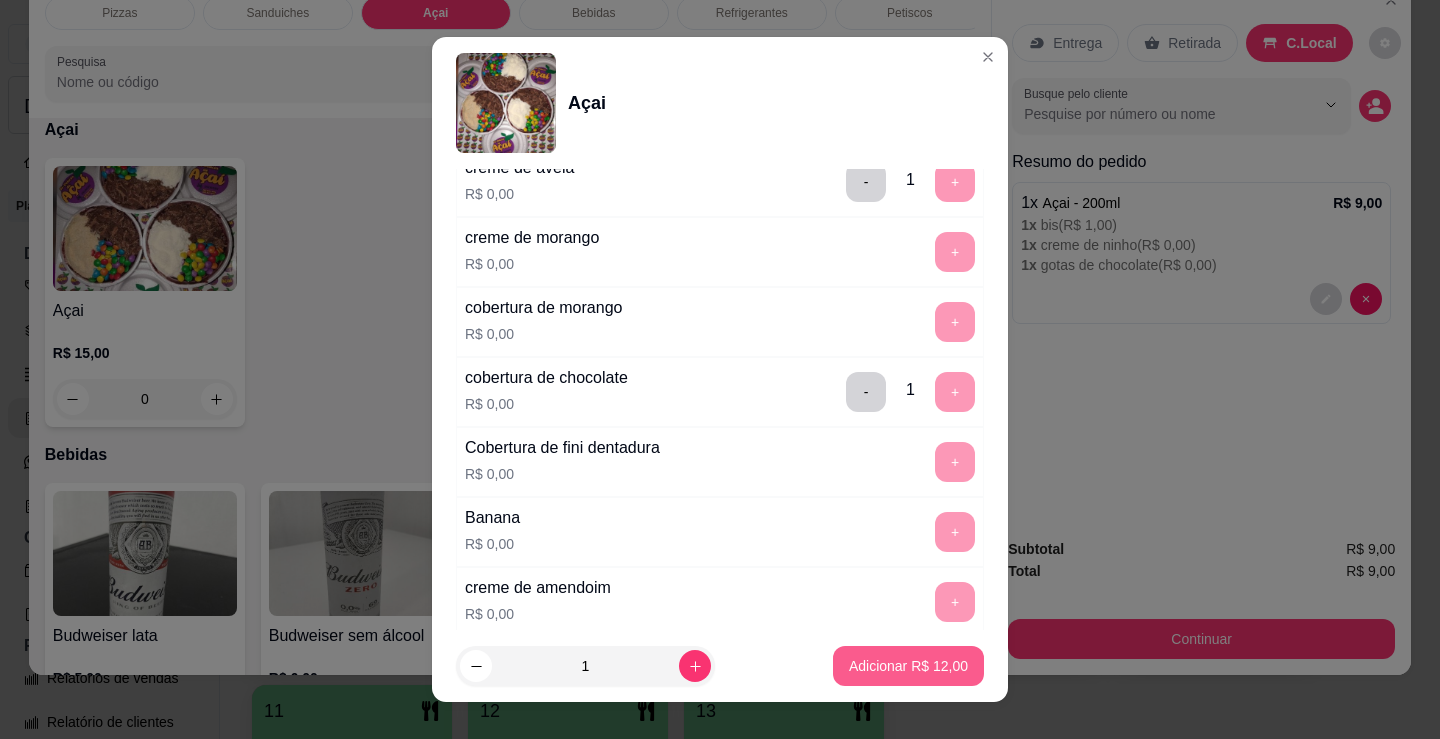 click on "Adicionar   R$ 12,00" at bounding box center [908, 666] 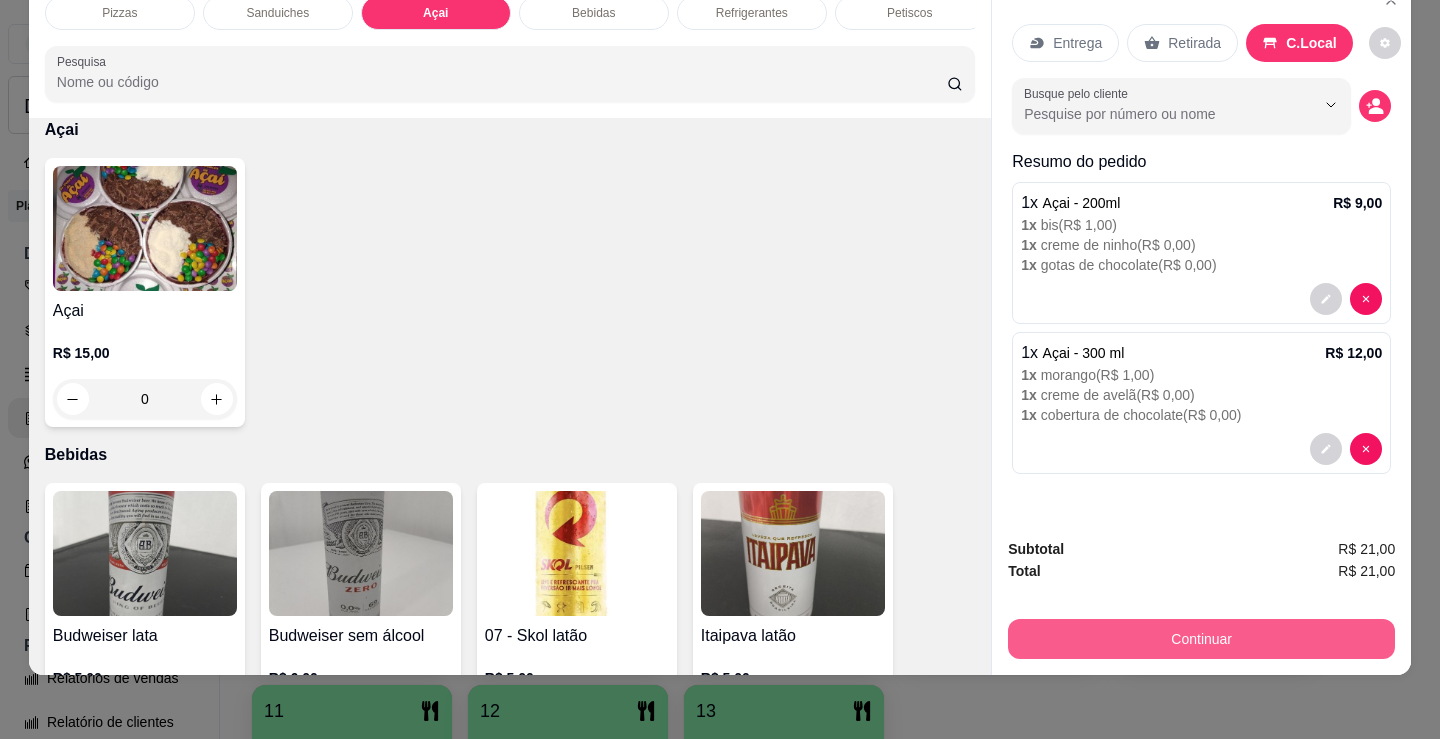 click on "Continuar" at bounding box center [1201, 639] 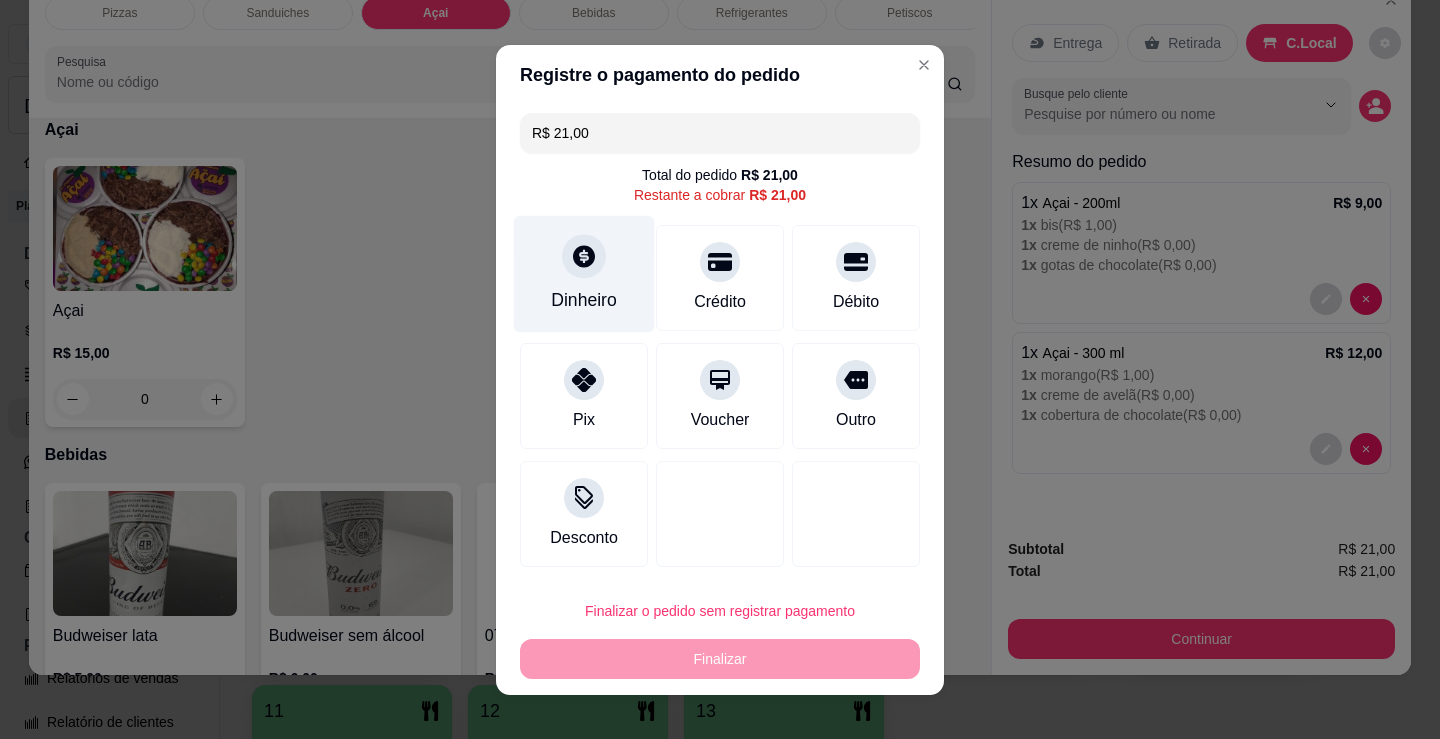 click 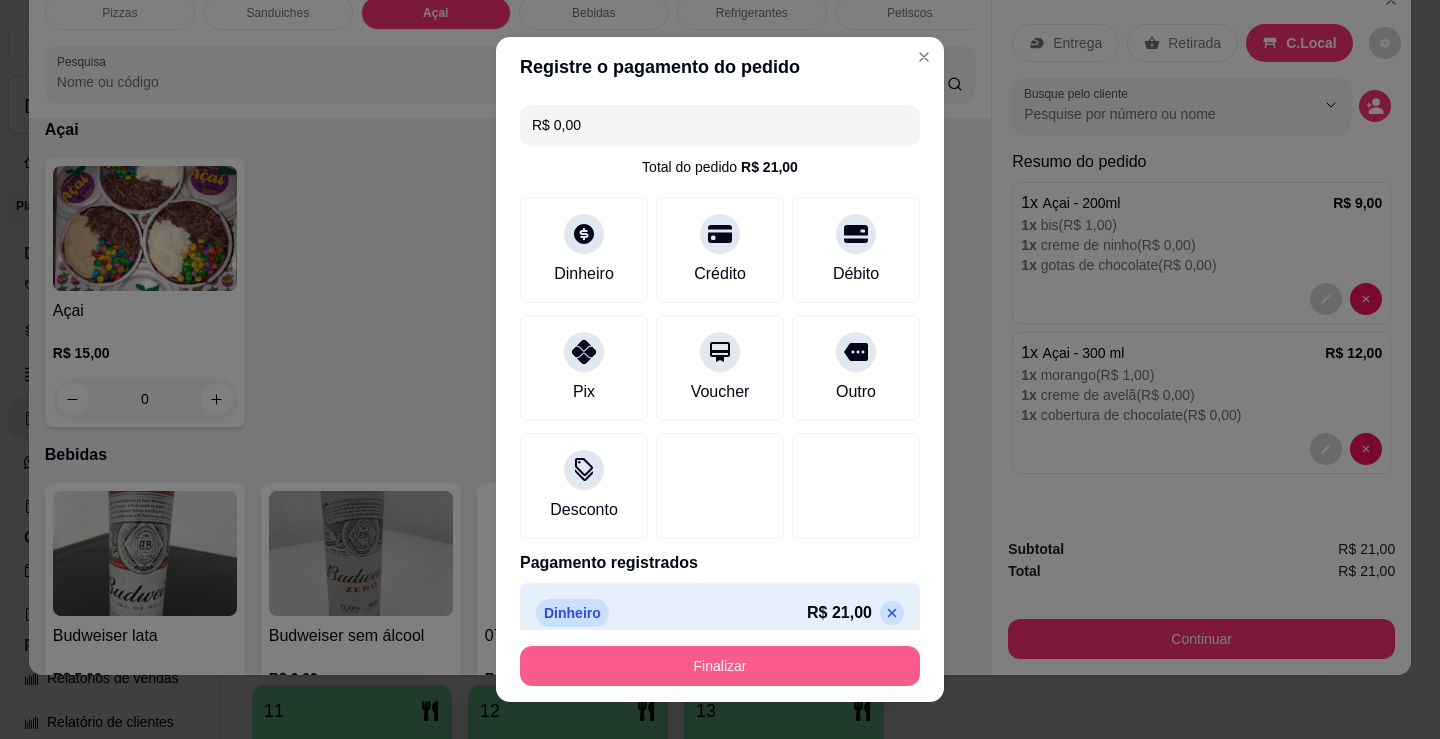 click on "Finalizar" at bounding box center [720, 666] 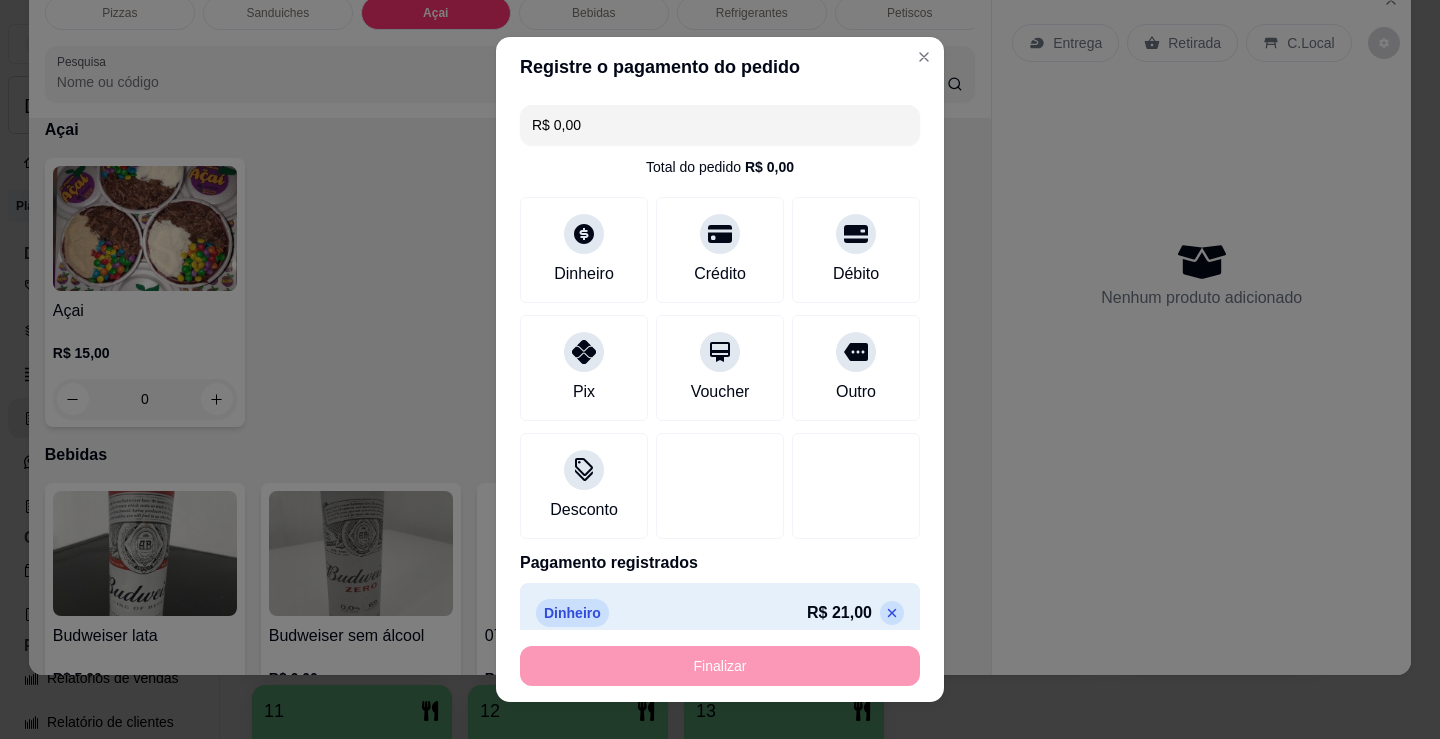 type on "-R$ 21,00" 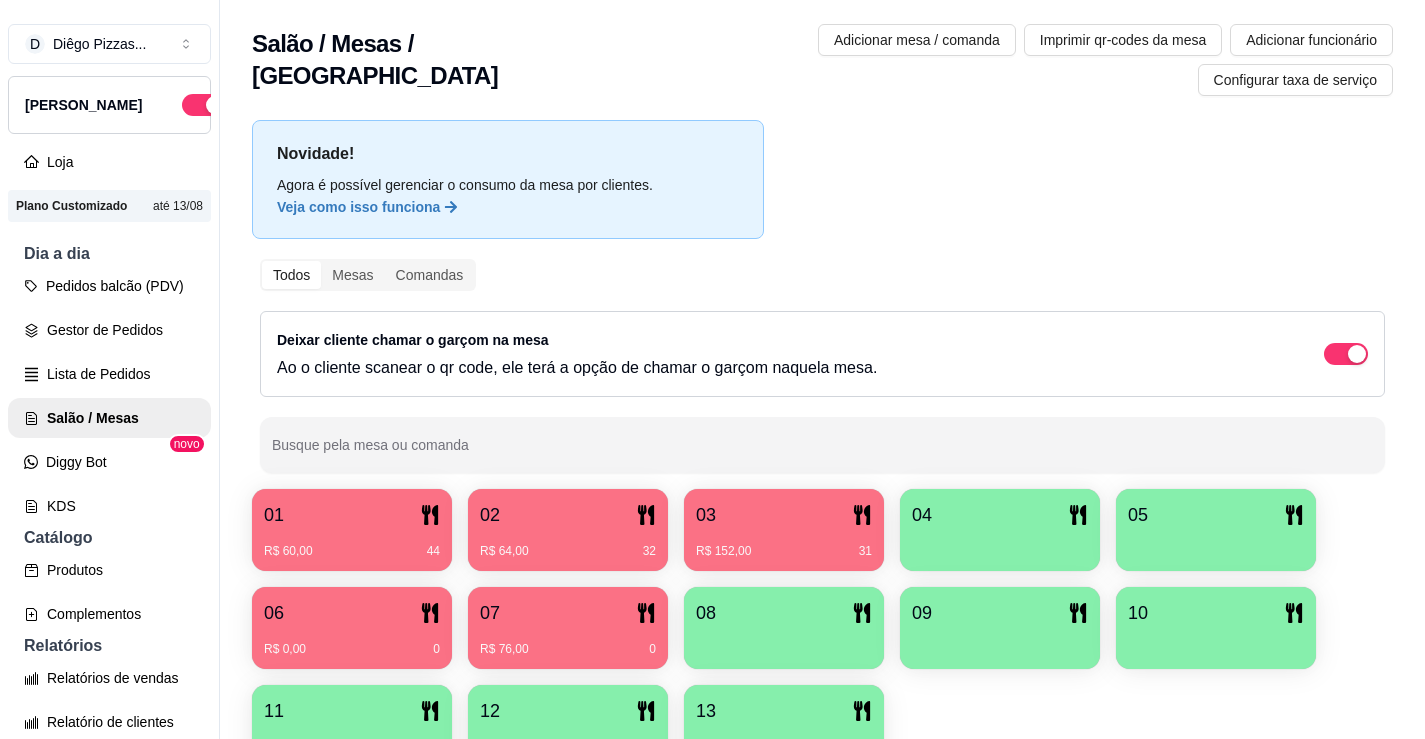 click on "01" at bounding box center (352, 515) 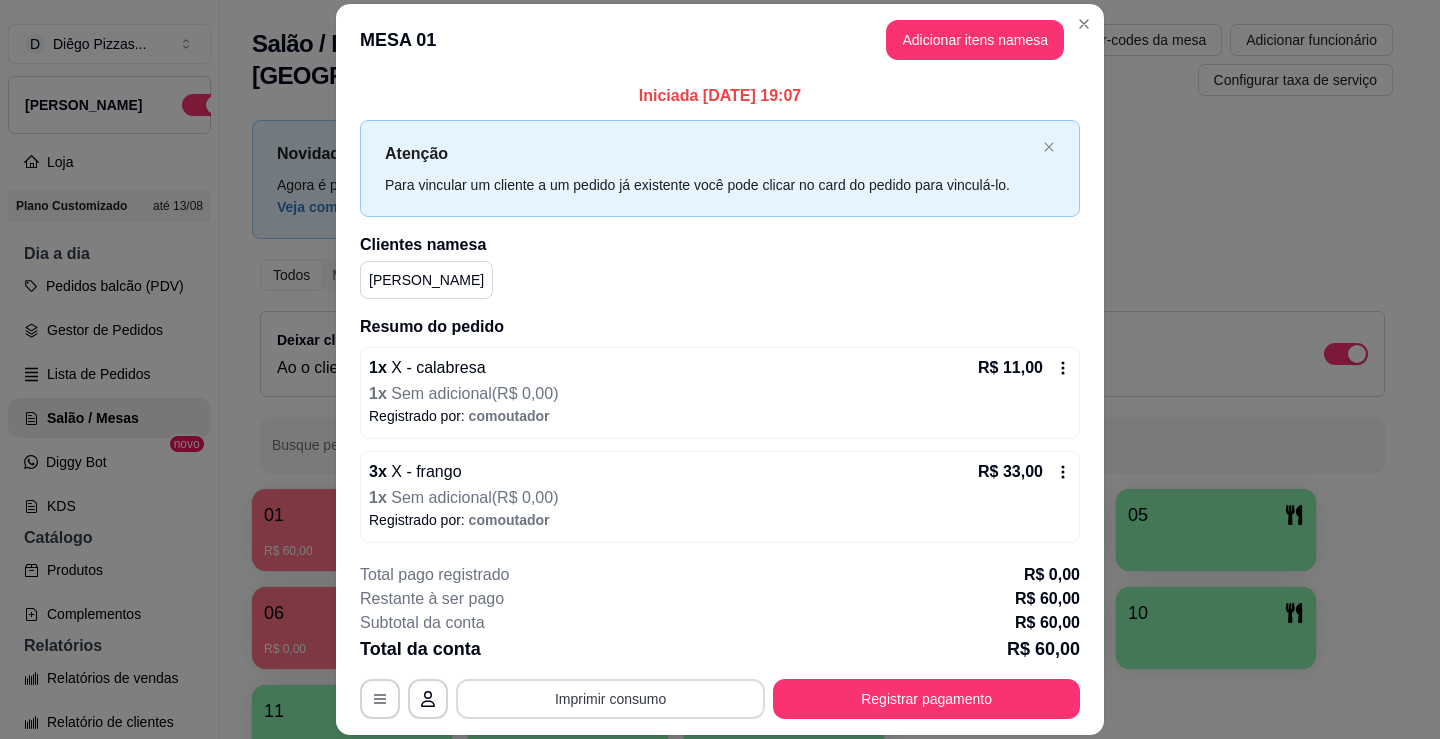 click on "Imprimir consumo" at bounding box center (610, 699) 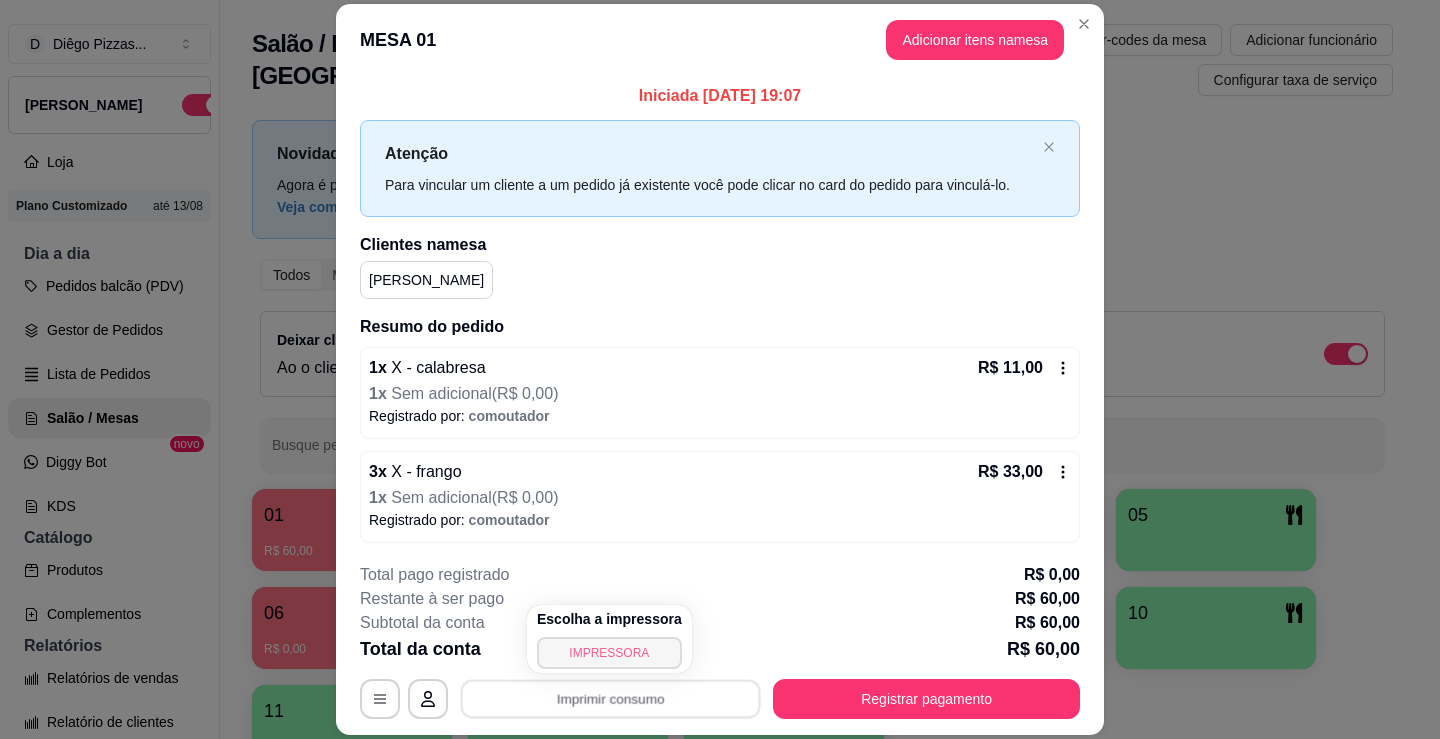 click on "IMPRESSORA" at bounding box center [609, 653] 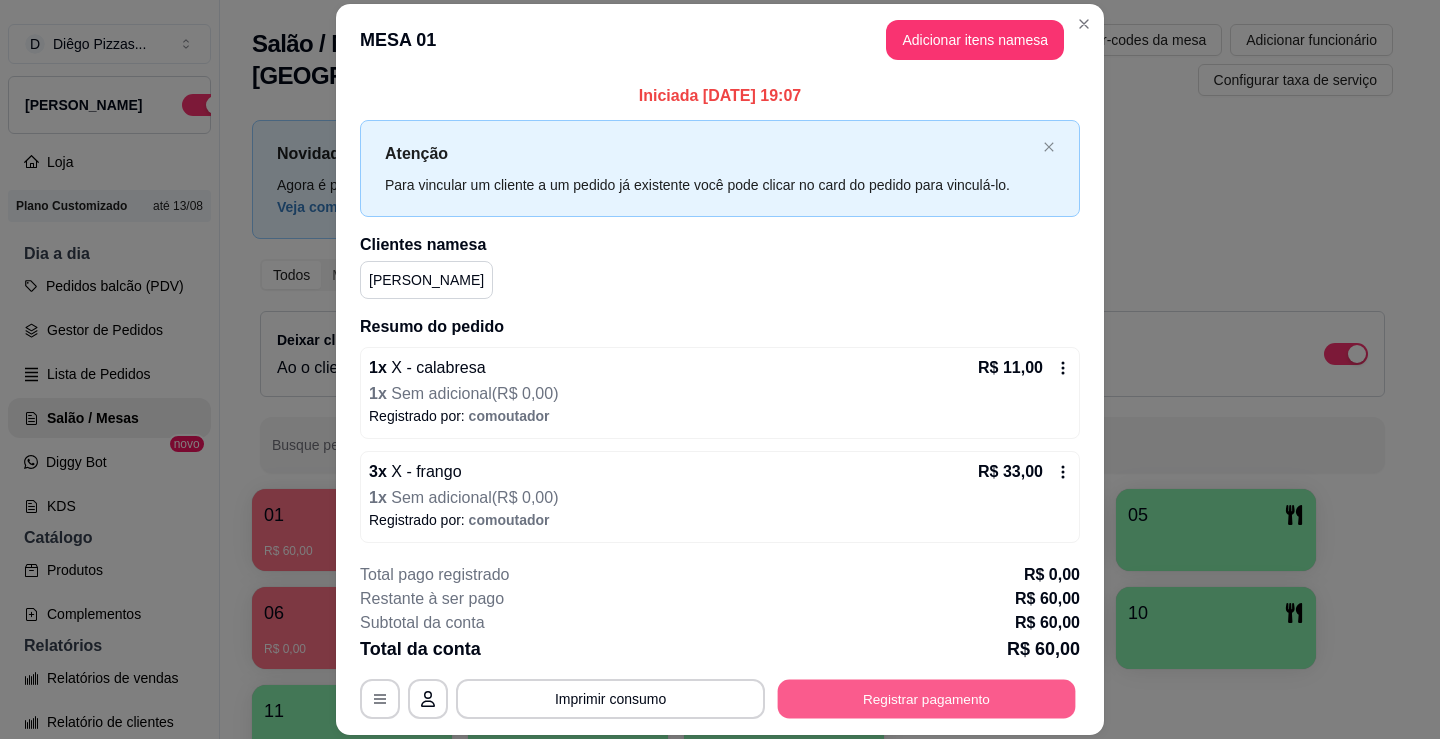 click on "Registrar pagamento" at bounding box center (927, 699) 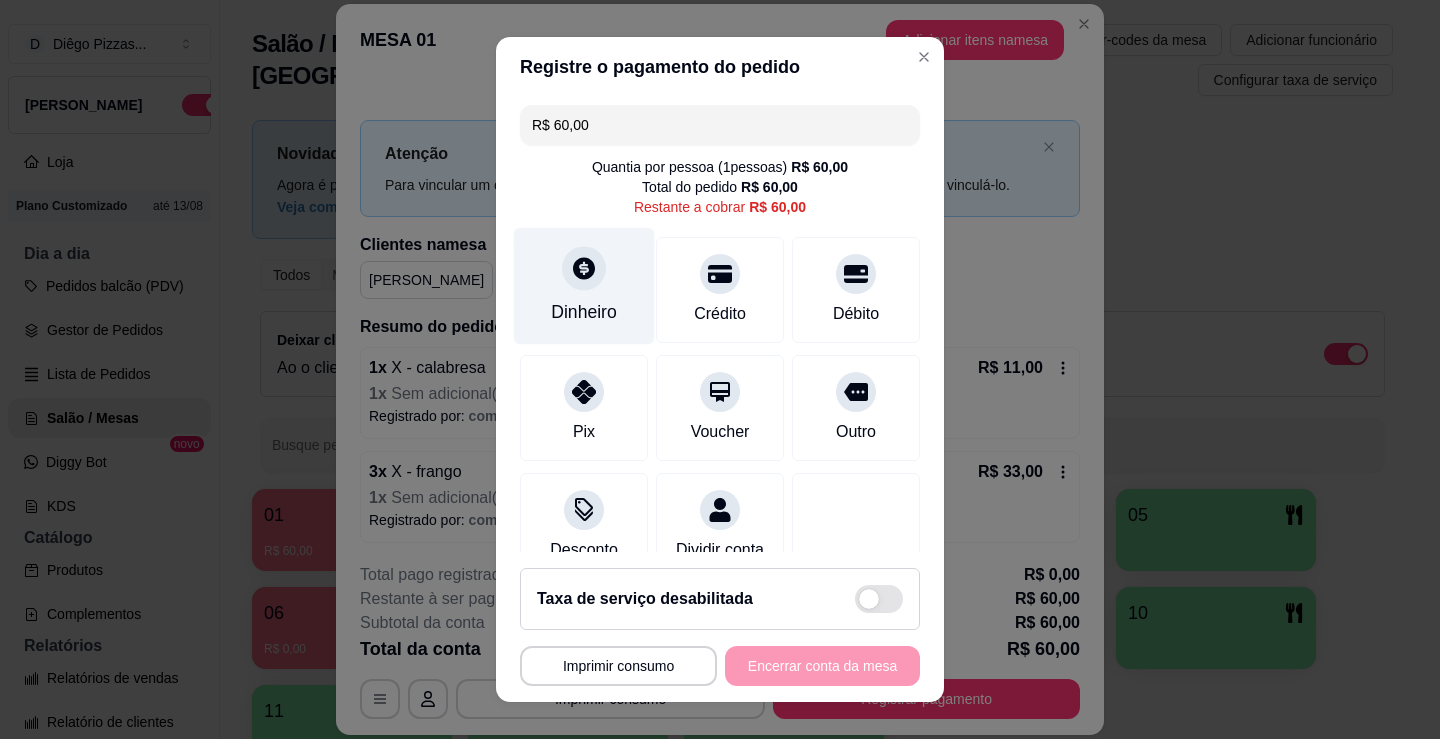 click on "Dinheiro" at bounding box center [584, 286] 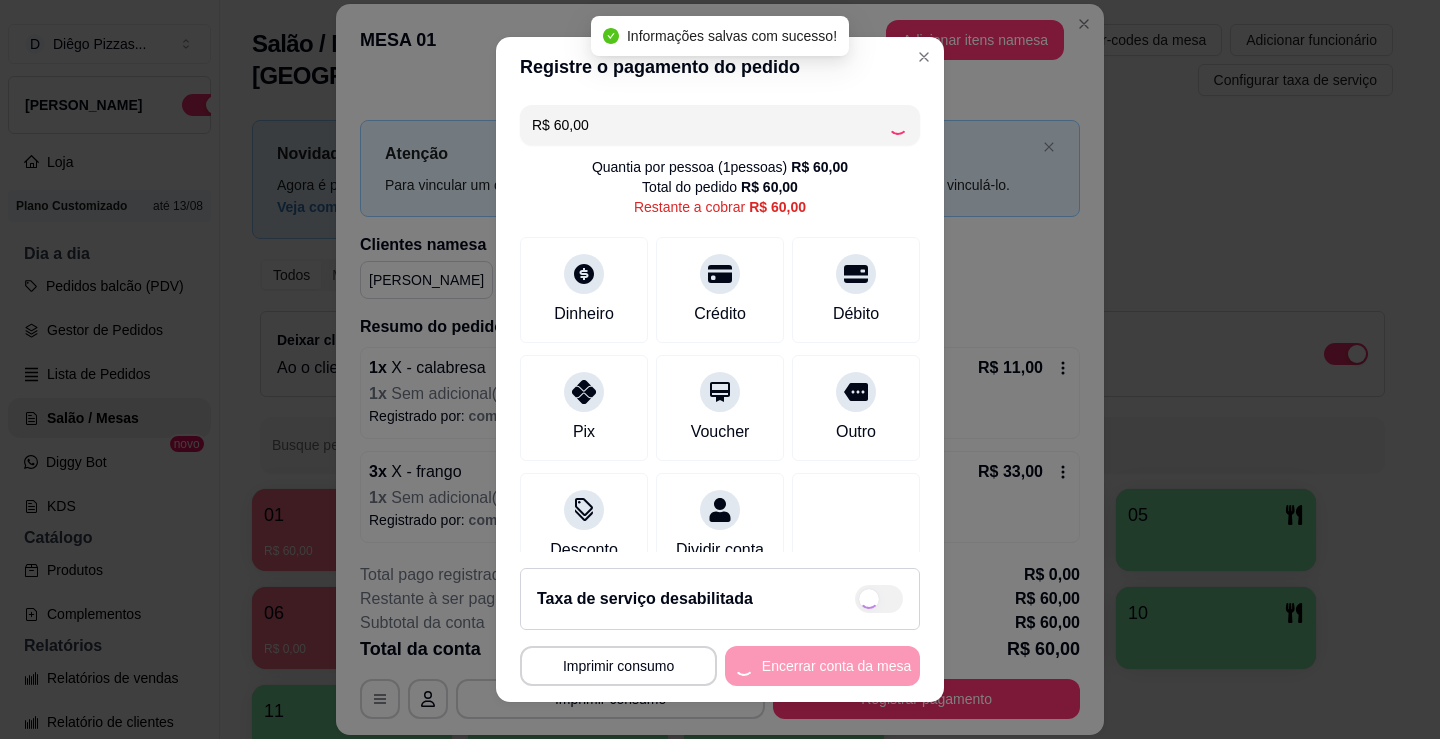 type on "R$ 0,00" 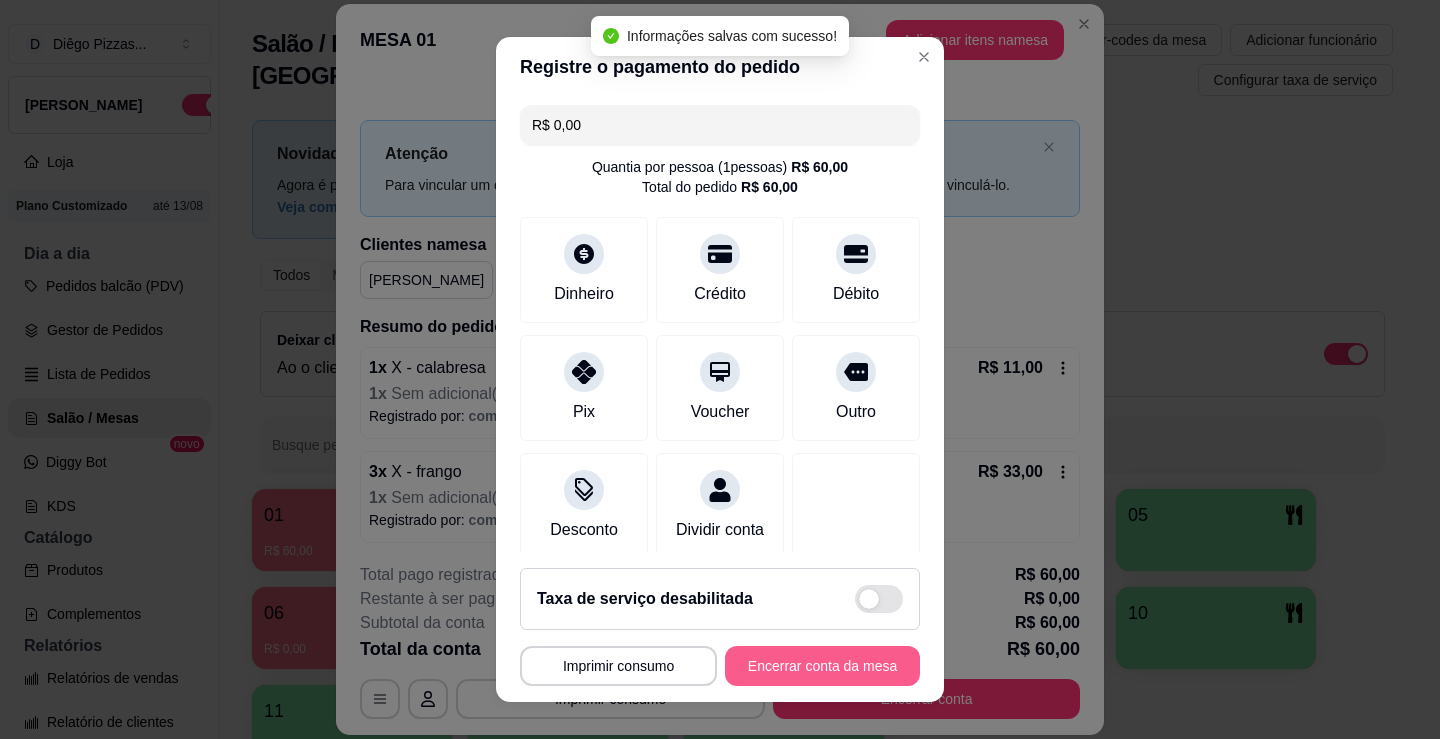 click on "Encerrar conta da mesa" at bounding box center (822, 666) 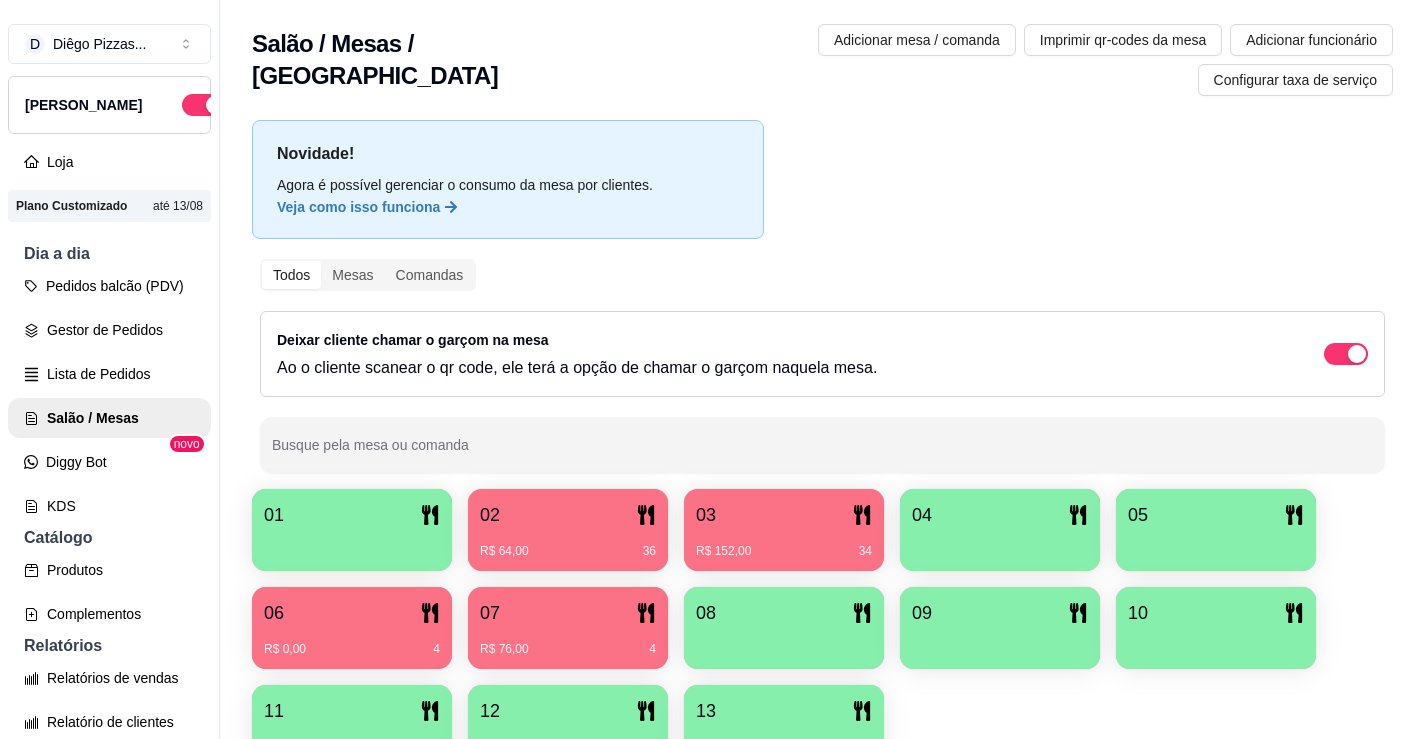 drag, startPoint x: 1099, startPoint y: 688, endPoint x: 1095, endPoint y: 677, distance: 11.7046995 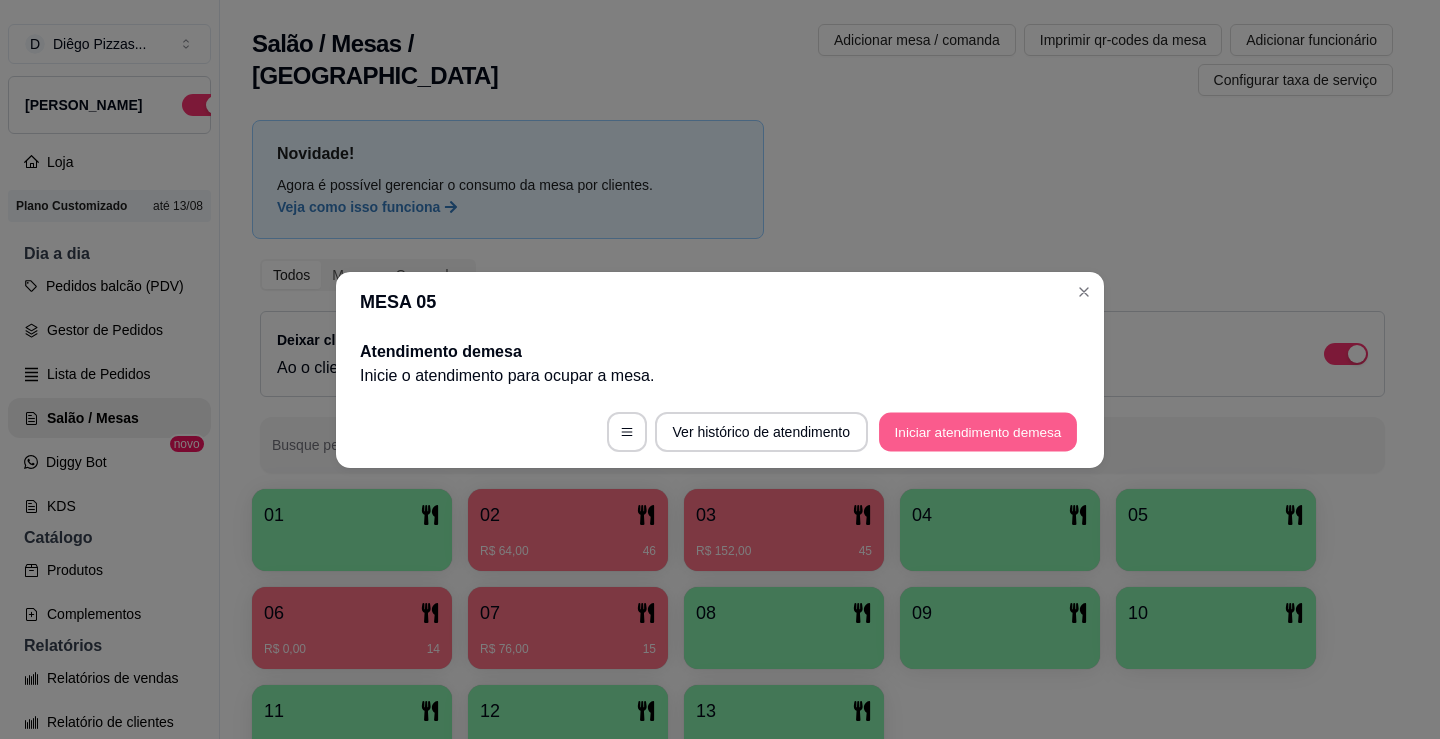 click on "Iniciar atendimento de  mesa" at bounding box center (978, 431) 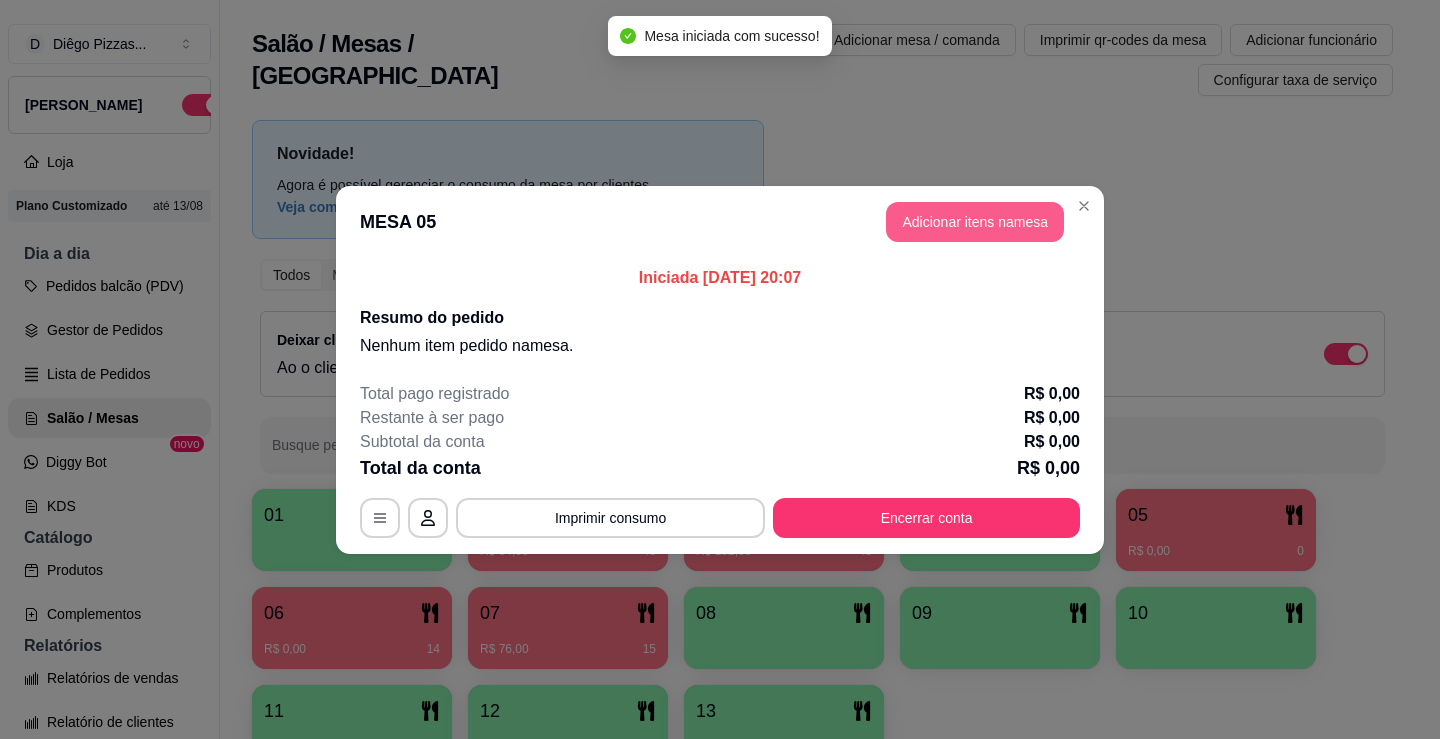click on "Adicionar itens na  mesa" at bounding box center [975, 222] 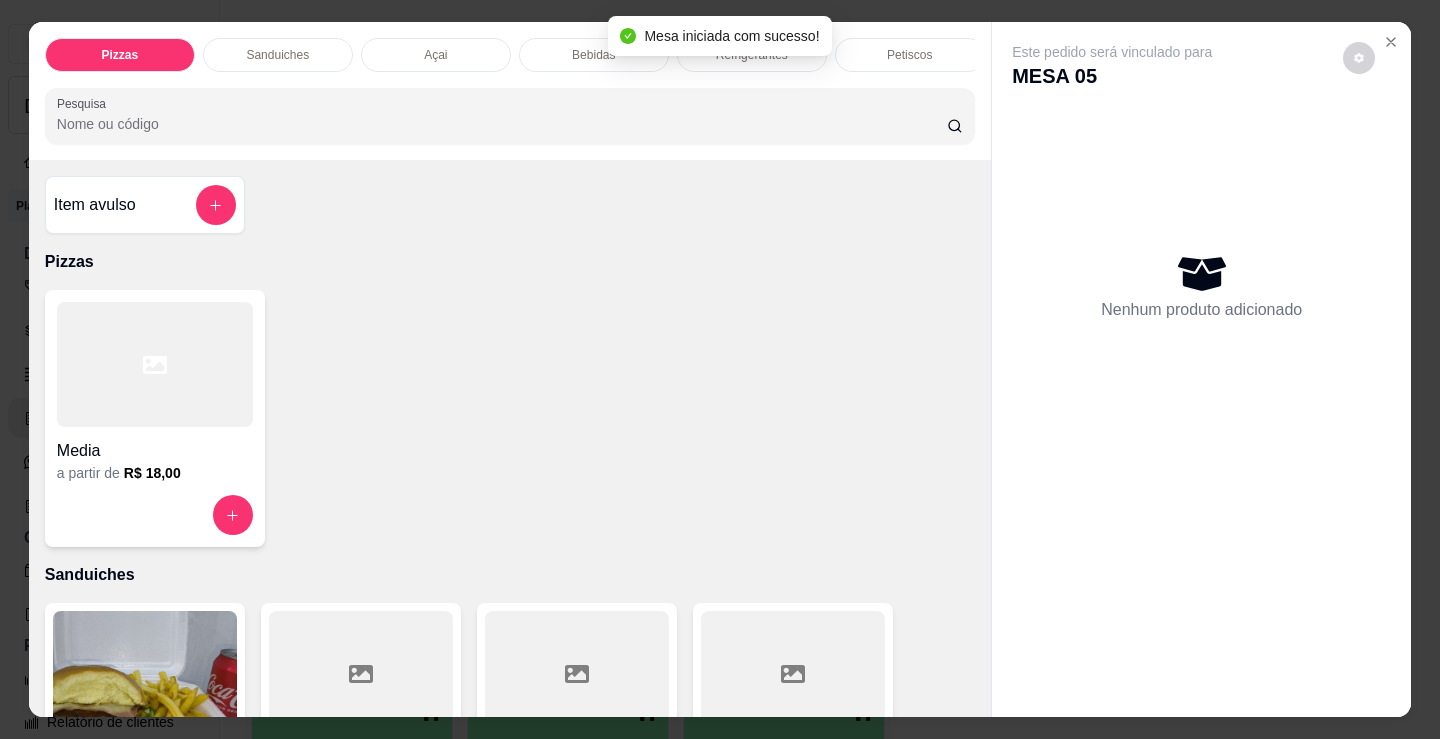 click on "Refrigerantes" at bounding box center [752, 55] 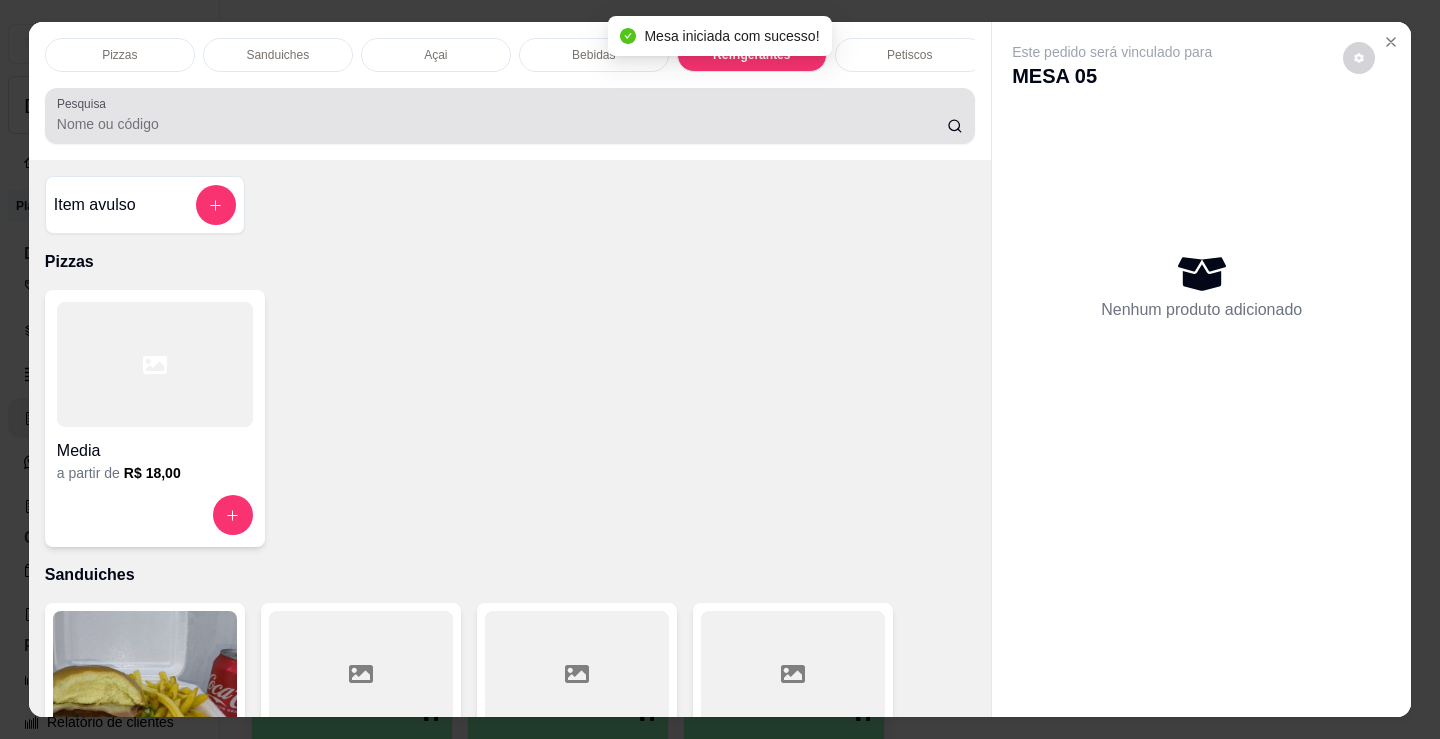 scroll, scrollTop: 5203, scrollLeft: 0, axis: vertical 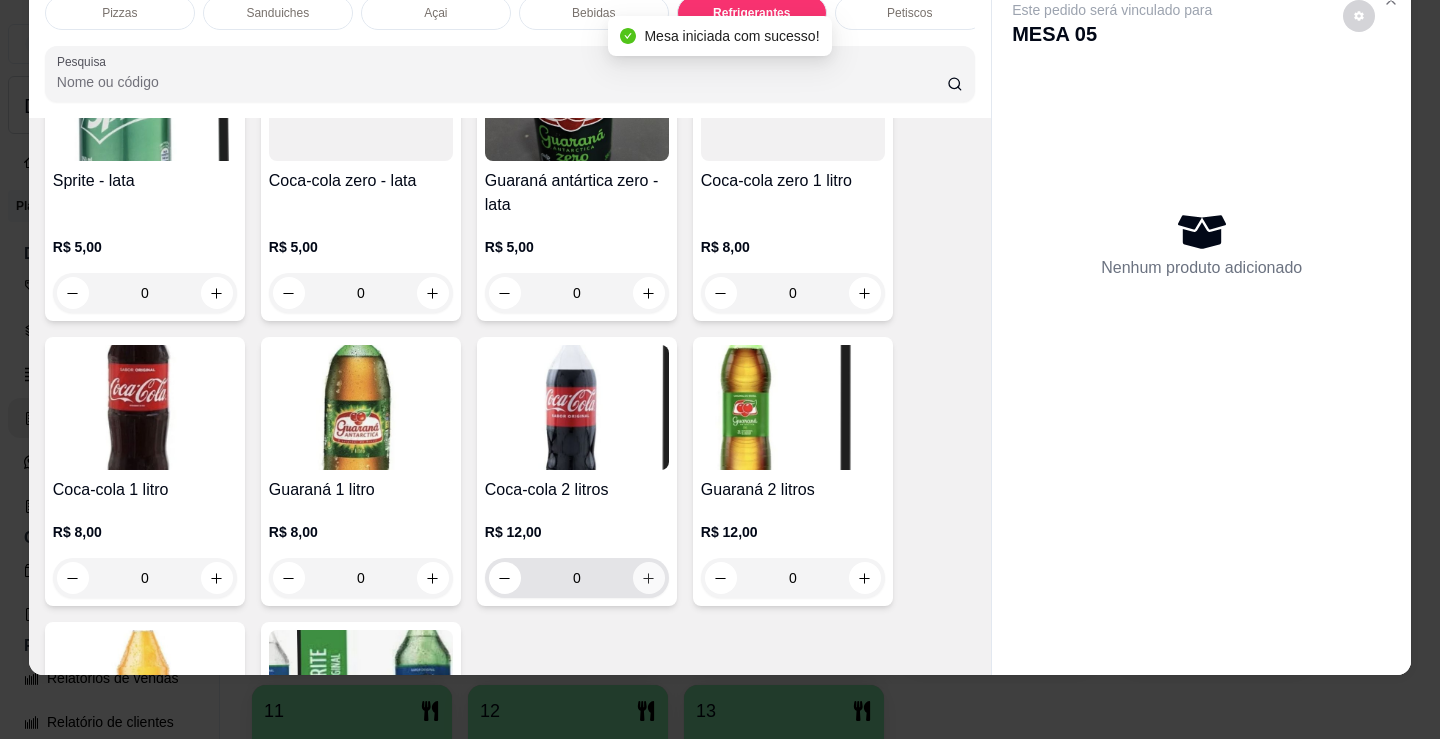 click 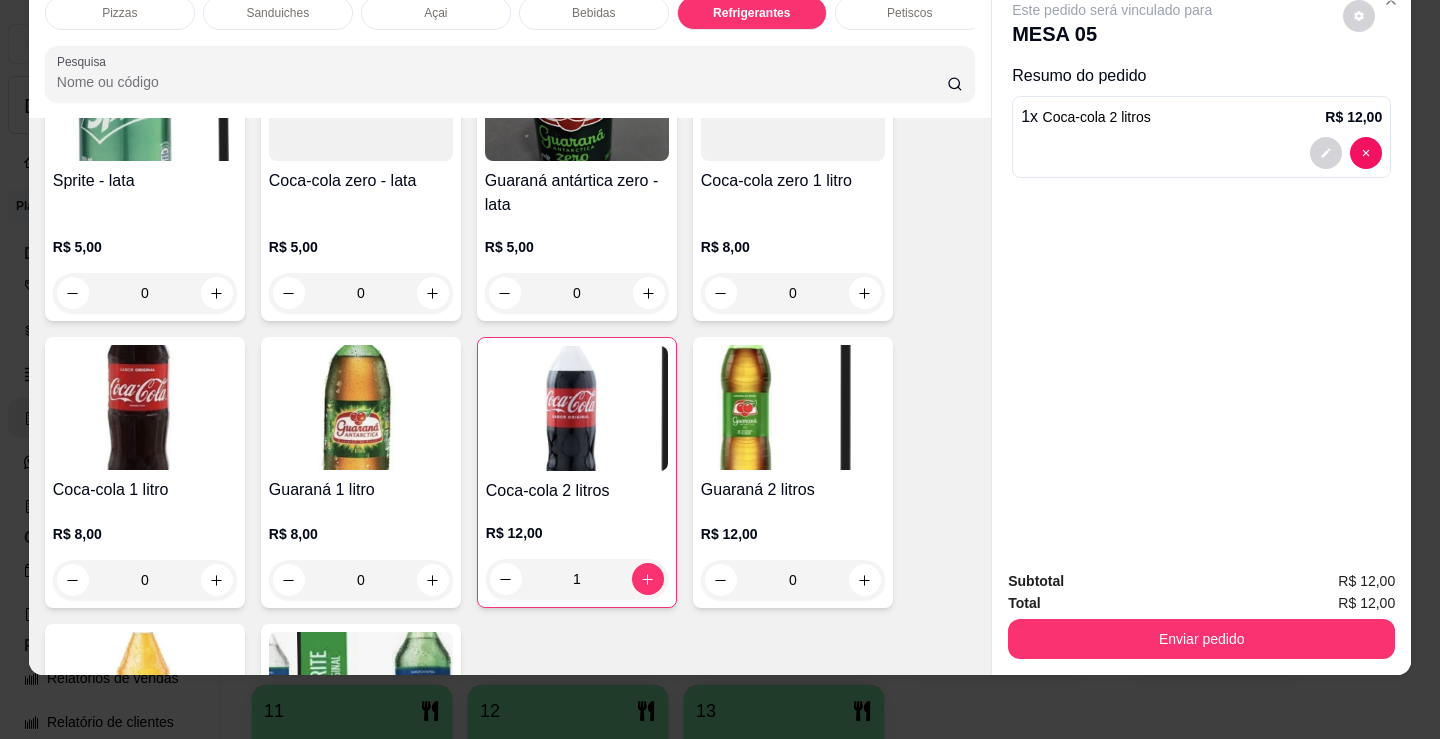 click on "Pizzas" at bounding box center (119, 13) 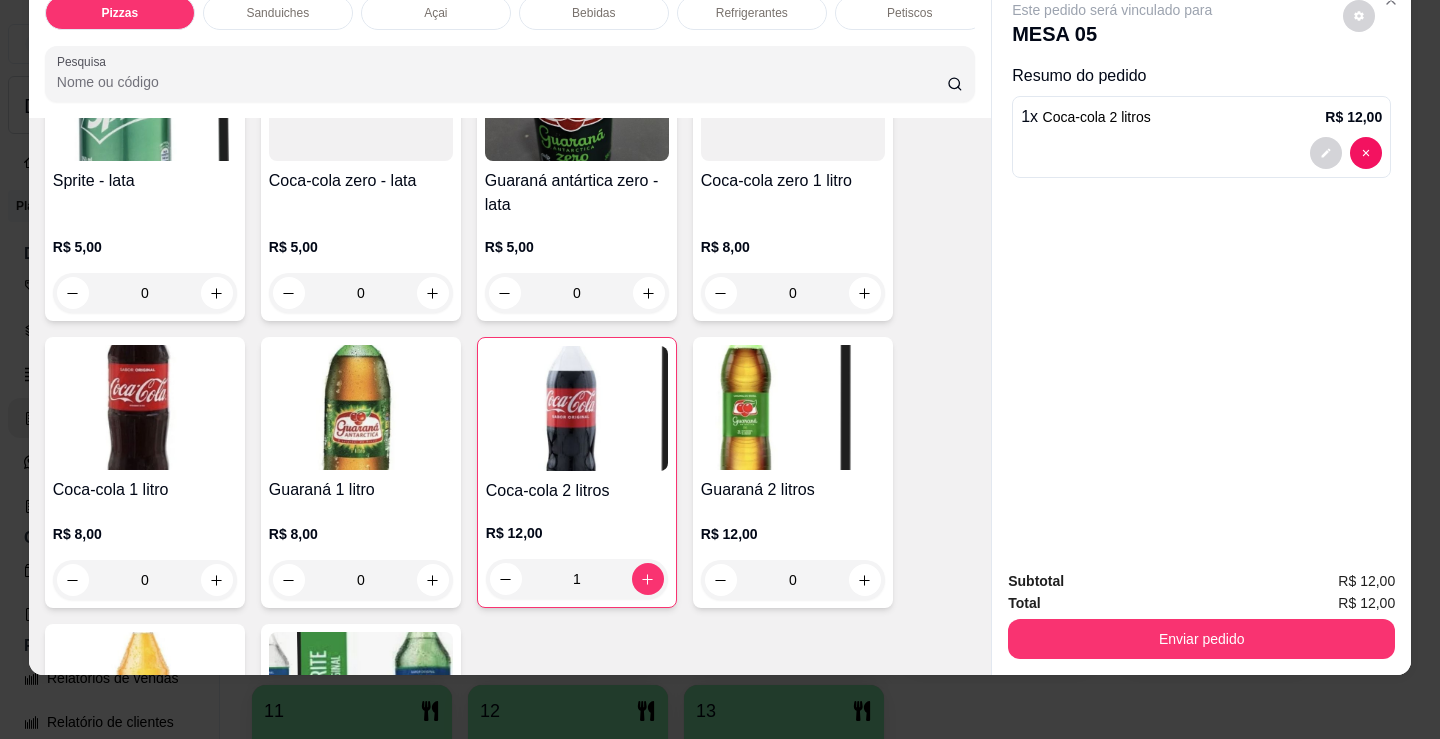 scroll, scrollTop: 90, scrollLeft: 0, axis: vertical 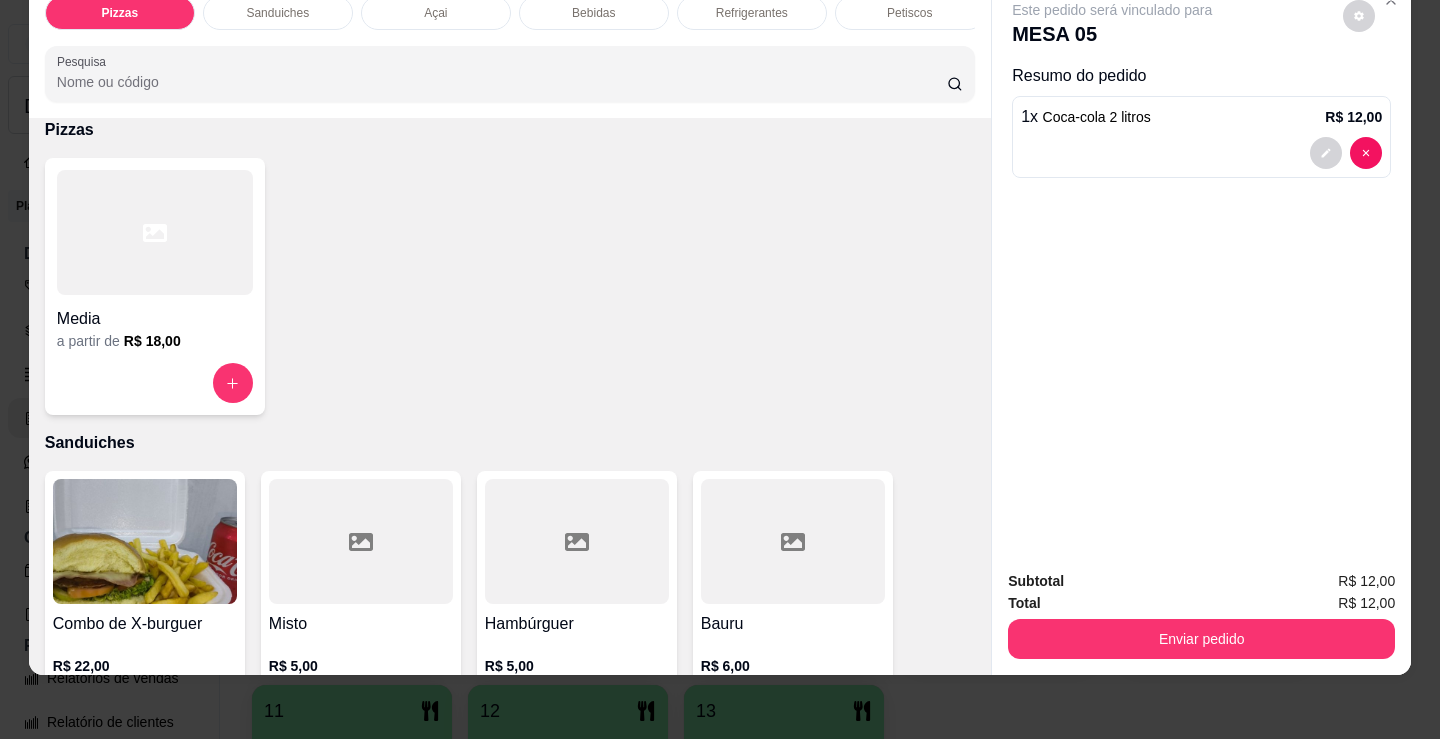 click at bounding box center [155, 232] 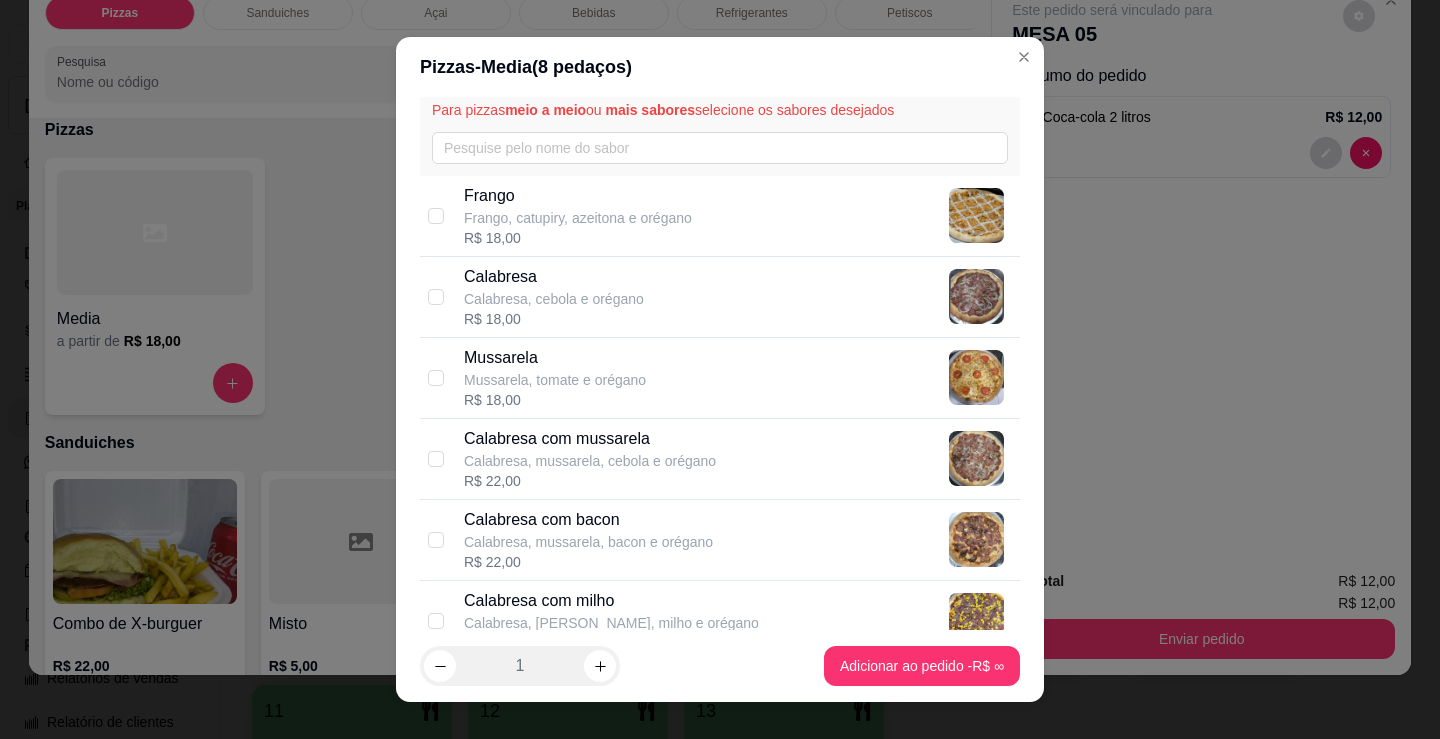 scroll, scrollTop: 100, scrollLeft: 0, axis: vertical 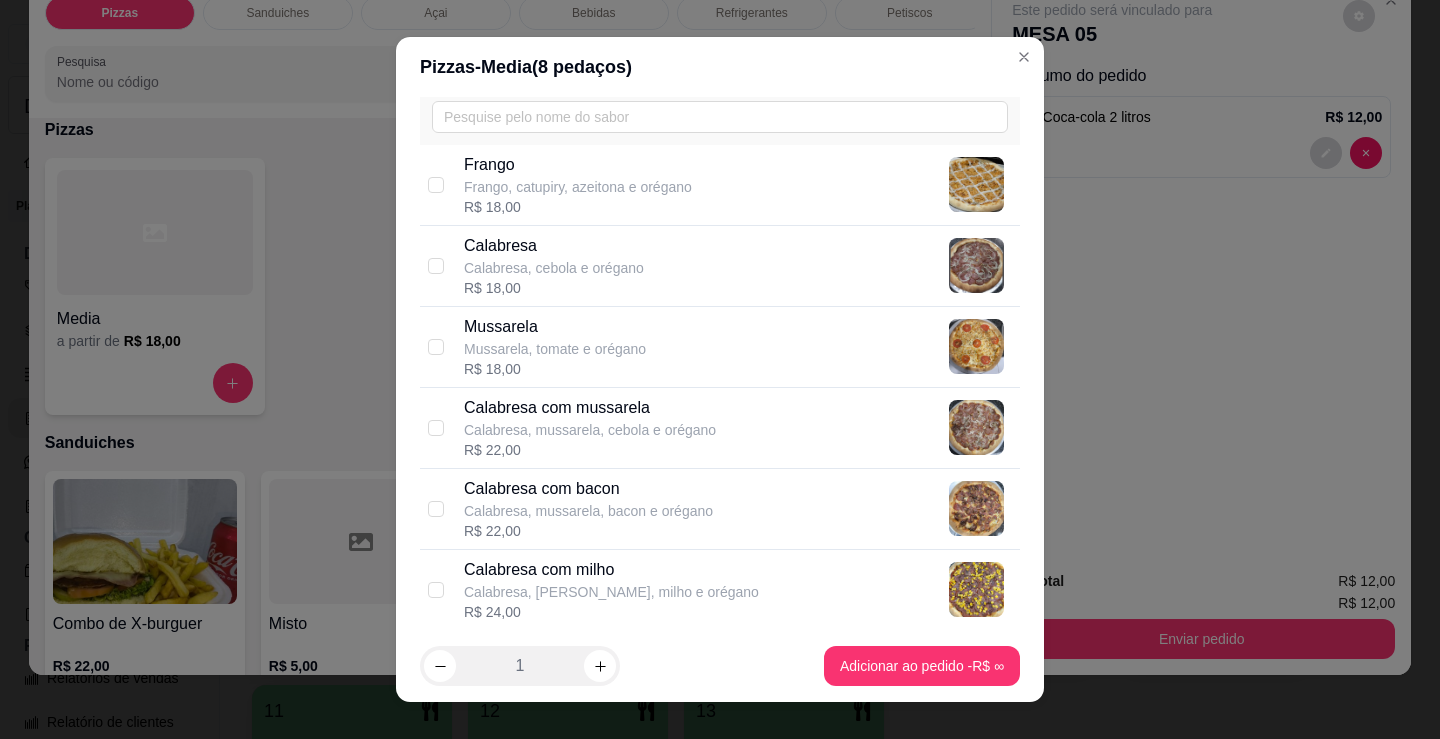 click on "Calabresa, mussarela, cebola e orégano" at bounding box center (590, 430) 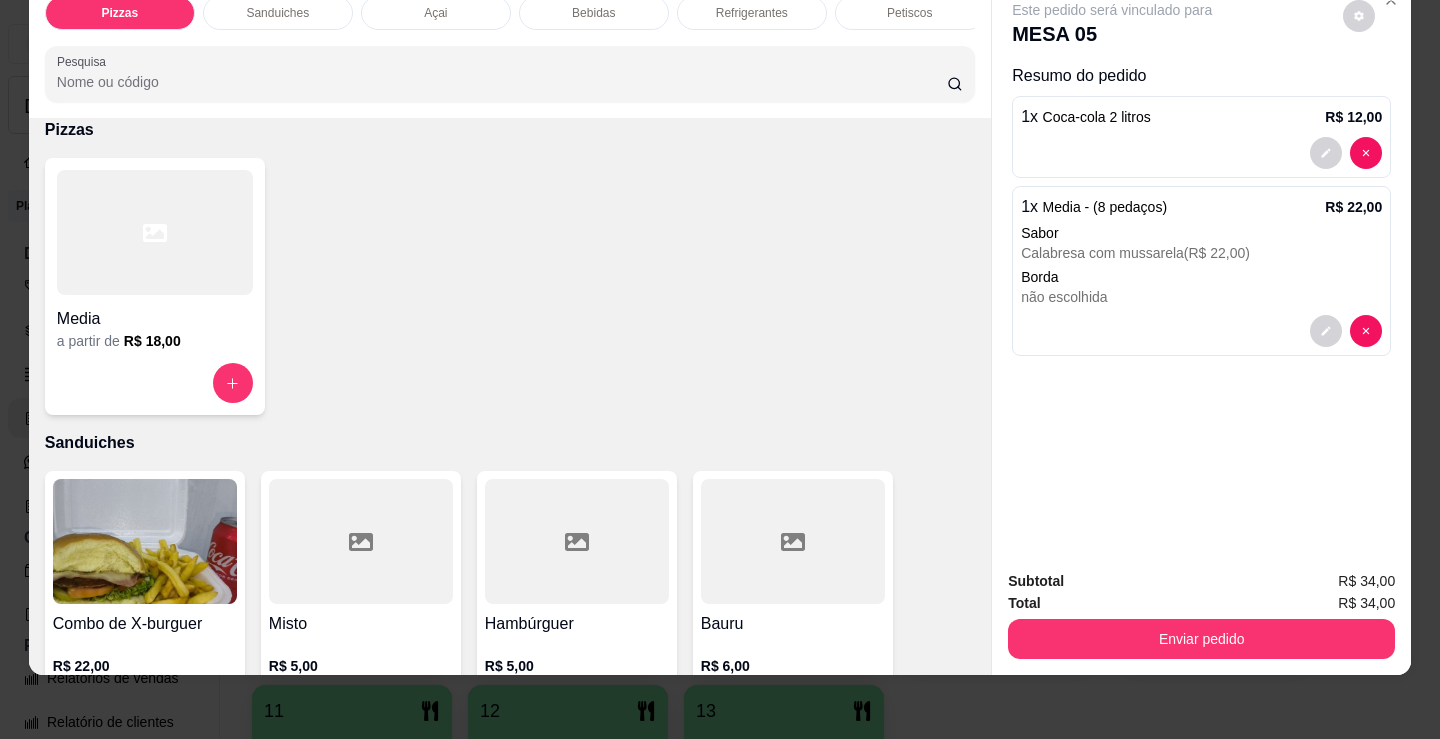 click at bounding box center (155, 232) 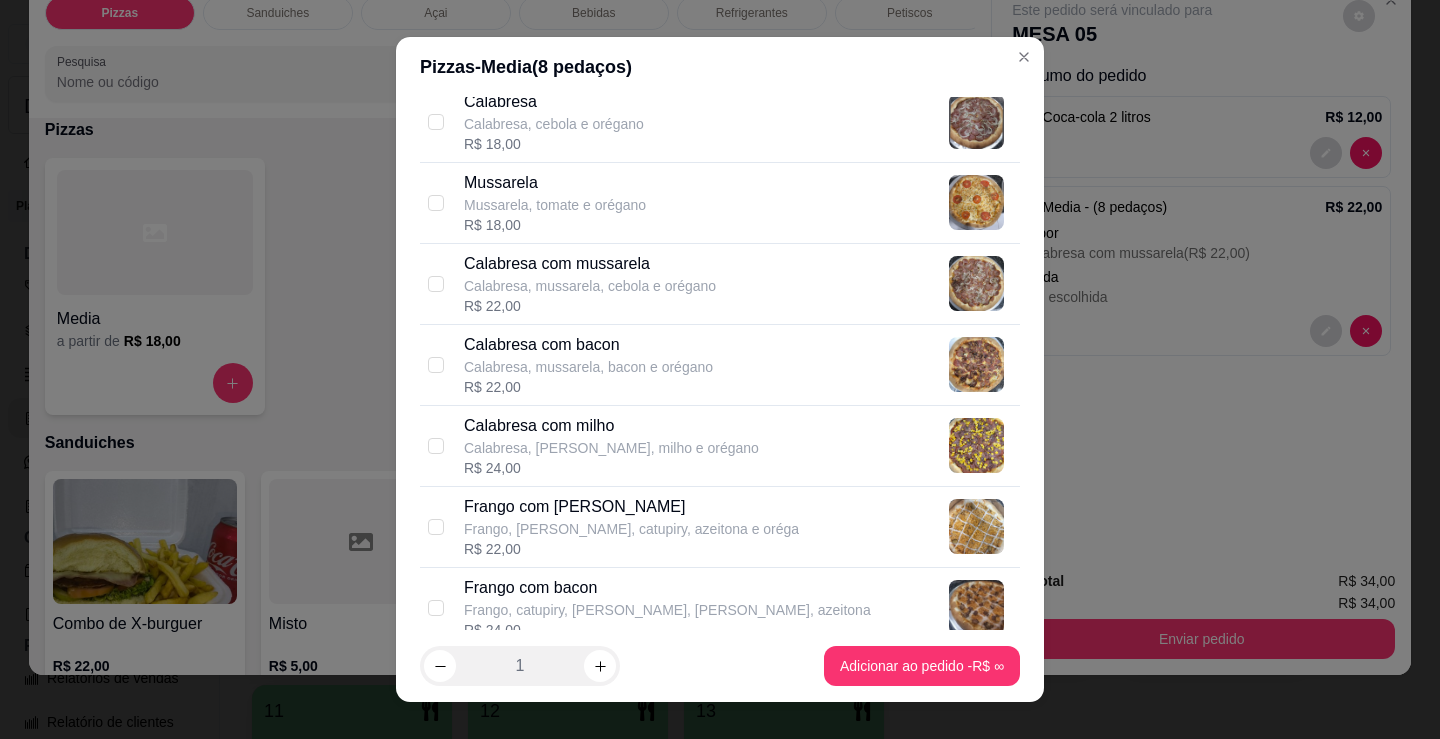 scroll, scrollTop: 300, scrollLeft: 0, axis: vertical 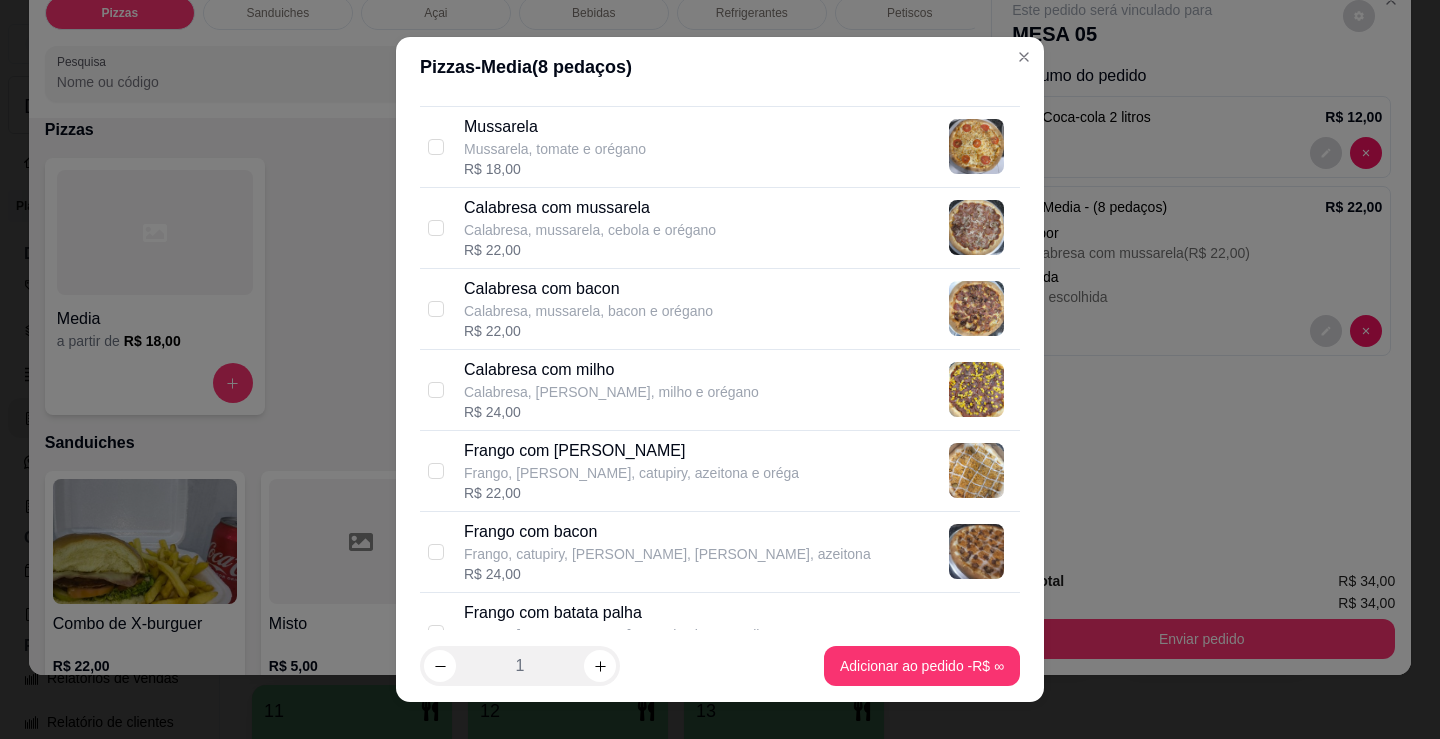 click on "Frango com [PERSON_NAME]" at bounding box center (631, 451) 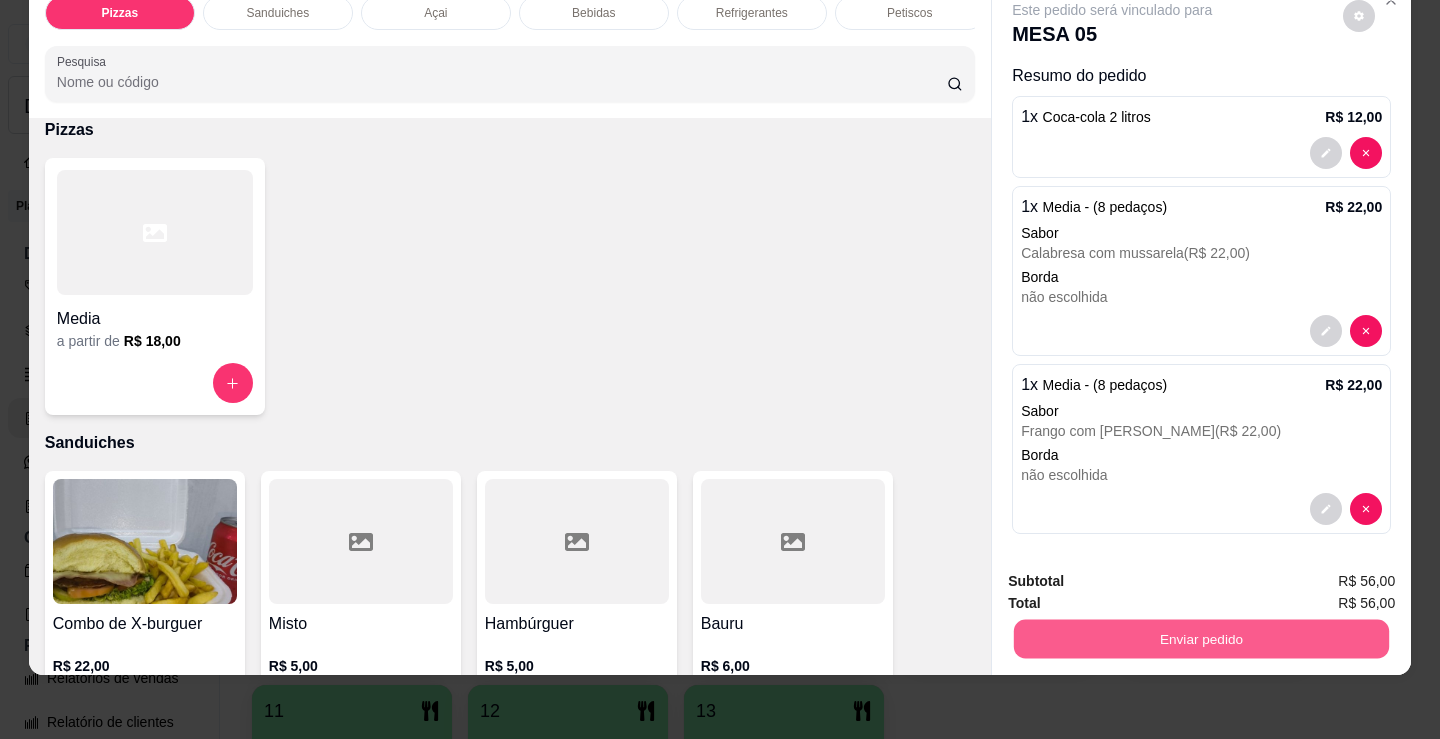 click on "Enviar pedido" at bounding box center [1201, 638] 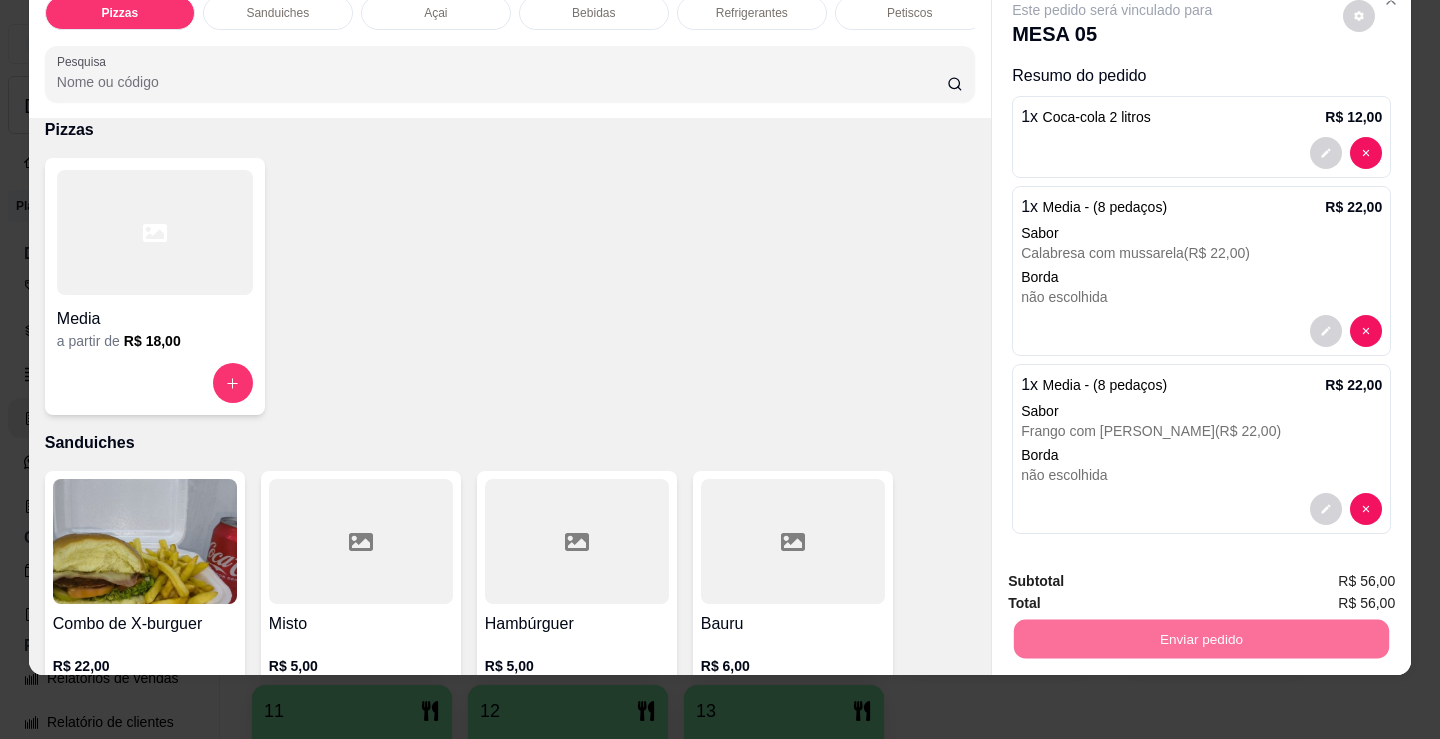 click on "Não registrar e enviar pedido" at bounding box center [1135, 575] 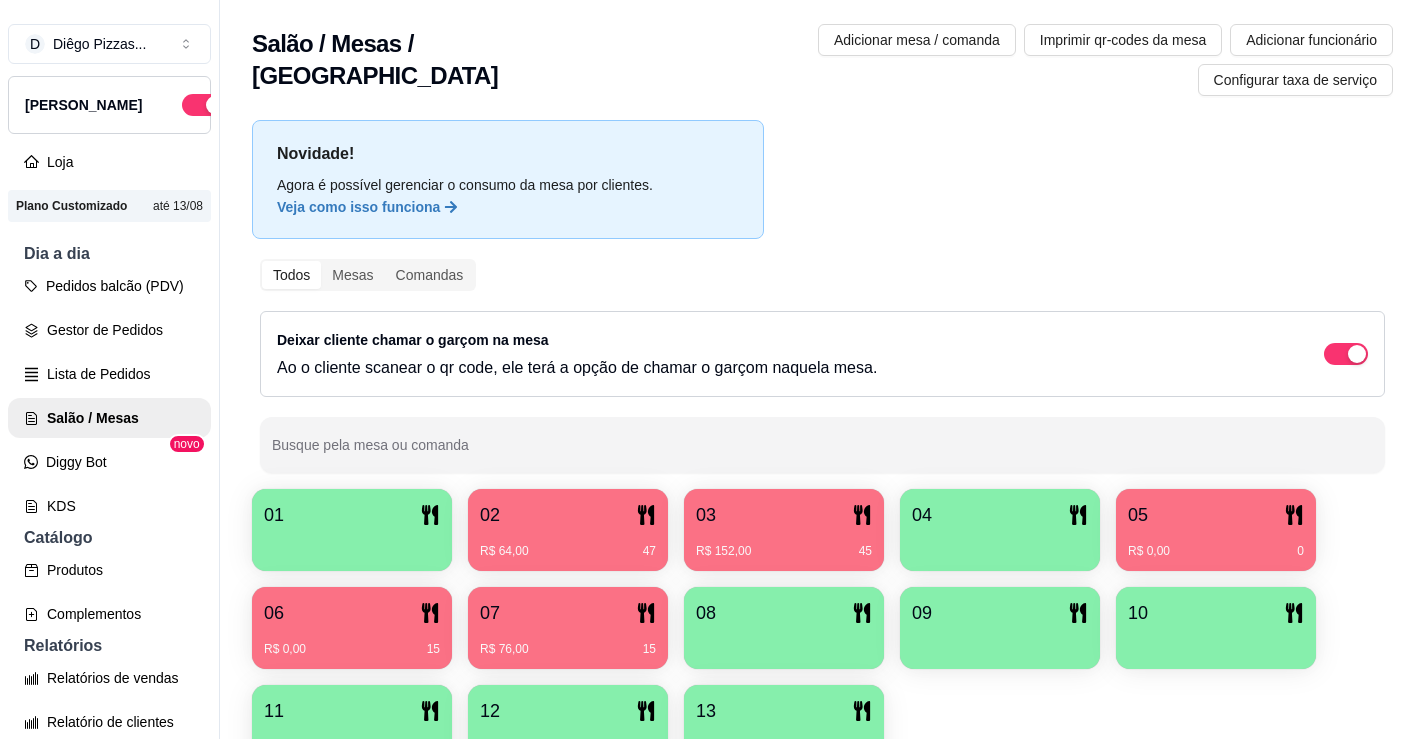 drag, startPoint x: 1088, startPoint y: 715, endPoint x: 1095, endPoint y: 686, distance: 29.832869 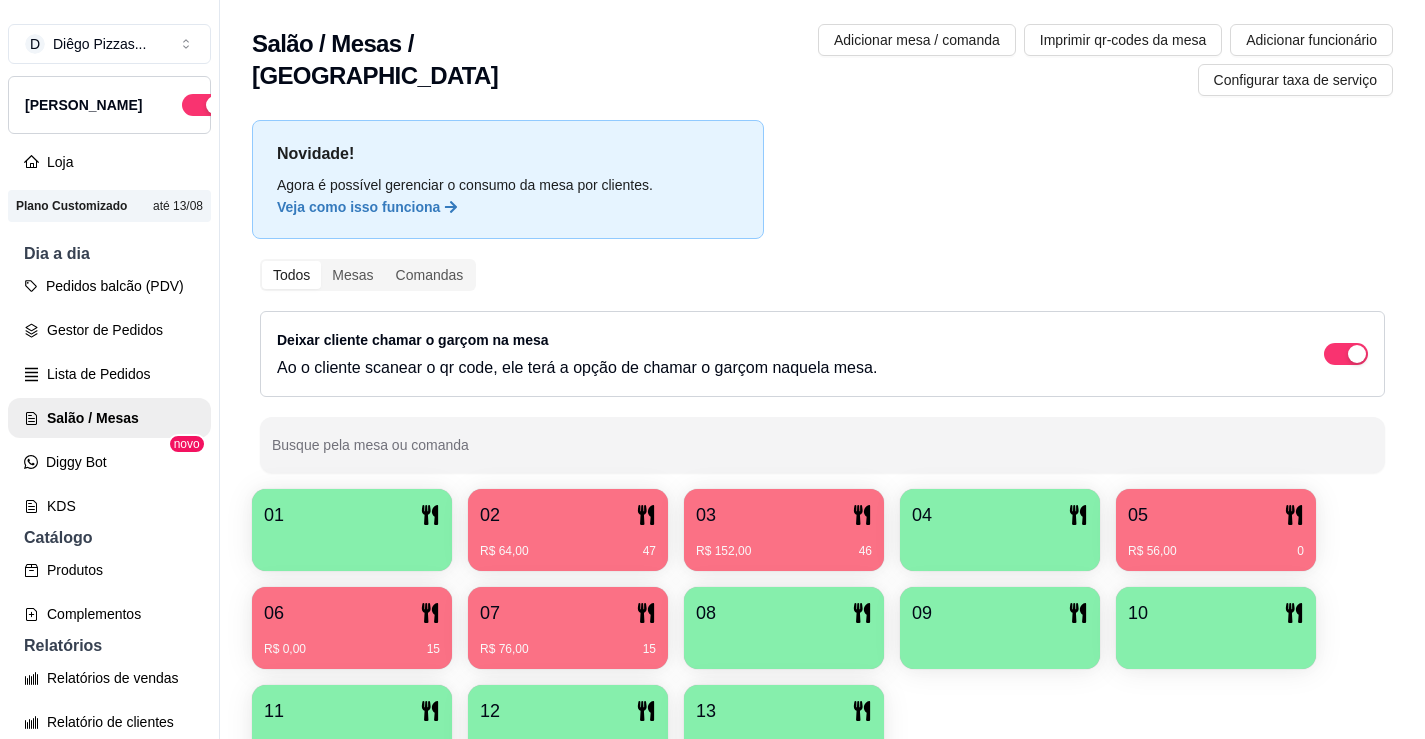 click on "R$ 56,00 0" at bounding box center (1216, 544) 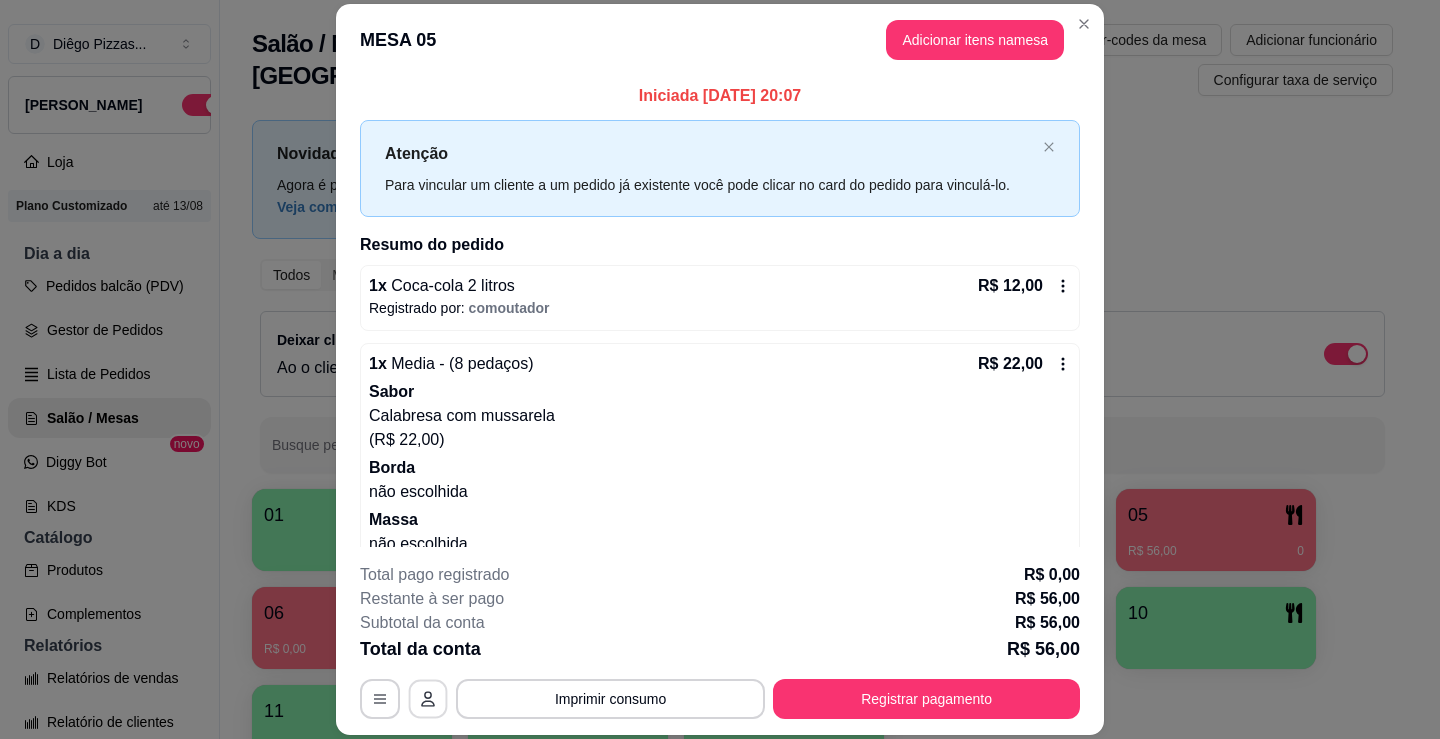 click at bounding box center [428, 699] 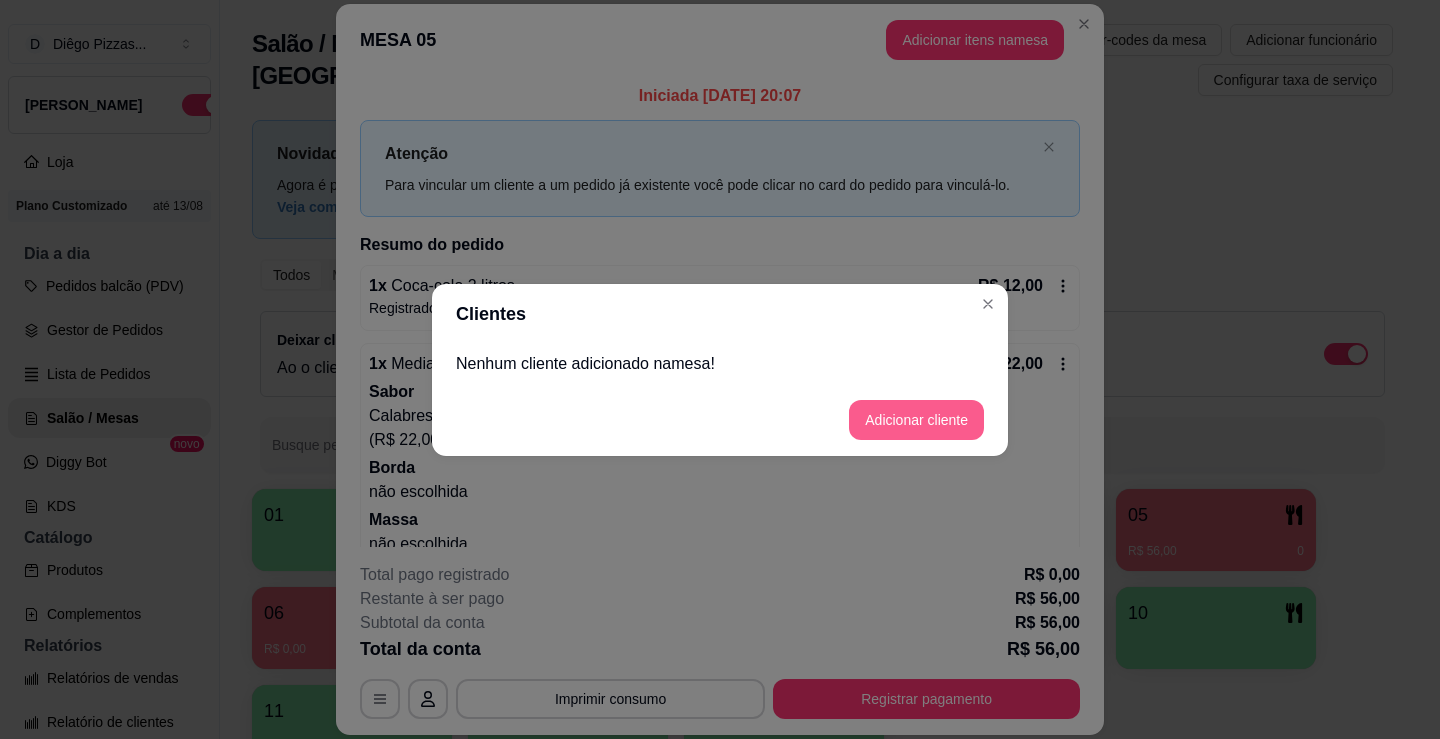 click on "Adicionar cliente" at bounding box center [916, 420] 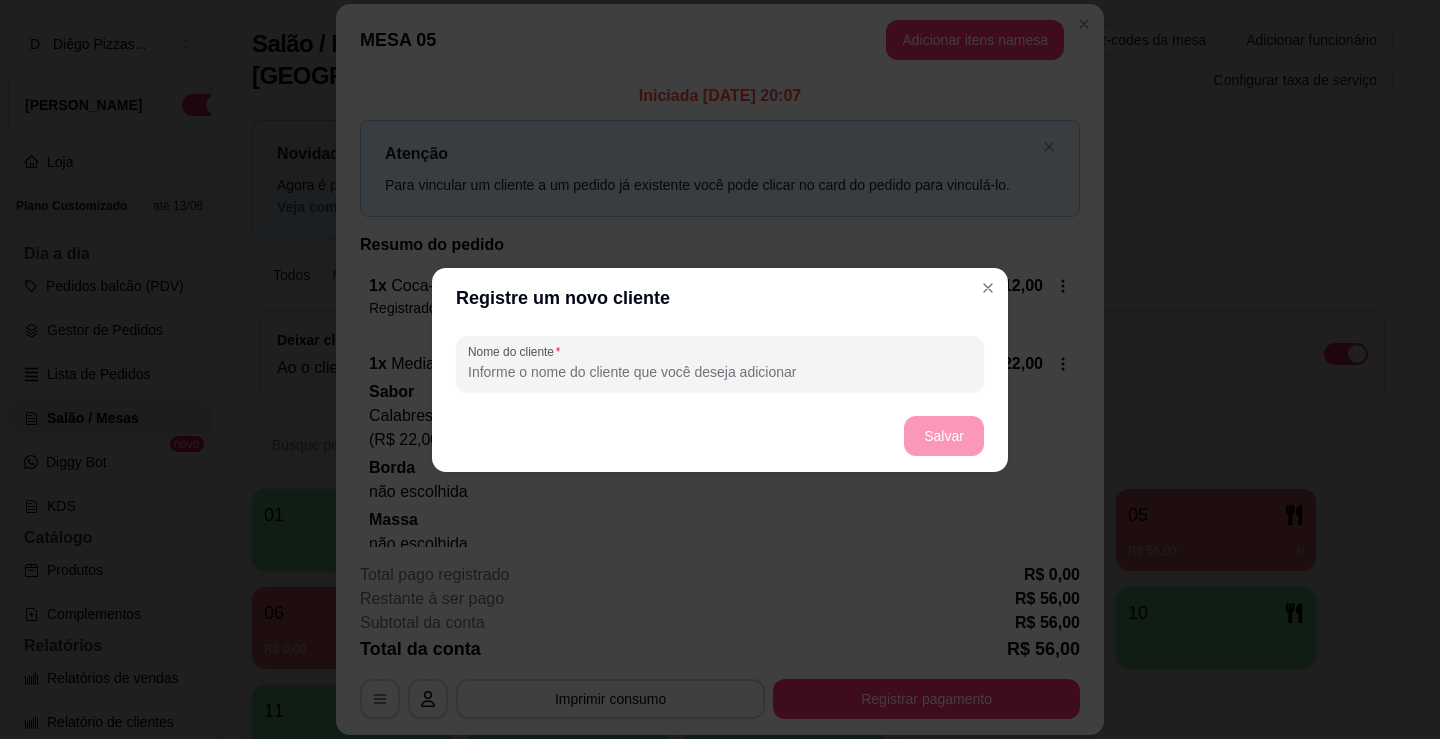 click on "Nome do cliente" at bounding box center (720, 372) 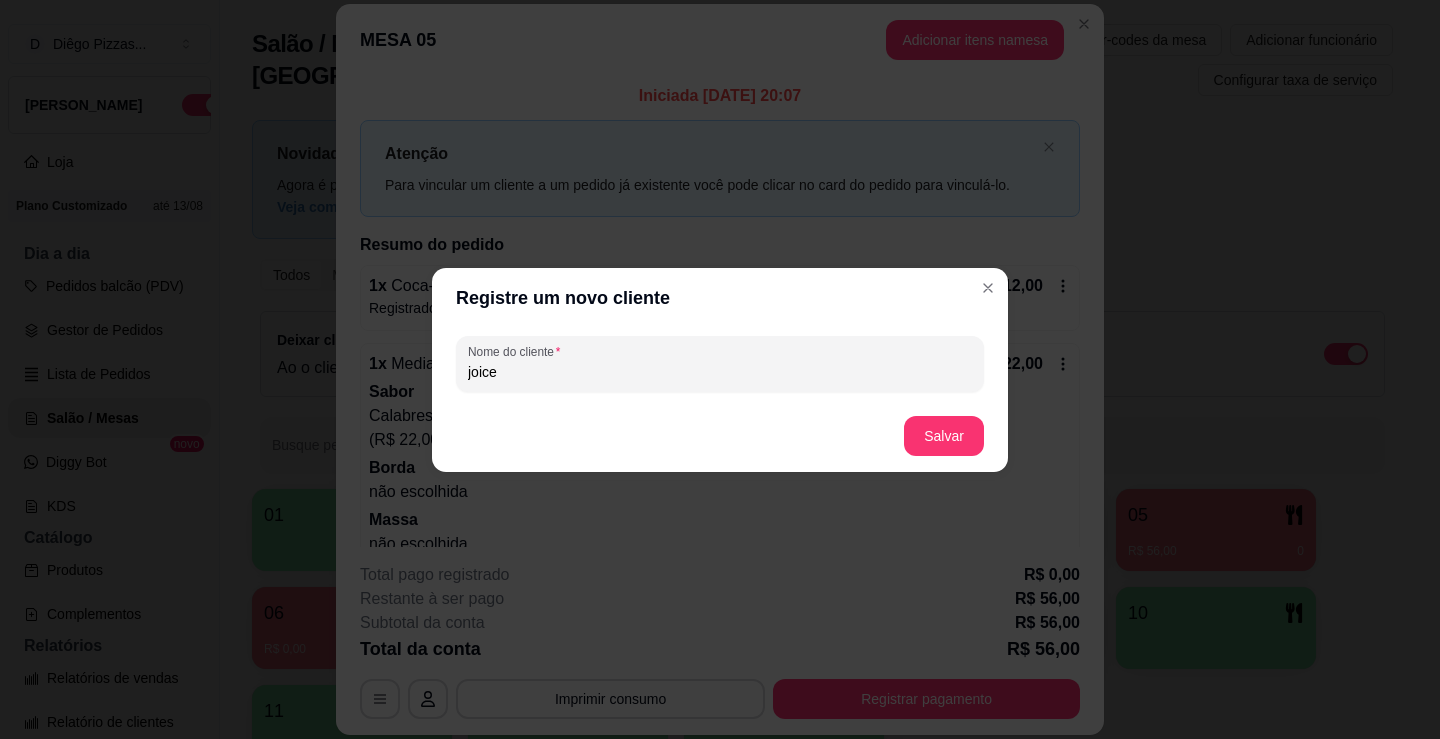 type on "joice" 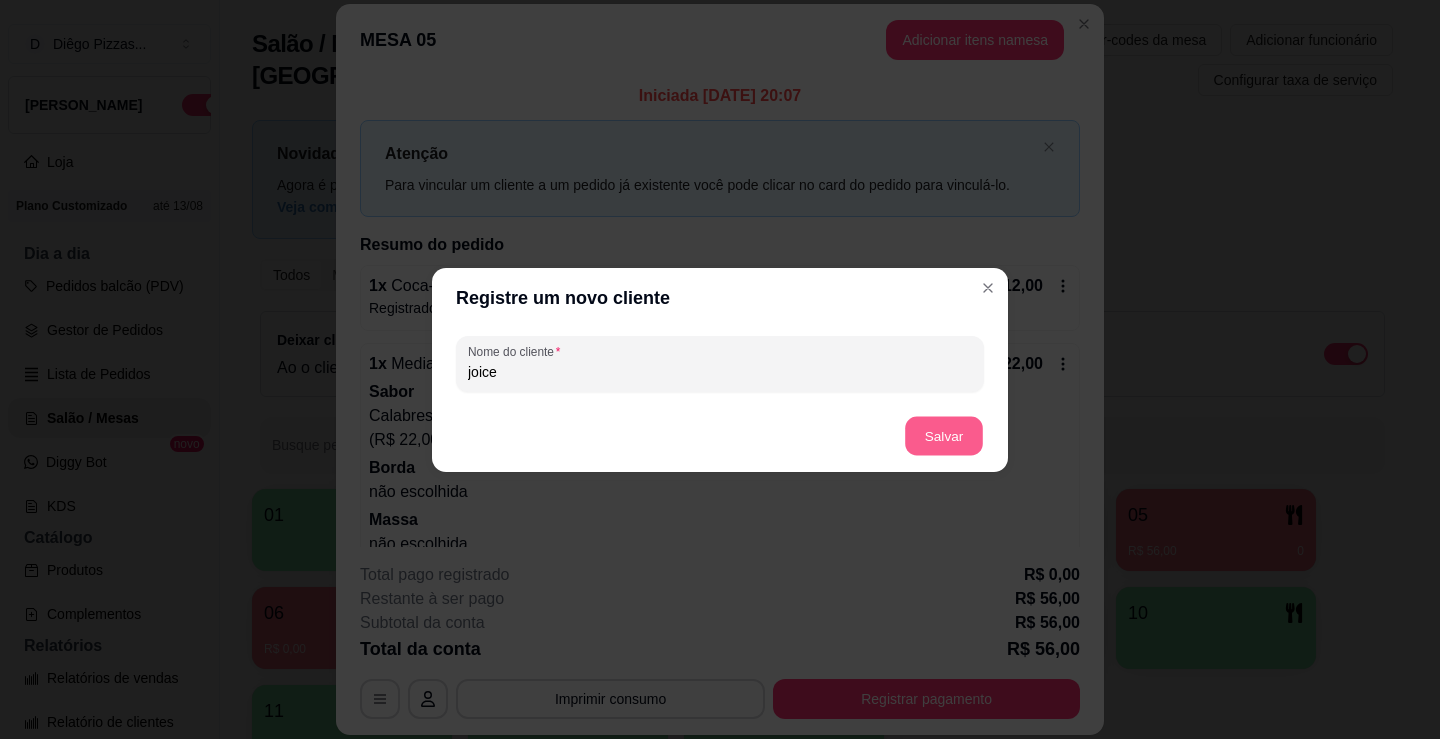 click on "Salvar" at bounding box center [944, 435] 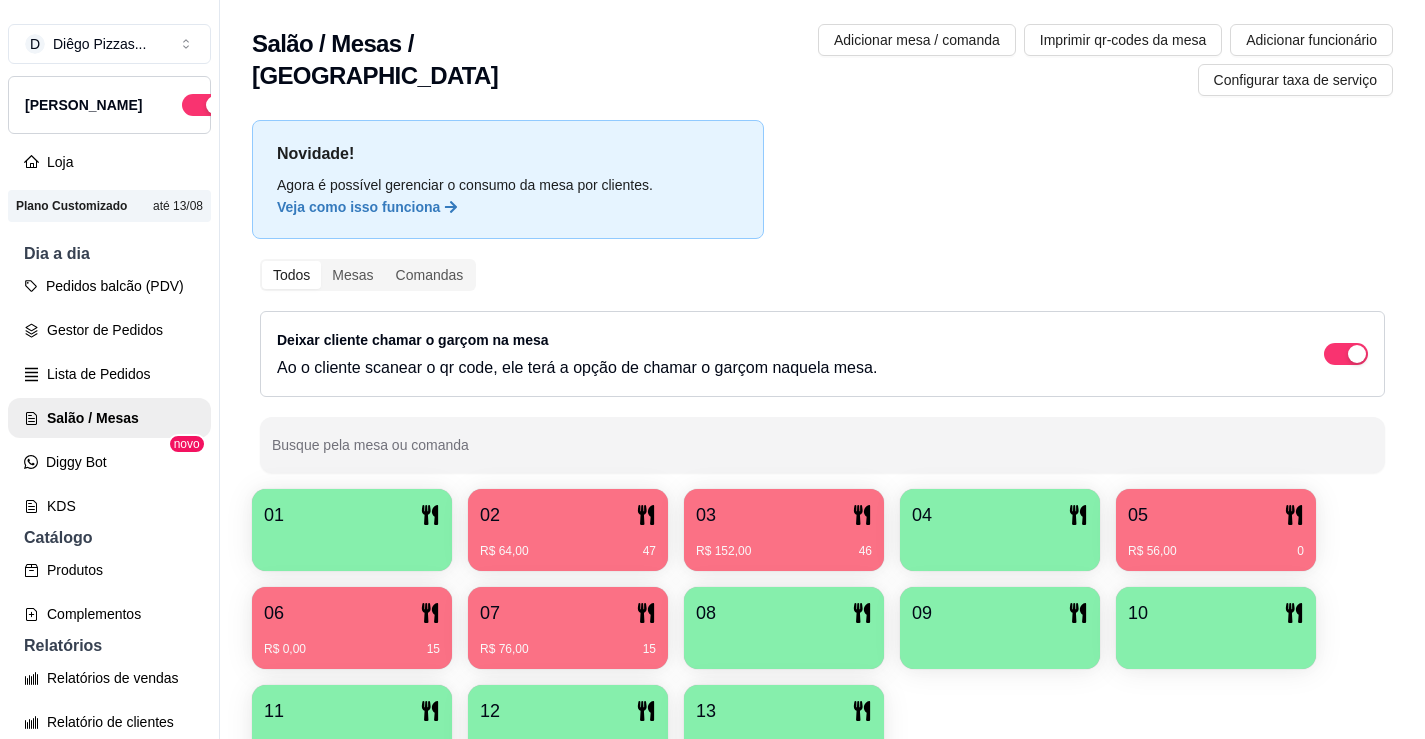 click on "R$ 0,00 15" at bounding box center (352, 642) 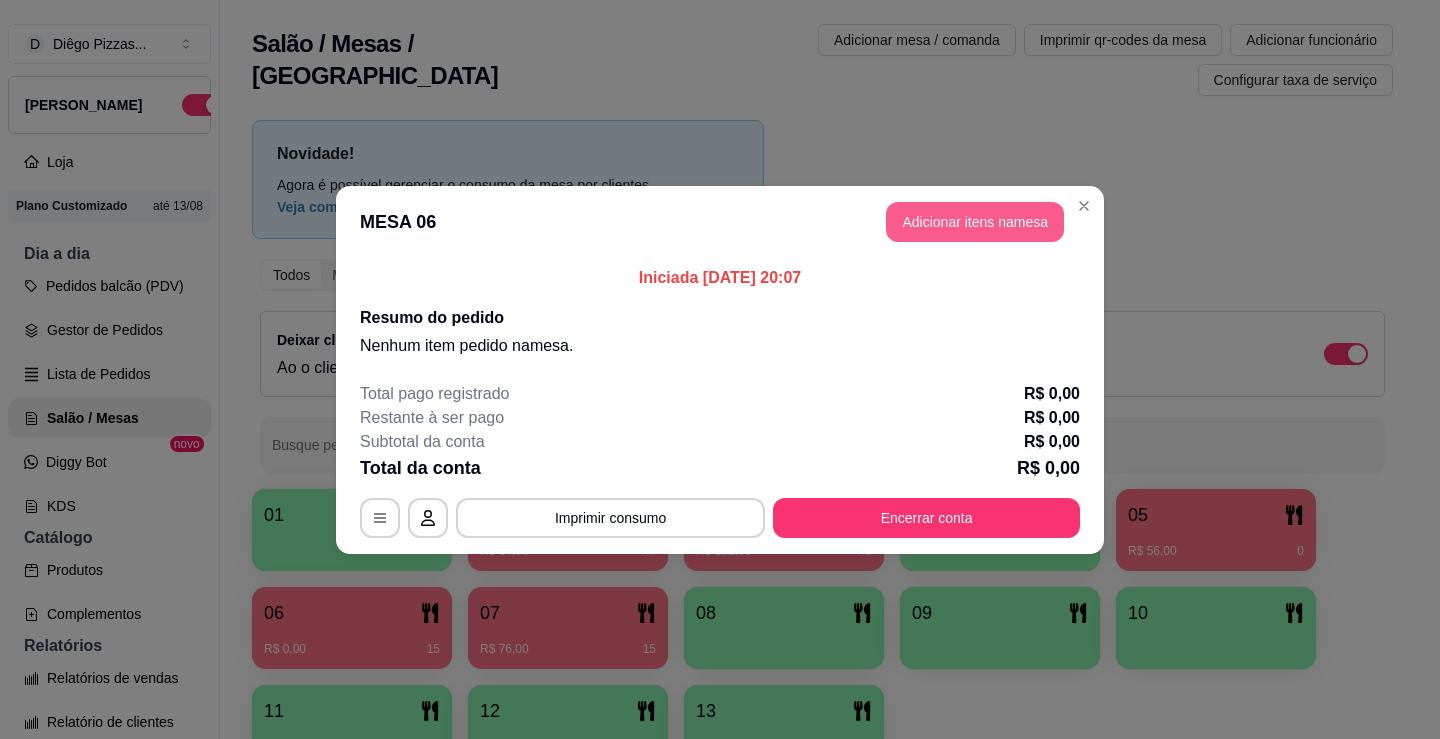 click on "Adicionar itens na  mesa" at bounding box center [975, 222] 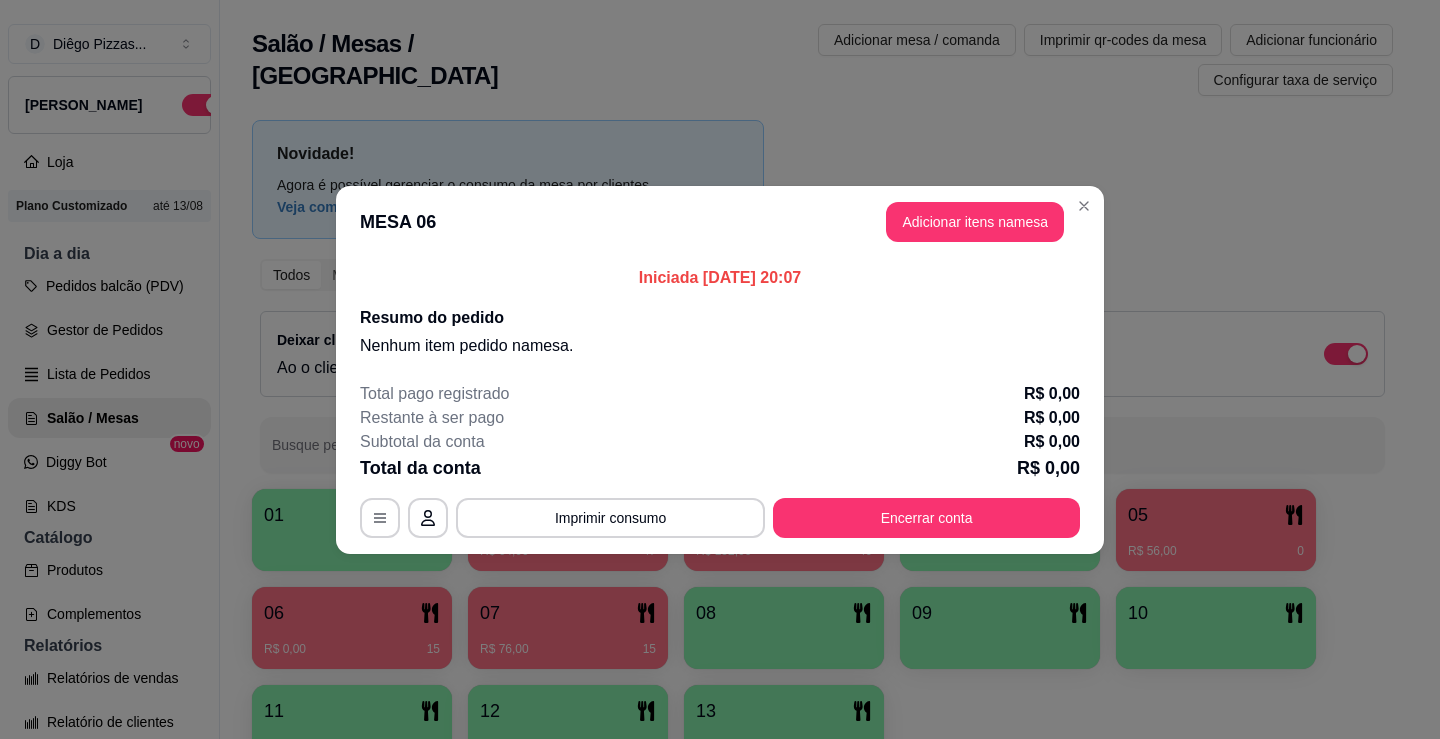 click on "Petiscos" at bounding box center (910, 55) 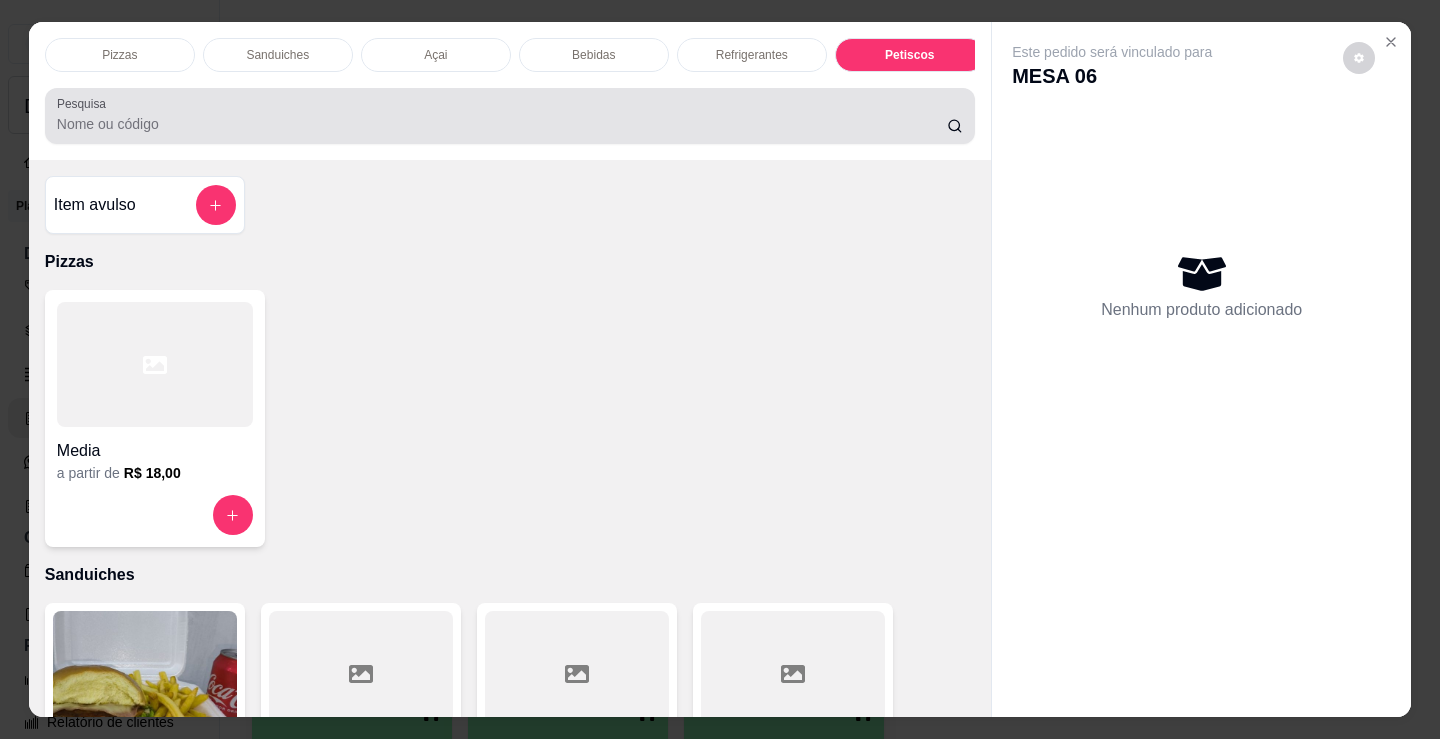 scroll, scrollTop: 6692, scrollLeft: 0, axis: vertical 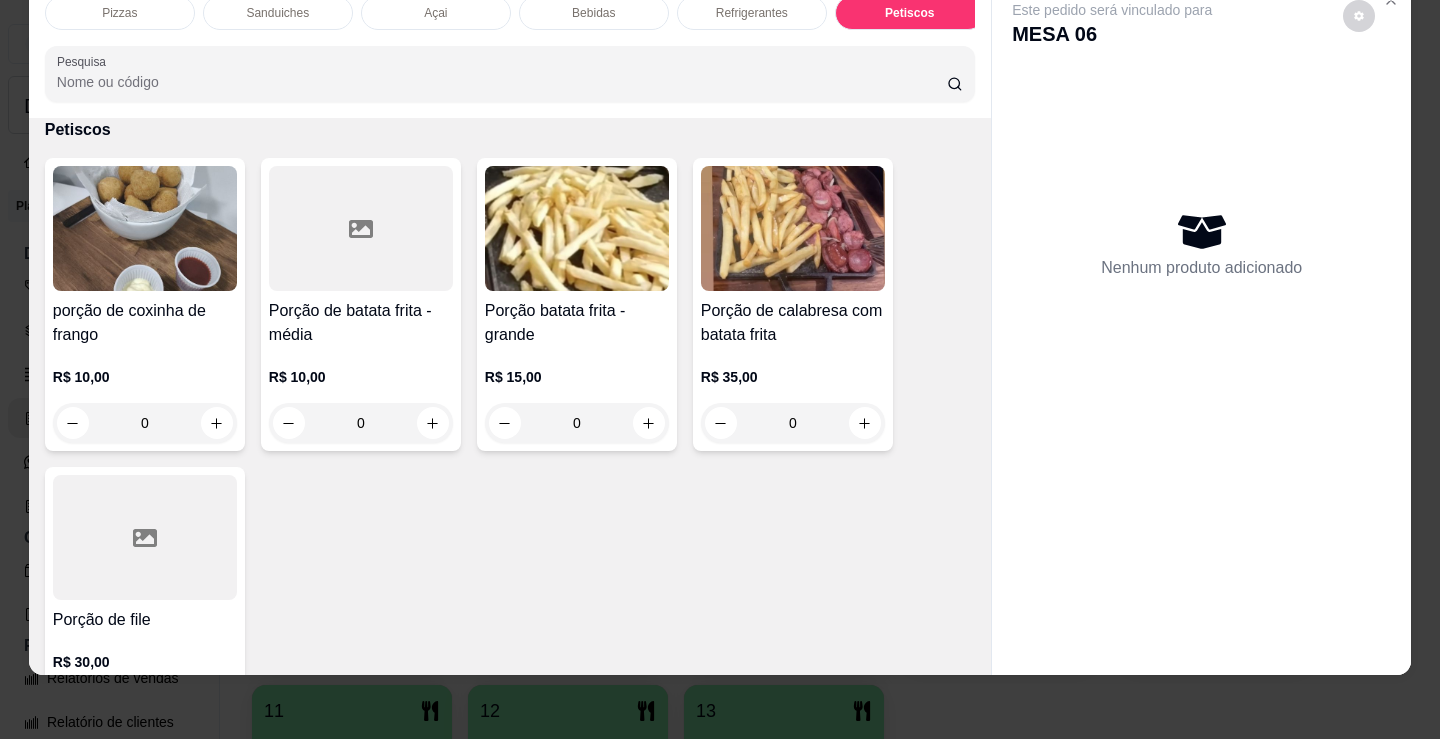 click on "Pizzas" at bounding box center (120, 13) 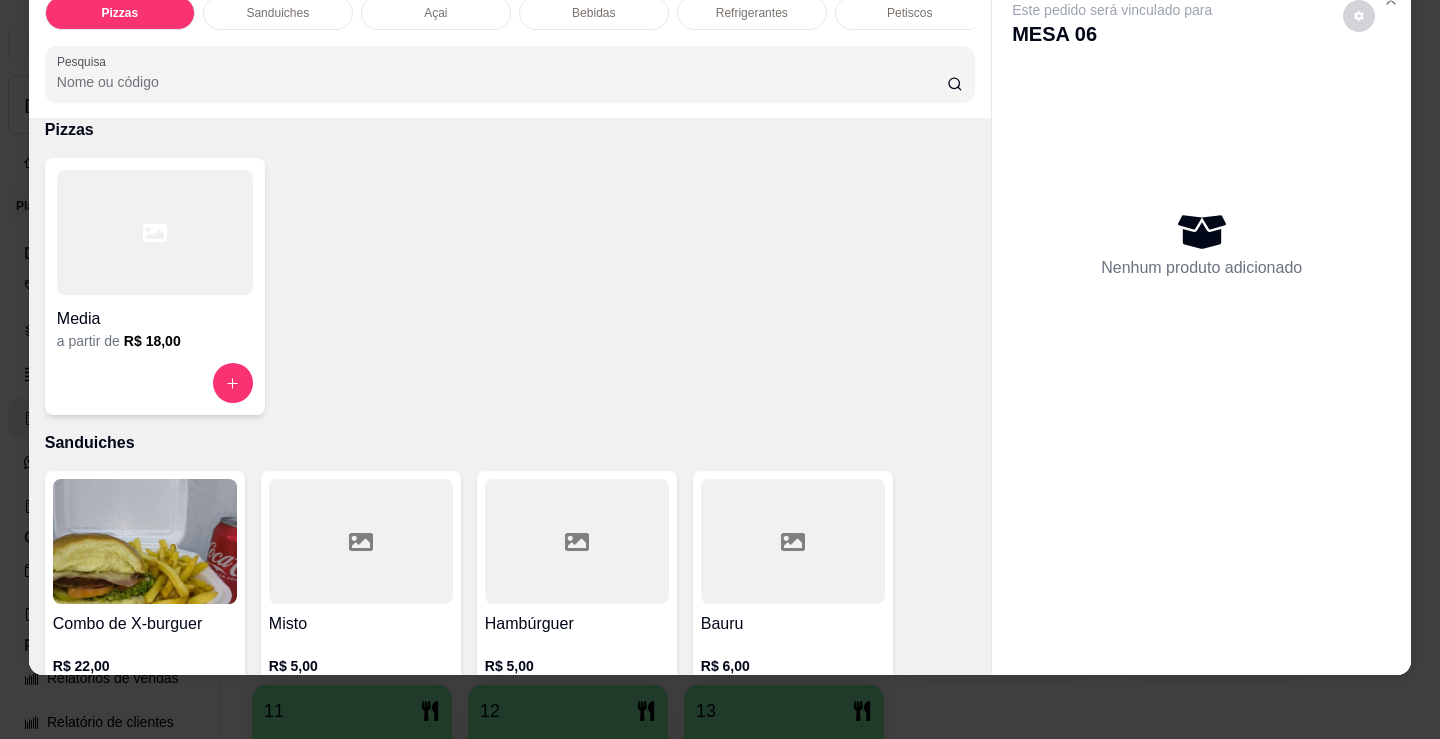 click on "Media" at bounding box center (155, 319) 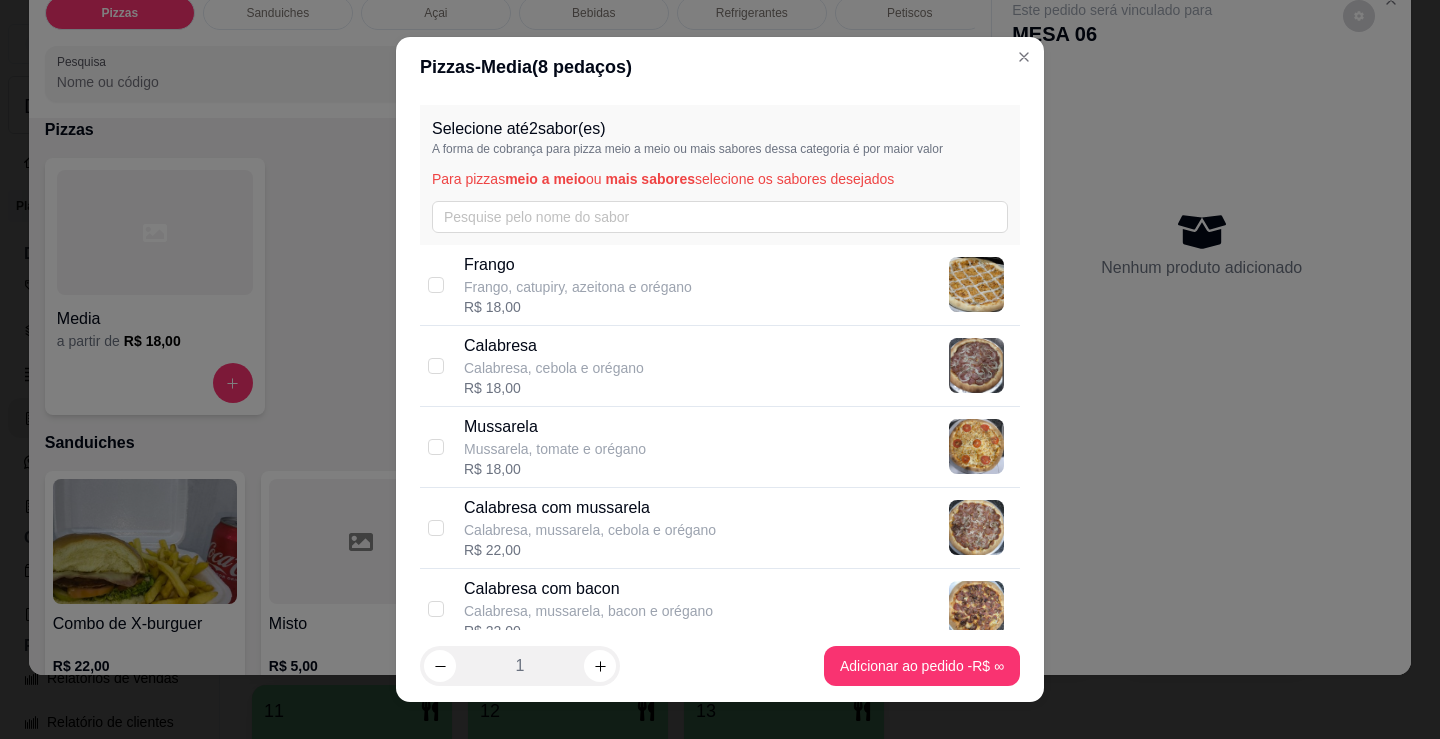 click on "Calabresa, mussarela, cebola e orégano" at bounding box center [590, 530] 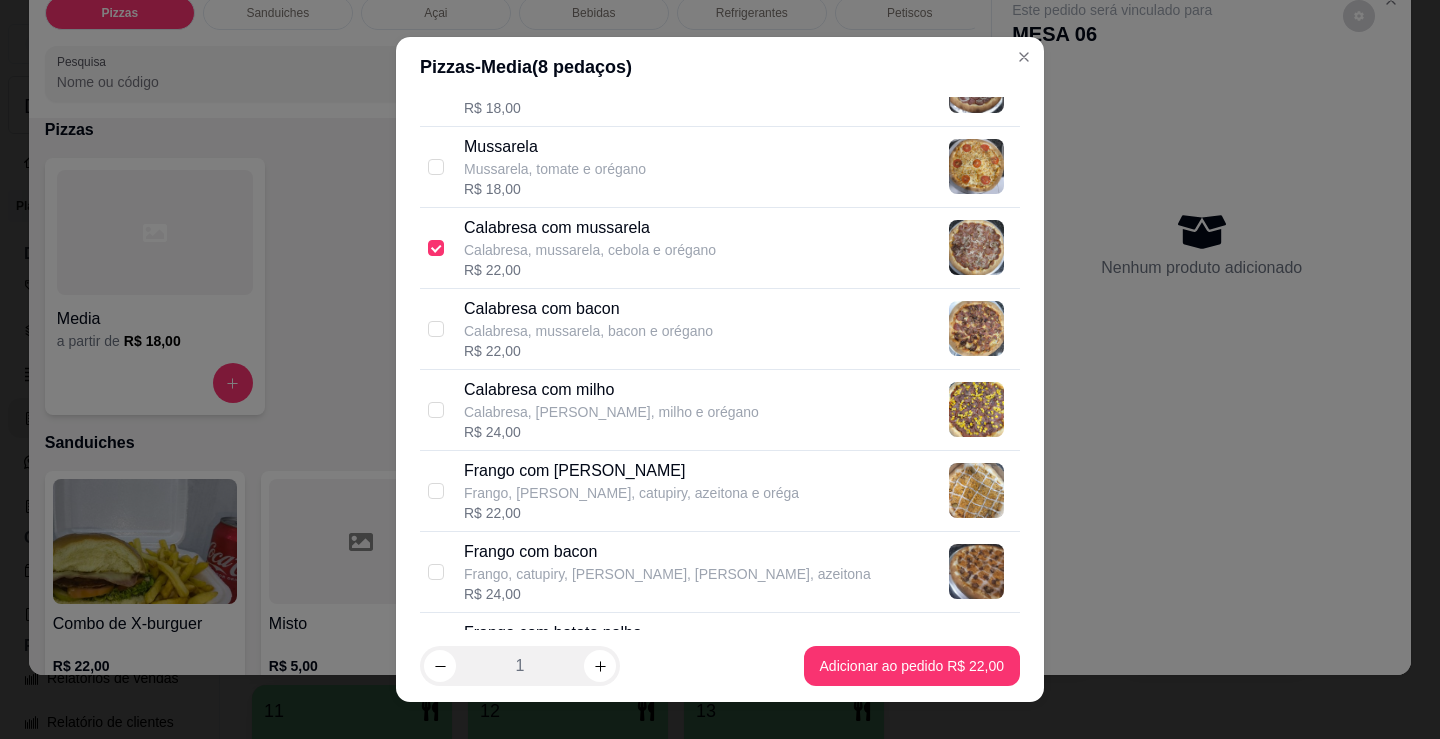 scroll, scrollTop: 300, scrollLeft: 0, axis: vertical 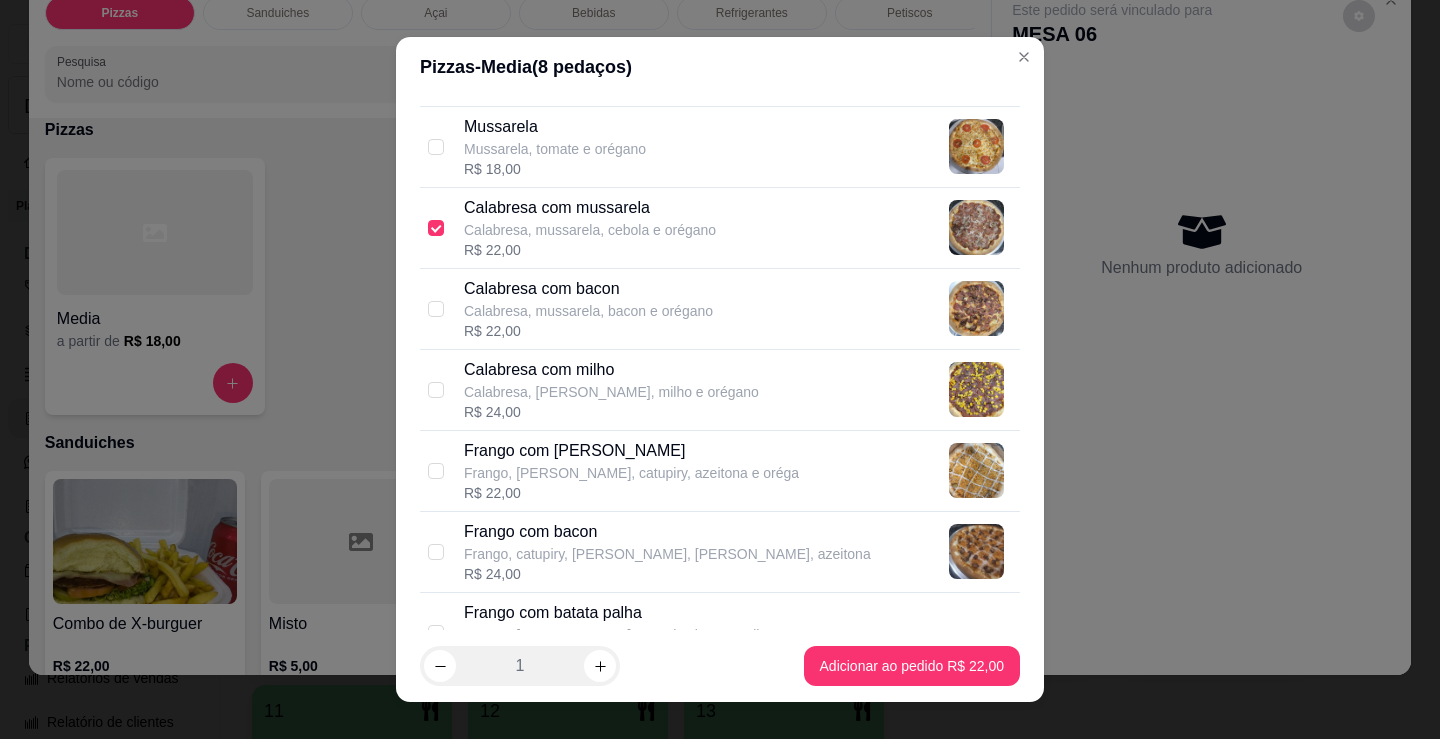 click on "Frango, [PERSON_NAME], catupiry, azeitona e oréga" at bounding box center [631, 473] 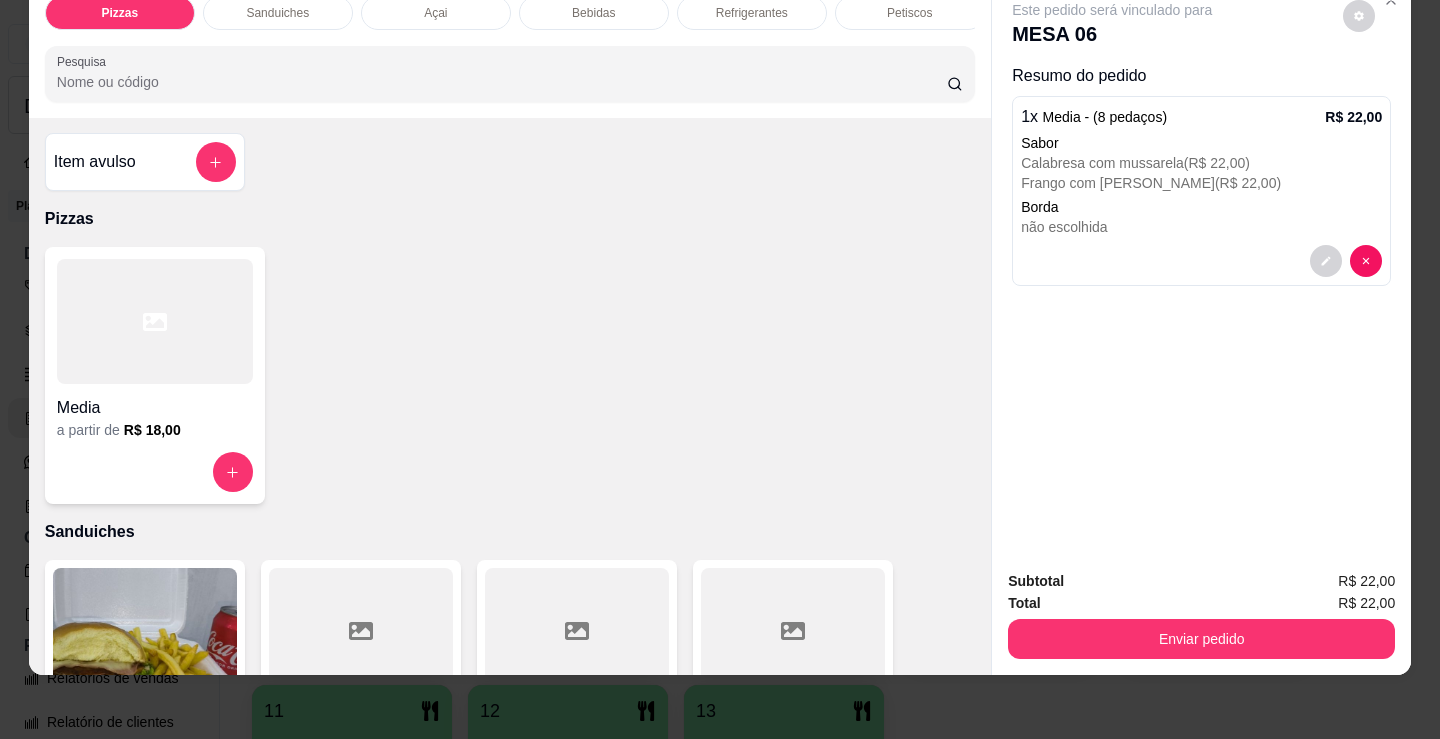scroll, scrollTop: 0, scrollLeft: 0, axis: both 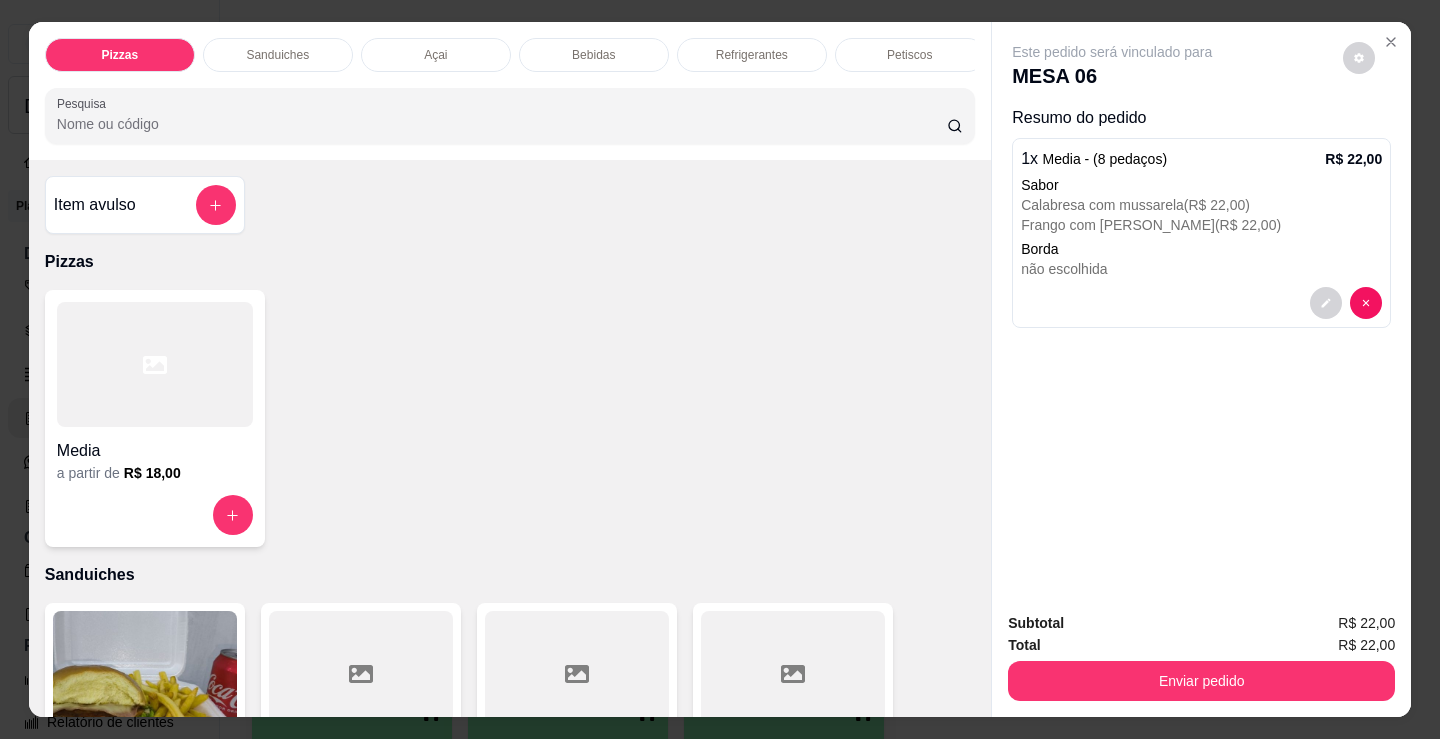 click on "Item avulso" at bounding box center (145, 205) 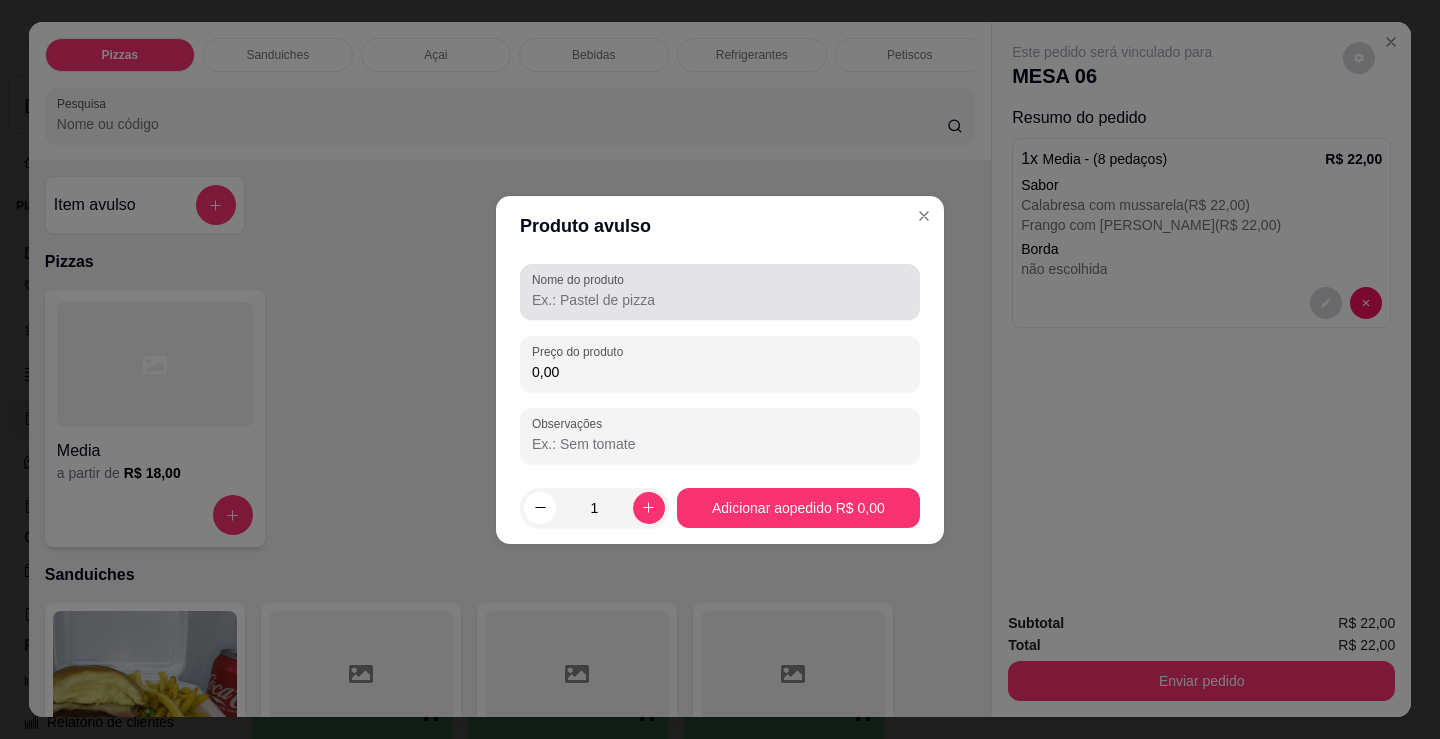 click on "Nome do produto" at bounding box center [720, 300] 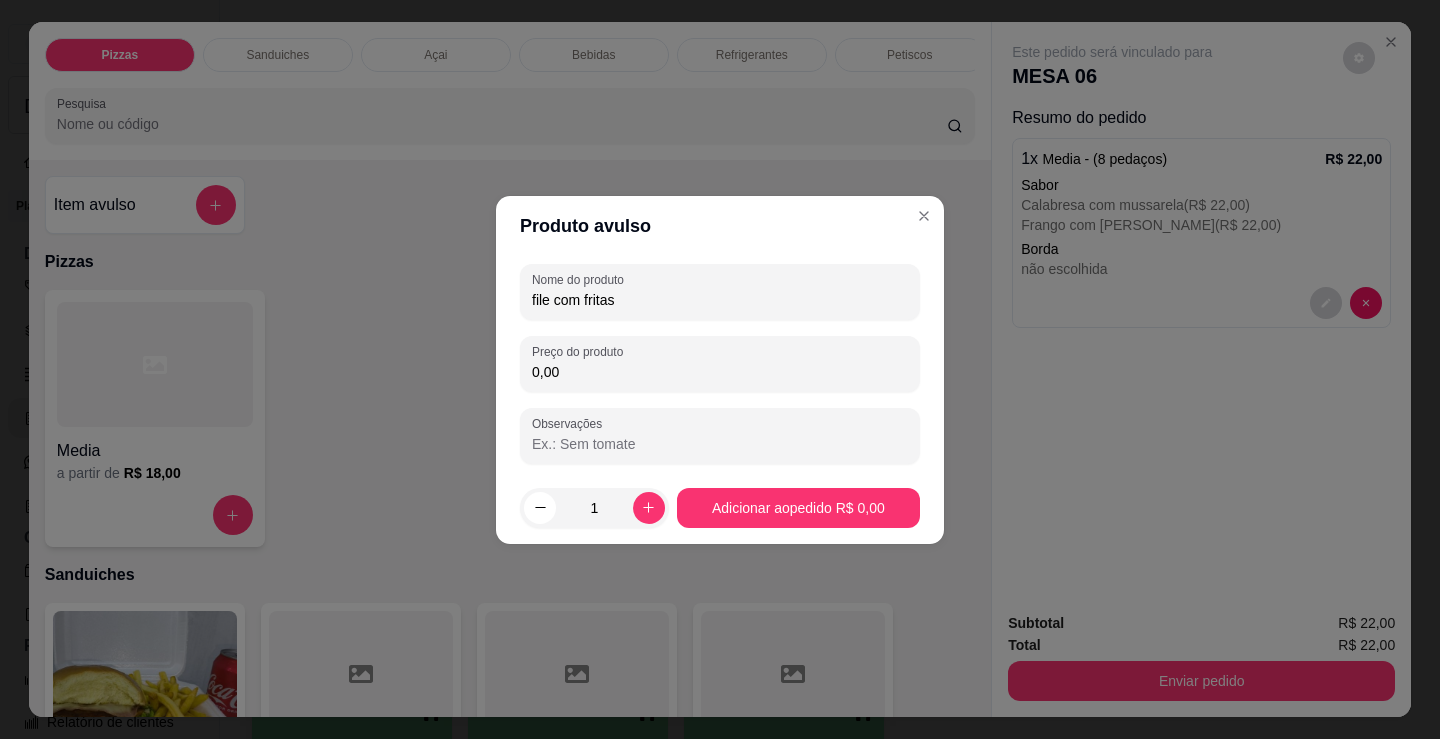 type on "file com fritas" 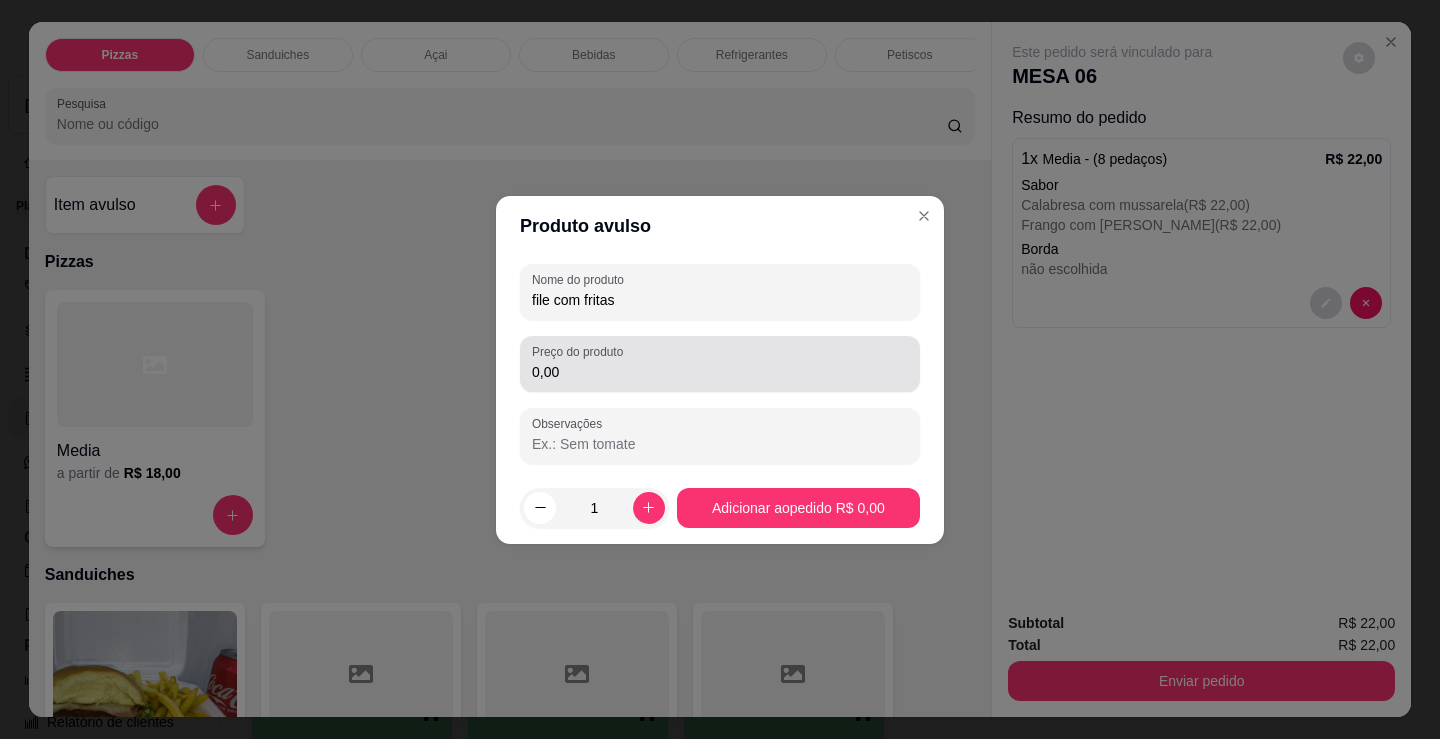 click on "0,00" at bounding box center [720, 364] 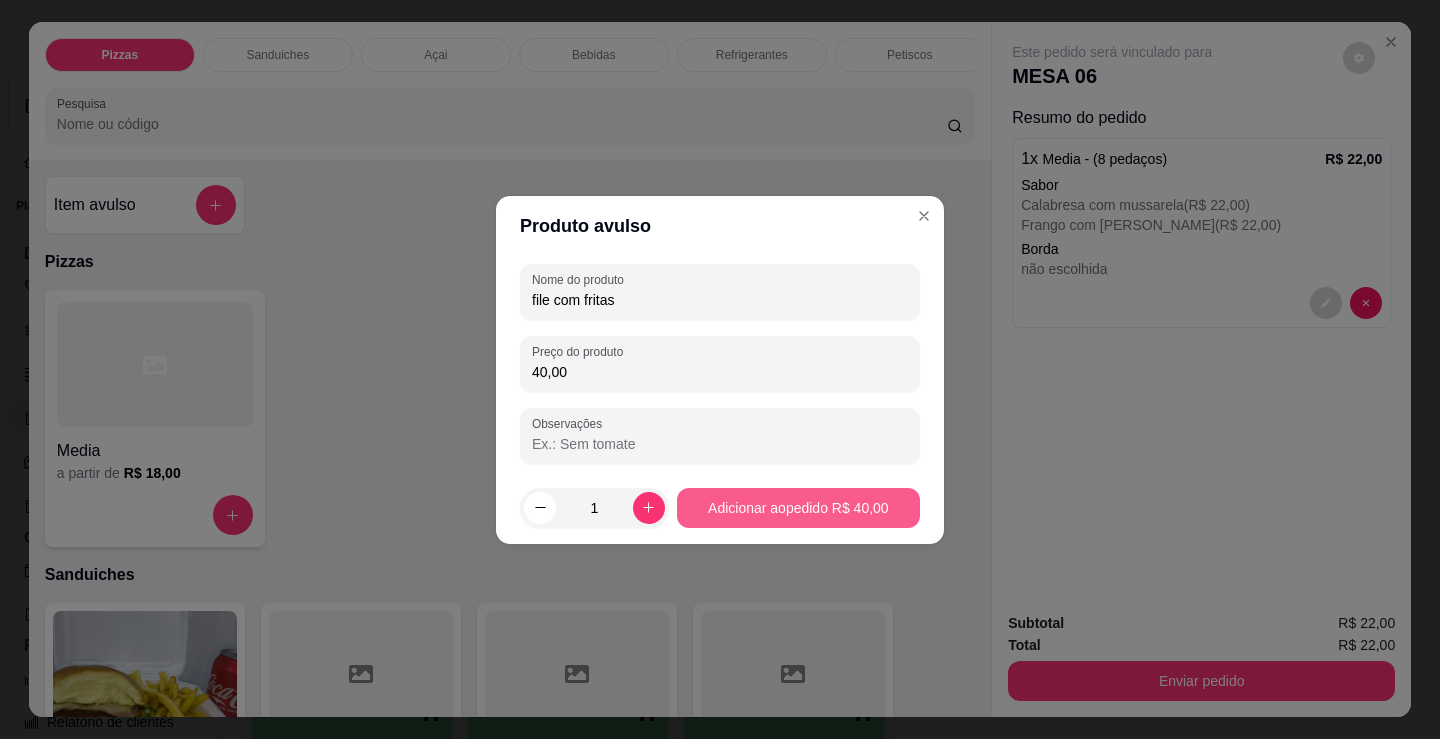 type on "40,00" 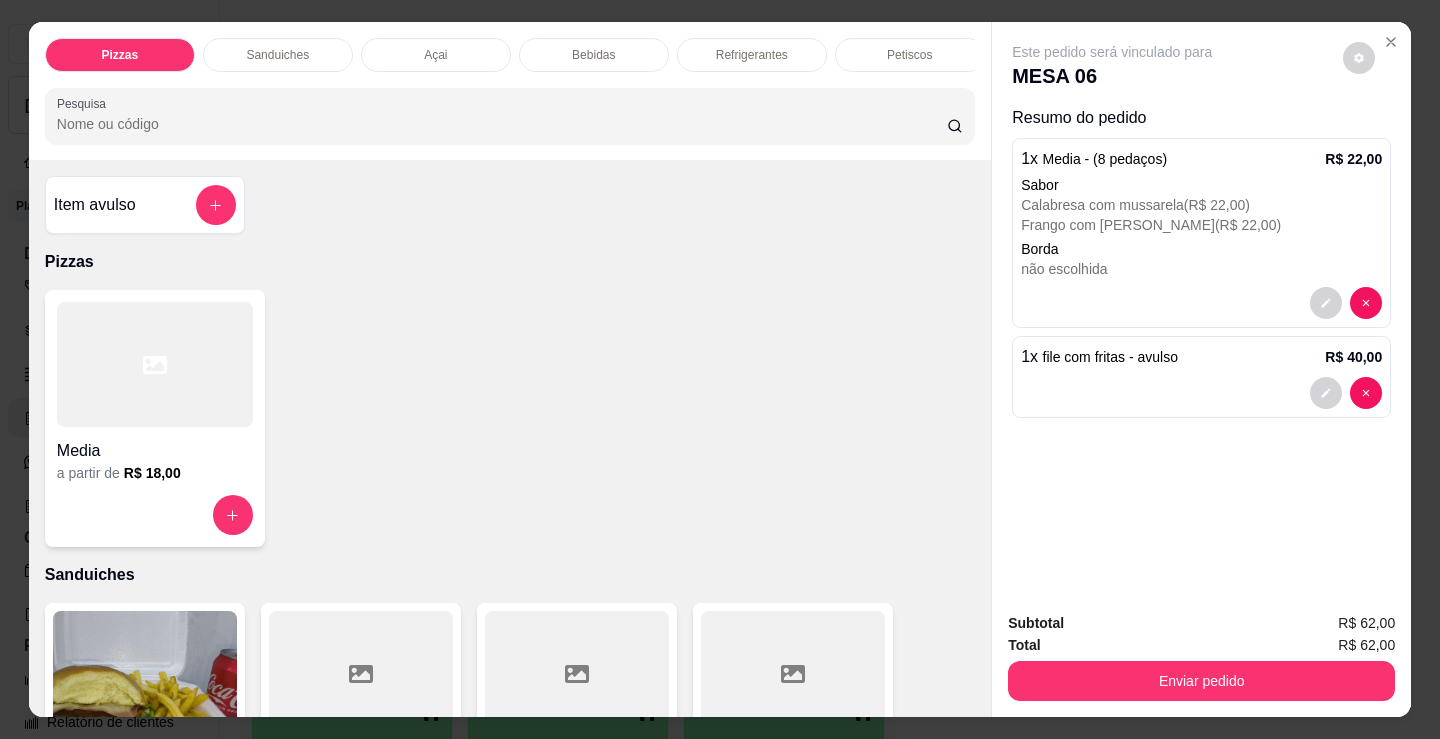click on "Refrigerantes" at bounding box center (752, 55) 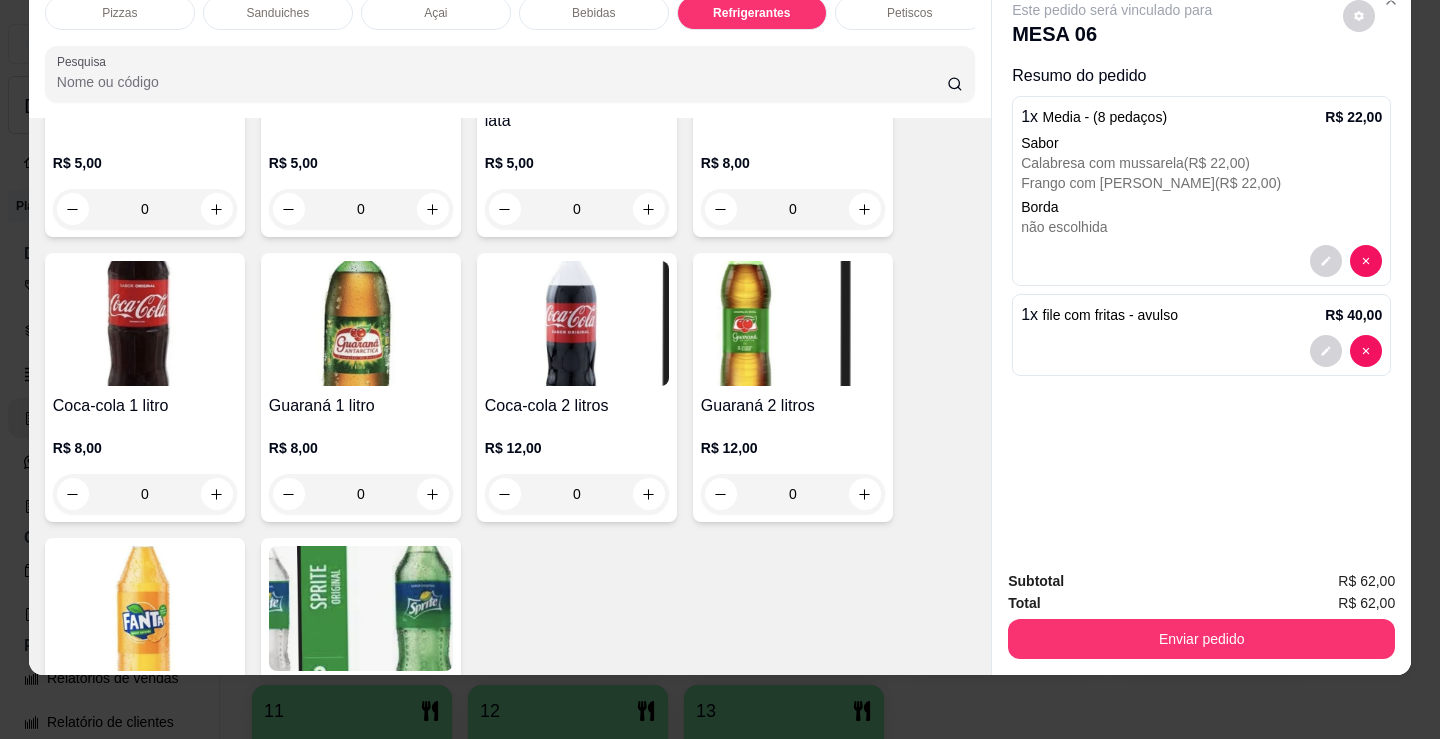 scroll, scrollTop: 6003, scrollLeft: 0, axis: vertical 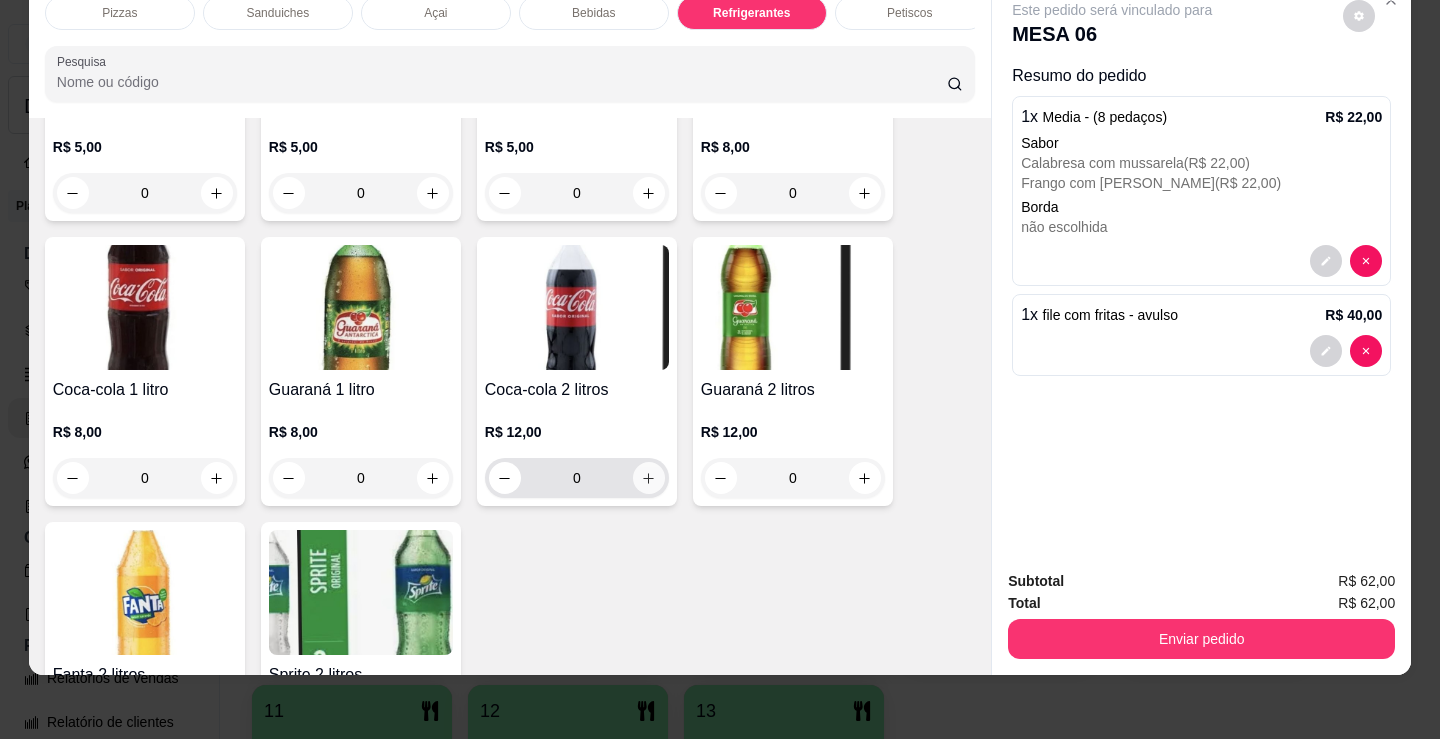 click 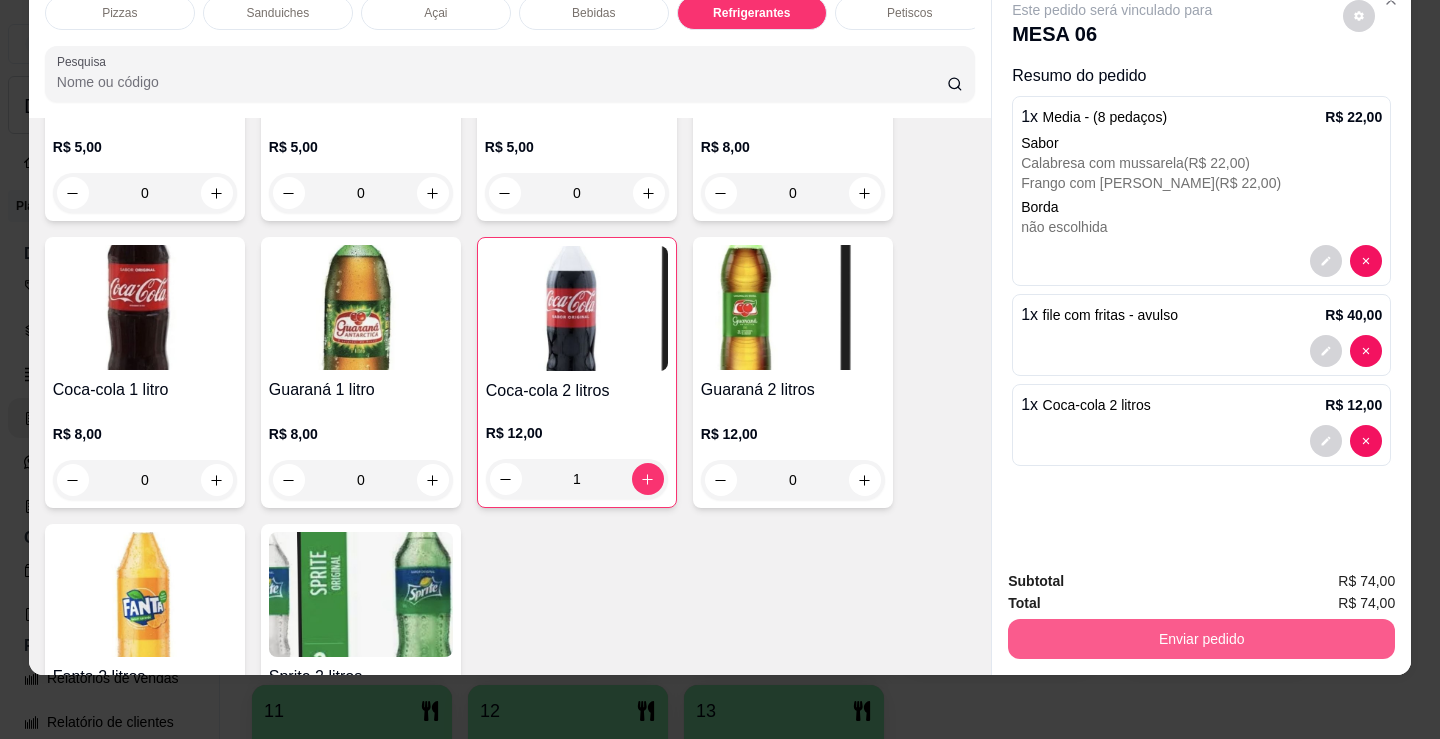 click on "Enviar pedido" at bounding box center [1201, 639] 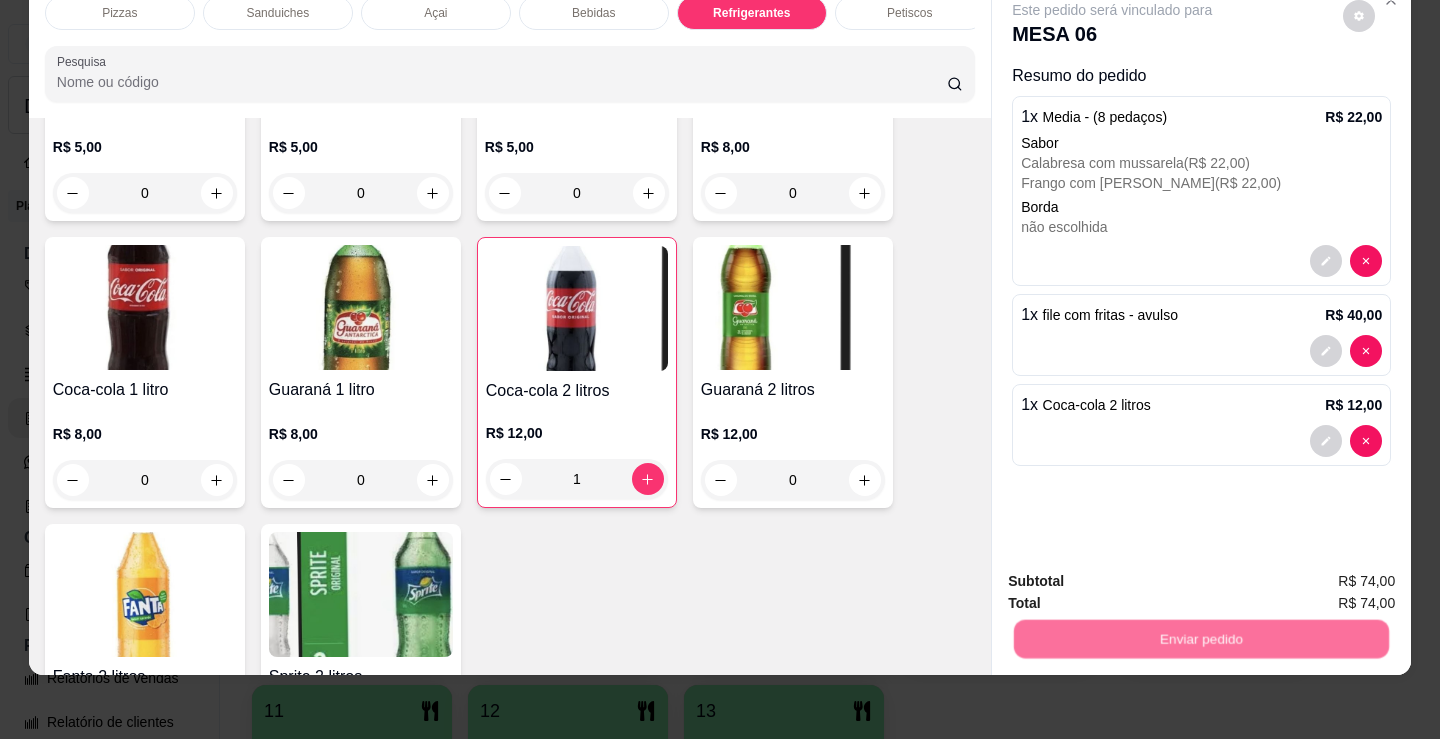 click on "Não registrar e enviar pedido" at bounding box center (1135, 575) 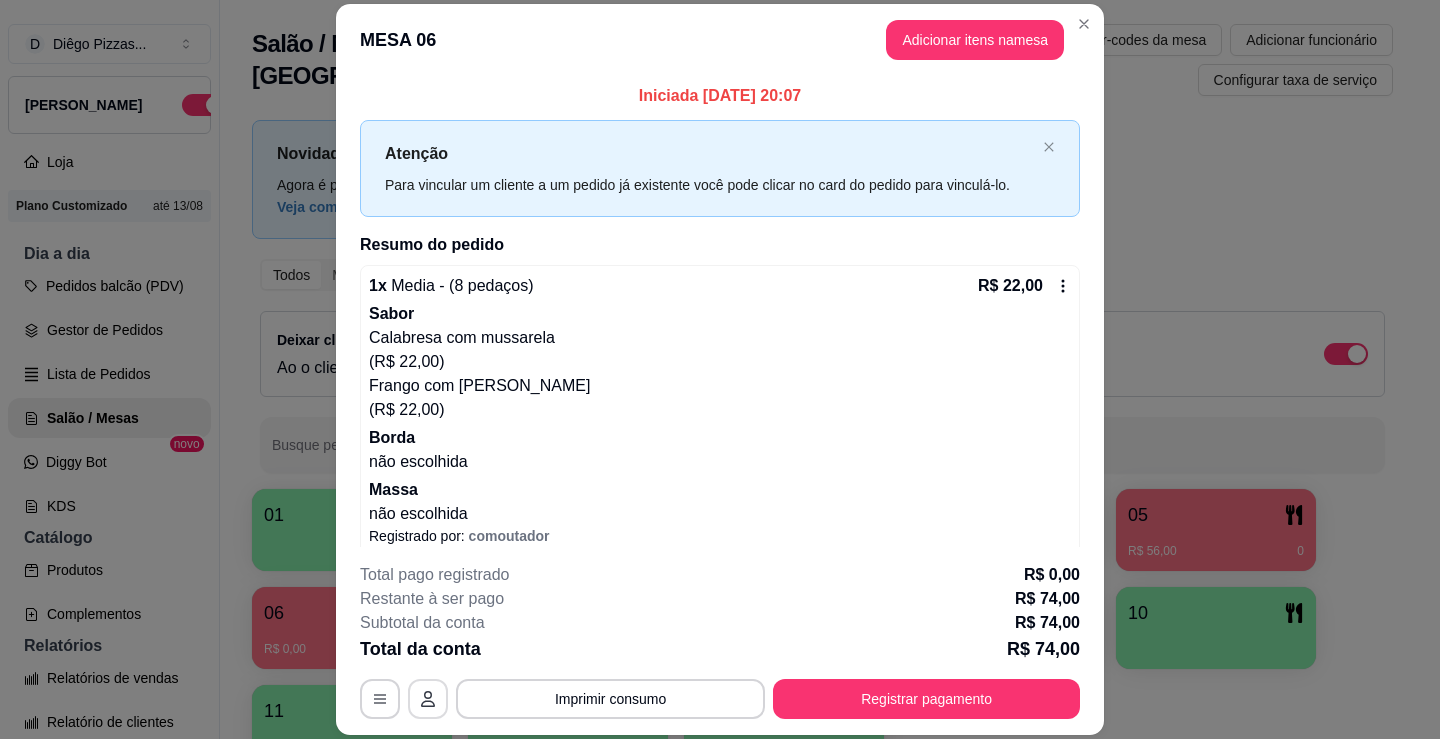 click at bounding box center (428, 699) 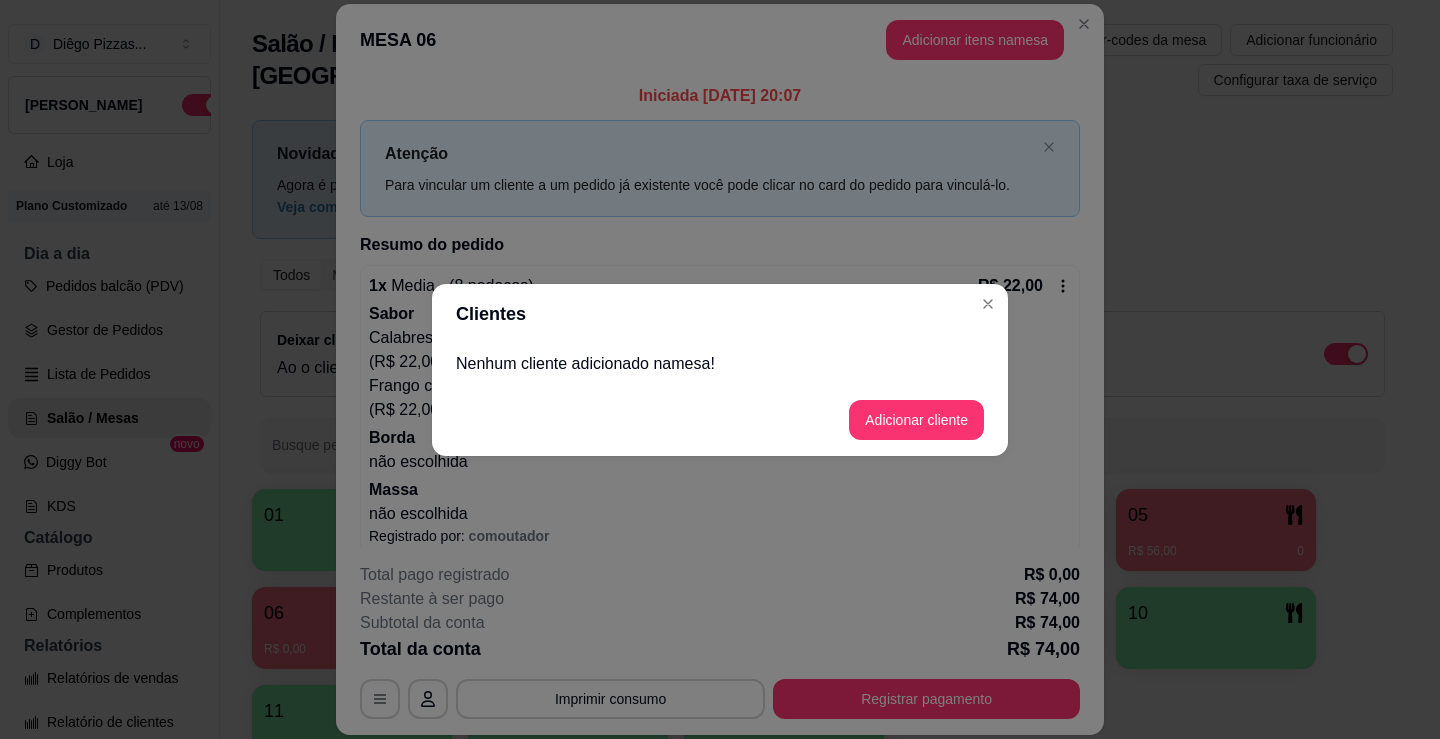 click on "Nenhum cliente adicionado na  mesa !" at bounding box center (720, 364) 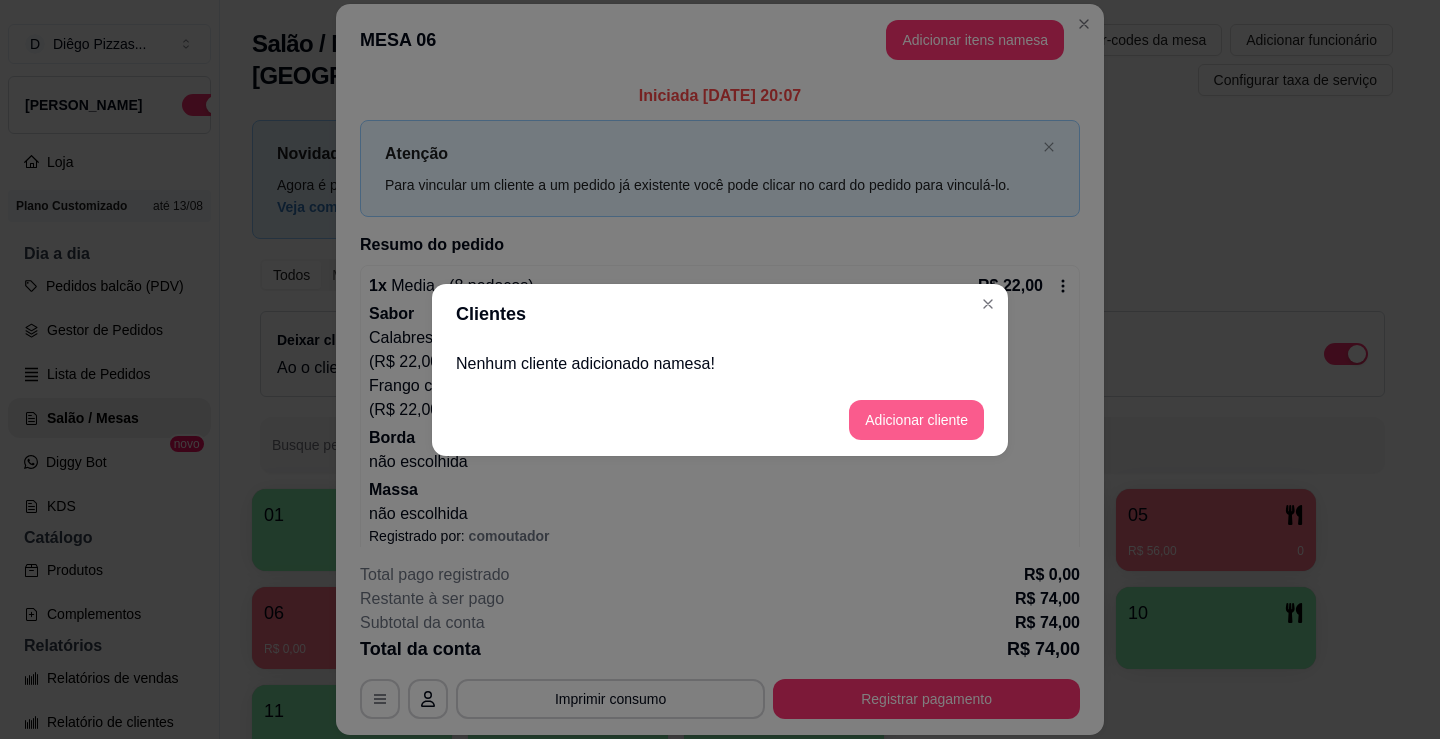 click on "Adicionar cliente" at bounding box center [916, 420] 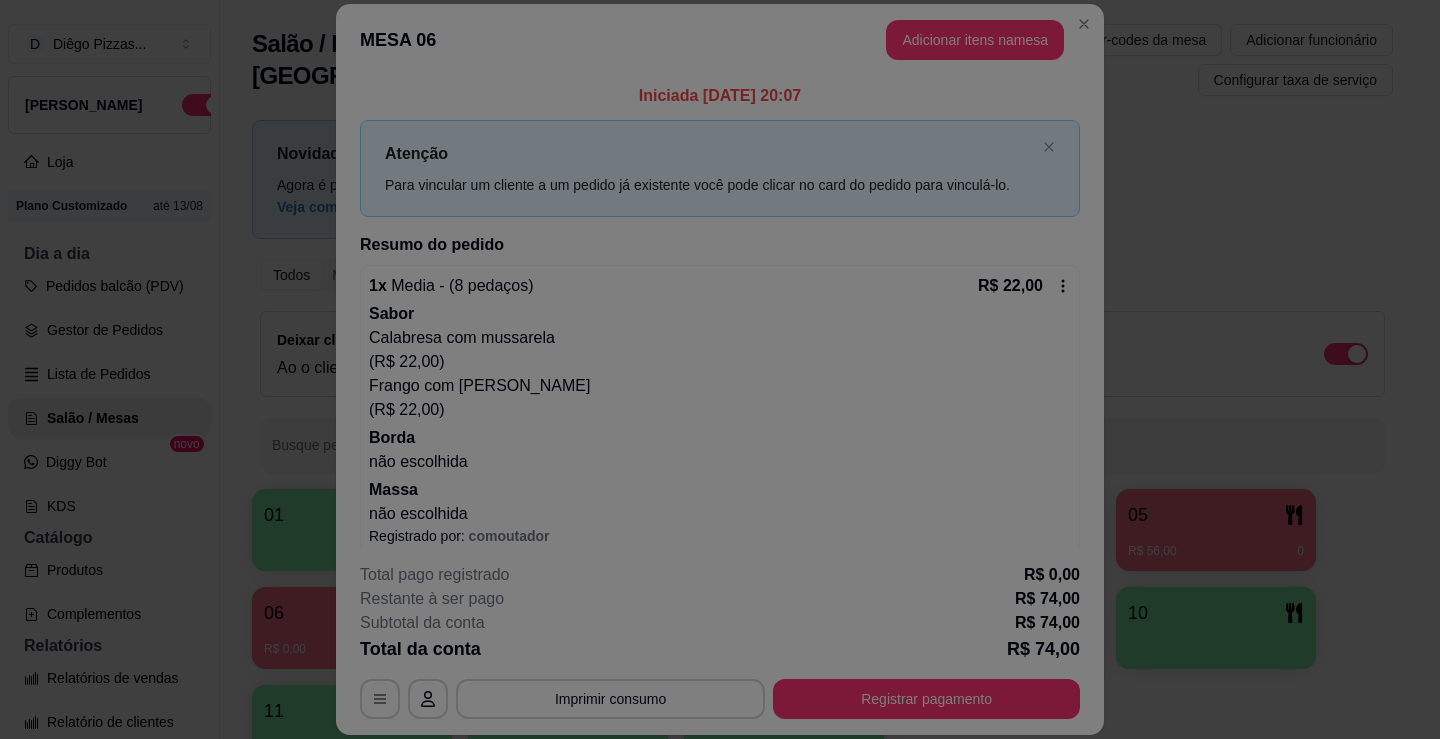 click on "Nome do cliente" at bounding box center [720, 371] 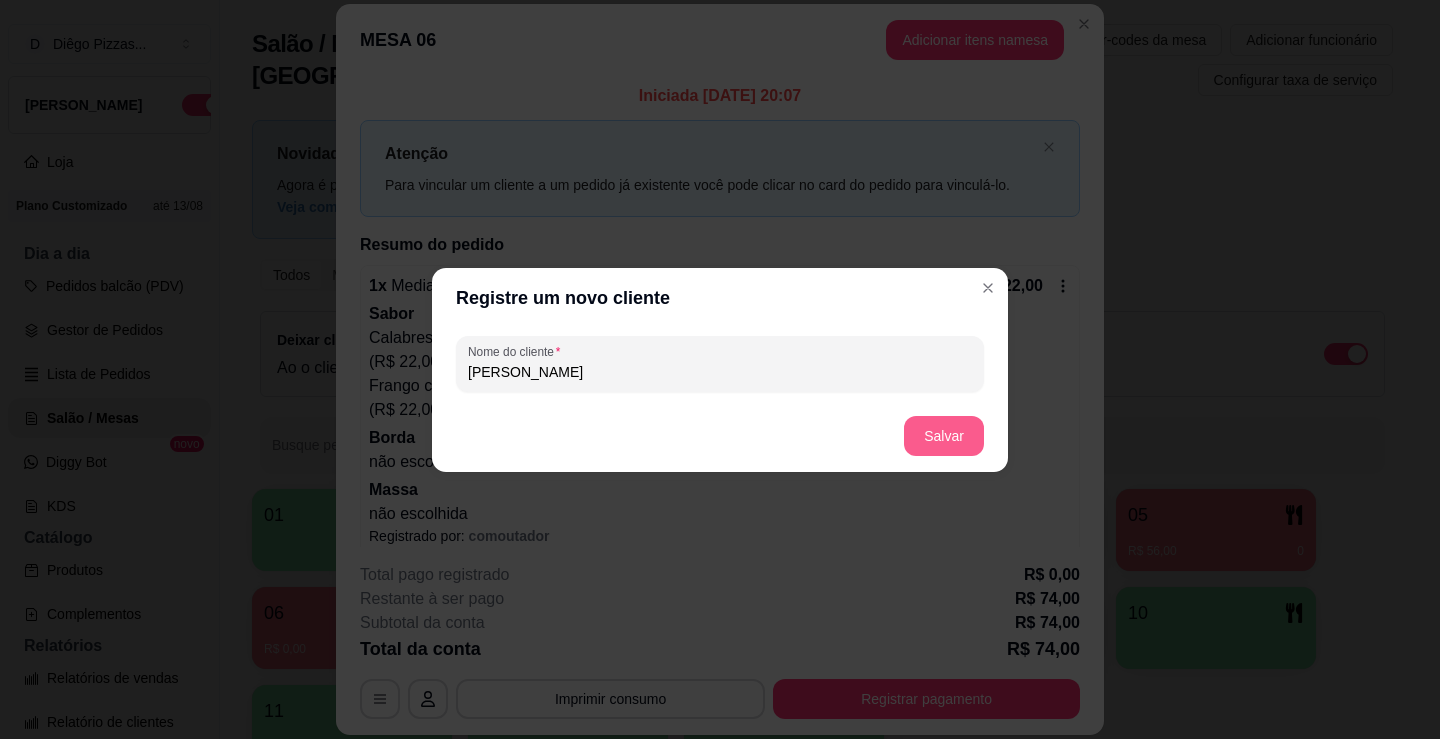 type on "[PERSON_NAME]" 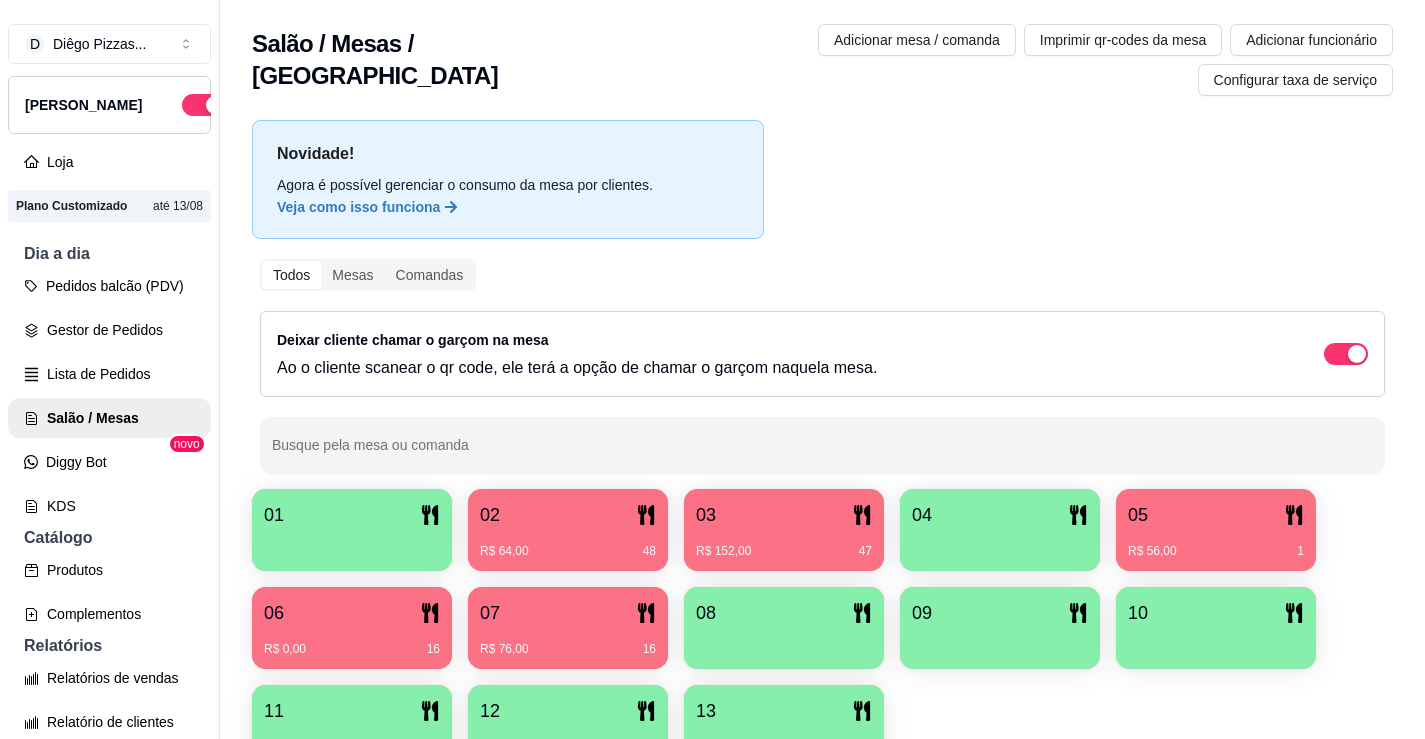 click on "R$ 64,00 48" at bounding box center (568, 544) 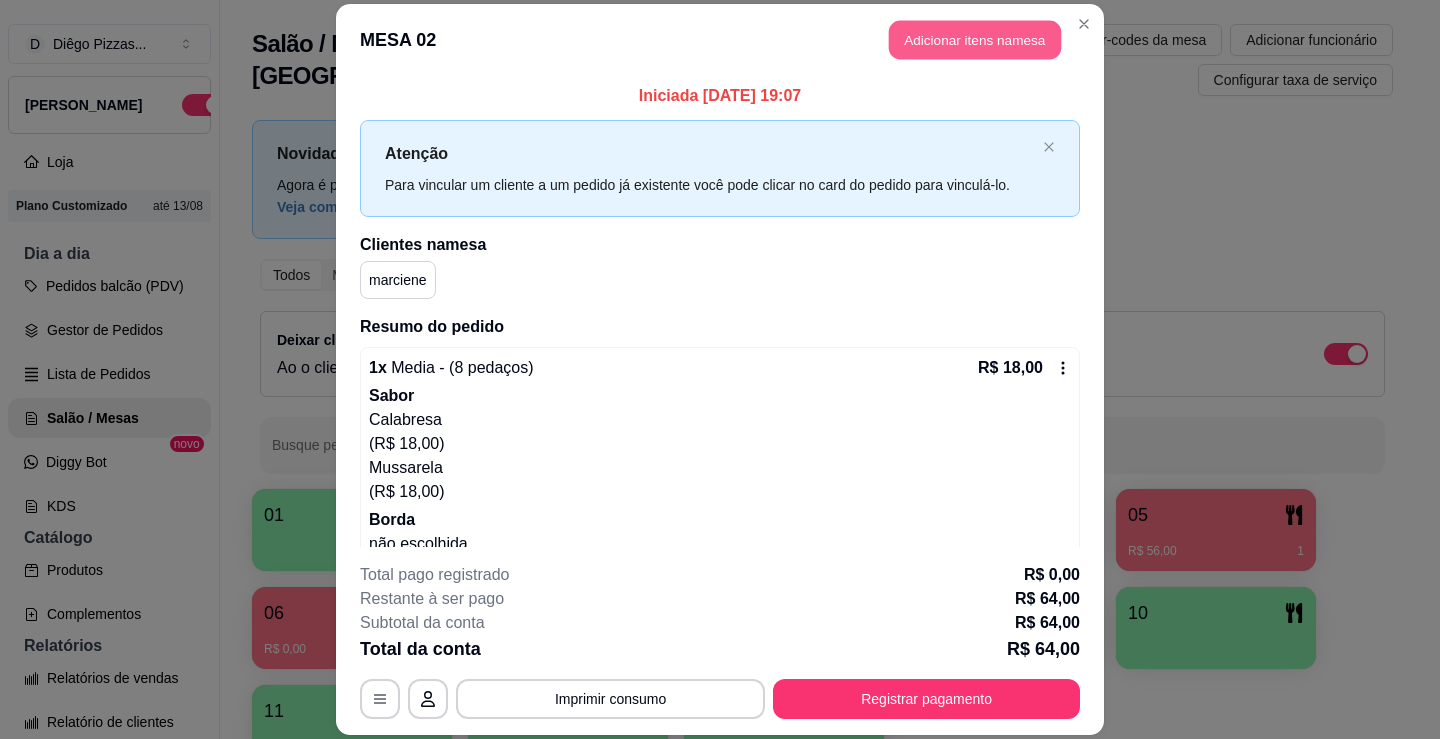 click on "Adicionar itens na  mesa" at bounding box center [975, 39] 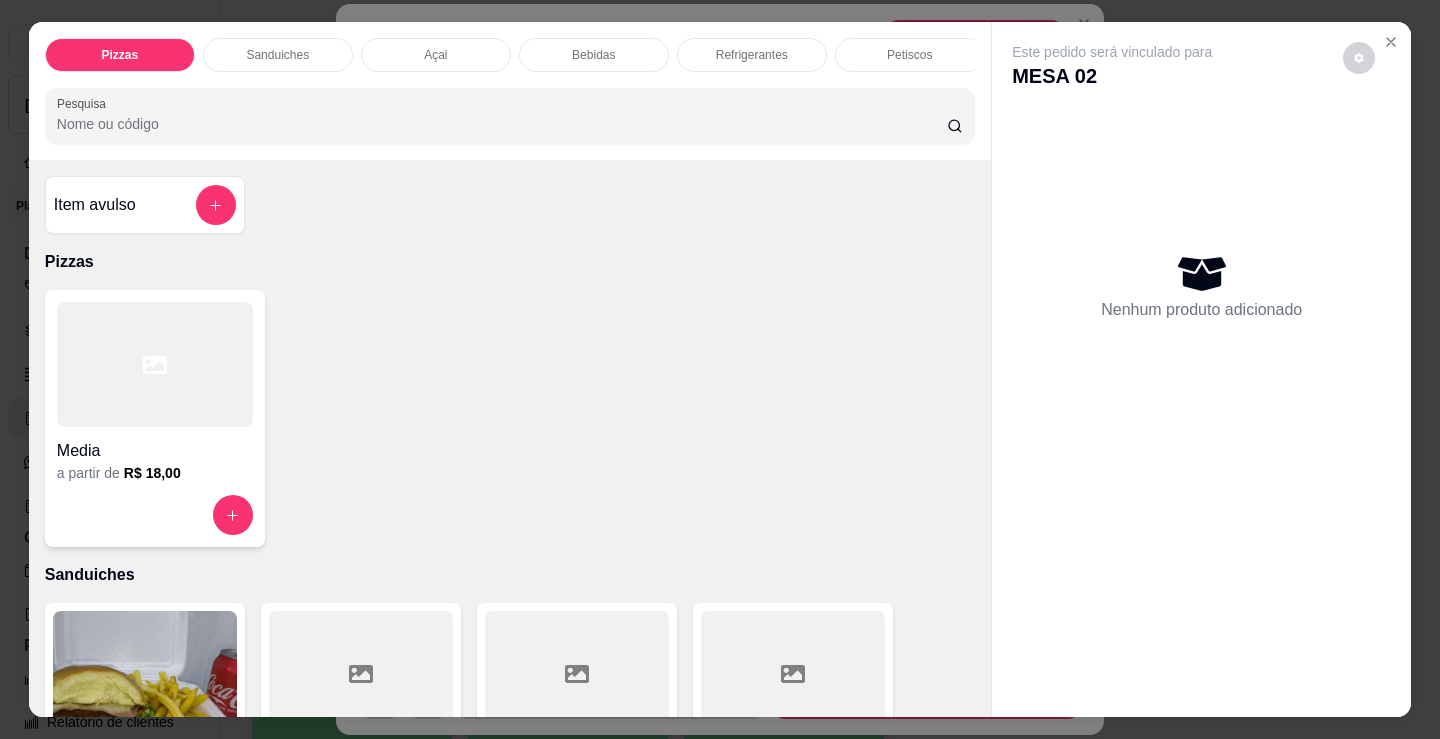 click on "Açai" at bounding box center [436, 55] 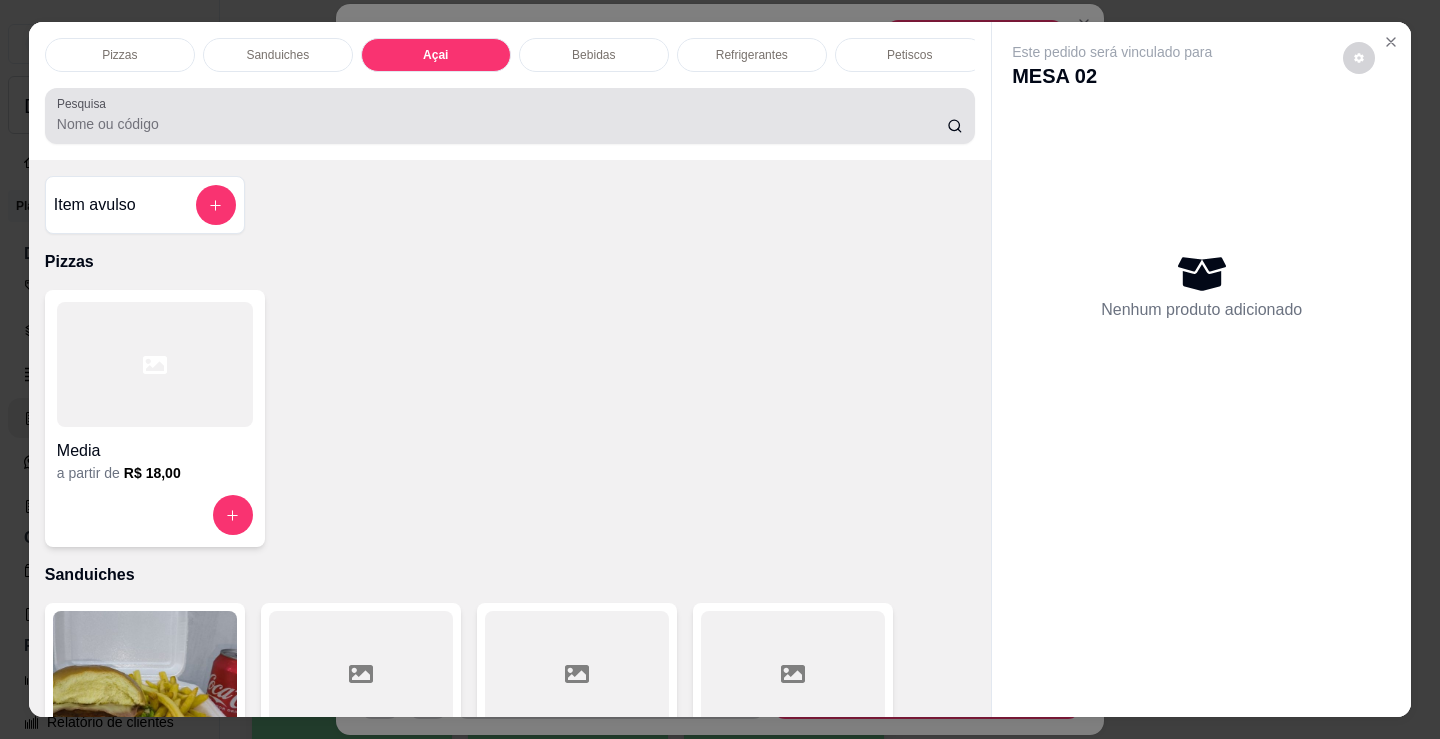 scroll, scrollTop: 2153, scrollLeft: 0, axis: vertical 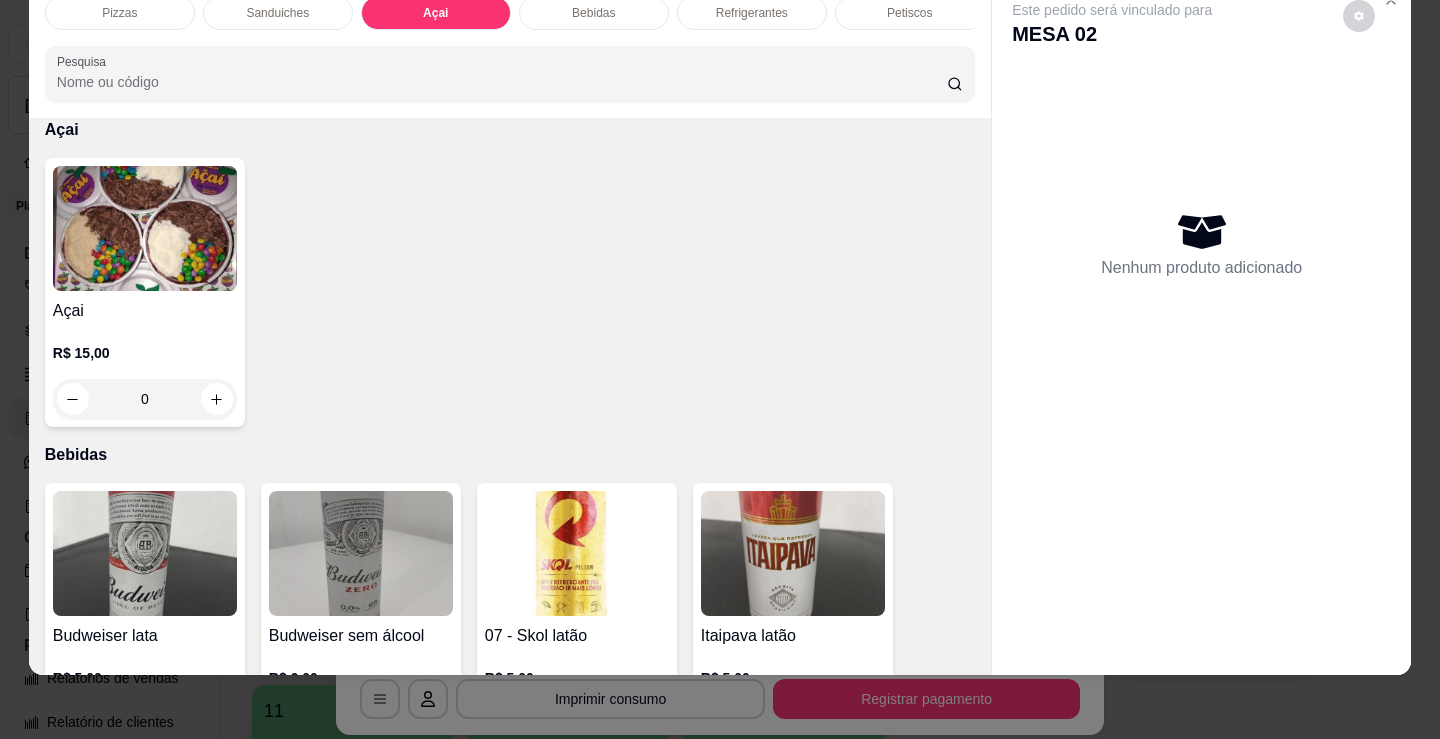 click on "Açai    R$ 15,00 0" at bounding box center (145, 292) 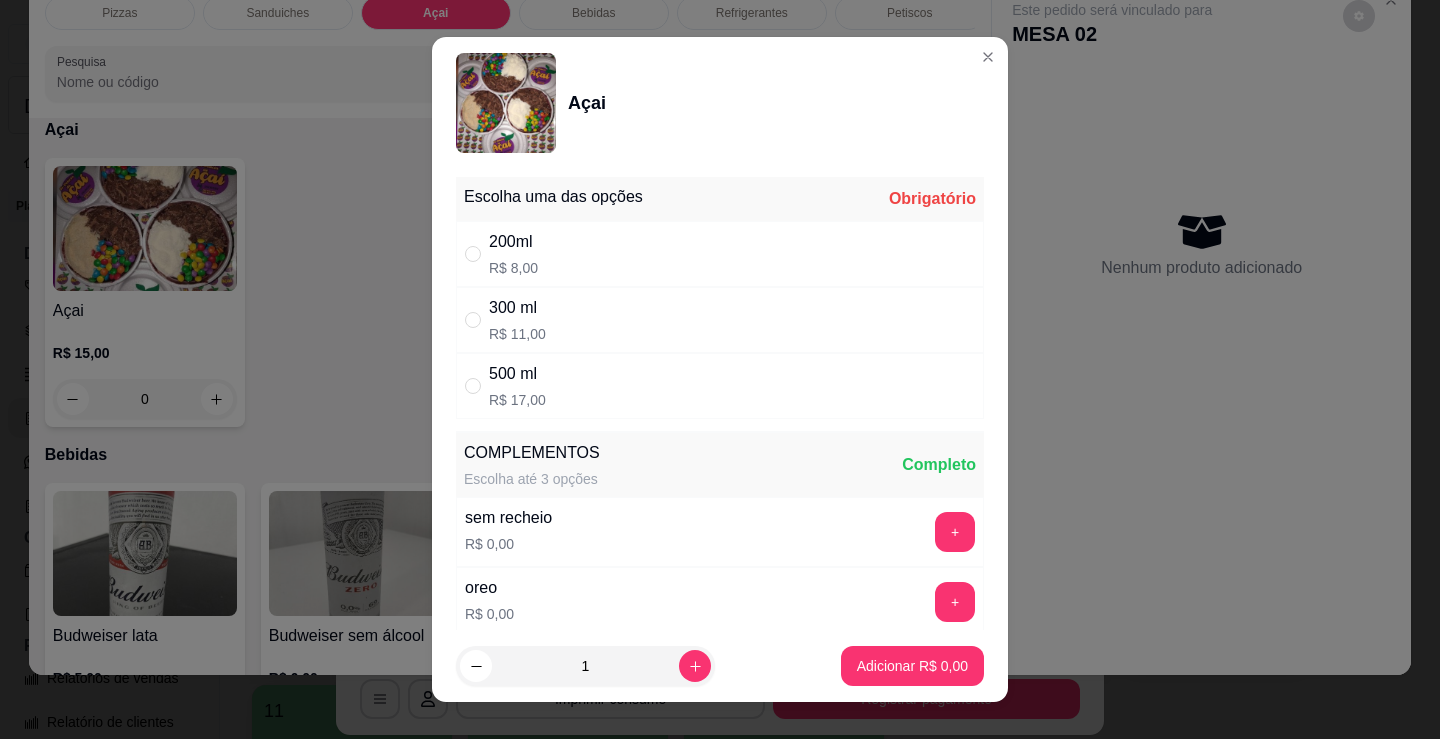 click on "200ml R$ 8,00" at bounding box center [720, 254] 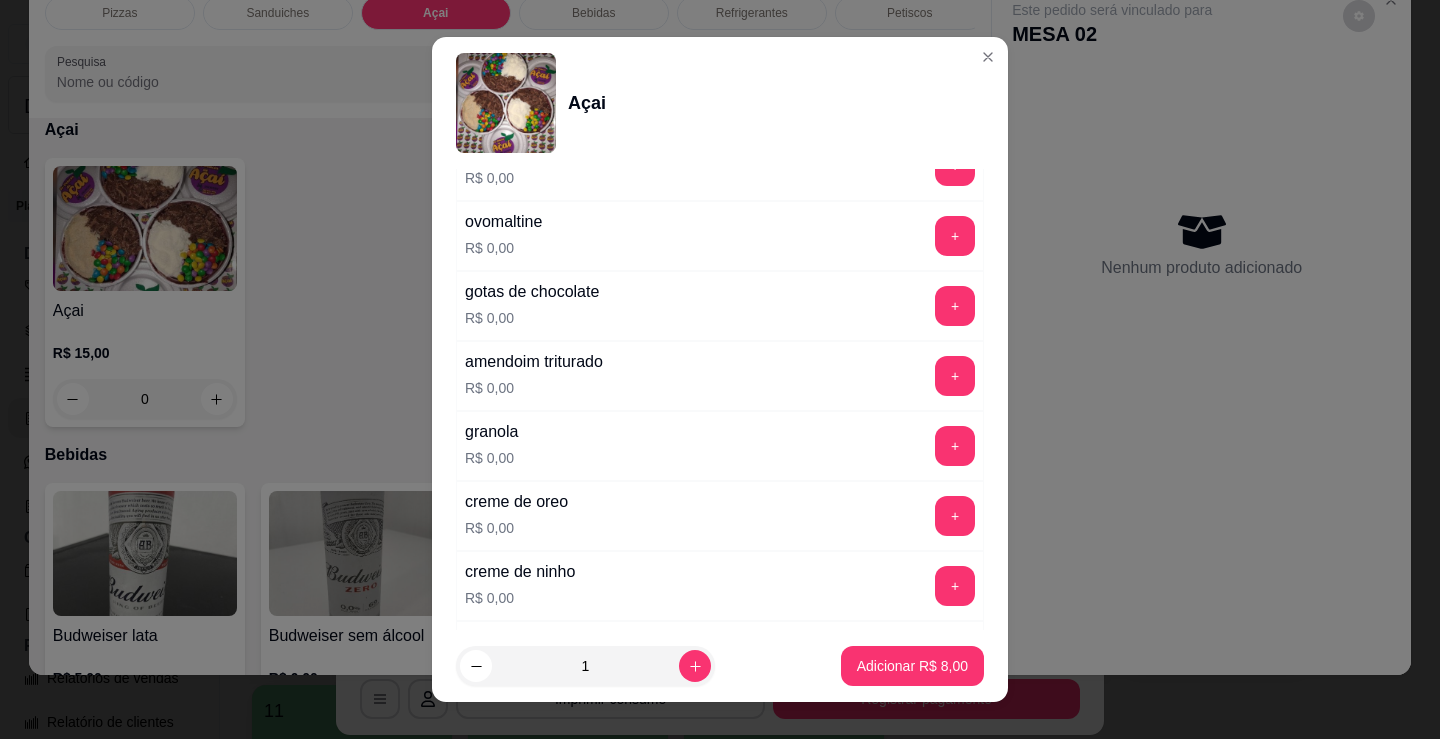 scroll, scrollTop: 1000, scrollLeft: 0, axis: vertical 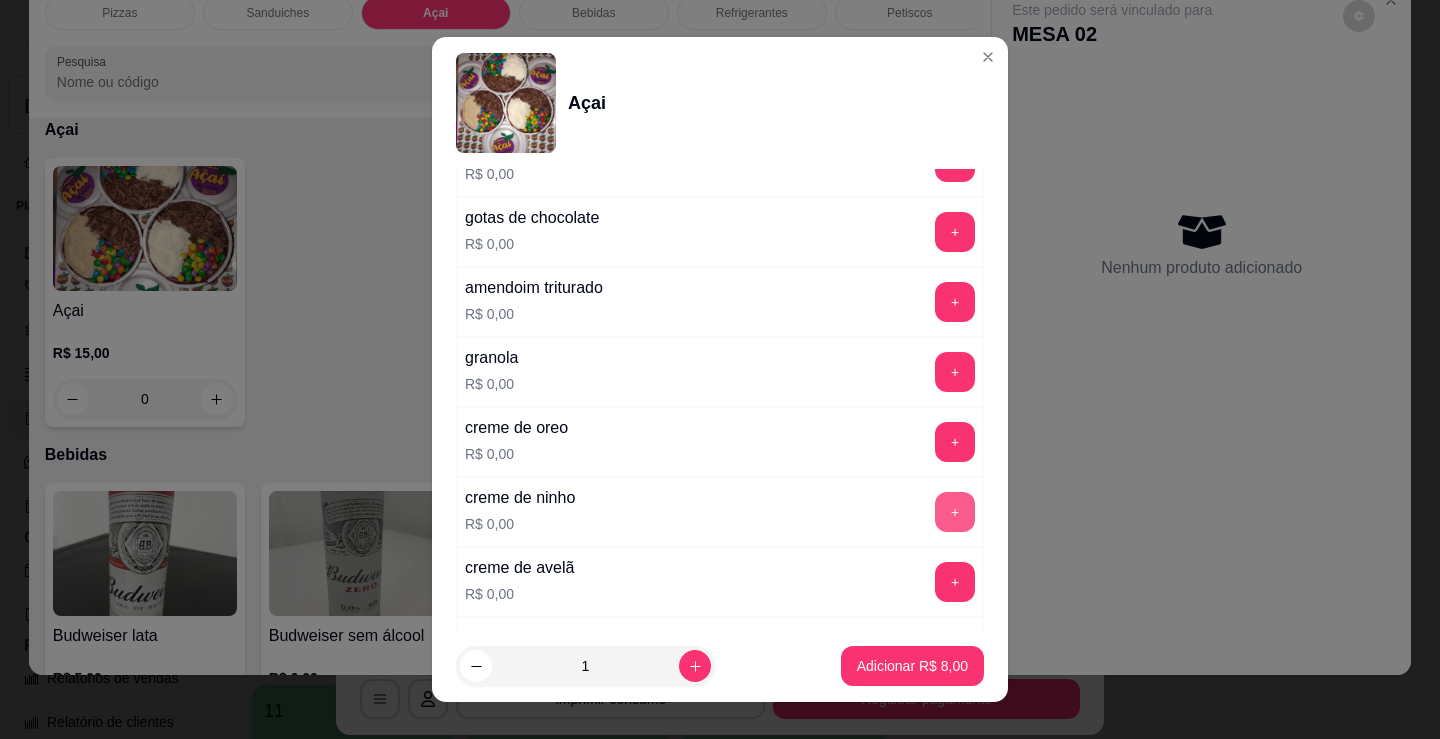 click on "+" at bounding box center [955, 512] 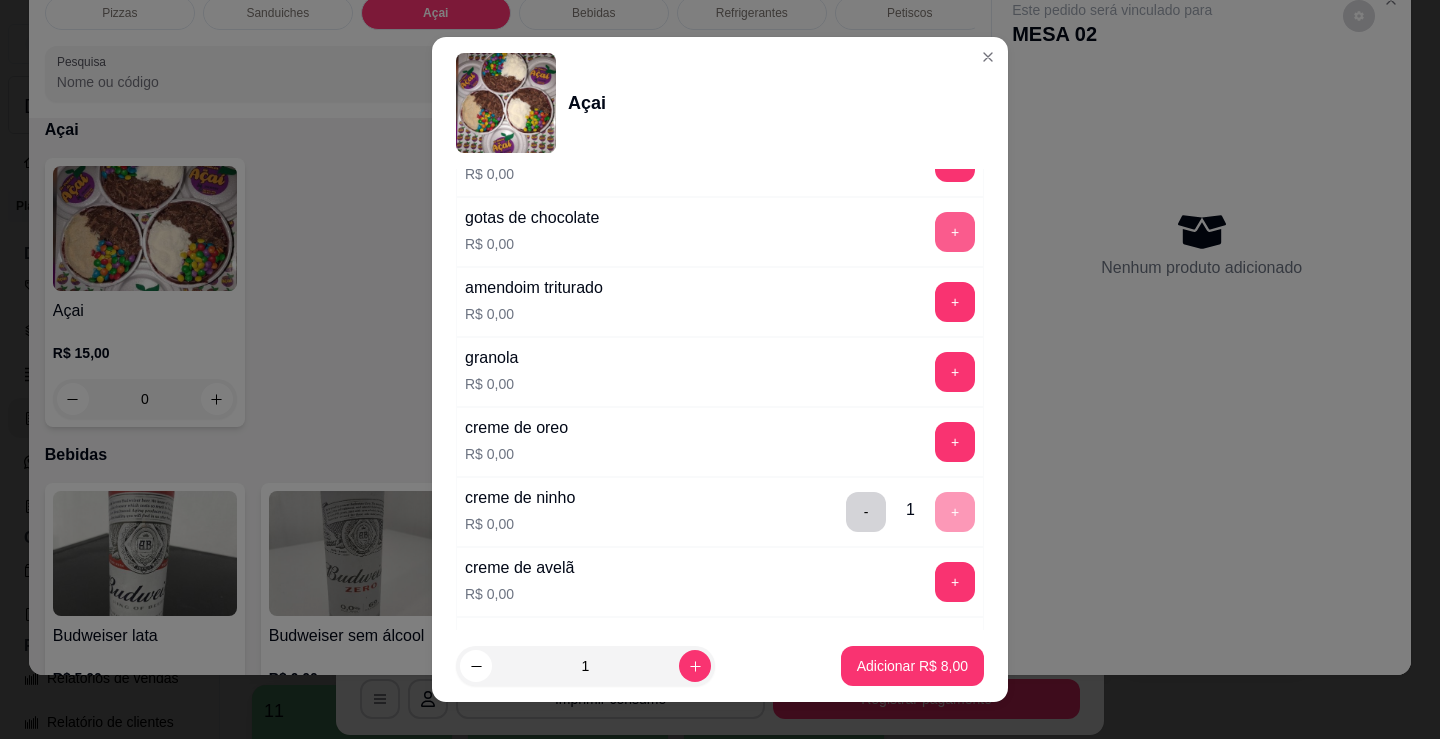 click on "+" at bounding box center (955, 232) 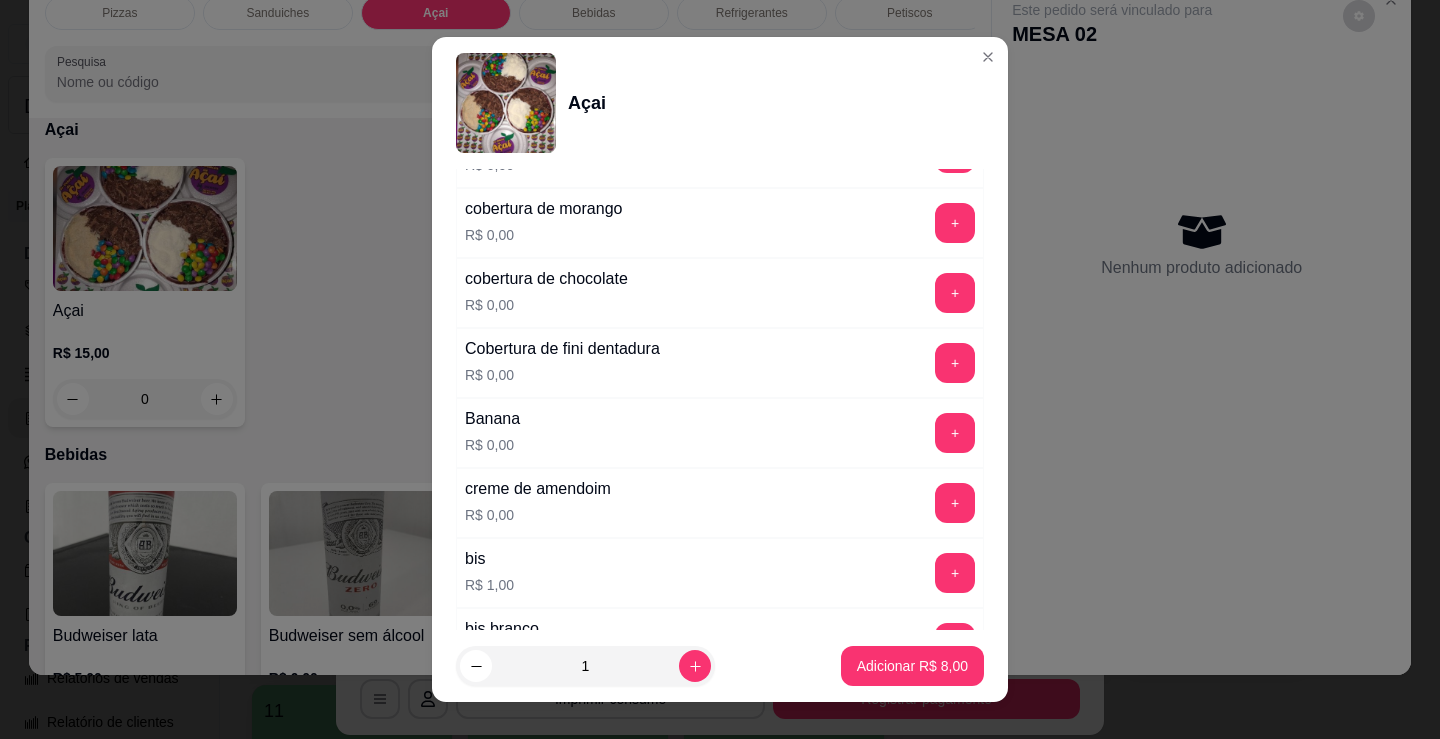 scroll, scrollTop: 1500, scrollLeft: 0, axis: vertical 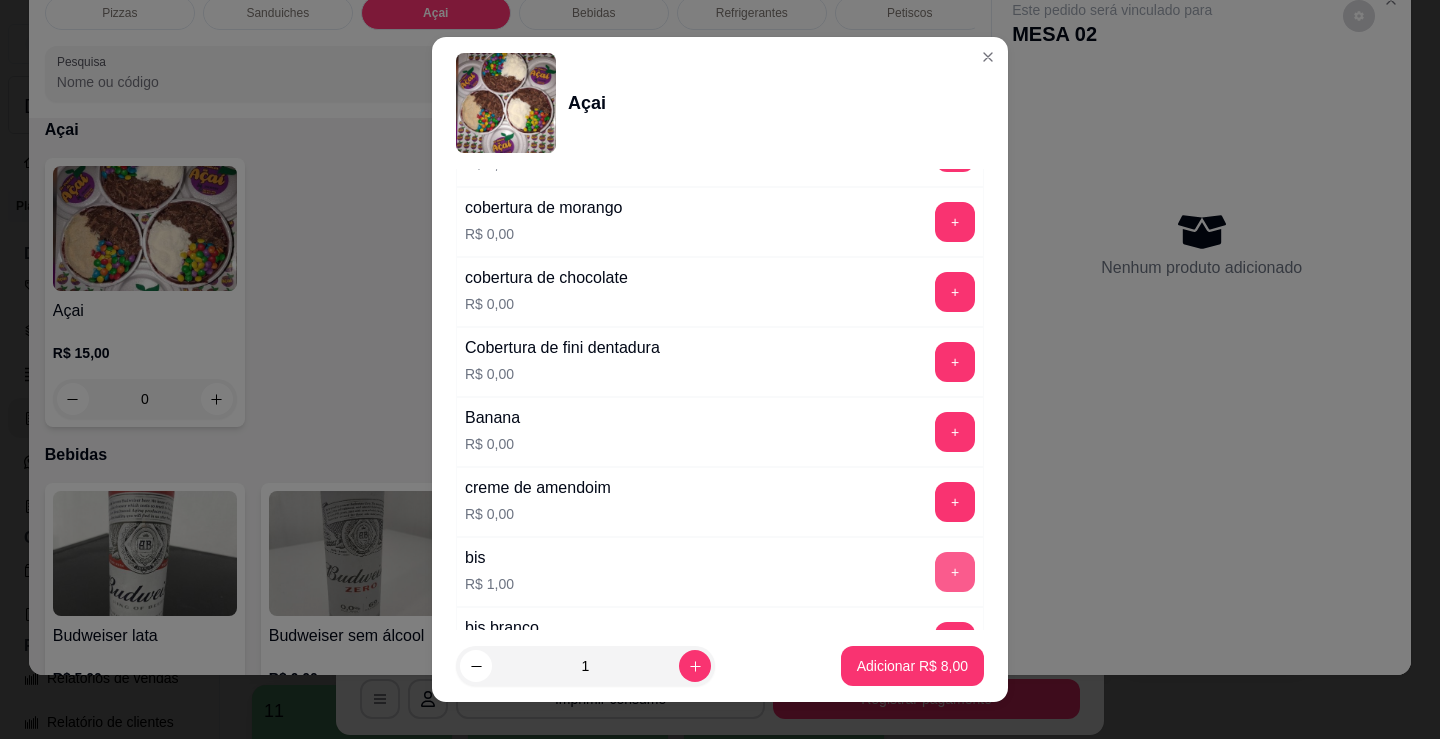 click on "+" at bounding box center (955, 572) 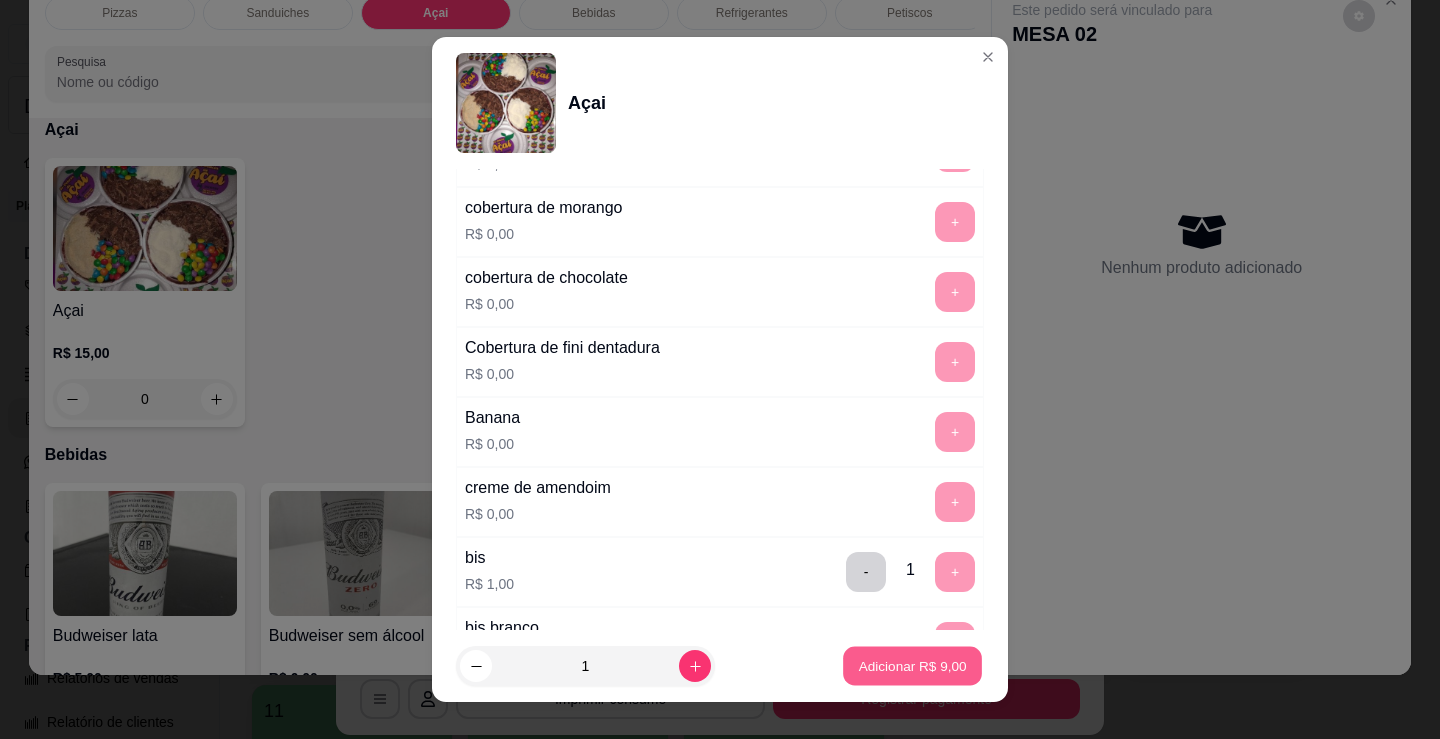 click on "Adicionar   R$ 9,00" at bounding box center (912, 665) 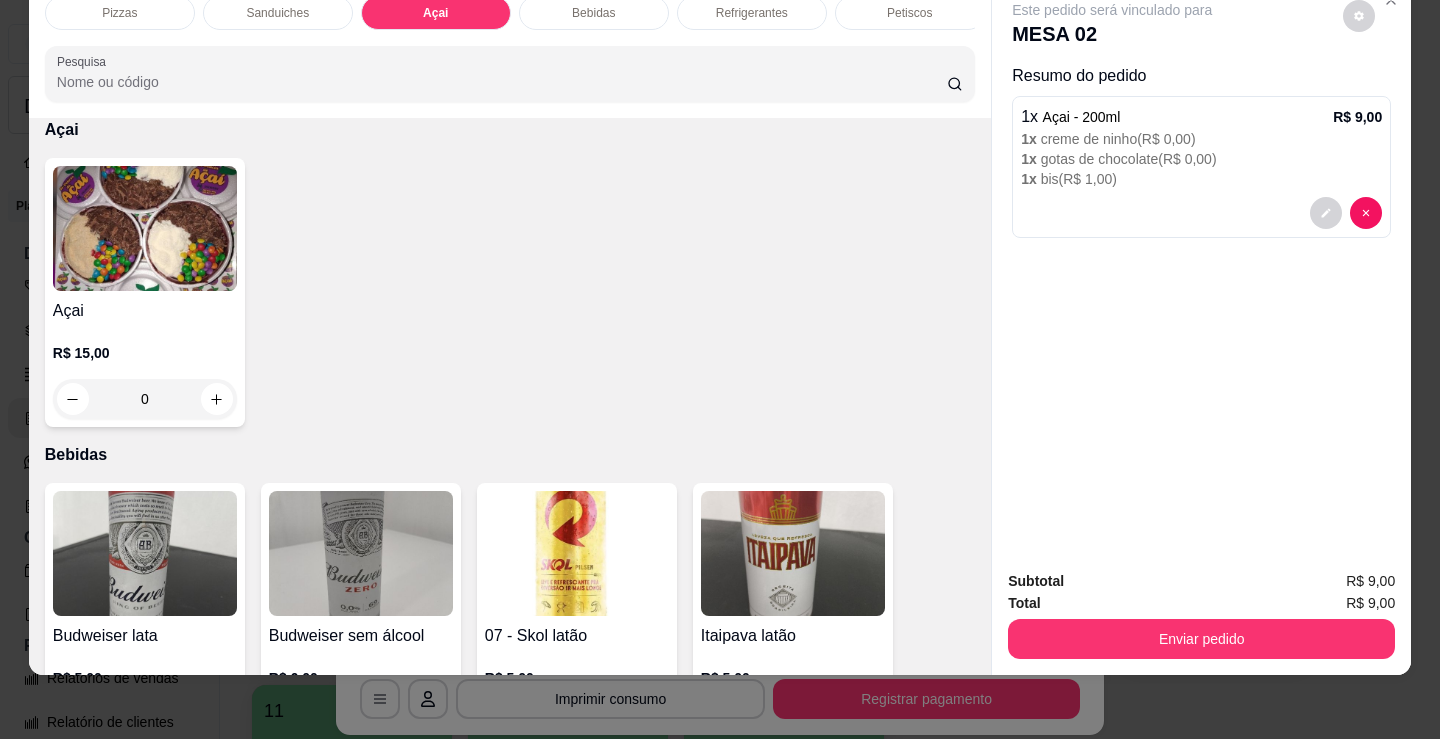 click on "Açai" at bounding box center [145, 311] 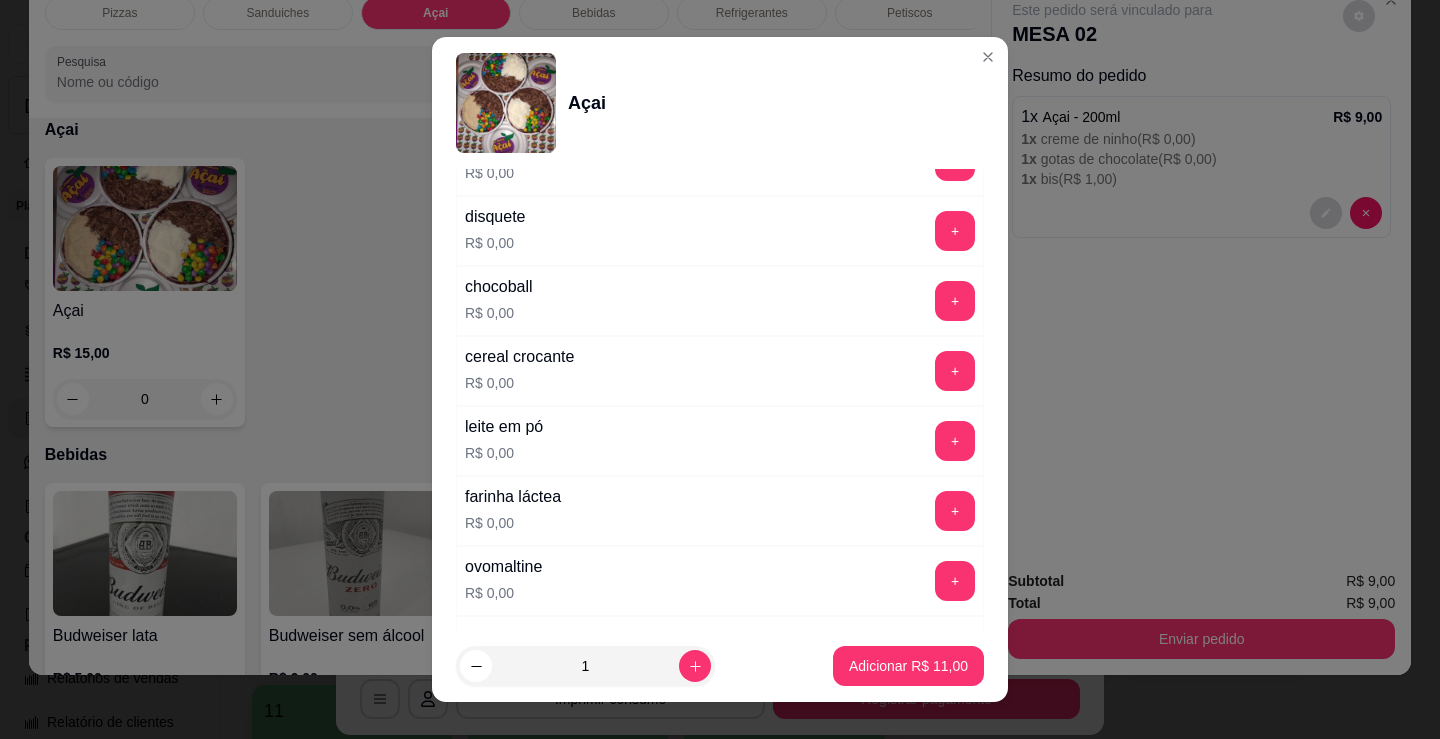 scroll, scrollTop: 600, scrollLeft: 0, axis: vertical 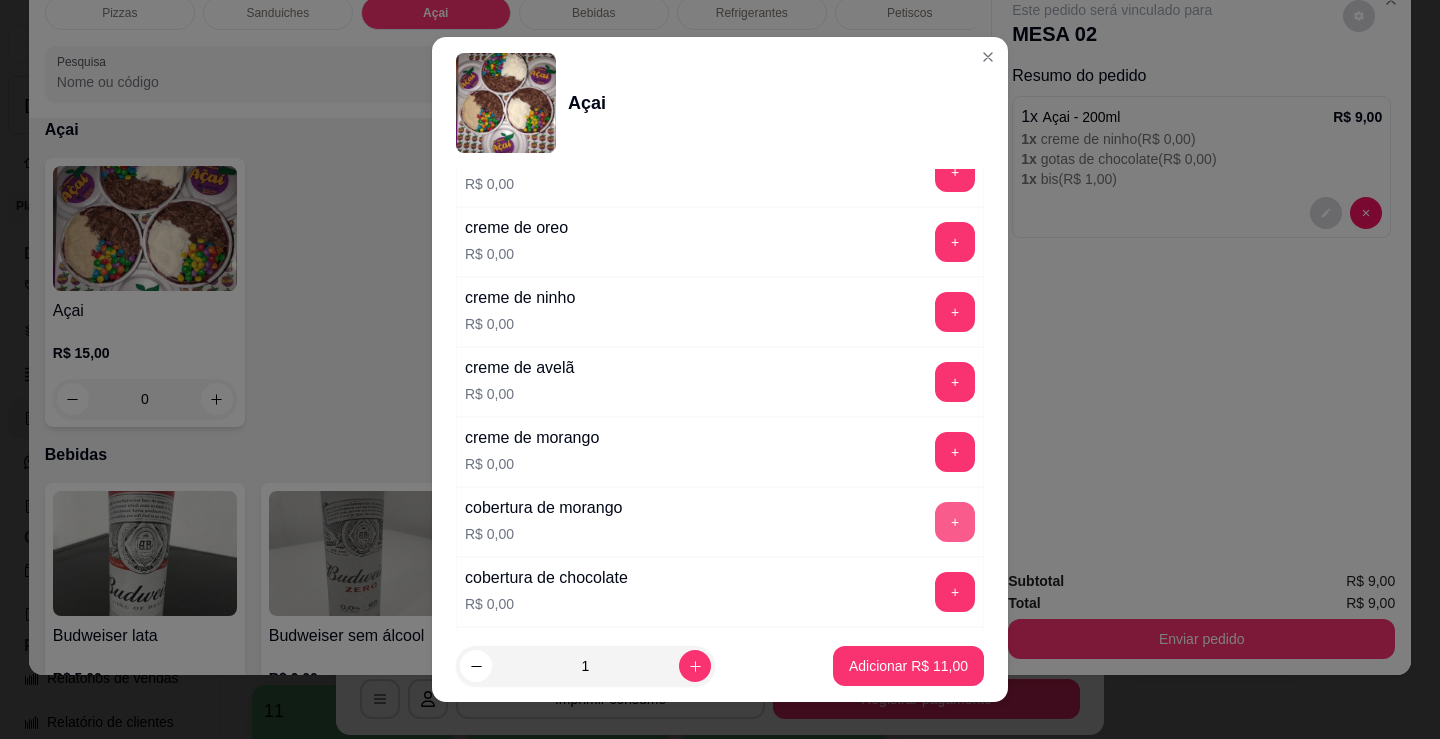 click on "+" at bounding box center (955, 522) 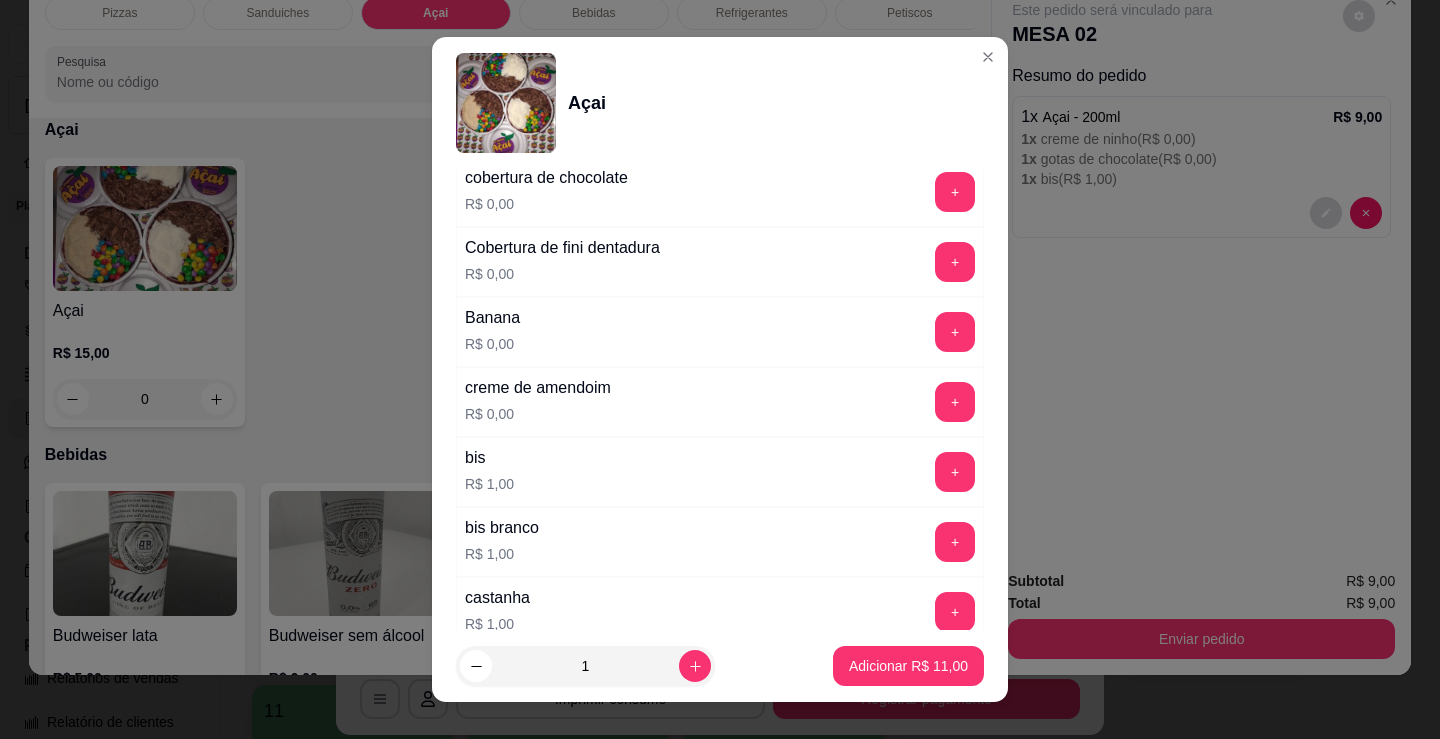 scroll, scrollTop: 1700, scrollLeft: 0, axis: vertical 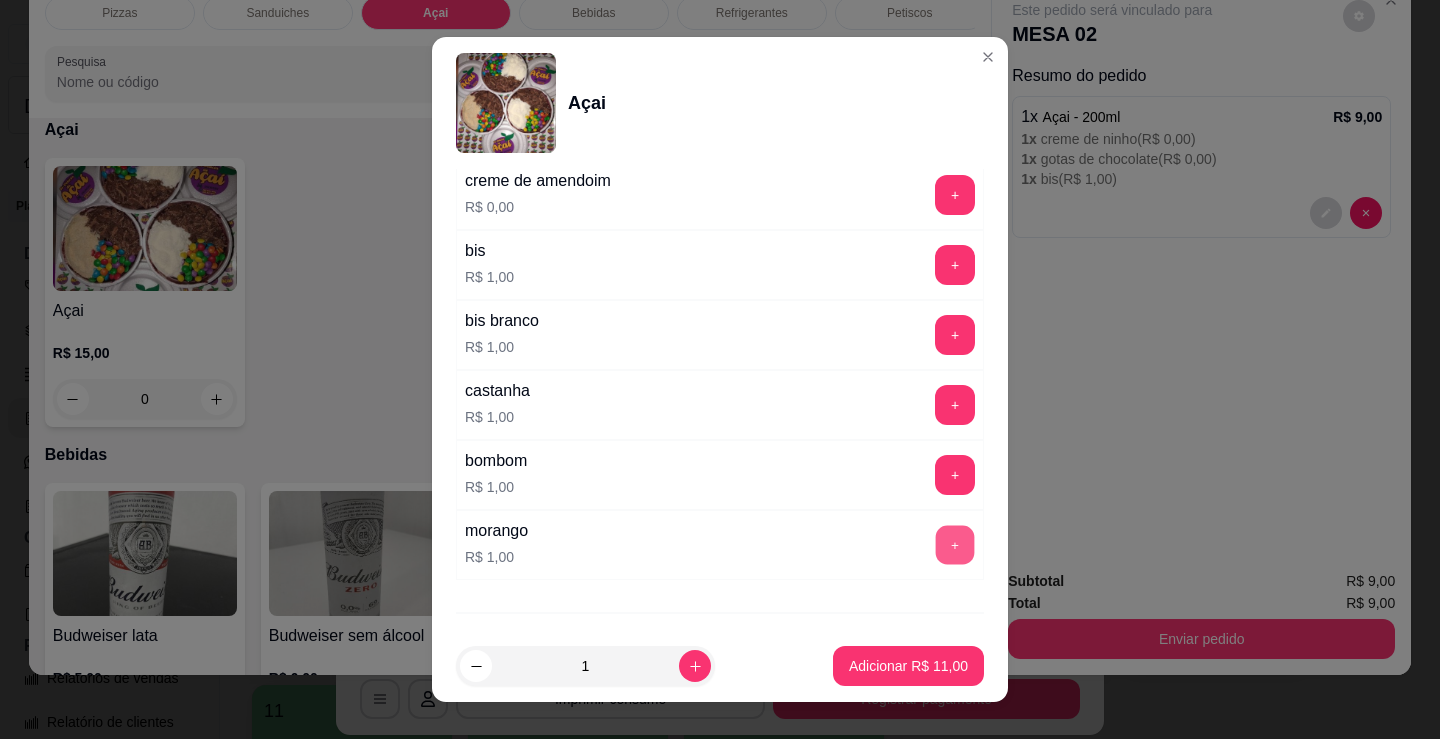 click on "+" at bounding box center [955, 545] 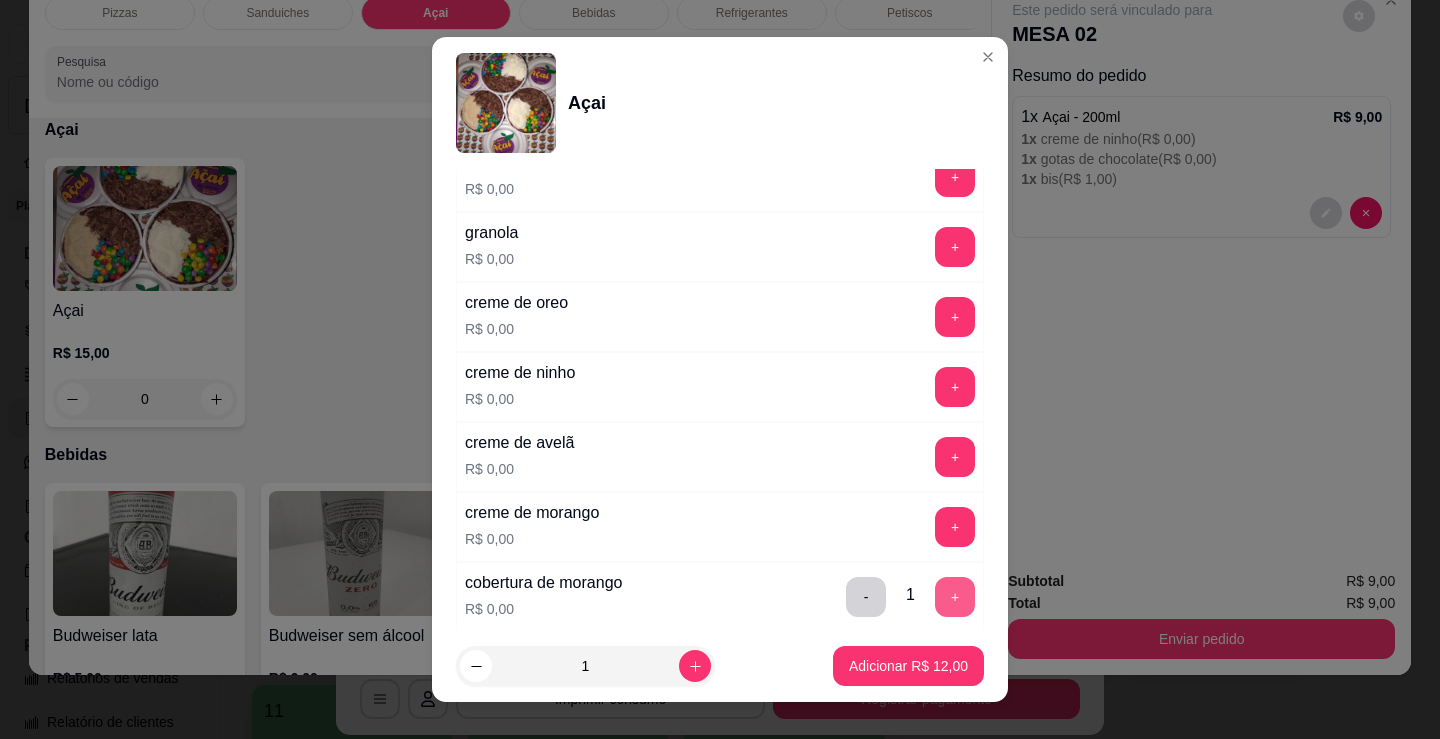scroll, scrollTop: 1107, scrollLeft: 0, axis: vertical 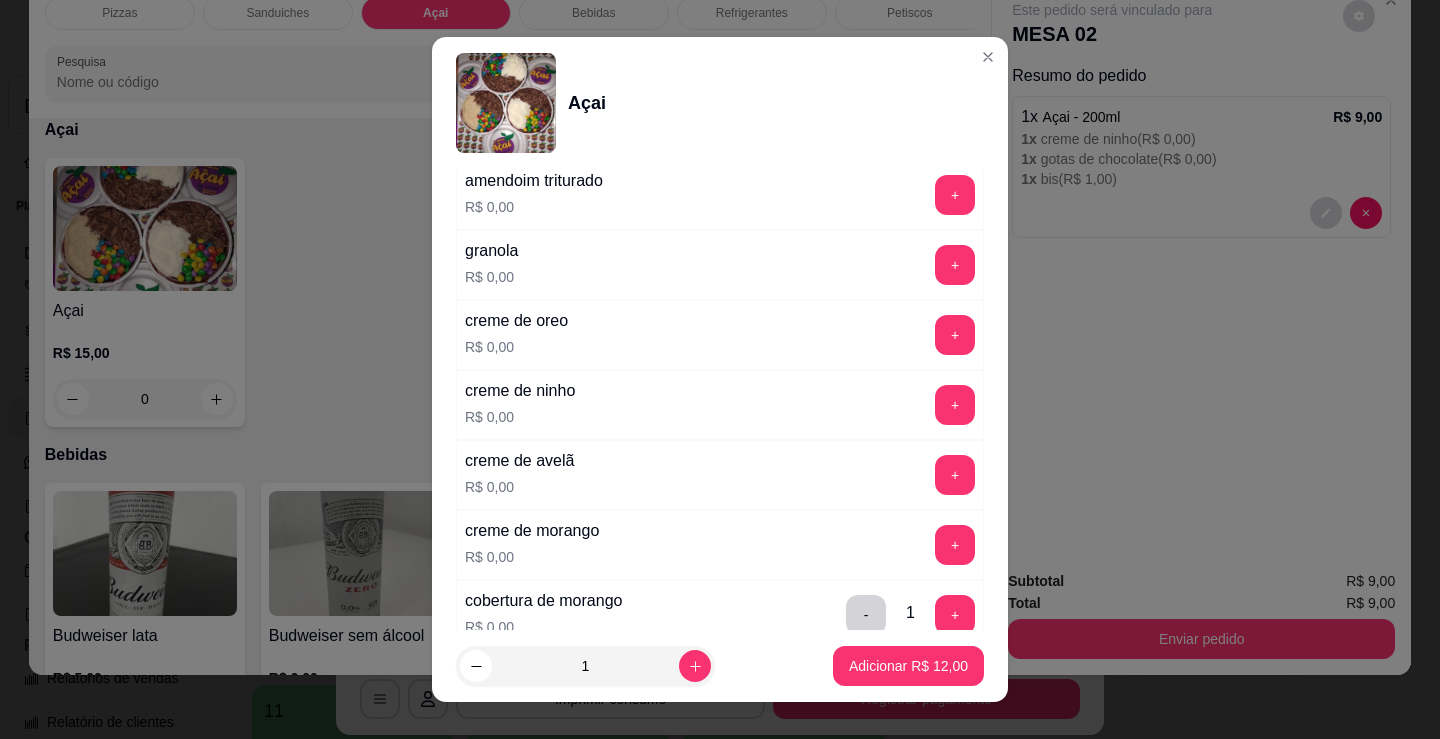 click on "+" at bounding box center (955, 475) 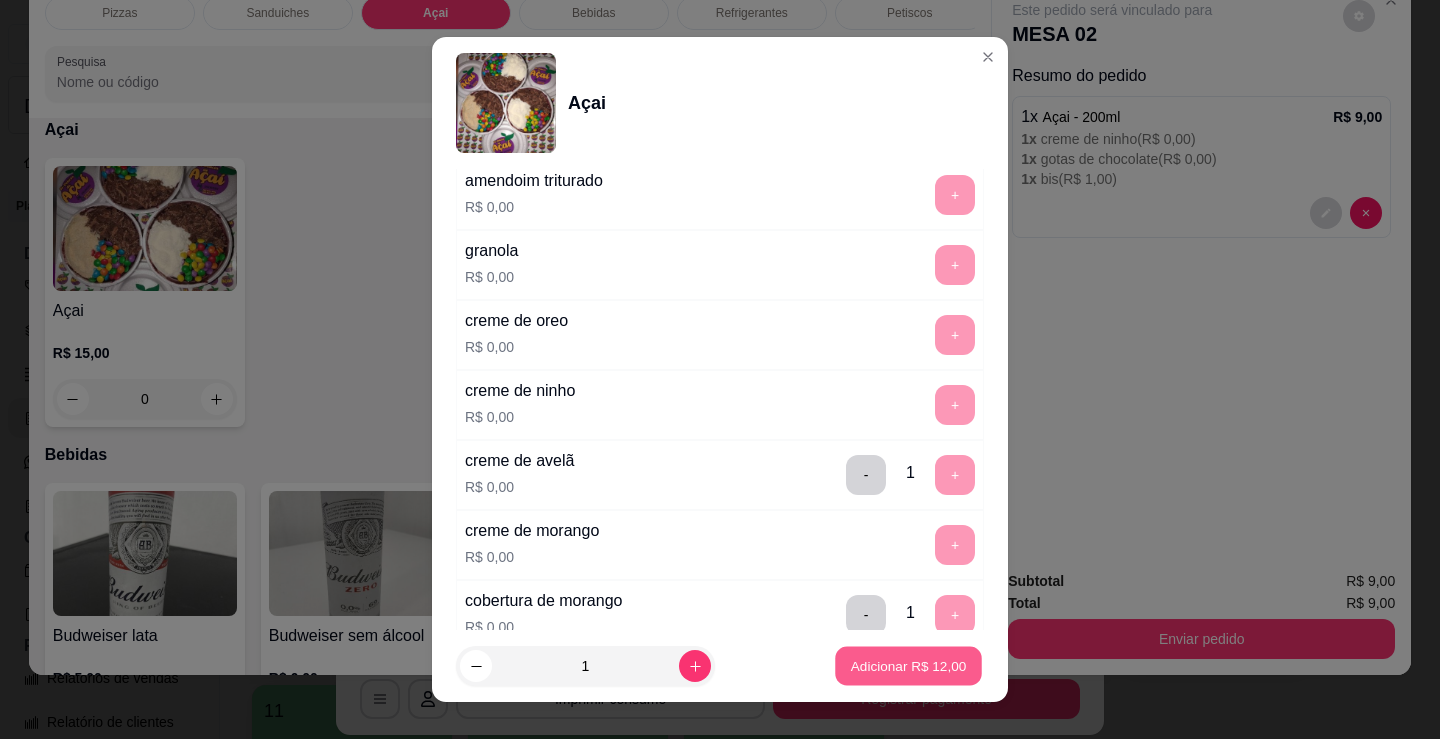 click on "Adicionar   R$ 12,00" at bounding box center (908, 666) 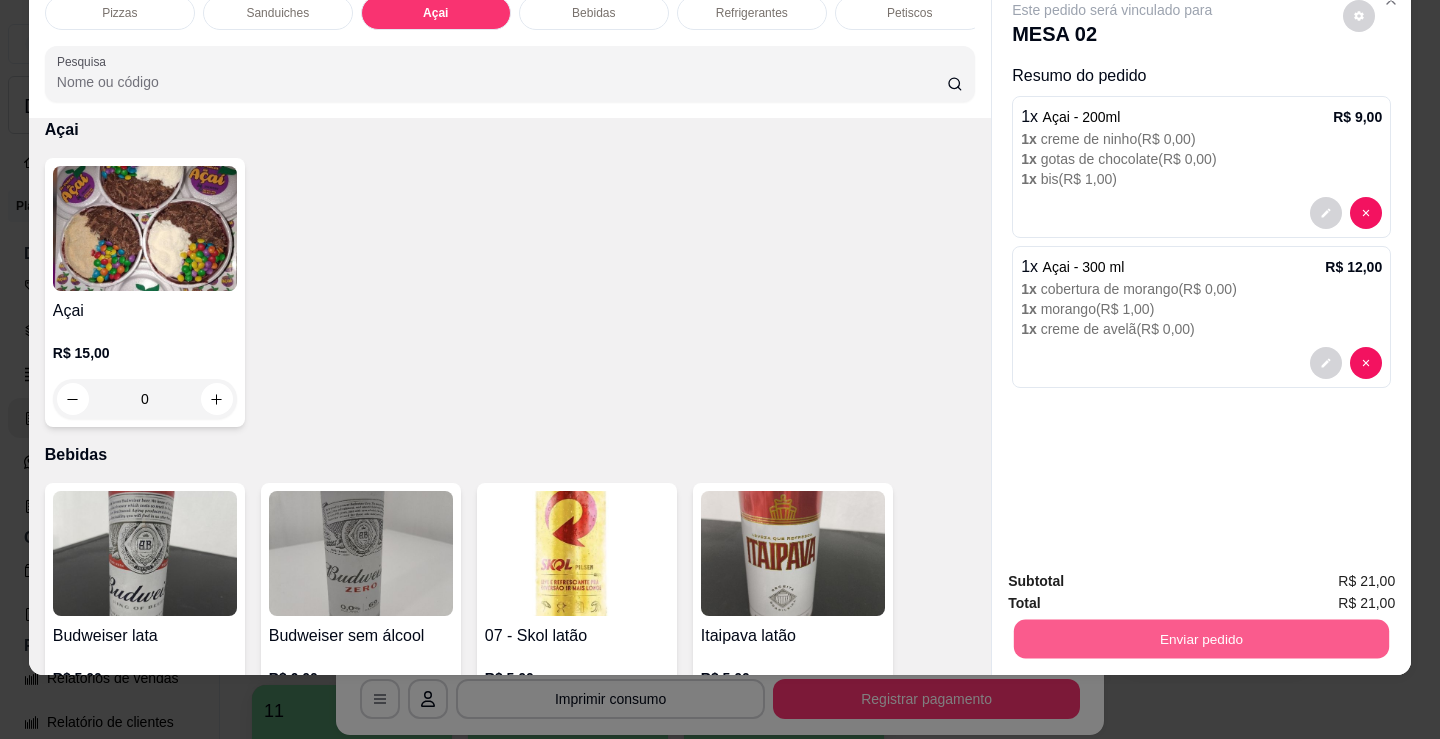 click on "Enviar pedido" at bounding box center (1201, 638) 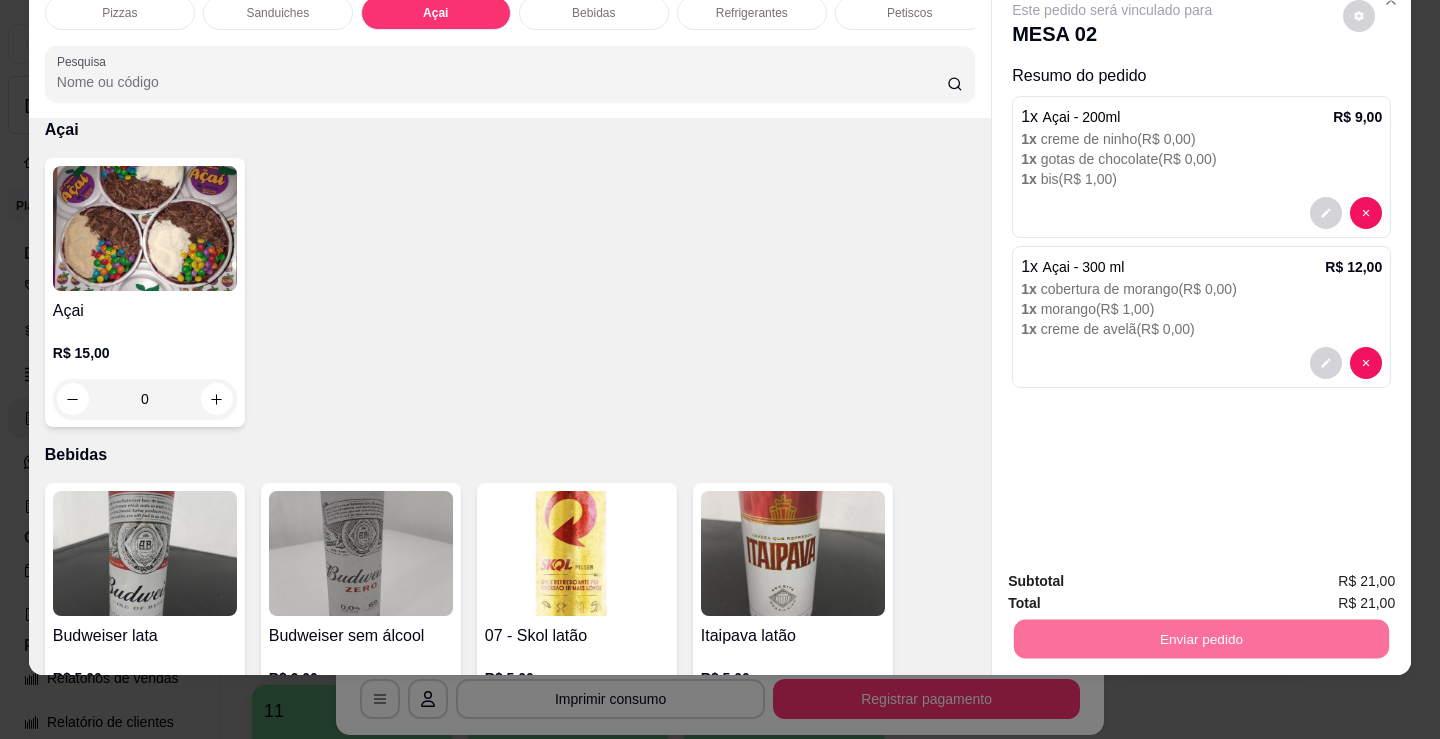 click on "Não registrar e enviar pedido" at bounding box center [1135, 575] 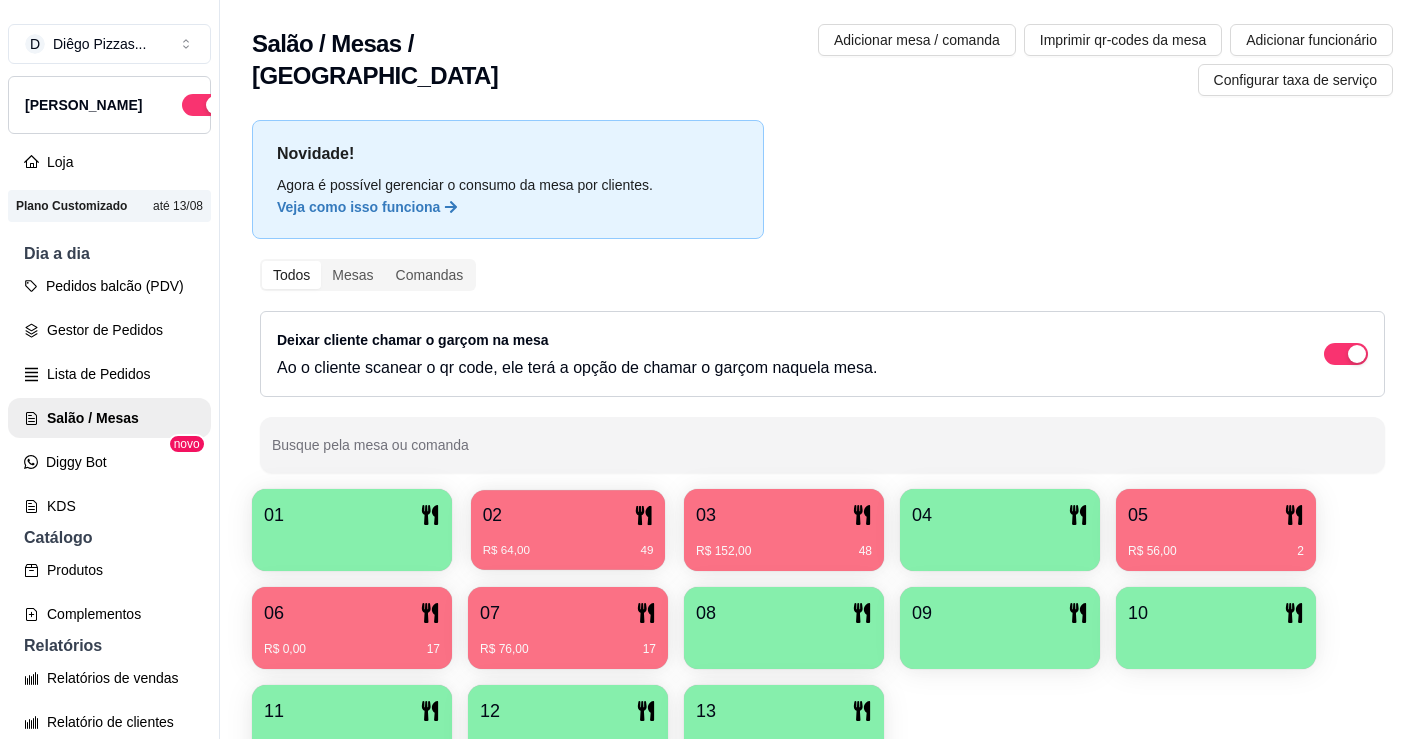 click on "R$ 64,00 49" at bounding box center [568, 543] 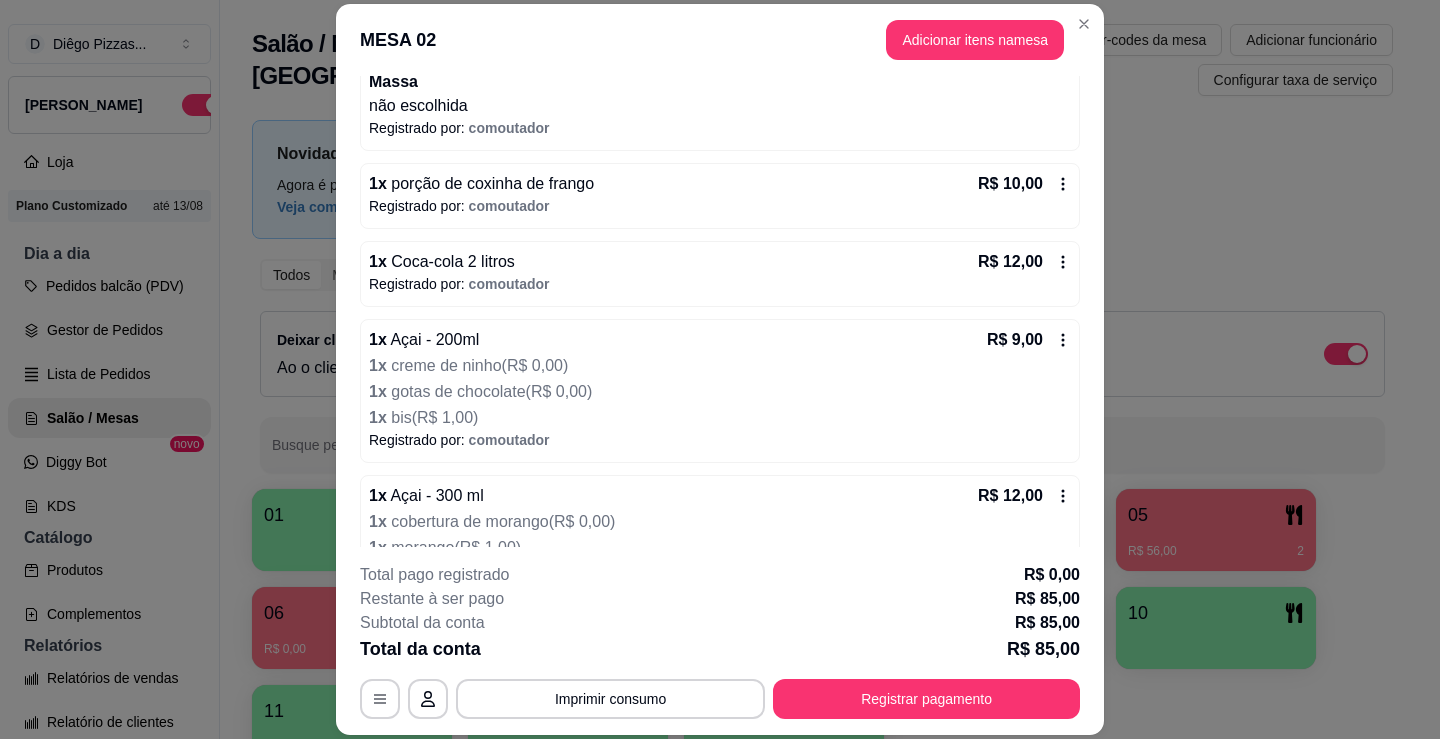 scroll, scrollTop: 728, scrollLeft: 0, axis: vertical 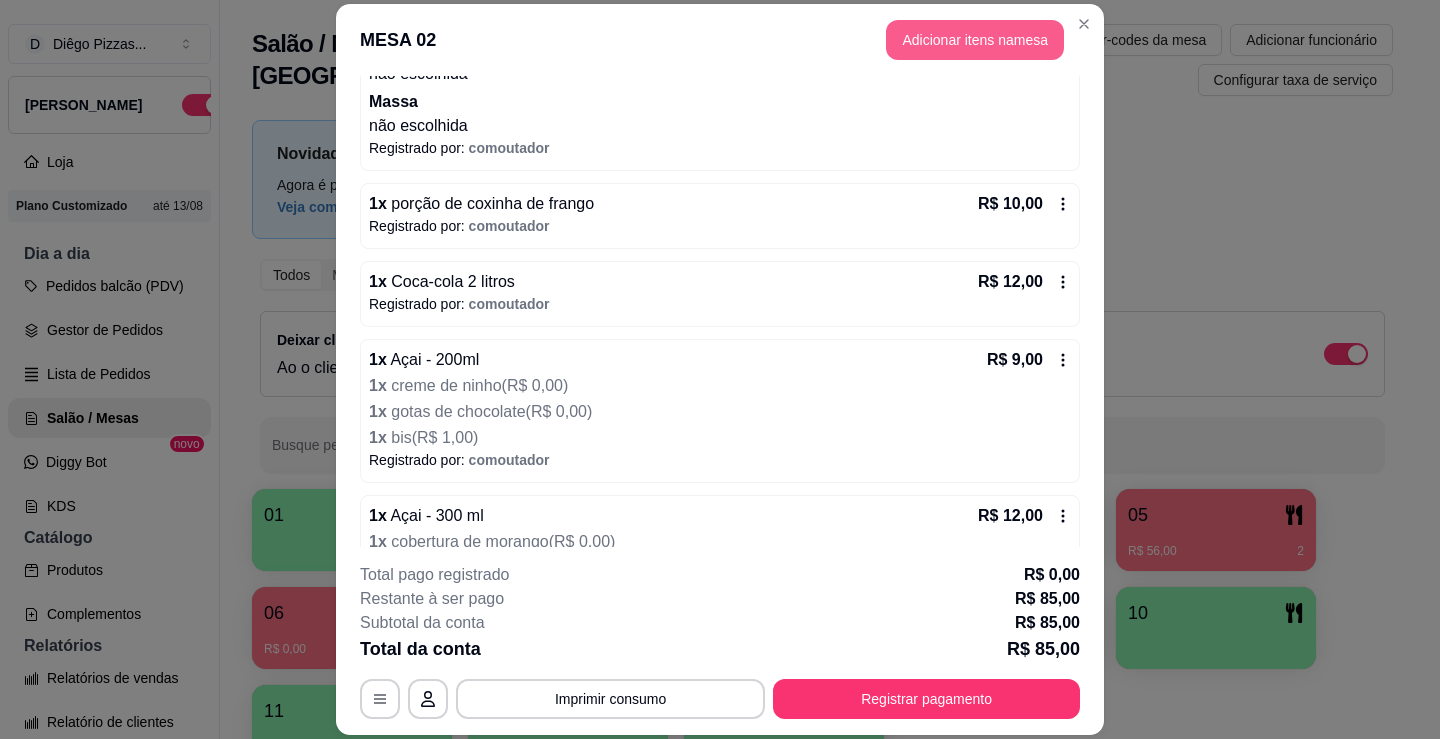 click on "Adicionar itens na  mesa" at bounding box center (975, 40) 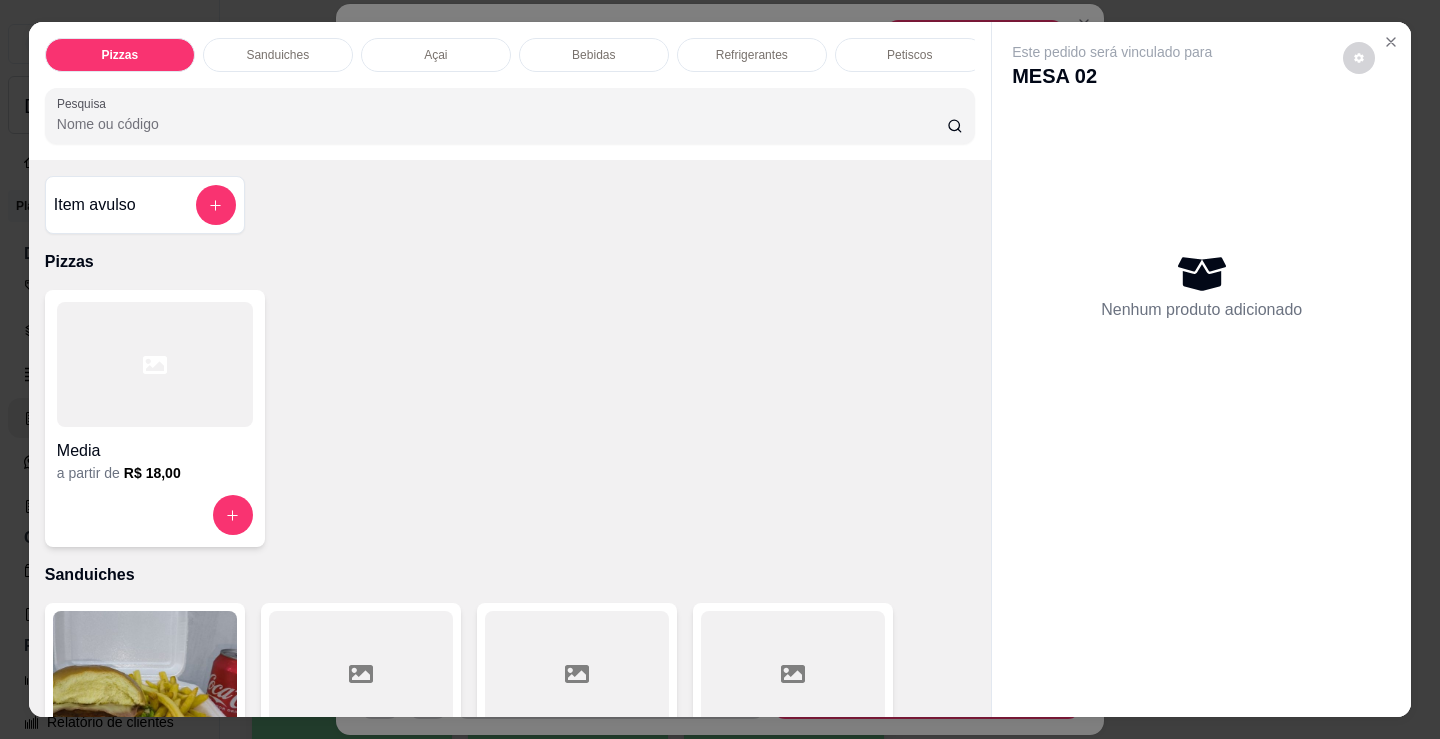 click on "Refrigerantes" at bounding box center [752, 55] 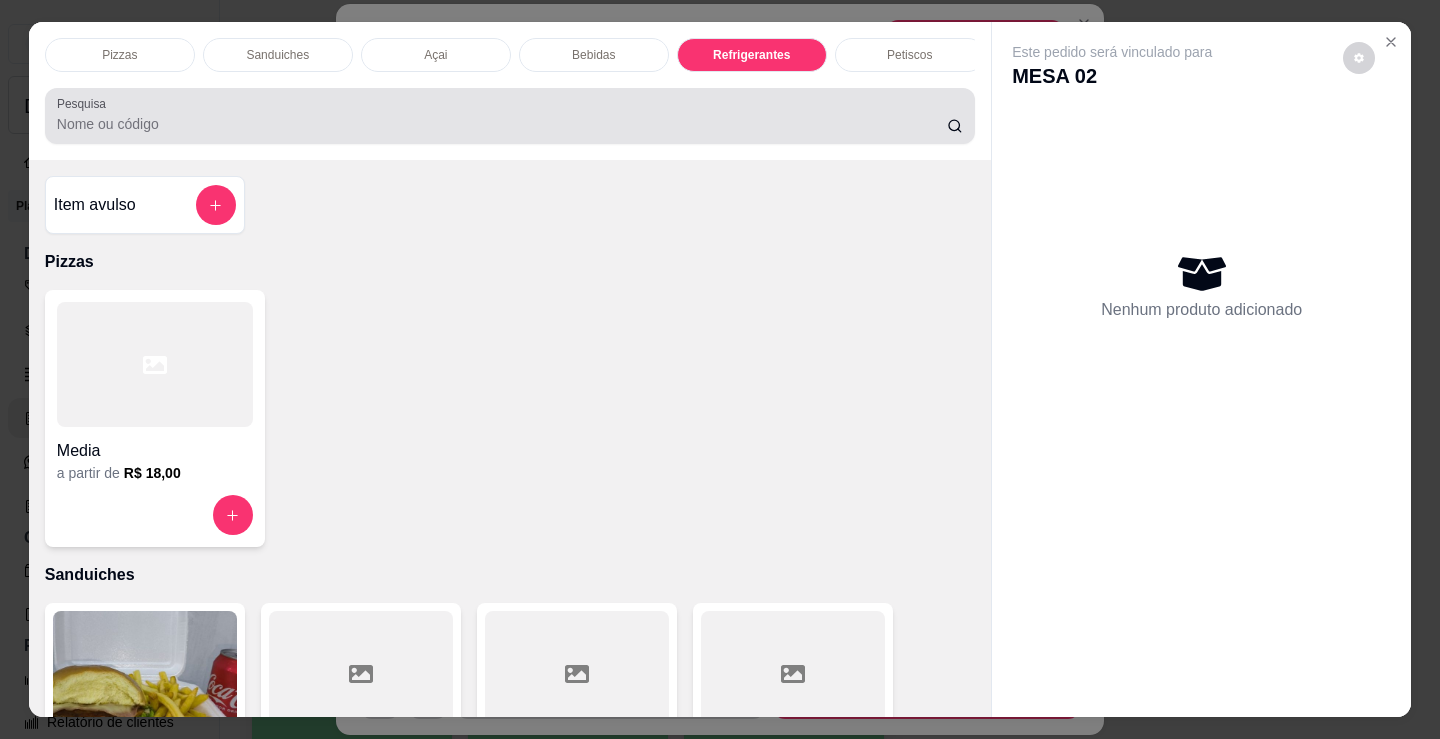 scroll, scrollTop: 5203, scrollLeft: 0, axis: vertical 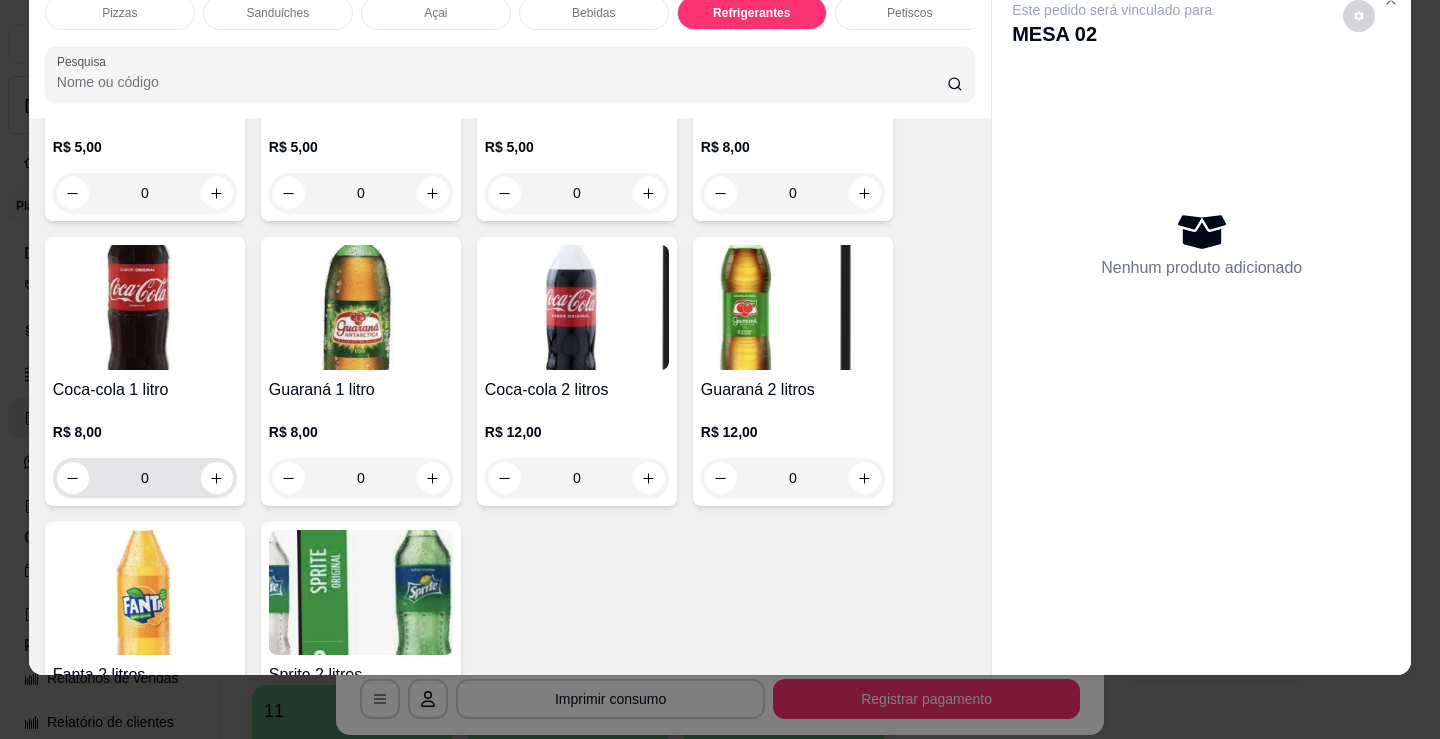 click 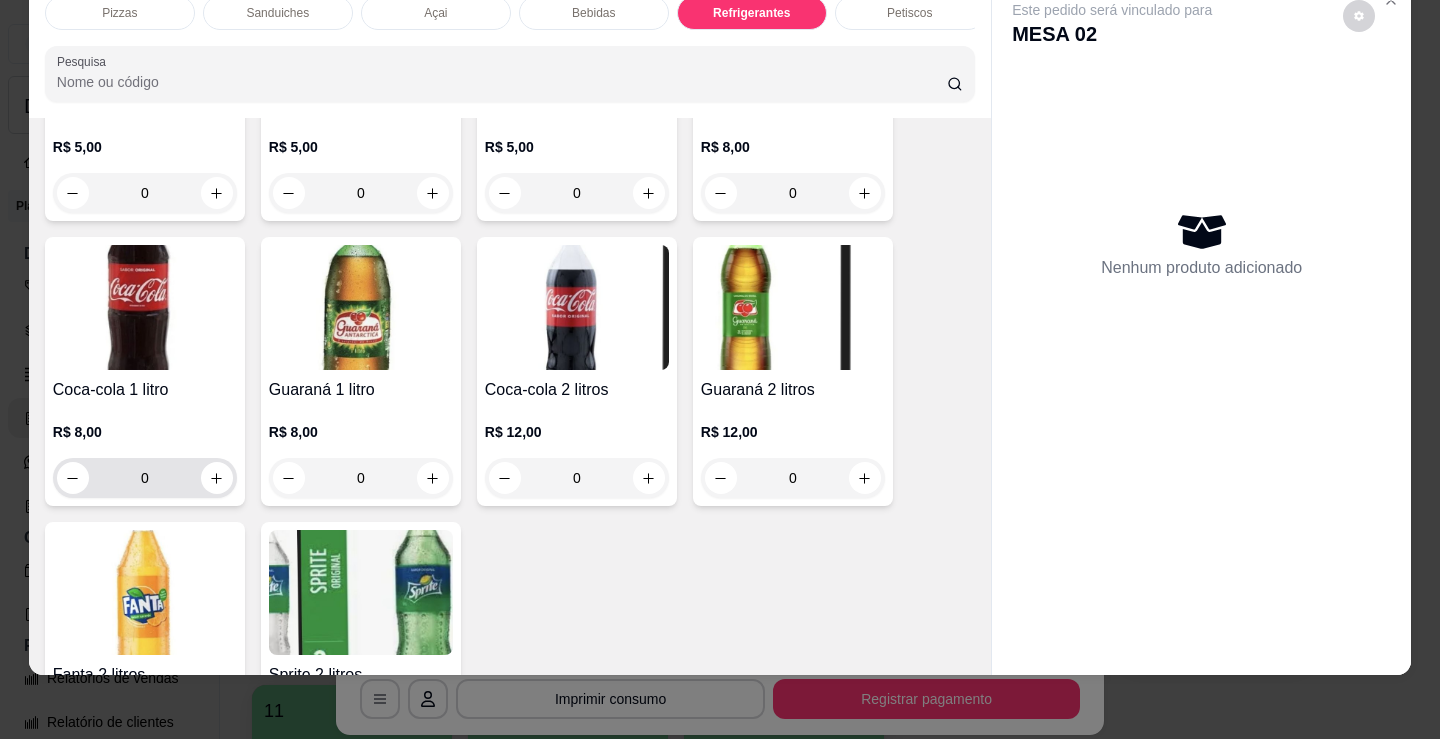 type on "1" 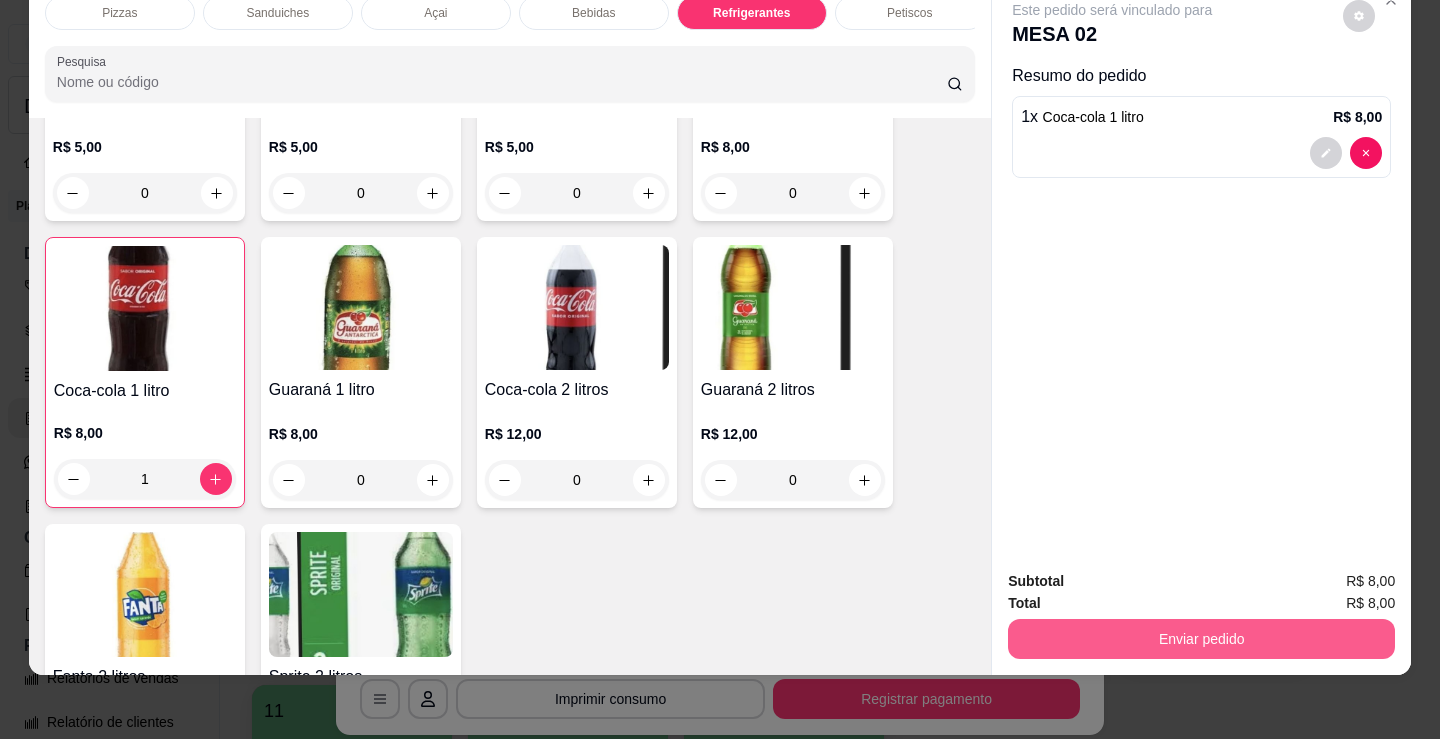 click on "Enviar pedido" at bounding box center [1201, 639] 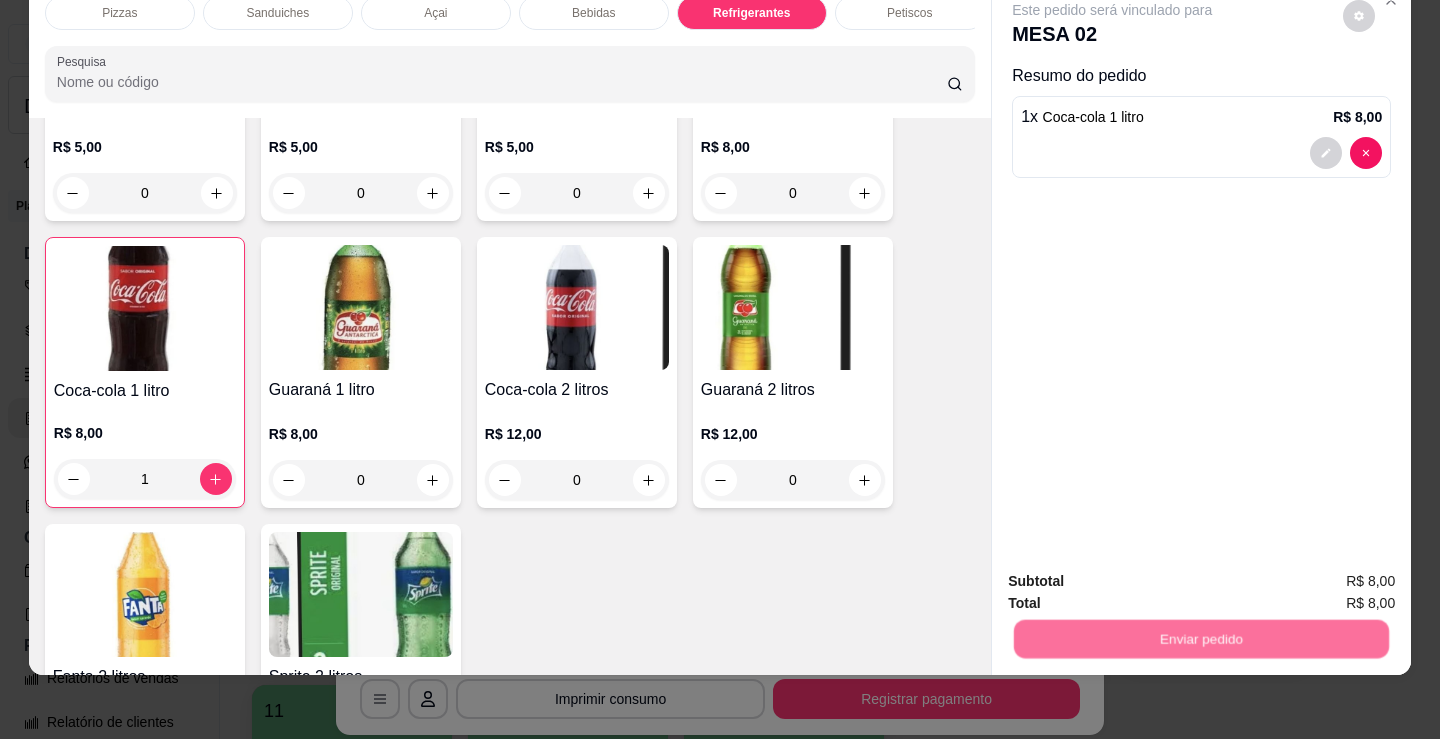 click on "Não registrar e enviar pedido" at bounding box center [1135, 575] 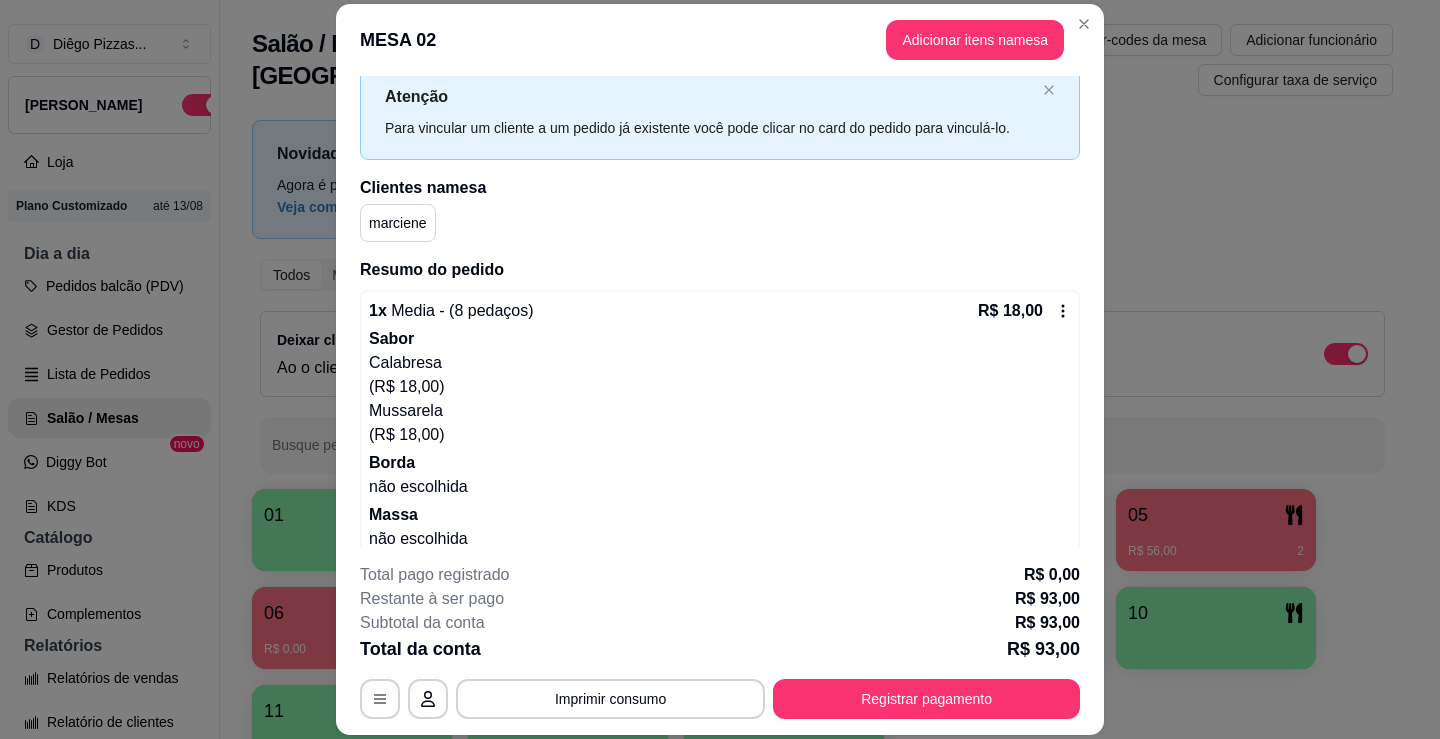 scroll, scrollTop: 0, scrollLeft: 0, axis: both 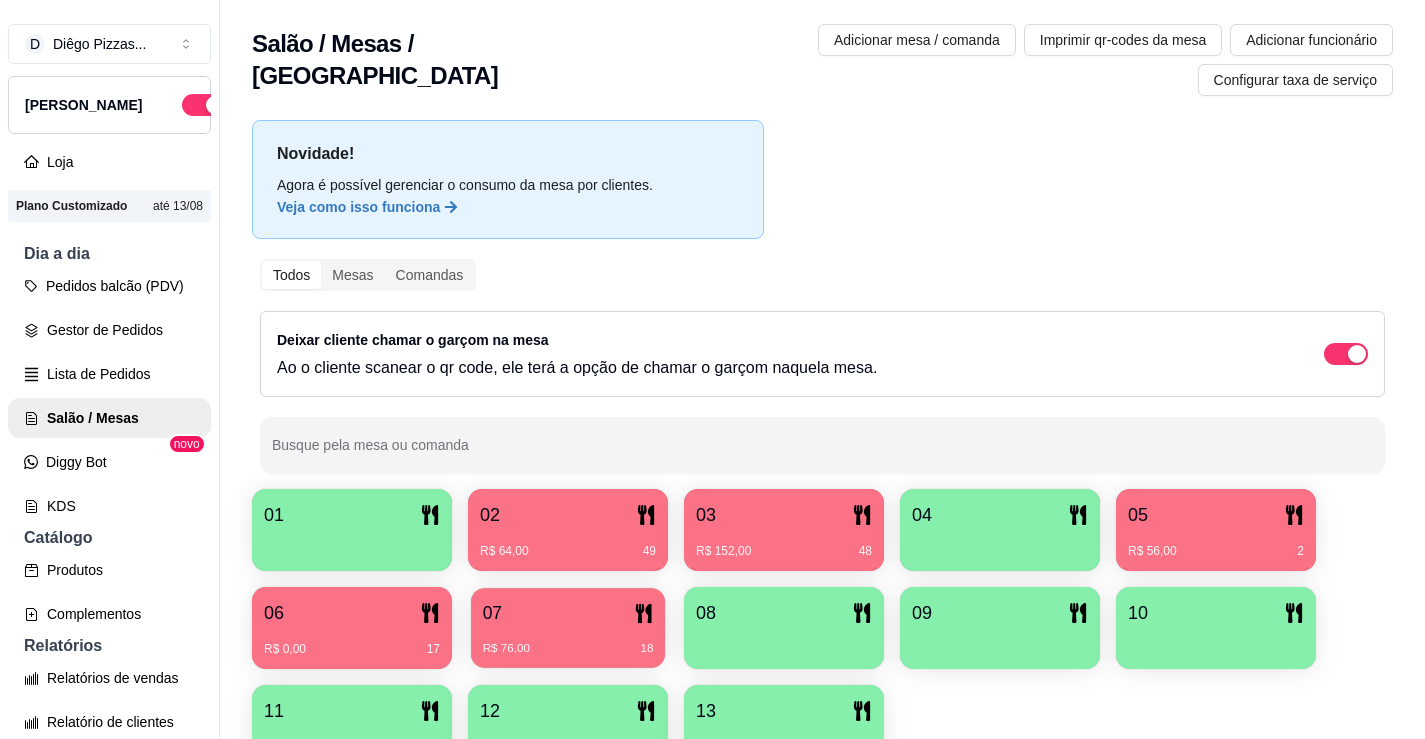 click on "R$ 76,00 18" at bounding box center (568, 641) 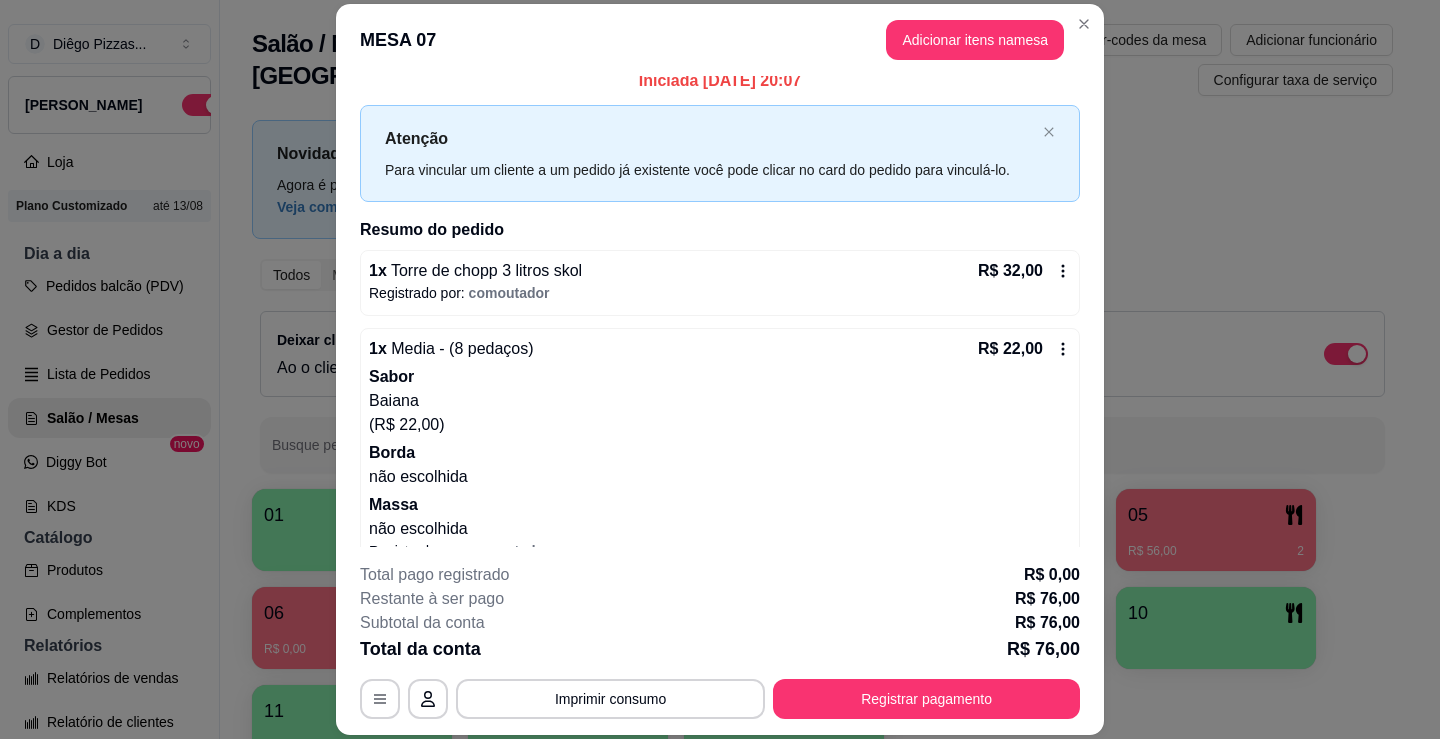 scroll, scrollTop: 0, scrollLeft: 0, axis: both 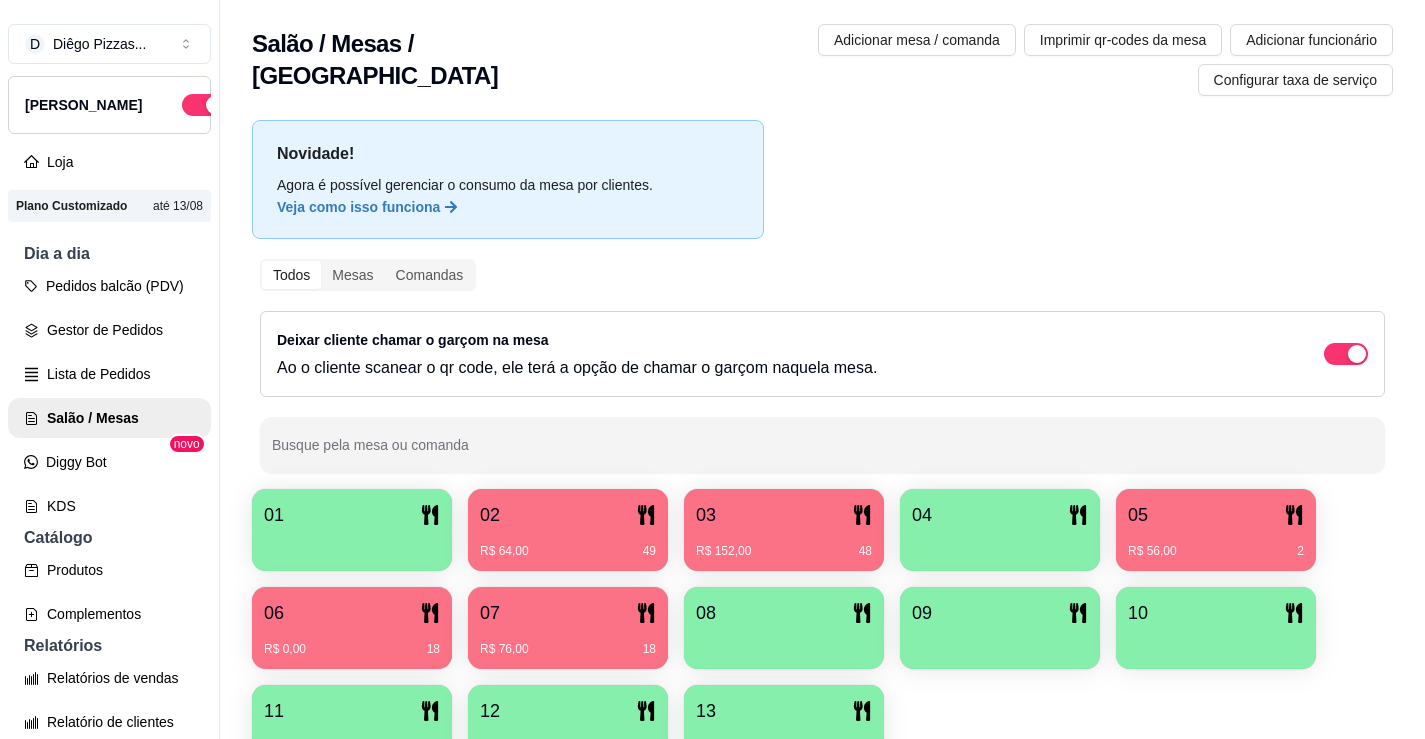 click at bounding box center [1000, 544] 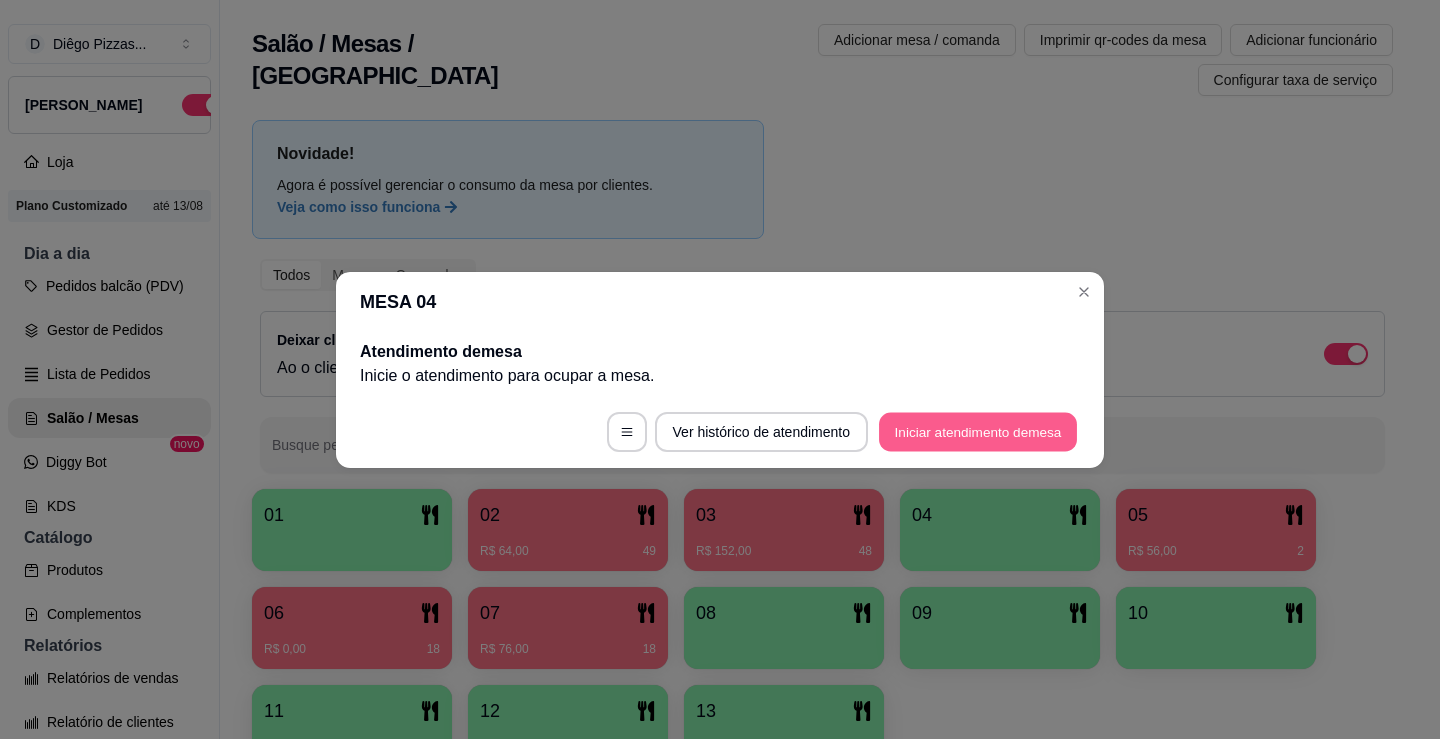 click on "Iniciar atendimento de  mesa" at bounding box center (978, 431) 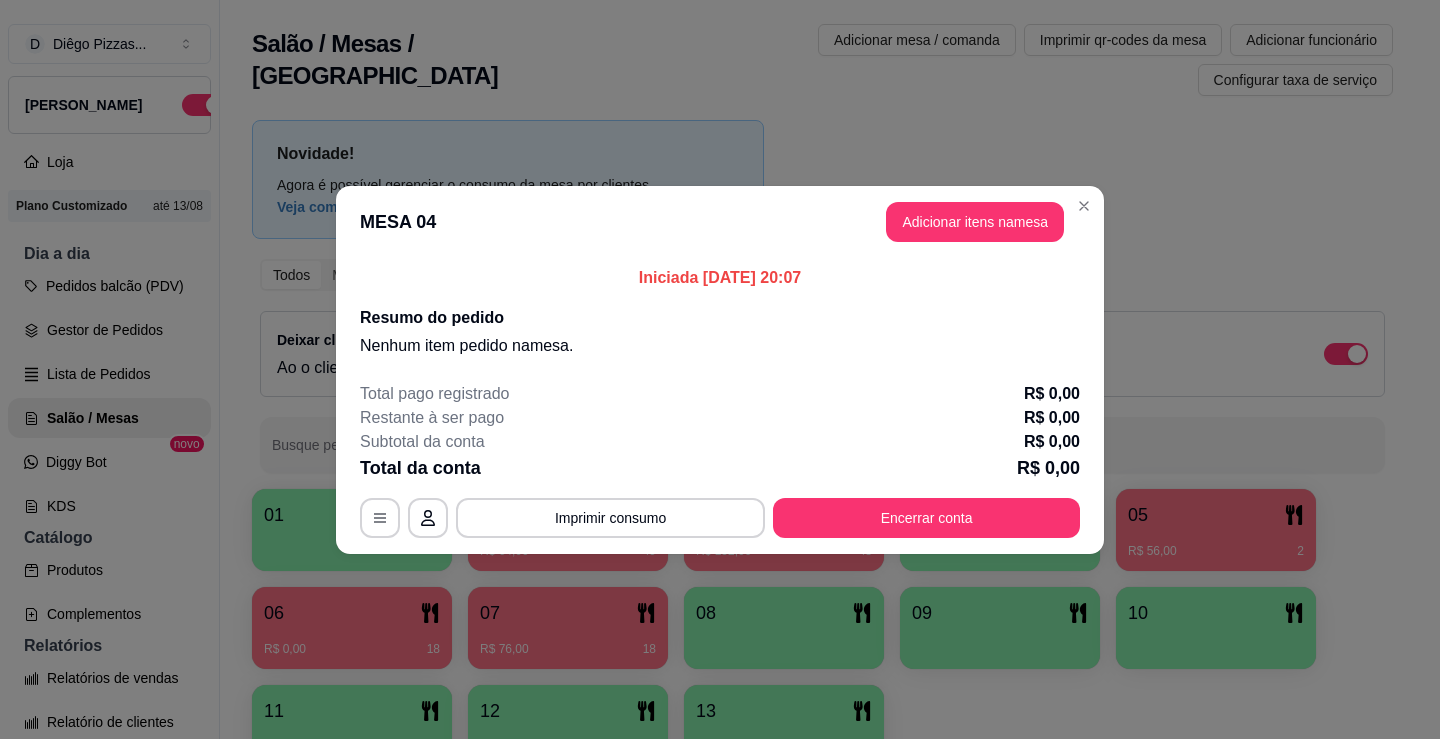 click on "Adicionar itens na  mesa" at bounding box center (975, 222) 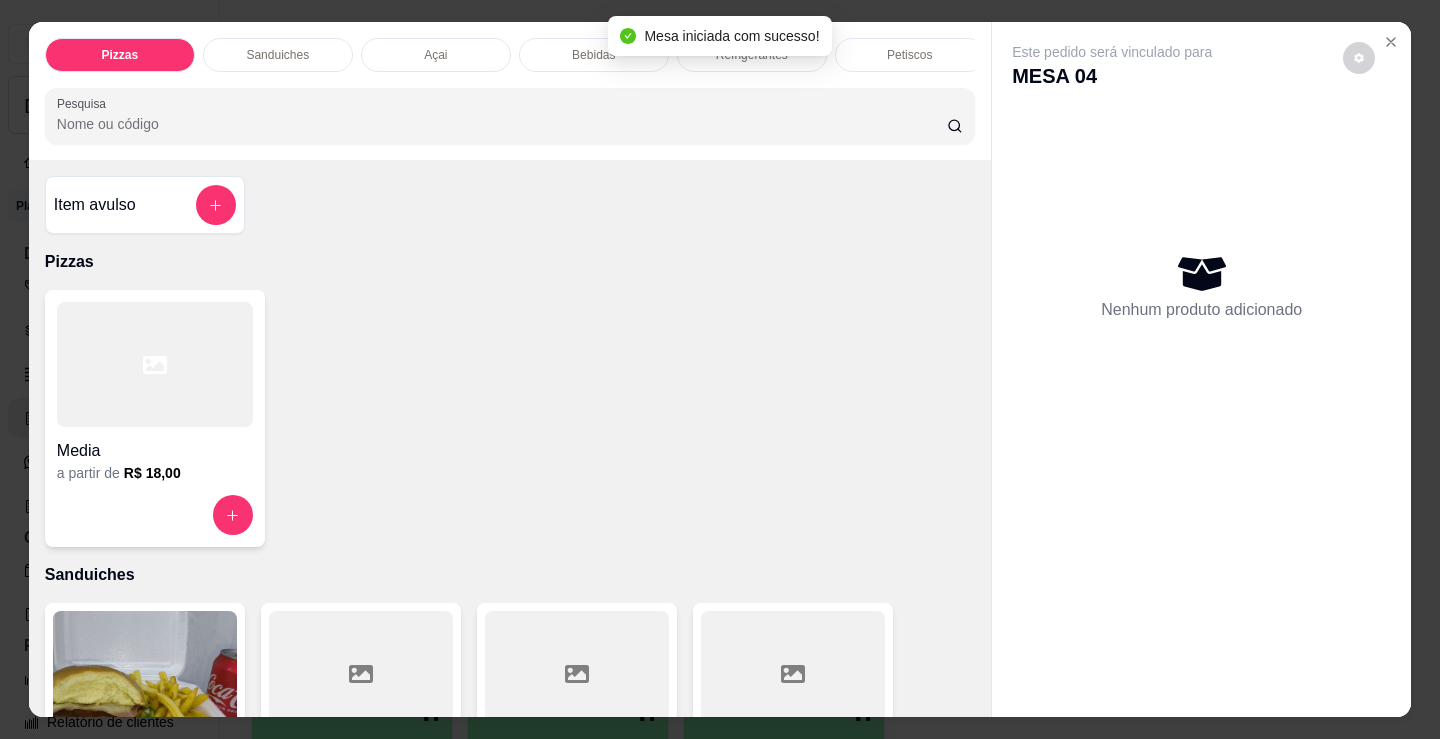 click on "Refrigerantes" at bounding box center [752, 55] 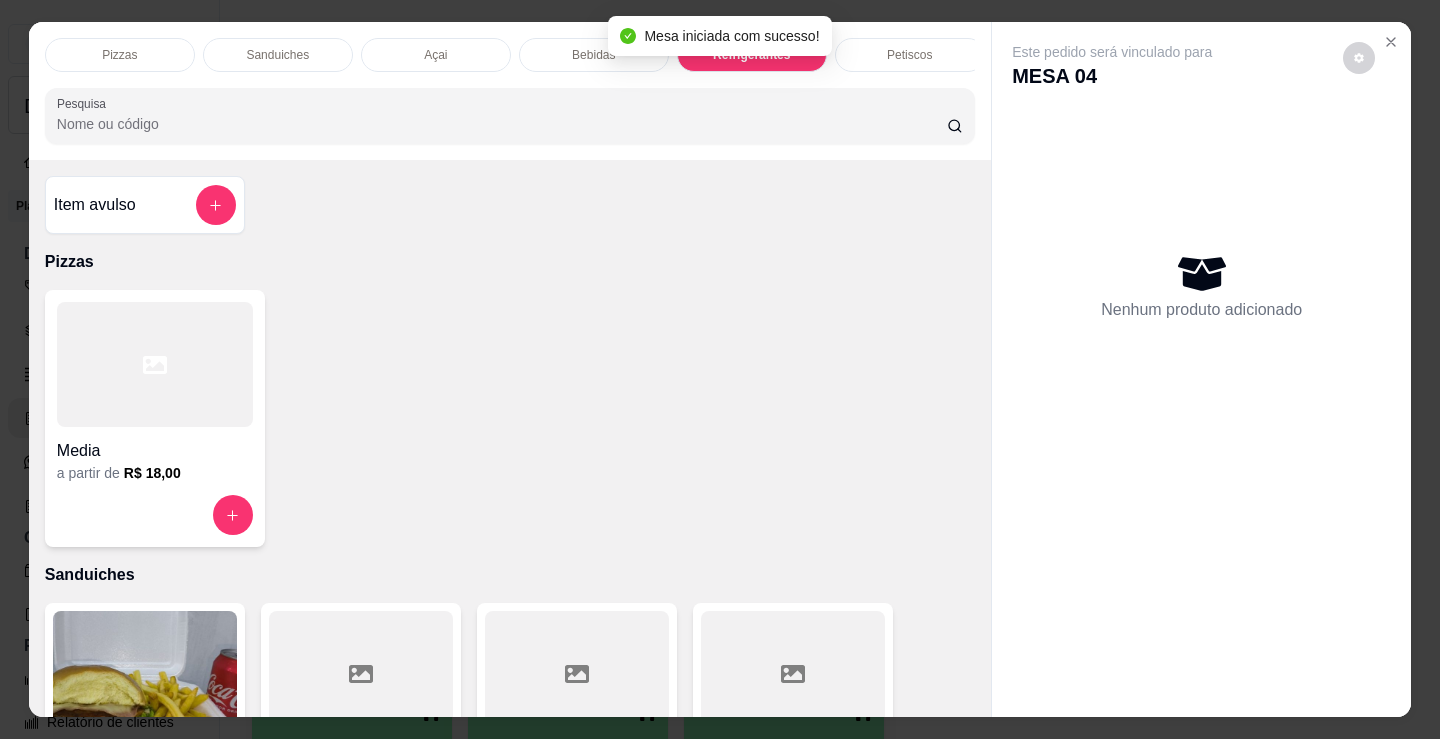 scroll, scrollTop: 5203, scrollLeft: 0, axis: vertical 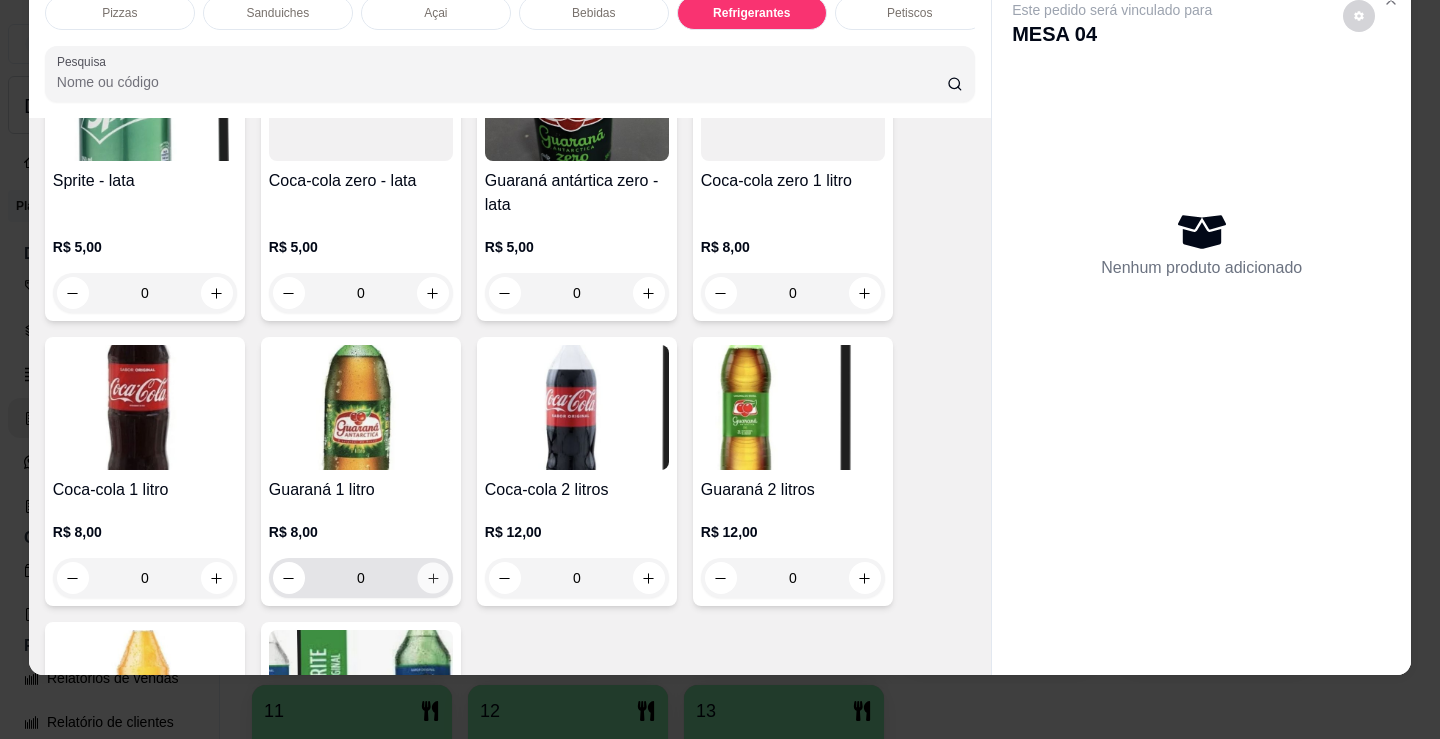 click at bounding box center (432, 578) 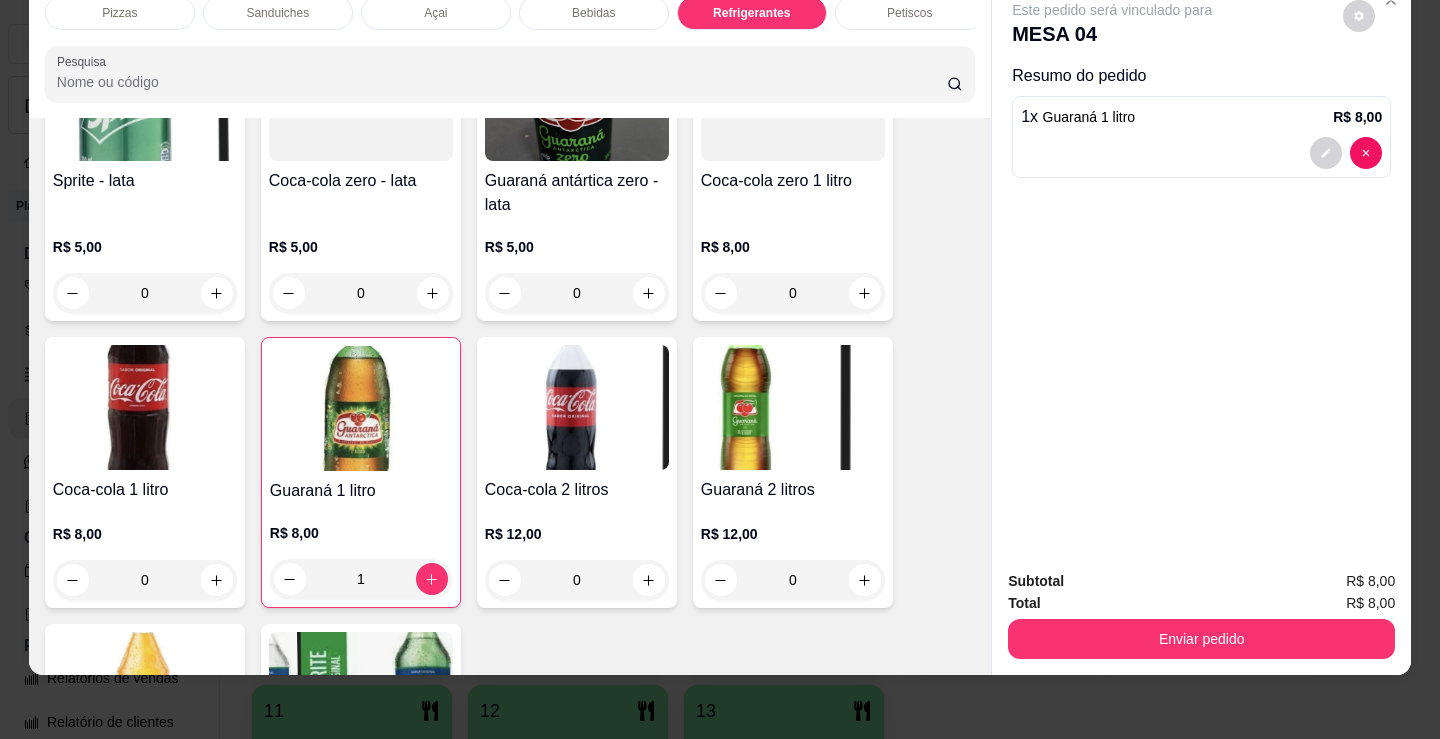click on "Pizzas" at bounding box center [120, 13] 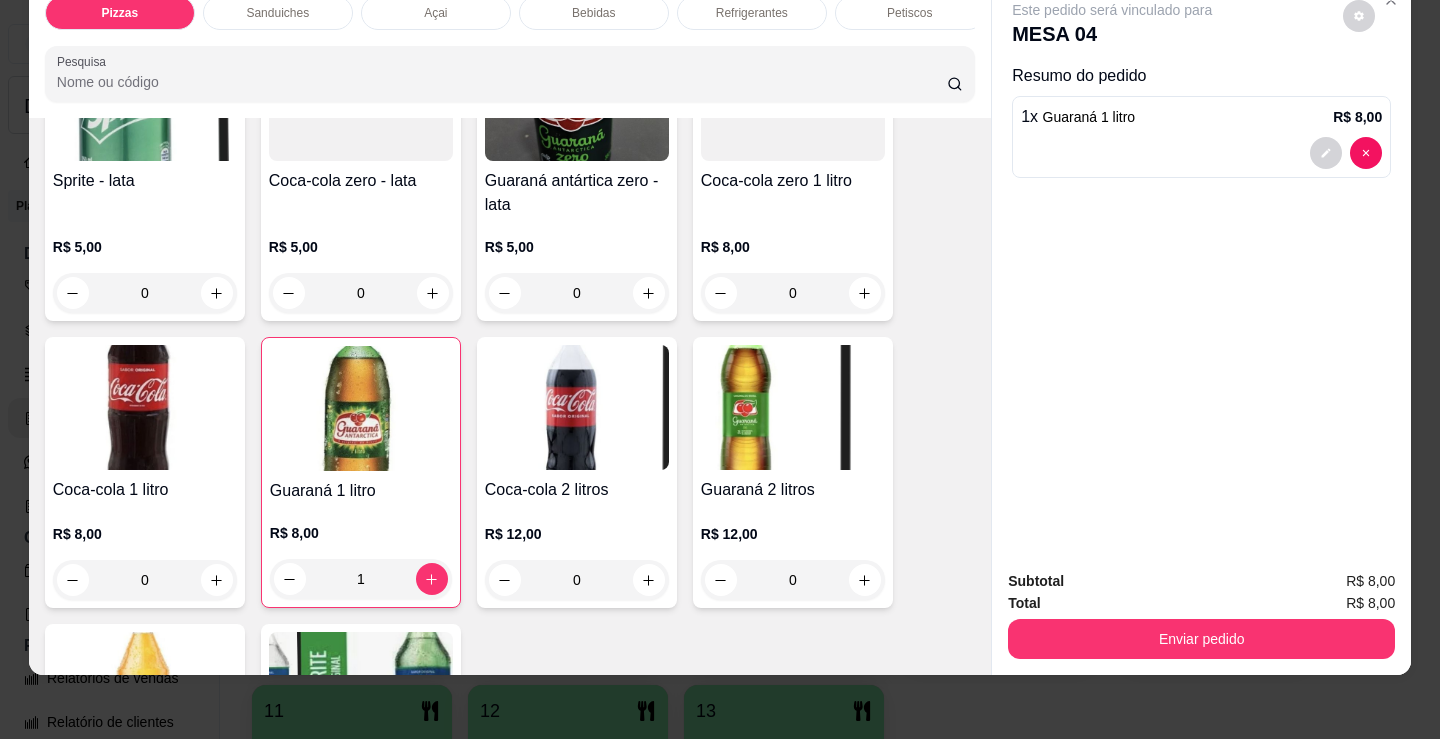 scroll, scrollTop: 90, scrollLeft: 0, axis: vertical 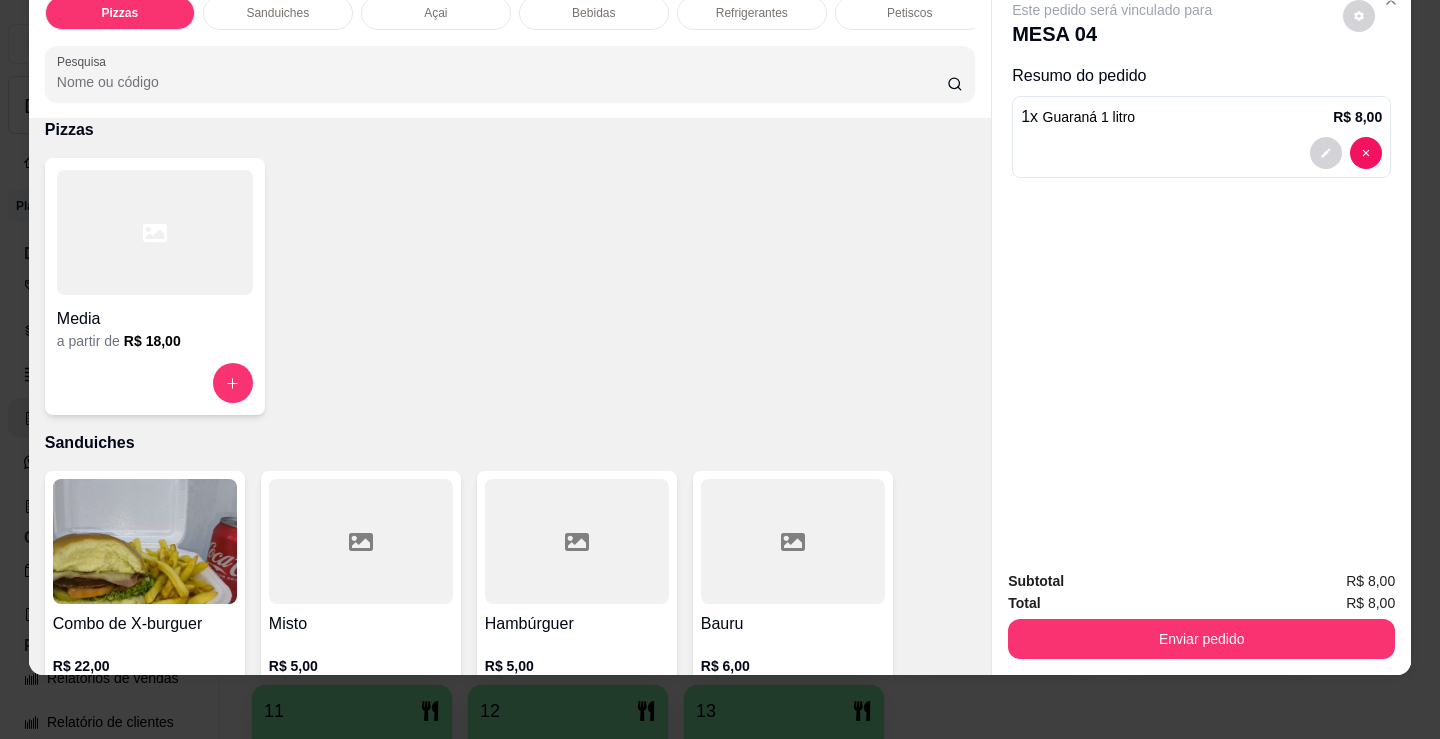 click at bounding box center [155, 232] 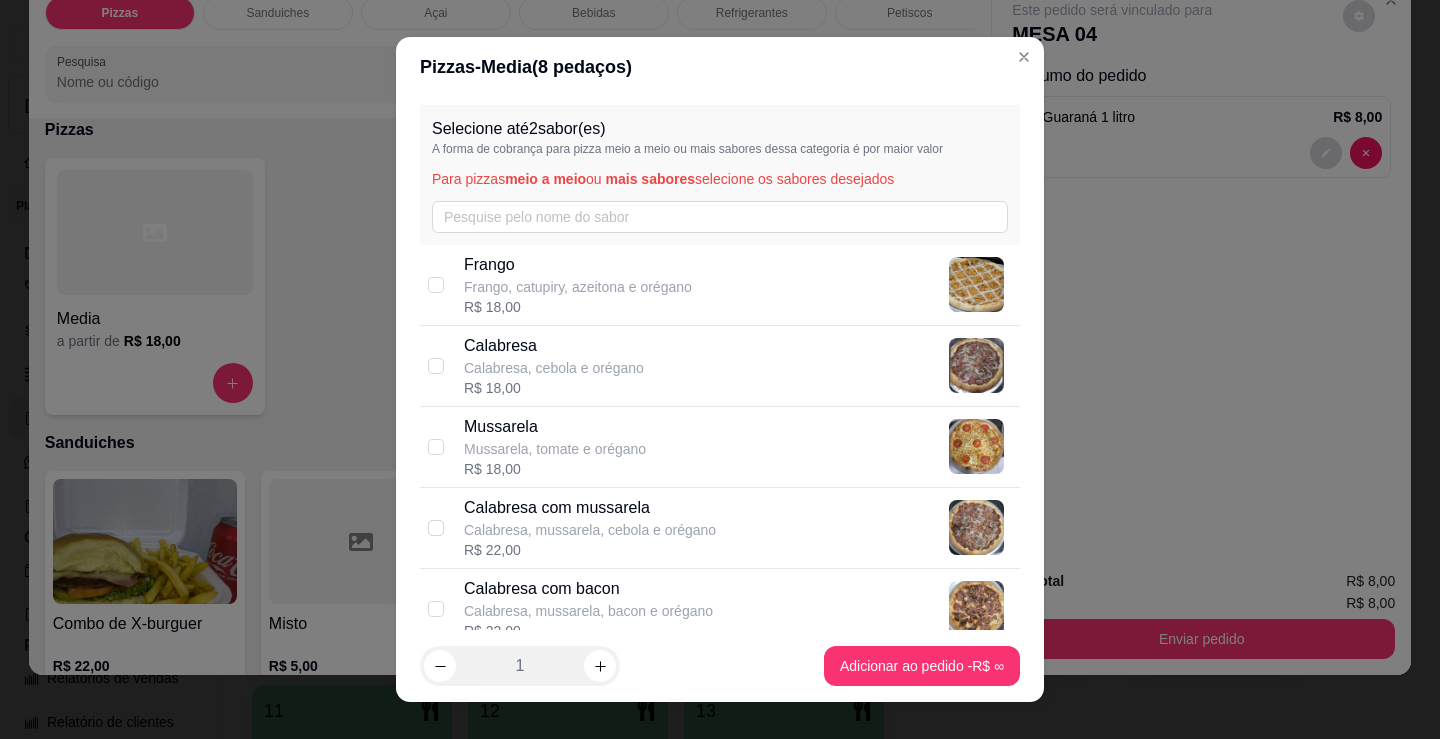 click on "Calabresa com mussarela  Calabresa, mussarela, cebola e orégano  R$ 22,00" at bounding box center [738, 528] 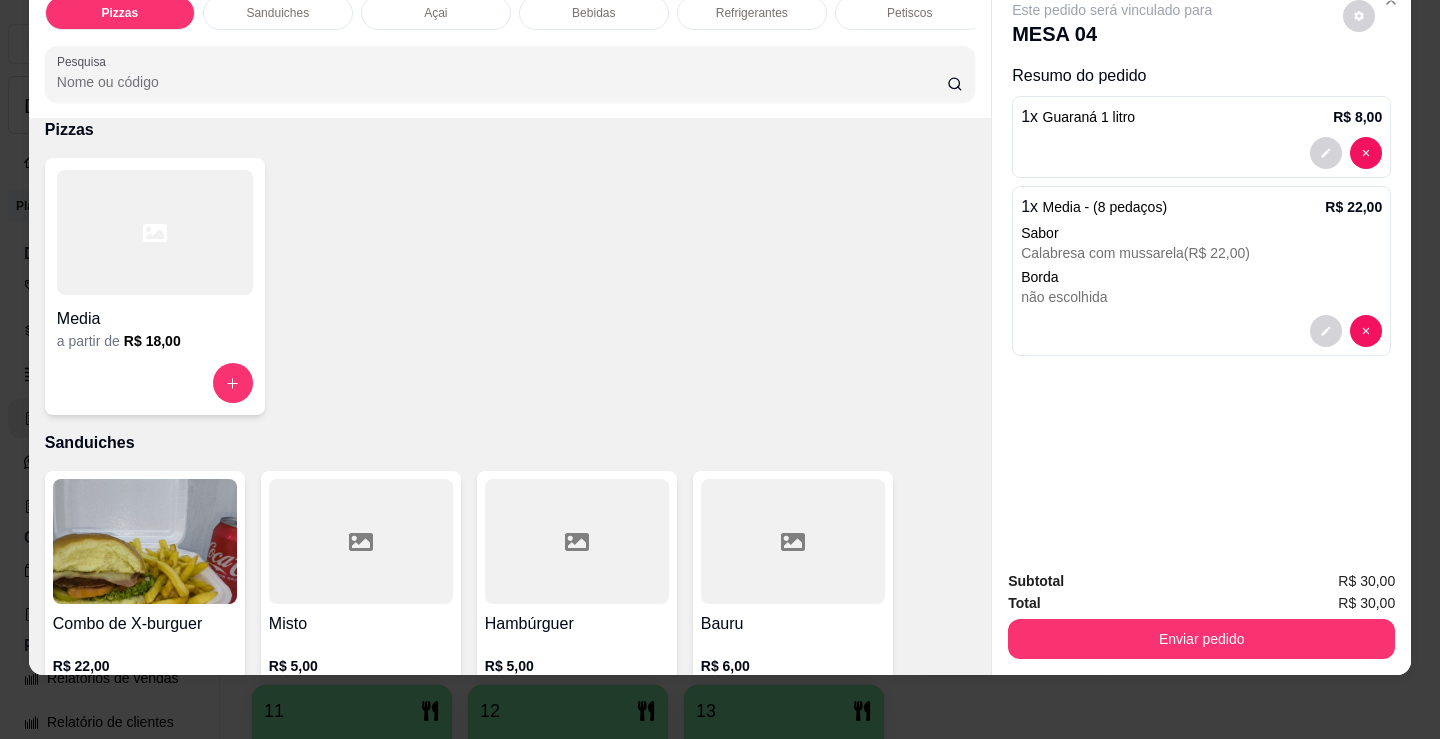 click on "Media" at bounding box center [155, 313] 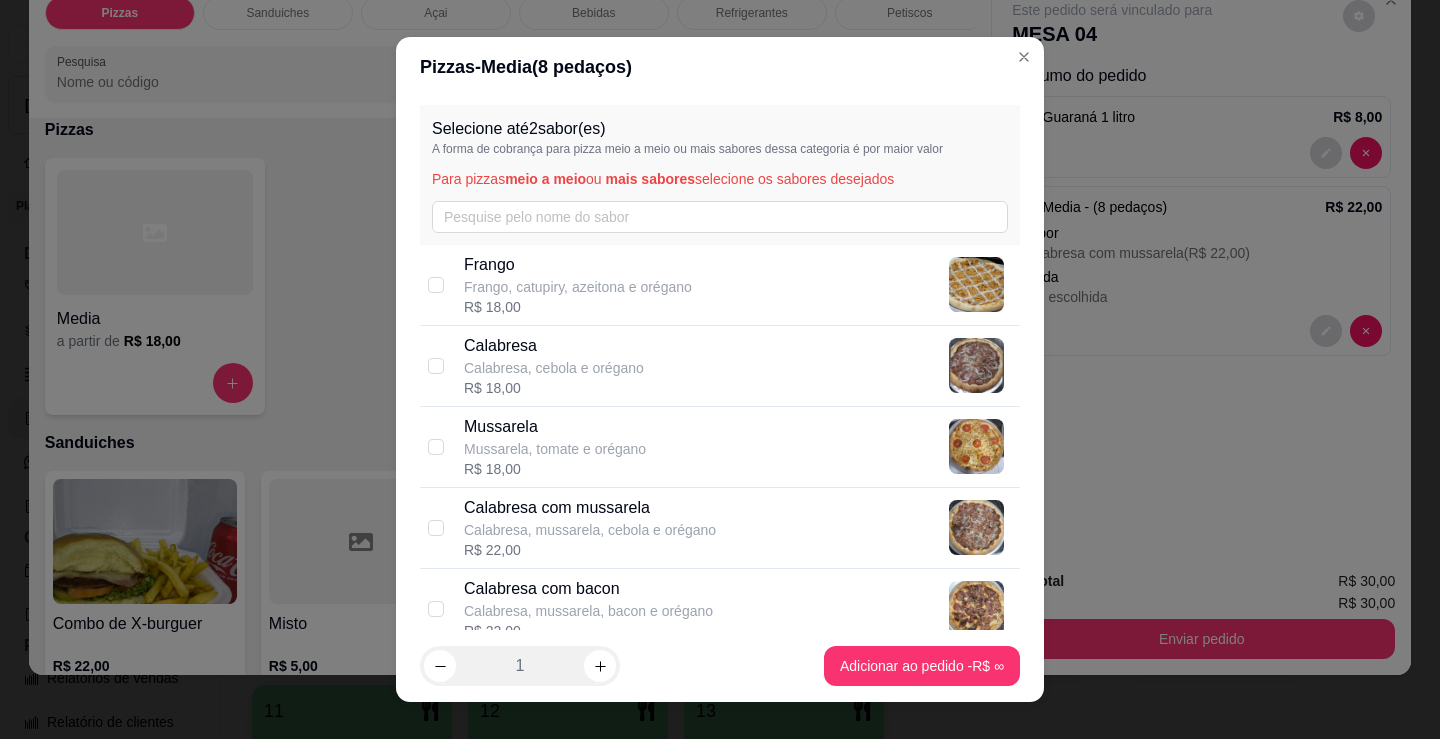 click on "Calabresa, mussarela, bacon e orégano" at bounding box center (588, 611) 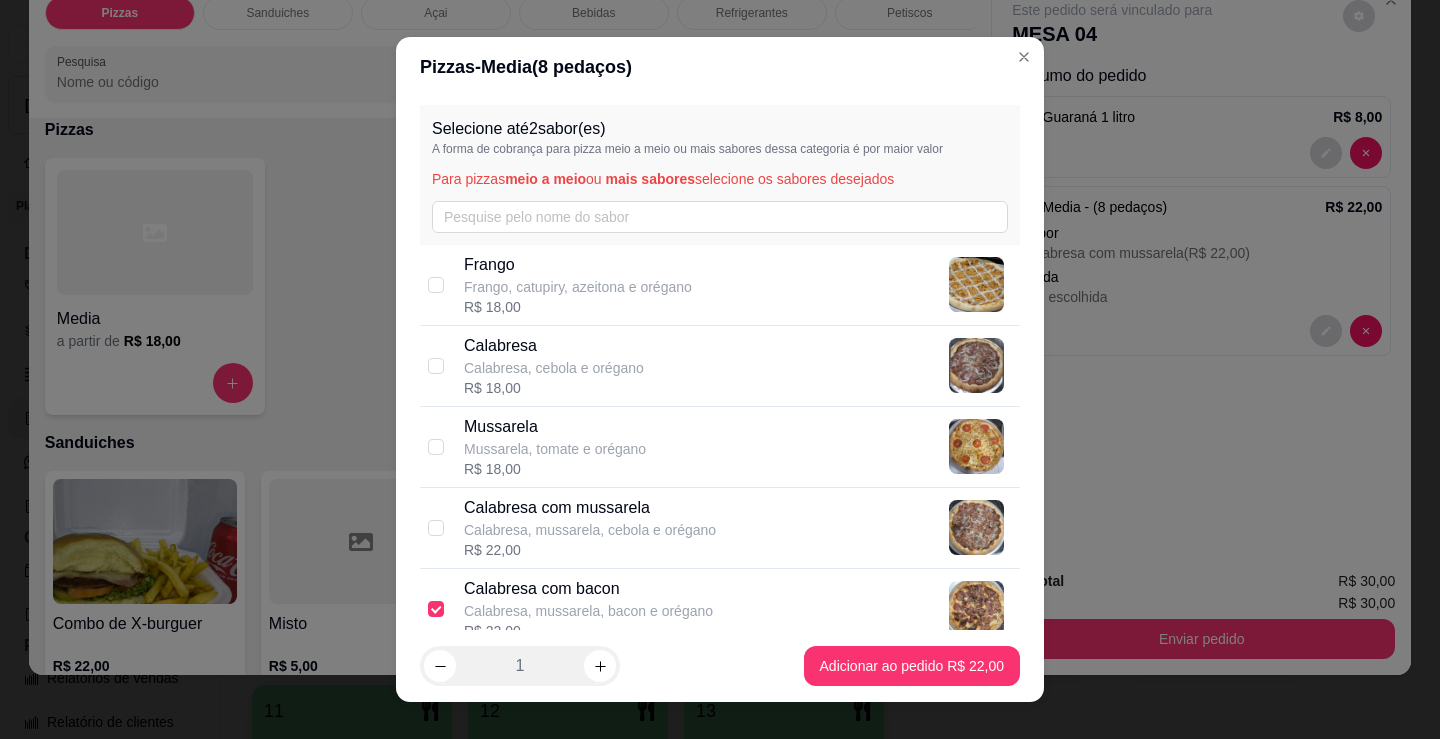 click on "R$ 22,00" at bounding box center (590, 550) 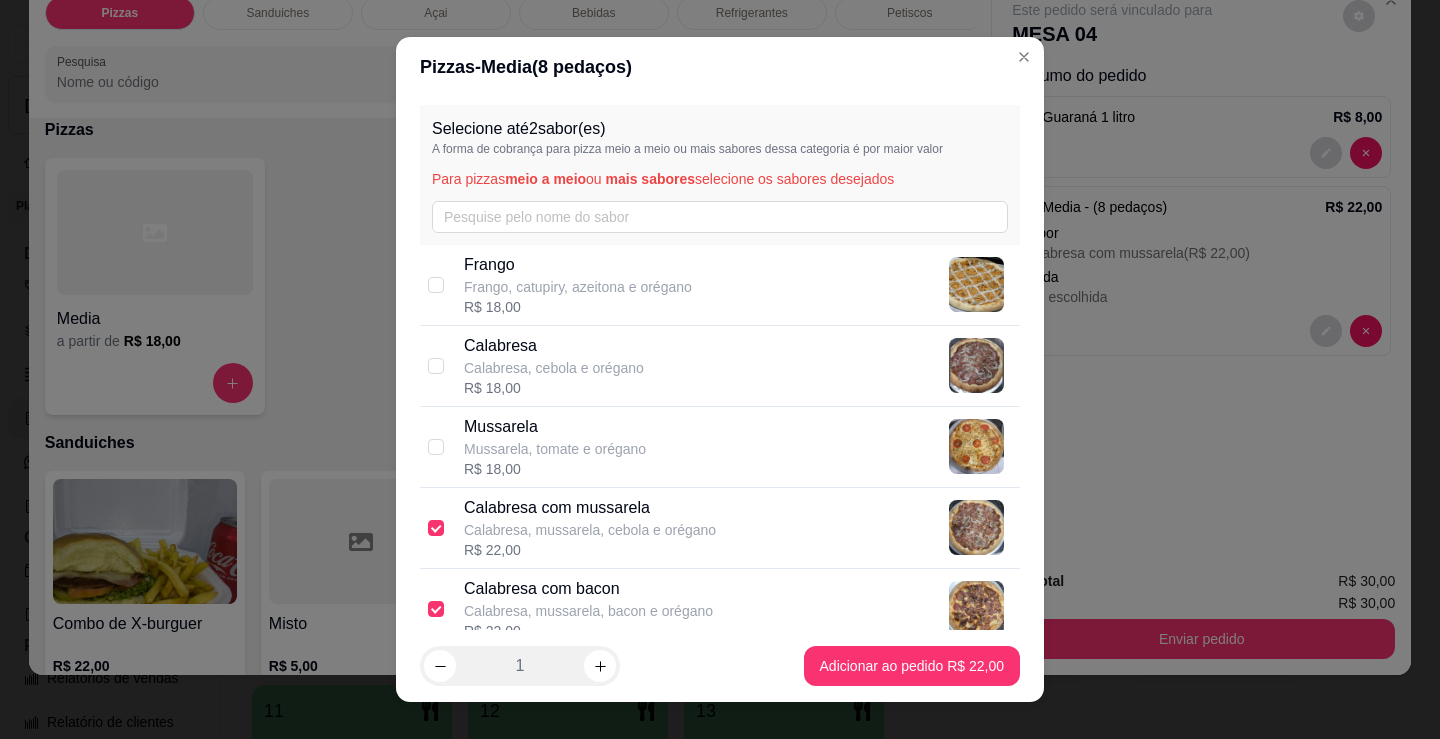 click on "Calabresa, mussarela, bacon e orégano" at bounding box center (588, 611) 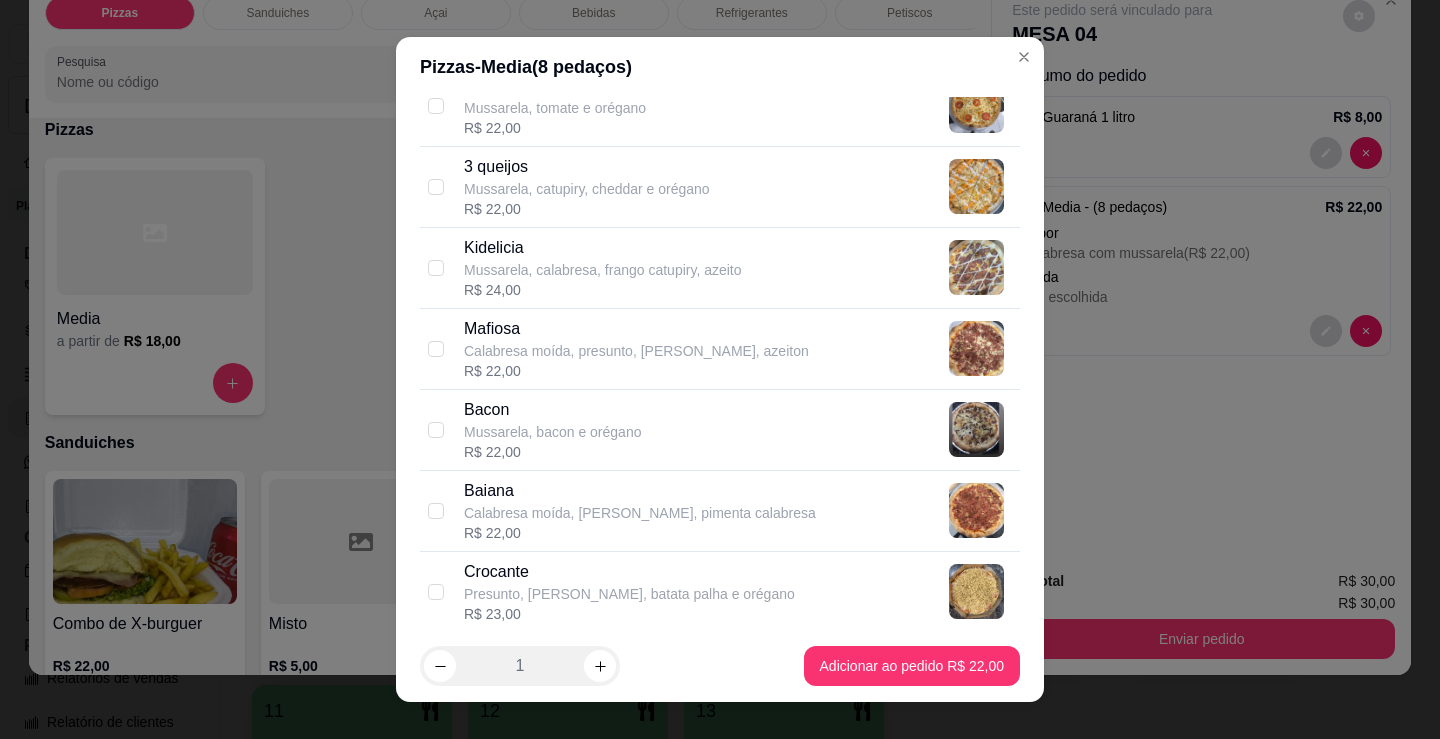scroll, scrollTop: 1000, scrollLeft: 0, axis: vertical 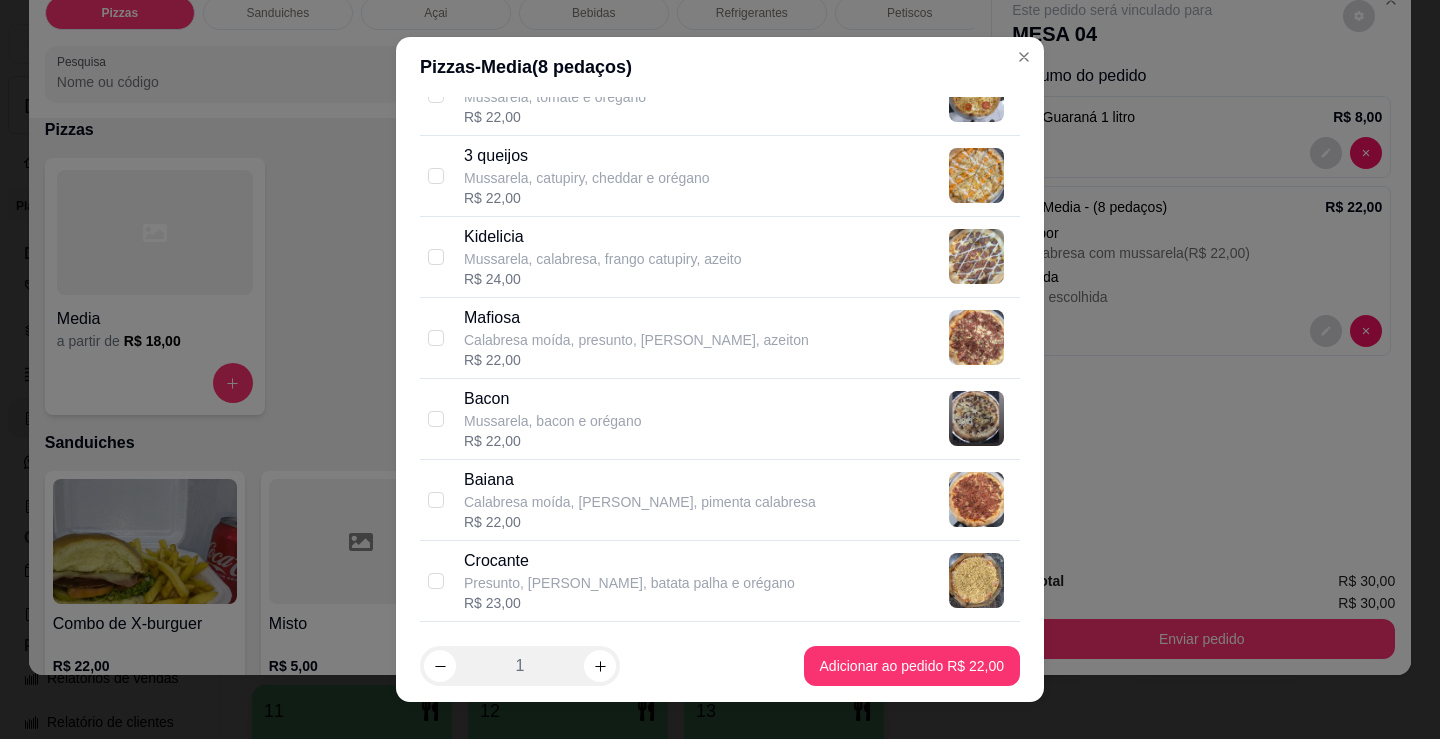 click on "Baiana" at bounding box center (640, 480) 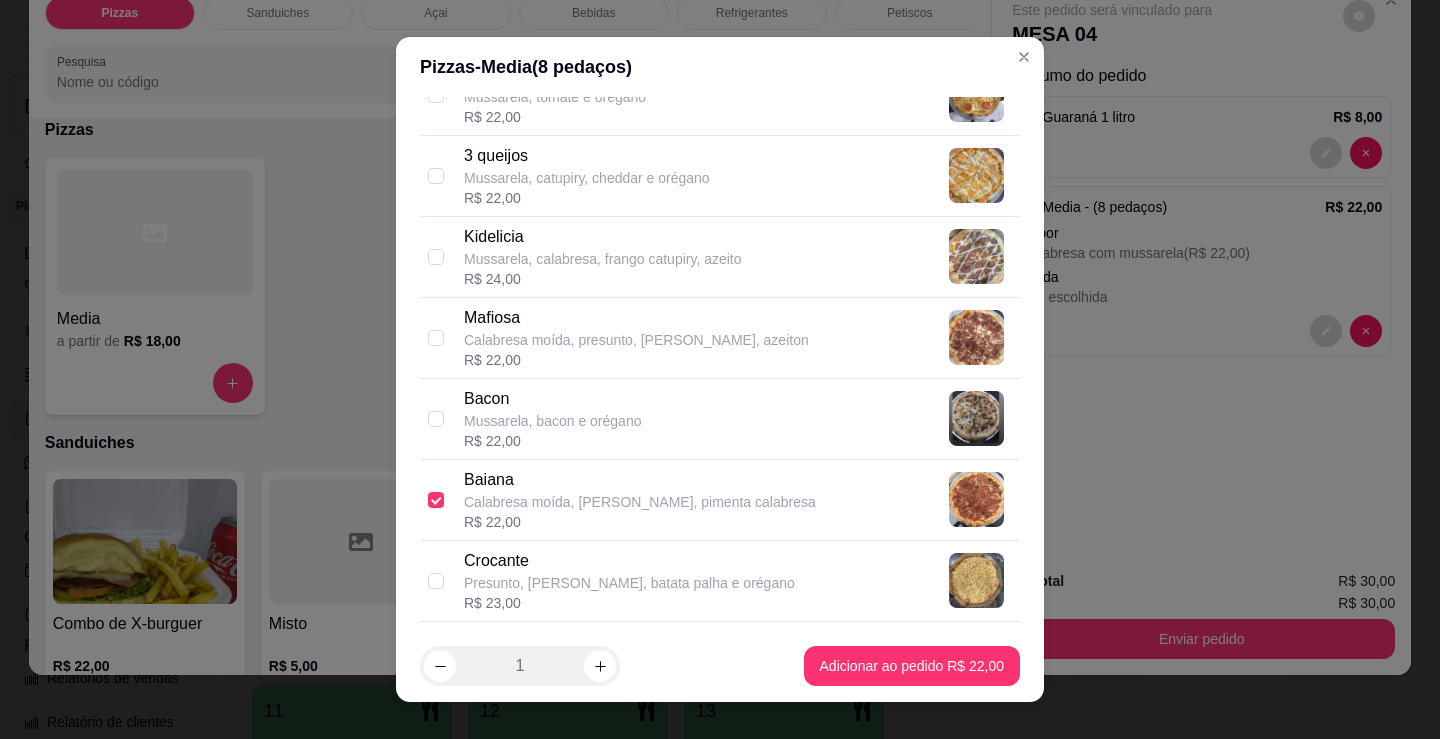click on "Baiana" at bounding box center [640, 480] 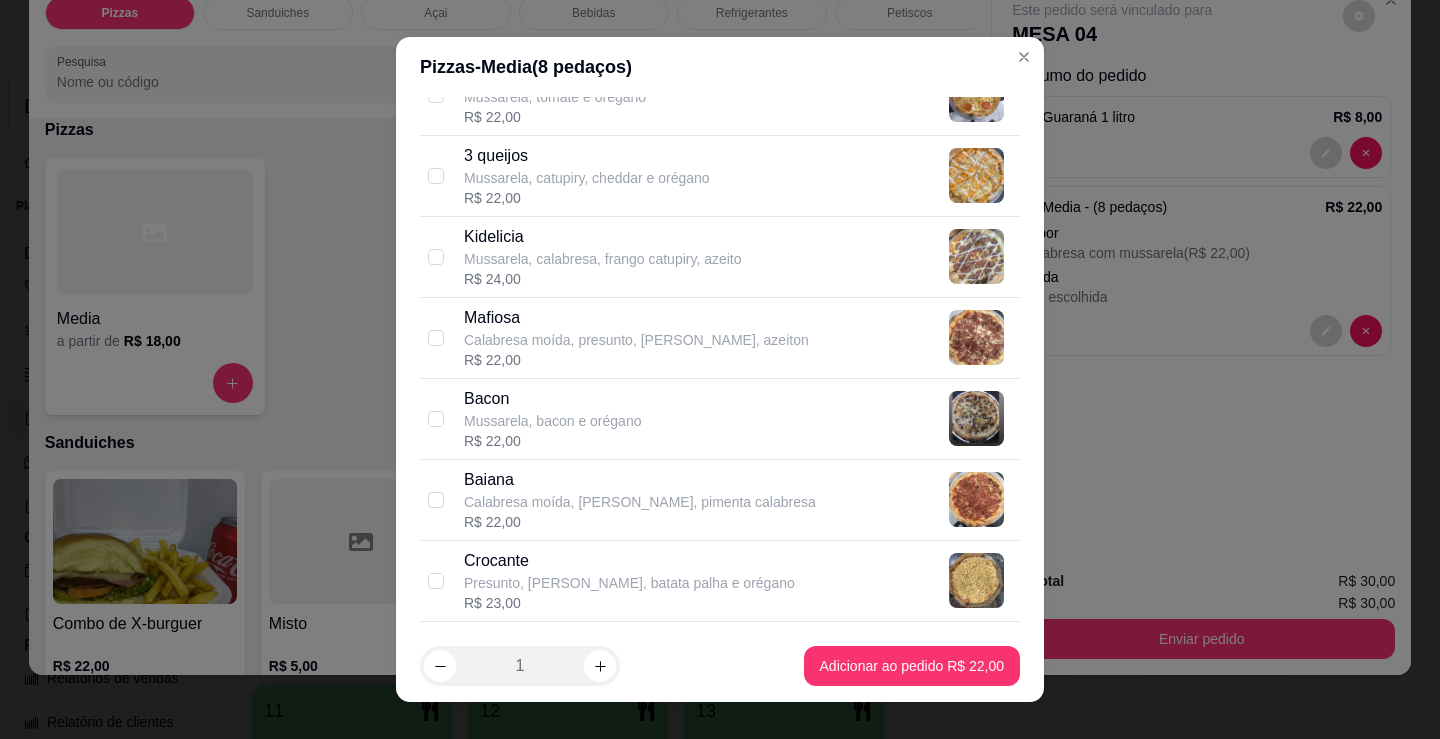 click on "Mussarela, bacon e orégano" at bounding box center [552, 421] 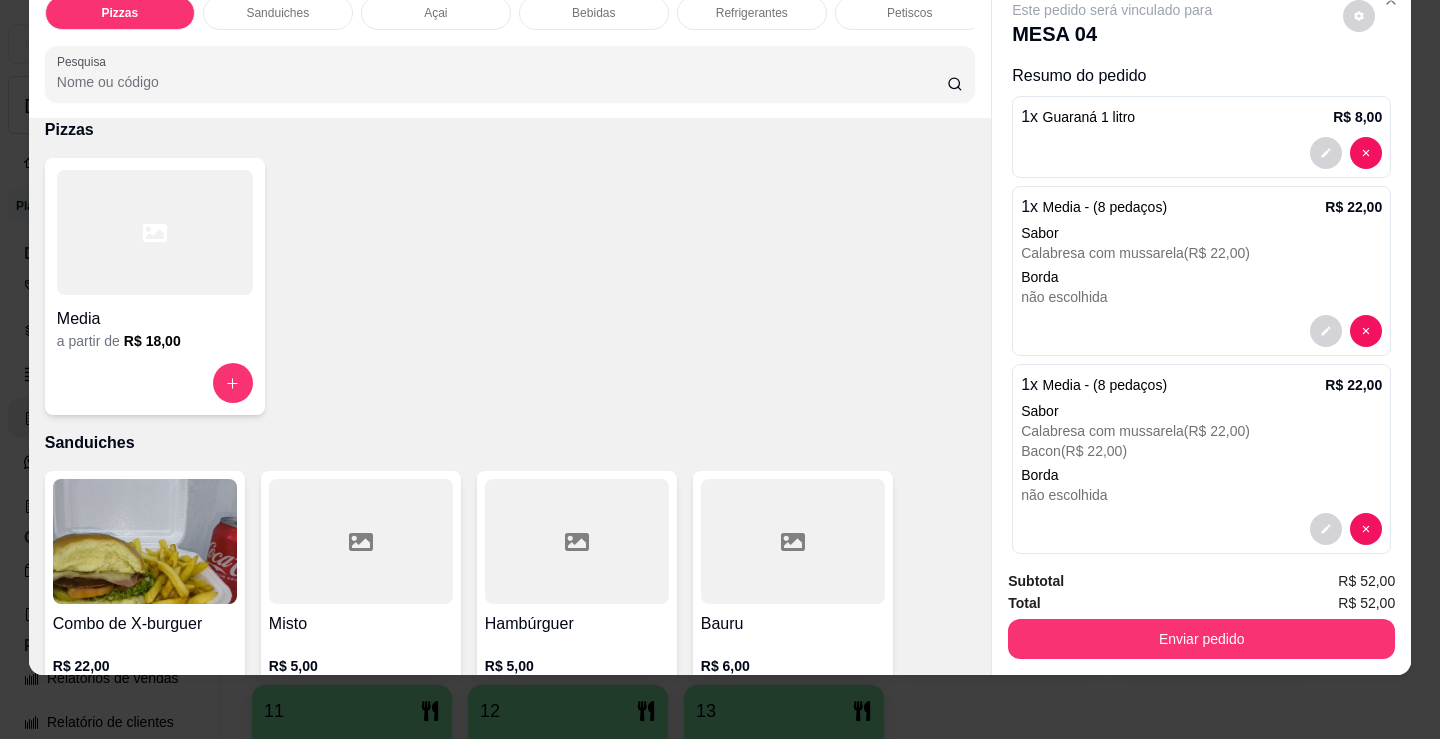 click on "Media" at bounding box center (155, 319) 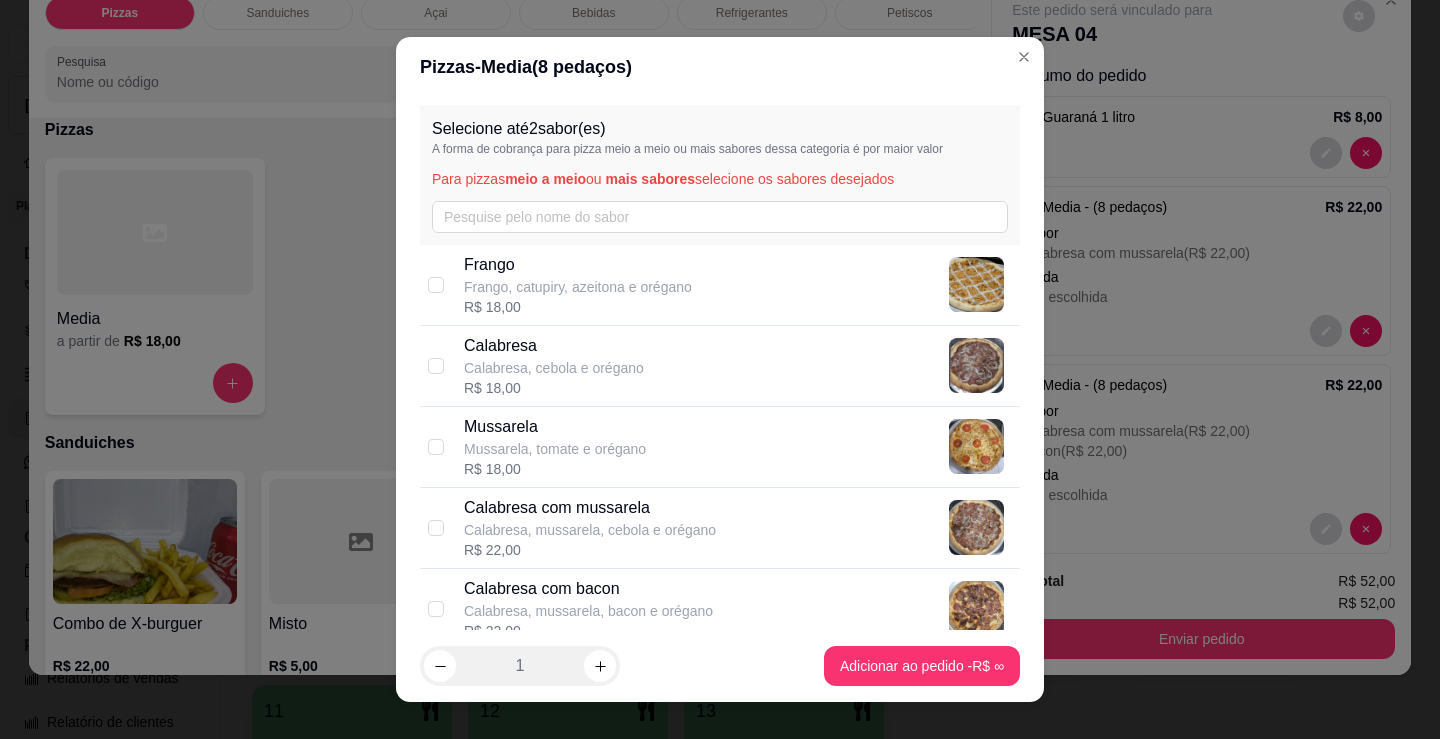 click on "Calabresa, mussarela, cebola e orégano" at bounding box center (590, 530) 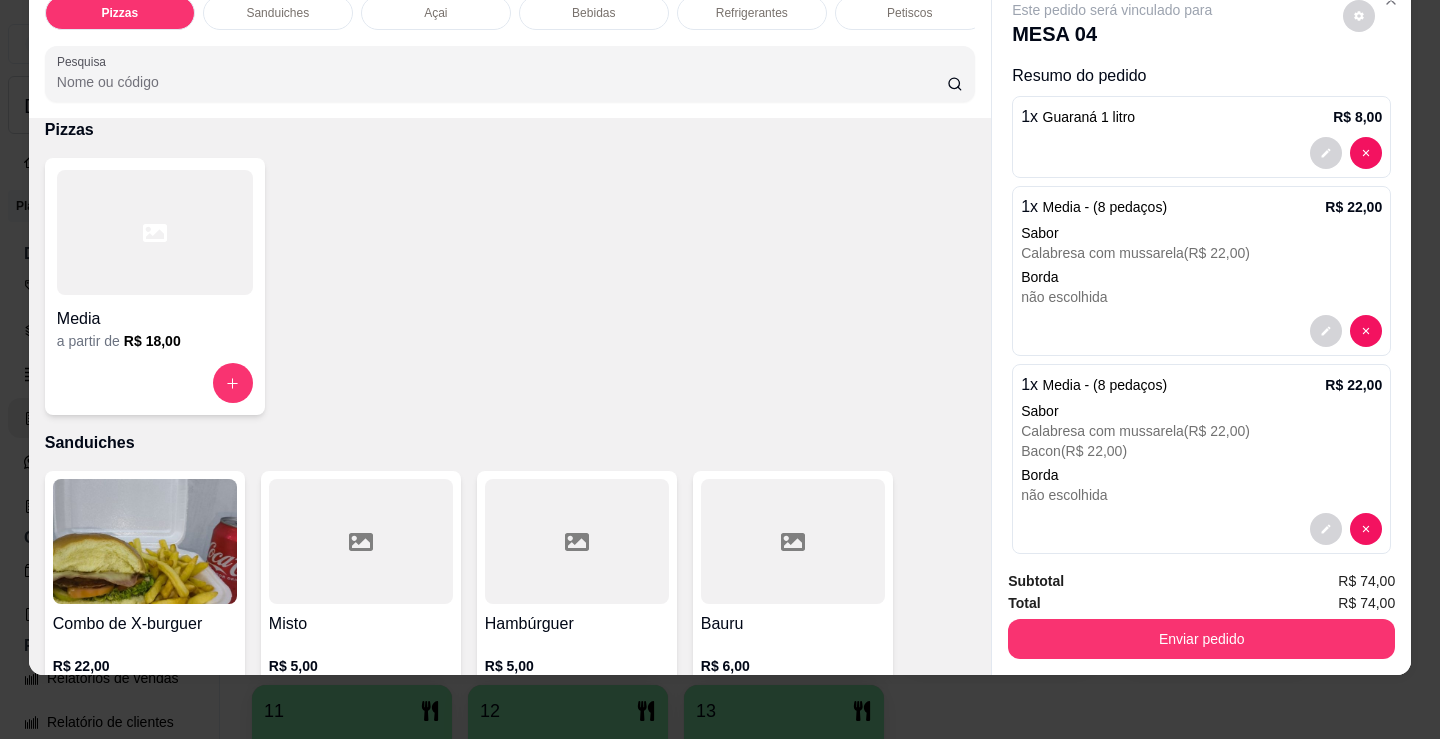 click on "a partir de     R$ 18,00" at bounding box center (155, 341) 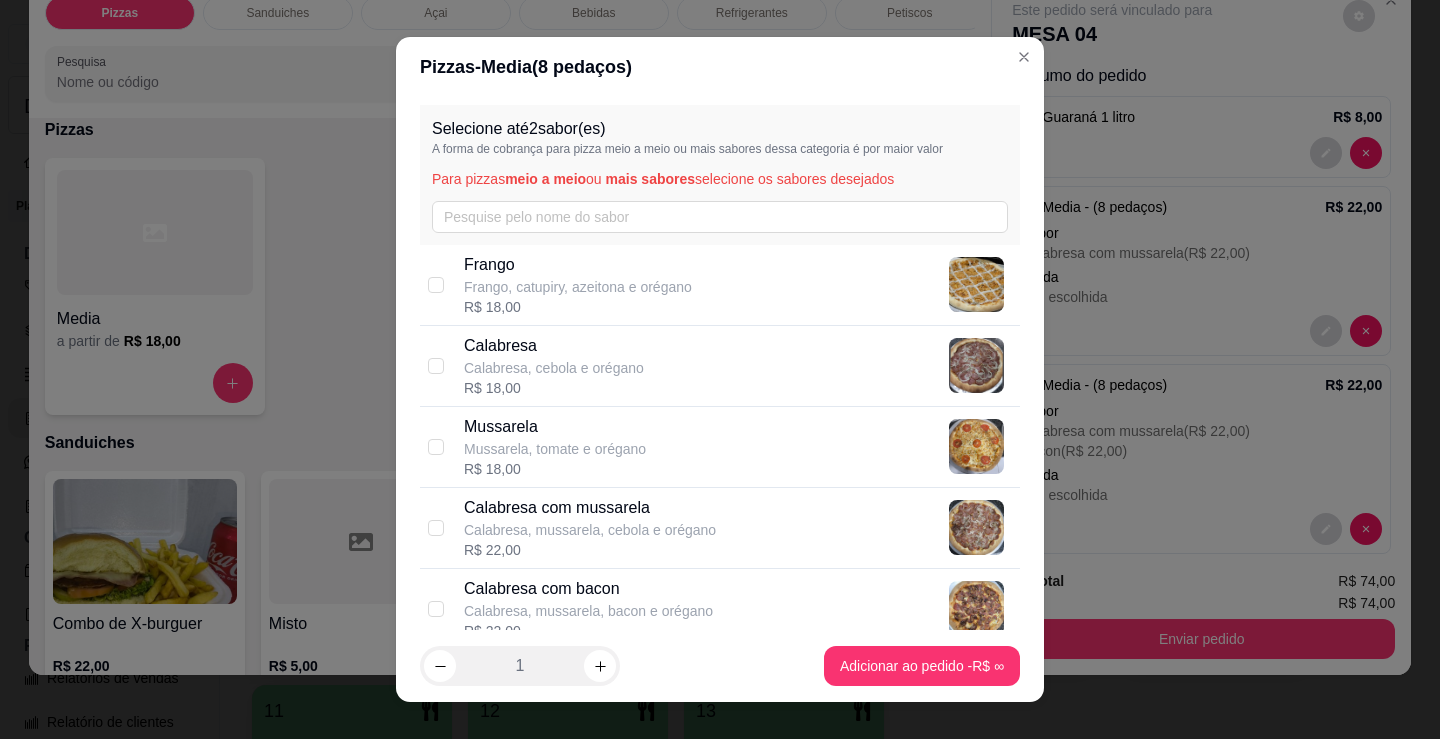 click on "R$ 22,00" at bounding box center [590, 550] 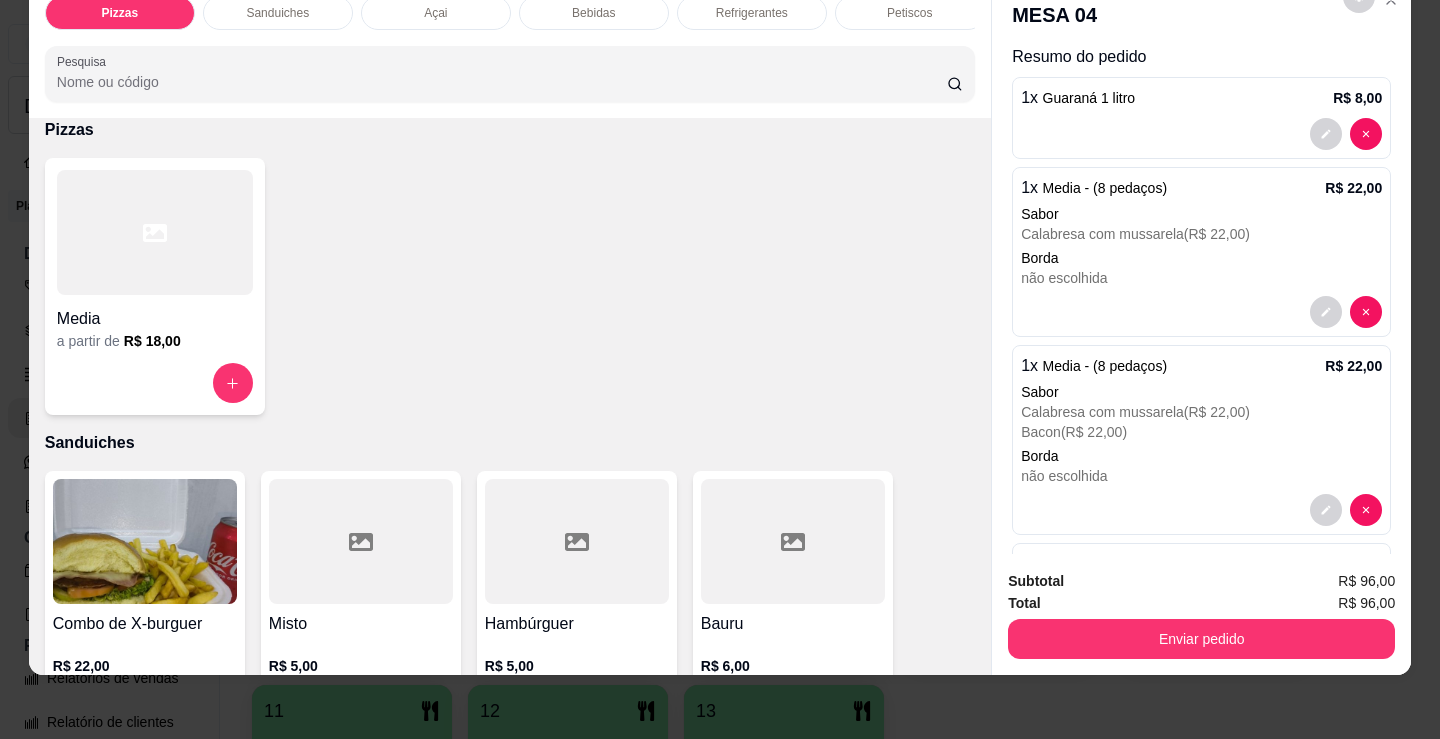 scroll, scrollTop: 0, scrollLeft: 0, axis: both 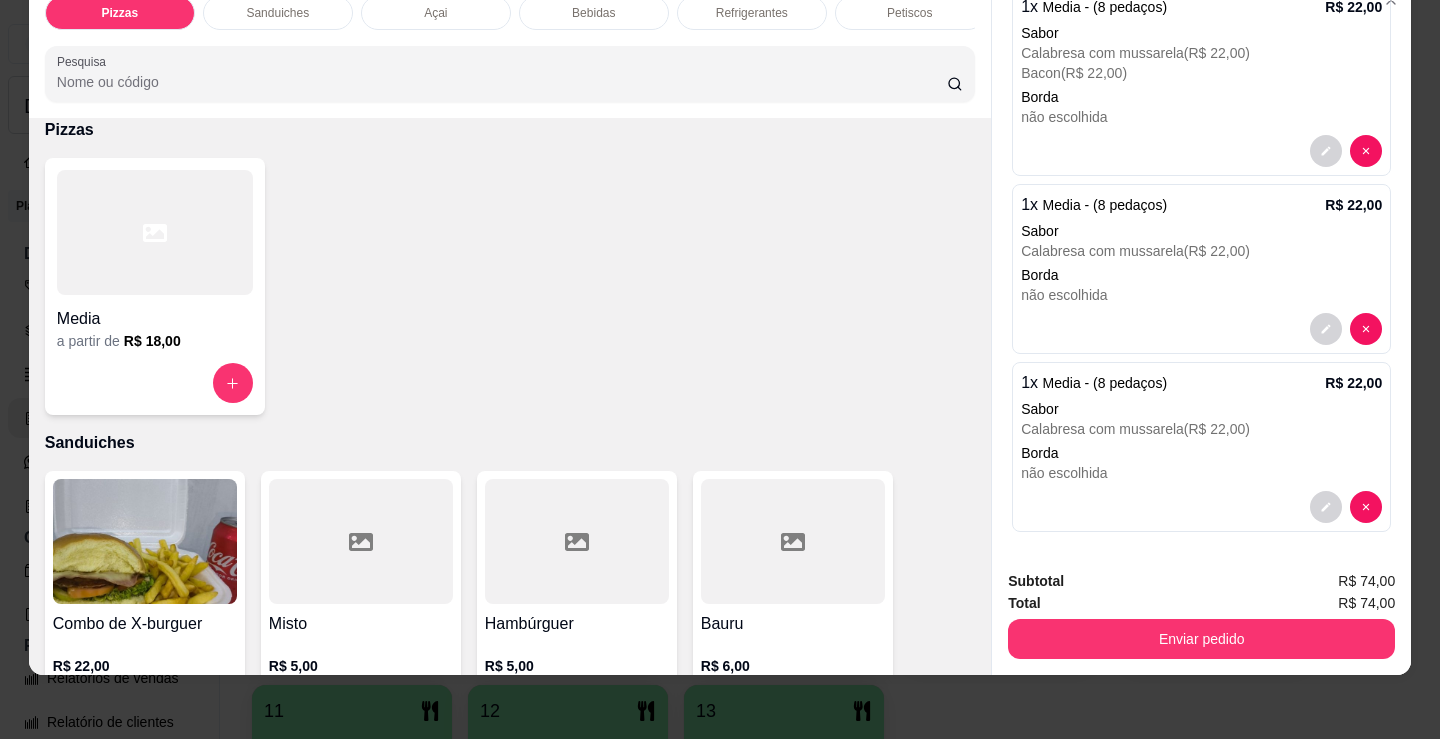click on "Resumo do pedido 1 x   Guaraná 1 litro  R$ 8,00 1 x   Media - (8 pedaços) R$ 22,00 Sabor Calabresa com mussarela   ( R$ 22,00 ) Bacon  ( R$ 22,00 ) Borda não escolhida 1 x   Media - (8 pedaços) R$ 22,00 Sabor Calabresa com mussarela   ( R$ 22,00 ) Borda não escolhida 1 x   Media - (8 pedaços) R$ 22,00 Sabor Calabresa com mussarela   ( R$ 22,00 ) Borda não escolhida" at bounding box center (1201, 202) 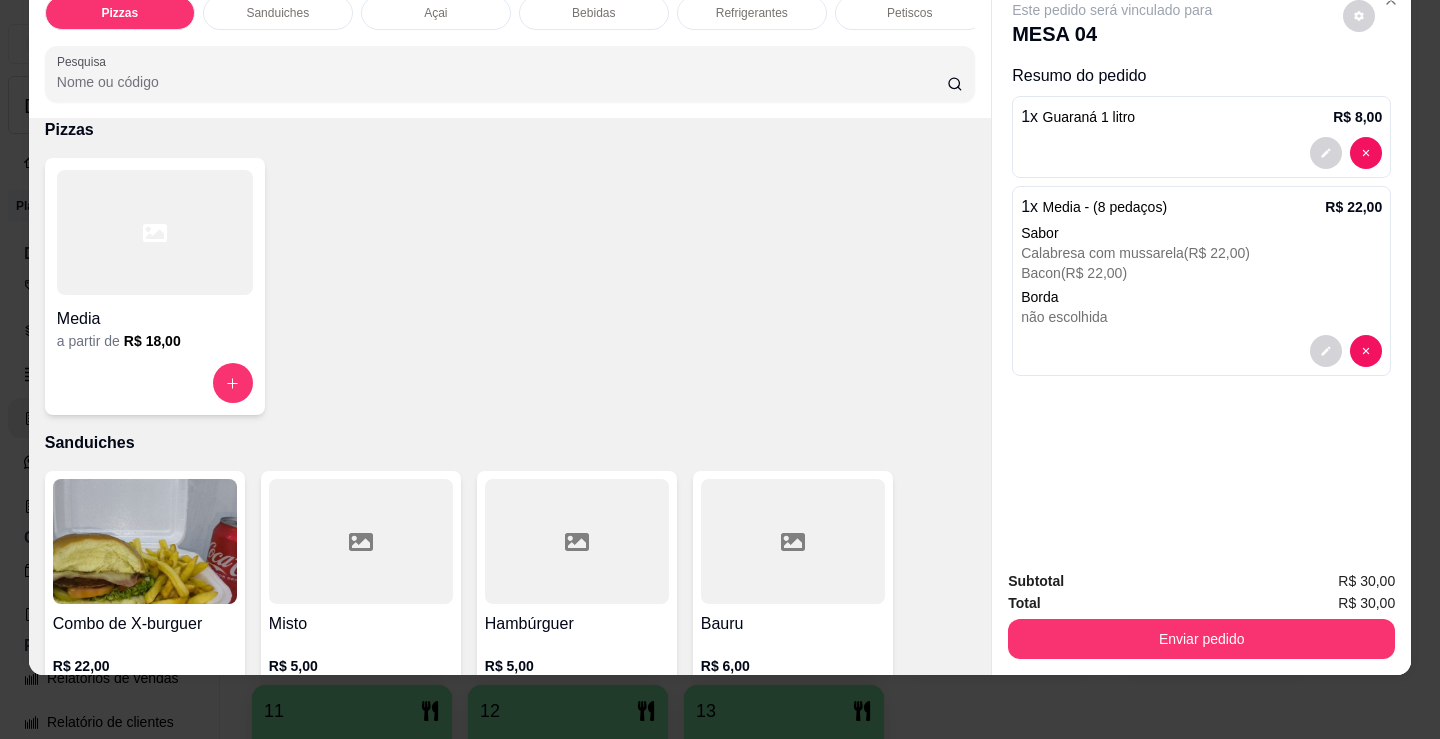scroll, scrollTop: 0, scrollLeft: 0, axis: both 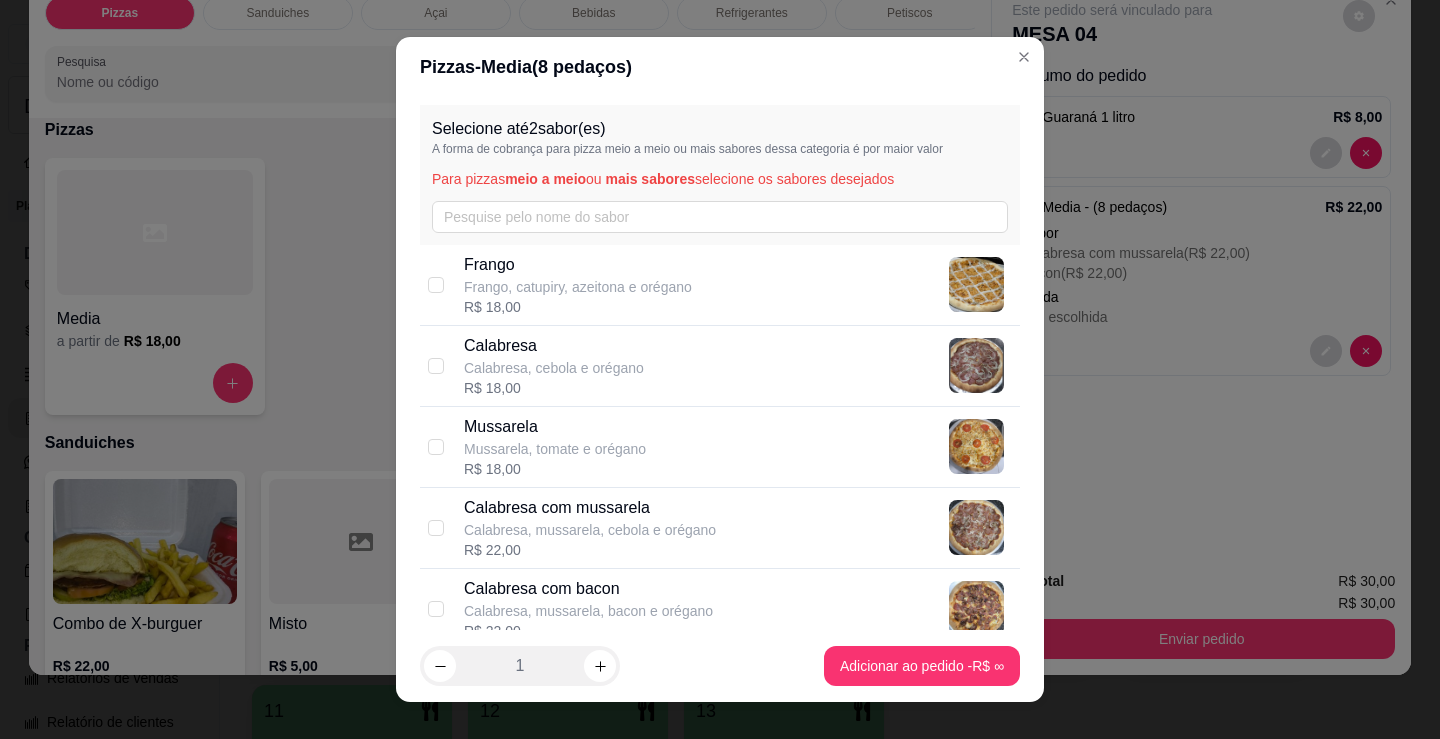 click on "Calabresa com mussarela  Calabresa, mussarela, cebola e orégano  R$ 22,00" at bounding box center (738, 528) 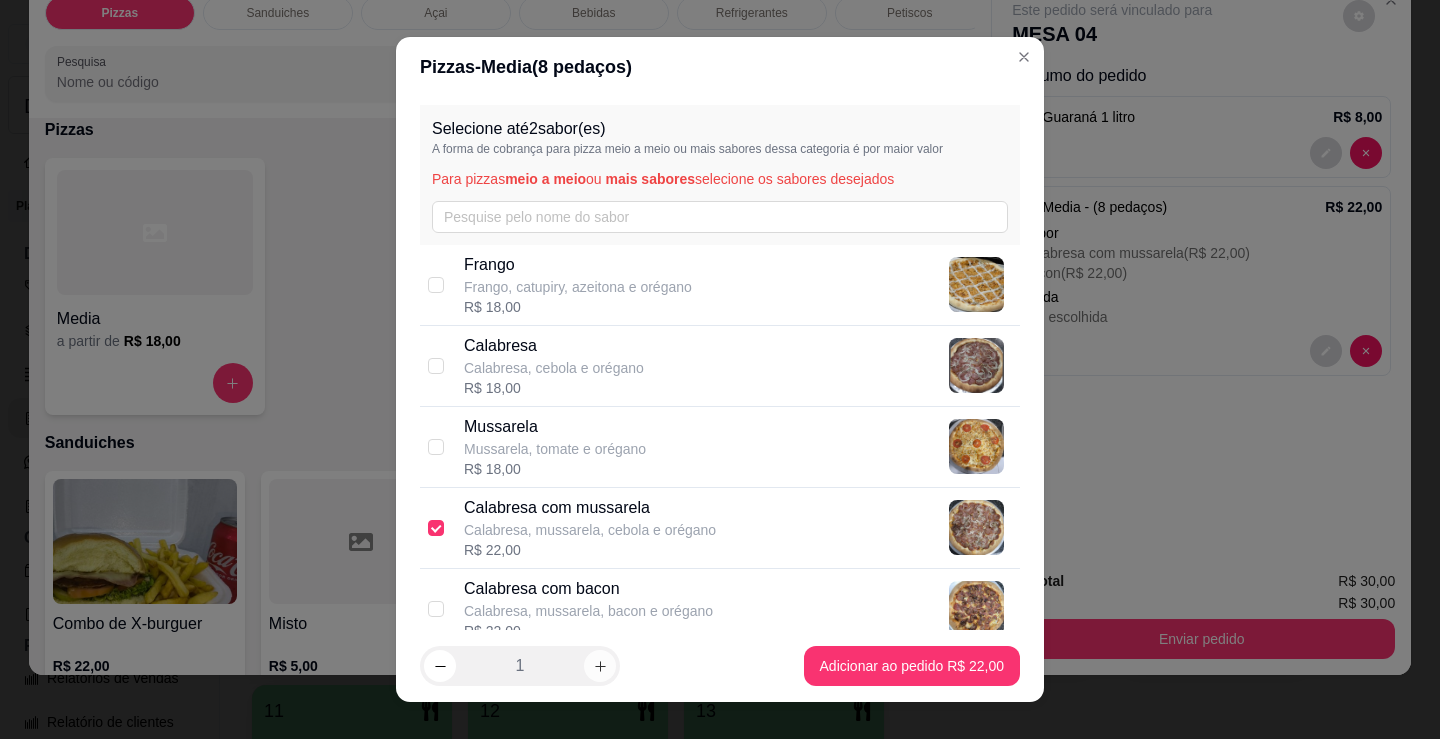 click 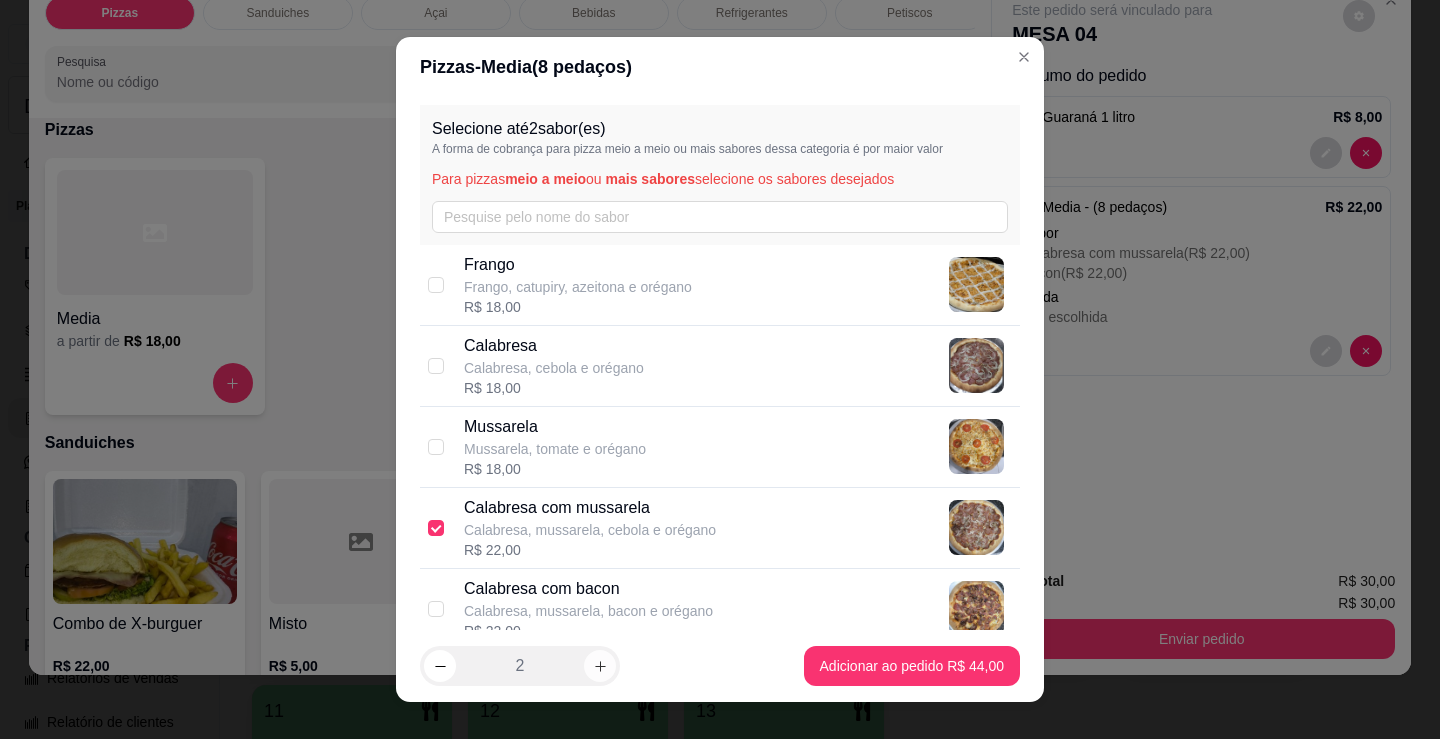 click 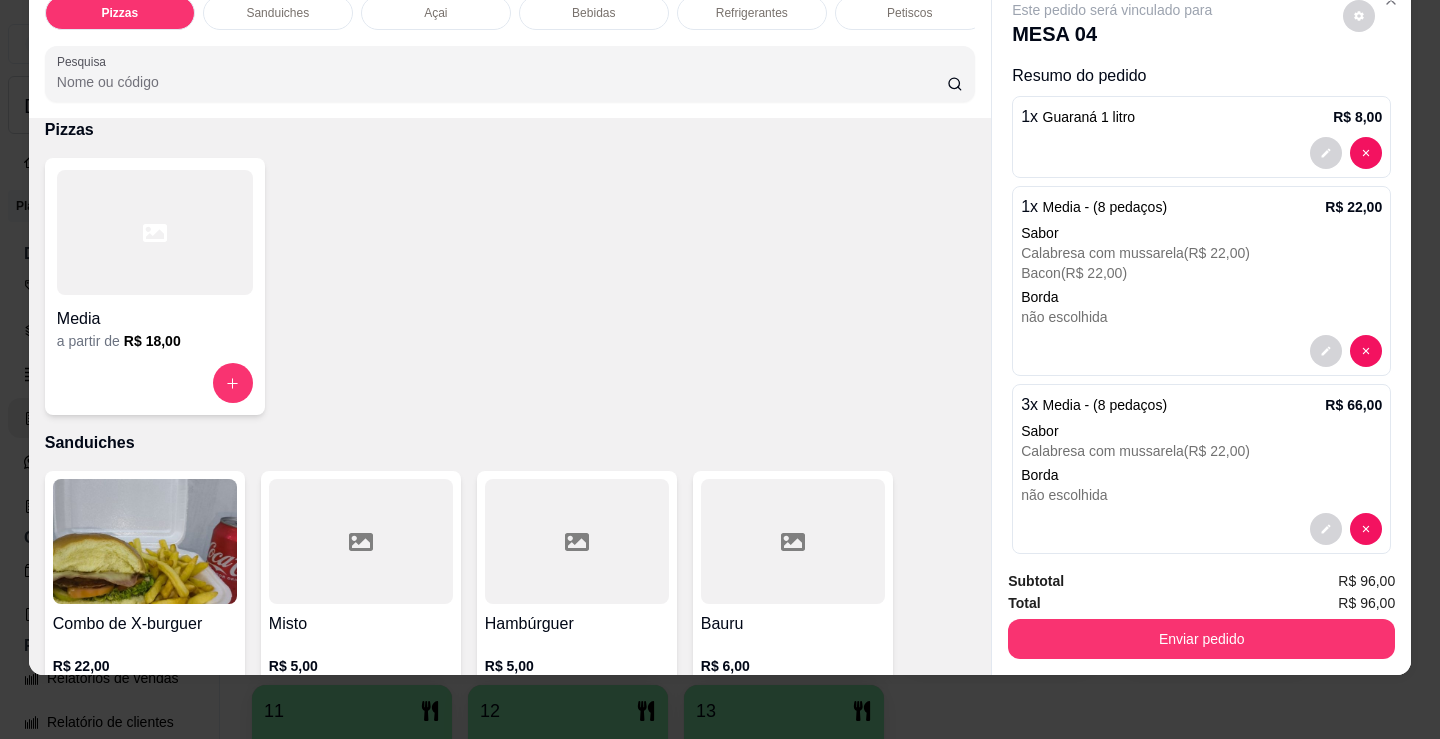click on "Media a partir de     R$ 18,00" at bounding box center (155, 286) 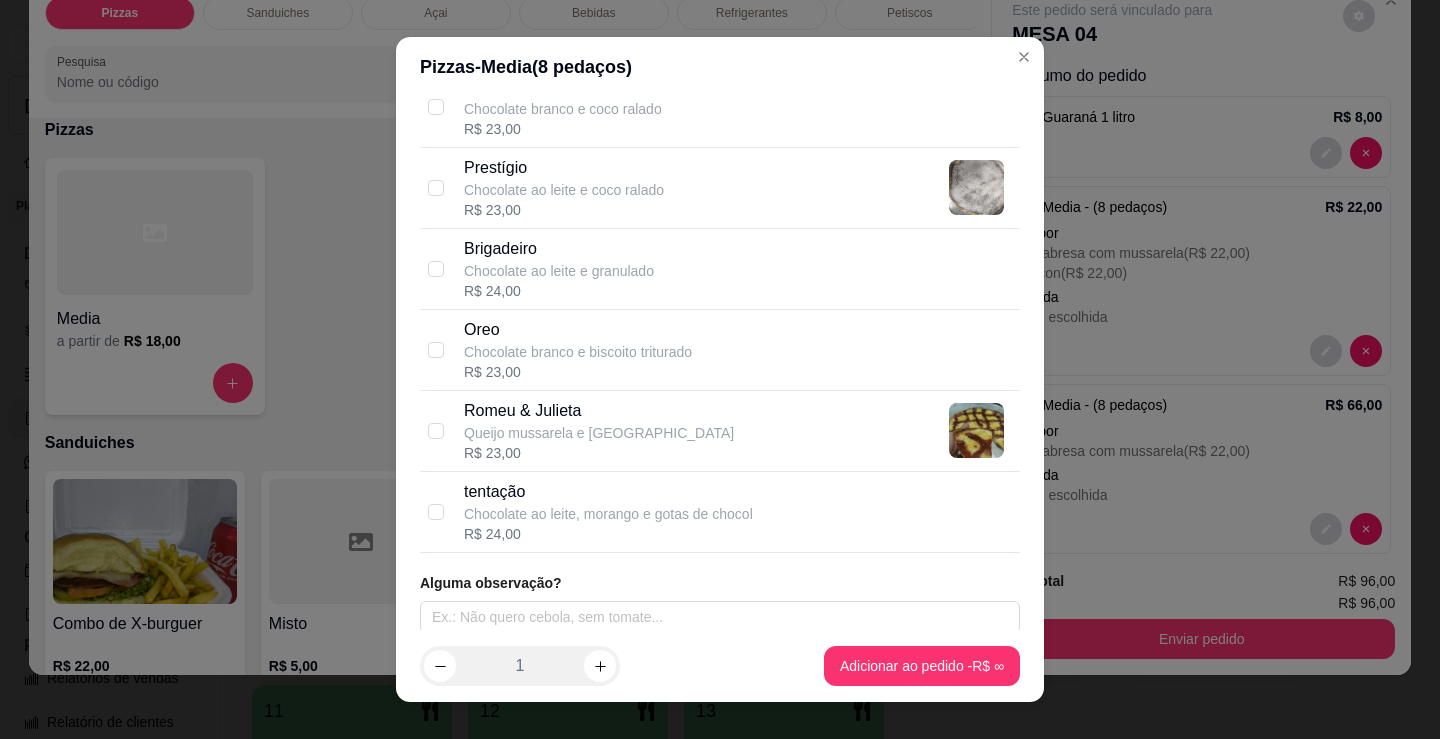 scroll, scrollTop: 1800, scrollLeft: 0, axis: vertical 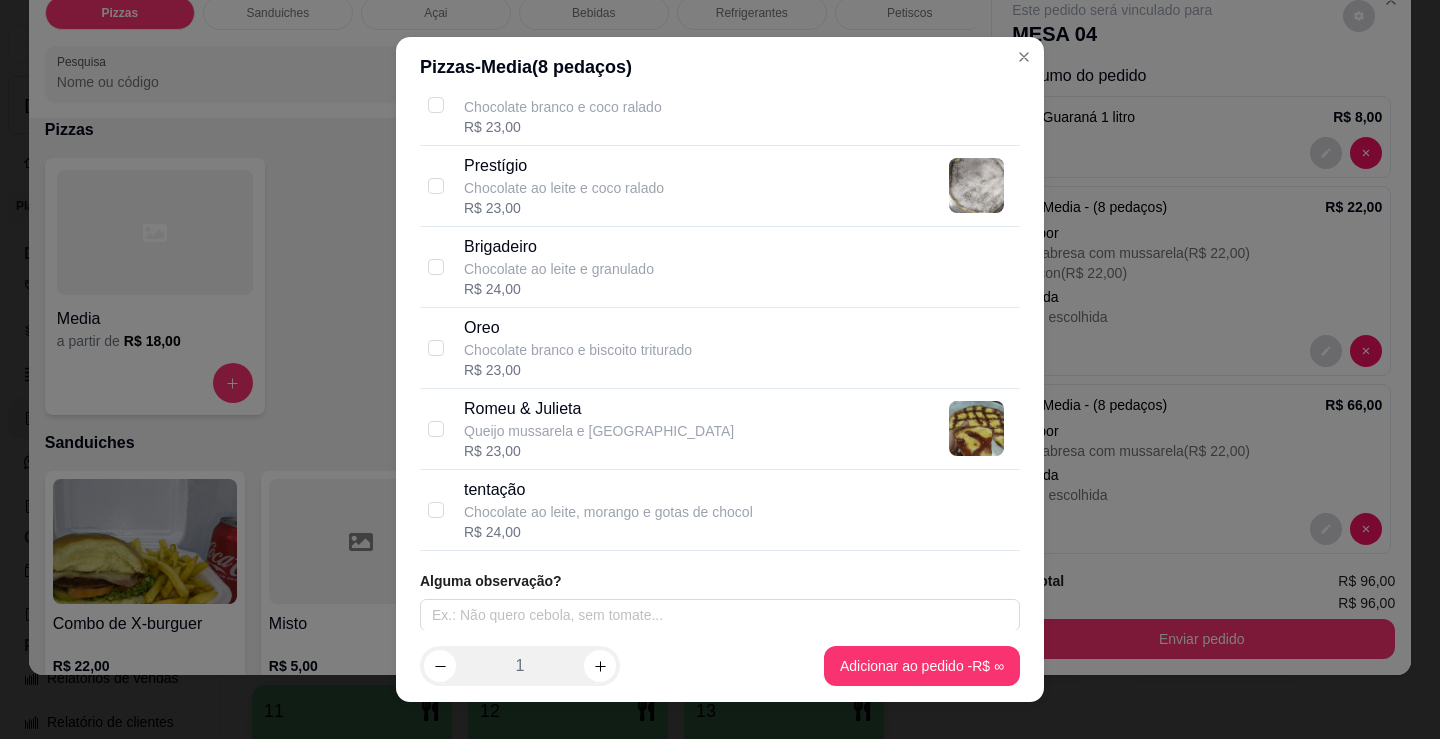 click on "Chocolate branco e biscoito triturado" at bounding box center (578, 350) 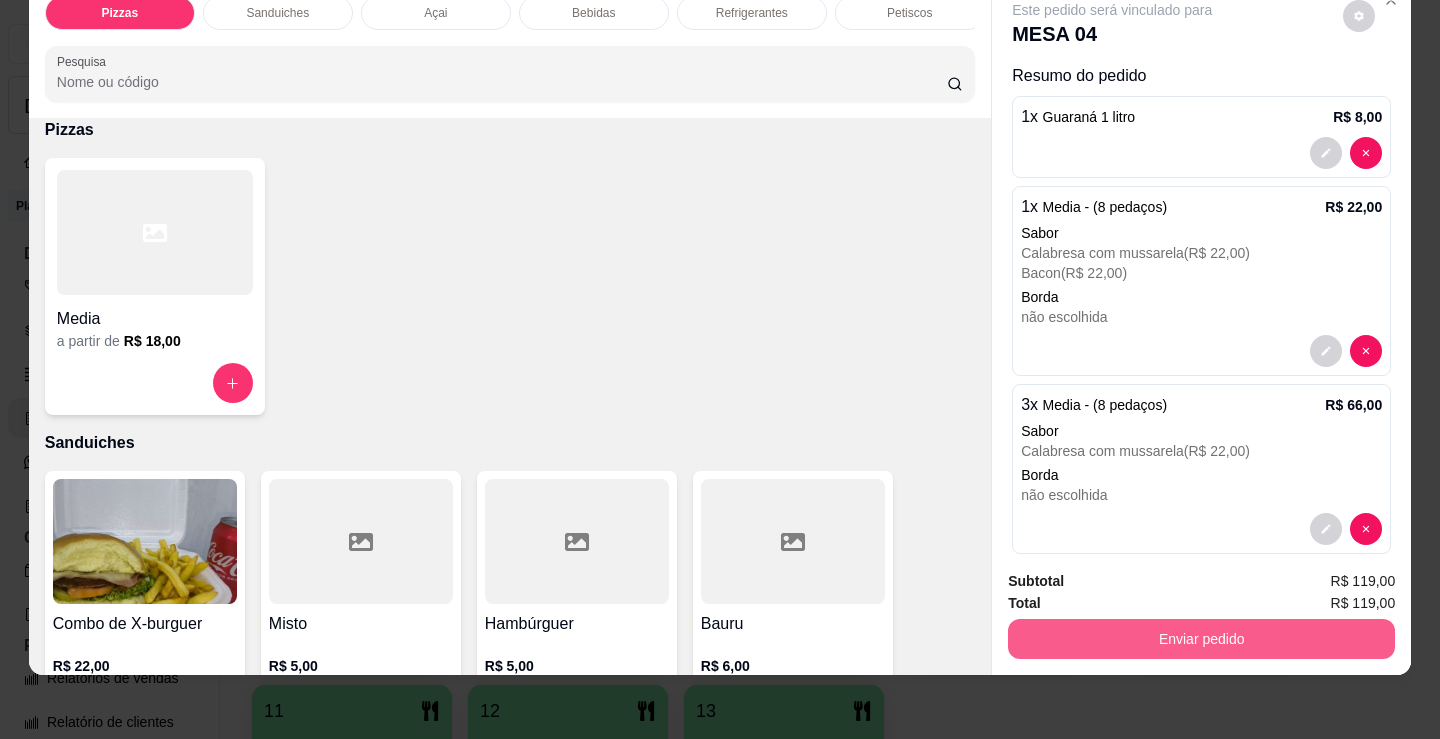 click on "Enviar pedido" at bounding box center (1201, 639) 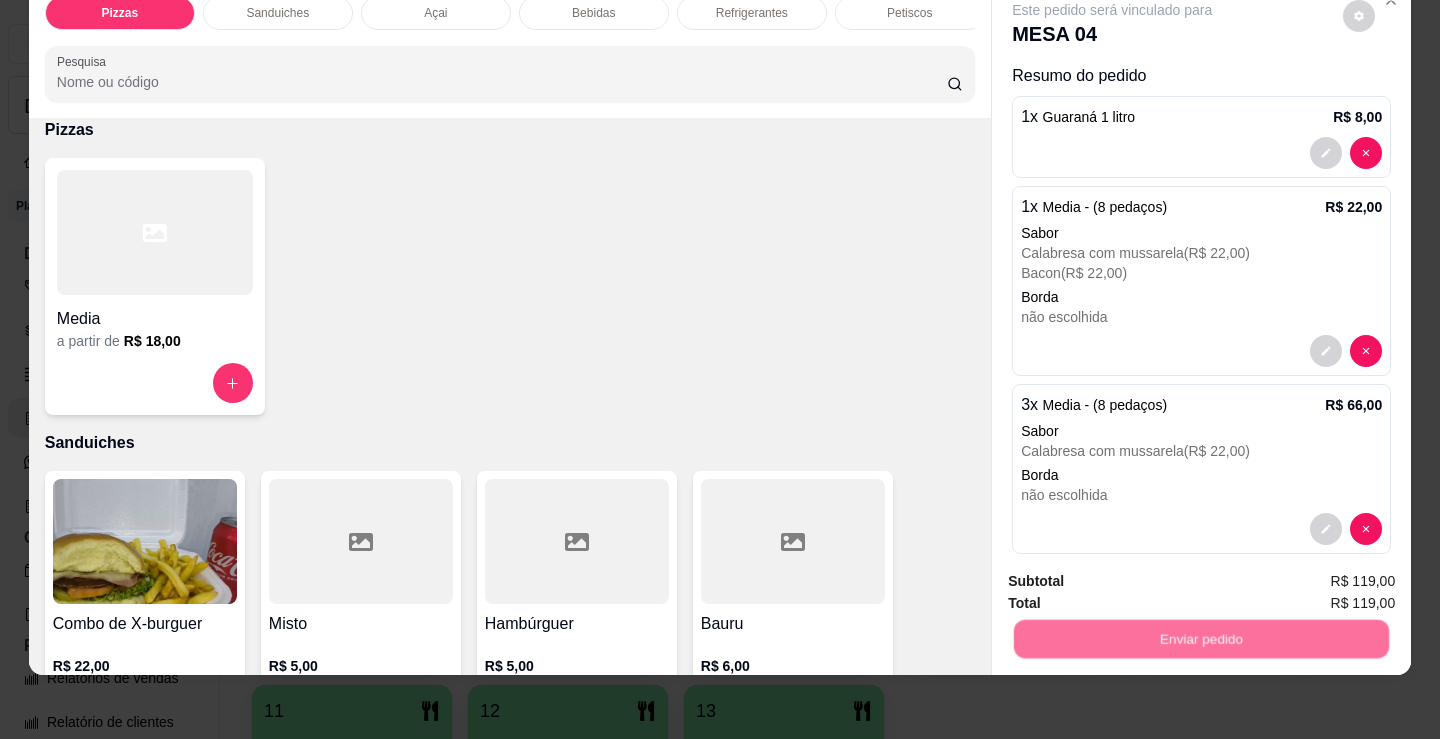 click on "Não registrar e enviar pedido" at bounding box center (1135, 575) 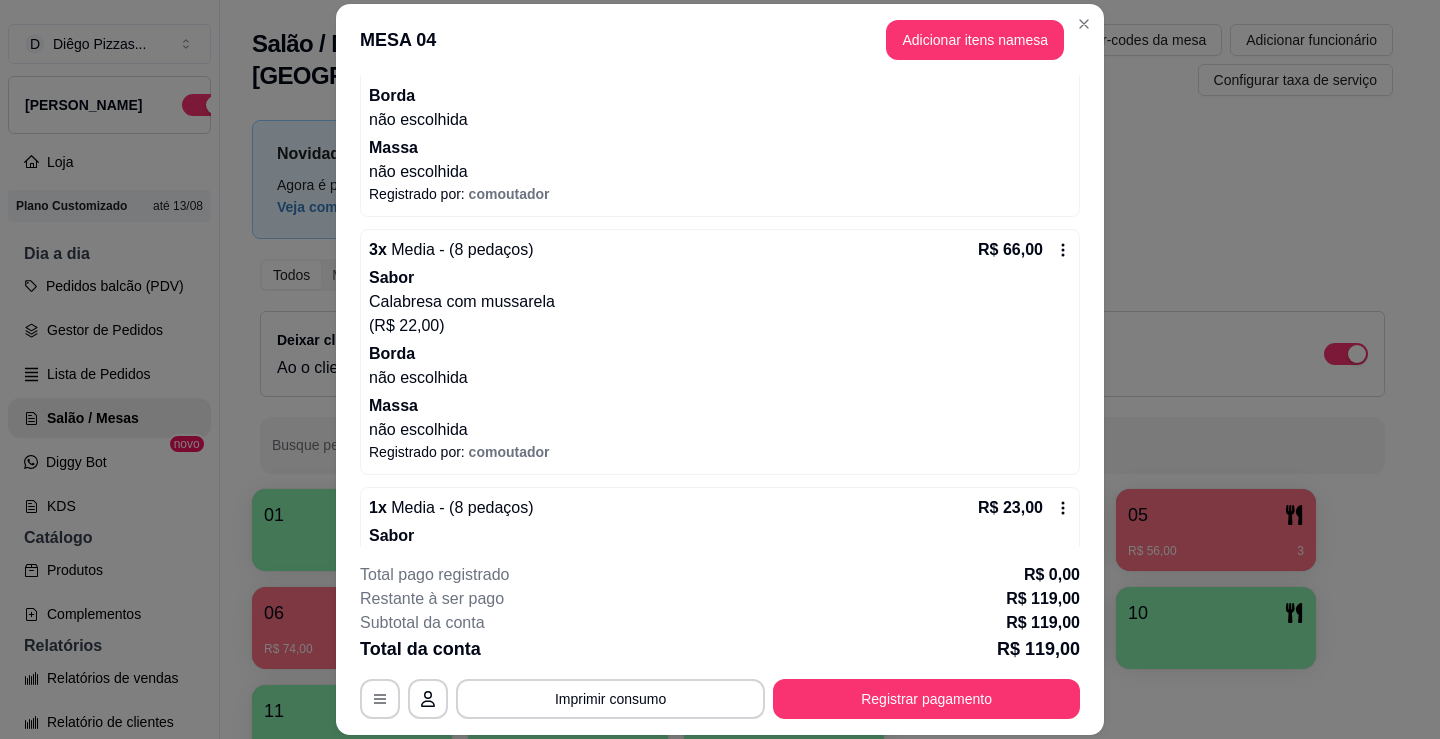 scroll, scrollTop: 0, scrollLeft: 0, axis: both 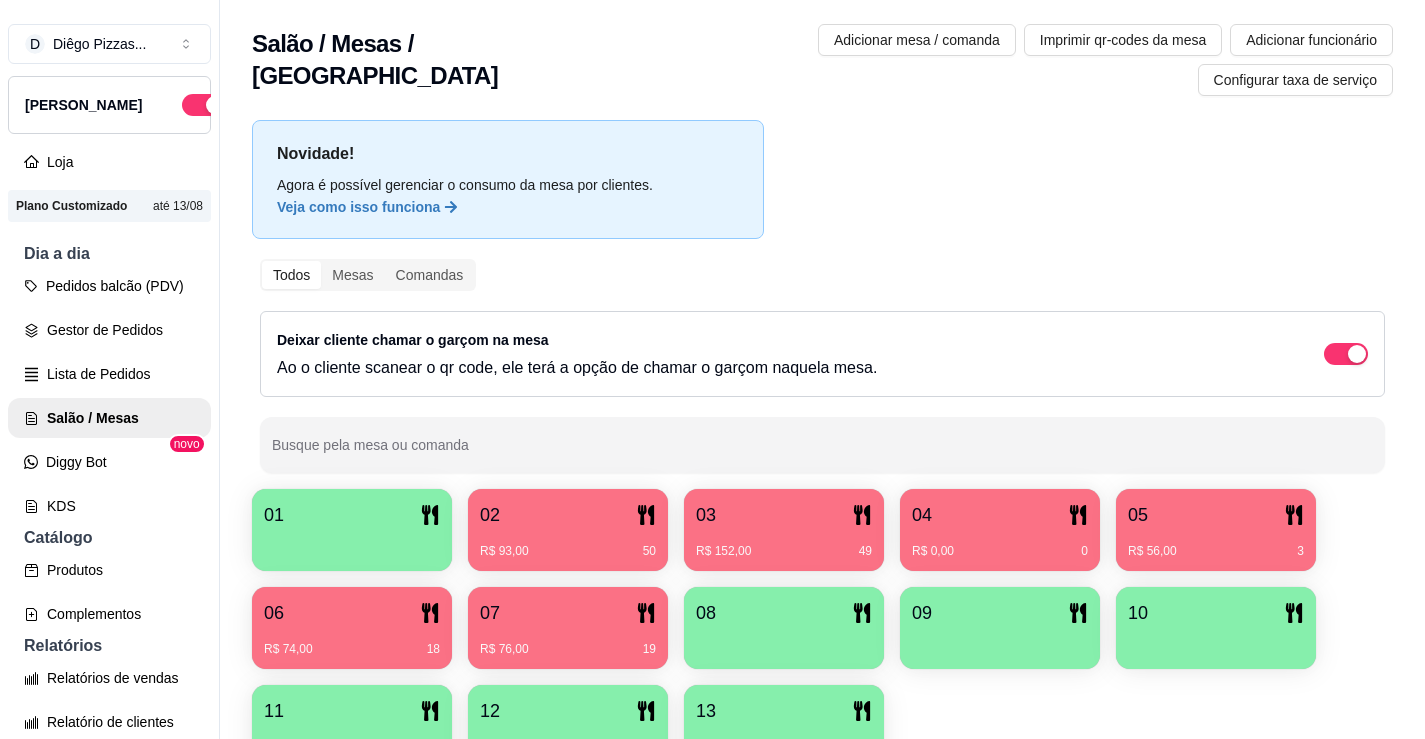 click on "R$ 0,00 0" at bounding box center [1000, 544] 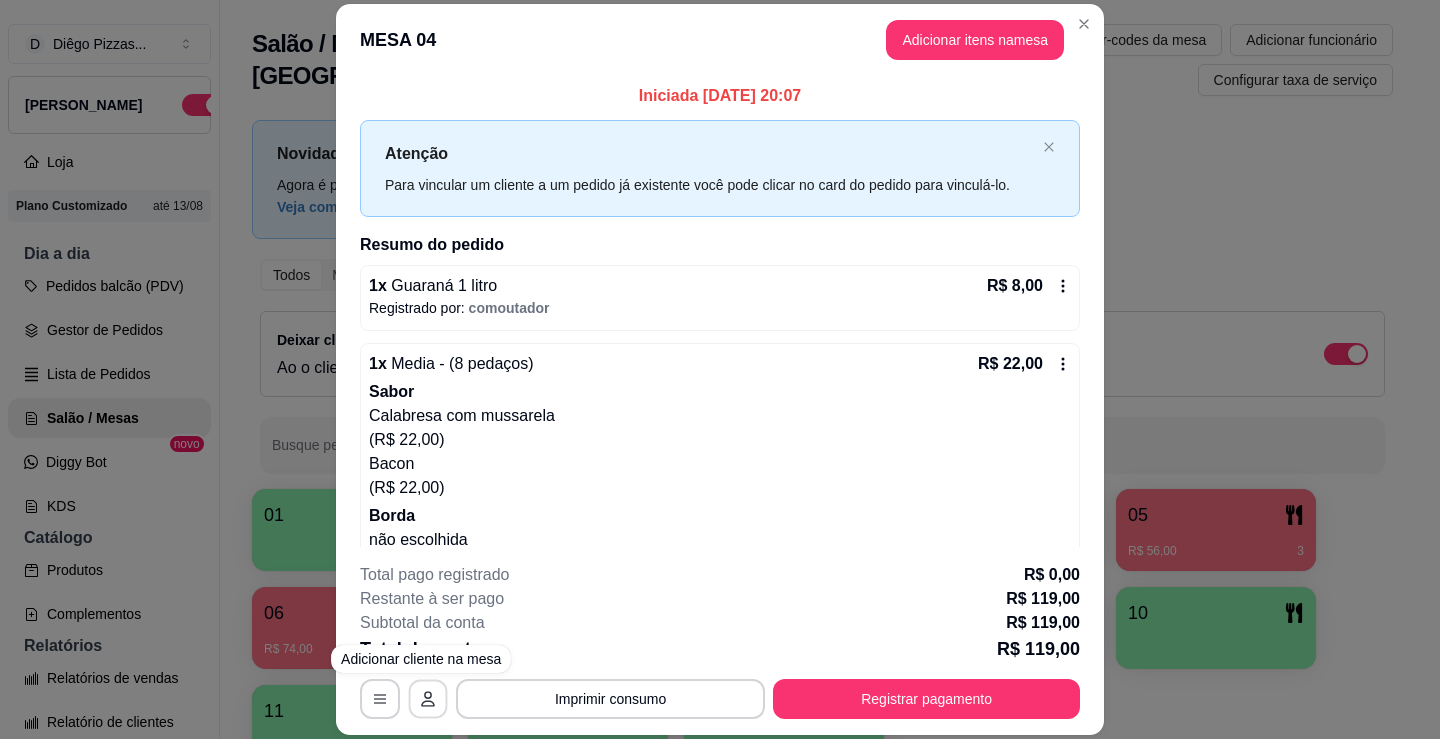 click 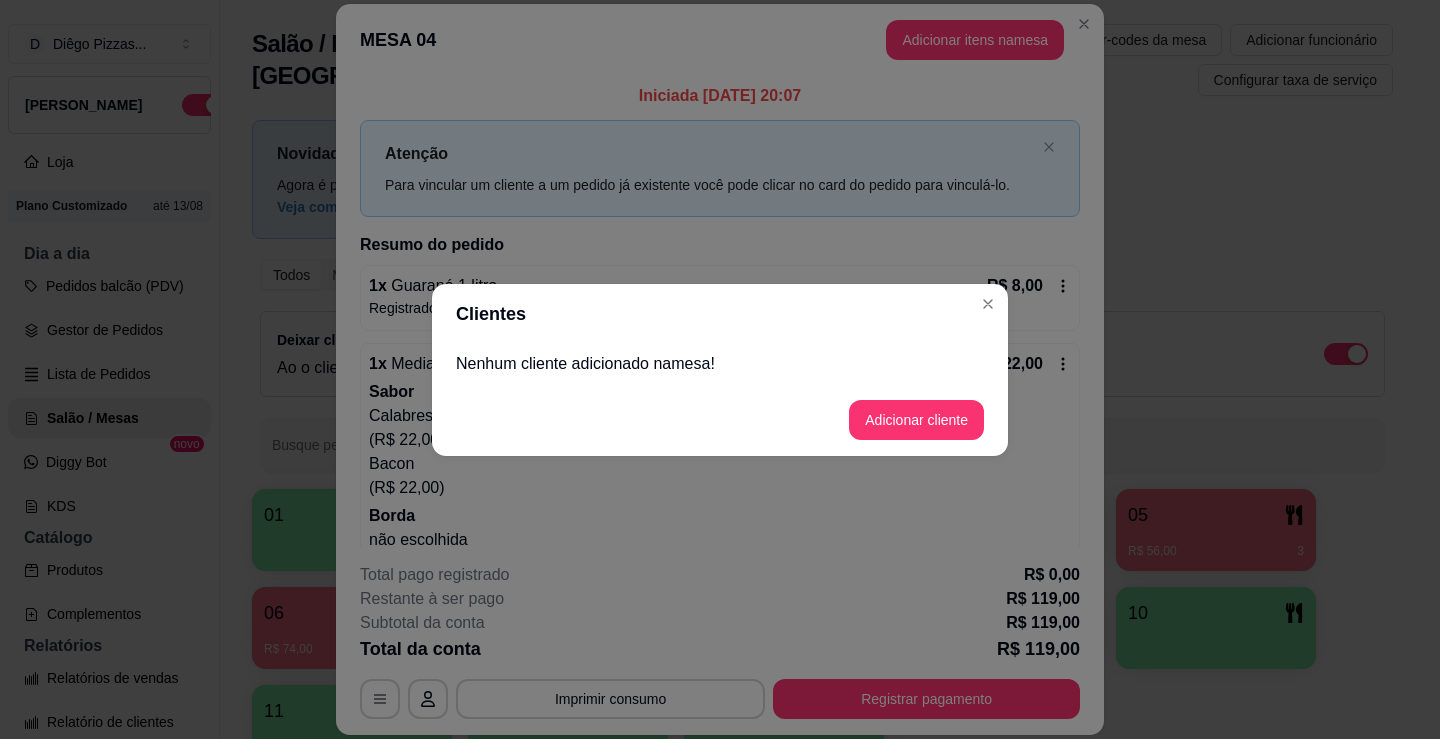 click on "Nenhum cliente adicionado na  mesa !" at bounding box center [720, 364] 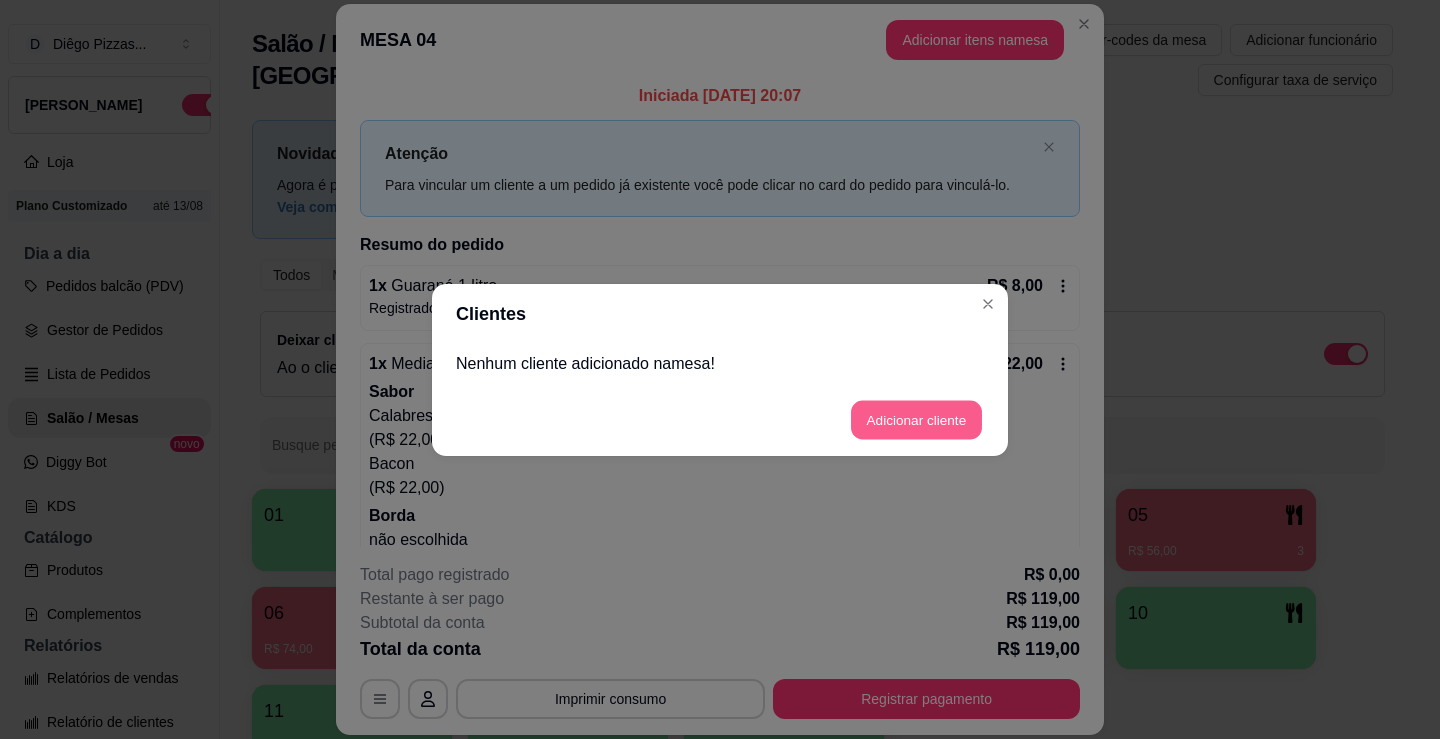 click on "Adicionar cliente" at bounding box center (916, 419) 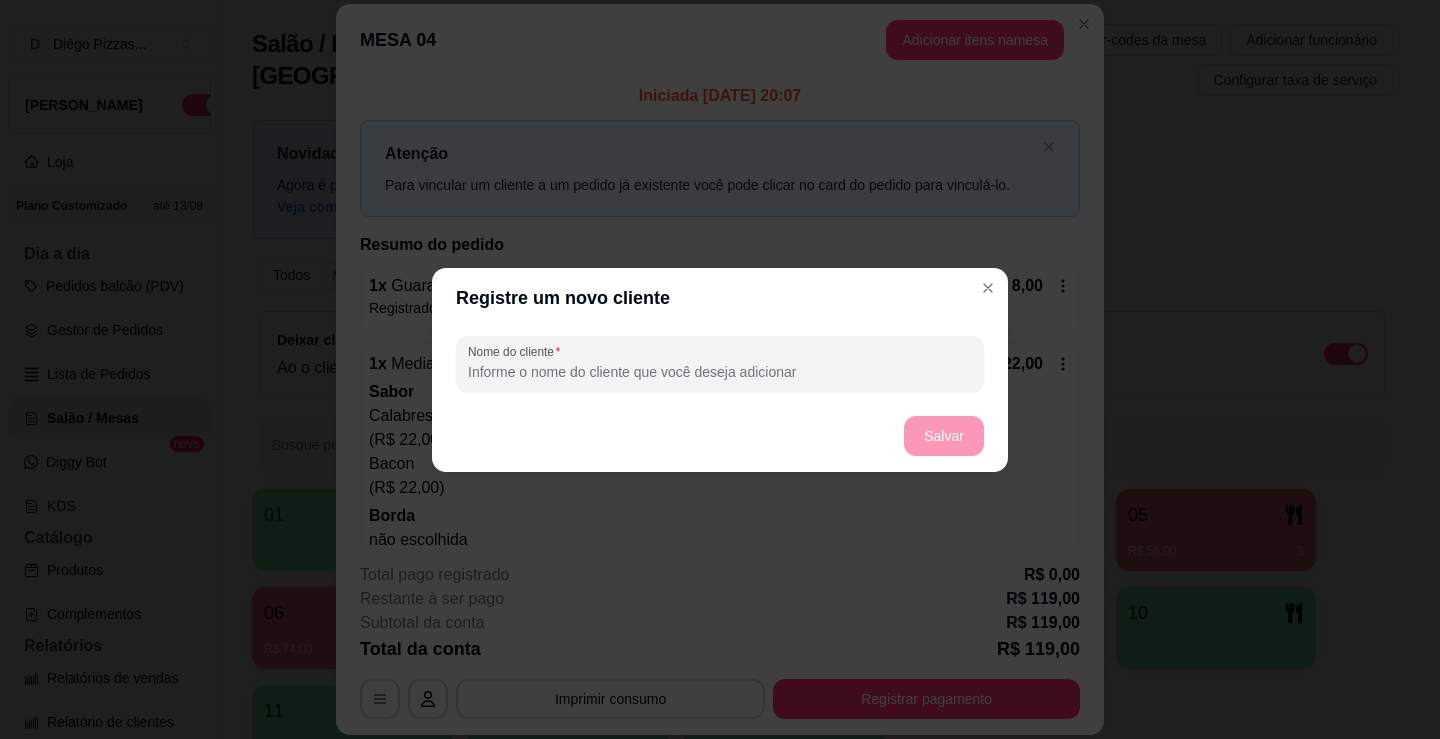 click on "Nome do cliente" at bounding box center (720, 372) 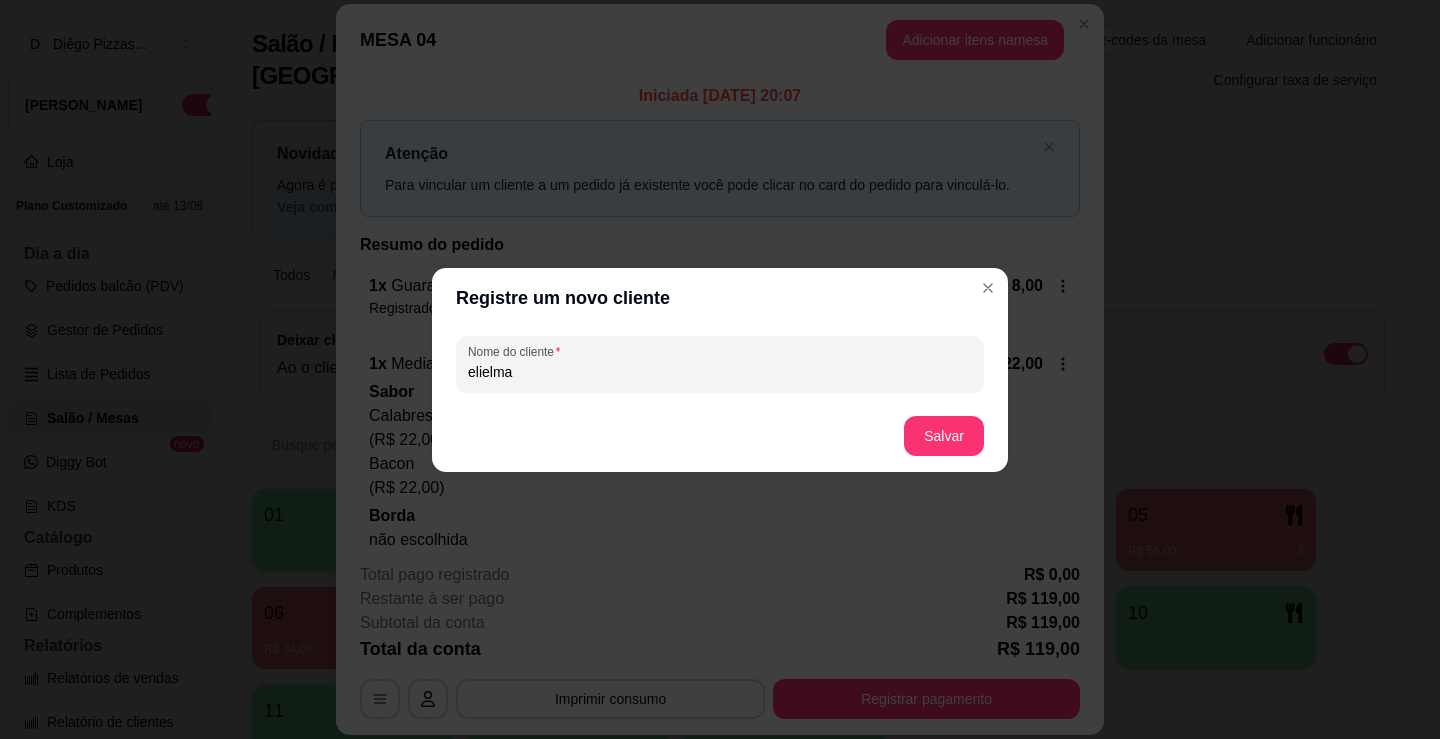 type on "elielma" 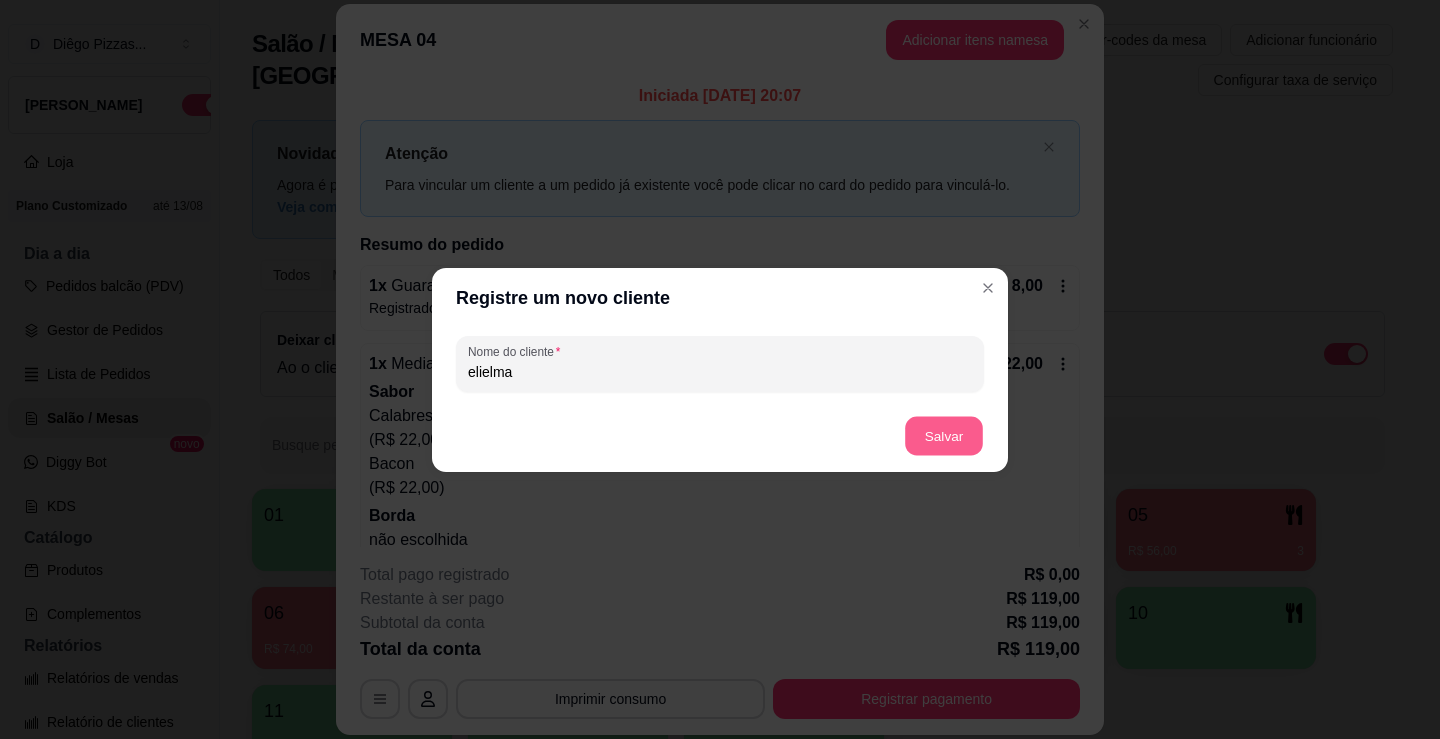 click on "Salvar" at bounding box center (944, 435) 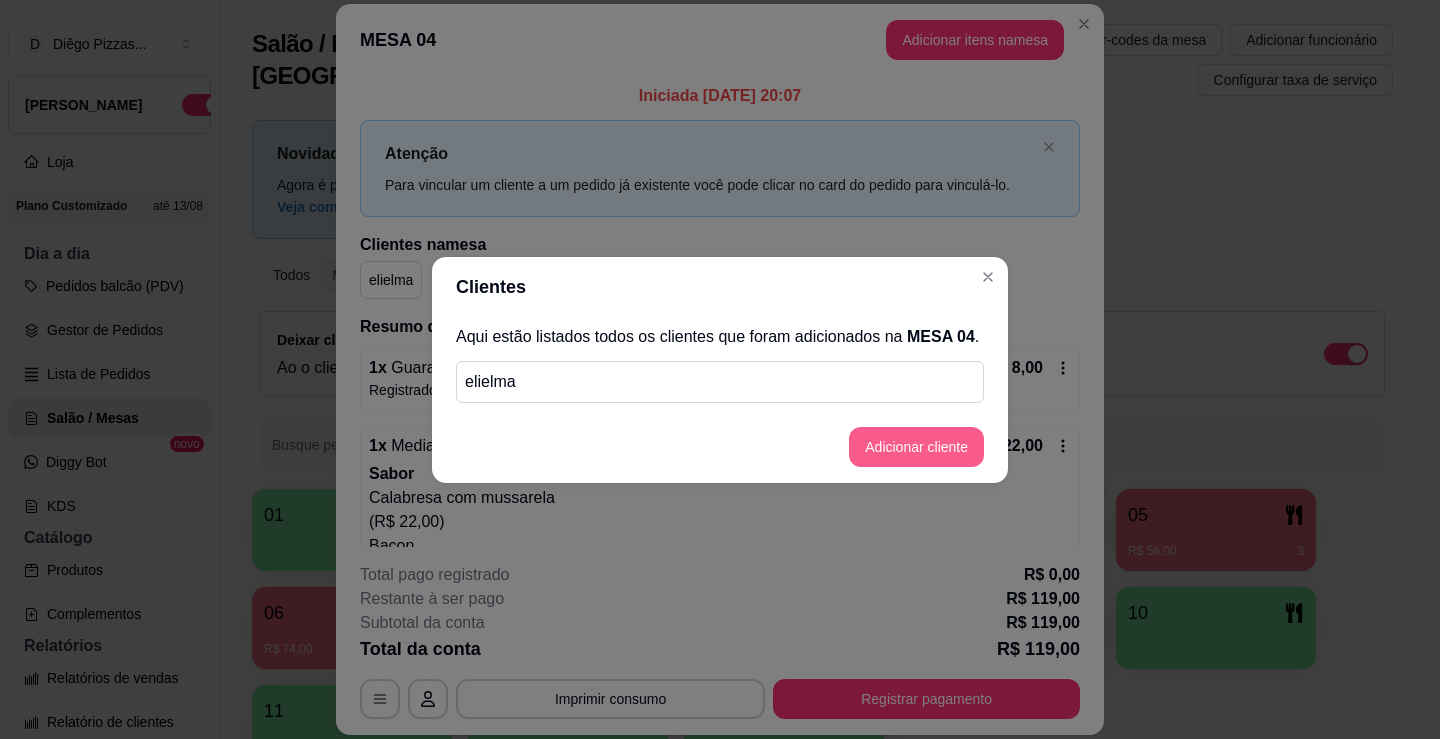 click on "Adicionar cliente" at bounding box center [916, 447] 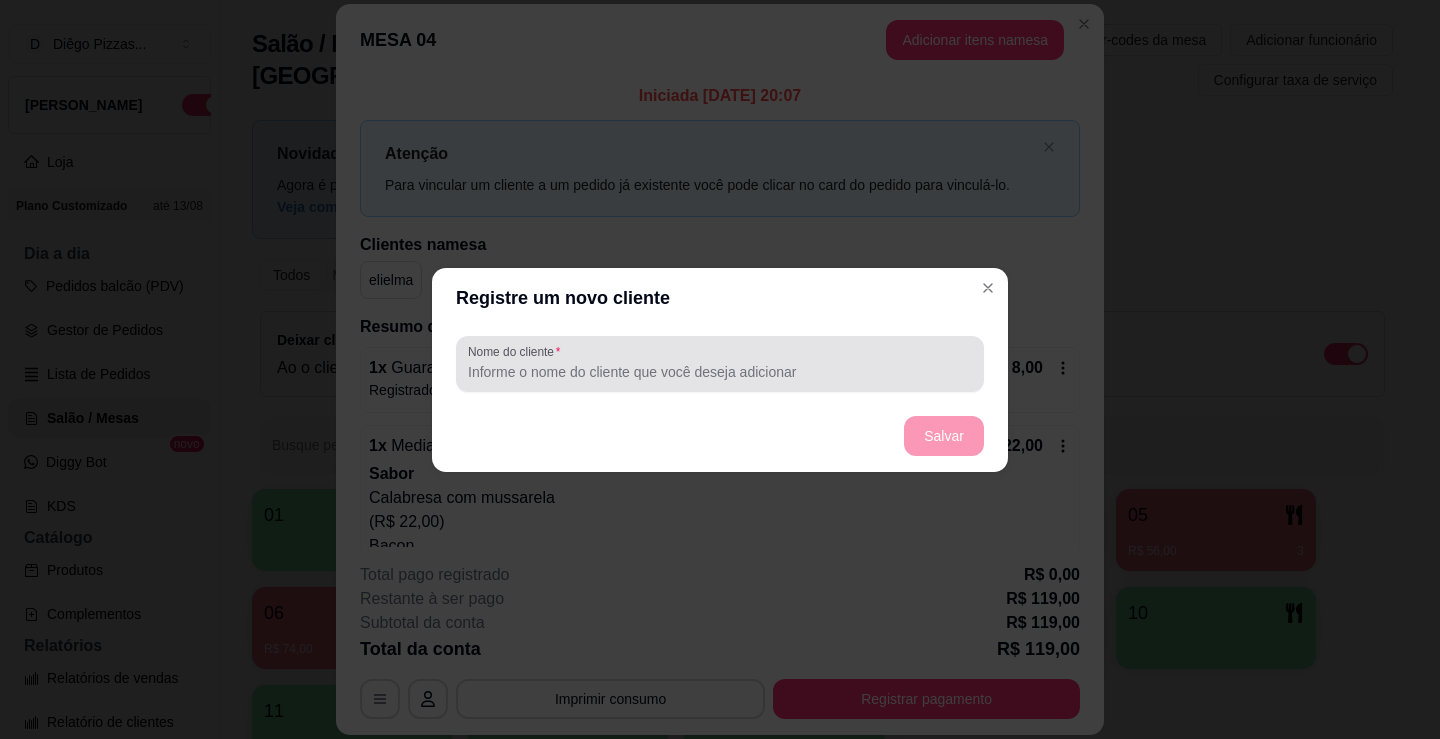 click at bounding box center (720, 364) 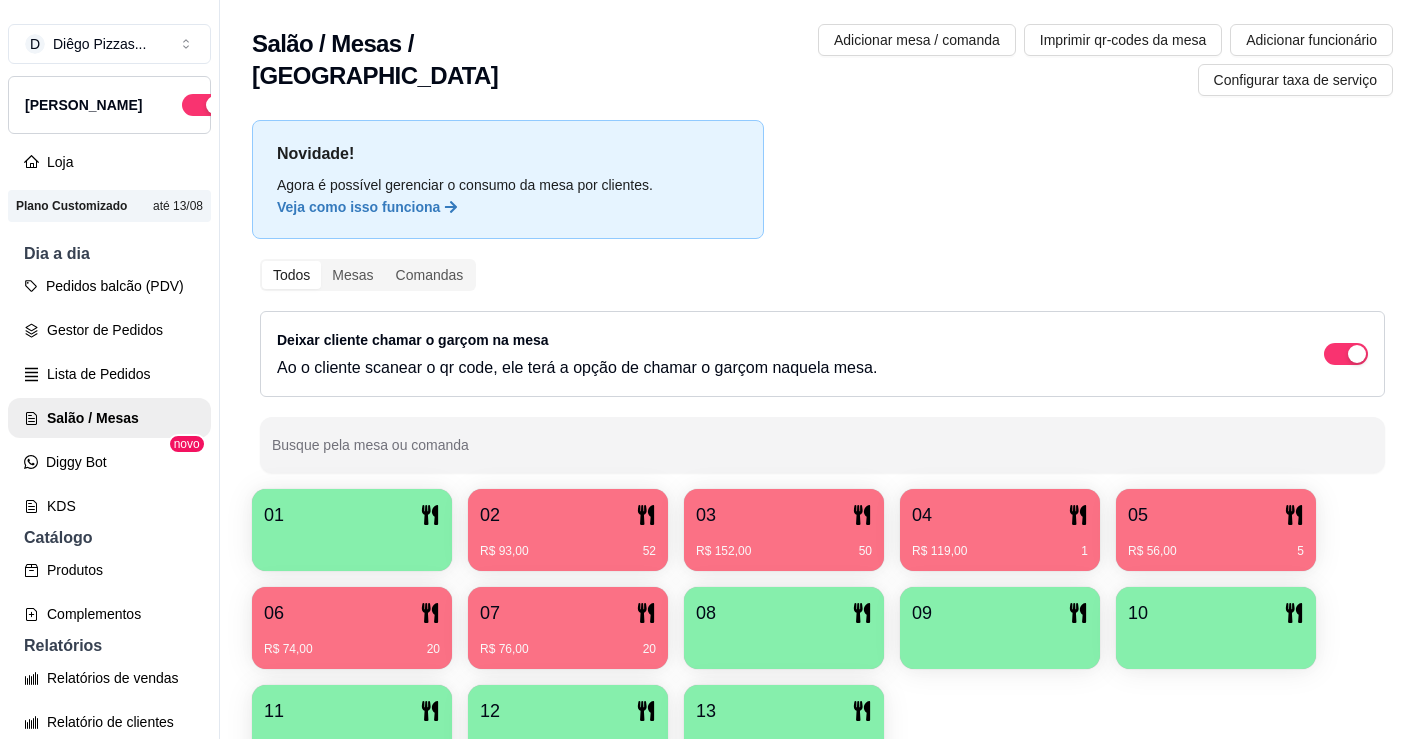 click on "03 R$ 152,00 50" at bounding box center [784, 530] 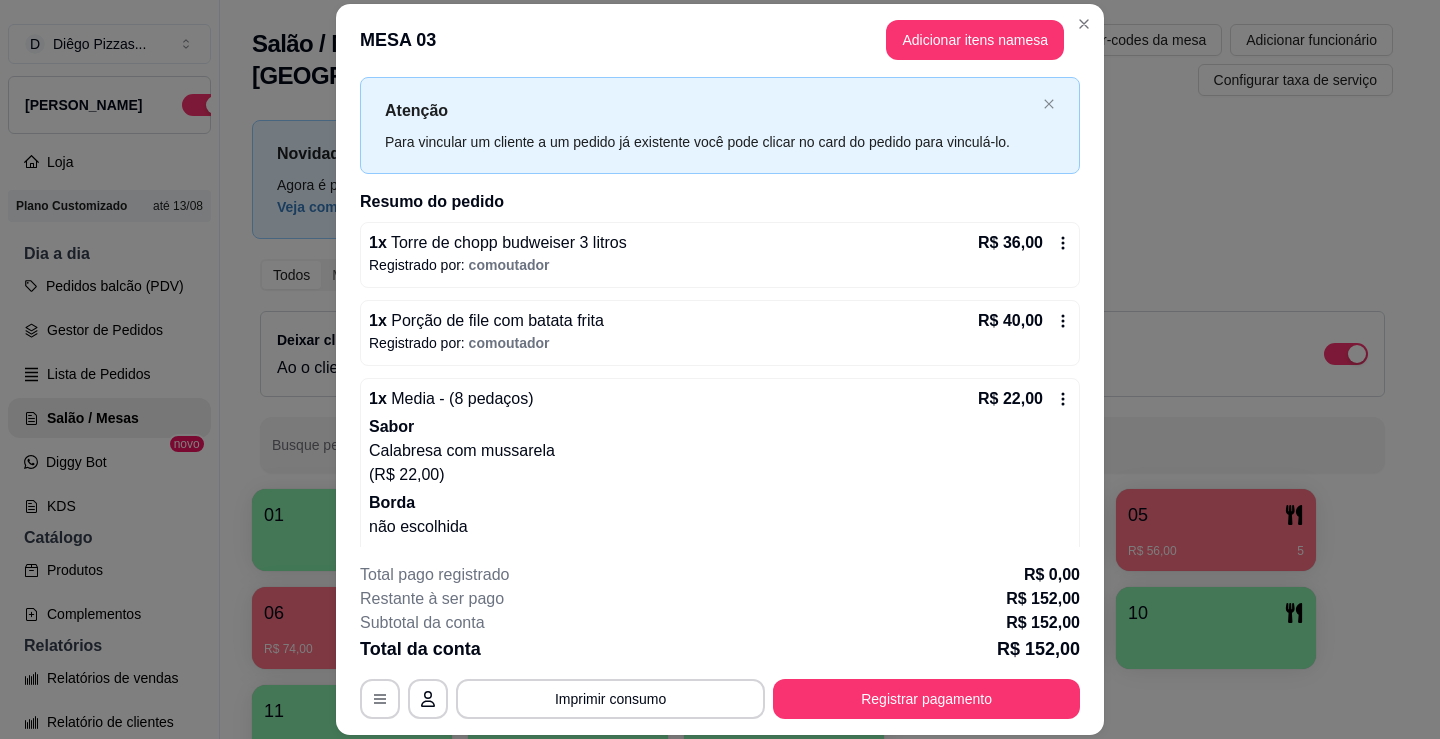 scroll, scrollTop: 0, scrollLeft: 0, axis: both 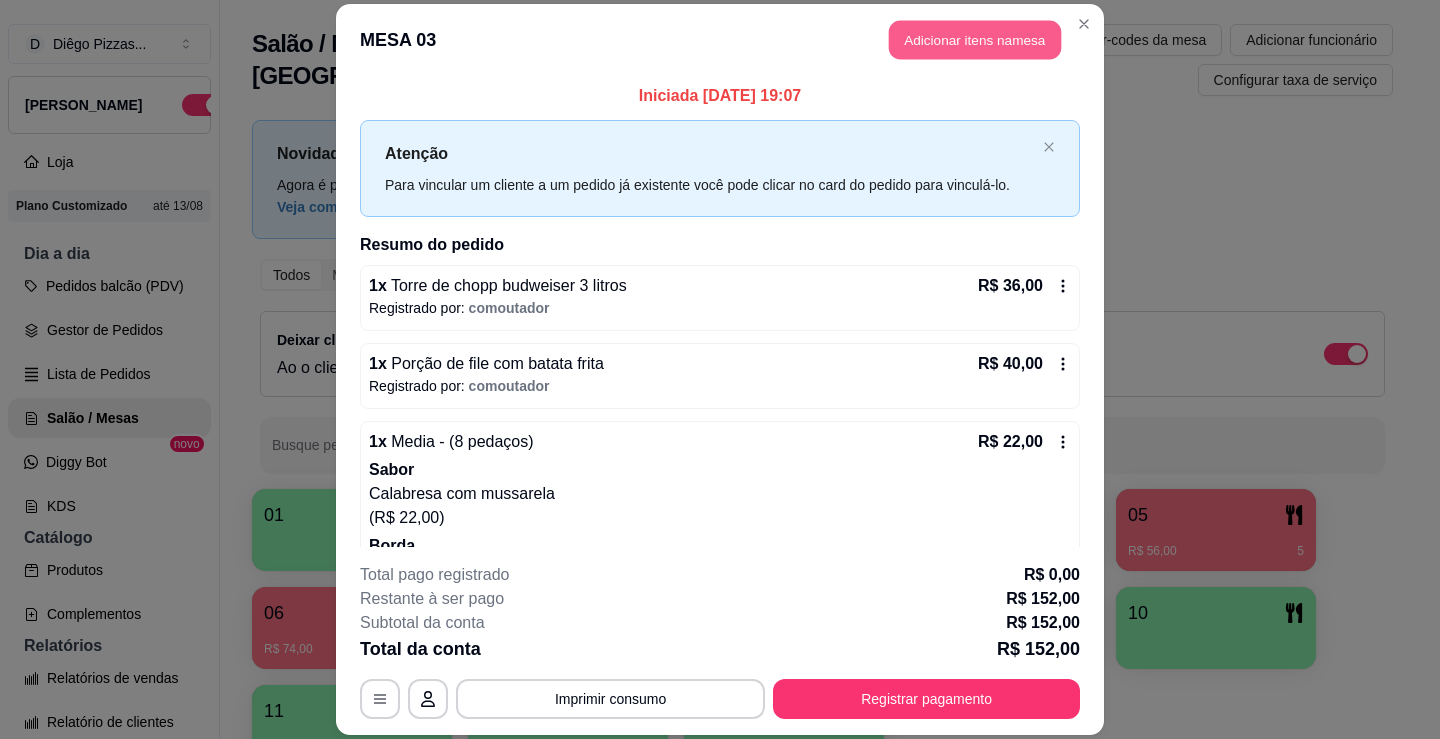 click on "Adicionar itens na  mesa" at bounding box center (975, 39) 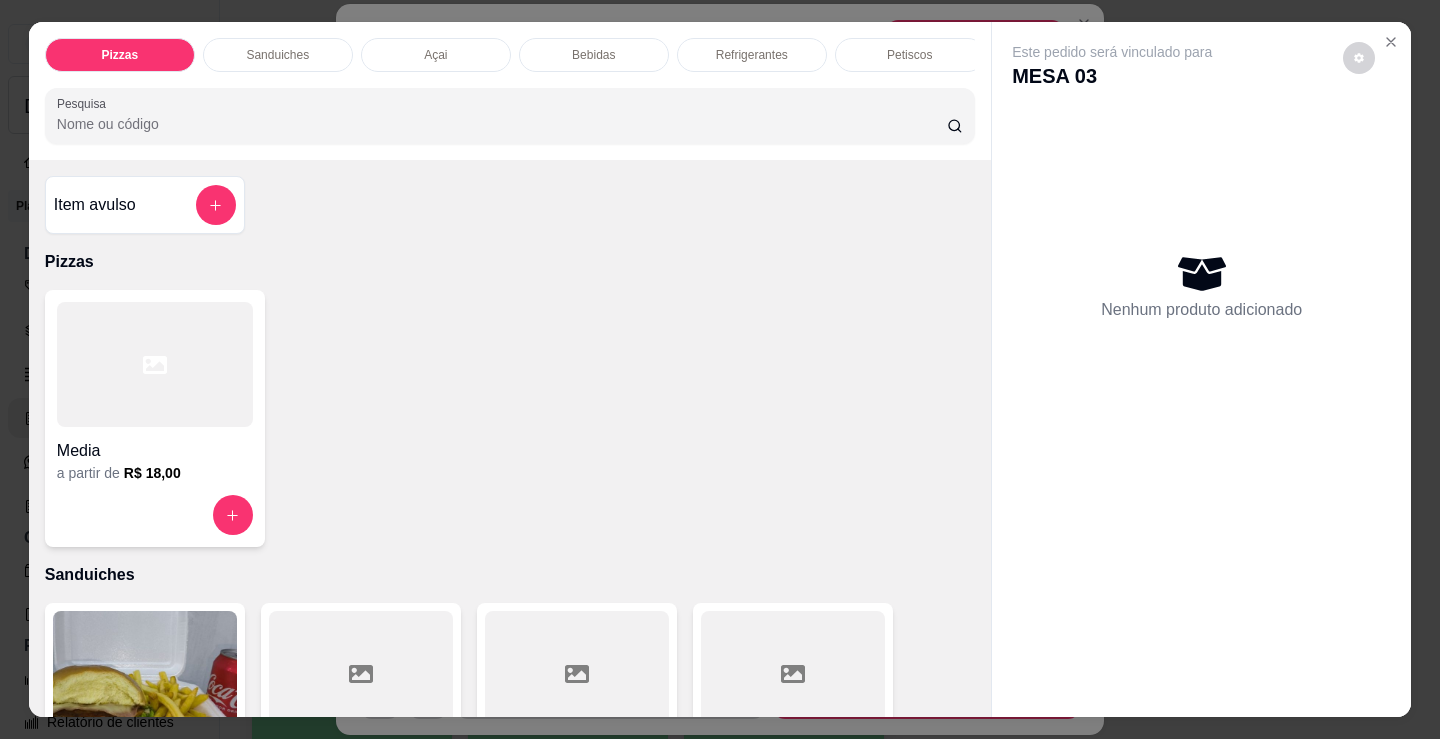 click on "Bebidas" at bounding box center [593, 55] 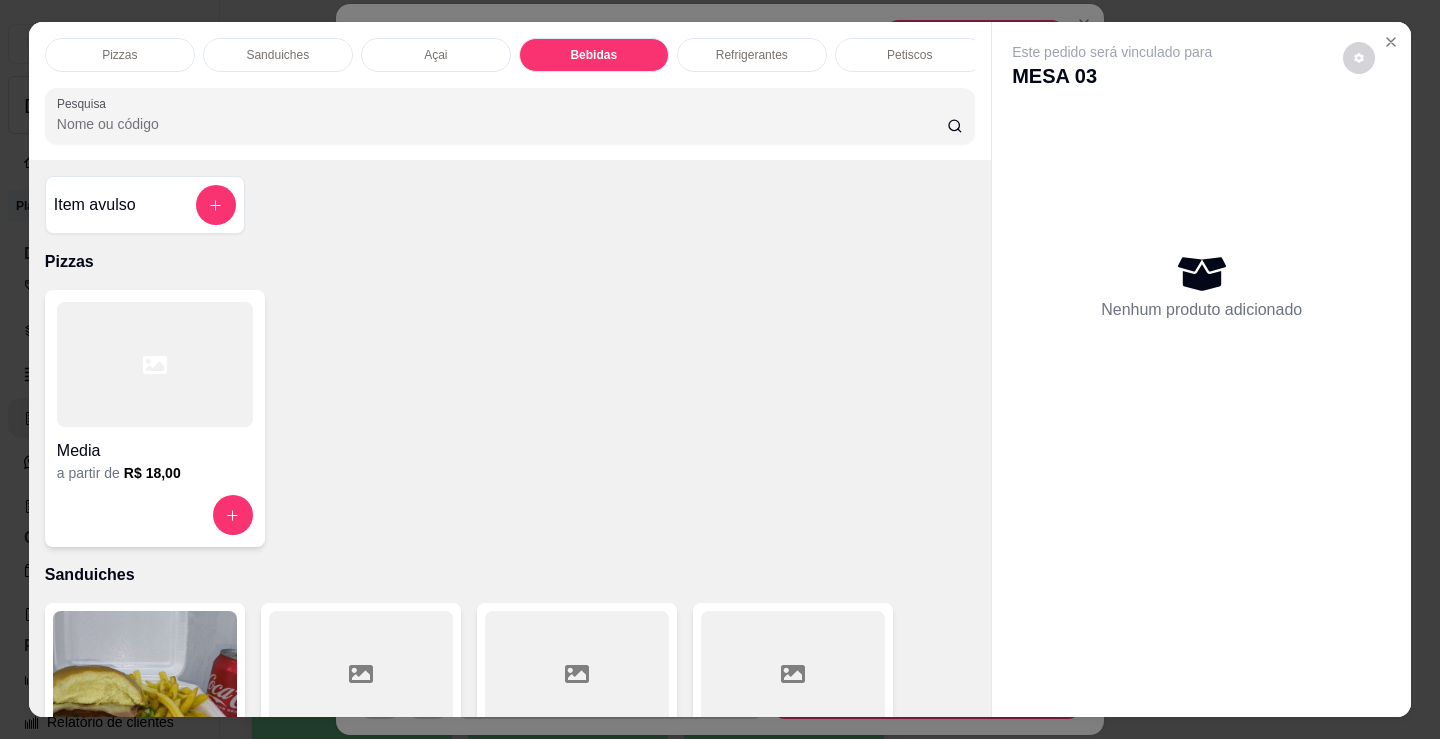scroll, scrollTop: 2478, scrollLeft: 0, axis: vertical 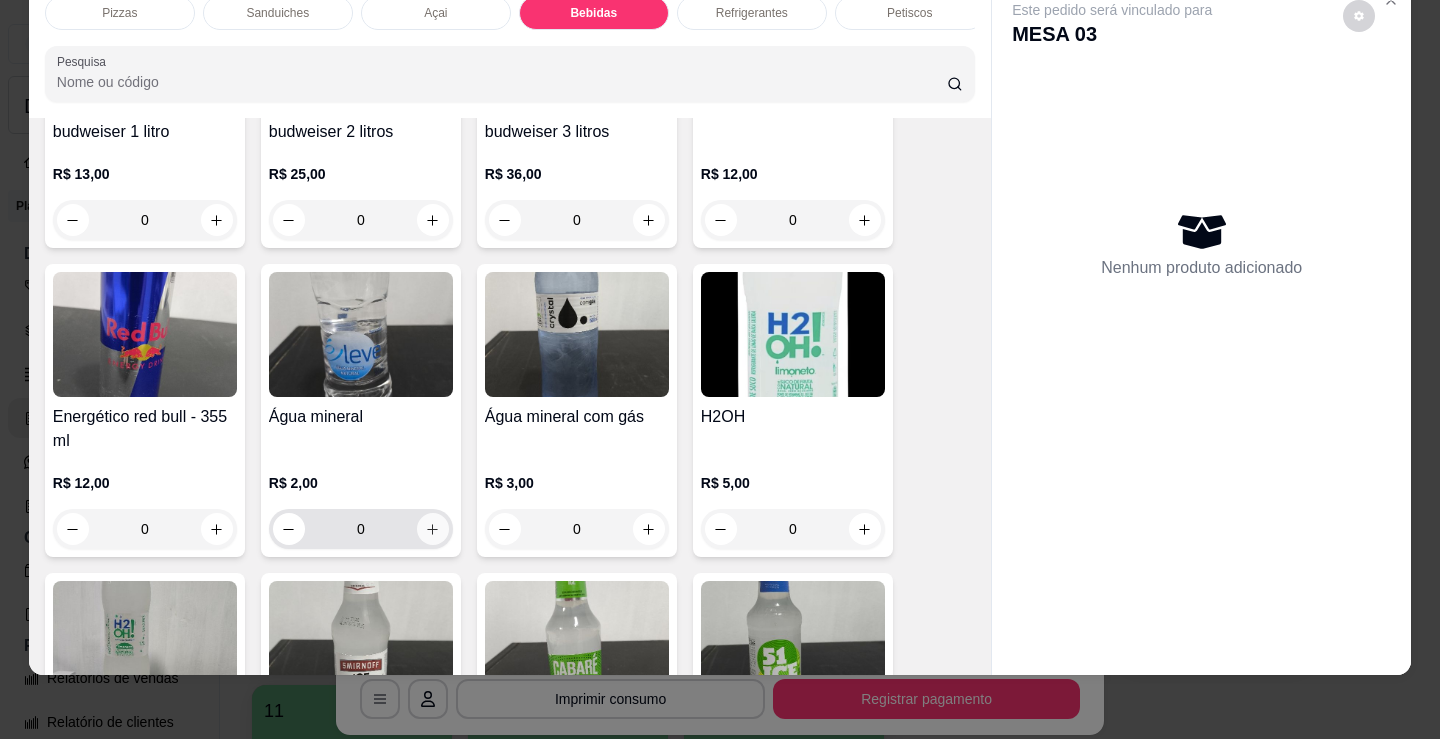 click 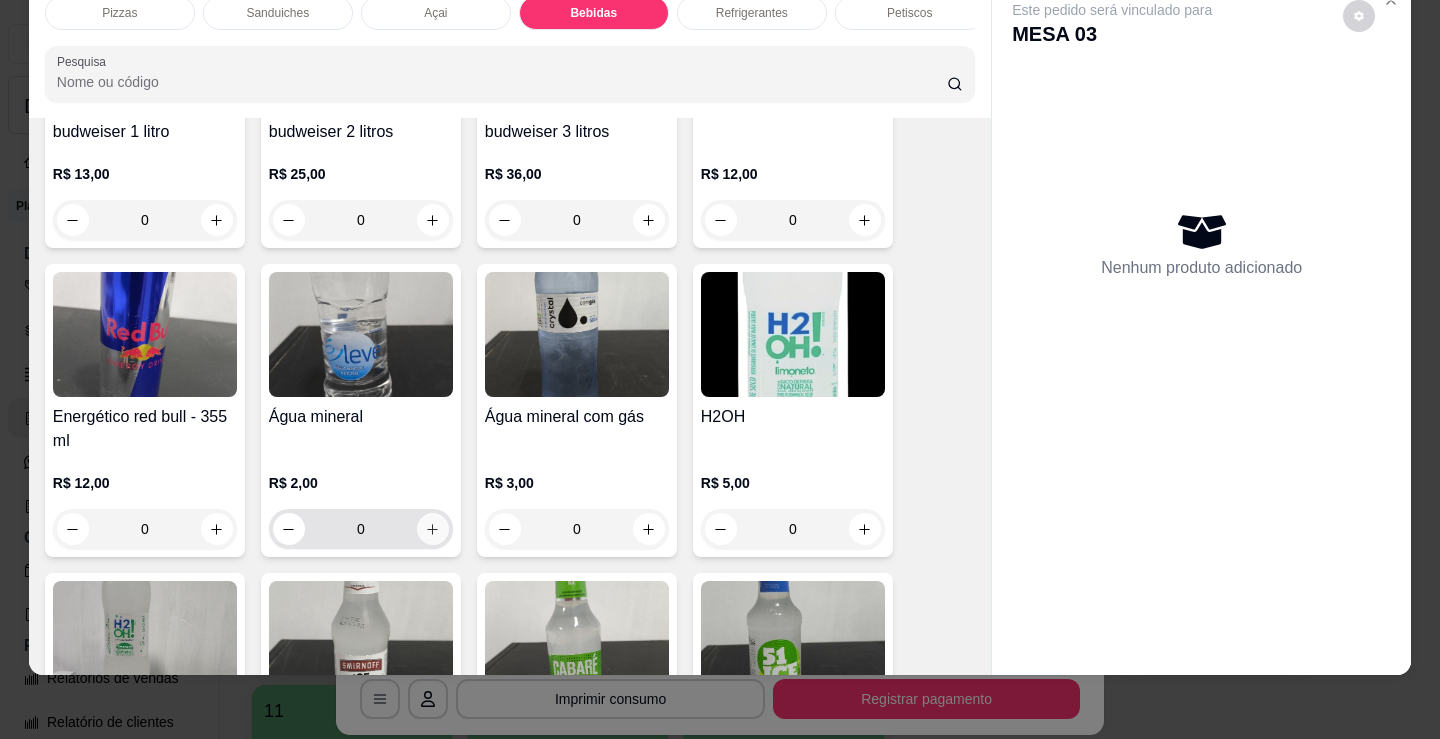 type on "1" 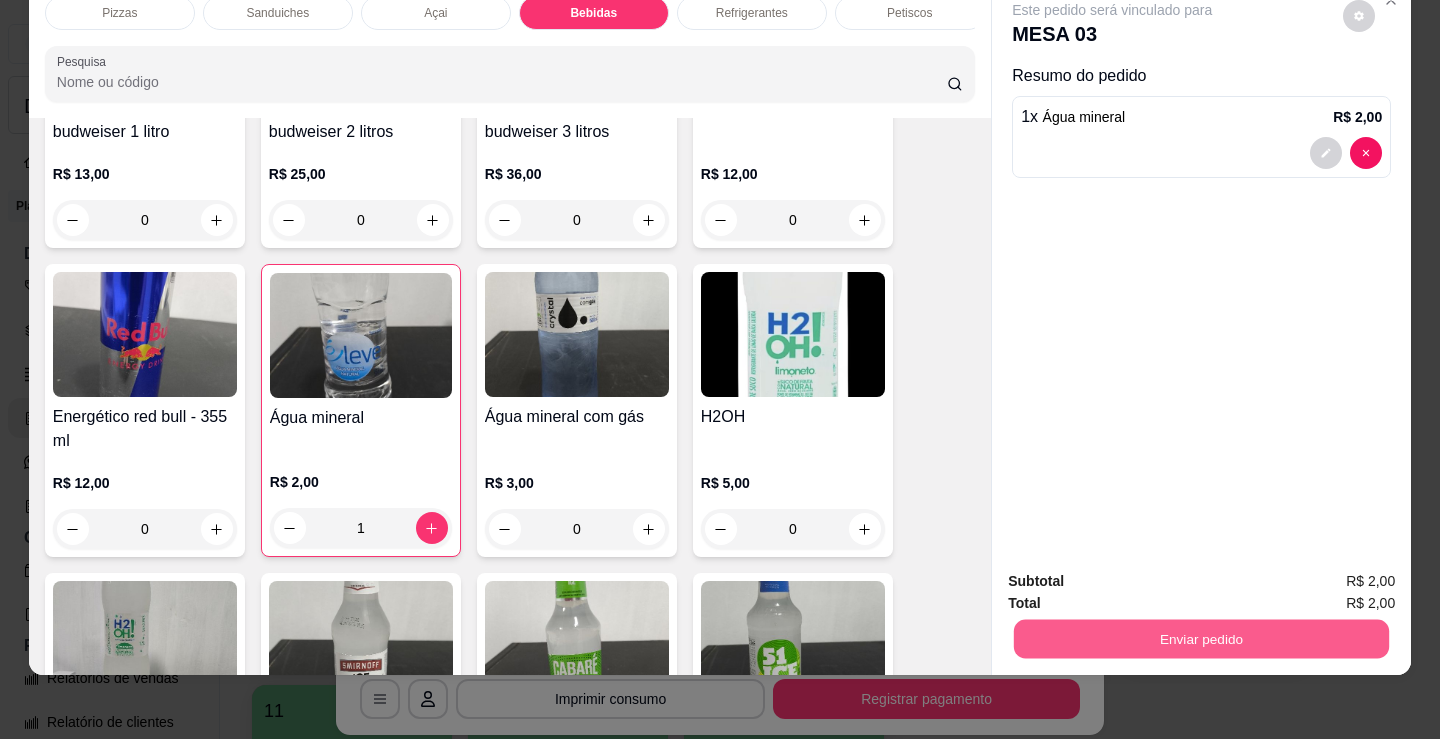 click on "Enviar pedido" at bounding box center (1201, 638) 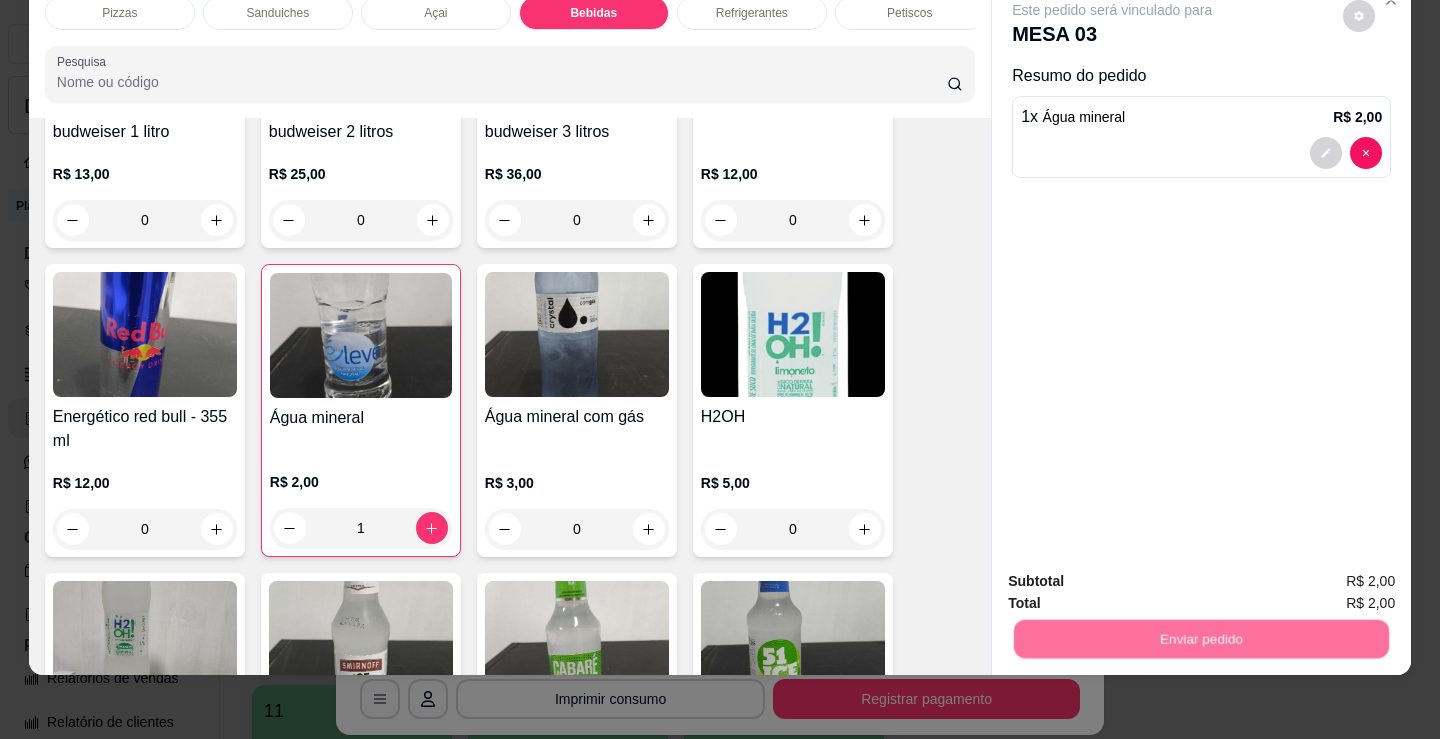 click on "Não registrar e enviar pedido" at bounding box center [1135, 575] 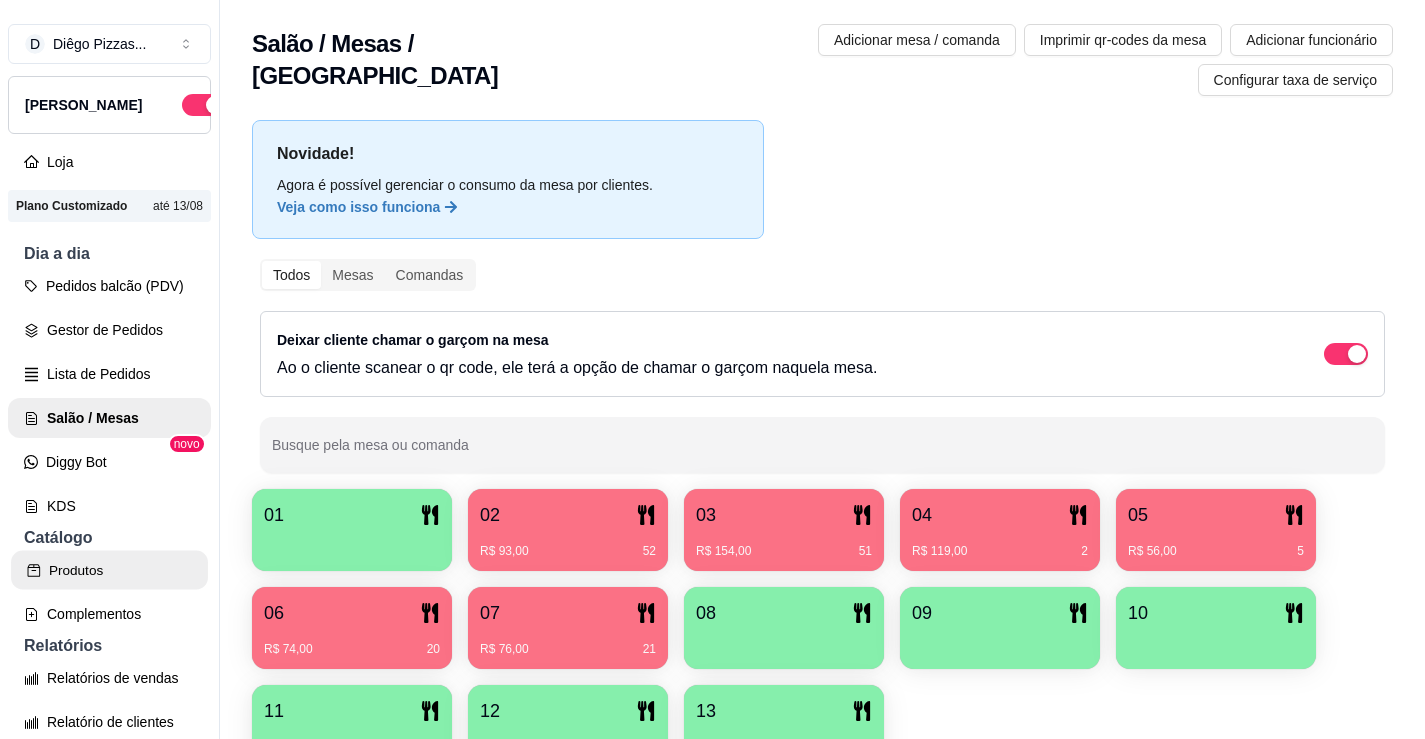 click 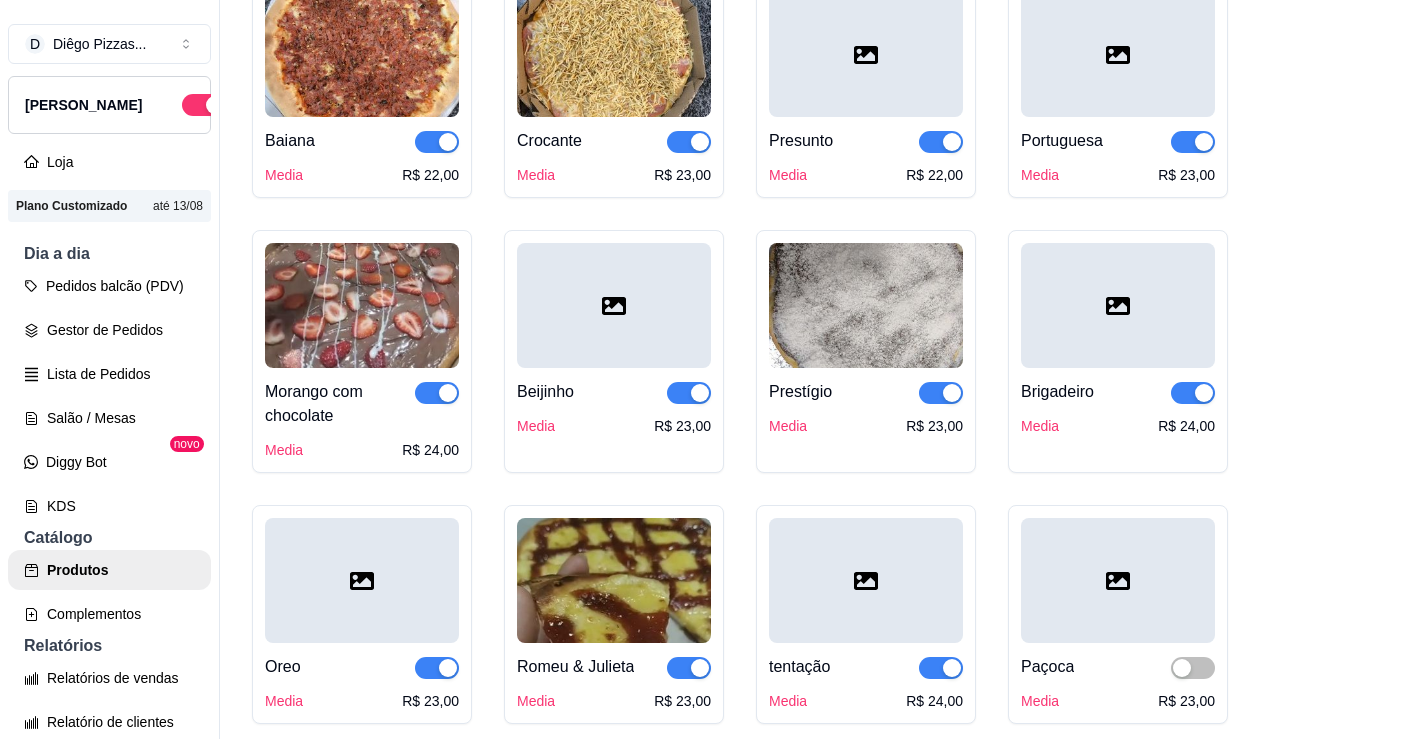 scroll, scrollTop: 1400, scrollLeft: 0, axis: vertical 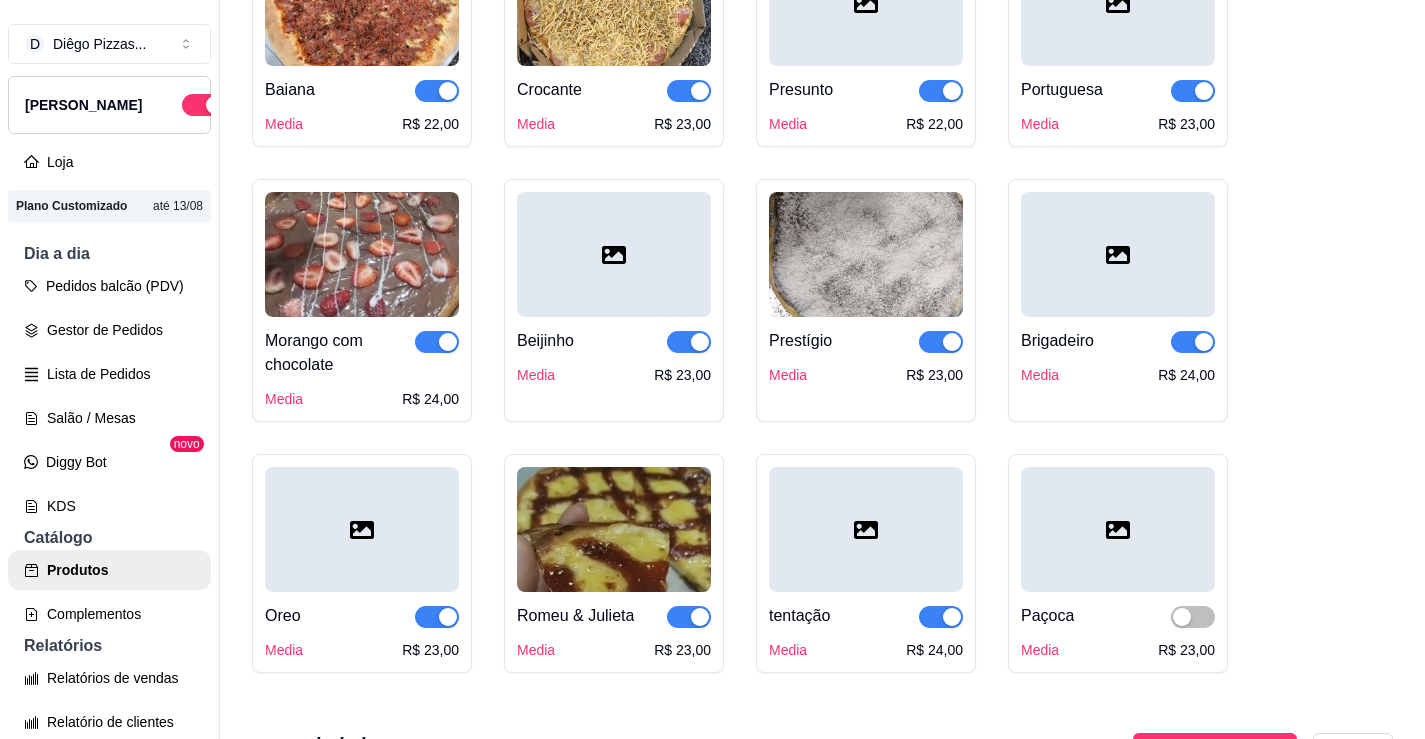 click at bounding box center [437, 617] 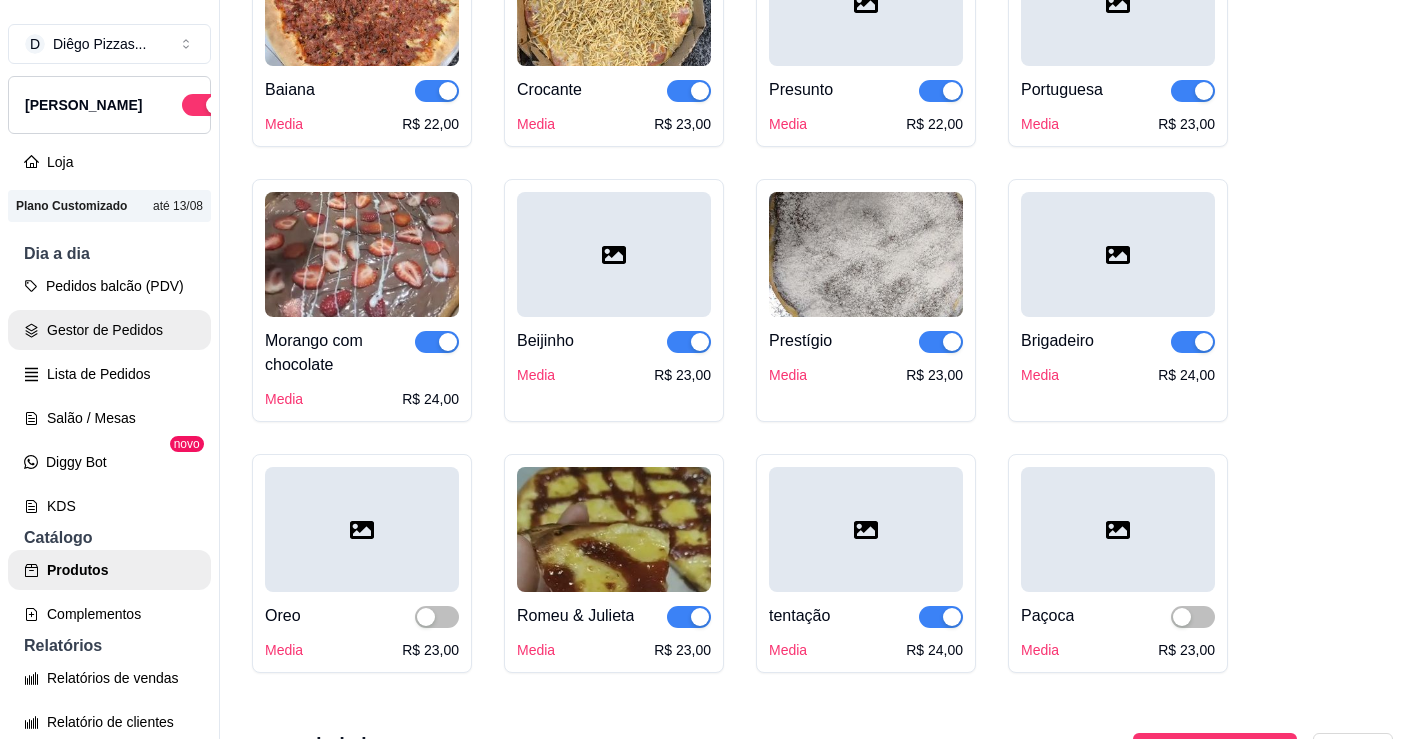 click on "Gestor de Pedidos" at bounding box center (109, 330) 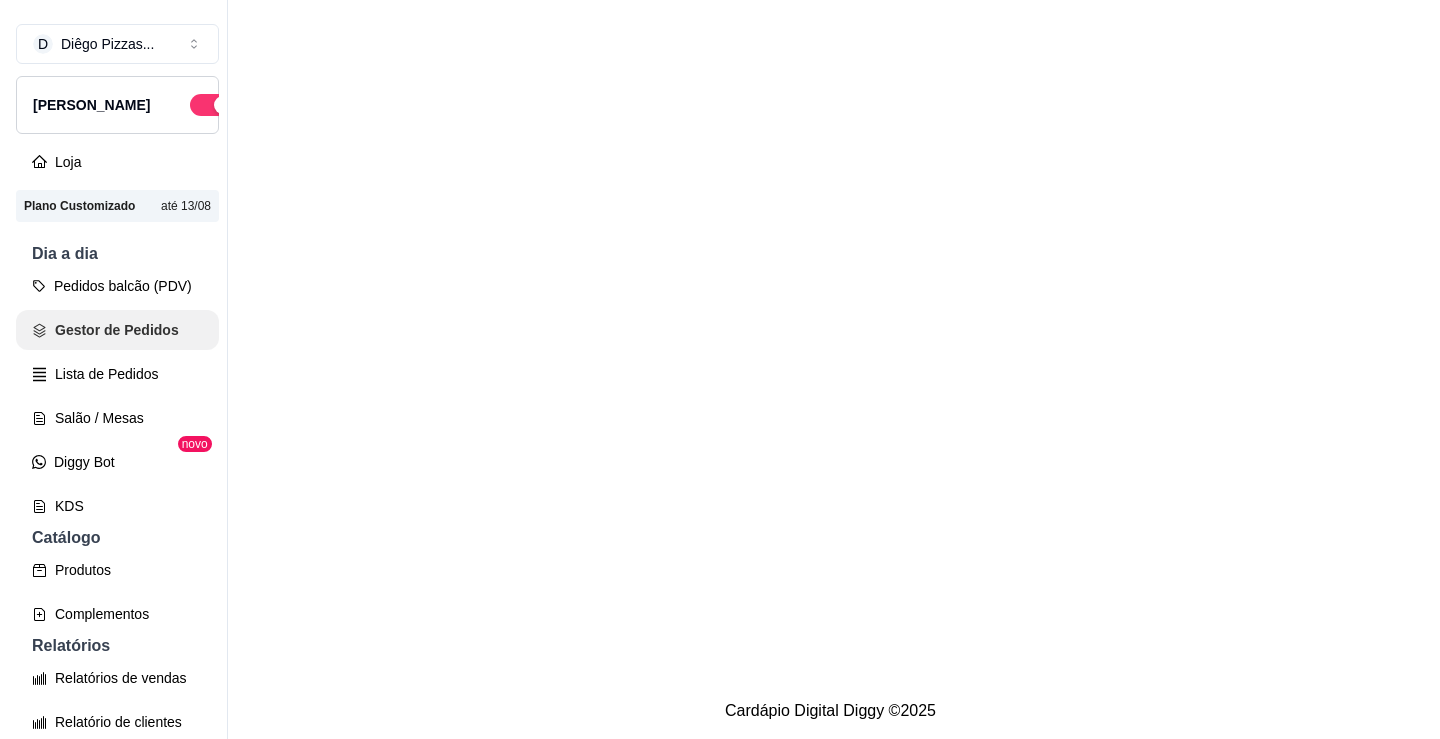 scroll, scrollTop: 0, scrollLeft: 0, axis: both 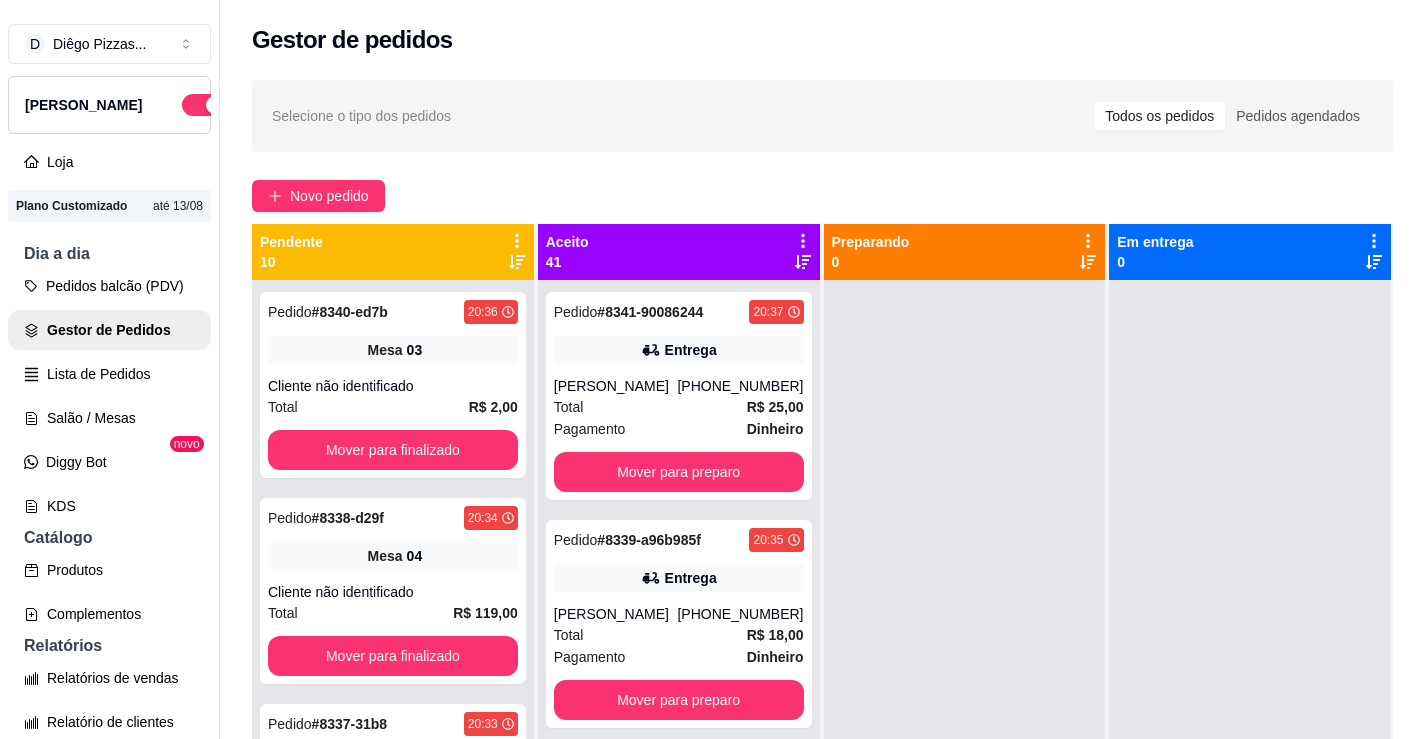 click 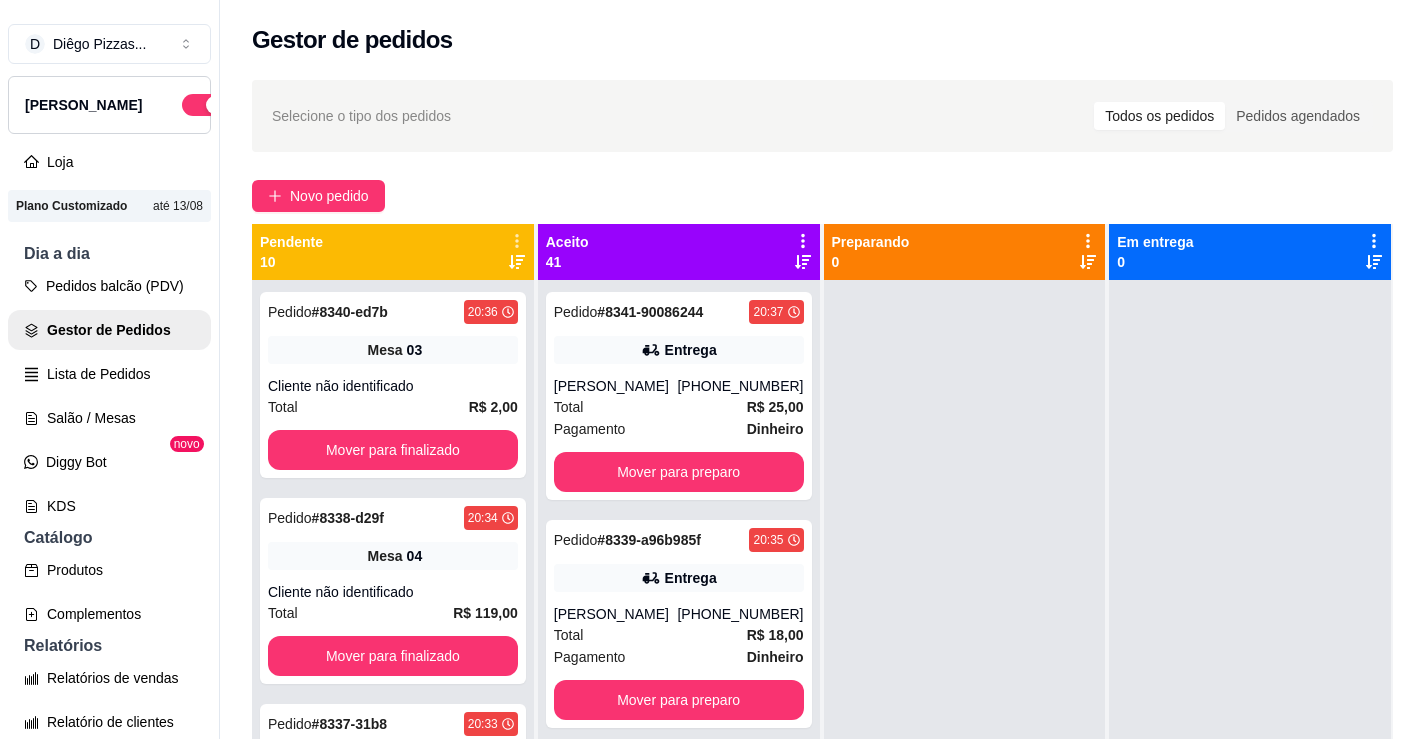click on "Com essa opção você tem a opção de mover todos os pedidos que estão em uma etapa para outra de forma rápida e fácil." at bounding box center [386, 302] 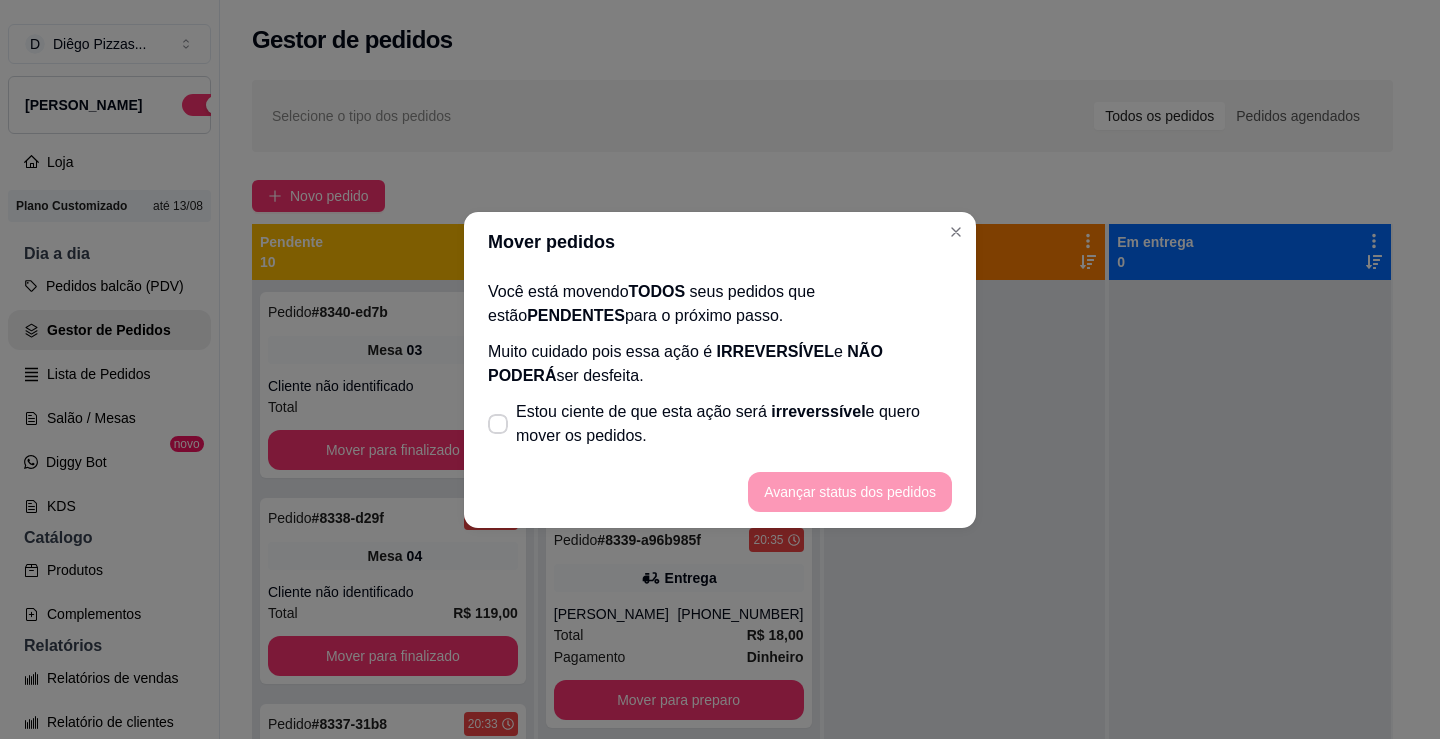 click on "Estou ciente de que esta ação será   irreverssível  e quero mover os pedidos." at bounding box center [720, 424] 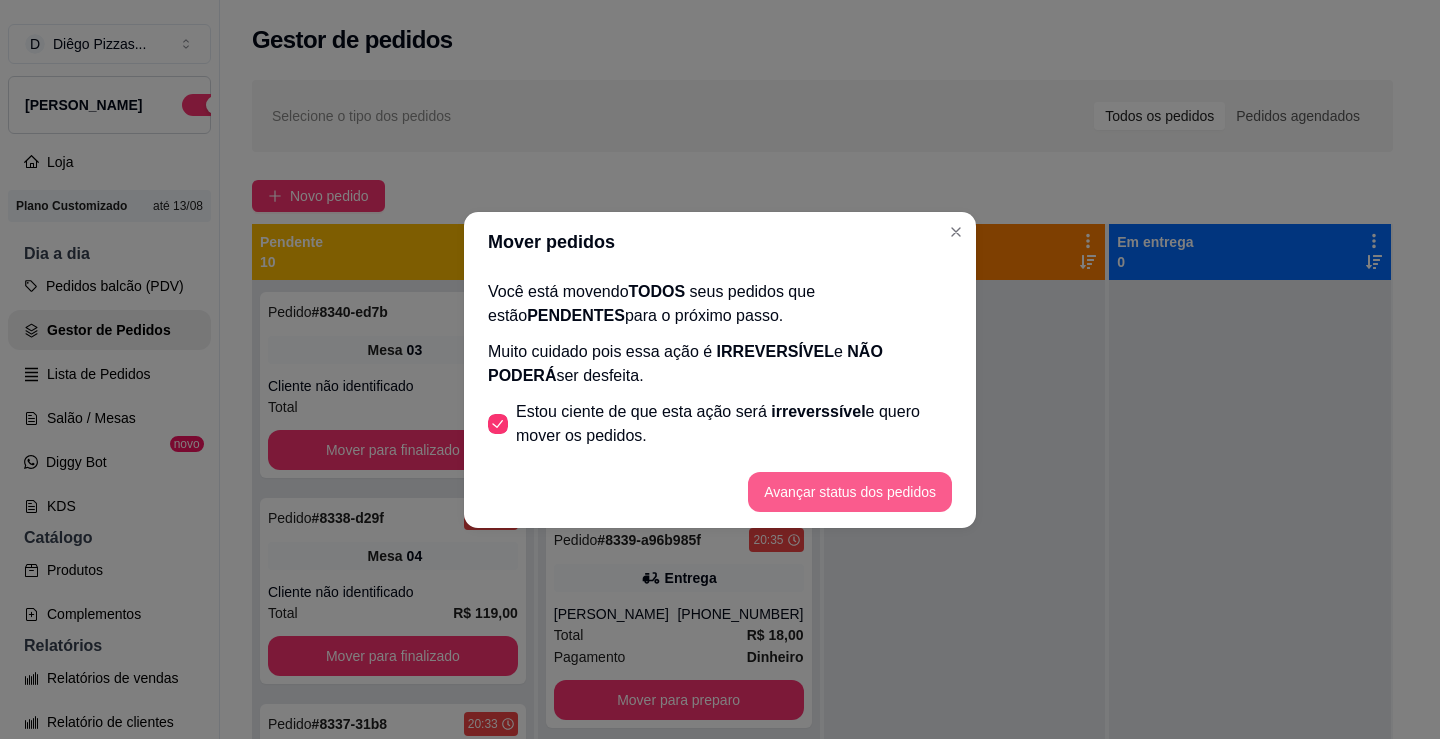 click on "Avançar status dos pedidos" at bounding box center (850, 492) 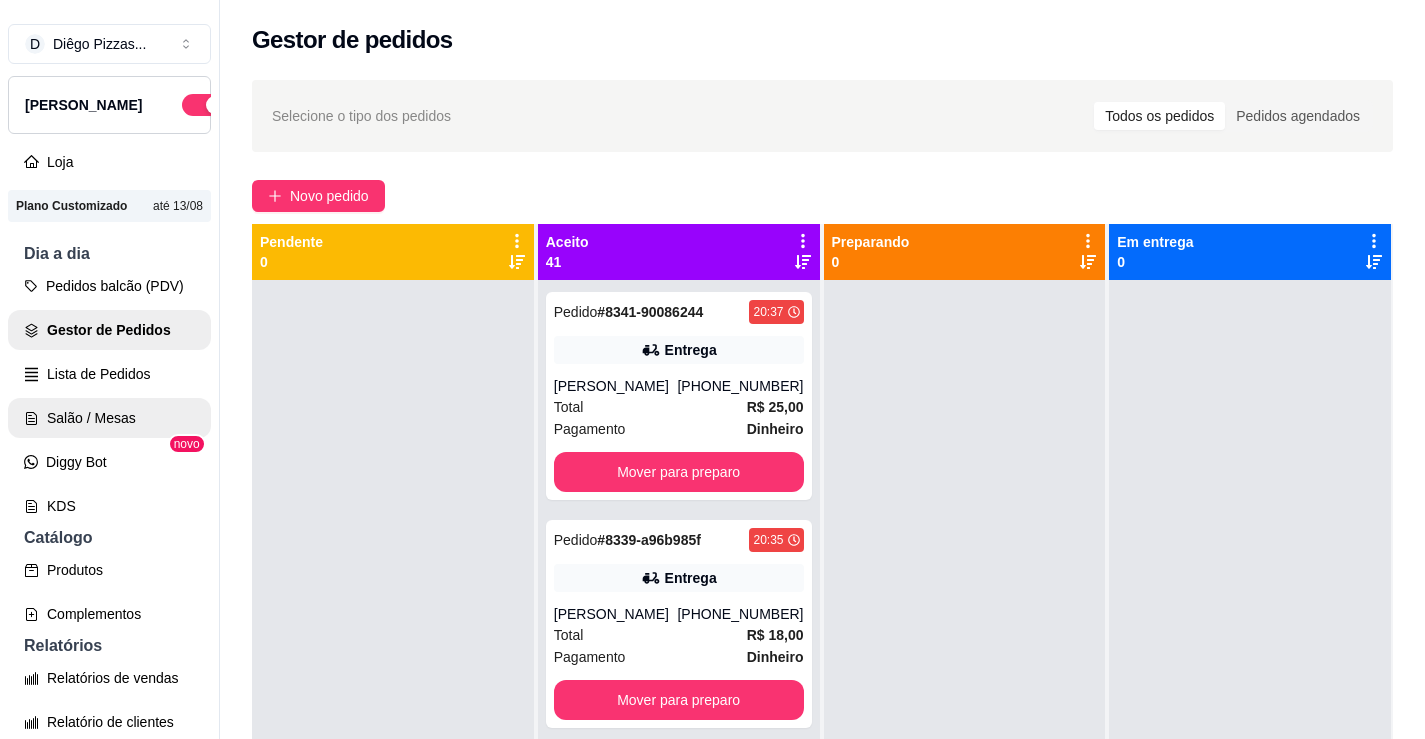 click on "Salão / Mesas" at bounding box center [109, 418] 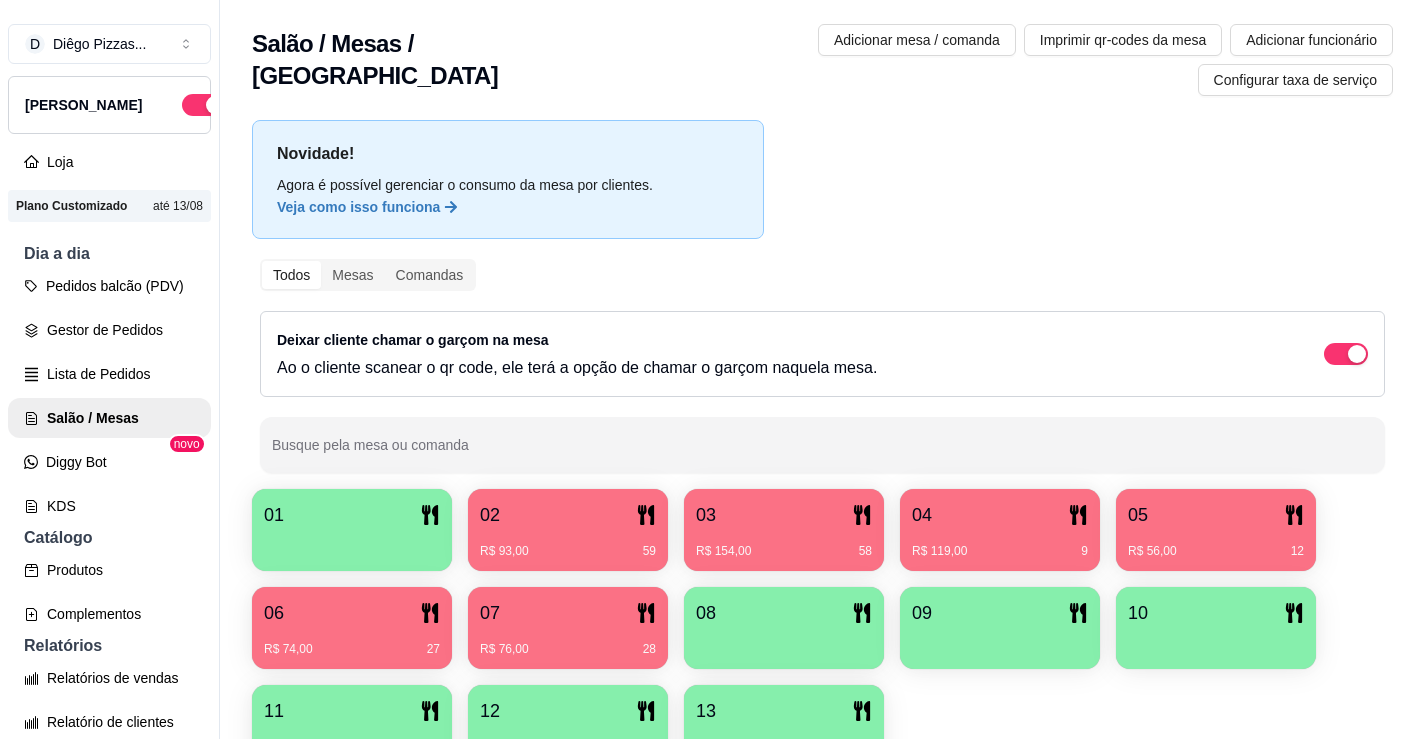 click on "R$ 119,00 9" at bounding box center [1000, 544] 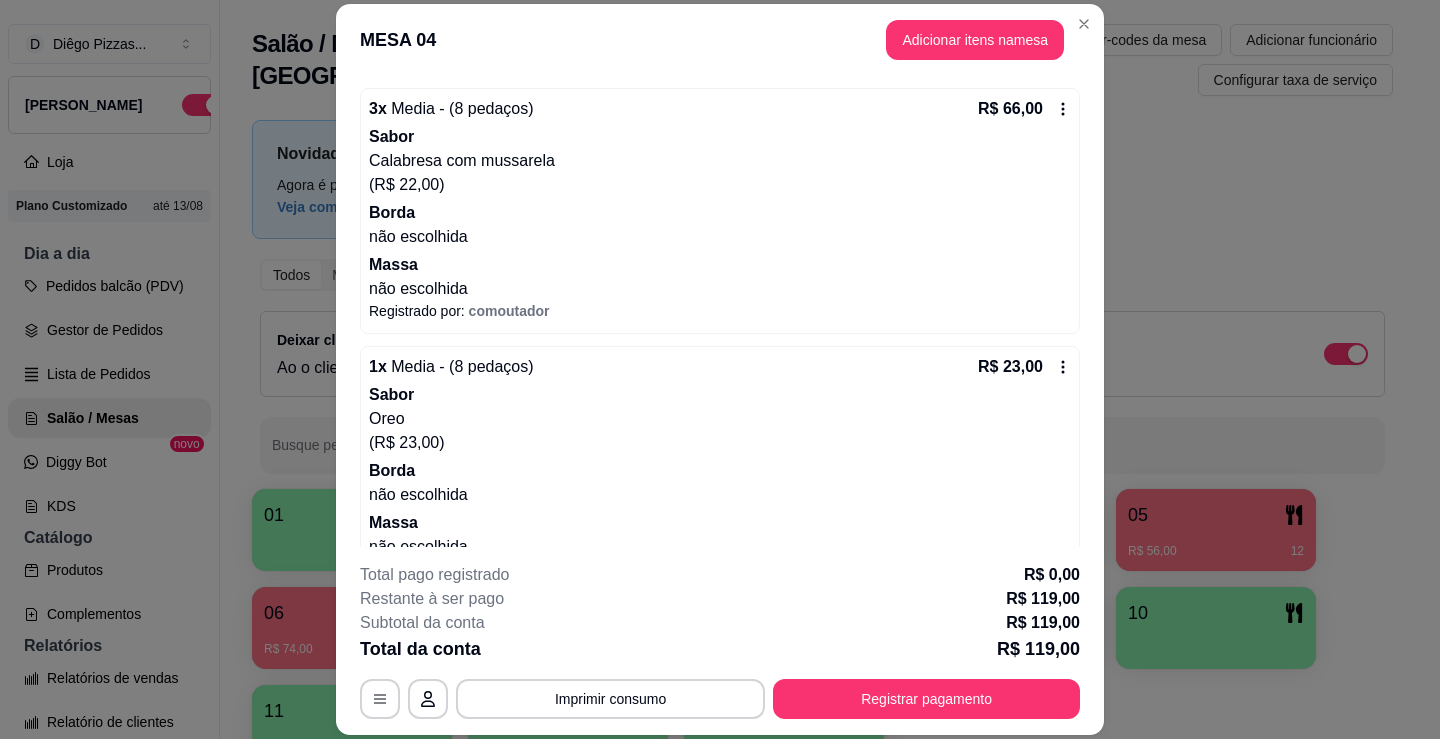 scroll, scrollTop: 695, scrollLeft: 0, axis: vertical 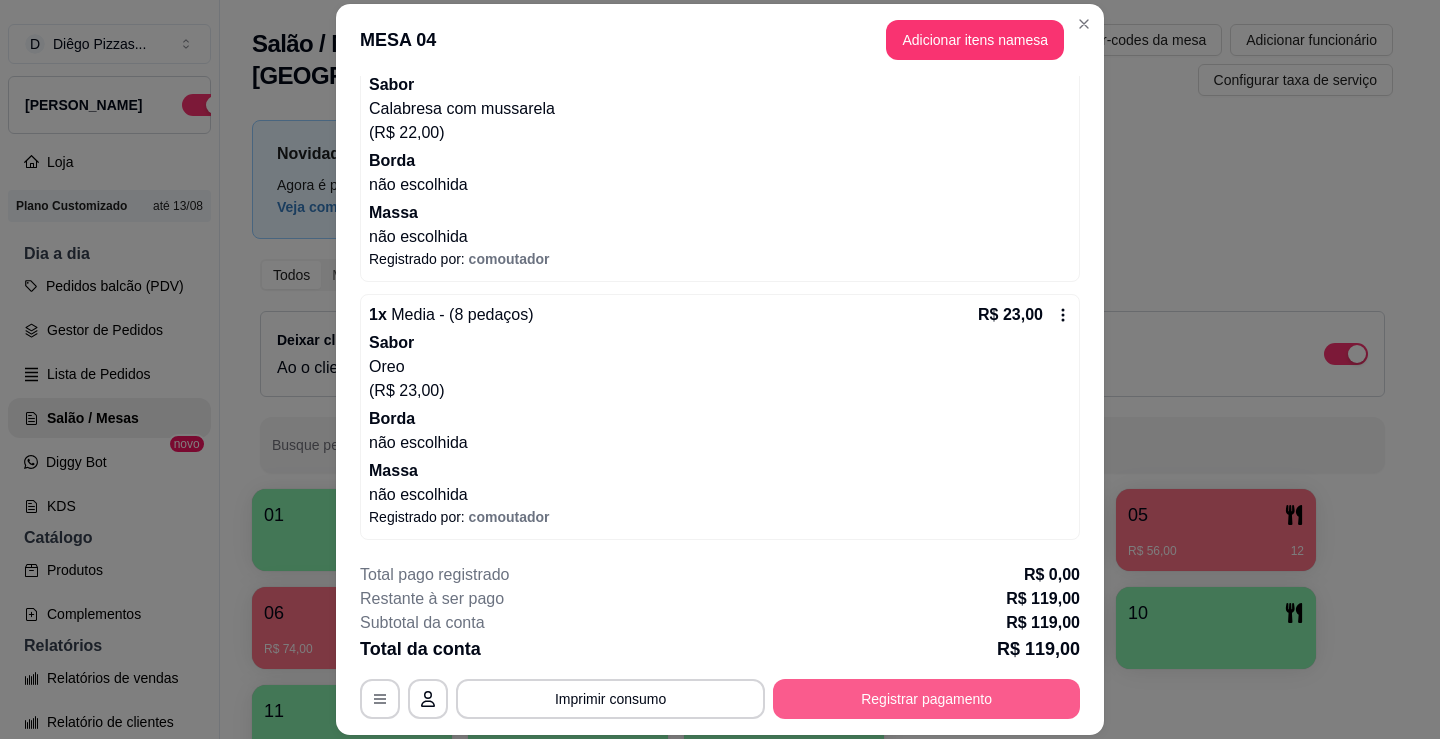 click on "Registrar pagamento" at bounding box center [926, 699] 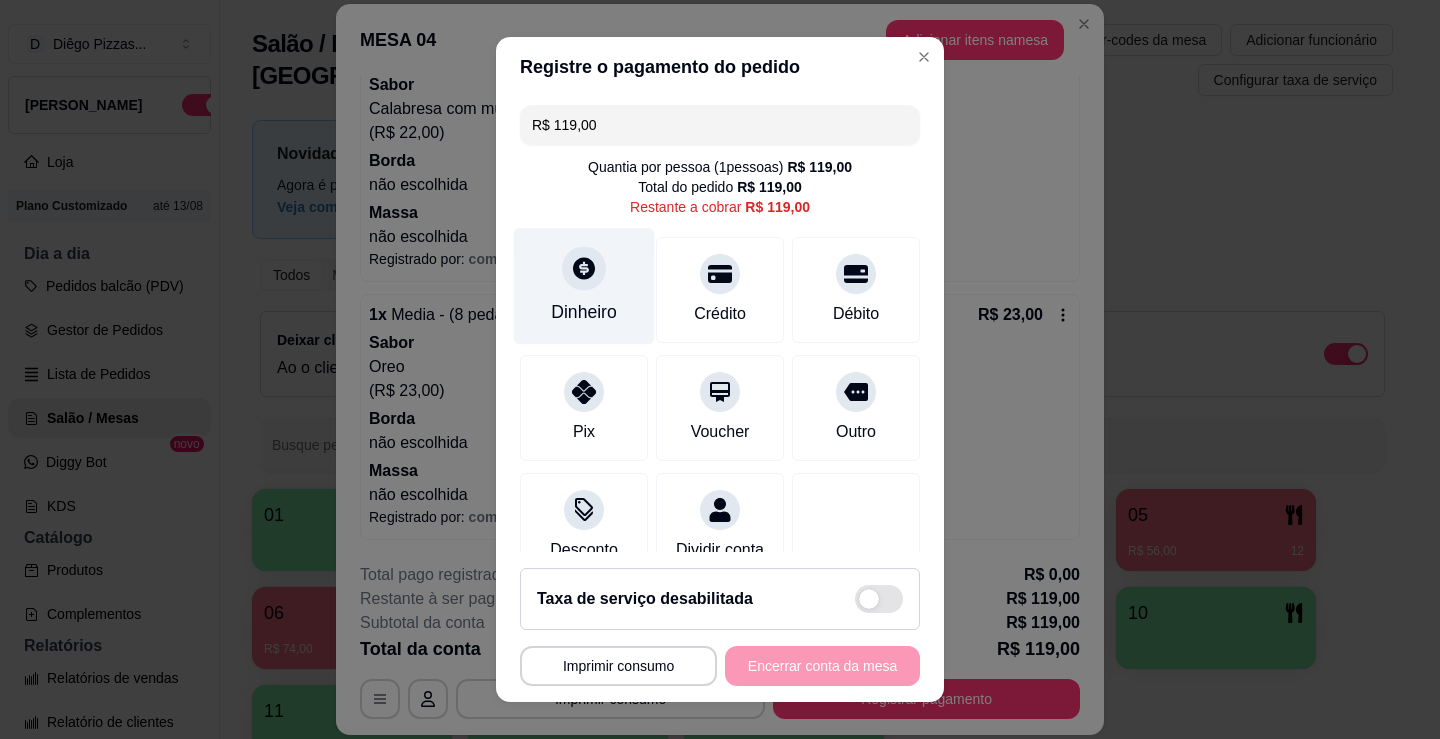 click at bounding box center (584, 268) 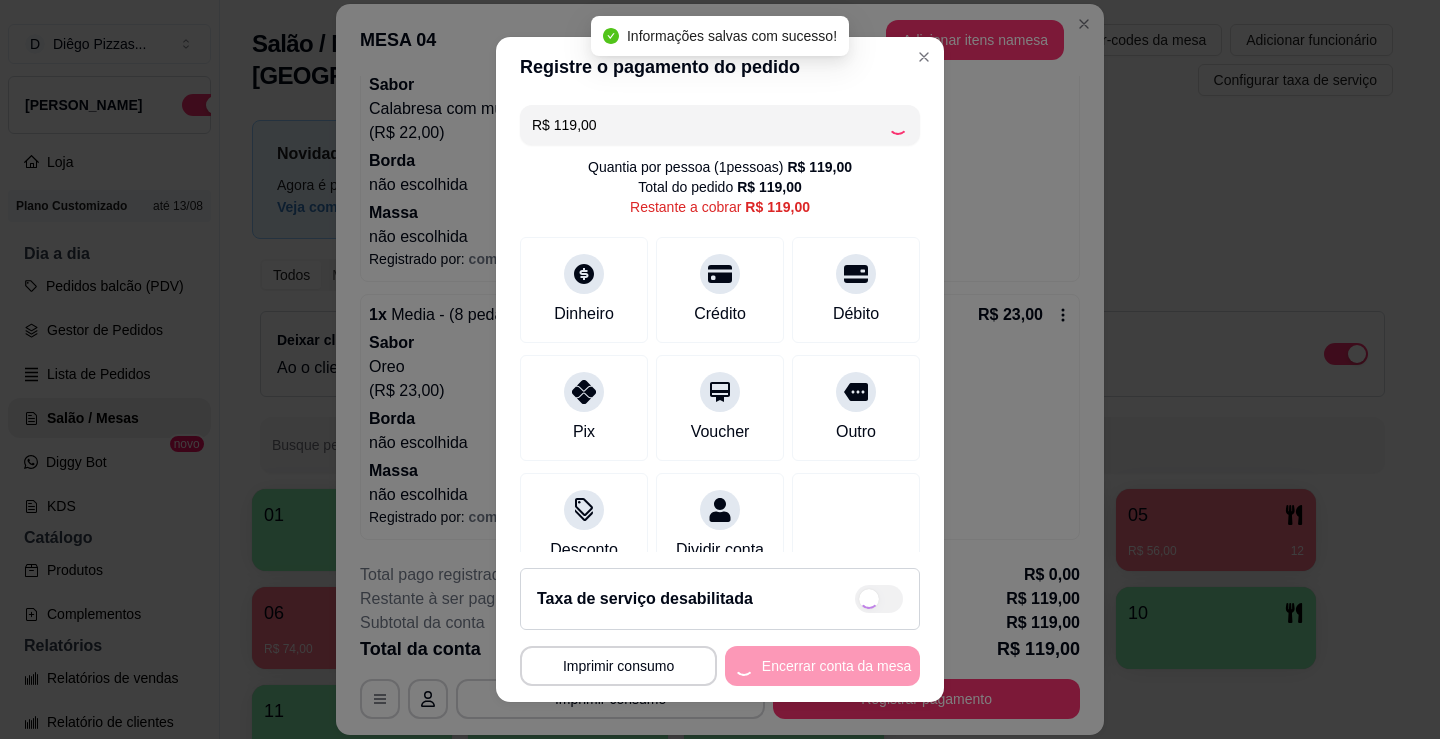 type on "R$ 0,00" 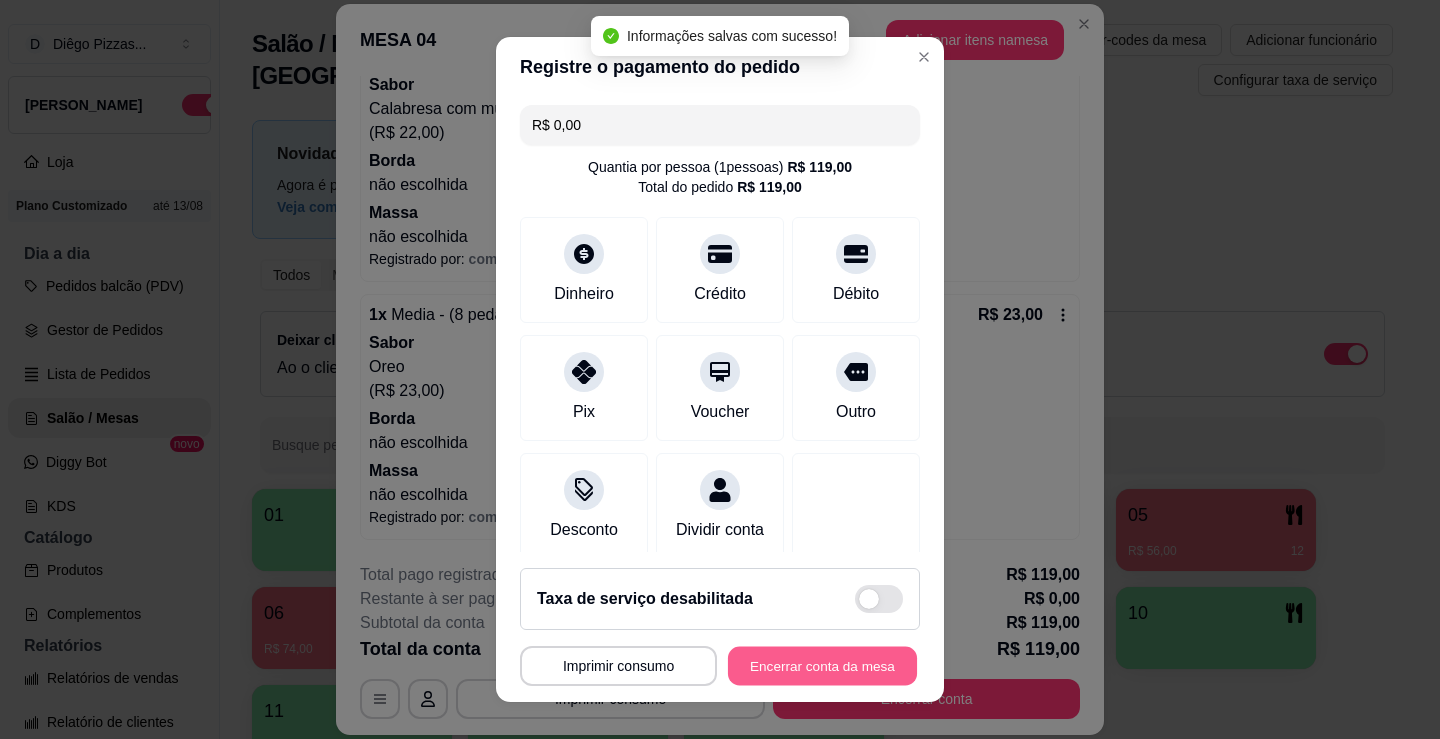 click on "Encerrar conta da mesa" at bounding box center [822, 666] 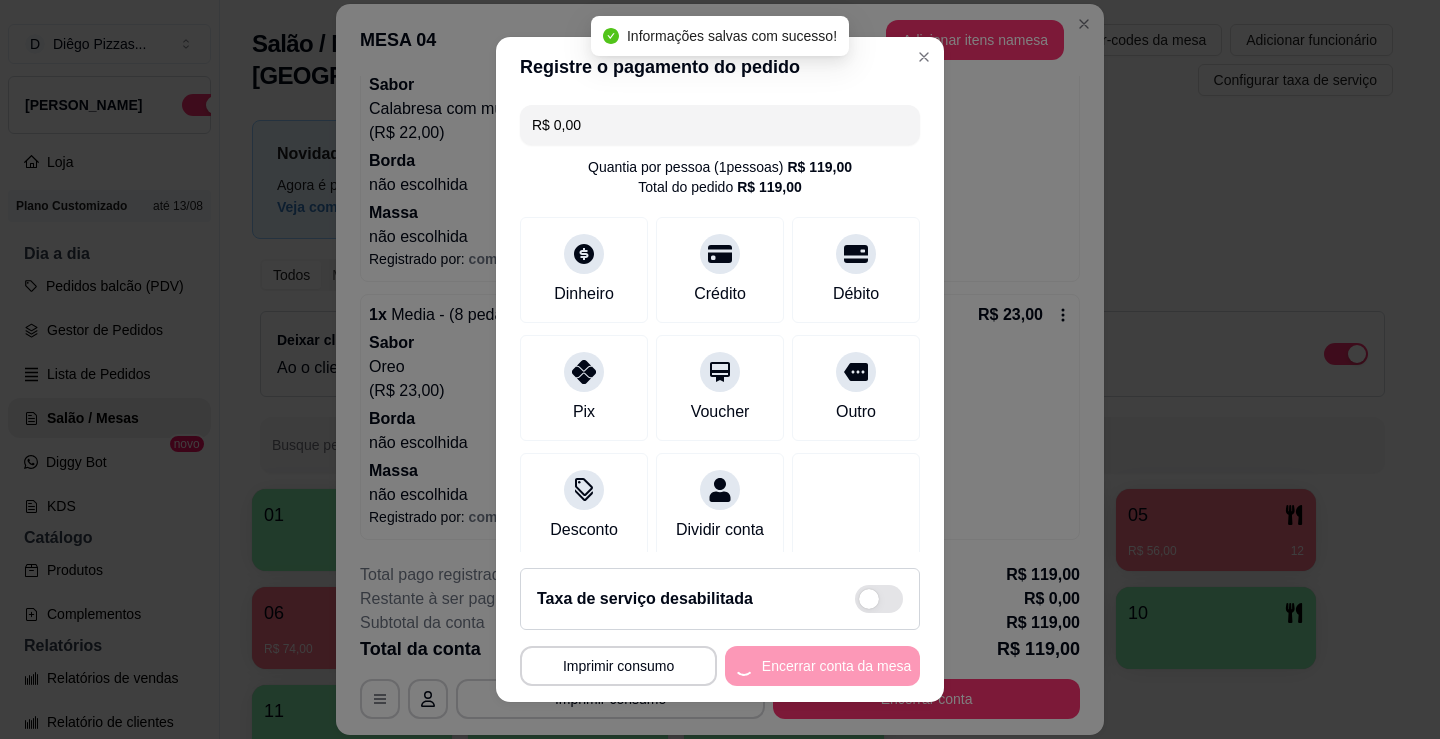 scroll, scrollTop: 0, scrollLeft: 0, axis: both 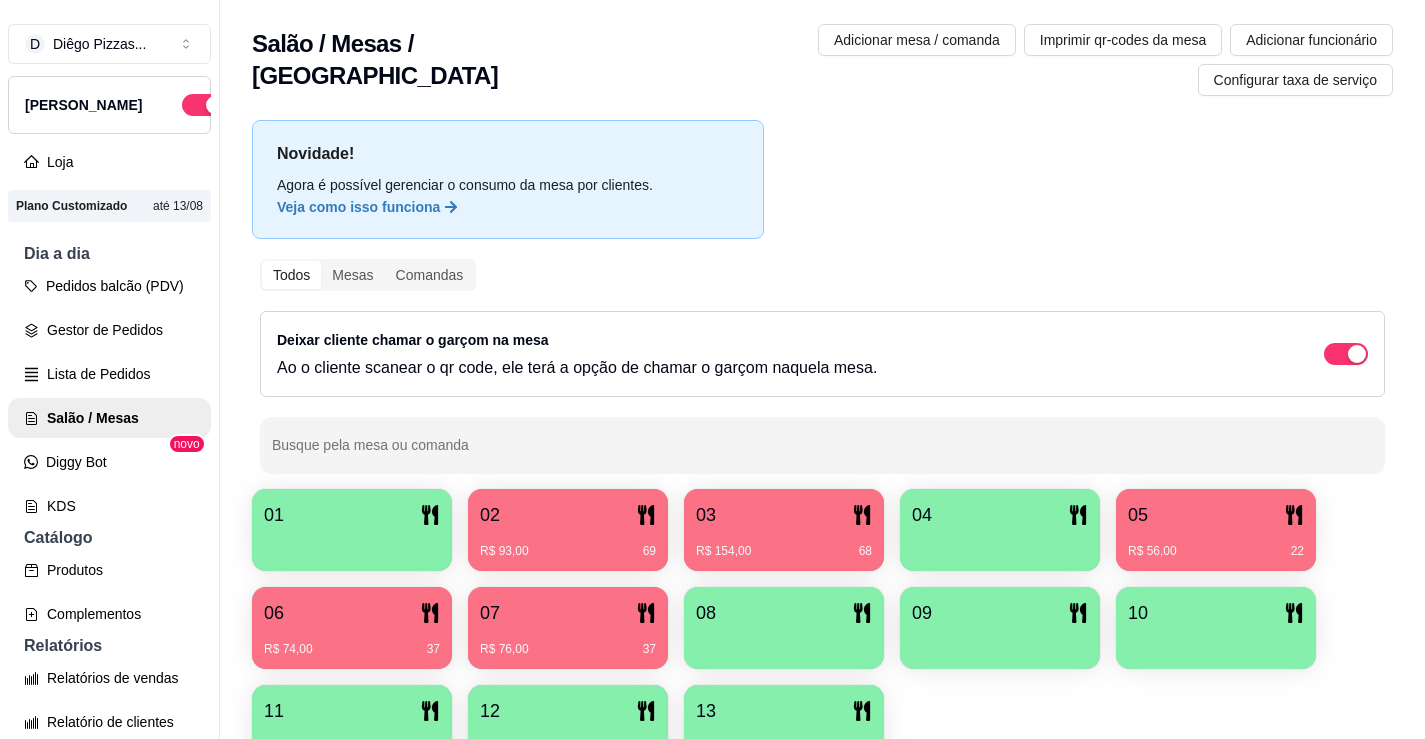 click on "07" at bounding box center (568, 613) 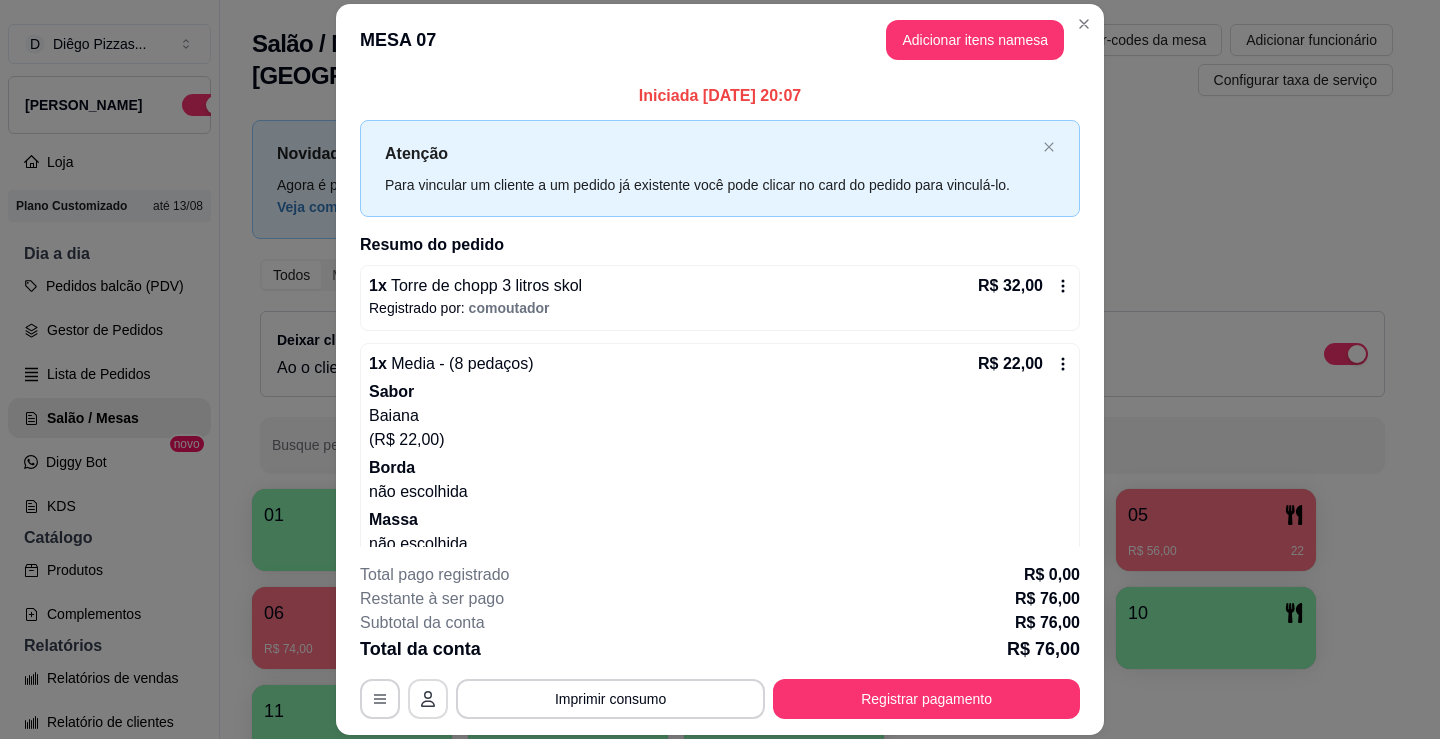 click 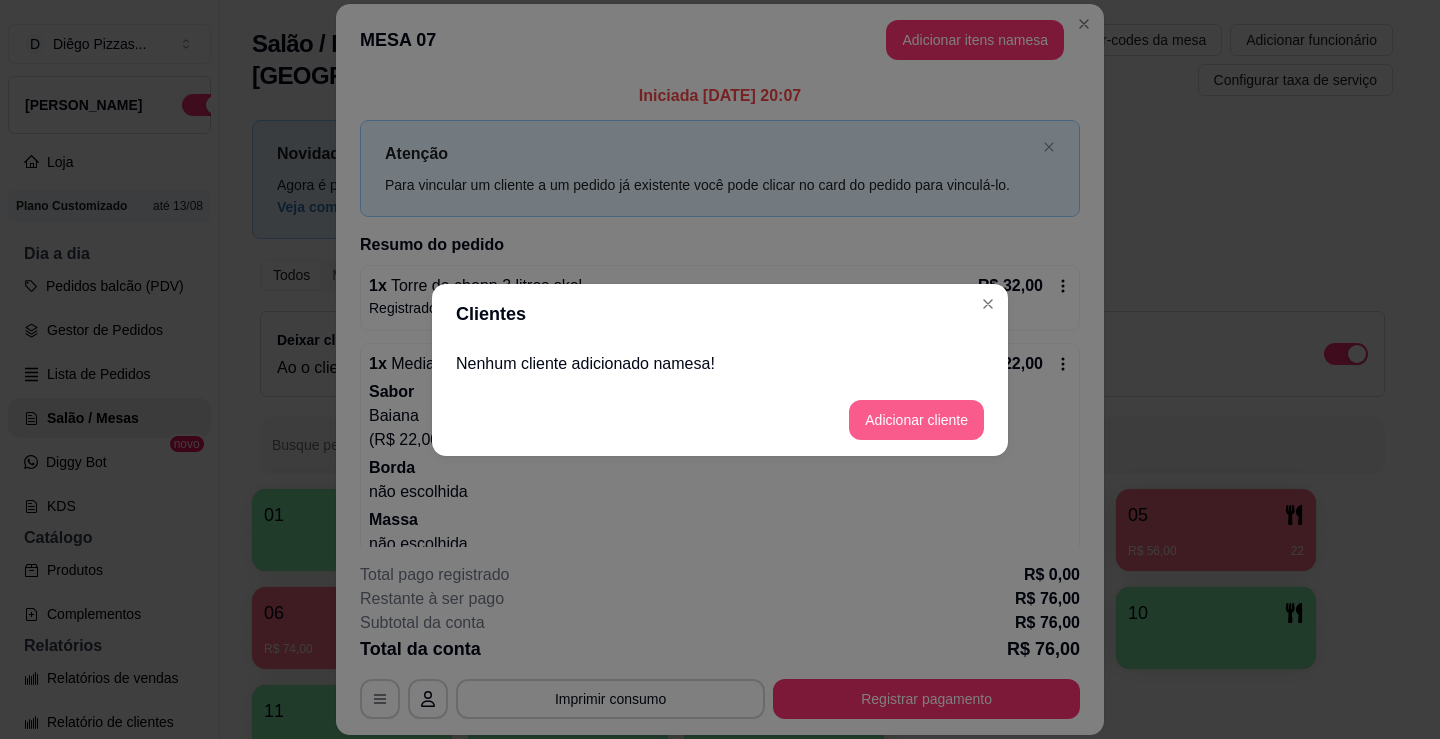 click on "Adicionar cliente" at bounding box center [916, 420] 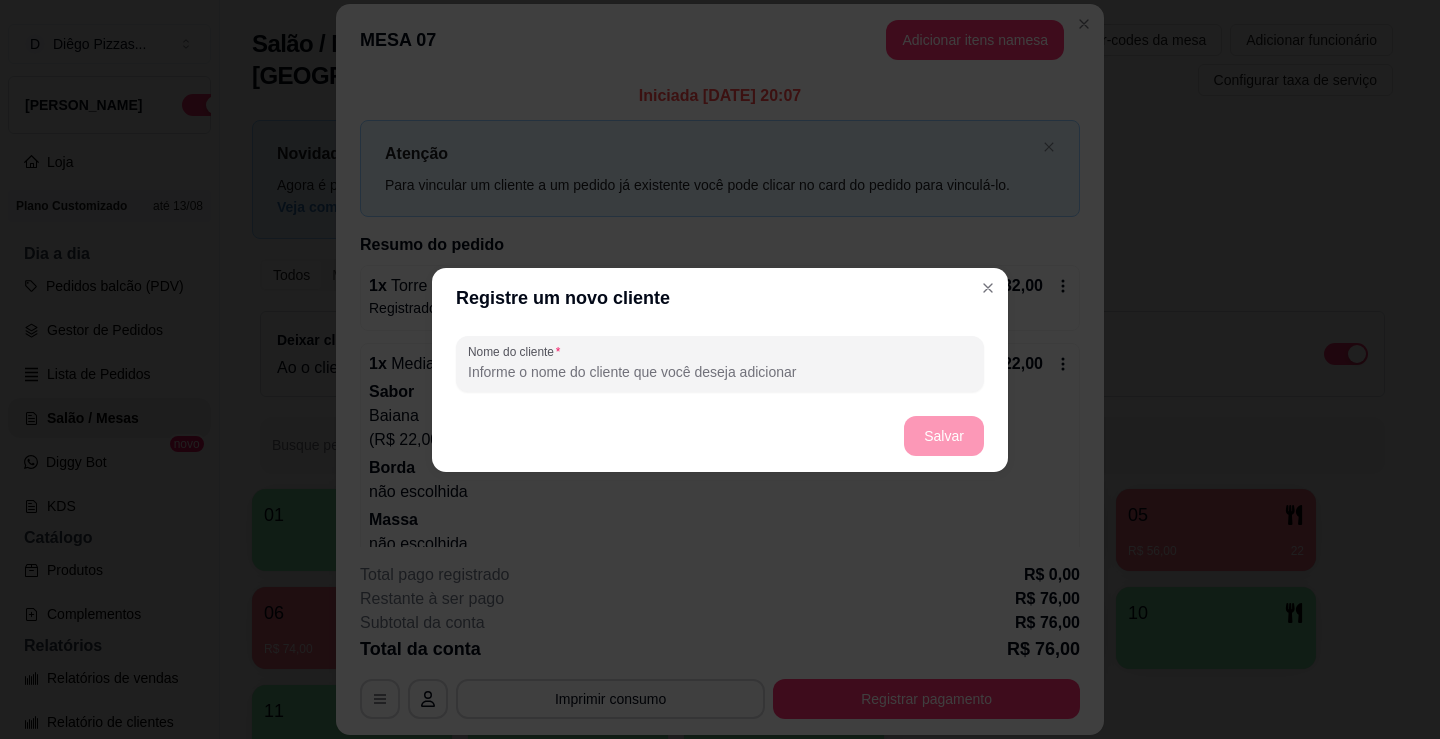 click on "Nome do cliente" at bounding box center [720, 372] 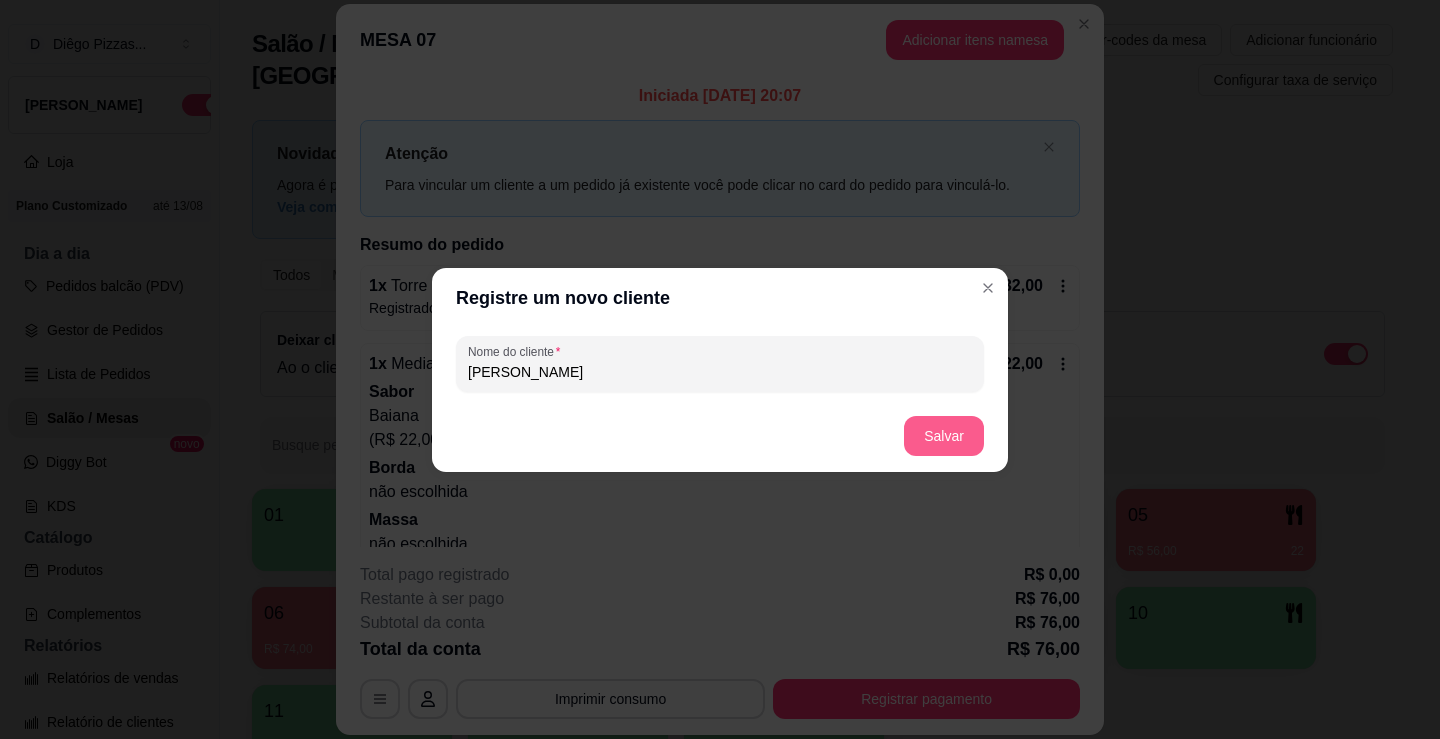 type on "[PERSON_NAME]" 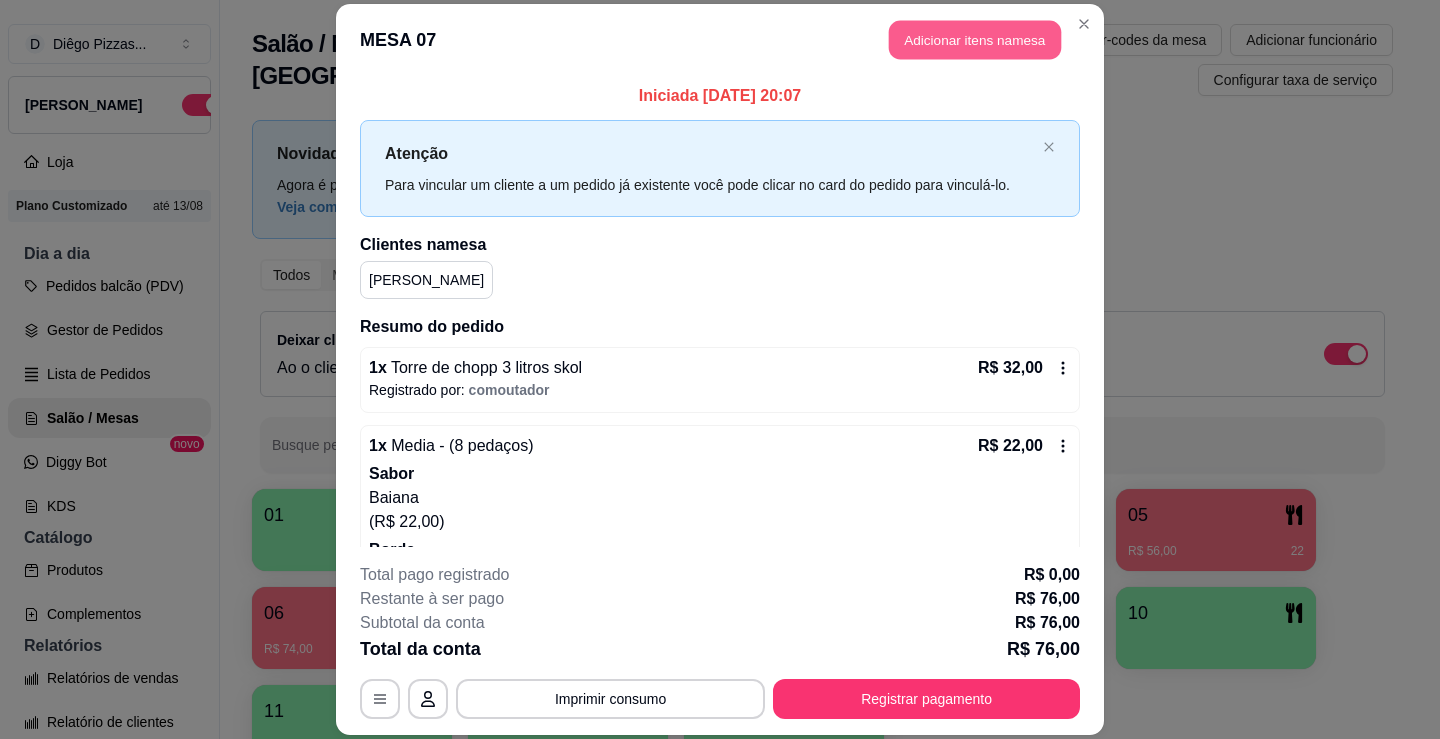 click on "Adicionar itens na  mesa" at bounding box center [975, 39] 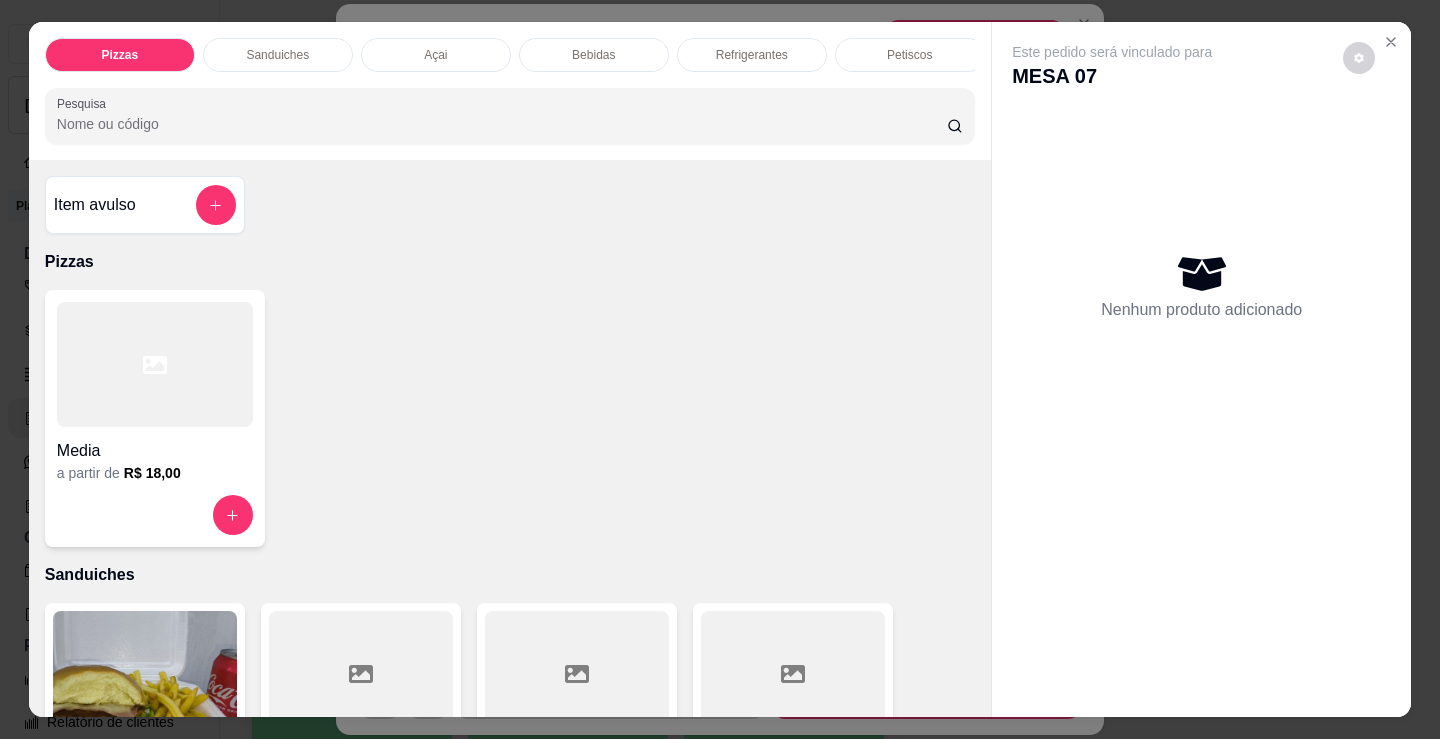 click on "Refrigerantes" at bounding box center [752, 55] 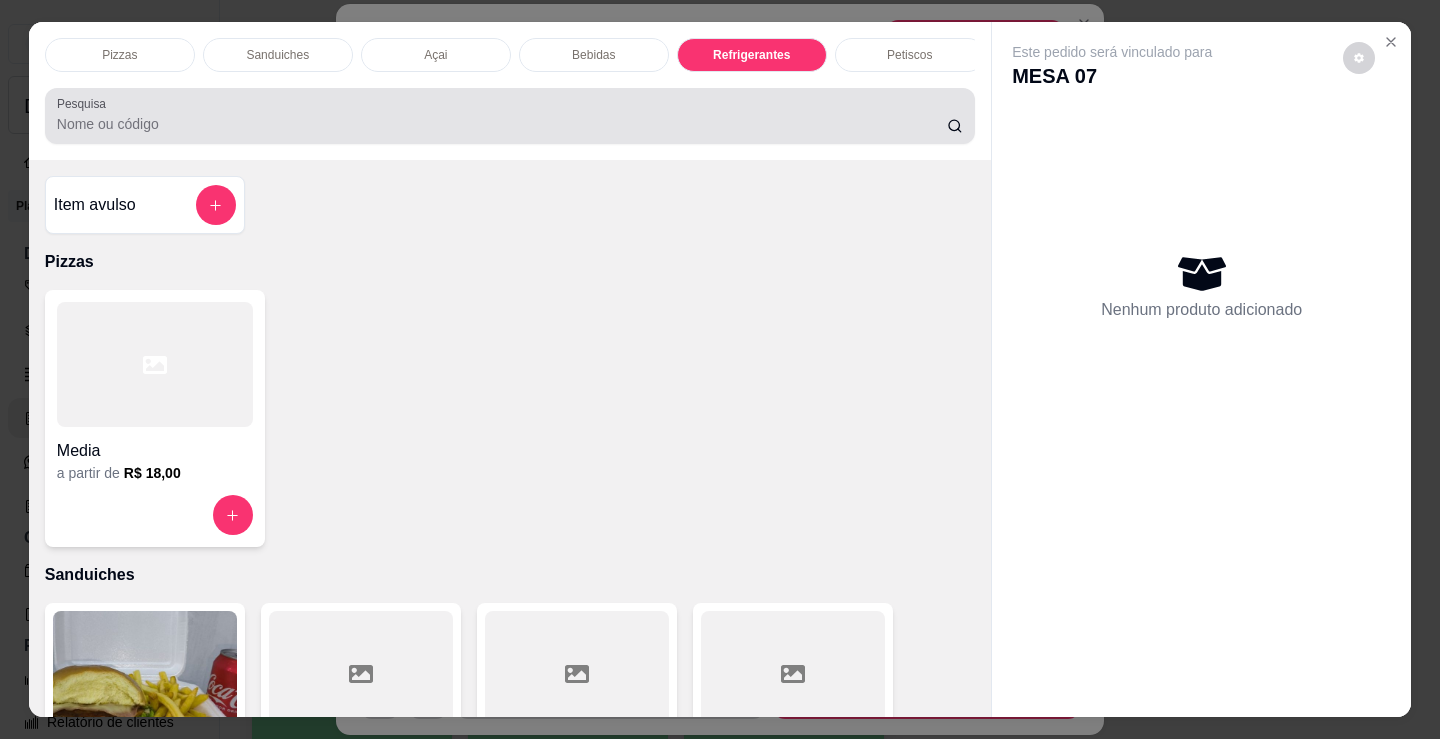 scroll, scrollTop: 5203, scrollLeft: 0, axis: vertical 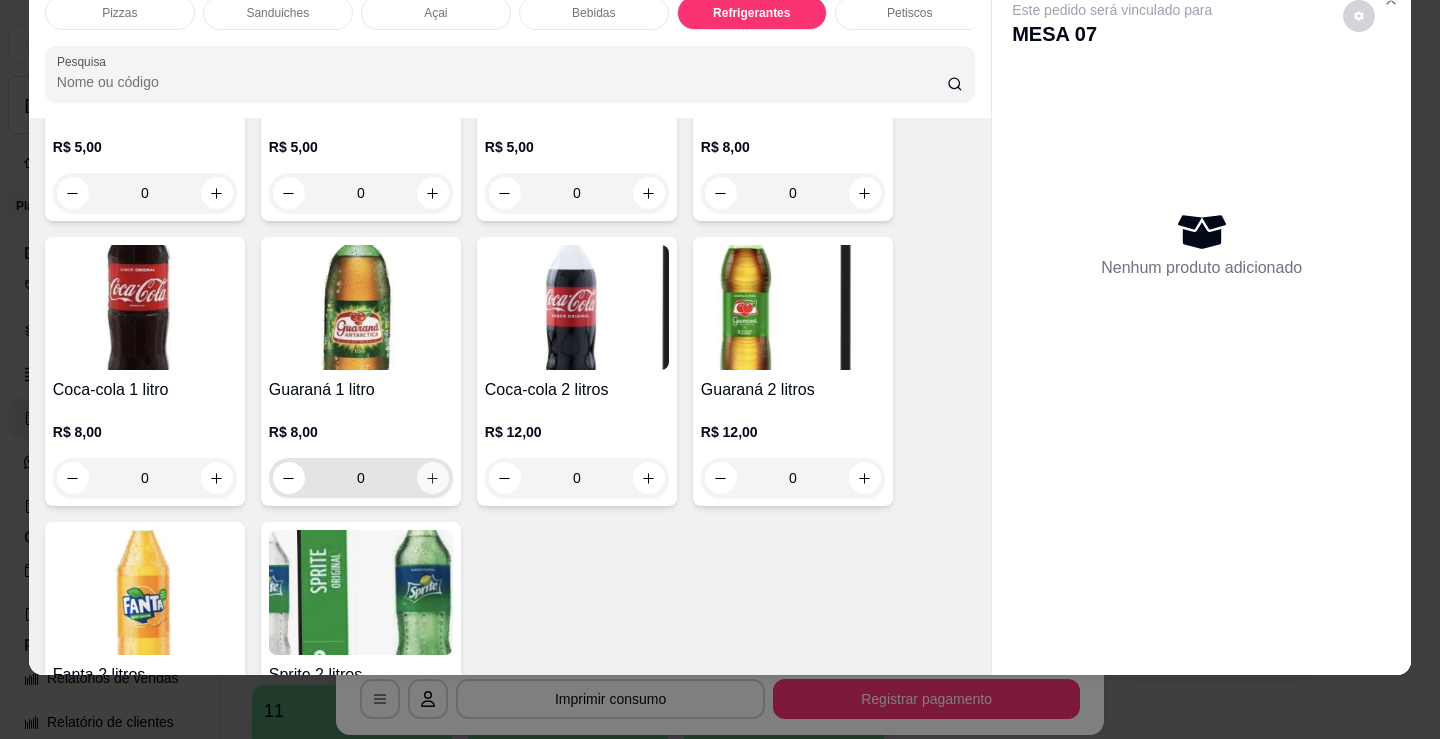 click 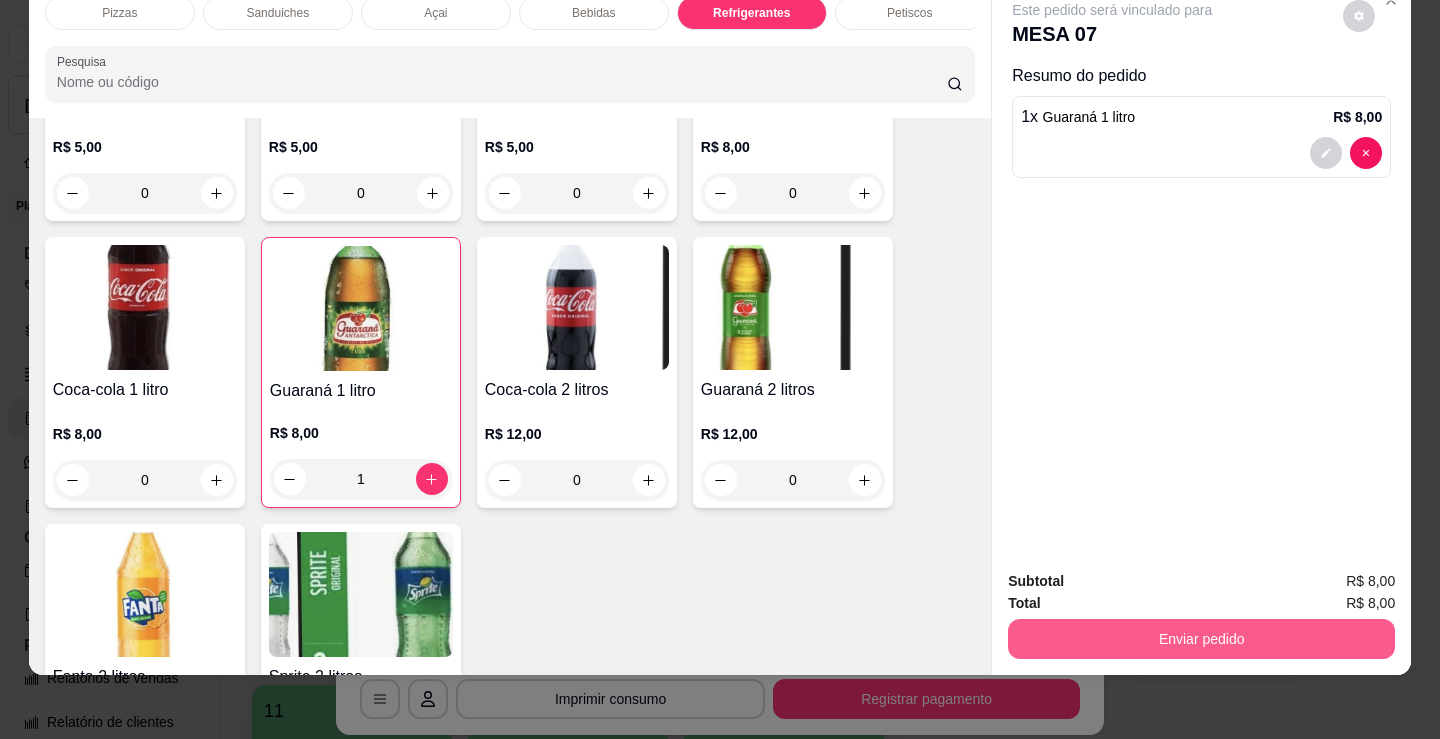 click on "Enviar pedido" at bounding box center [1201, 639] 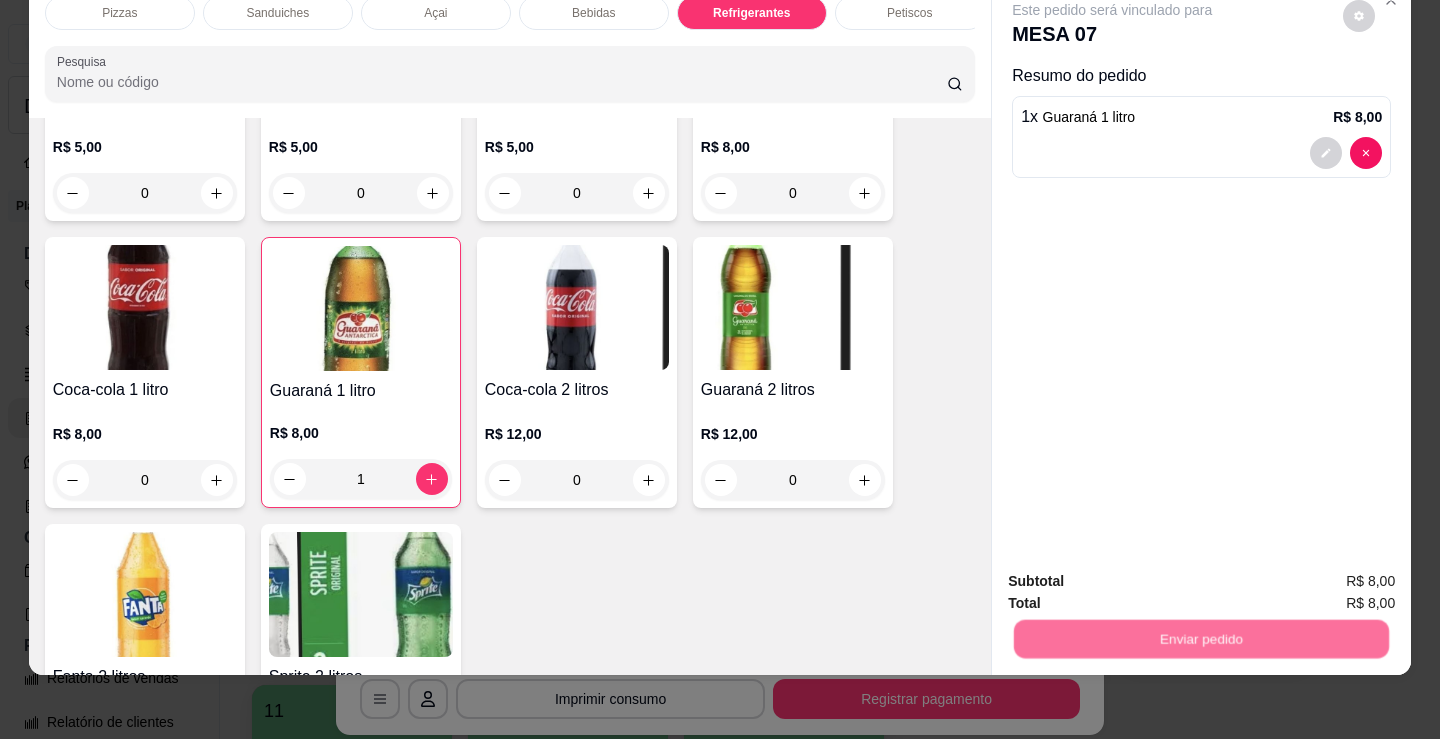 click on "Não registrar e enviar pedido" at bounding box center (1136, 574) 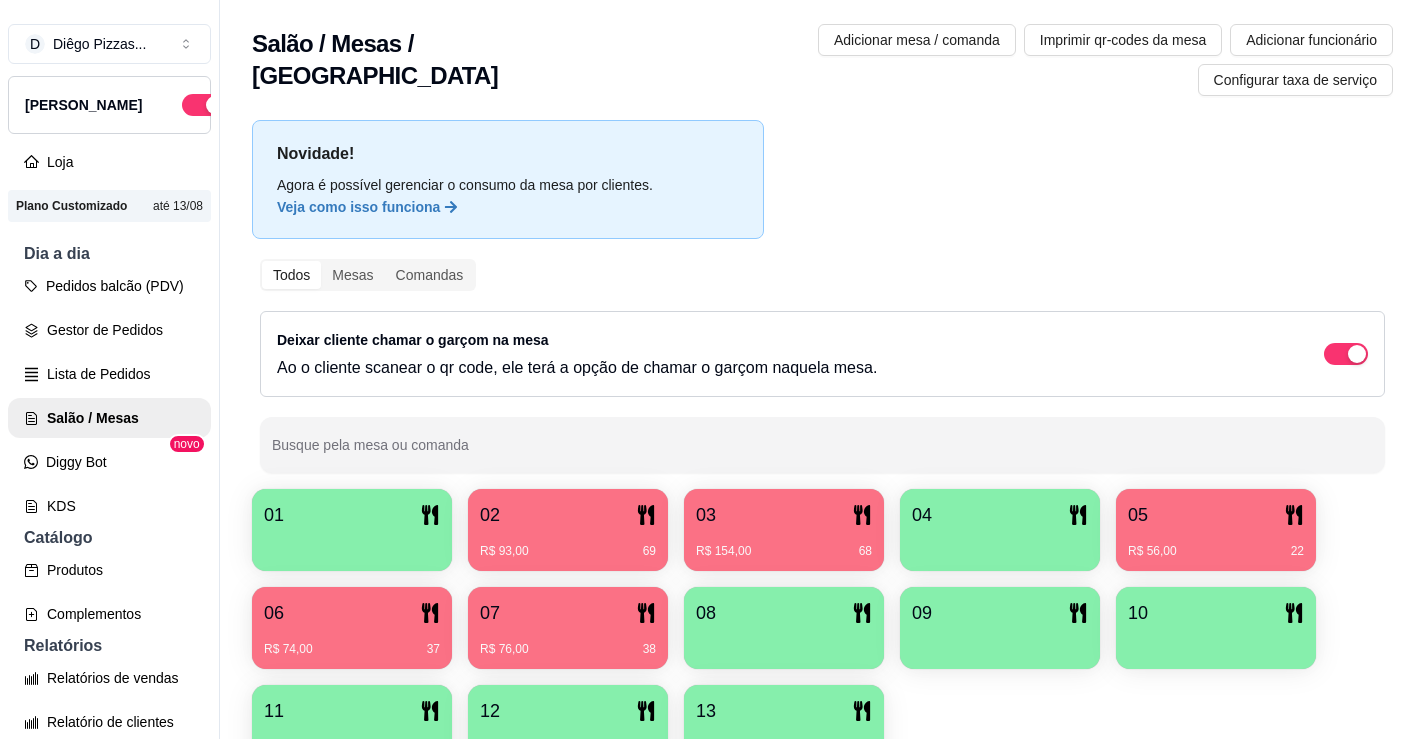 click on "05" at bounding box center [1216, 515] 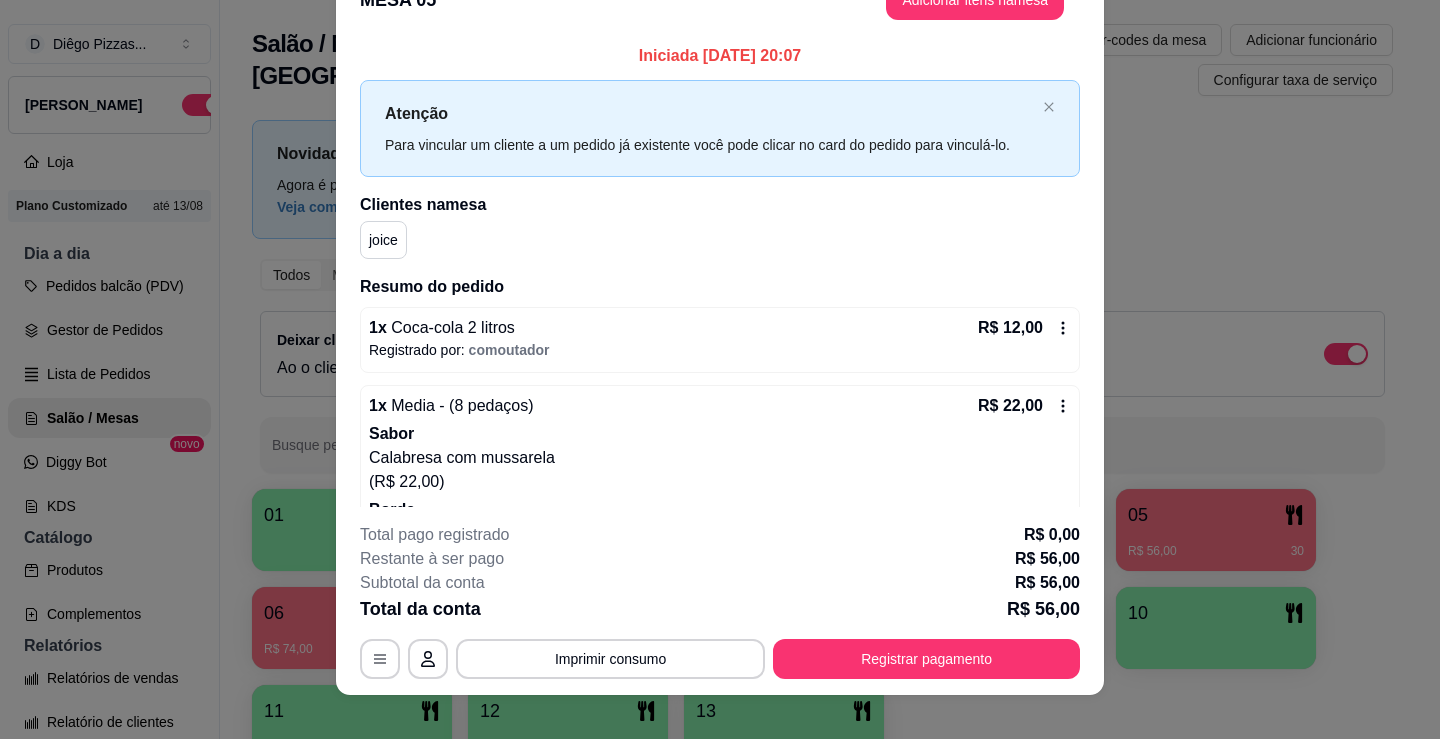 scroll, scrollTop: 60, scrollLeft: 0, axis: vertical 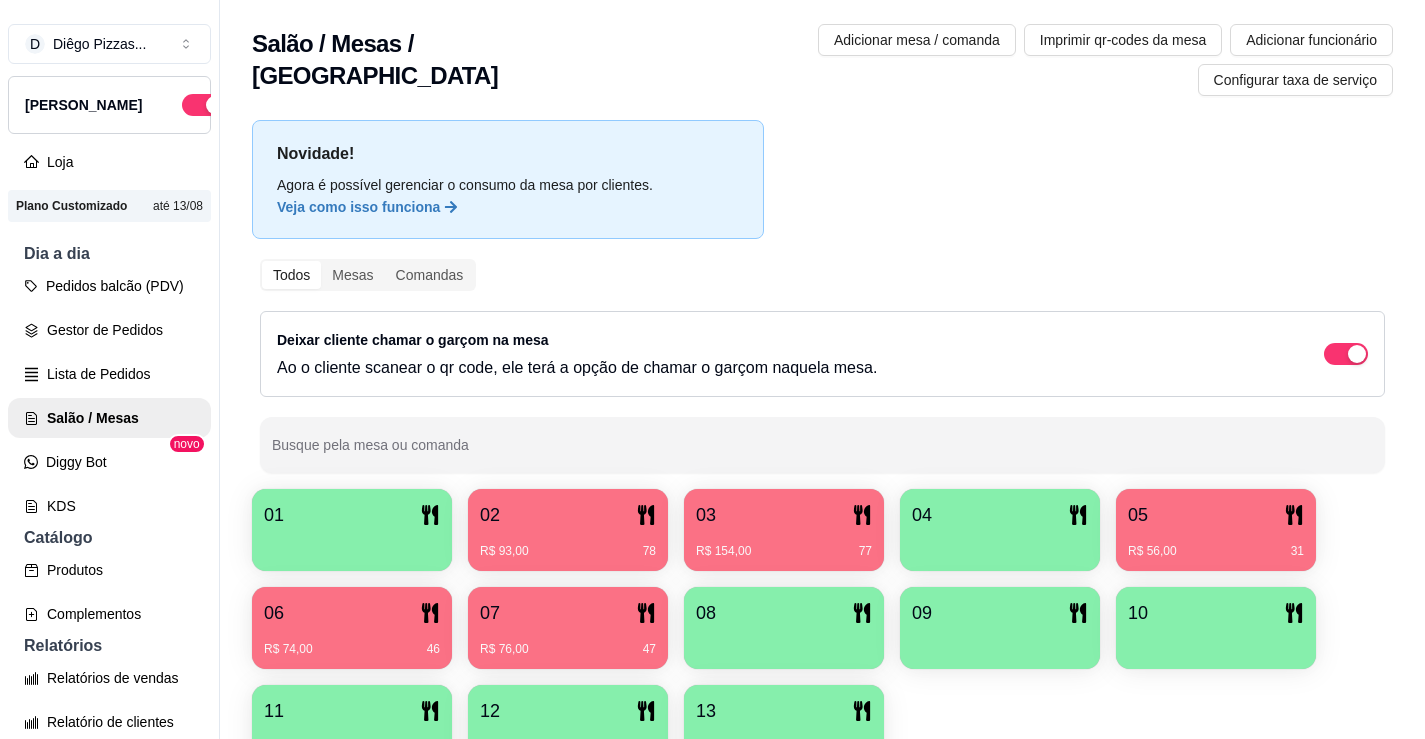 click on "R$ 93,00 78" at bounding box center (568, 544) 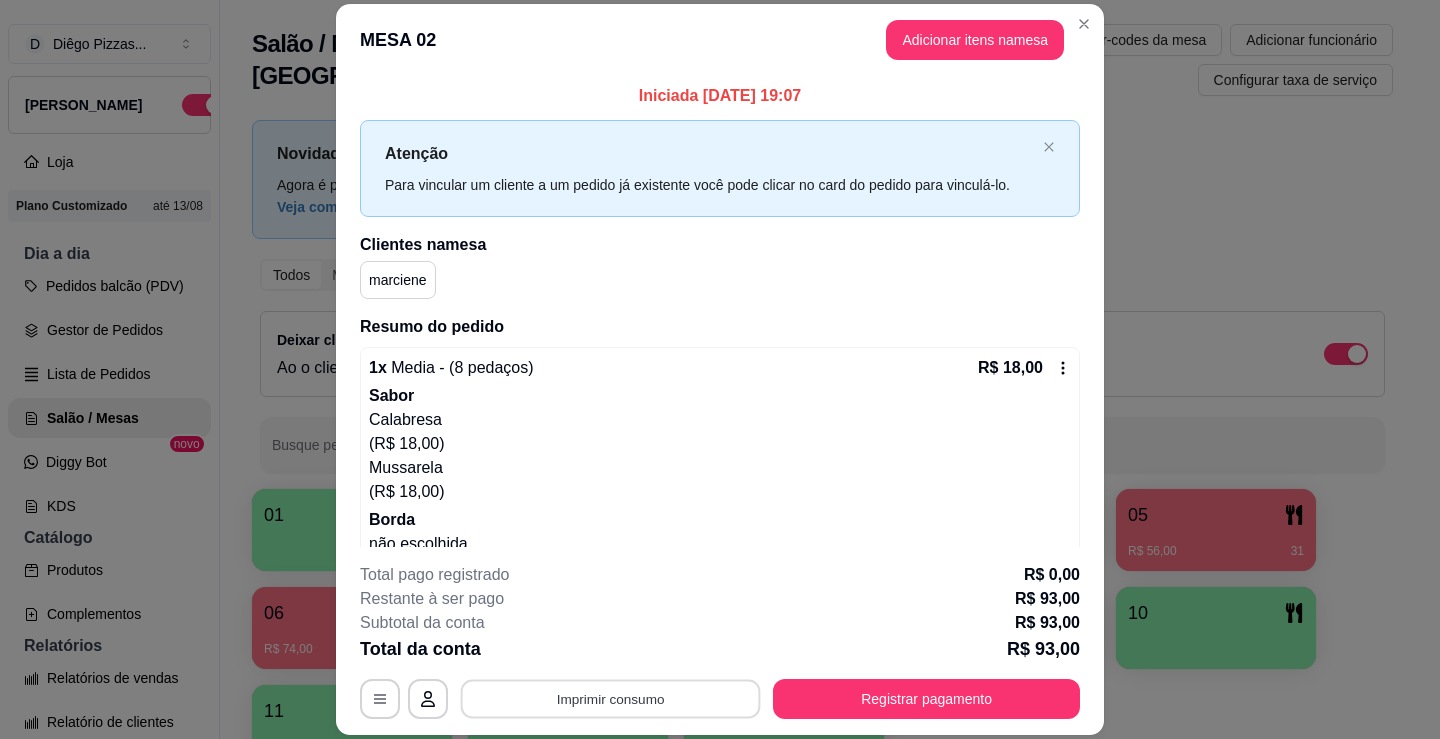 click on "Imprimir consumo" at bounding box center [611, 699] 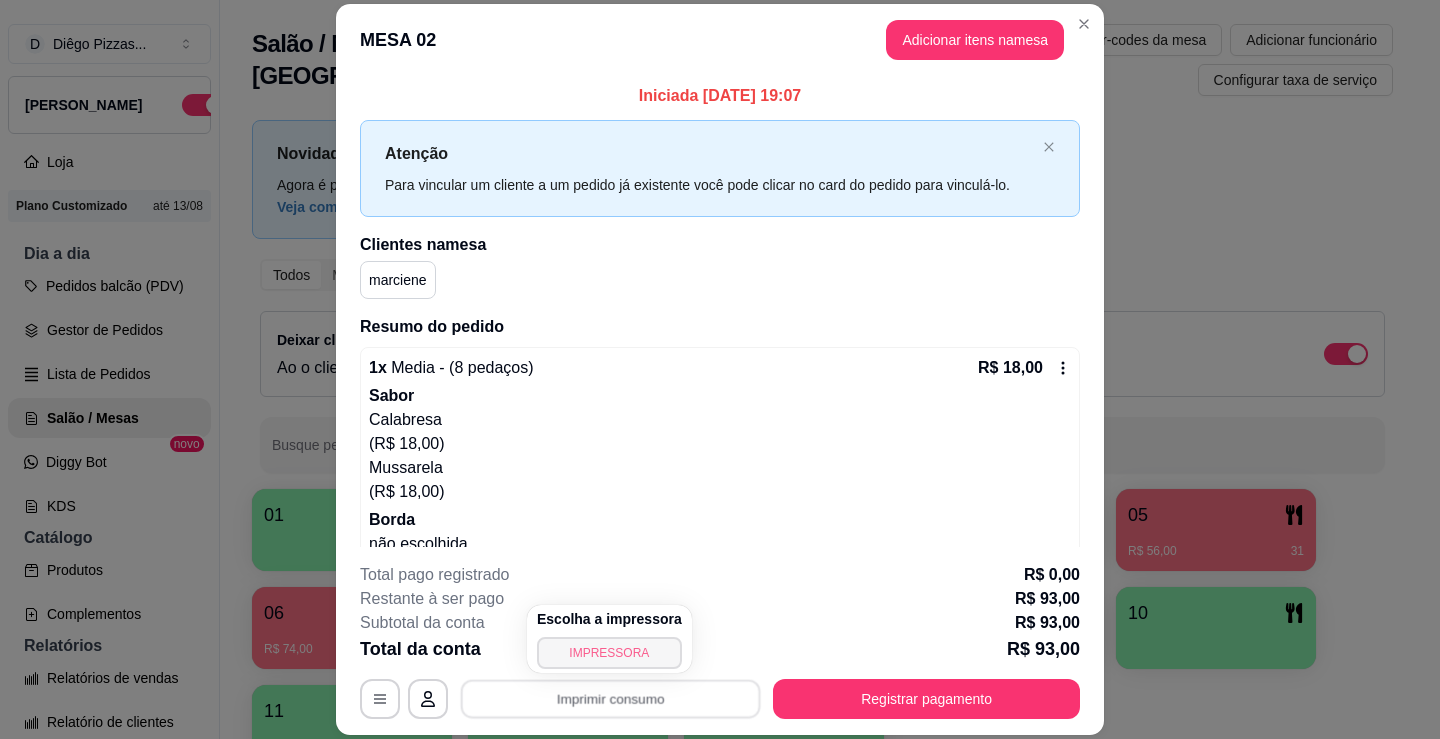 click on "IMPRESSORA" at bounding box center (609, 653) 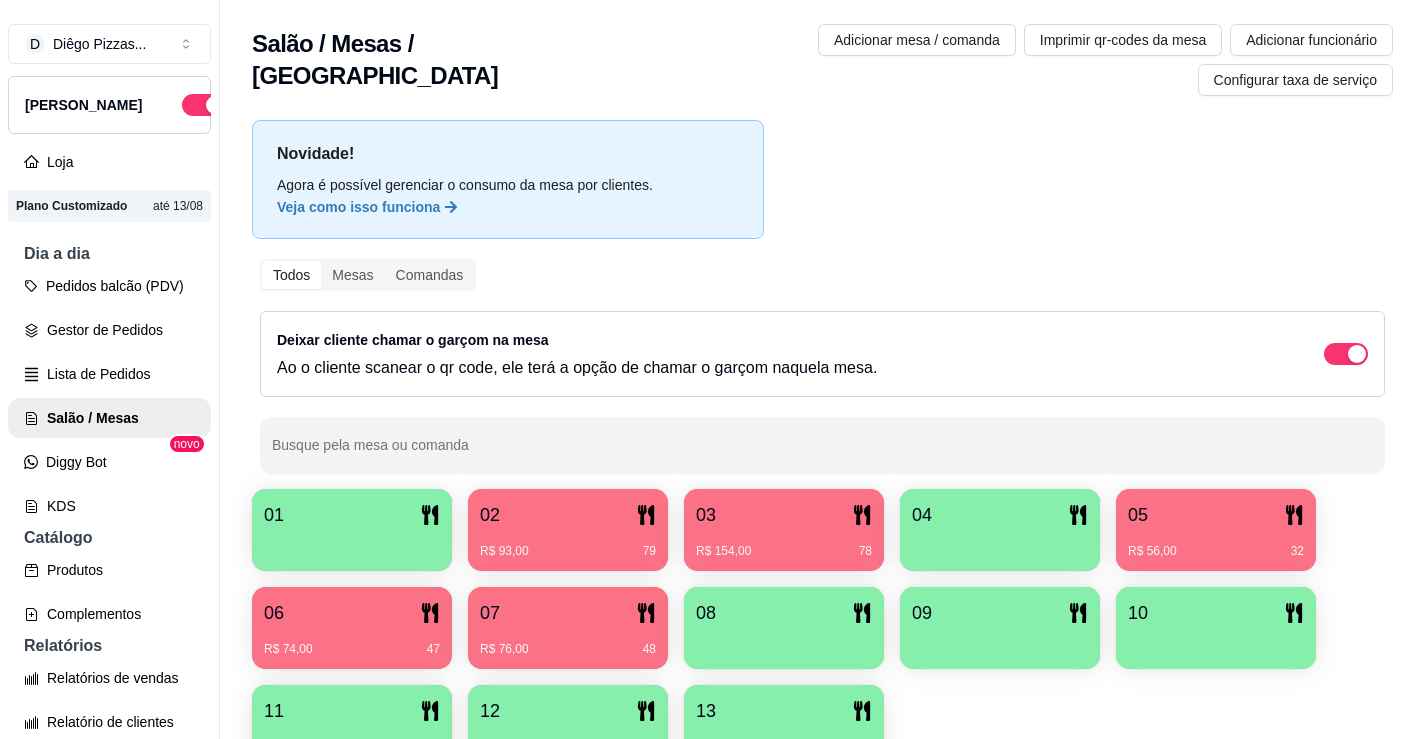 click on "05" at bounding box center [1216, 515] 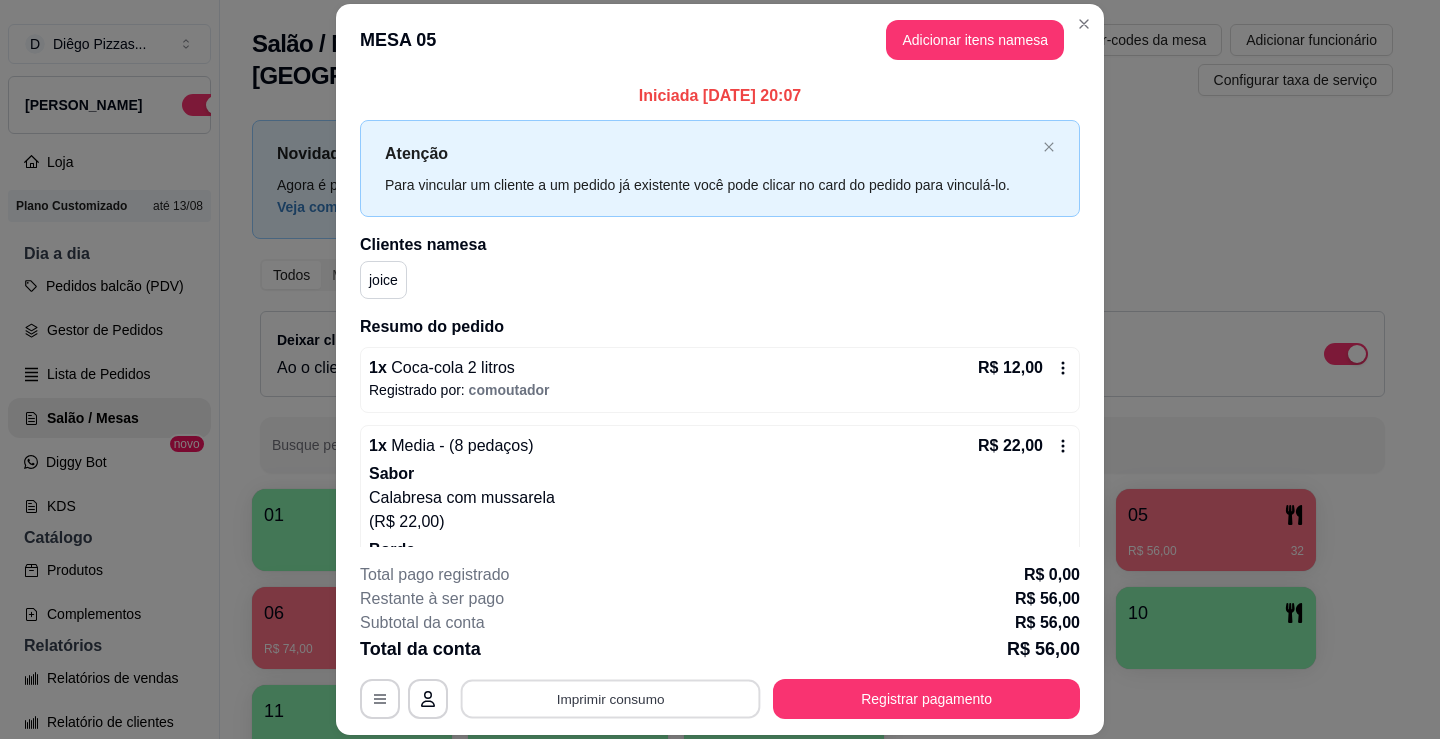 click on "Imprimir consumo" at bounding box center [611, 699] 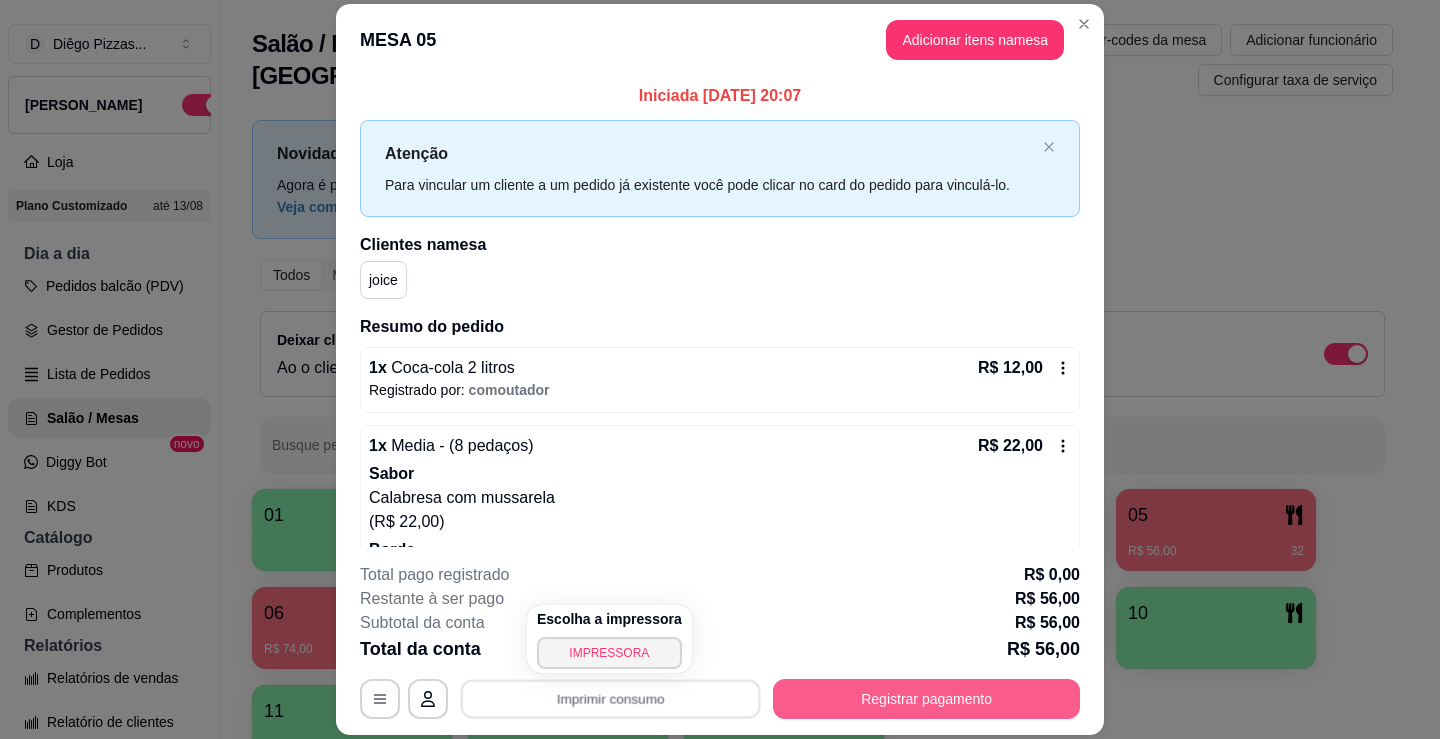 click on "Registrar pagamento" at bounding box center [926, 699] 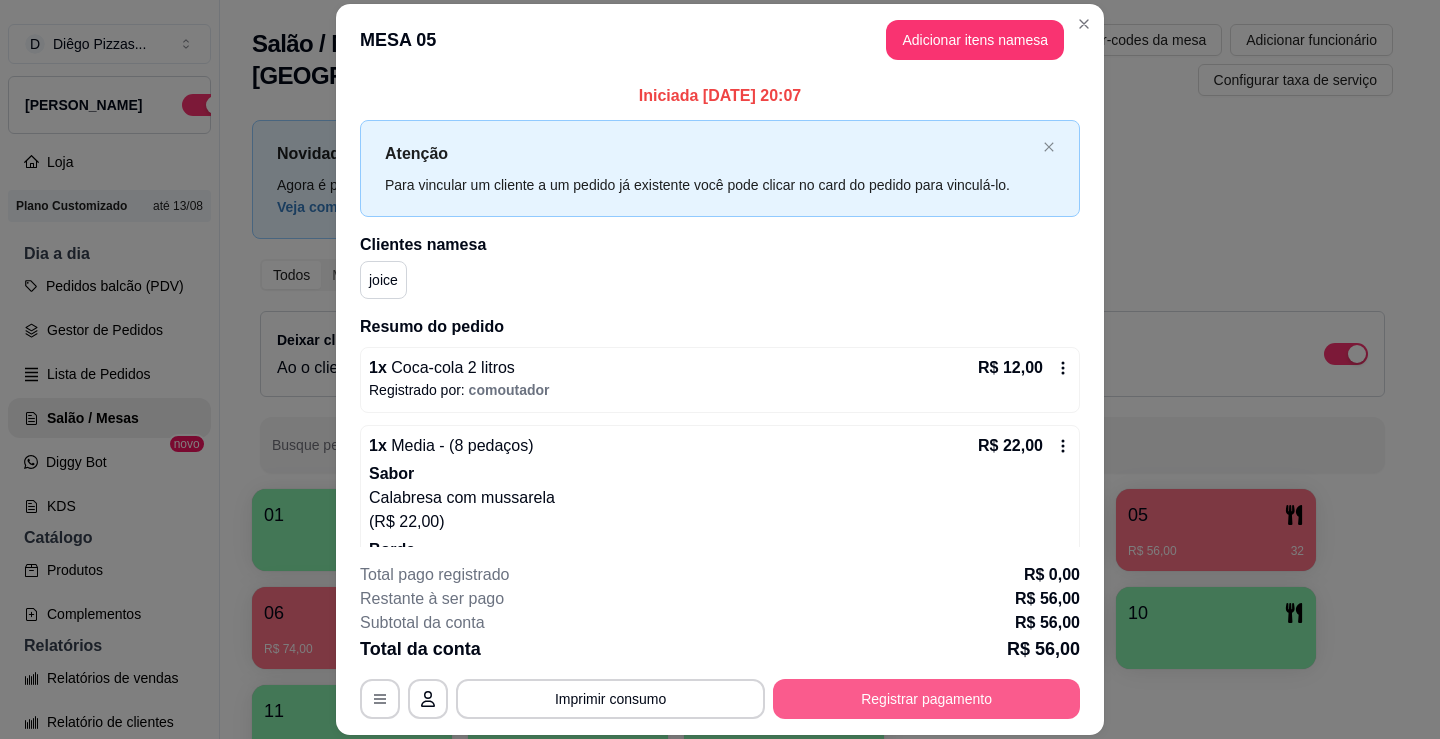 click on "Registrar pagamento" at bounding box center [926, 699] 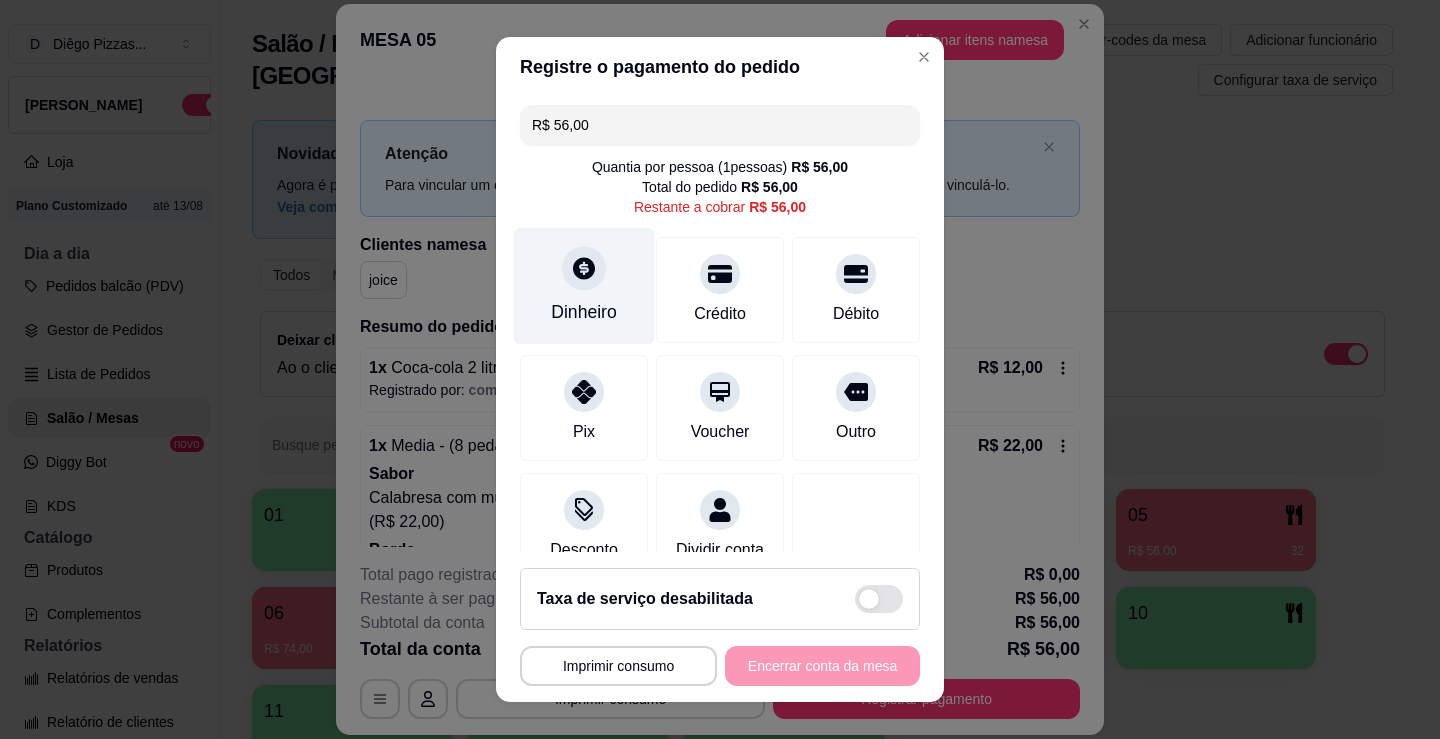 click on "Dinheiro" at bounding box center [584, 286] 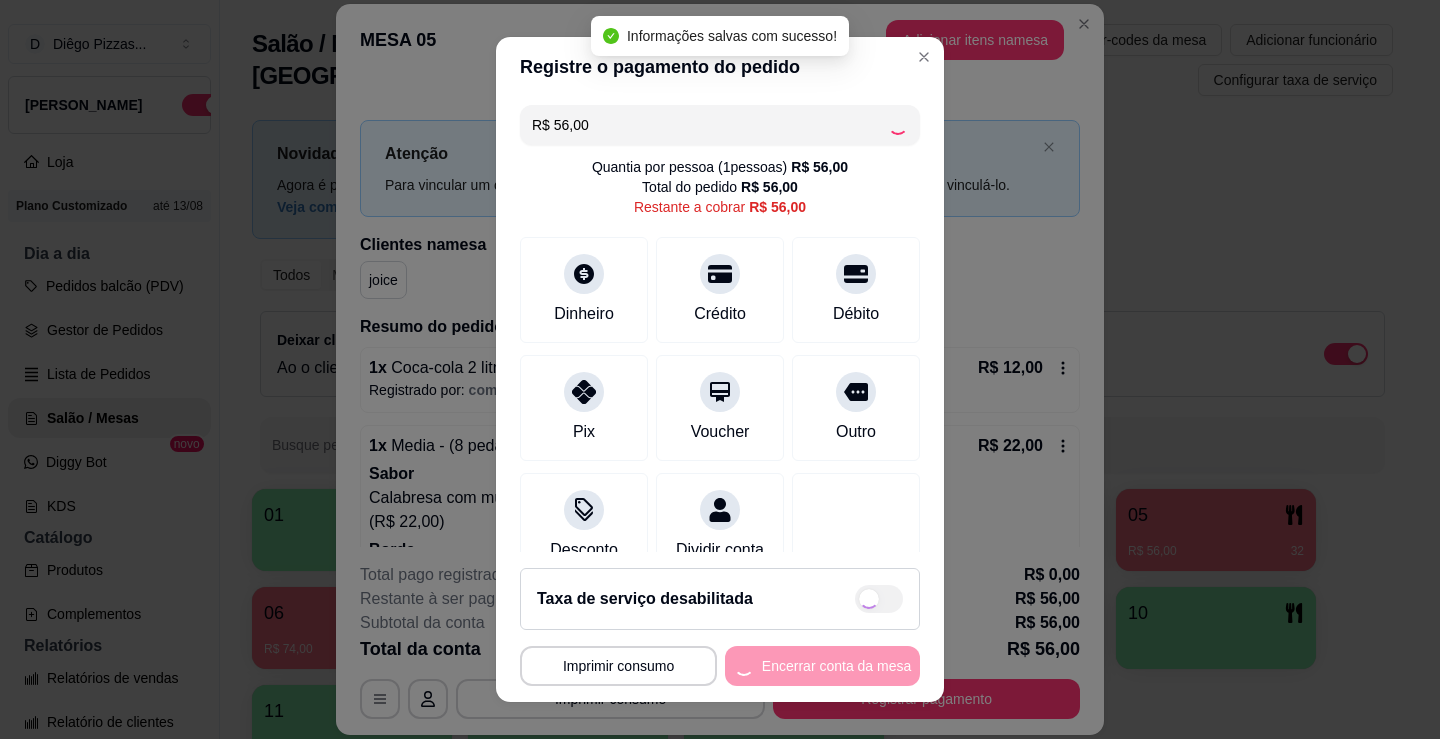 type on "R$ 0,00" 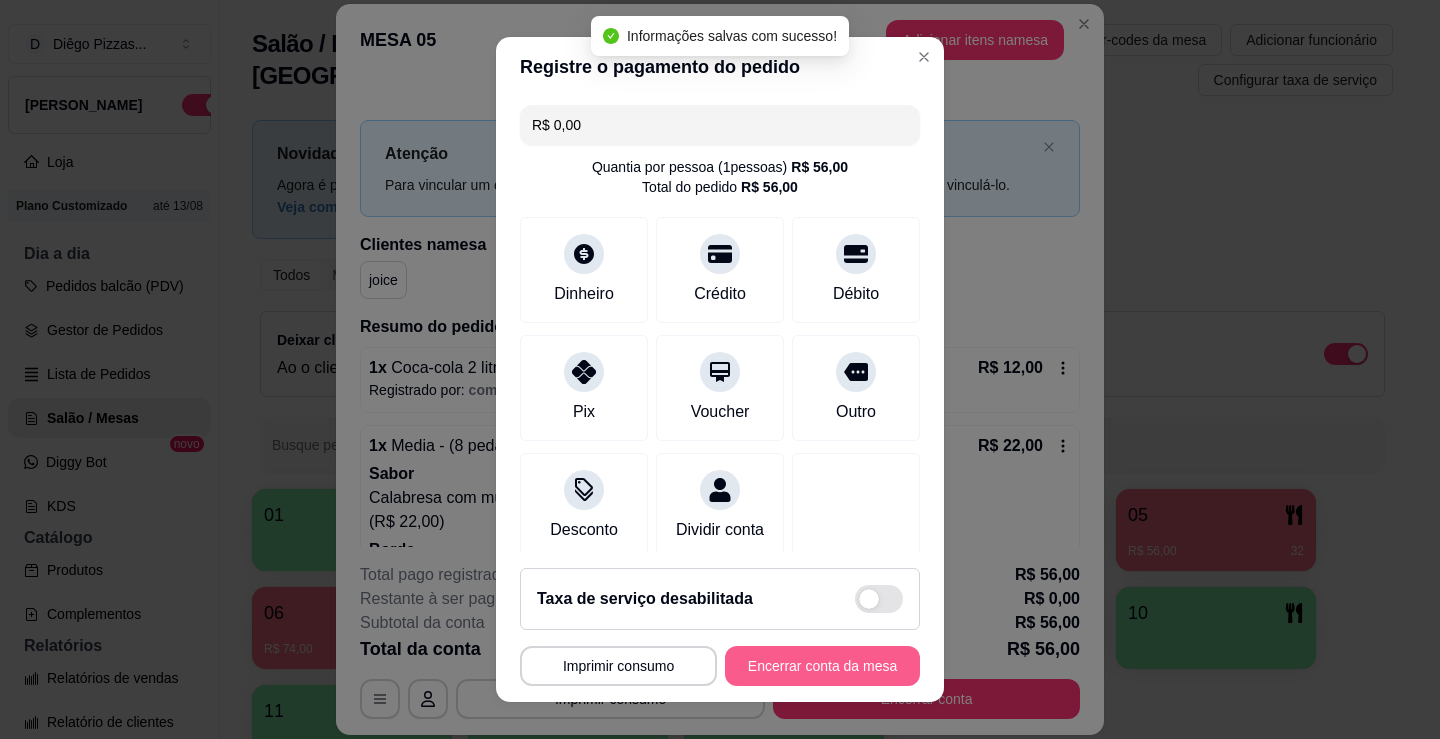 click on "Encerrar conta da mesa" at bounding box center [822, 666] 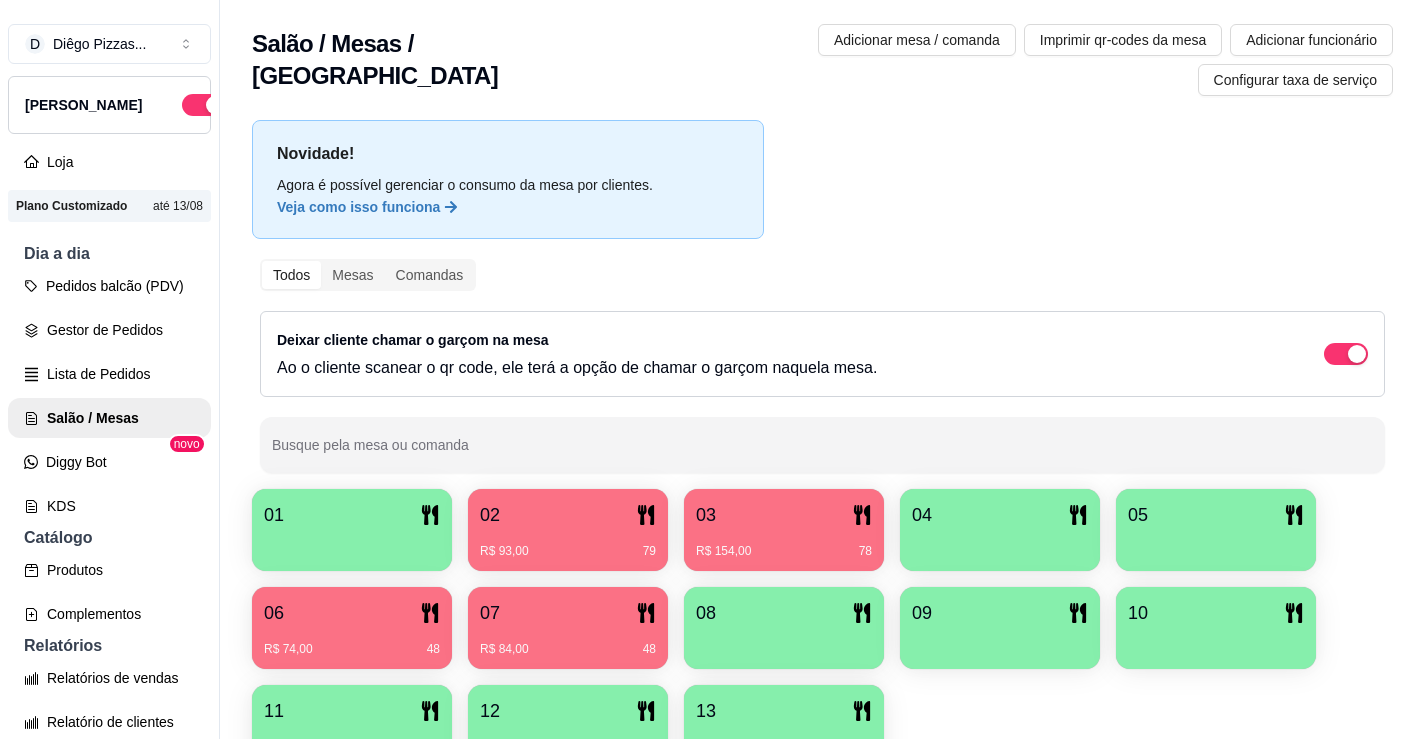 click on "02" at bounding box center (568, 515) 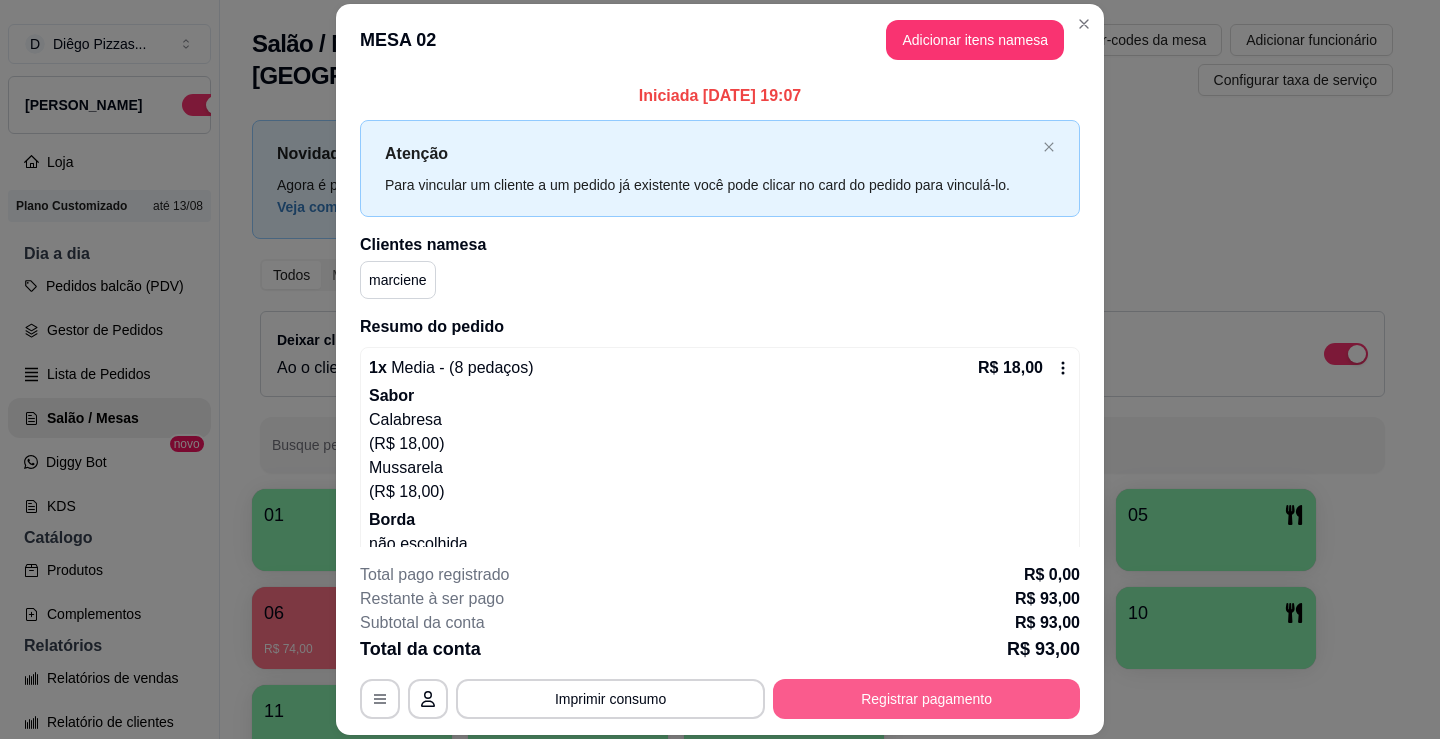 click on "Registrar pagamento" at bounding box center [926, 699] 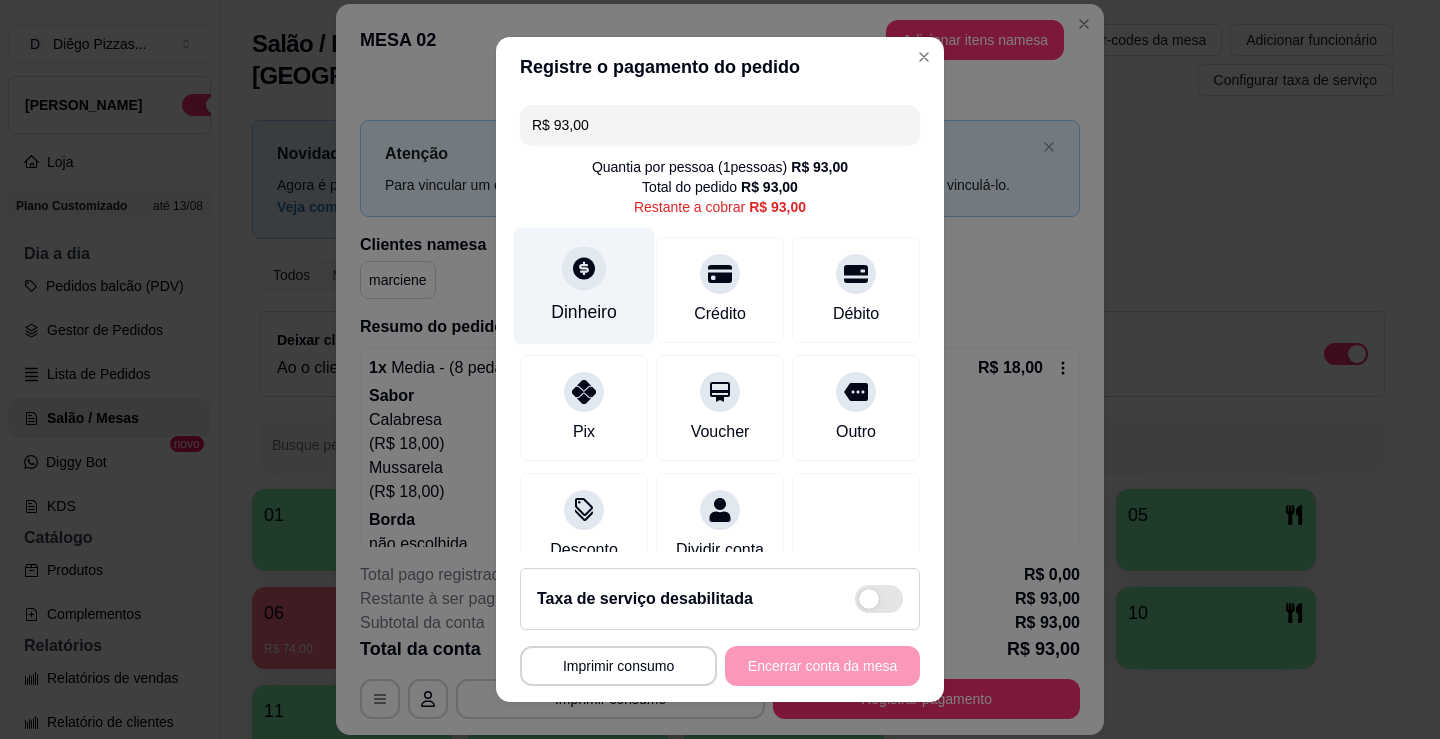 click on "Dinheiro" at bounding box center [584, 286] 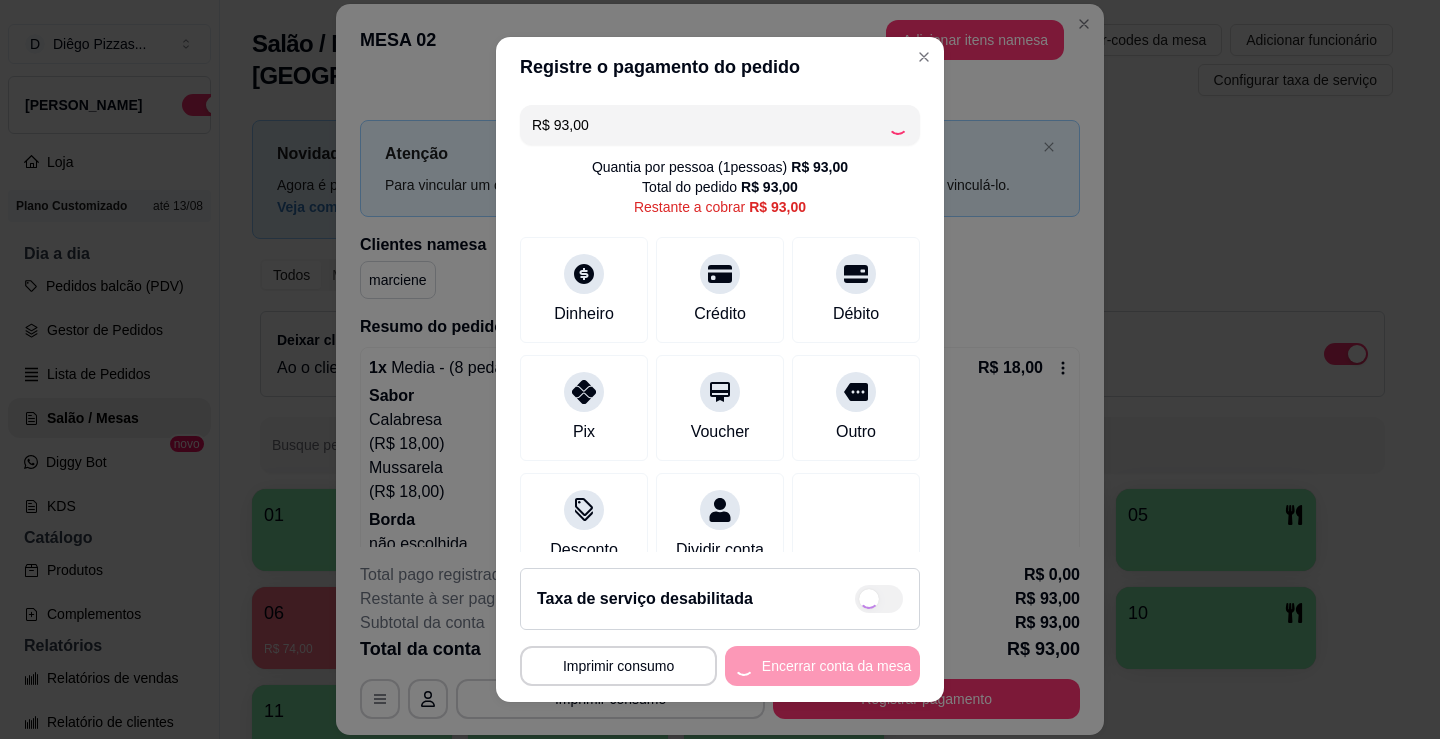 type on "R$ 0,00" 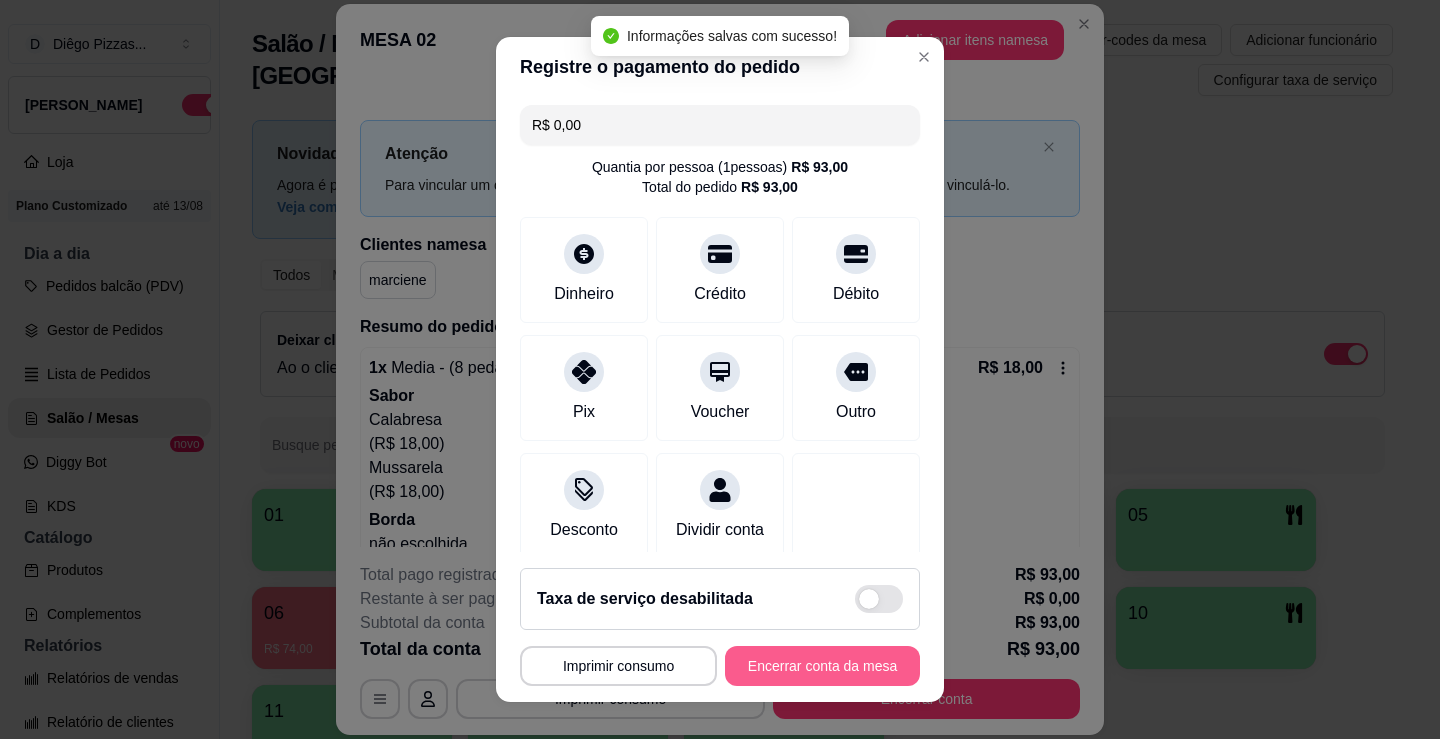 click on "Encerrar conta da mesa" at bounding box center [822, 666] 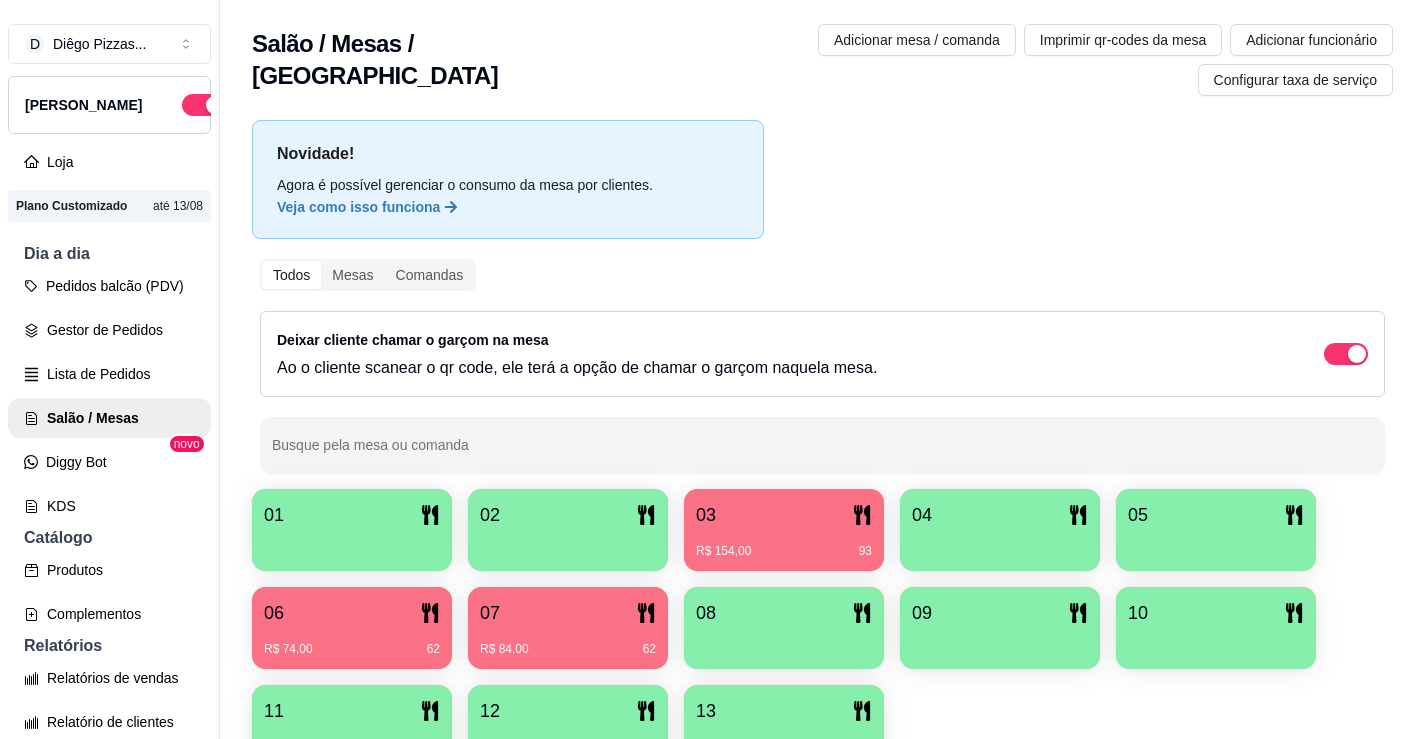 click on "Dia a dia" at bounding box center (109, 254) 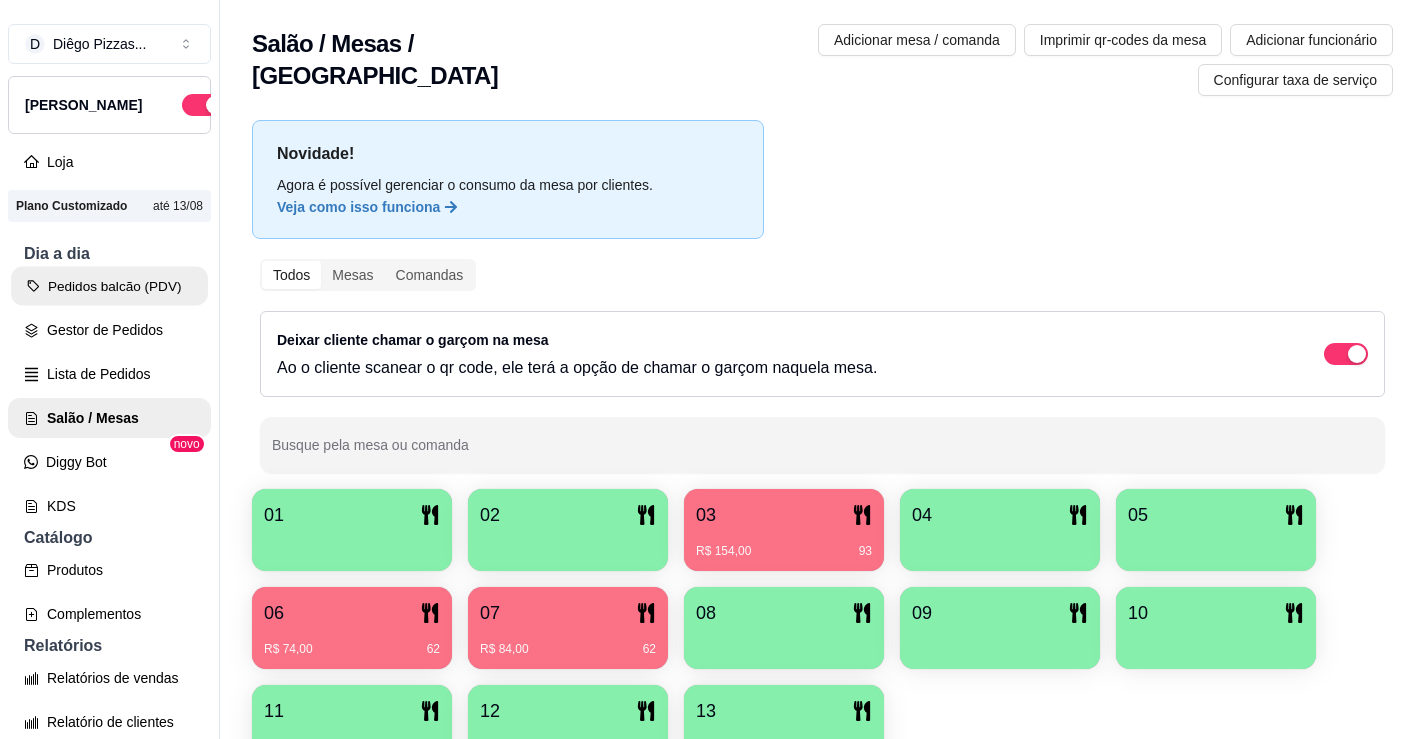 click on "Pedidos balcão (PDV)" at bounding box center (109, 286) 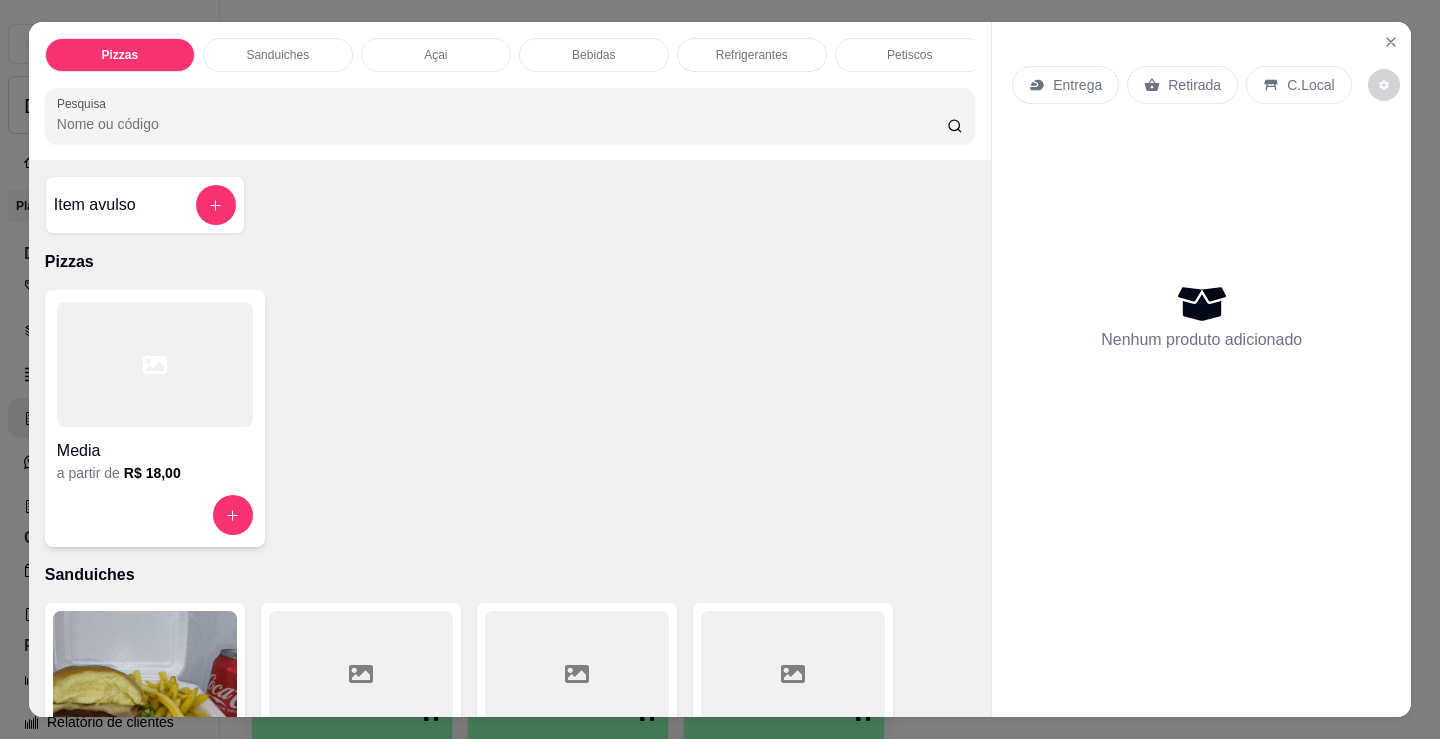 click on "Media" at bounding box center [155, 445] 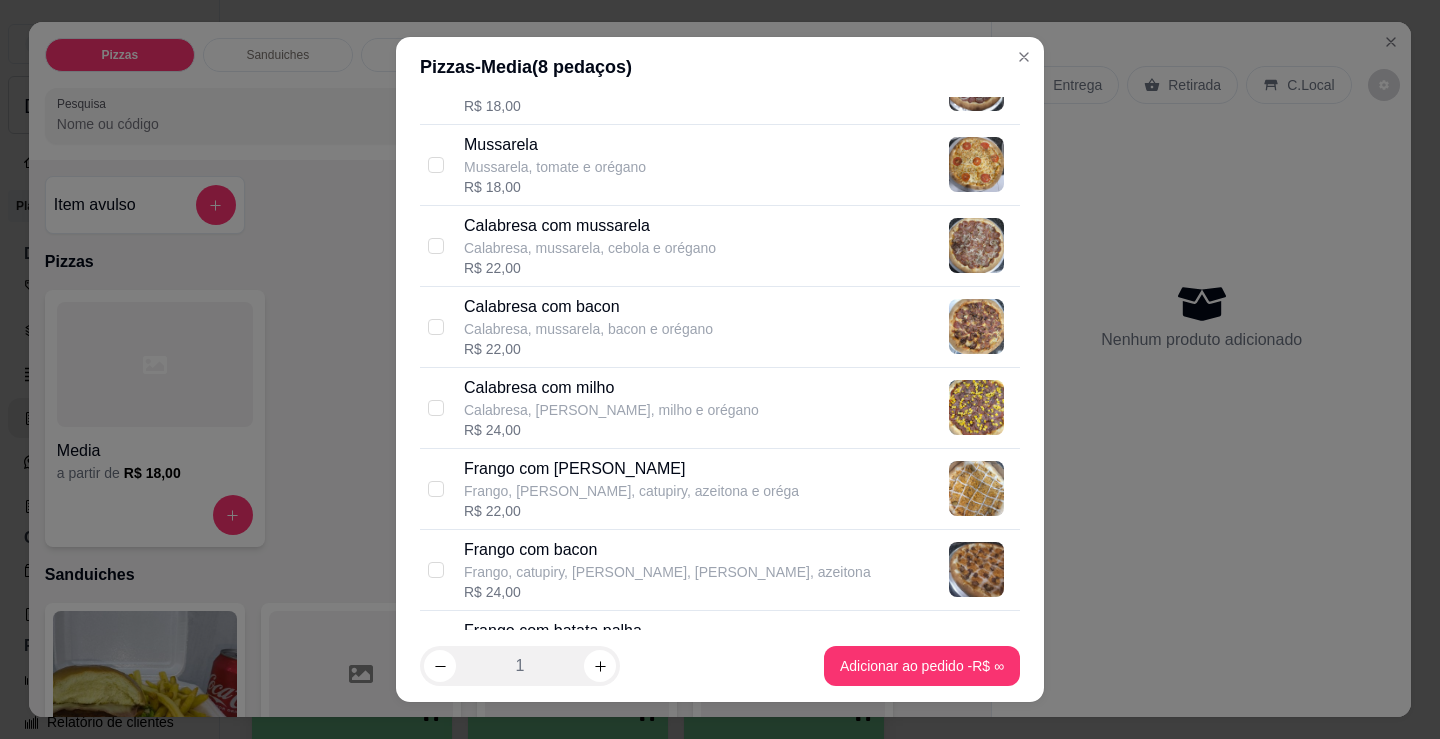 scroll, scrollTop: 300, scrollLeft: 0, axis: vertical 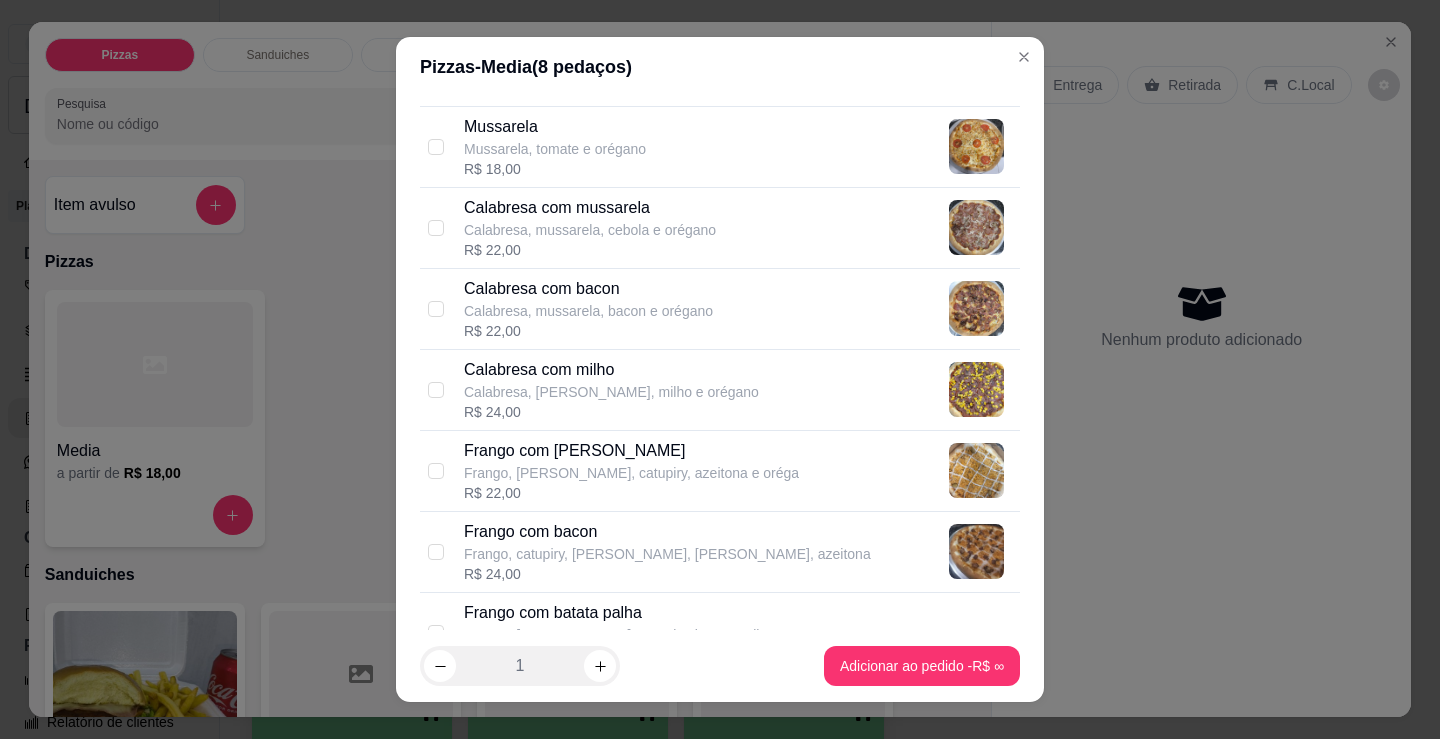 click on "Calabresa, mussarela, bacon e orégano" at bounding box center (588, 311) 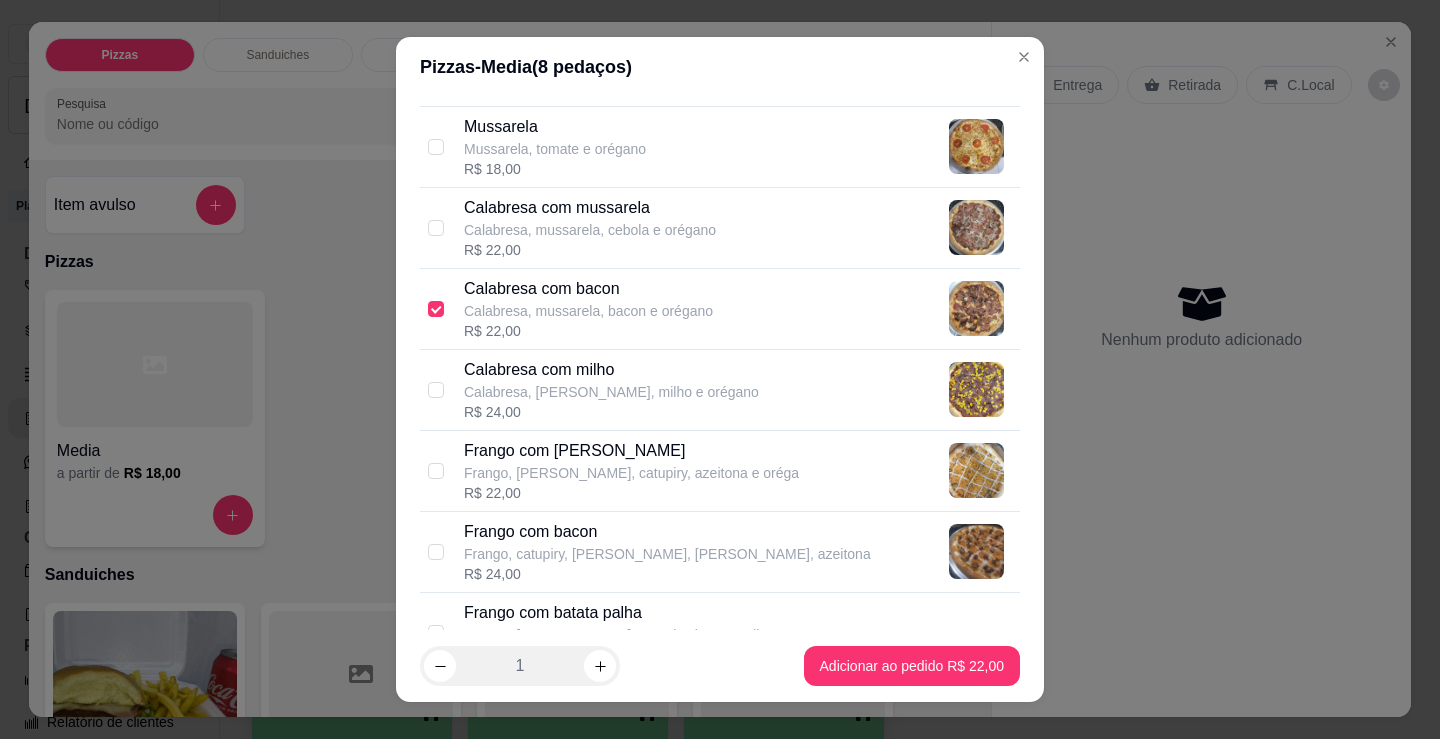 click on "Calabresa com bacon" at bounding box center [588, 289] 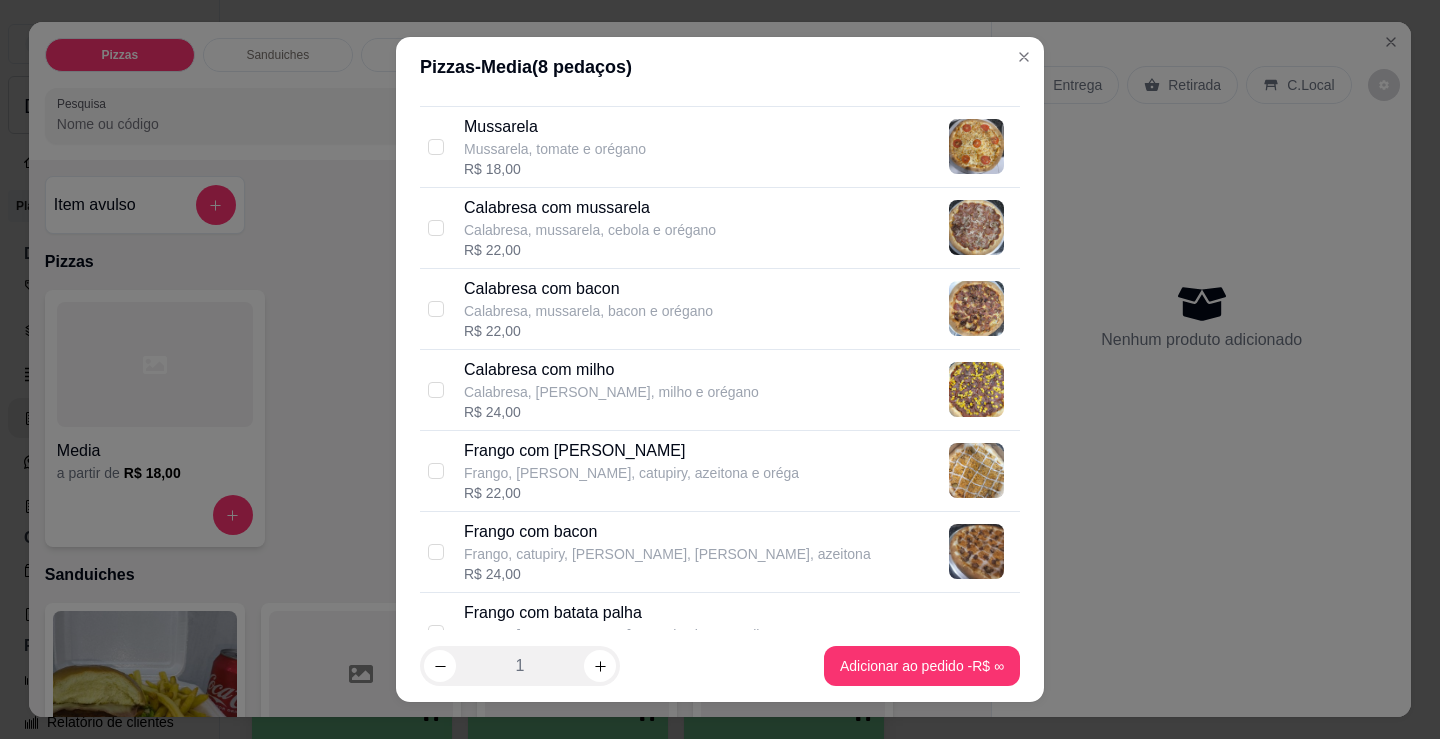 click on "Calabresa com mussarela" at bounding box center (590, 208) 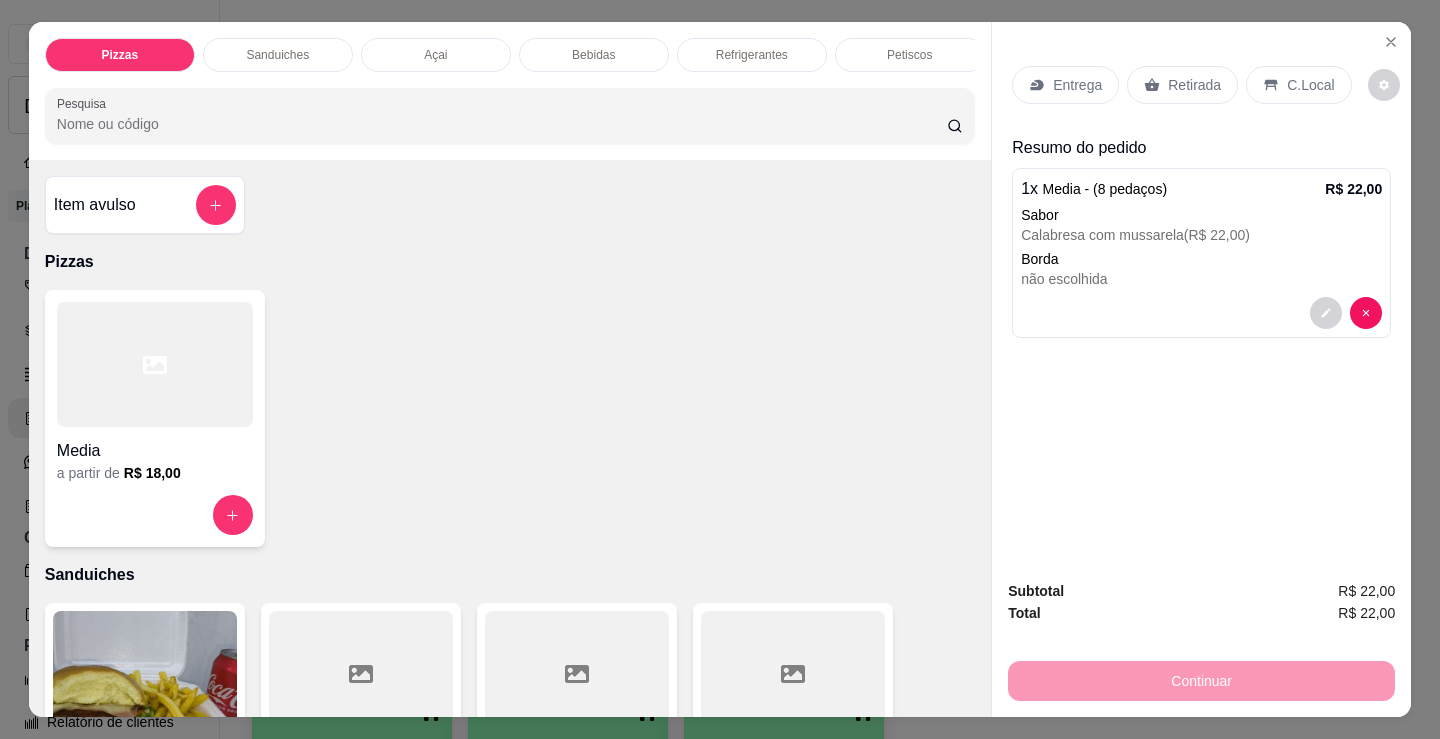 click on "Refrigerantes" at bounding box center (752, 55) 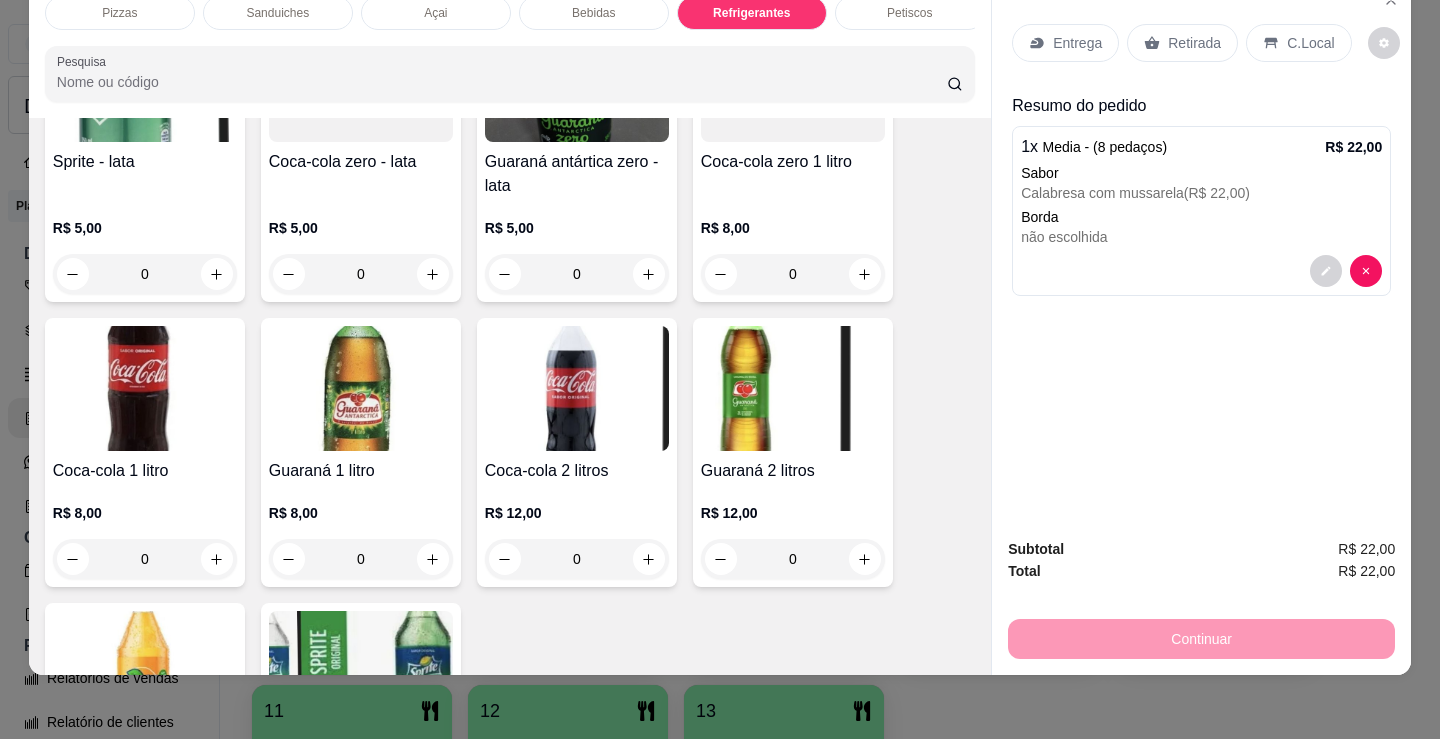 scroll, scrollTop: 6003, scrollLeft: 0, axis: vertical 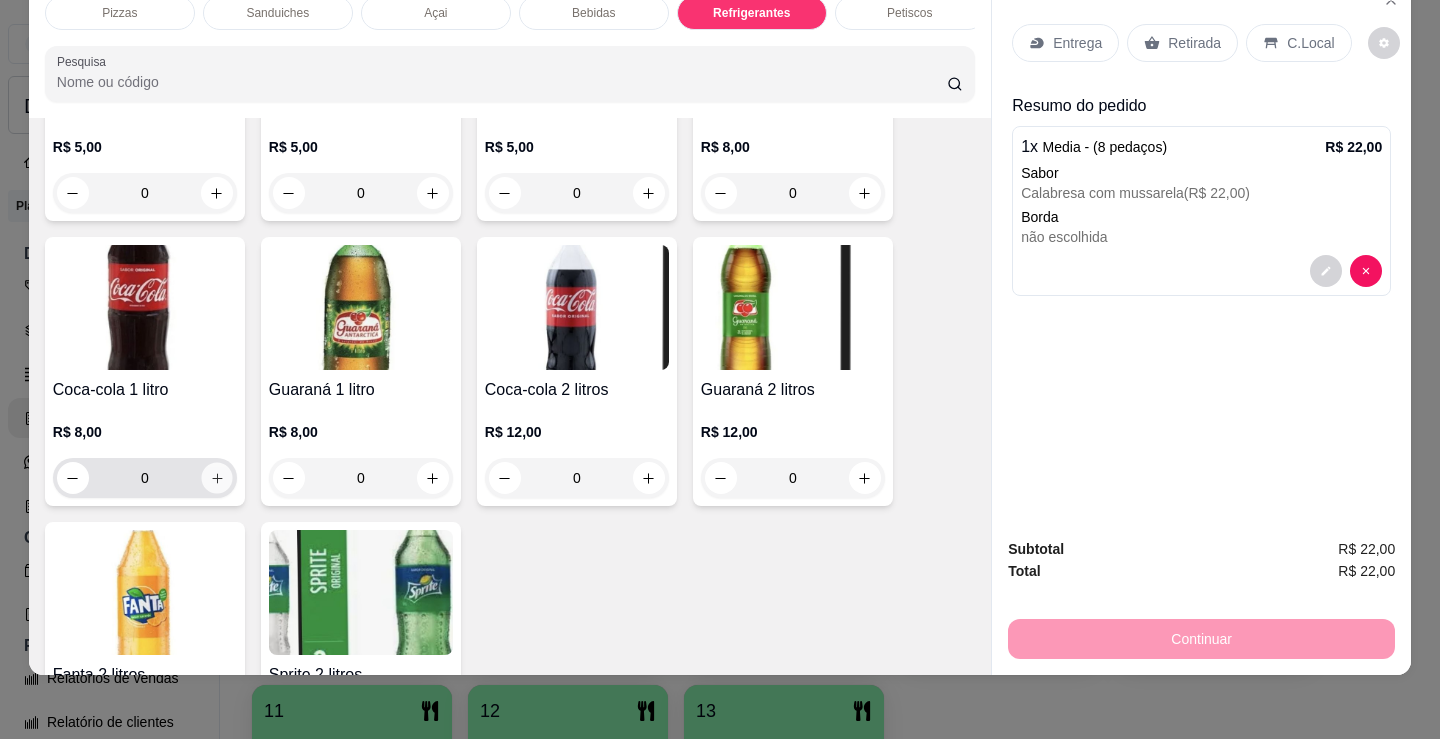 click at bounding box center (216, 478) 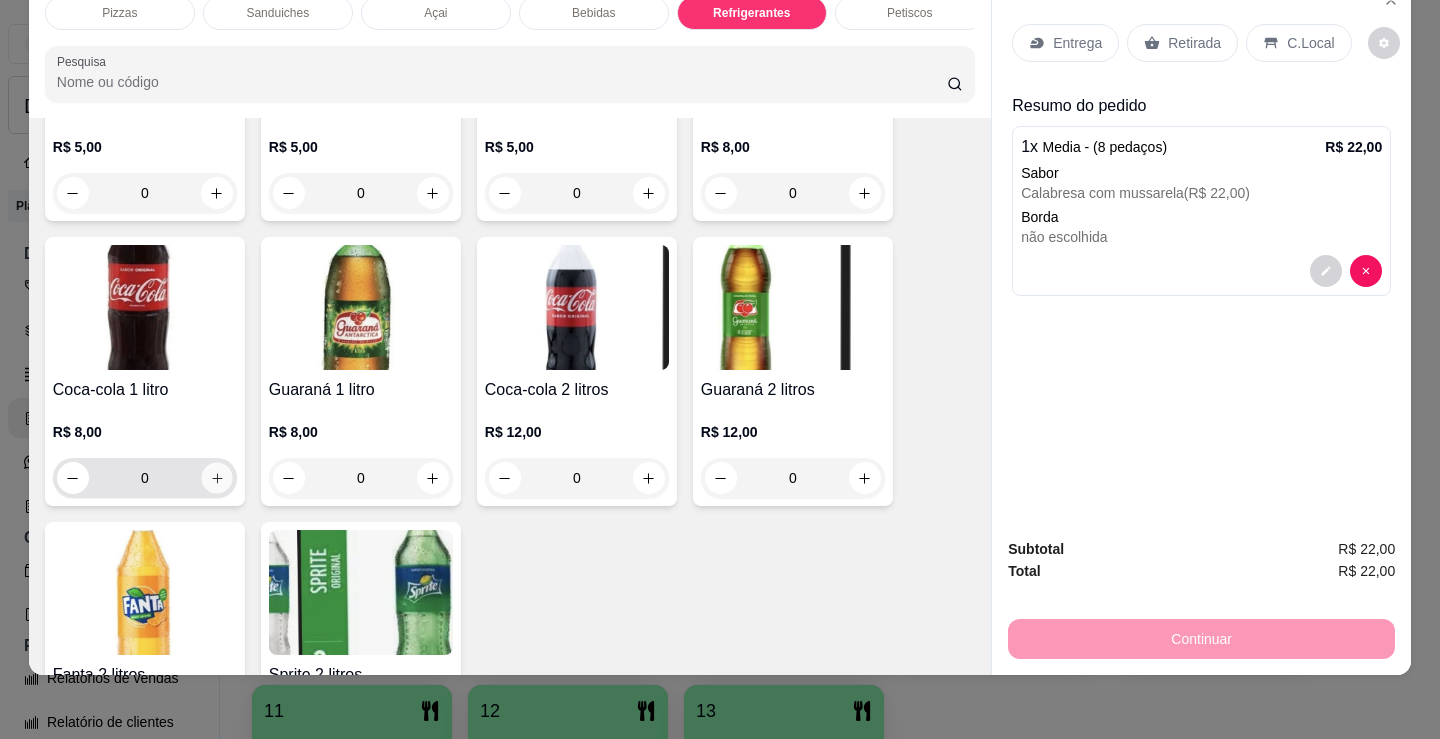 type on "1" 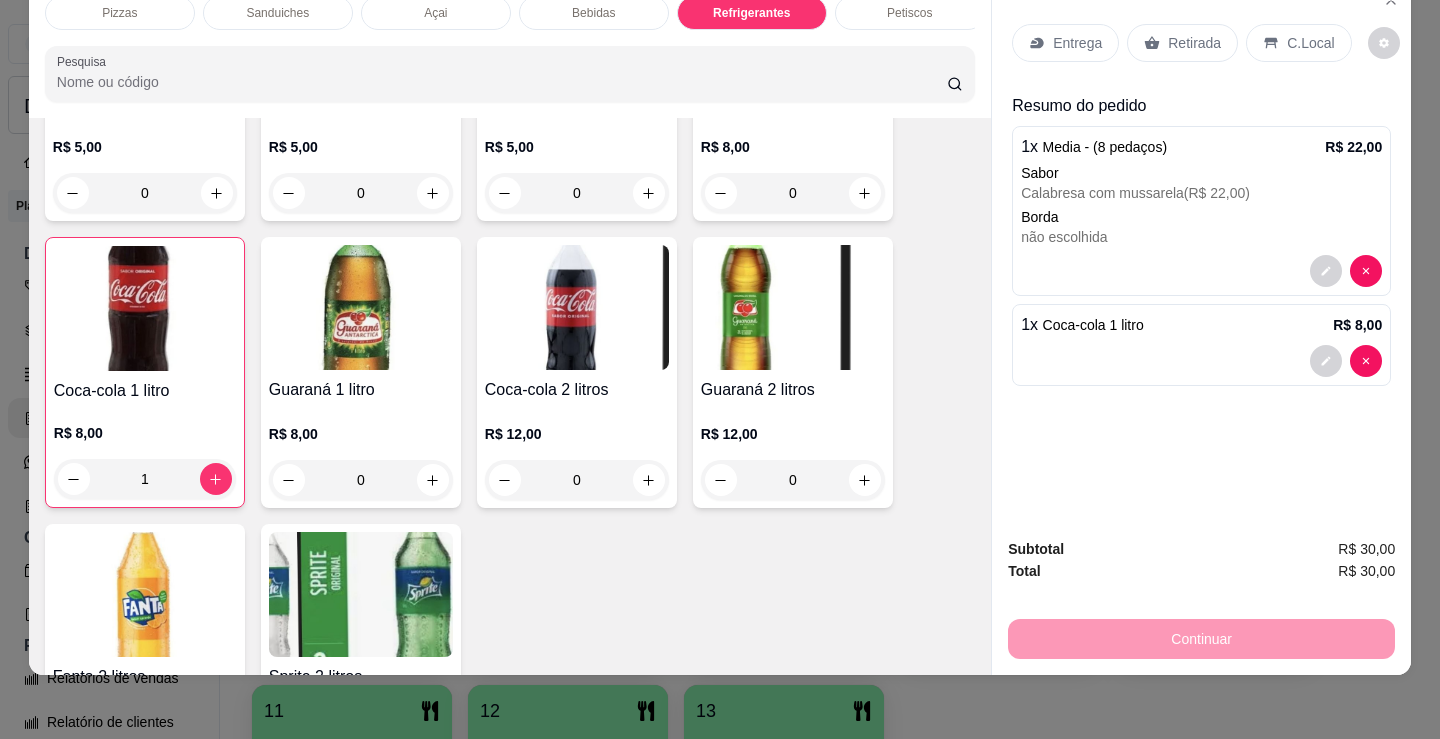 click on "Sanduiches" at bounding box center (278, 13) 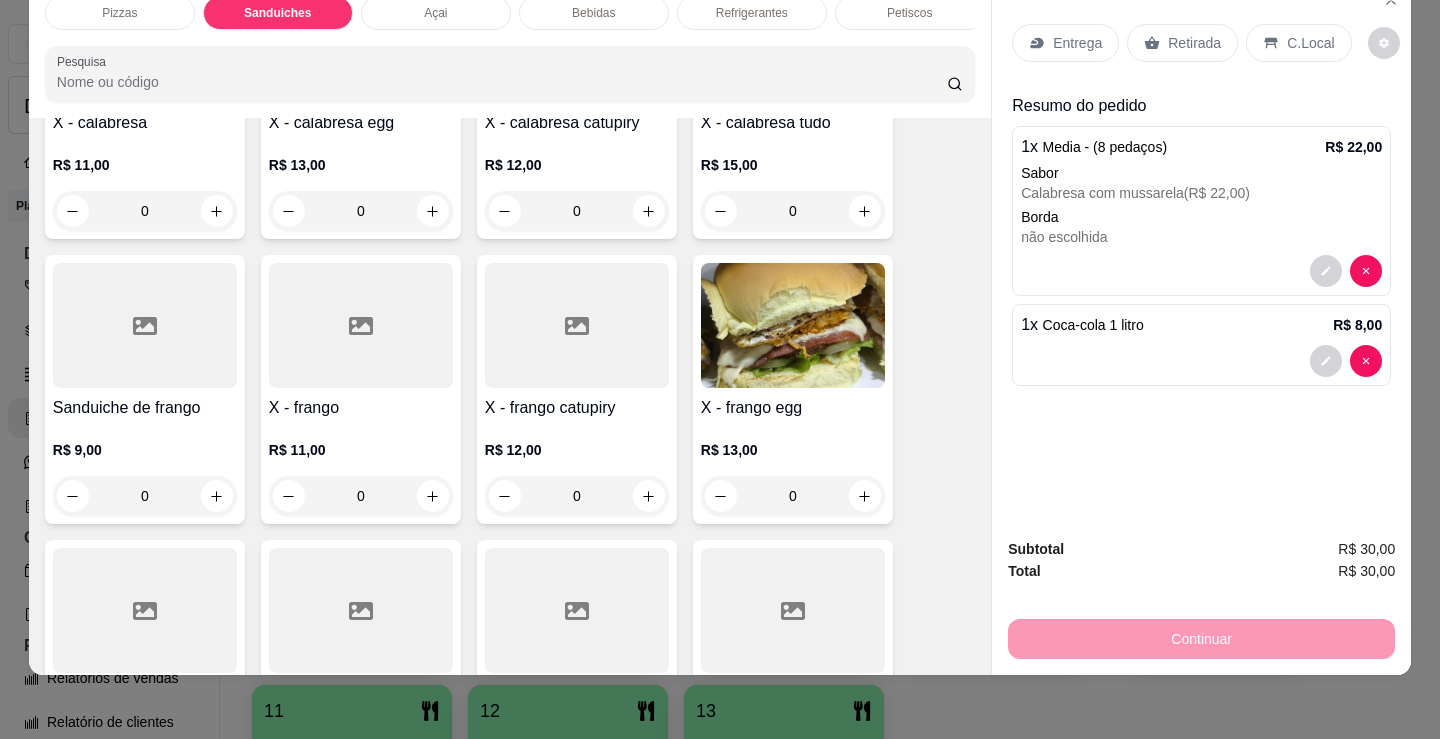scroll, scrollTop: 1403, scrollLeft: 0, axis: vertical 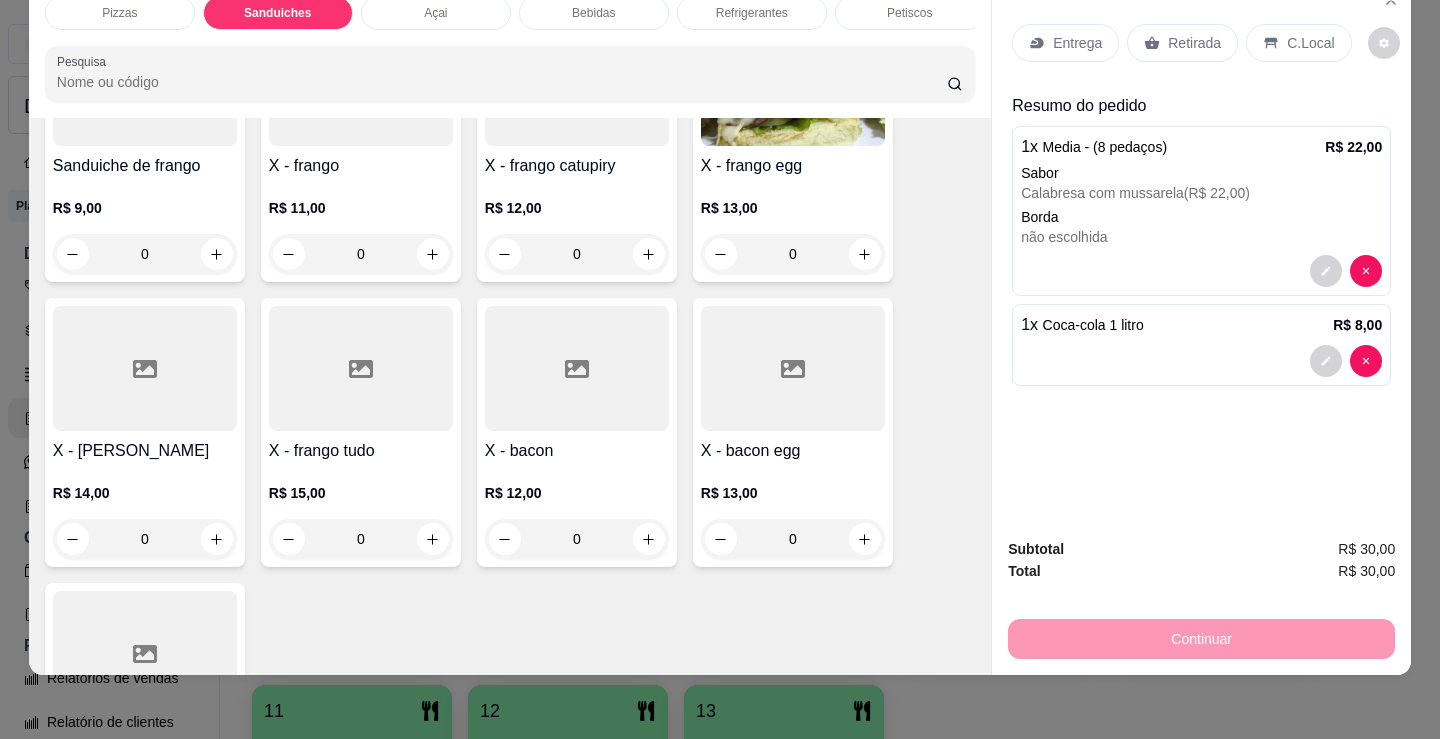click on "0" at bounding box center [361, 254] 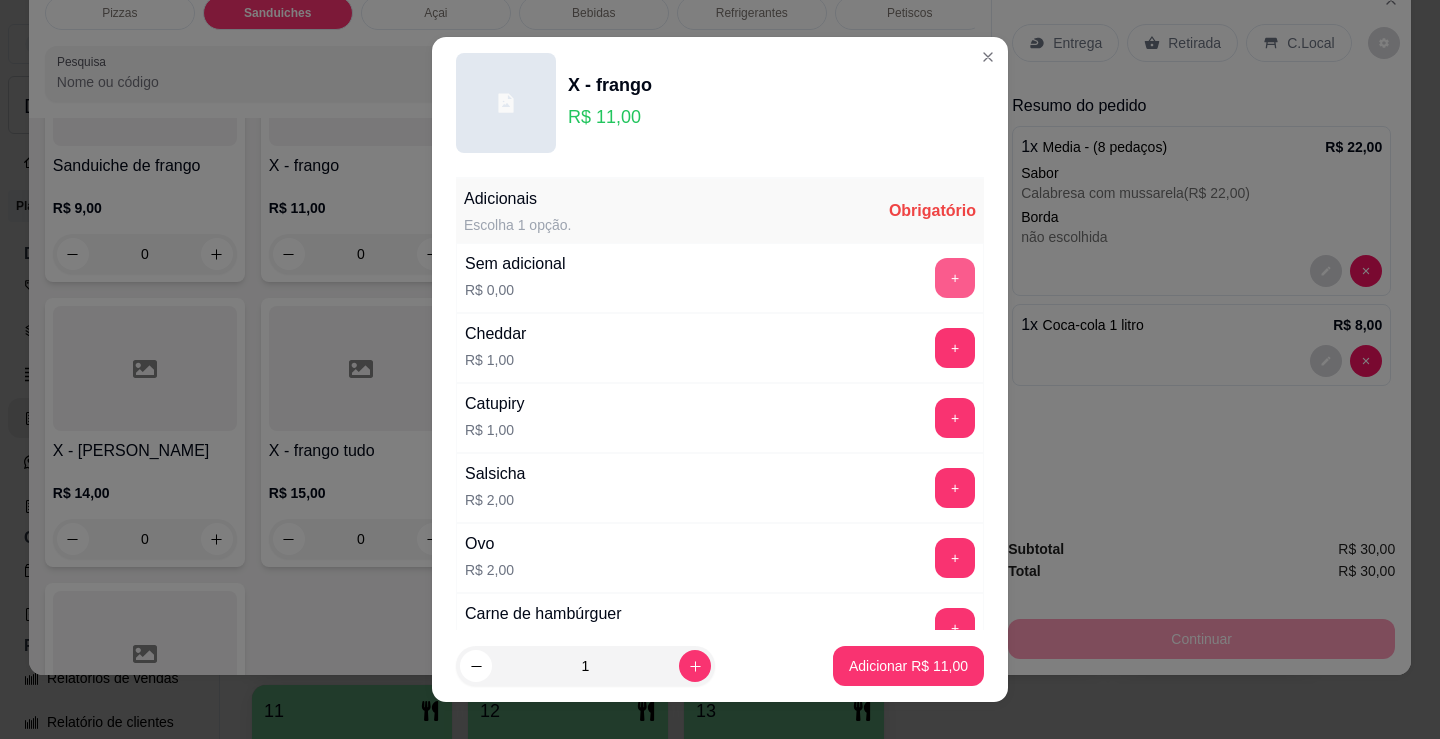 click on "+" at bounding box center [955, 278] 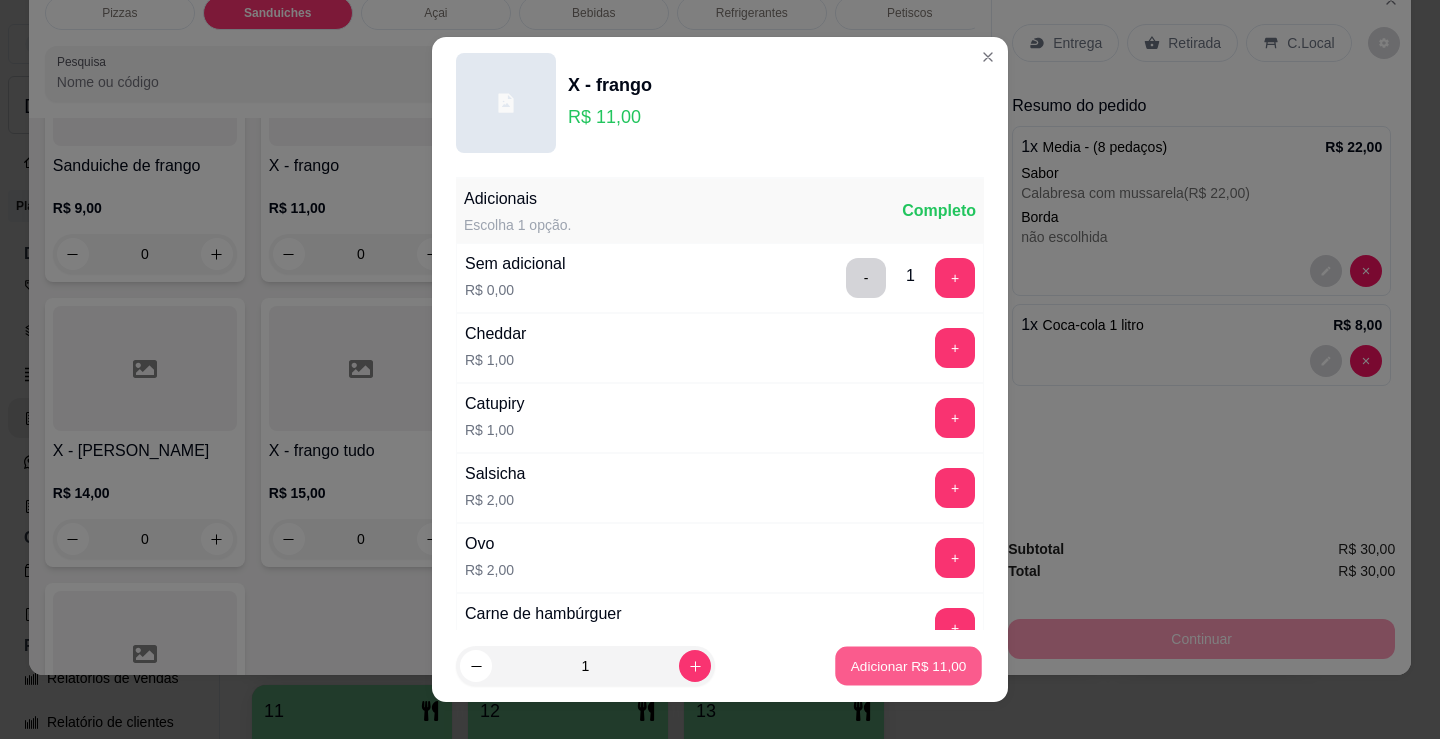click on "Adicionar   R$ 11,00" at bounding box center (909, 665) 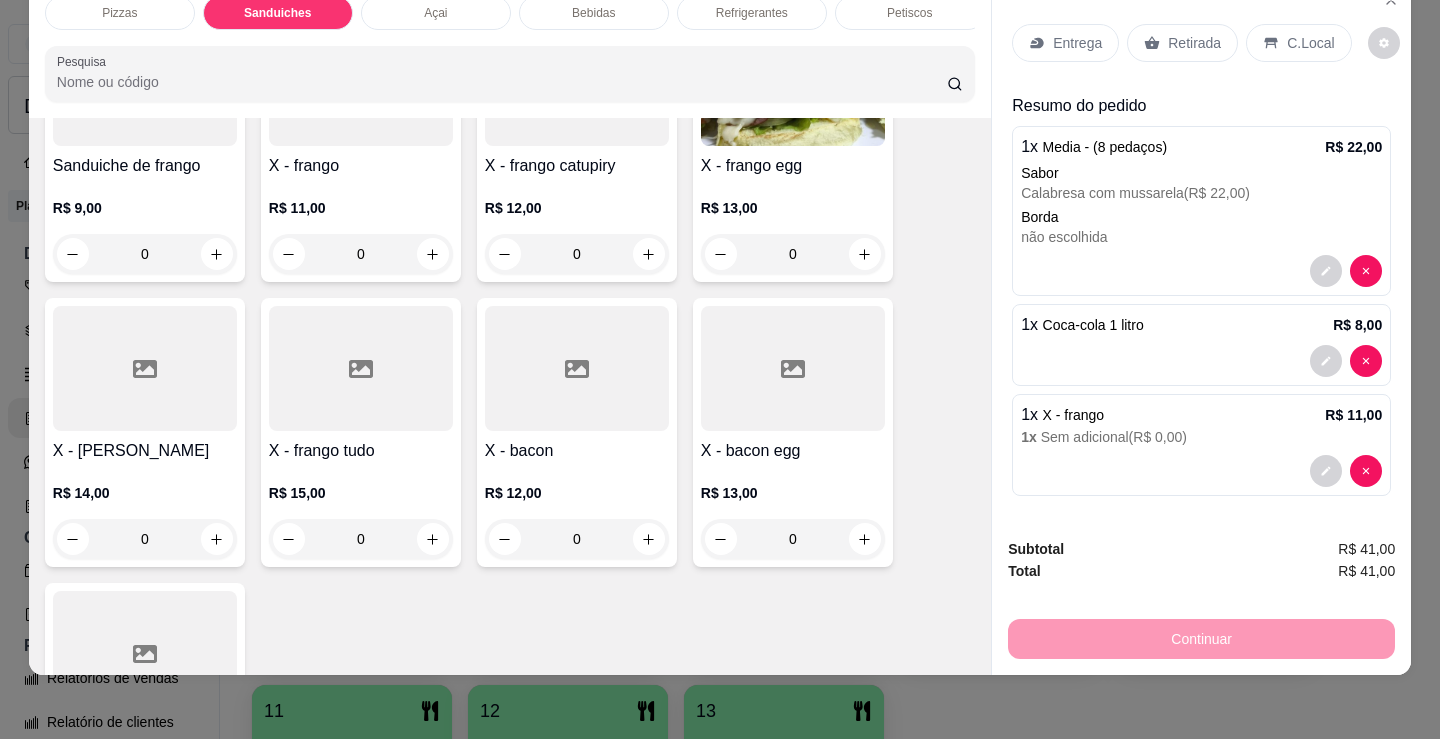 click on "Entrega" at bounding box center (1065, 43) 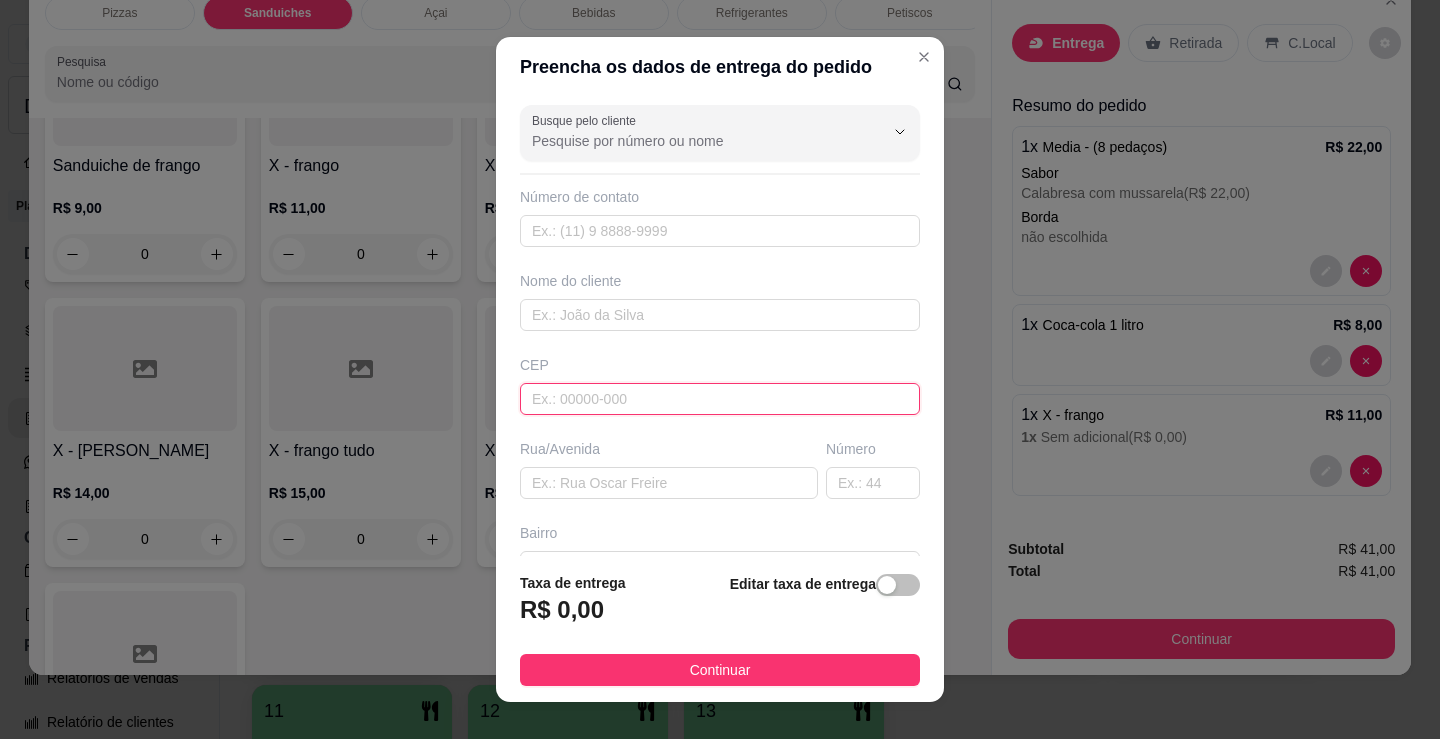 click at bounding box center (720, 399) 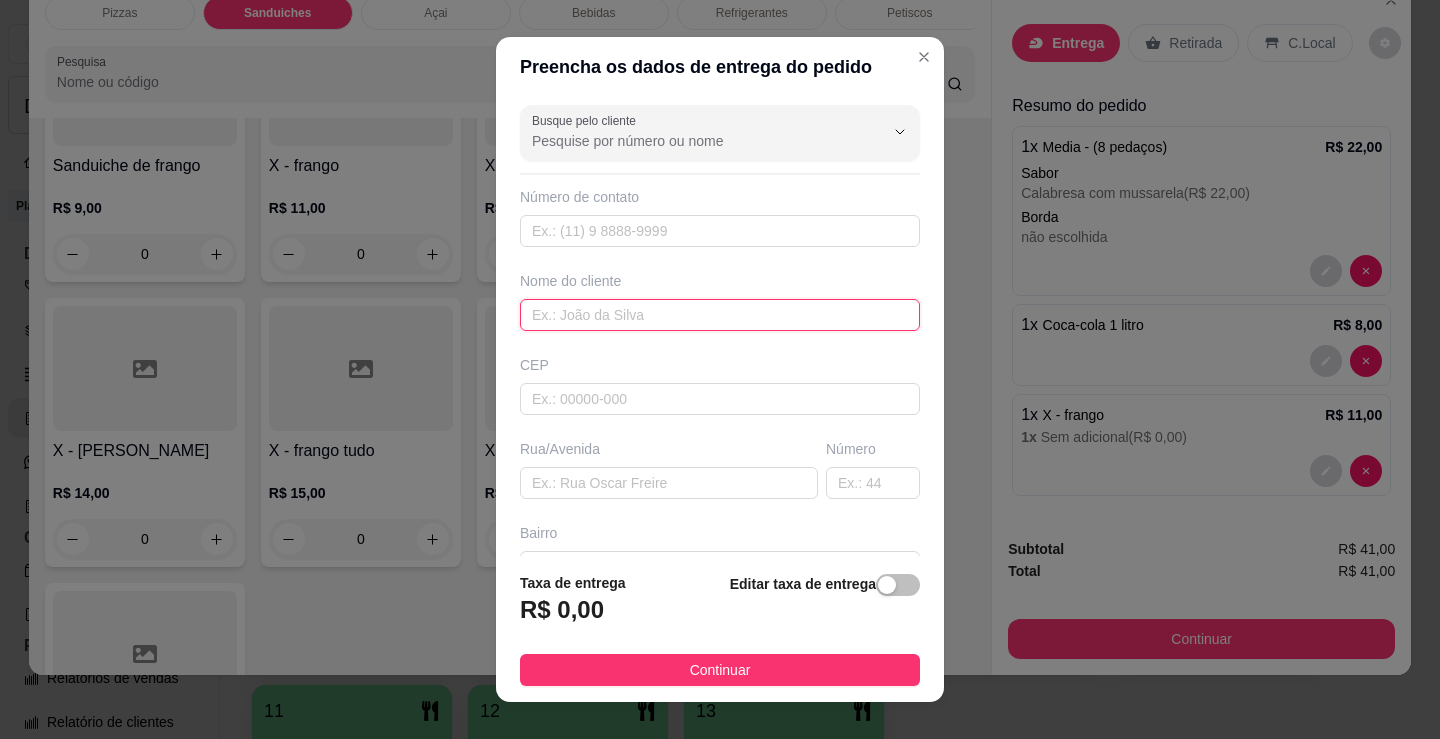 click at bounding box center [720, 315] 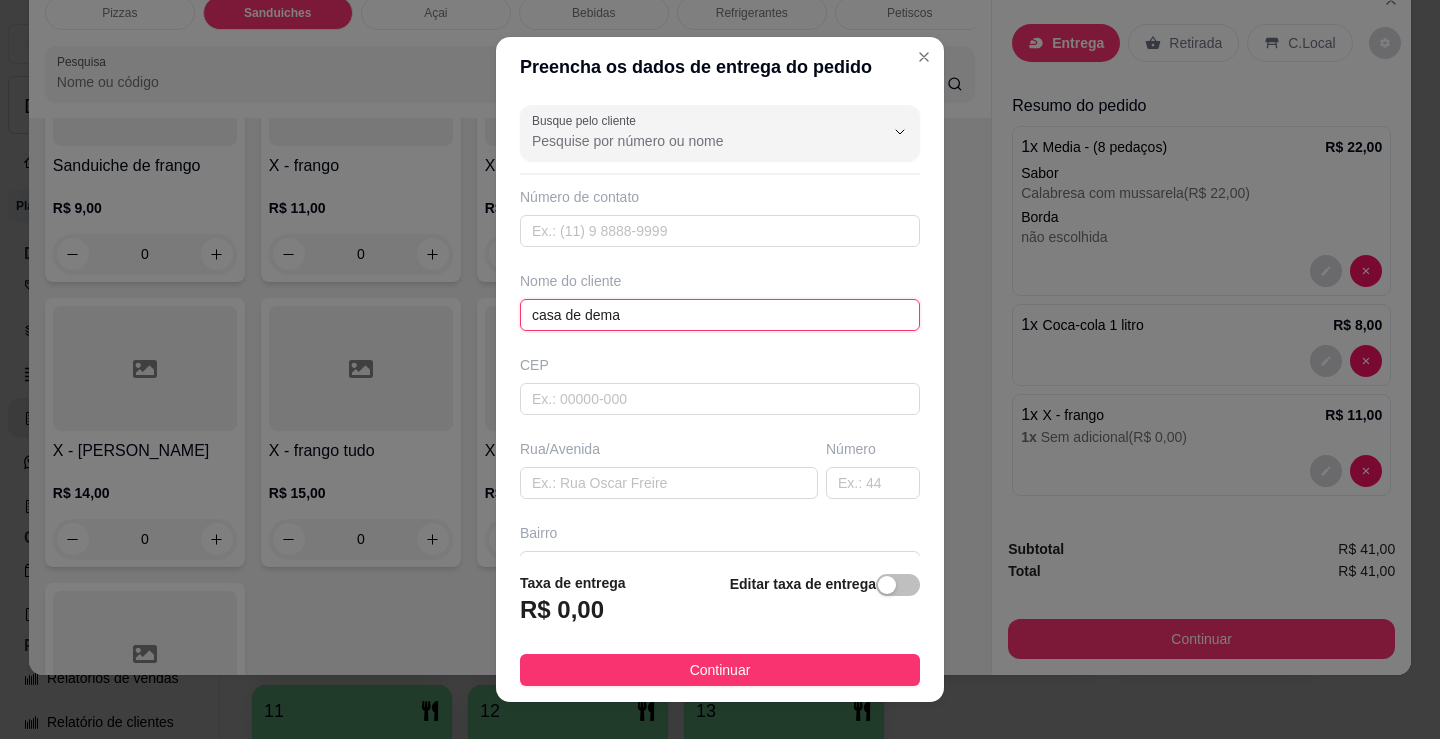 type on "casa de dema" 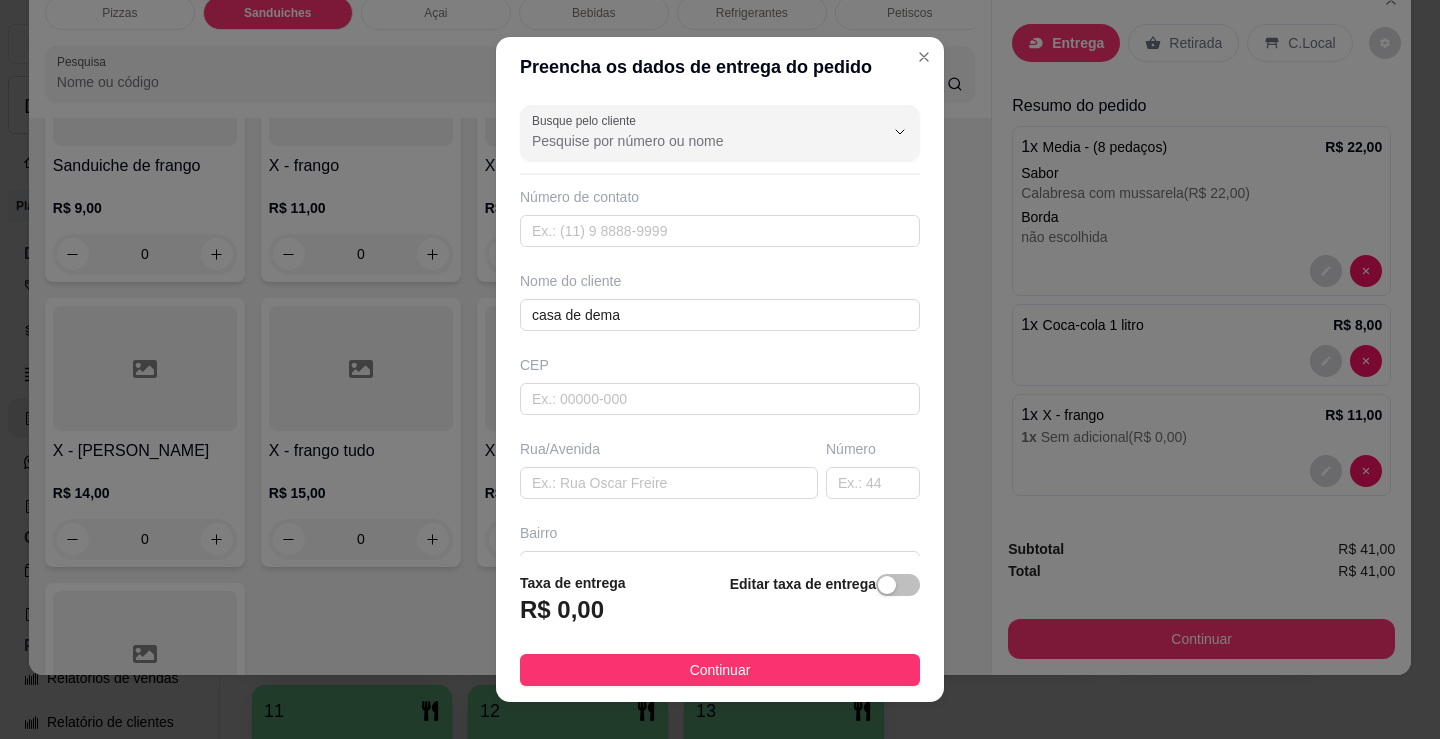 click on "Taxa de entrega R$ 0,00 Editar taxa de entrega  Continuar" at bounding box center (720, 629) 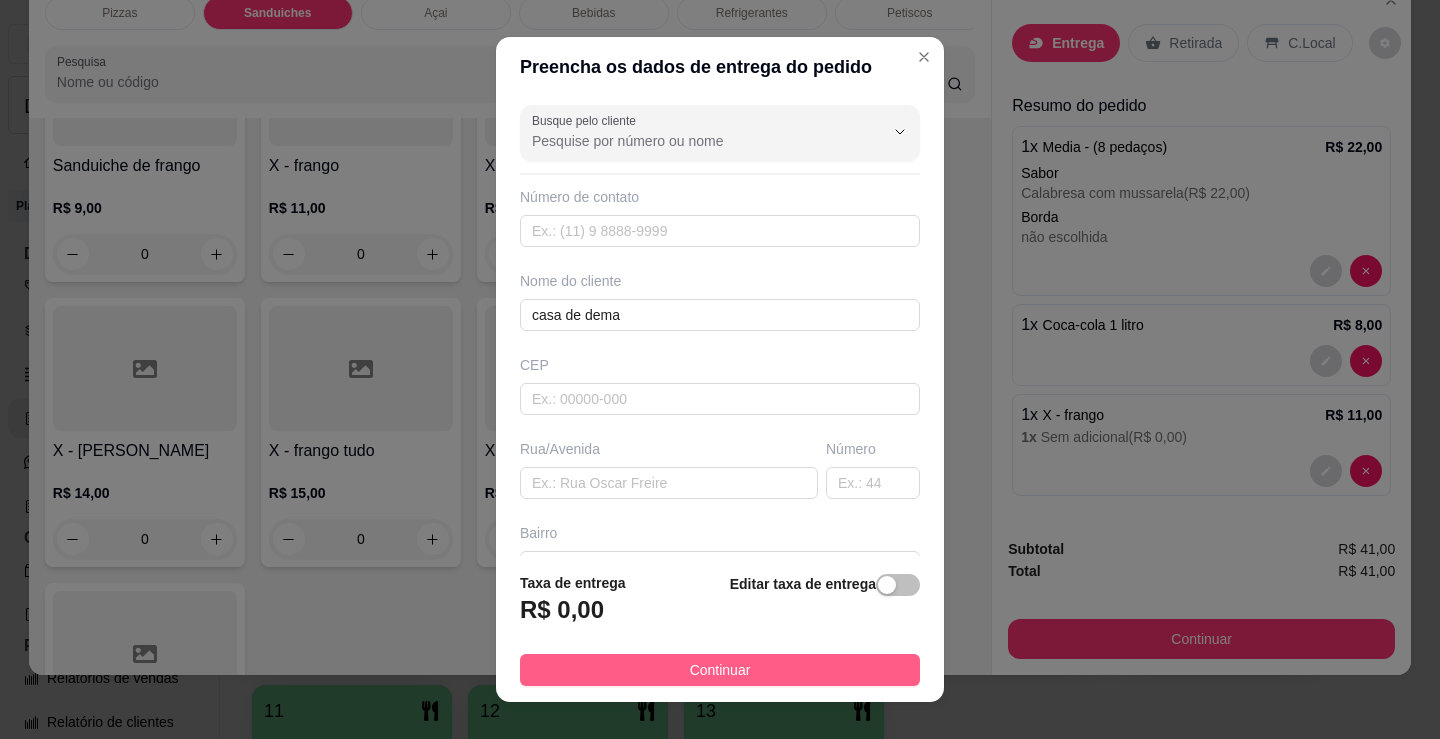 click on "Continuar" at bounding box center (720, 670) 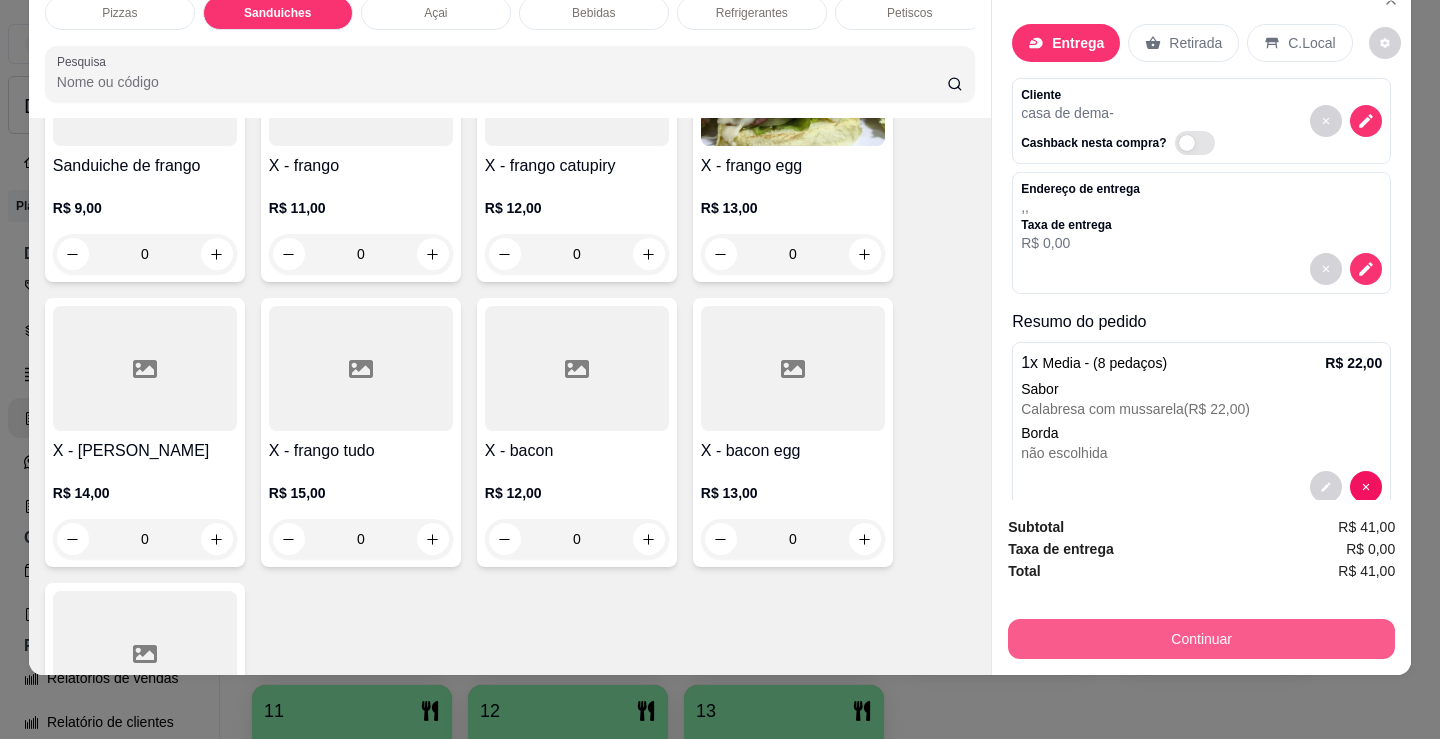 click on "Continuar" at bounding box center (1201, 639) 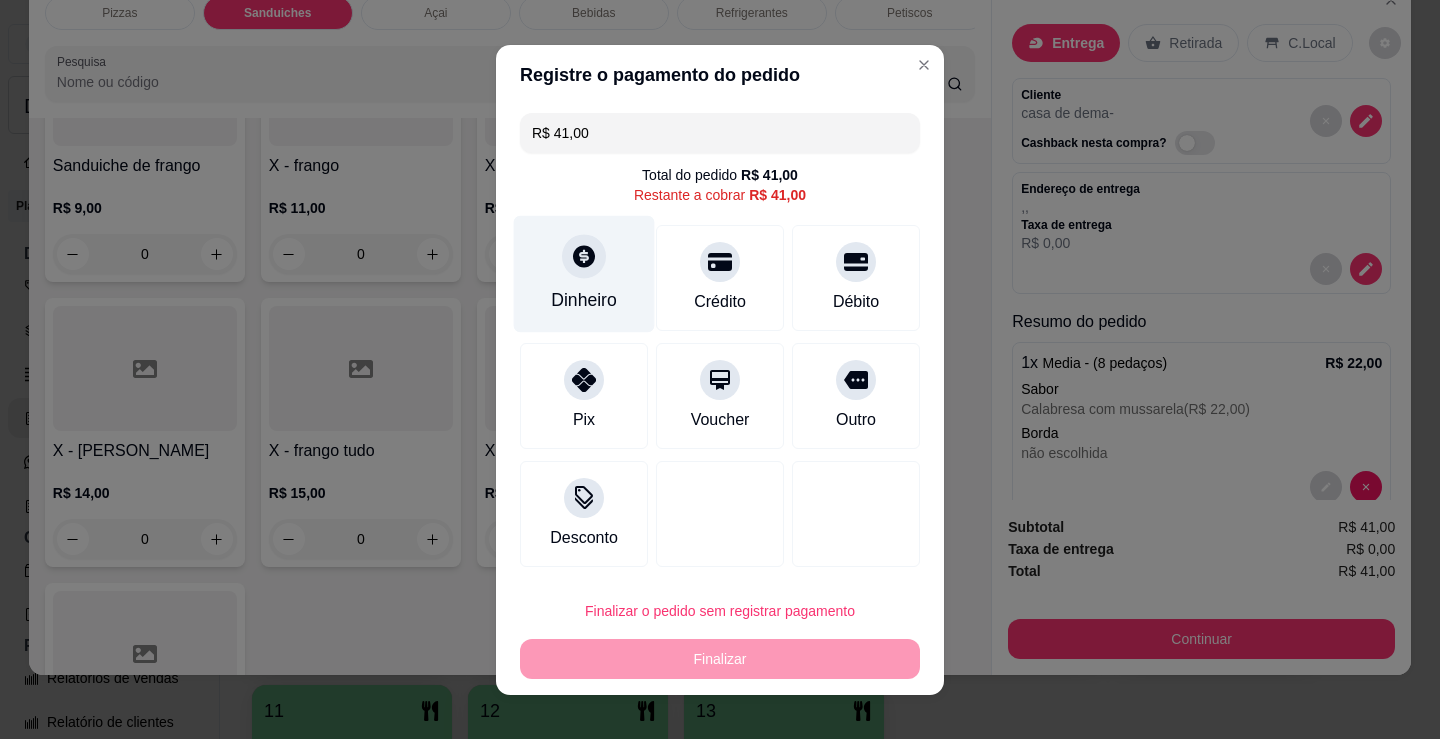 drag, startPoint x: 512, startPoint y: 301, endPoint x: 611, endPoint y: 259, distance: 107.54069 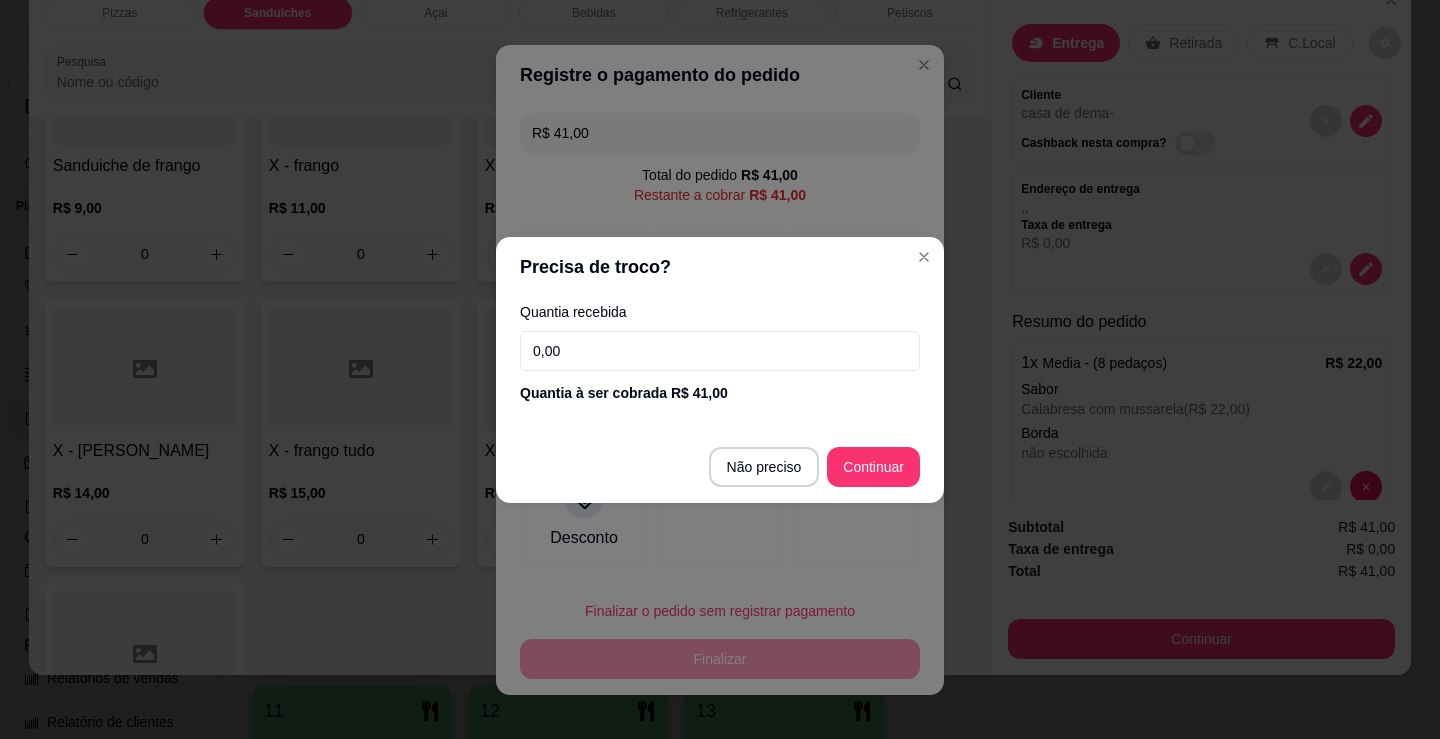 click on "0,00" at bounding box center (720, 351) 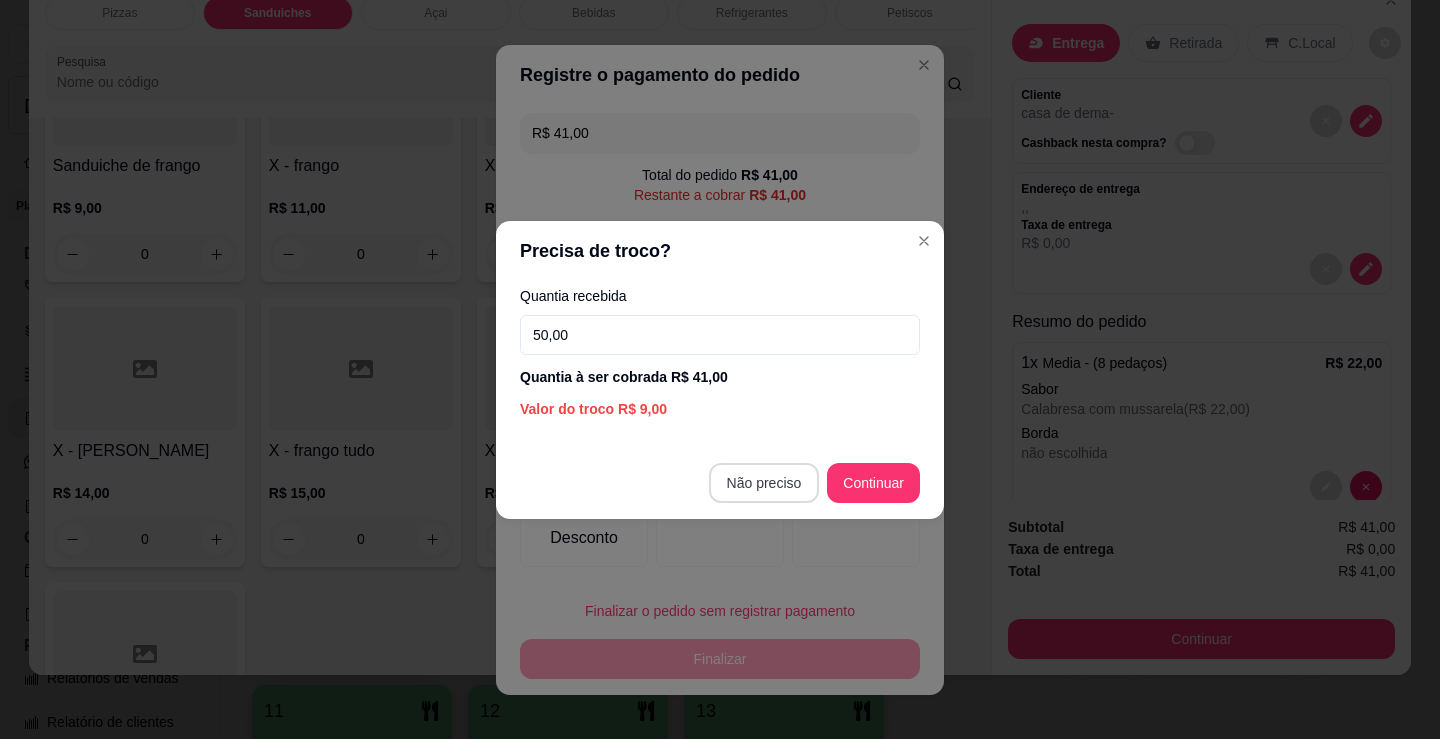 type on "50,00" 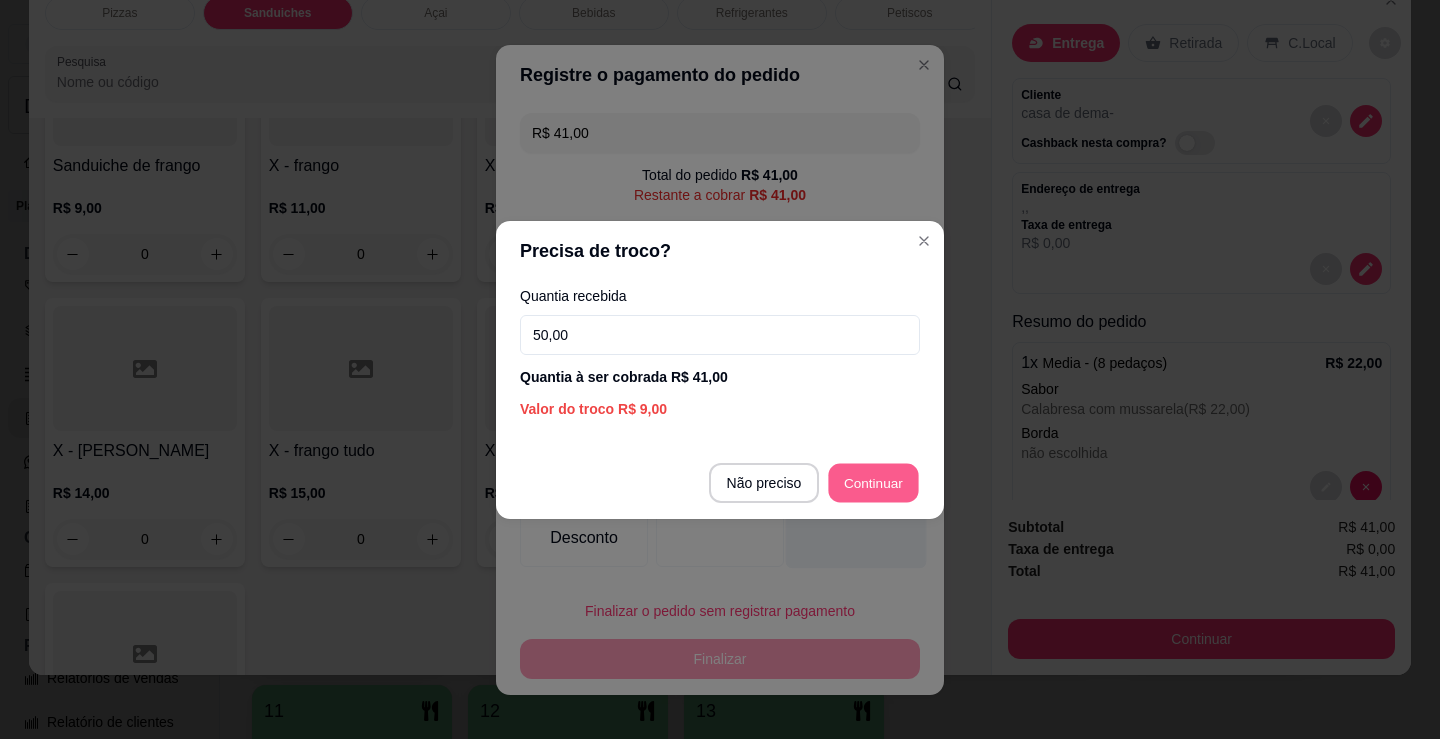 type on "R$ 0,00" 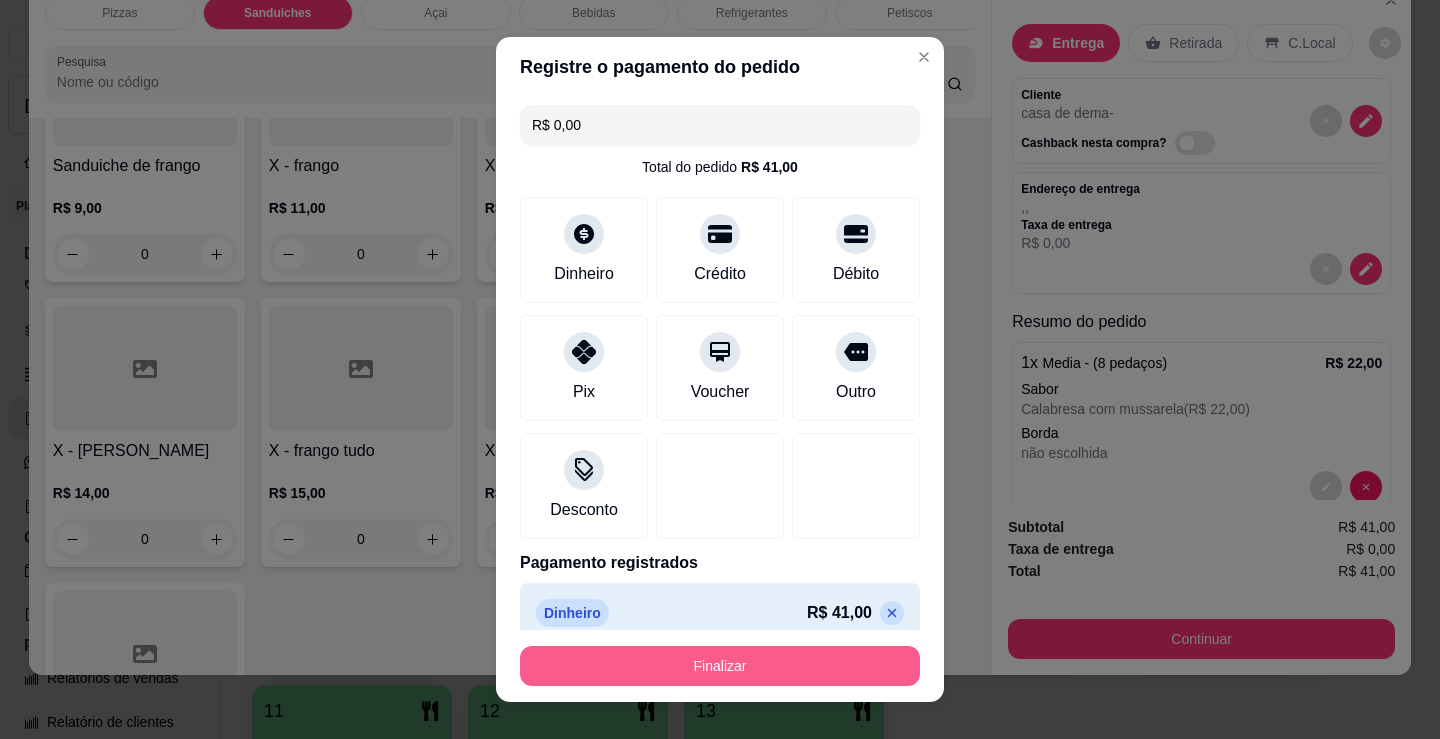 click on "Finalizar" at bounding box center [720, 666] 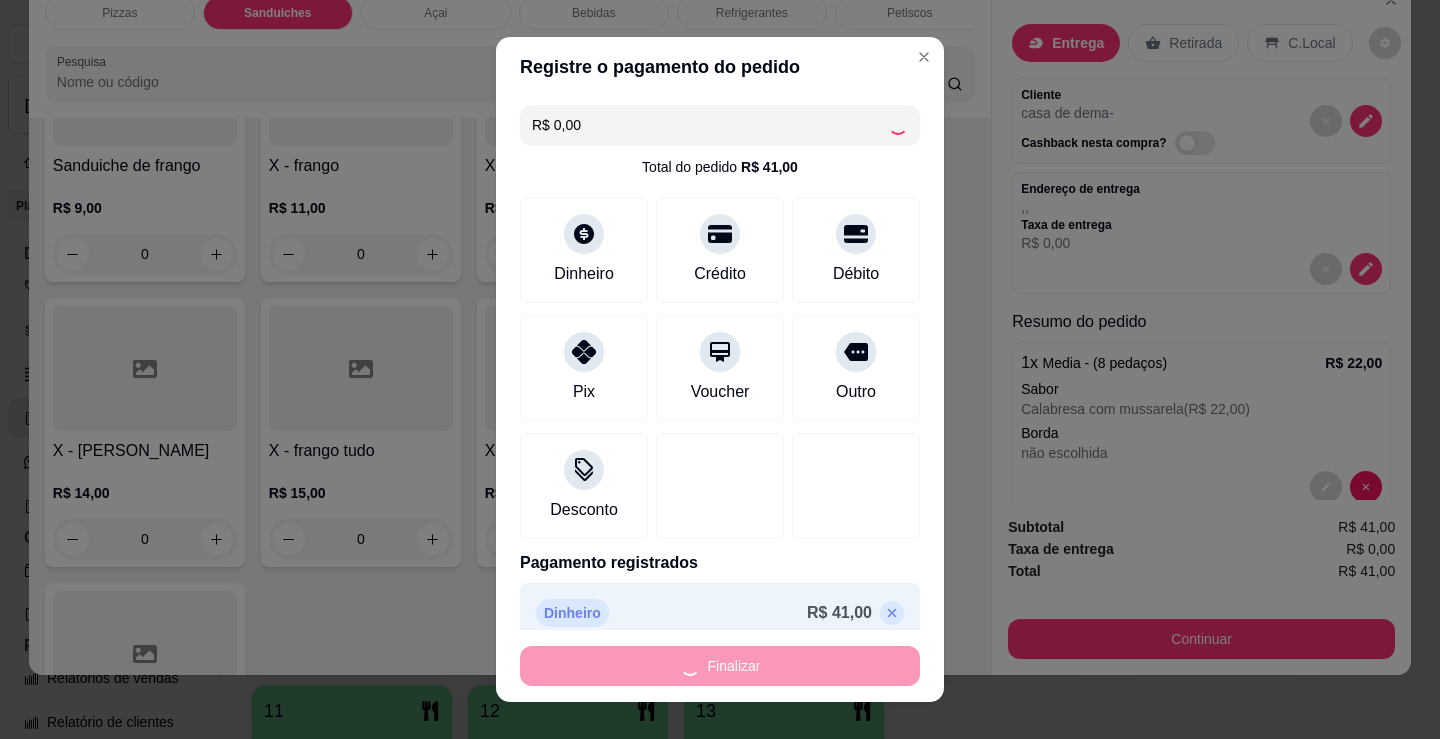 type on "0" 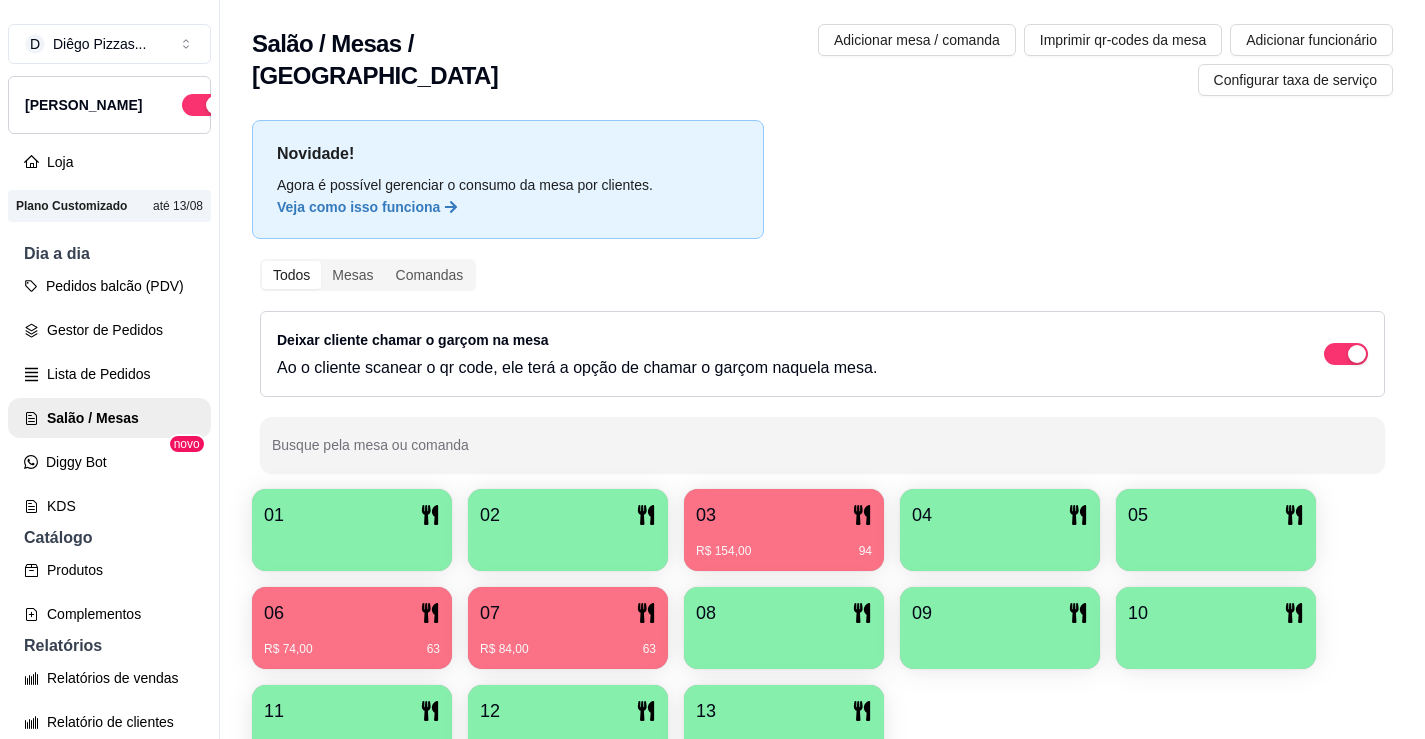 drag, startPoint x: 1054, startPoint y: 694, endPoint x: 948, endPoint y: 655, distance: 112.94689 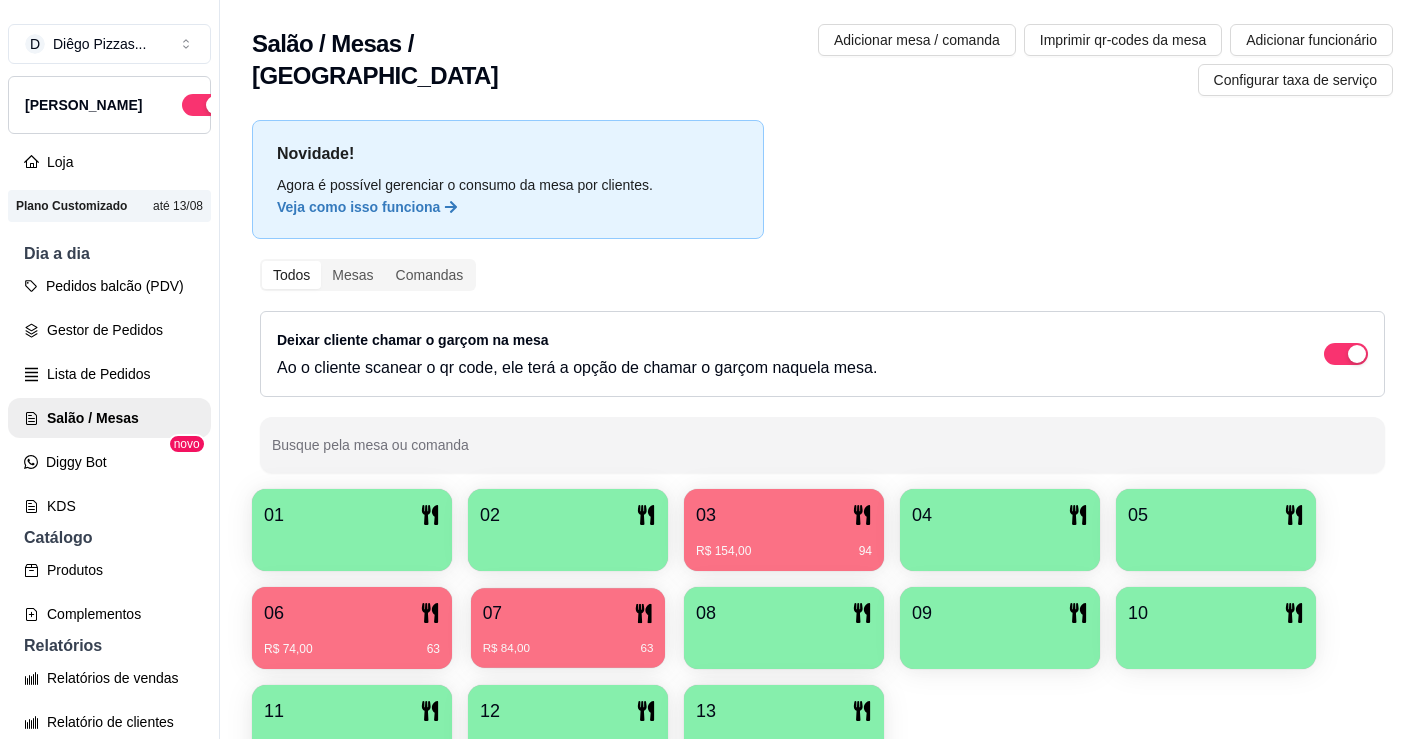 click on "07 R$ 84,00 63" at bounding box center (568, 628) 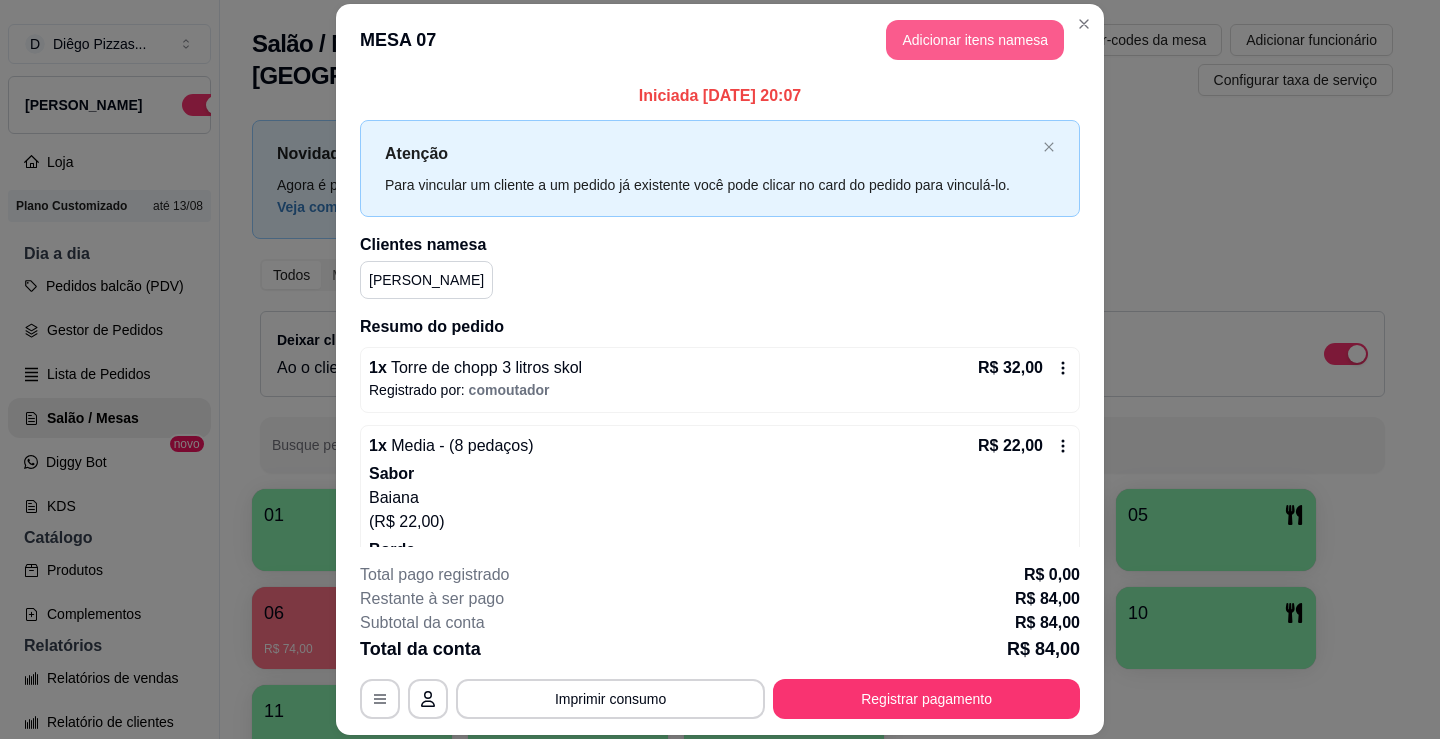 click on "Adicionar itens na  mesa" at bounding box center [975, 40] 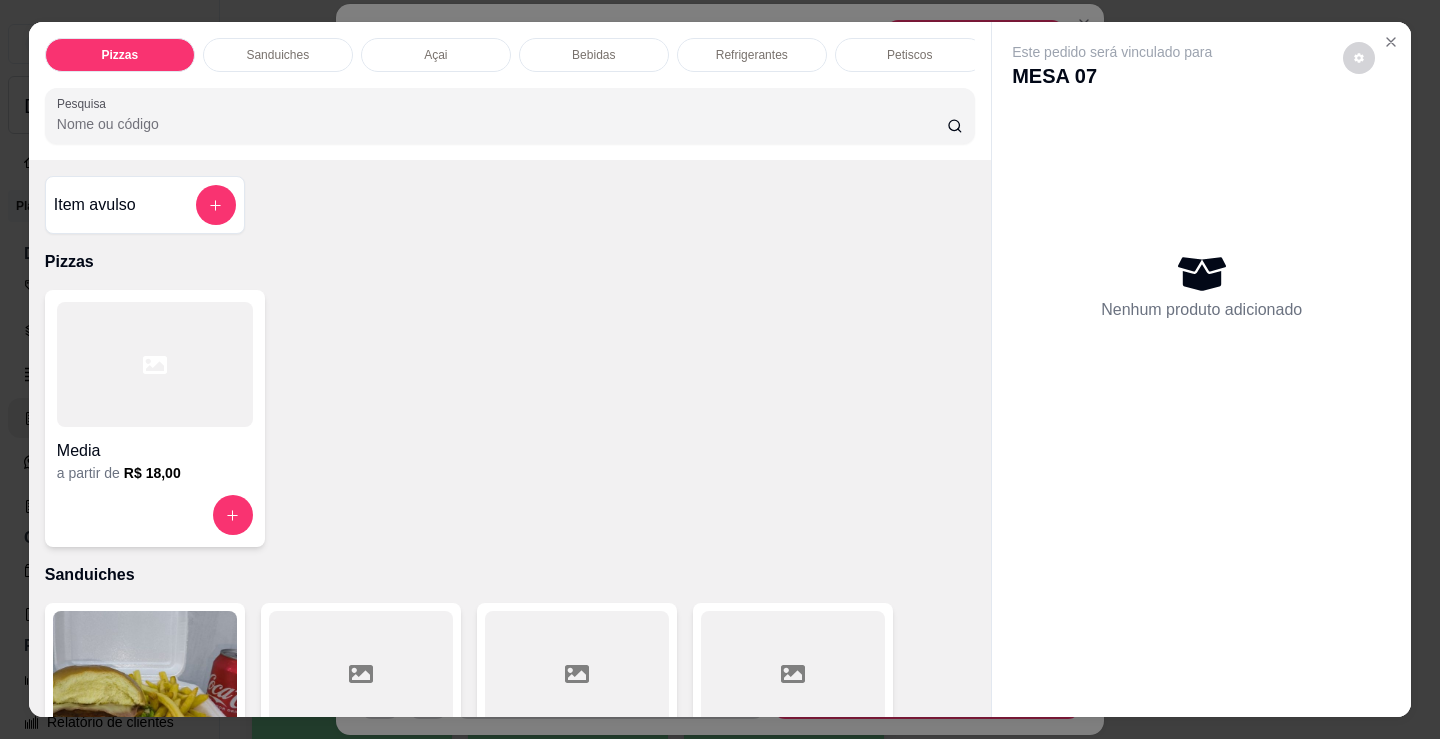 click on "Açai" at bounding box center [436, 55] 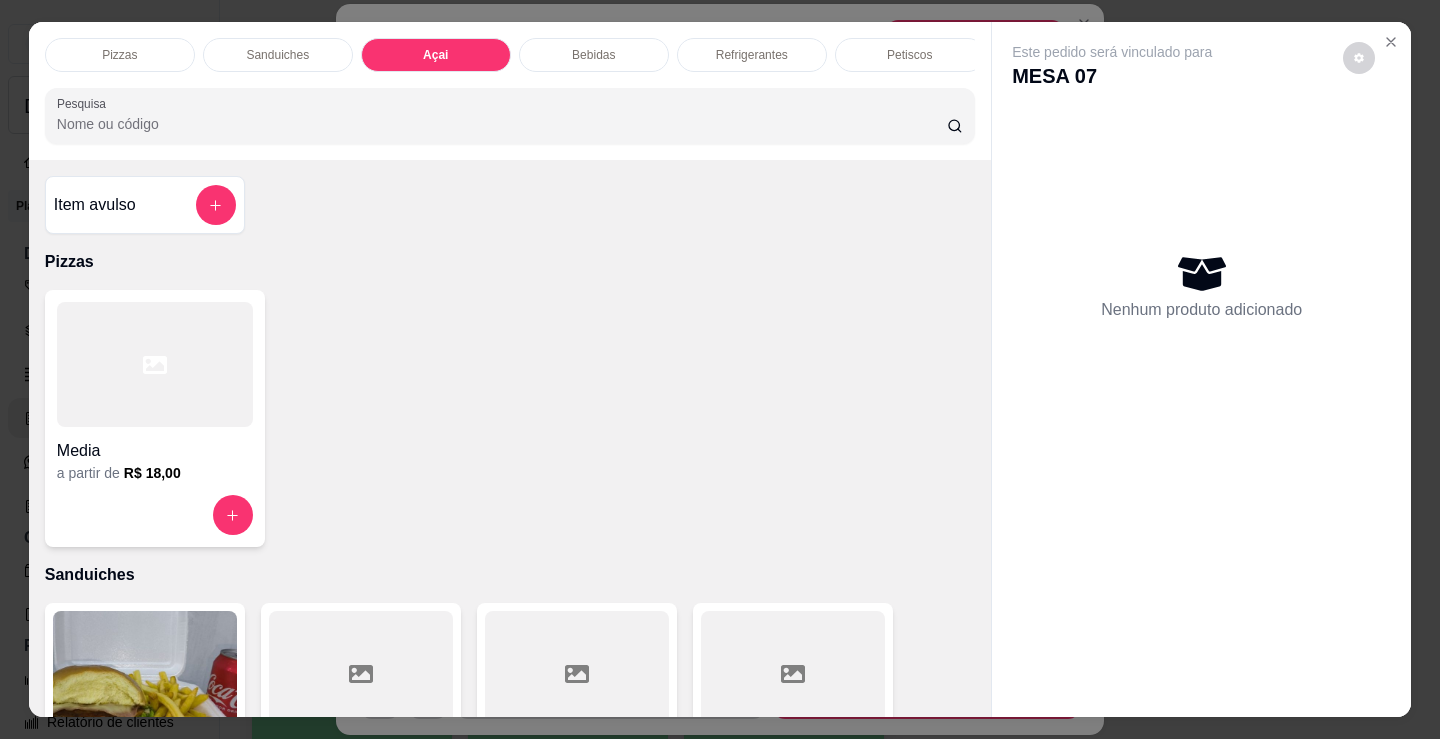 scroll, scrollTop: 2153, scrollLeft: 0, axis: vertical 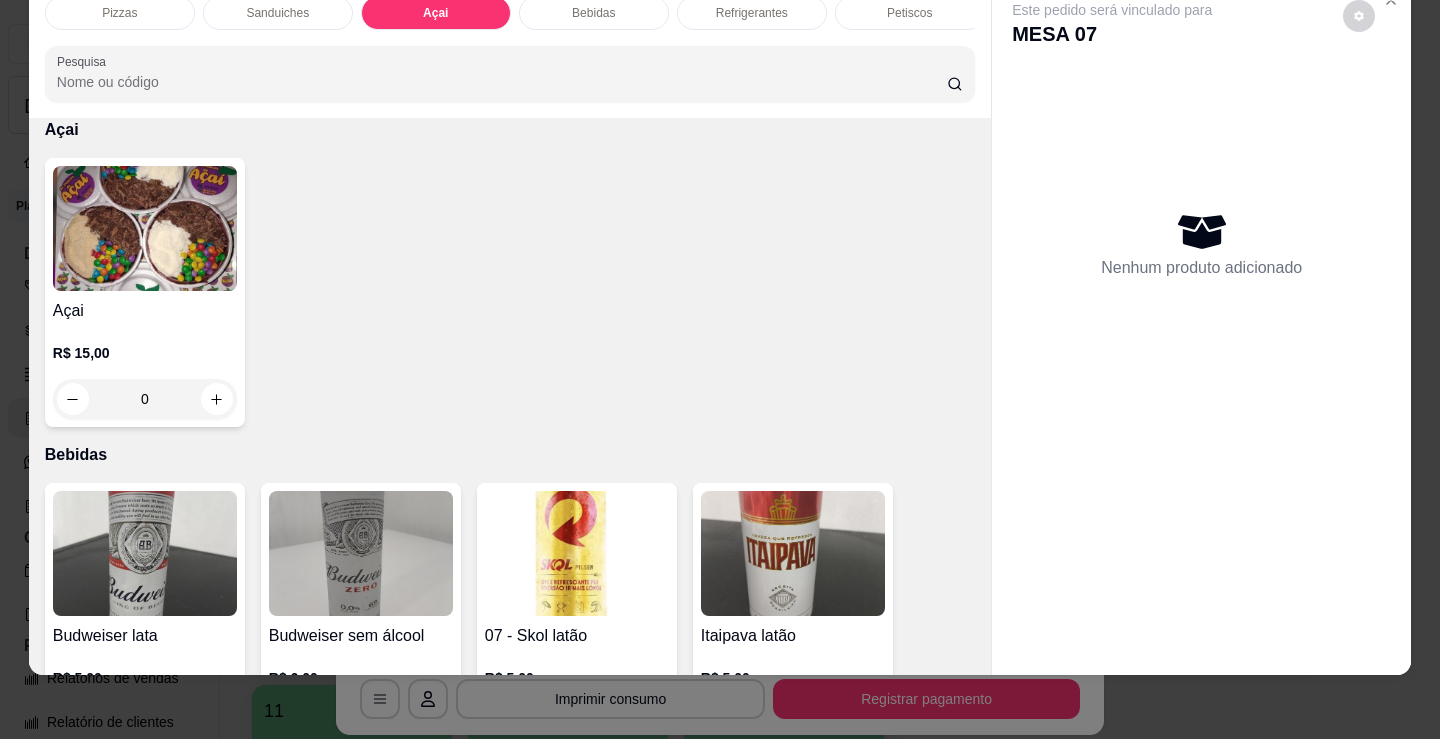 click on "Açai" at bounding box center (145, 311) 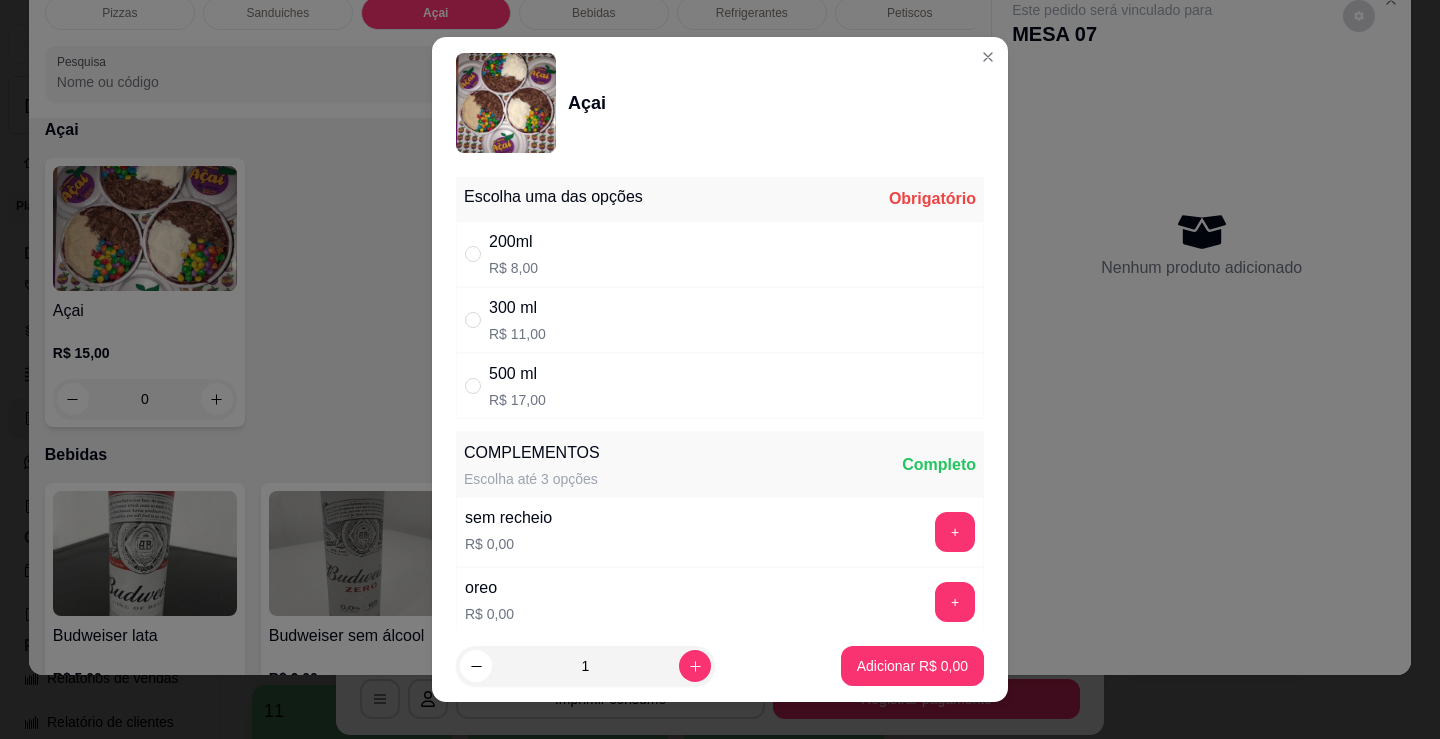 click on "300 ml R$ 11,00" at bounding box center [720, 320] 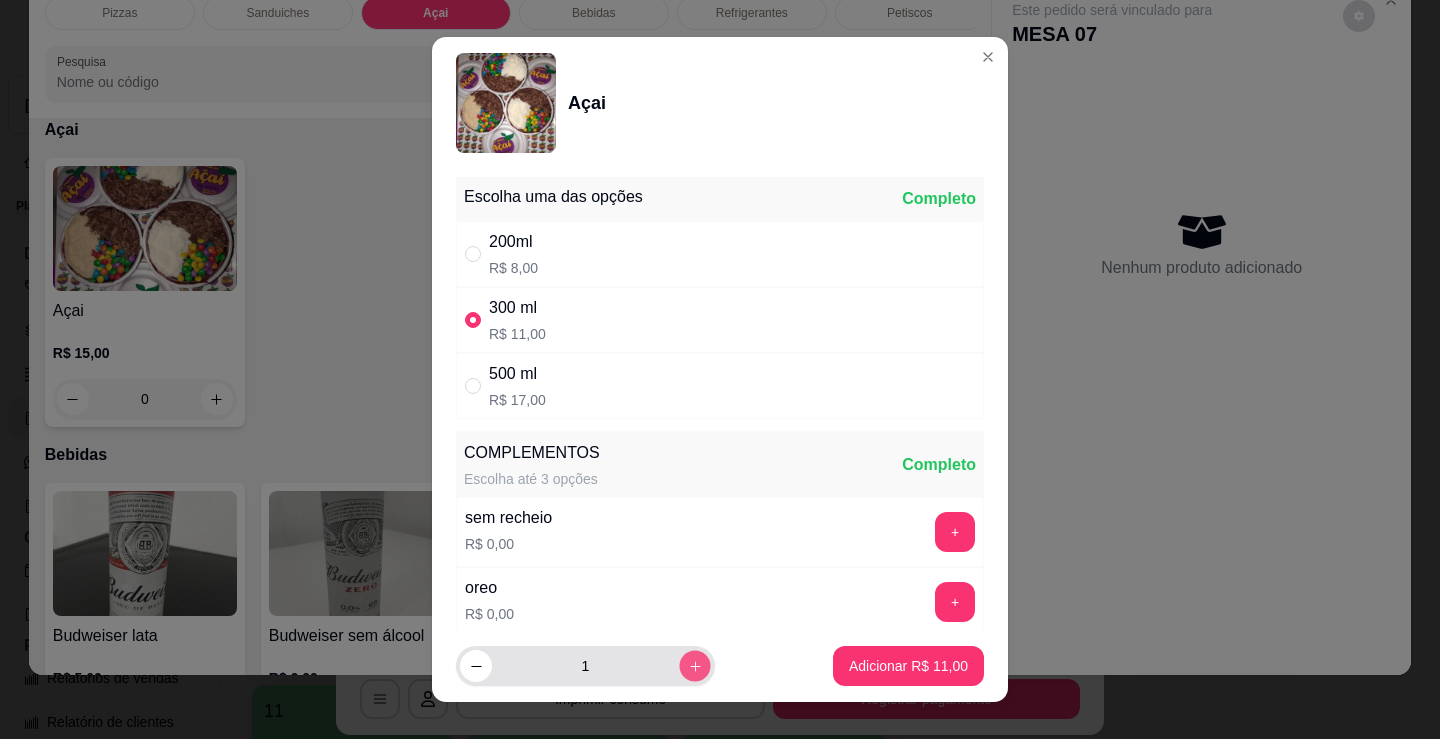 click 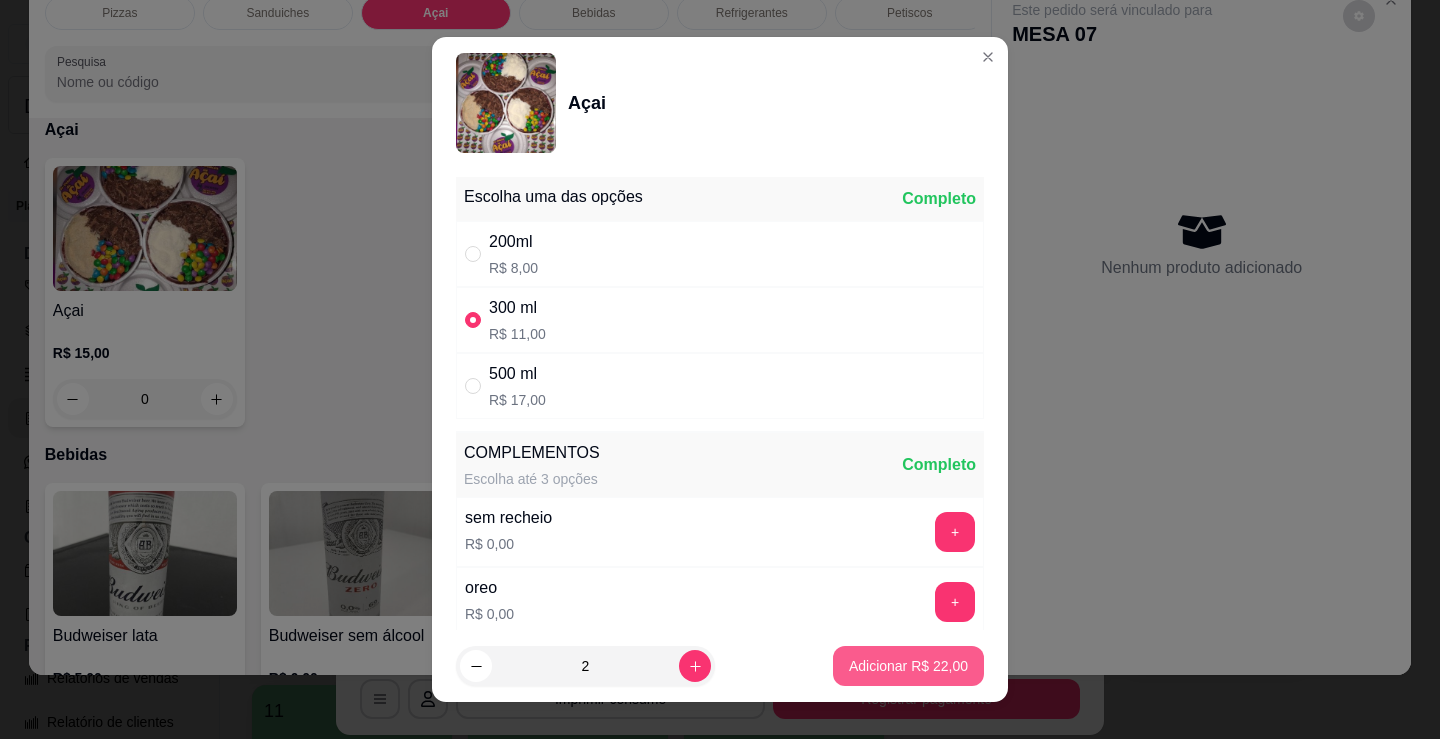 click on "Adicionar   R$ 22,00" at bounding box center (908, 666) 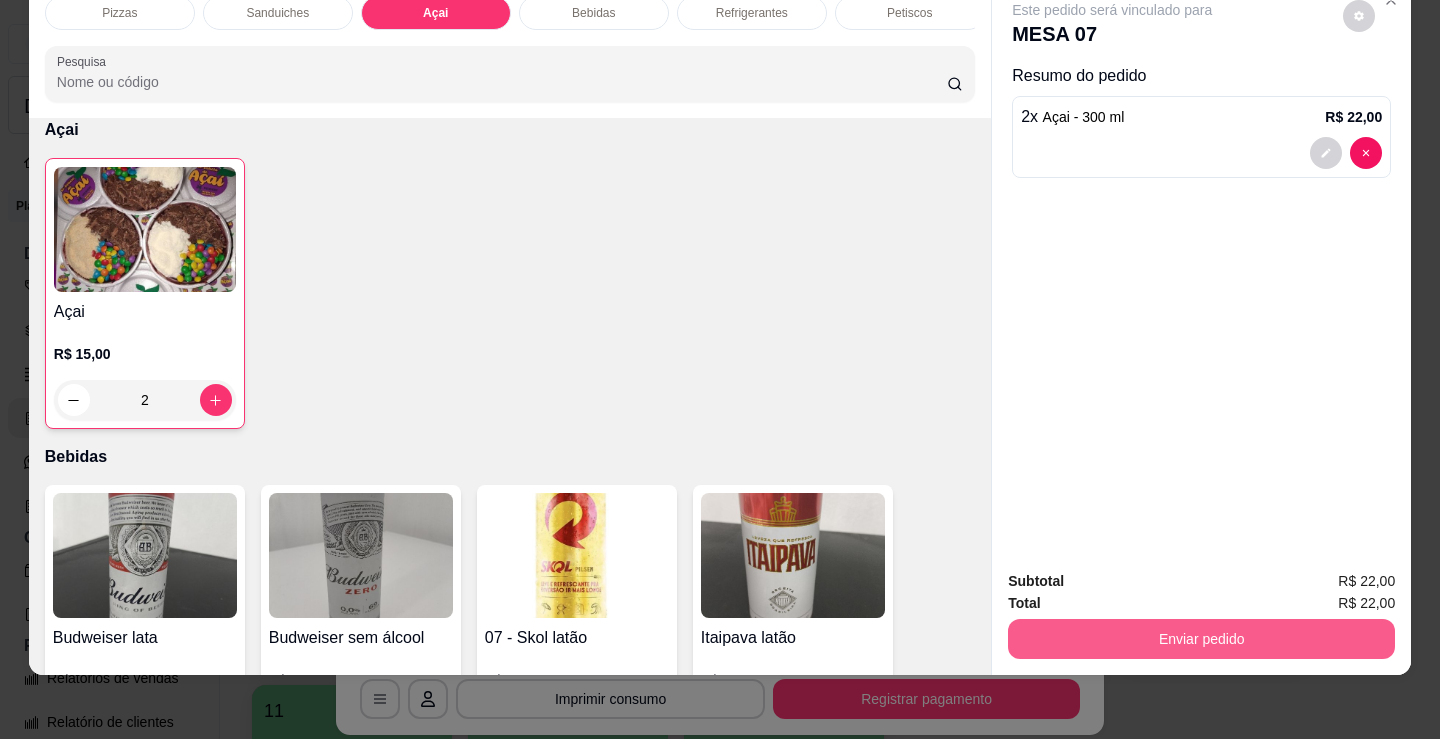 click on "Enviar pedido" at bounding box center [1201, 636] 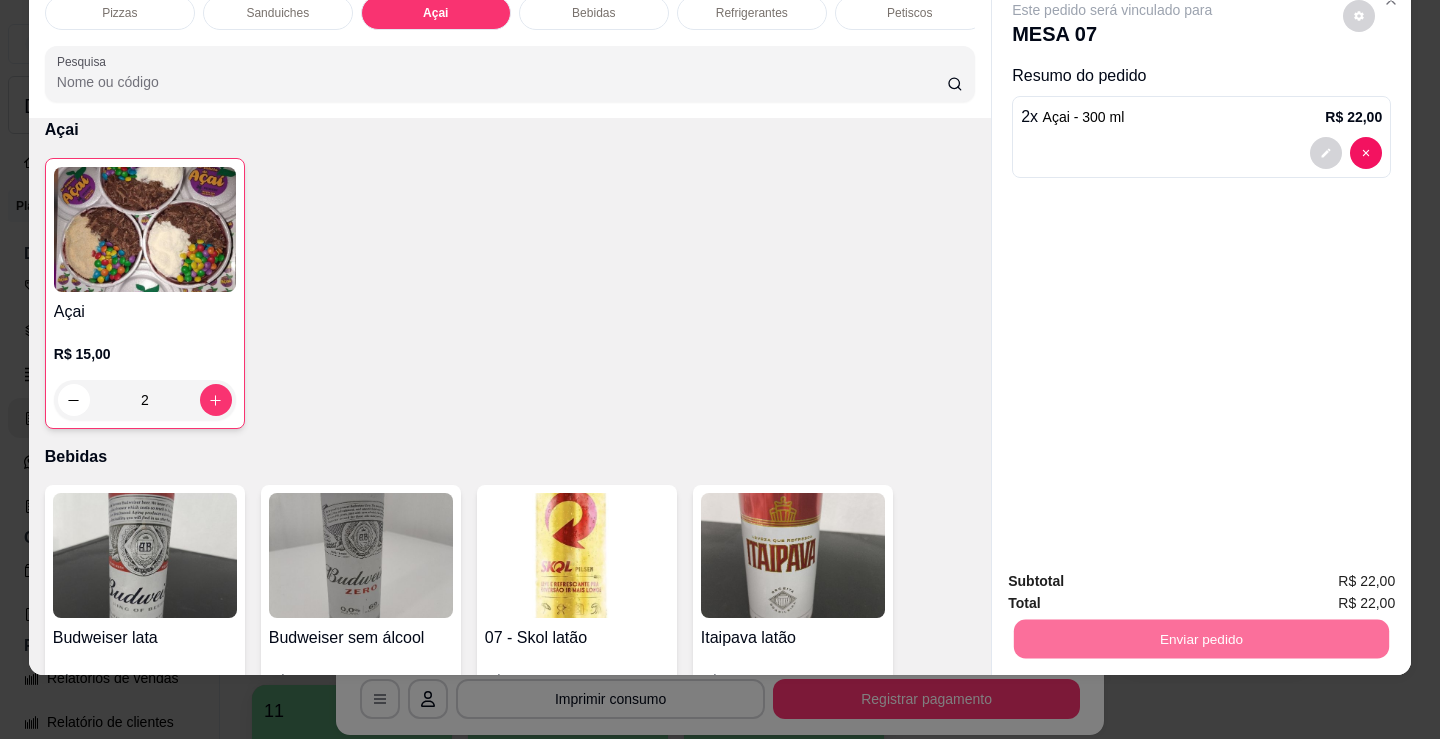 click on "Não registrar e enviar pedido" at bounding box center [1135, 575] 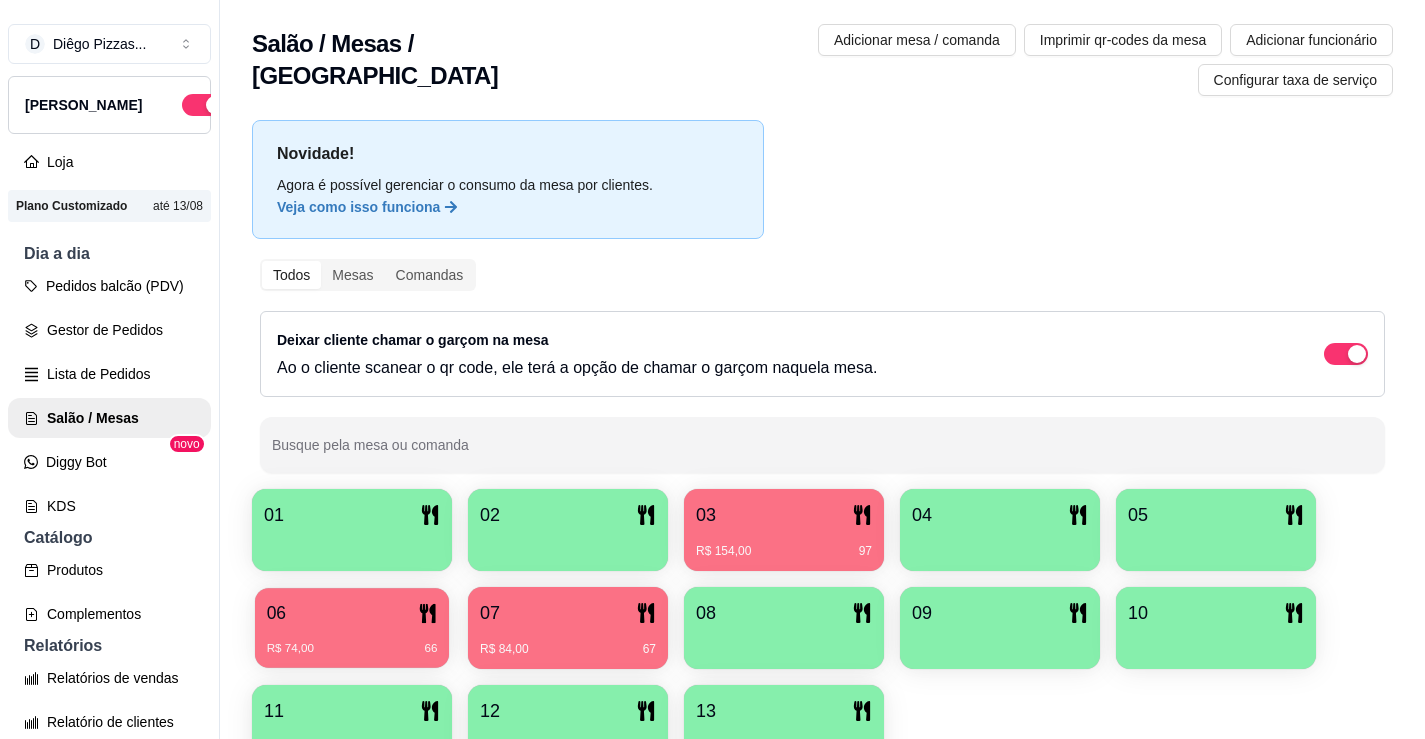 click on "06" at bounding box center (352, 613) 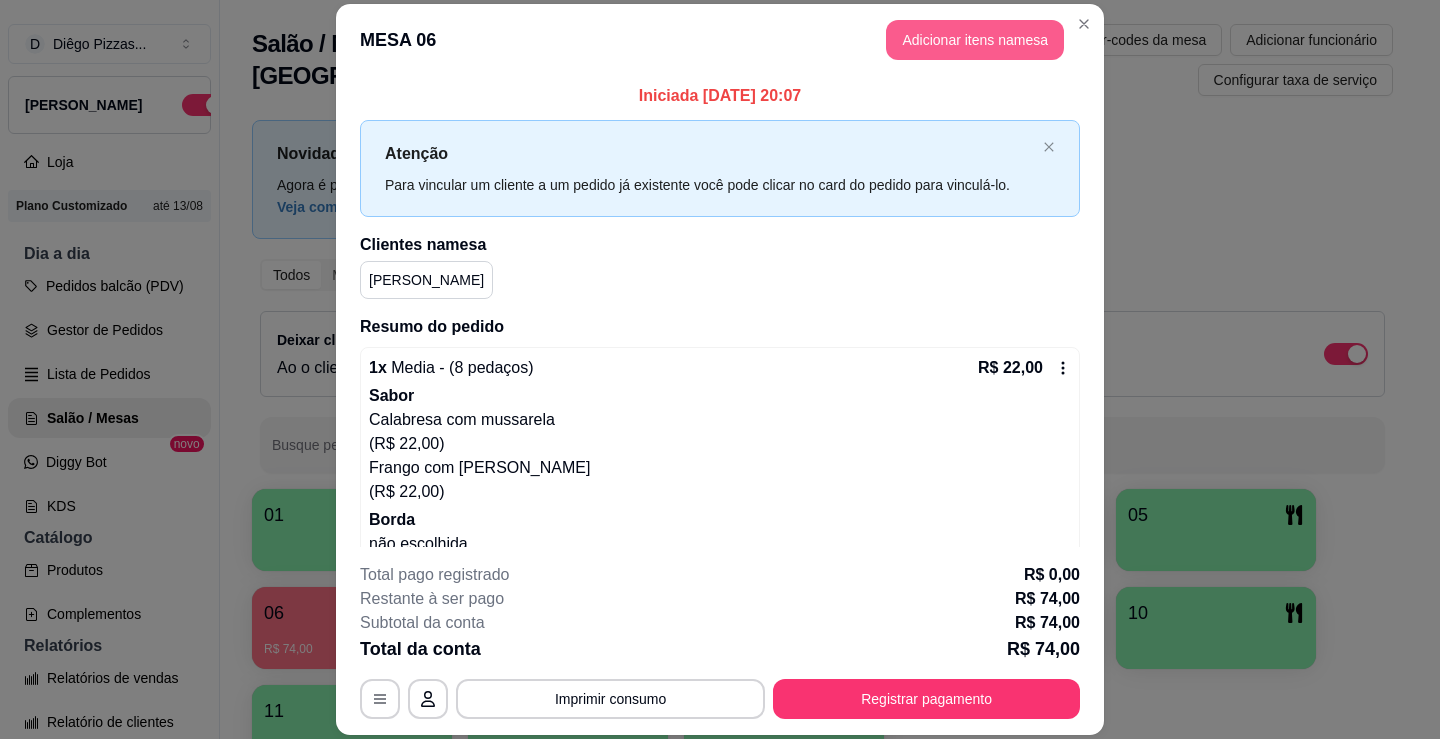 click on "Adicionar itens na  mesa" at bounding box center (975, 40) 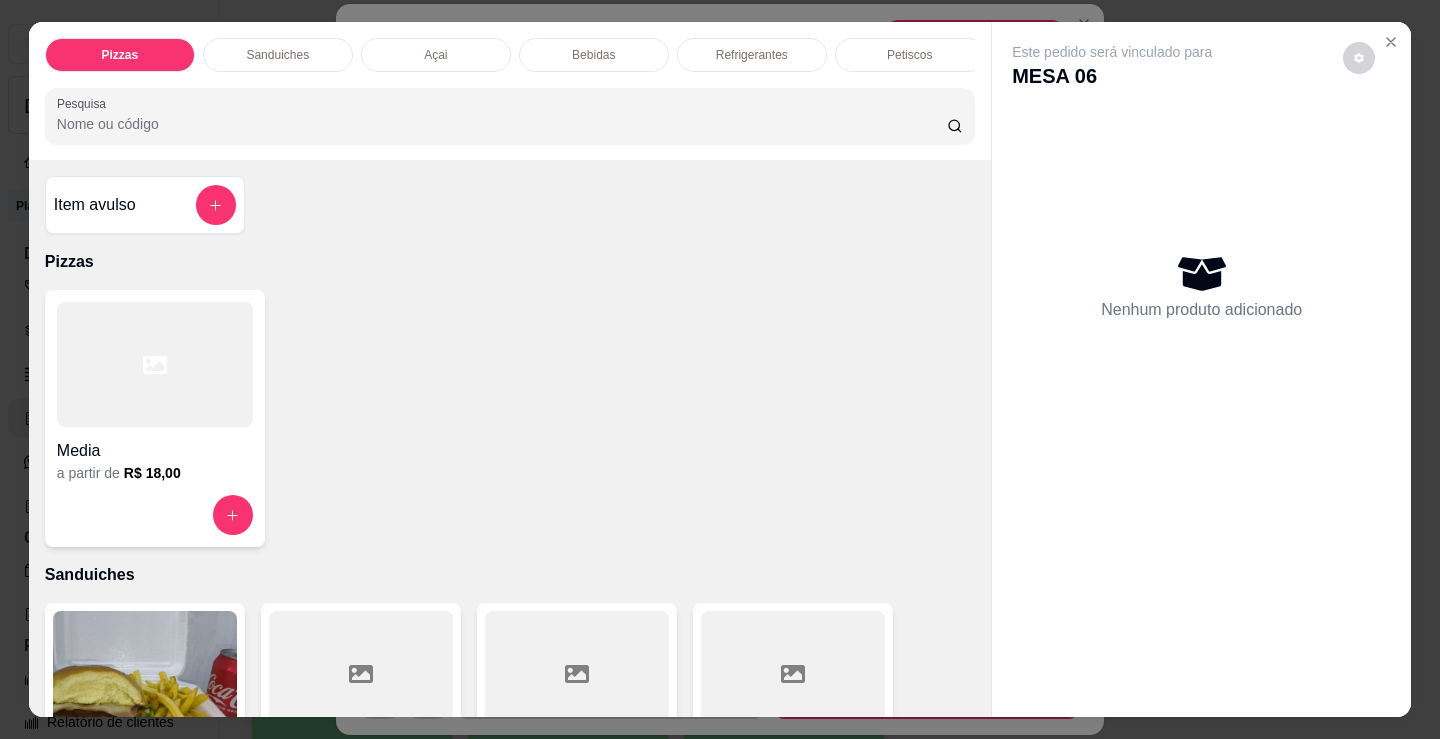 click on "Açai" at bounding box center (436, 55) 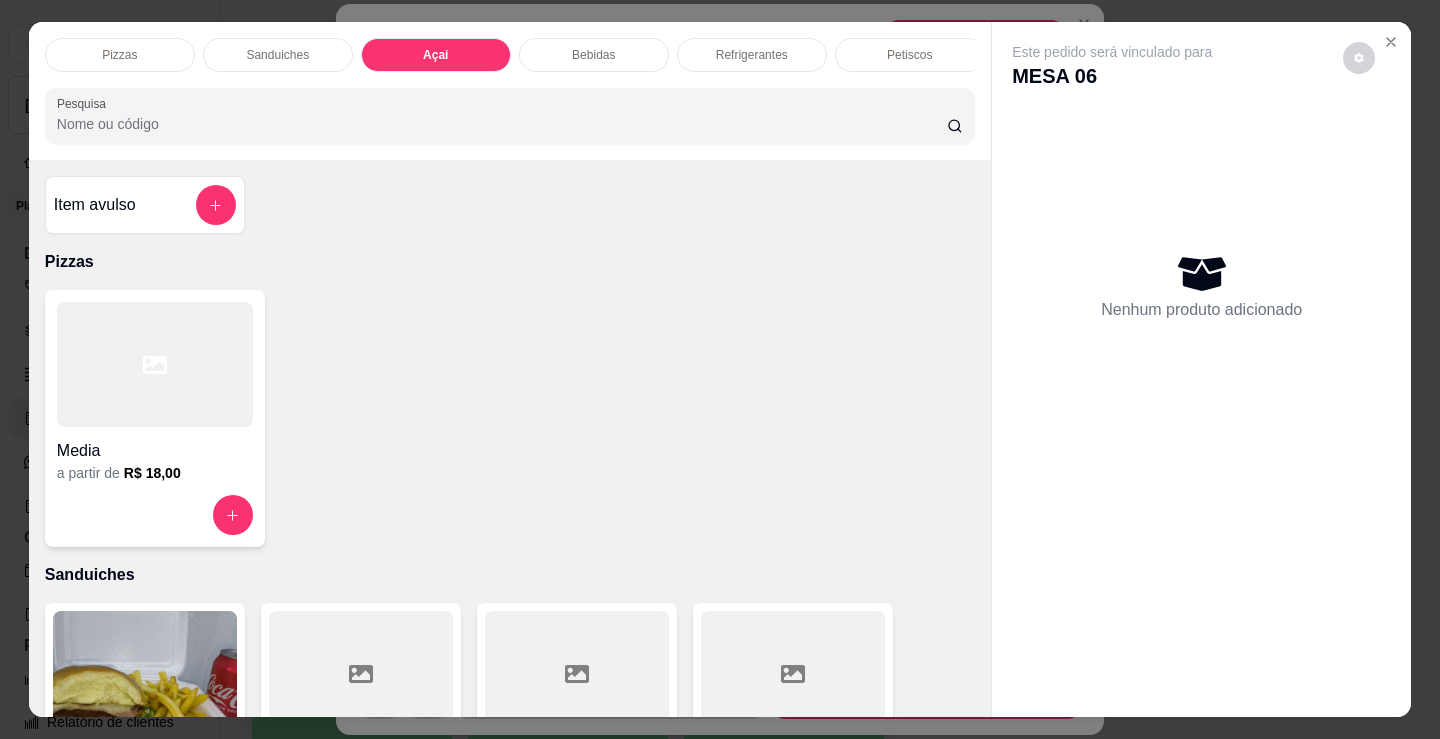 scroll, scrollTop: 2153, scrollLeft: 0, axis: vertical 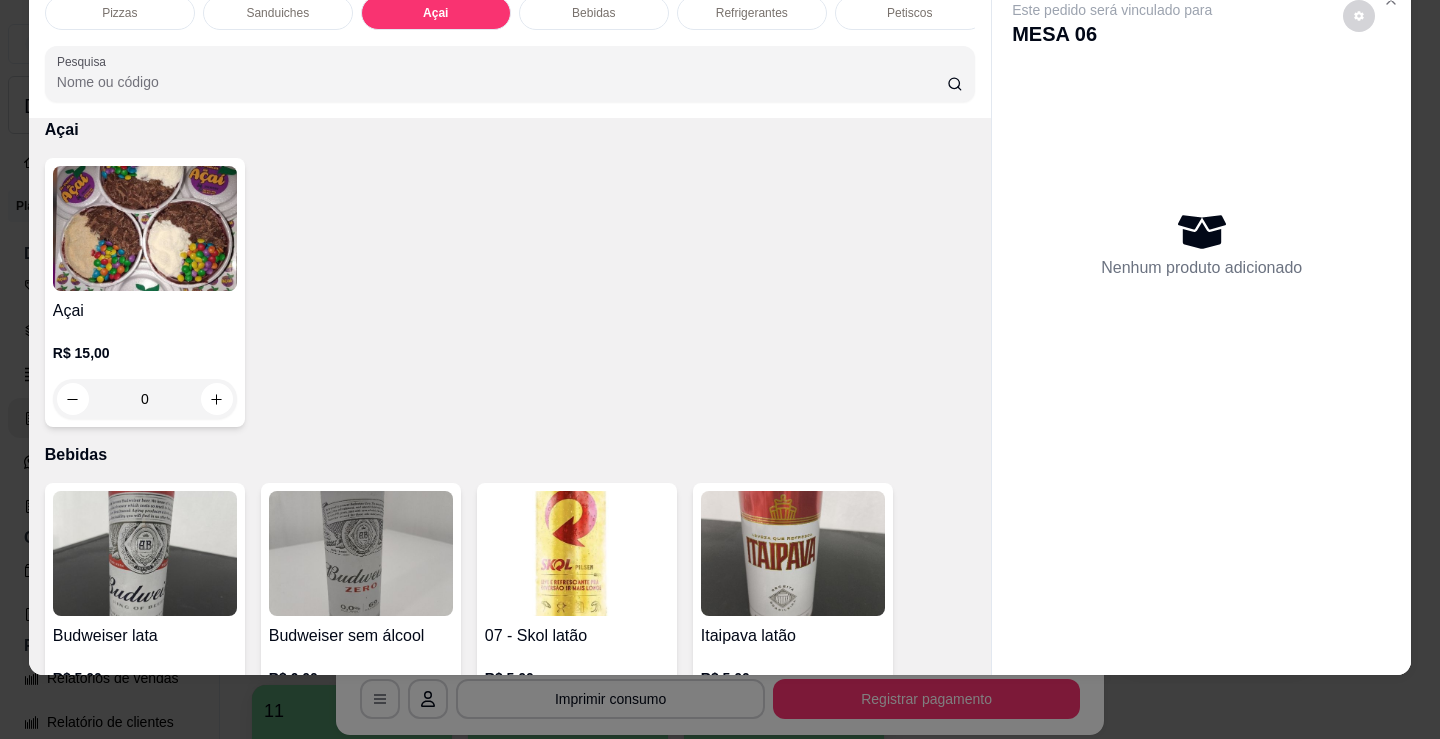 click on "R$ 15,00 0" at bounding box center [145, 371] 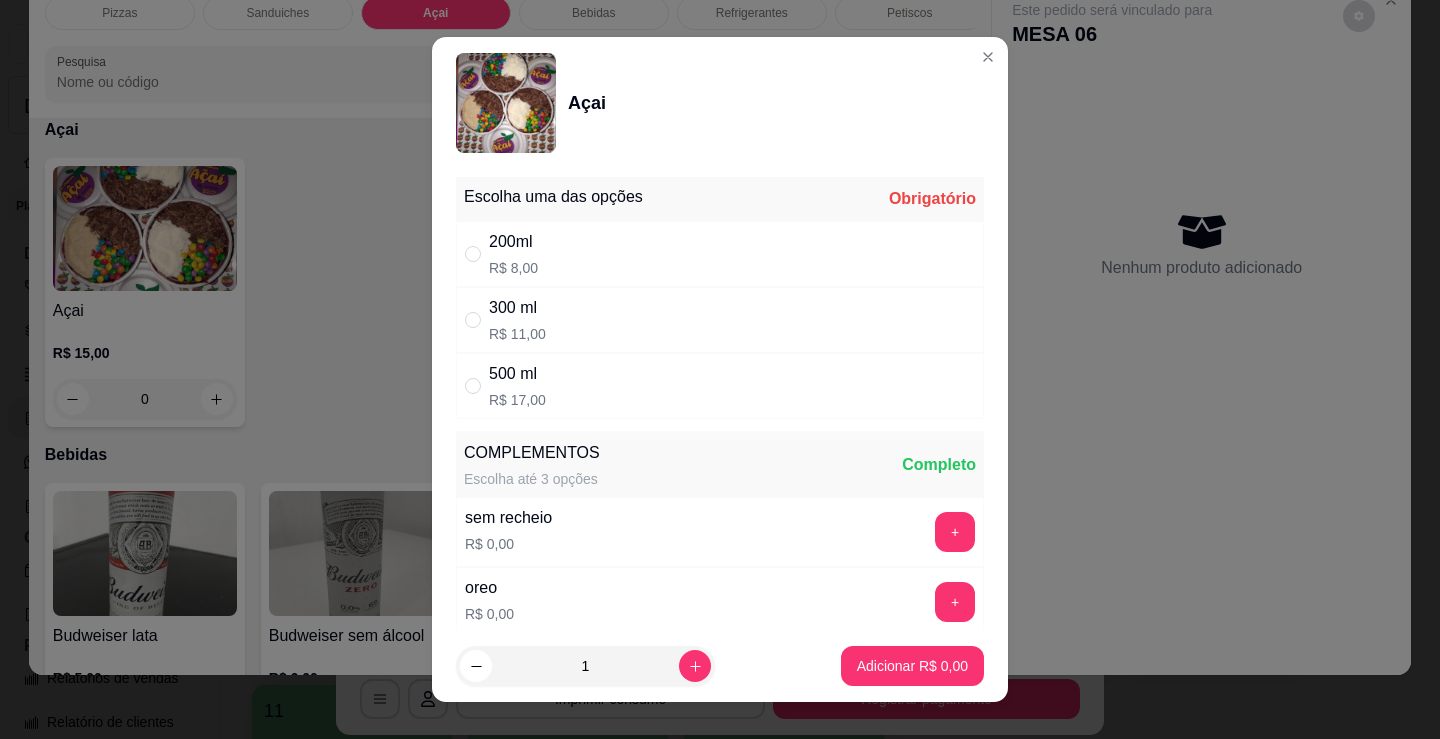 click on "200ml R$ 8,00" at bounding box center [720, 254] 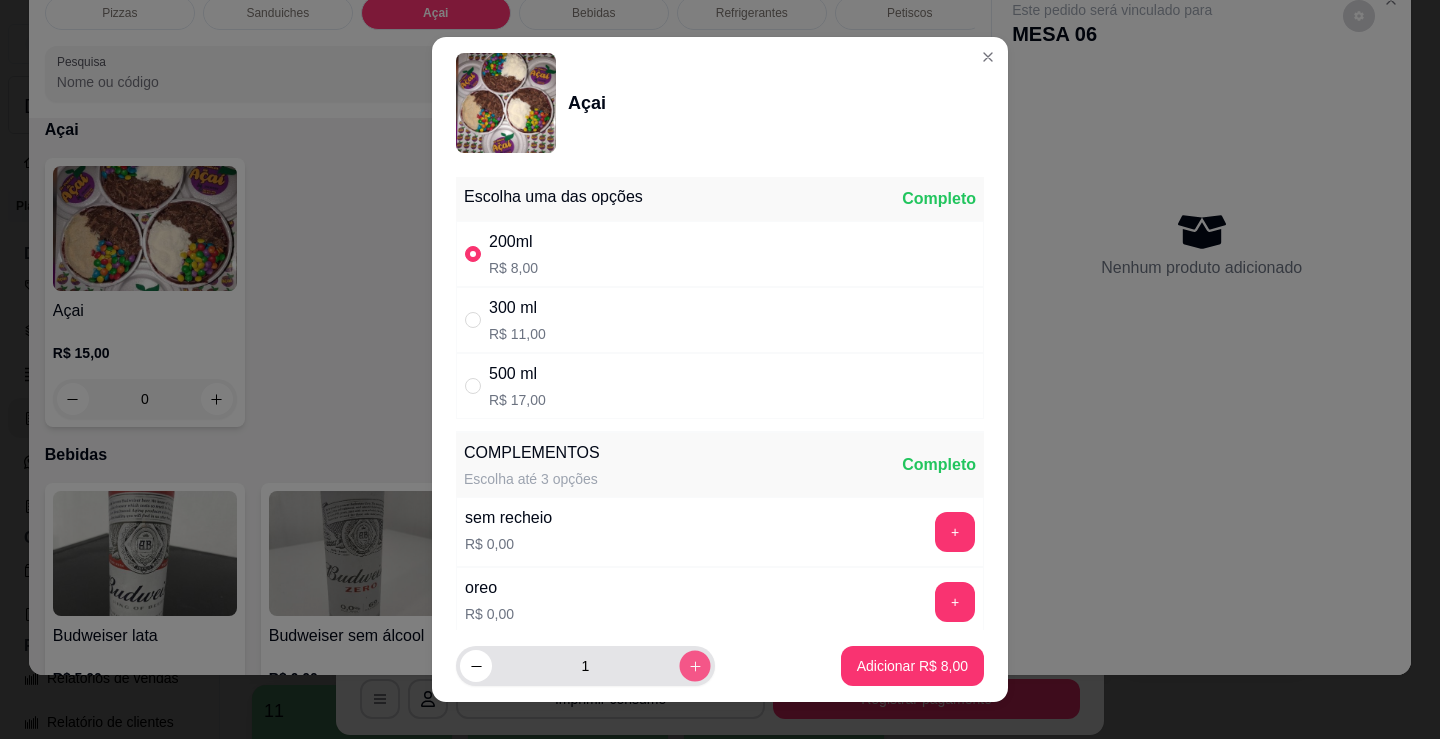 click 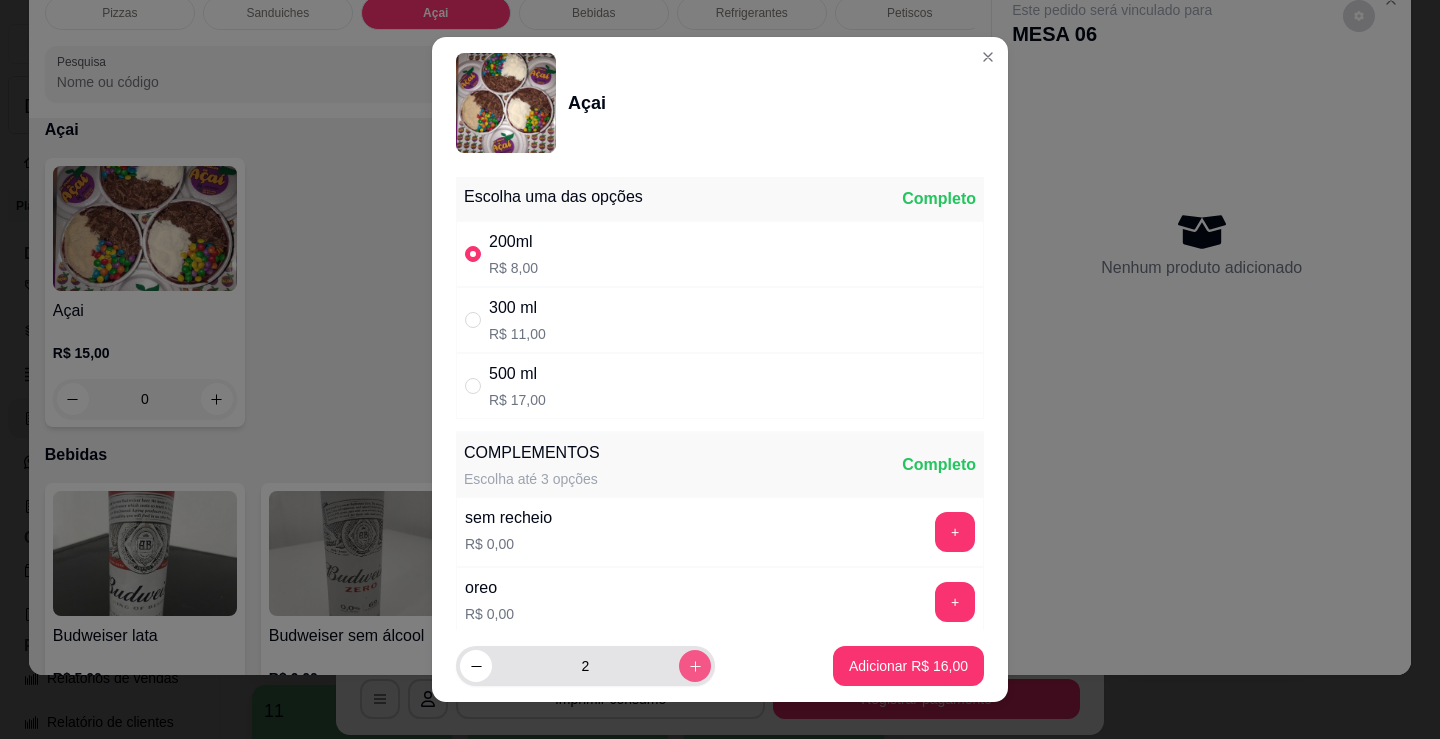 click 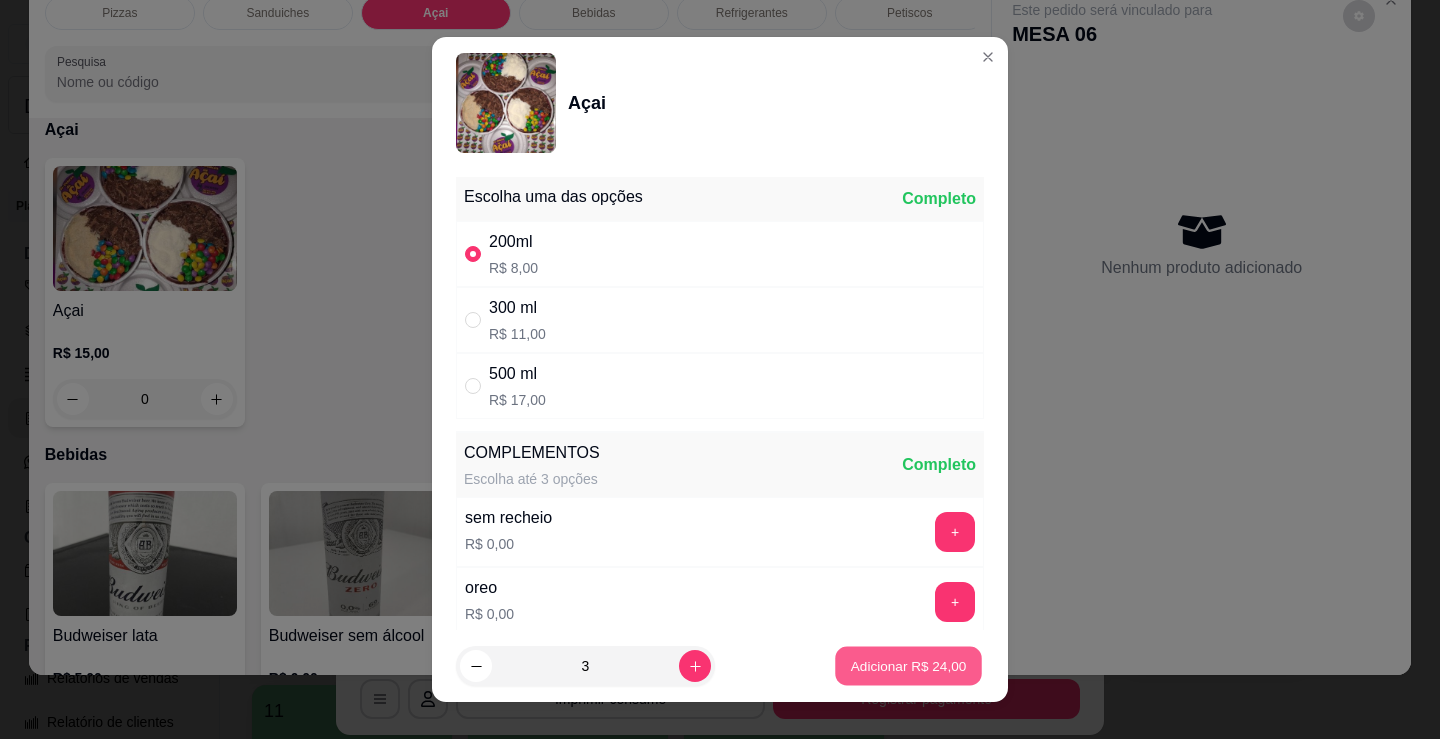 click on "Adicionar   R$ 24,00" at bounding box center [909, 665] 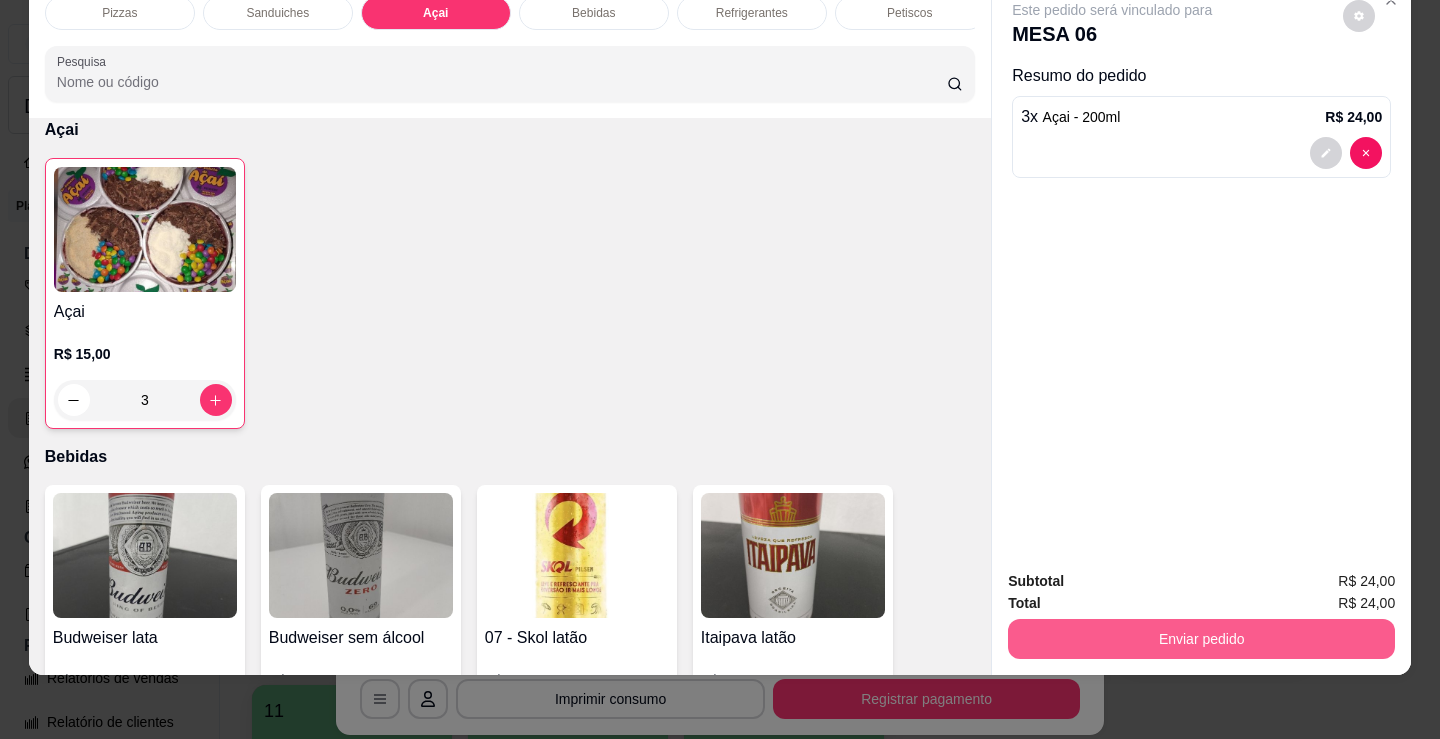 click on "Enviar pedido" at bounding box center [1201, 639] 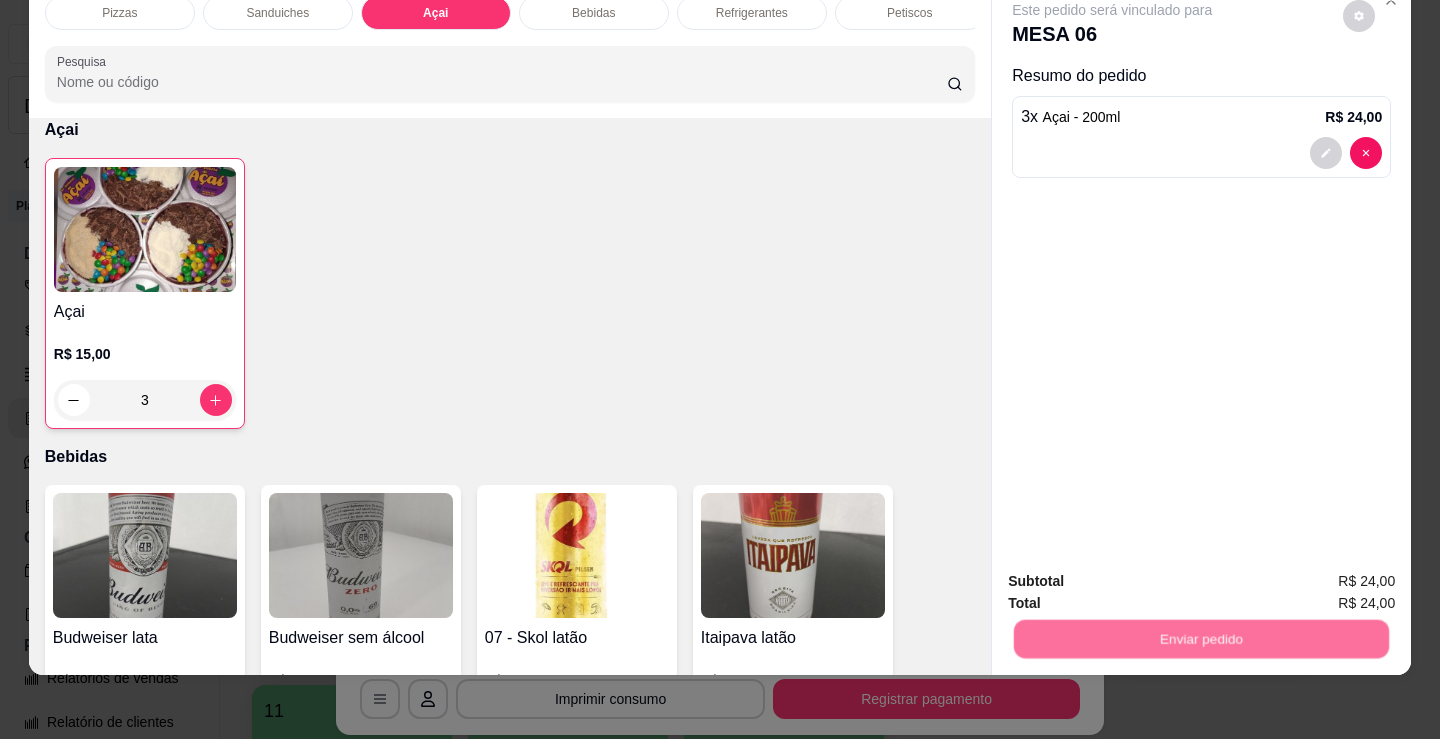 click on "Não registrar e enviar pedido" at bounding box center (1136, 574) 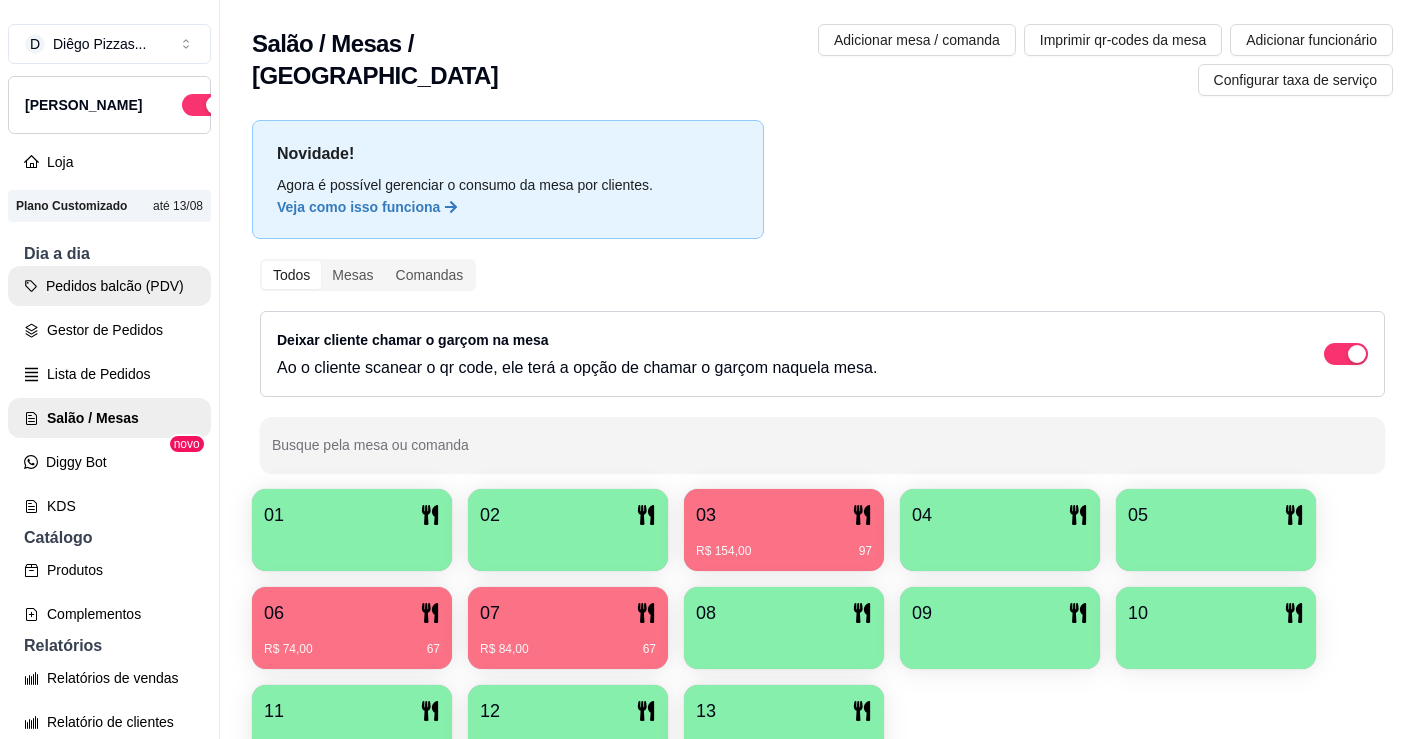 click on "Pedidos balcão (PDV)" at bounding box center (109, 286) 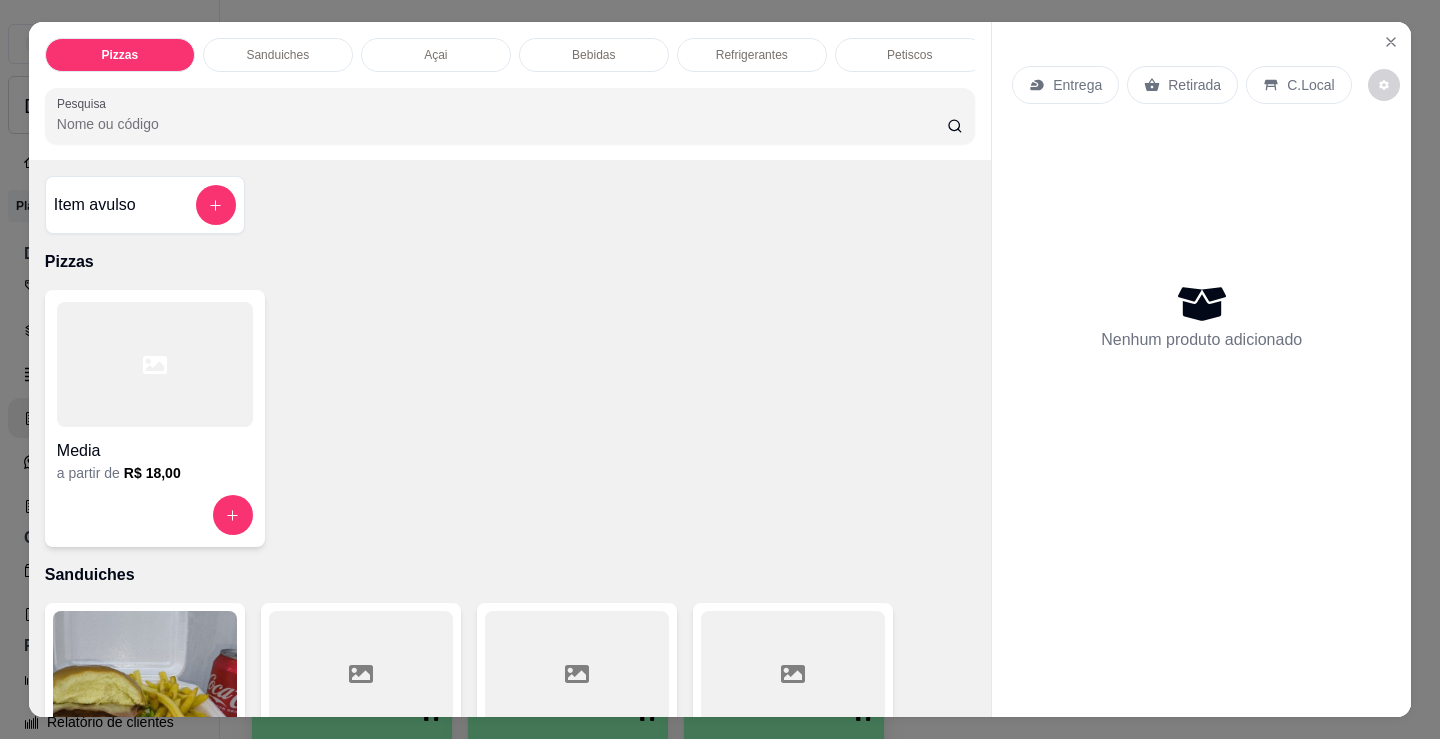click on "Açai" at bounding box center (436, 55) 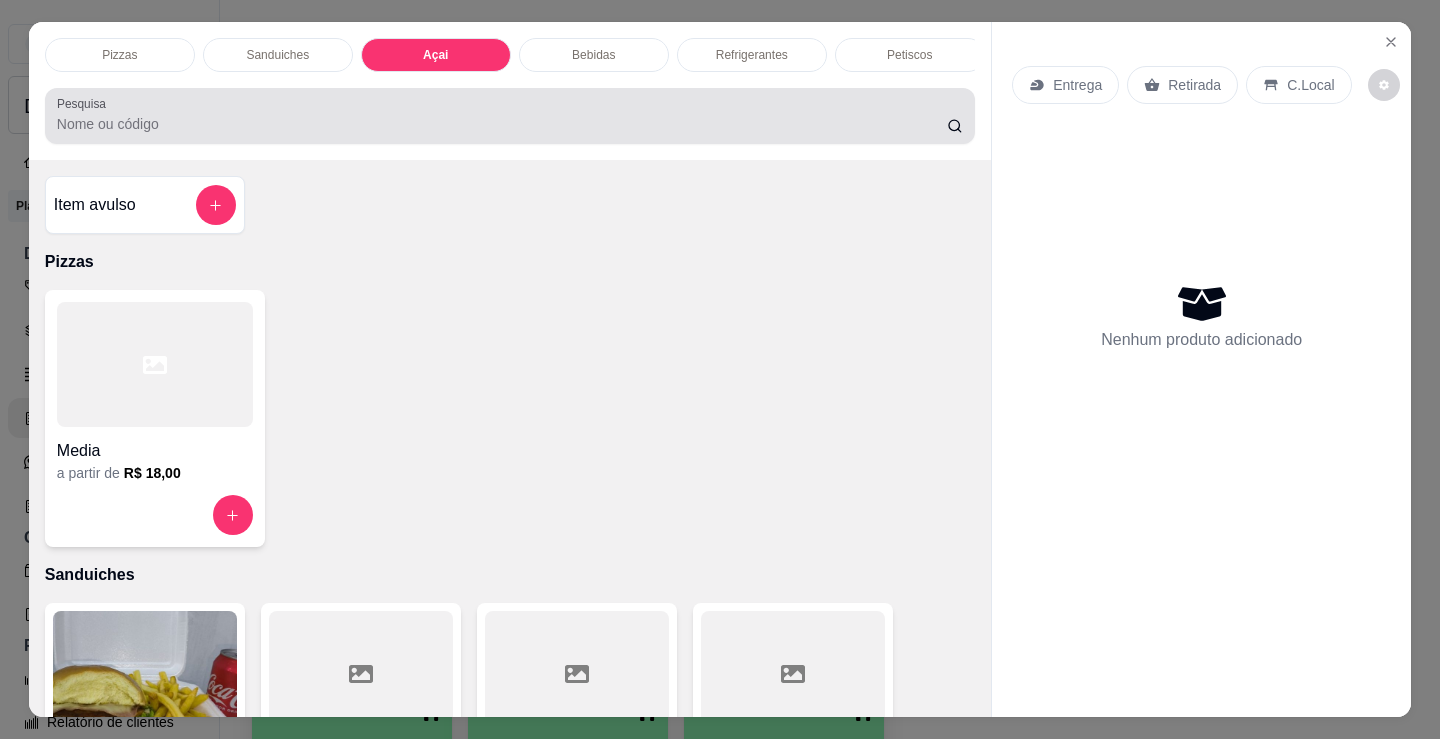 scroll, scrollTop: 2153, scrollLeft: 0, axis: vertical 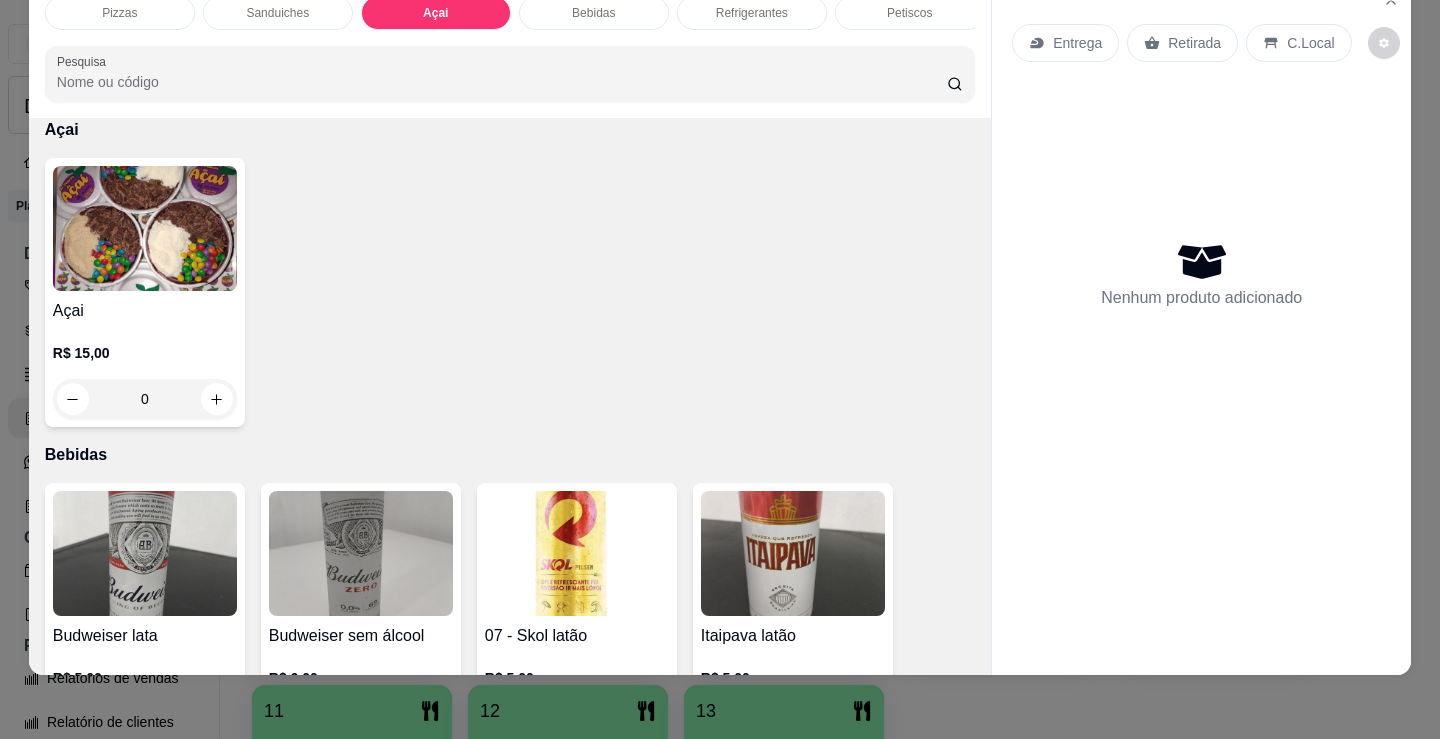 click on "Açai" at bounding box center [145, 311] 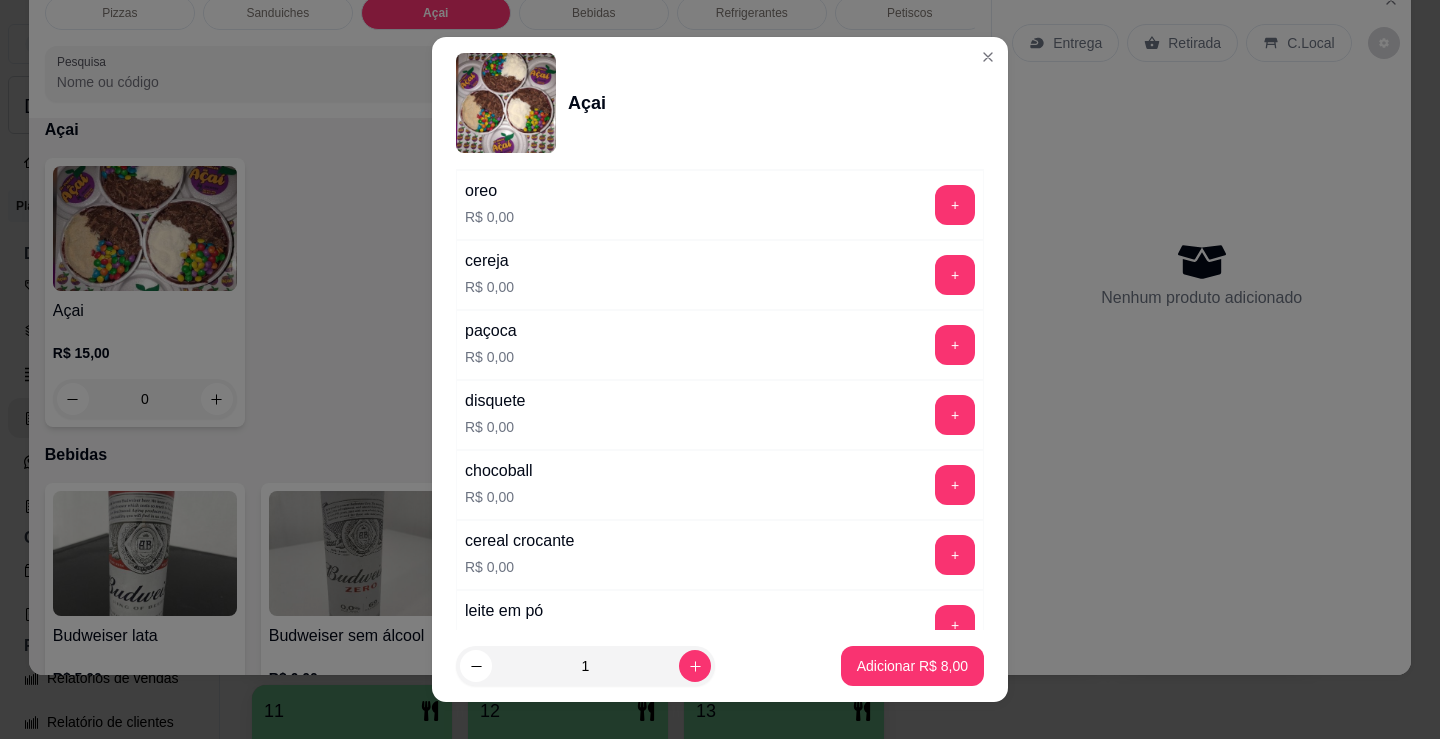 scroll, scrollTop: 400, scrollLeft: 0, axis: vertical 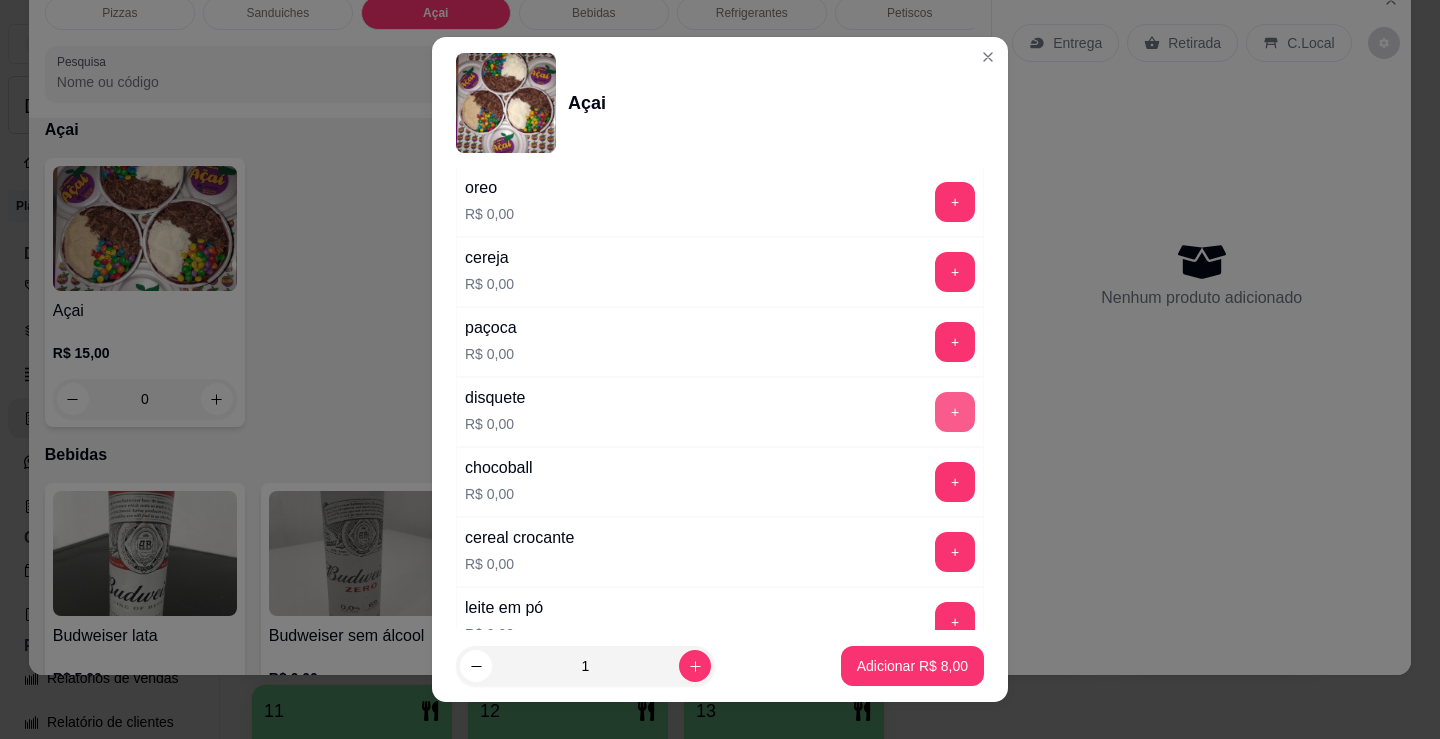 click on "+" at bounding box center (955, 412) 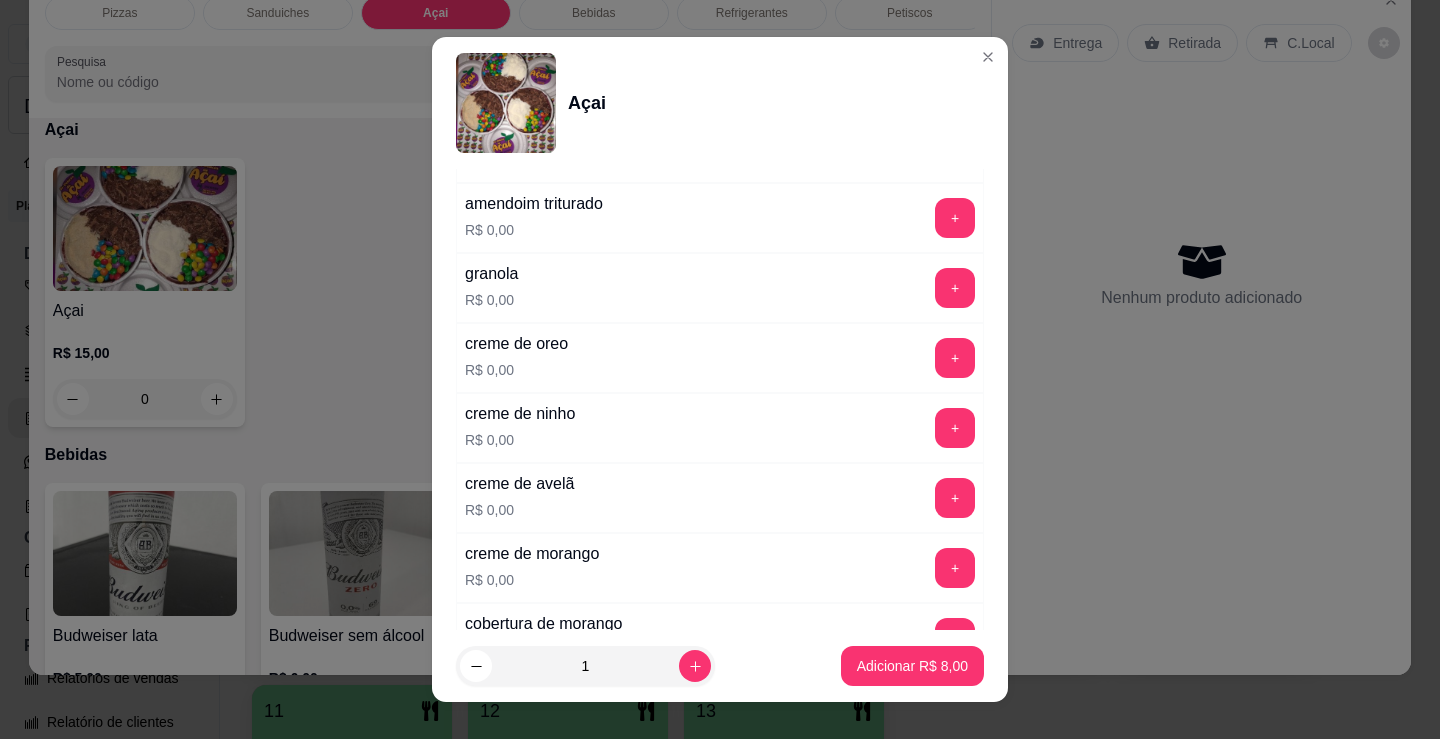 scroll, scrollTop: 1100, scrollLeft: 0, axis: vertical 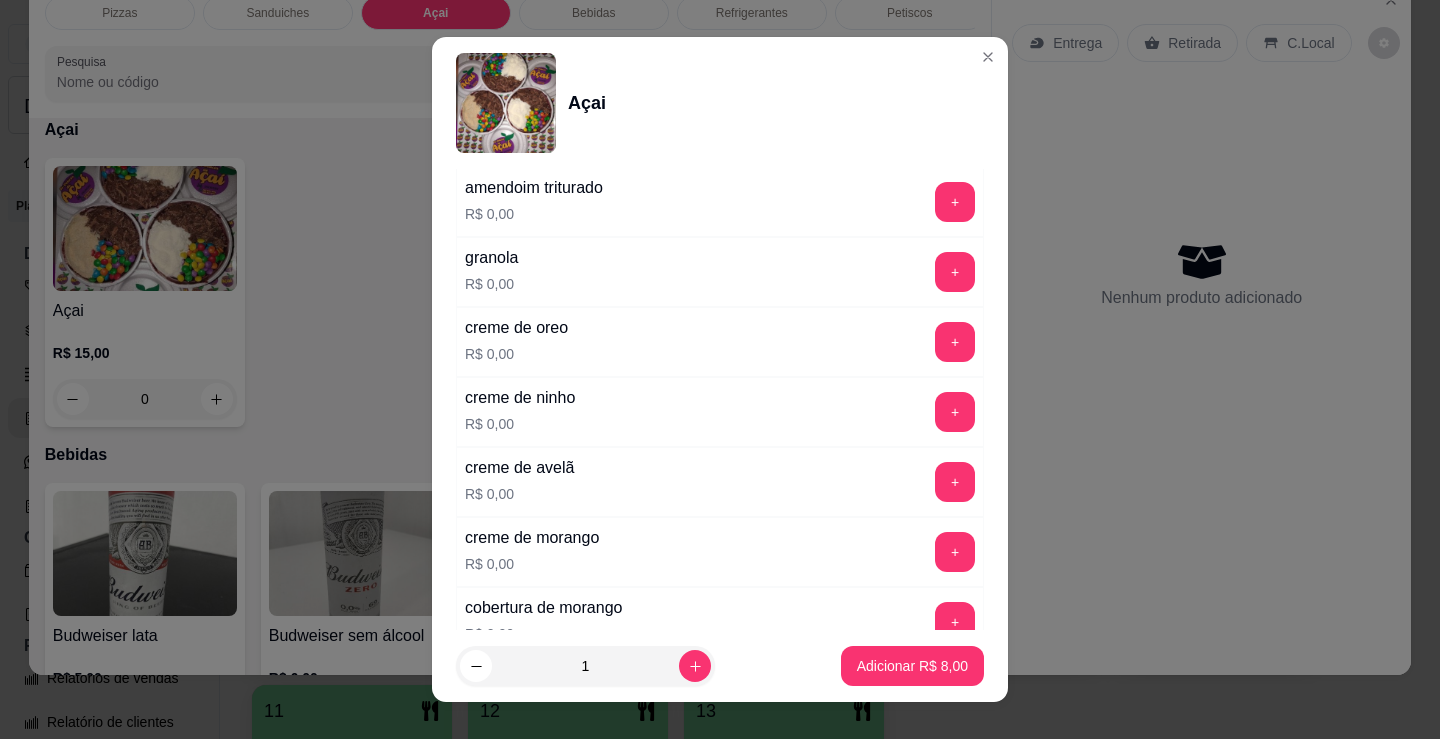 click on "+" at bounding box center (955, 272) 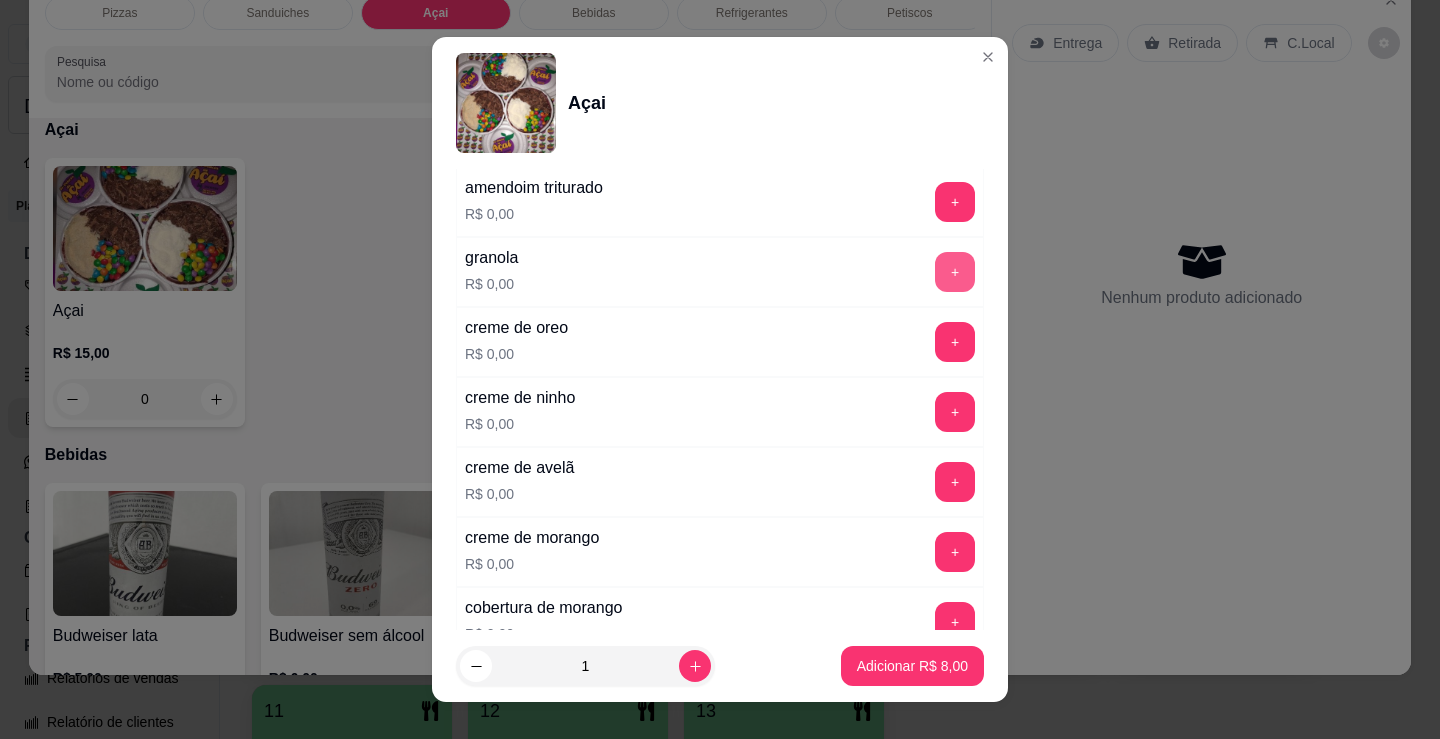 click on "+" at bounding box center [955, 272] 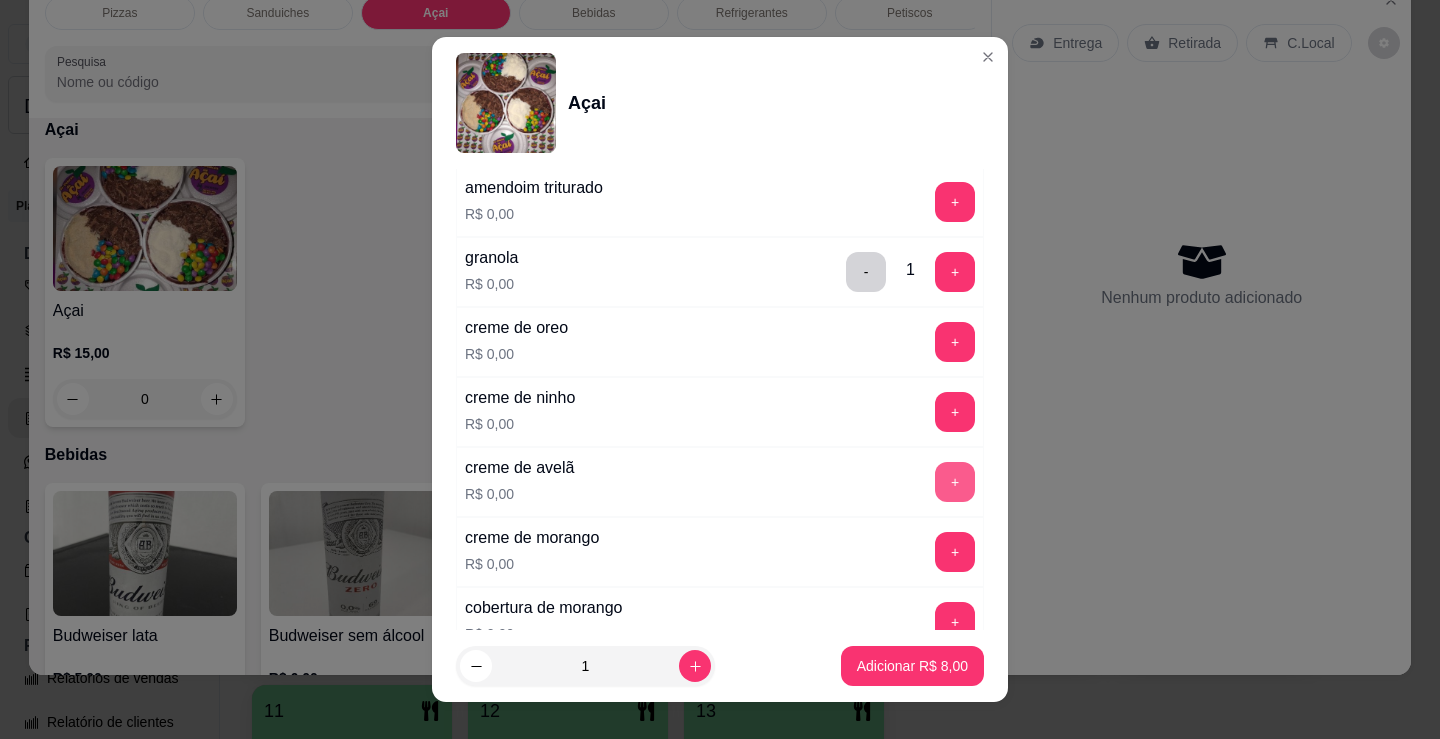 click on "+" at bounding box center [955, 482] 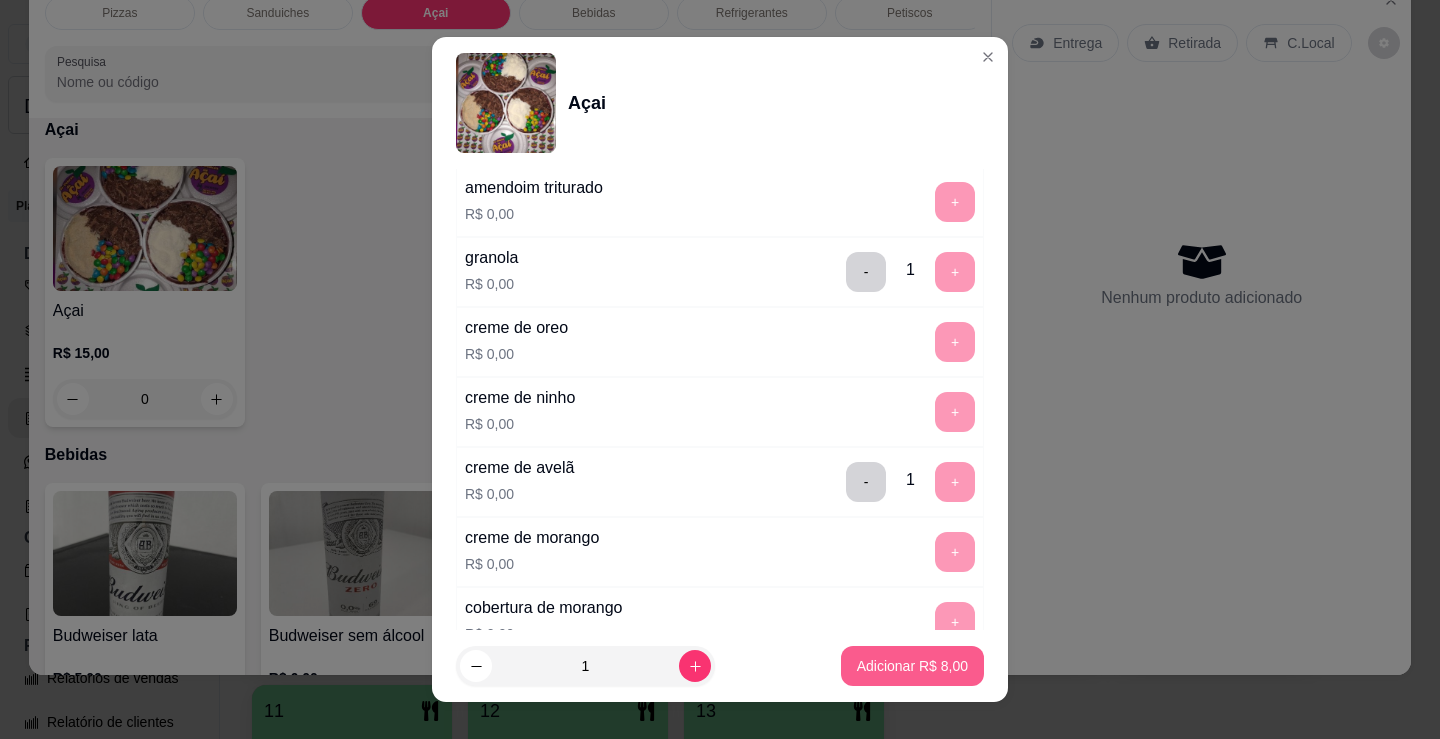 click on "Adicionar   R$ 8,00" at bounding box center [912, 666] 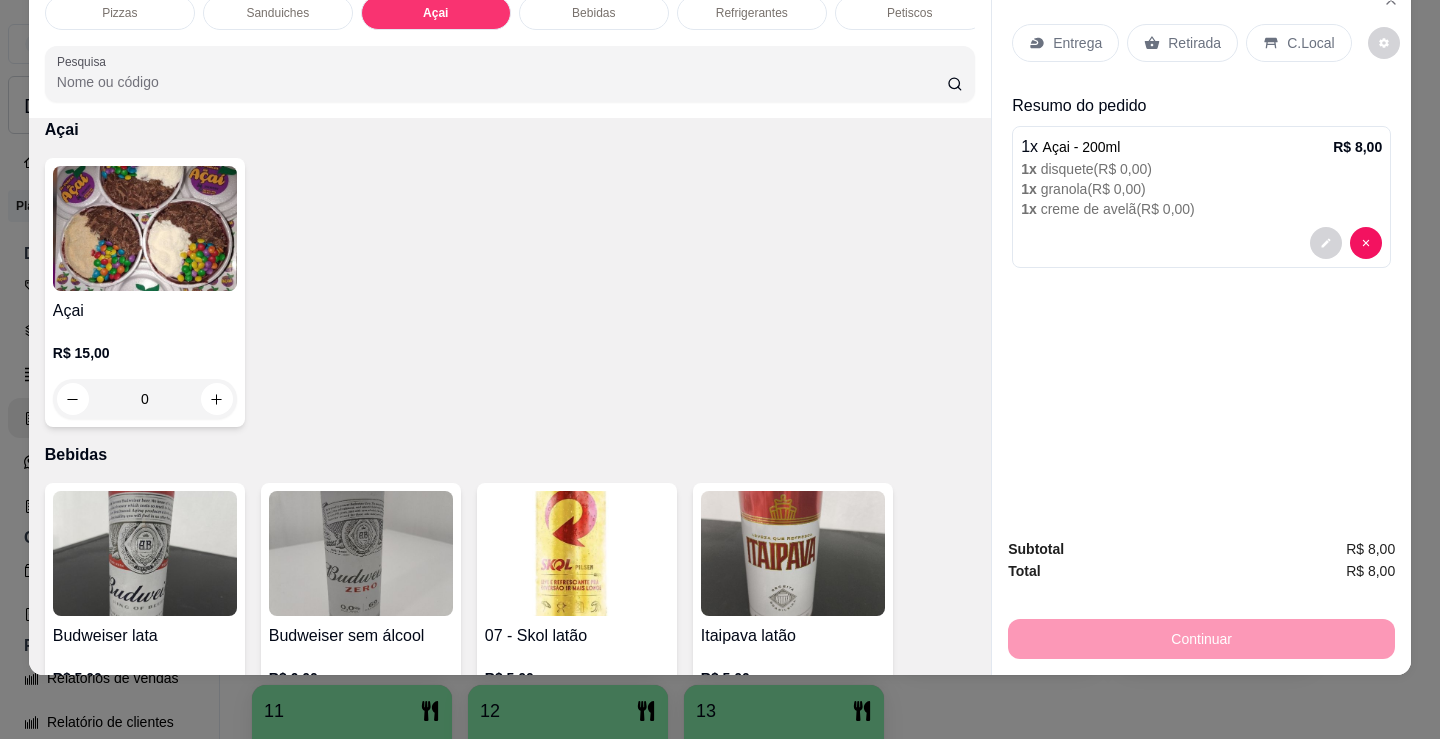 click on "Entrega" at bounding box center [1077, 43] 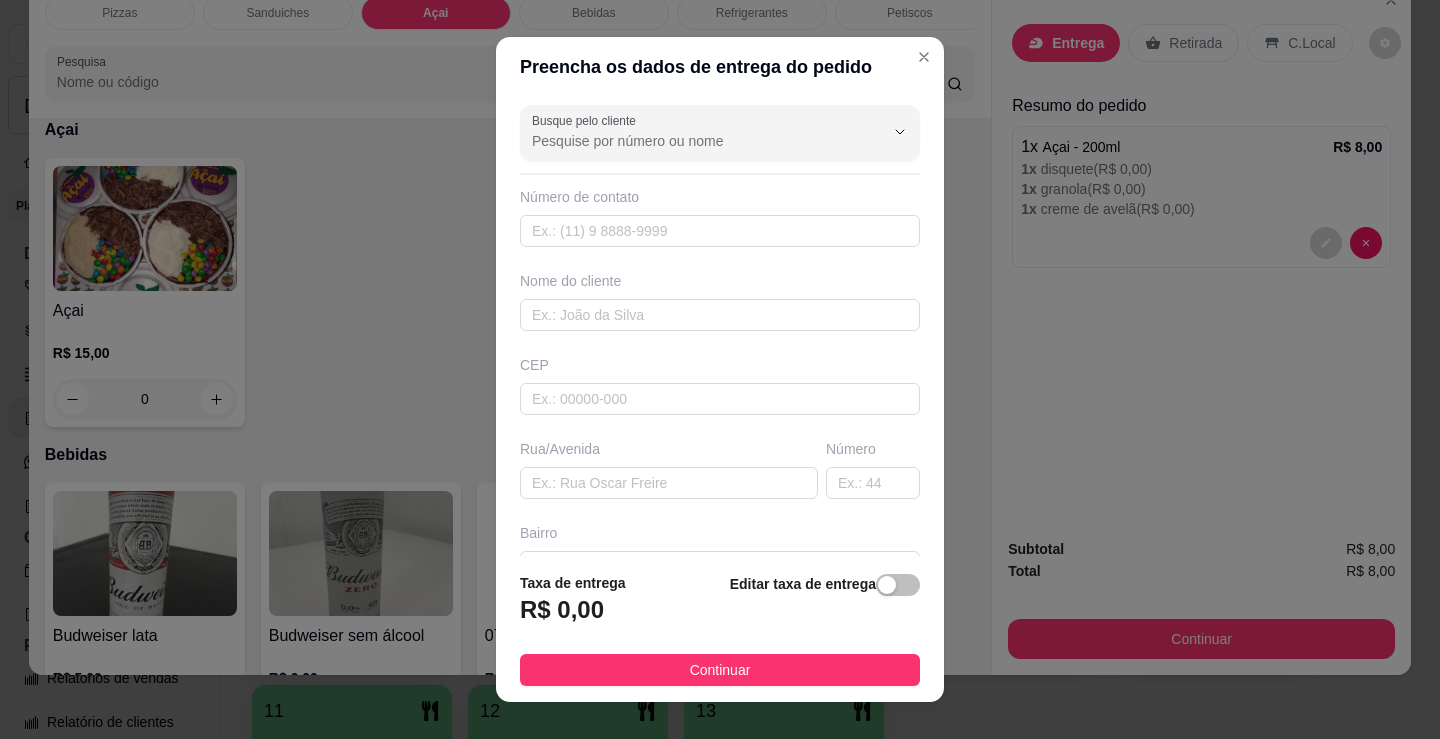 click on "Nome do cliente" at bounding box center (720, 301) 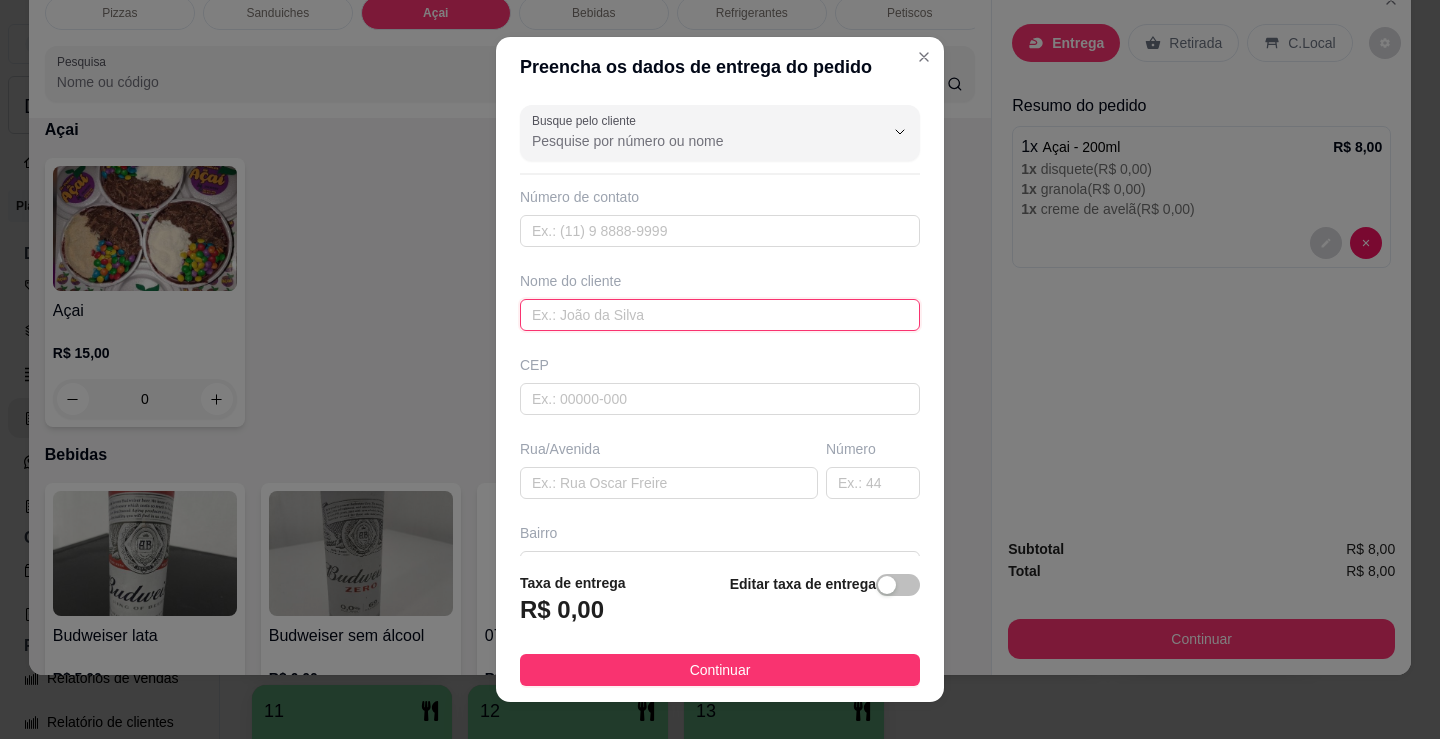 click at bounding box center [720, 315] 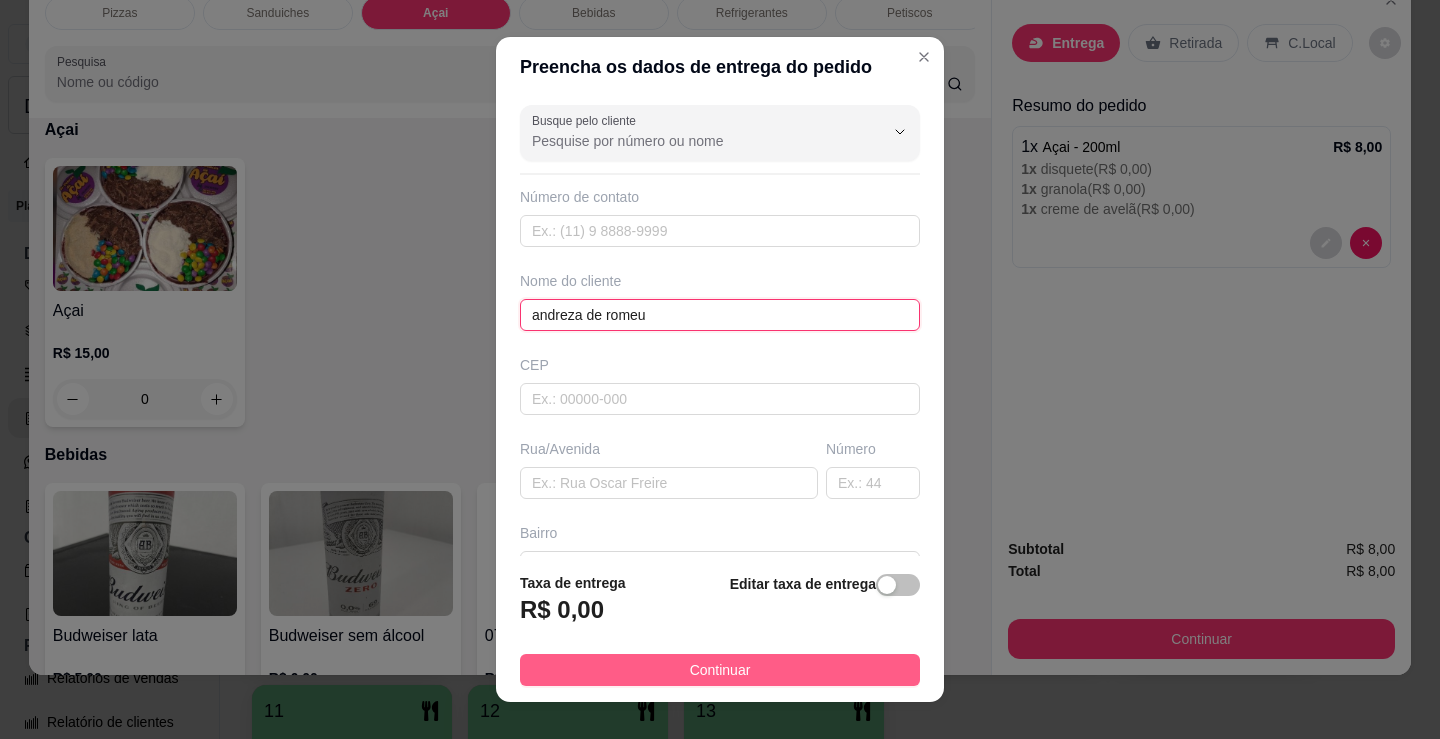 type on "andreza de romeu" 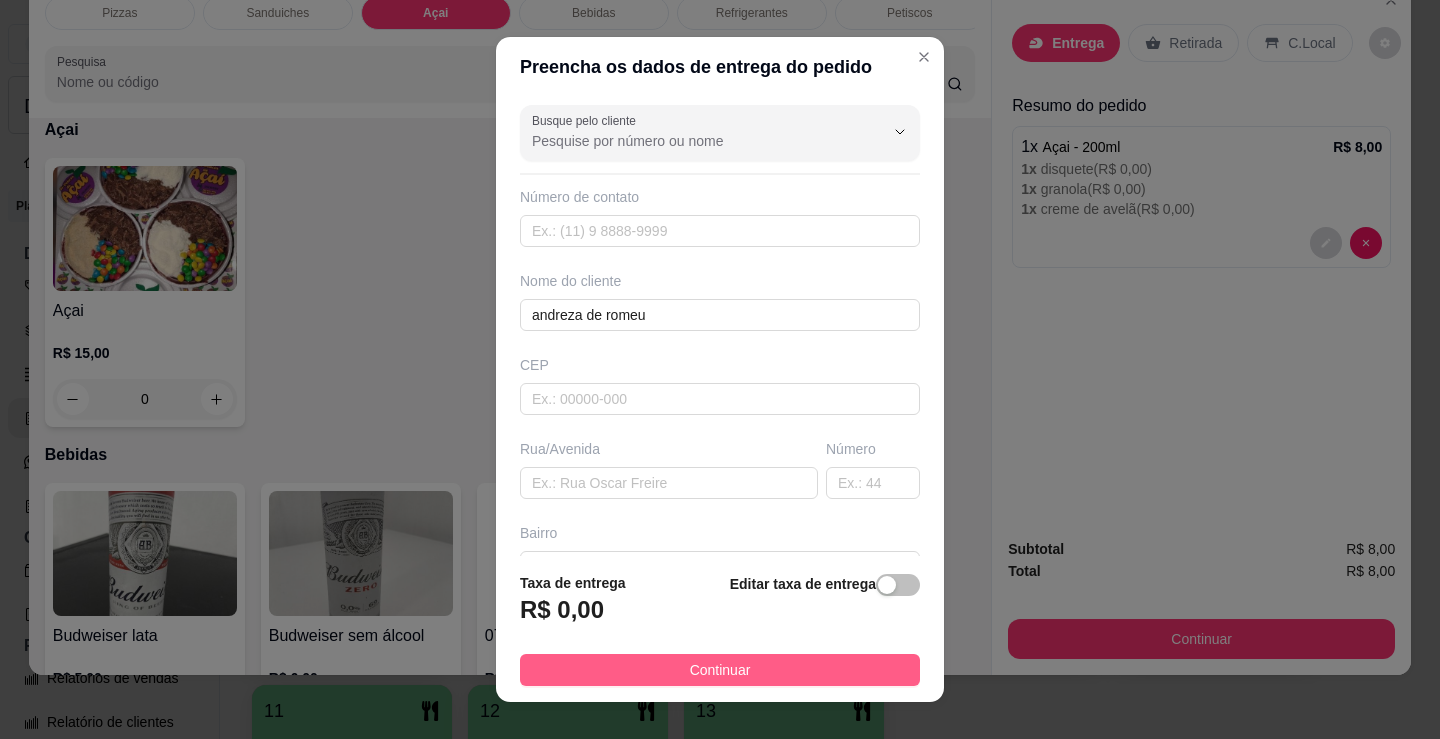 click on "Continuar" at bounding box center [720, 670] 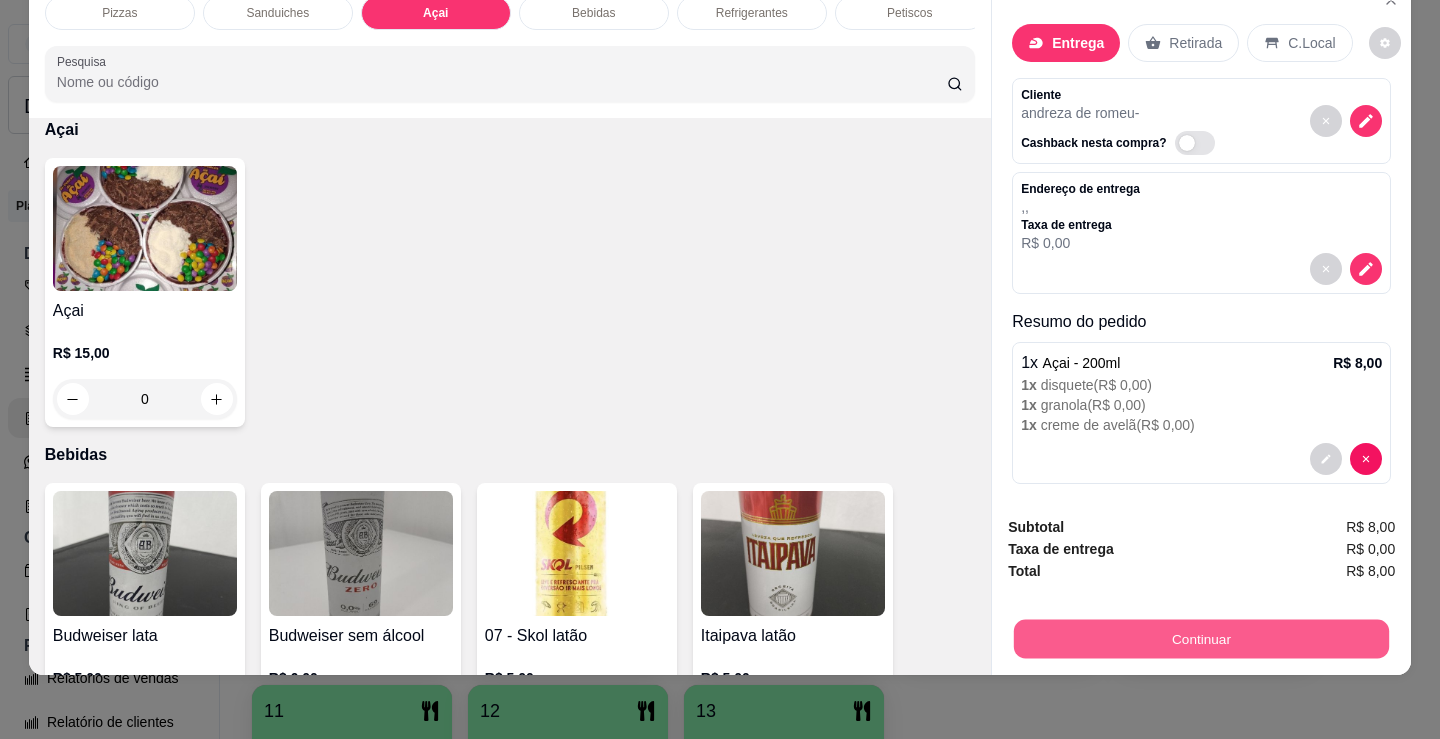 click on "Continuar" at bounding box center [1201, 638] 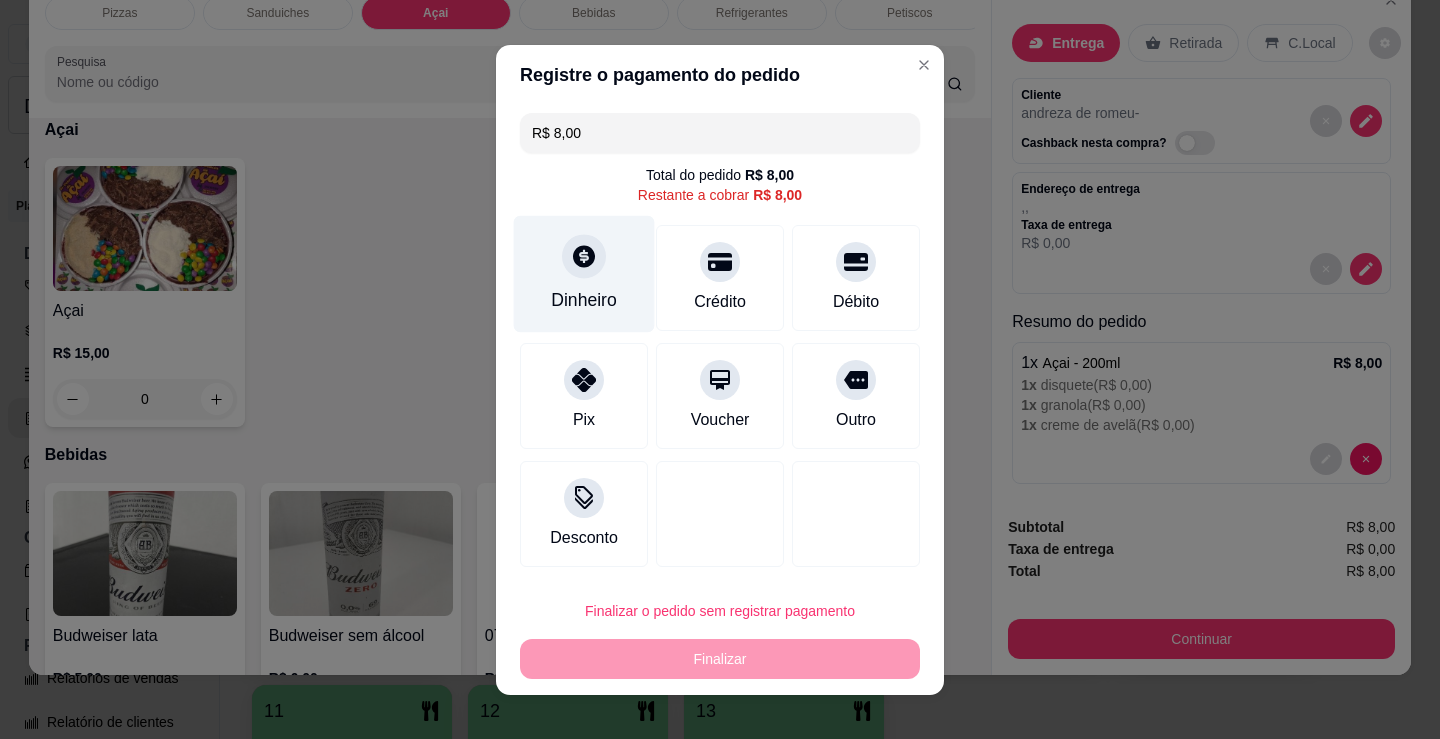 click at bounding box center [584, 256] 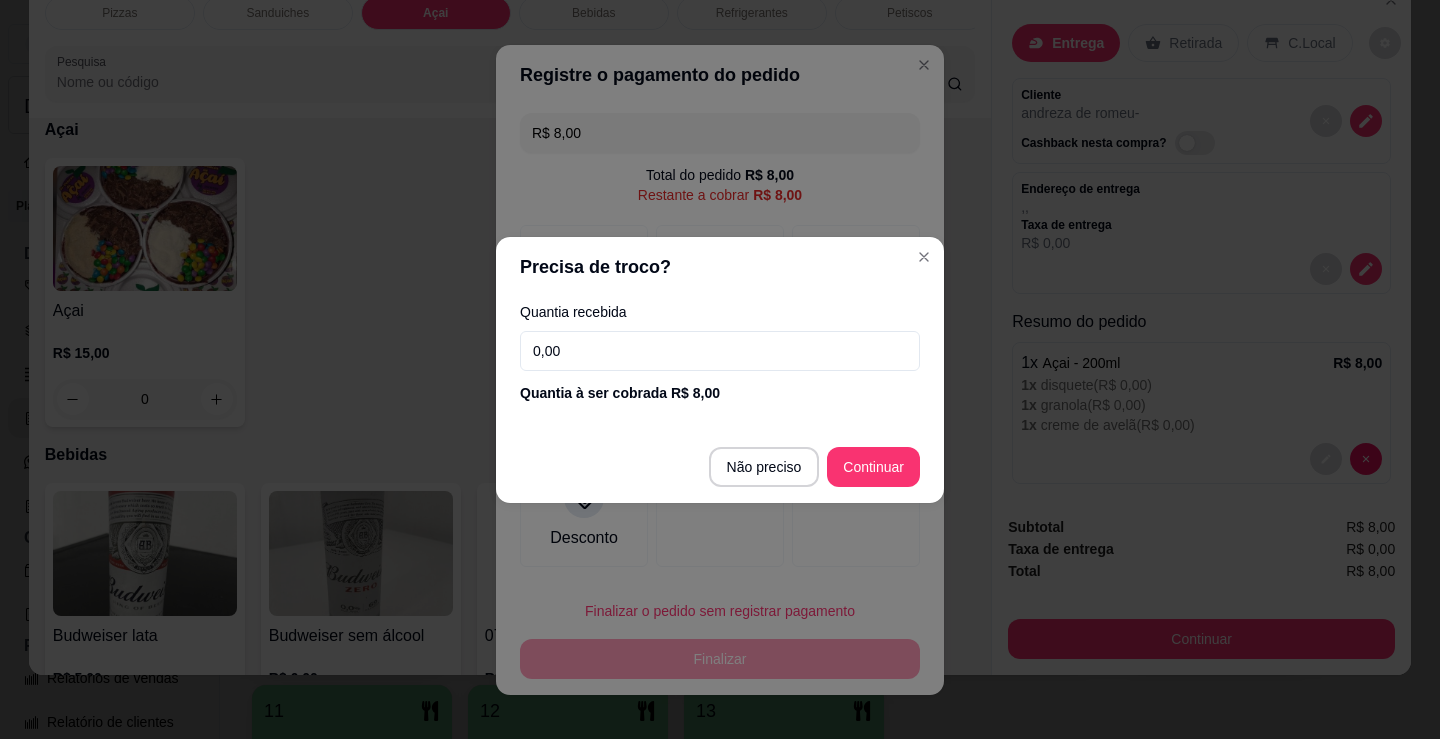 click on "0,00" at bounding box center (720, 351) 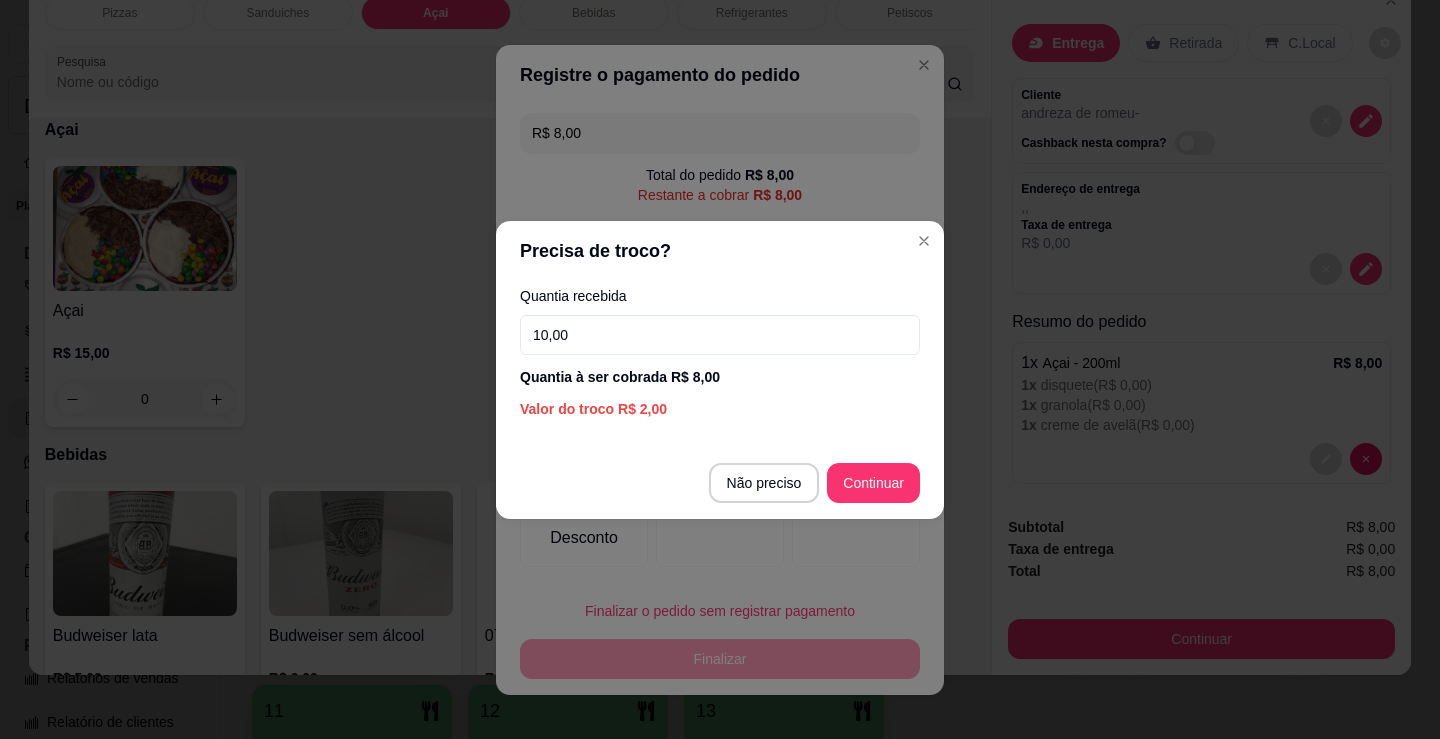 type on "10,00" 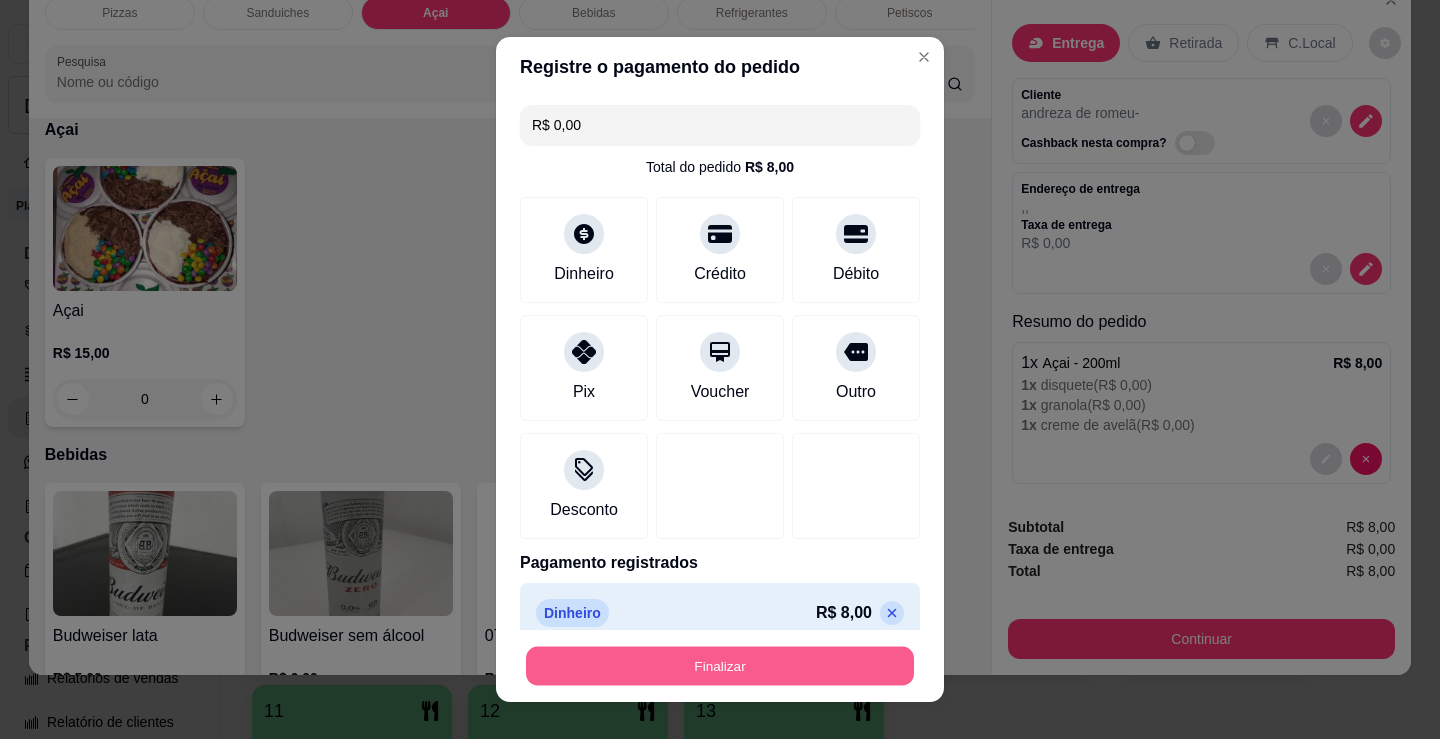 click on "Finalizar" at bounding box center (720, 666) 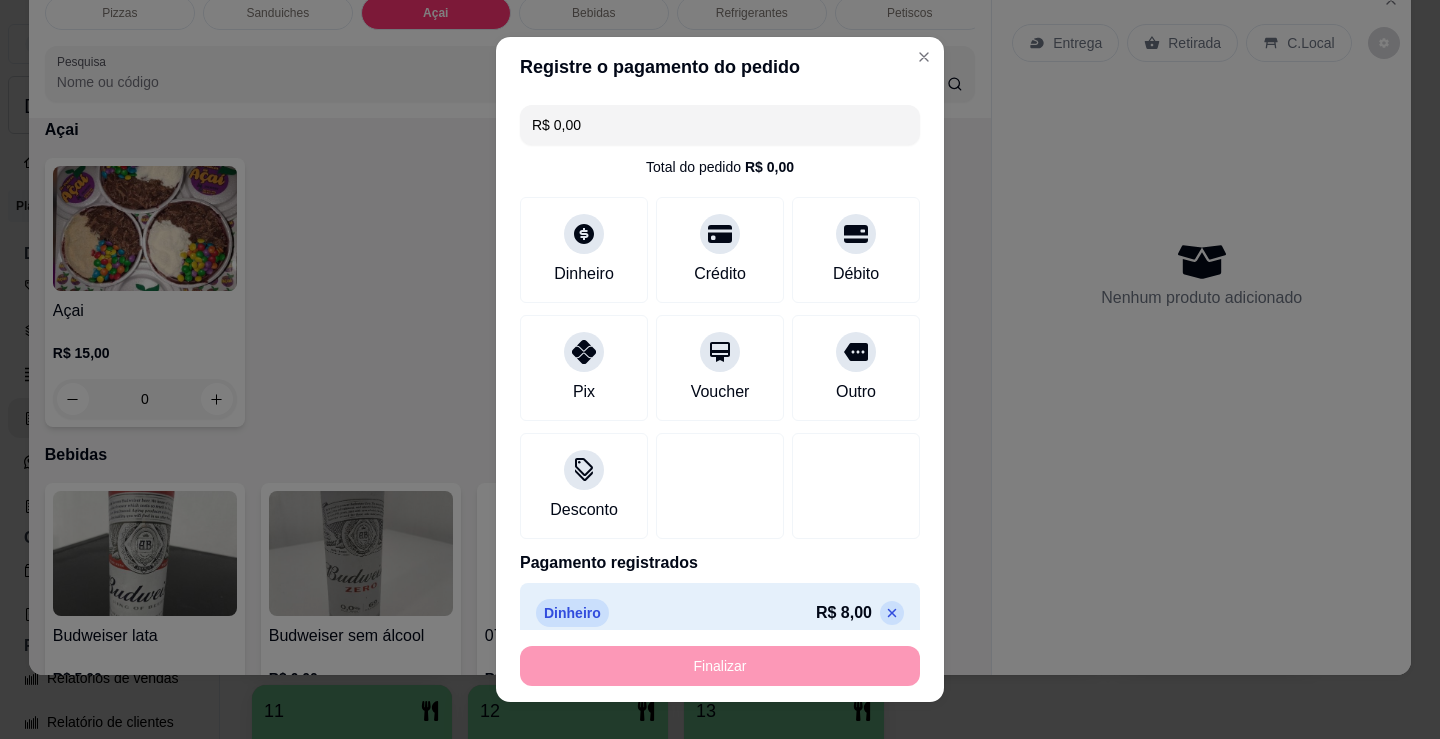 type on "-R$ 8,00" 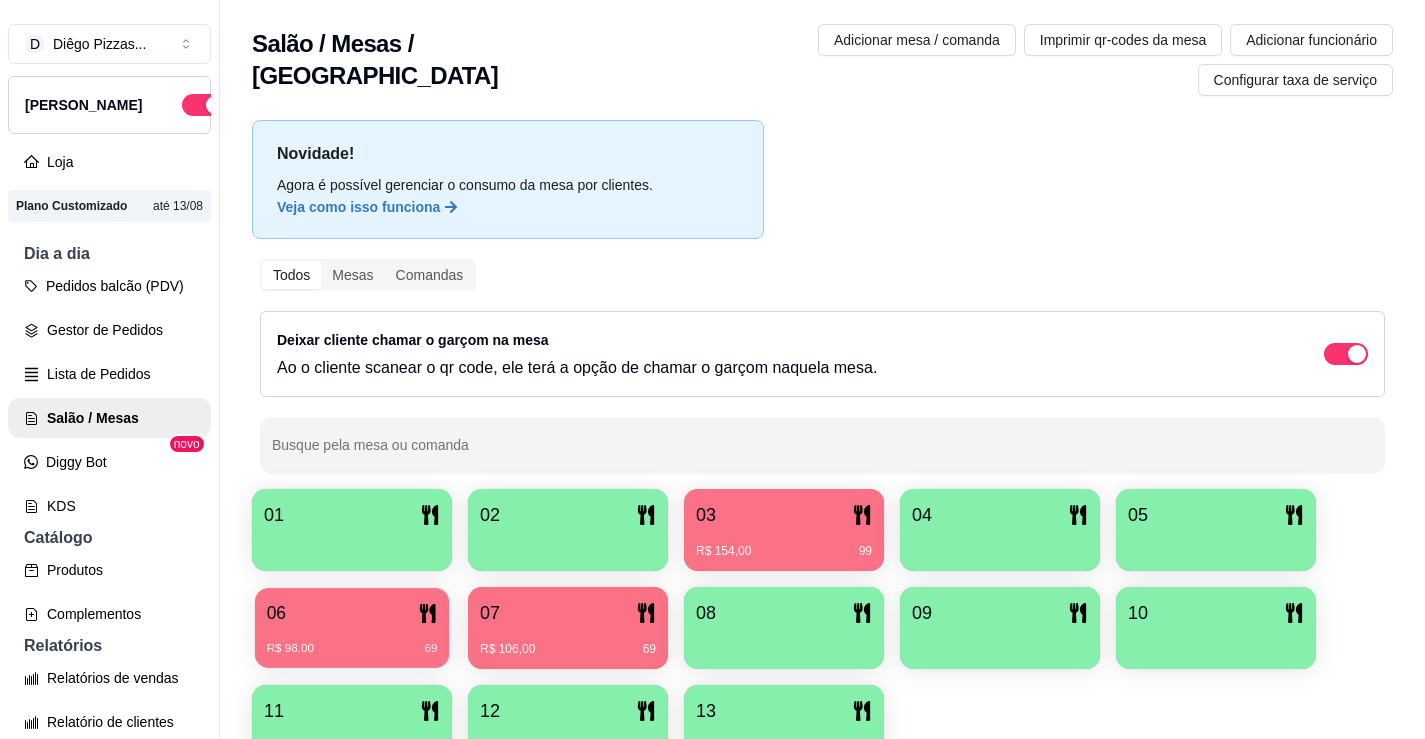 click on "R$ 98,00 69" at bounding box center [352, 649] 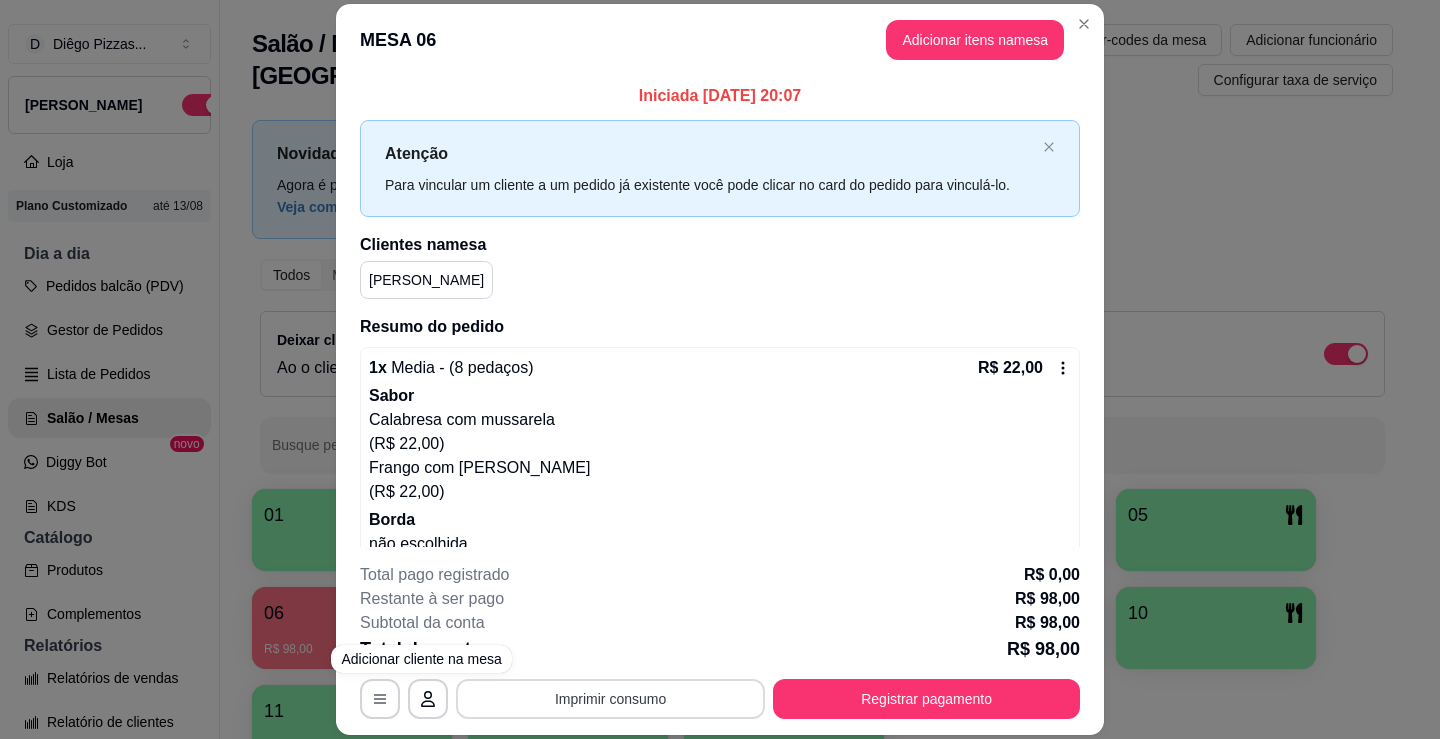 click on "Imprimir consumo" at bounding box center (610, 699) 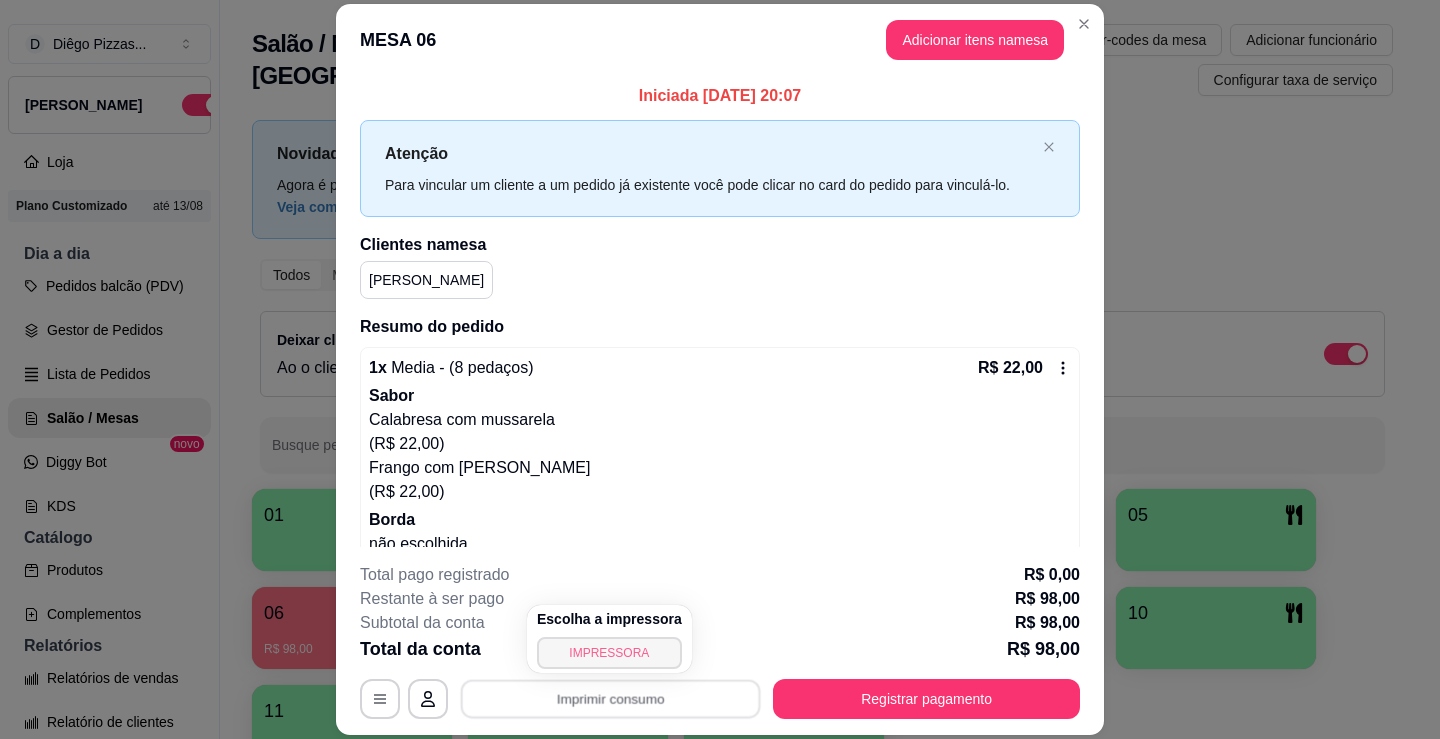 click on "IMPRESSORA" at bounding box center (609, 653) 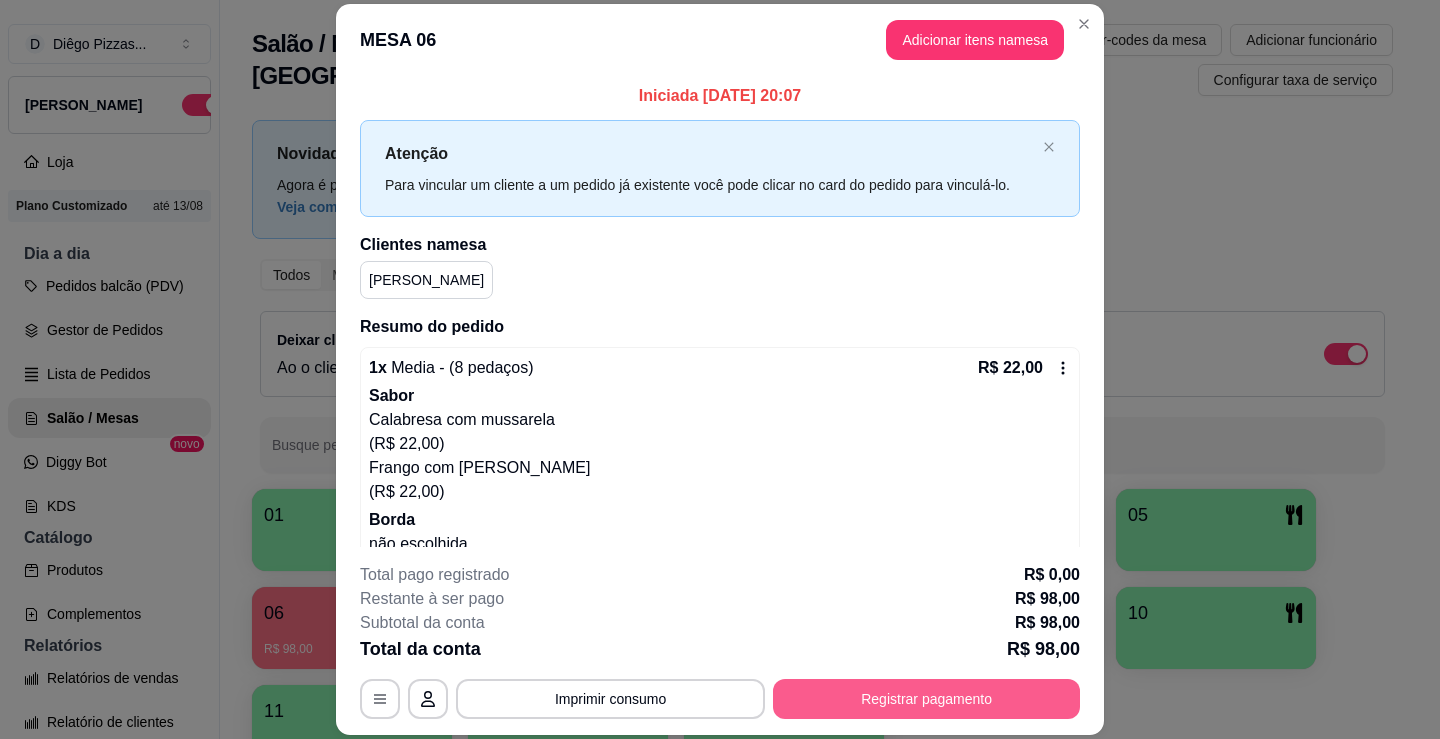 click on "Registrar pagamento" at bounding box center (926, 699) 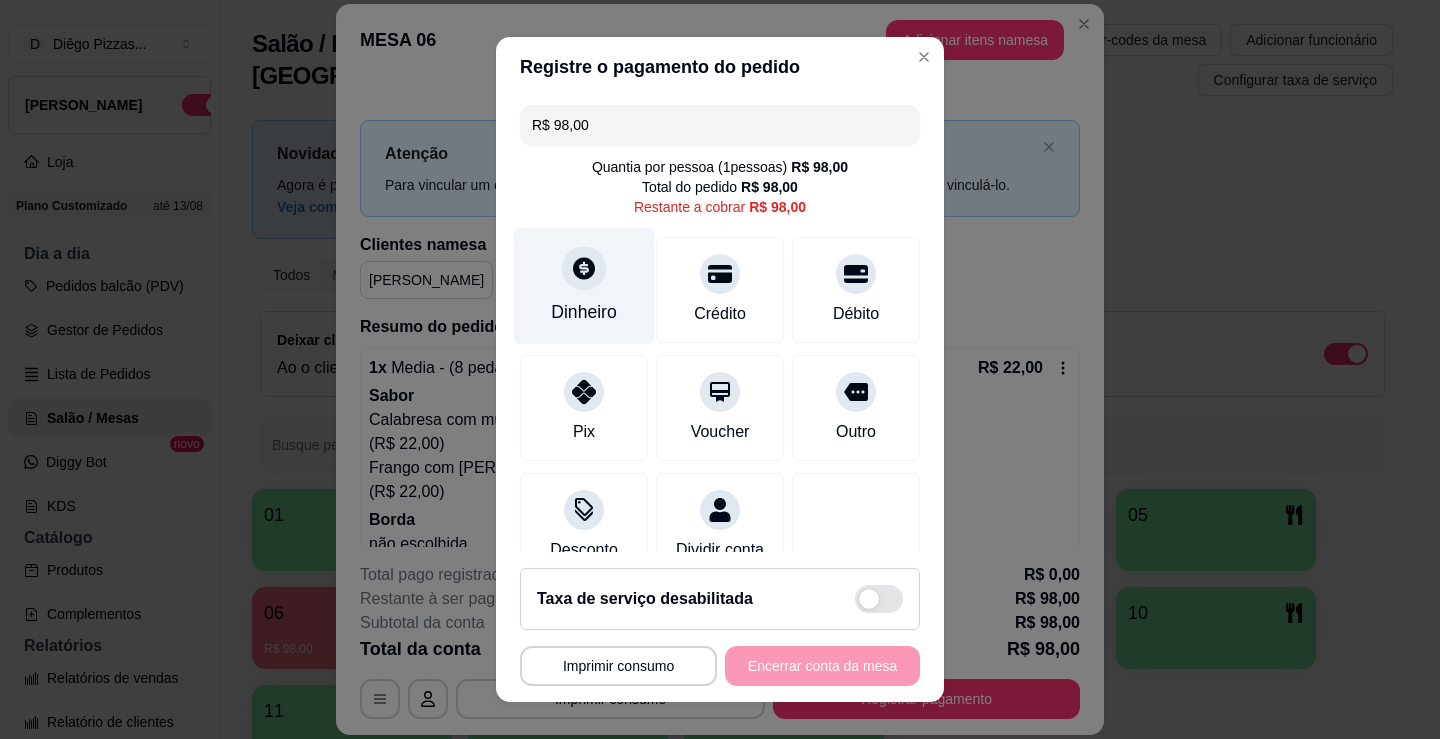 click at bounding box center (584, 268) 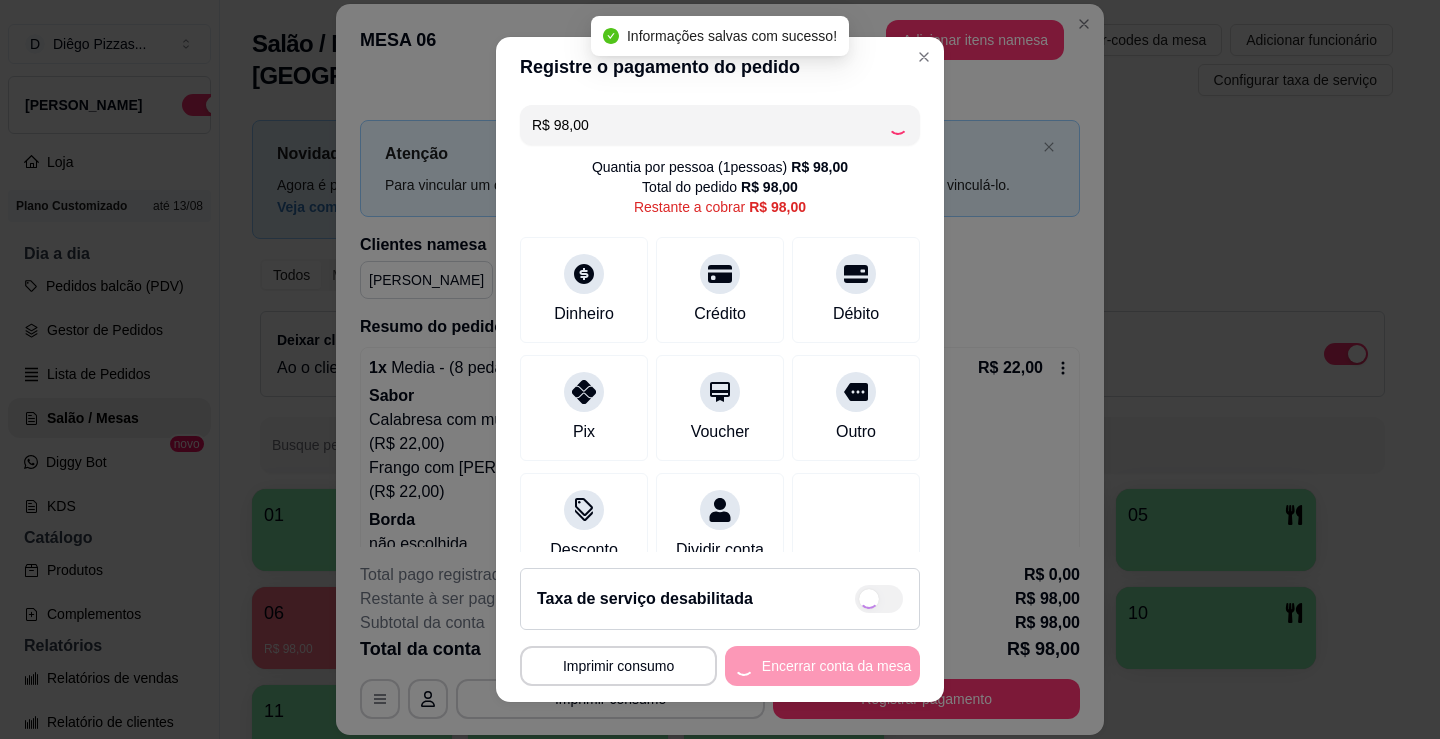 type on "R$ 0,00" 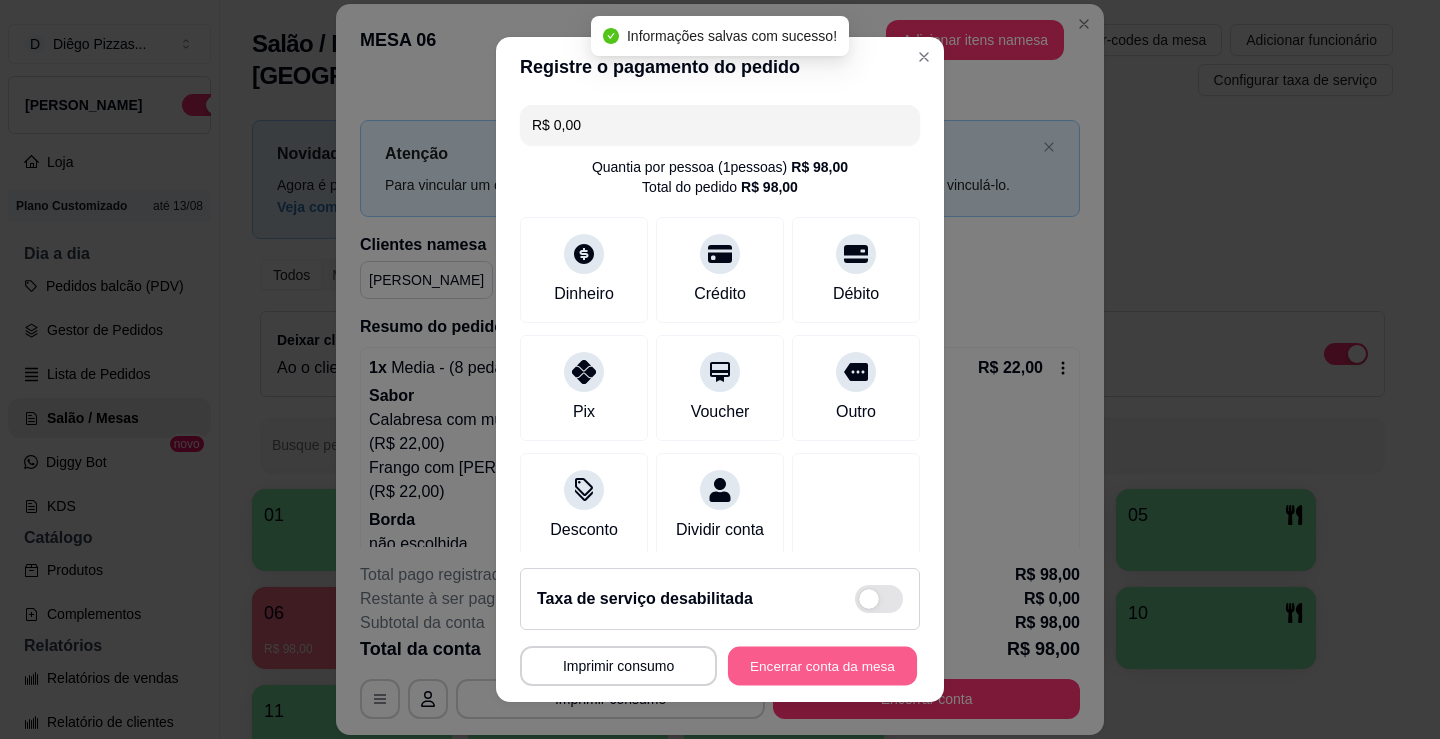 click on "Encerrar conta da mesa" at bounding box center (822, 666) 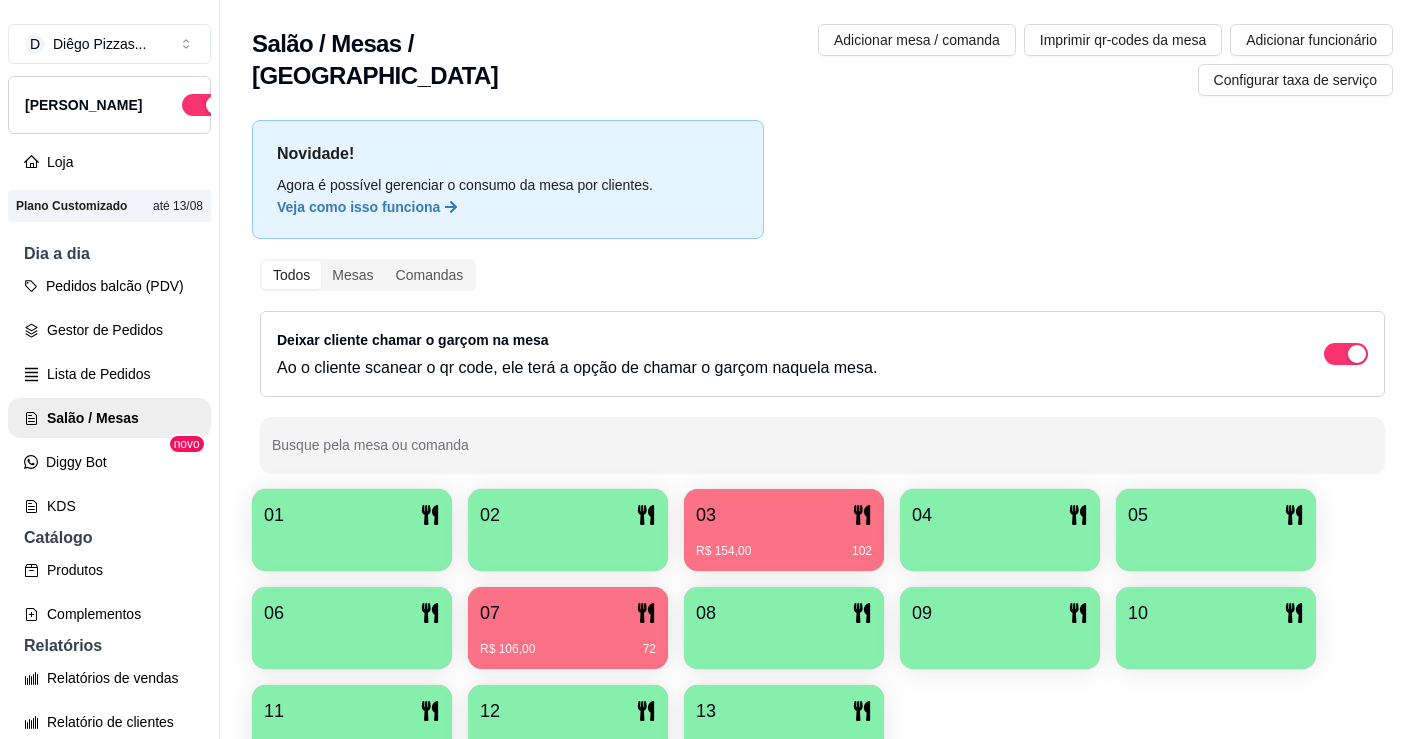 type 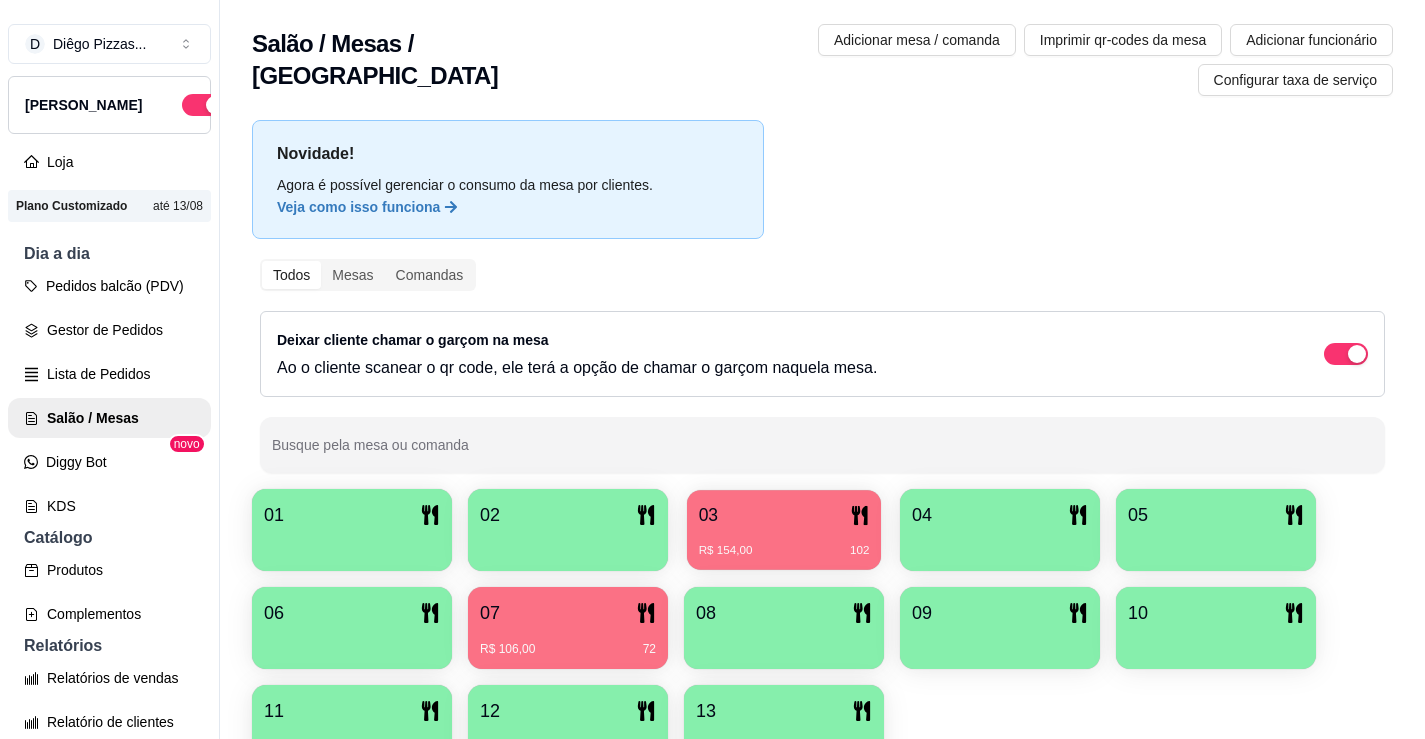 click on "03" at bounding box center [784, 515] 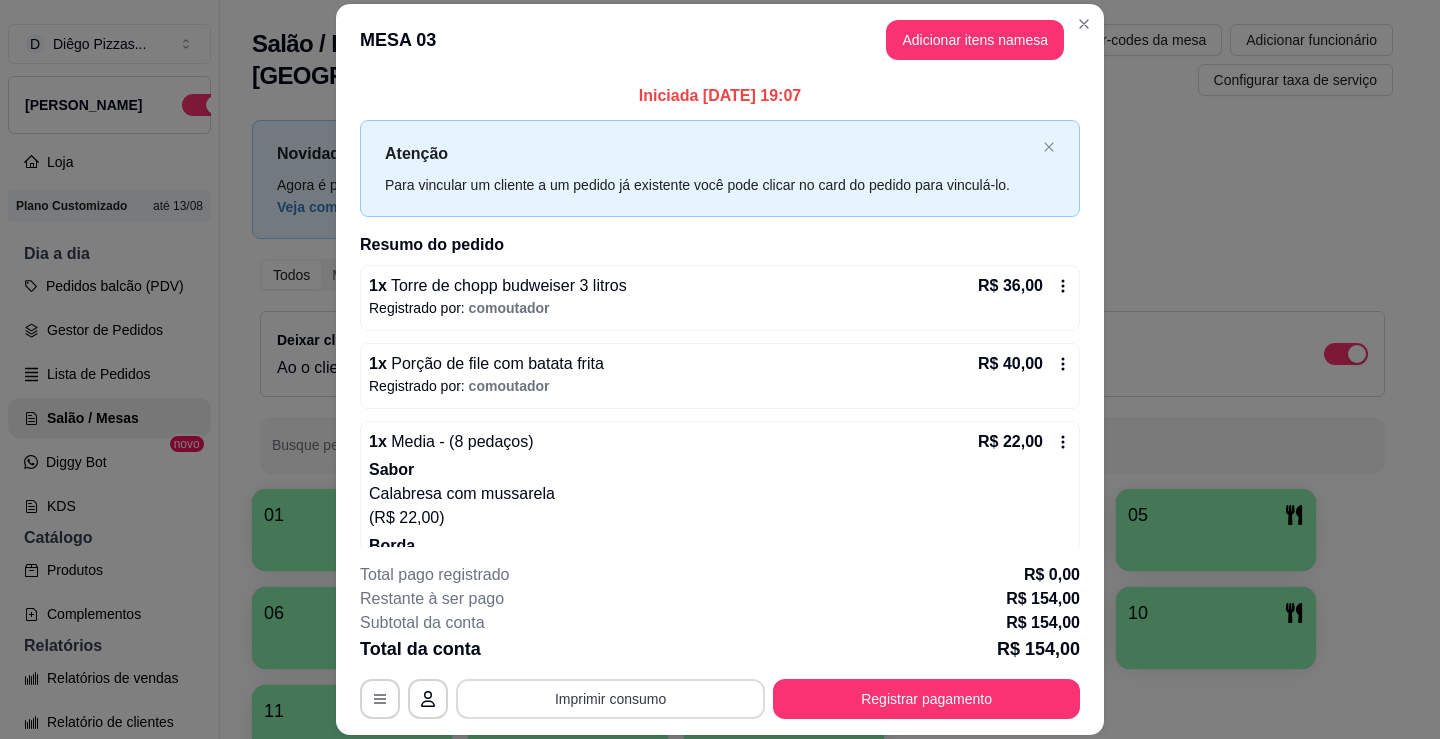 click on "Imprimir consumo" at bounding box center [610, 699] 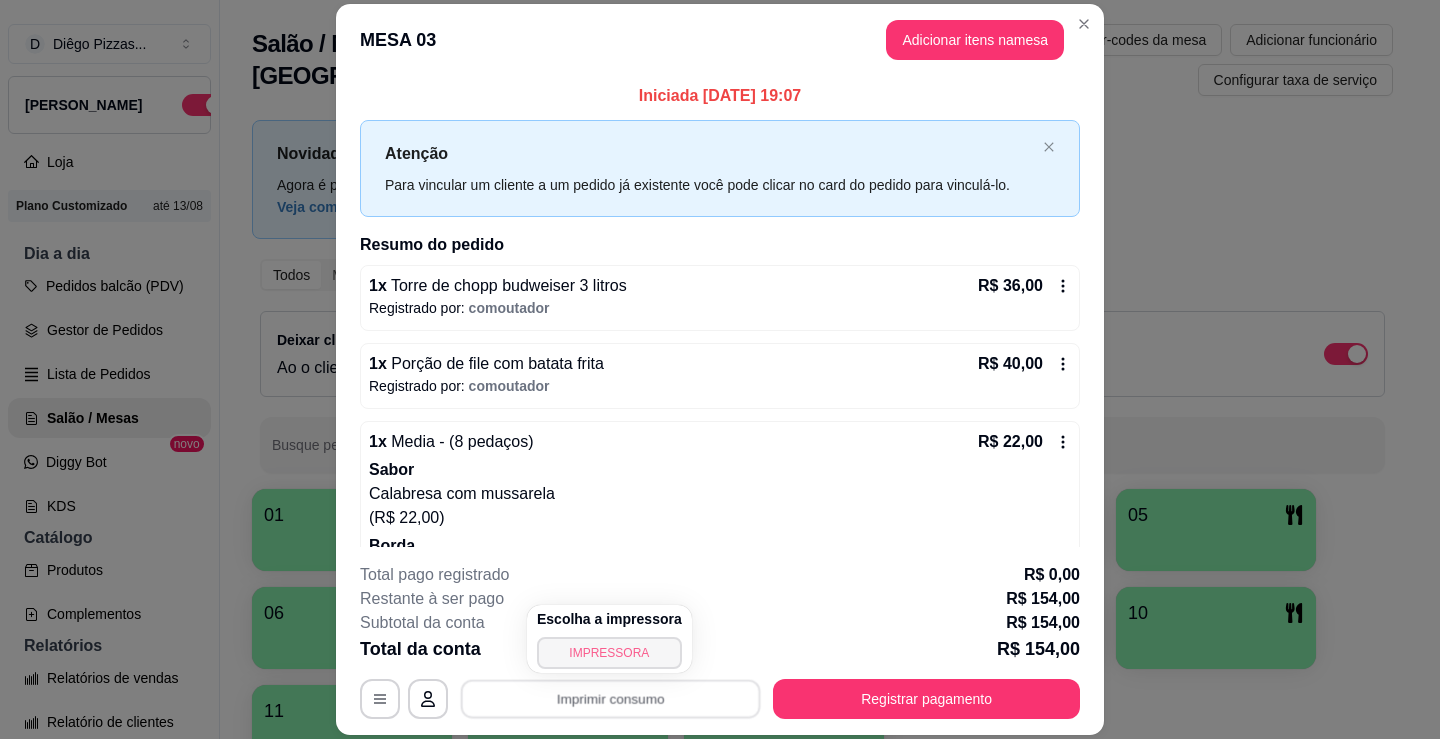 click on "IMPRESSORA" at bounding box center (609, 653) 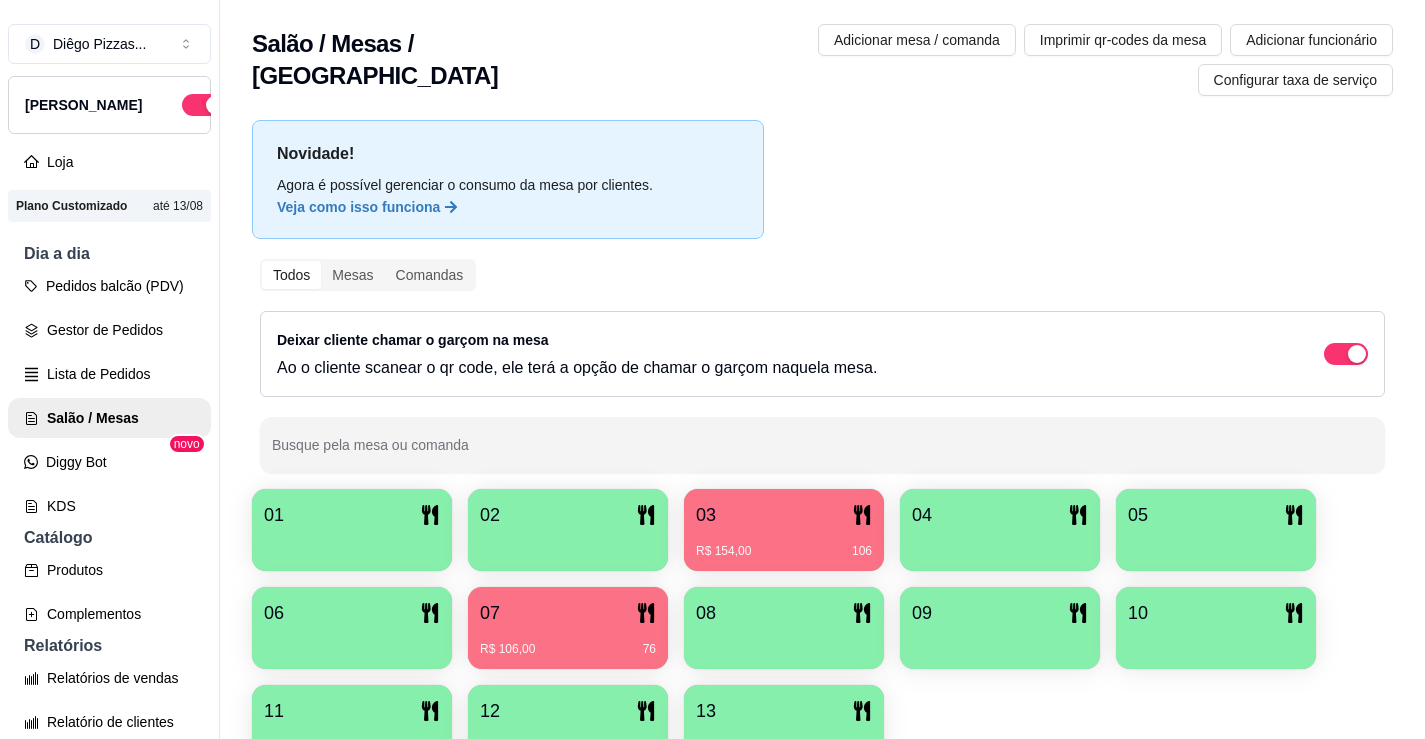 click on "03 R$ 154,00 106" at bounding box center [784, 530] 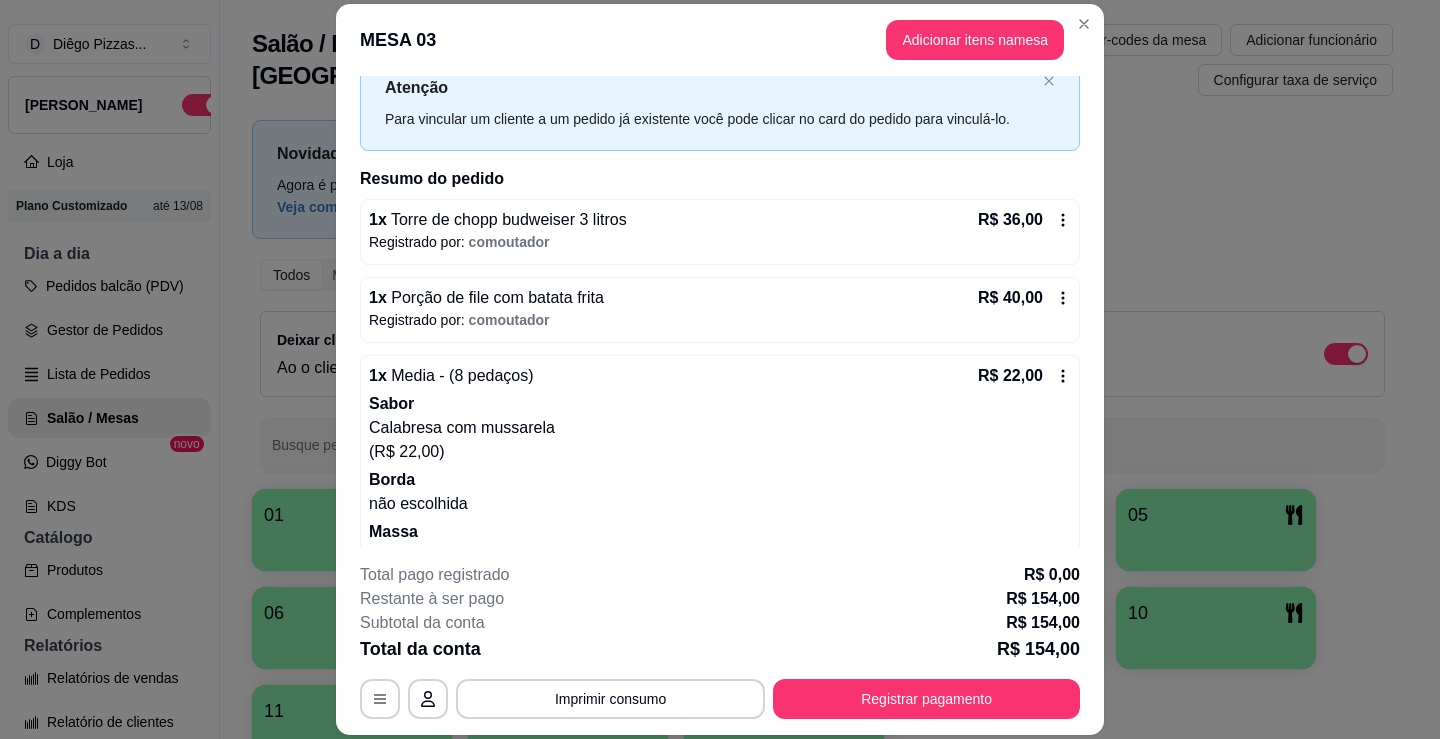 scroll, scrollTop: 100, scrollLeft: 0, axis: vertical 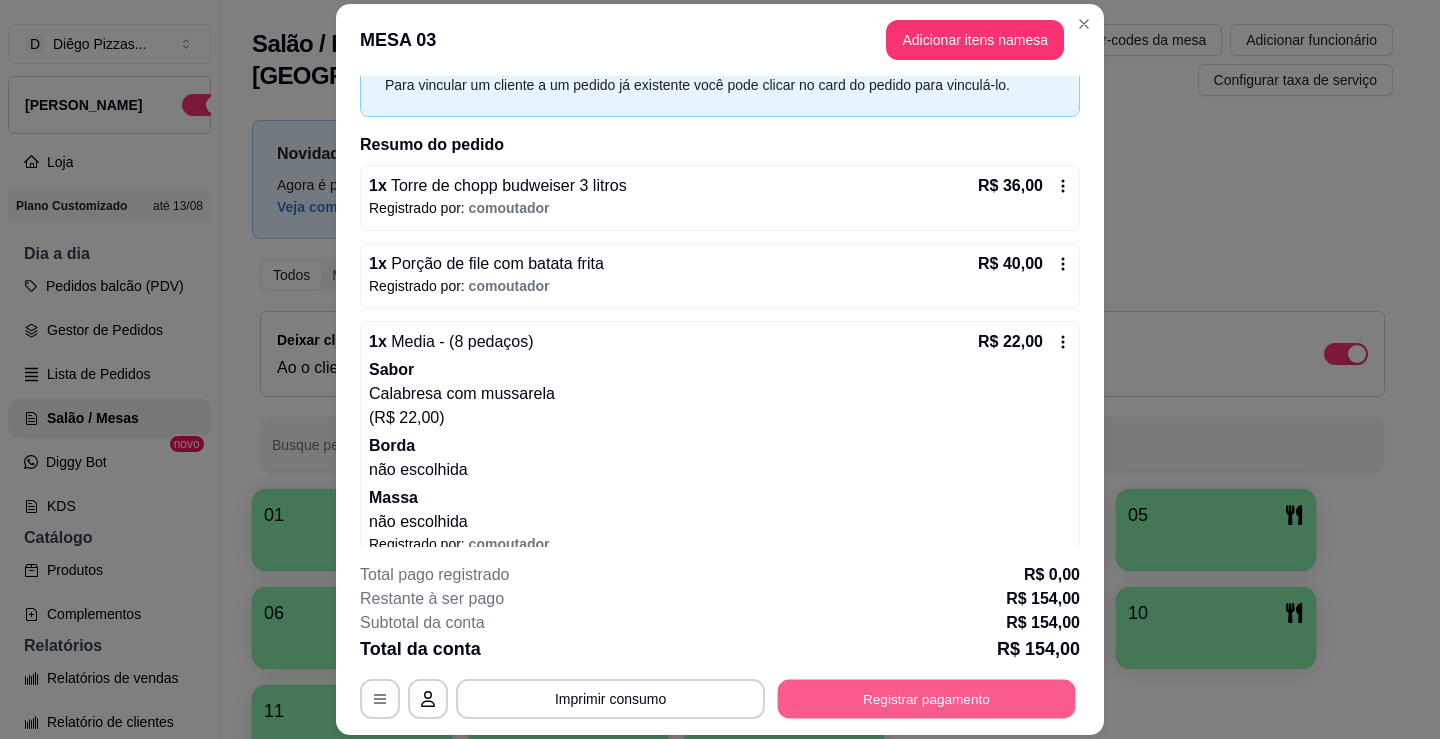 click on "Registrar pagamento" at bounding box center [927, 699] 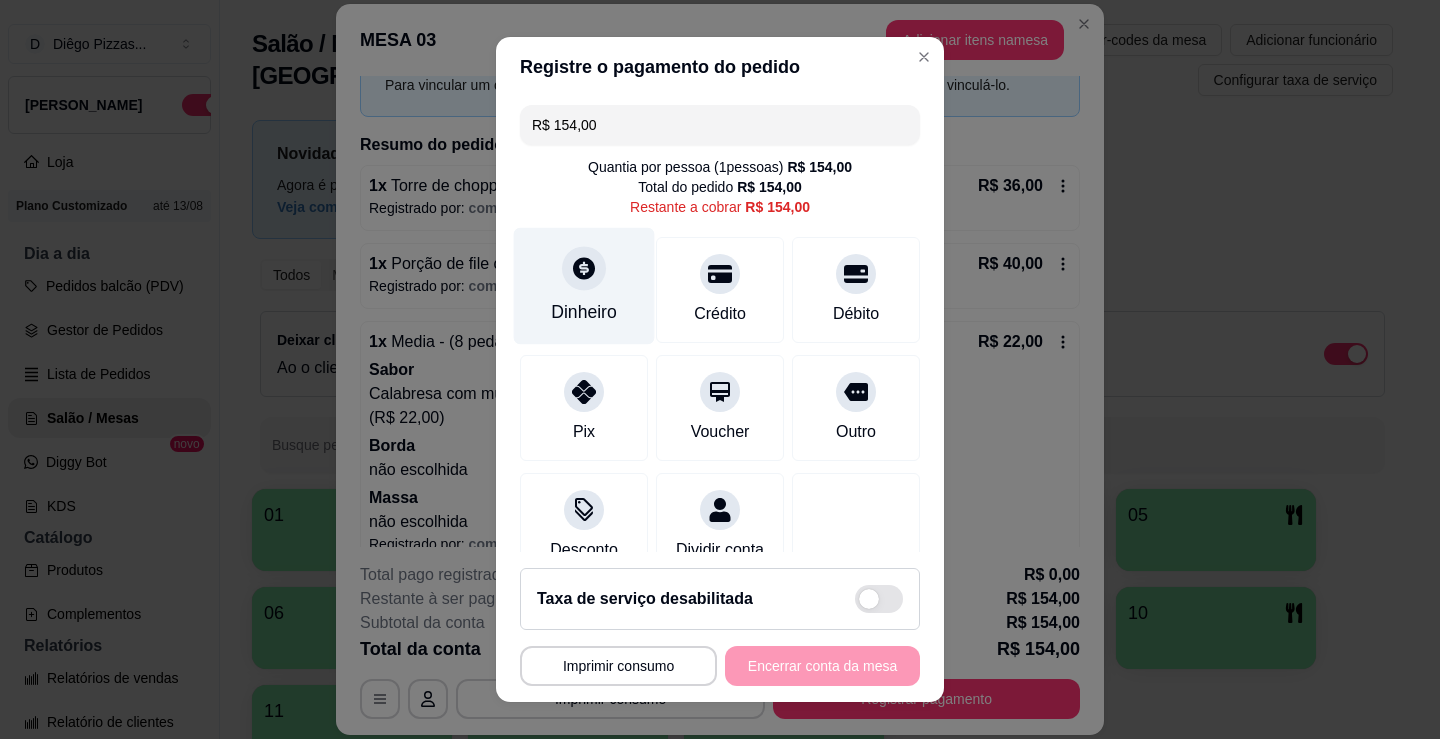 click on "Dinheiro" at bounding box center [584, 312] 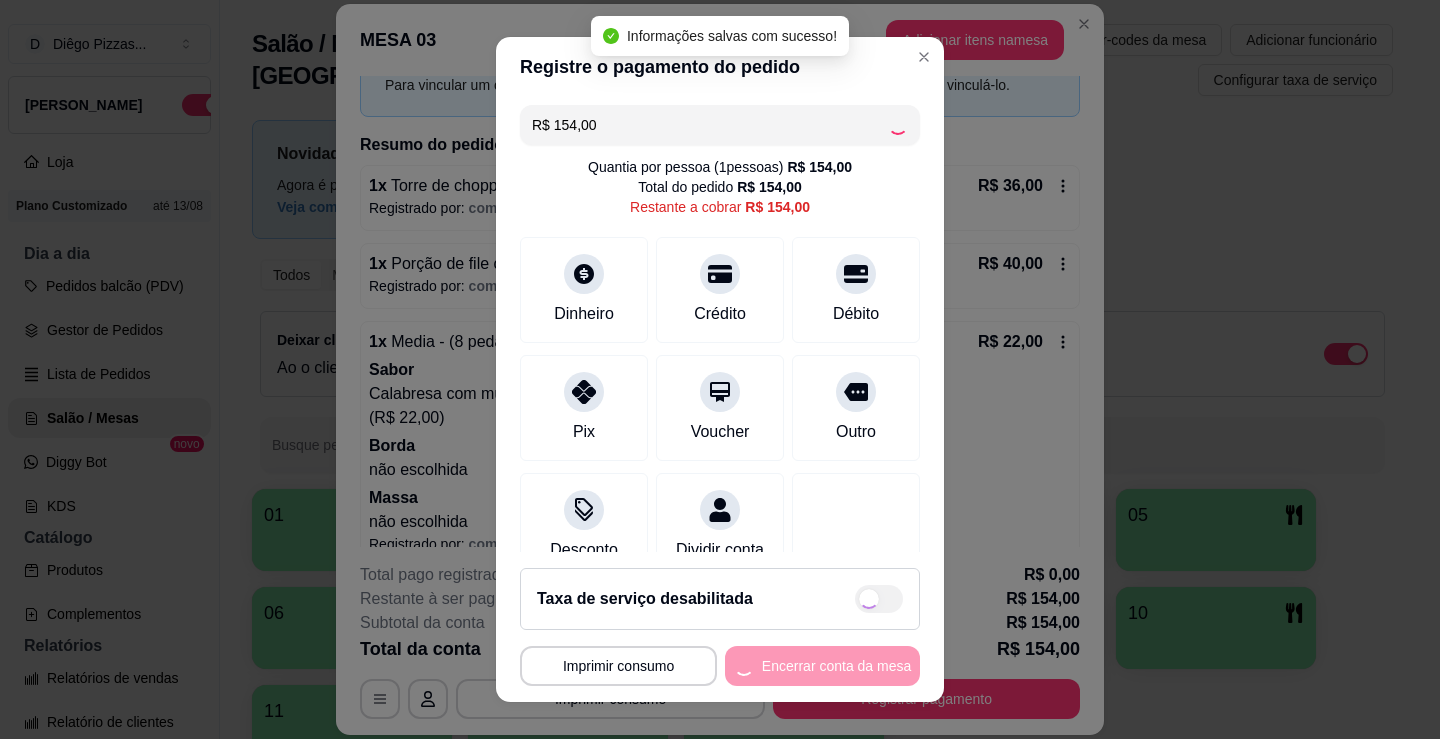 type on "R$ 0,00" 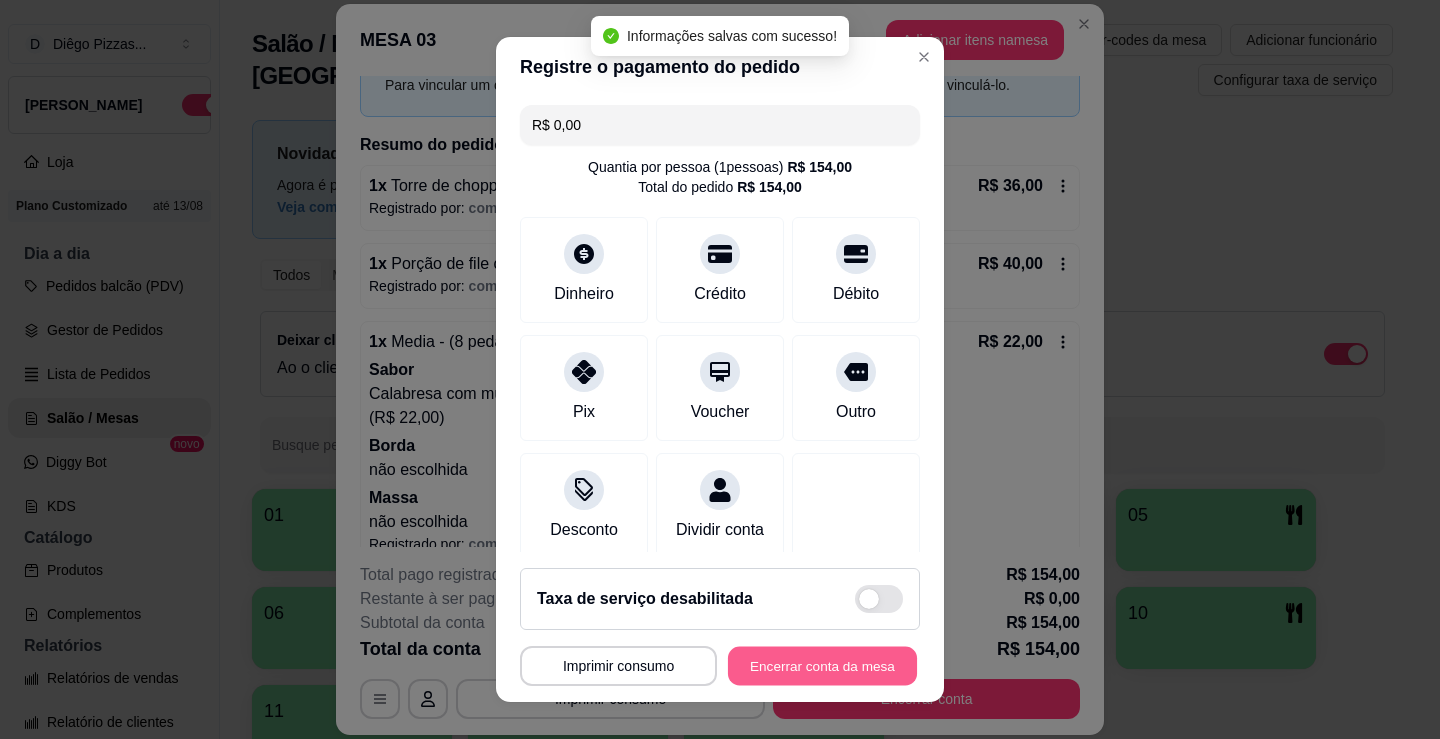 click on "Encerrar conta da mesa" at bounding box center [822, 666] 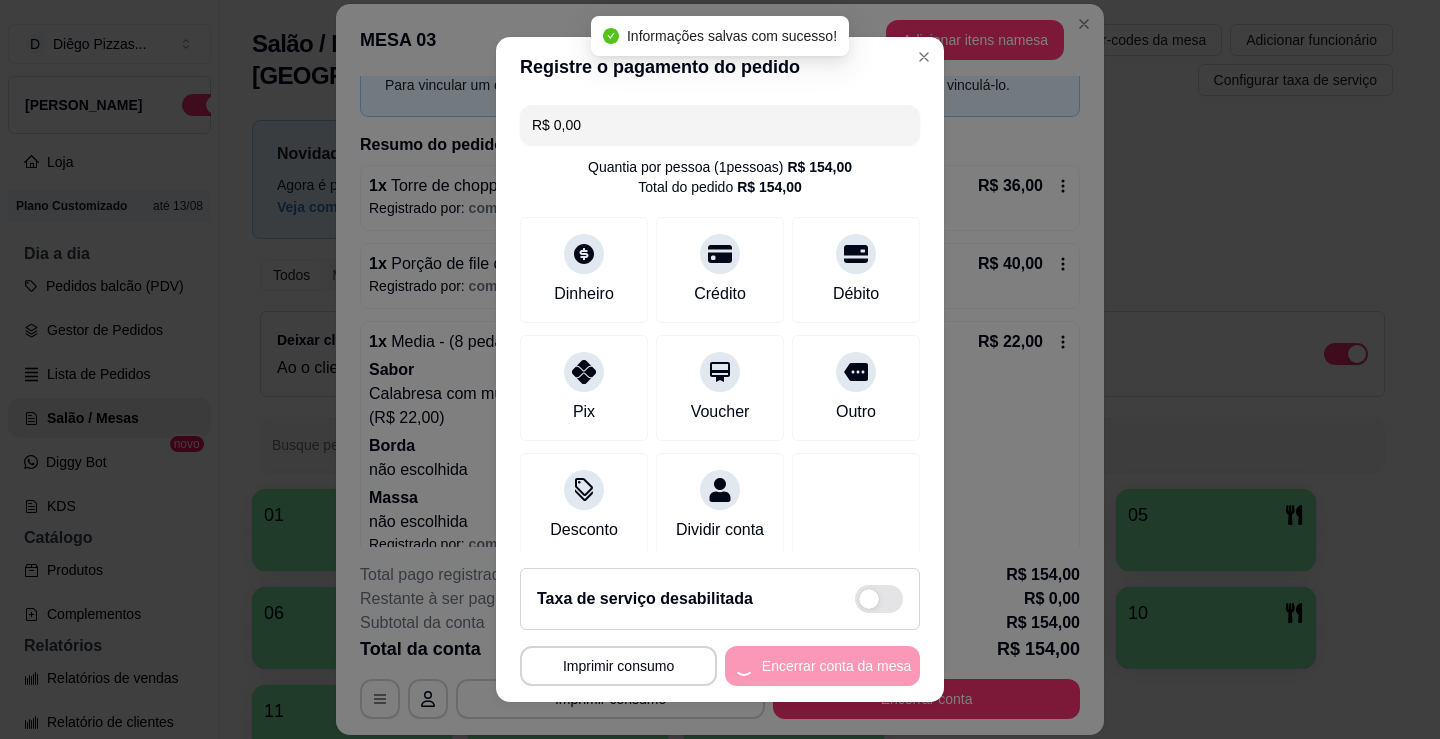 scroll, scrollTop: 0, scrollLeft: 0, axis: both 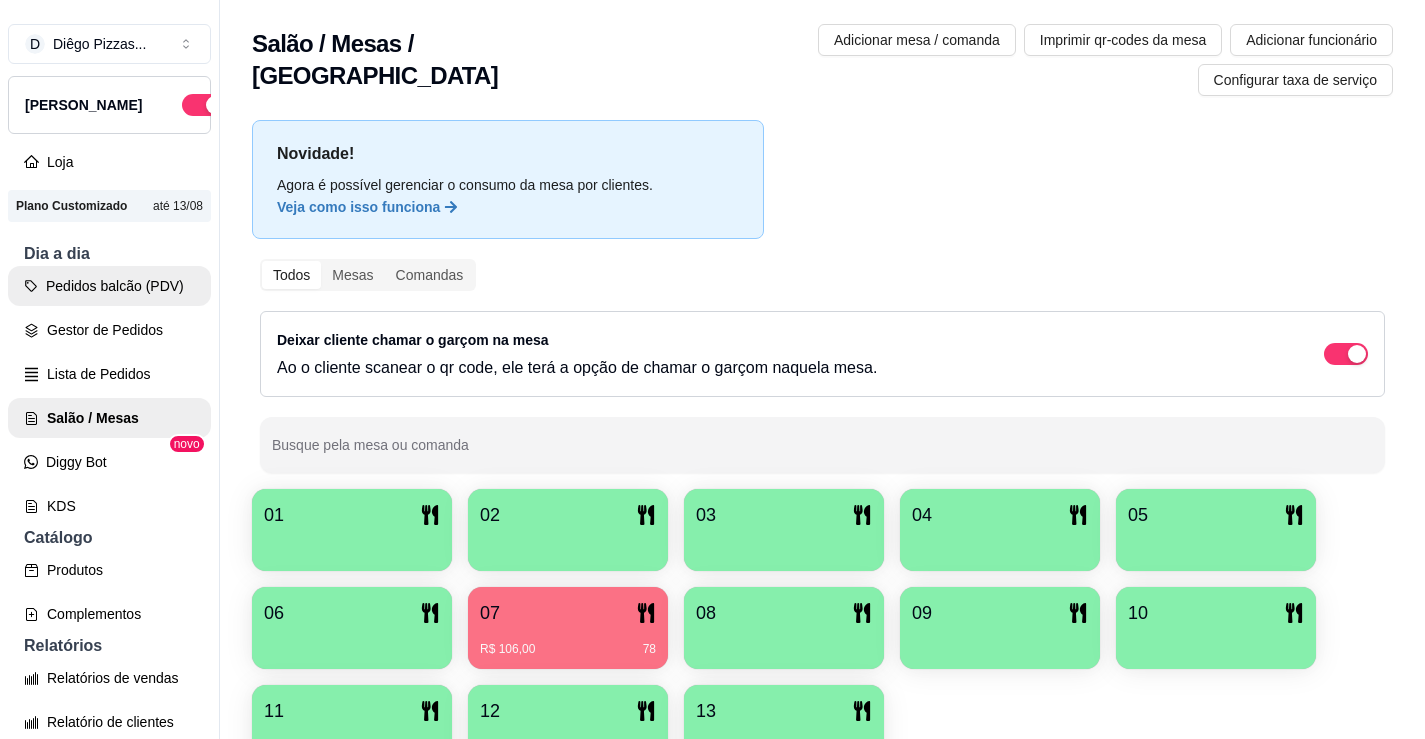click on "Pedidos balcão (PDV)" at bounding box center [109, 286] 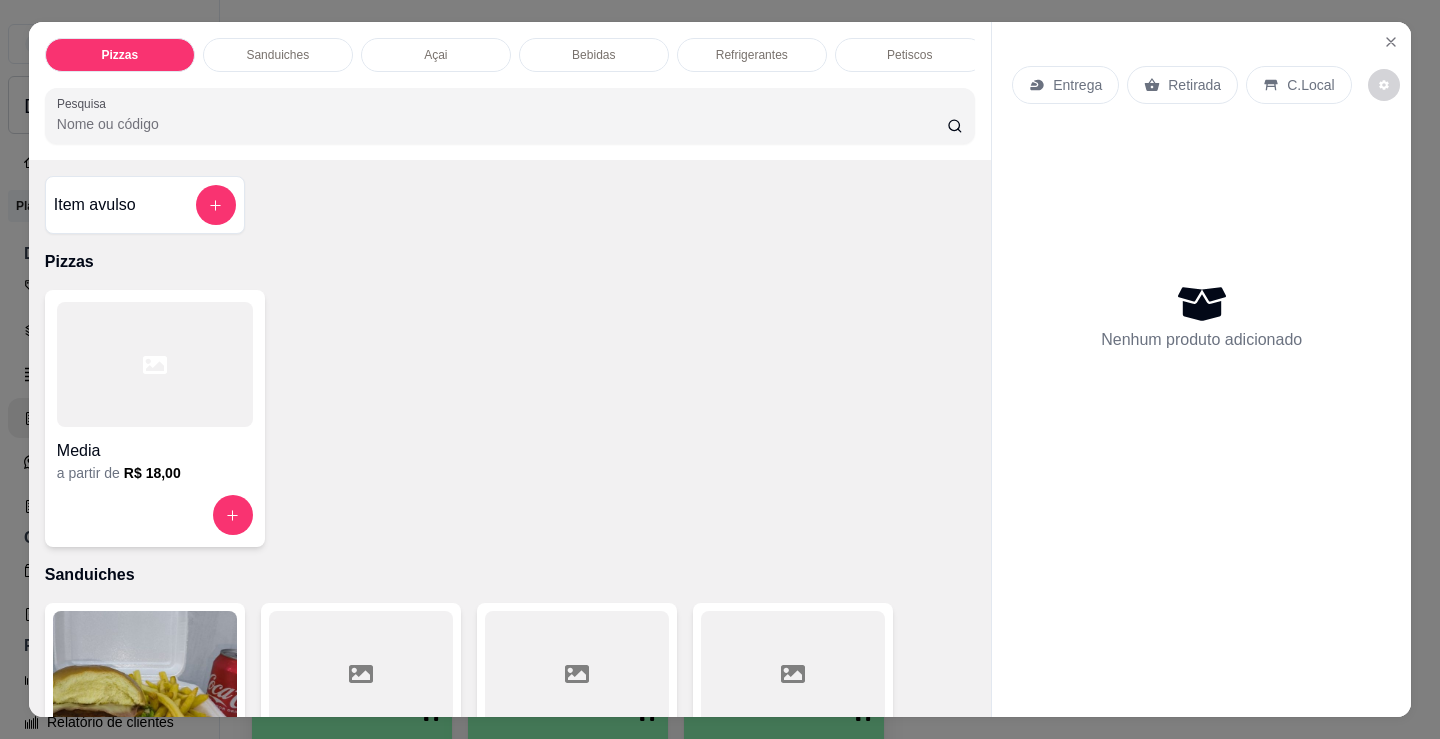 click at bounding box center [155, 364] 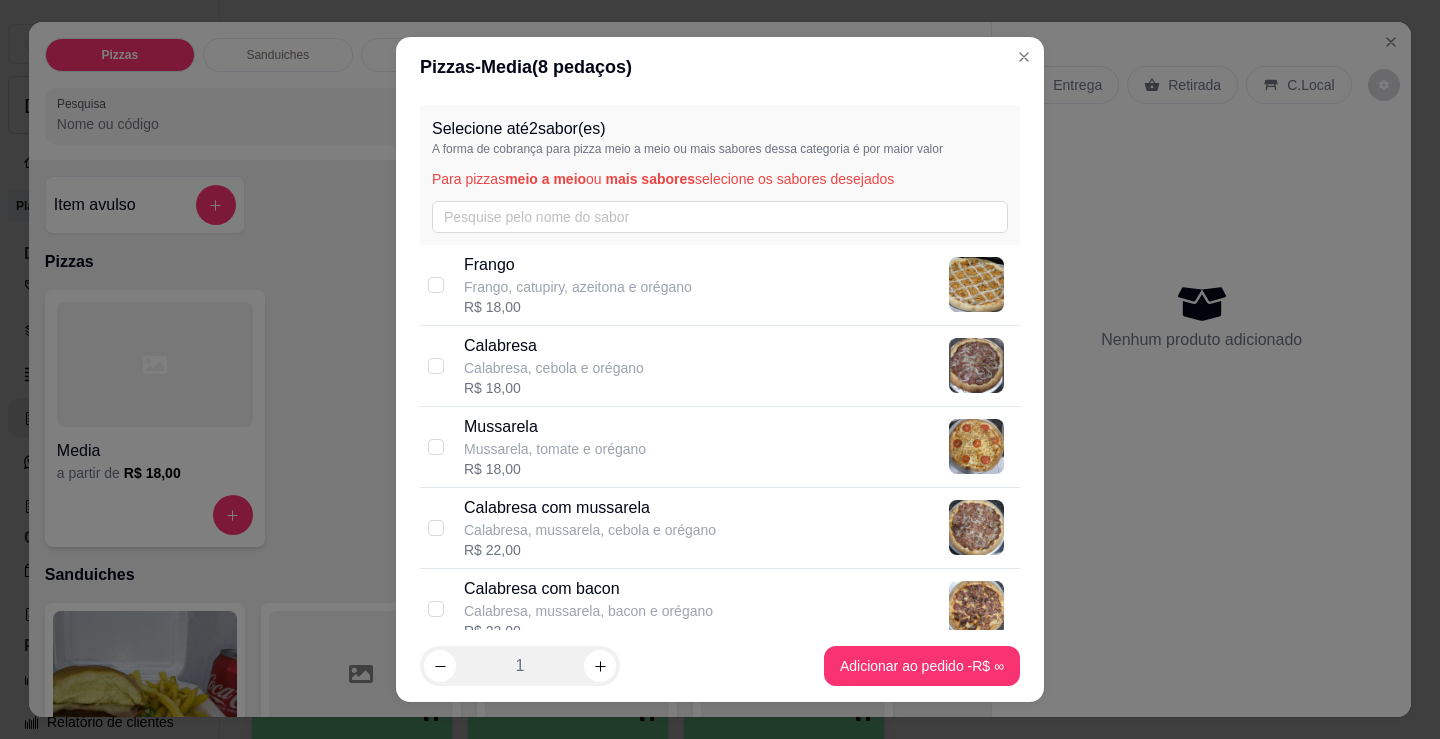 click on "Calabresa com mussarela" at bounding box center [590, 508] 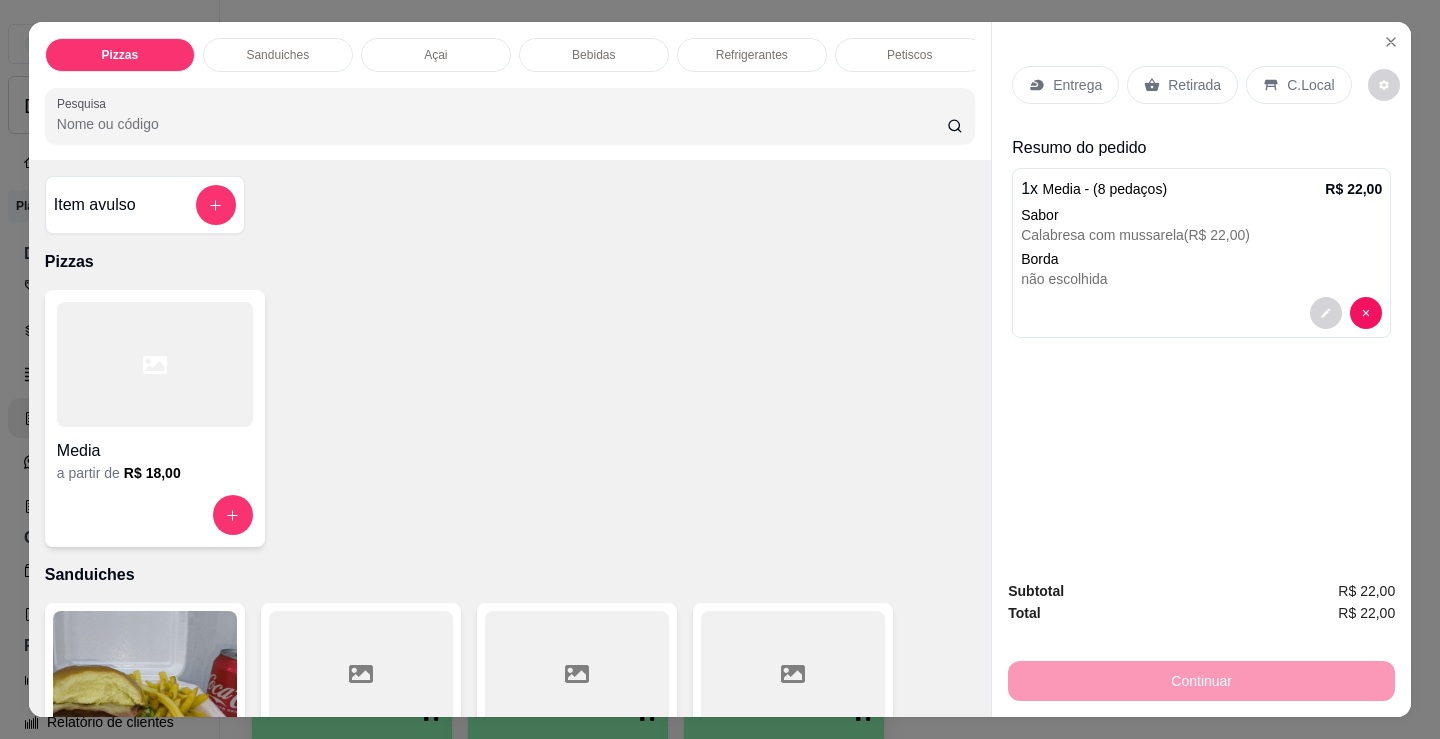 click on "Refrigerantes" at bounding box center (752, 55) 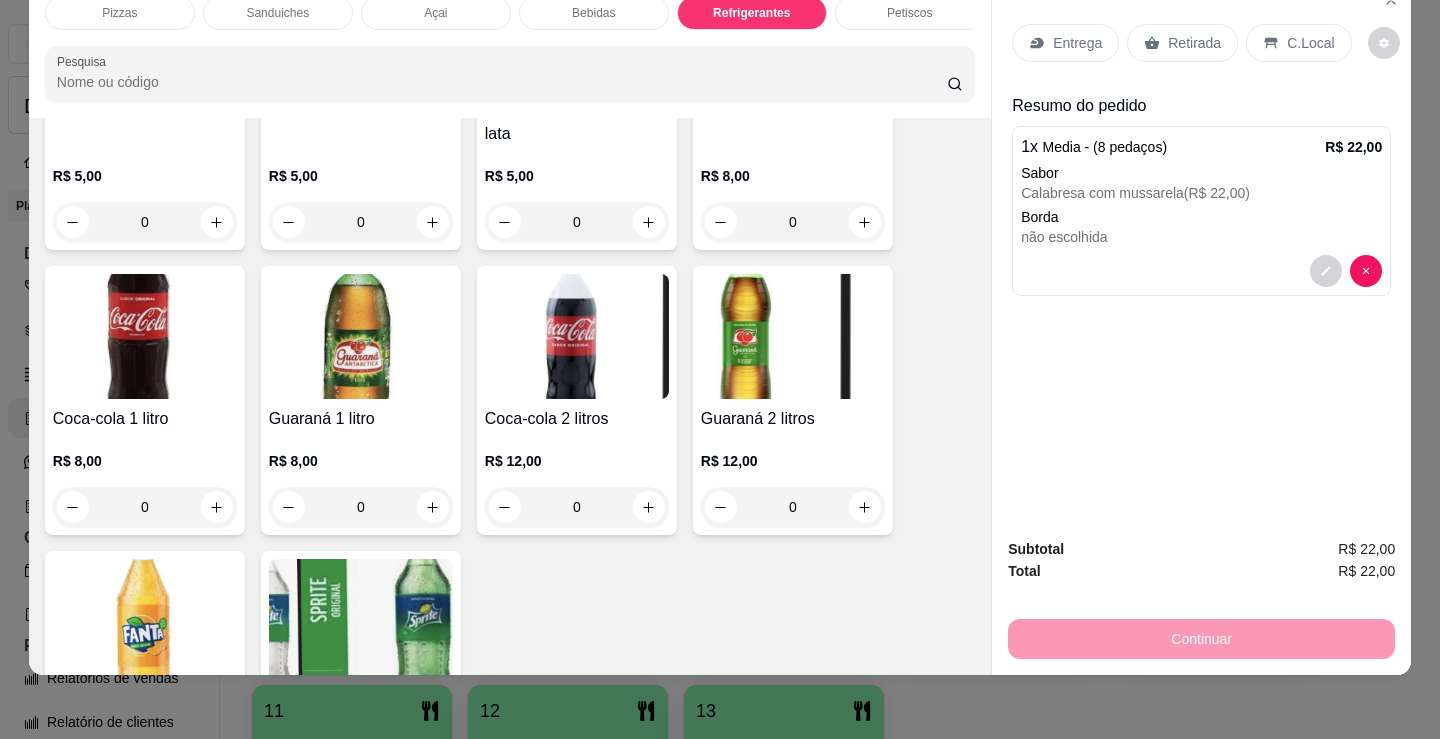 scroll, scrollTop: 6003, scrollLeft: 0, axis: vertical 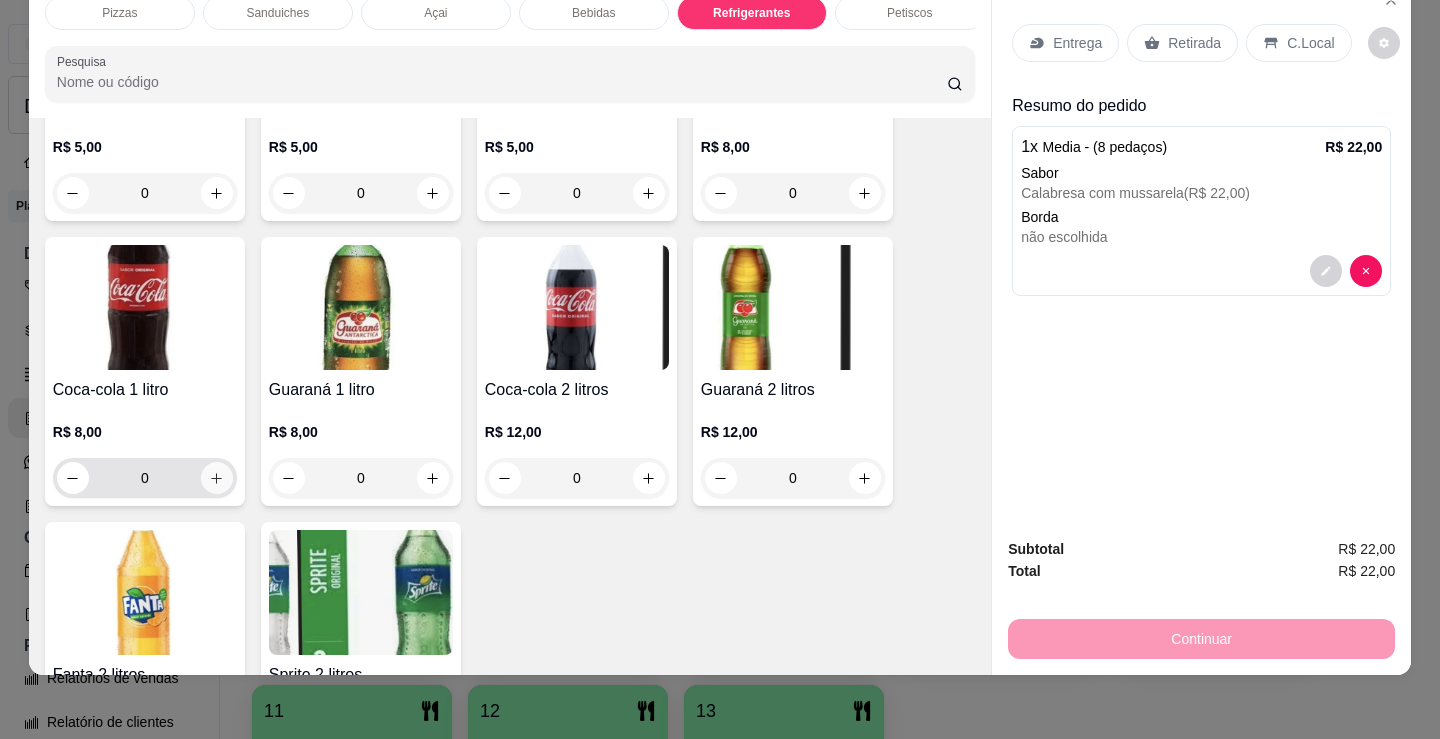 click 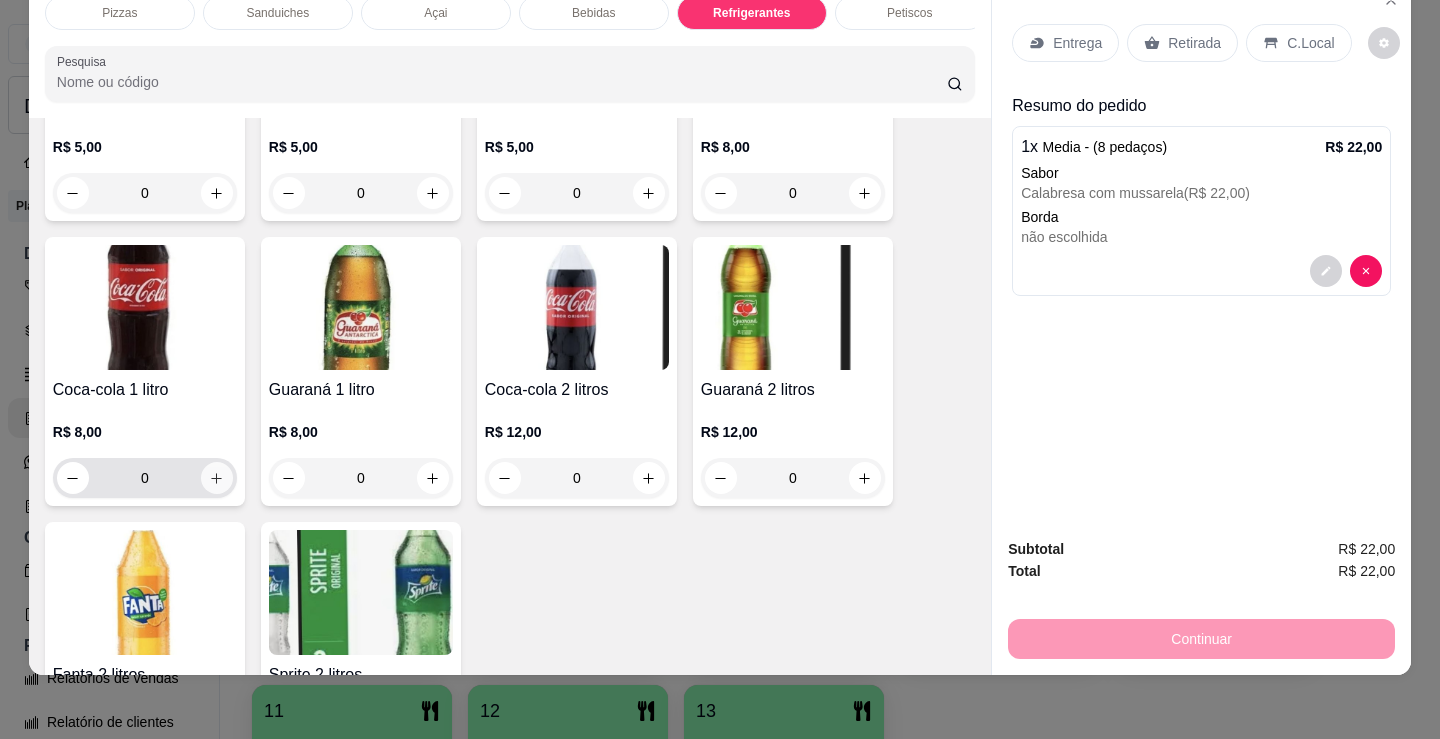 type on "1" 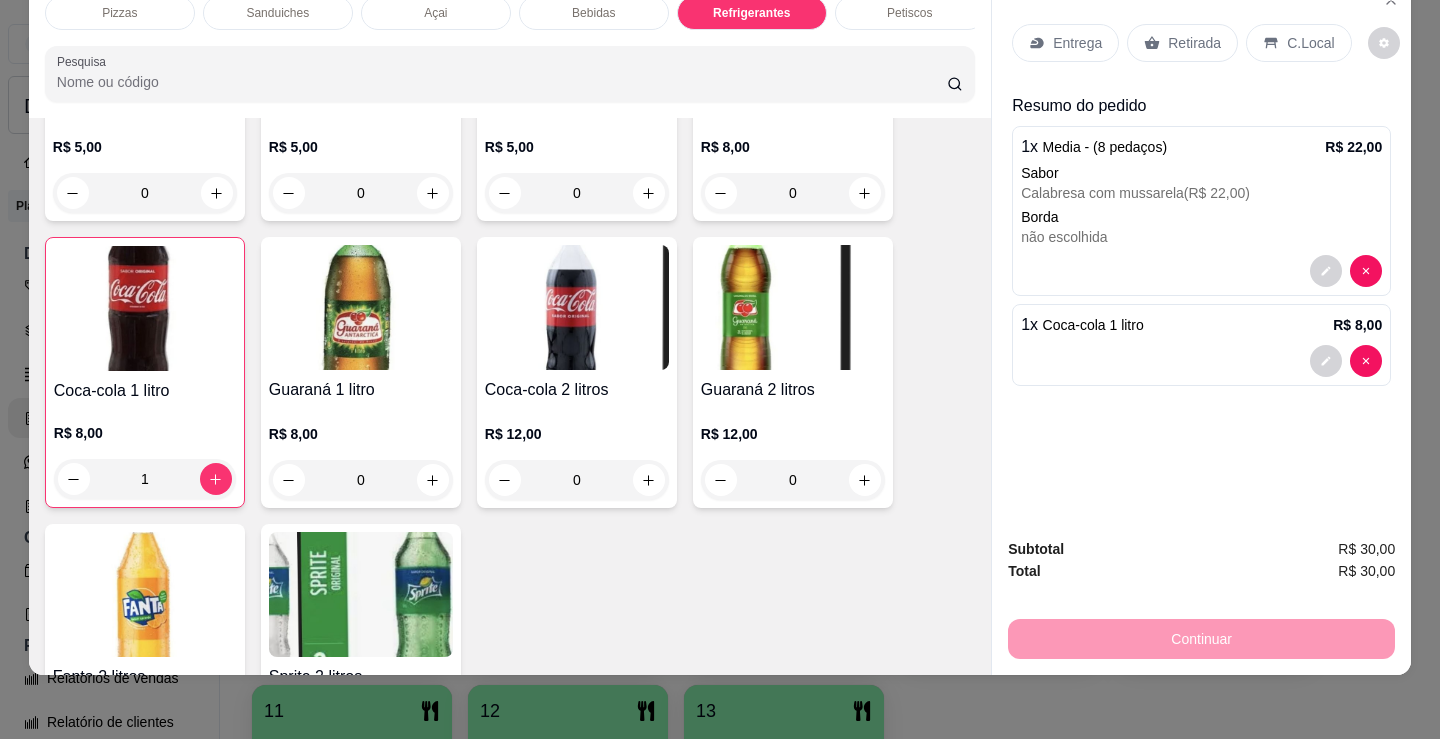 click on "C.Local" at bounding box center [1310, 43] 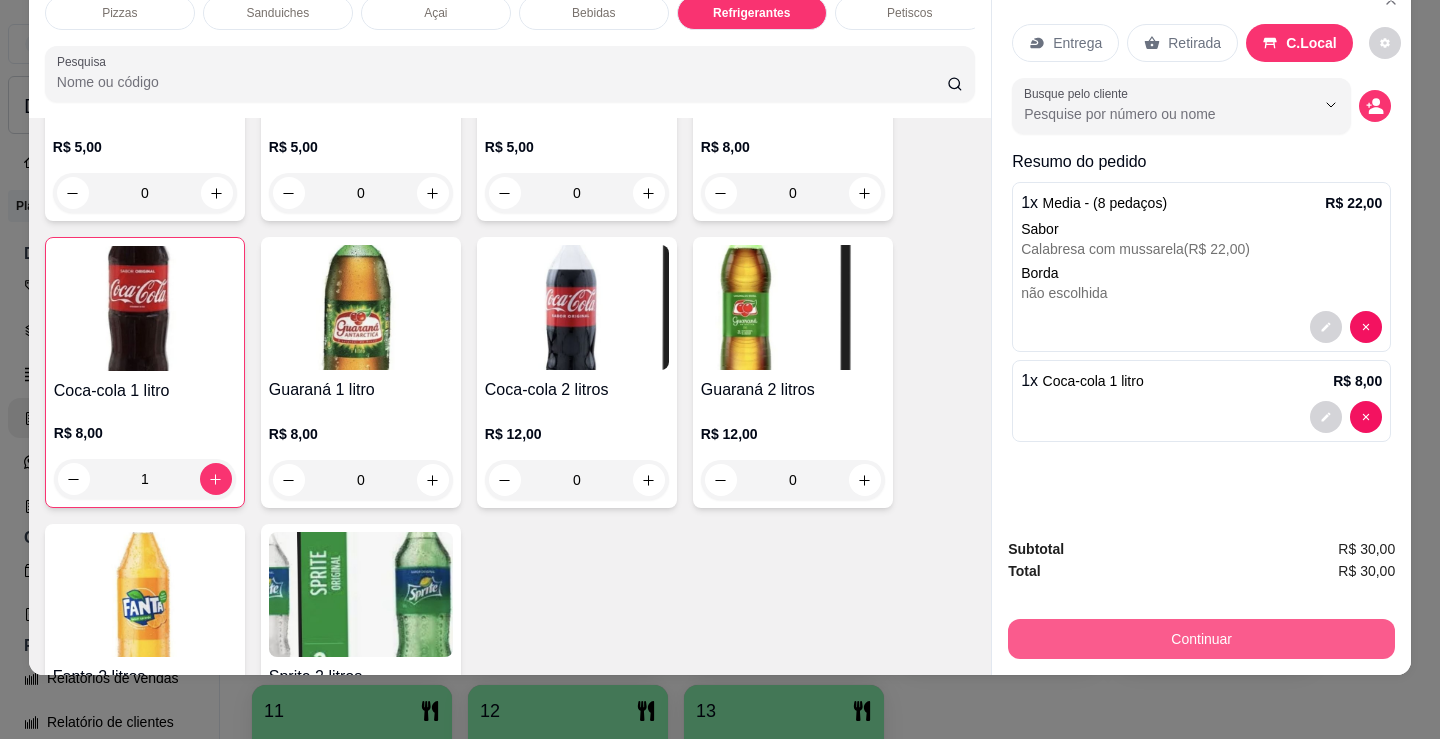 click on "Continuar" at bounding box center [1201, 639] 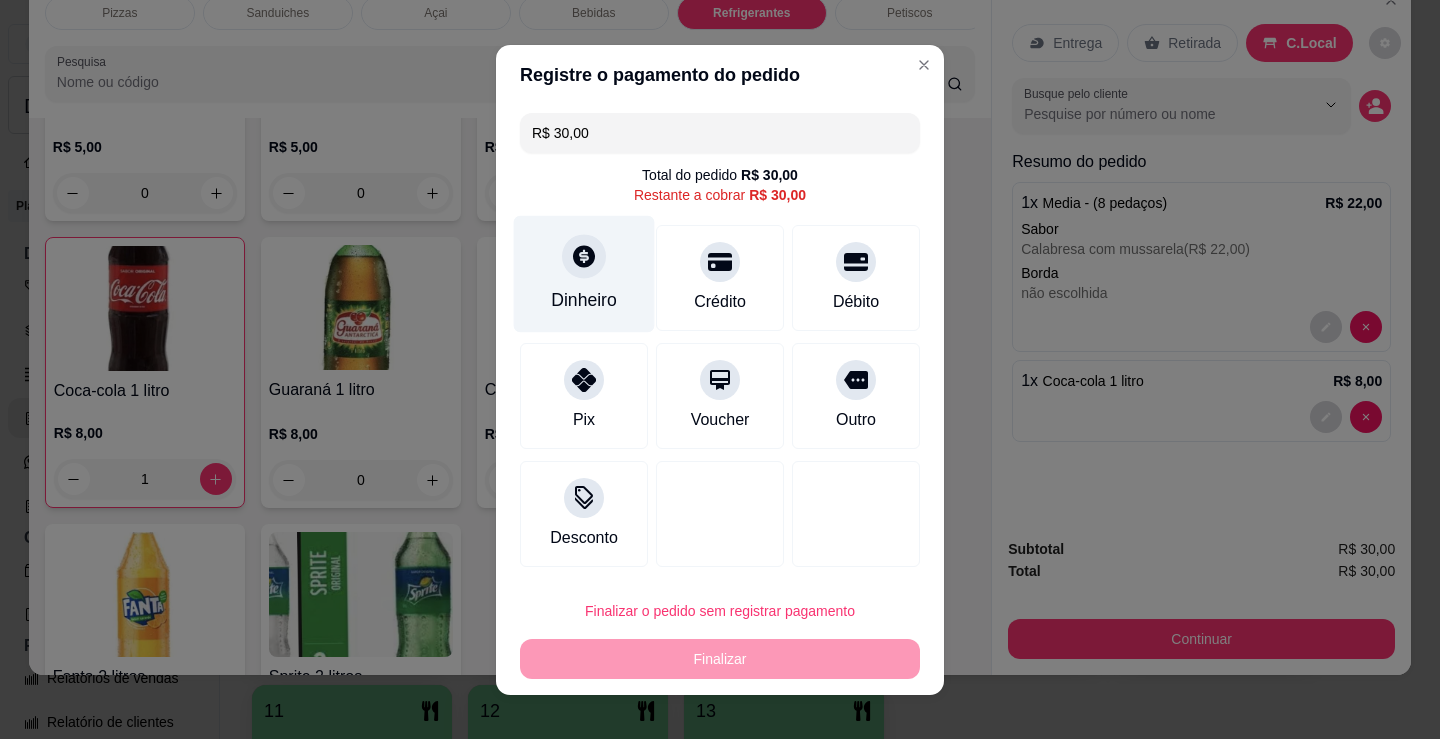 click 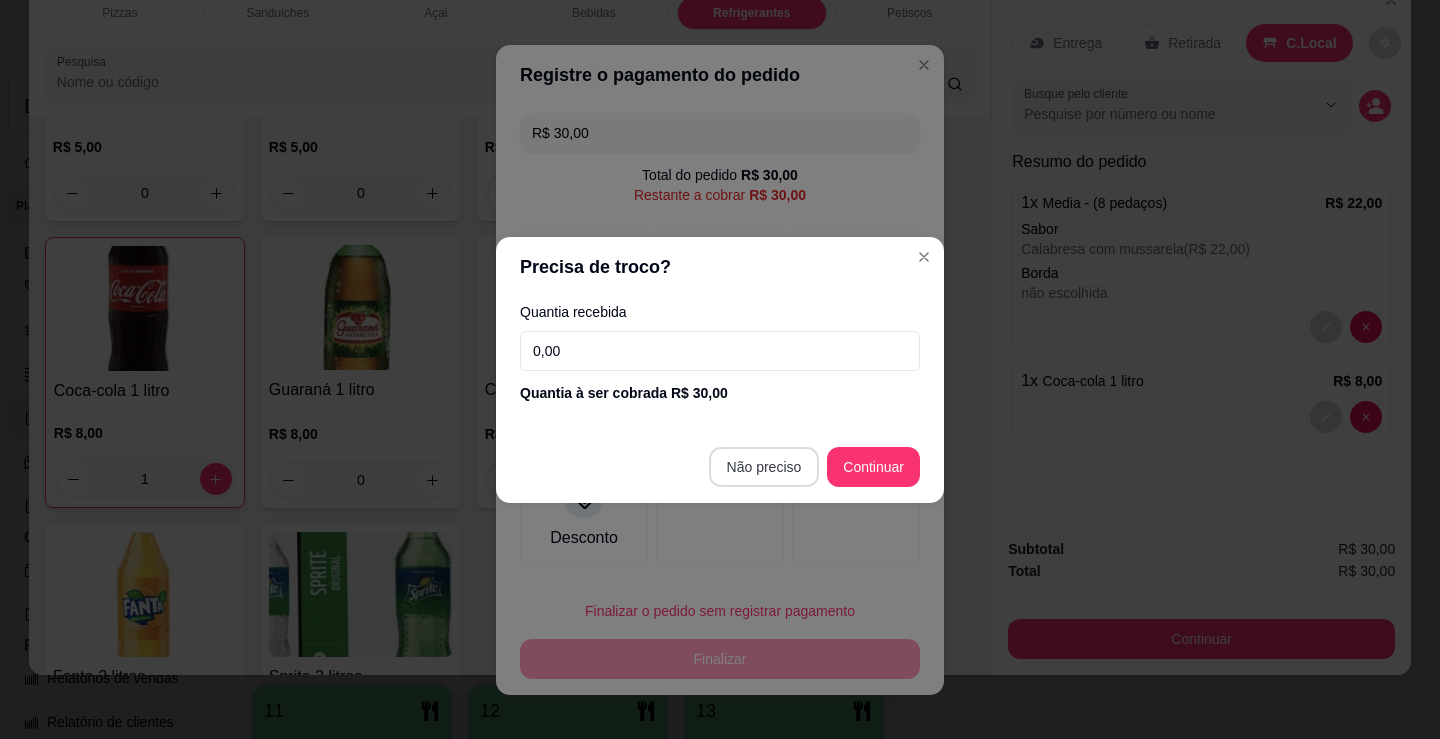 type on "R$ 0,00" 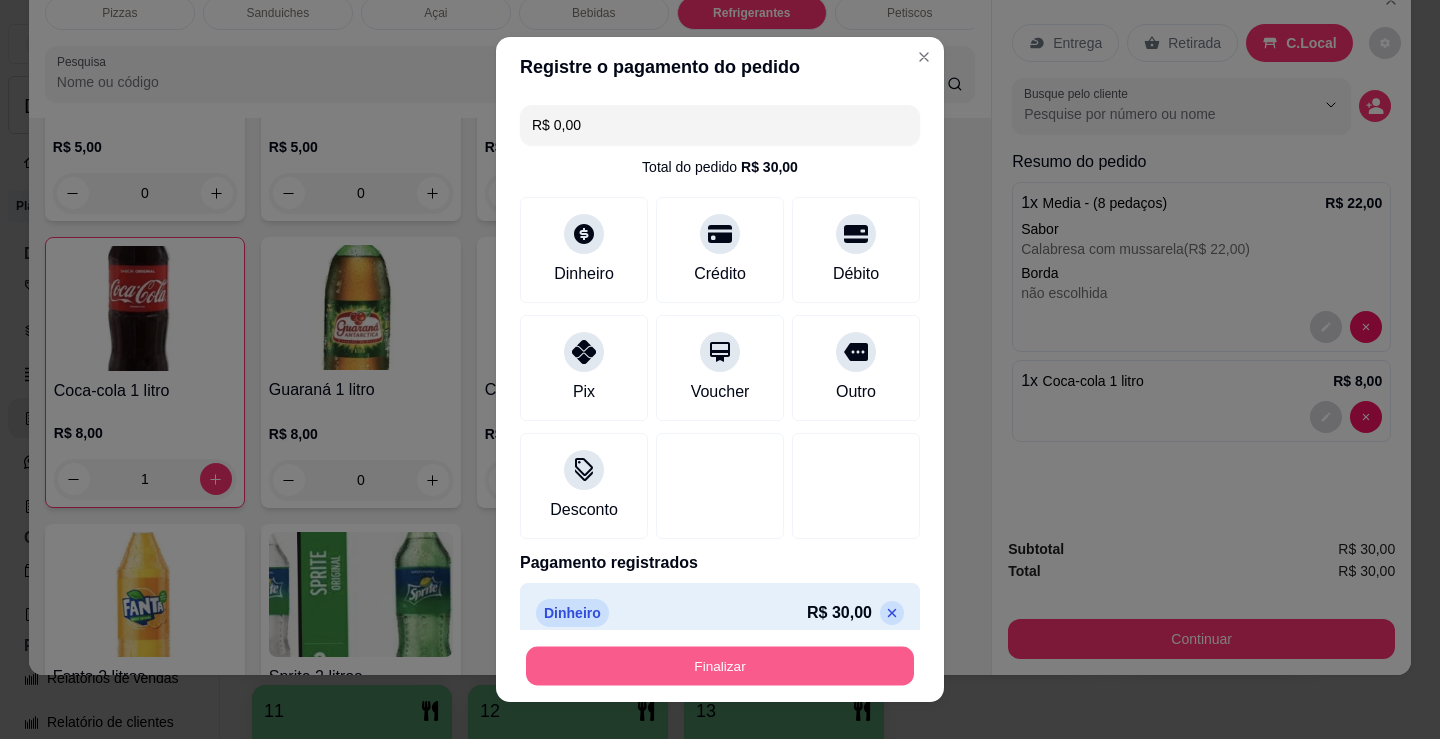 click on "Finalizar" at bounding box center [720, 666] 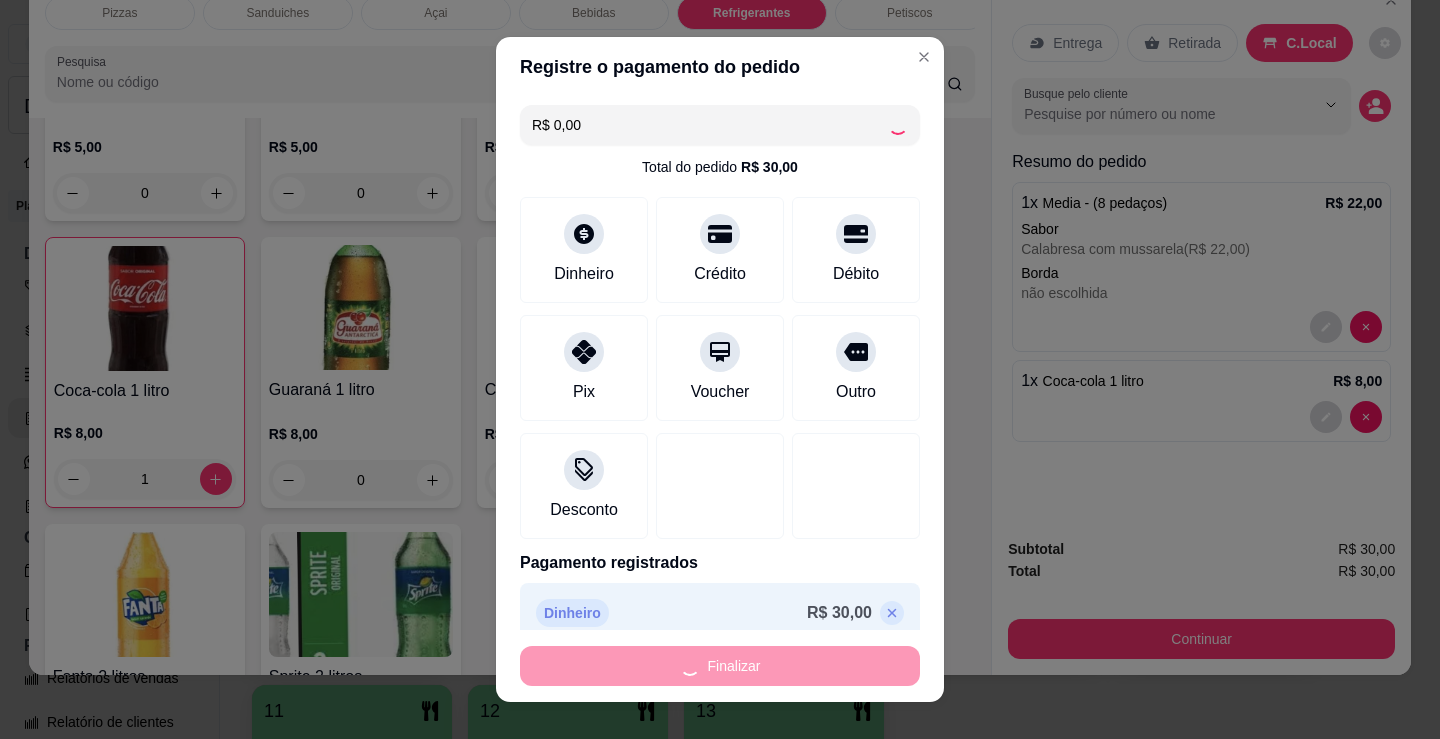 type on "0" 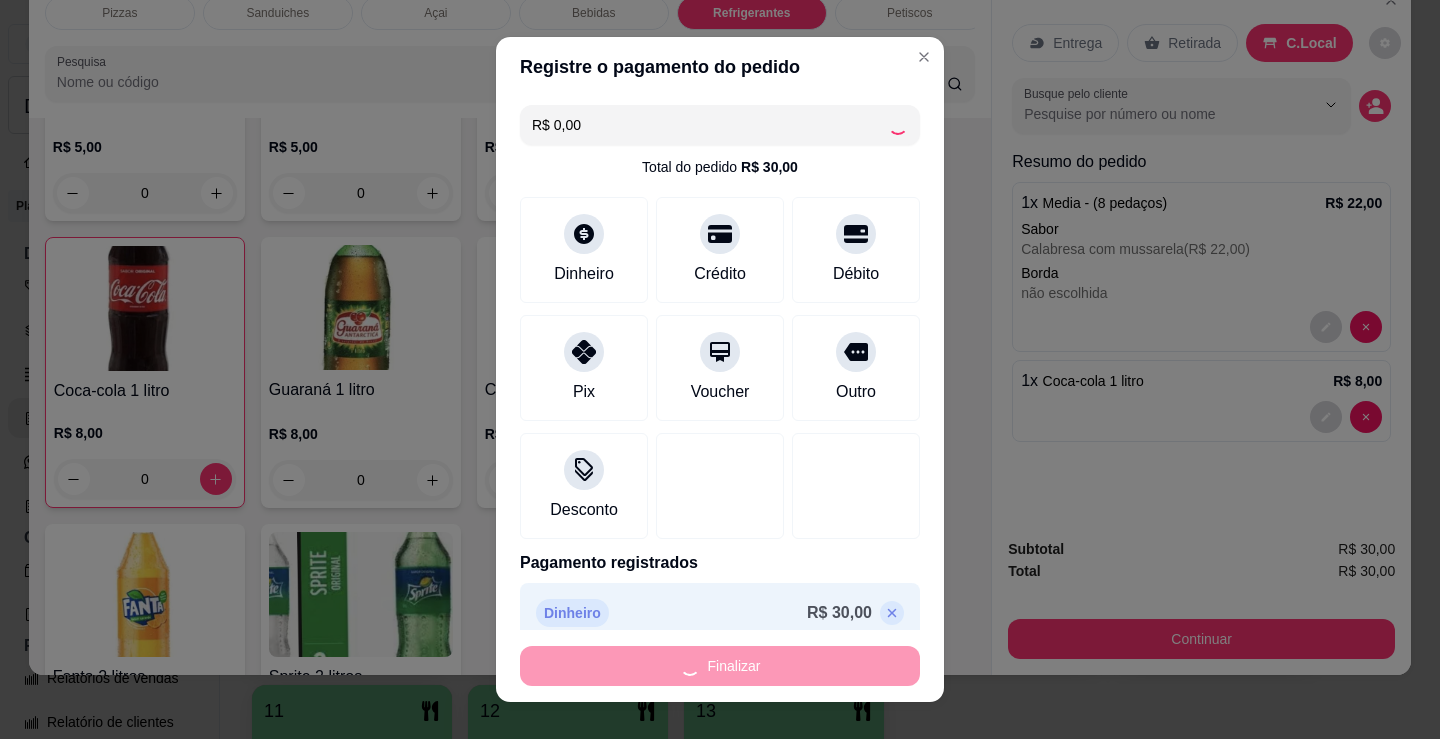 type on "-R$ 30,00" 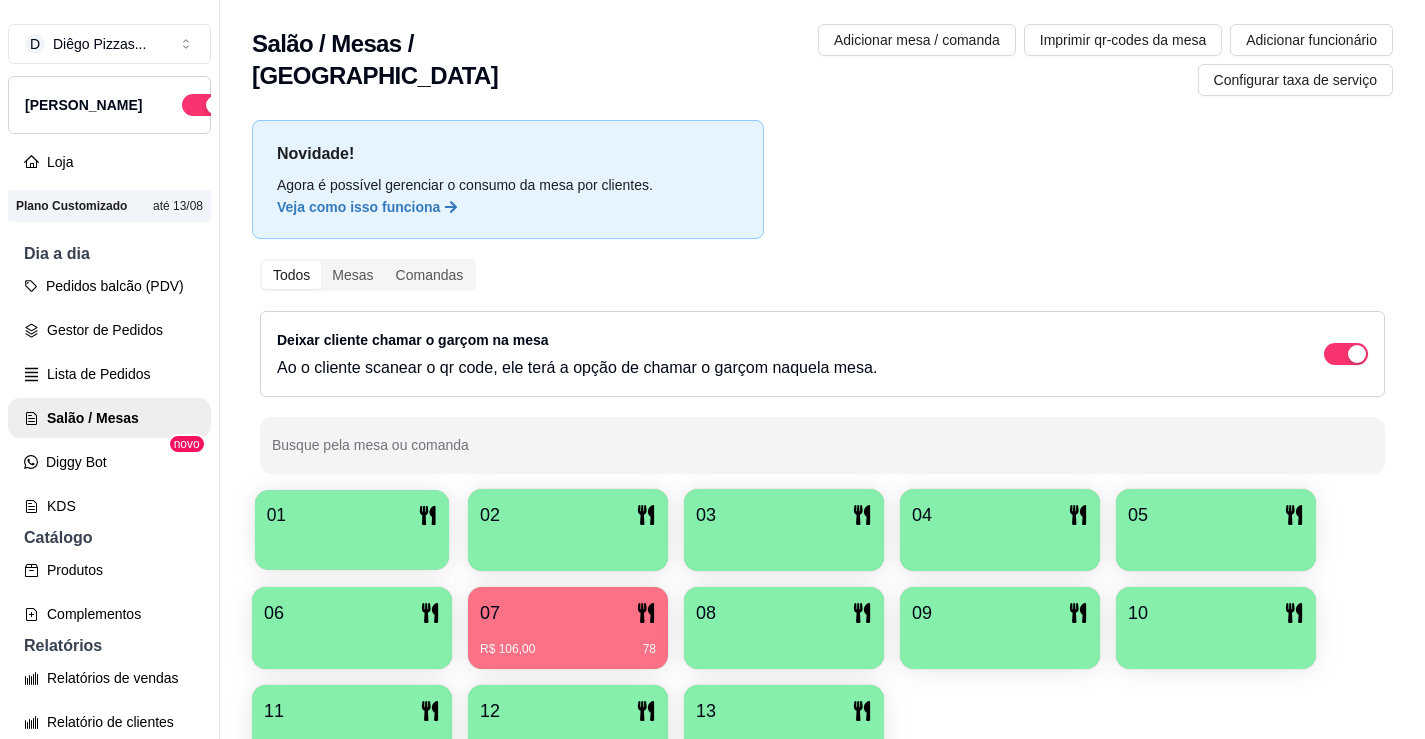 click on "01" at bounding box center (352, 515) 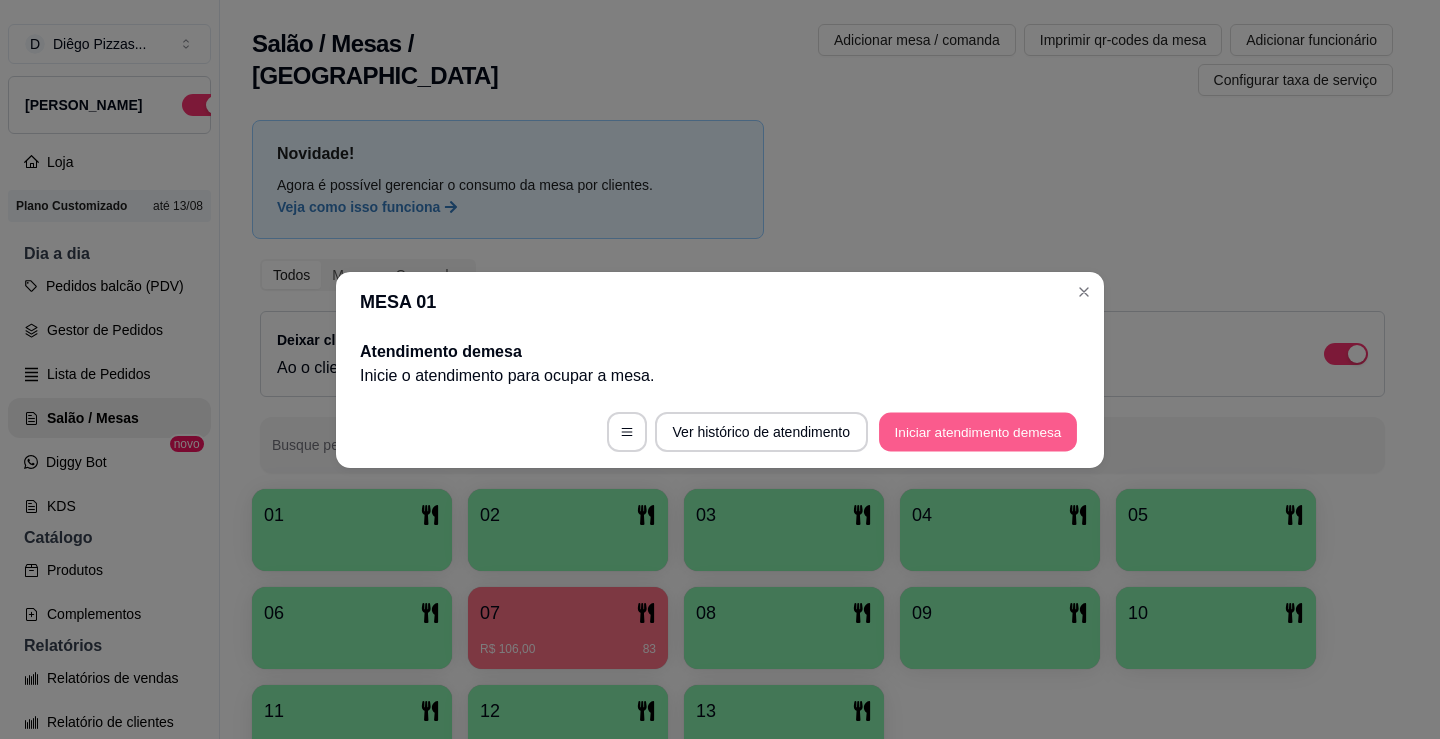 click on "Iniciar atendimento de  mesa" at bounding box center (978, 431) 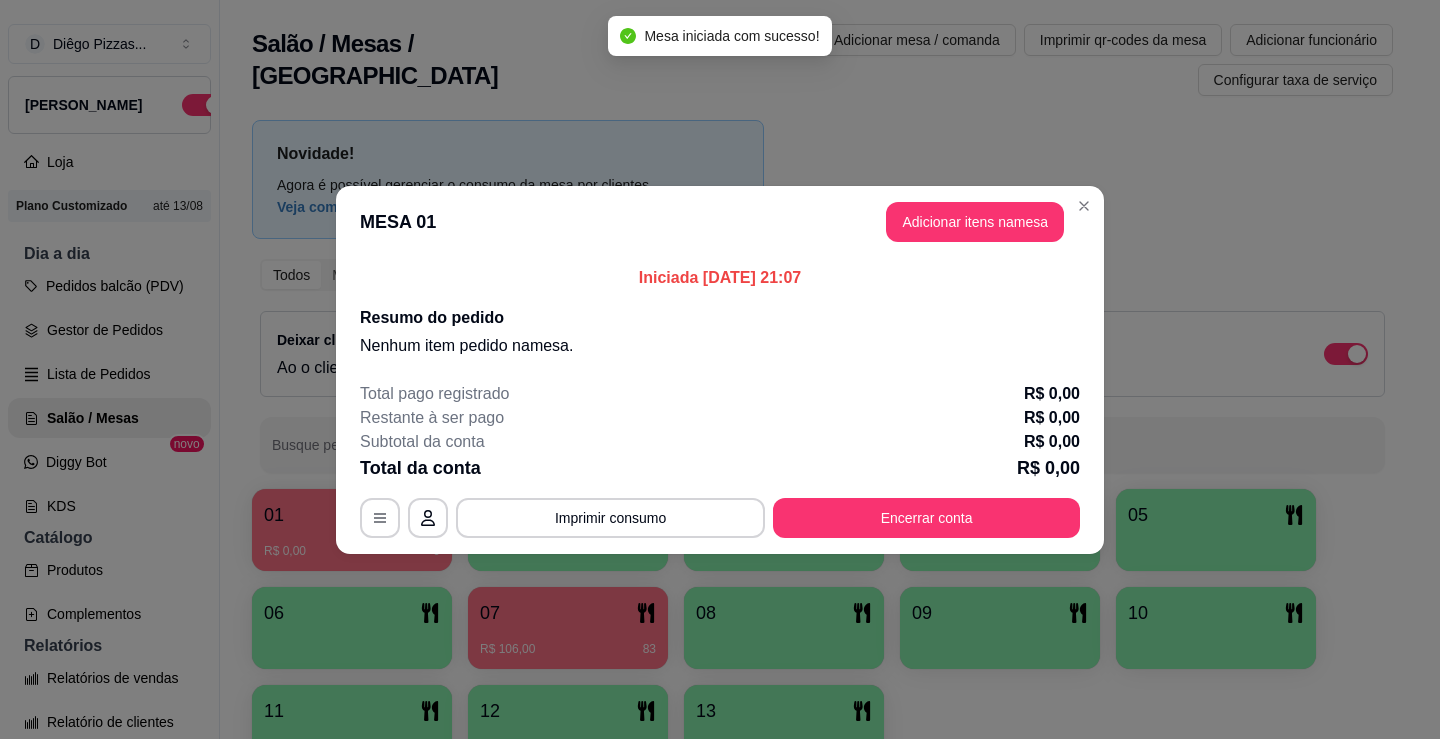 click on "Adicionar itens na  mesa" at bounding box center [975, 222] 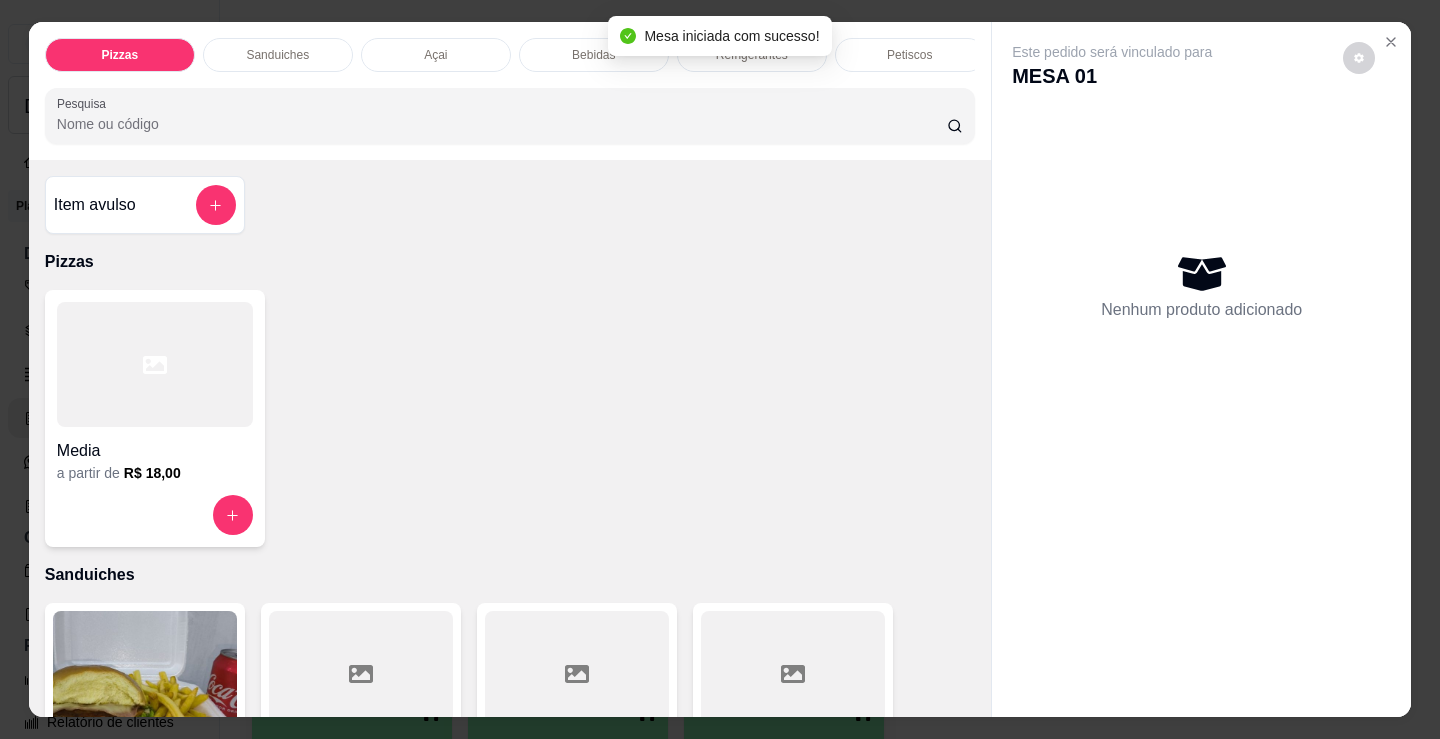 click on "Refrigerantes" at bounding box center [752, 55] 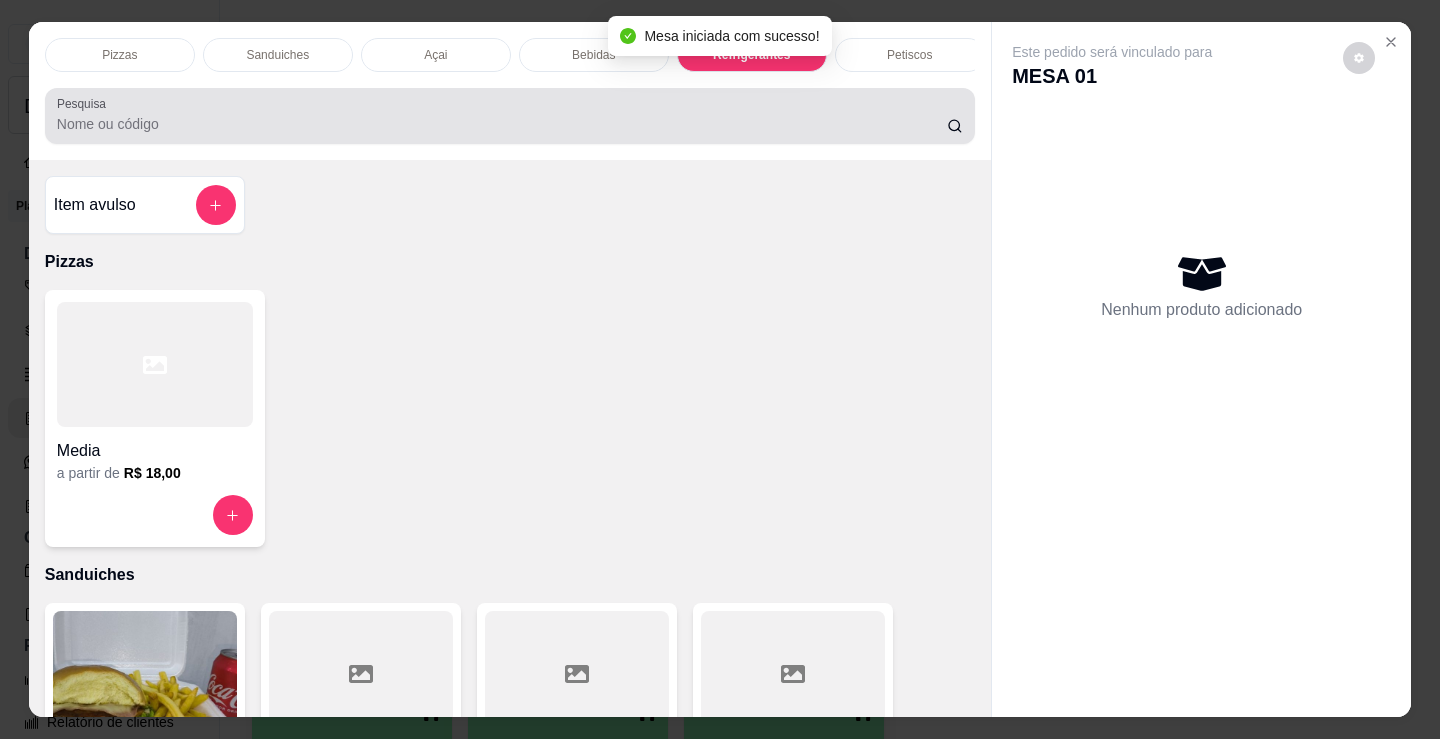 scroll, scrollTop: 5203, scrollLeft: 0, axis: vertical 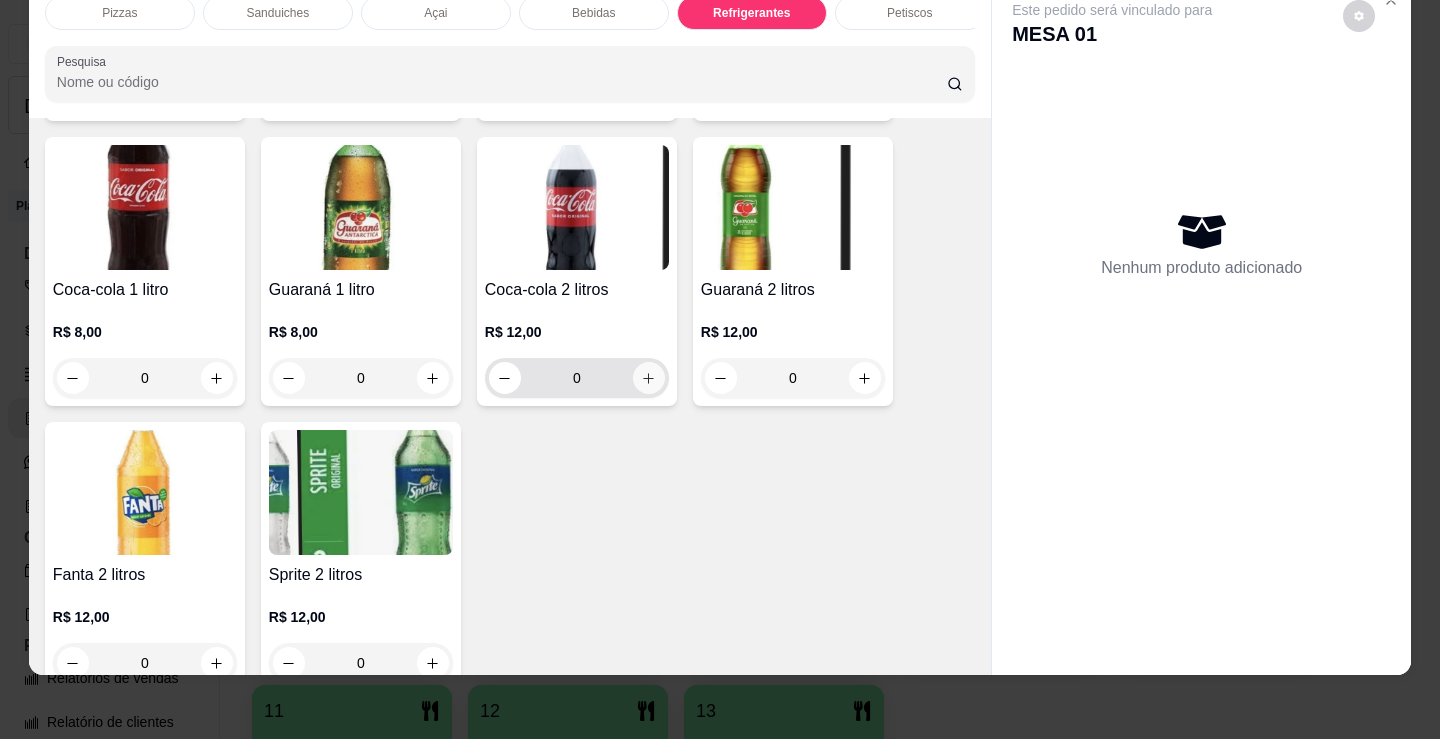 click 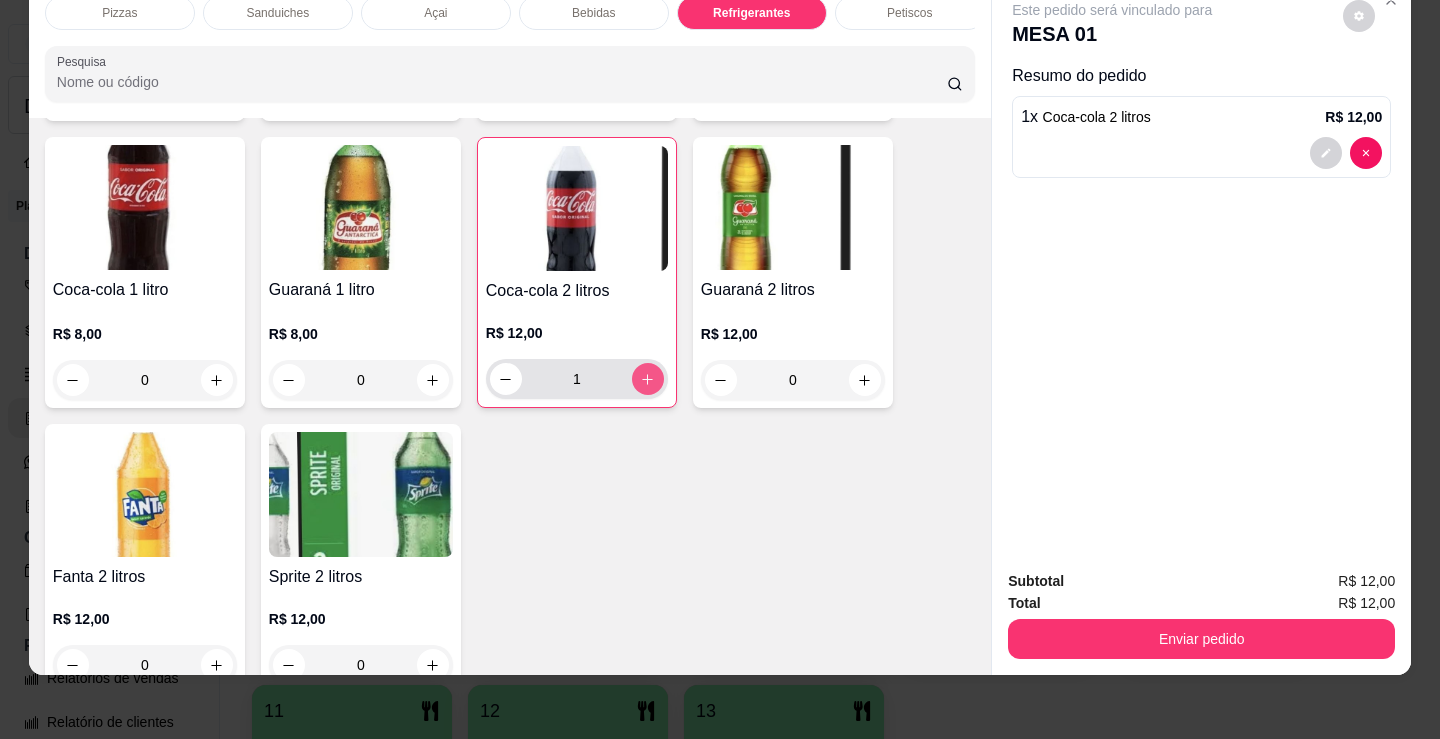 type on "1" 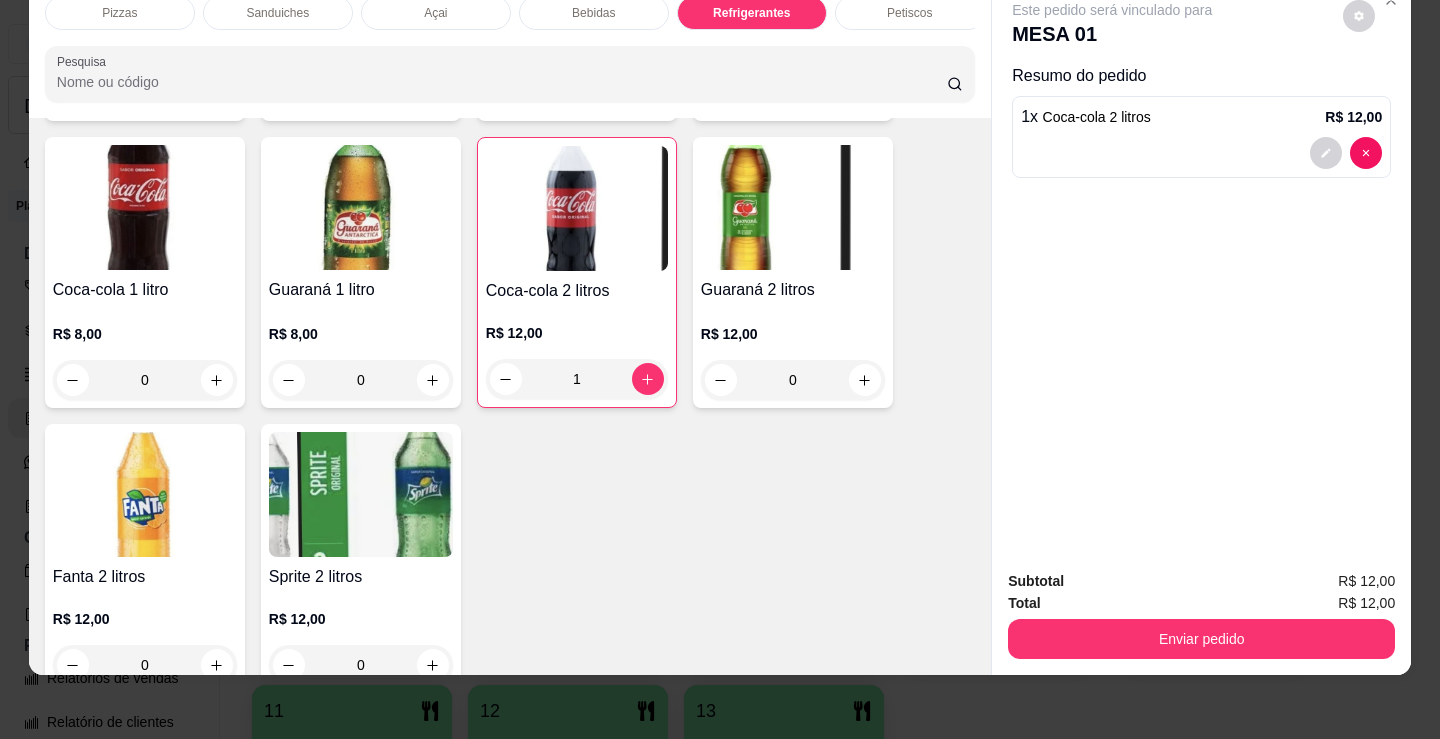 click on "Pizzas" at bounding box center [120, 13] 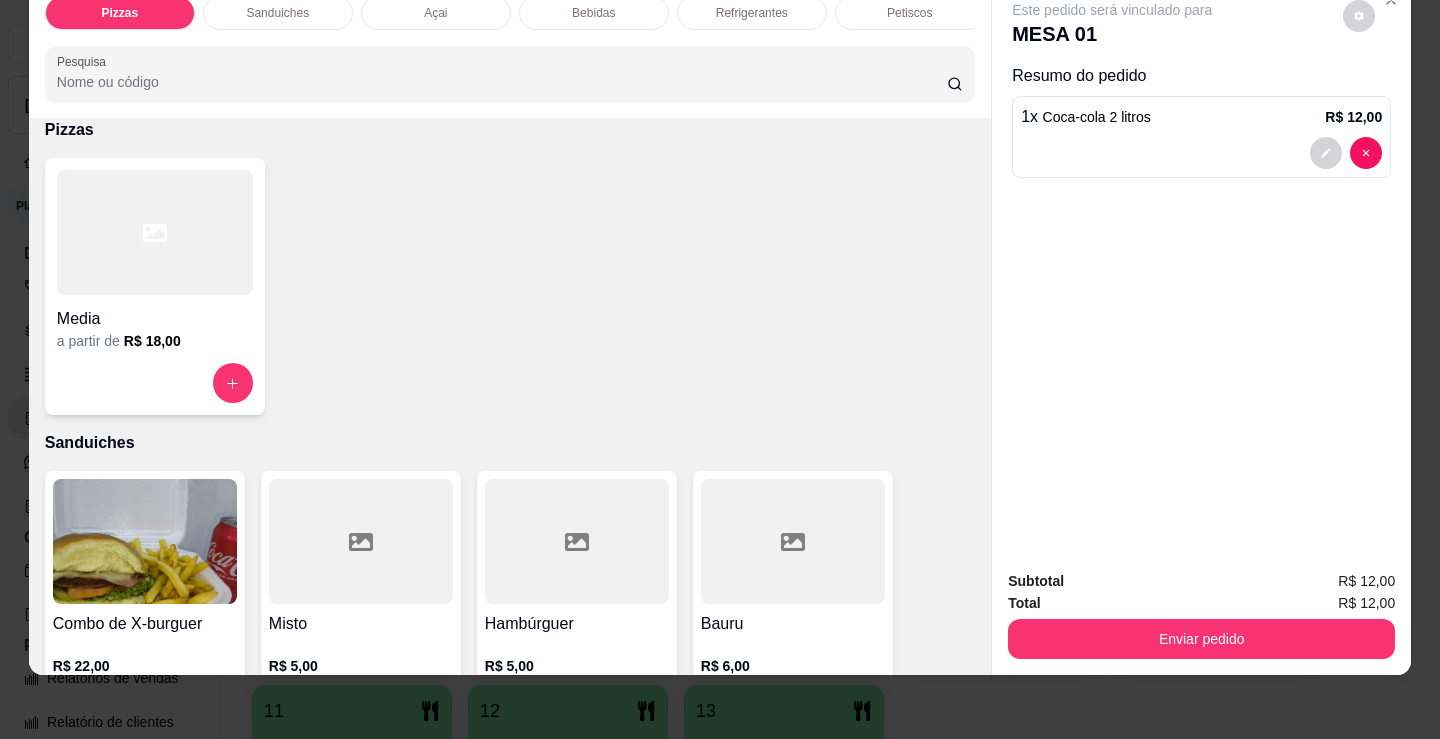 click at bounding box center [155, 232] 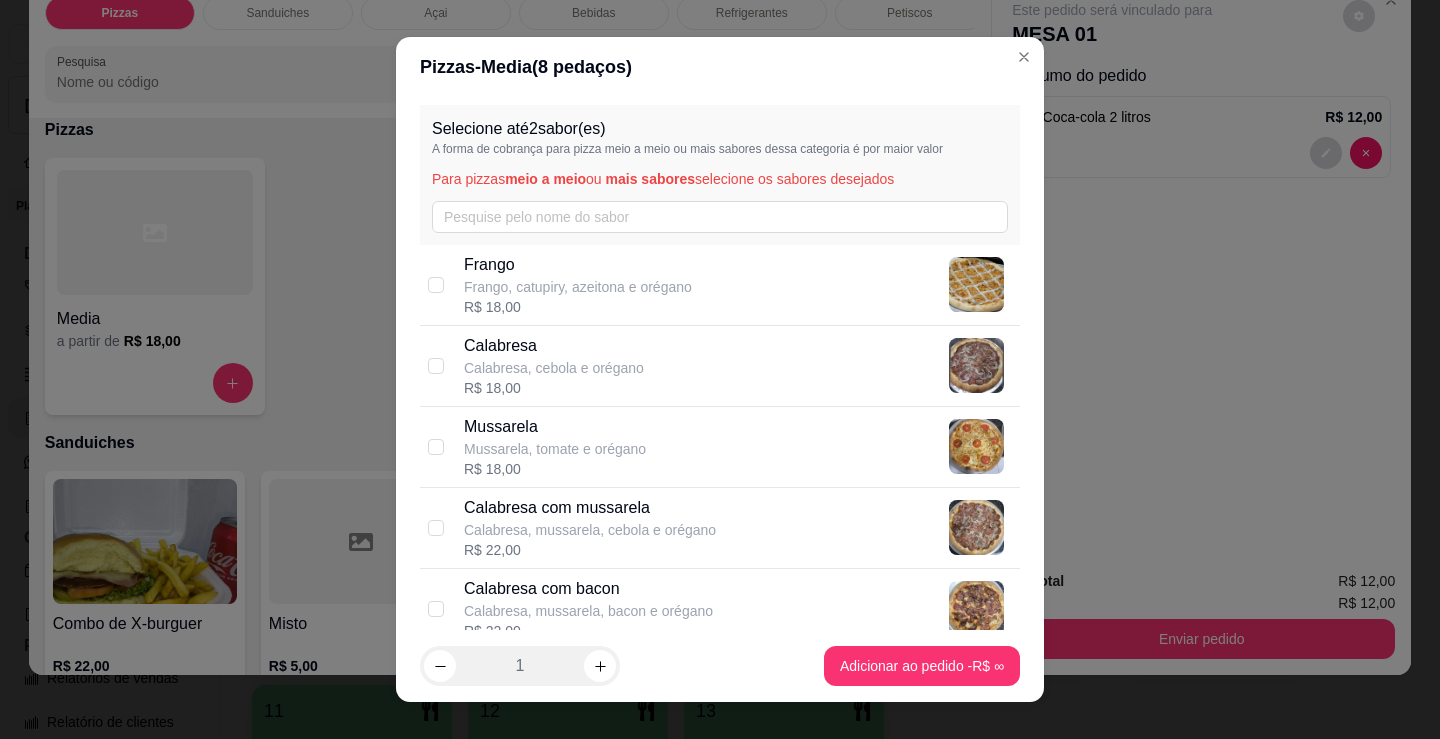 click on "Calabresa, mussarela, cebola e orégano" at bounding box center (590, 530) 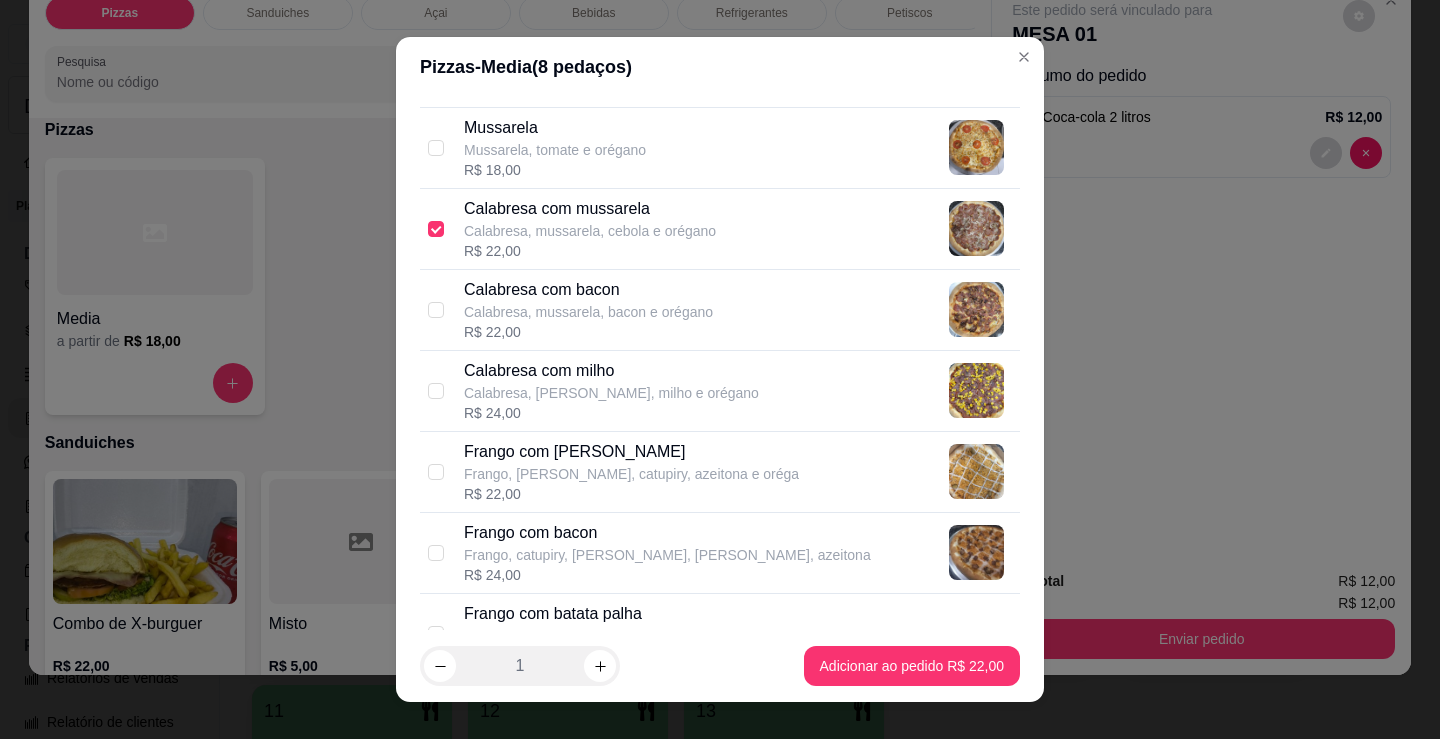 scroll, scrollTop: 300, scrollLeft: 0, axis: vertical 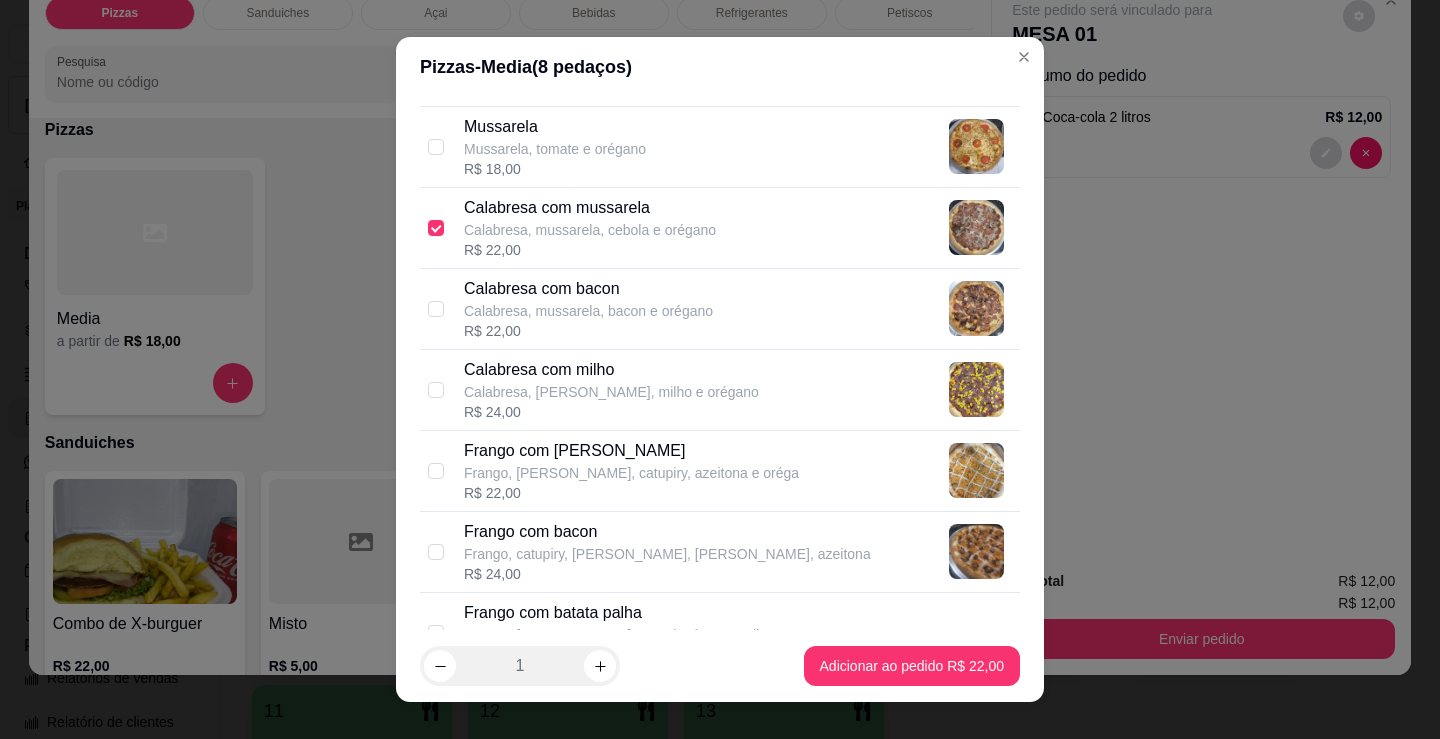 click on "Frango com [PERSON_NAME]" at bounding box center [631, 451] 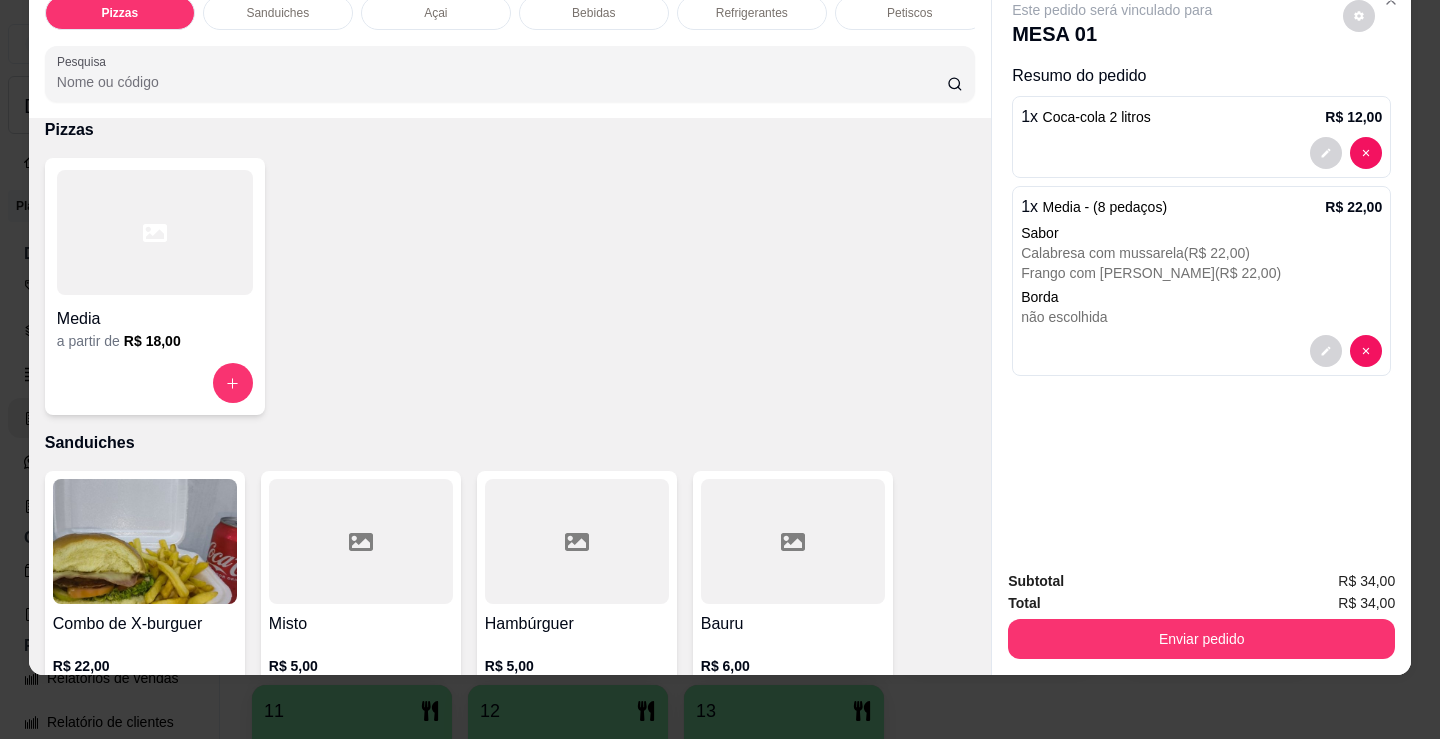 click on "Media" at bounding box center [155, 319] 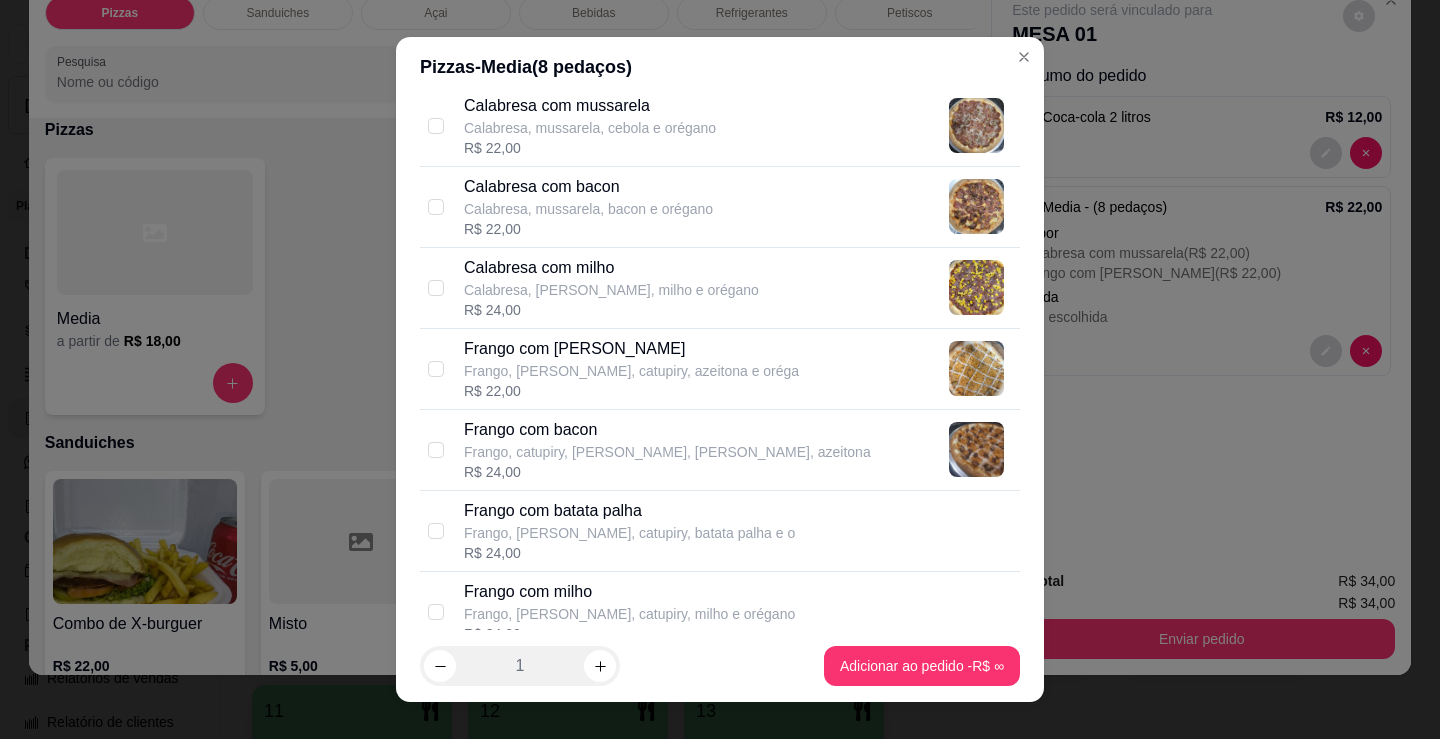 scroll, scrollTop: 400, scrollLeft: 0, axis: vertical 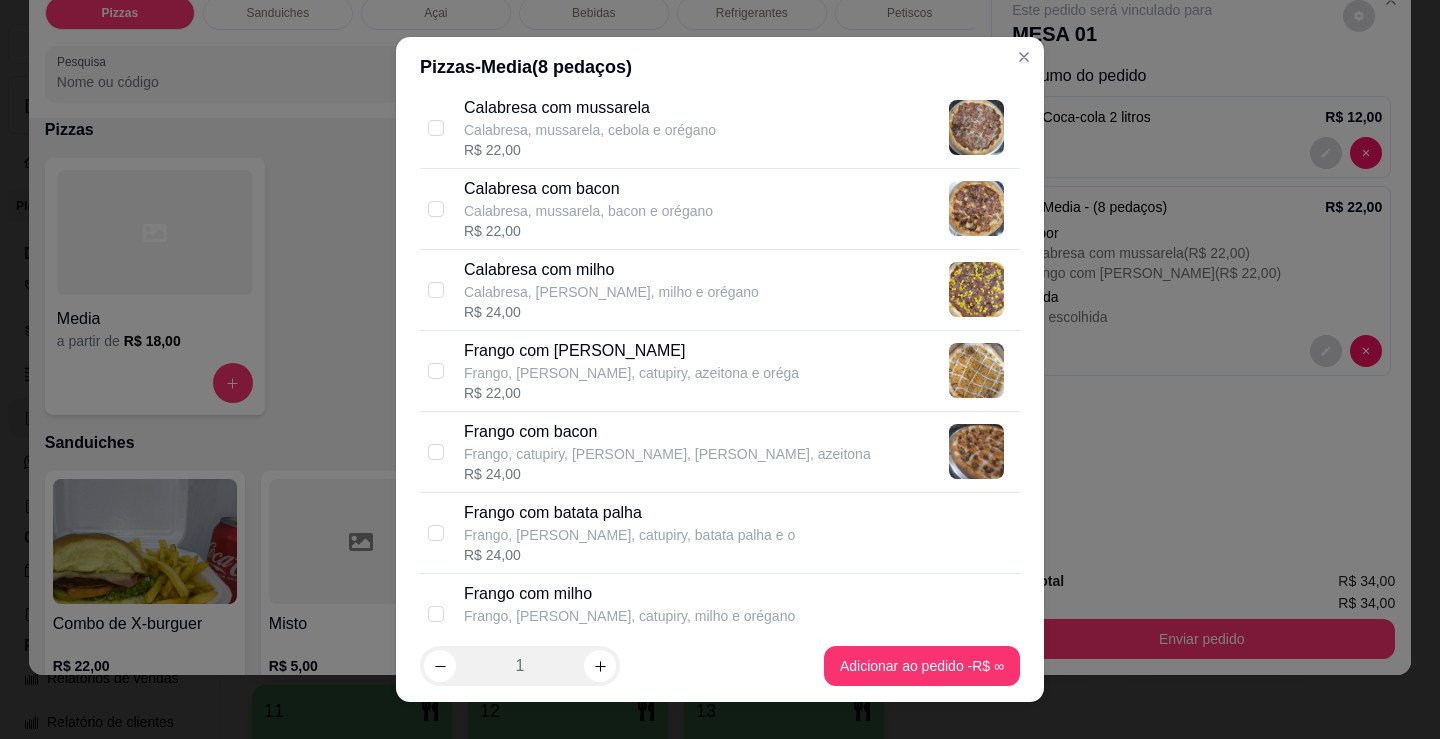 click on "Calabresa, mussarela, bacon e orégano" at bounding box center [588, 211] 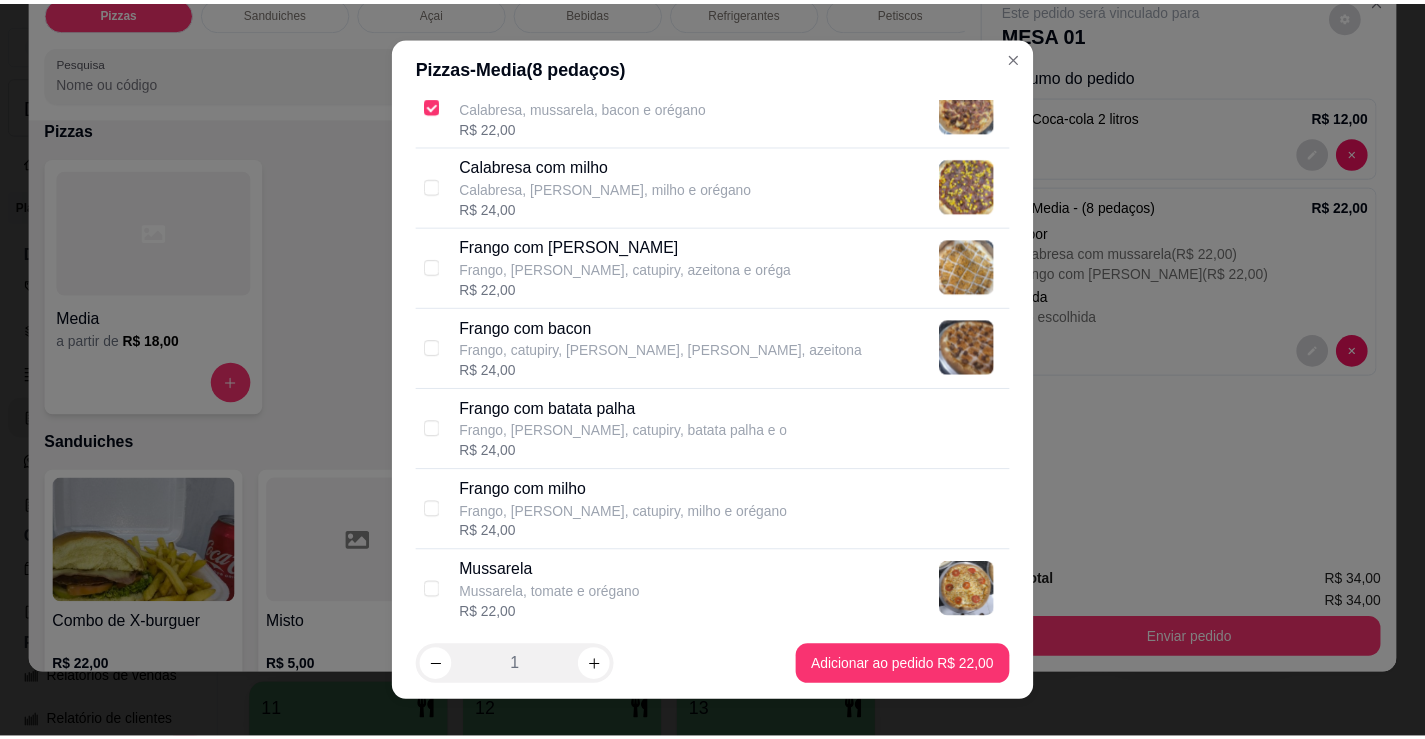 scroll, scrollTop: 600, scrollLeft: 0, axis: vertical 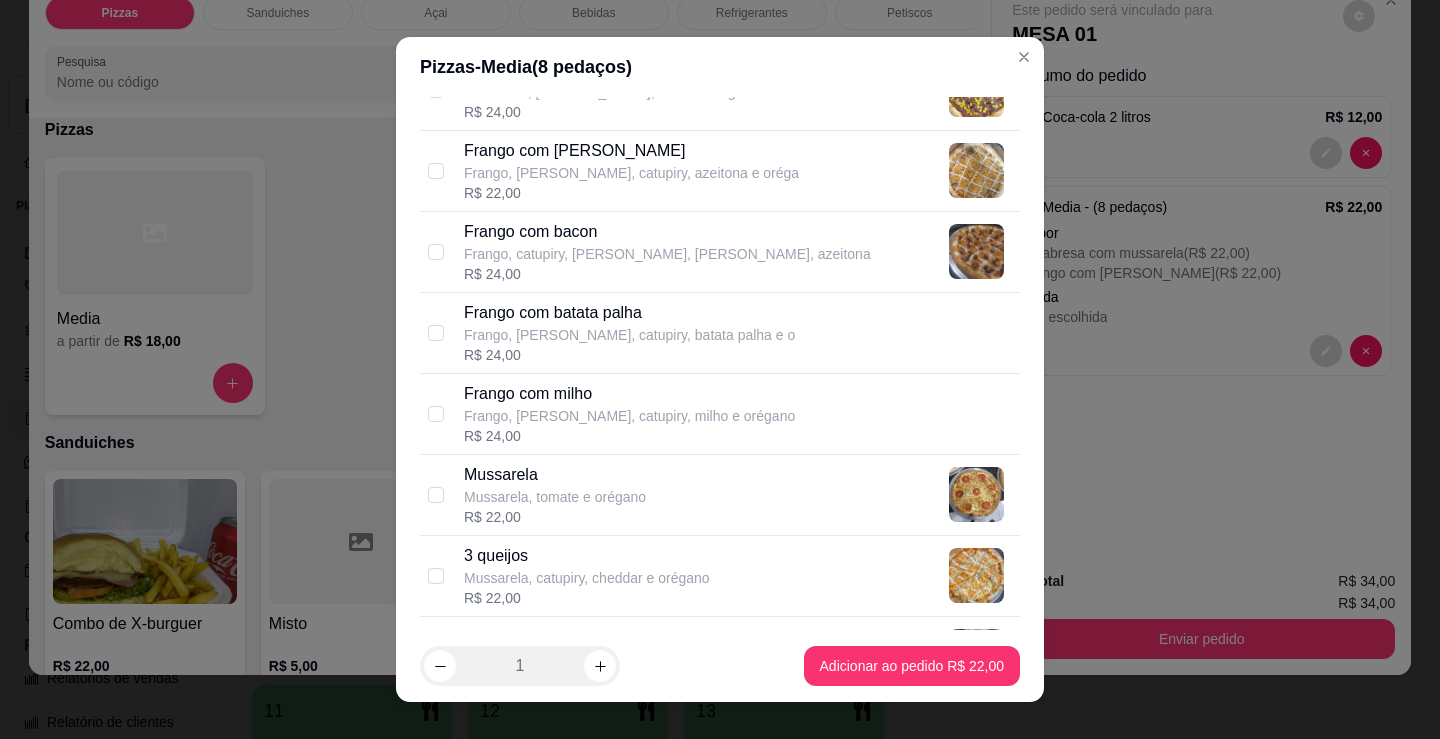 click on "Mussarela, tomate e orégano" at bounding box center (555, 497) 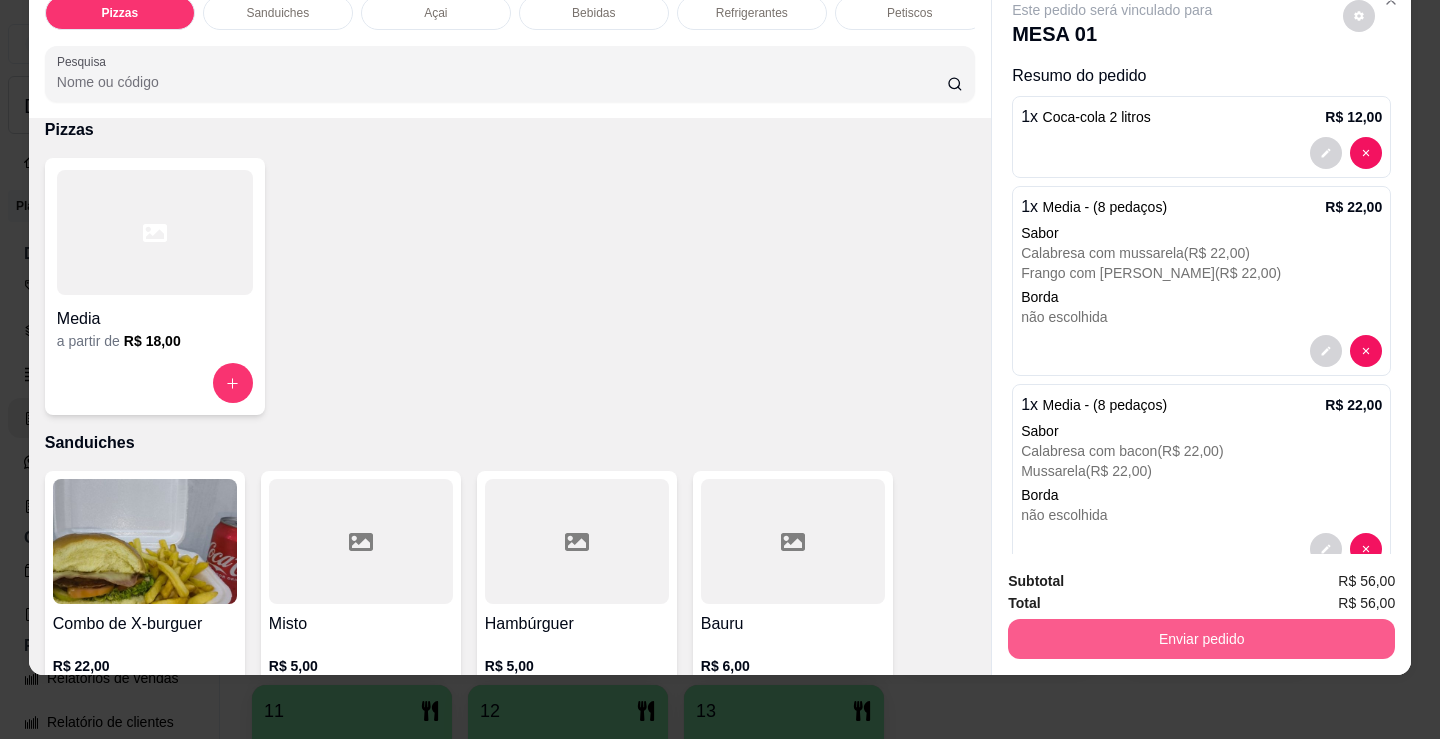 click on "Enviar pedido" at bounding box center (1201, 639) 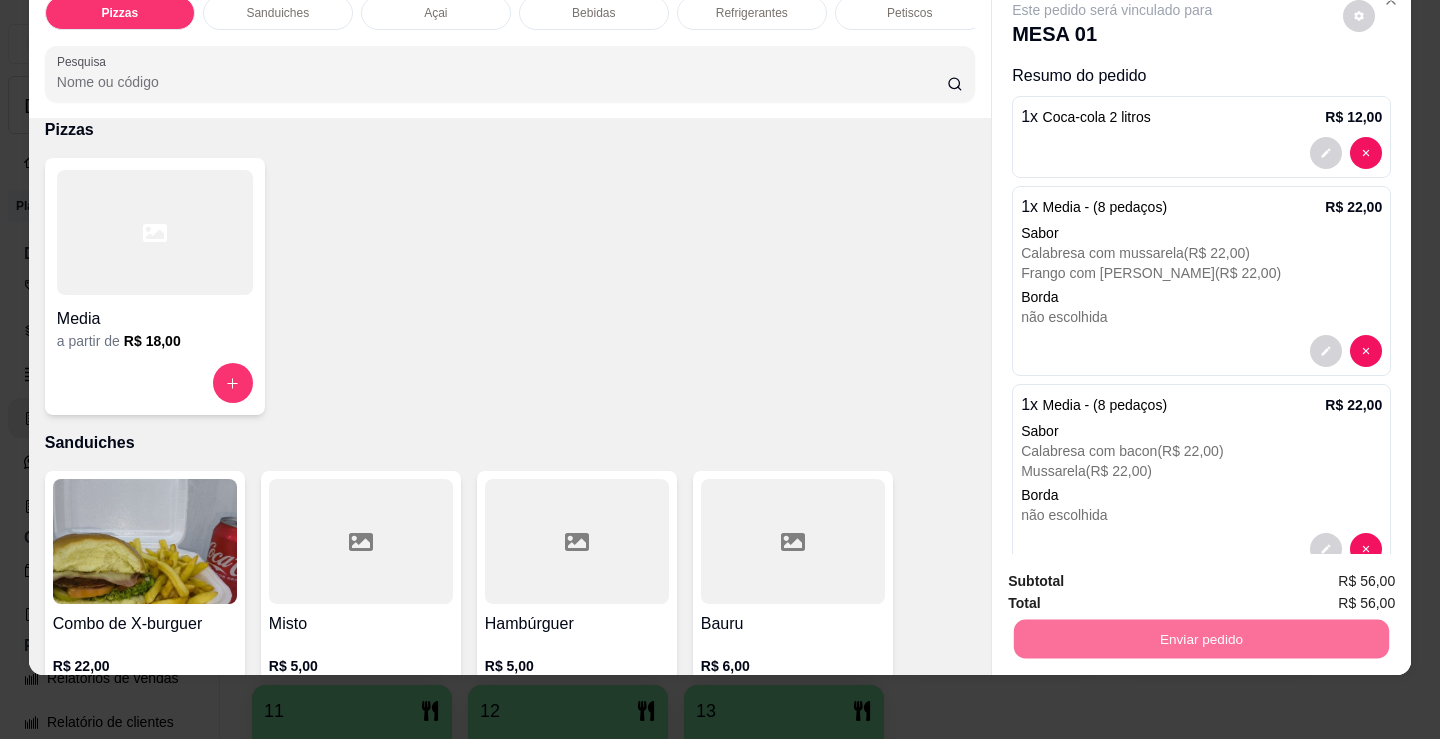 click on "Não registrar e enviar pedido" at bounding box center (1135, 575) 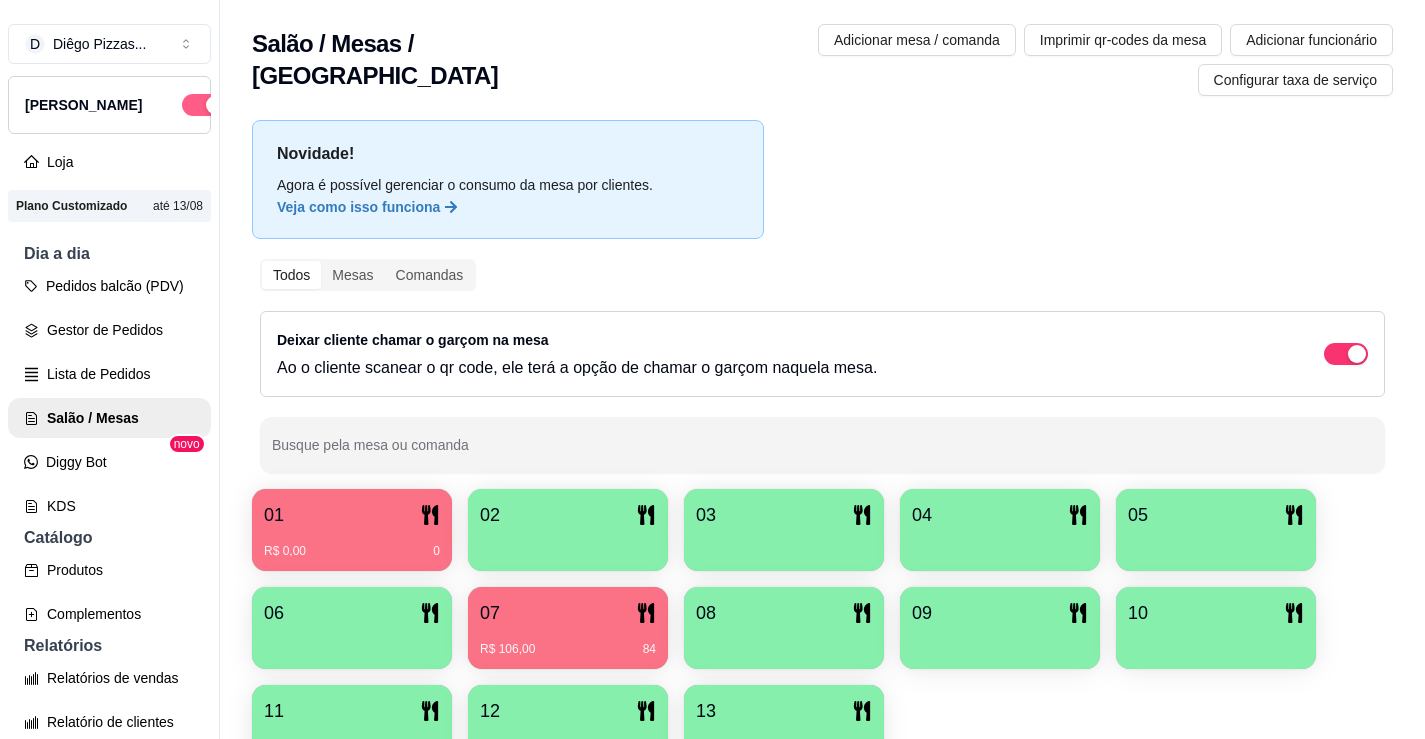 click at bounding box center [215, 105] 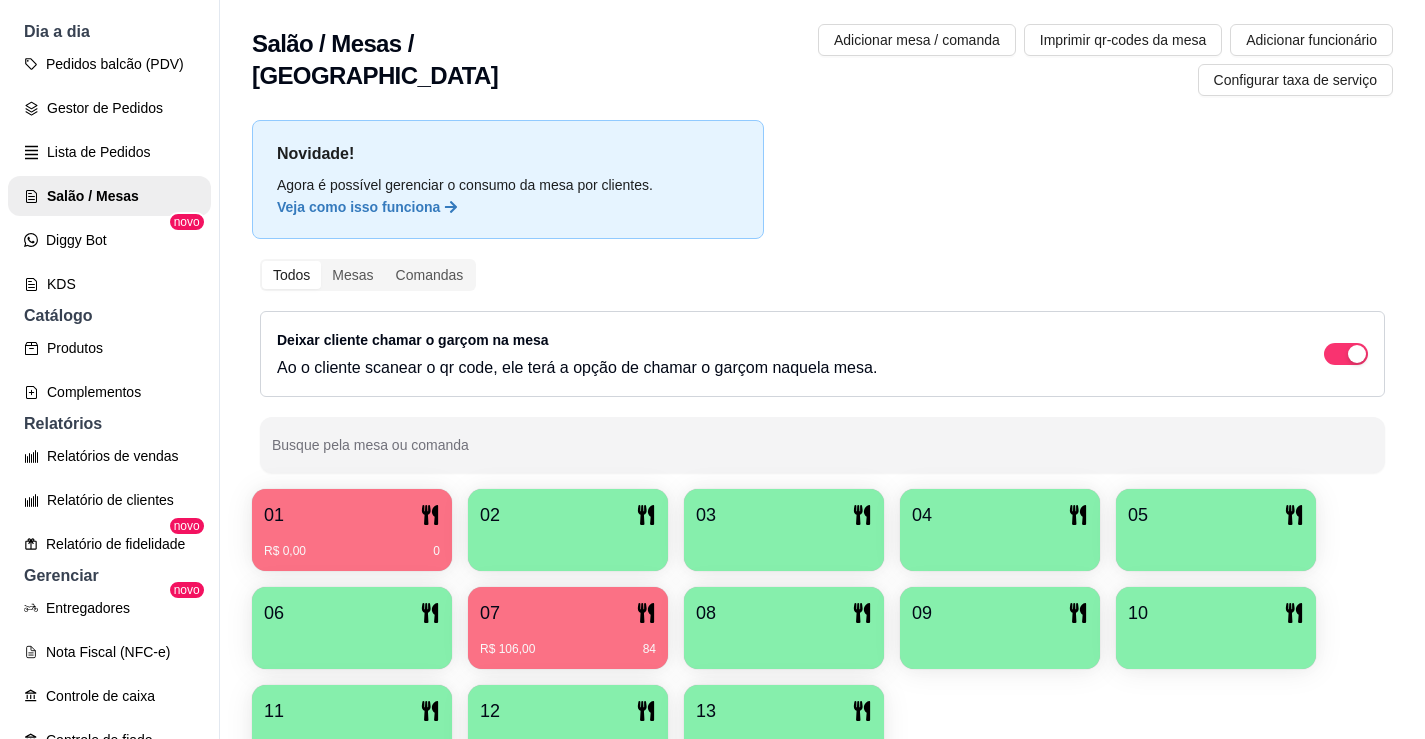 scroll, scrollTop: 300, scrollLeft: 0, axis: vertical 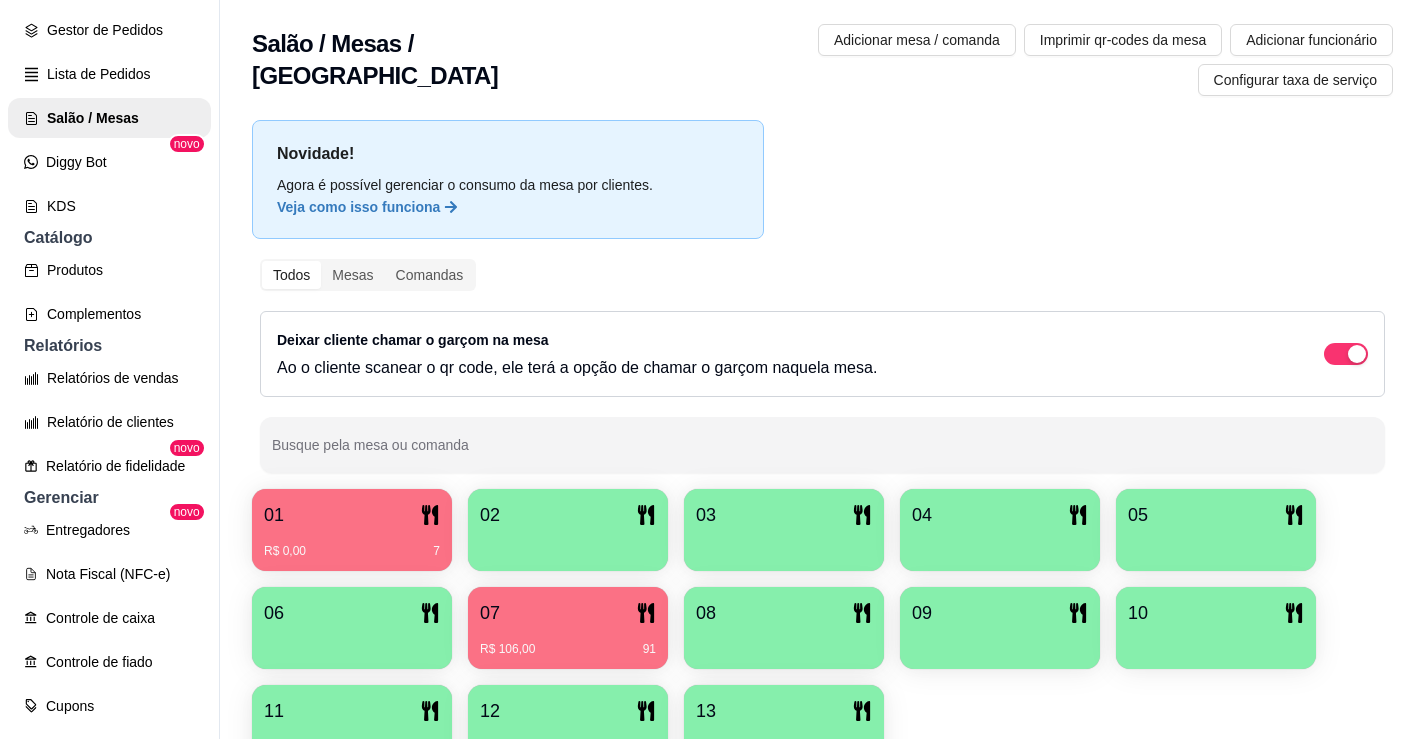 click on "R$ 106,00 91" at bounding box center (568, 642) 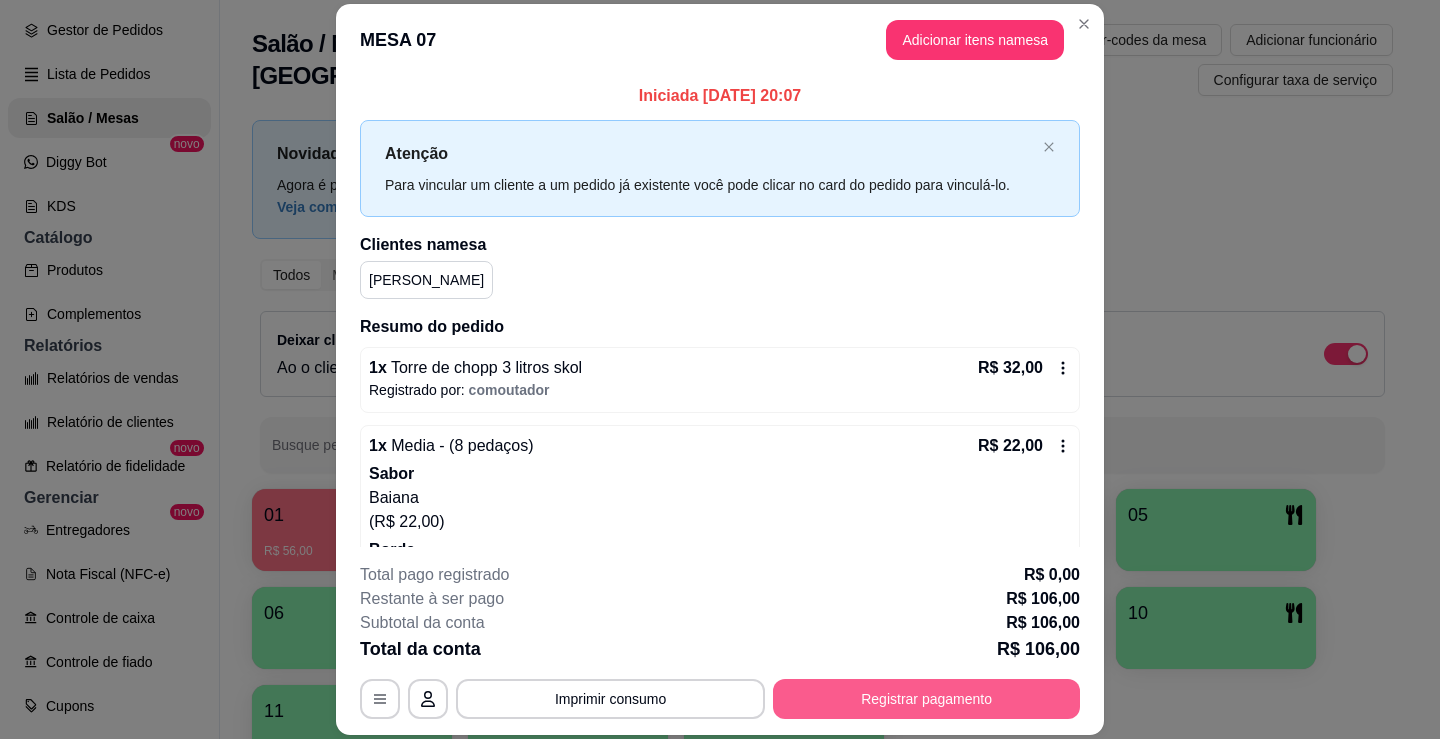 click on "Imprimir consumo" at bounding box center [610, 699] 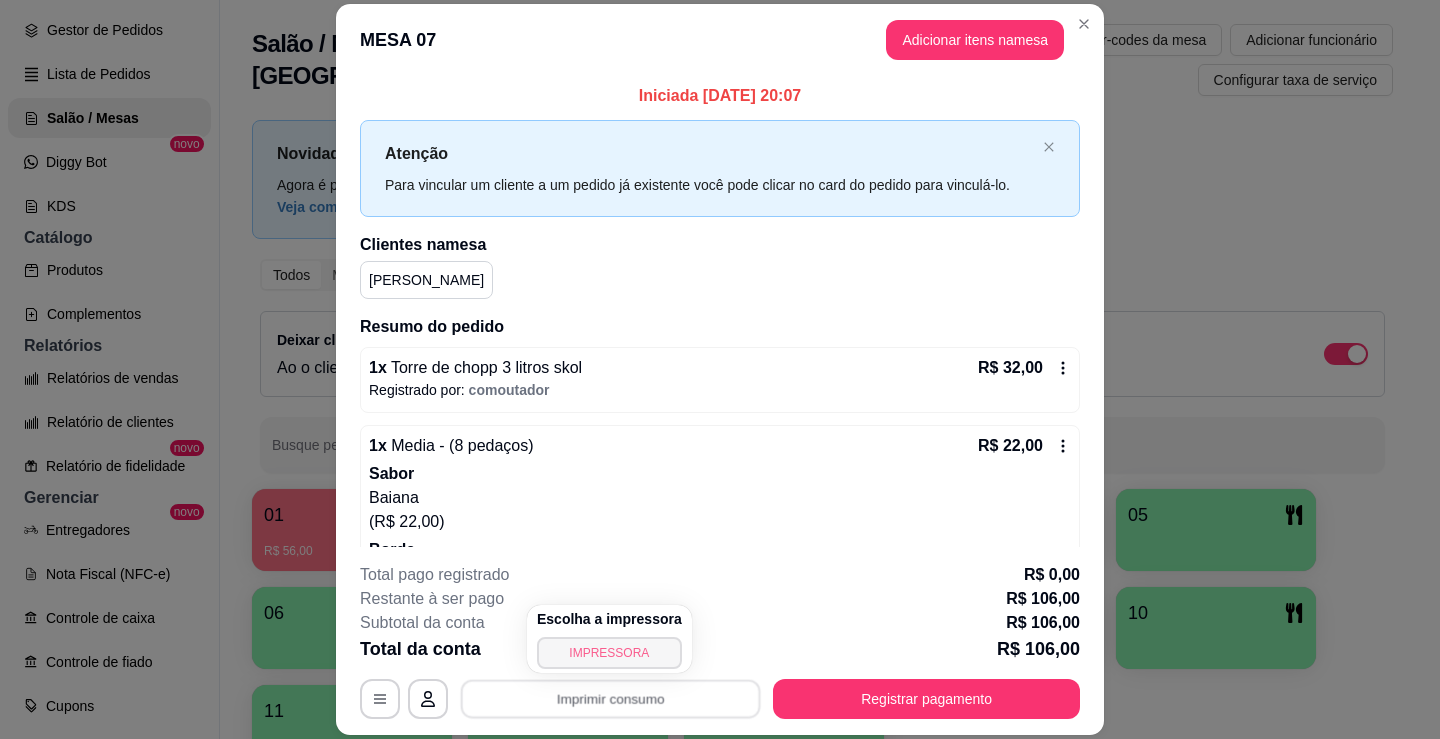 click on "IMPRESSORA" at bounding box center (609, 653) 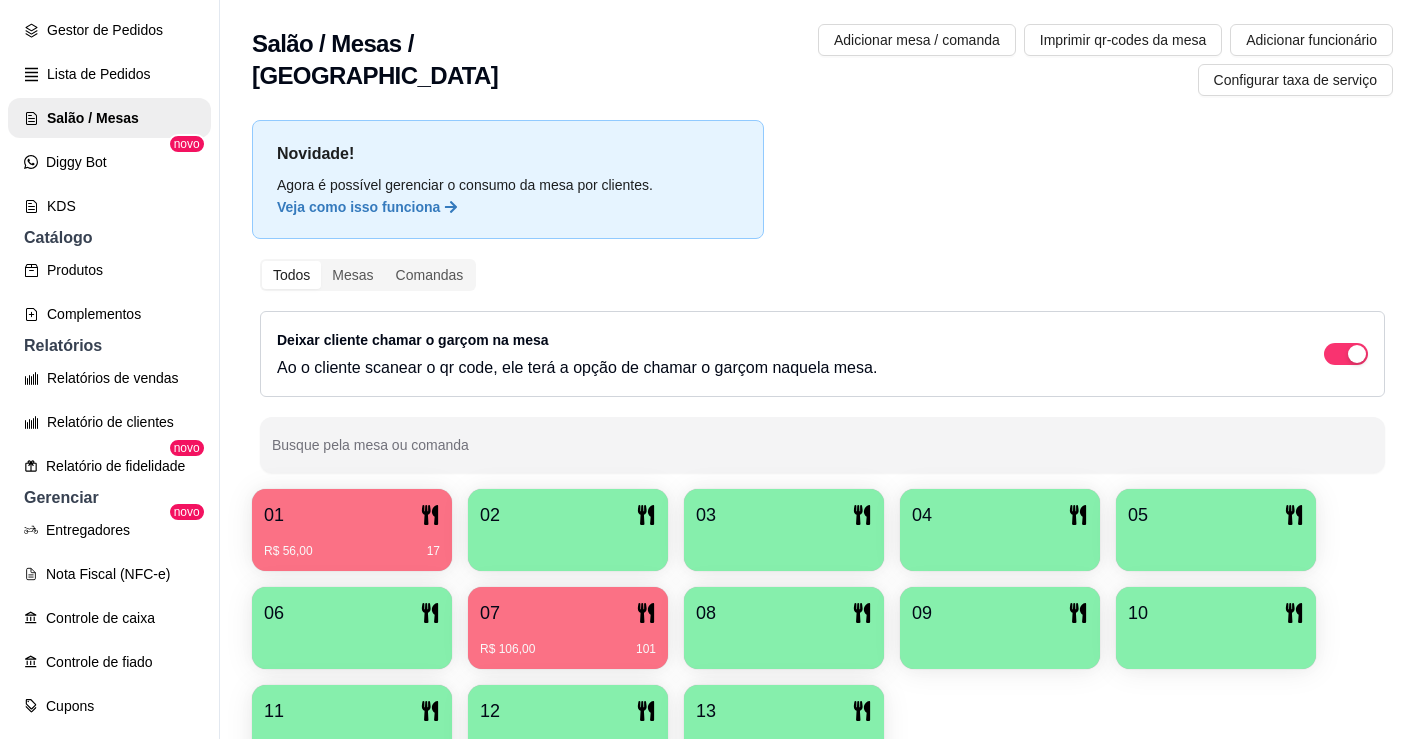 type 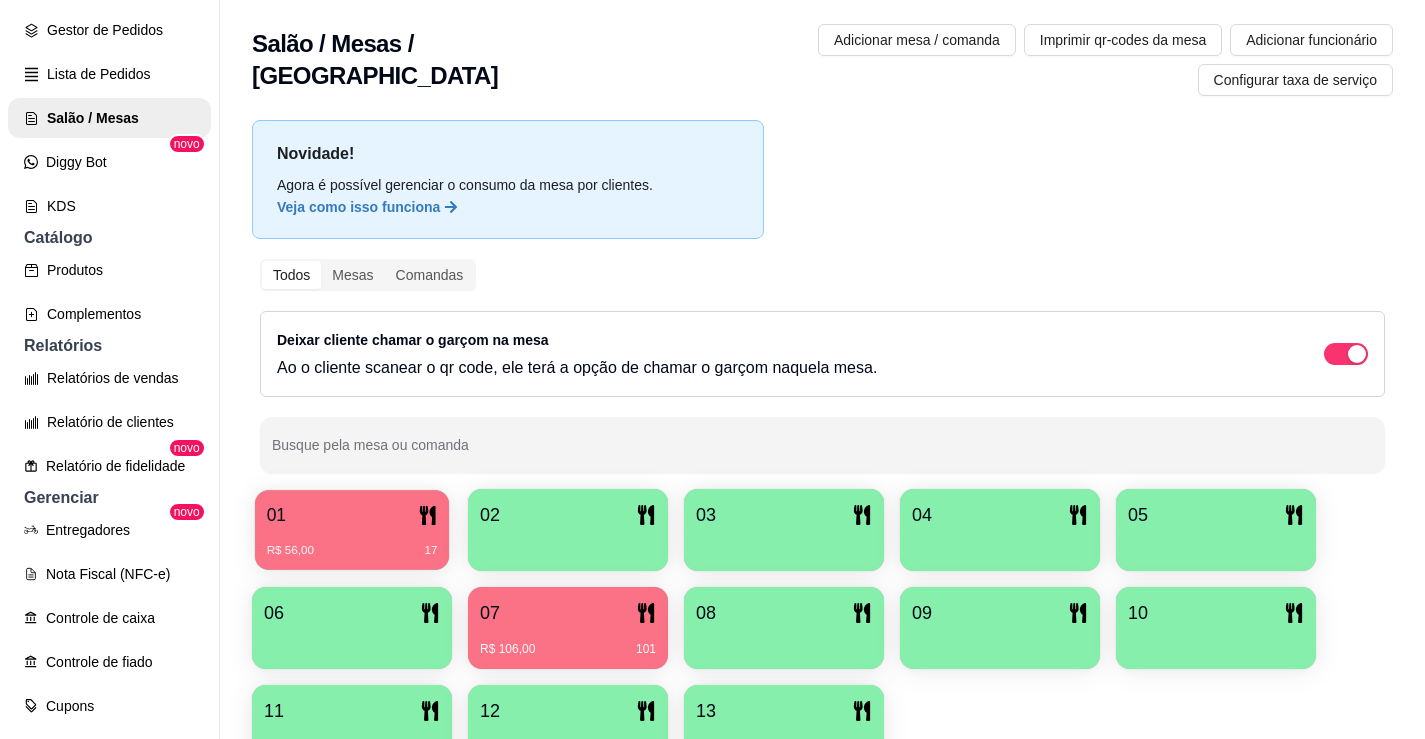 click on "R$ 56,00 17" at bounding box center [352, 551] 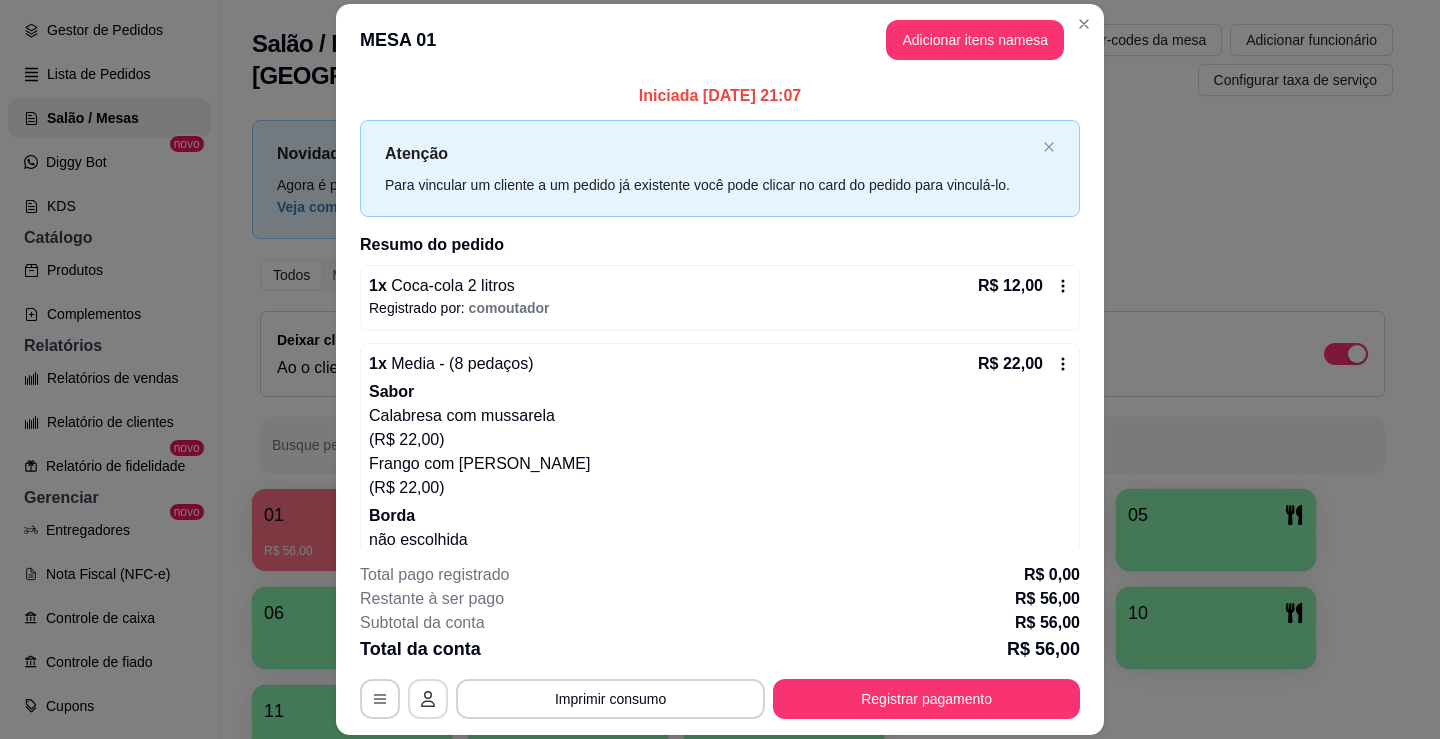 click at bounding box center (428, 699) 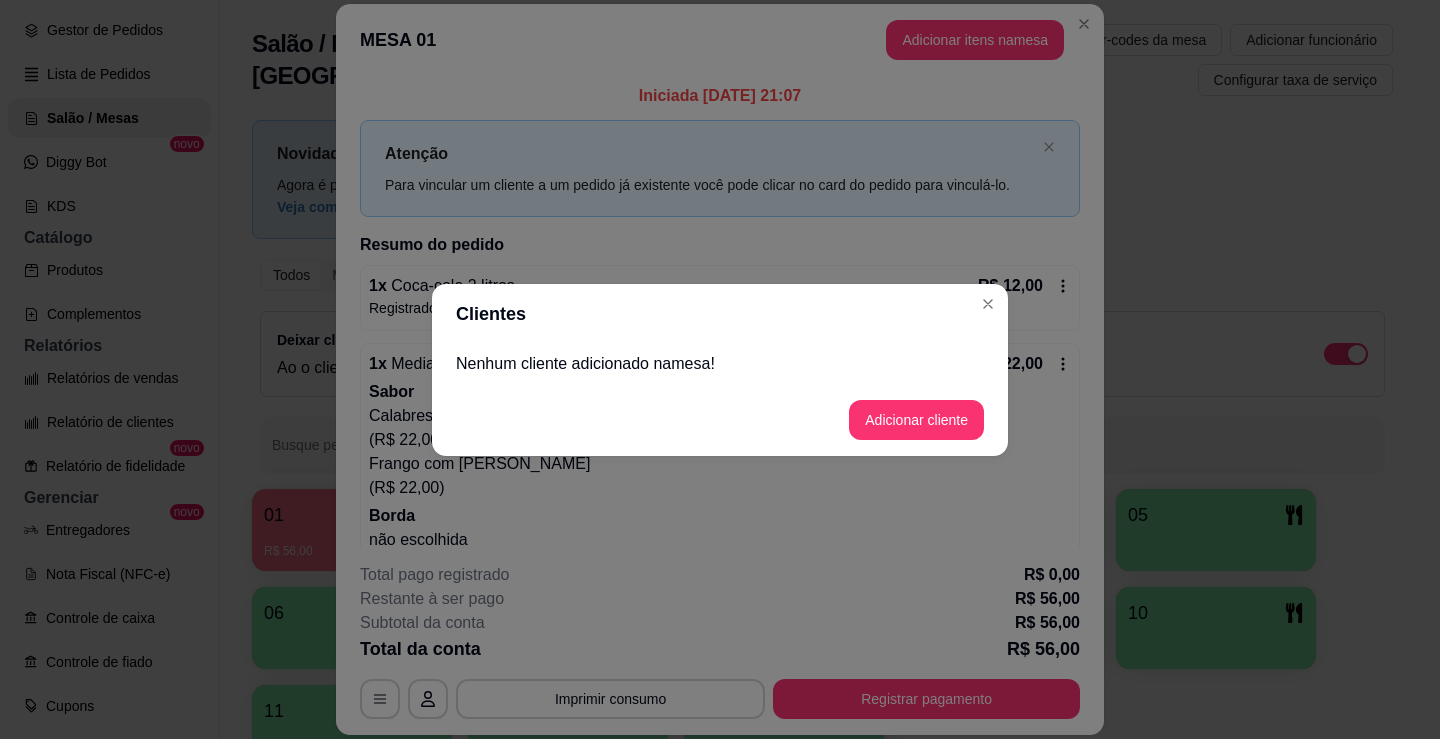 click on "Adicionar cliente" at bounding box center [916, 420] 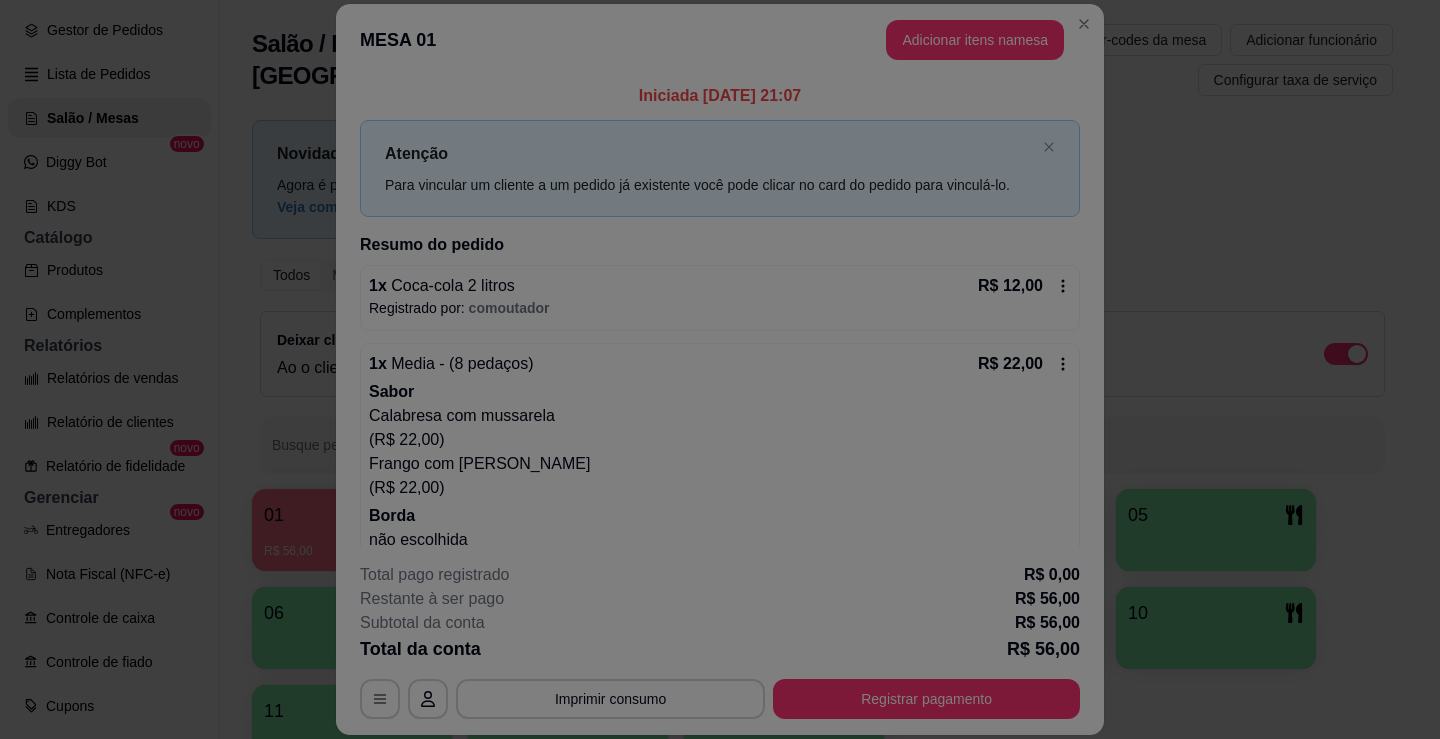 click on "Nome do cliente" at bounding box center (720, 371) 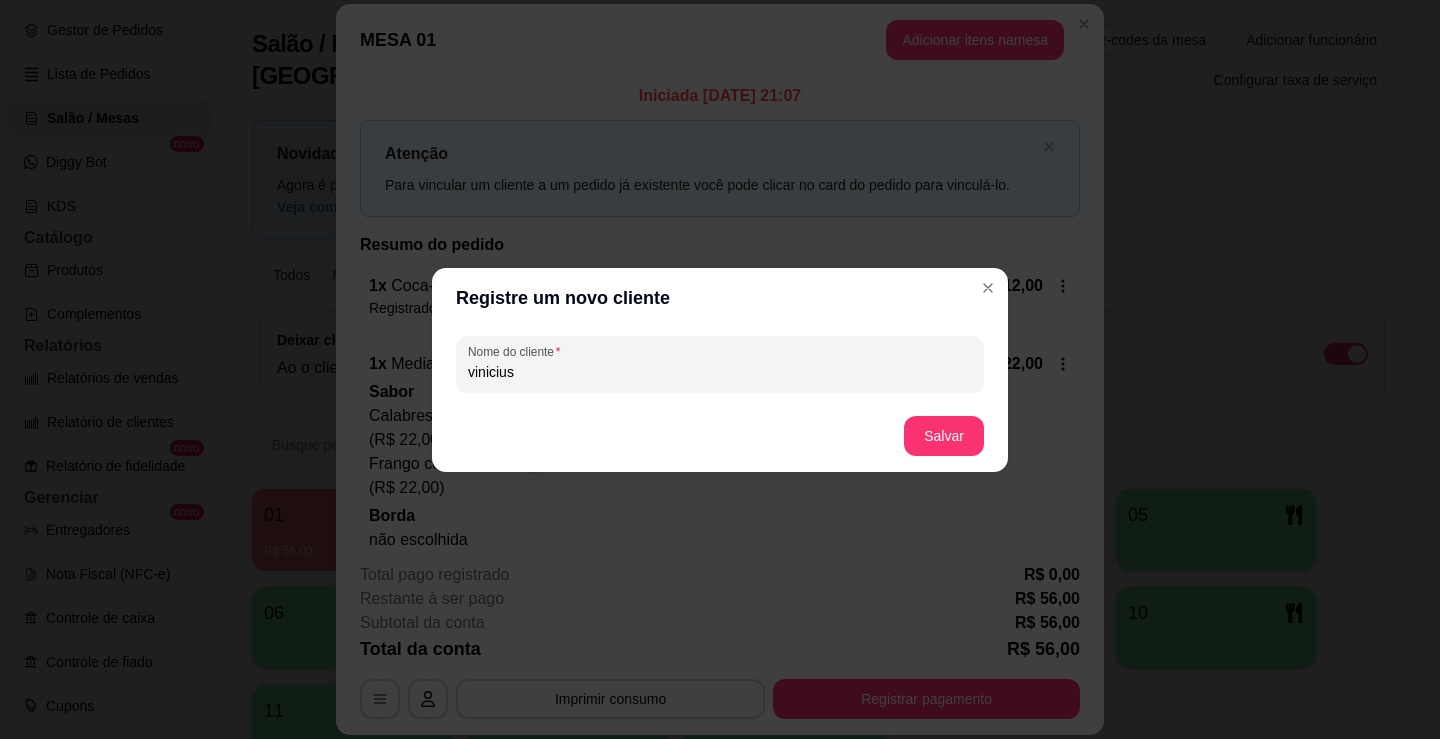 type on "vinicius" 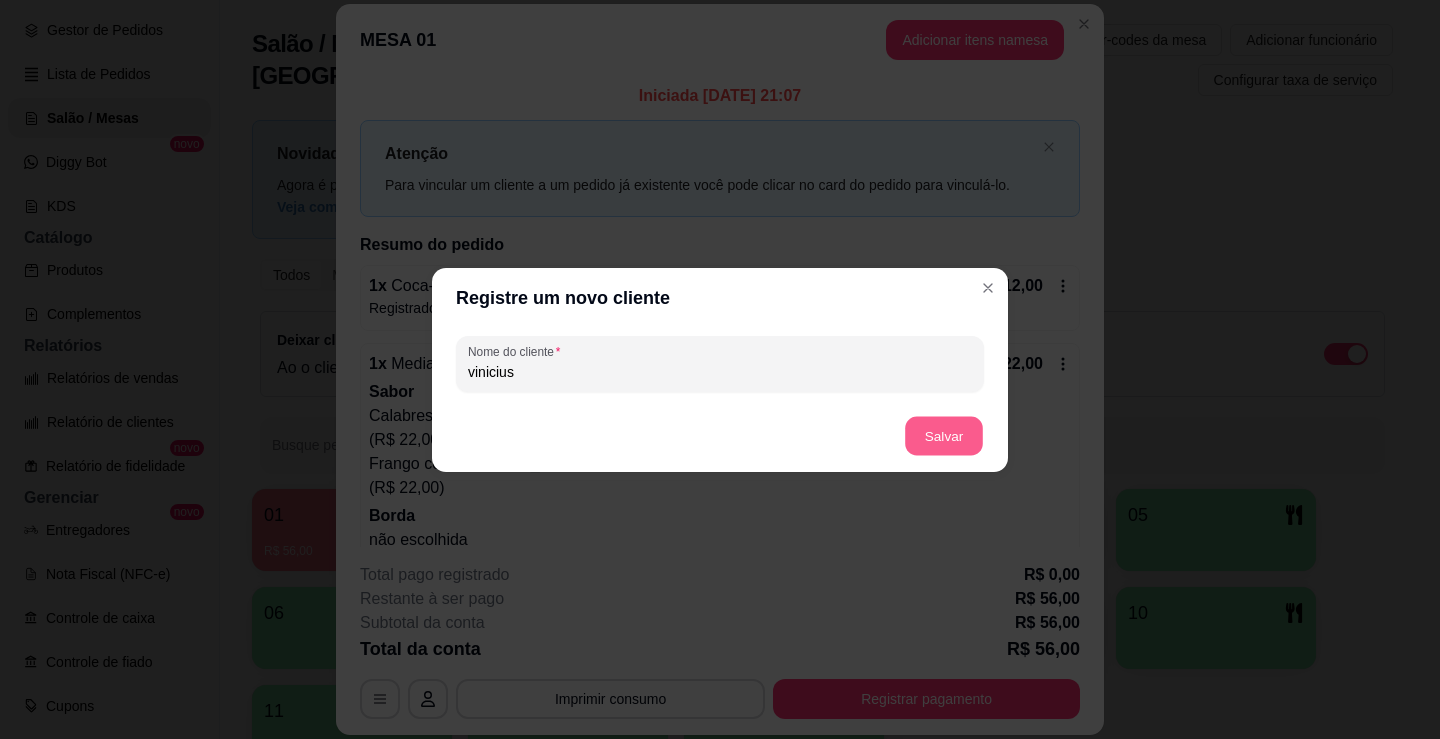 click on "Salvar" at bounding box center (944, 435) 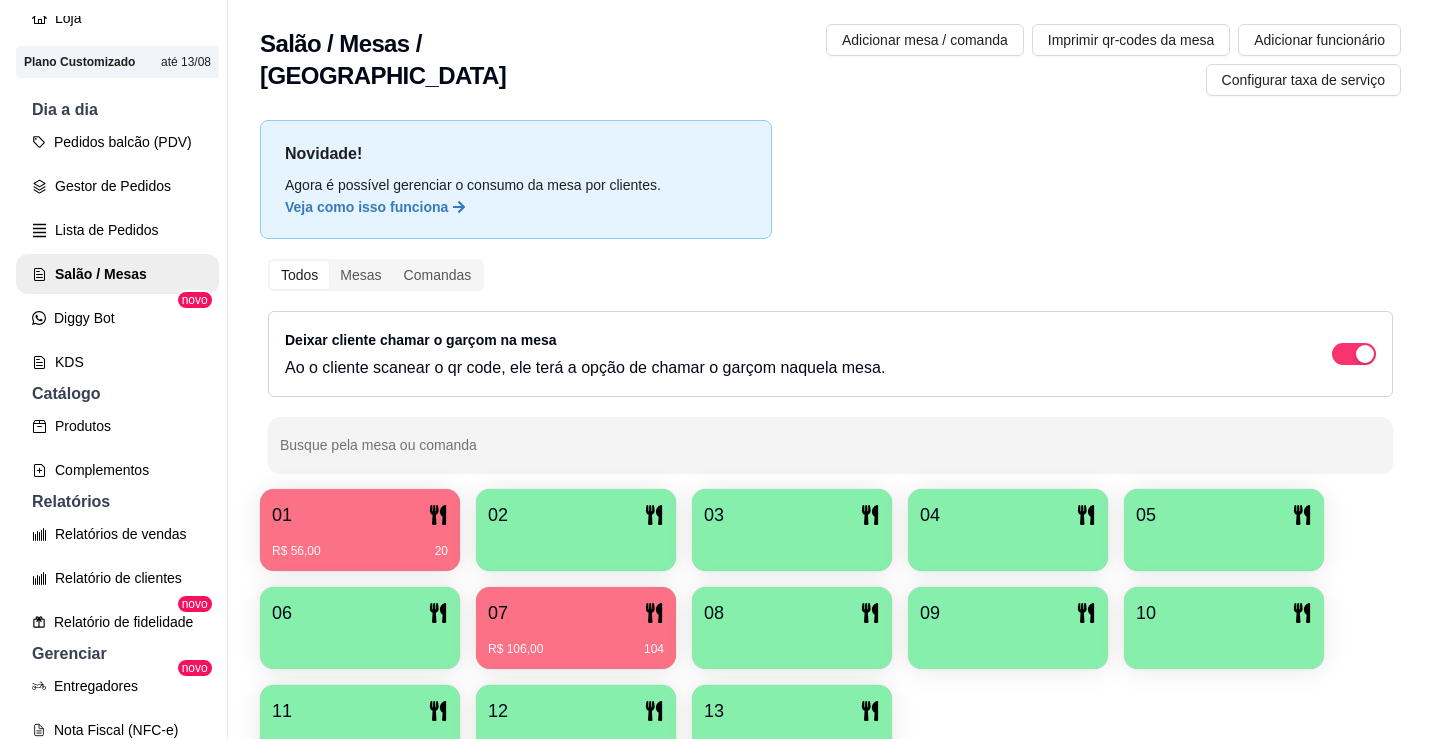 scroll, scrollTop: 0, scrollLeft: 0, axis: both 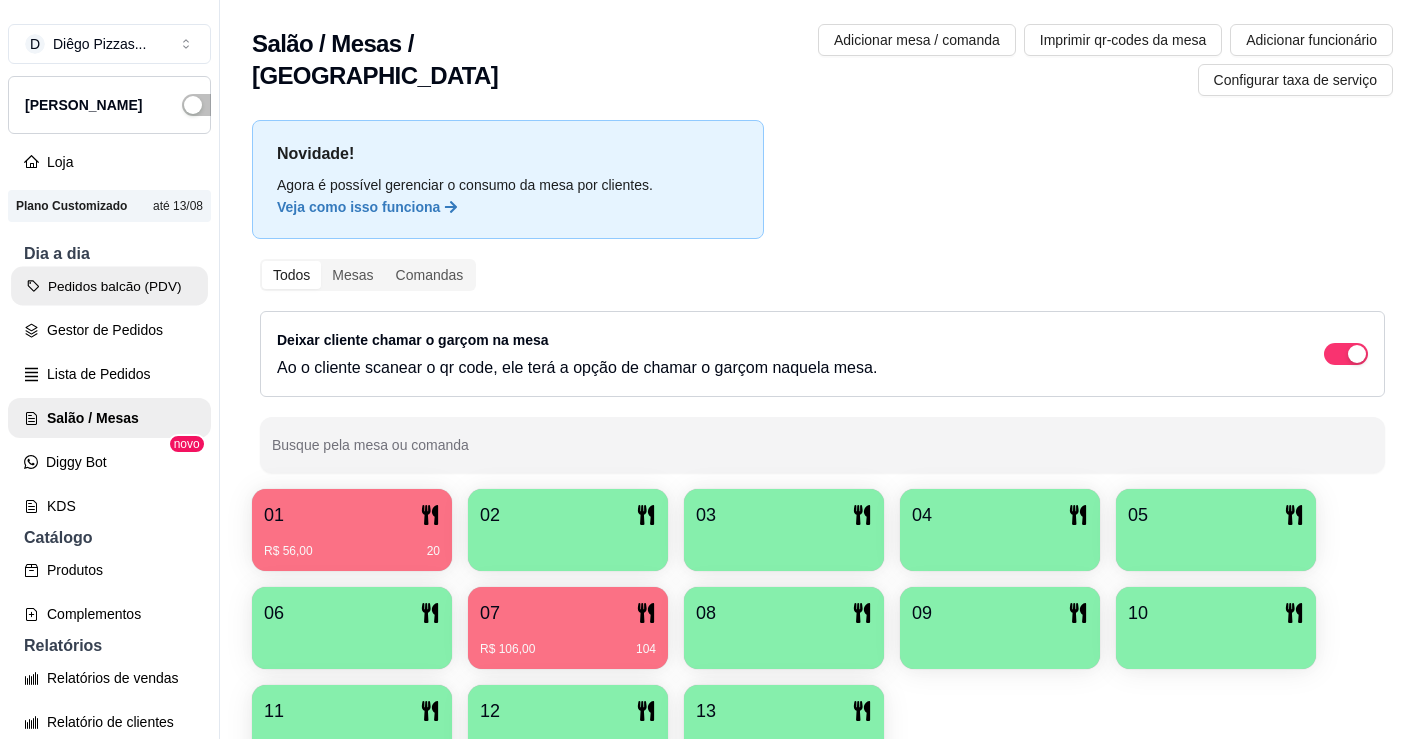 click on "Pedidos balcão (PDV)" at bounding box center [109, 286] 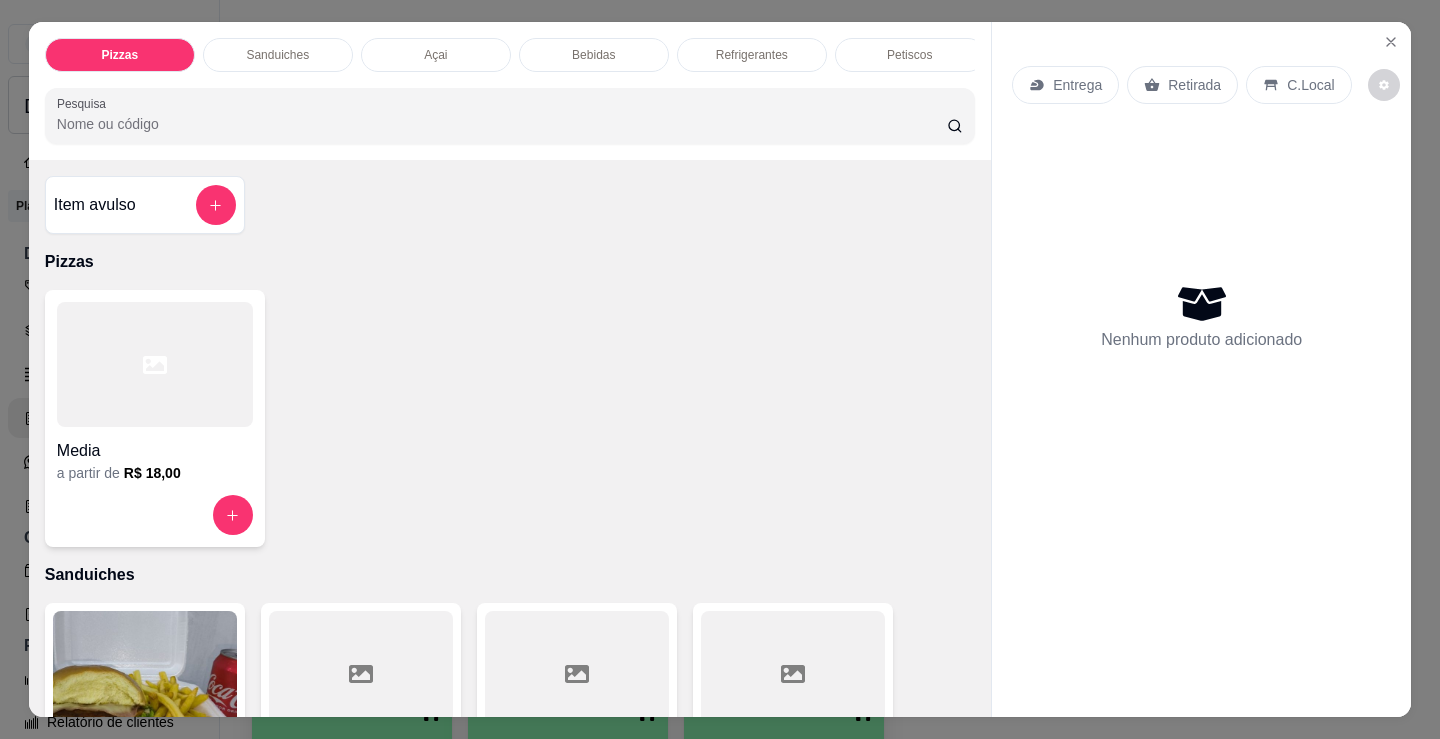 drag, startPoint x: 265, startPoint y: 41, endPoint x: 262, endPoint y: 105, distance: 64.070274 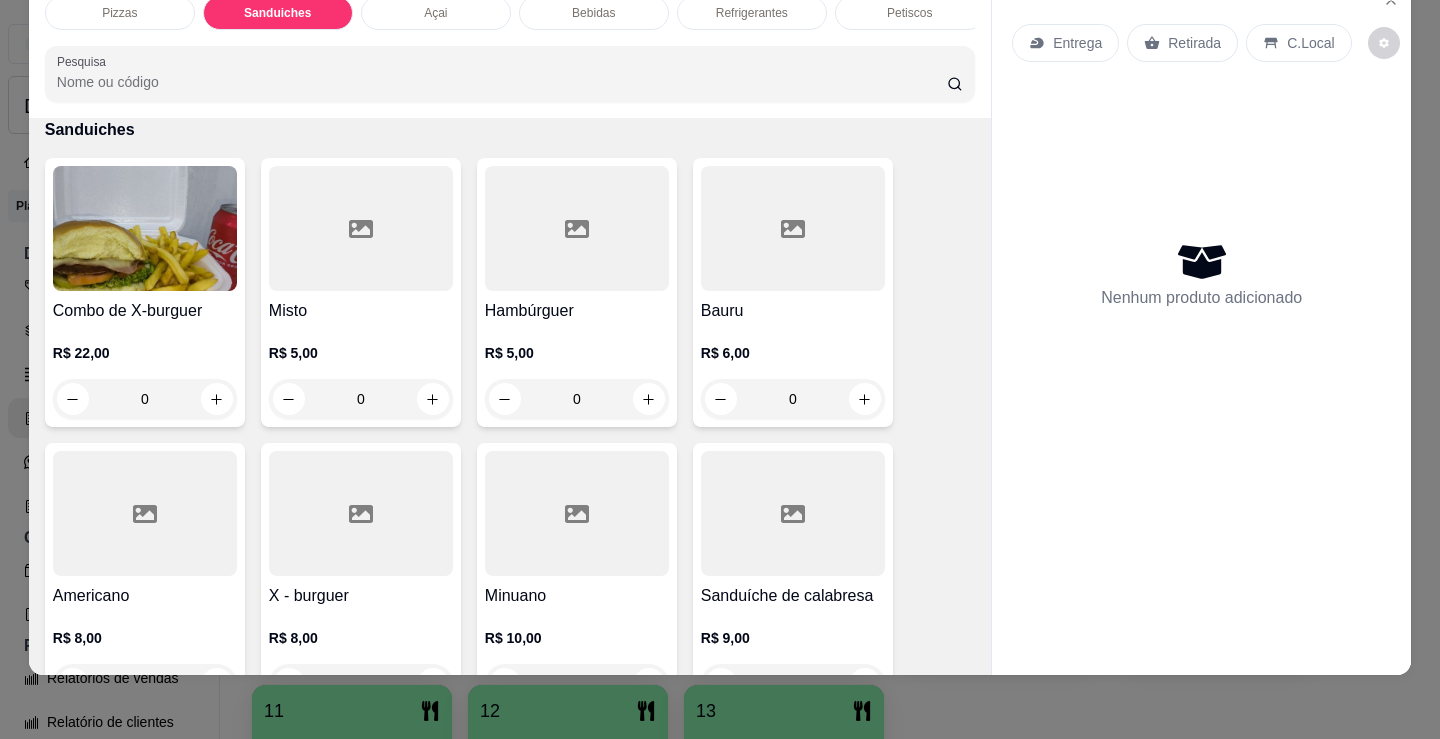 click on "0" at bounding box center (577, 399) 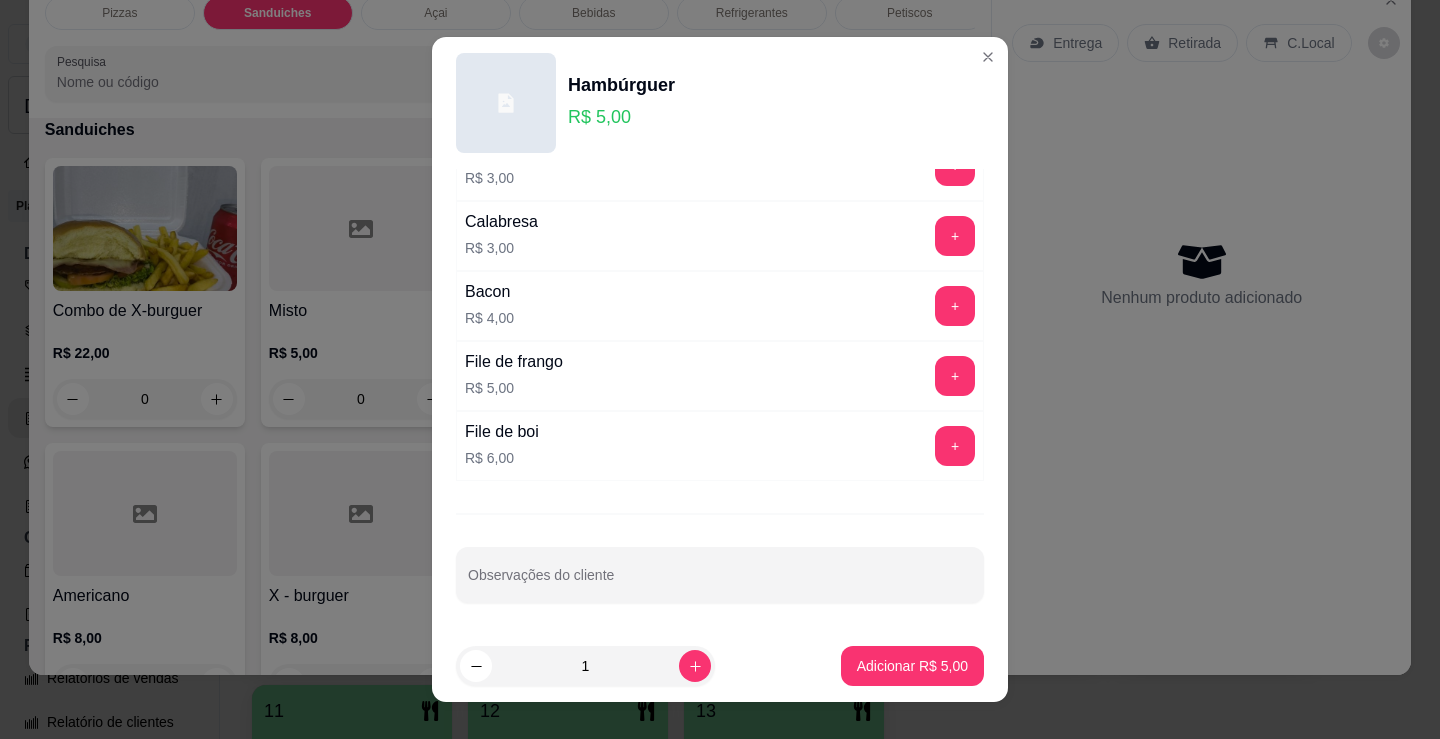 scroll, scrollTop: 533, scrollLeft: 0, axis: vertical 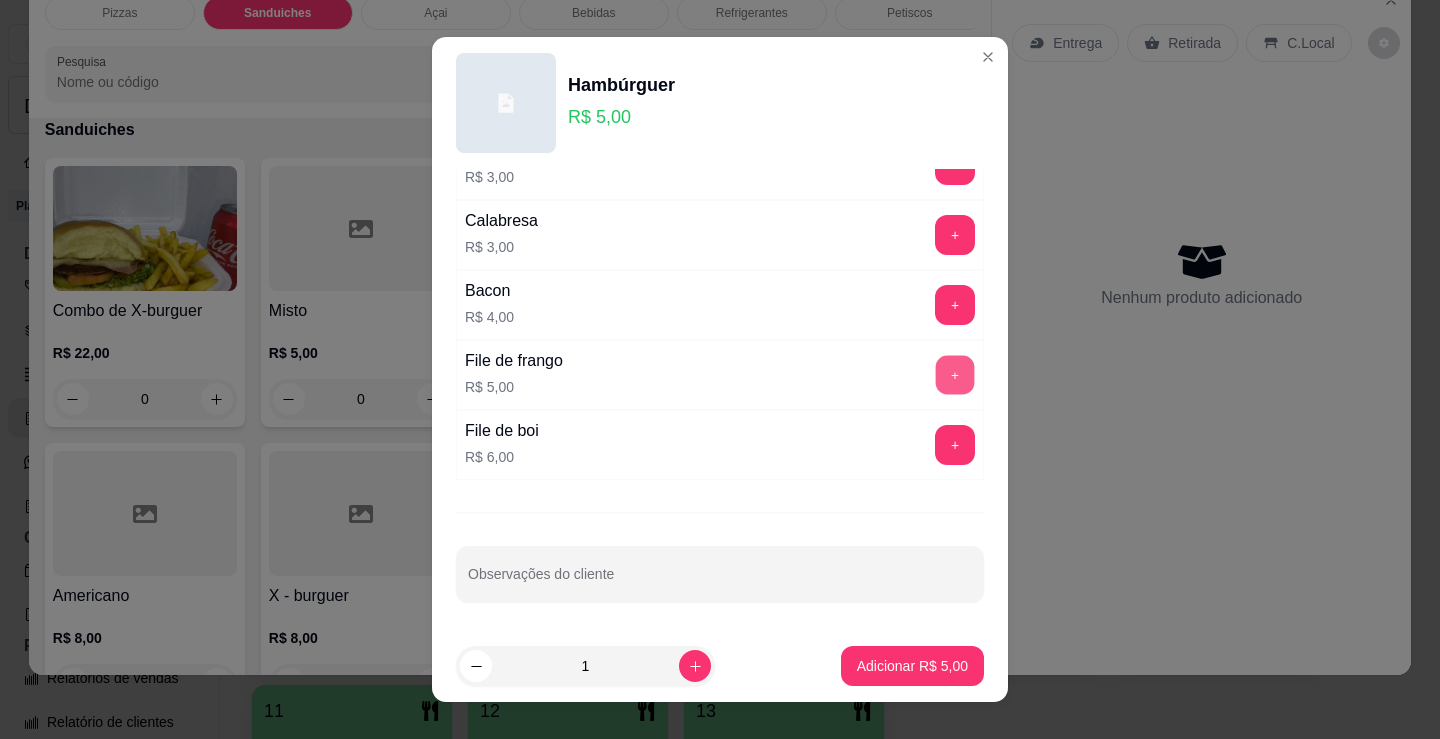 click on "+" at bounding box center (955, 375) 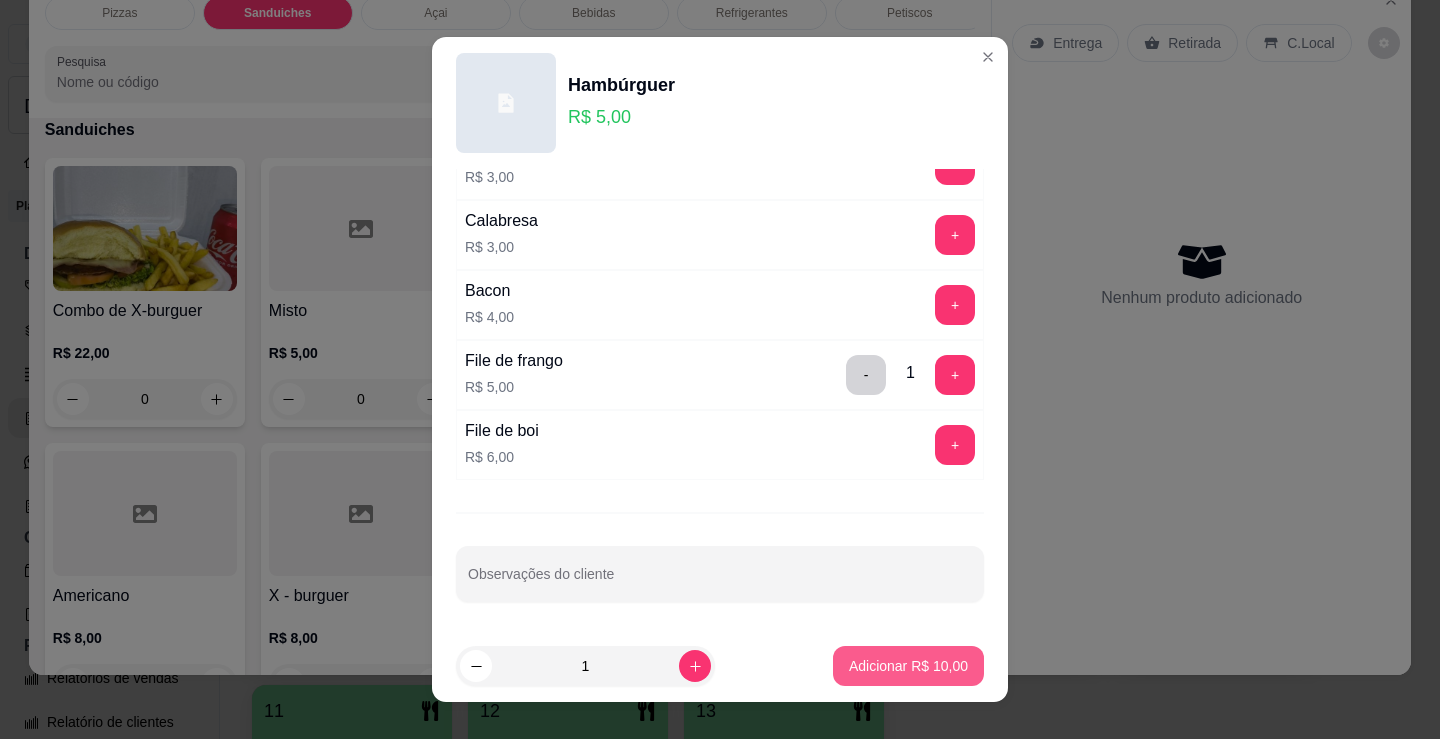 click on "Adicionar   R$ 10,00" at bounding box center (908, 666) 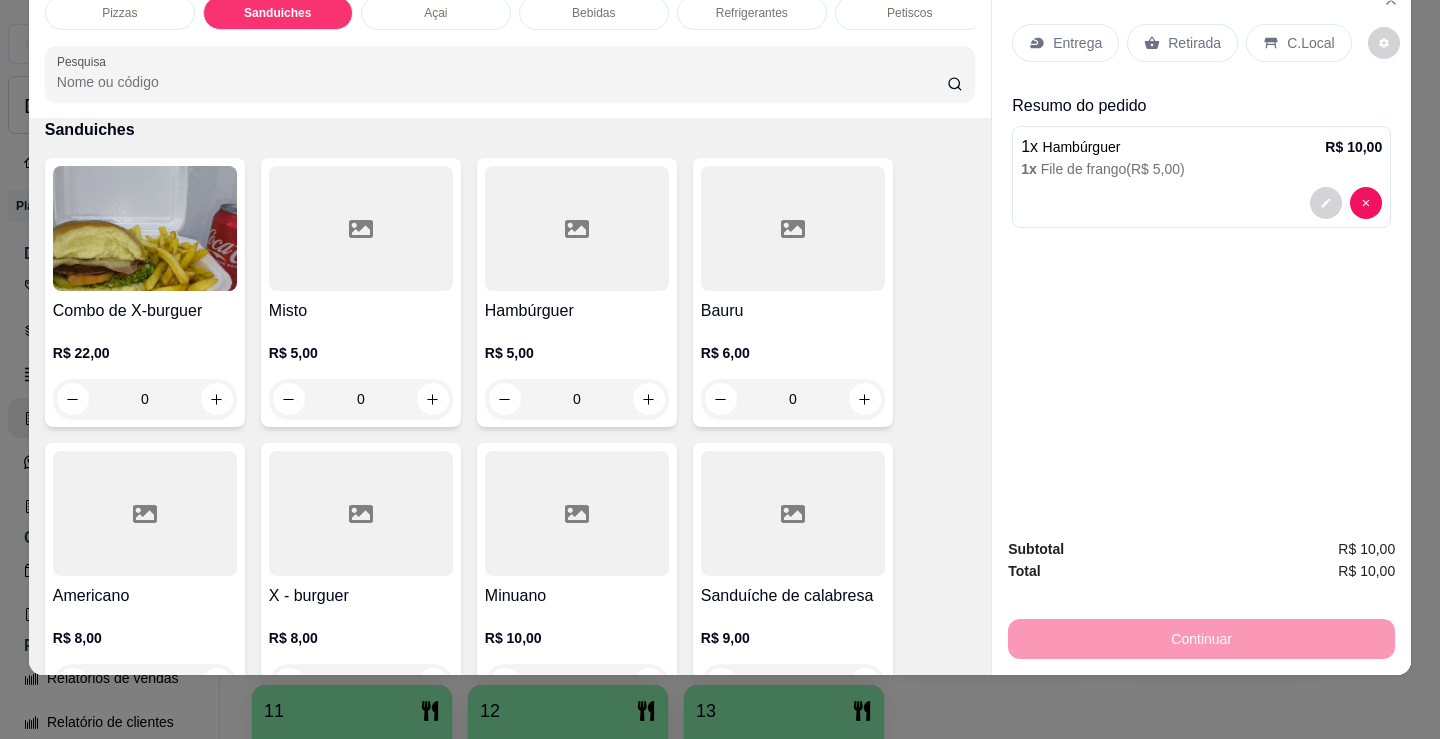 click on "Refrigerantes" at bounding box center [752, 13] 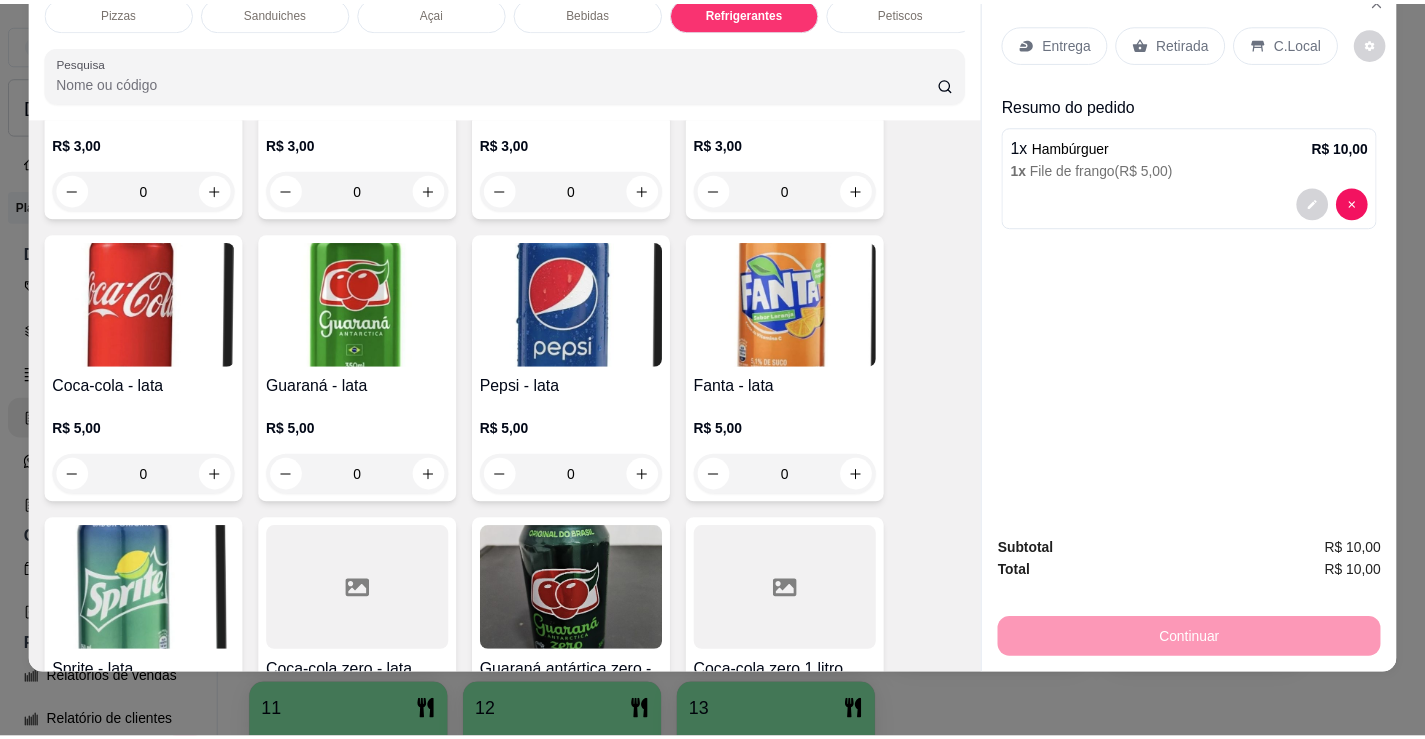 scroll, scrollTop: 5503, scrollLeft: 0, axis: vertical 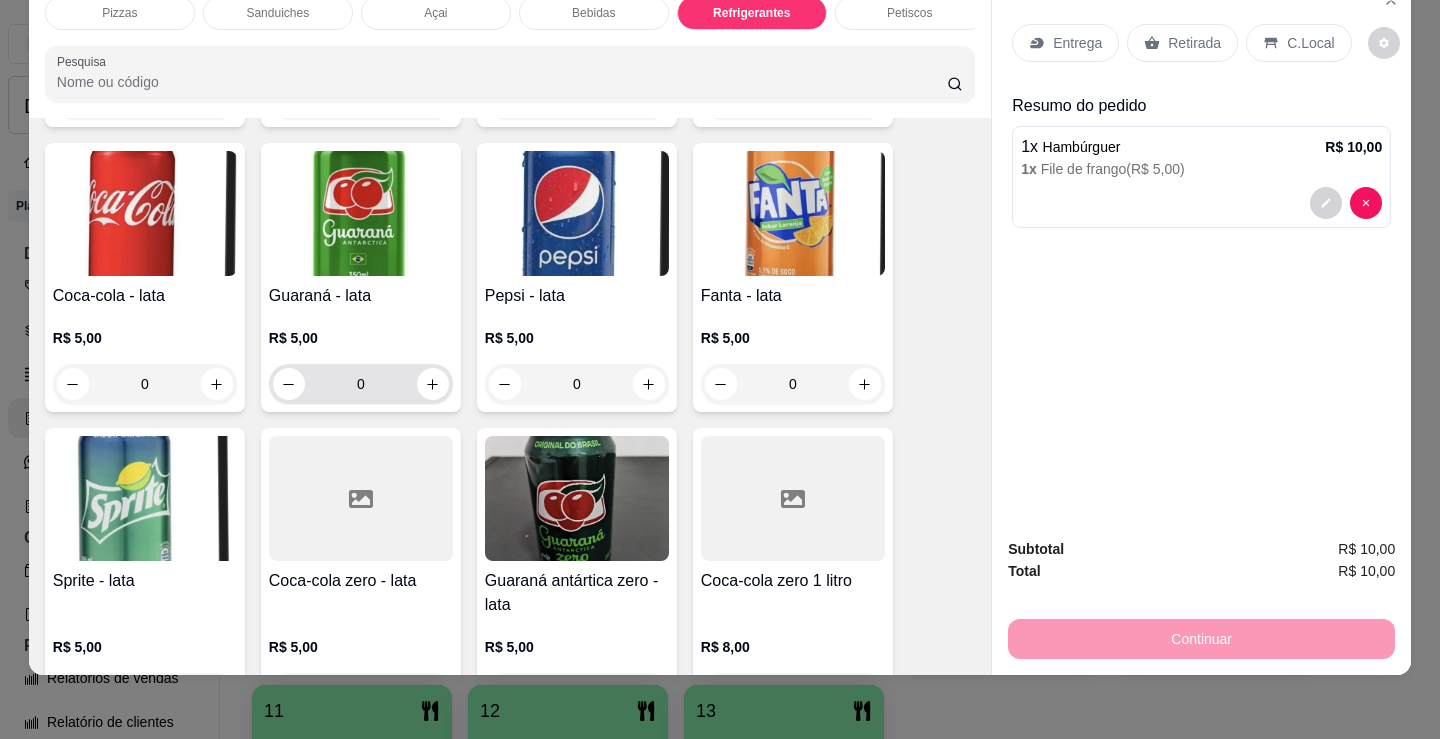 click 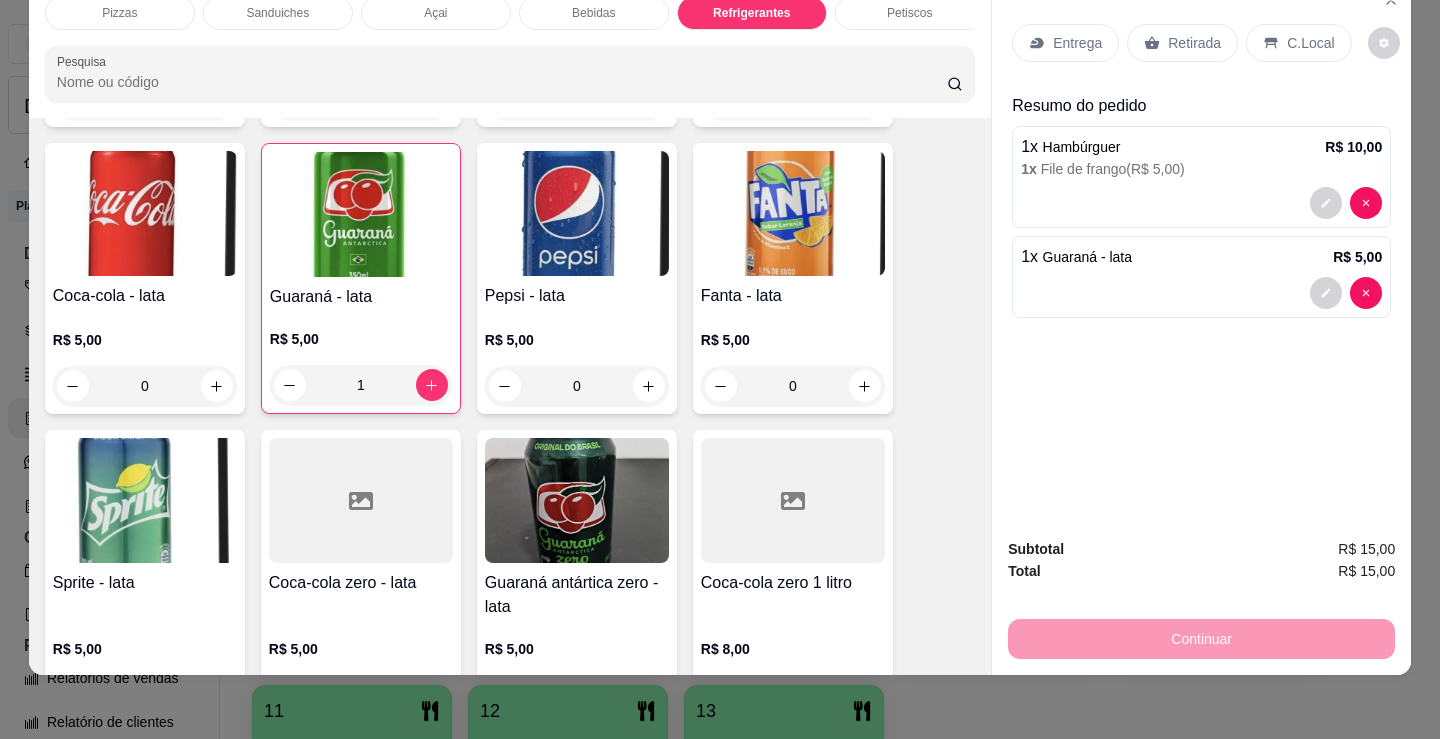 click on "Entrega" at bounding box center [1077, 43] 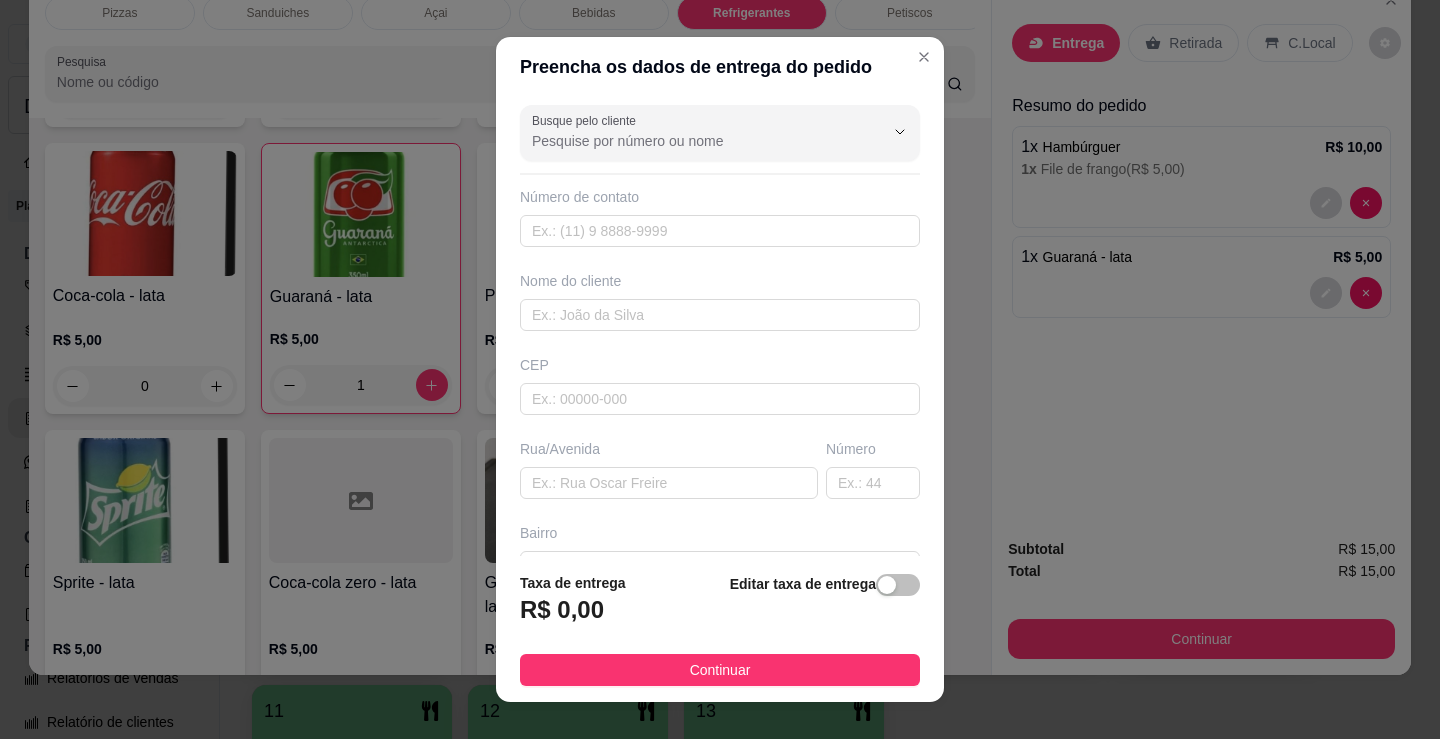 click on "Busque pelo cliente Número de contato Nome do cliente CEP Rua/[GEOGRAPHIC_DATA]" at bounding box center (720, 326) 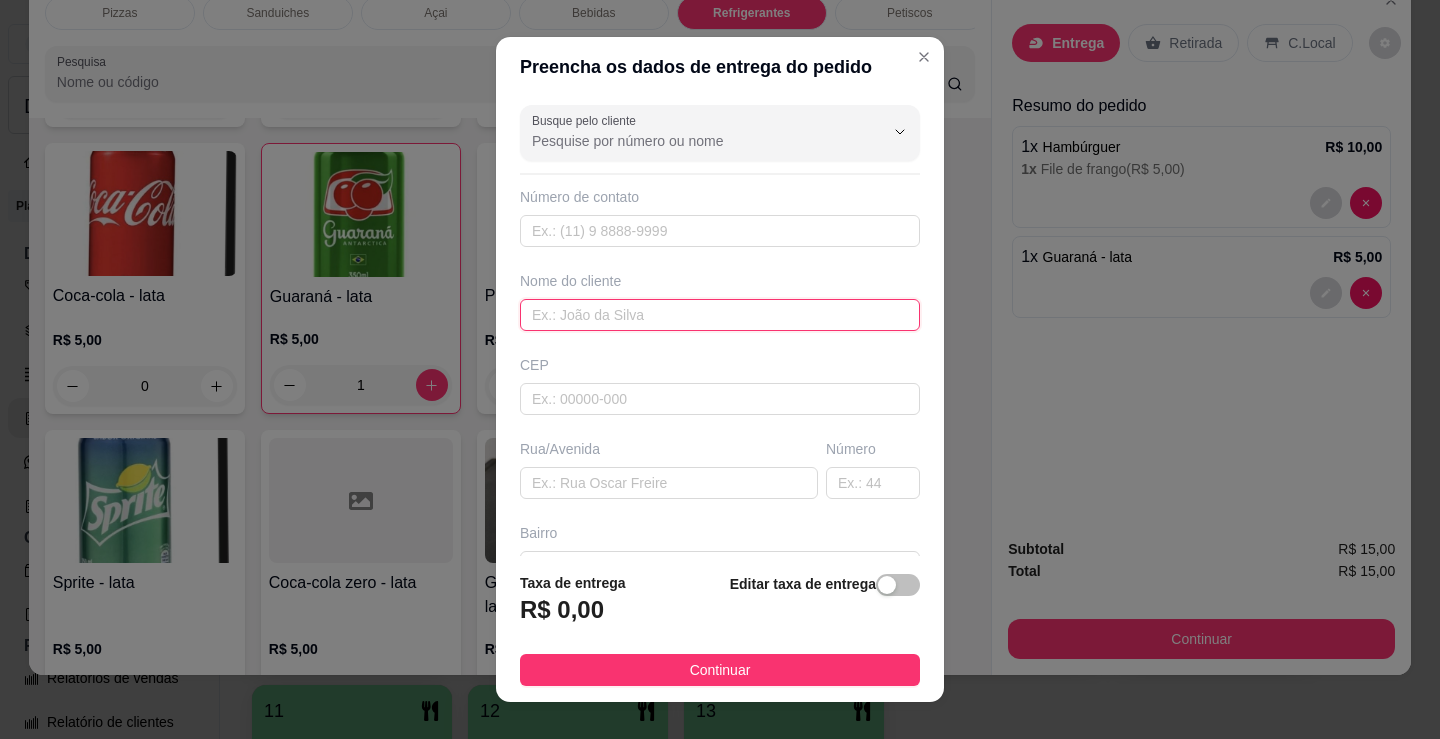 click at bounding box center [720, 315] 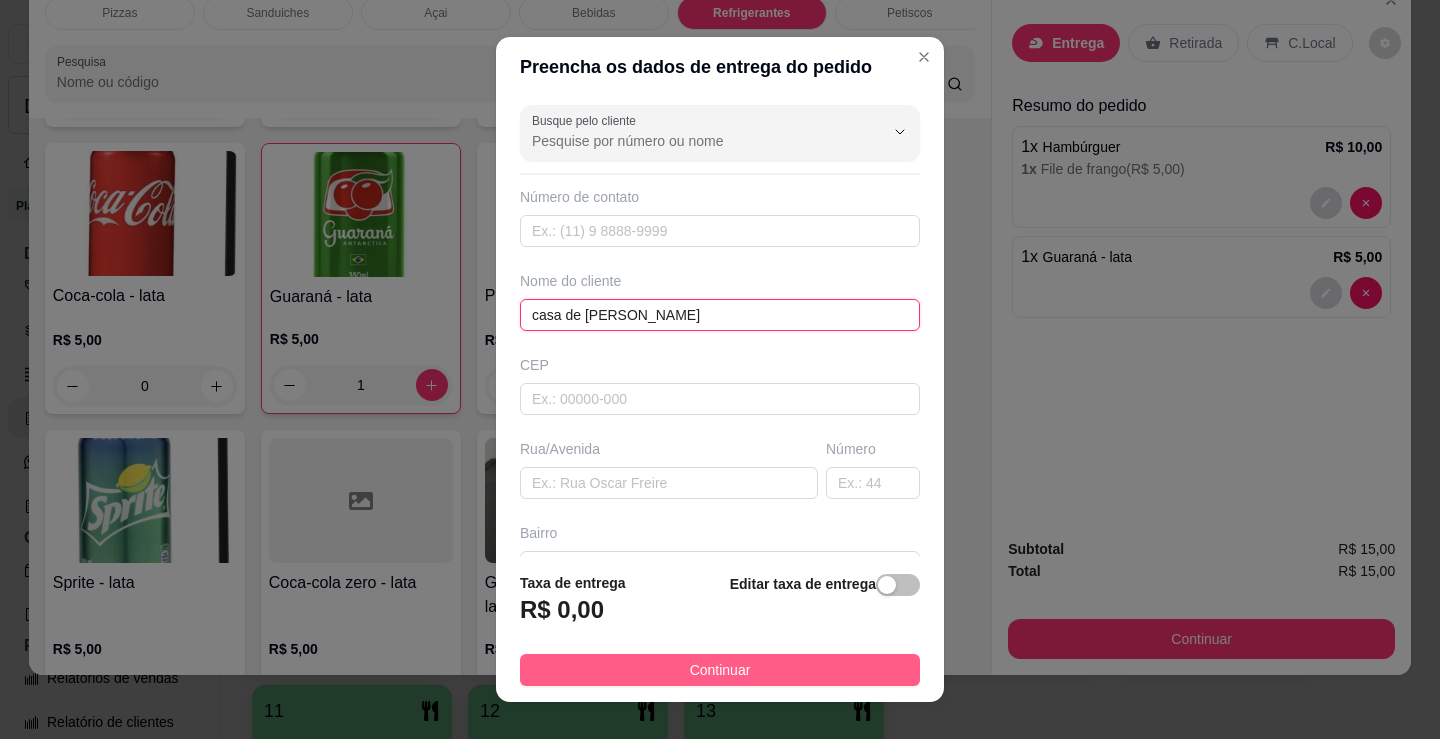 type on "casa de [PERSON_NAME]" 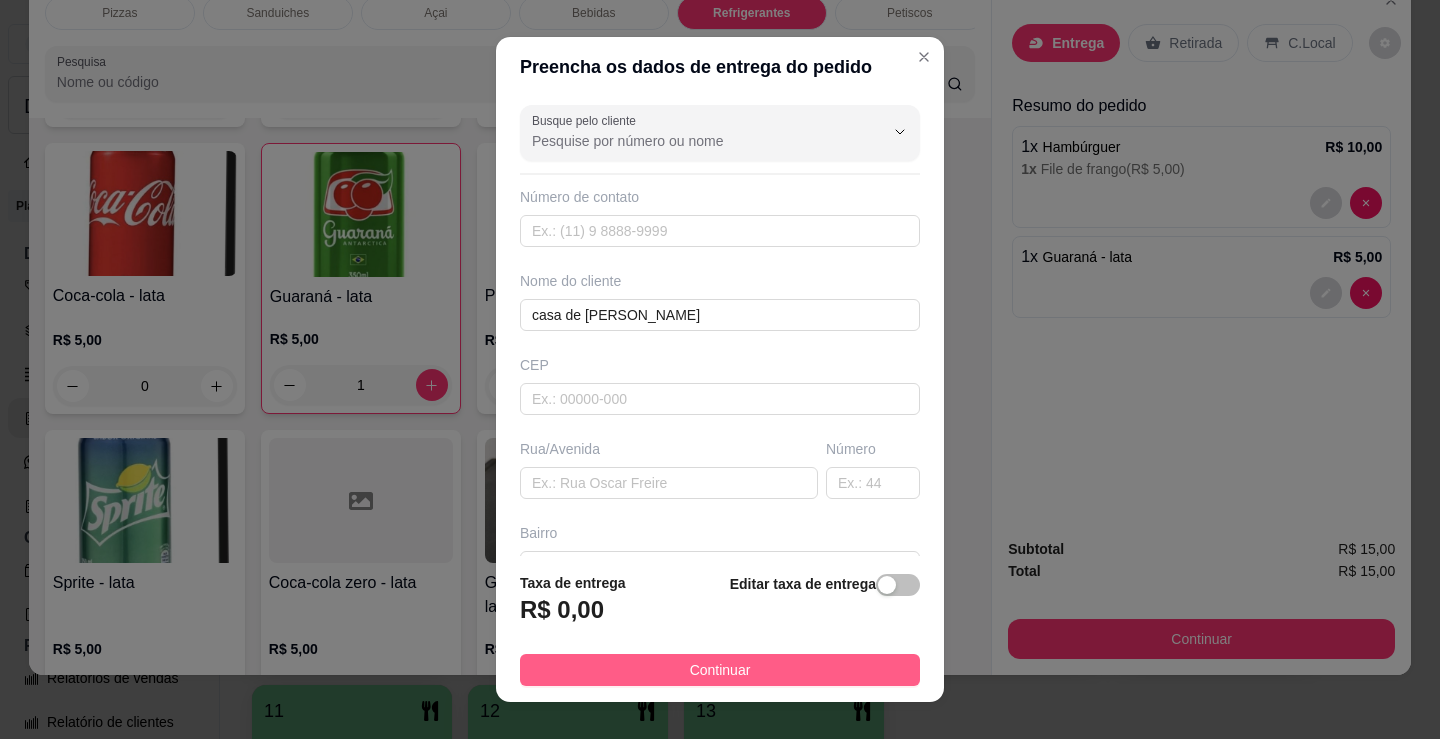 click on "Continuar" at bounding box center [720, 670] 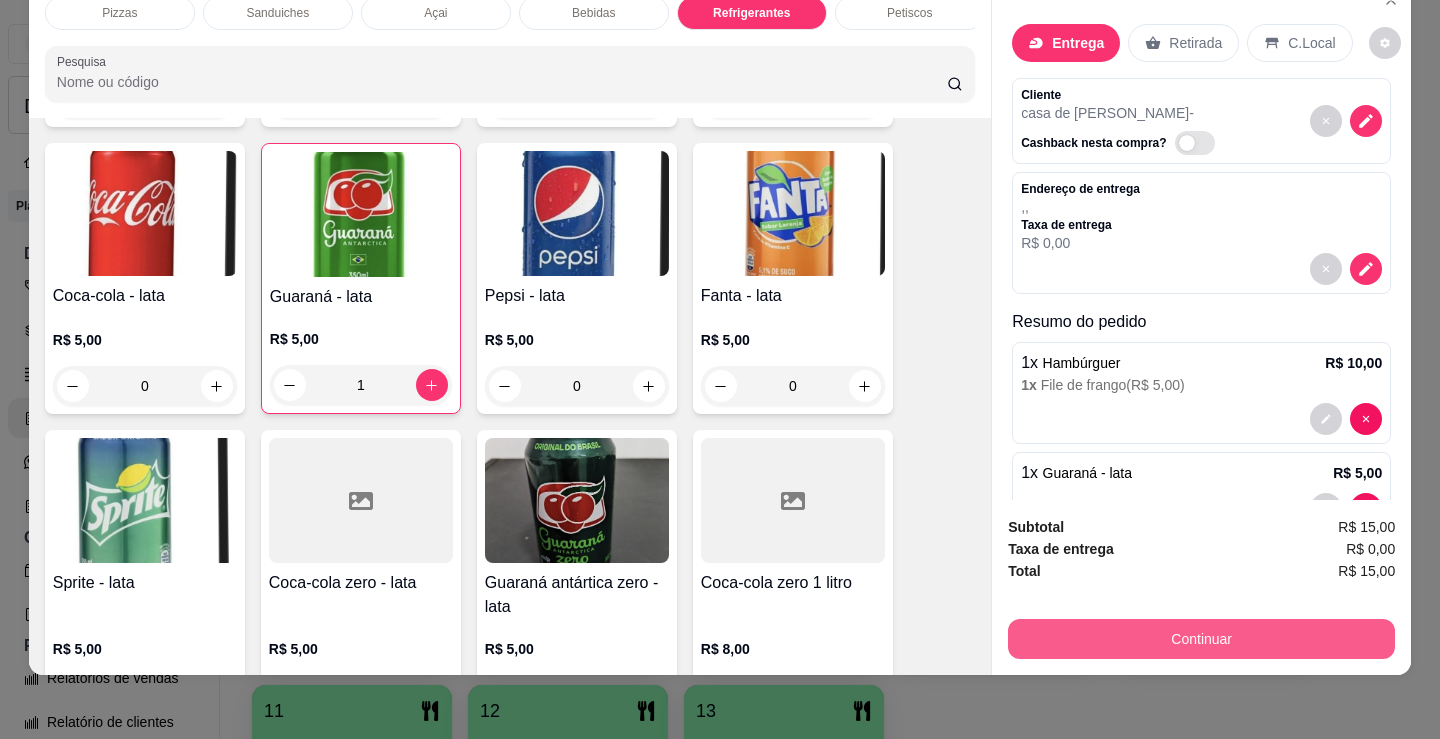 click on "Continuar" at bounding box center (1201, 639) 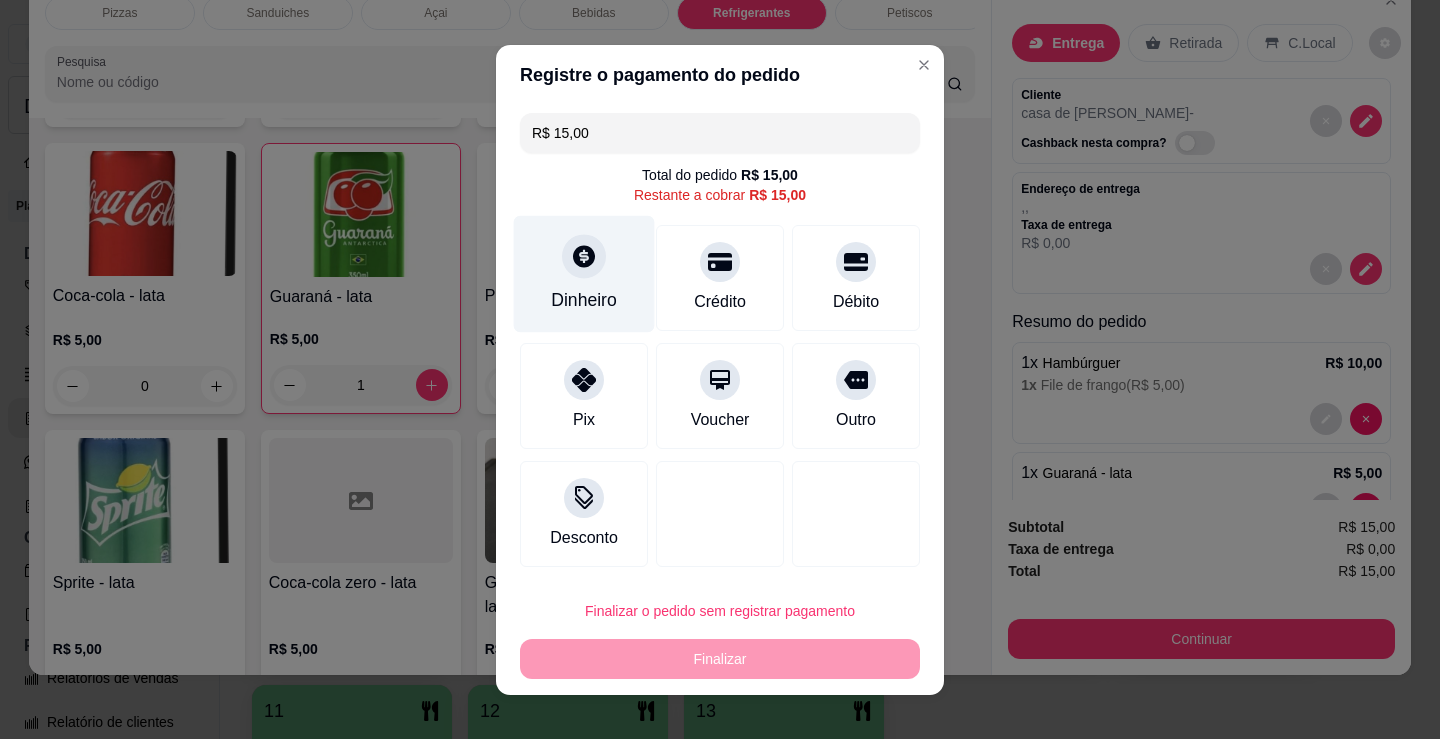 click on "Dinheiro" at bounding box center (584, 273) 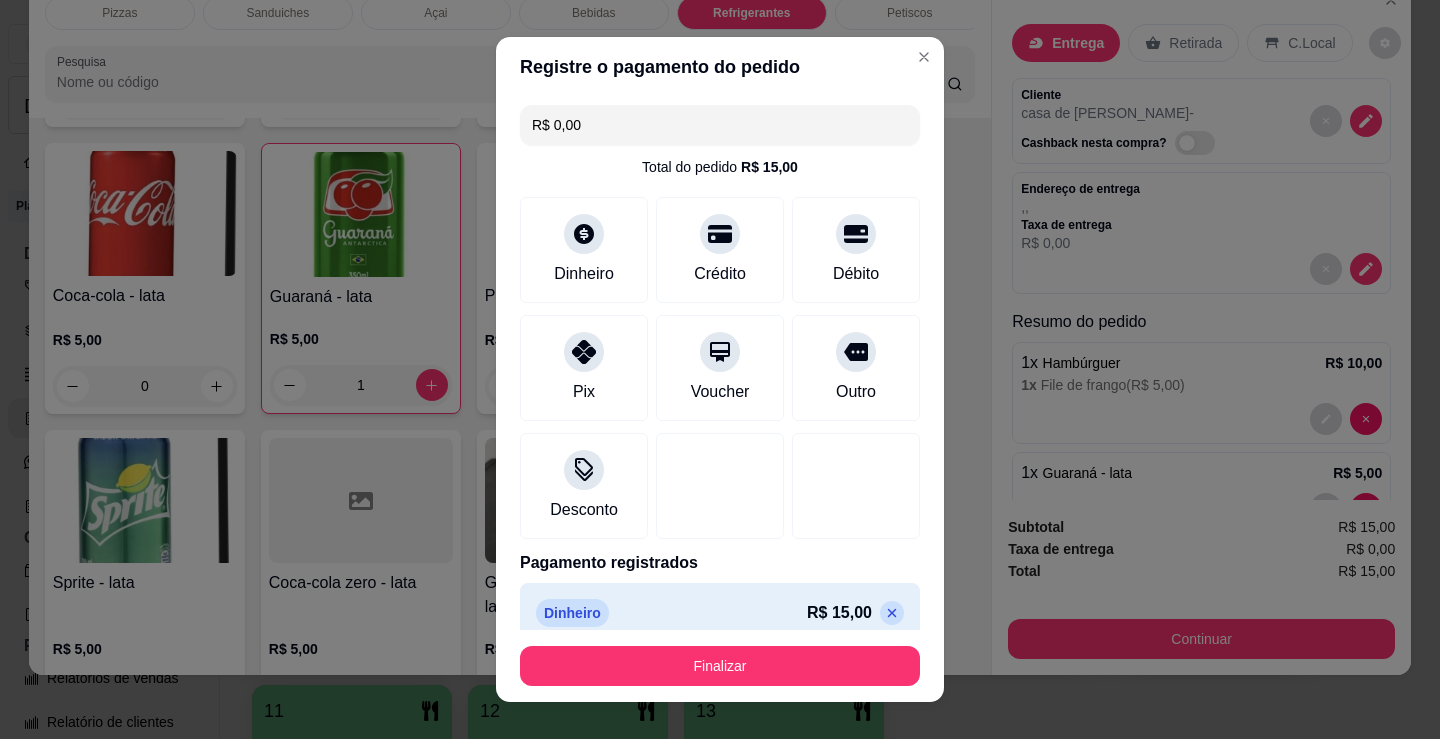 type on "R$ 0,00" 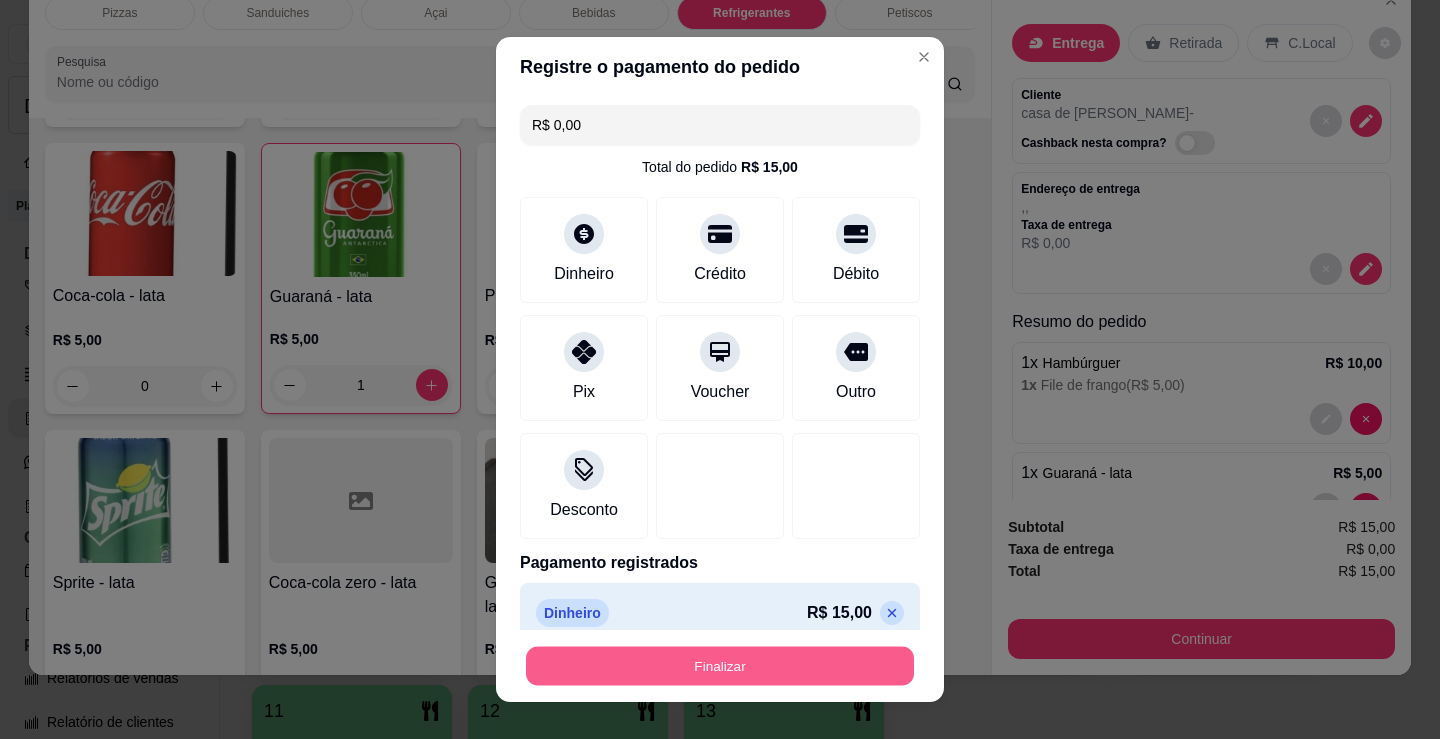 click on "Finalizar" at bounding box center [720, 666] 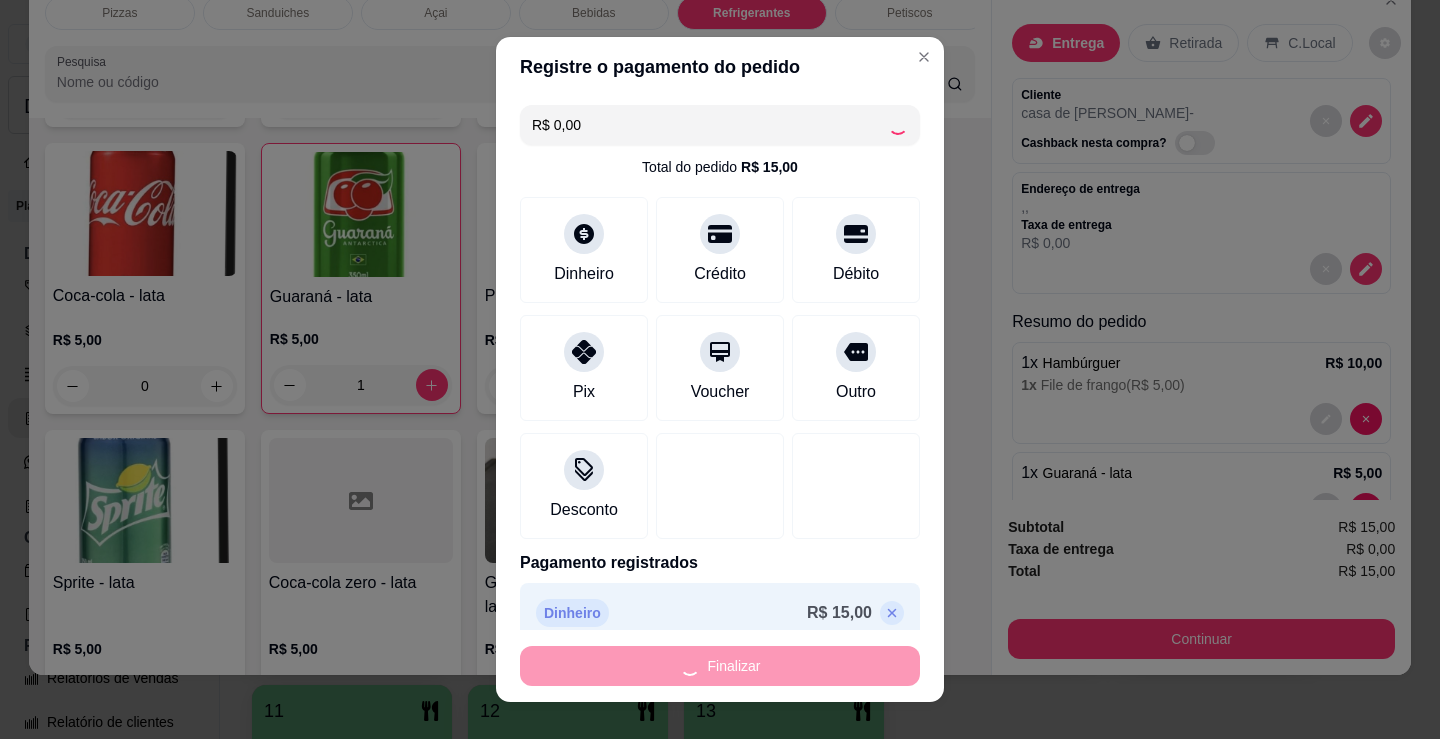 type on "0" 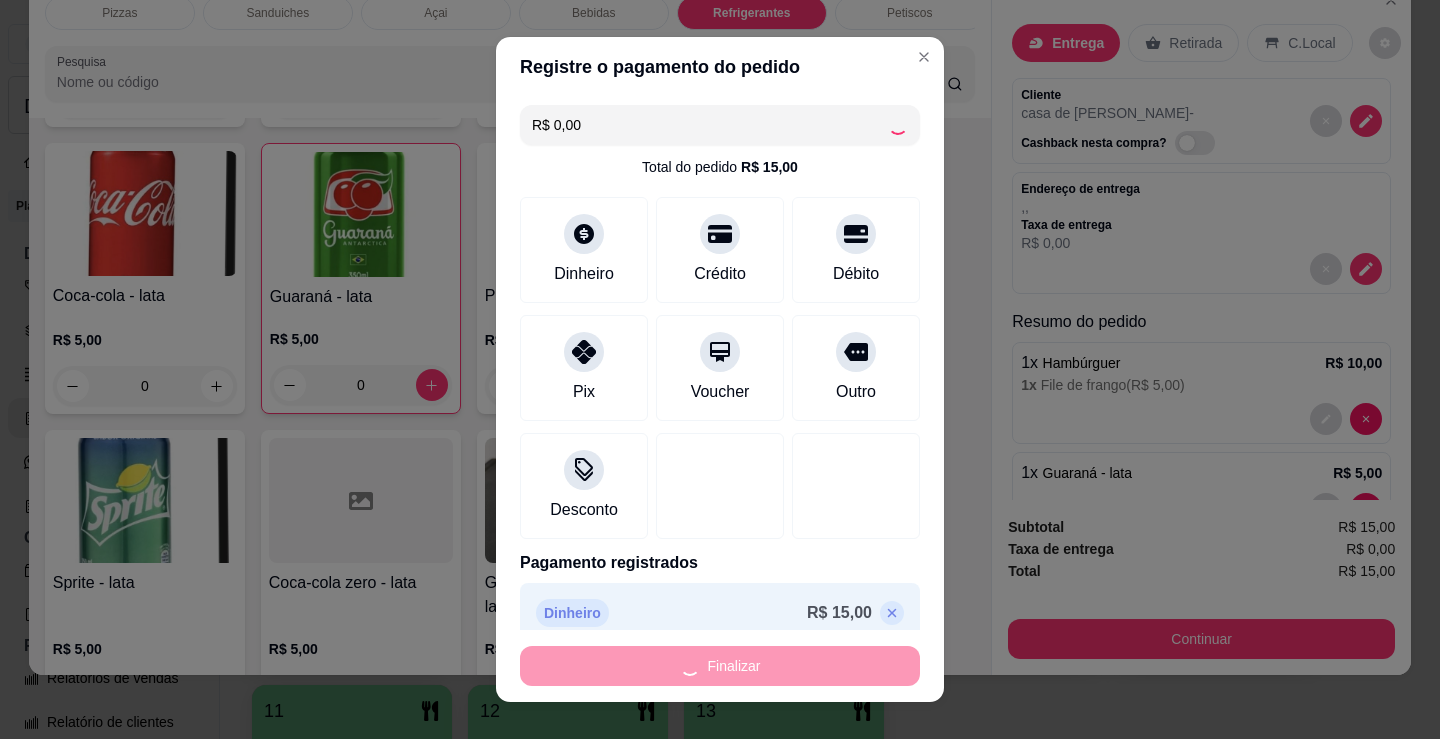 type on "-R$ 15,00" 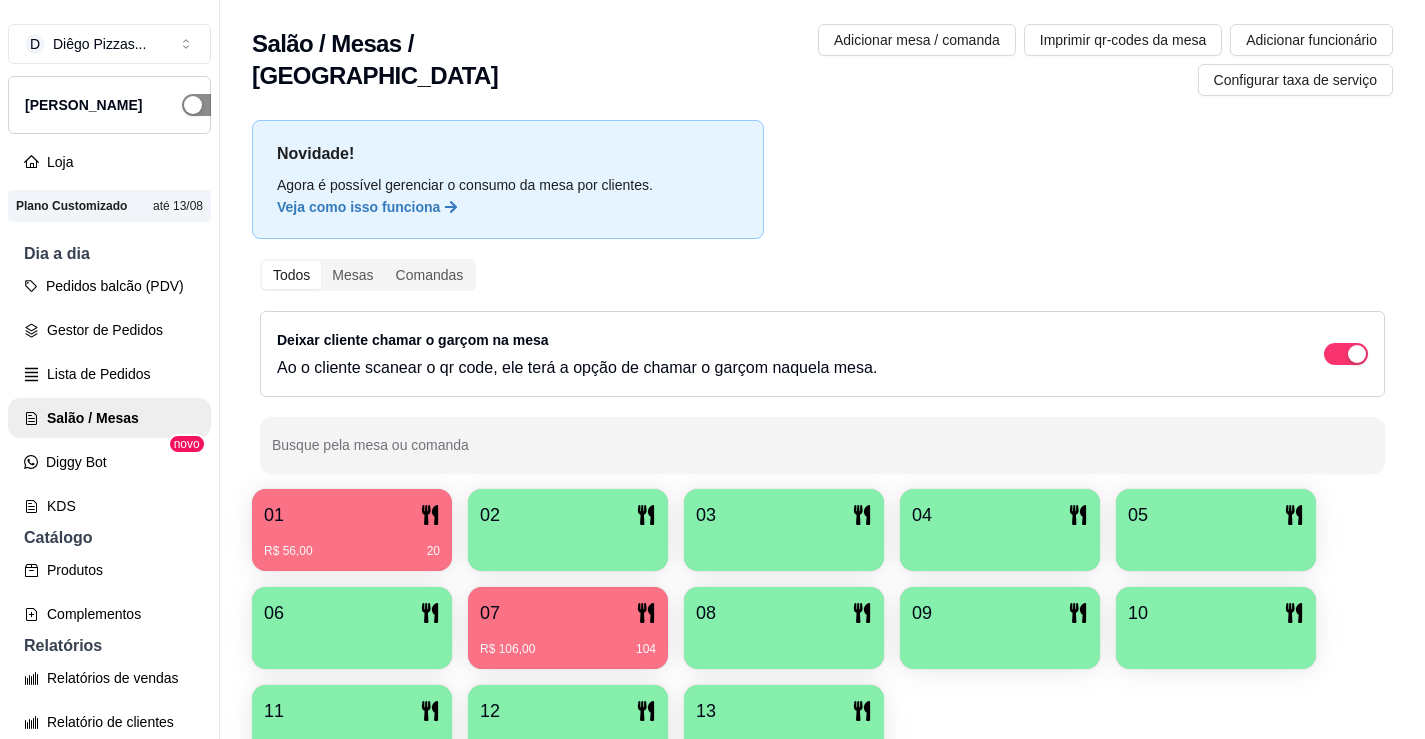 click at bounding box center [193, 105] 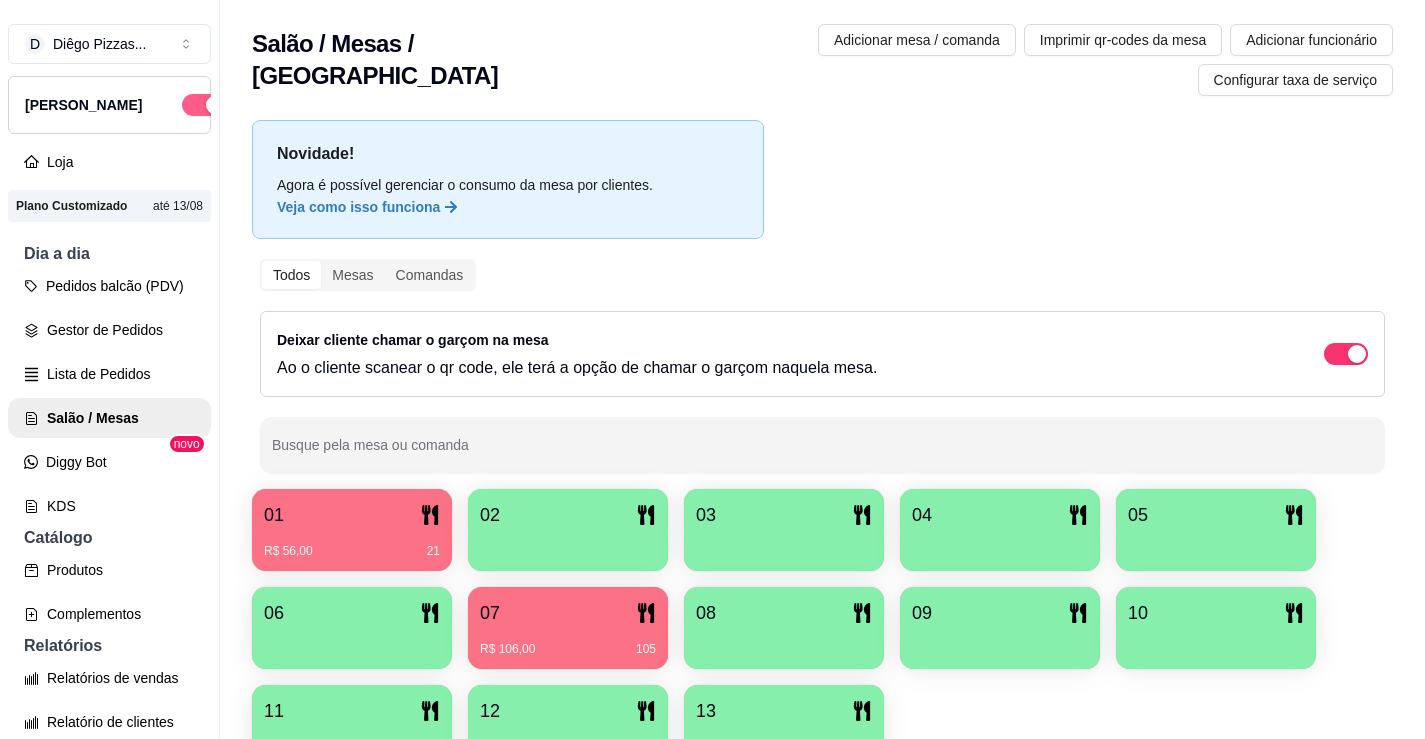 click at bounding box center [215, 105] 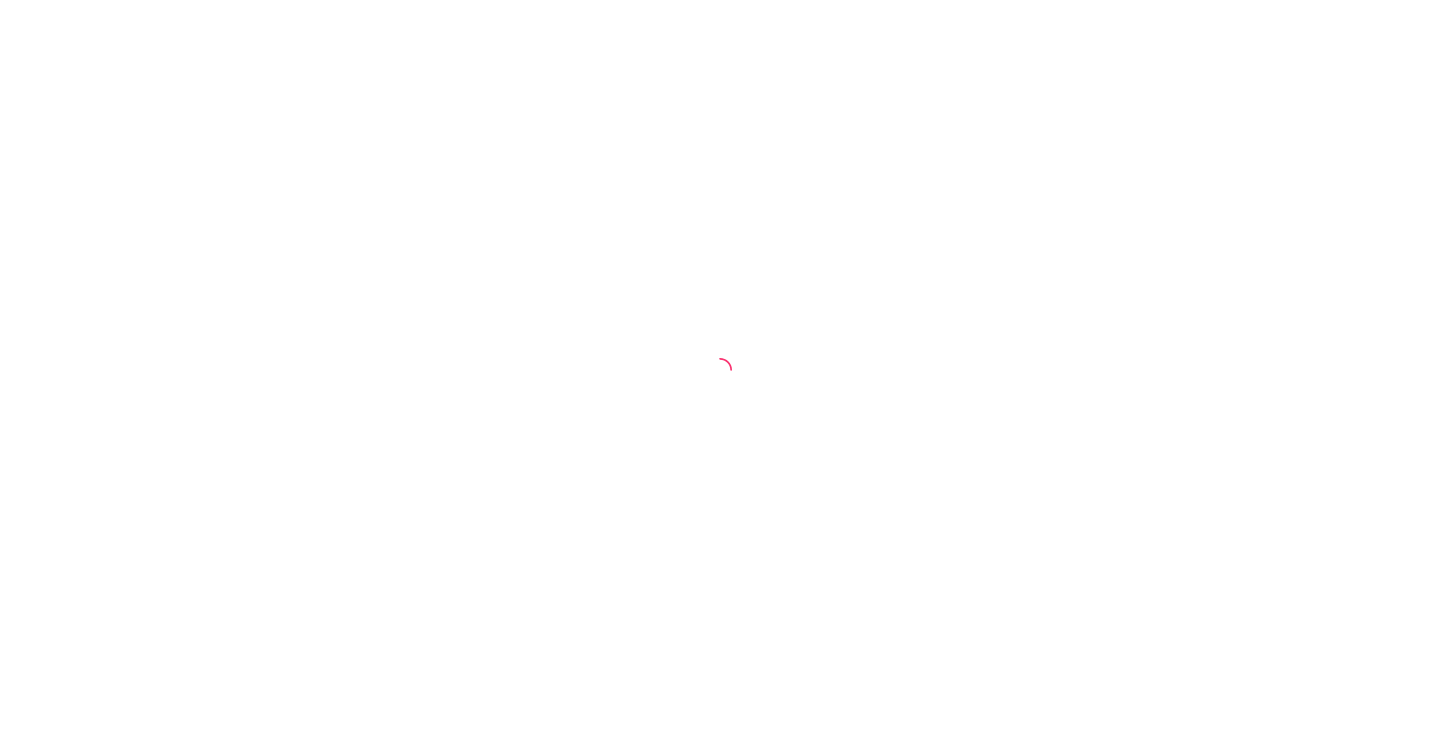 scroll, scrollTop: 0, scrollLeft: 0, axis: both 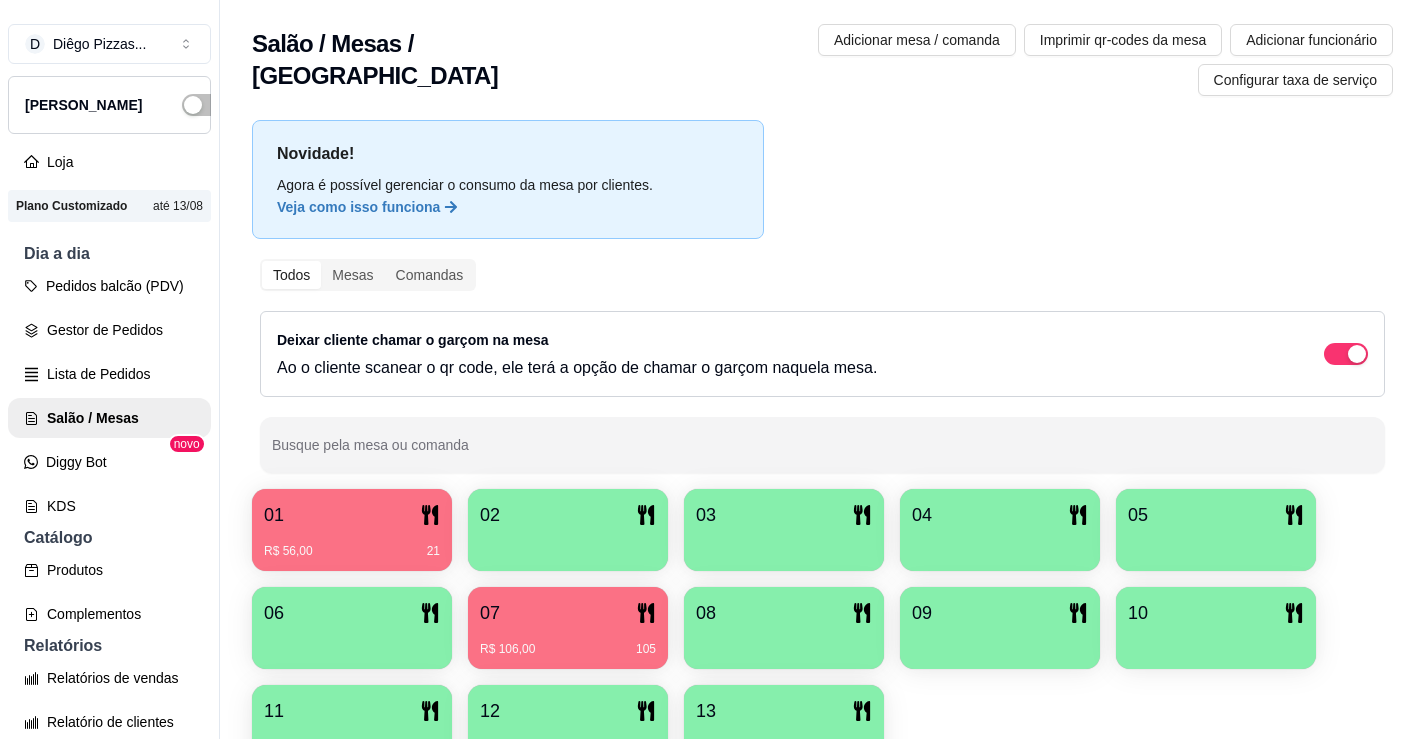 click on "R$ 56,00 21" at bounding box center [352, 544] 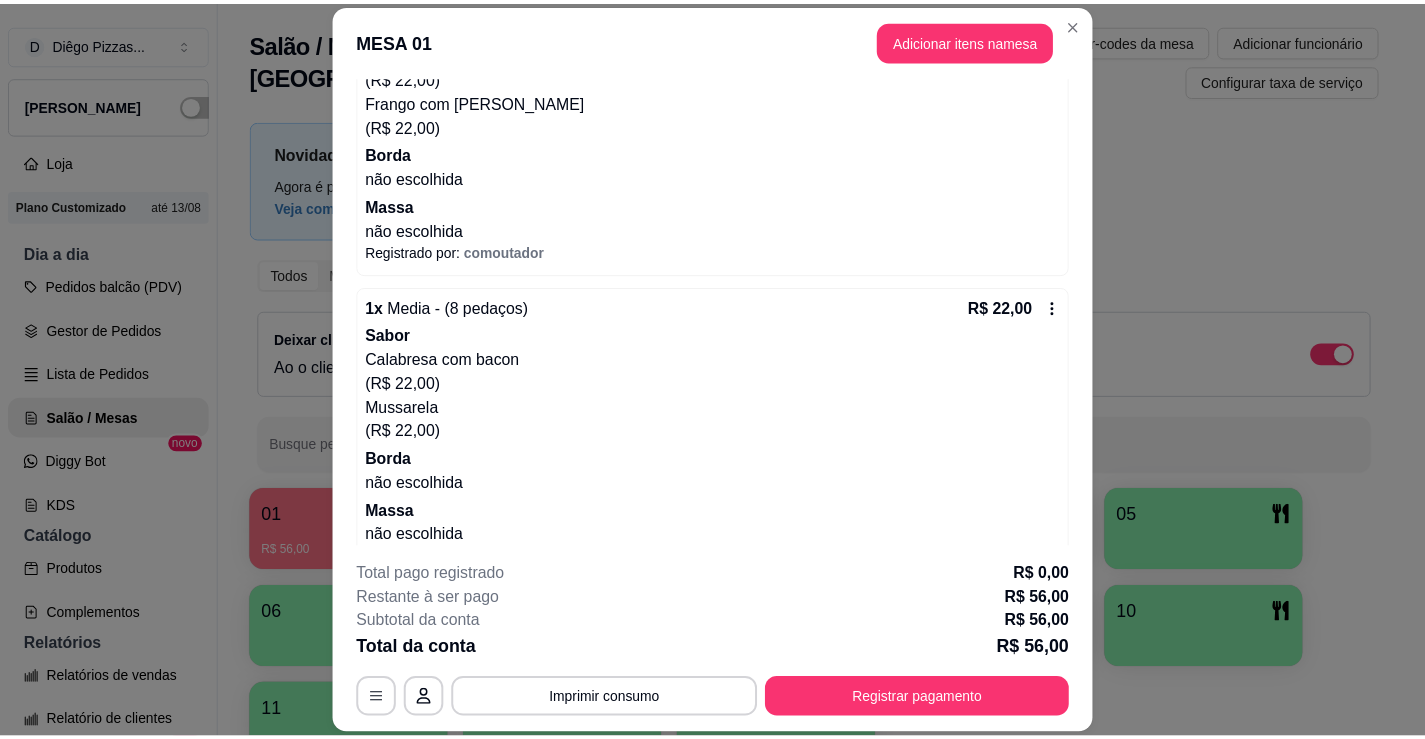 scroll, scrollTop: 485, scrollLeft: 0, axis: vertical 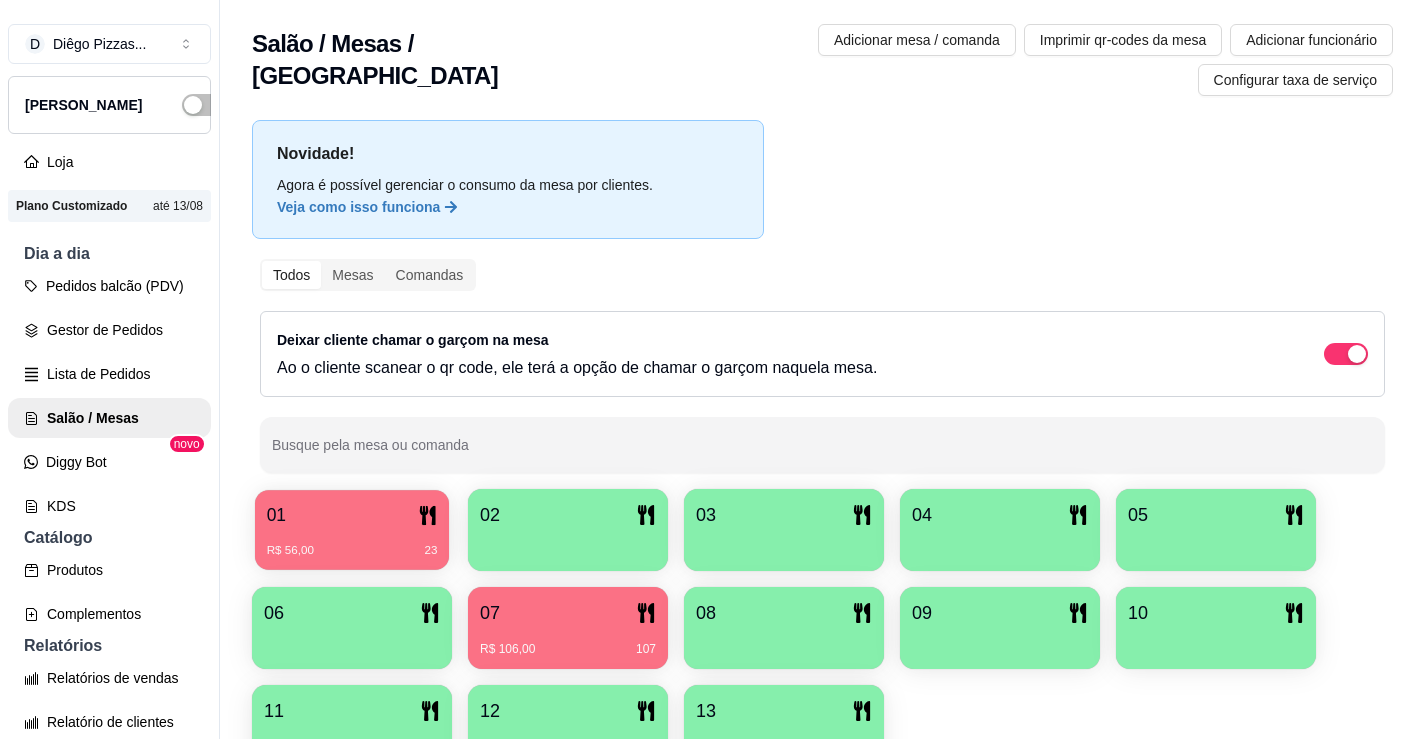 click on "01" at bounding box center (352, 515) 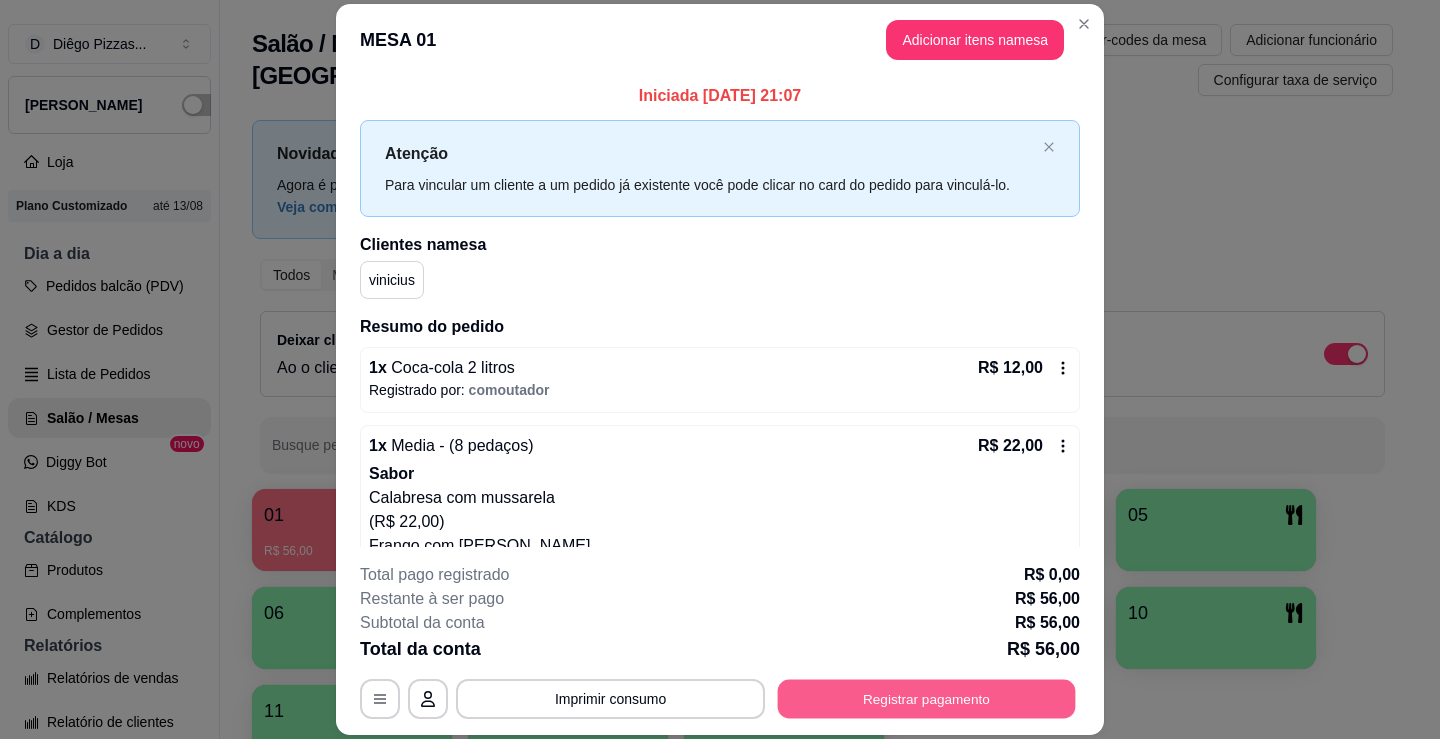 click on "Registrar pagamento" at bounding box center [927, 699] 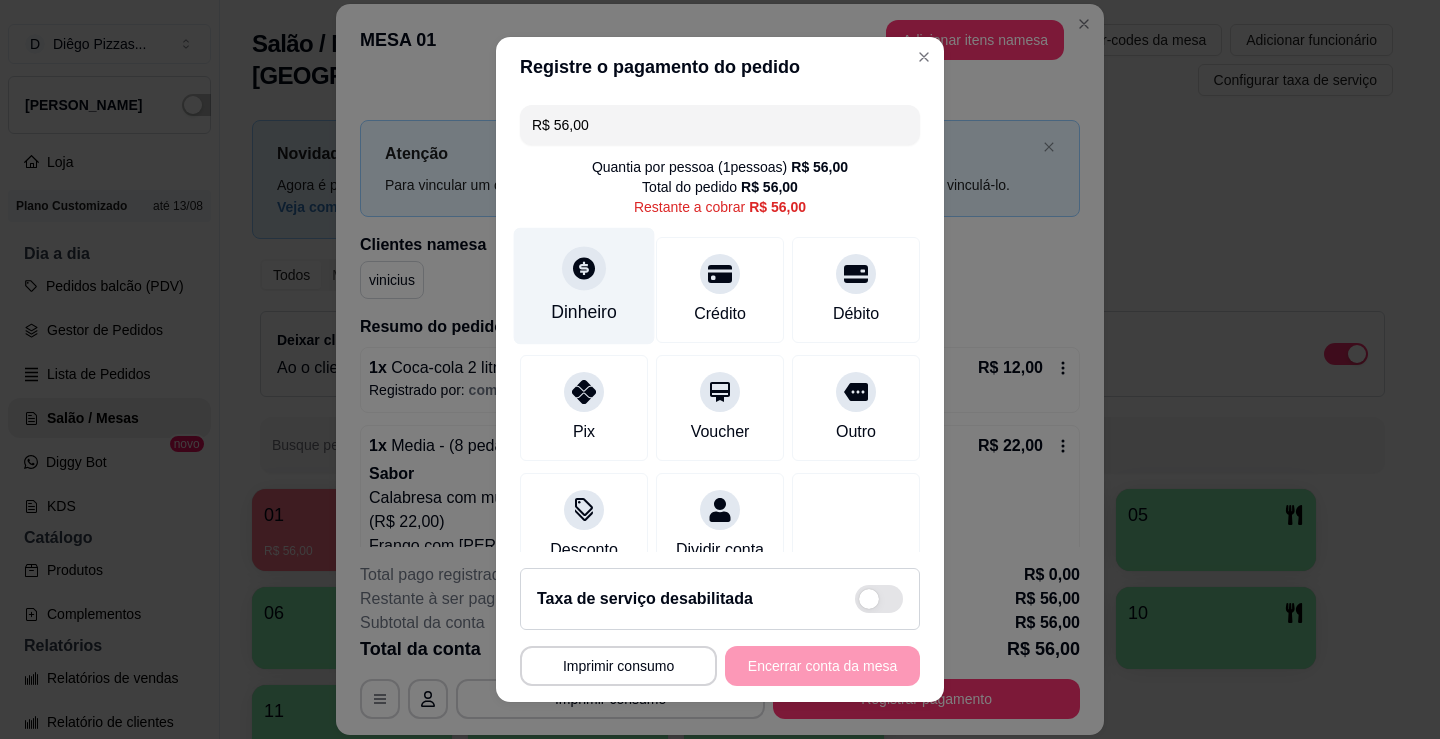 click on "Dinheiro" at bounding box center (584, 312) 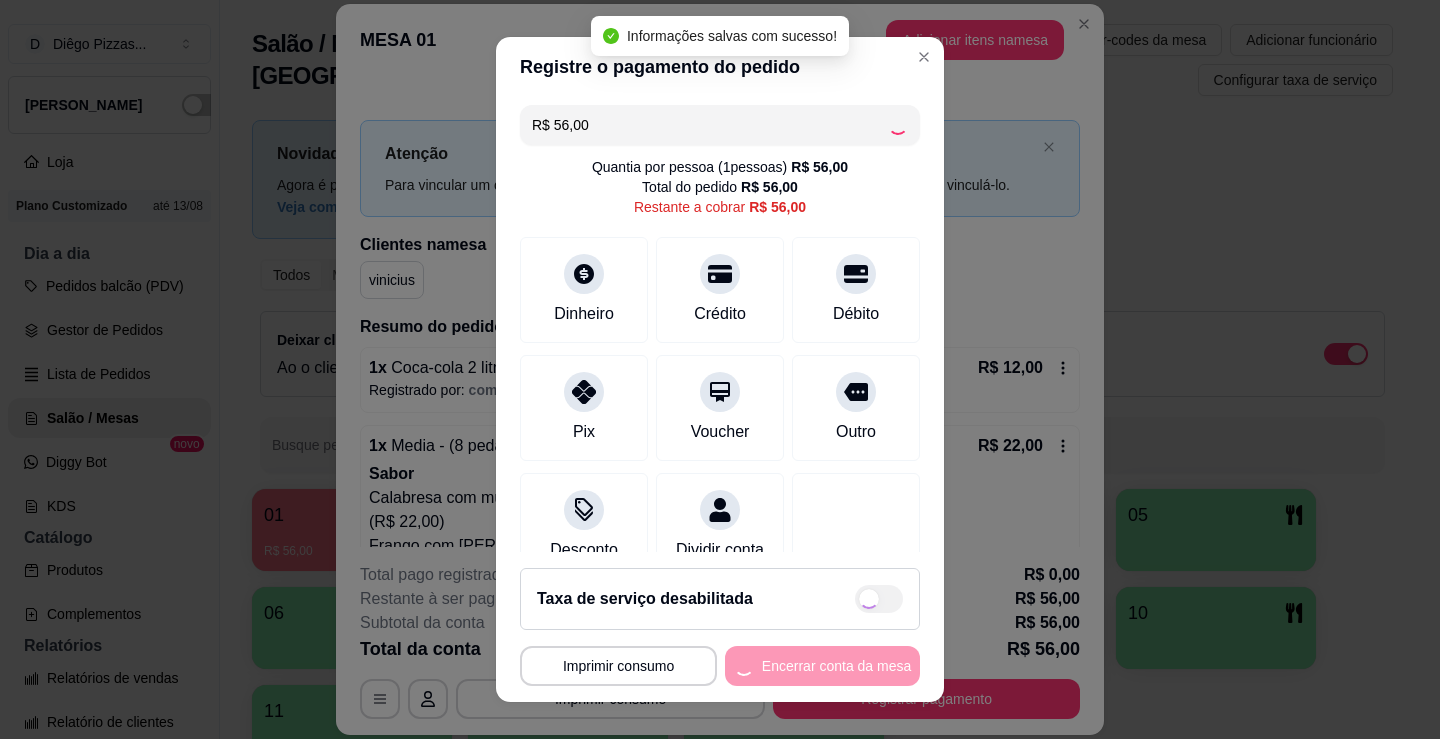type on "R$ 0,00" 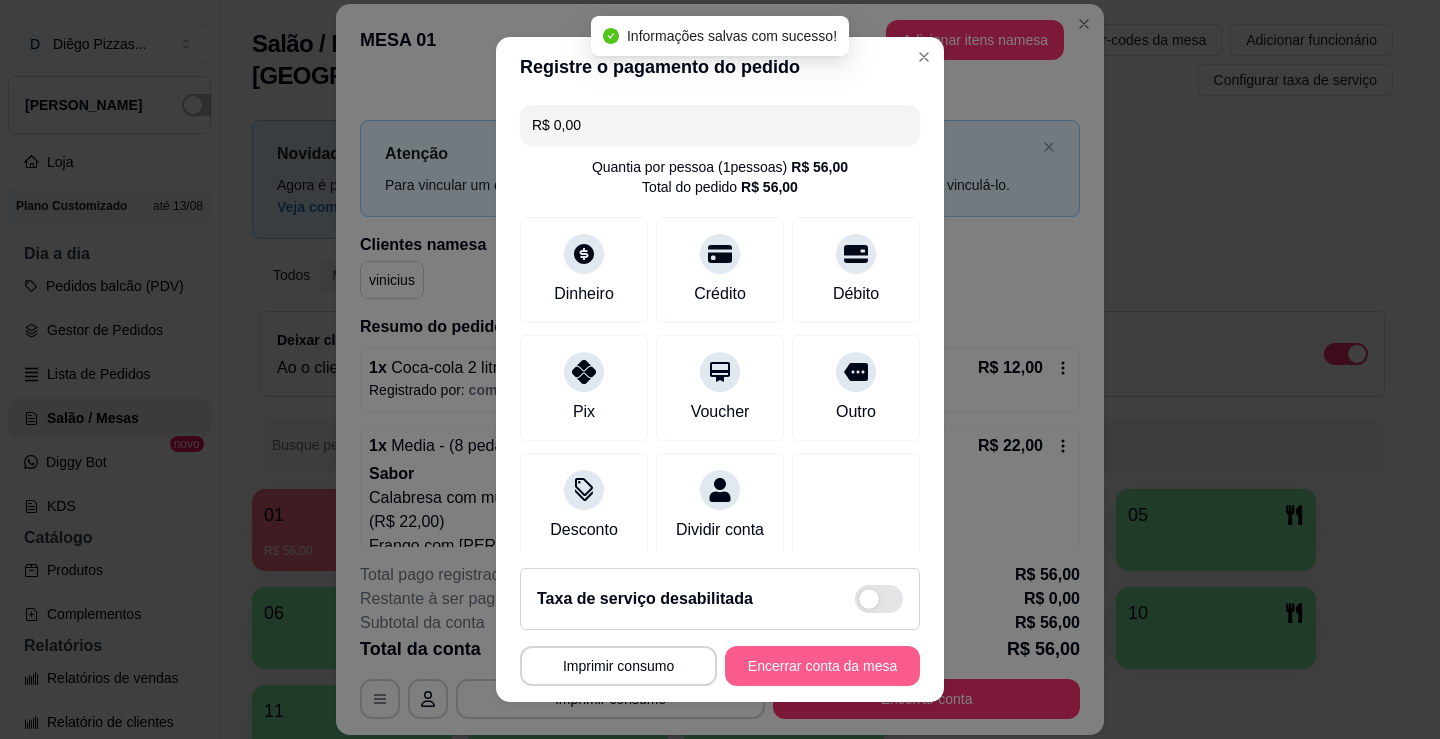 click on "Encerrar conta da mesa" at bounding box center [822, 666] 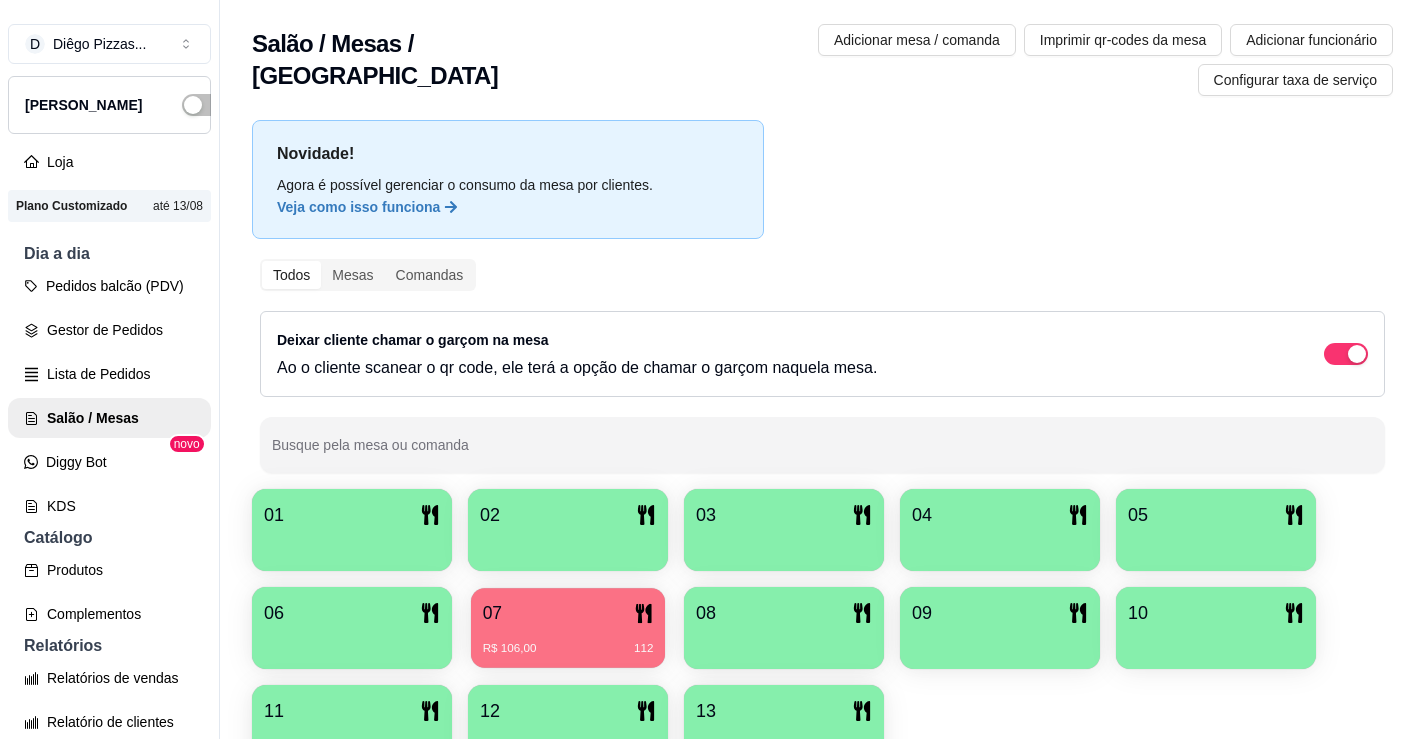 click on "R$ 106,00" at bounding box center (510, 649) 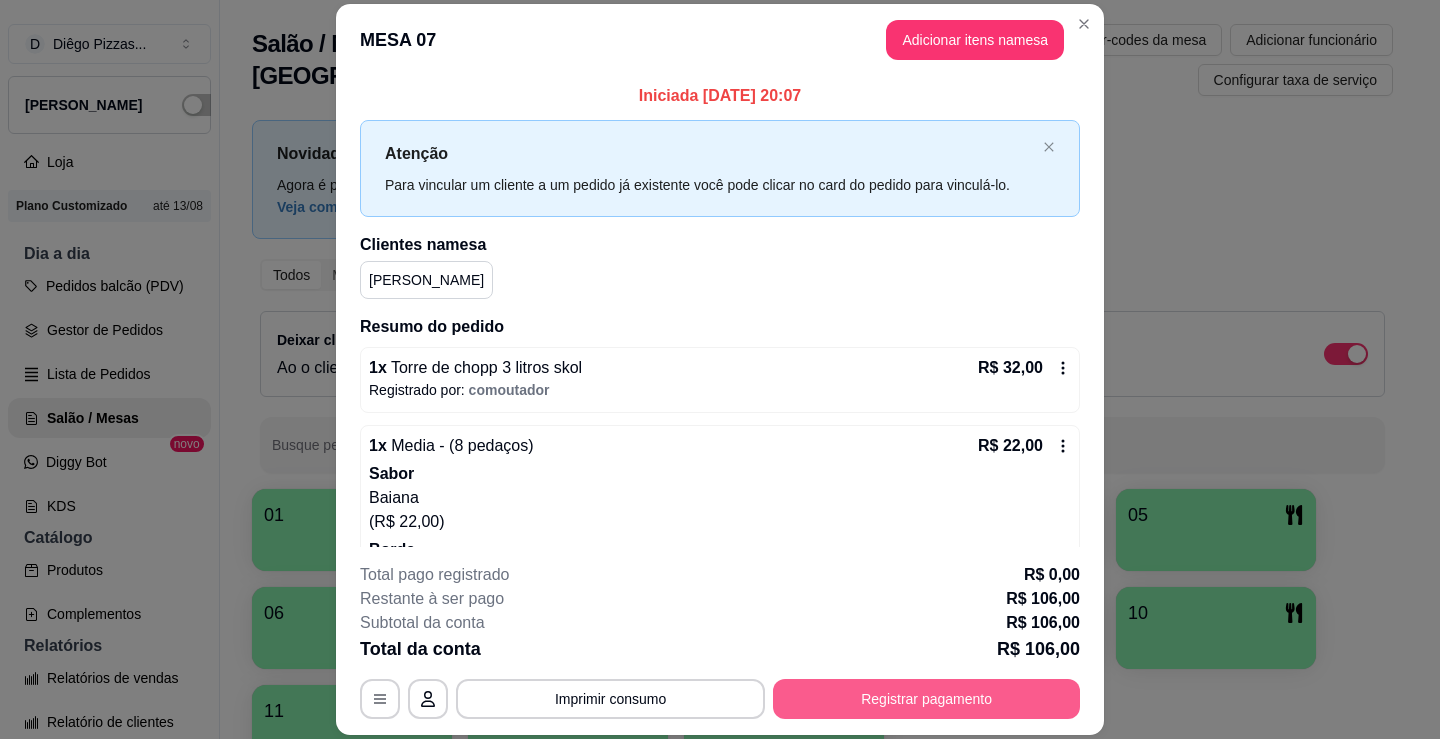 click on "Registrar pagamento" at bounding box center (926, 699) 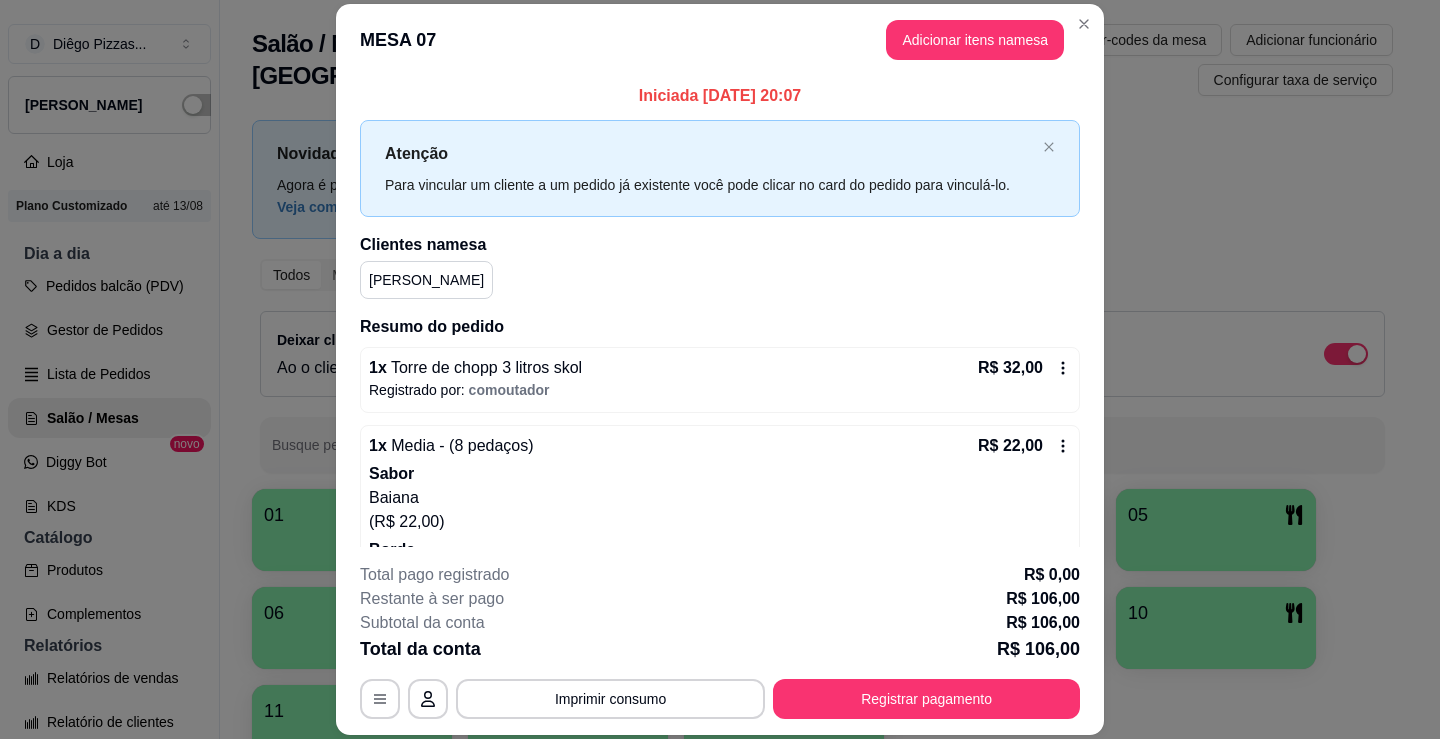 click on "Dinheiro" at bounding box center [584, 286] 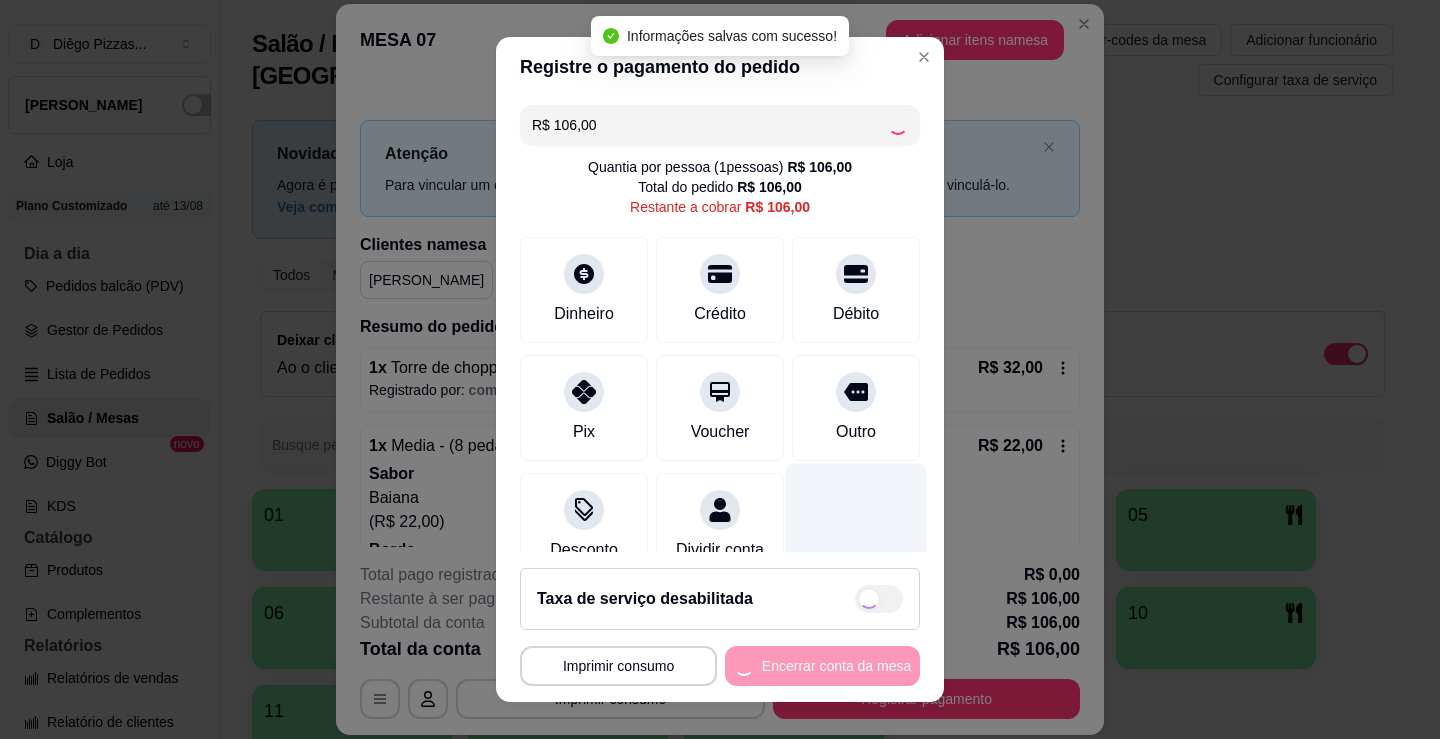 type on "R$ 0,00" 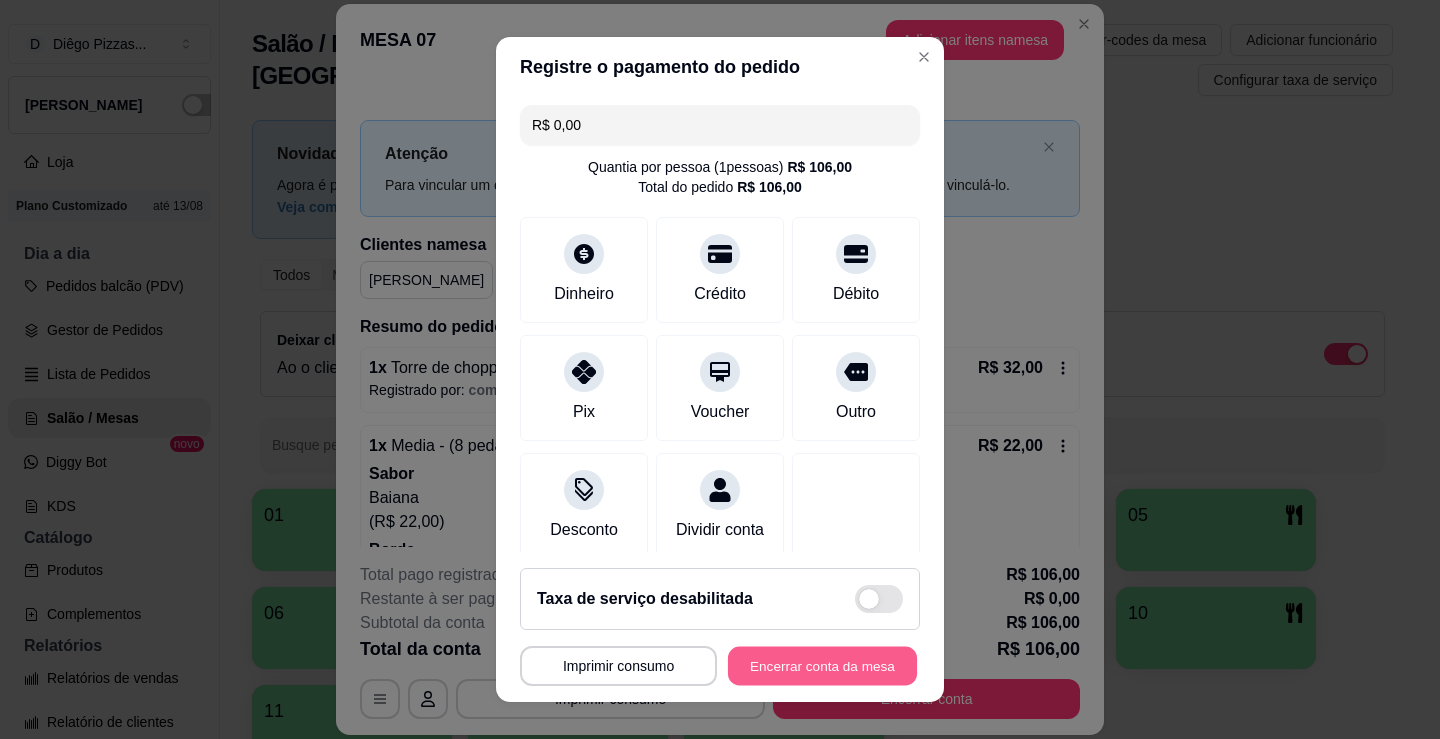 click on "Encerrar conta da mesa" at bounding box center [822, 666] 